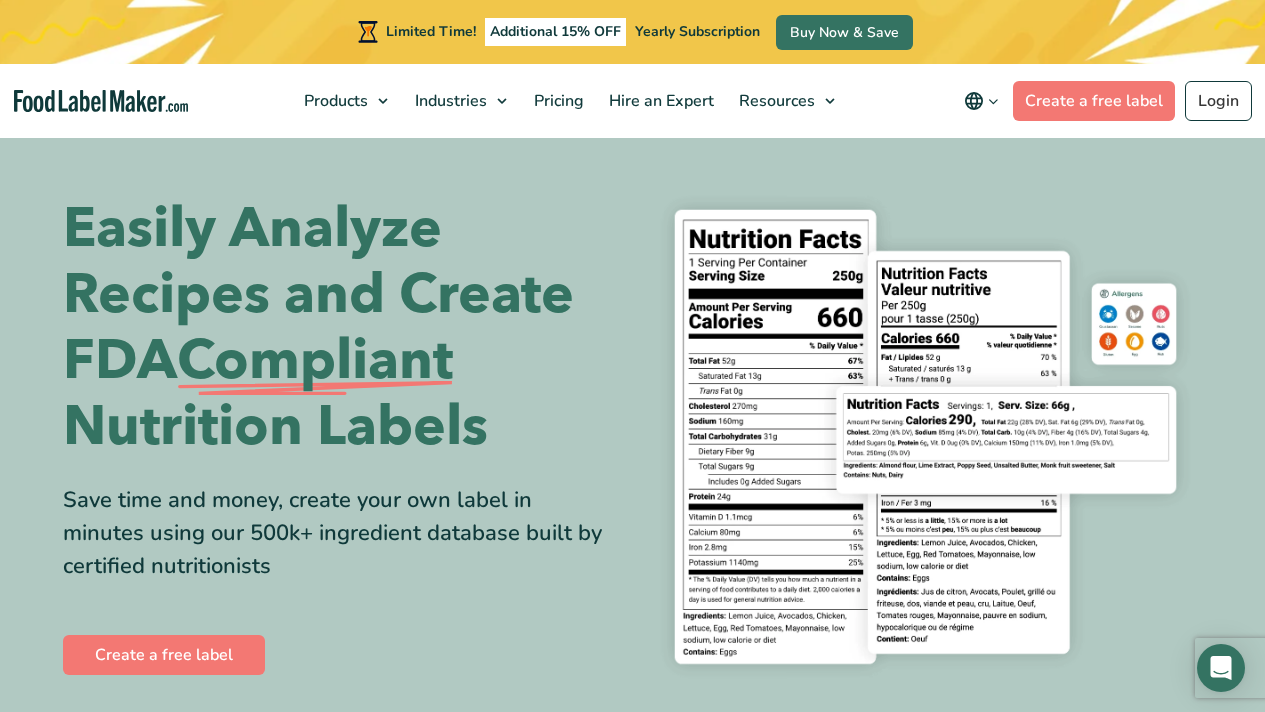 scroll, scrollTop: 0, scrollLeft: 0, axis: both 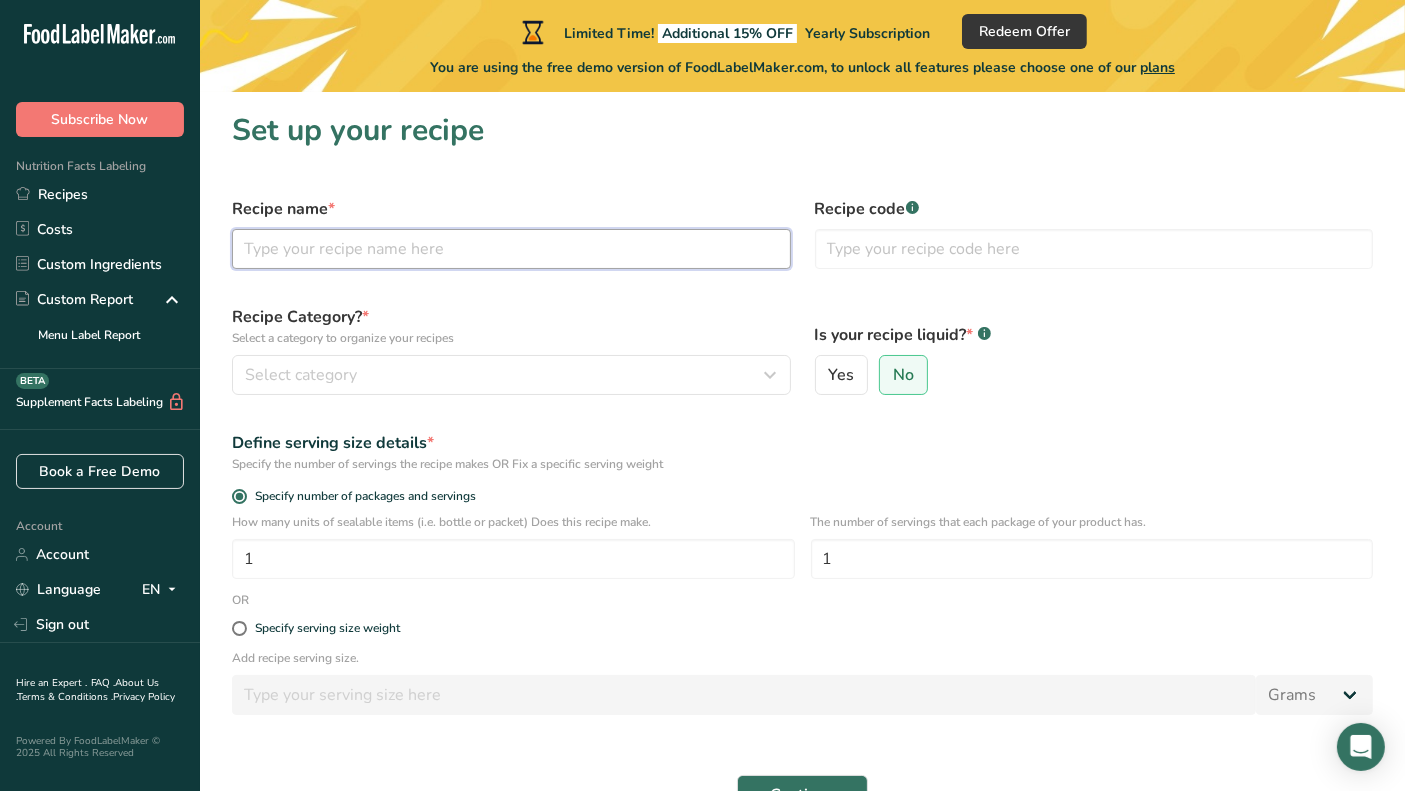 click at bounding box center (511, 249) 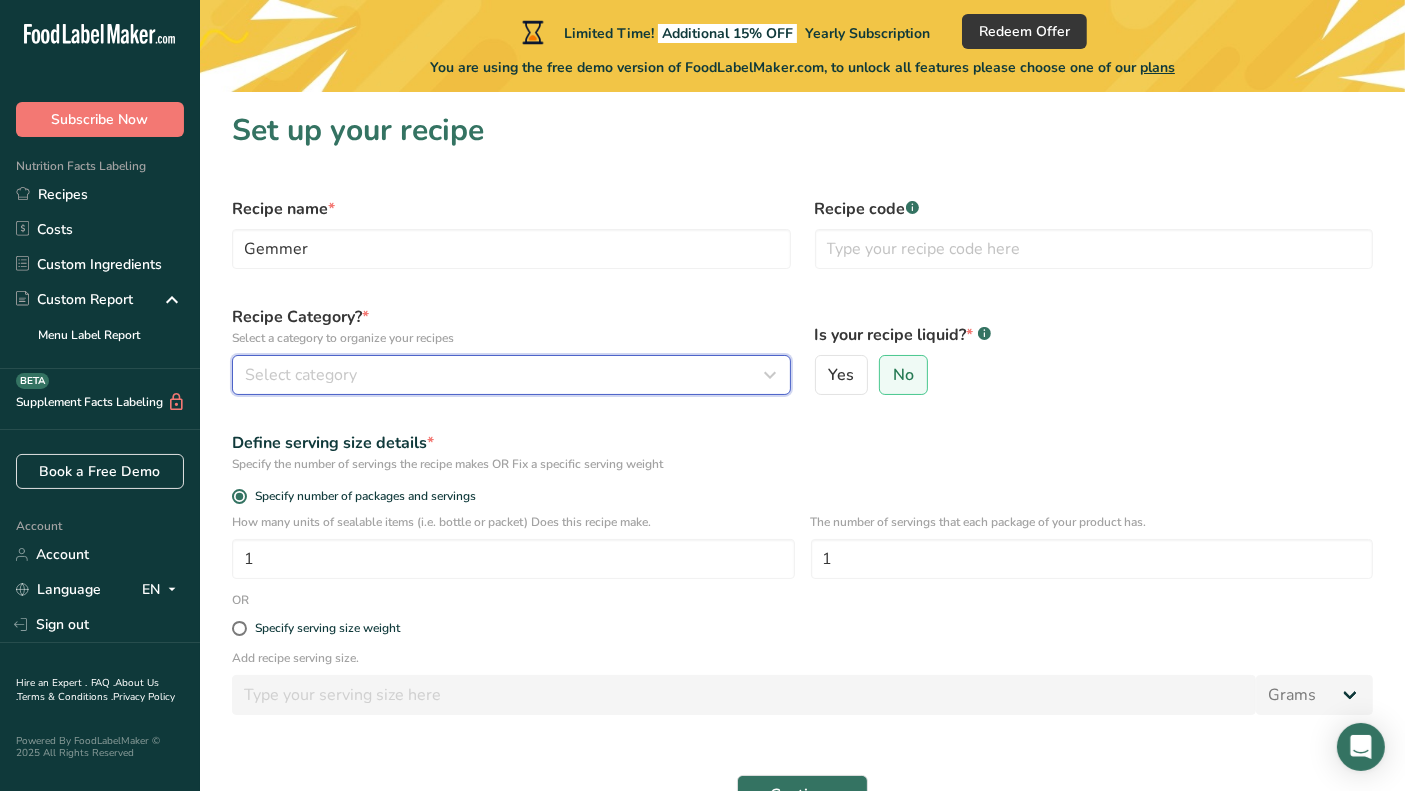 click on "Select category" at bounding box center (505, 375) 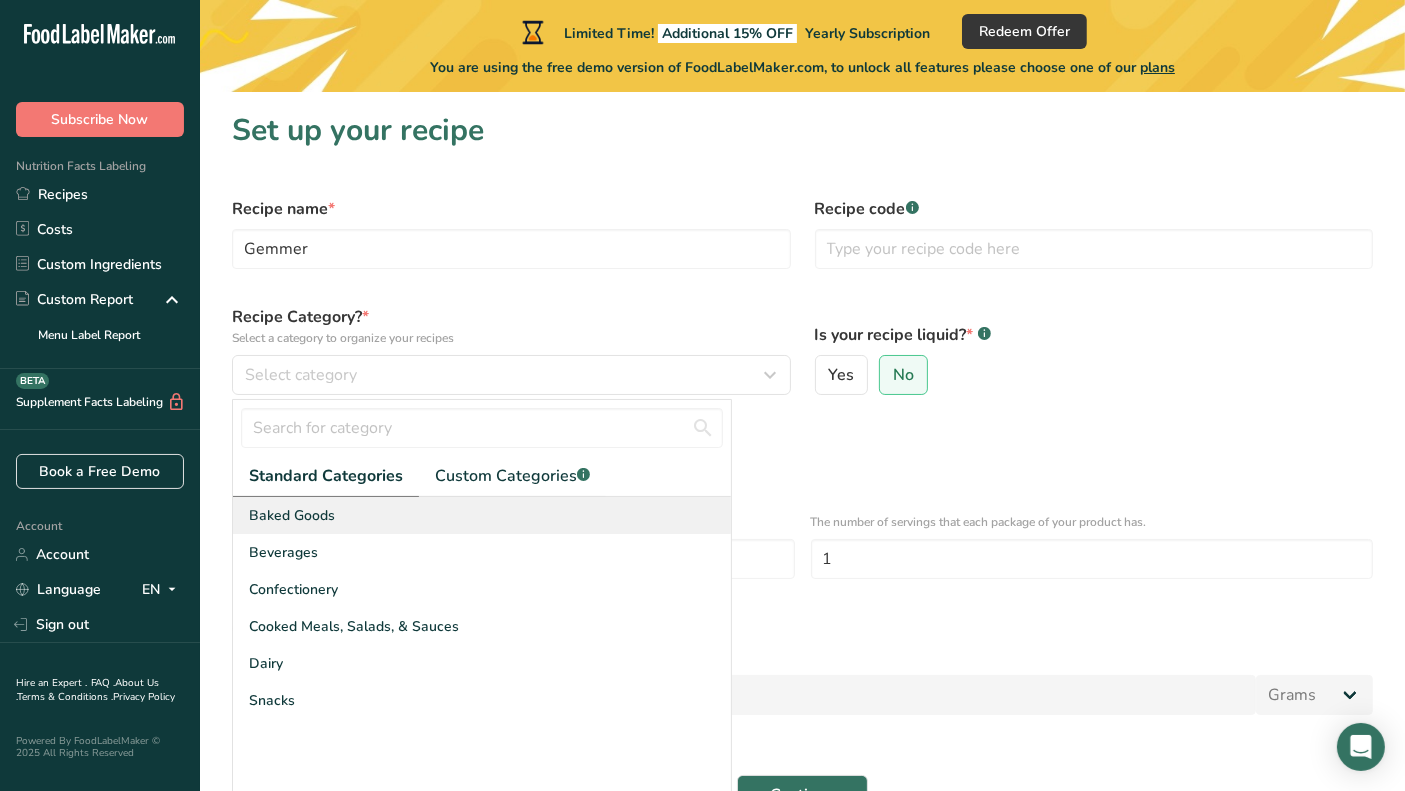 click on "Baked Goods" at bounding box center [292, 515] 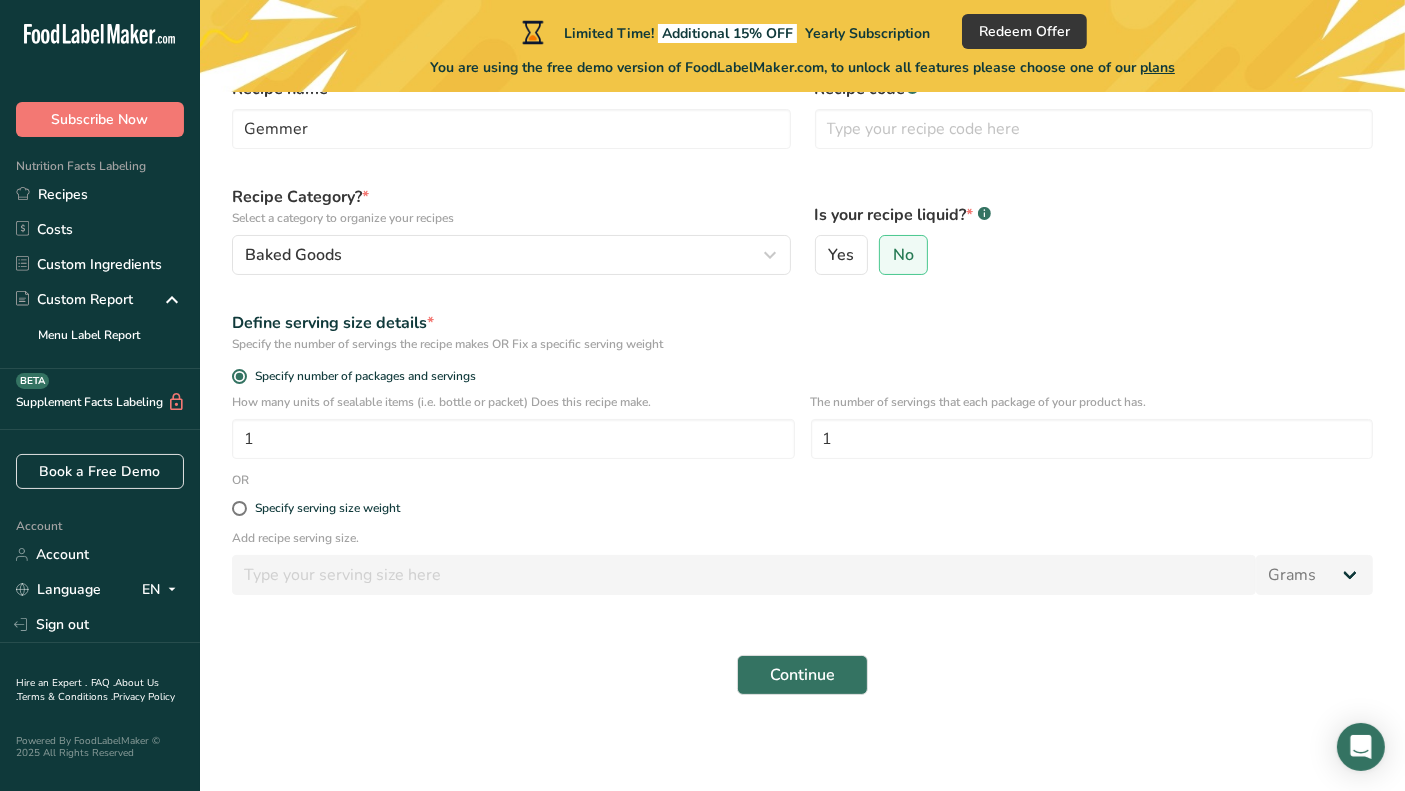 scroll, scrollTop: 120, scrollLeft: 0, axis: vertical 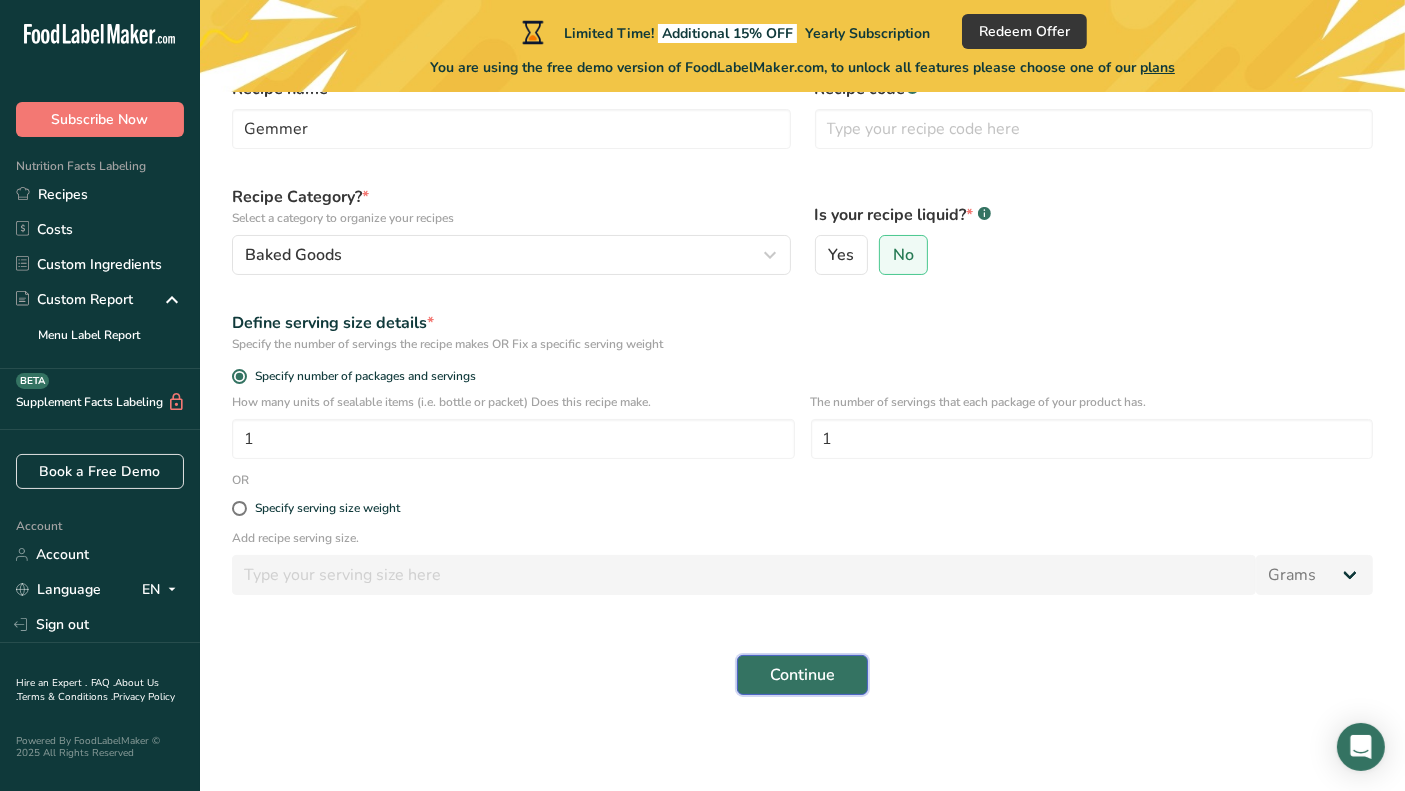 click on "Continue" at bounding box center [802, 675] 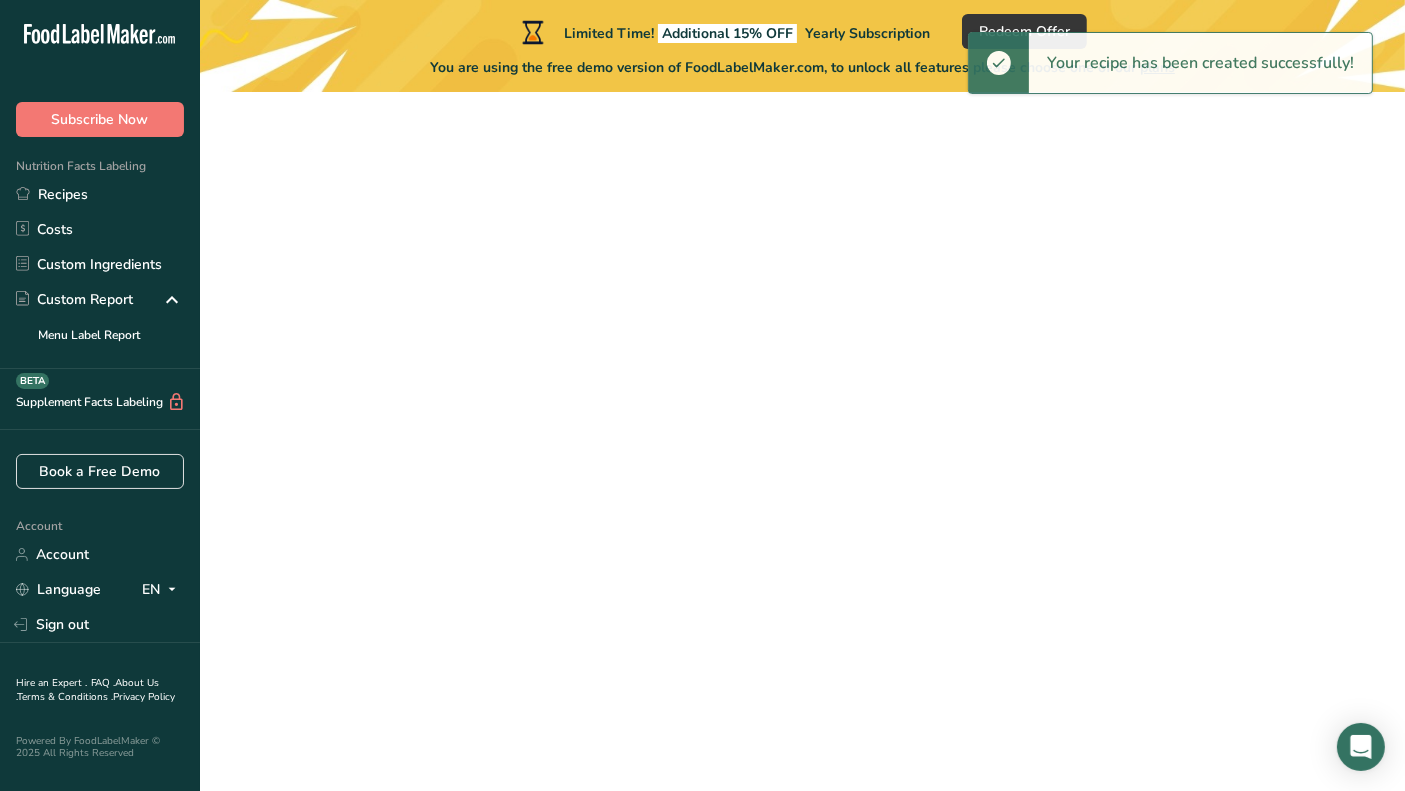 scroll, scrollTop: 0, scrollLeft: 0, axis: both 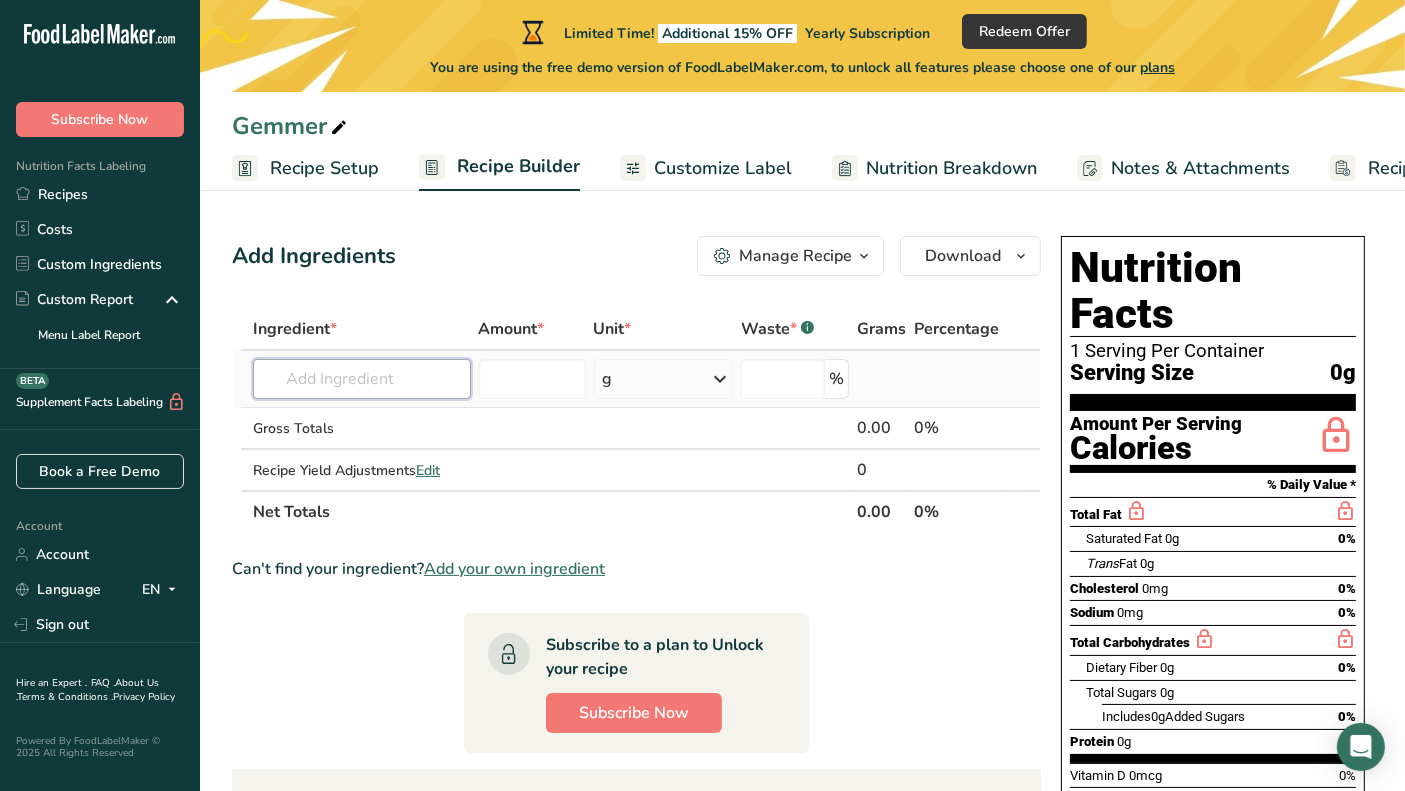 click at bounding box center (362, 379) 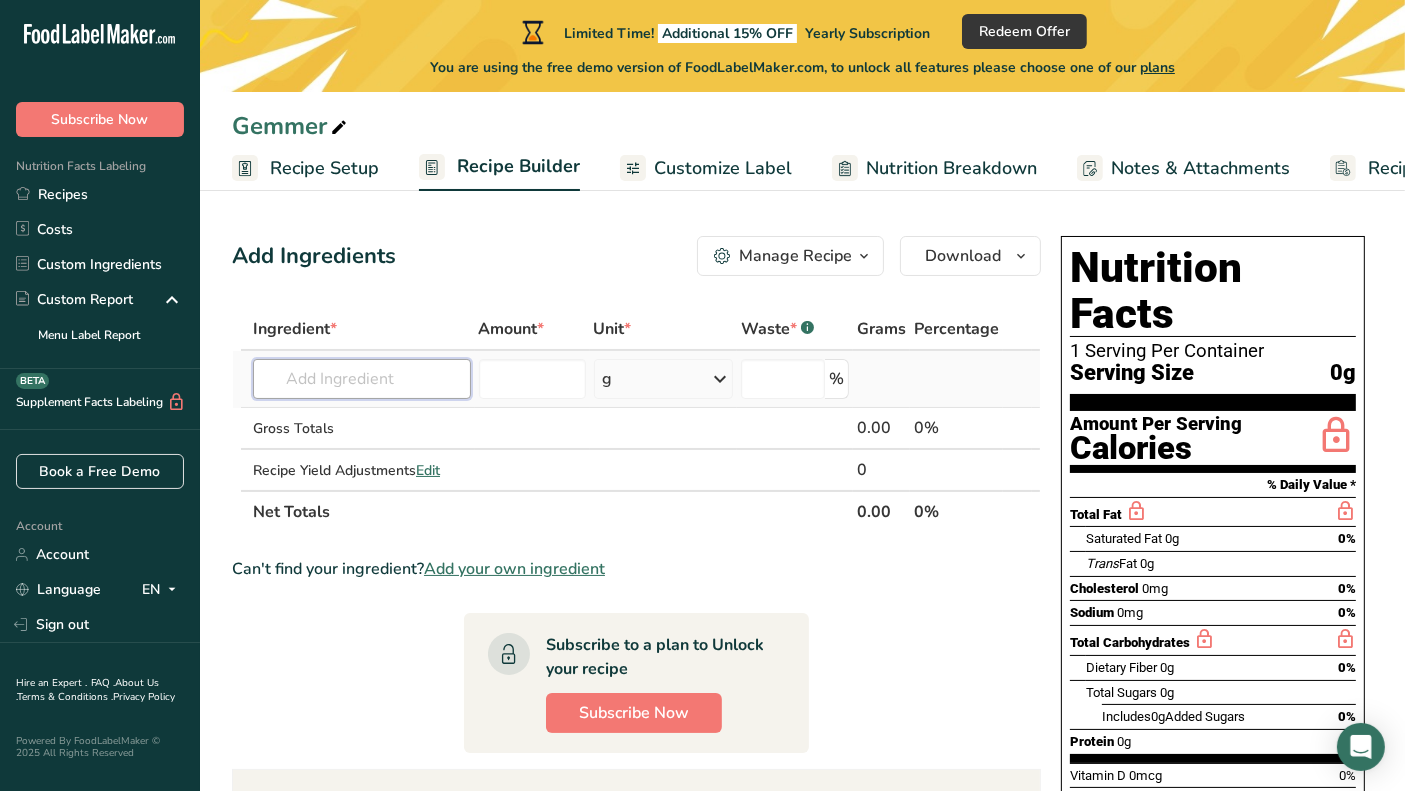 click at bounding box center (362, 379) 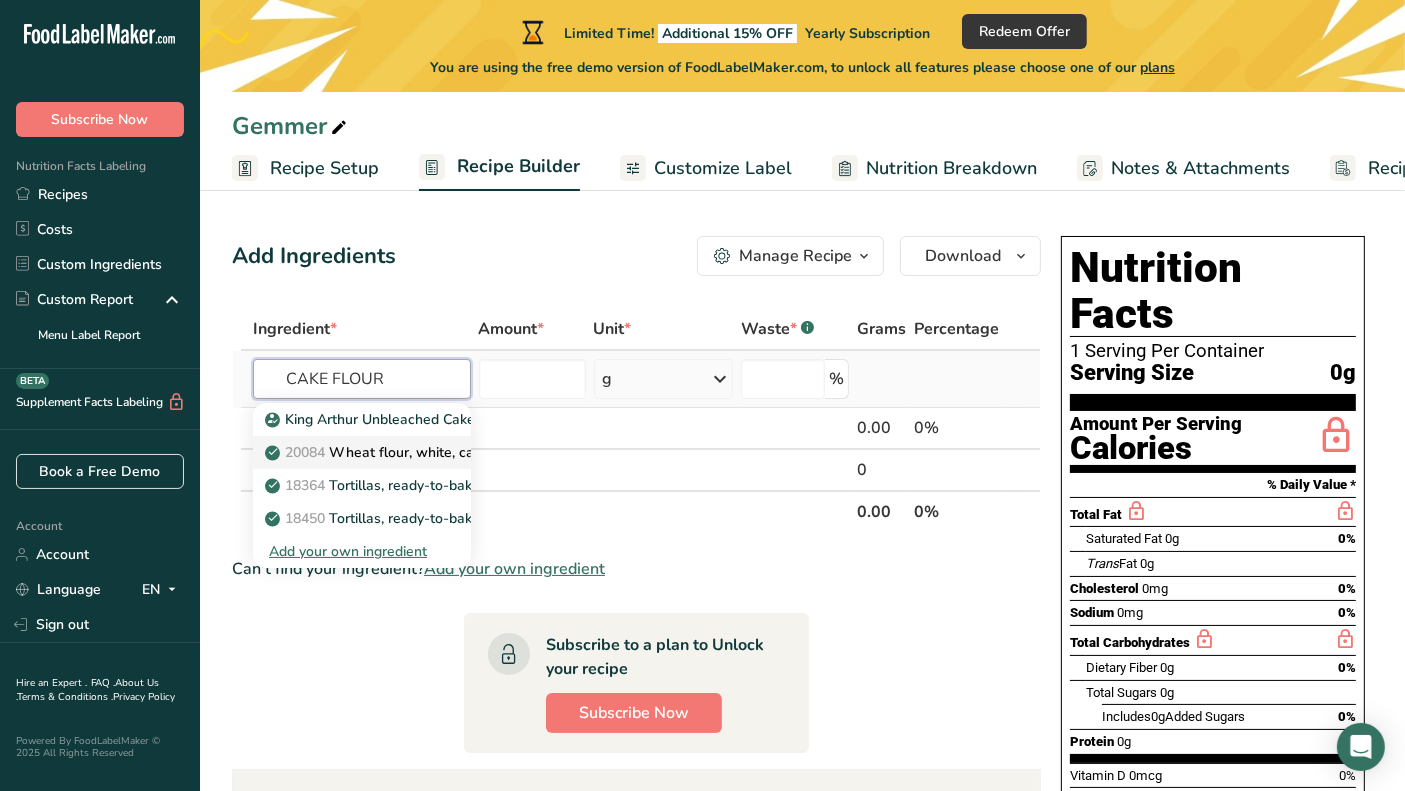 type on "CAKE FLOUR" 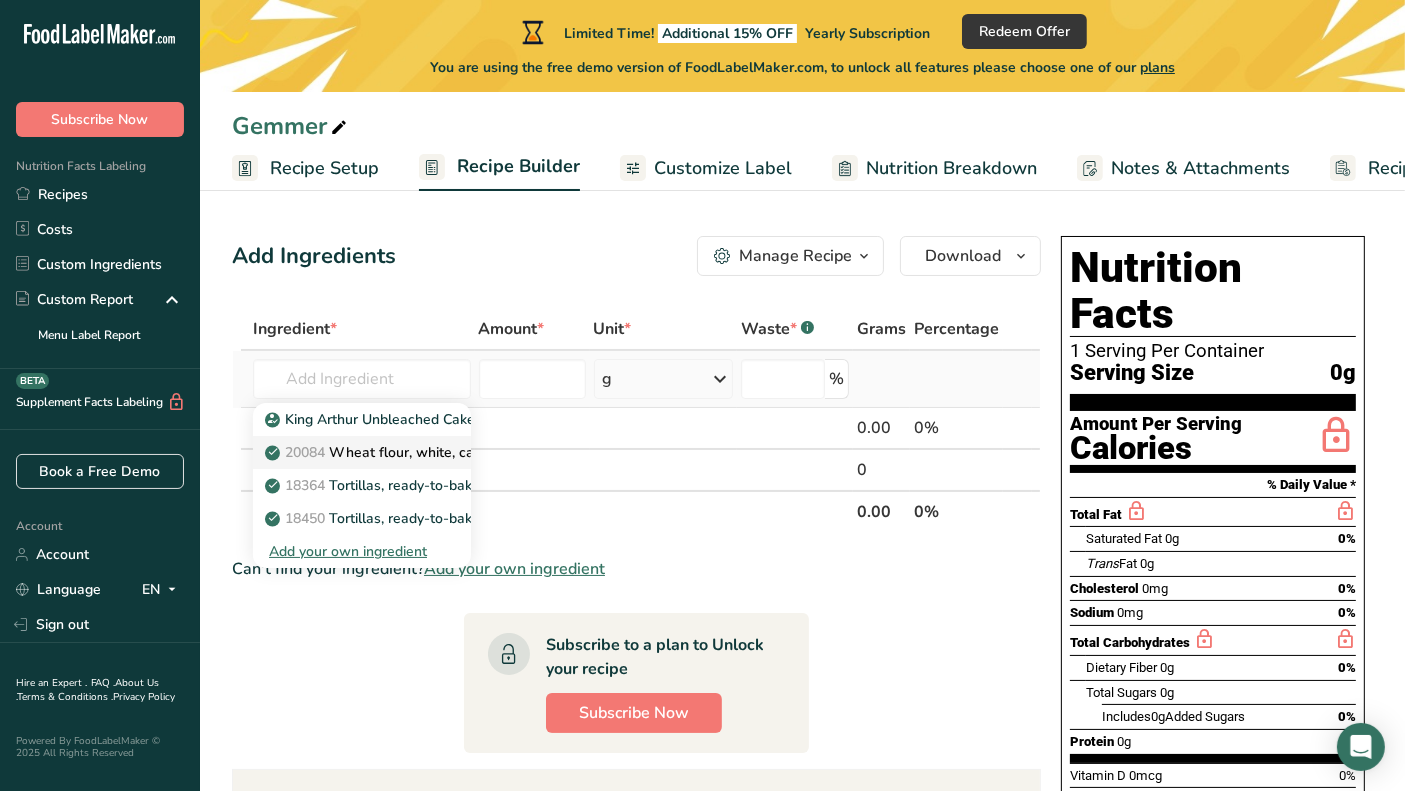 click on "20084
Wheat flour, white, cake, enriched" at bounding box center [410, 452] 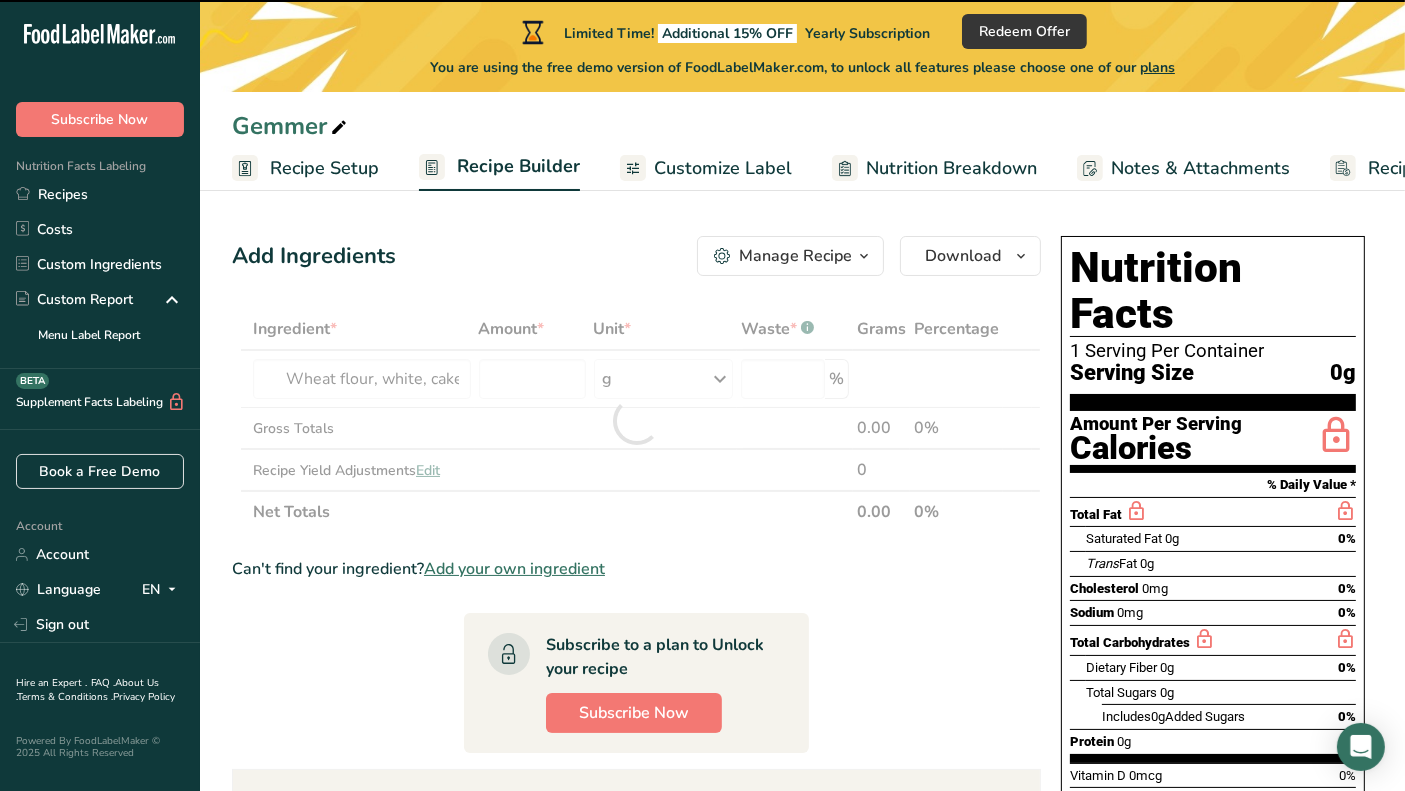 type on "0" 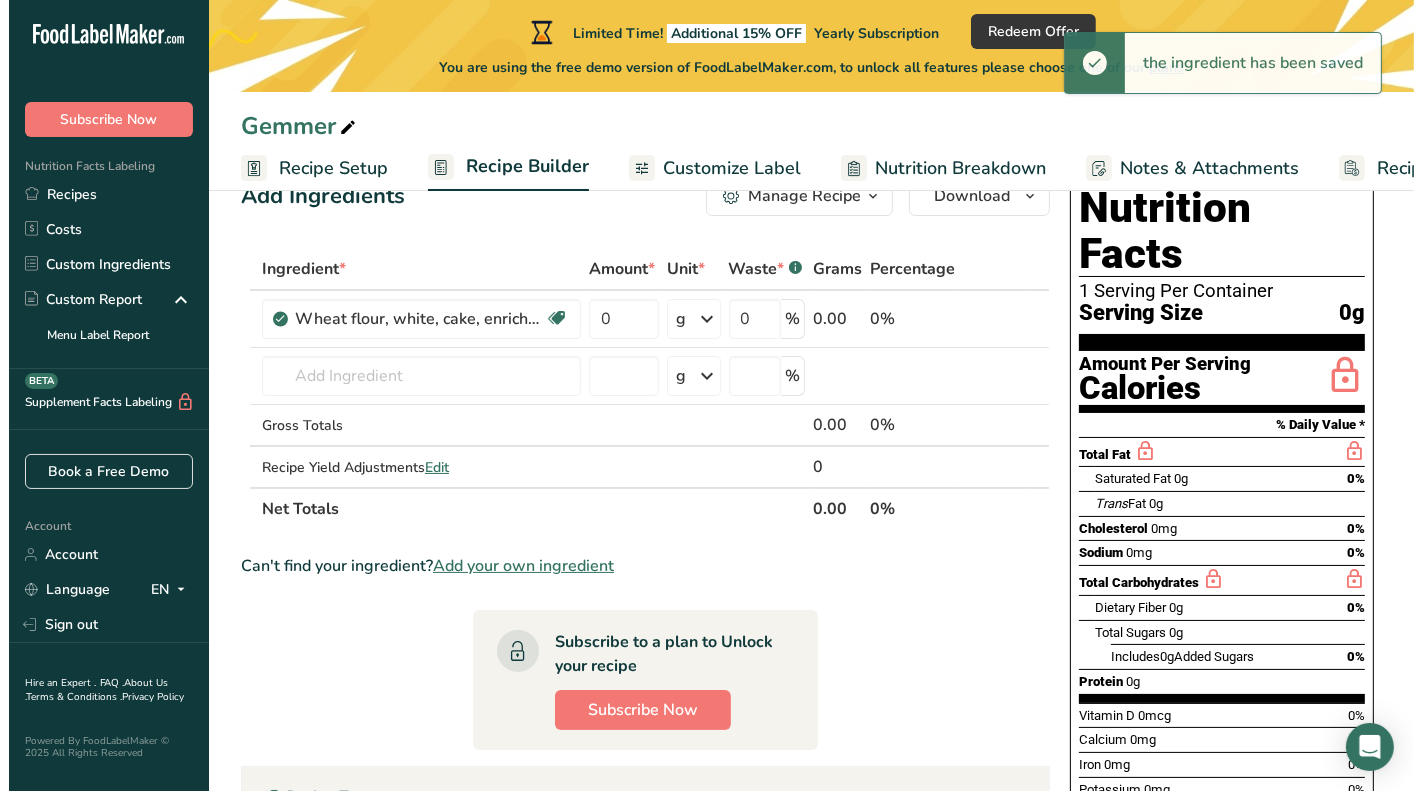 scroll, scrollTop: 0, scrollLeft: 0, axis: both 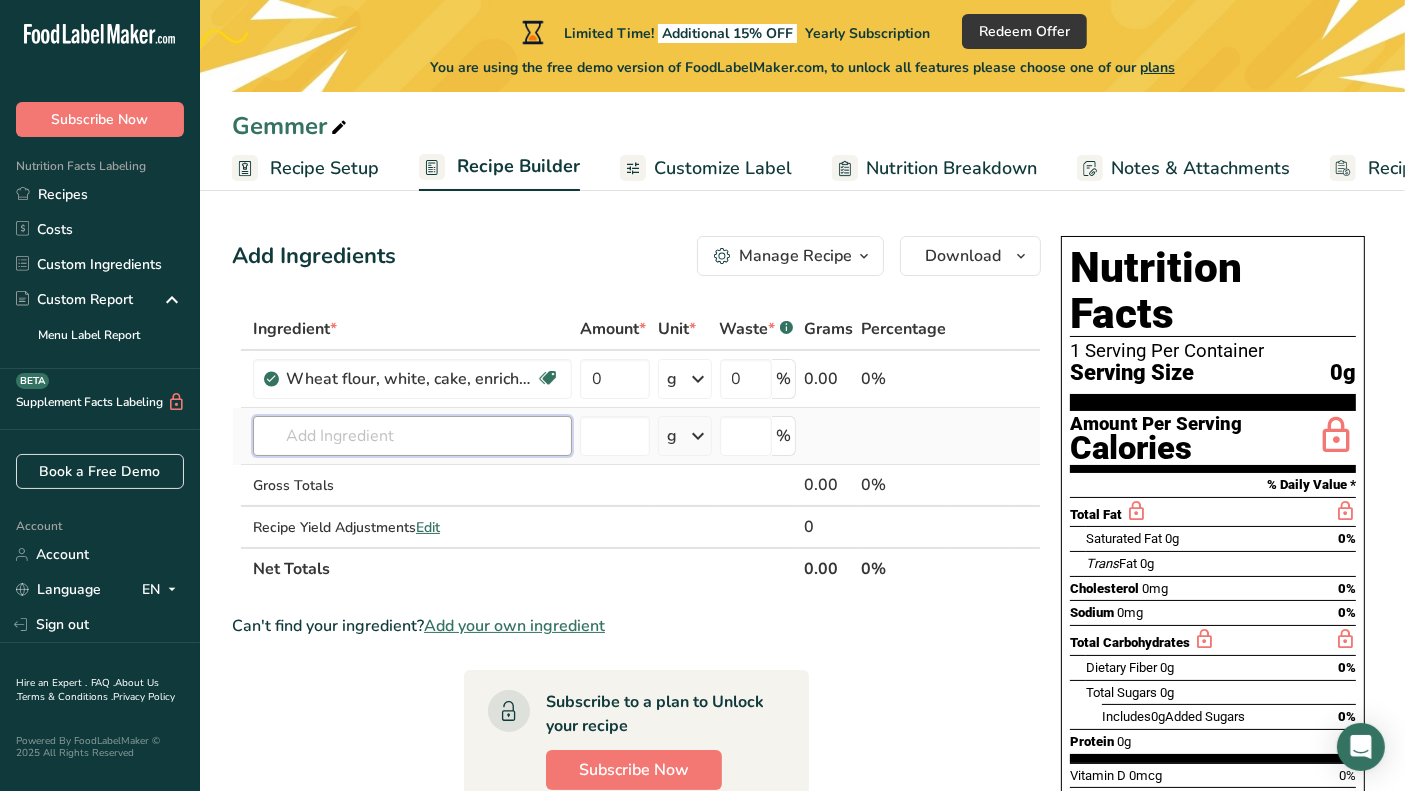click at bounding box center (412, 436) 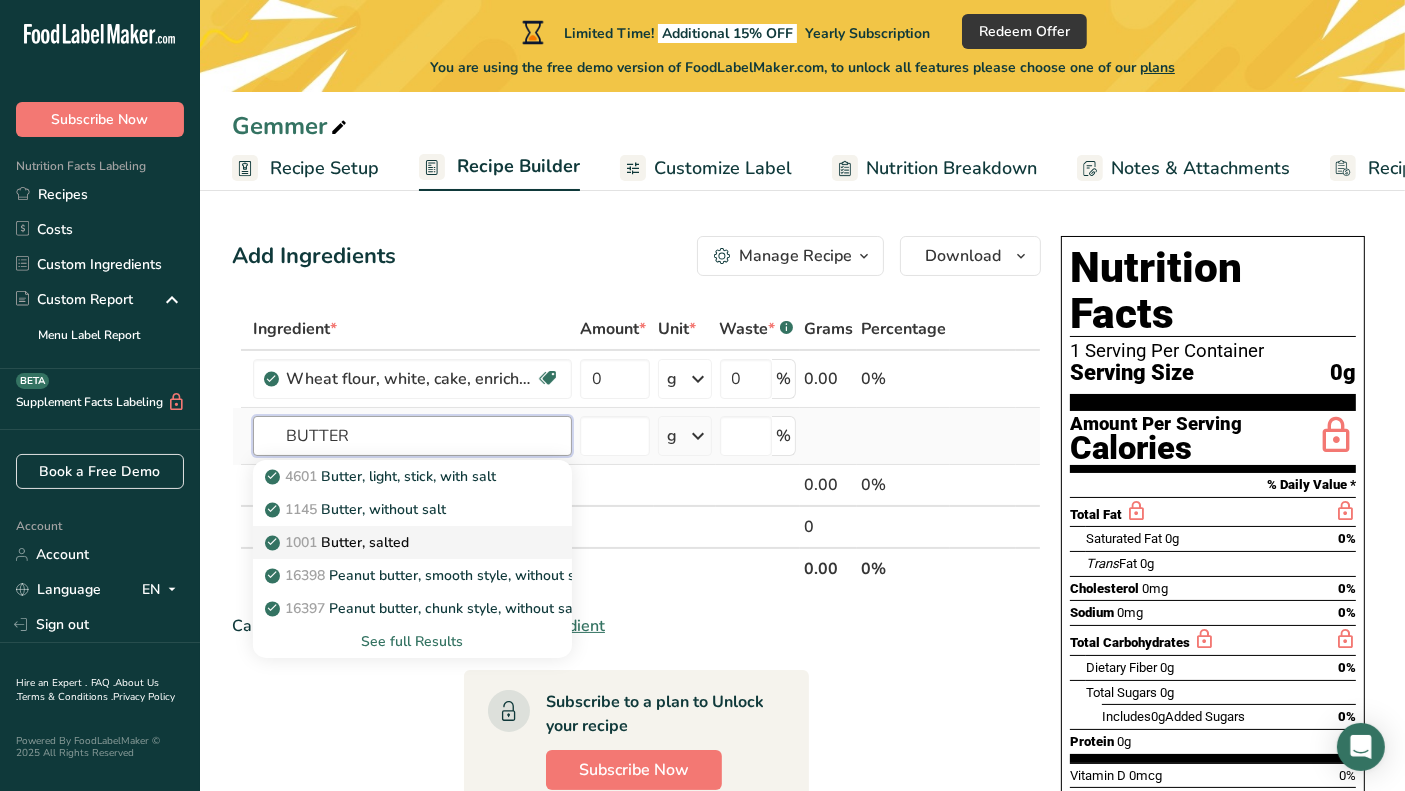 type on "BUTTER" 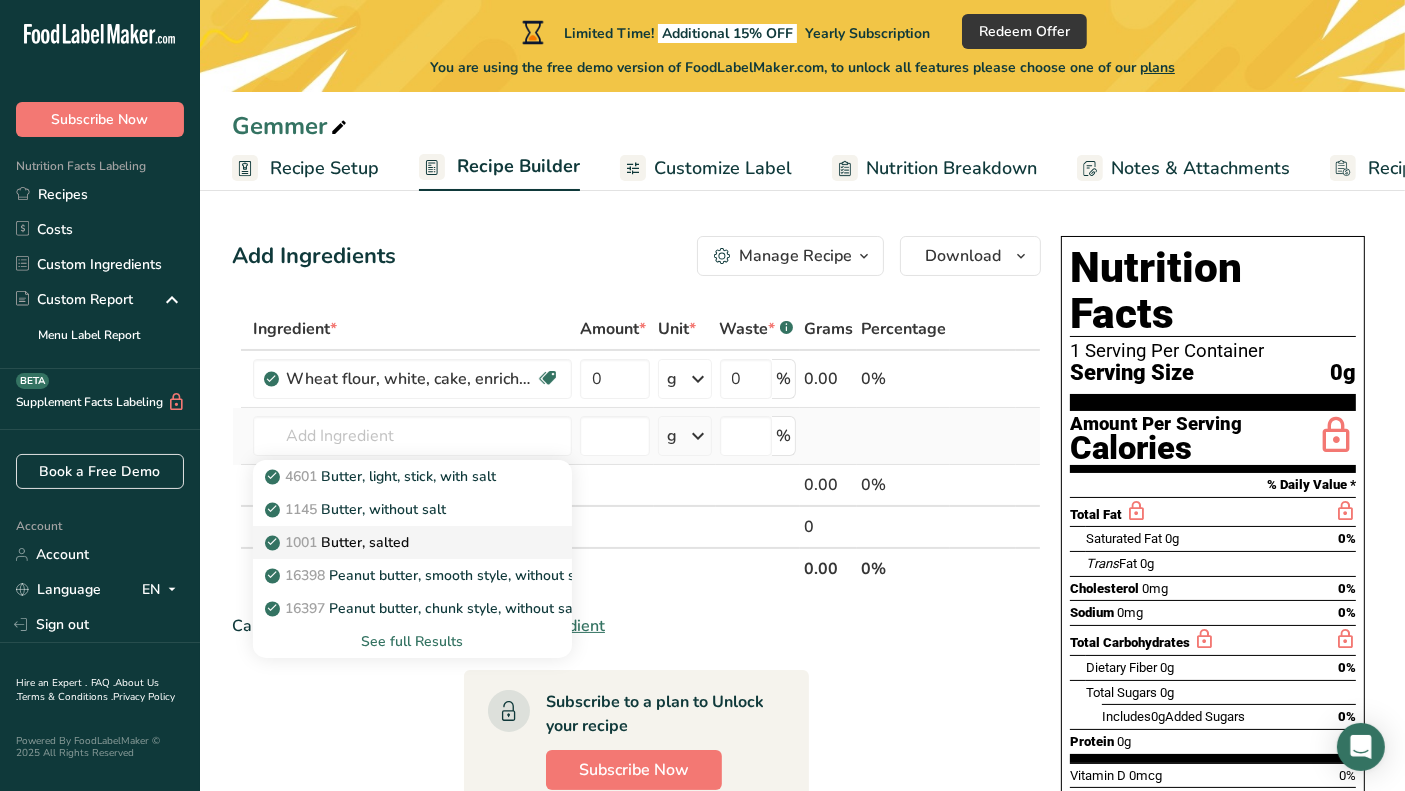 click on "1001
Butter, salted" at bounding box center [396, 542] 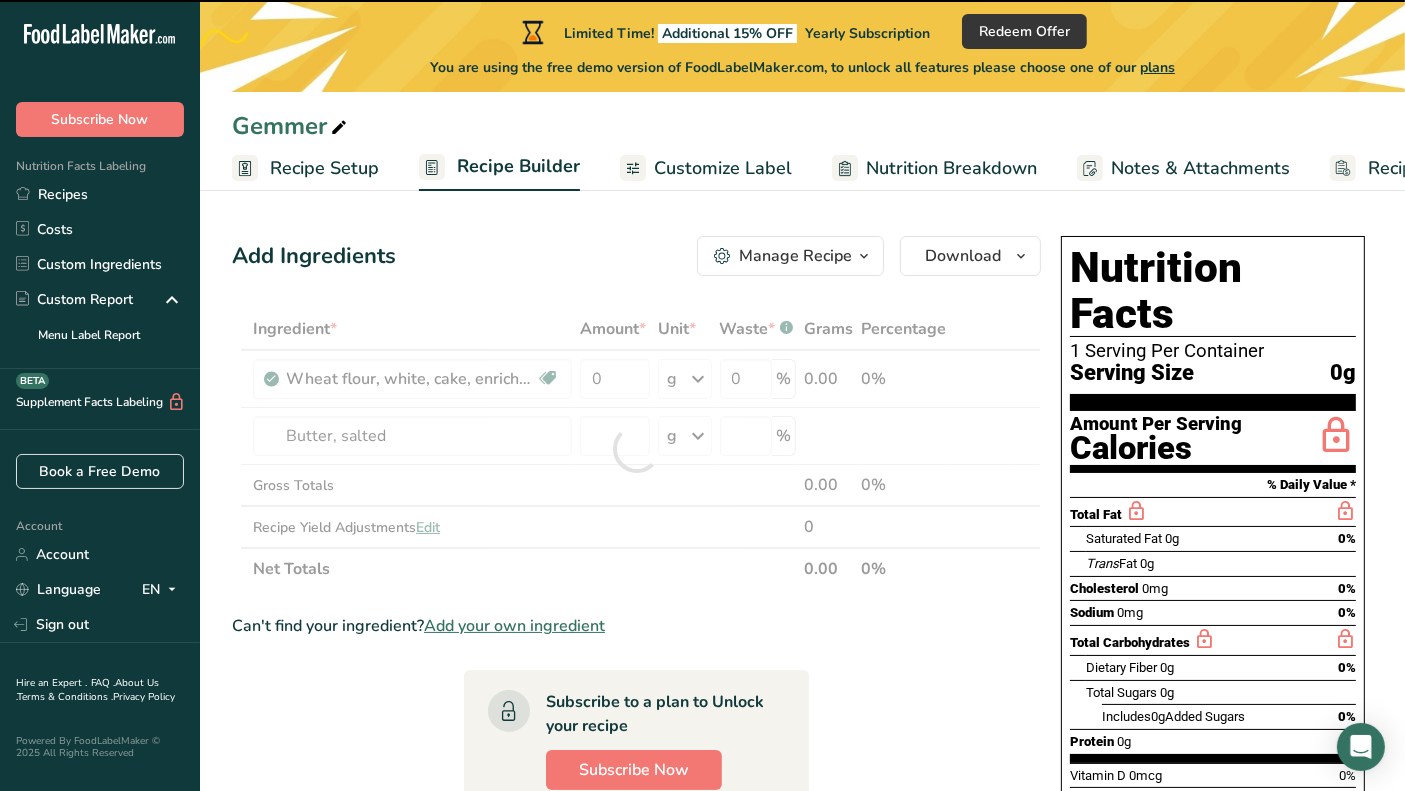 type on "0" 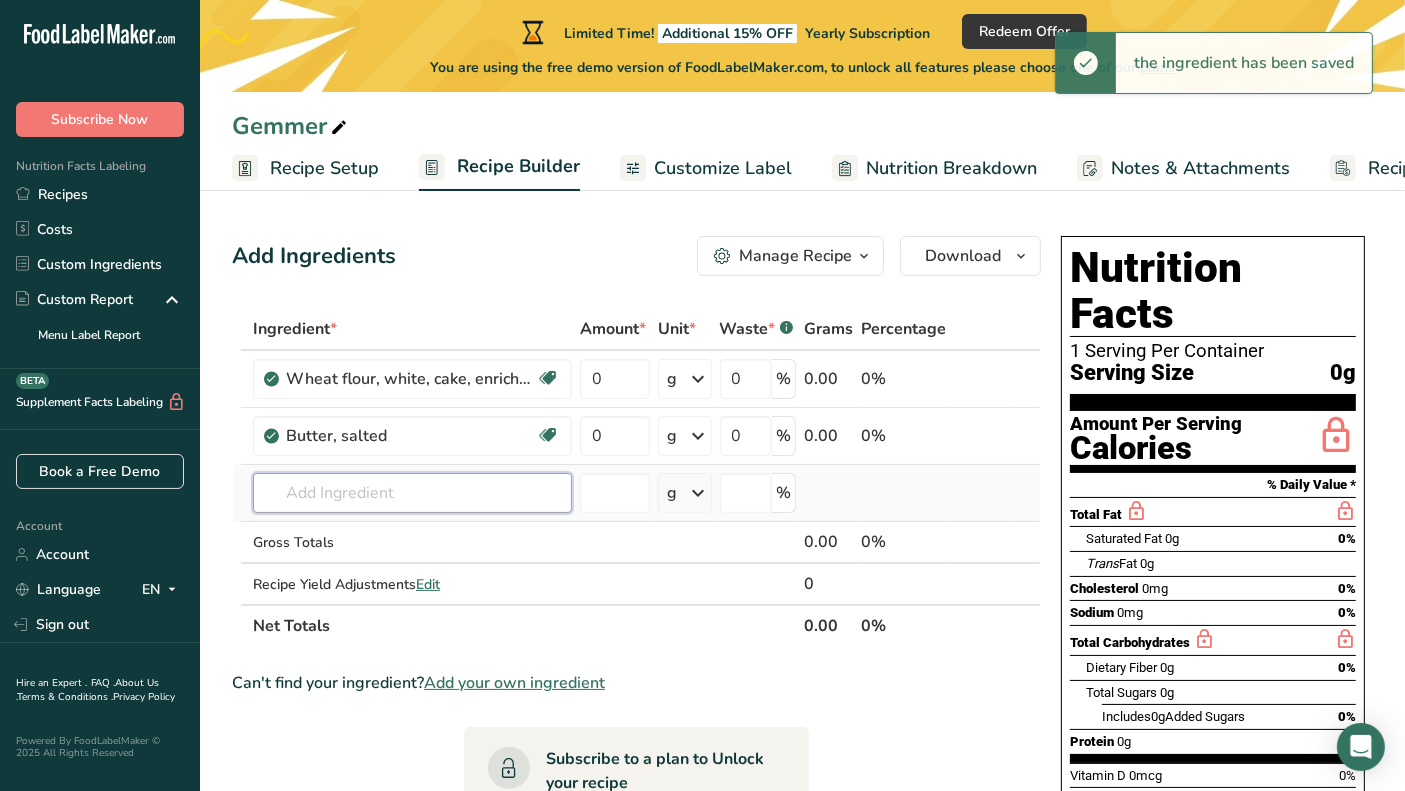 click at bounding box center (412, 493) 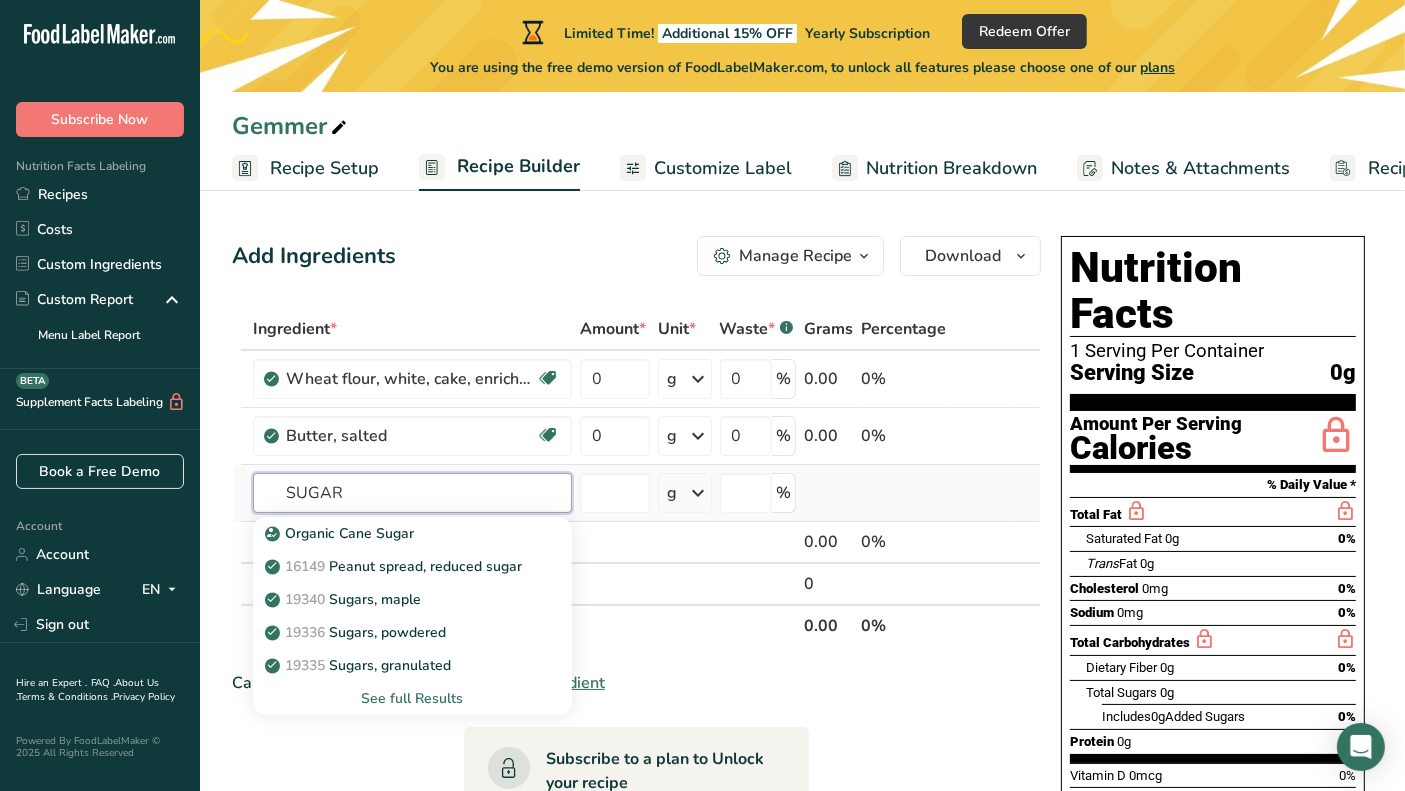 type on "SUGAR" 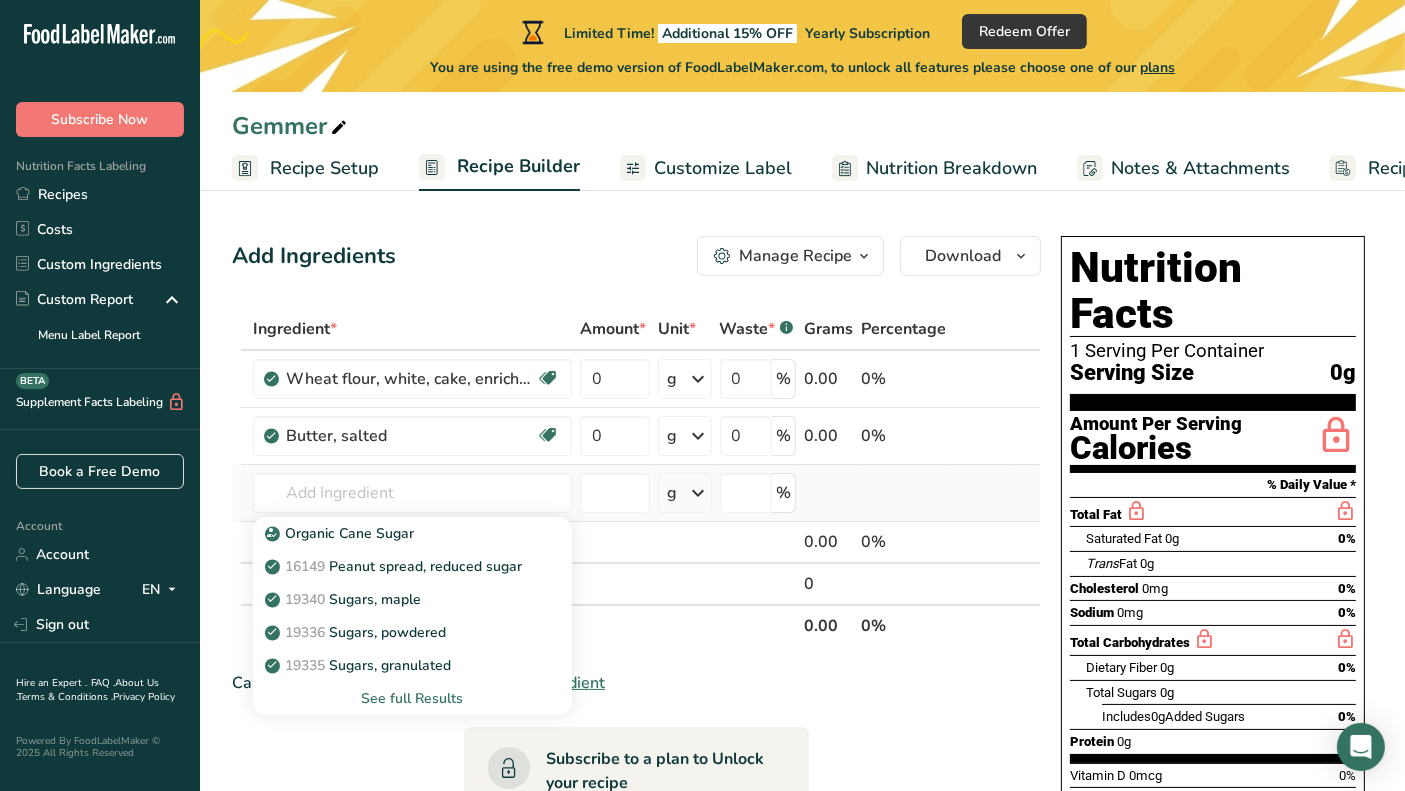 click on "See full Results" at bounding box center (412, 698) 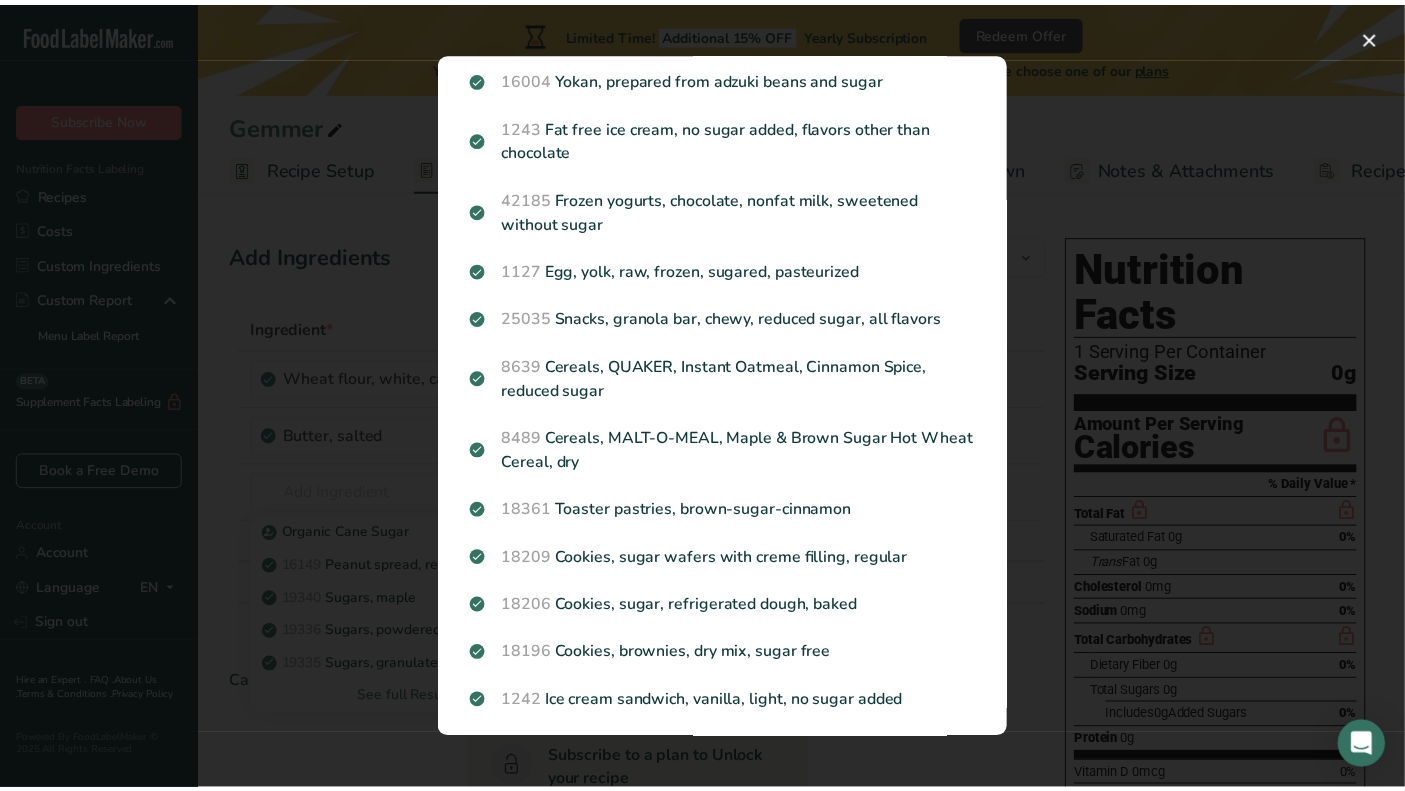 scroll, scrollTop: 2199, scrollLeft: 0, axis: vertical 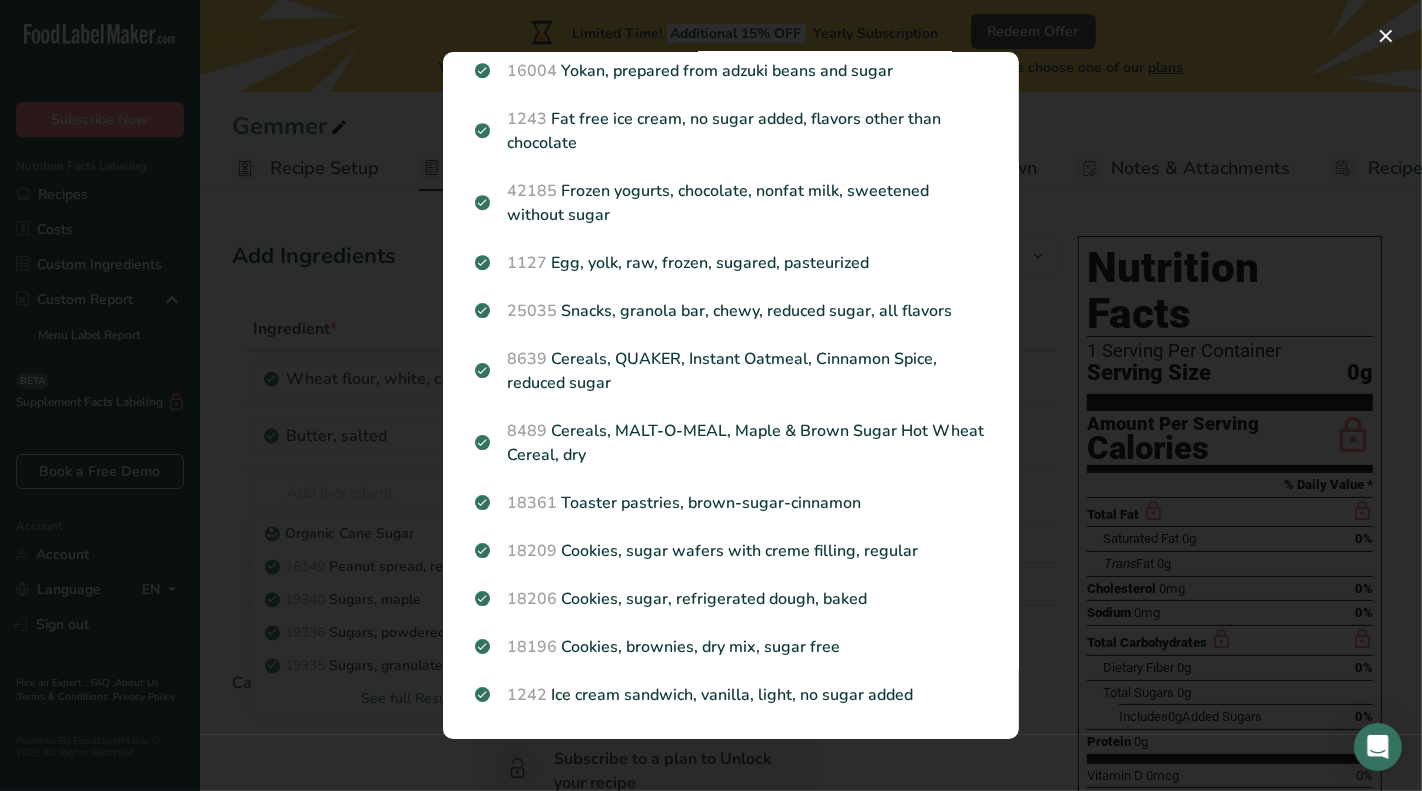 click at bounding box center [711, 395] 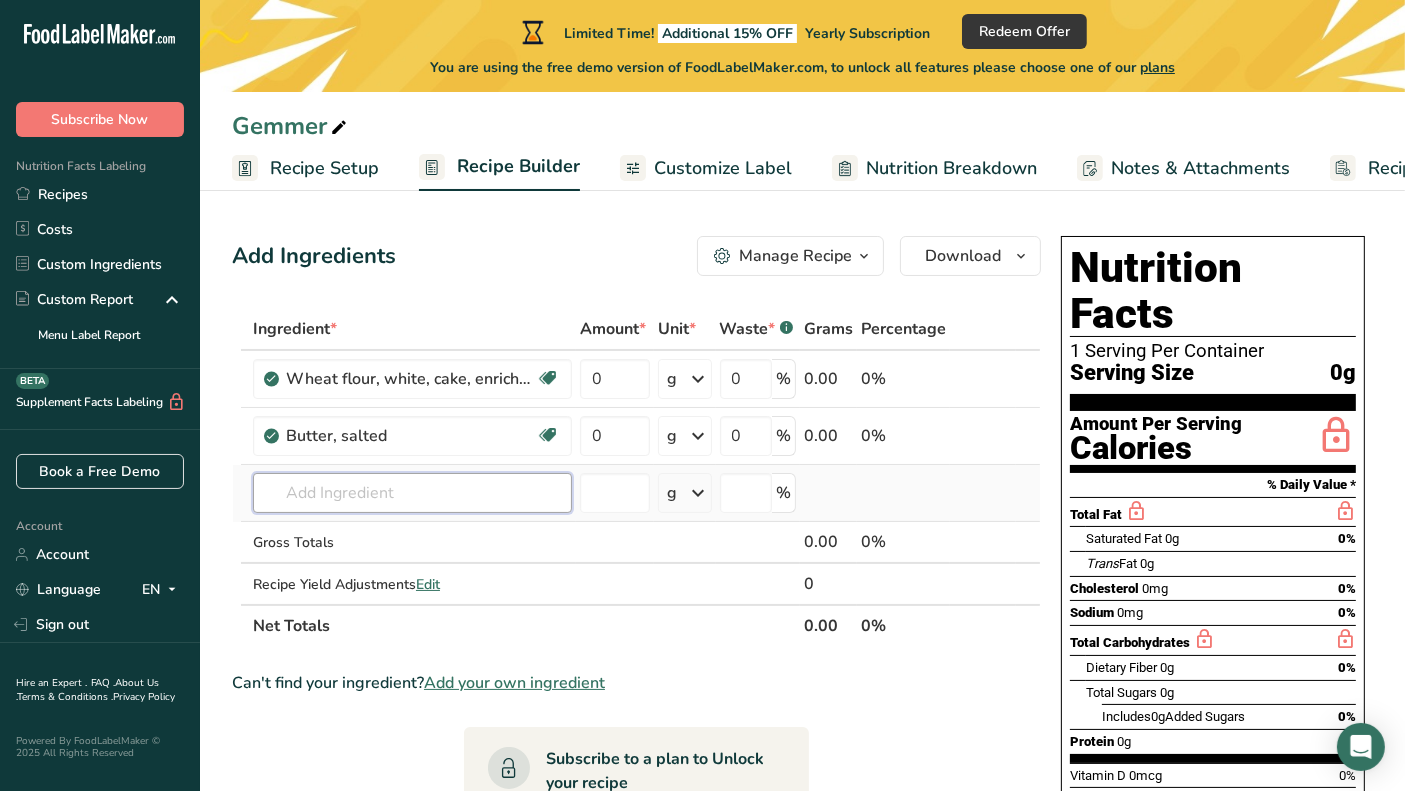 click at bounding box center (412, 493) 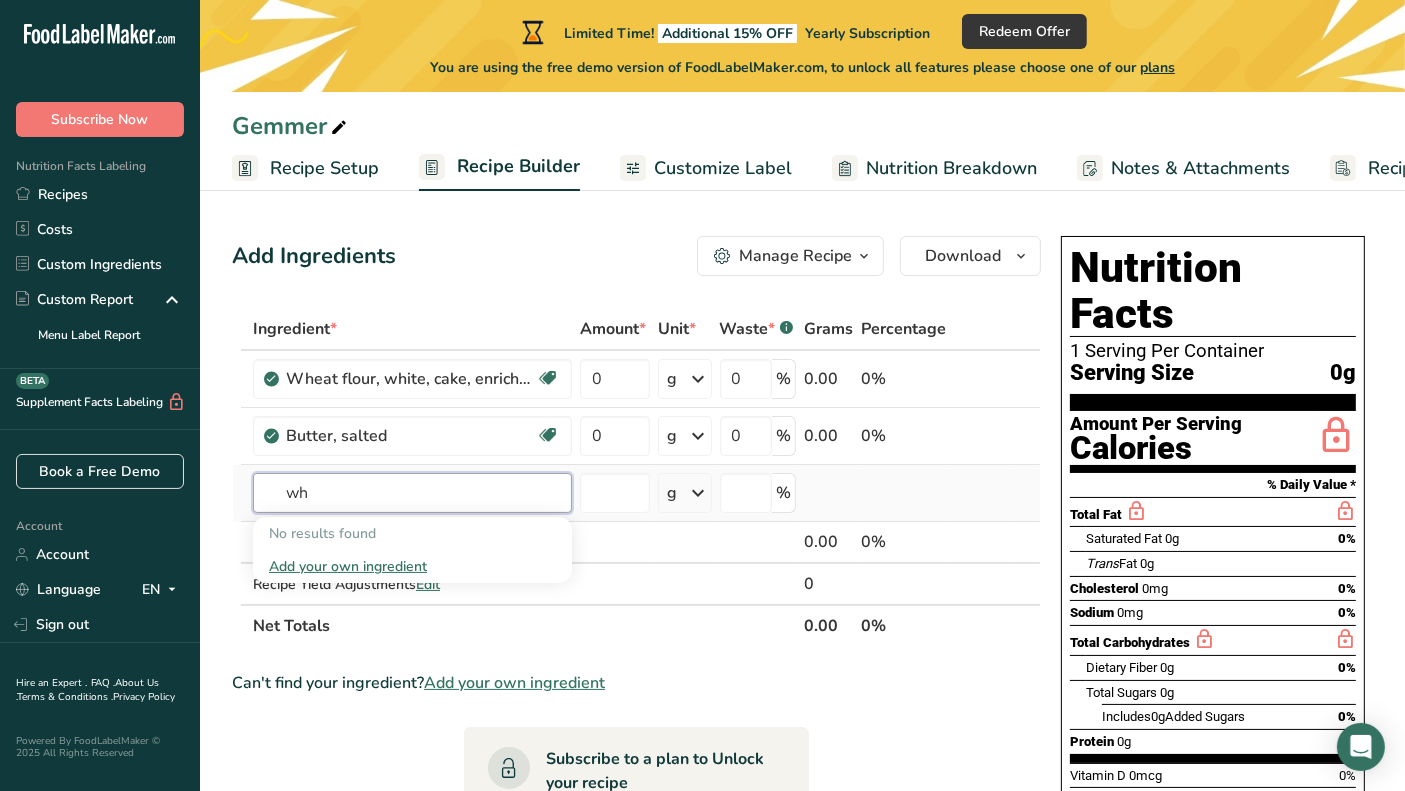 type on "w" 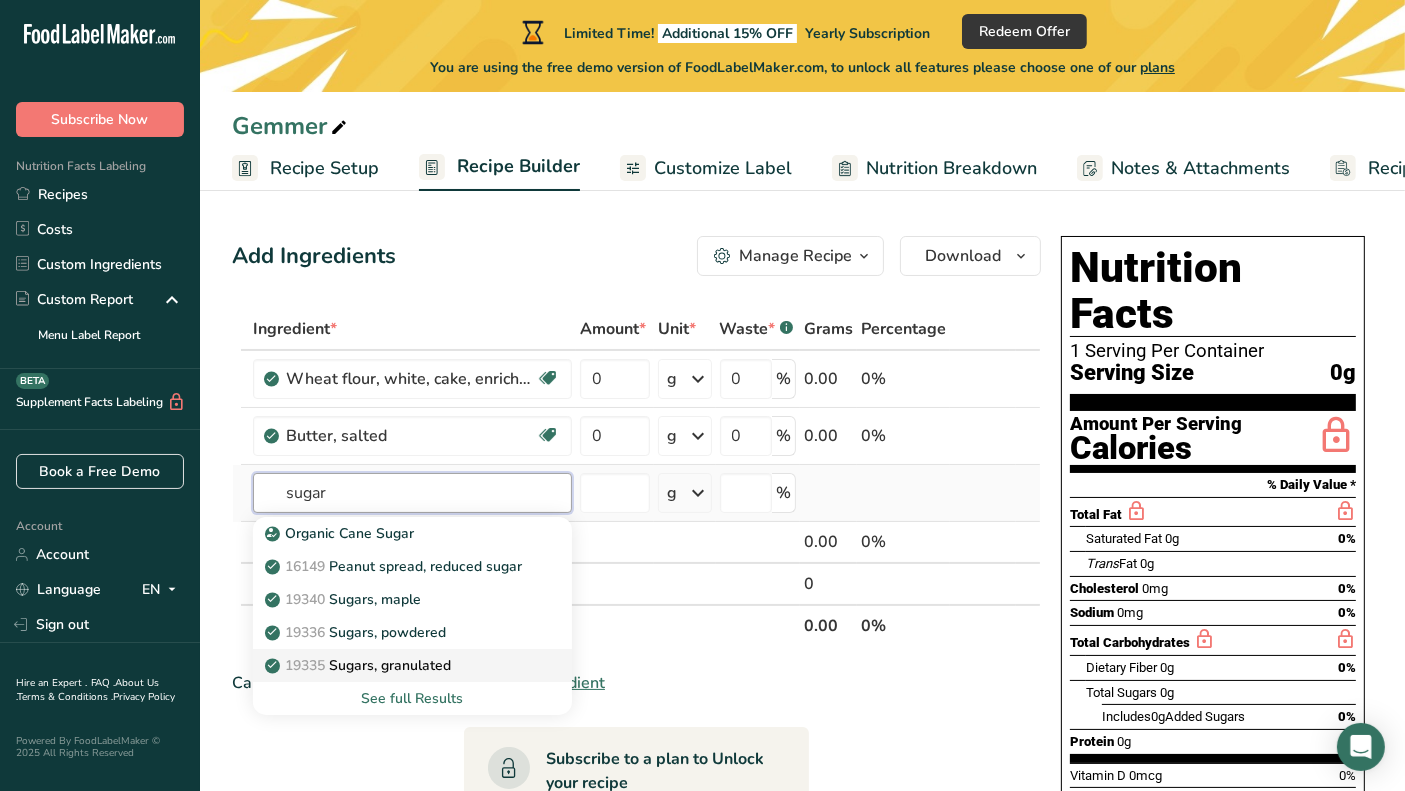 type on "sugar" 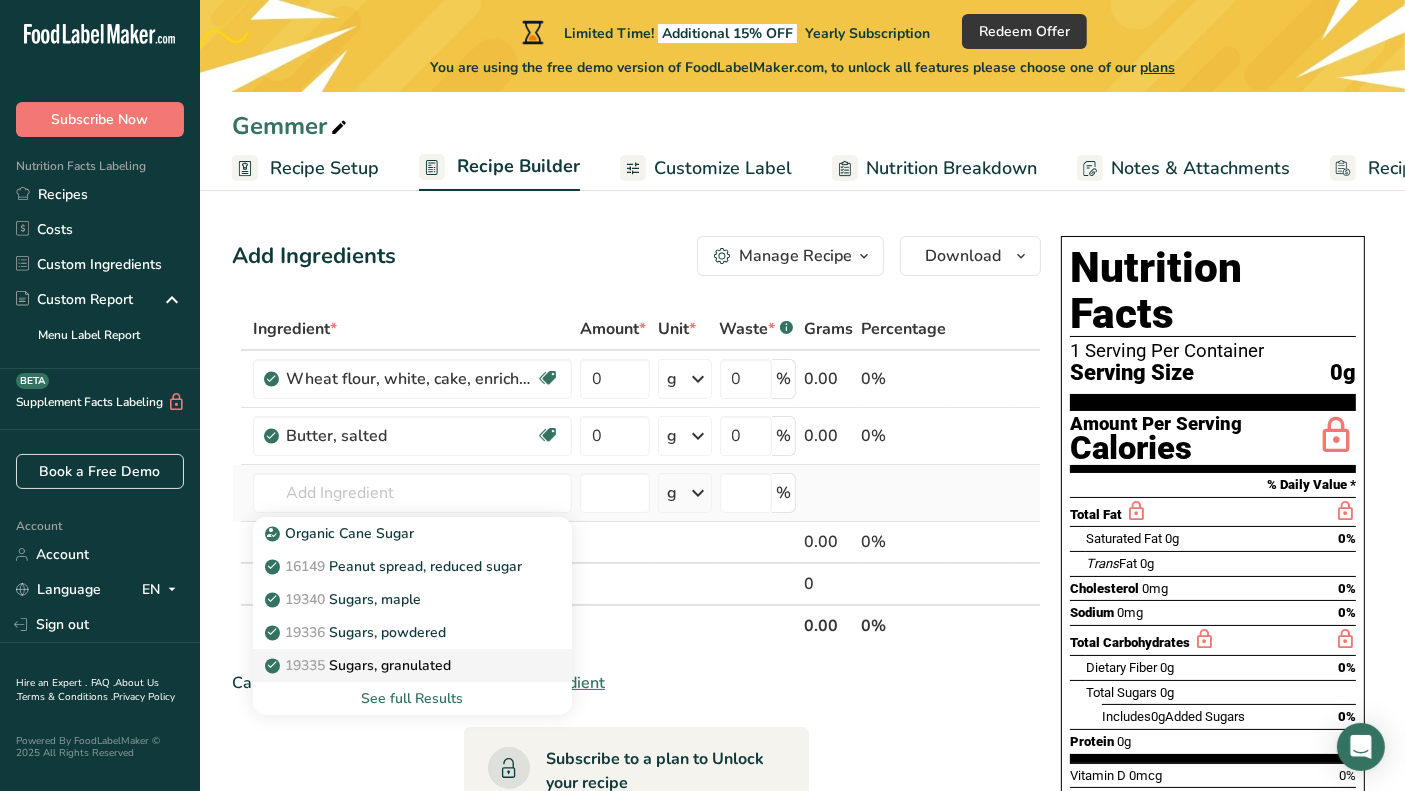 click on "19335
Sugars, granulated" at bounding box center [360, 665] 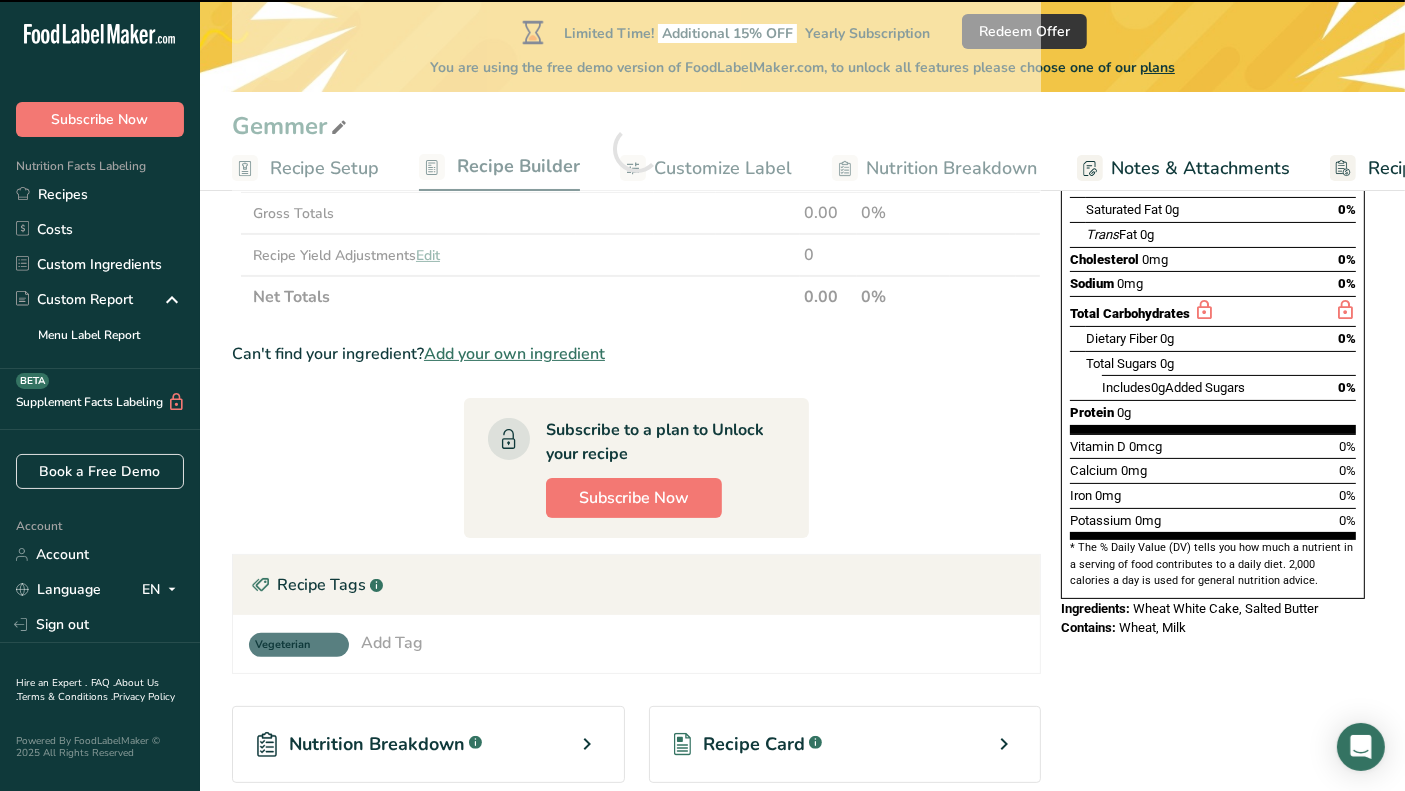 scroll, scrollTop: 333, scrollLeft: 0, axis: vertical 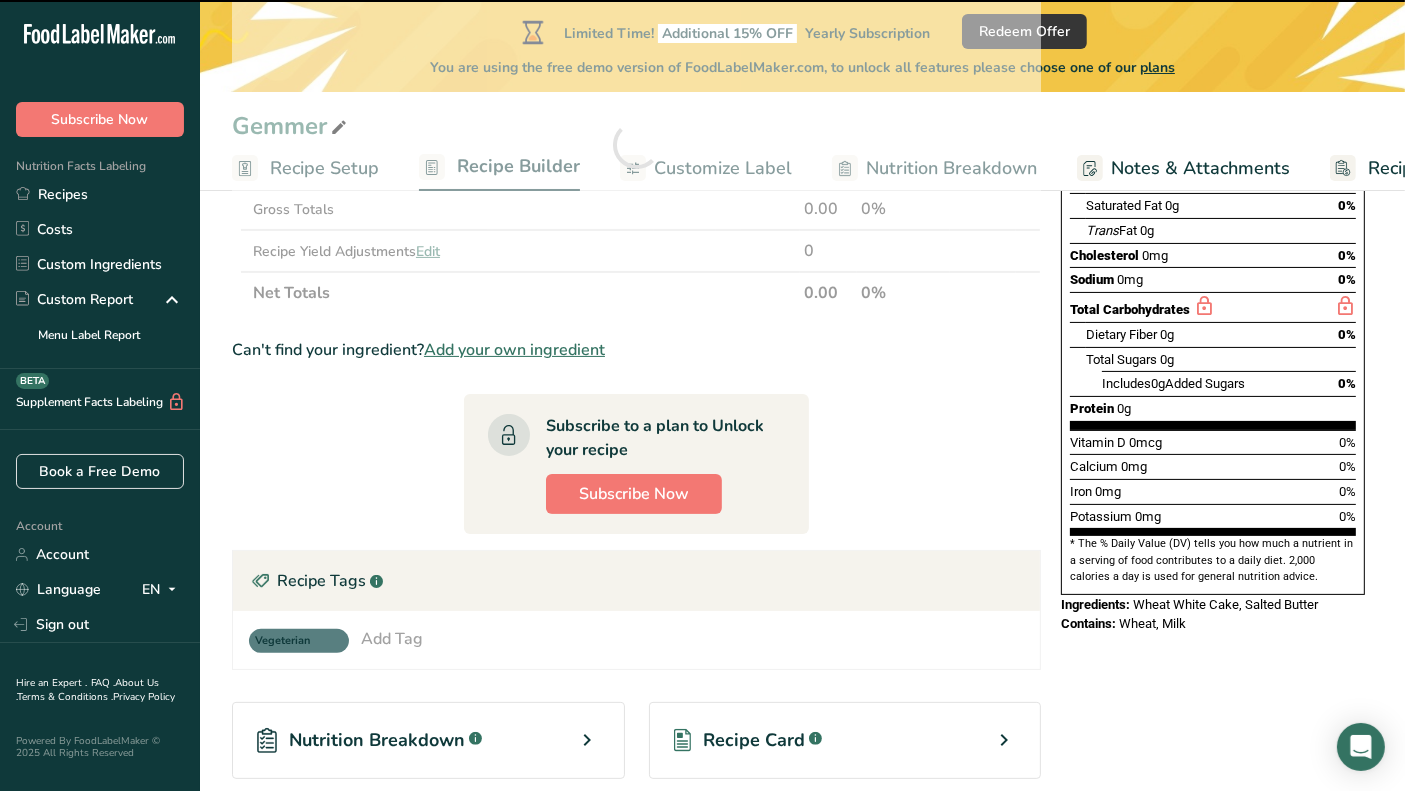 type on "0" 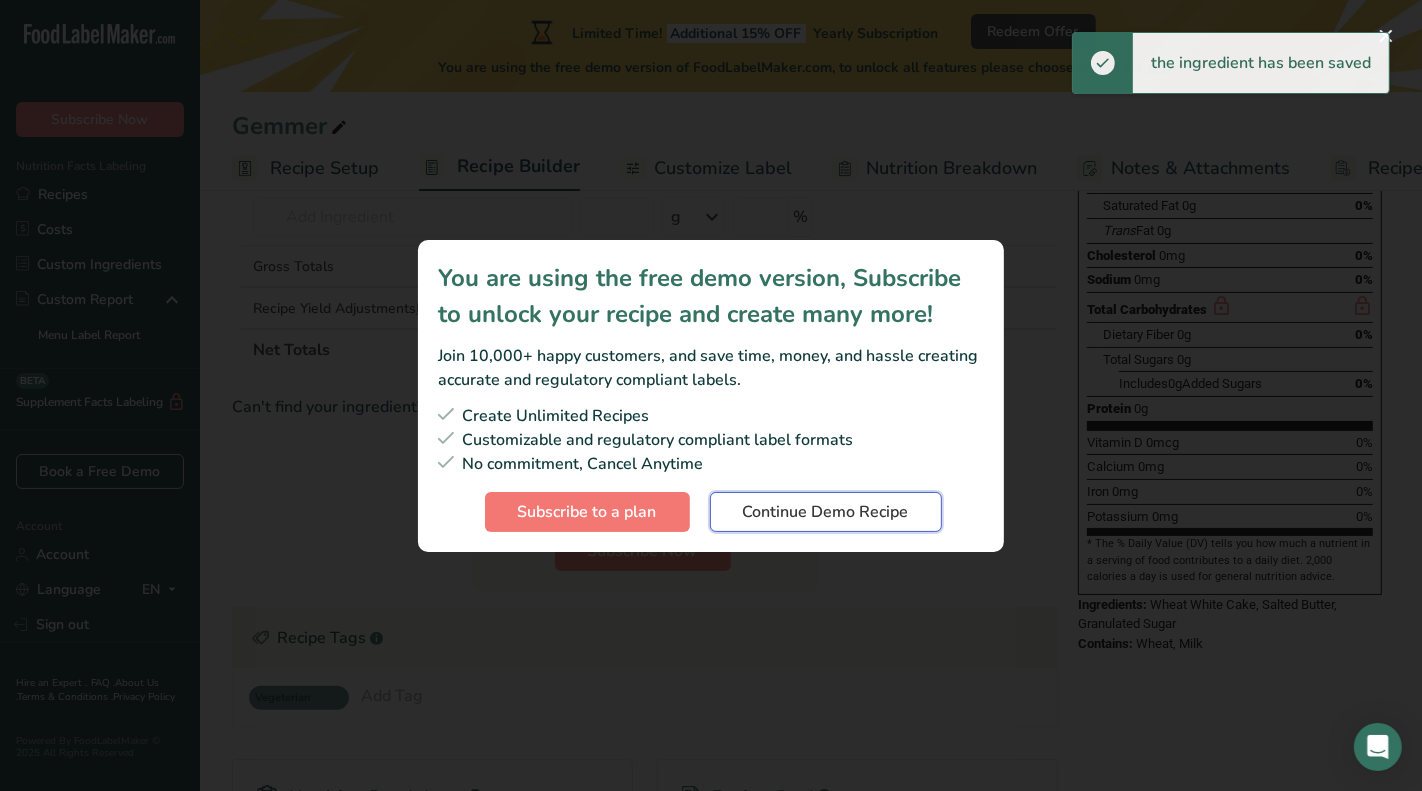 click on "Continue Demo Recipe" at bounding box center (826, 512) 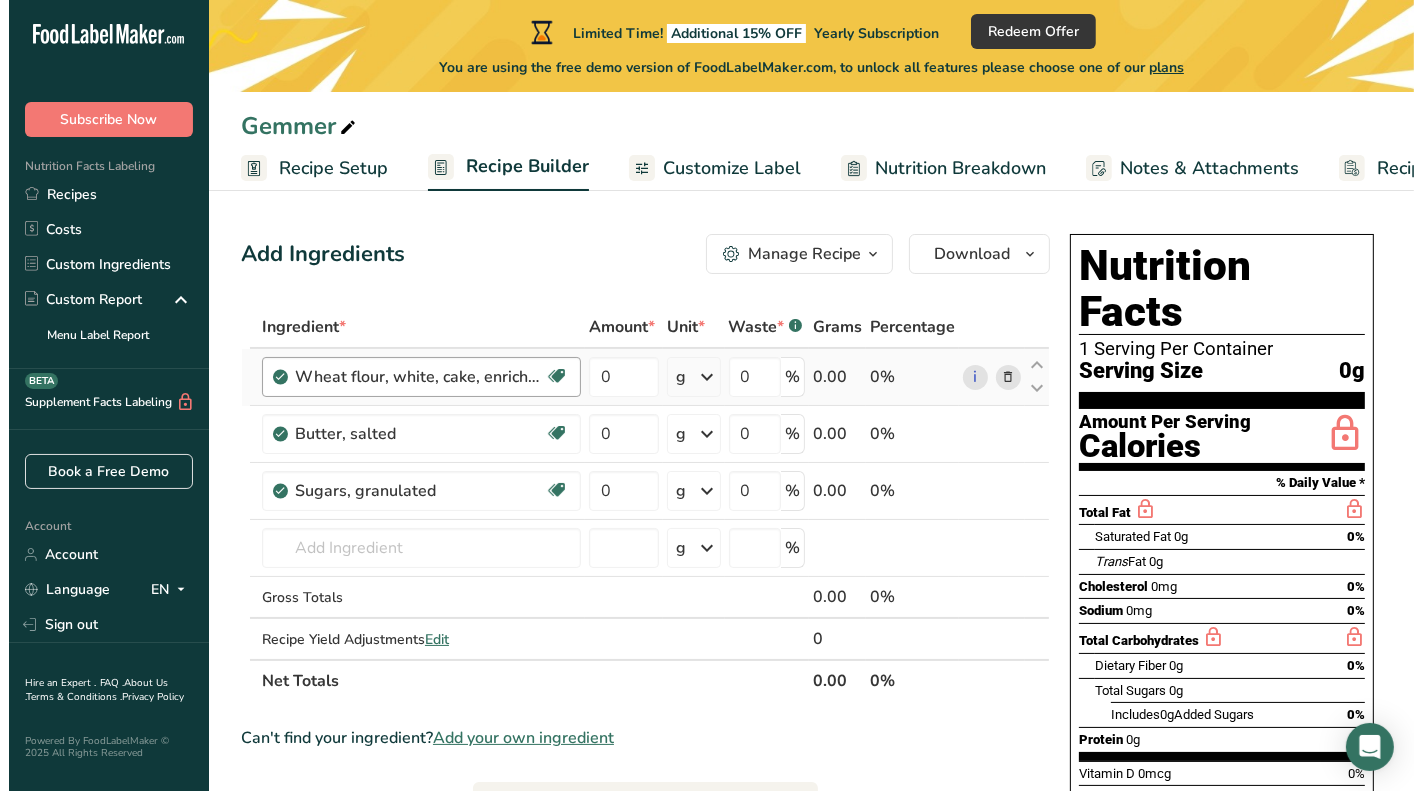 scroll, scrollTop: 0, scrollLeft: 0, axis: both 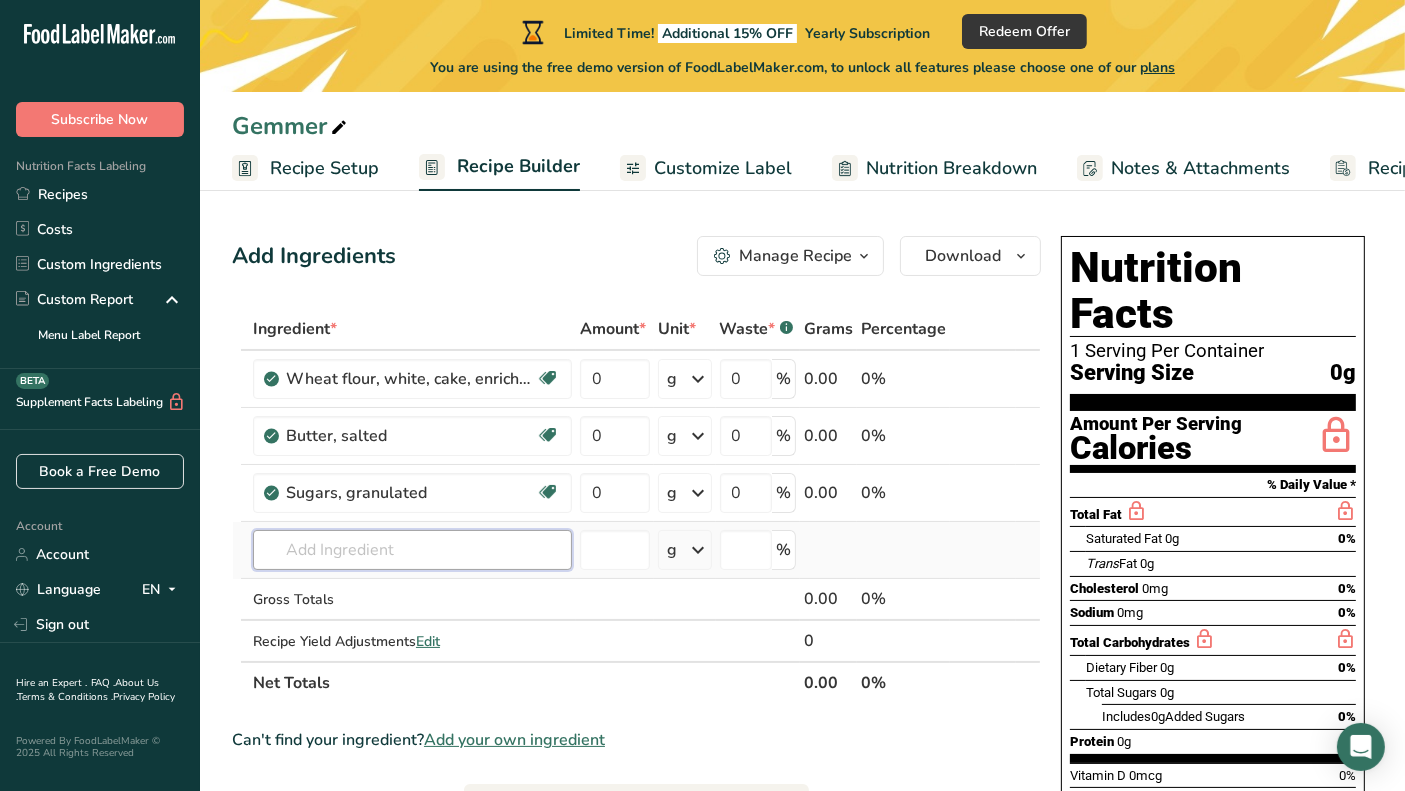 click at bounding box center [412, 550] 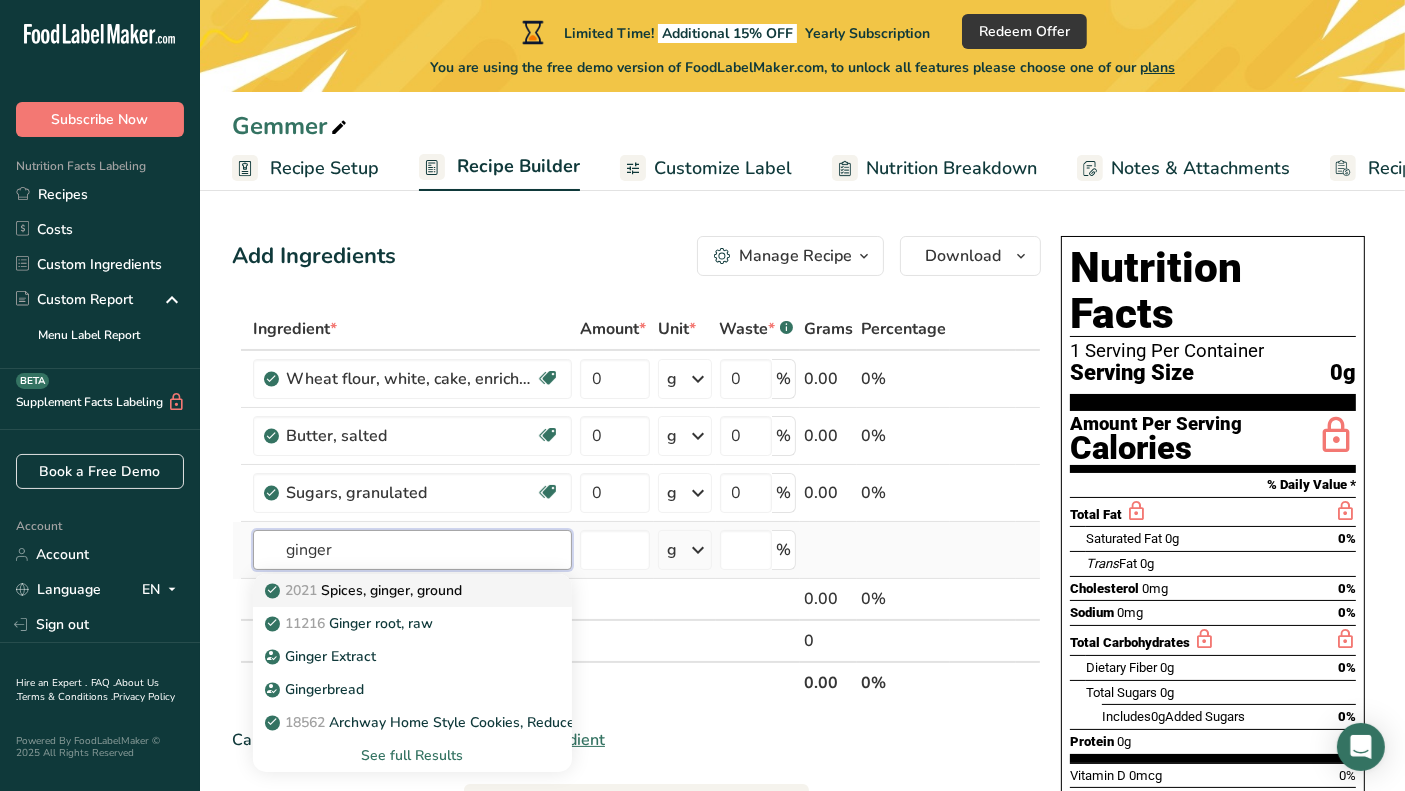 type on "ginger" 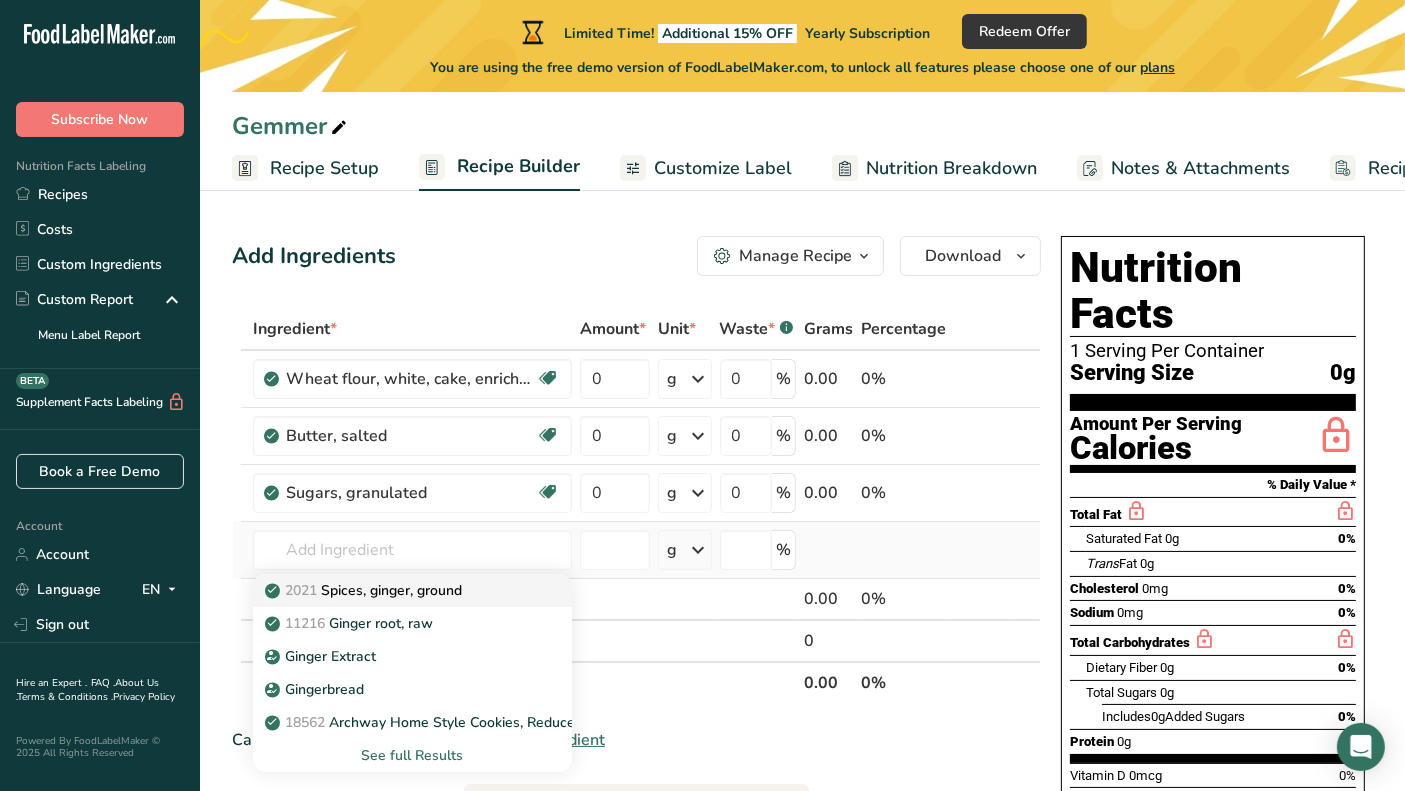 click on "2021
Spices, ginger, ground" at bounding box center (412, 590) 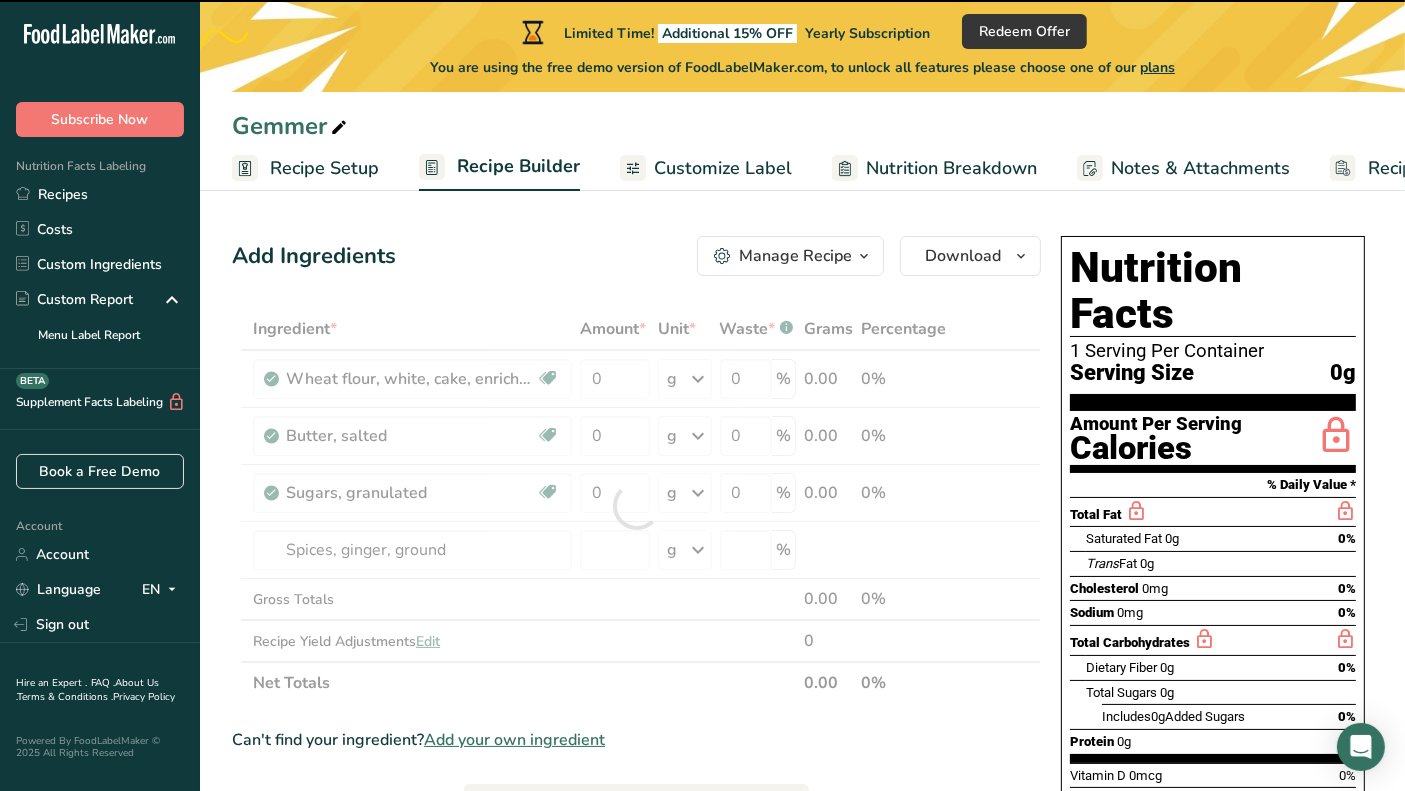 type on "0" 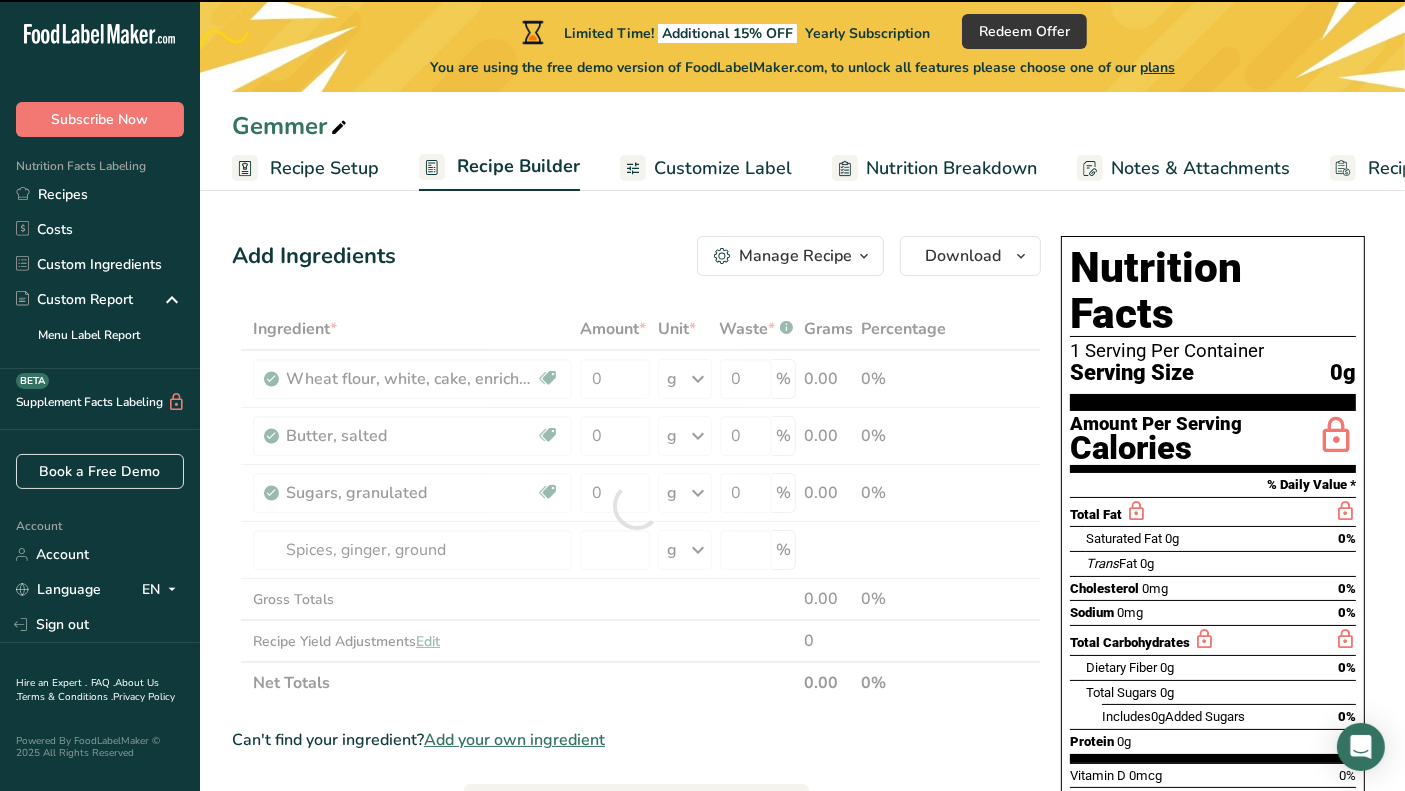 type on "0" 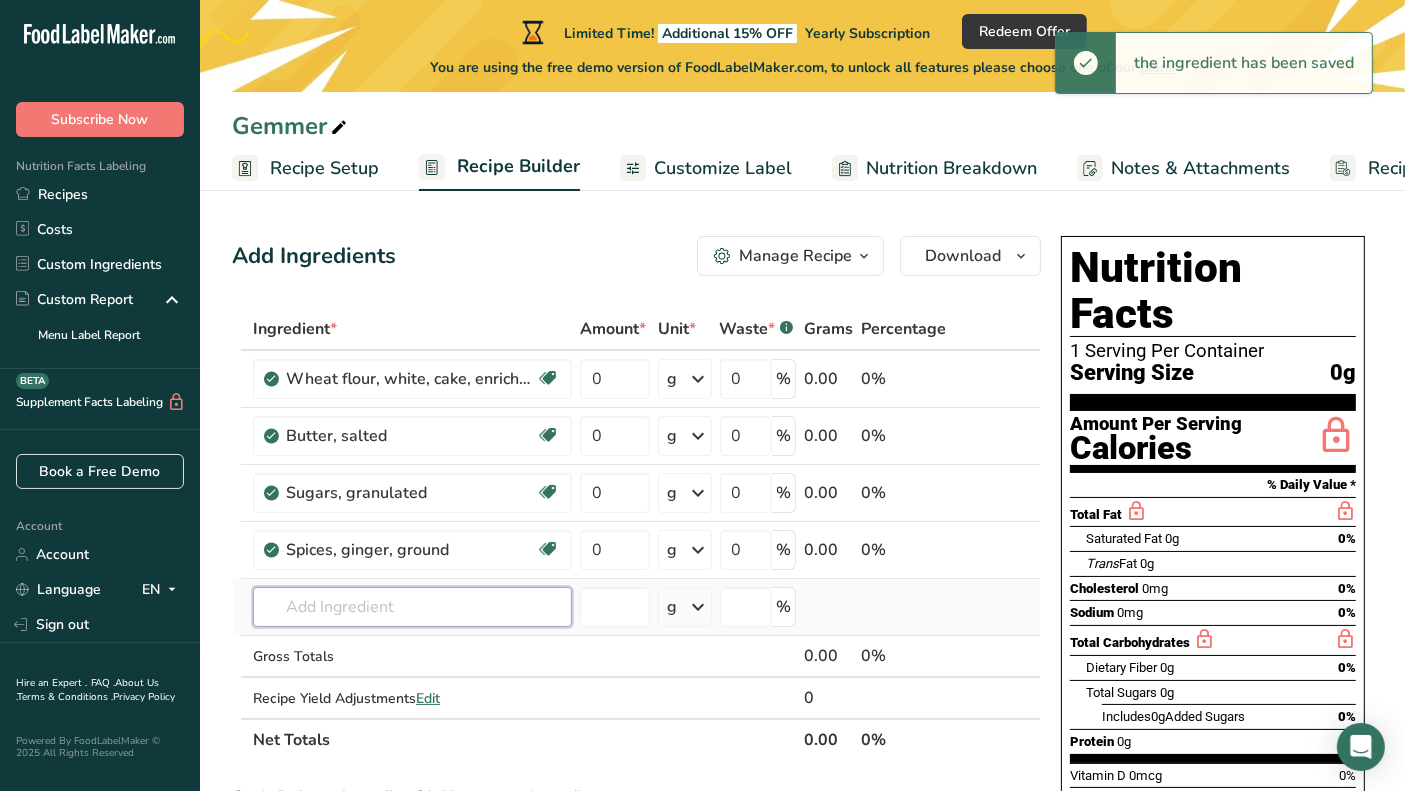 click at bounding box center (412, 607) 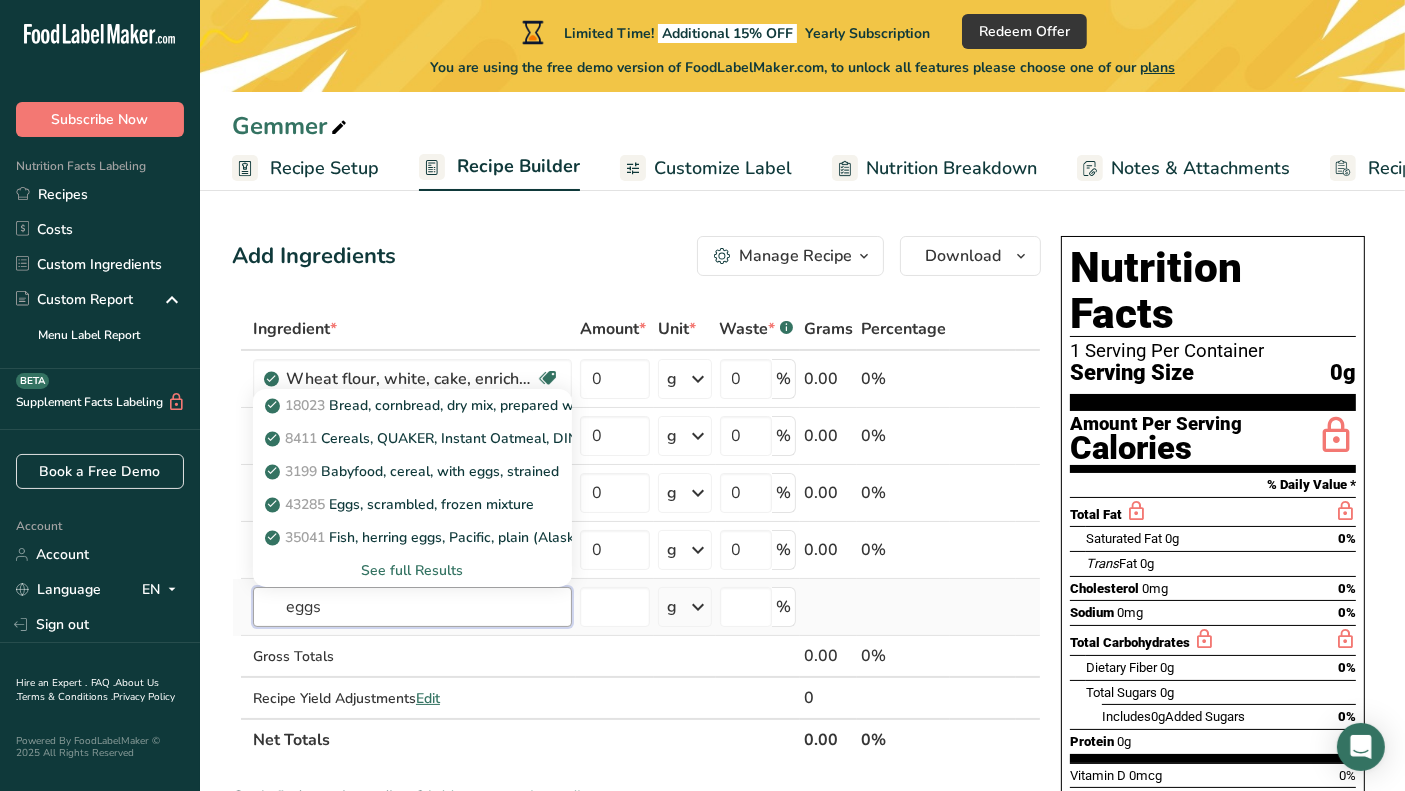 type on "eggs" 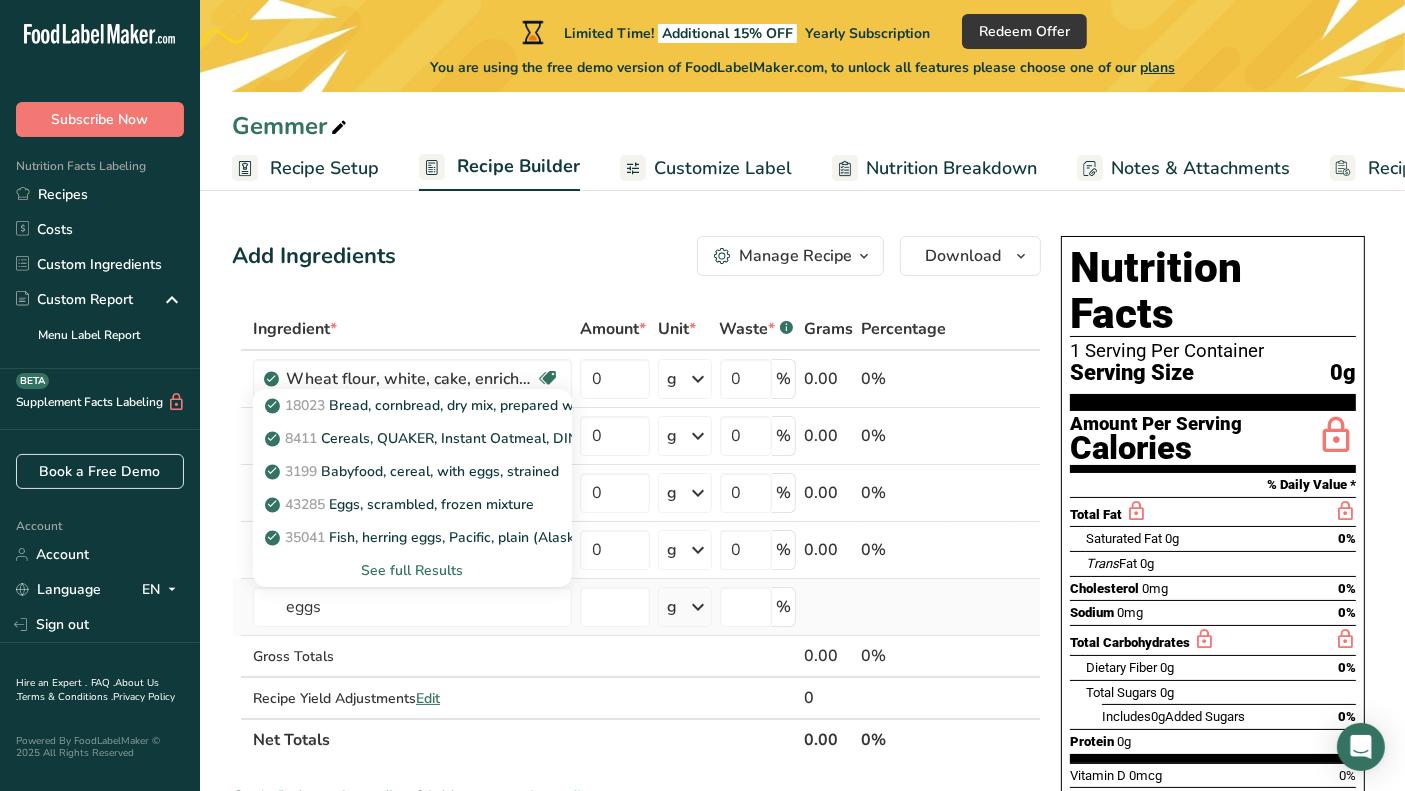 type 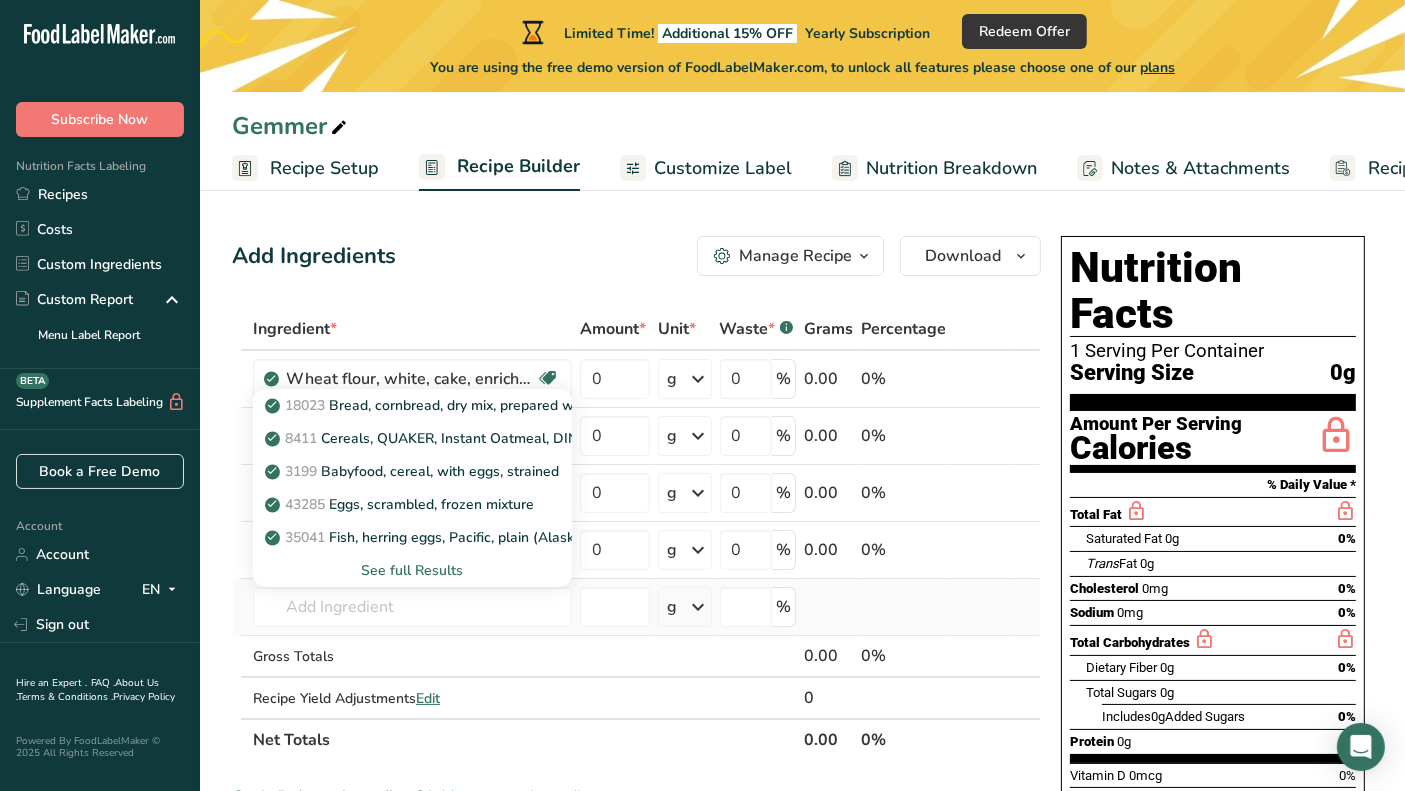 click on "See full Results" at bounding box center (412, 570) 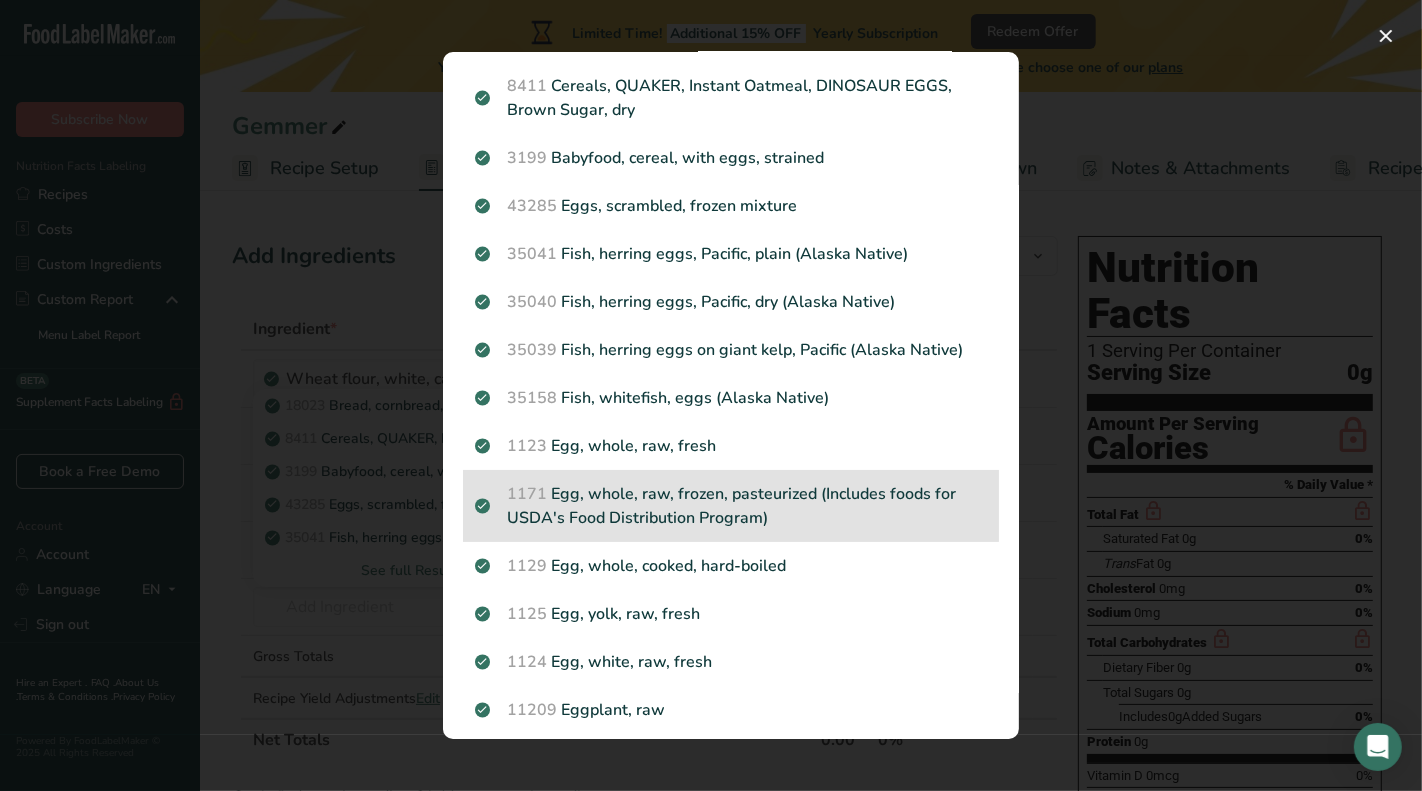 scroll, scrollTop: 222, scrollLeft: 0, axis: vertical 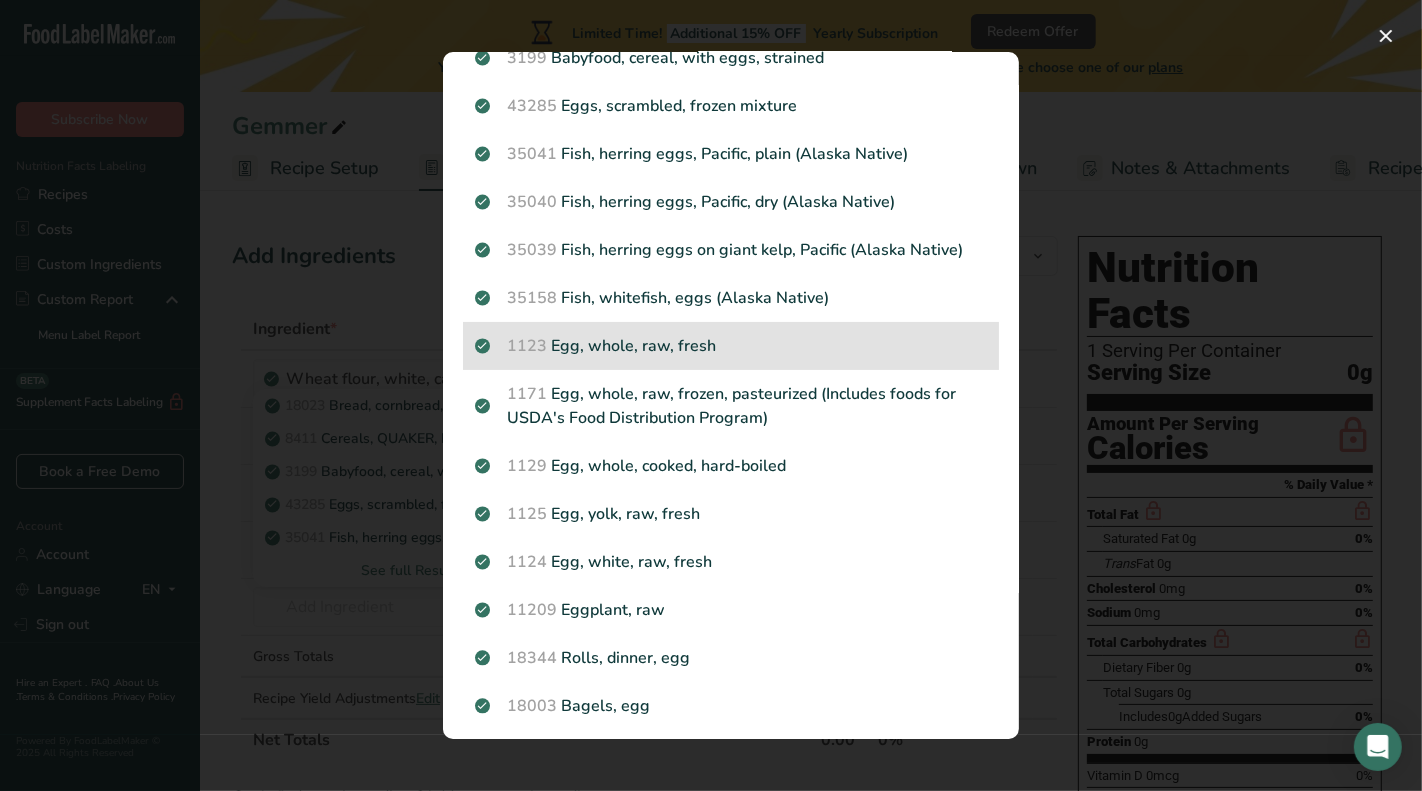 click on "1123
Egg, whole, raw, fresh" at bounding box center (731, 346) 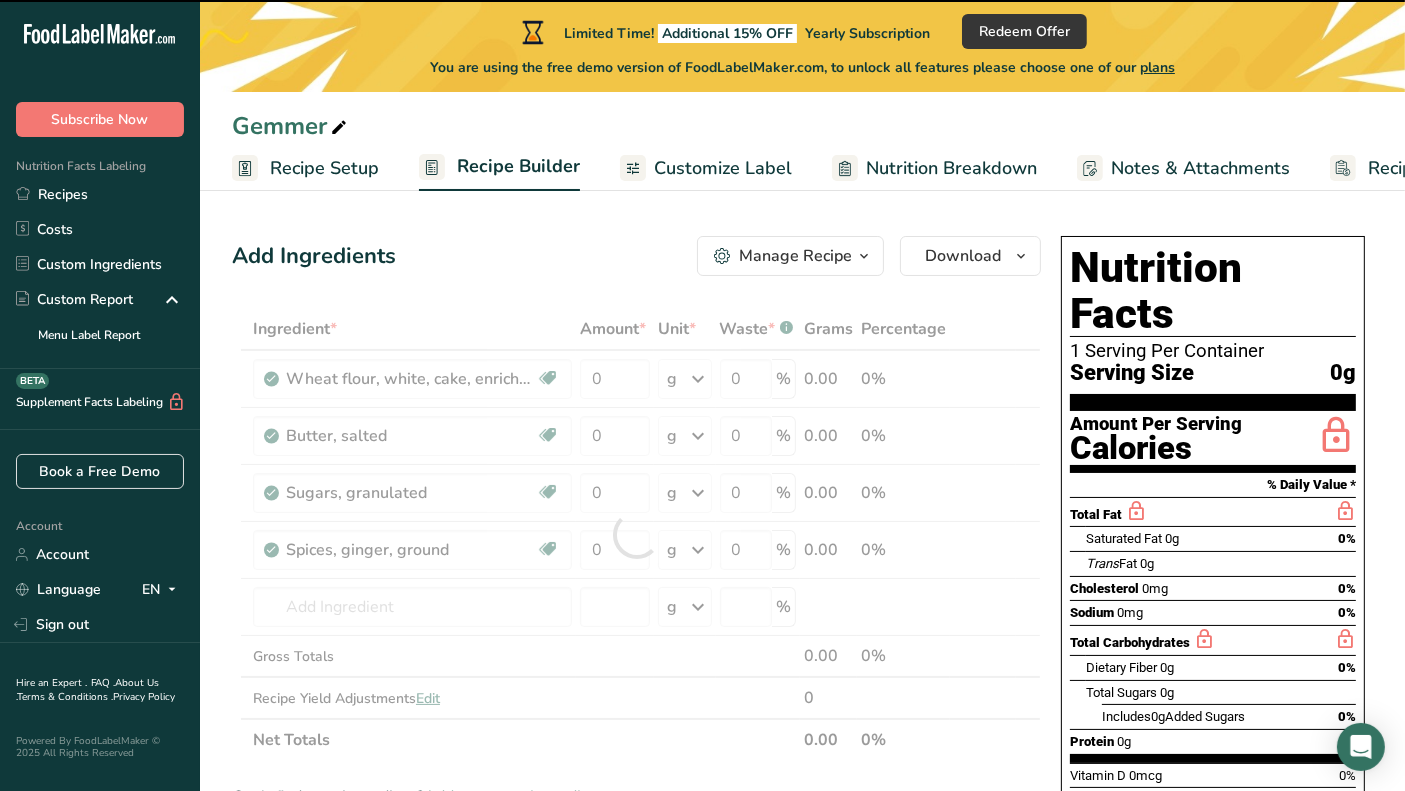 type on "0" 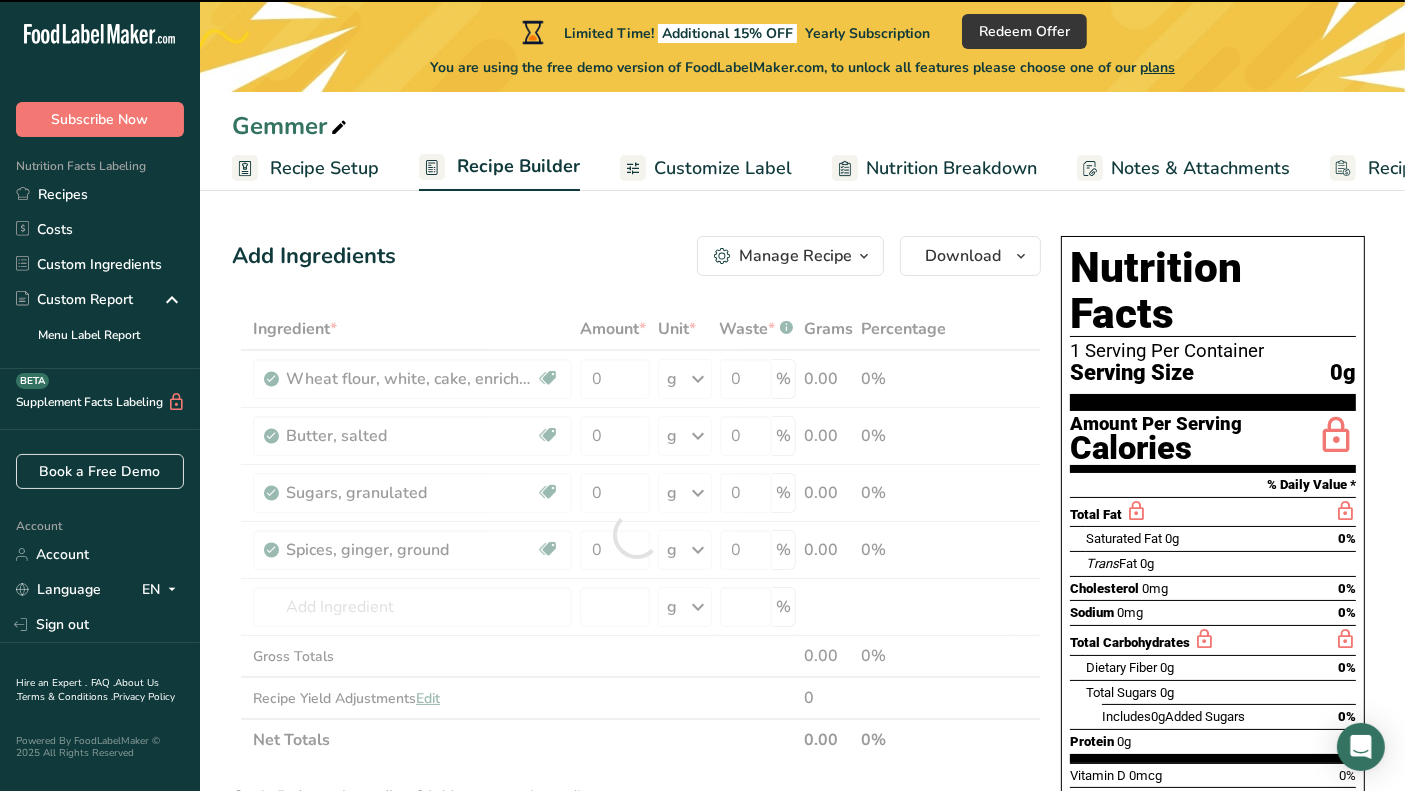 type on "0" 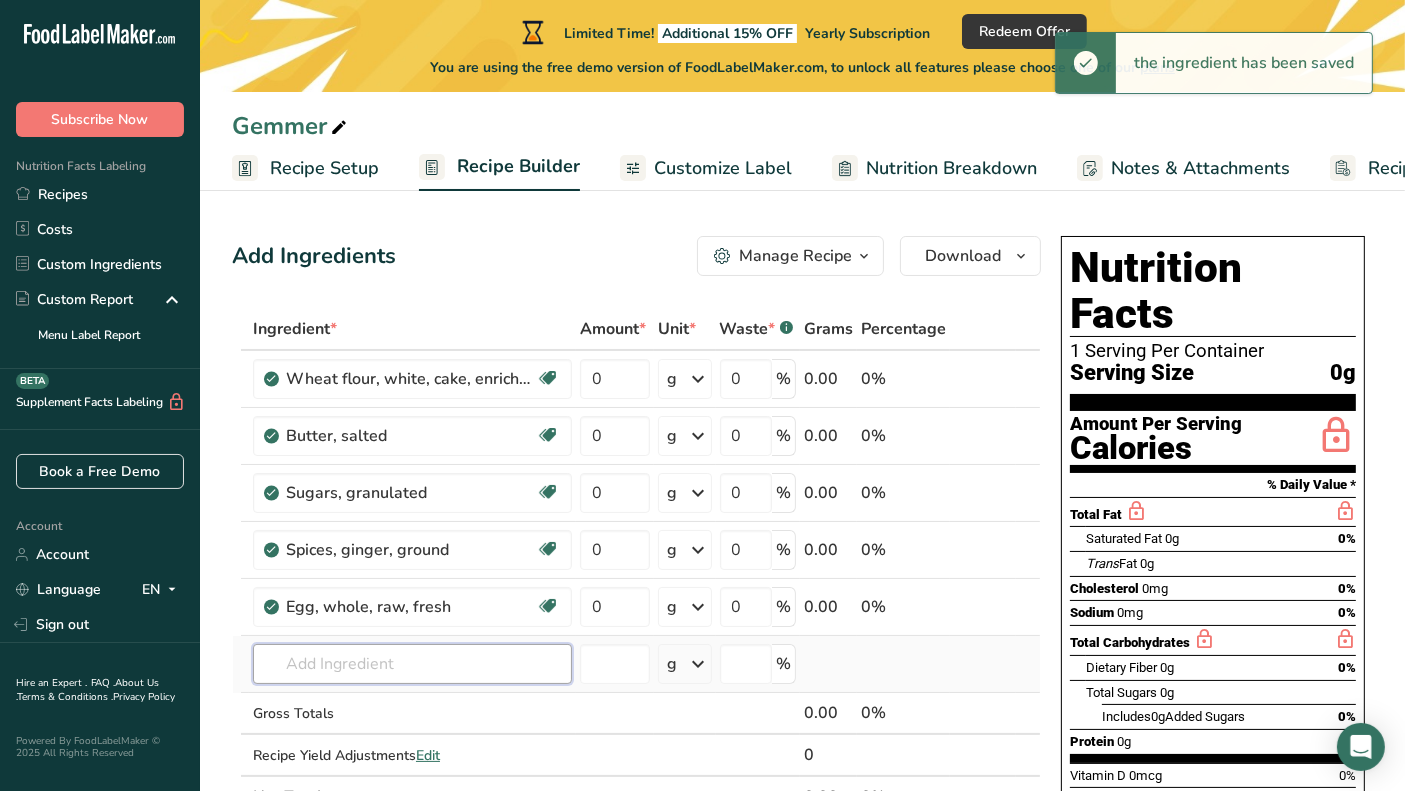 click at bounding box center (412, 664) 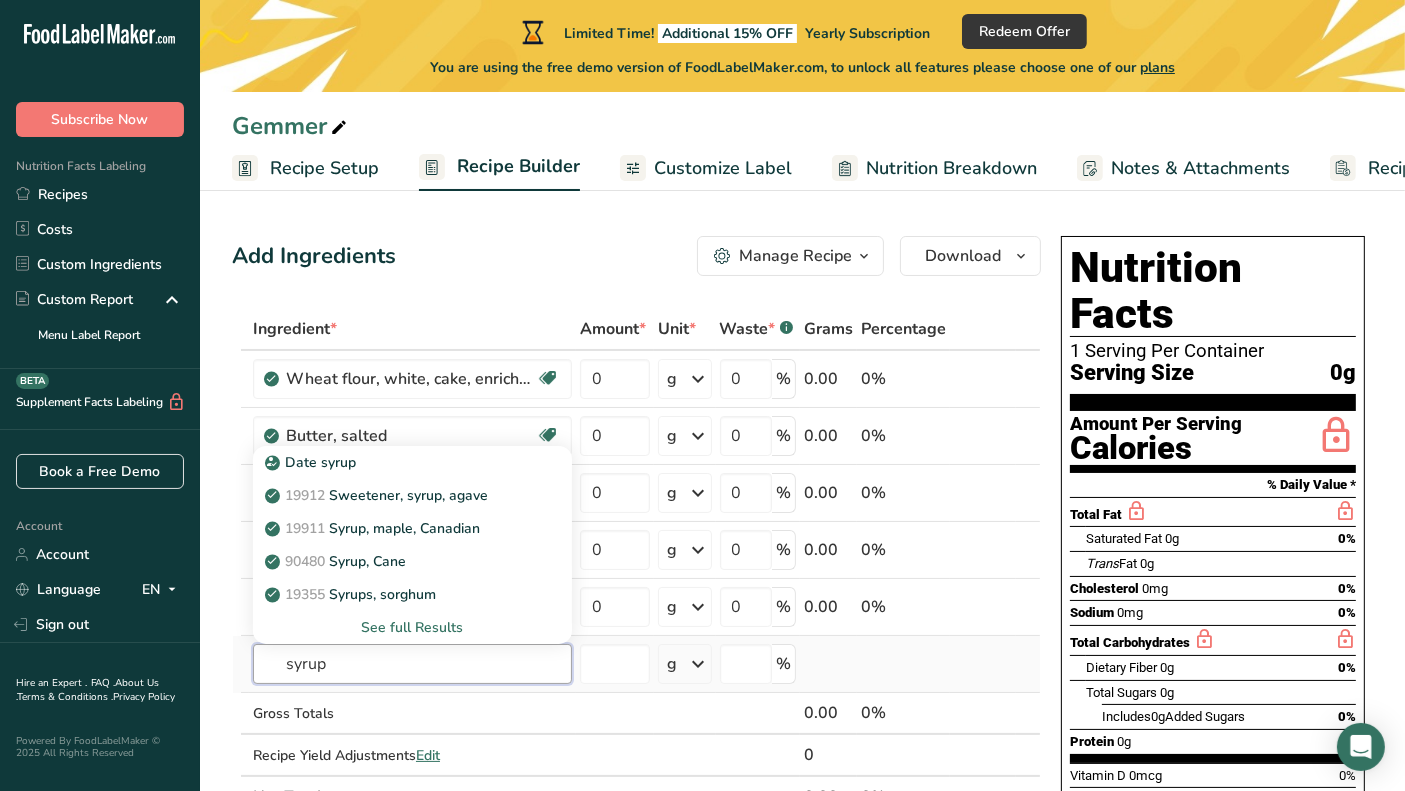 type on "syrup" 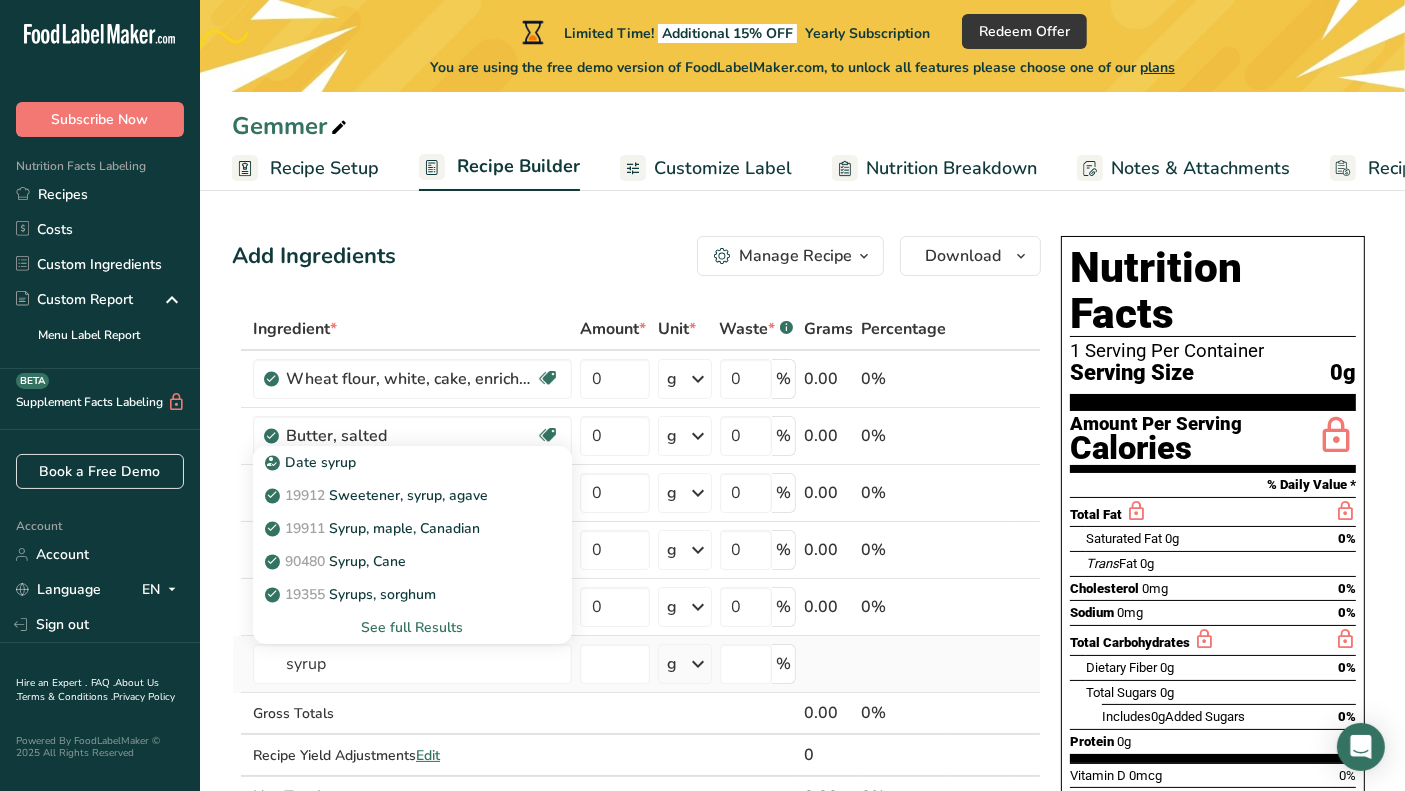 type 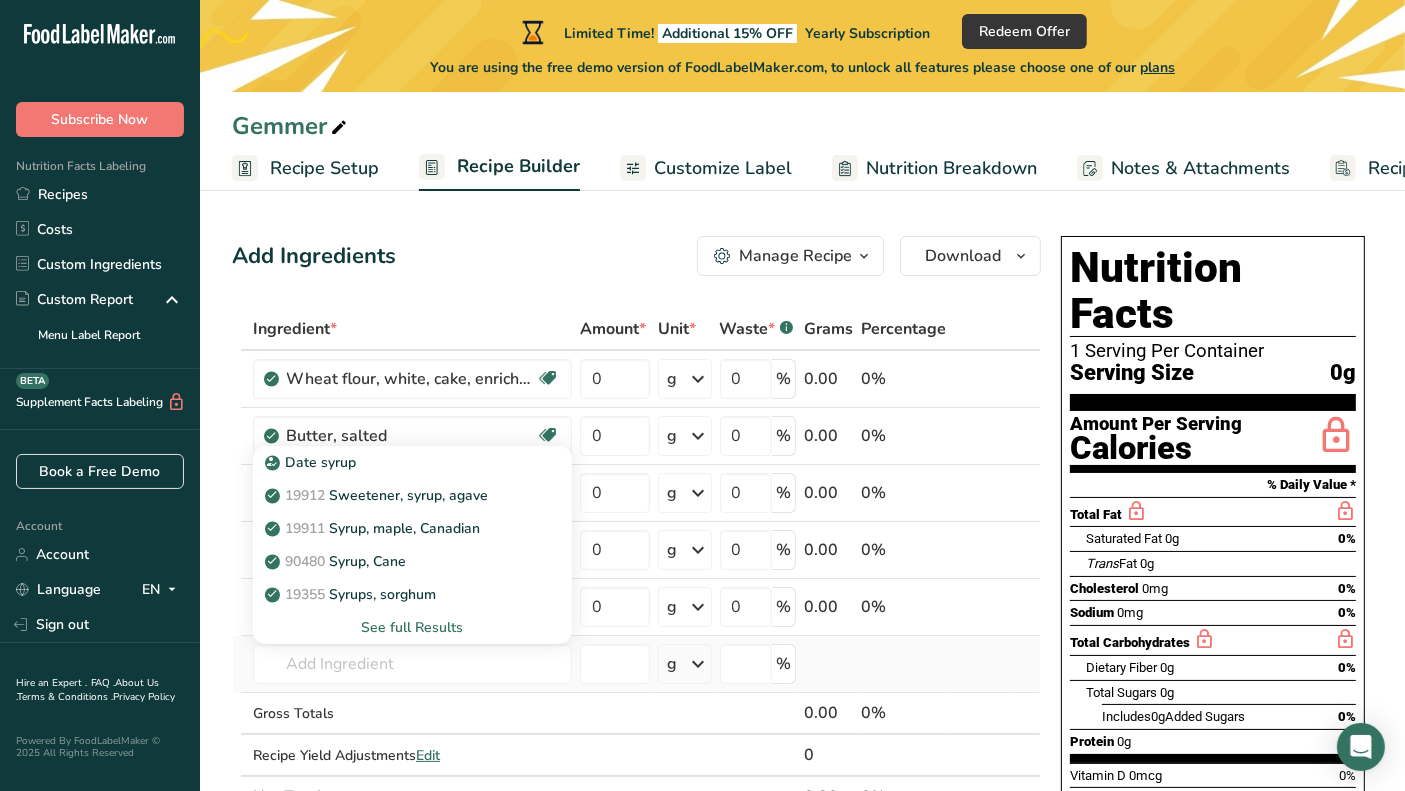 click on "See full Results" at bounding box center (412, 627) 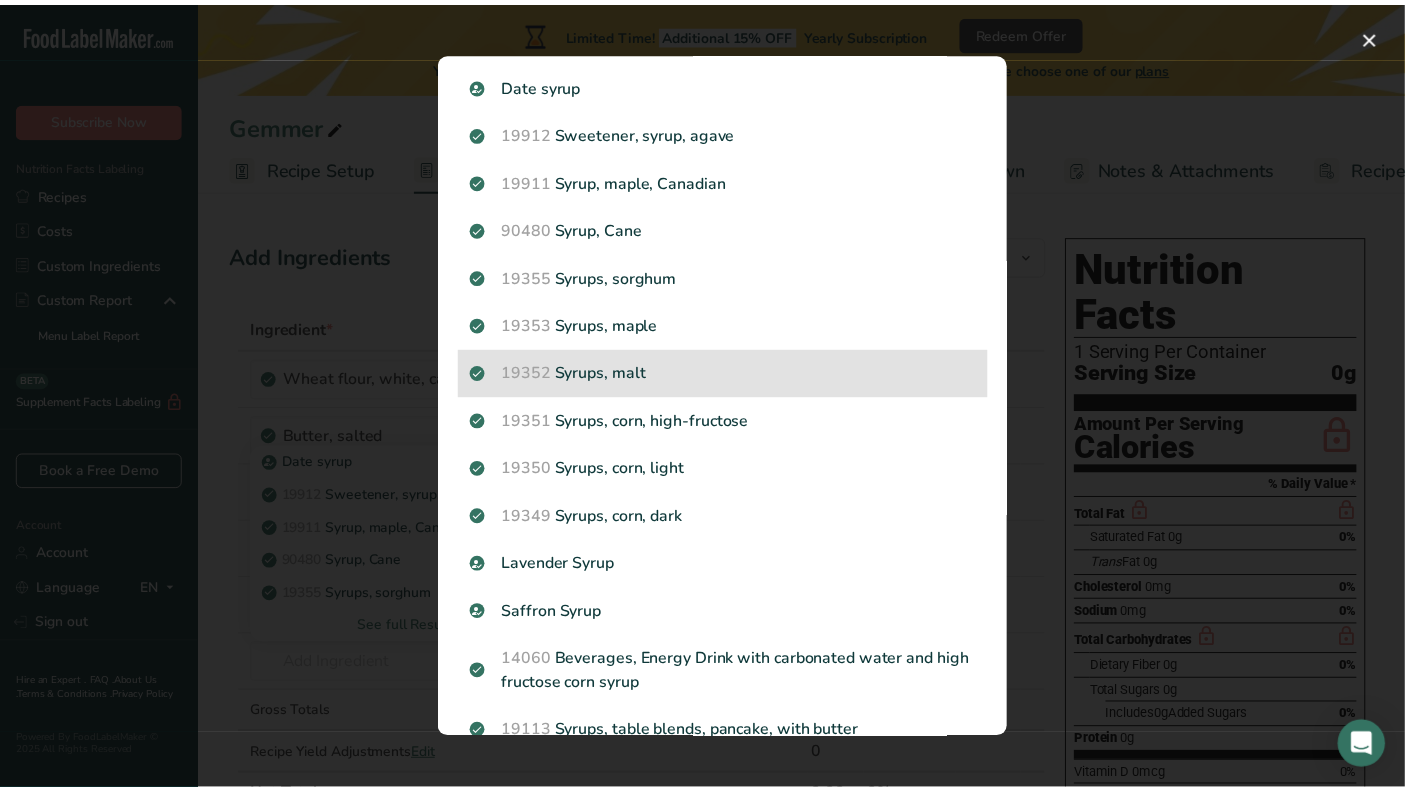 scroll, scrollTop: 0, scrollLeft: 0, axis: both 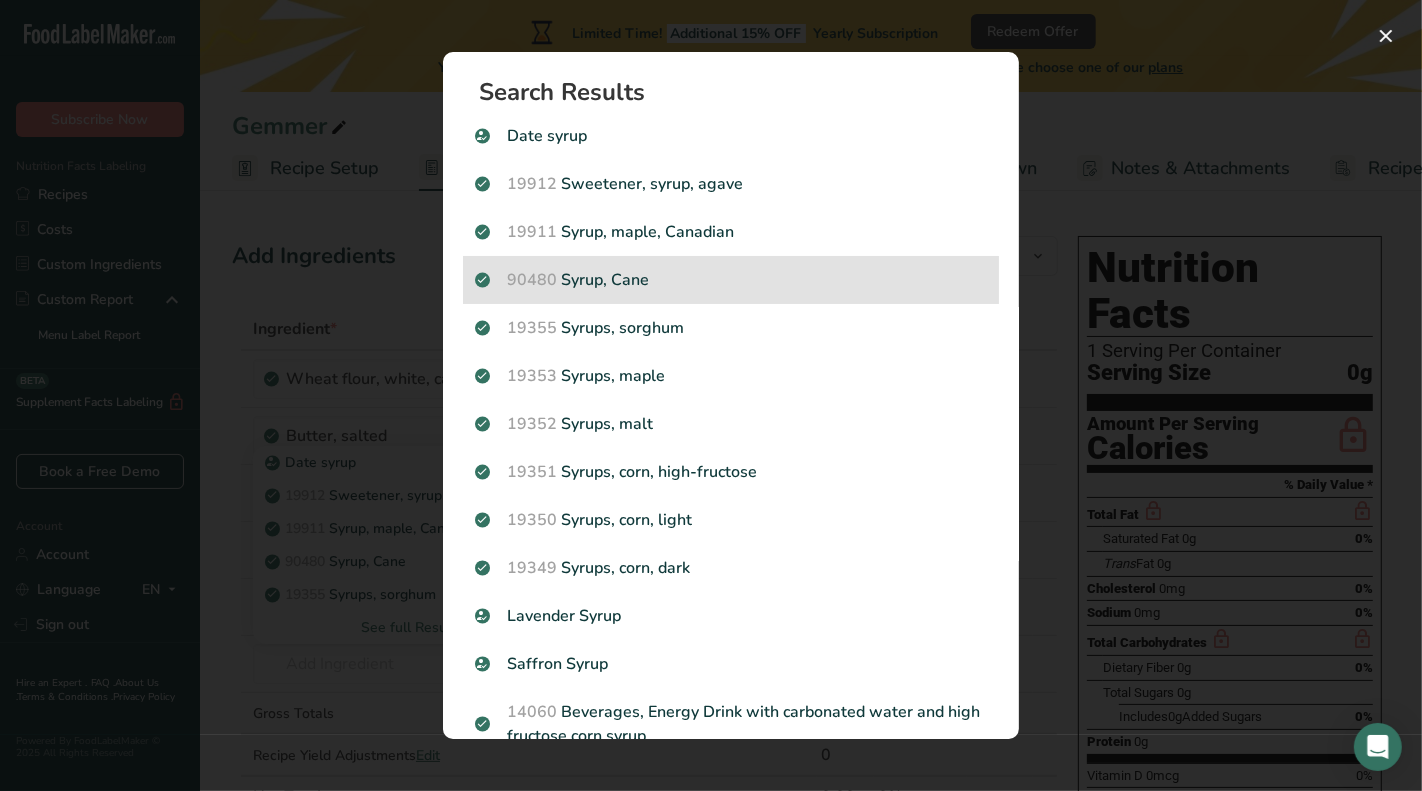click on "90480
Syrup, Cane" at bounding box center [731, 280] 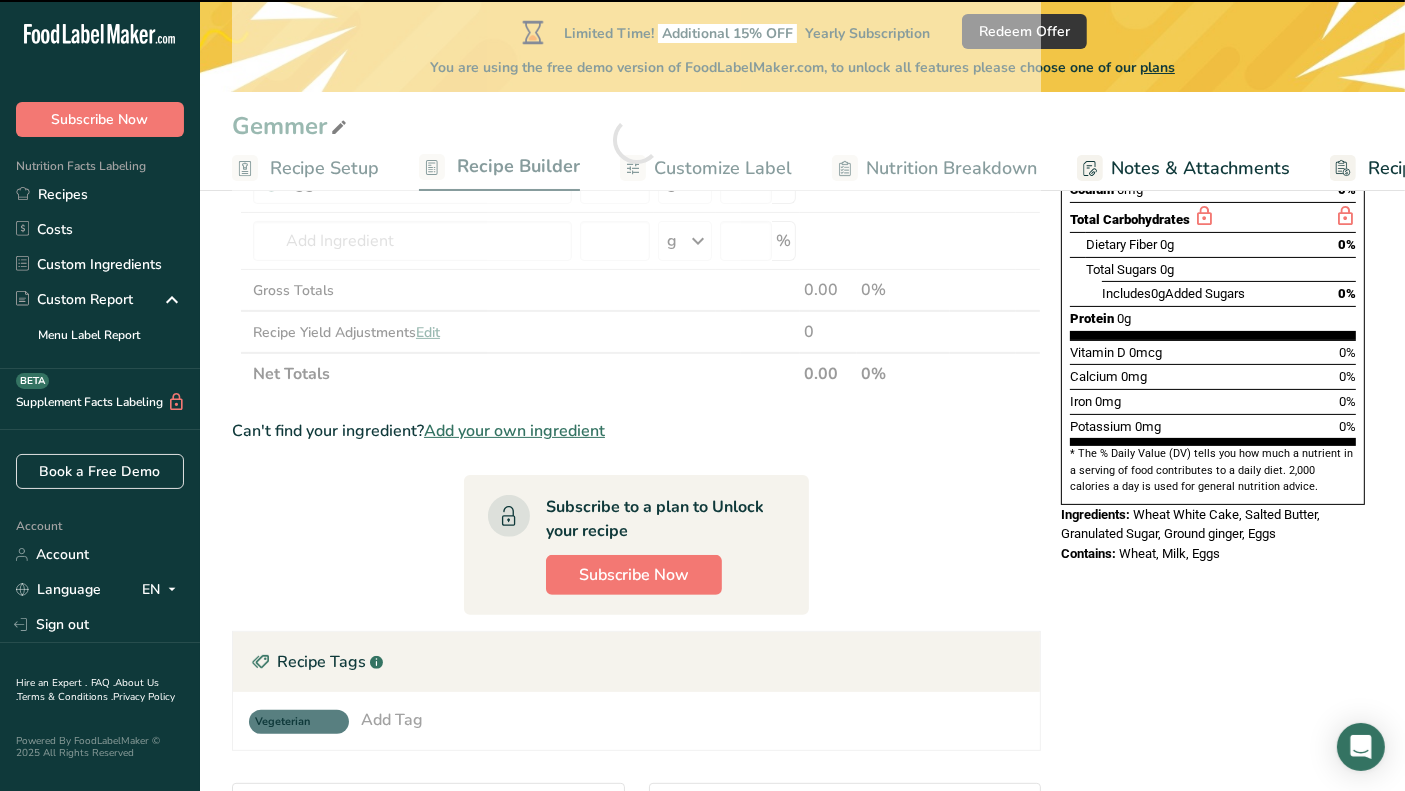 scroll, scrollTop: 444, scrollLeft: 0, axis: vertical 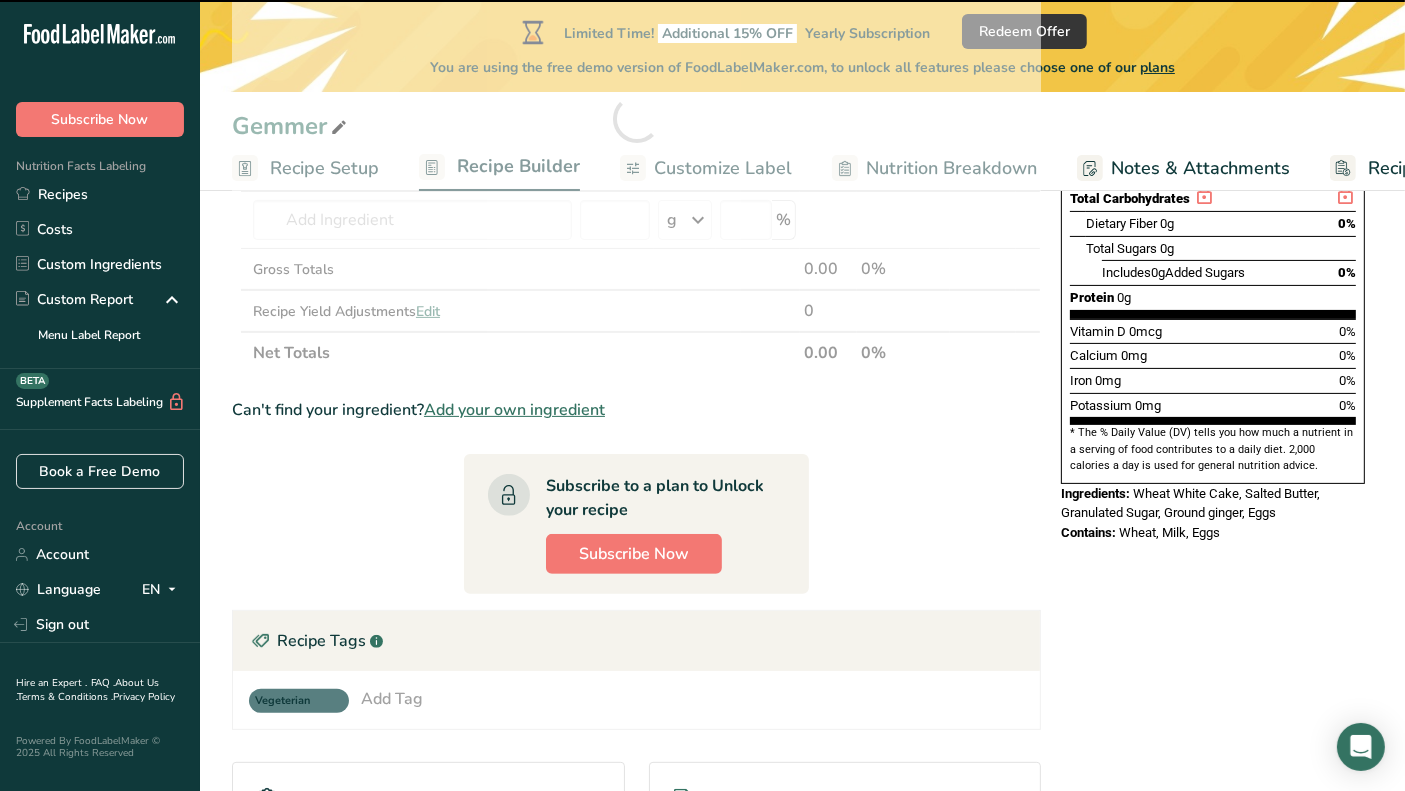 type on "0" 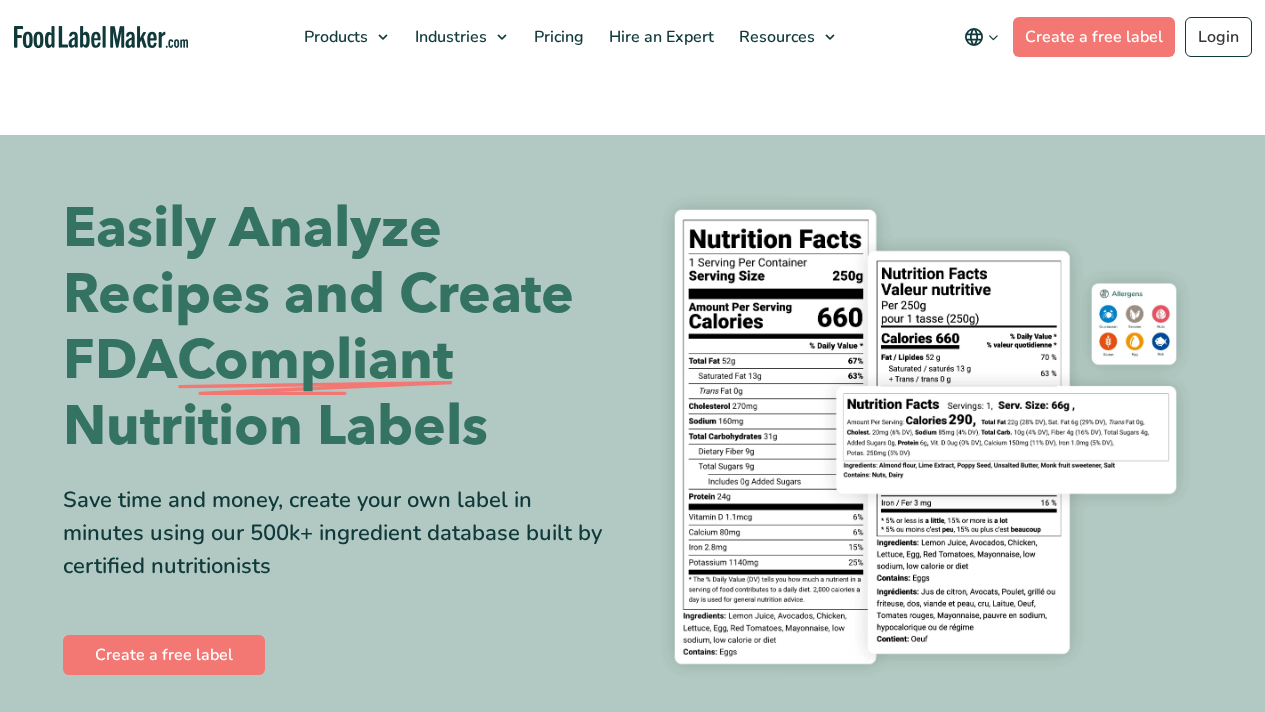 scroll, scrollTop: 0, scrollLeft: 0, axis: both 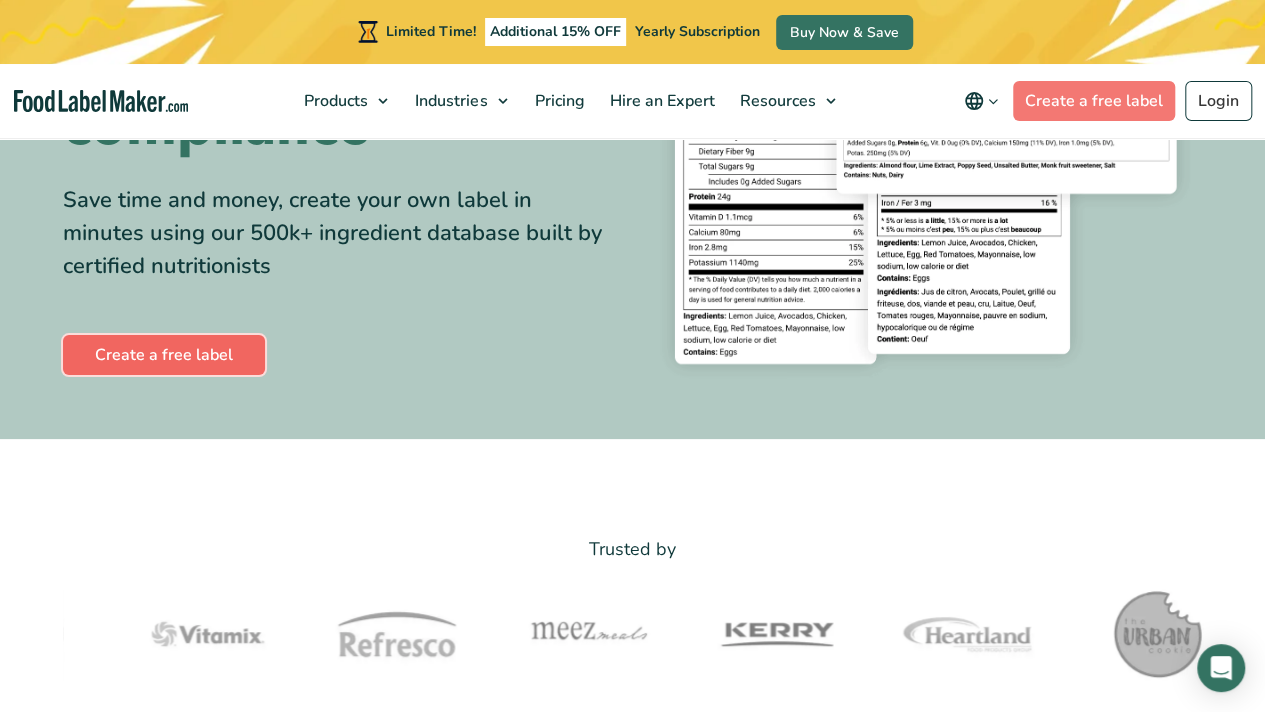 click on "Create a free label" at bounding box center [164, 355] 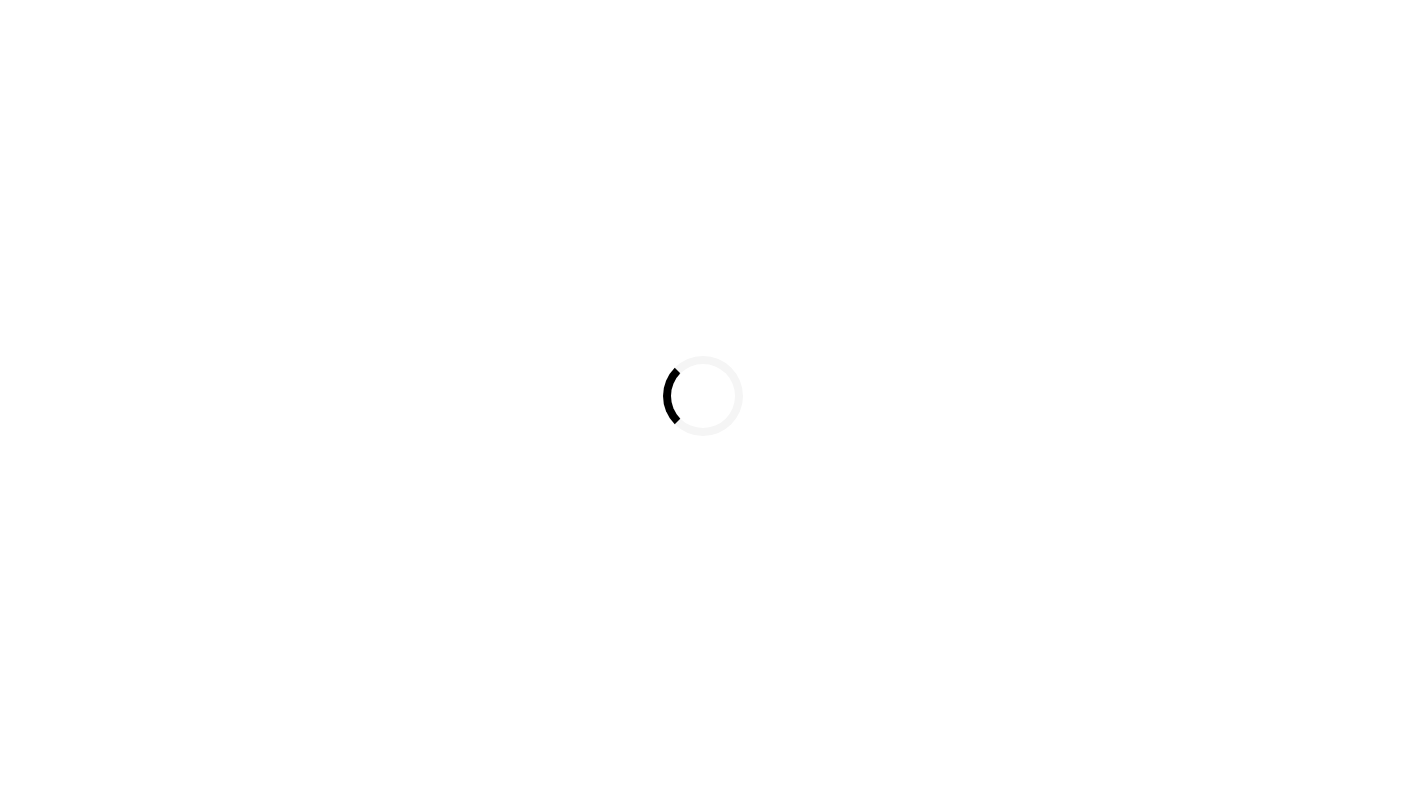 scroll, scrollTop: 0, scrollLeft: 0, axis: both 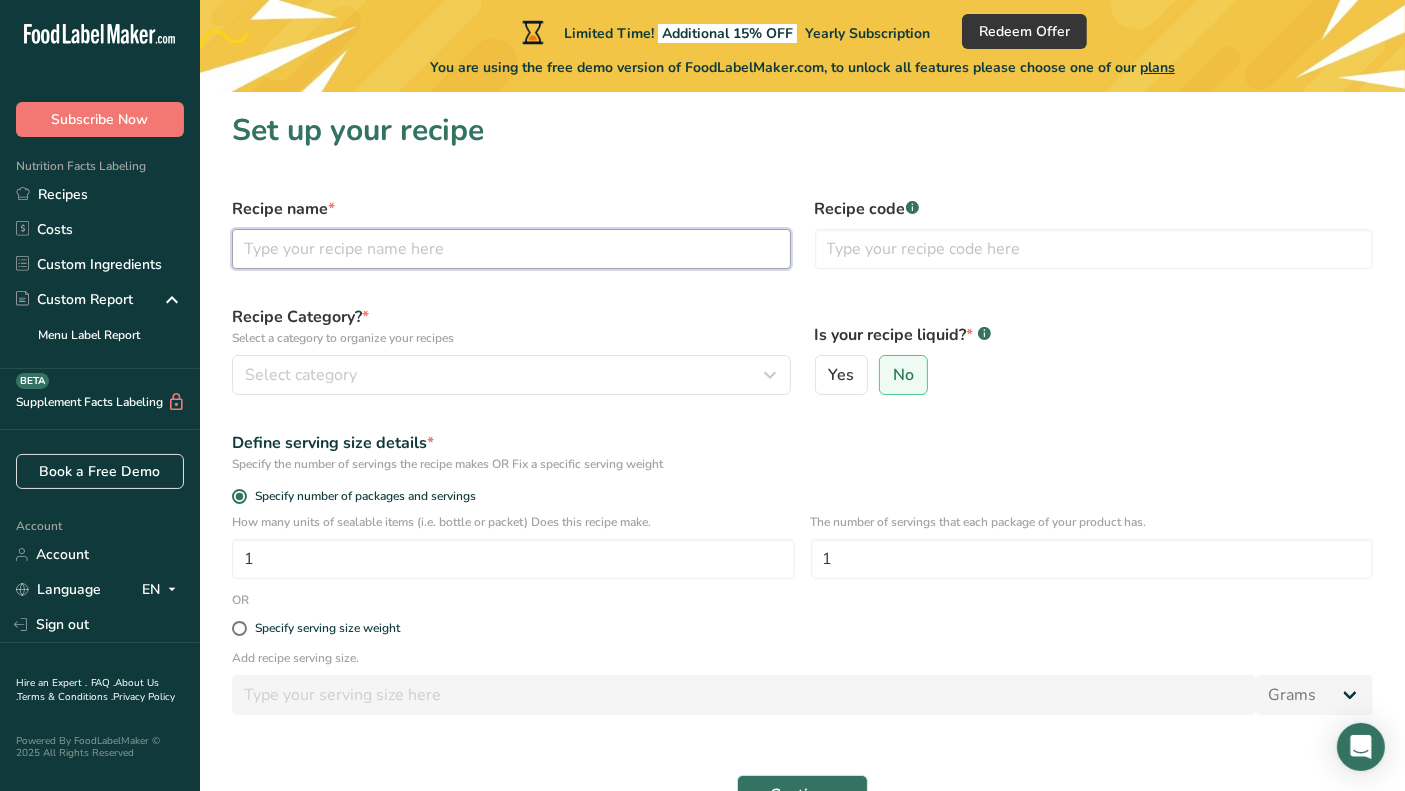 click at bounding box center [511, 249] 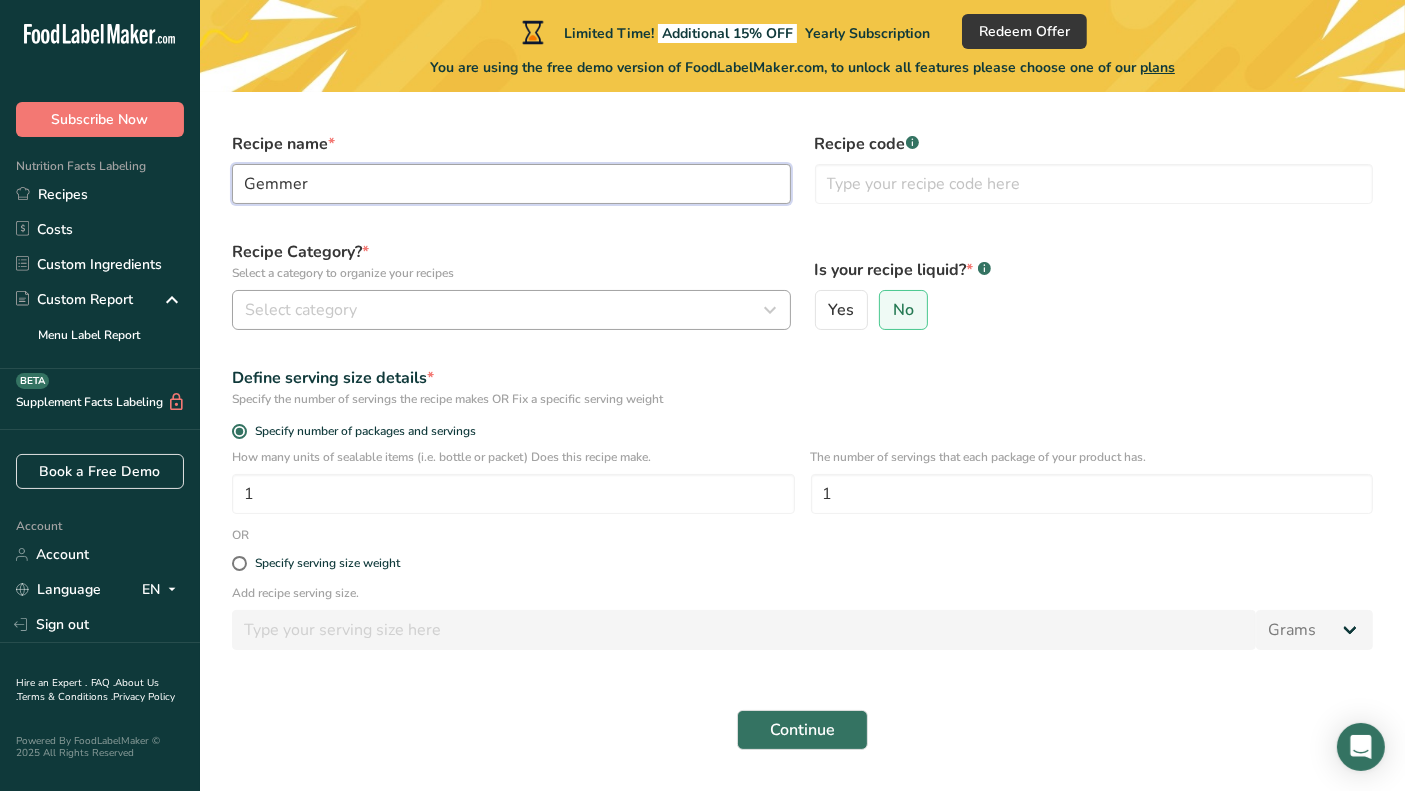 scroll, scrollTop: 120, scrollLeft: 0, axis: vertical 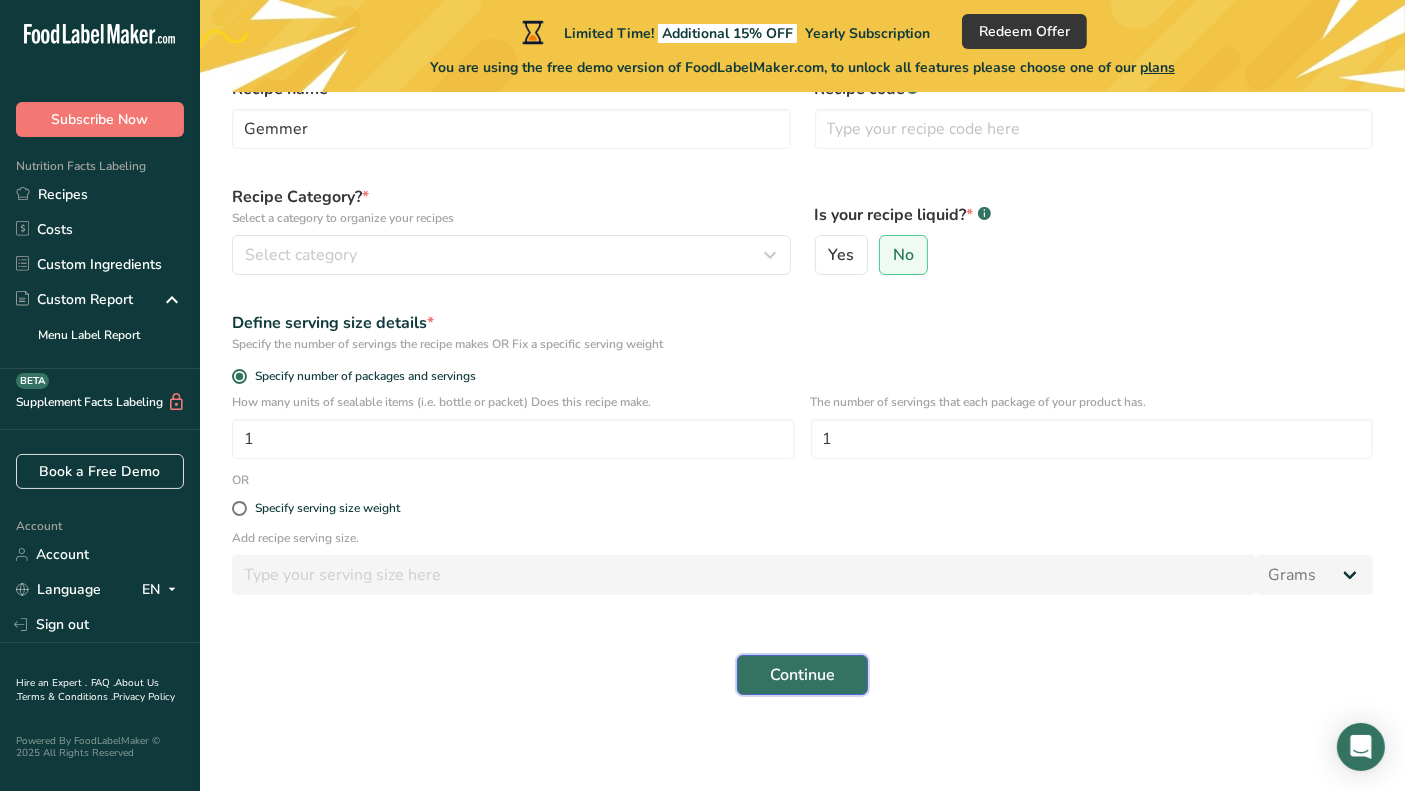 click on "Continue" at bounding box center [802, 675] 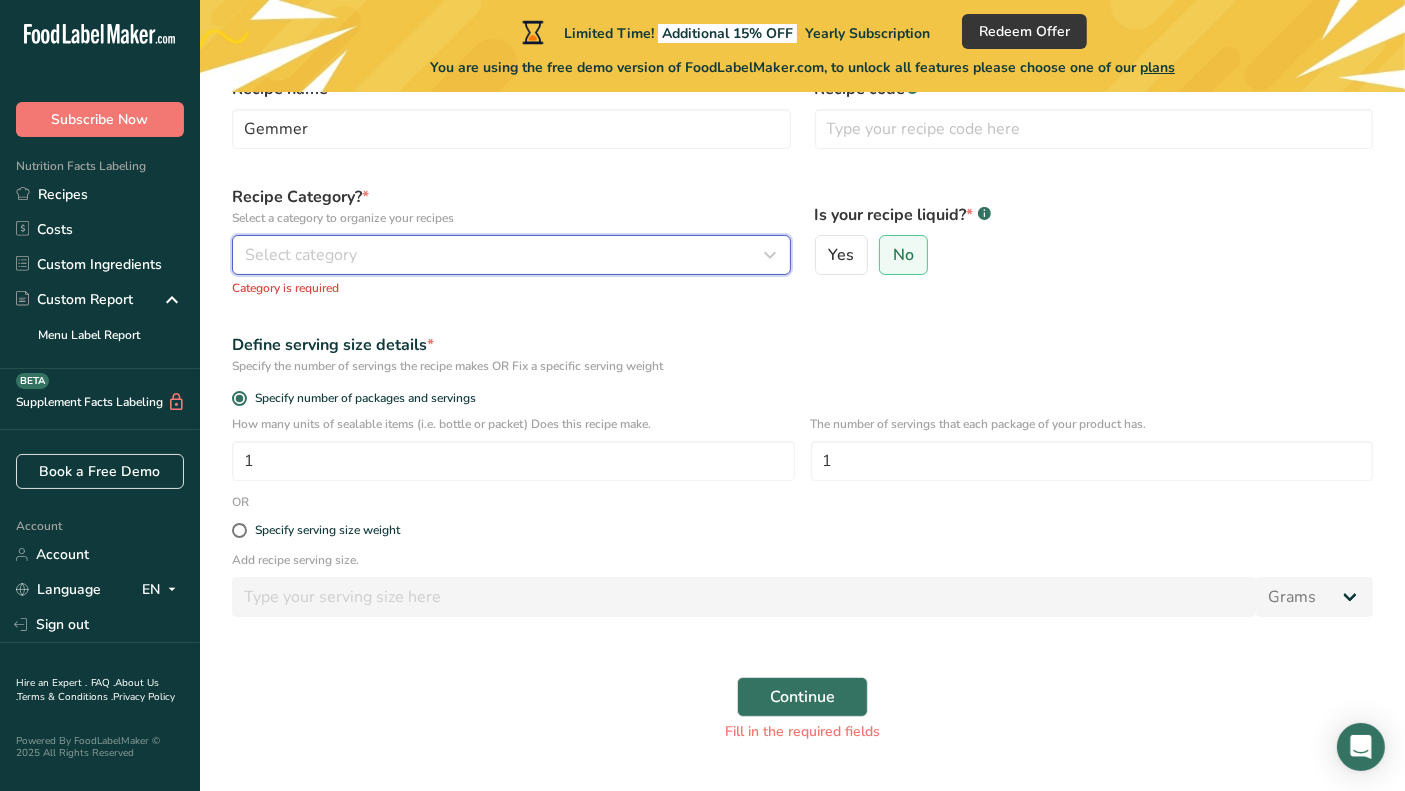 click on "Select category" at bounding box center [301, 255] 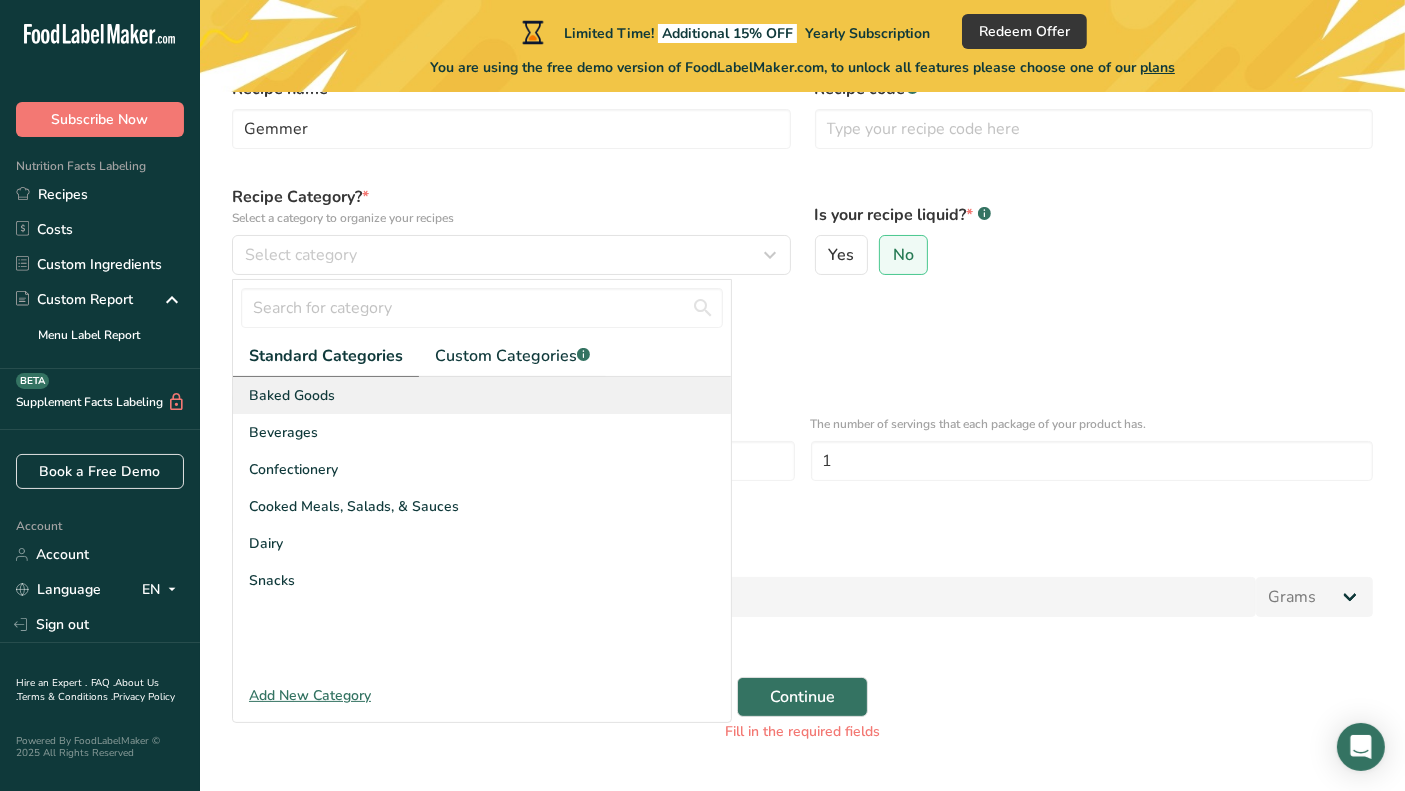 click on "Baked Goods" at bounding box center [292, 395] 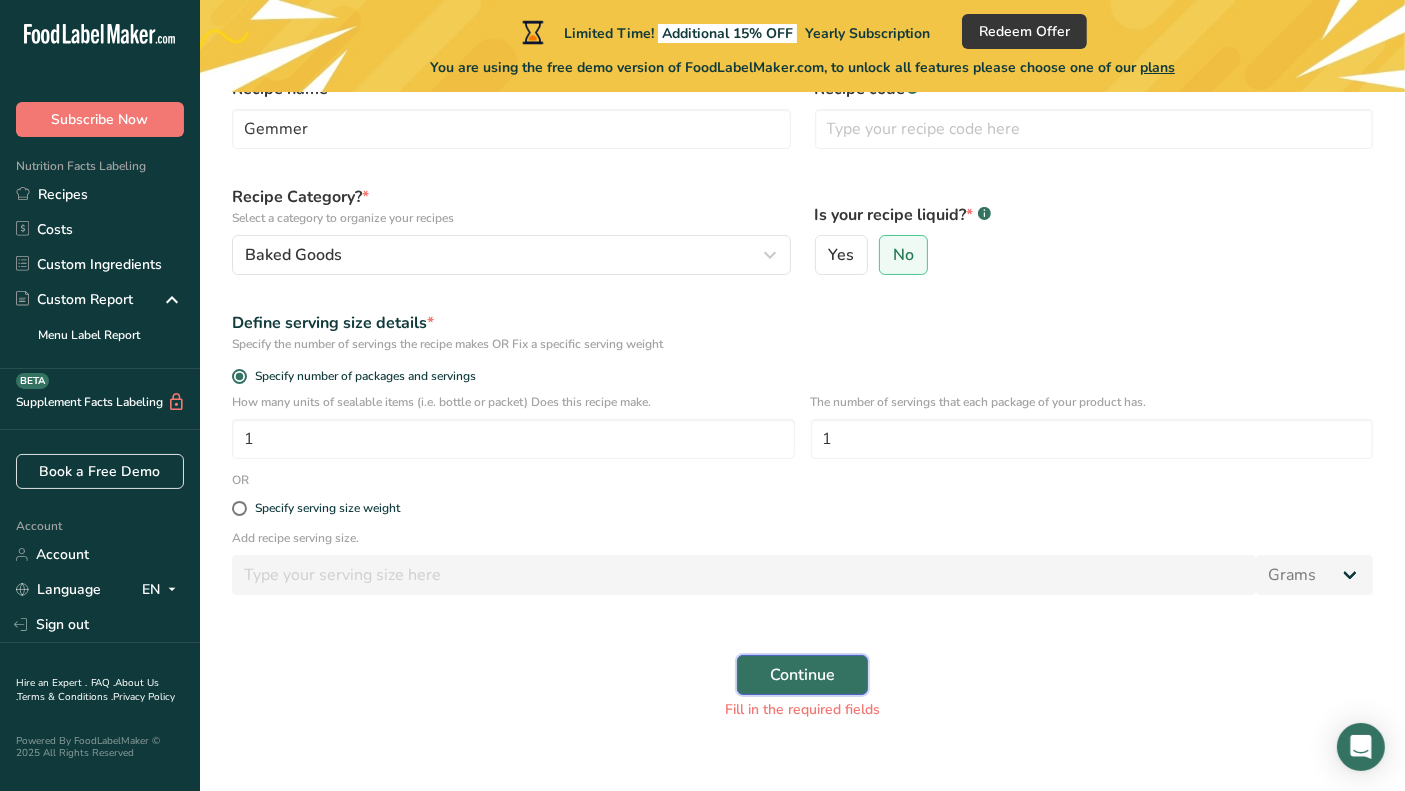 click on "Continue" at bounding box center [802, 675] 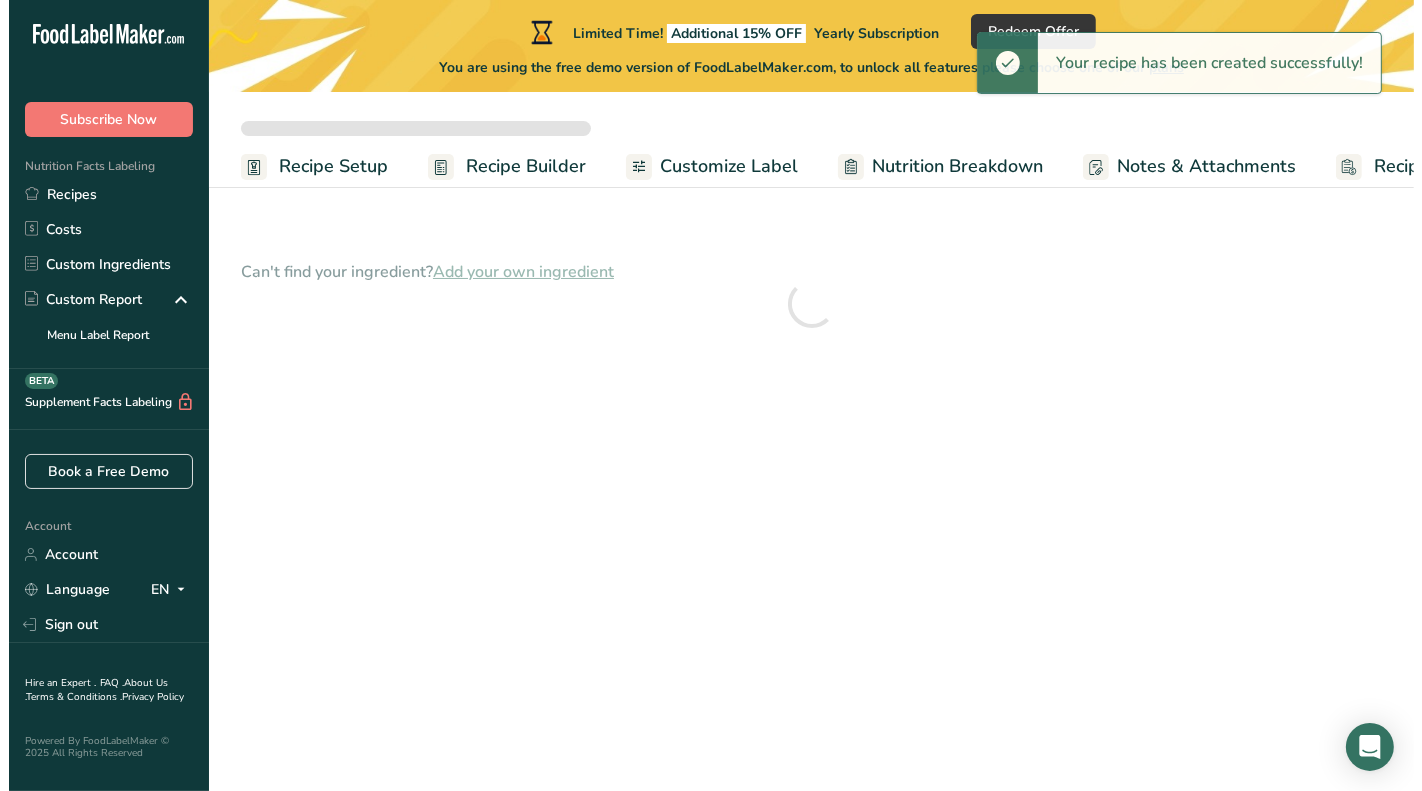 scroll, scrollTop: 0, scrollLeft: 0, axis: both 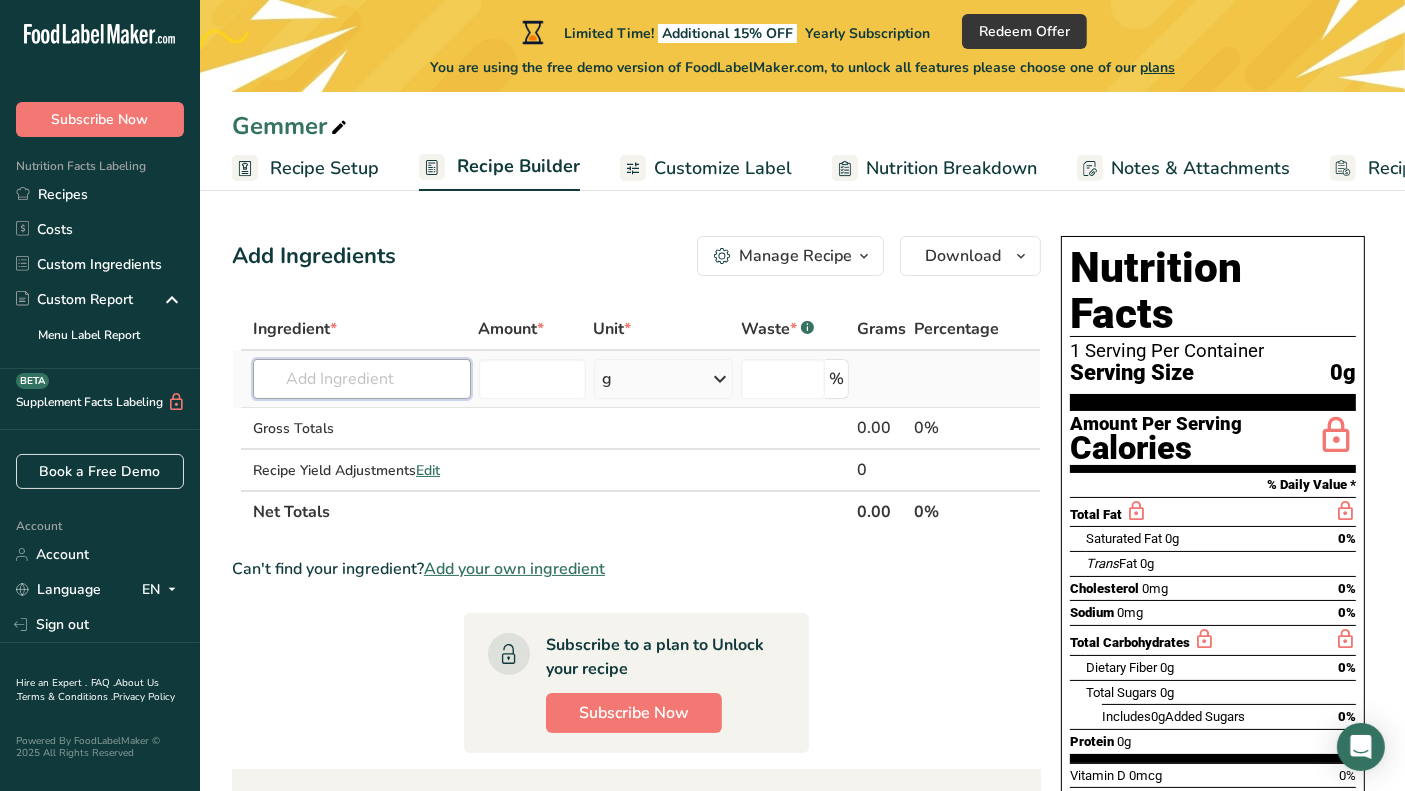 click at bounding box center (362, 379) 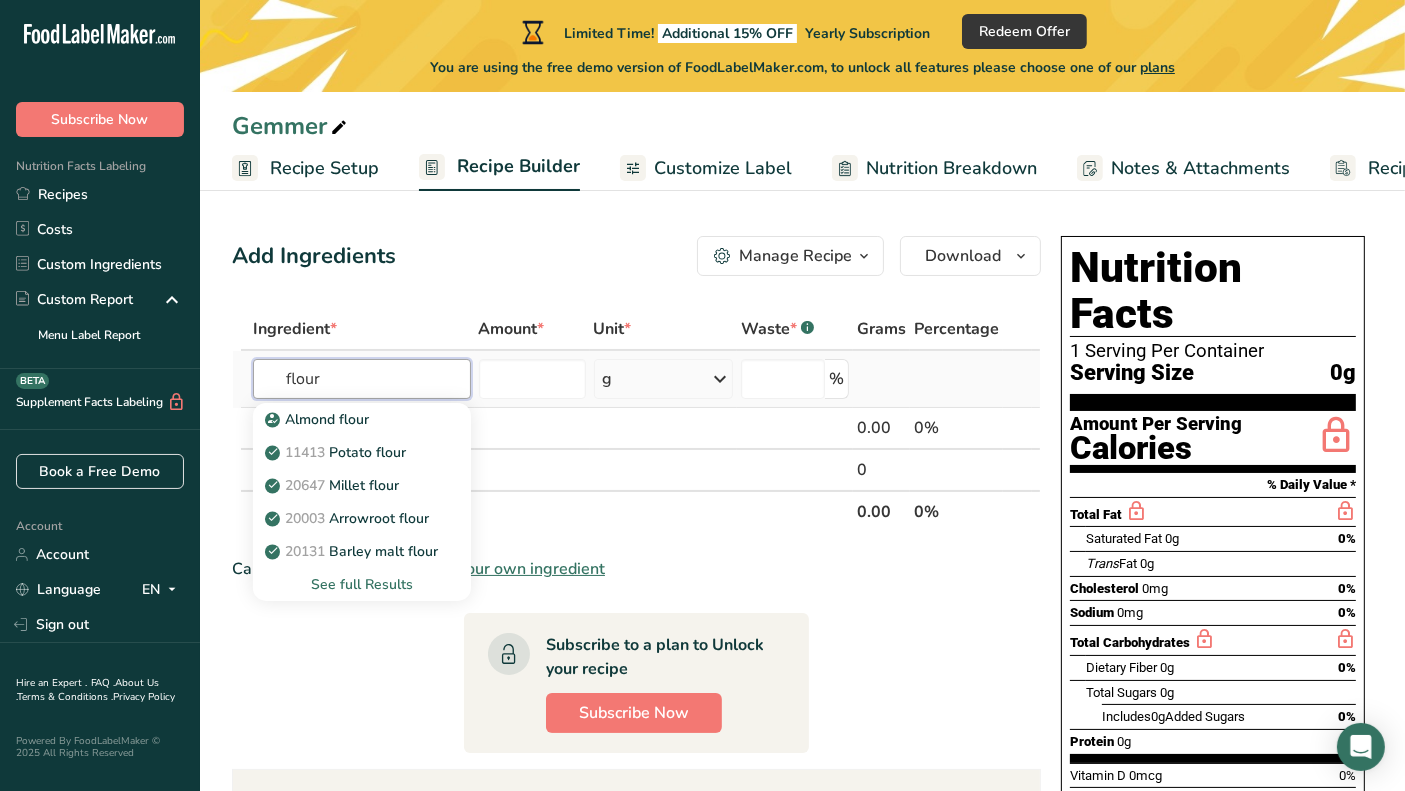type on "flour" 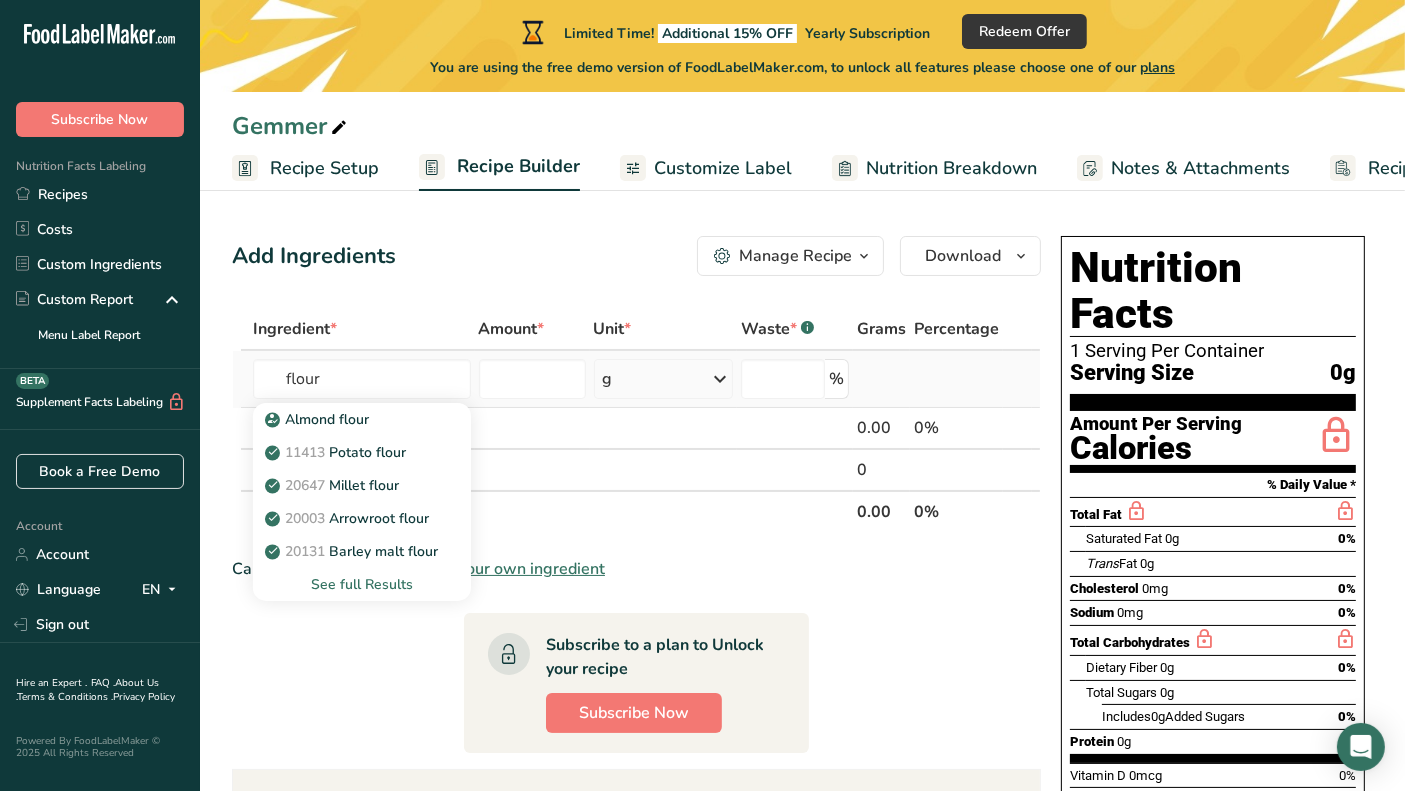 type 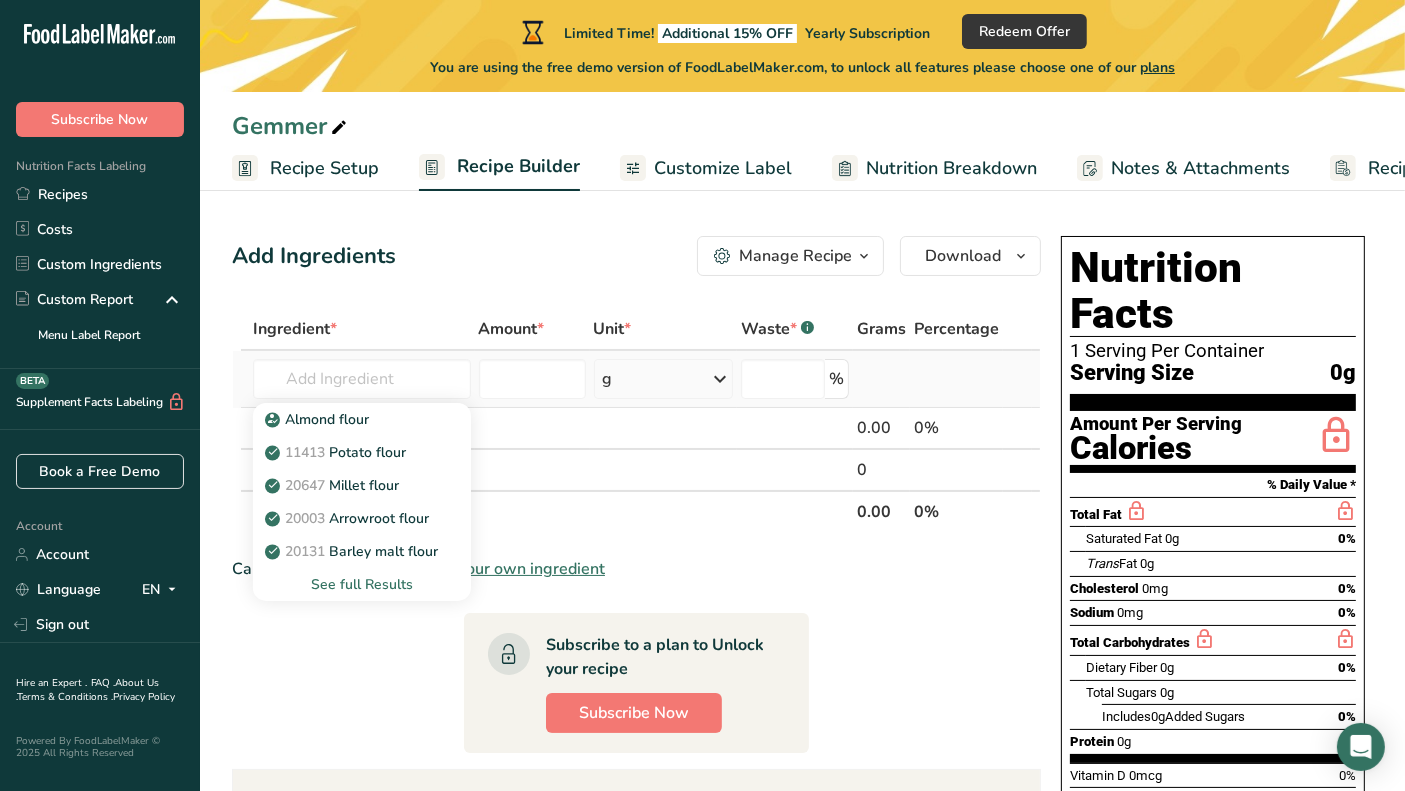 click on "See full Results" at bounding box center (362, 584) 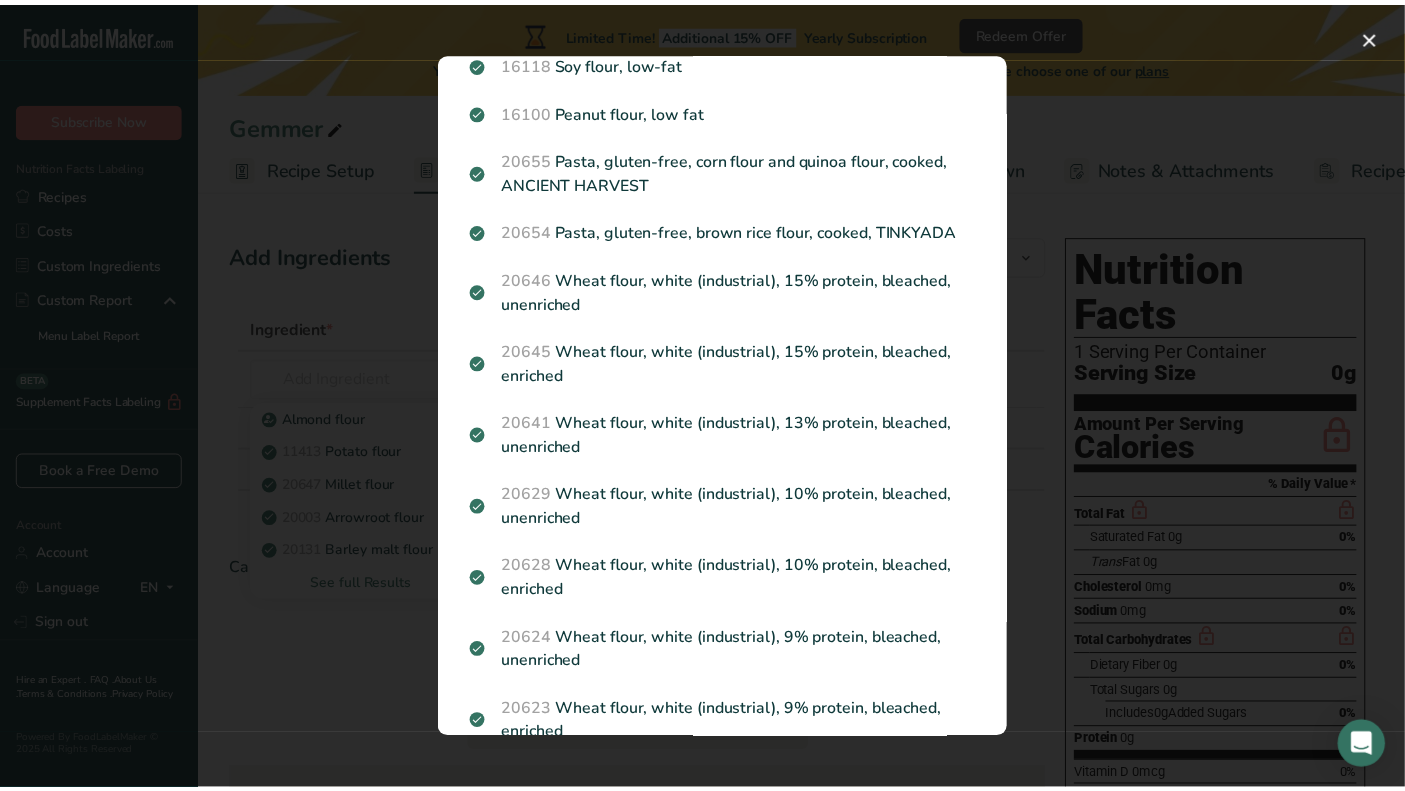 scroll, scrollTop: 2294, scrollLeft: 0, axis: vertical 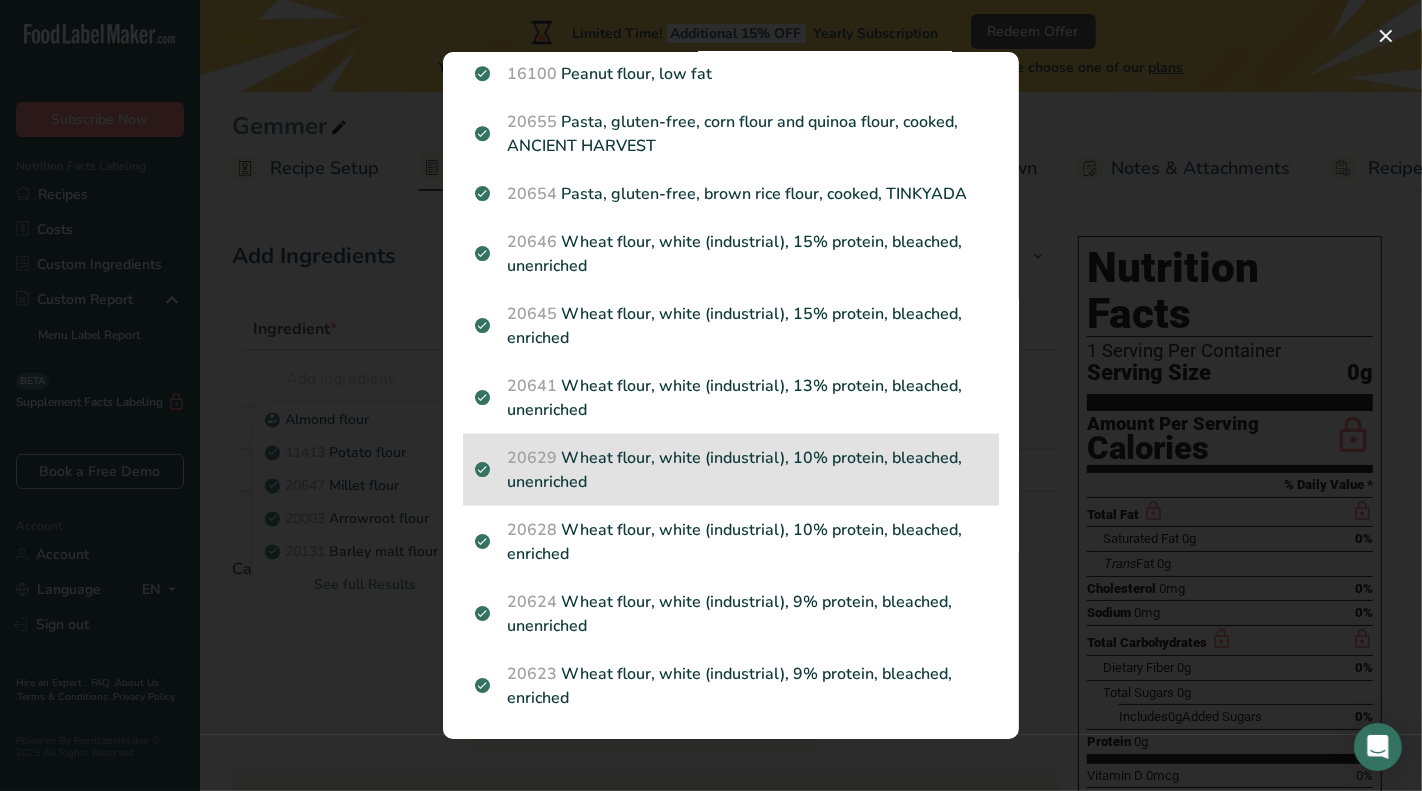 click on "20629
Wheat flour, white (industrial), 10% protein, bleached, unenriched" at bounding box center [731, 470] 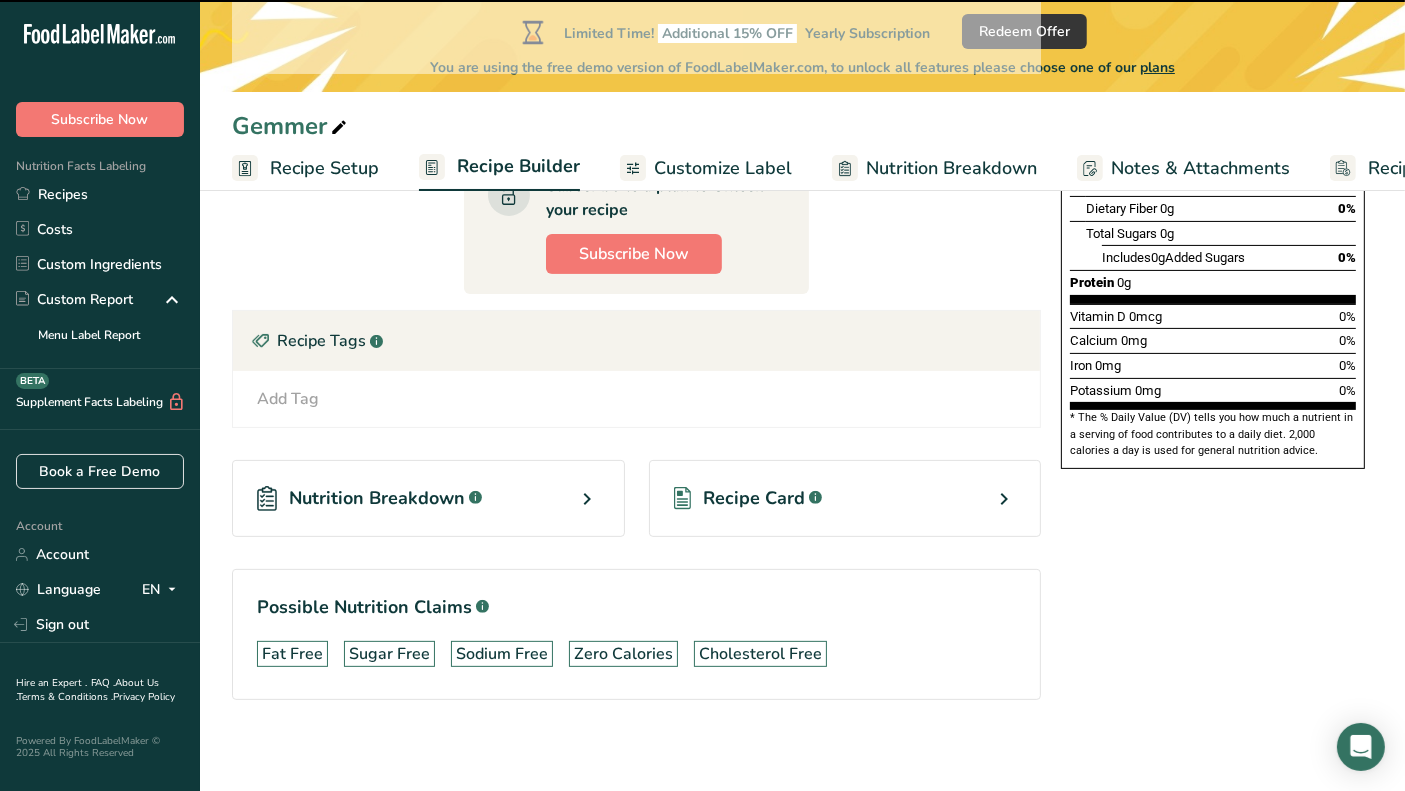 type on "0" 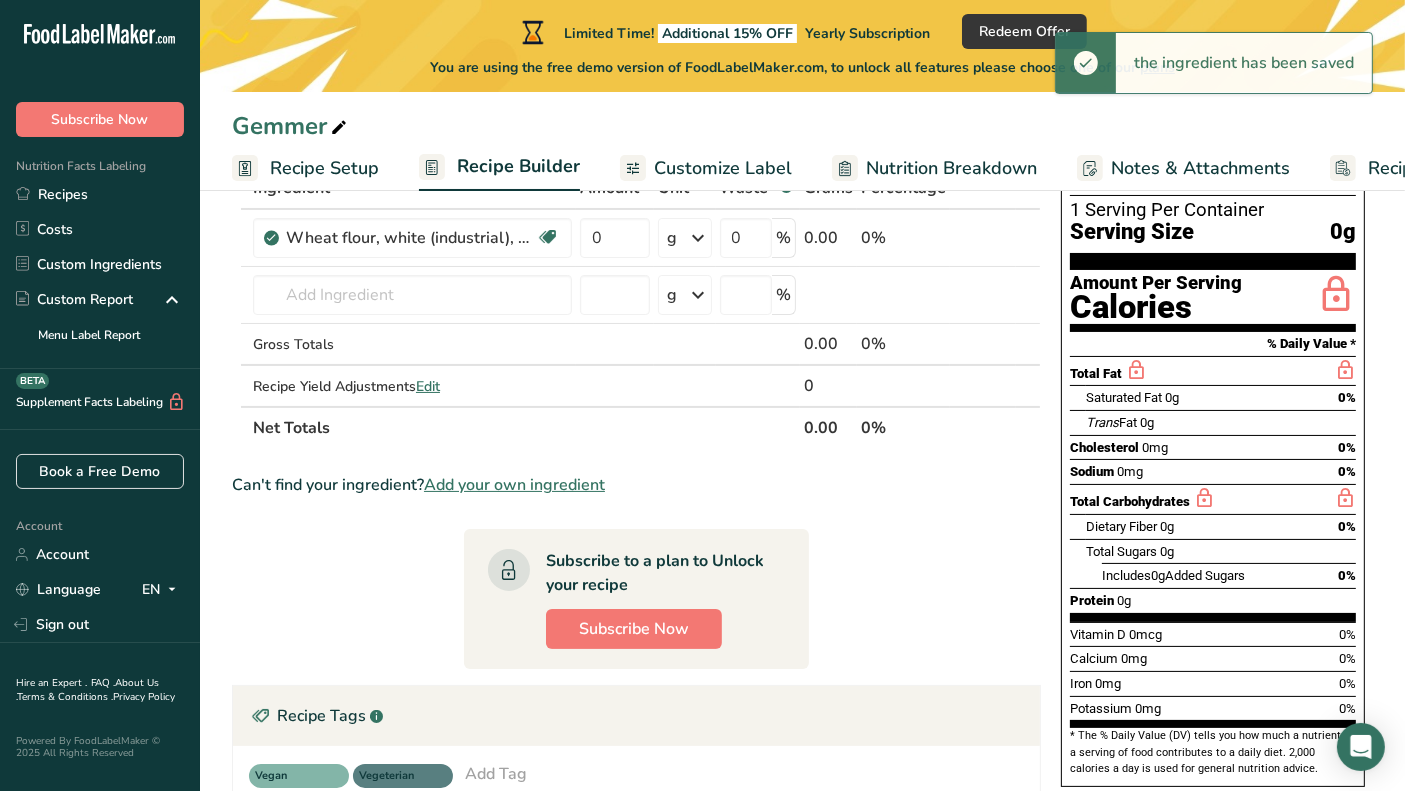 scroll, scrollTop: 0, scrollLeft: 0, axis: both 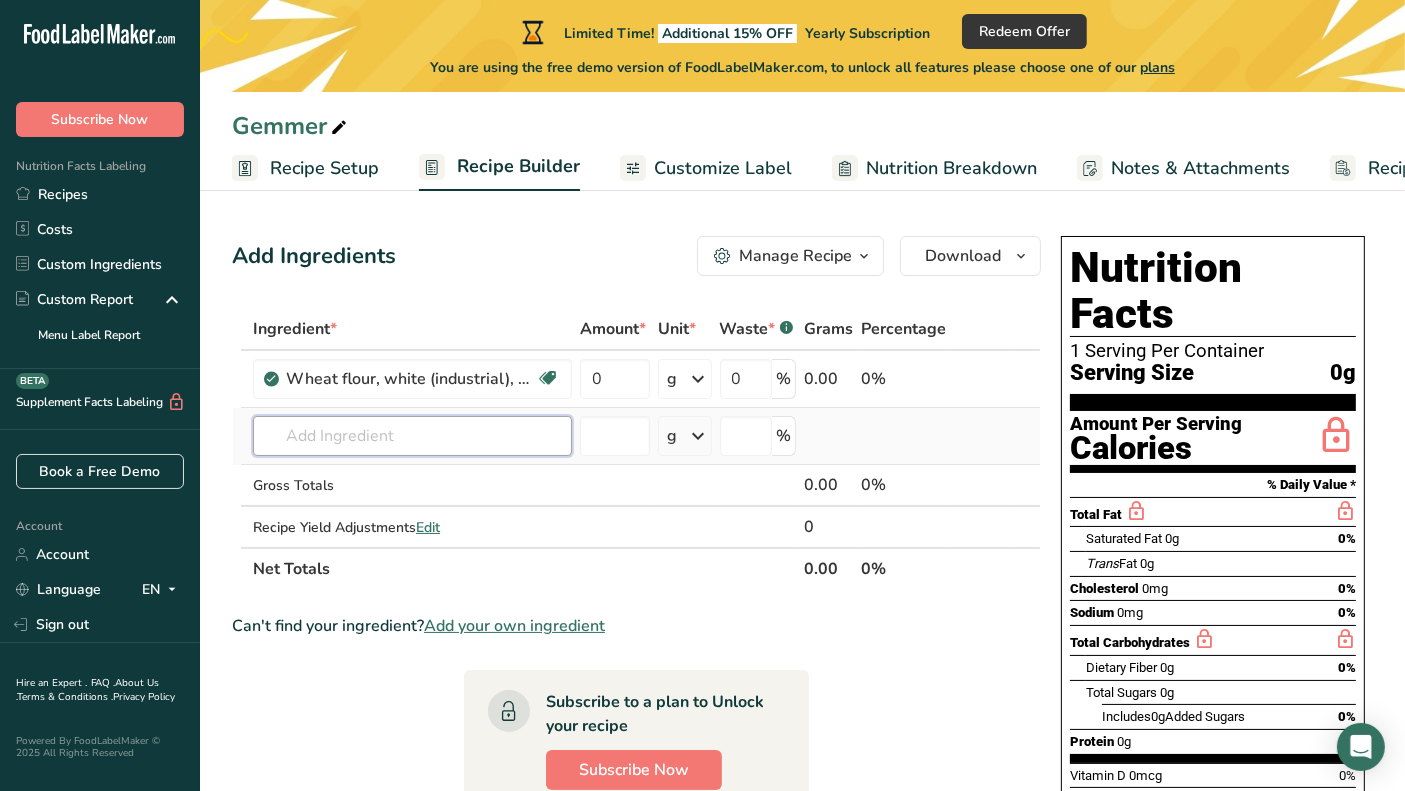 click at bounding box center (412, 436) 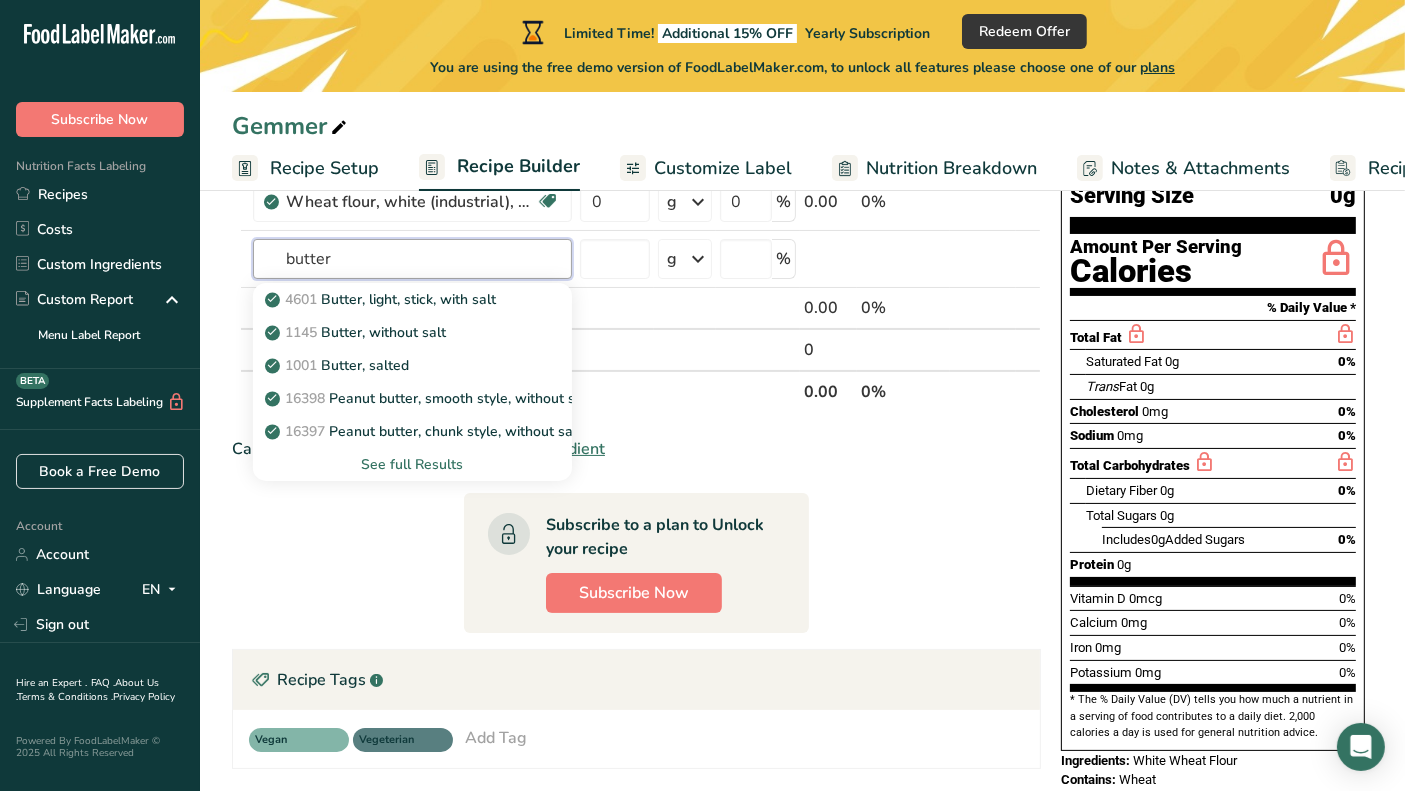 scroll, scrollTop: 111, scrollLeft: 0, axis: vertical 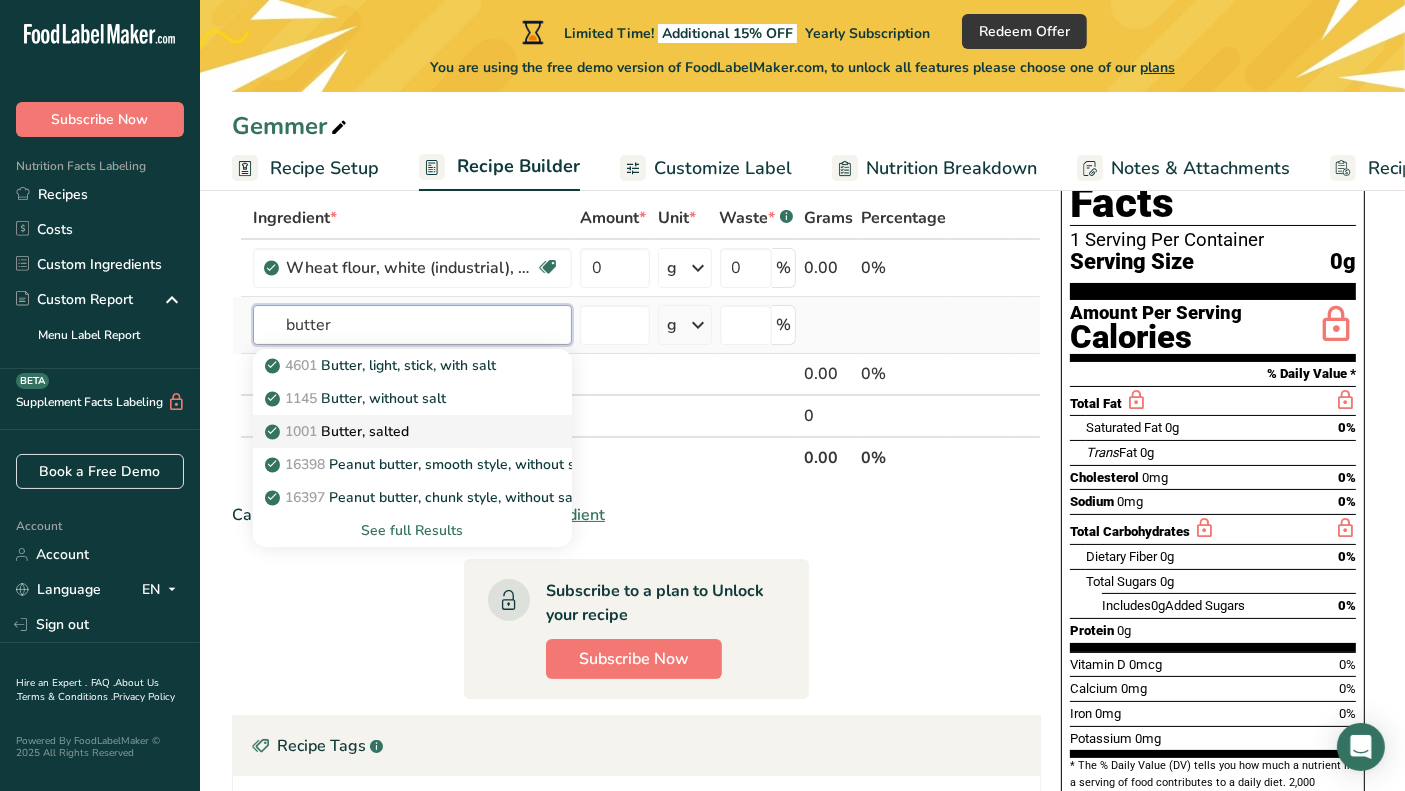 type on "butter" 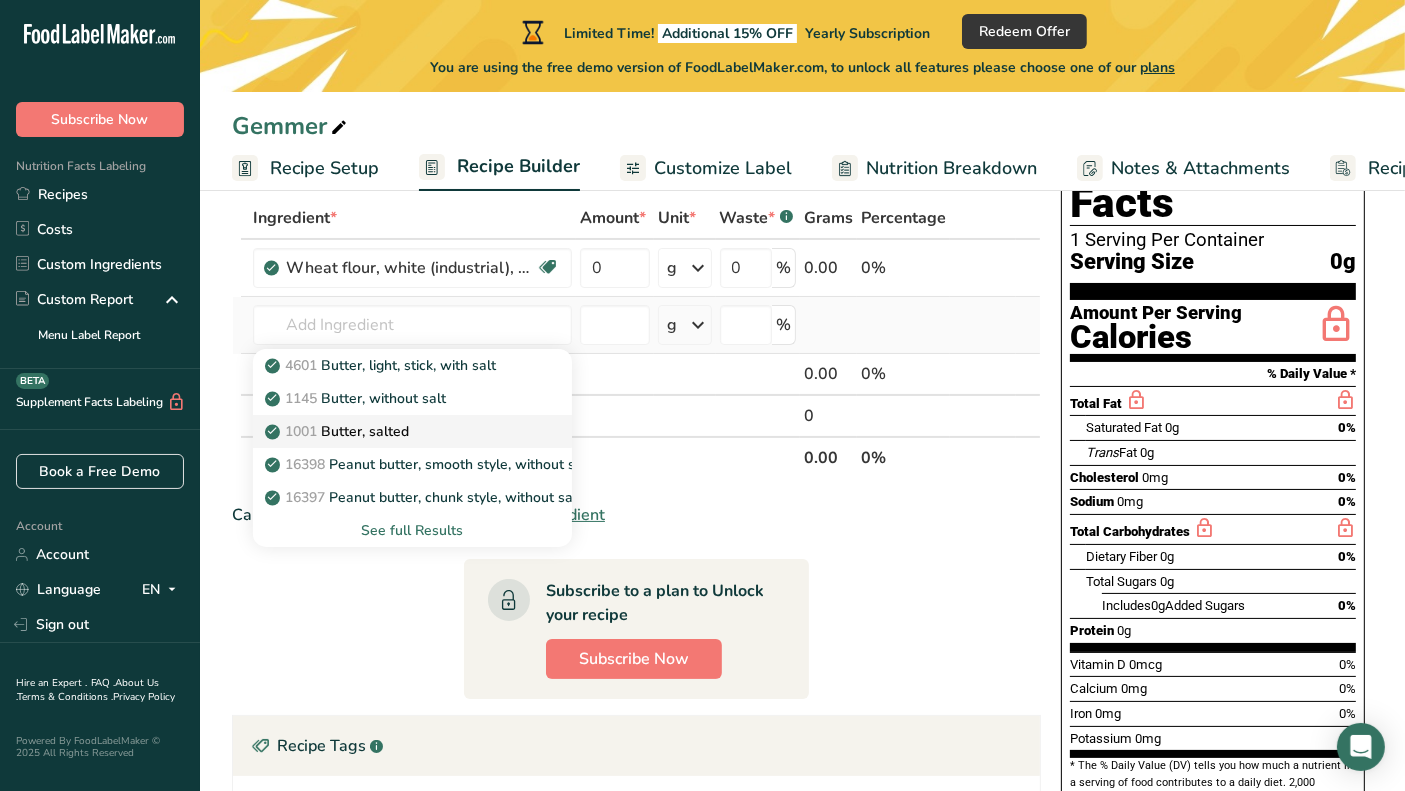click on "1001
Butter, salted" at bounding box center (339, 431) 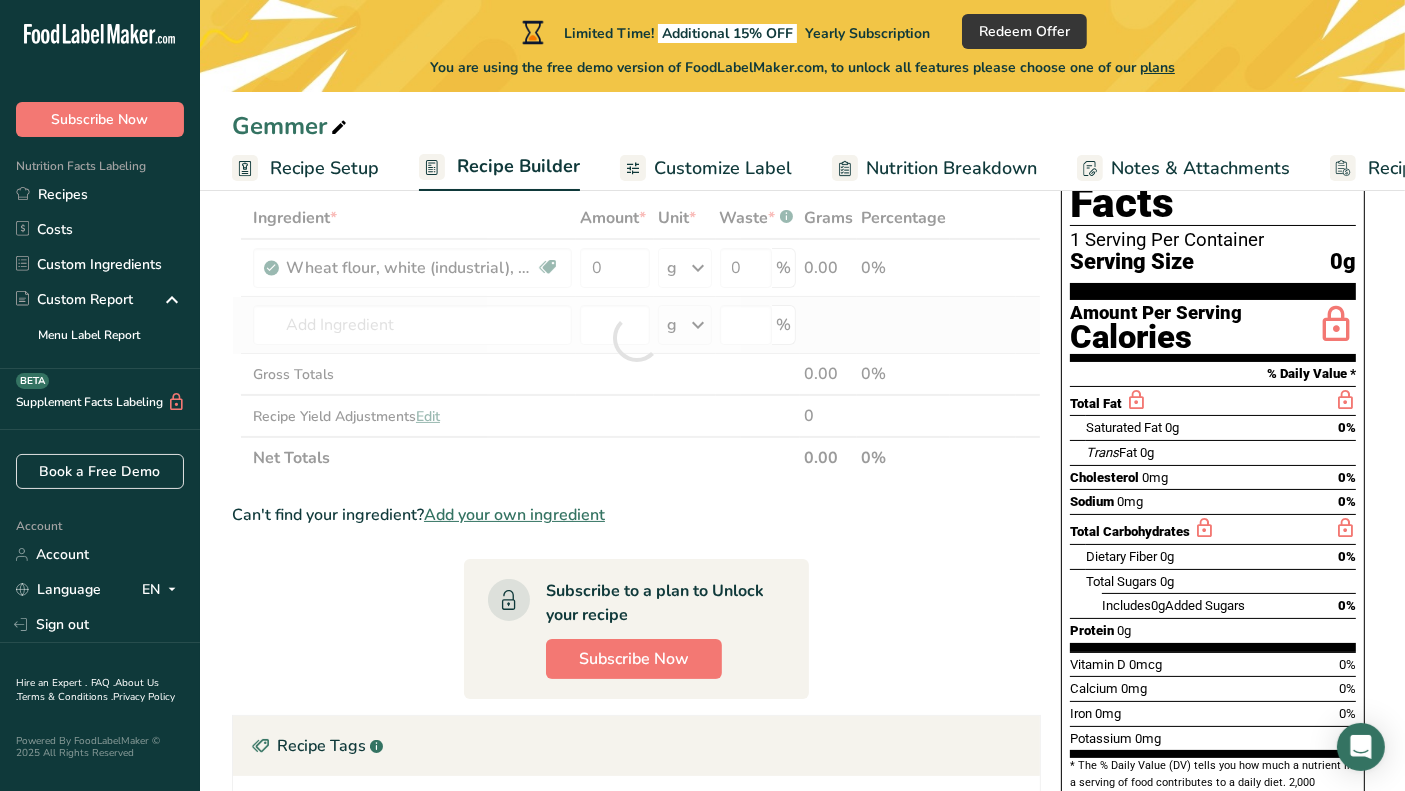 type on "Butter, salted" 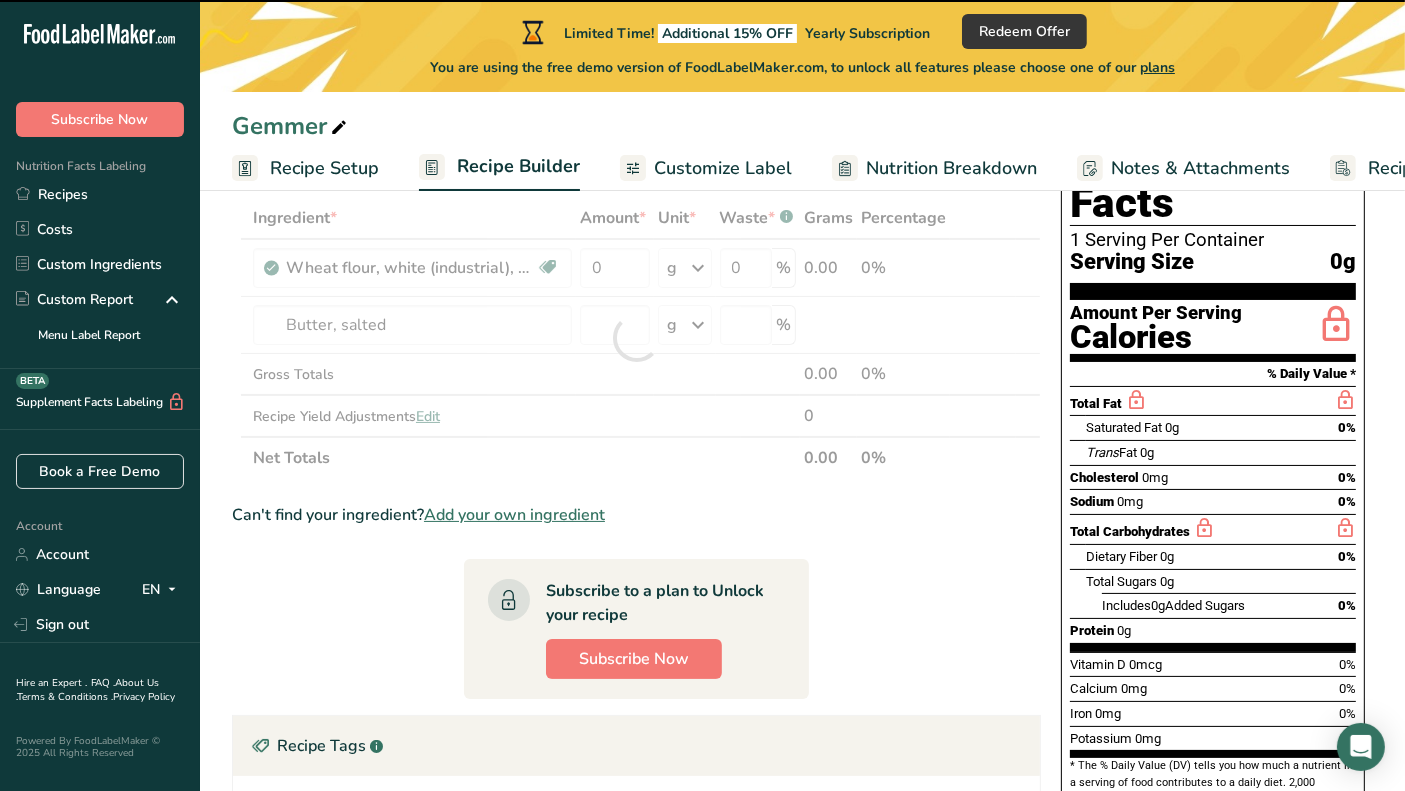 type on "0" 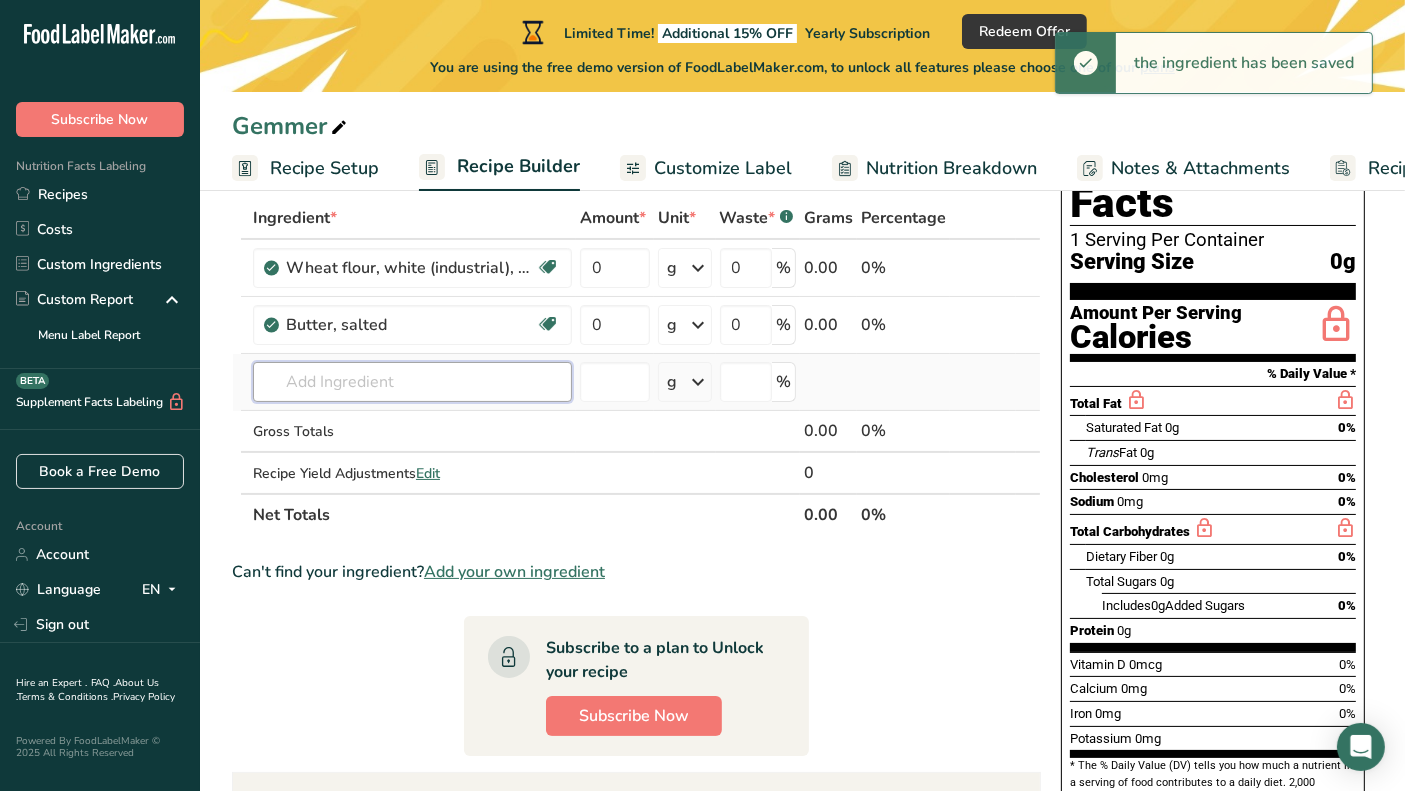 click at bounding box center [412, 382] 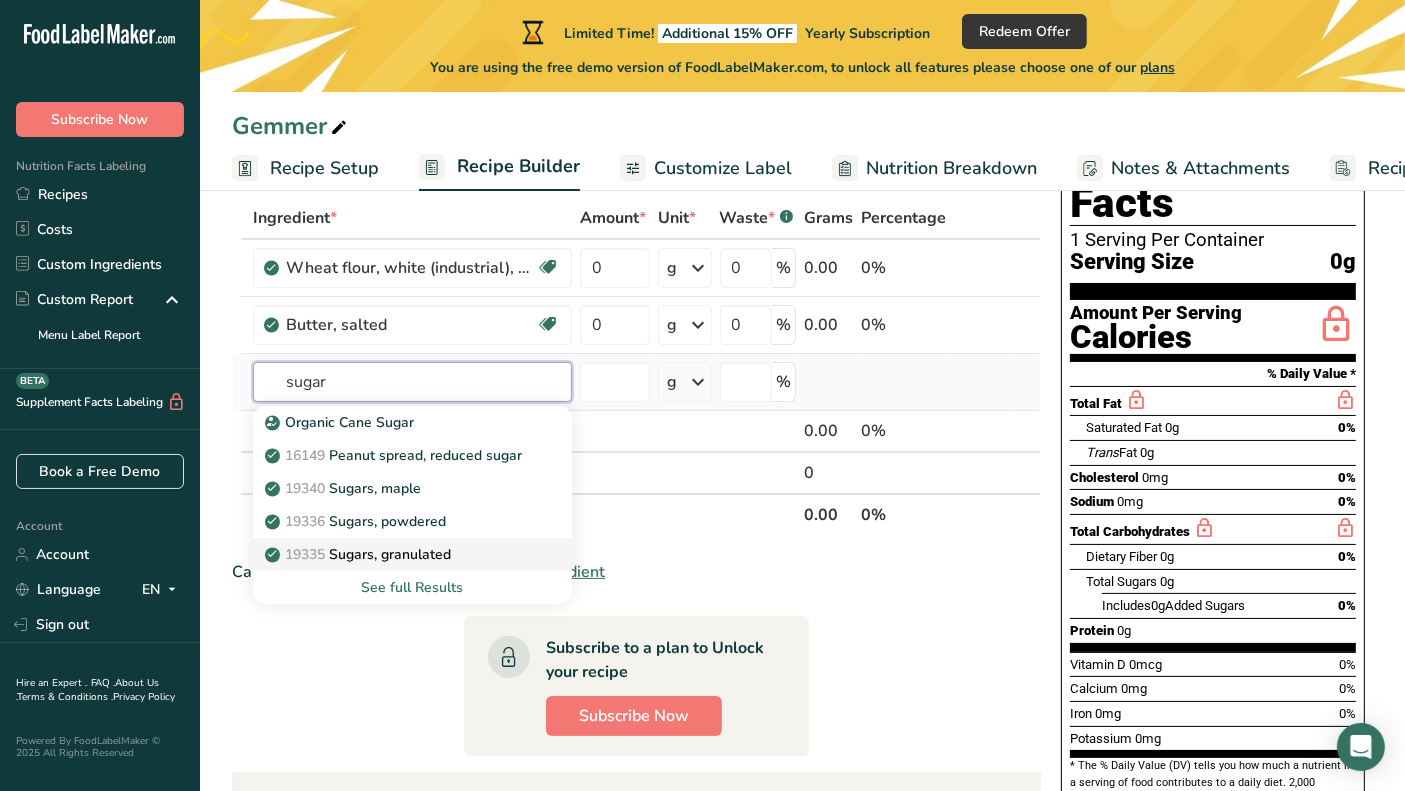 type on "sugar" 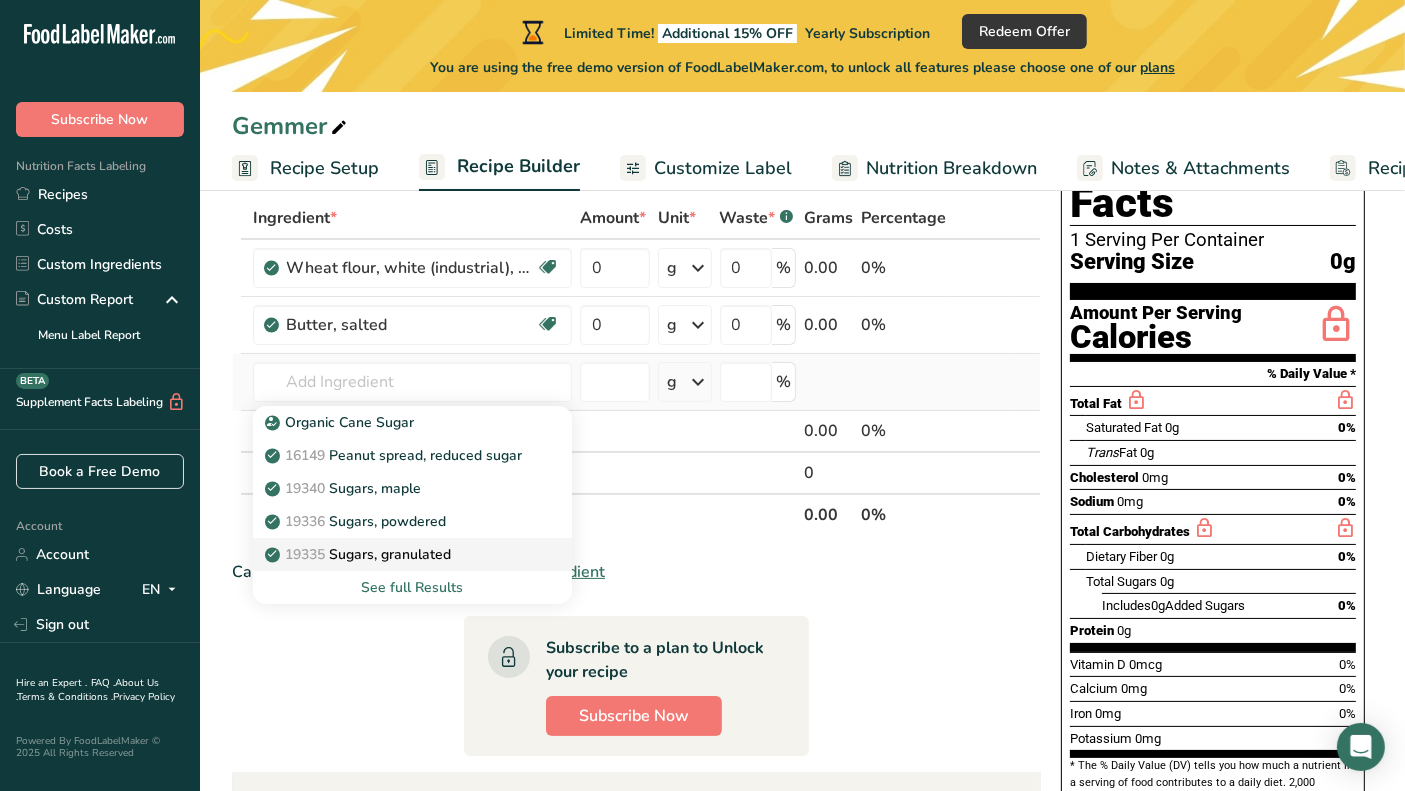 click on "19335
Sugars, granulated" at bounding box center (360, 554) 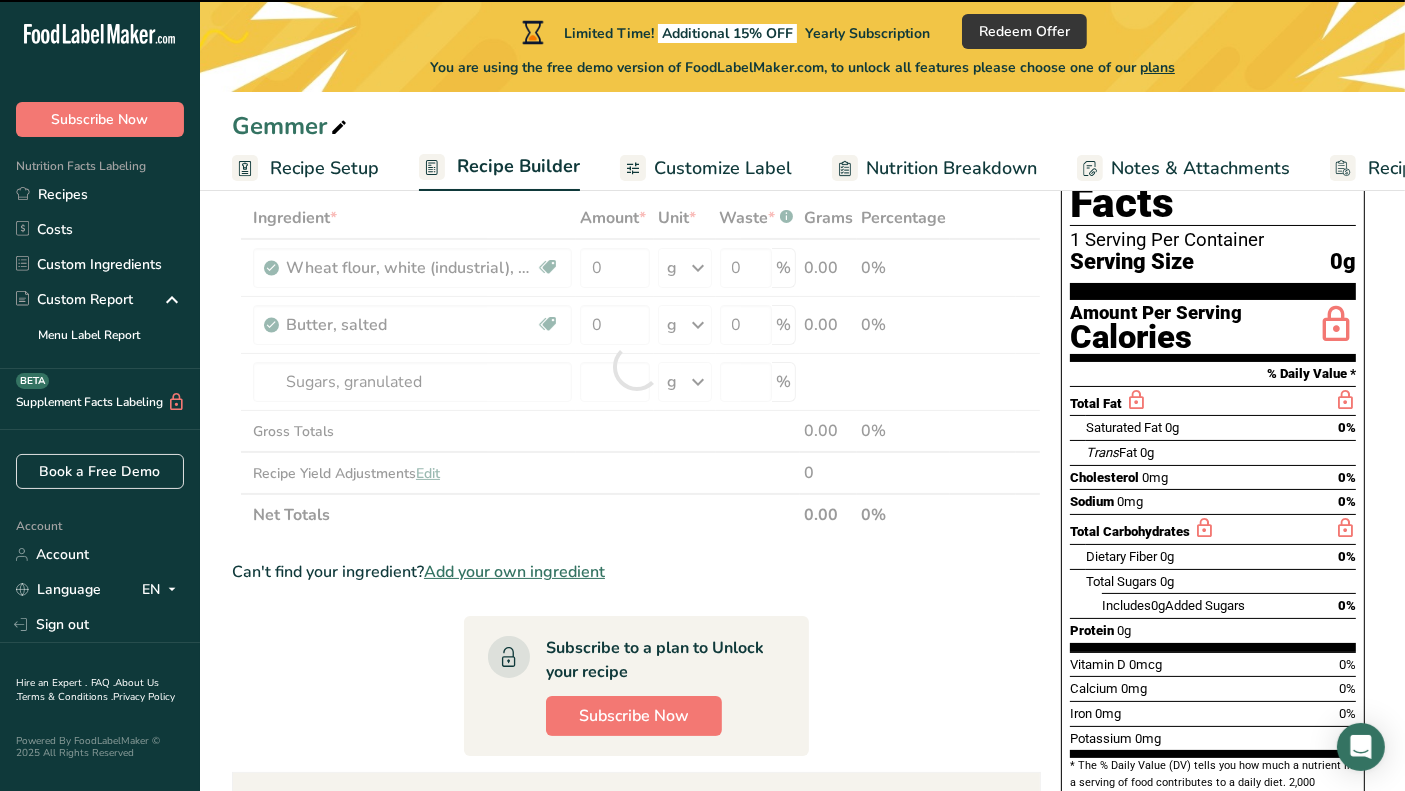 type on "0" 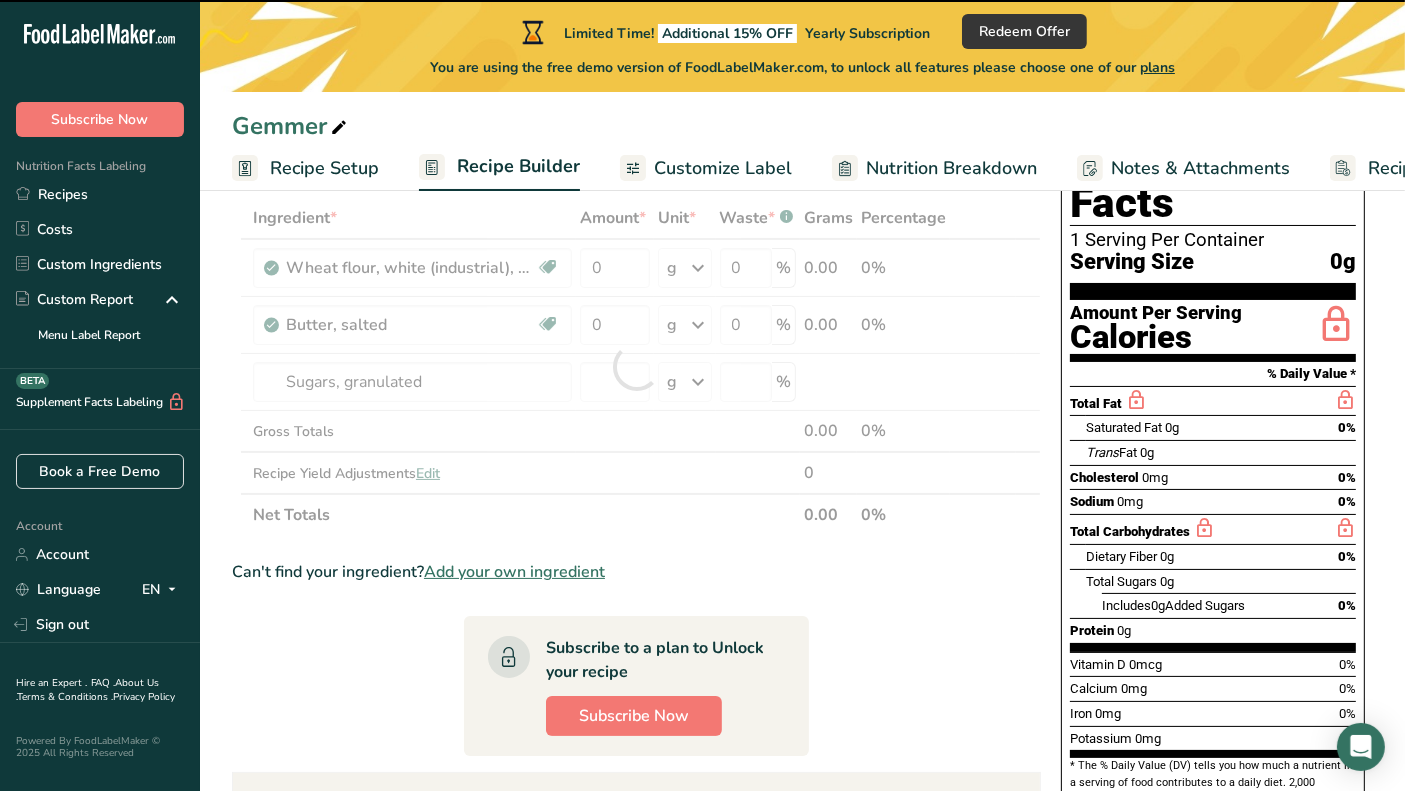 type on "0" 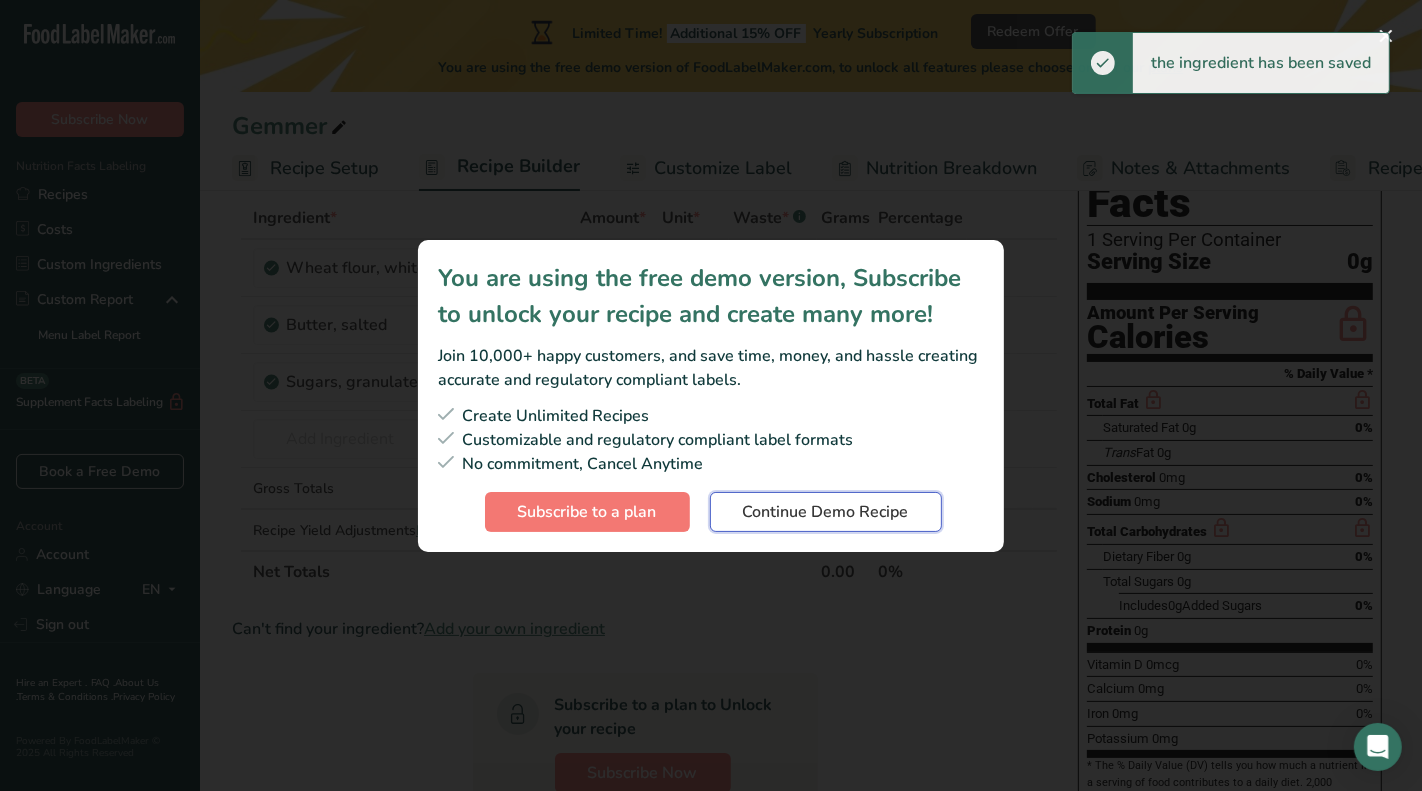 click on "Continue Demo Recipe" at bounding box center (826, 512) 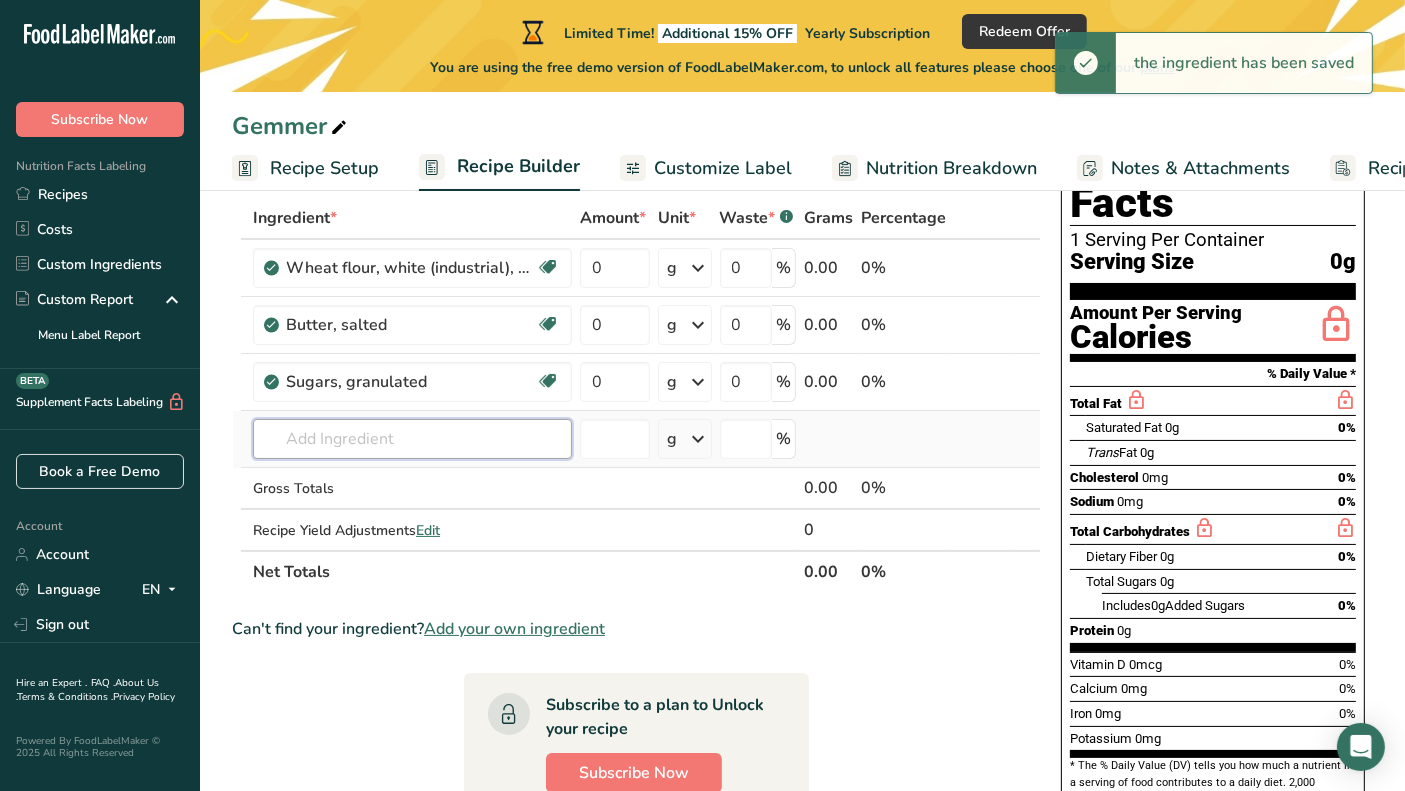 click at bounding box center (412, 439) 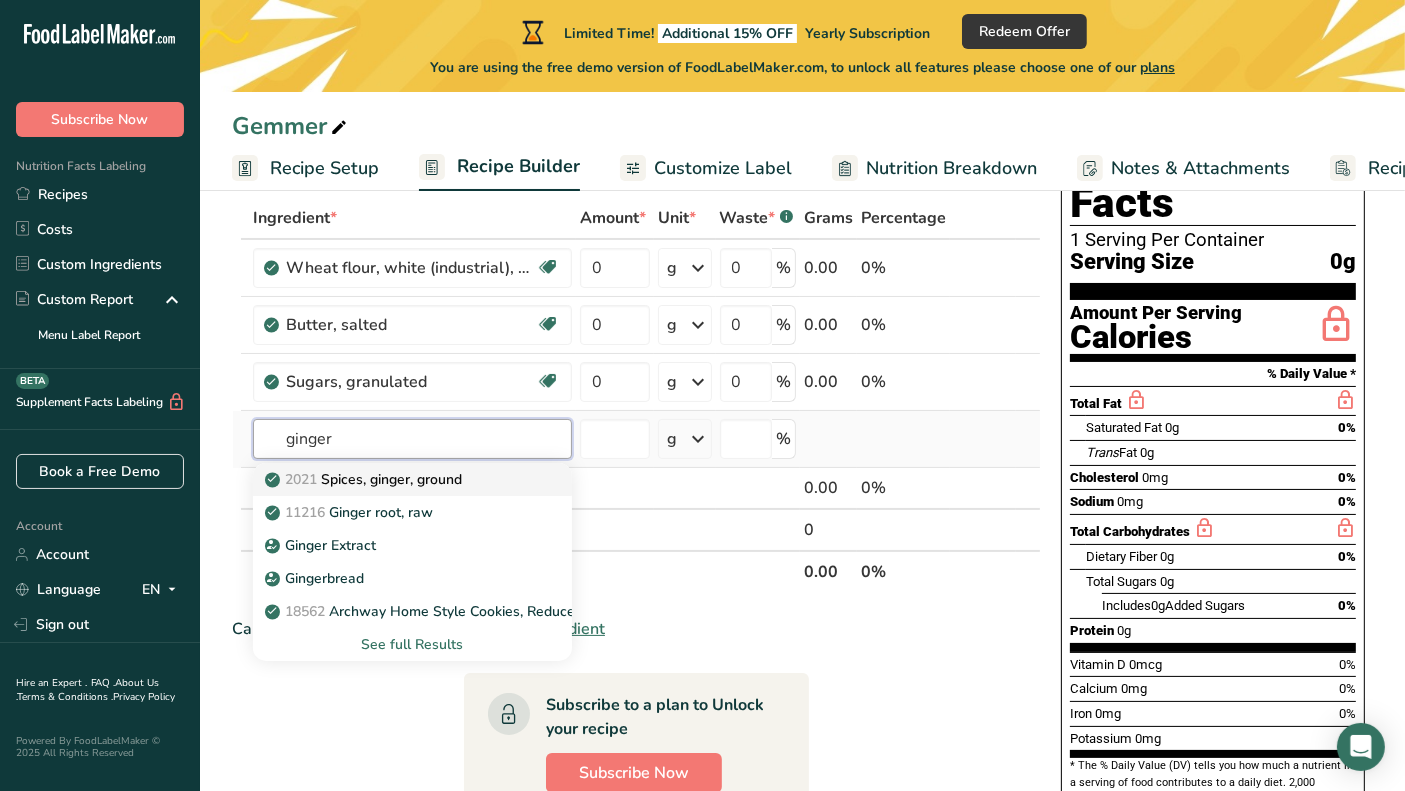type on "ginger" 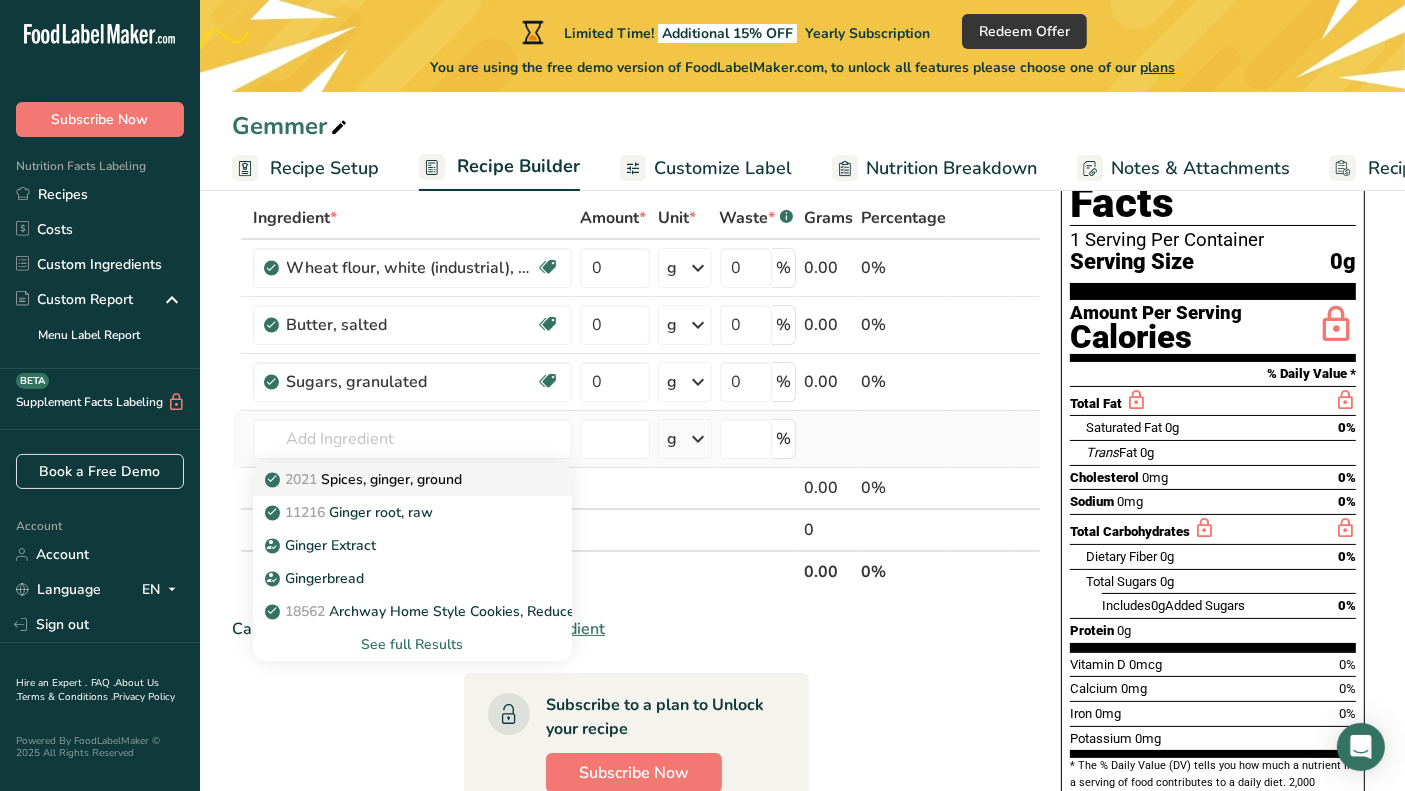 click on "2021
Spices, ginger, ground" at bounding box center [365, 479] 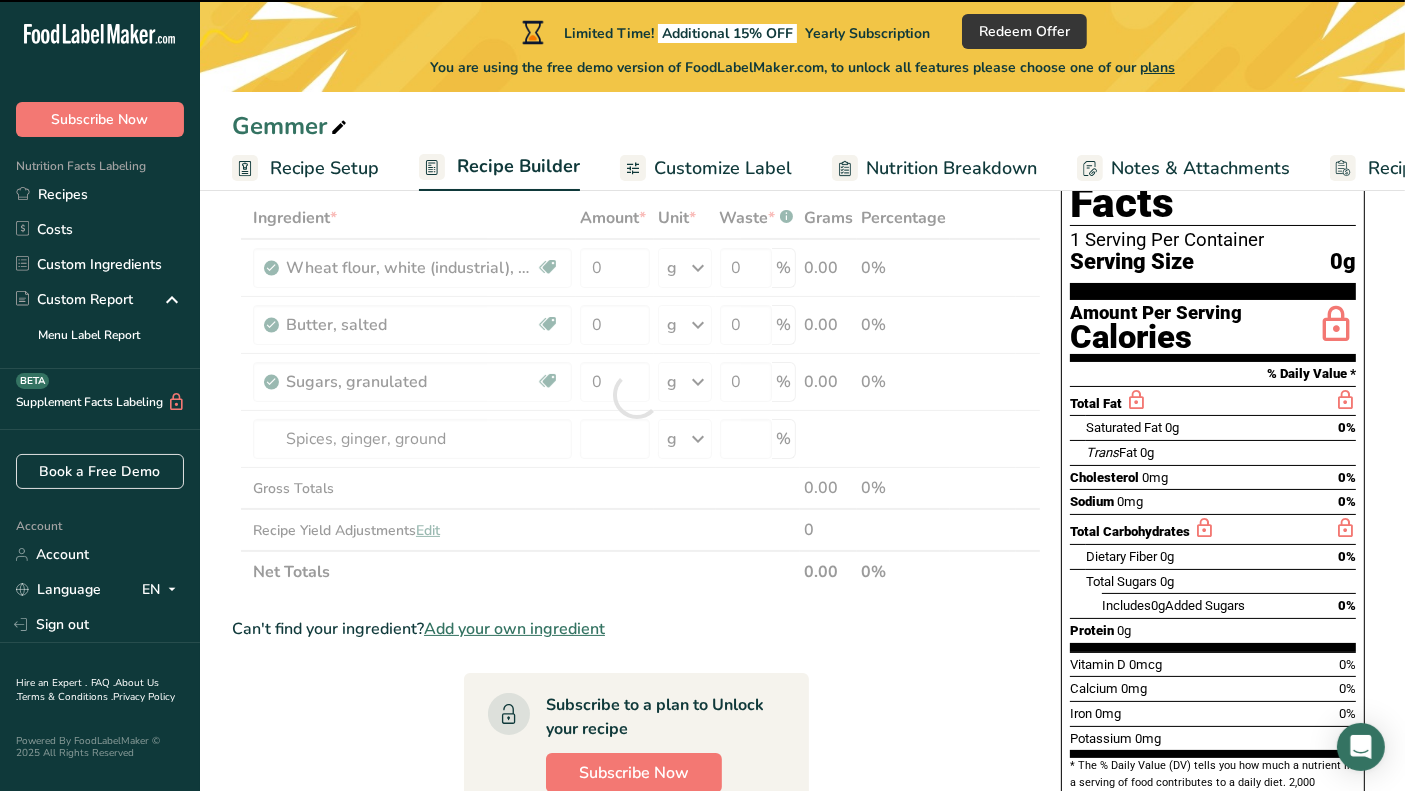 type on "0" 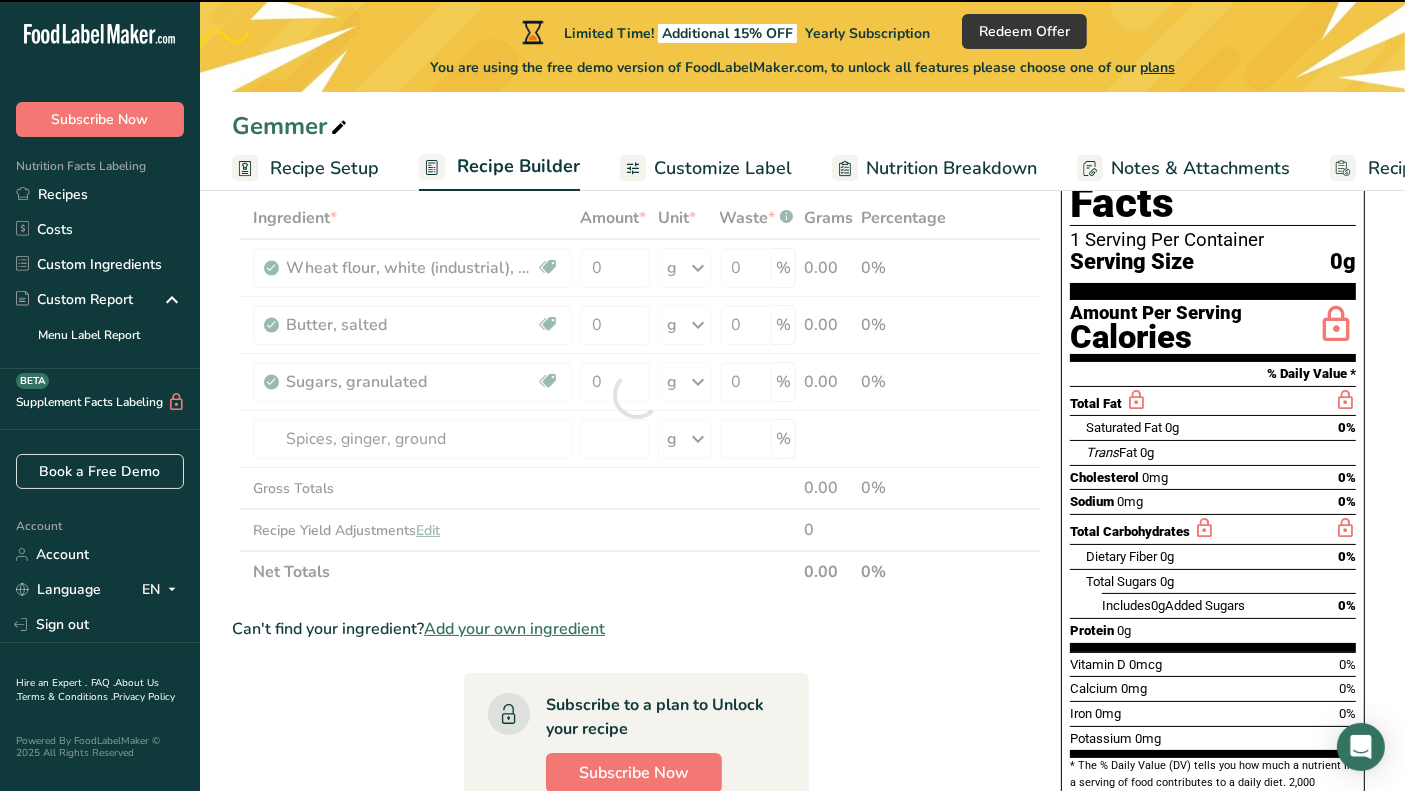 type on "0" 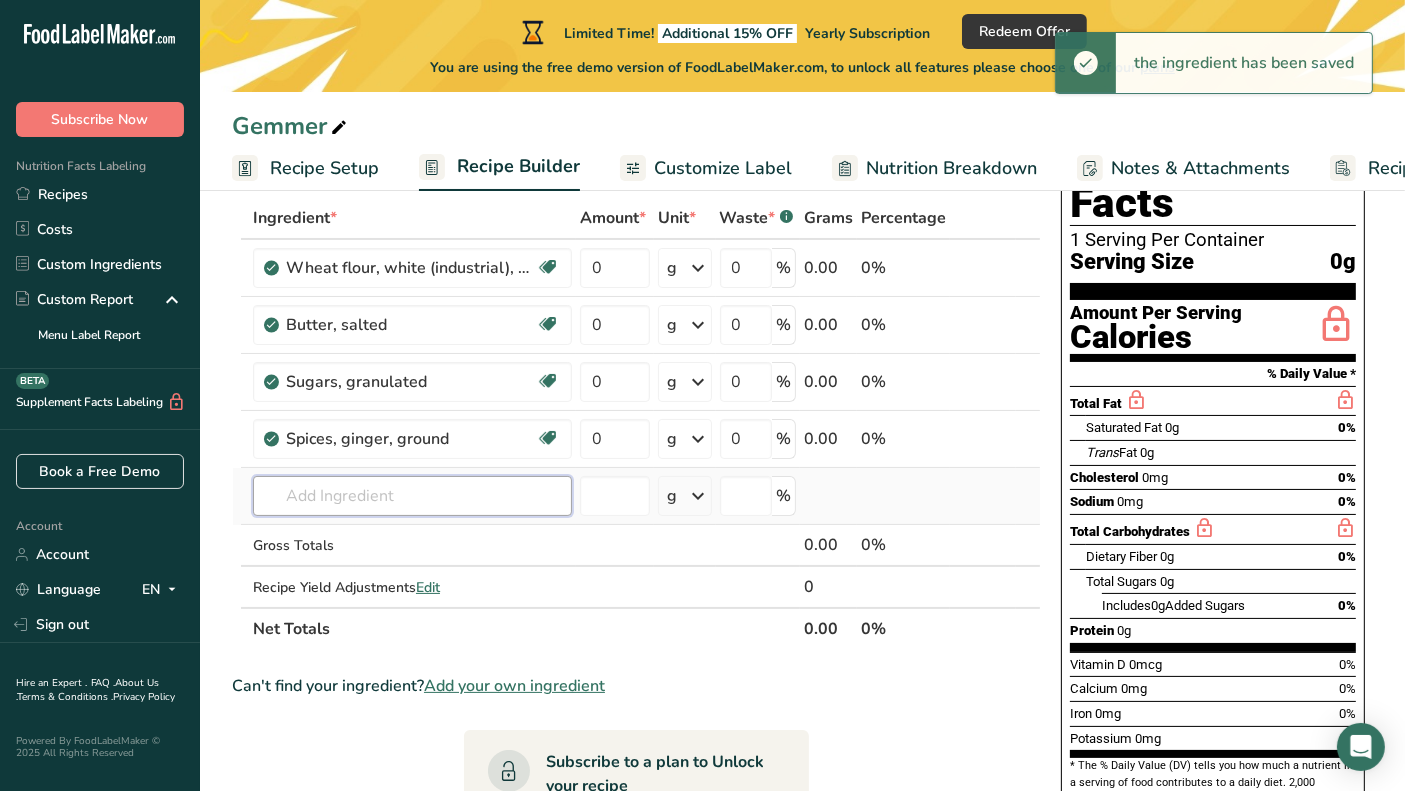 click at bounding box center [412, 496] 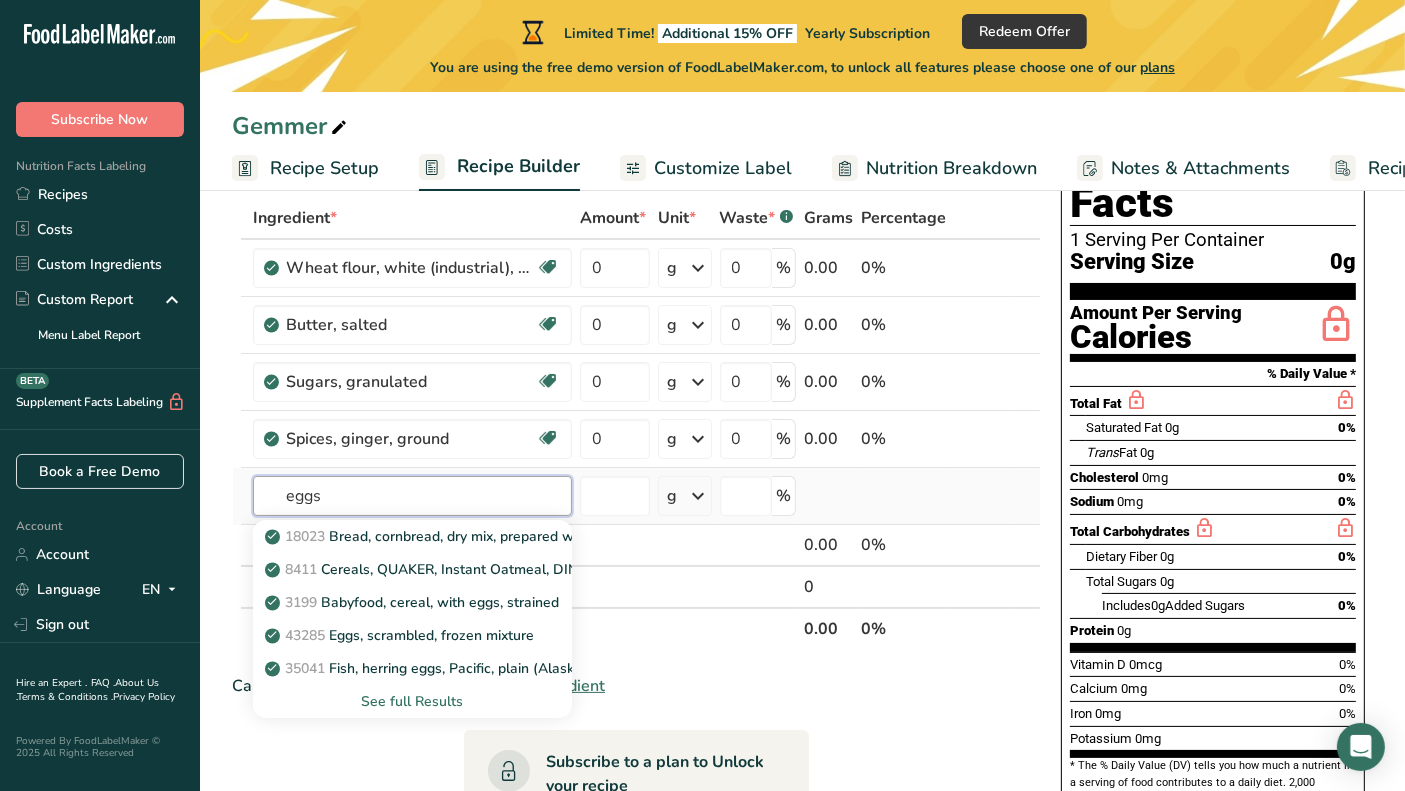 type on "eggs" 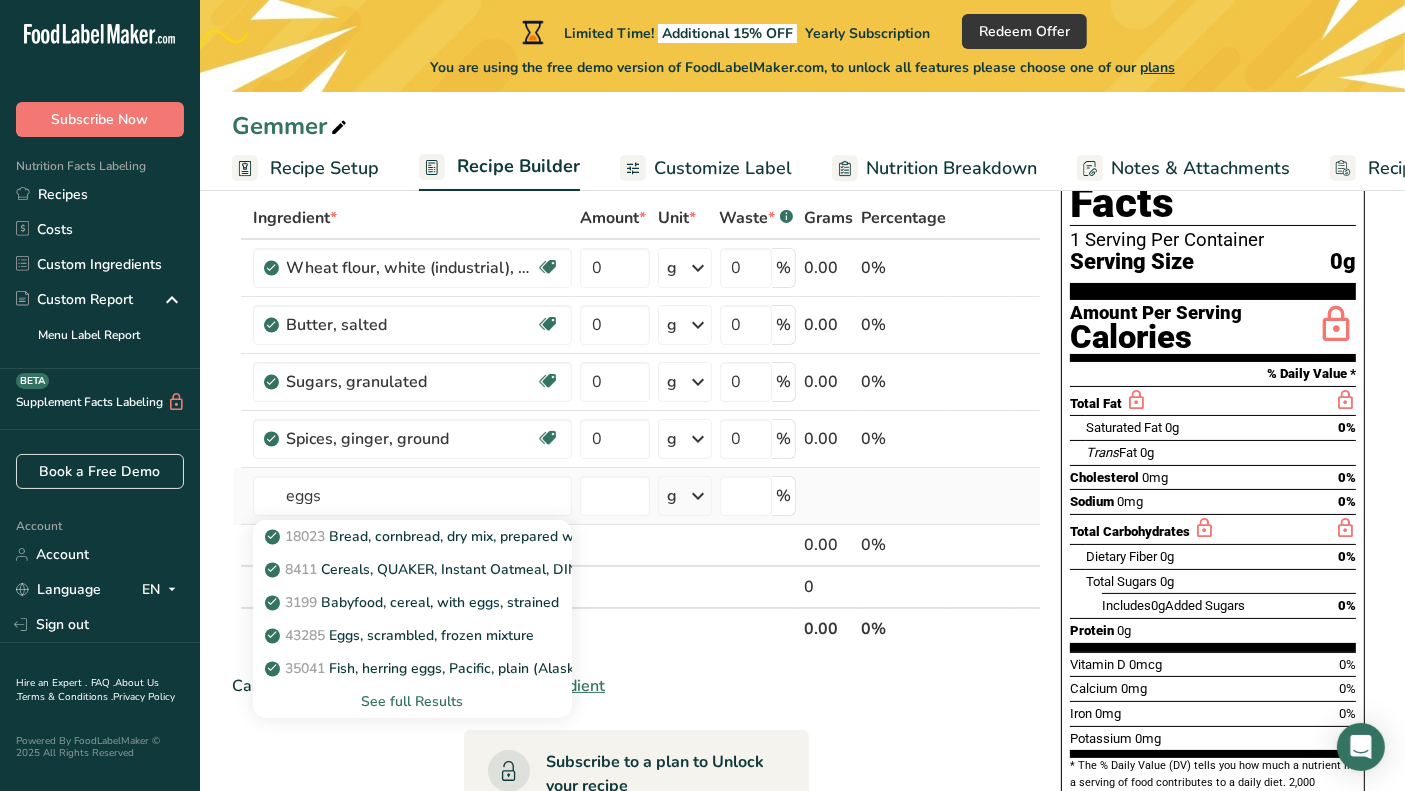 type 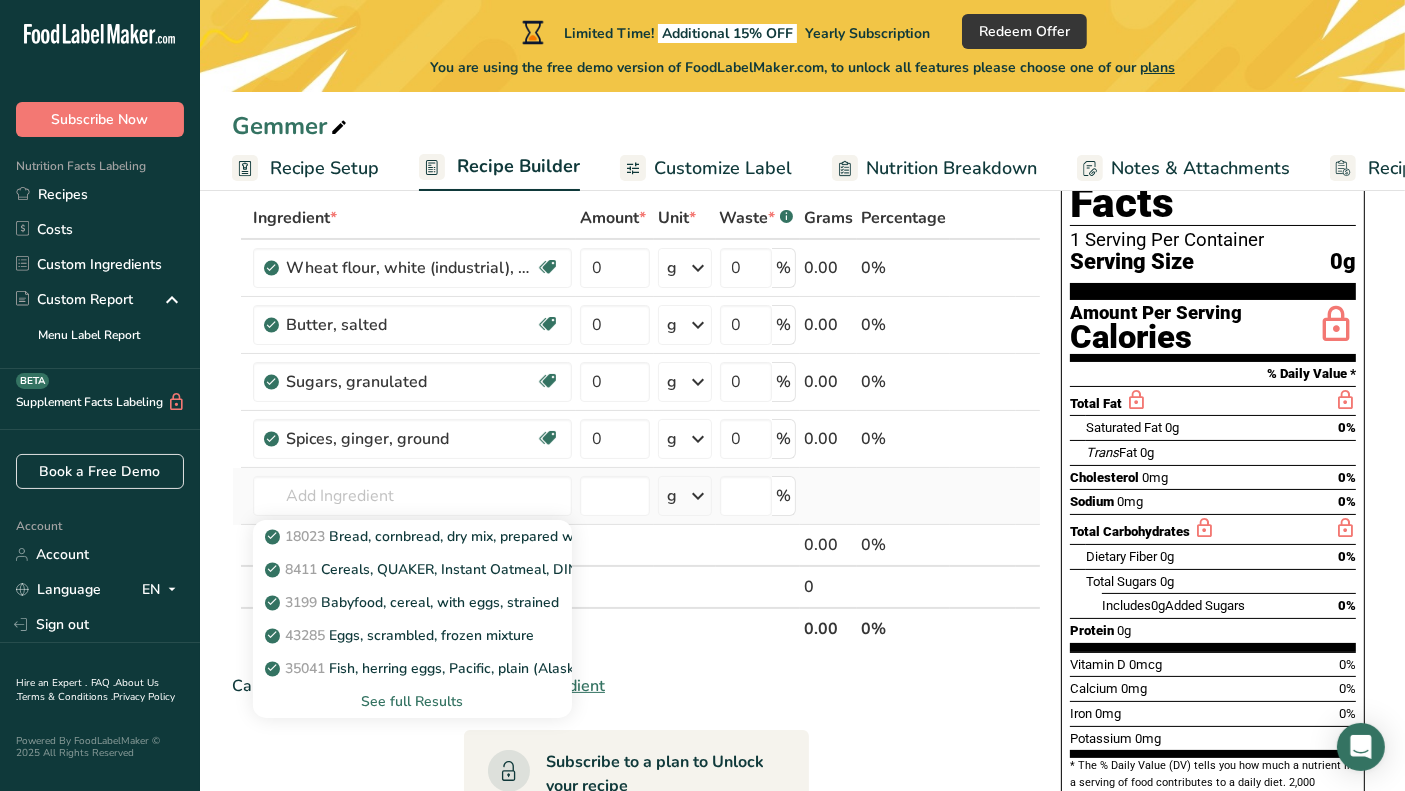 click on "See full Results" at bounding box center [412, 701] 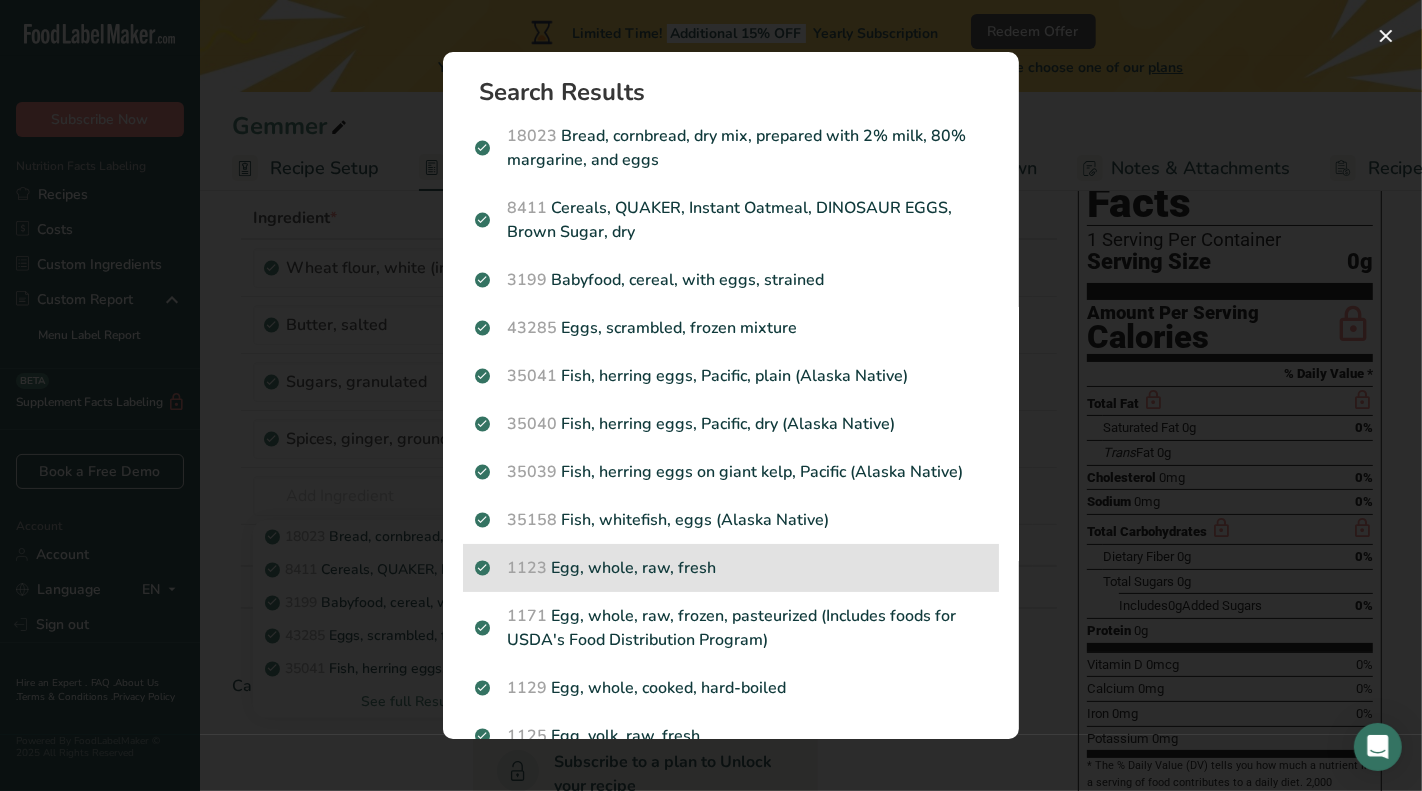 click on "1123
Egg, whole, raw, fresh" at bounding box center [731, 568] 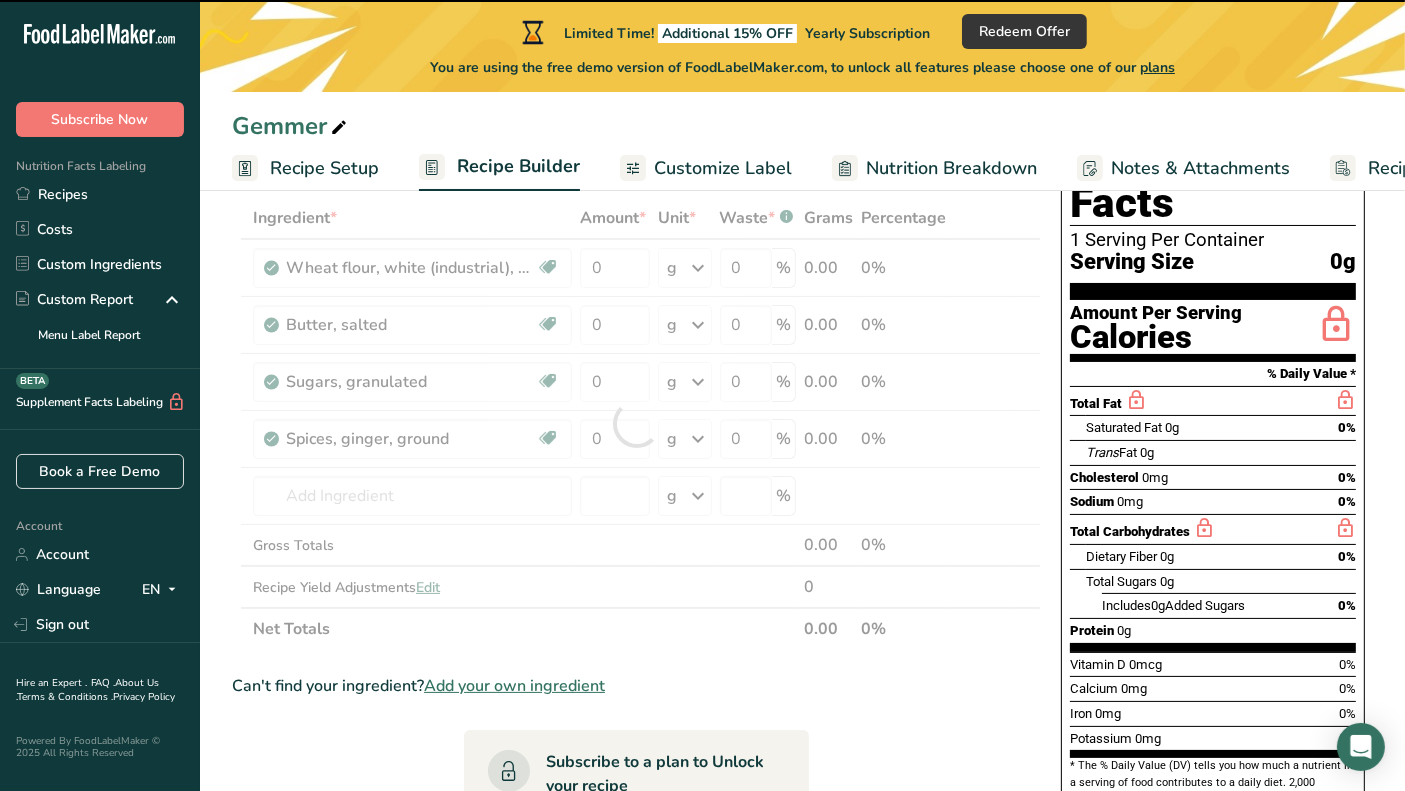 type on "0" 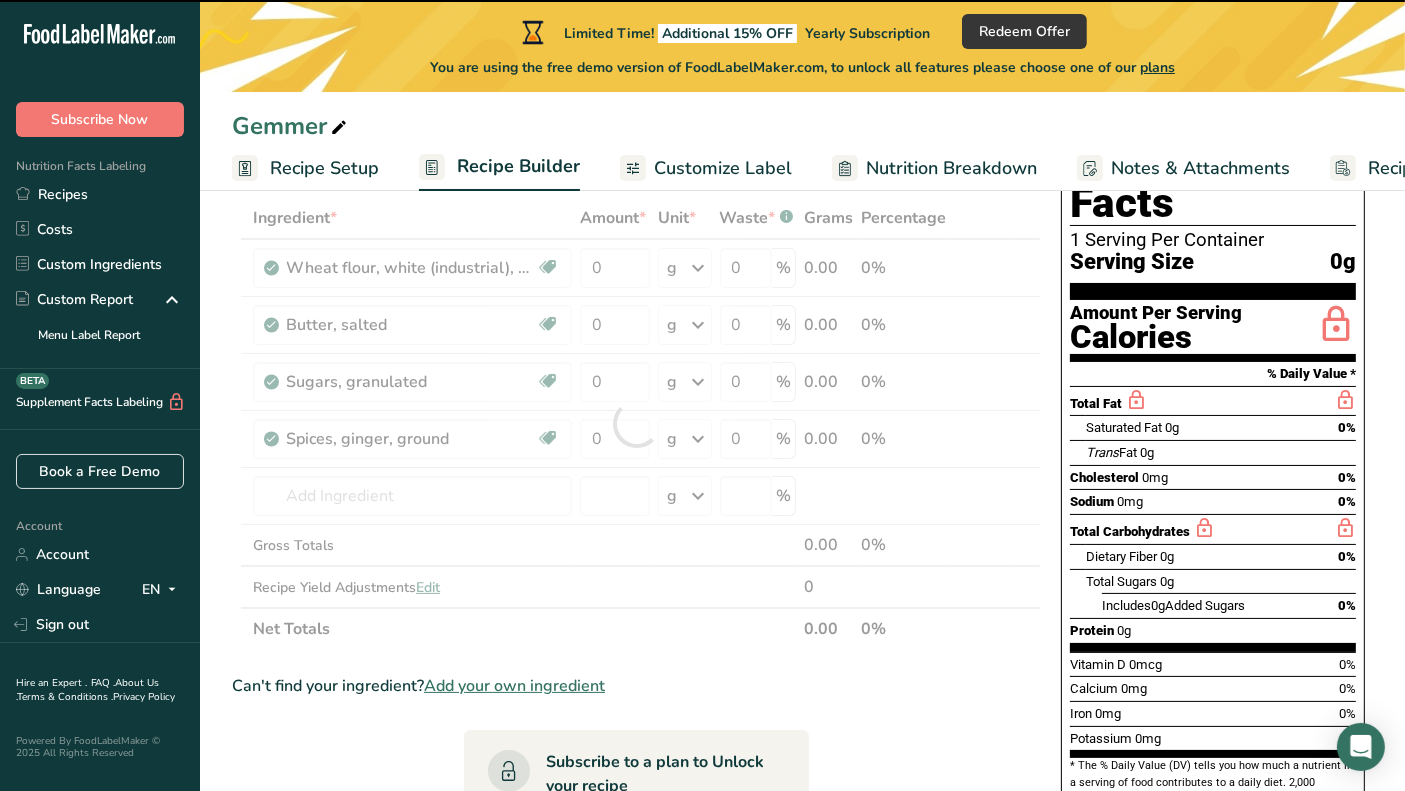 type on "0" 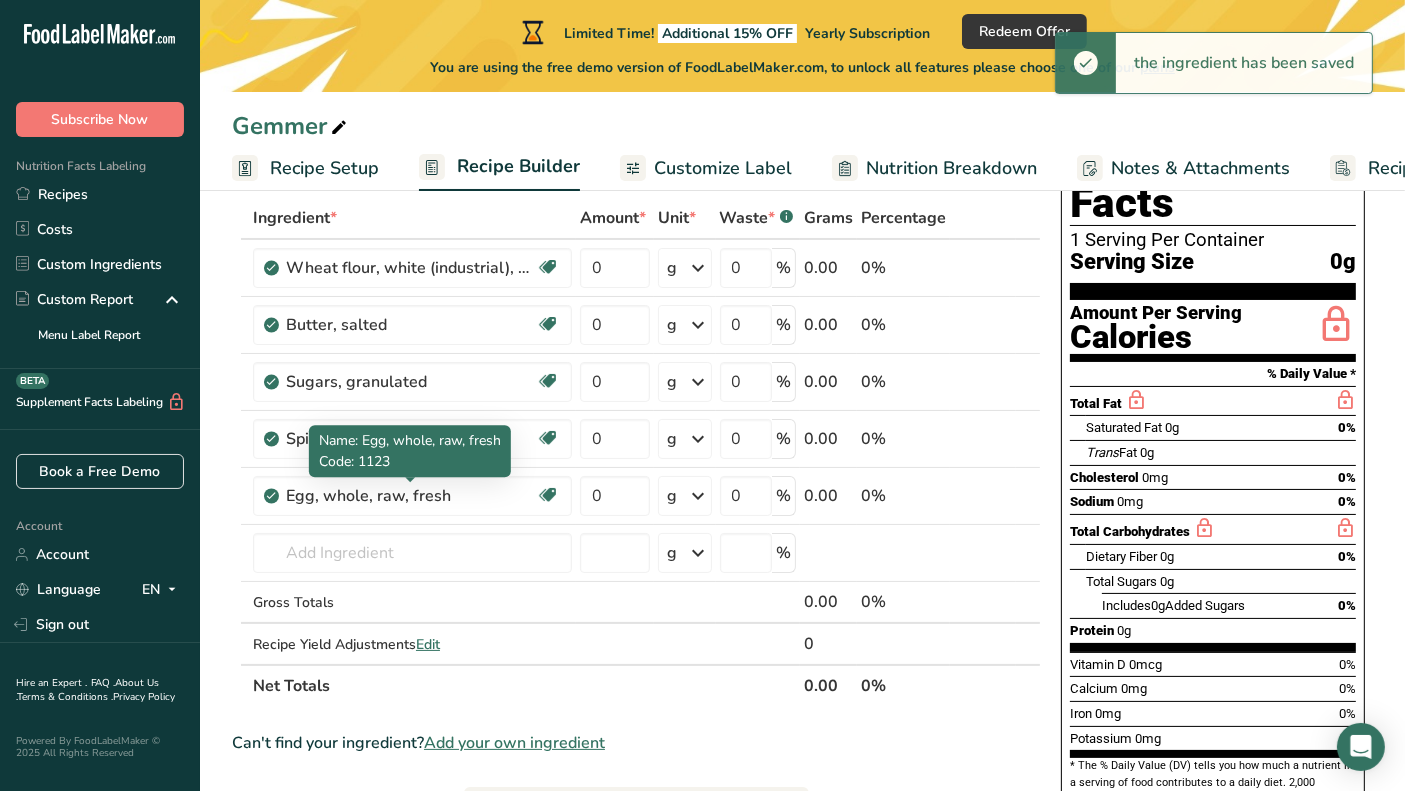 click on "Egg, whole, raw, fresh" at bounding box center [411, 496] 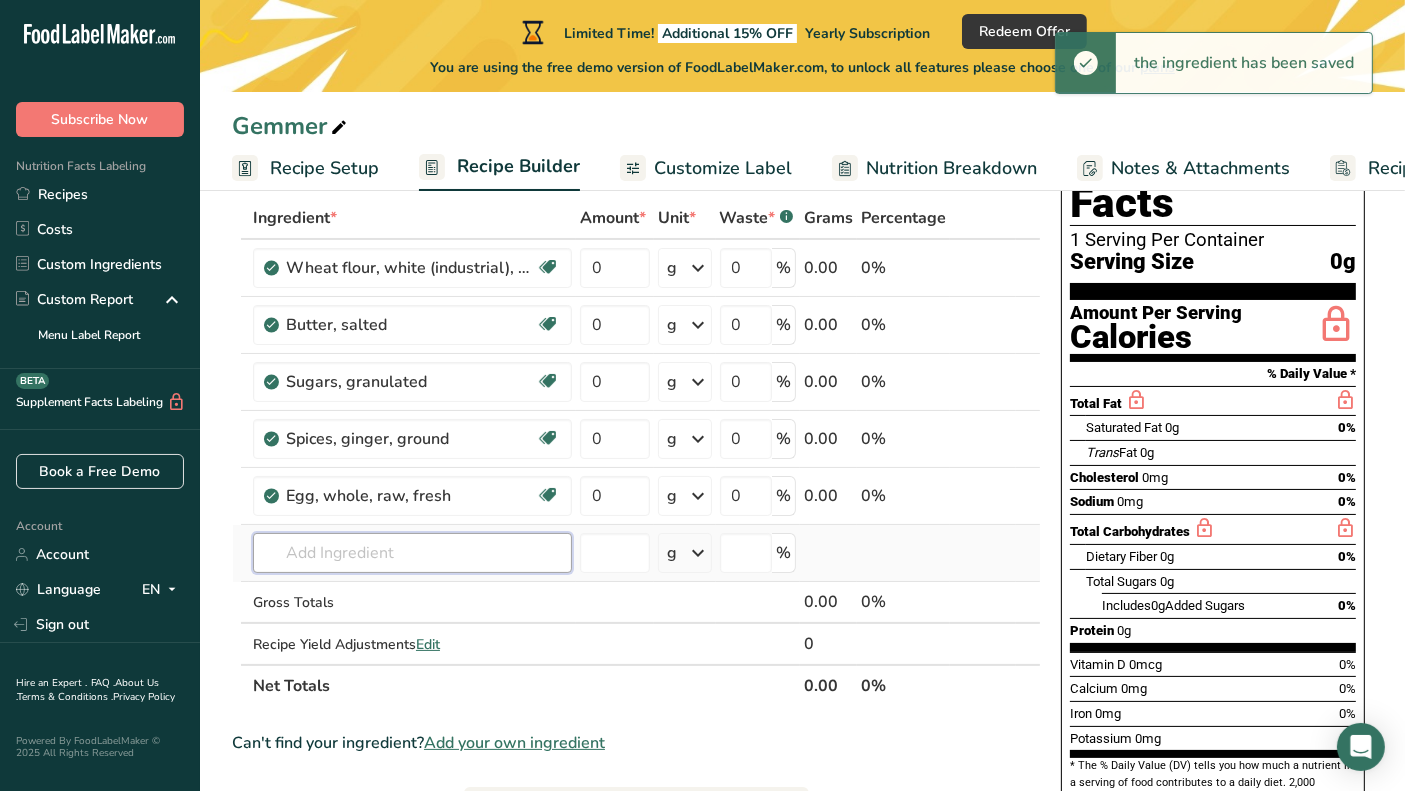click at bounding box center (412, 553) 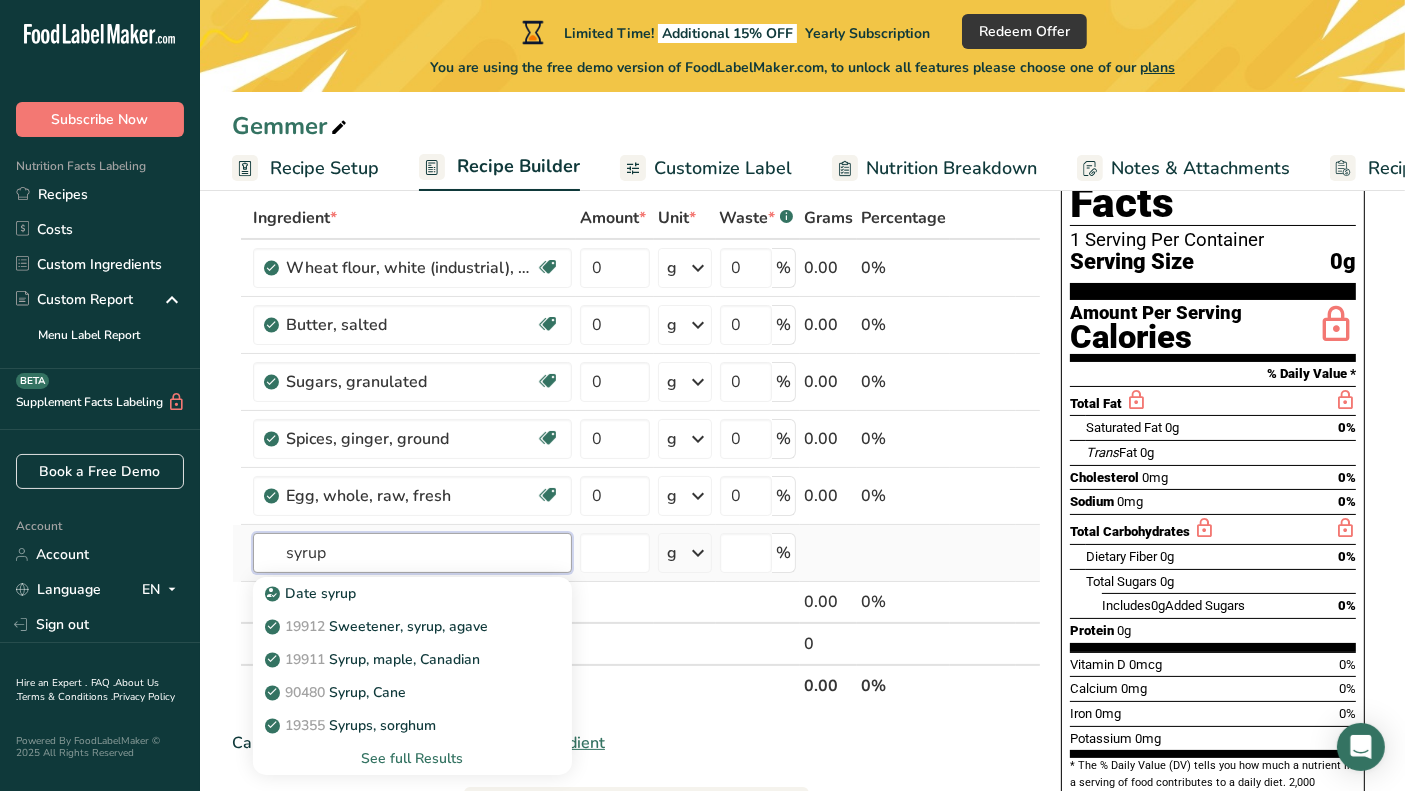 type on "syrup" 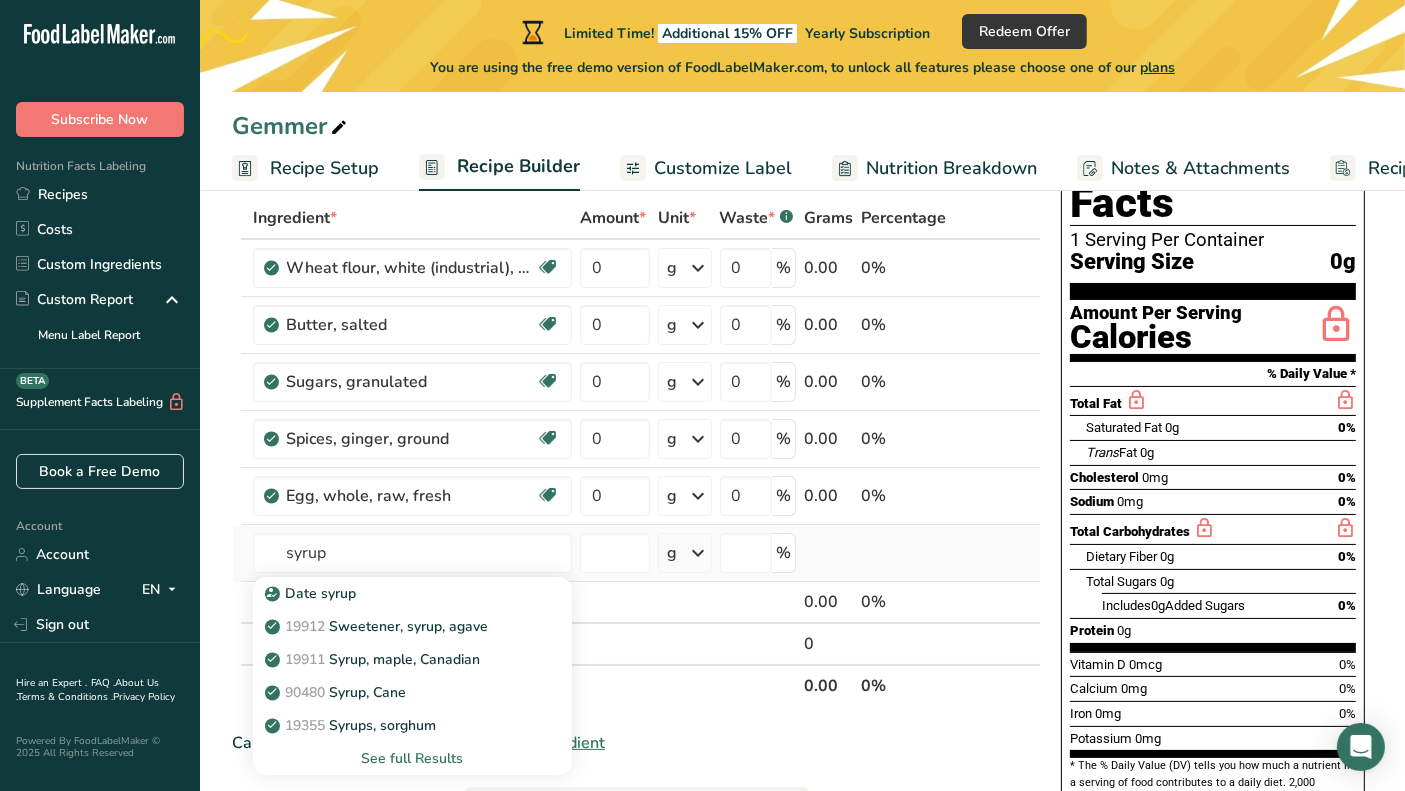 type 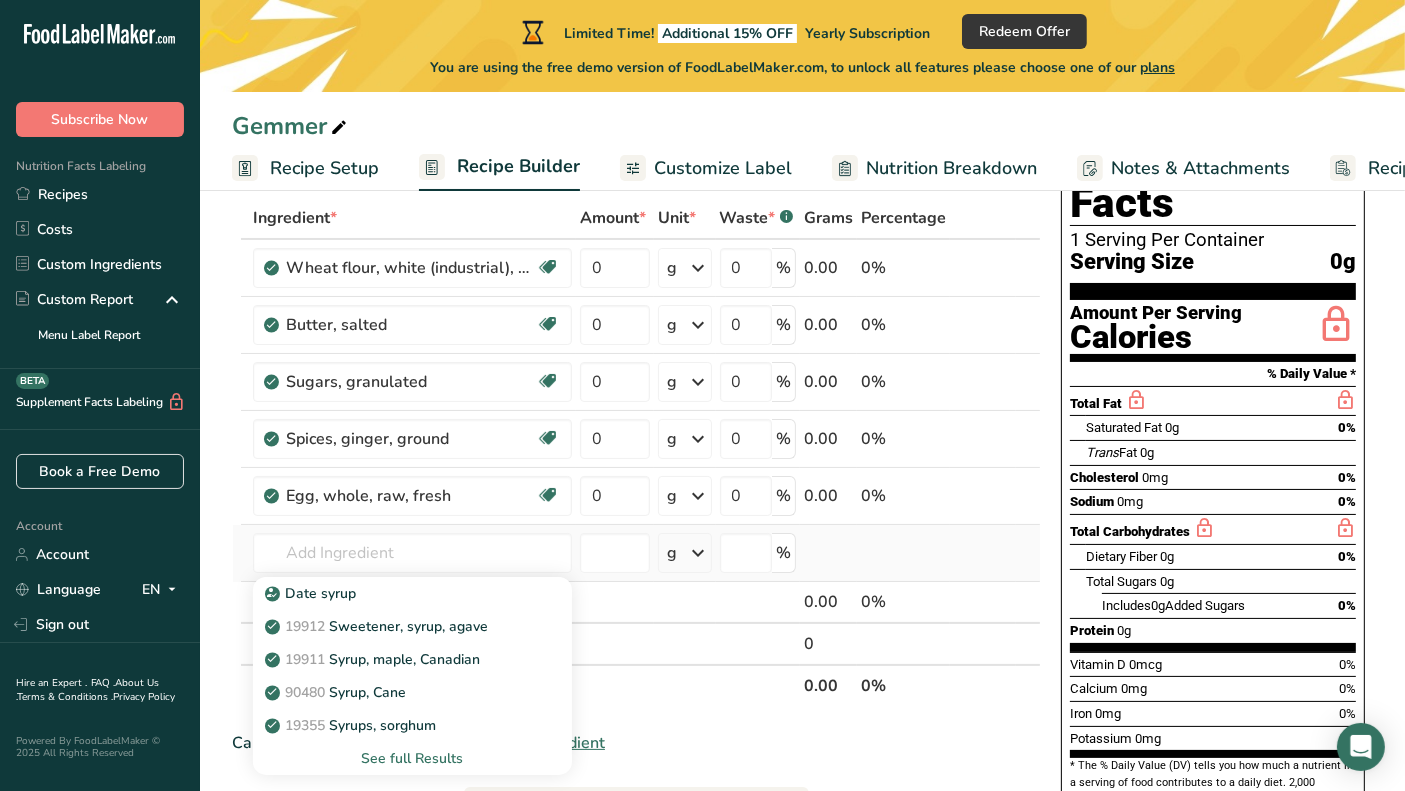 click on "See full Results" at bounding box center (412, 758) 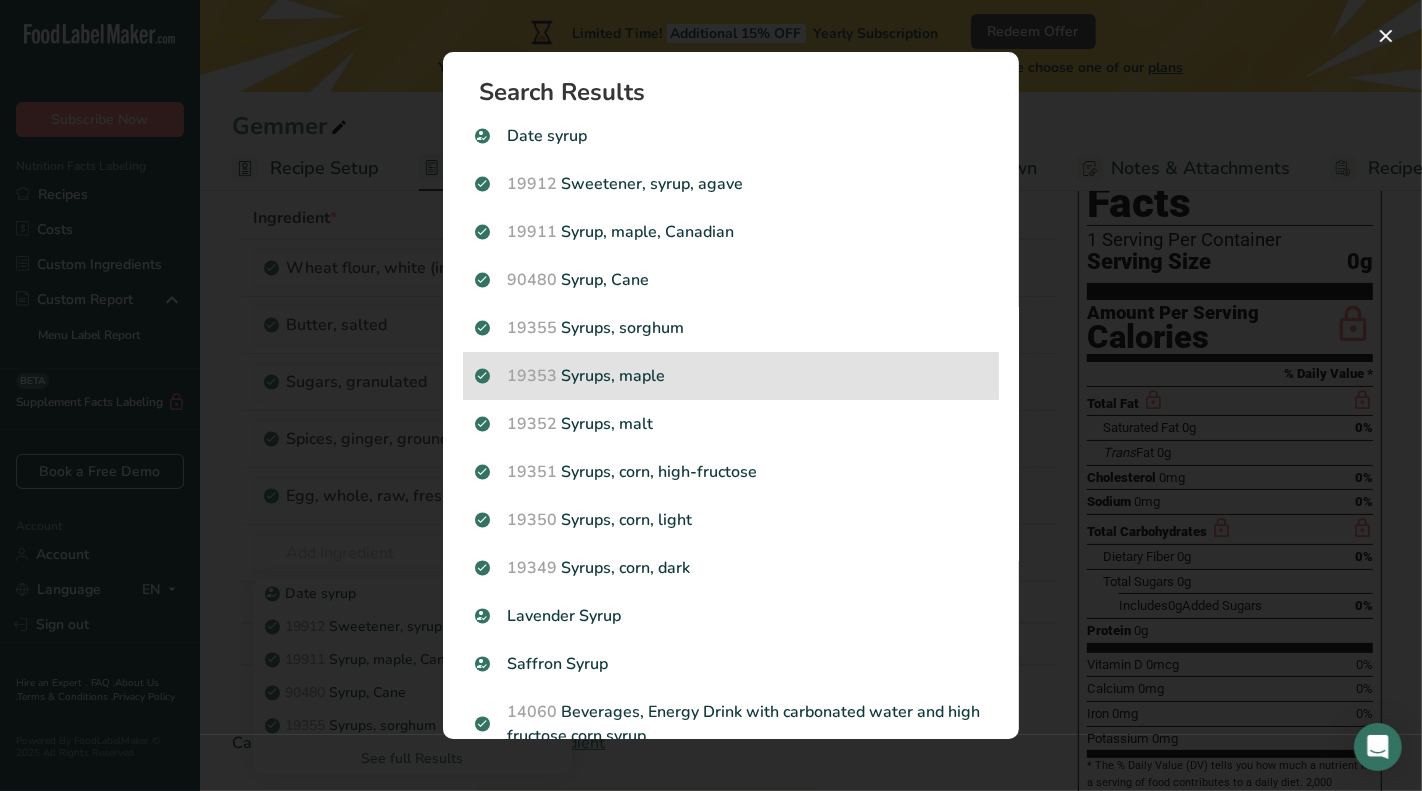 click on "19353
Syrups, maple" at bounding box center [731, 376] 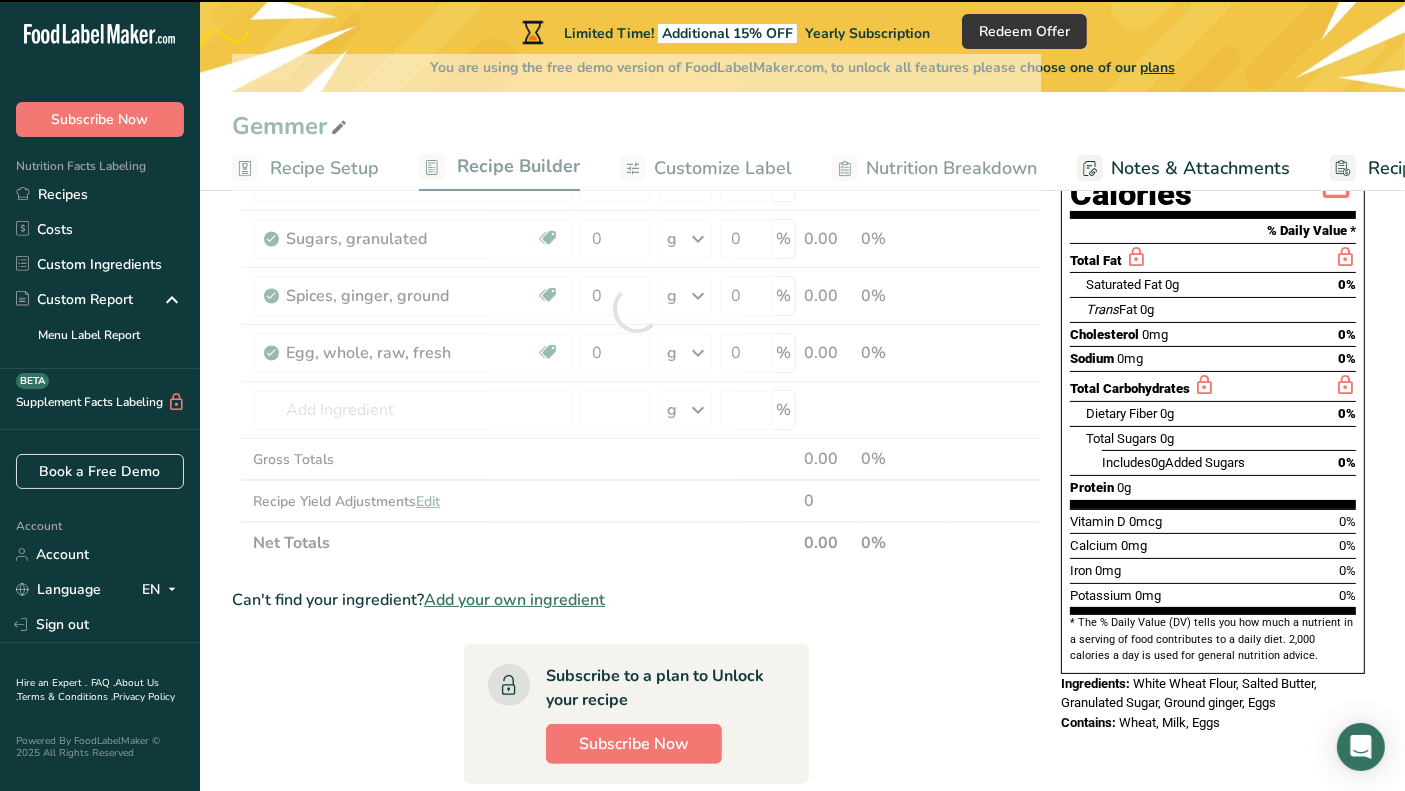 scroll, scrollTop: 555, scrollLeft: 0, axis: vertical 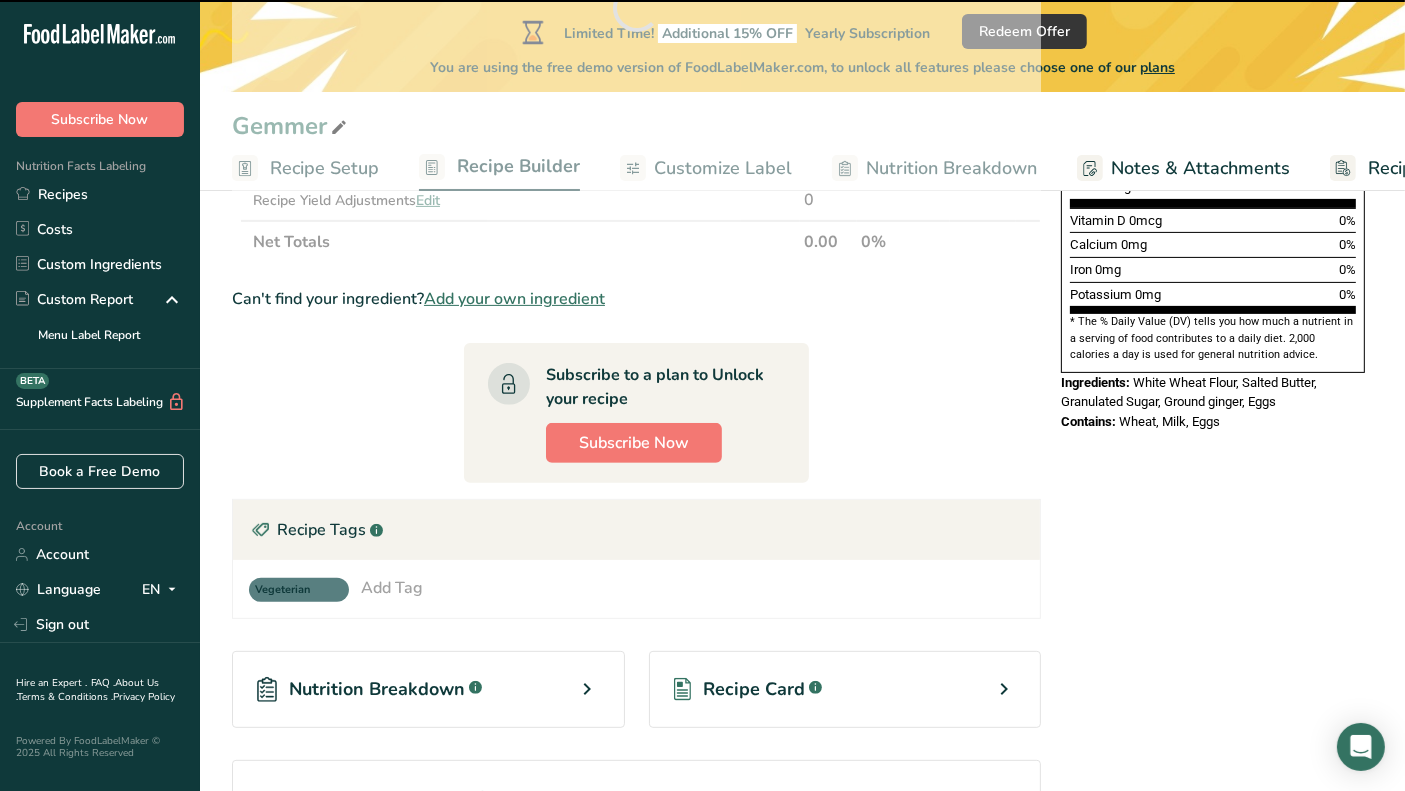 type on "0" 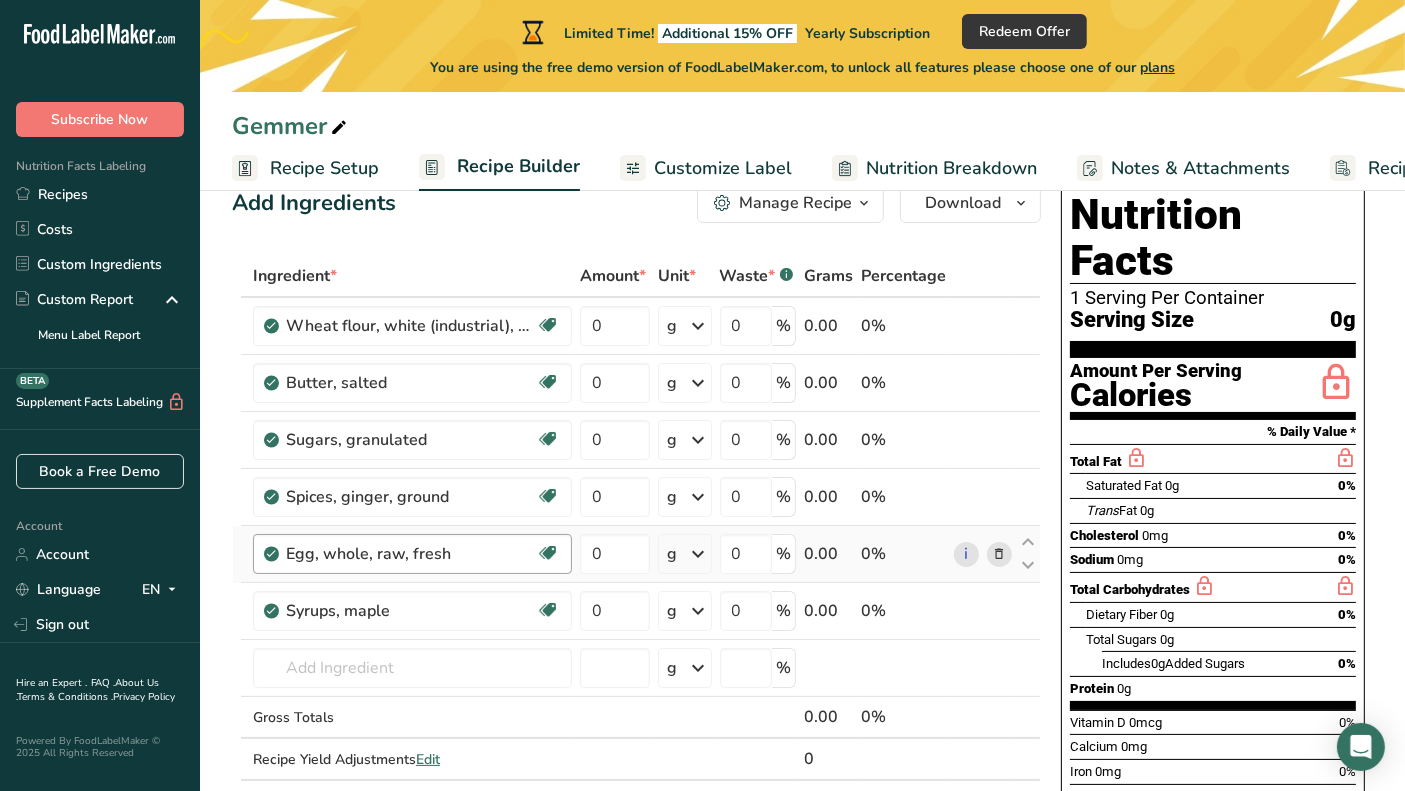 scroll, scrollTop: 0, scrollLeft: 0, axis: both 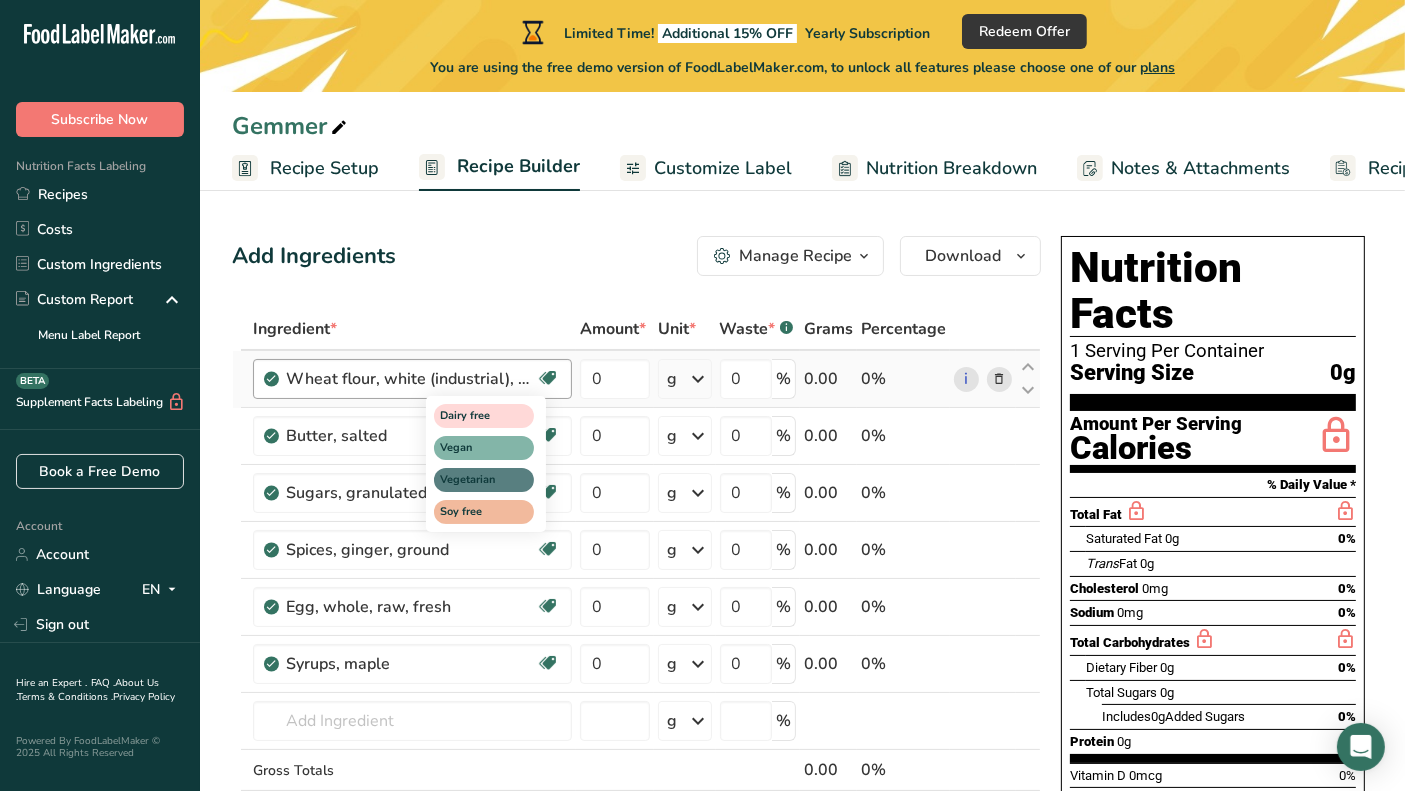 click at bounding box center (548, 378) 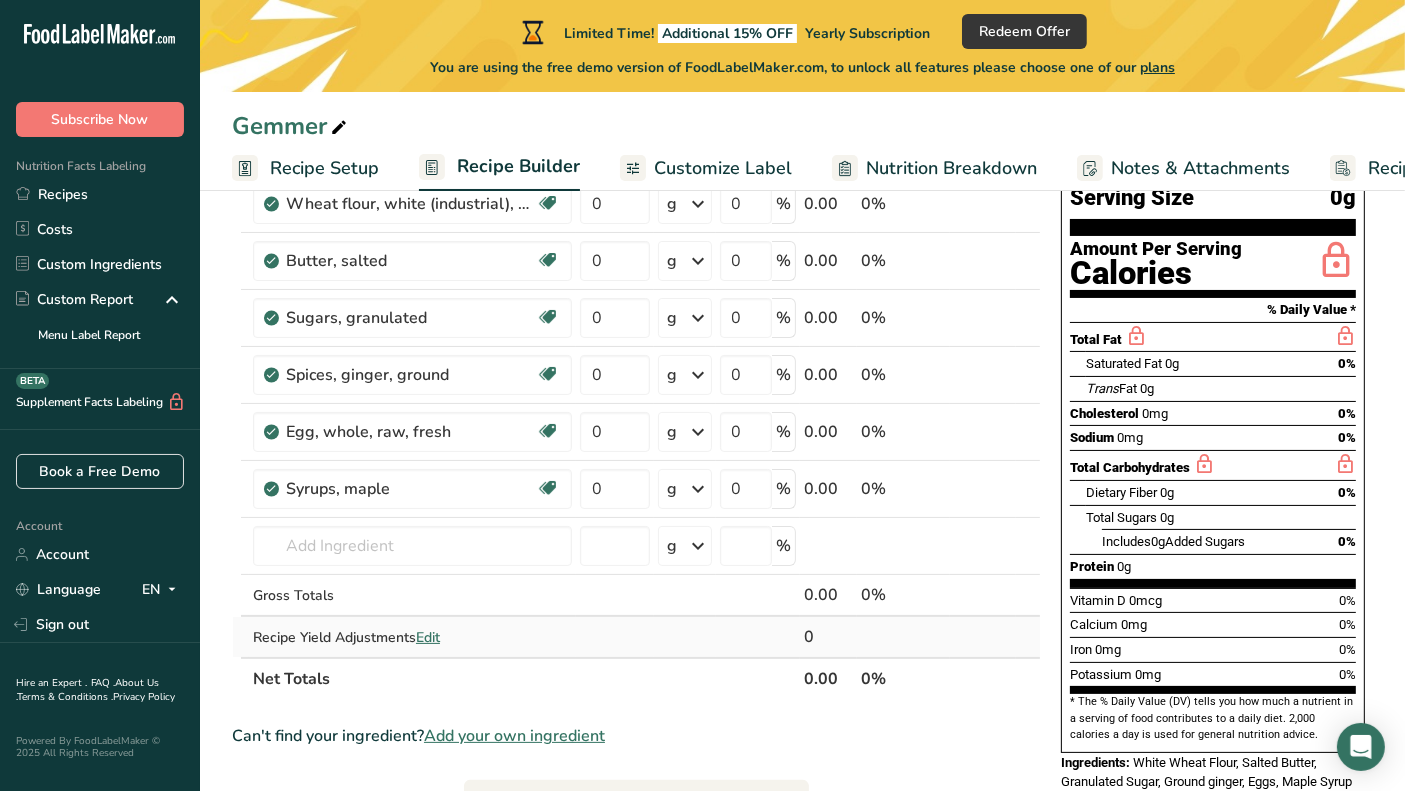 scroll, scrollTop: 333, scrollLeft: 0, axis: vertical 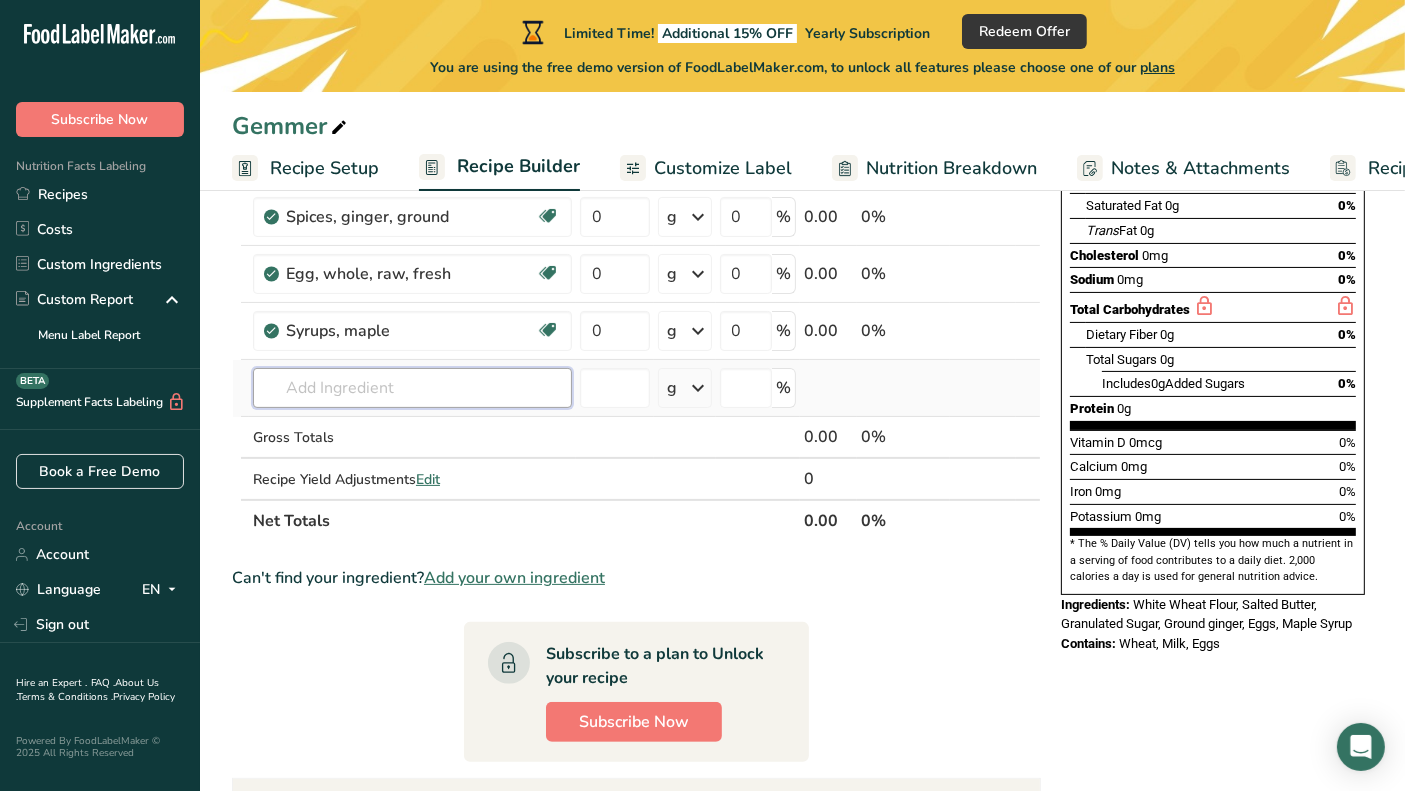 click at bounding box center (412, 388) 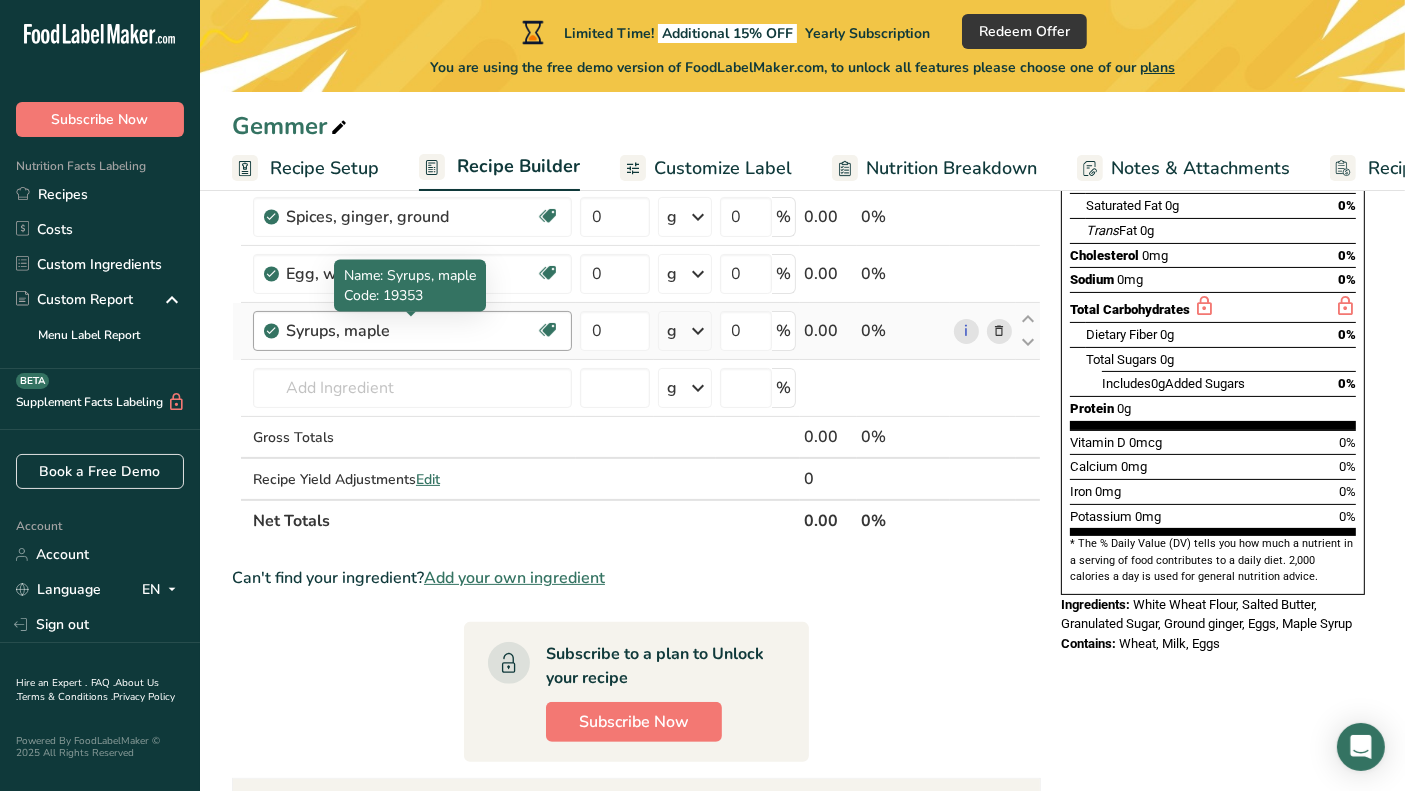 click on "Syrups, maple" at bounding box center (411, 331) 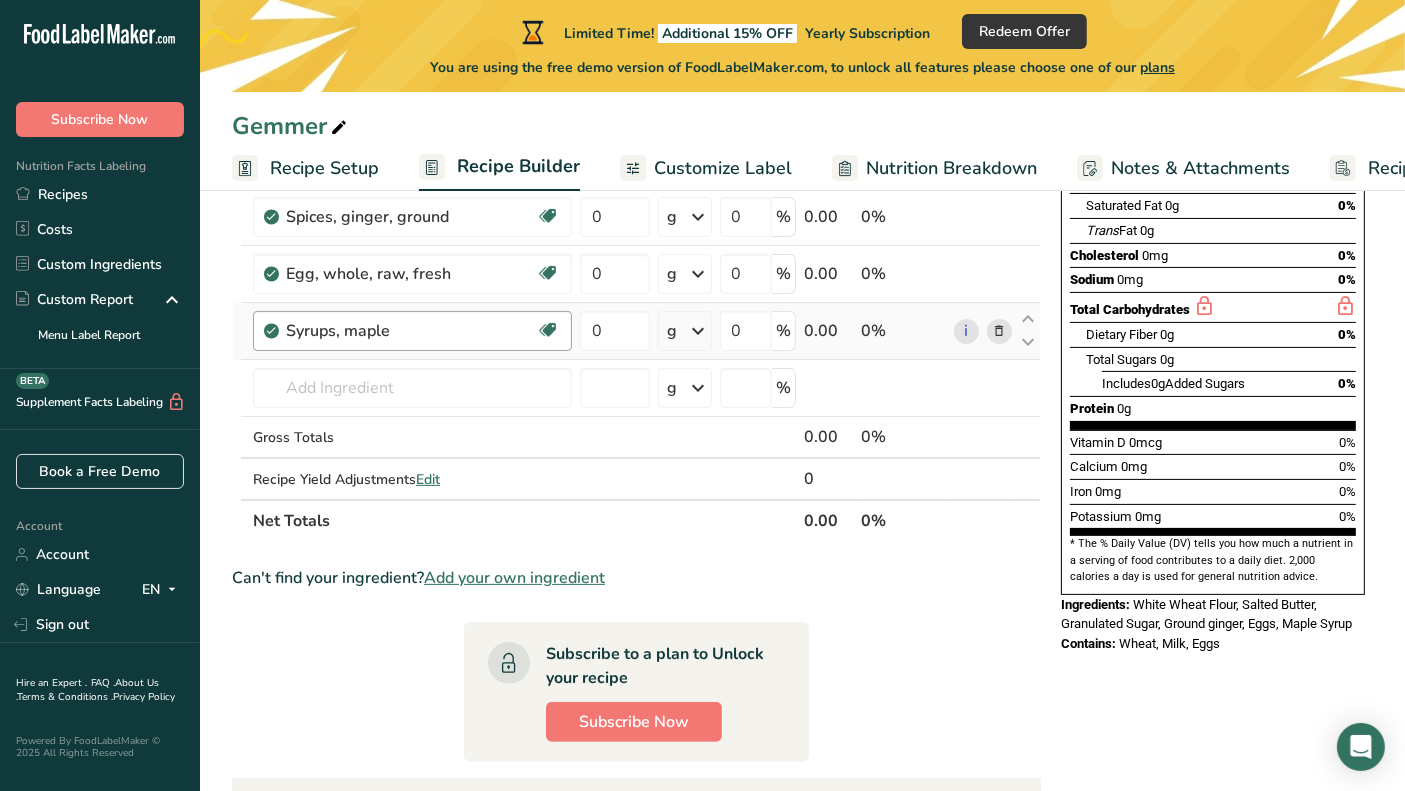 drag, startPoint x: 411, startPoint y: 330, endPoint x: 401, endPoint y: 332, distance: 10.198039 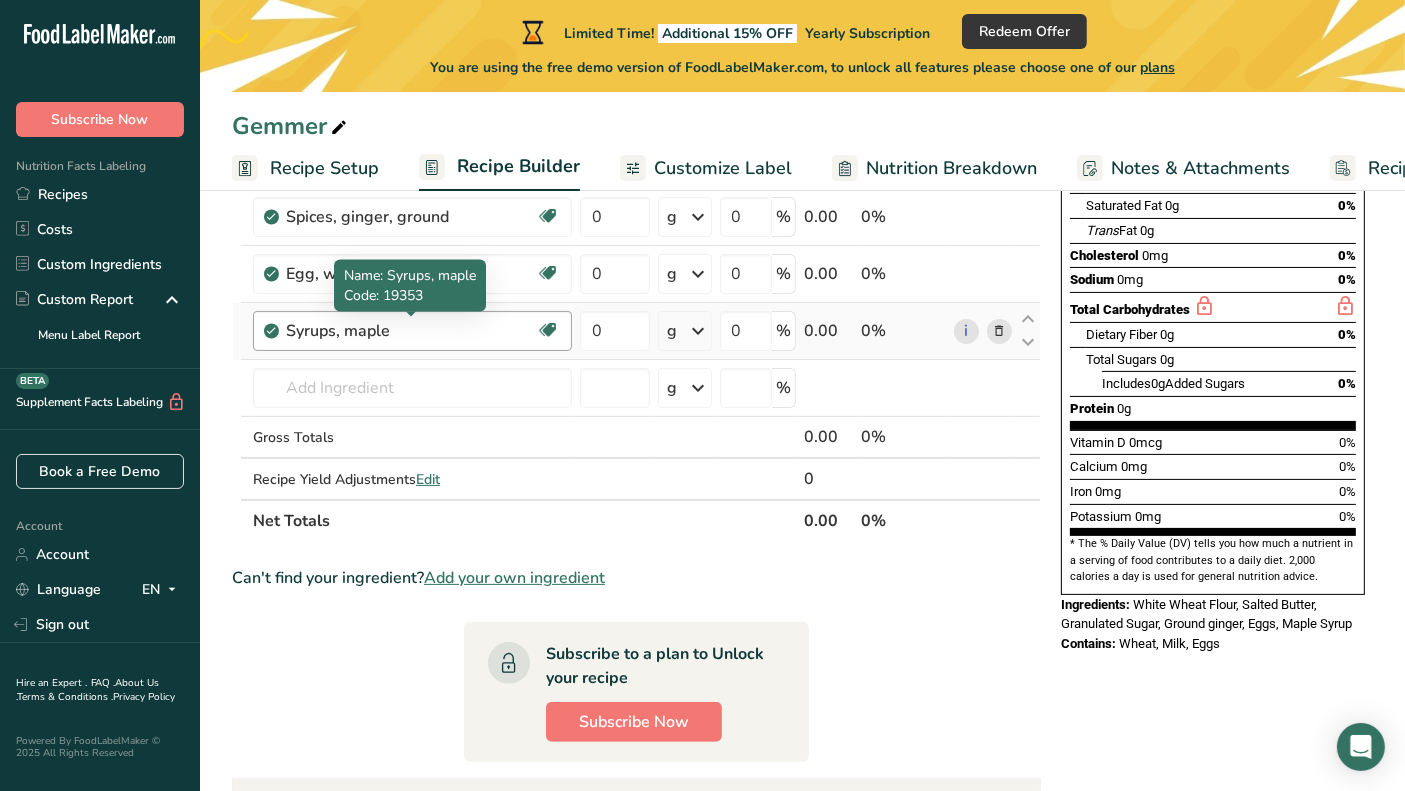 click on "Syrups, maple" at bounding box center [411, 331] 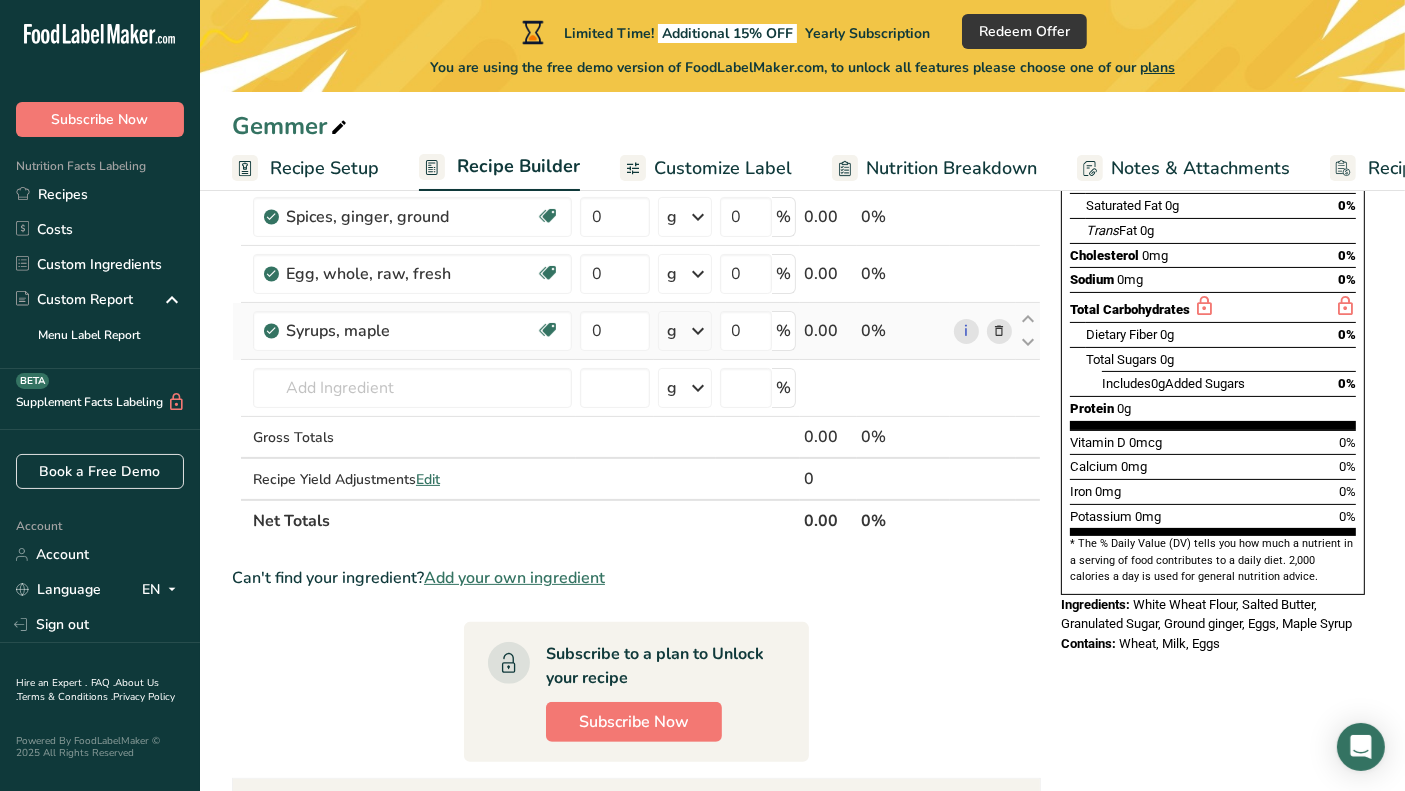 click at bounding box center (999, 331) 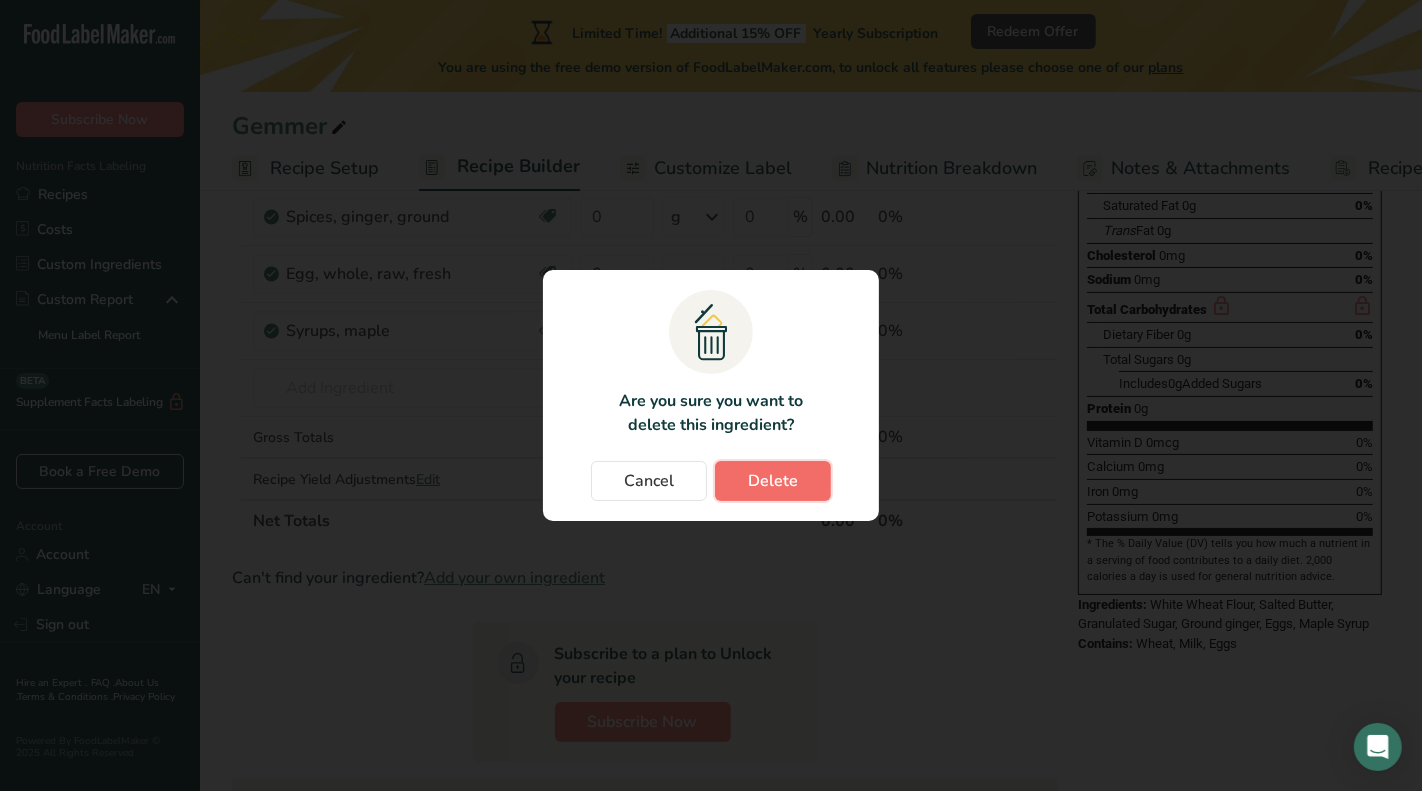 click on "Delete" at bounding box center [773, 481] 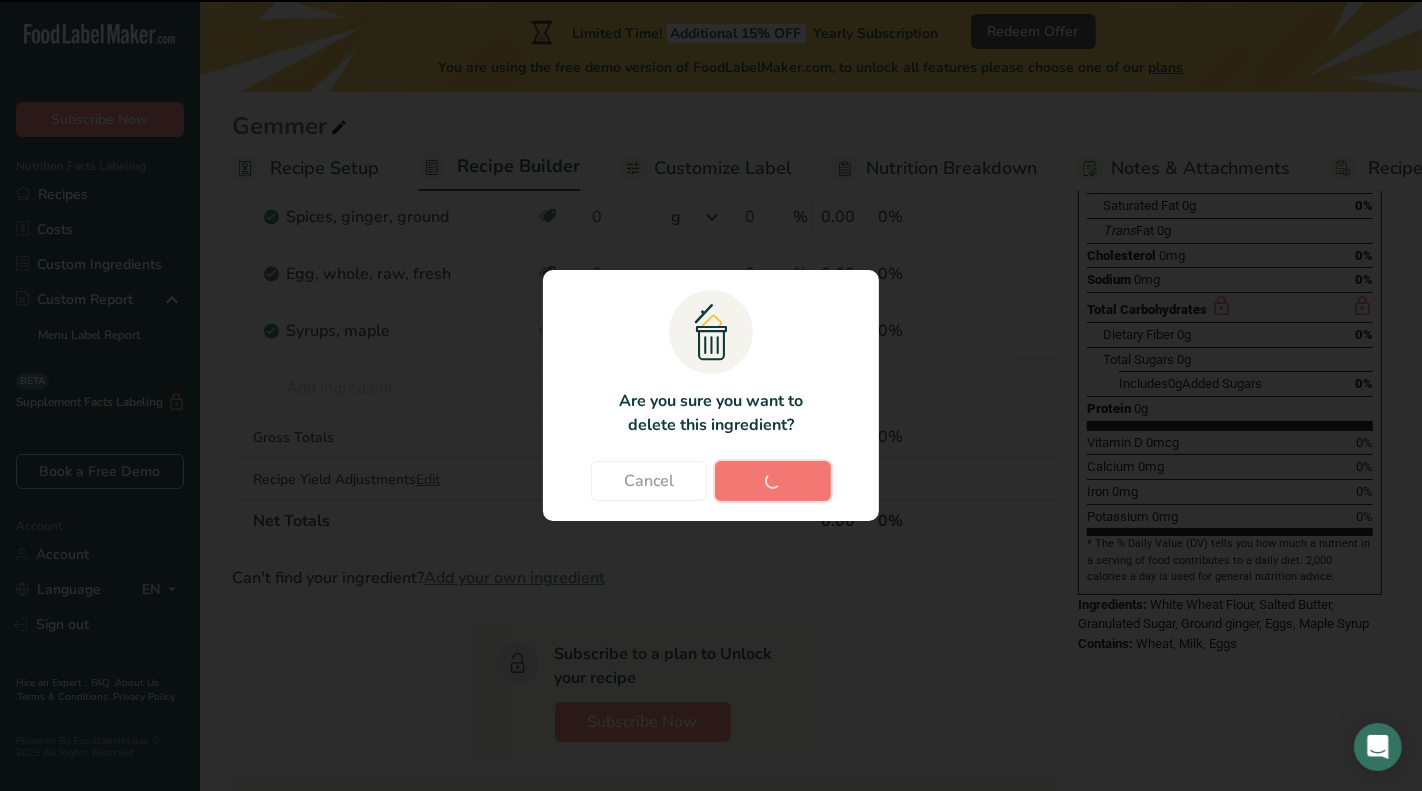 type 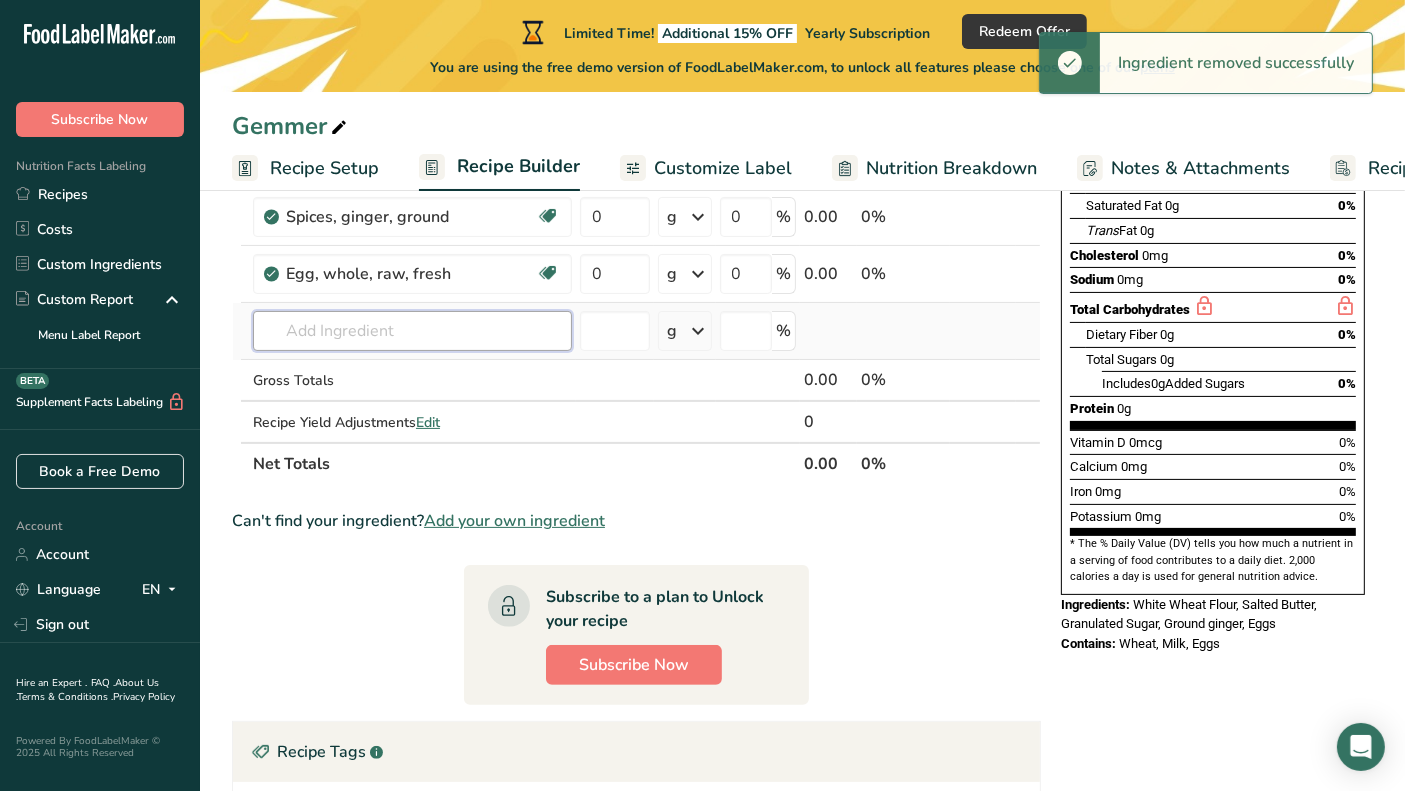 click at bounding box center [412, 331] 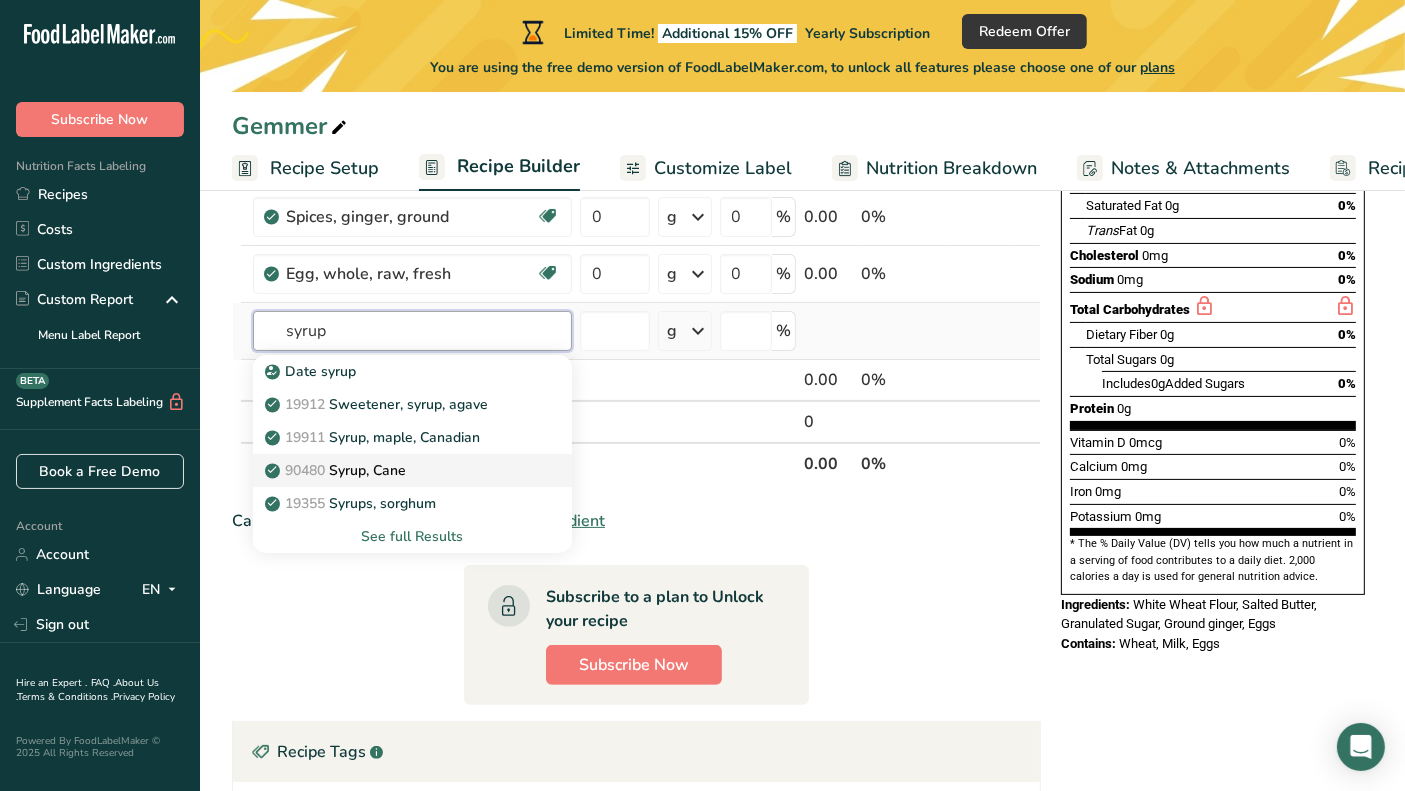 type on "syrup" 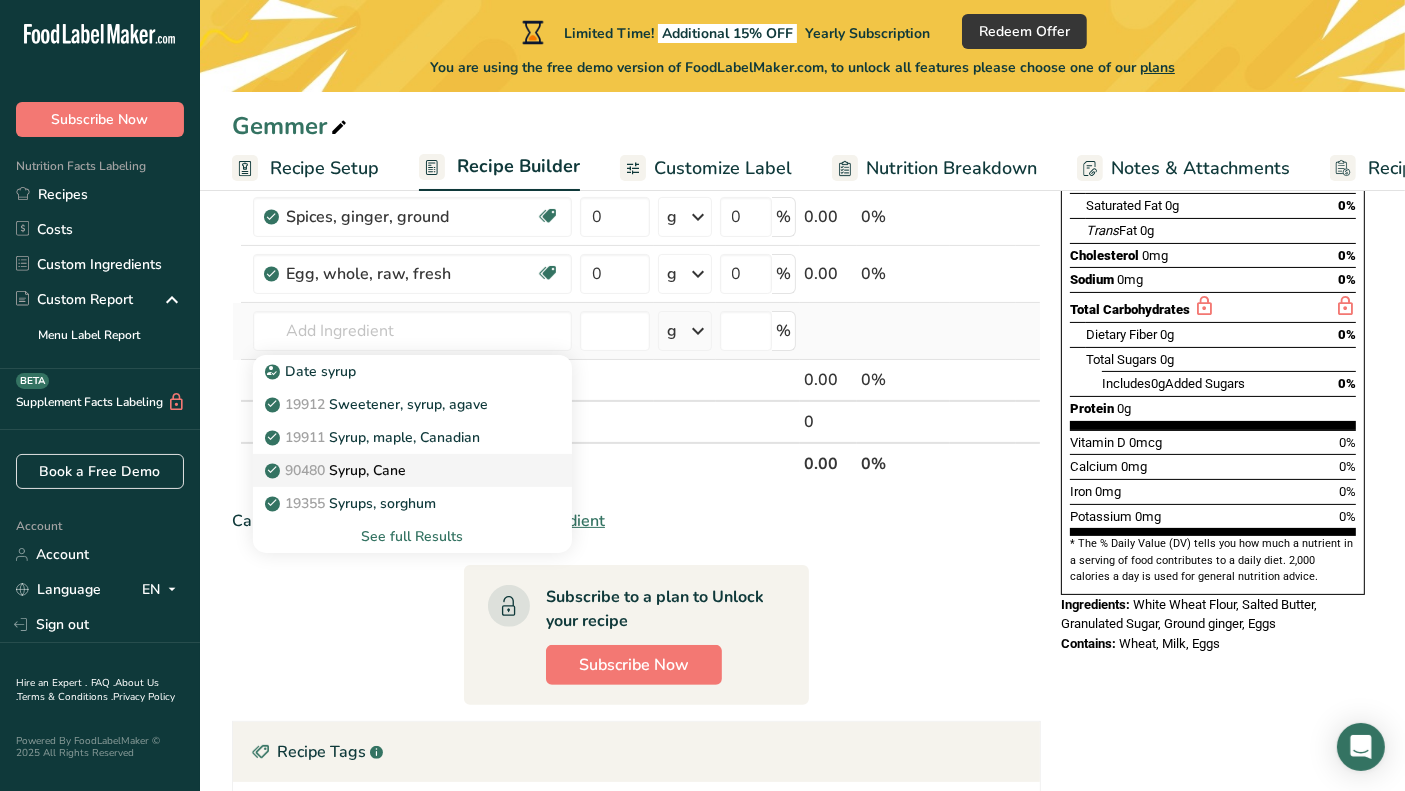 click on "[POSTAL_CODE]
Syrup, Cane" at bounding box center (337, 470) 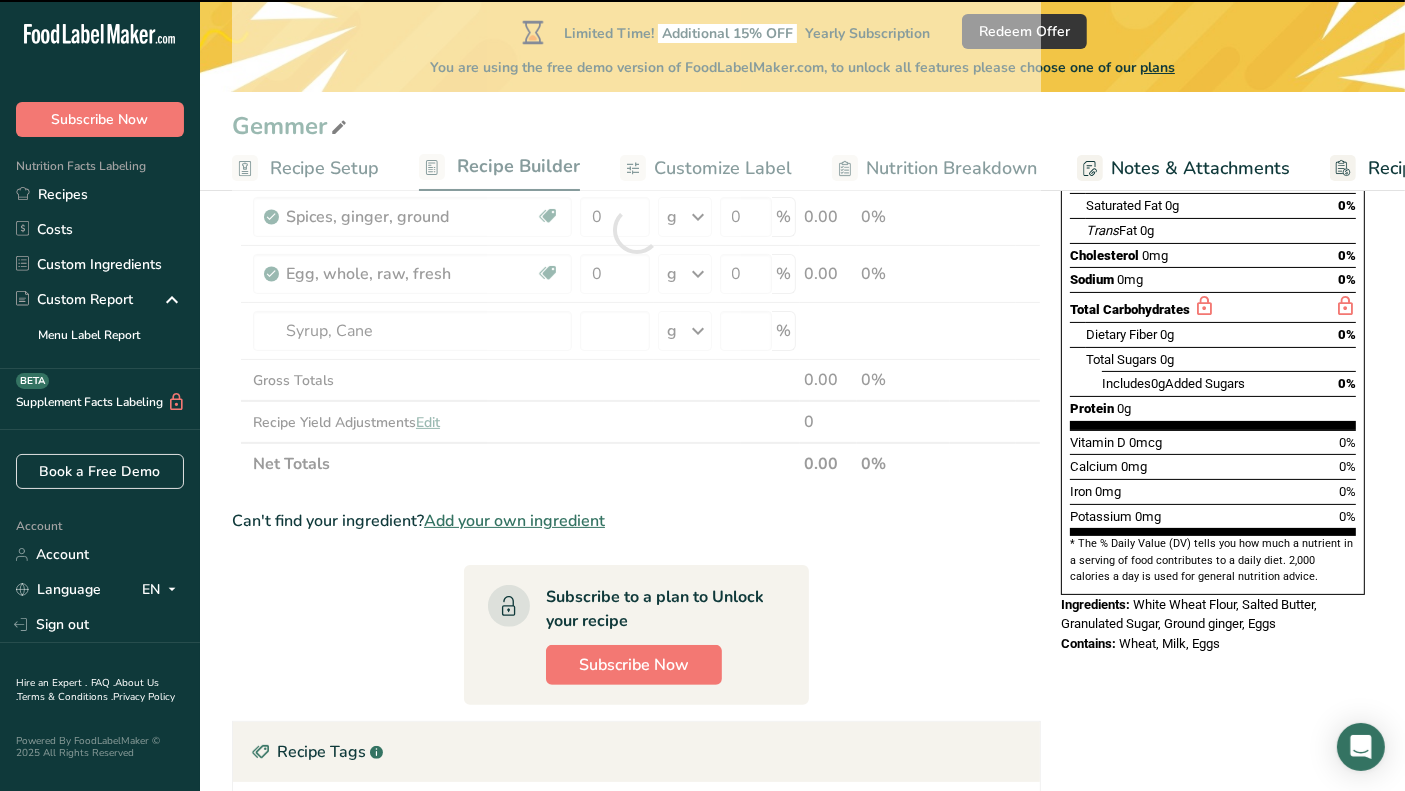 type on "0" 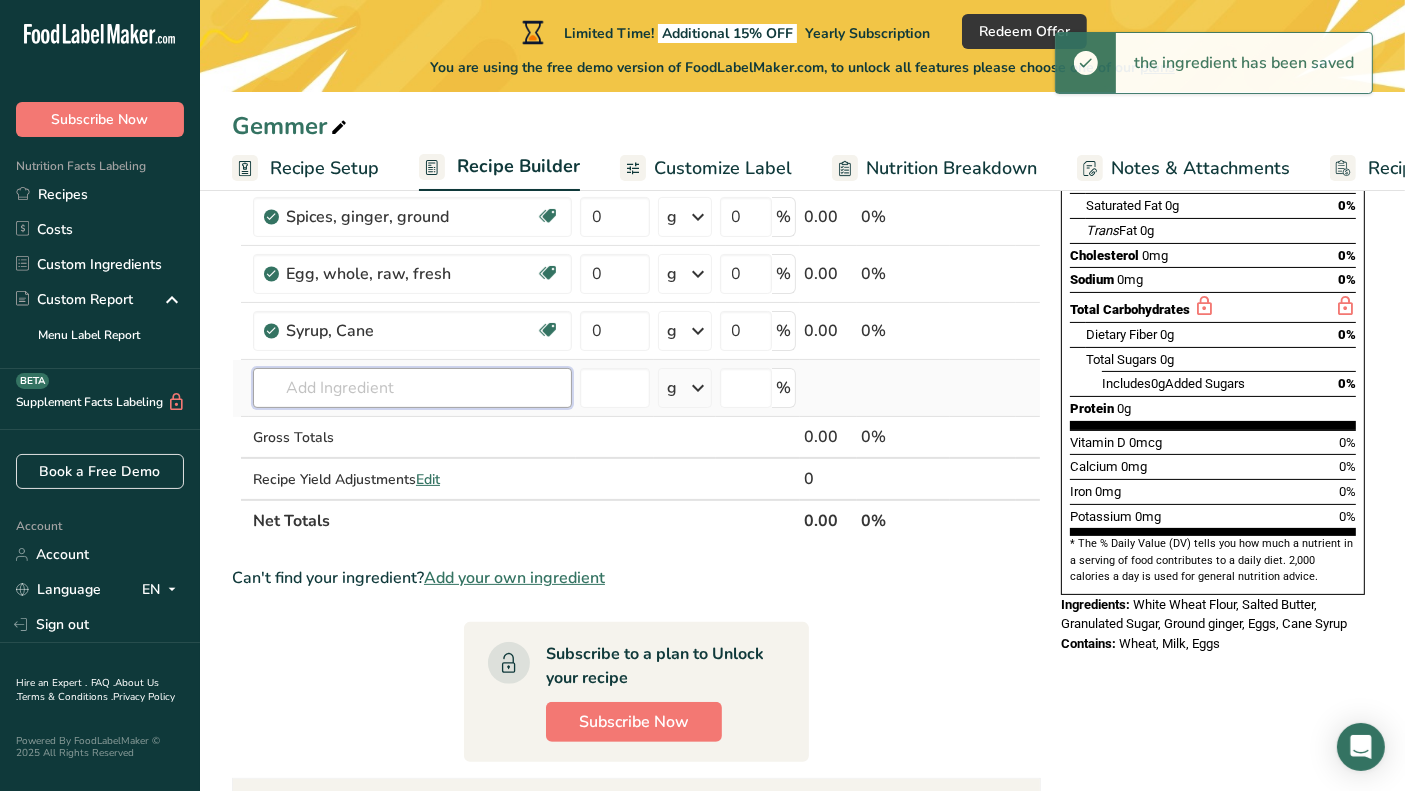 click at bounding box center [412, 388] 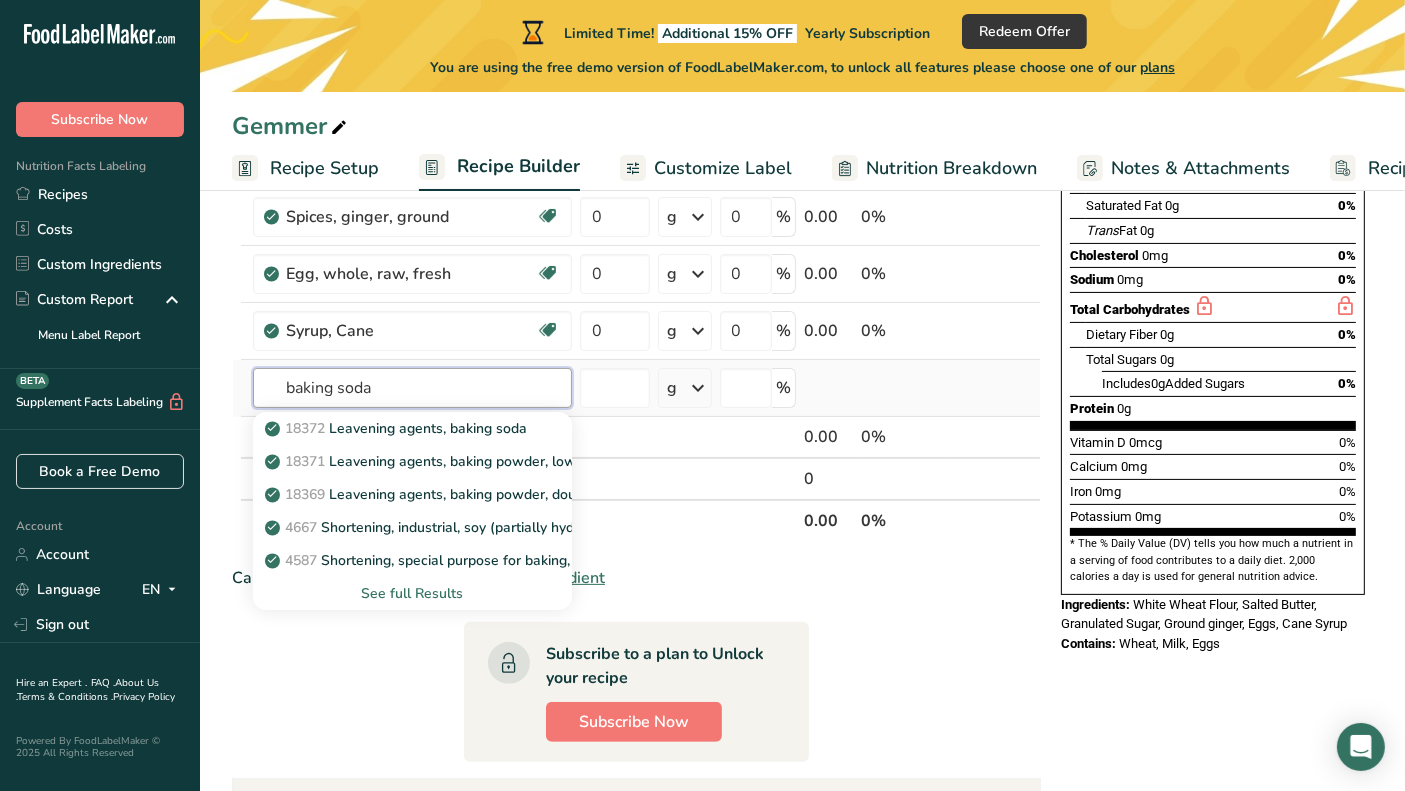type on "baking soda" 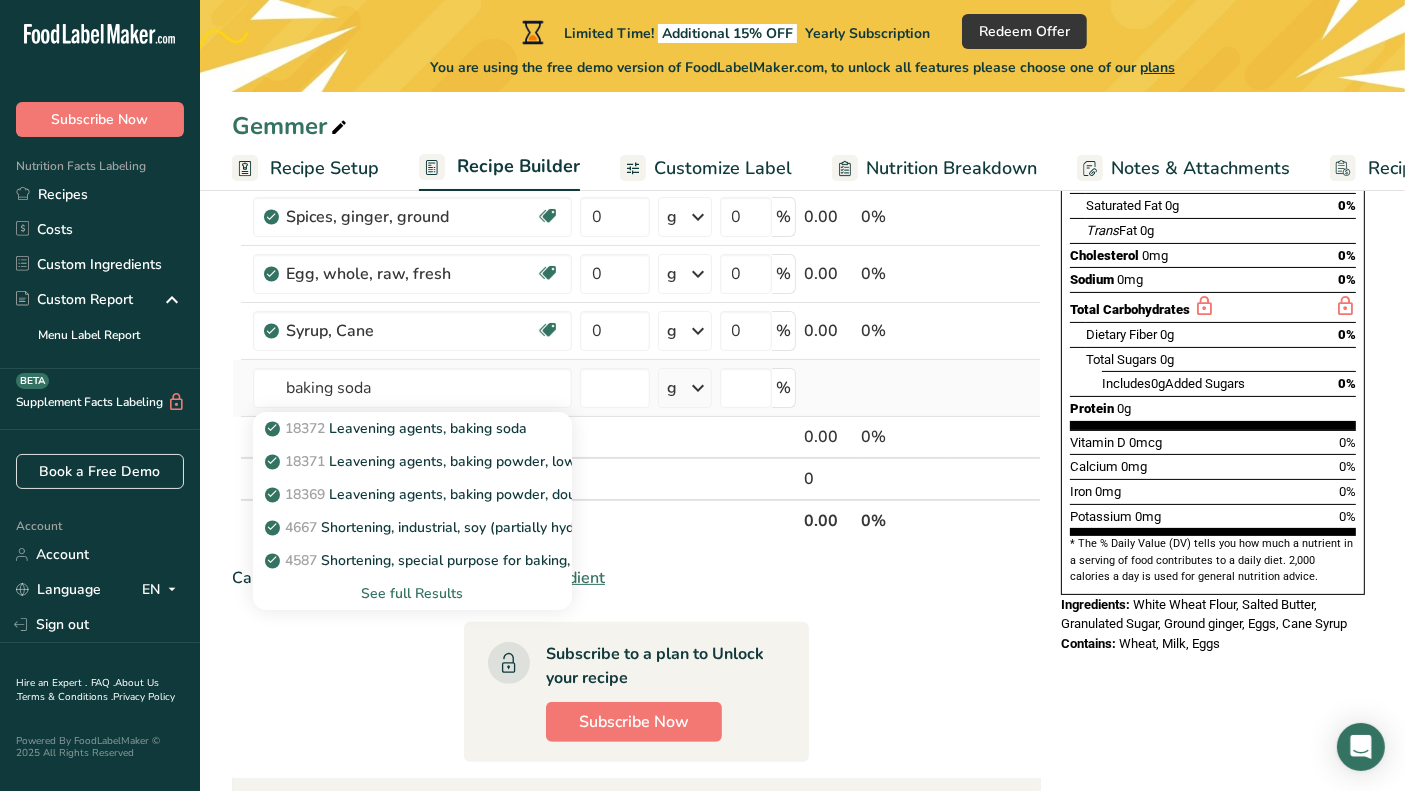 type 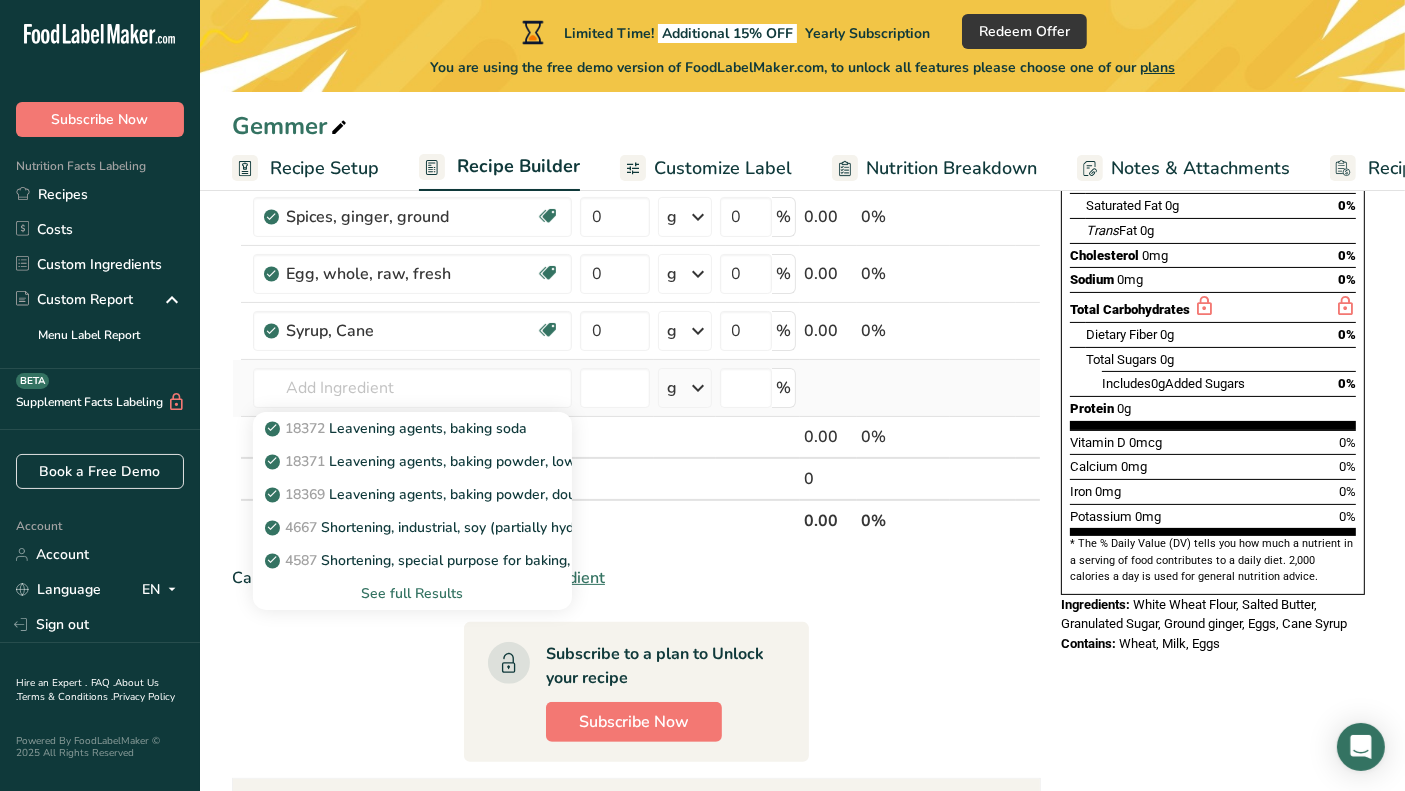 click on "See full Results" at bounding box center (412, 593) 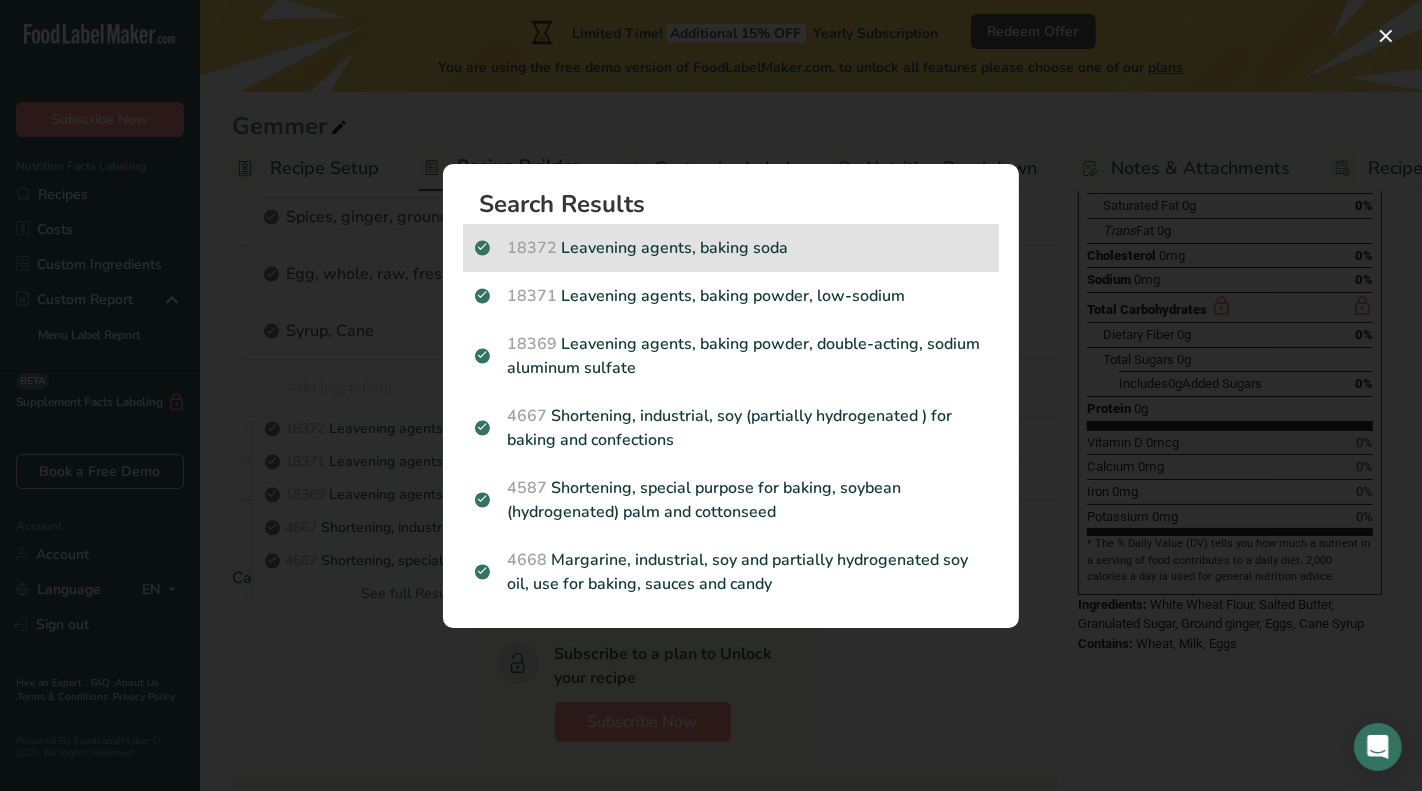 click on "18372
Leavening agents, baking soda" at bounding box center (731, 248) 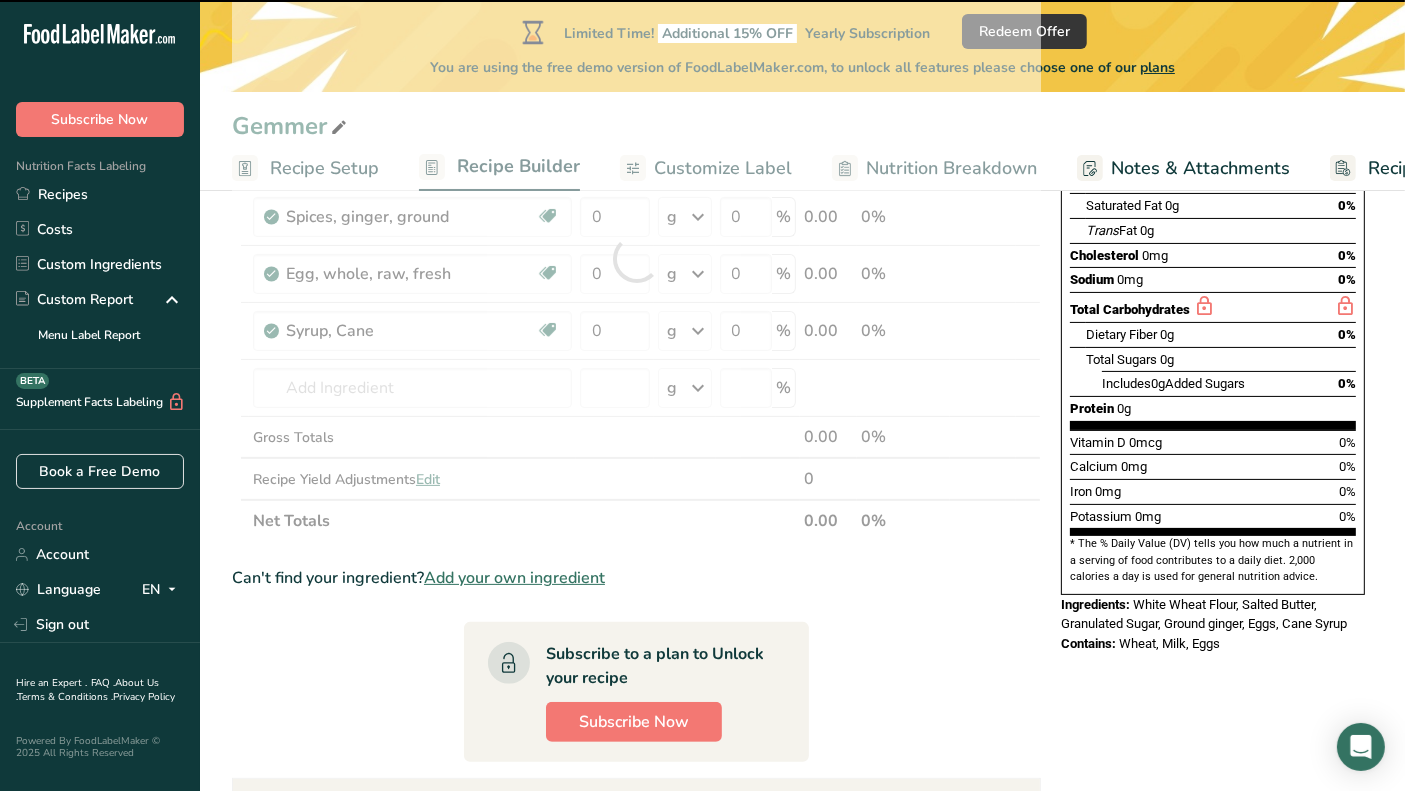 type on "0" 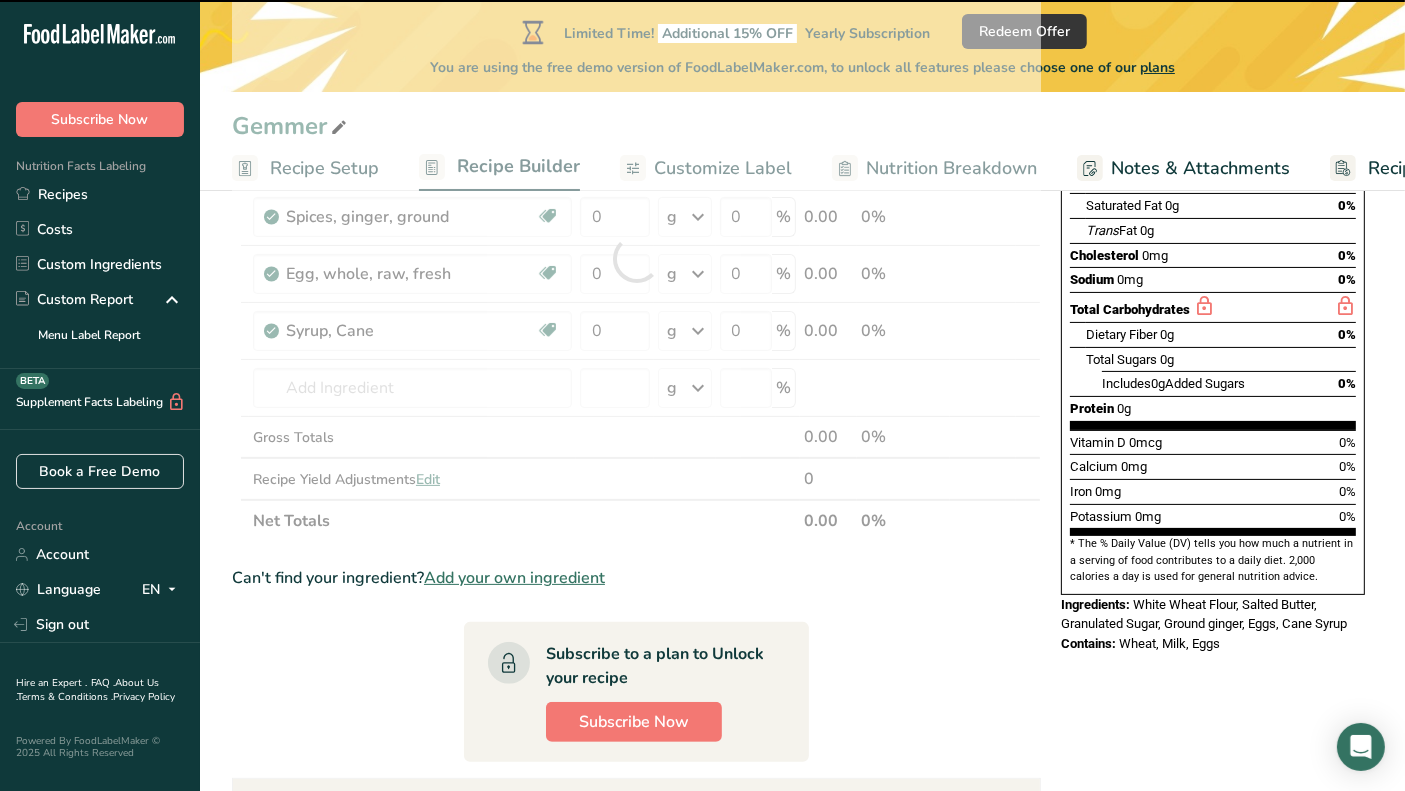 type on "0" 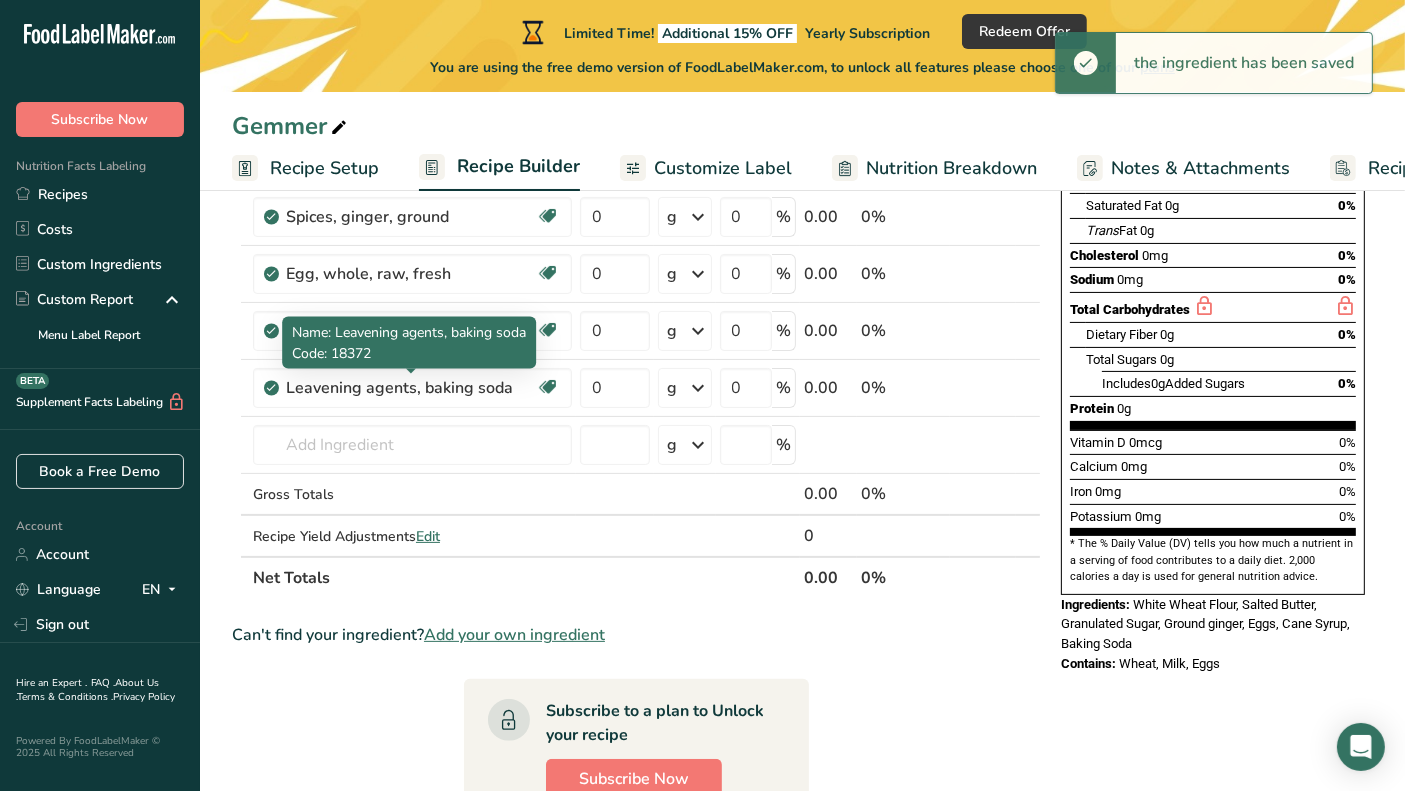 click on "Leavening agents, baking soda" at bounding box center (411, 388) 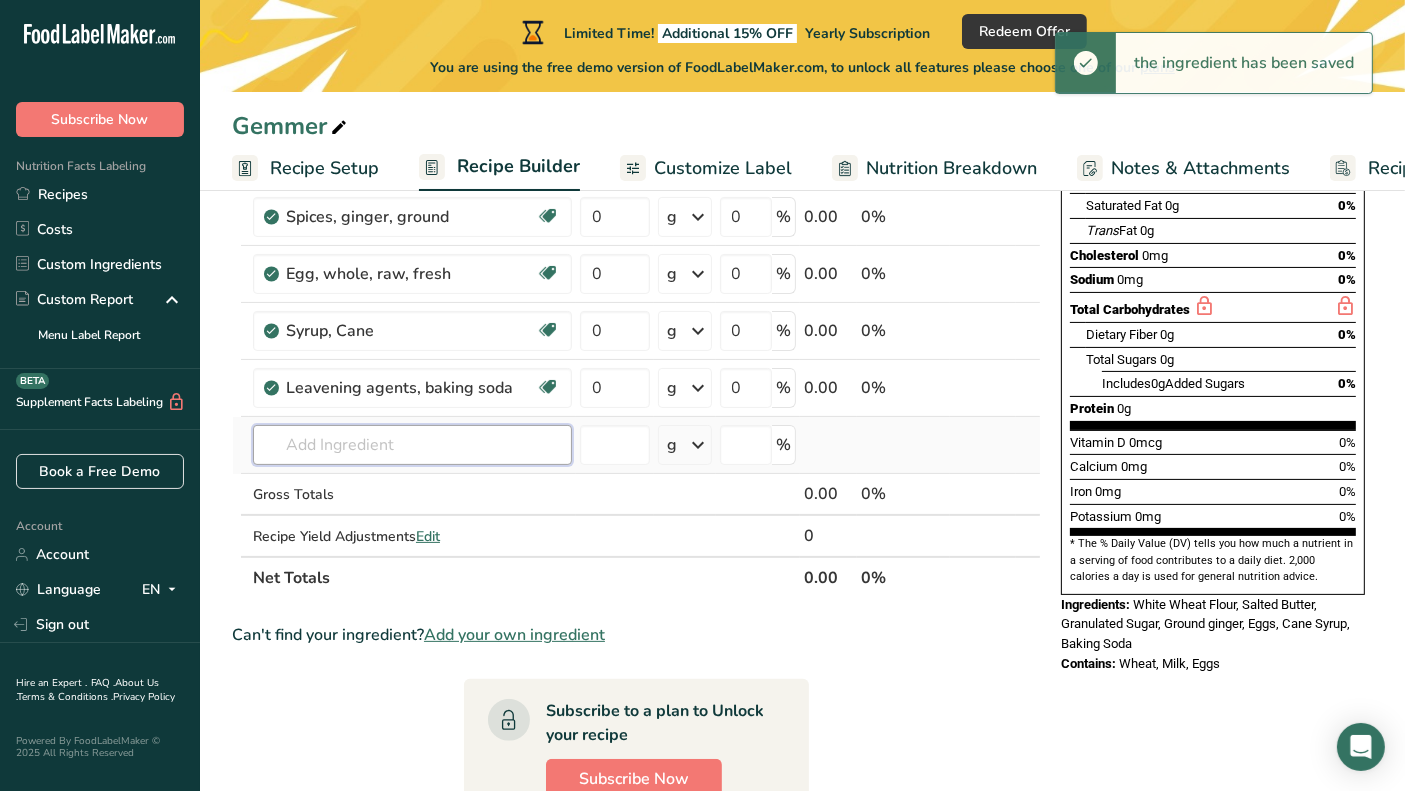 click at bounding box center [412, 445] 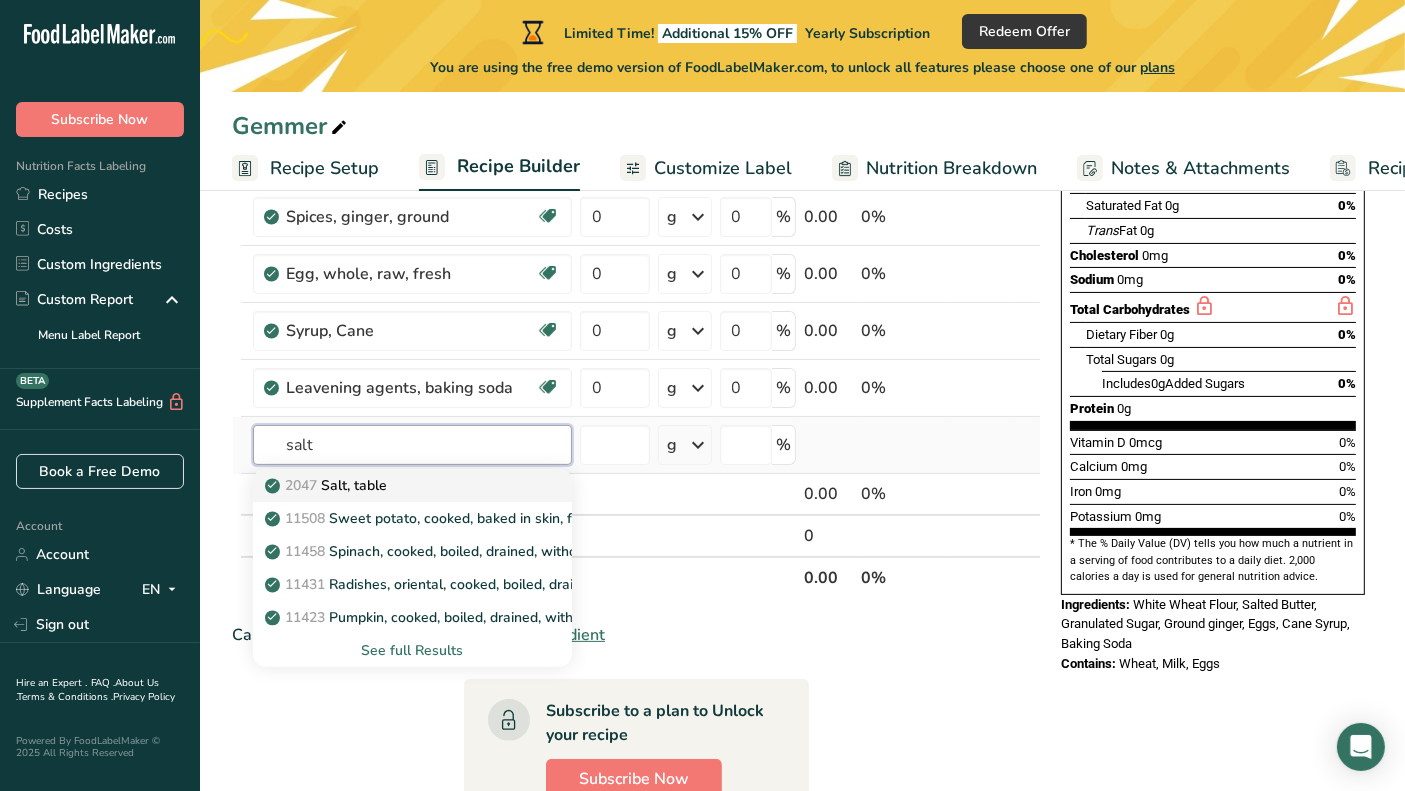 type on "salt" 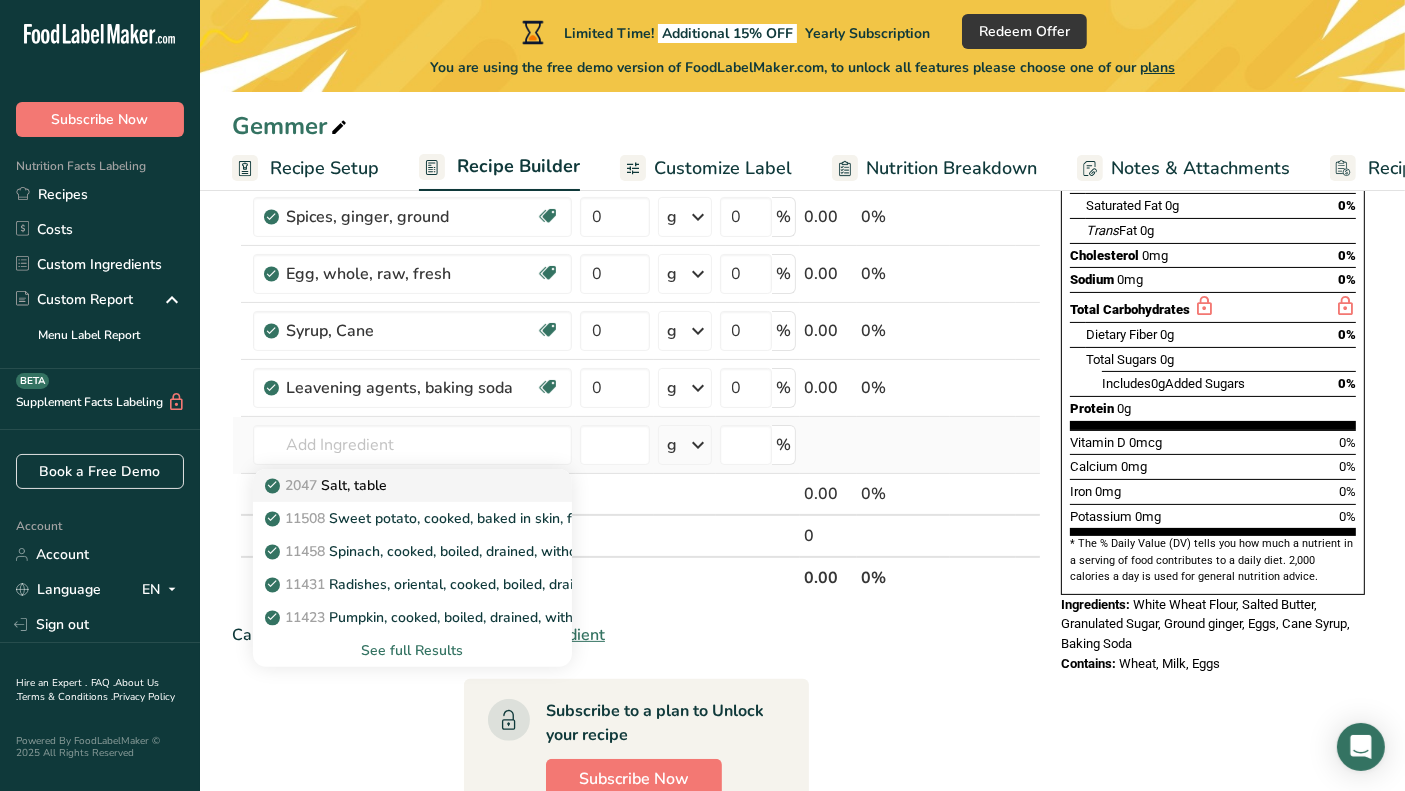click on "2047
Salt, table" at bounding box center (328, 485) 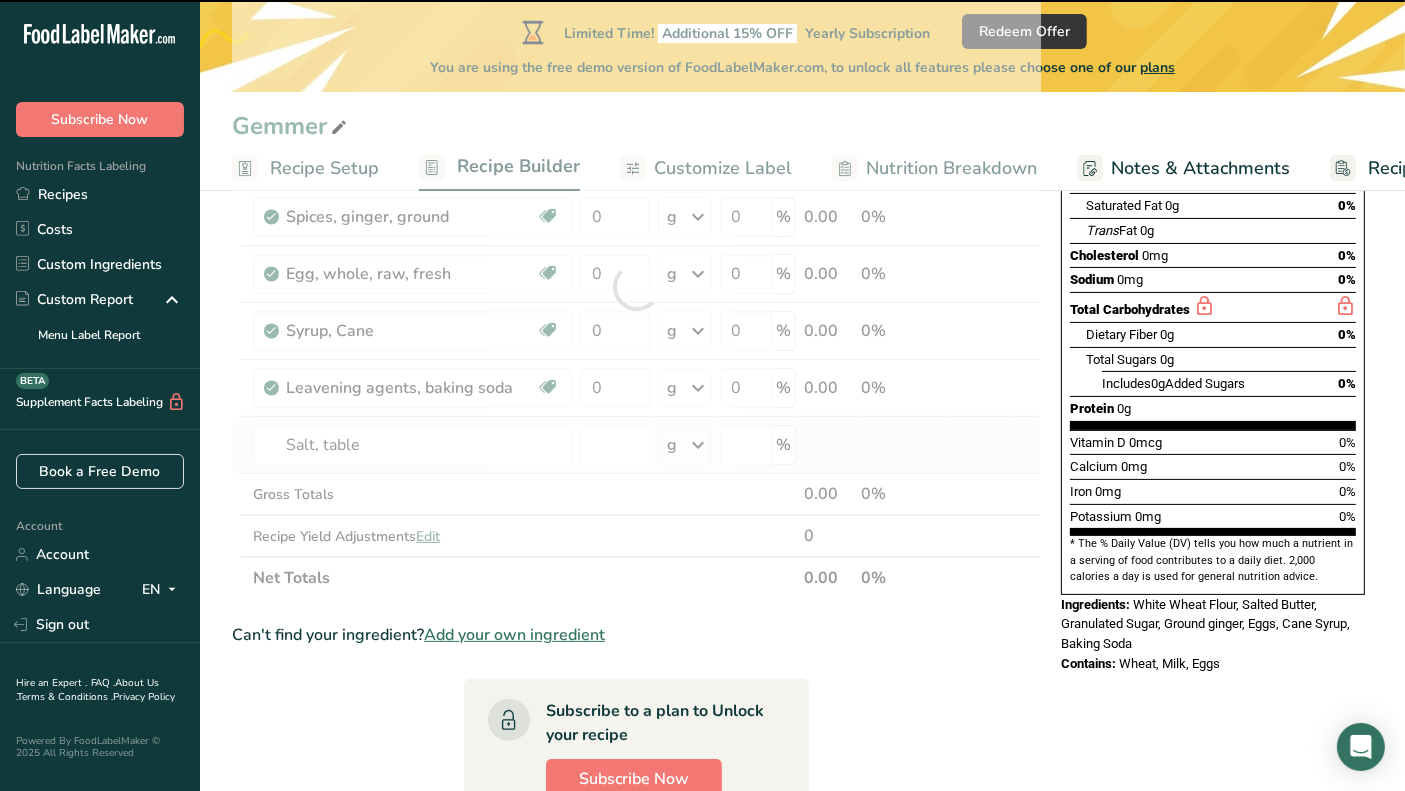 type on "0" 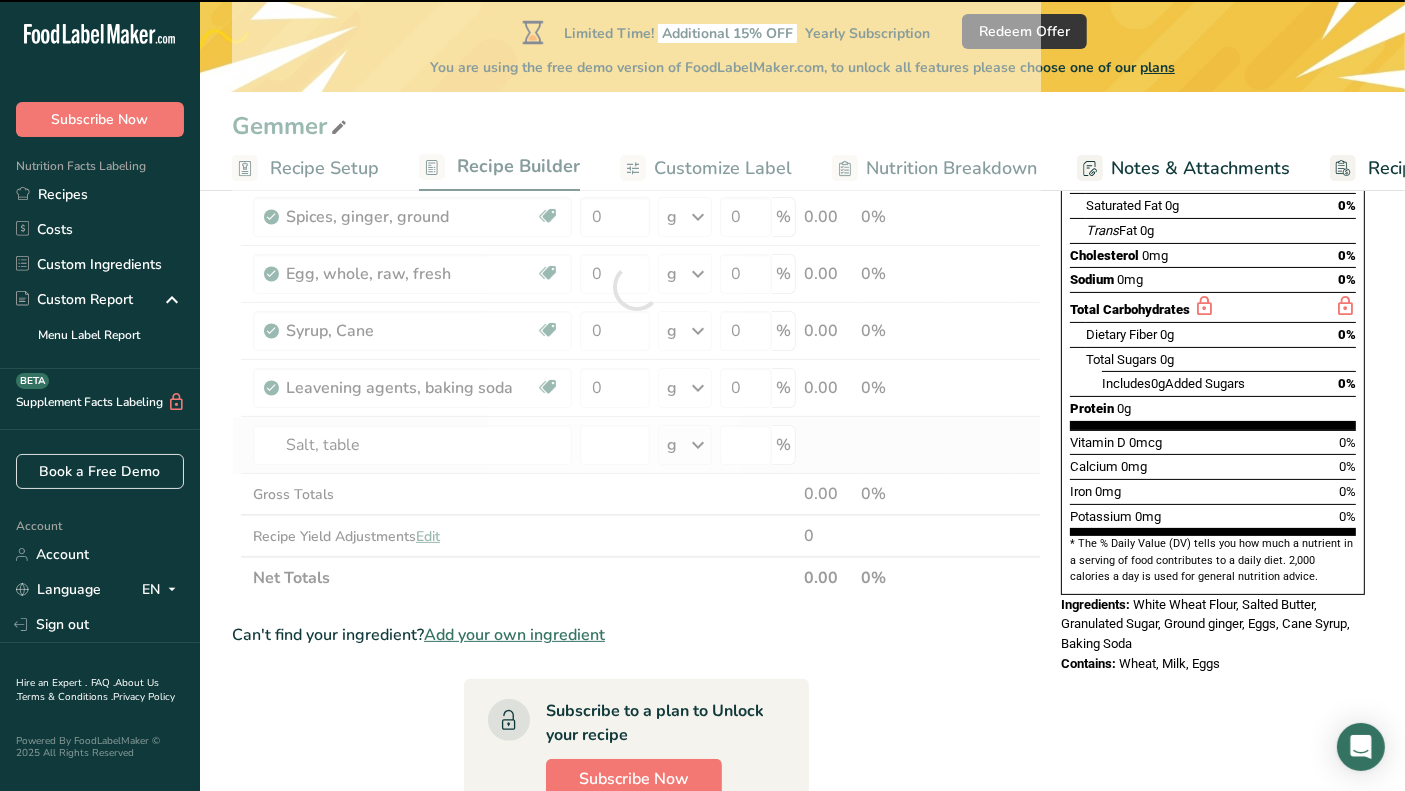 type on "0" 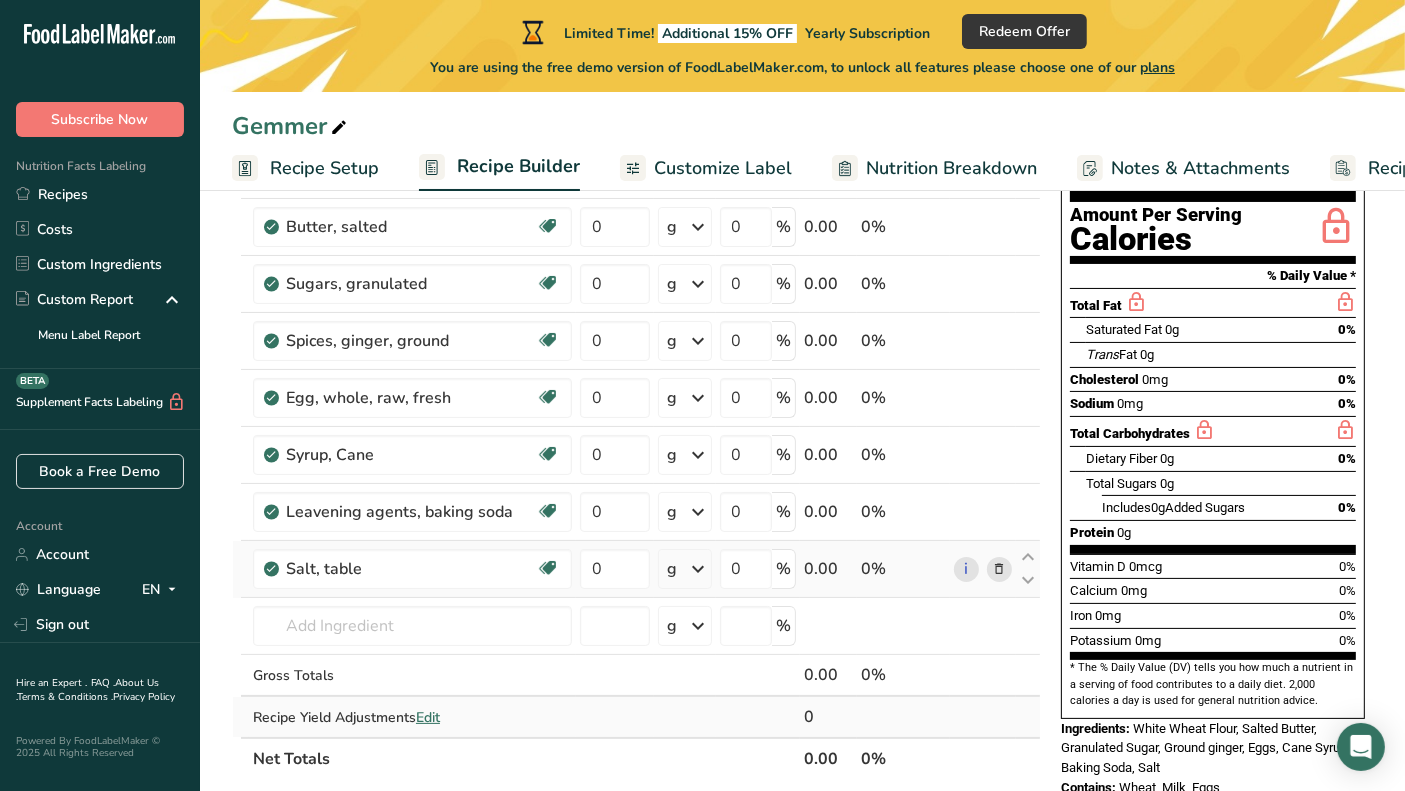 scroll, scrollTop: 0, scrollLeft: 0, axis: both 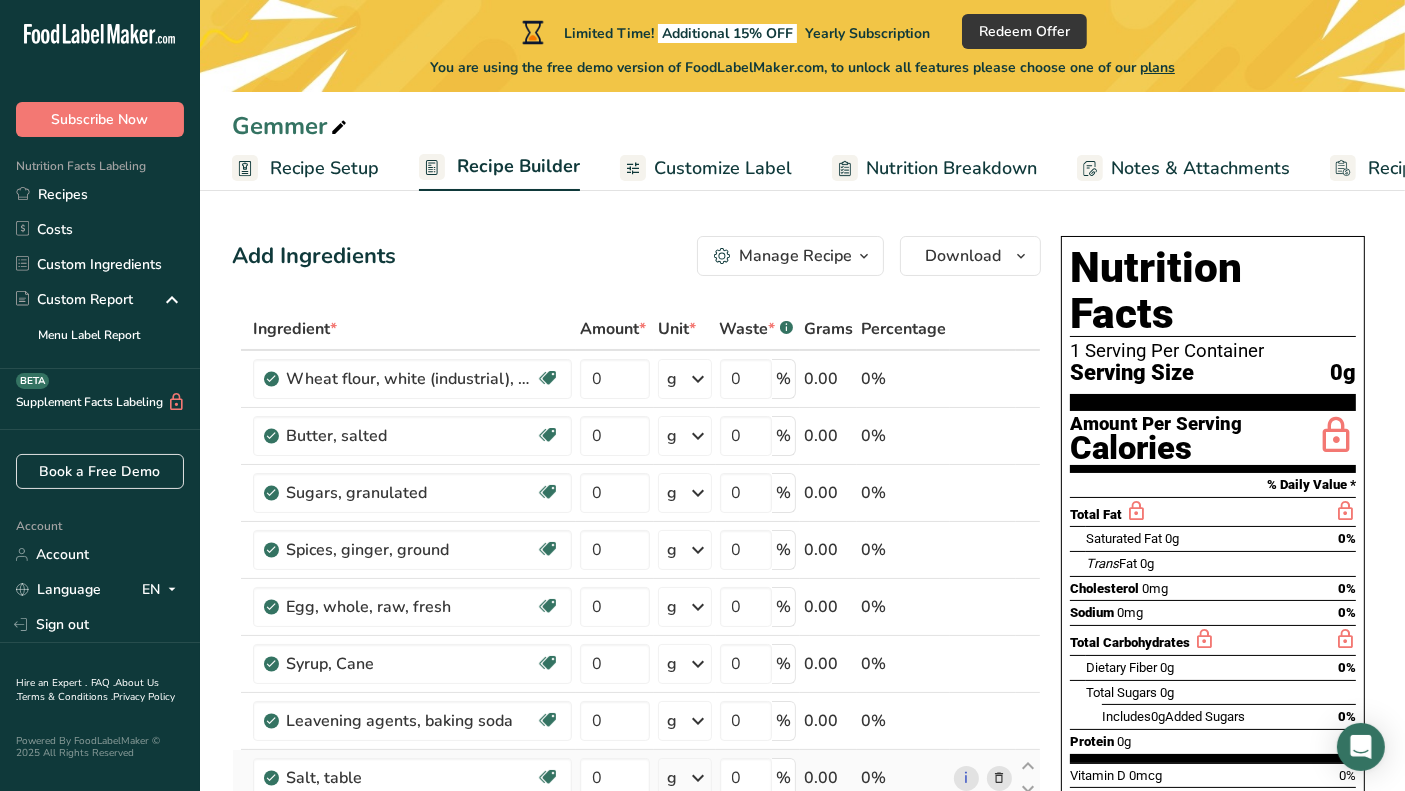 click on "Customize Label" at bounding box center [723, 168] 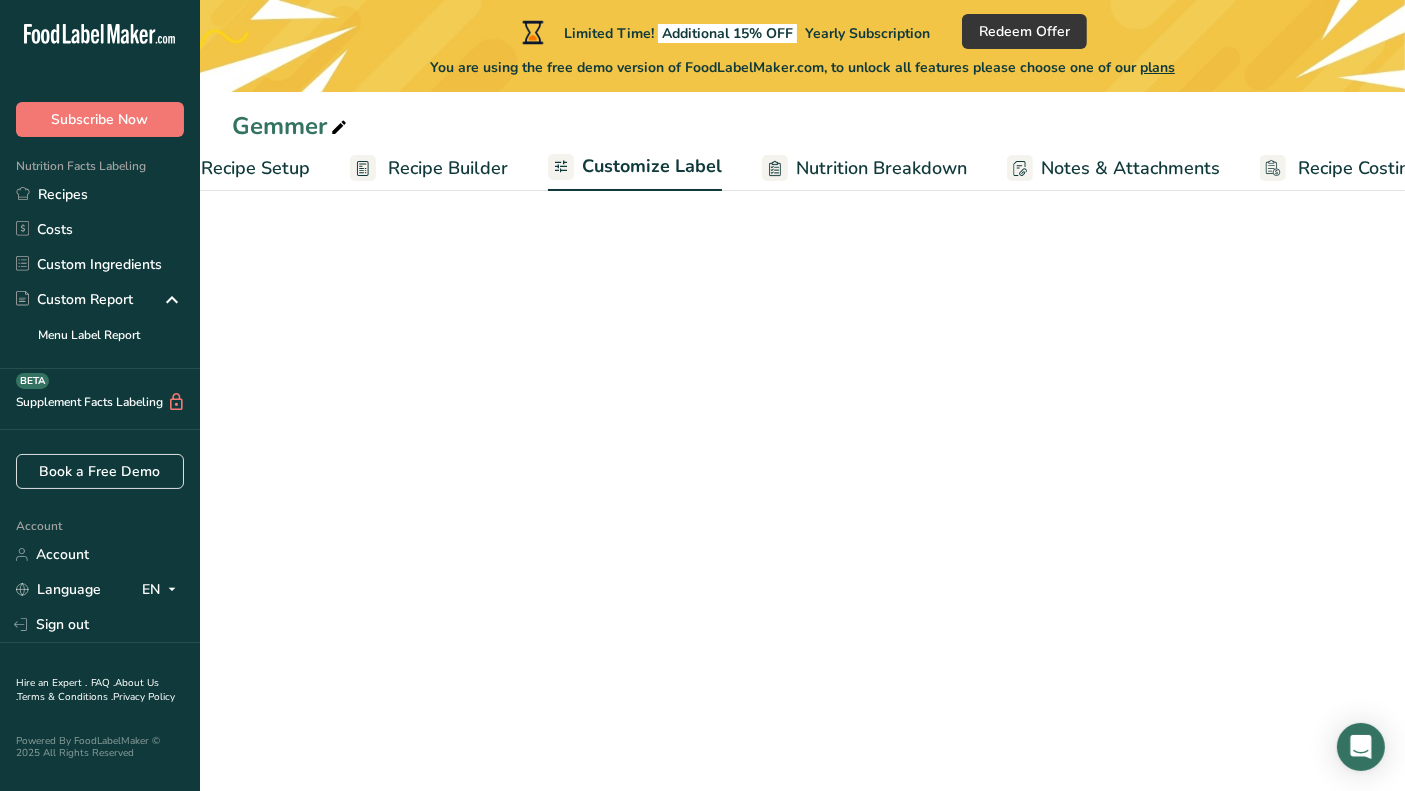 scroll, scrollTop: 0, scrollLeft: 116, axis: horizontal 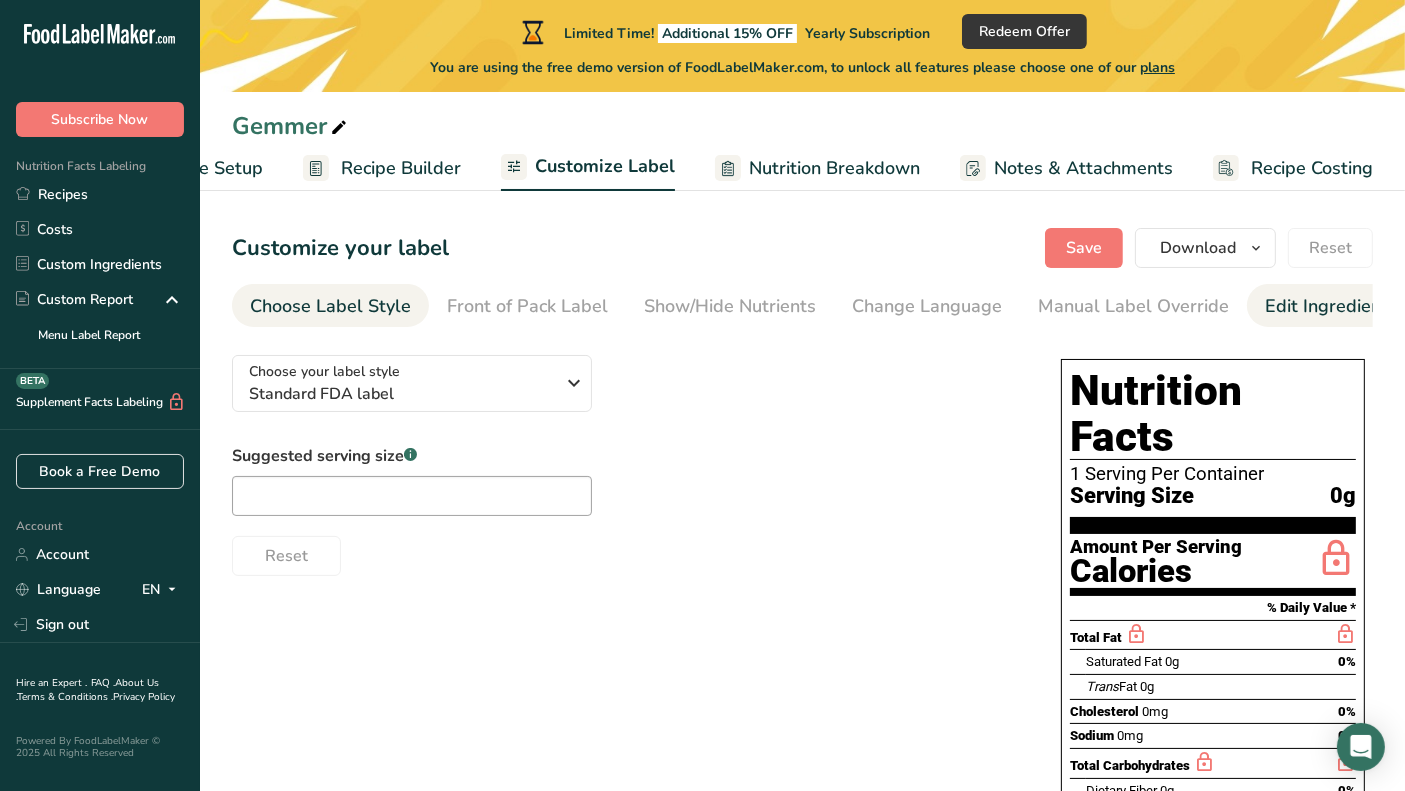 click on "Edit Ingredients/Allergens List" at bounding box center [1392, 306] 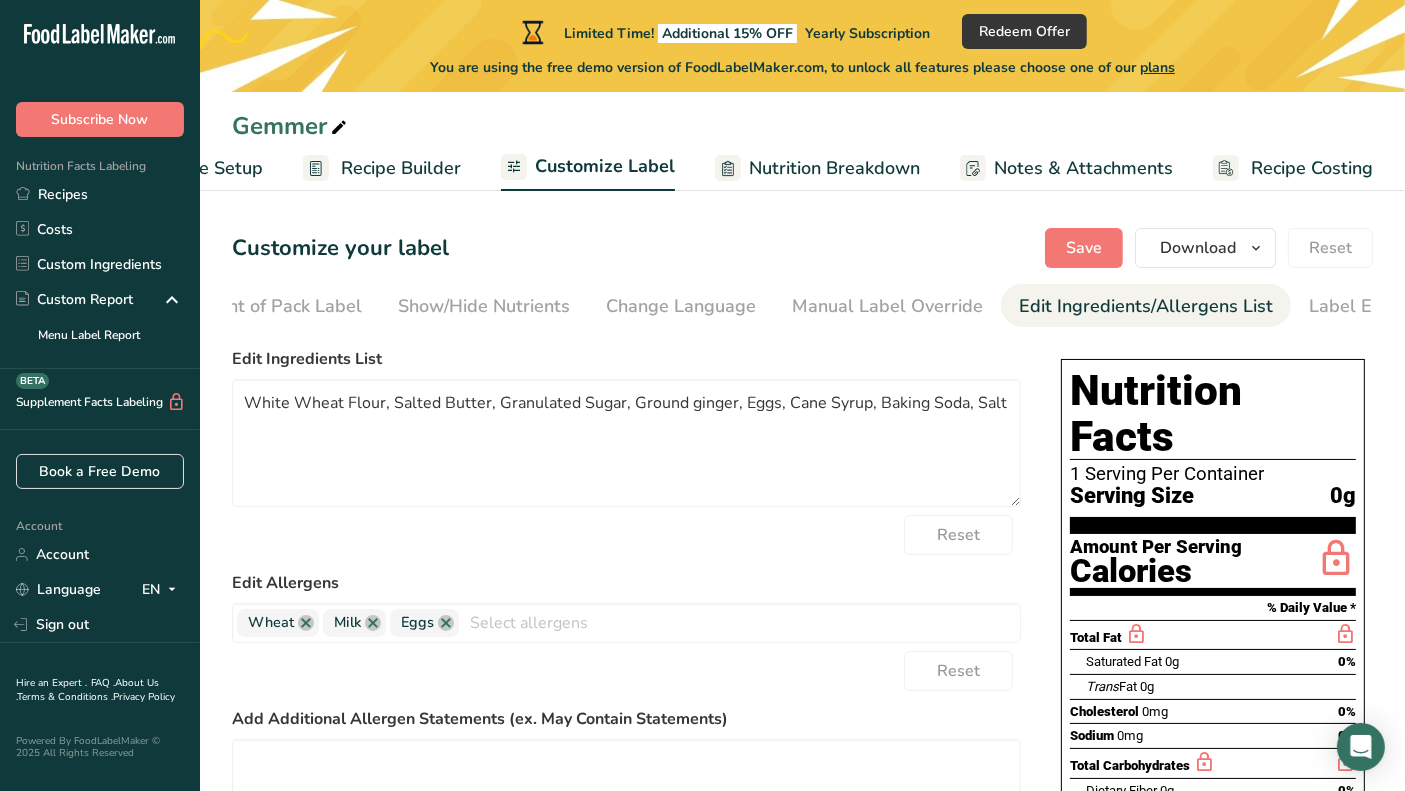 scroll, scrollTop: 0, scrollLeft: 311, axis: horizontal 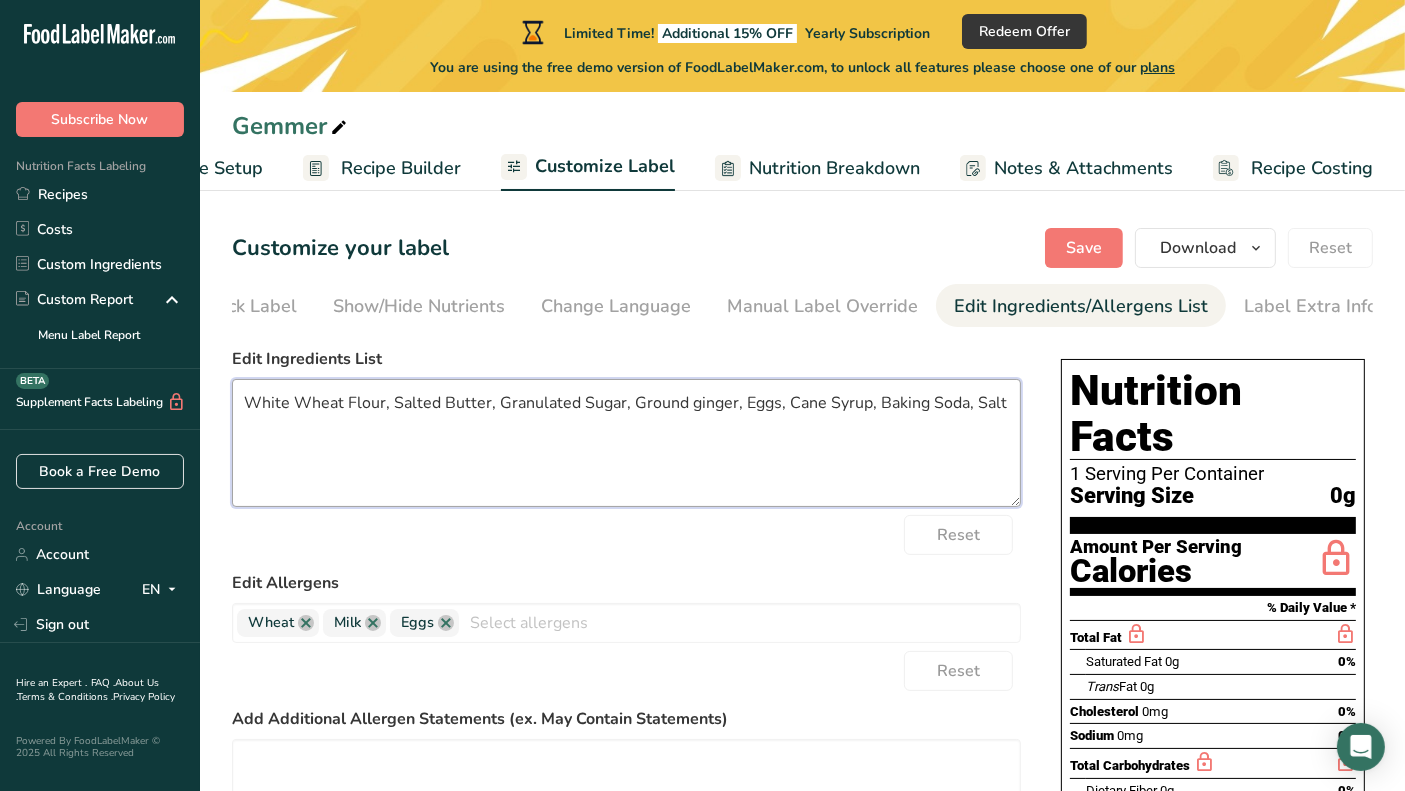 click on "White Wheat Flour, Salted Butter, Granulated Sugar, Ground ginger, Eggs, Cane Syrup, Baking Soda, Salt" at bounding box center [626, 443] 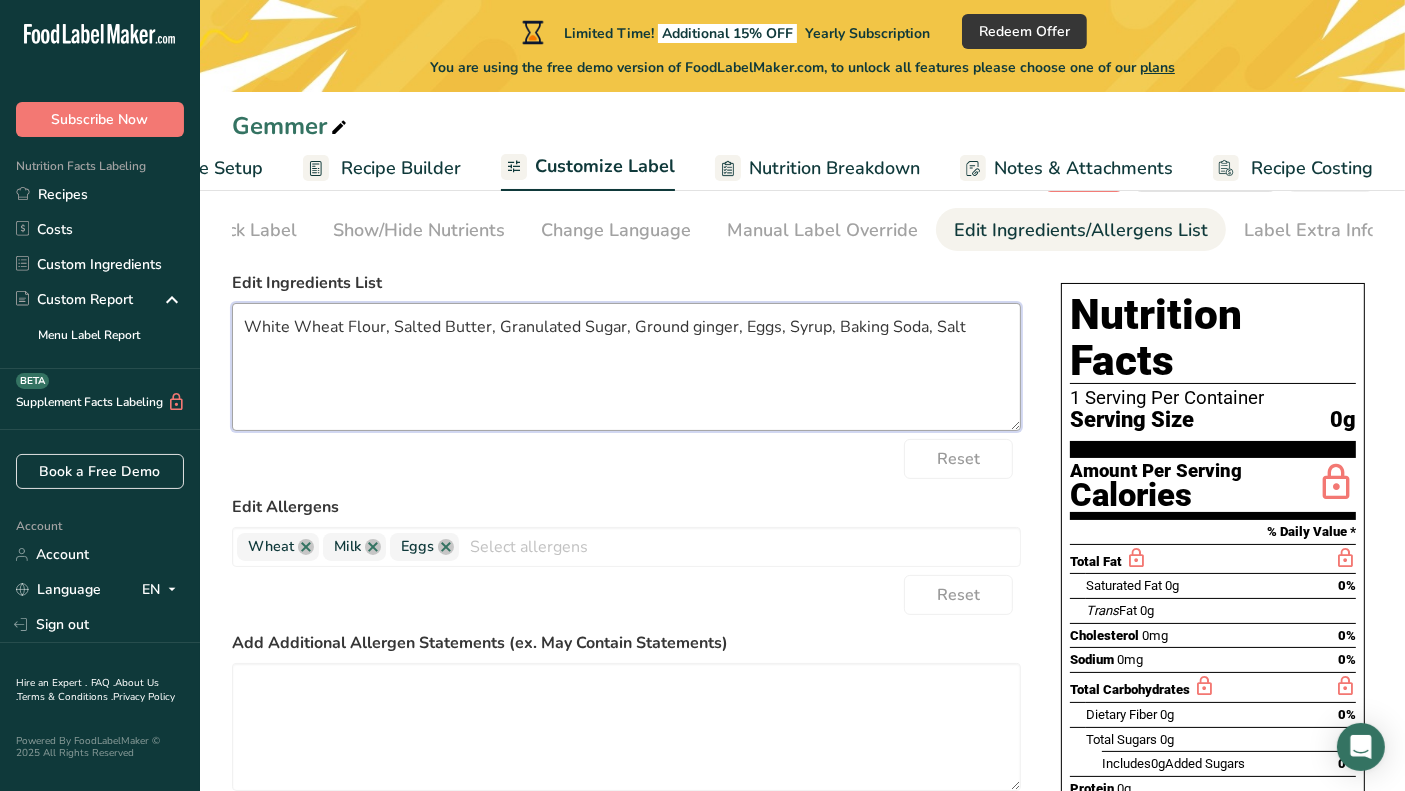 scroll, scrollTop: 111, scrollLeft: 0, axis: vertical 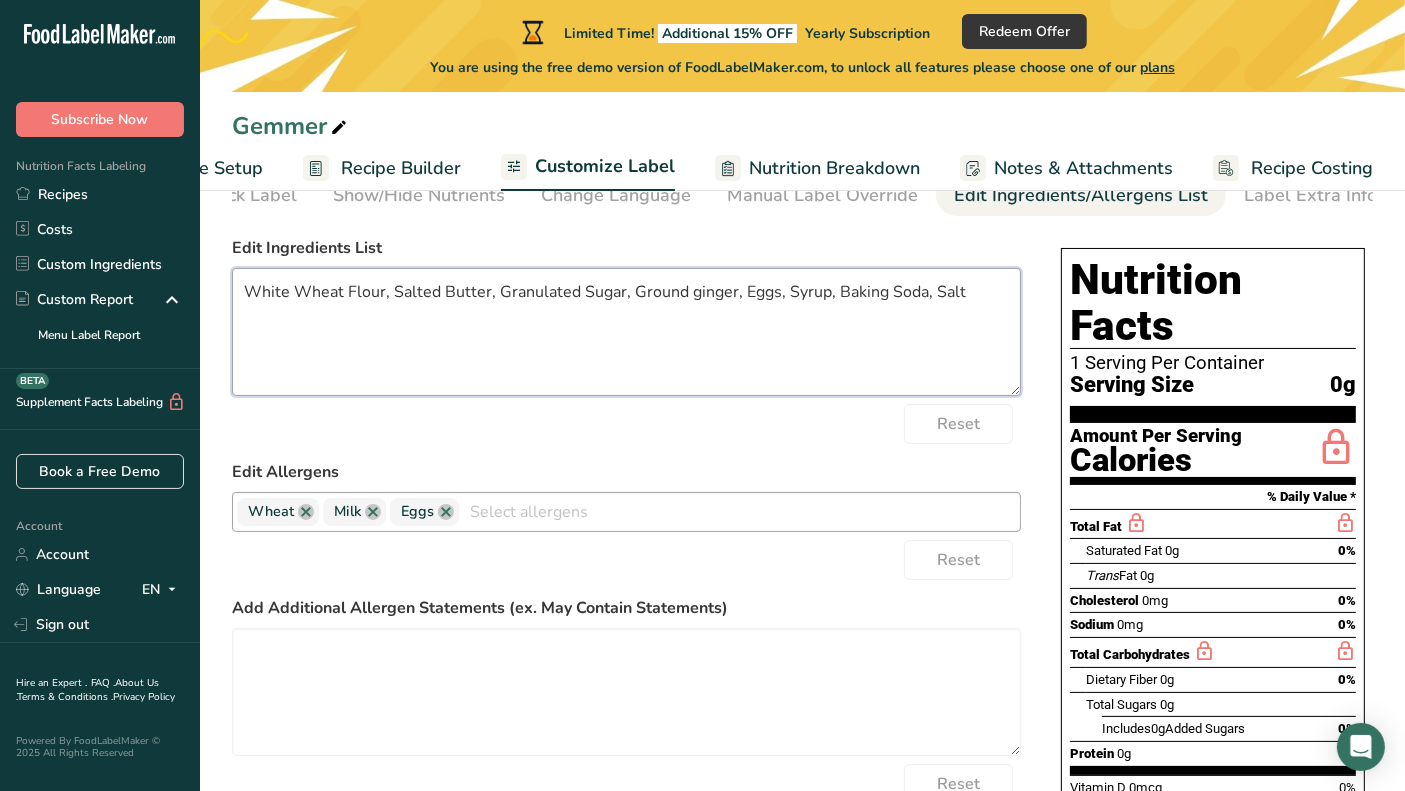 type on "White Wheat Flour, Salted Butter, Granulated Sugar, Ground ginger, Eggs, Syrup, Baking Soda, Salt" 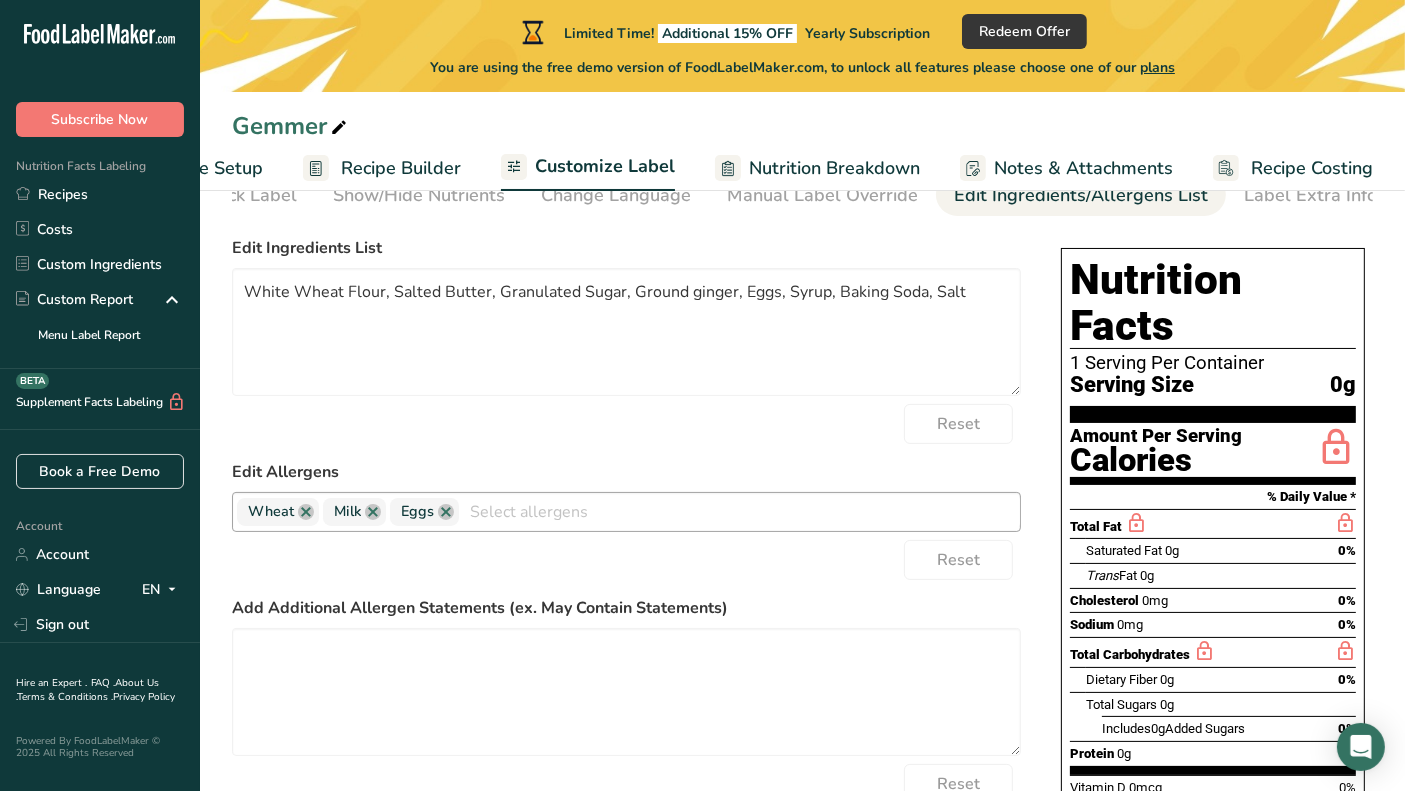 click at bounding box center [739, 511] 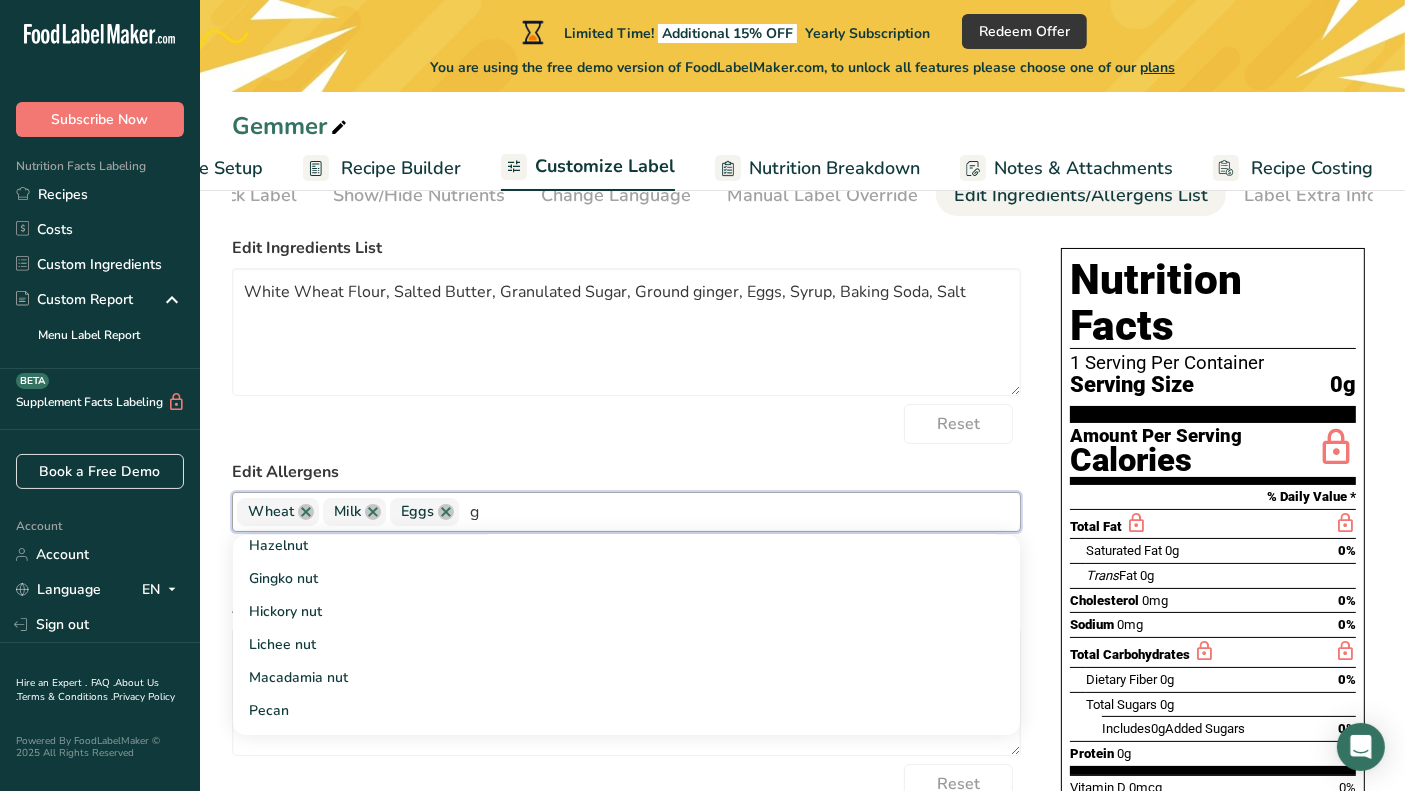 scroll, scrollTop: 0, scrollLeft: 0, axis: both 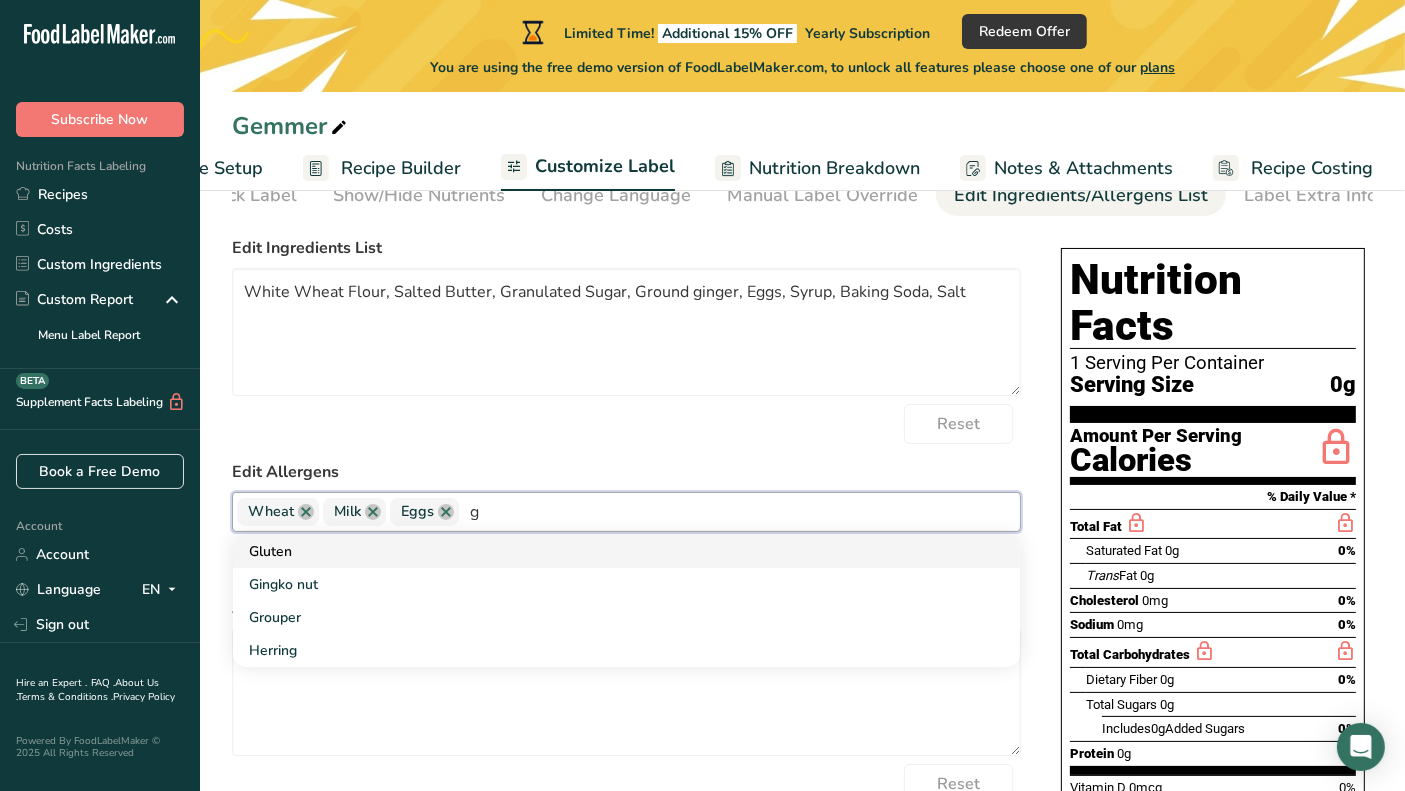 type on "g" 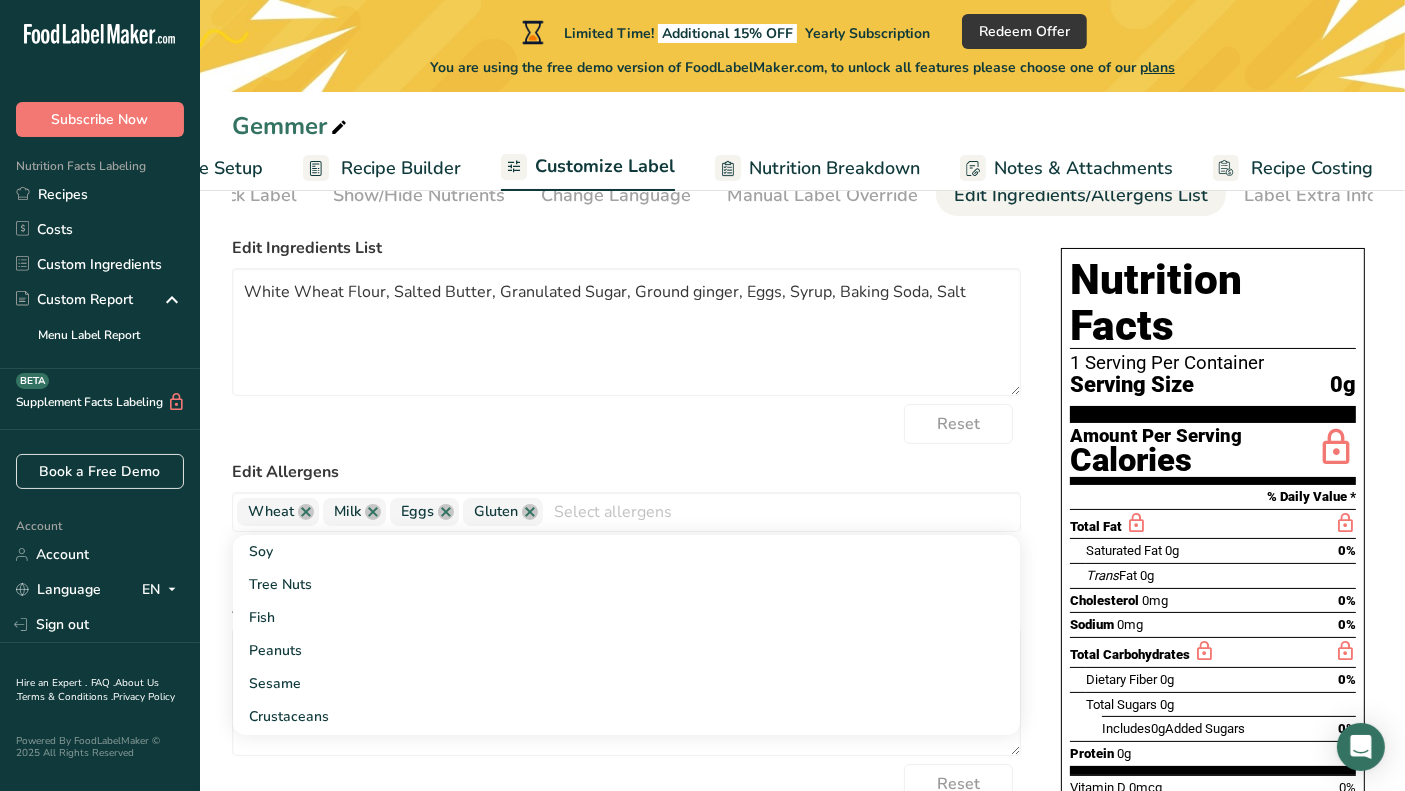 click on "Reset" at bounding box center (626, 424) 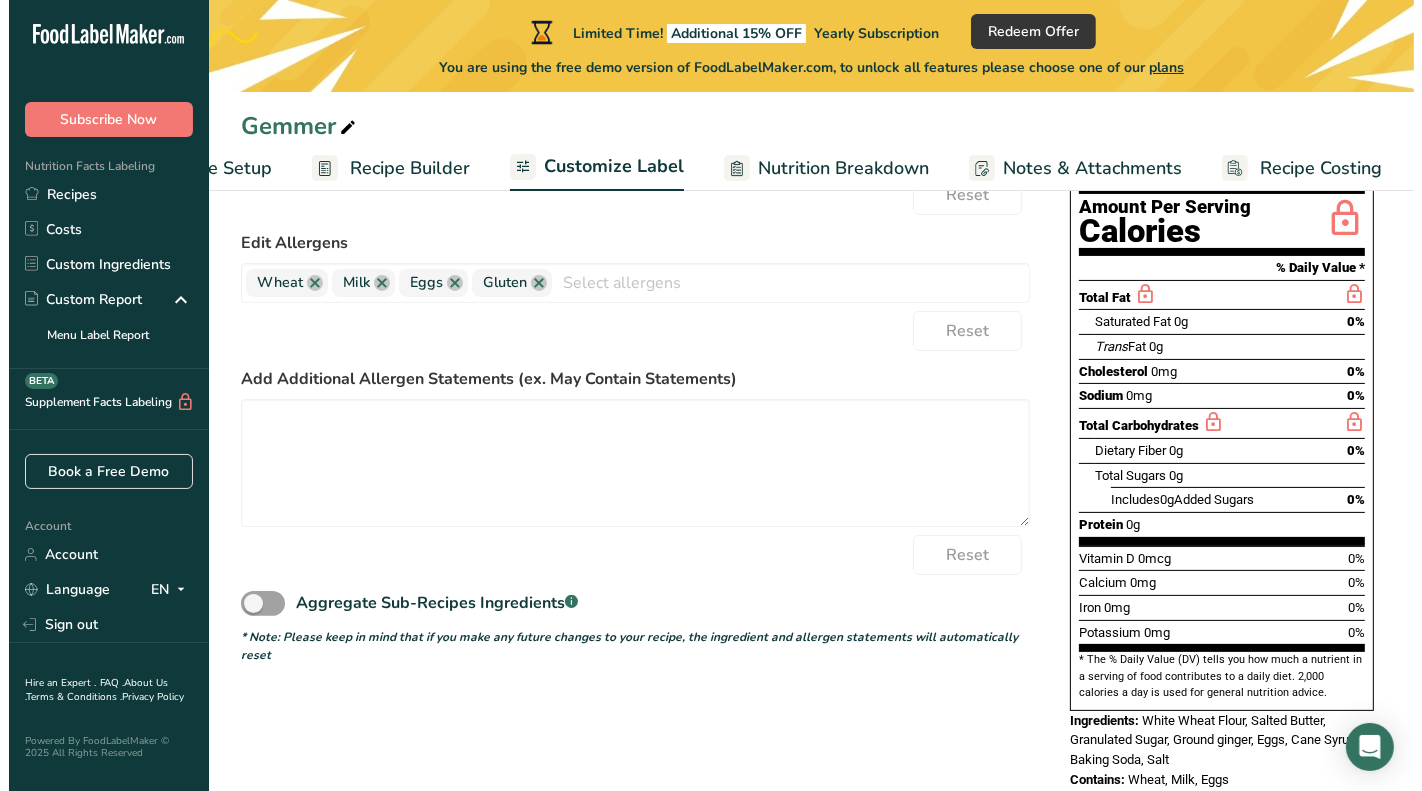 scroll, scrollTop: 340, scrollLeft: 0, axis: vertical 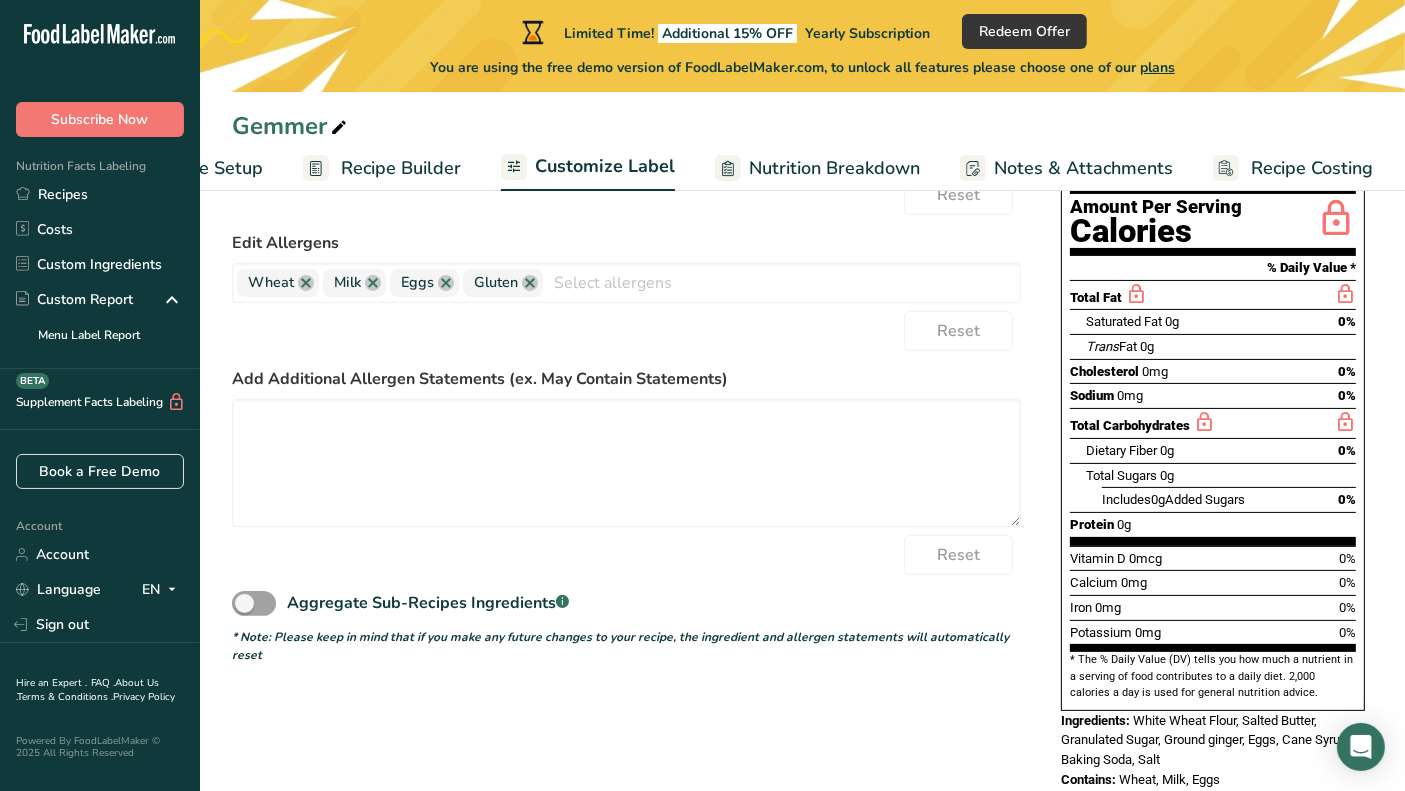 click on "Recipe Builder" at bounding box center [401, 168] 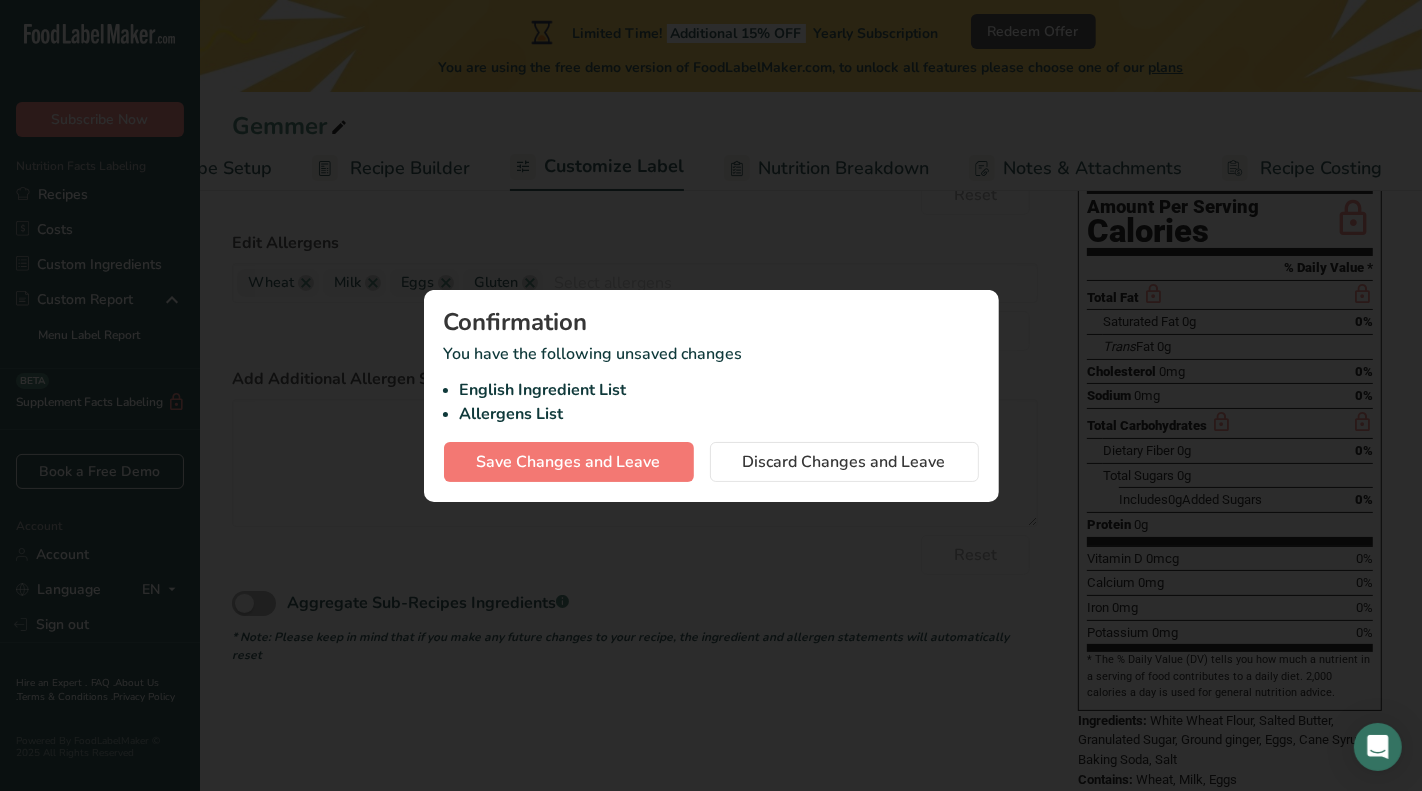 scroll, scrollTop: 0, scrollLeft: 294, axis: horizontal 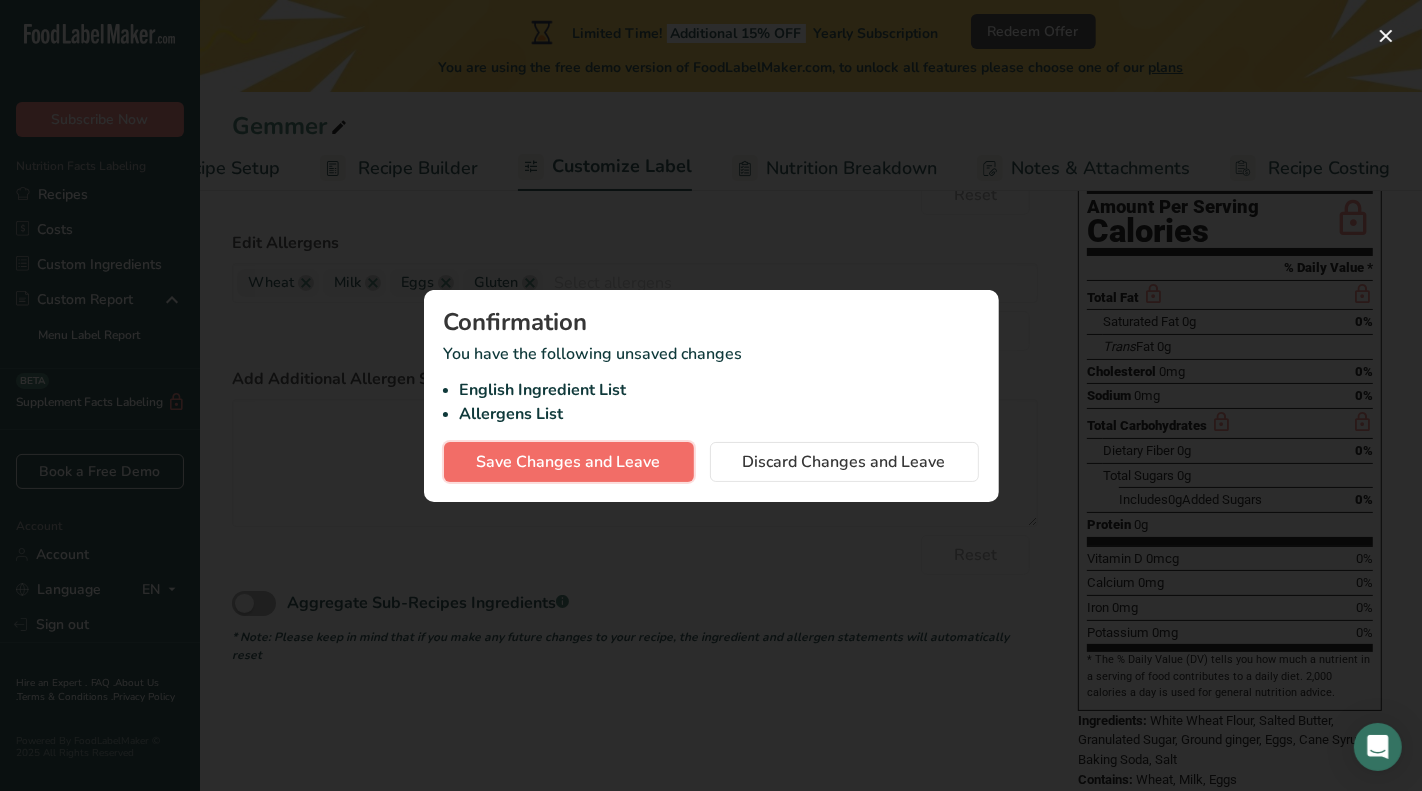 click on "Save Changes and Leave" at bounding box center (569, 462) 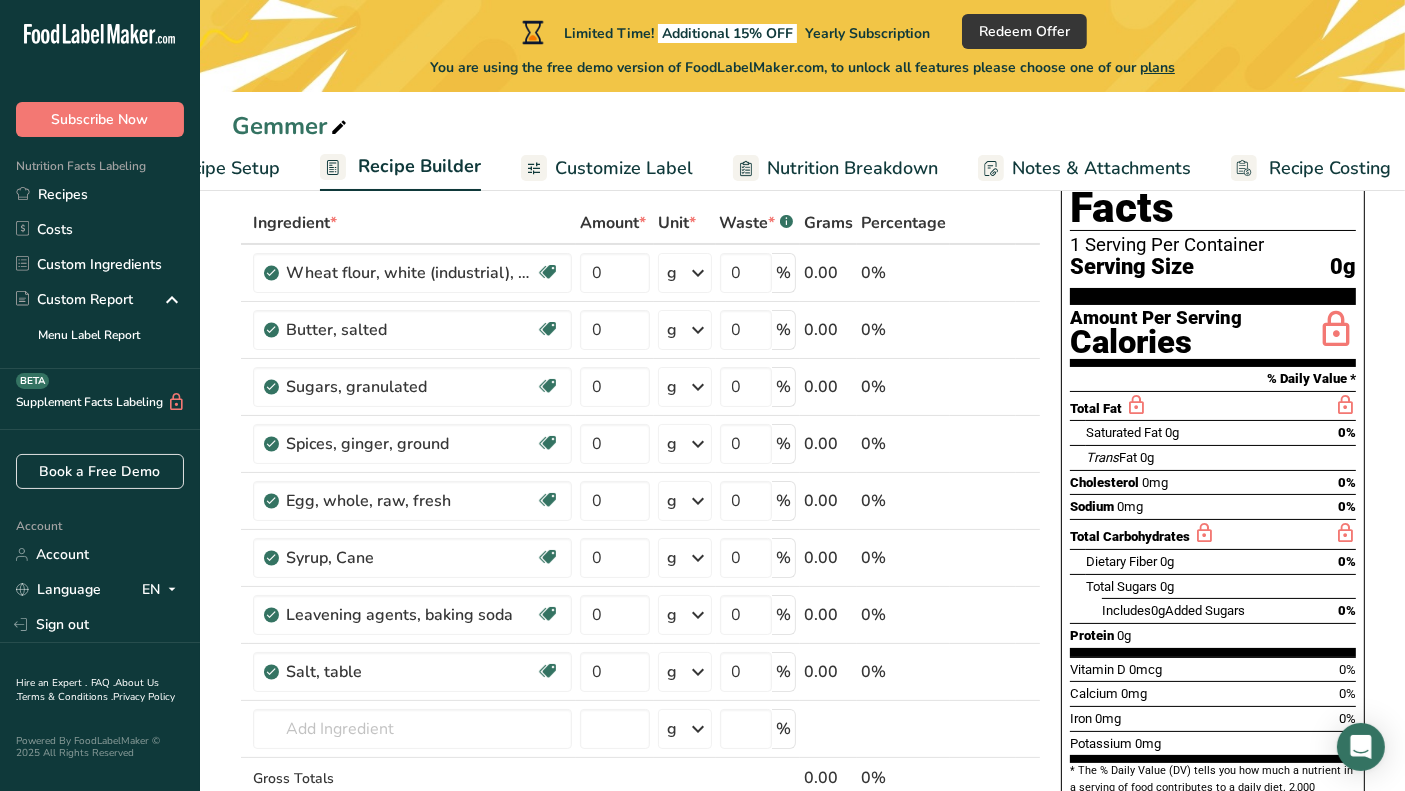 scroll, scrollTop: 0, scrollLeft: 0, axis: both 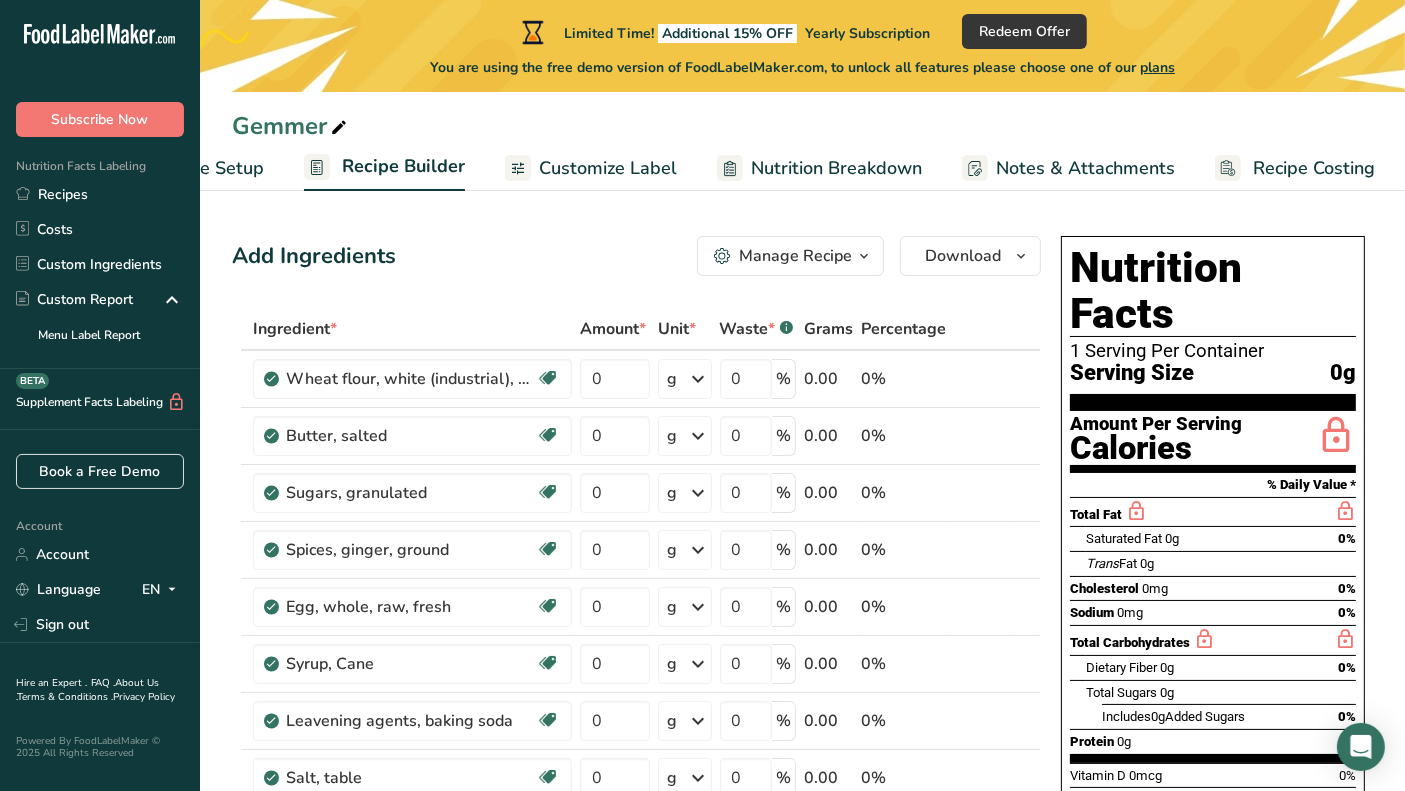 click on "Amount Per Serving
Calories" at bounding box center (1213, 442) 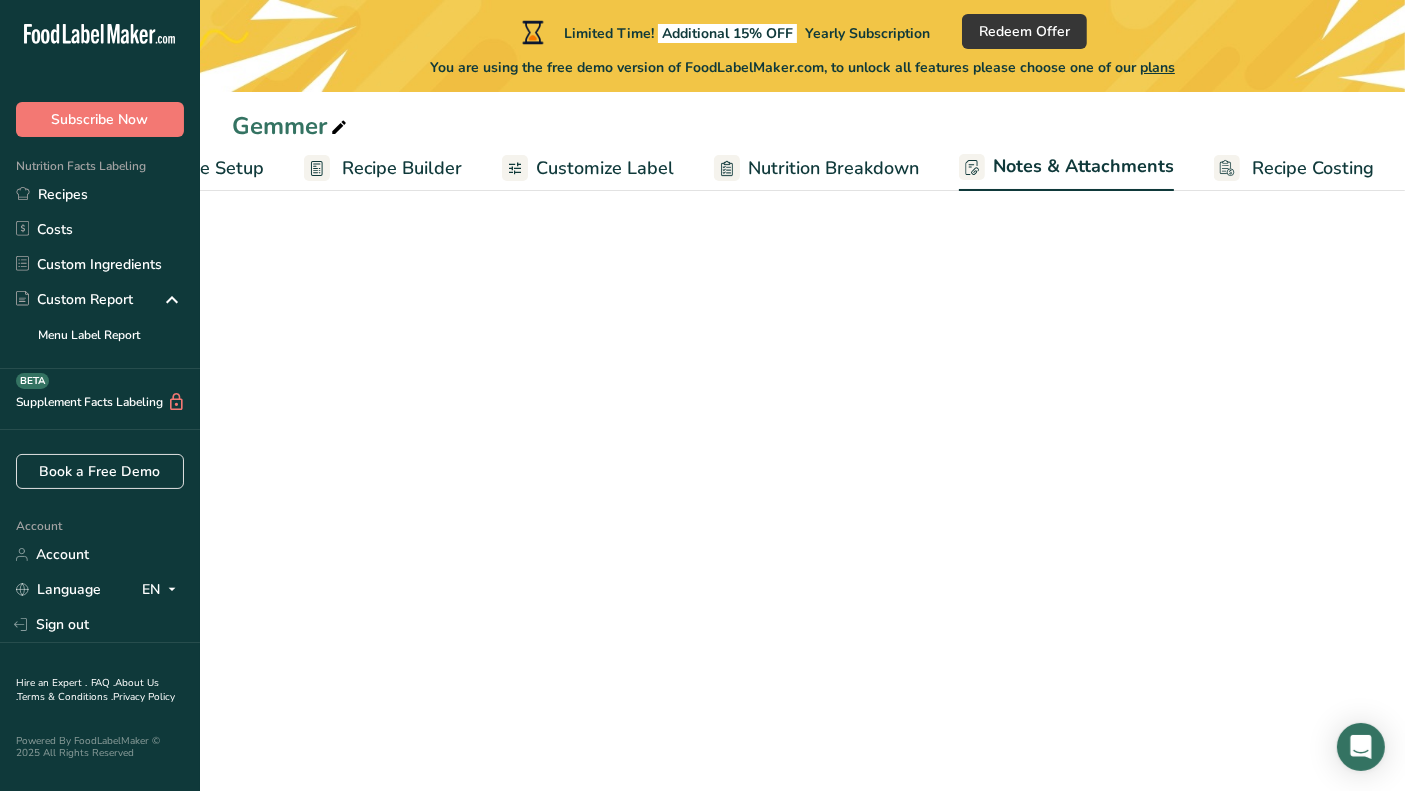 scroll, scrollTop: 0, scrollLeft: 117, axis: horizontal 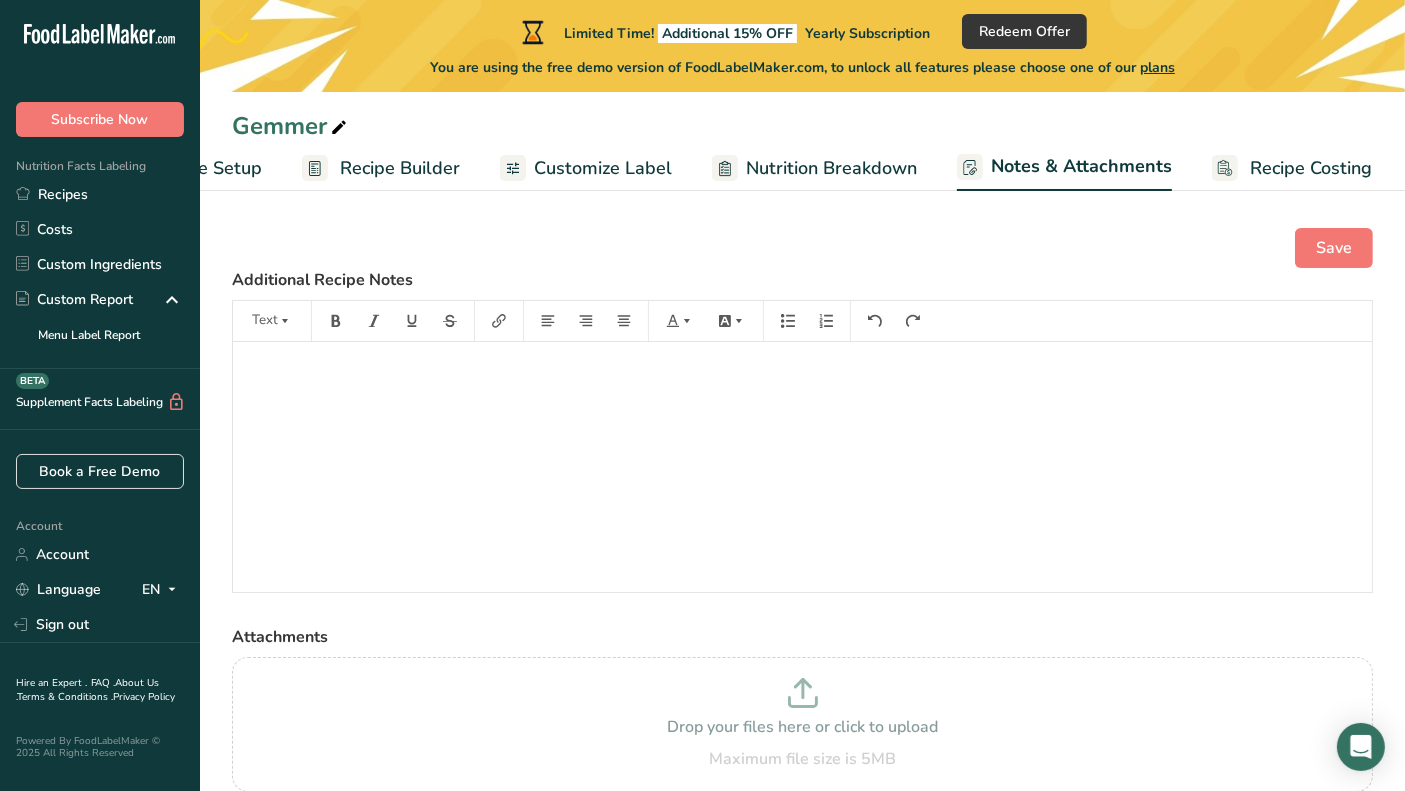click on "Nutrition Breakdown" at bounding box center (831, 168) 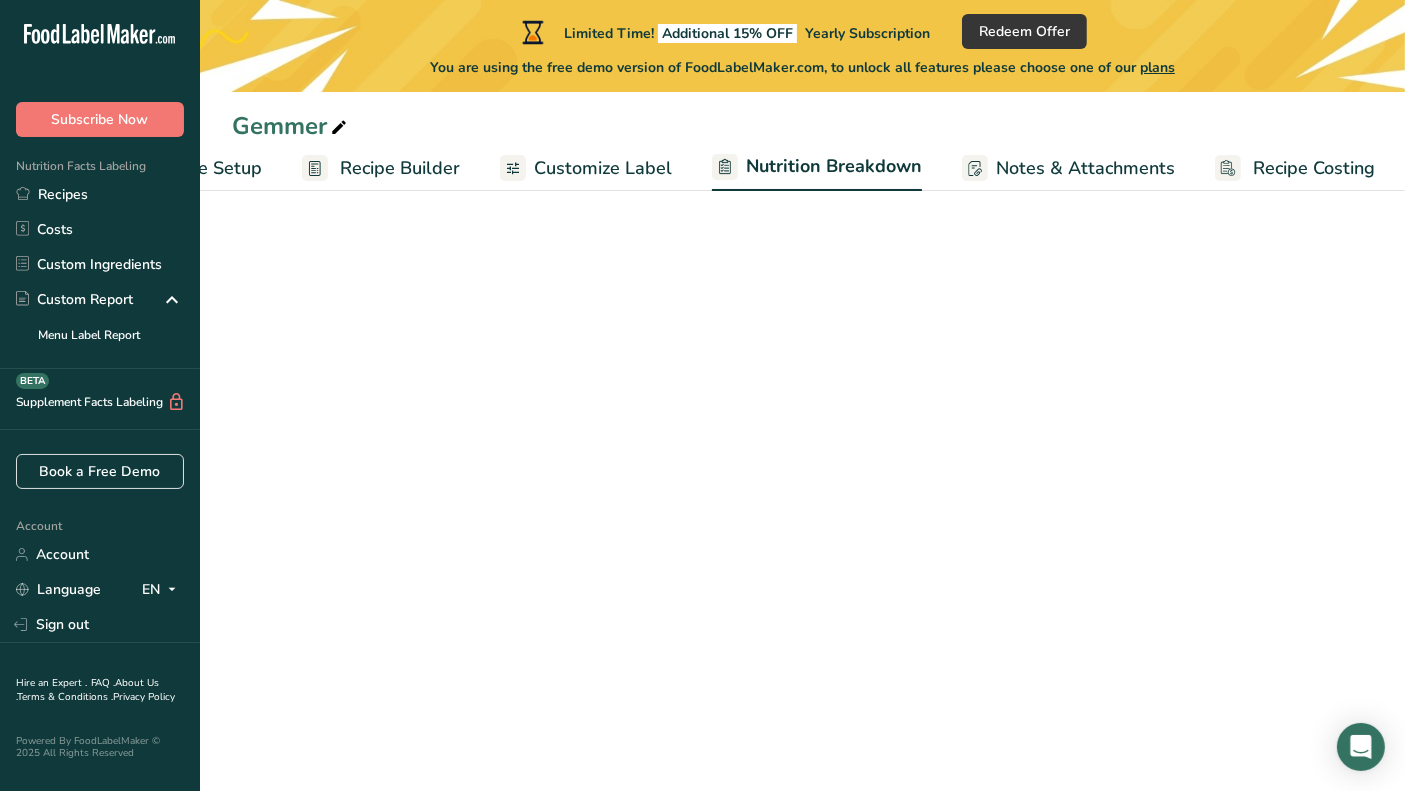 scroll, scrollTop: 0, scrollLeft: 117, axis: horizontal 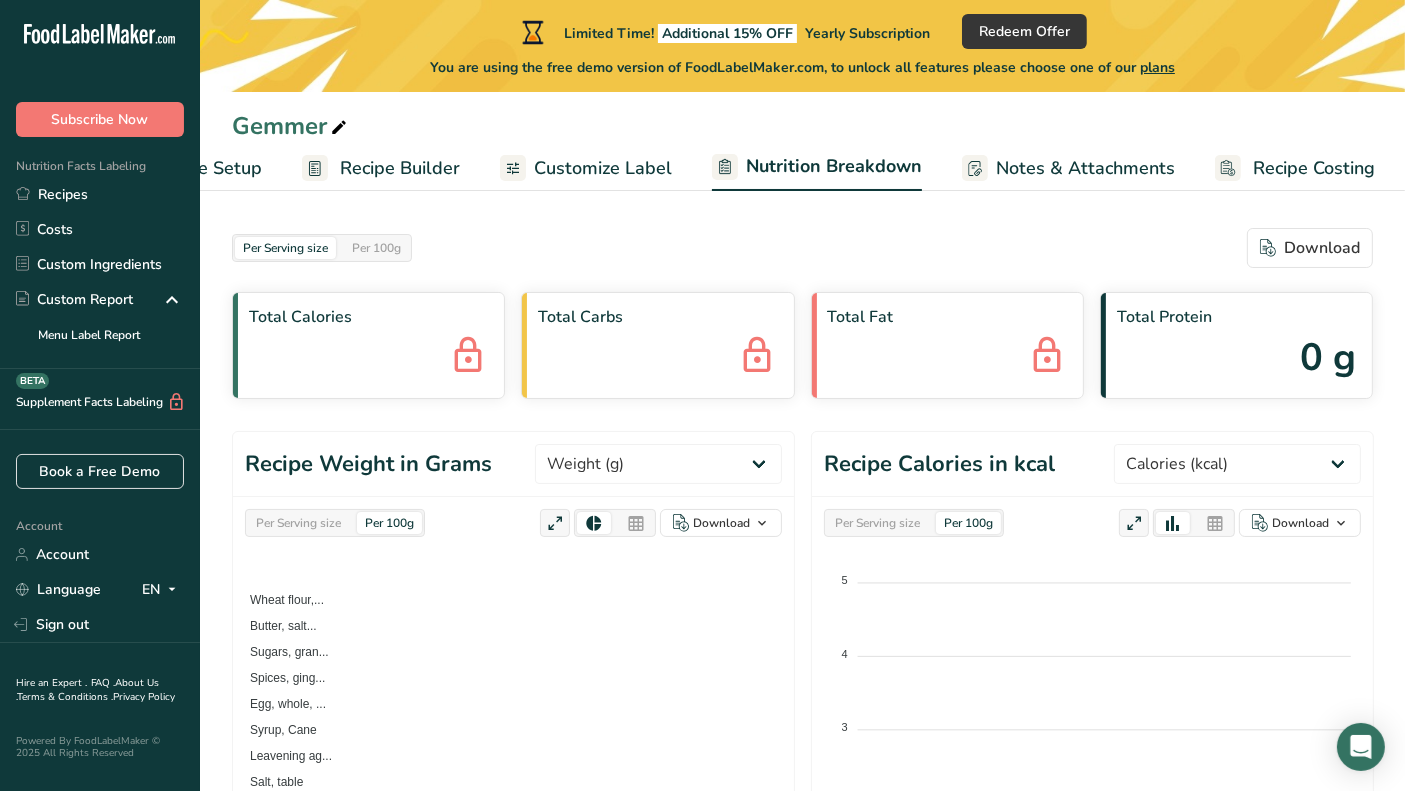 click on "Customize Label" at bounding box center [603, 168] 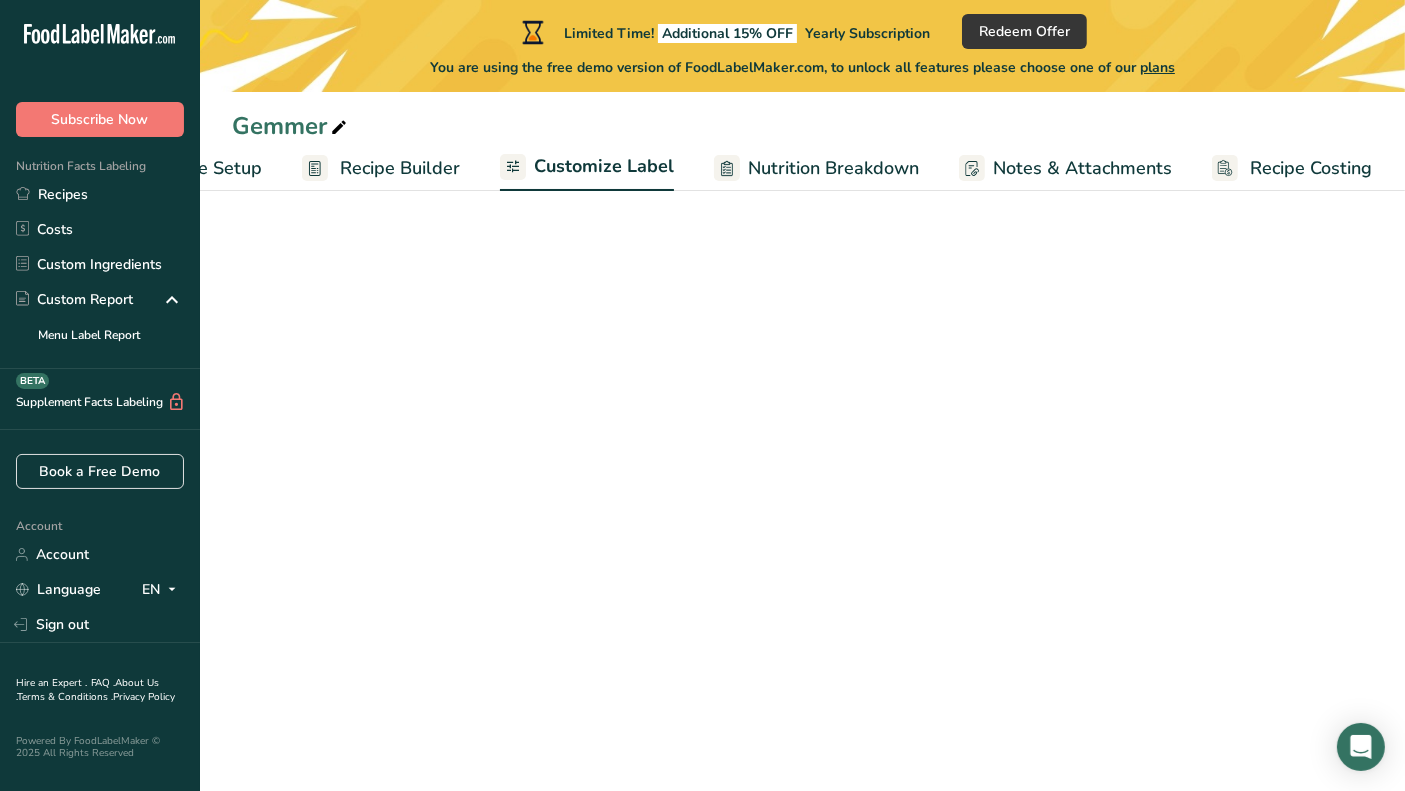 scroll, scrollTop: 0, scrollLeft: 116, axis: horizontal 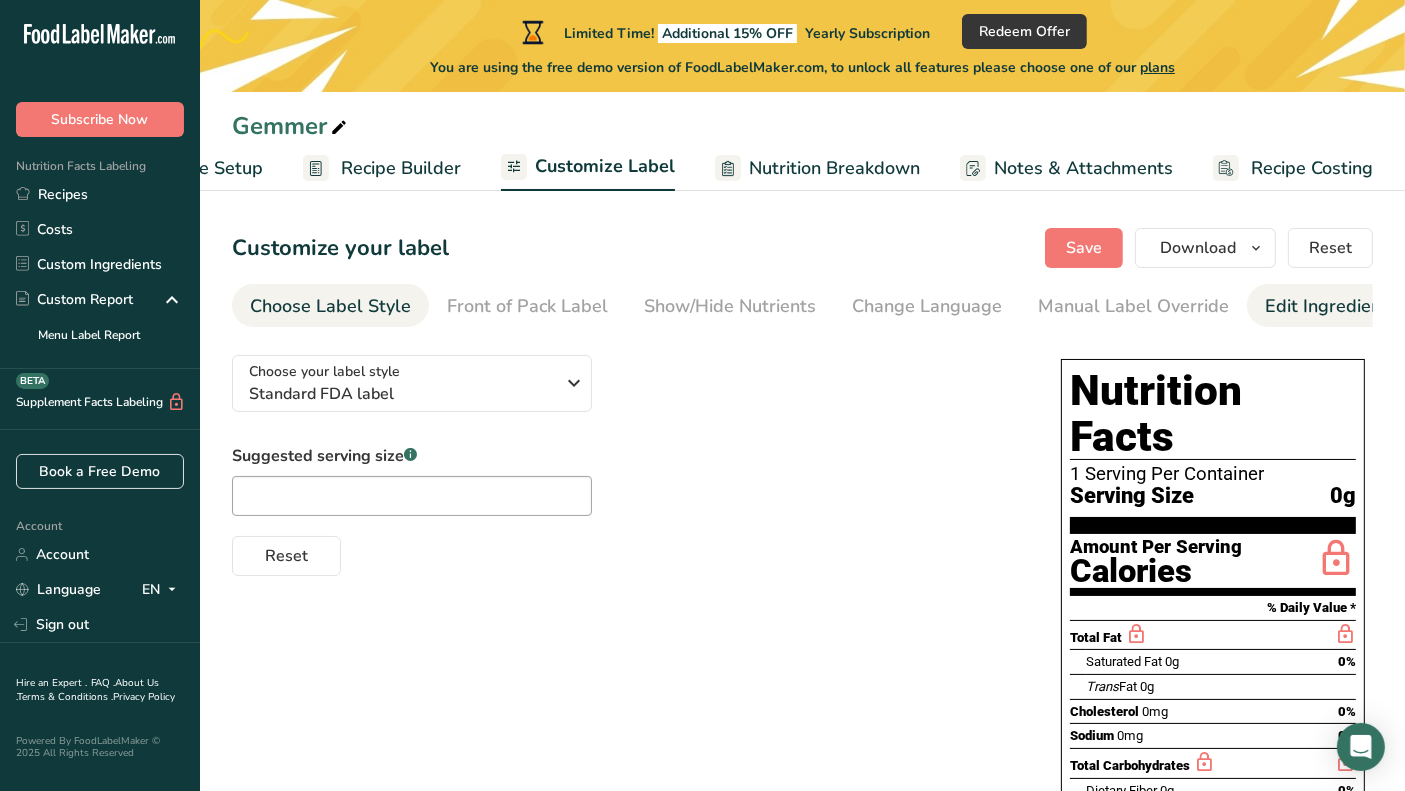 drag, startPoint x: 1097, startPoint y: 326, endPoint x: 1281, endPoint y: 324, distance: 184.01086 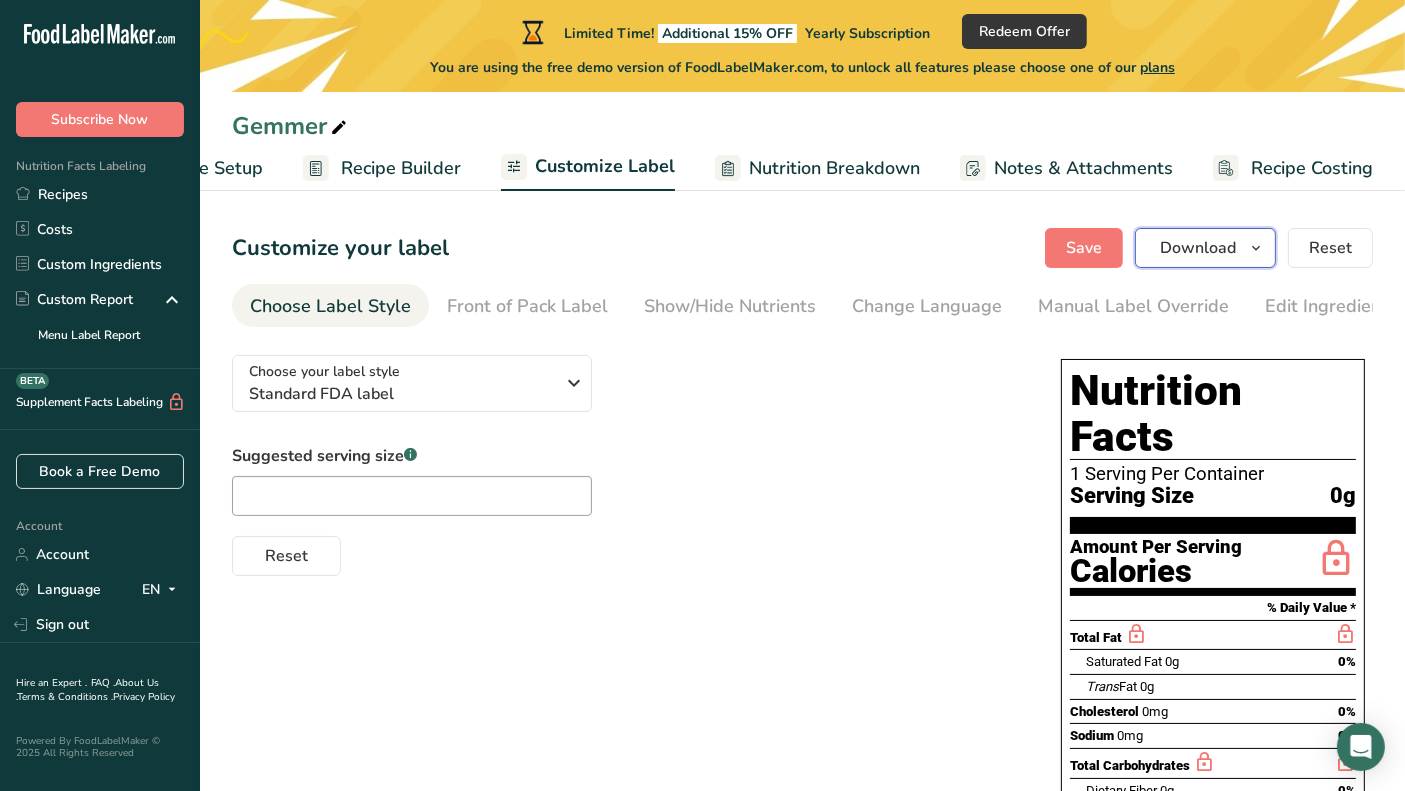 click on "Download" at bounding box center (1198, 248) 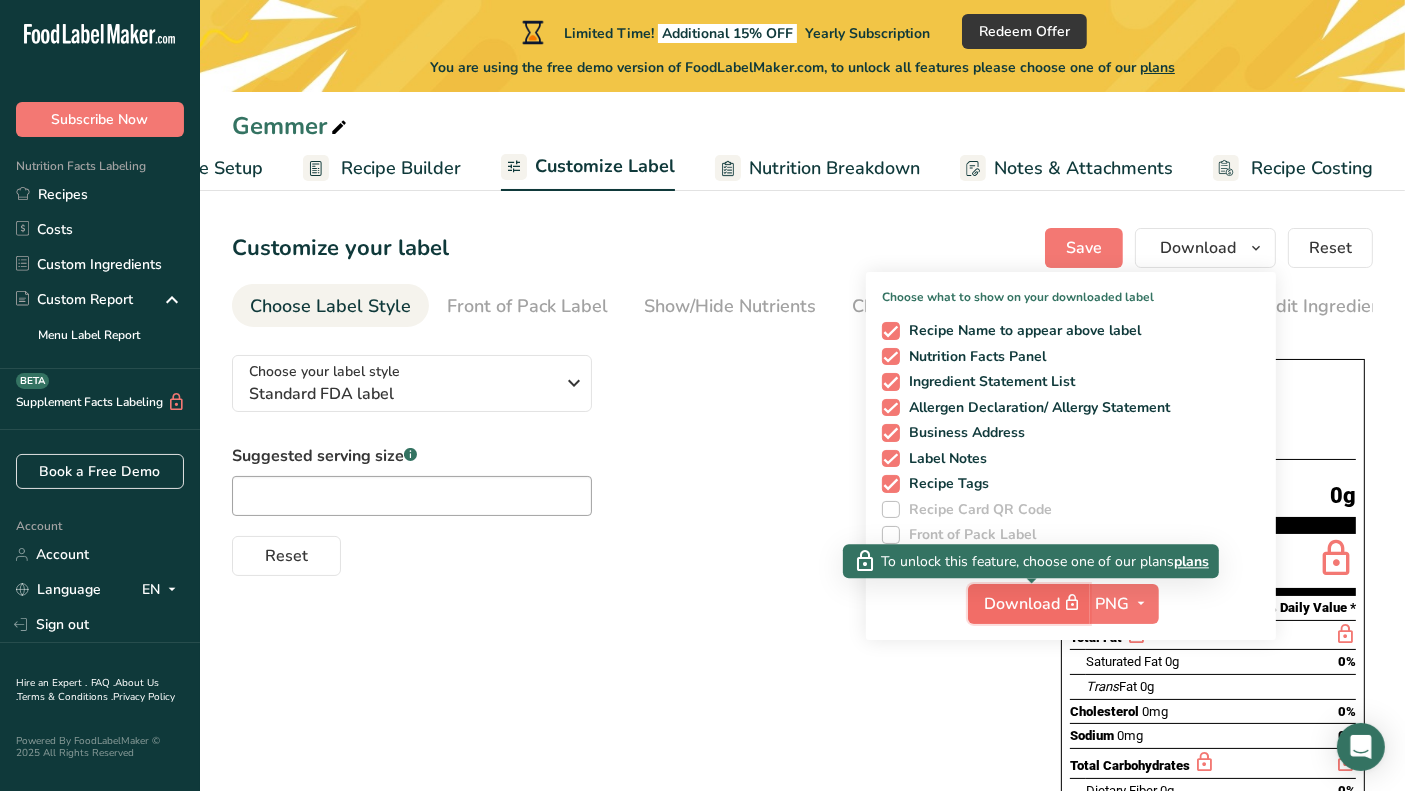 click on "Download" at bounding box center [1035, 603] 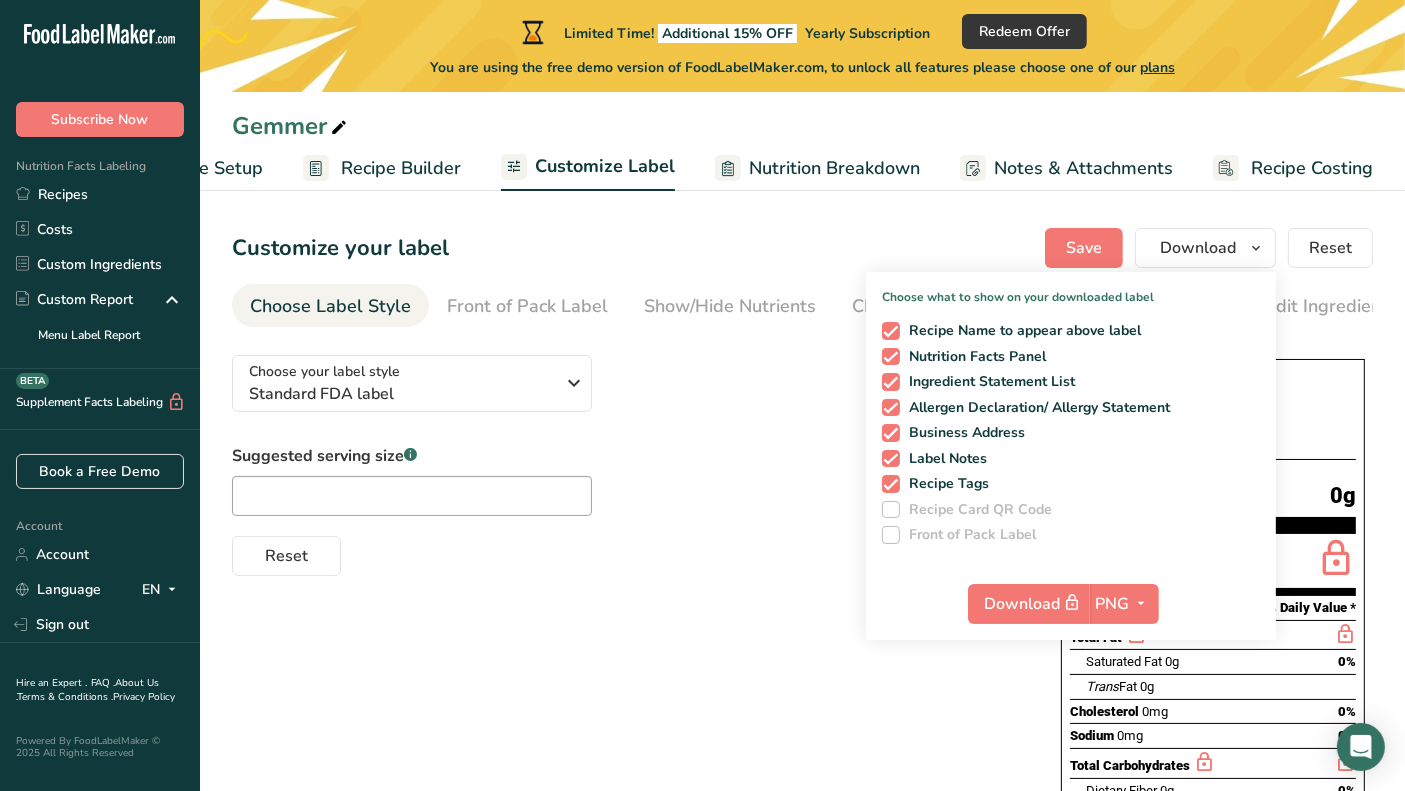 click on "Suggested serving size
.a-a{fill:#347362;}.b-a{fill:#fff;}
Reset" at bounding box center (626, 510) 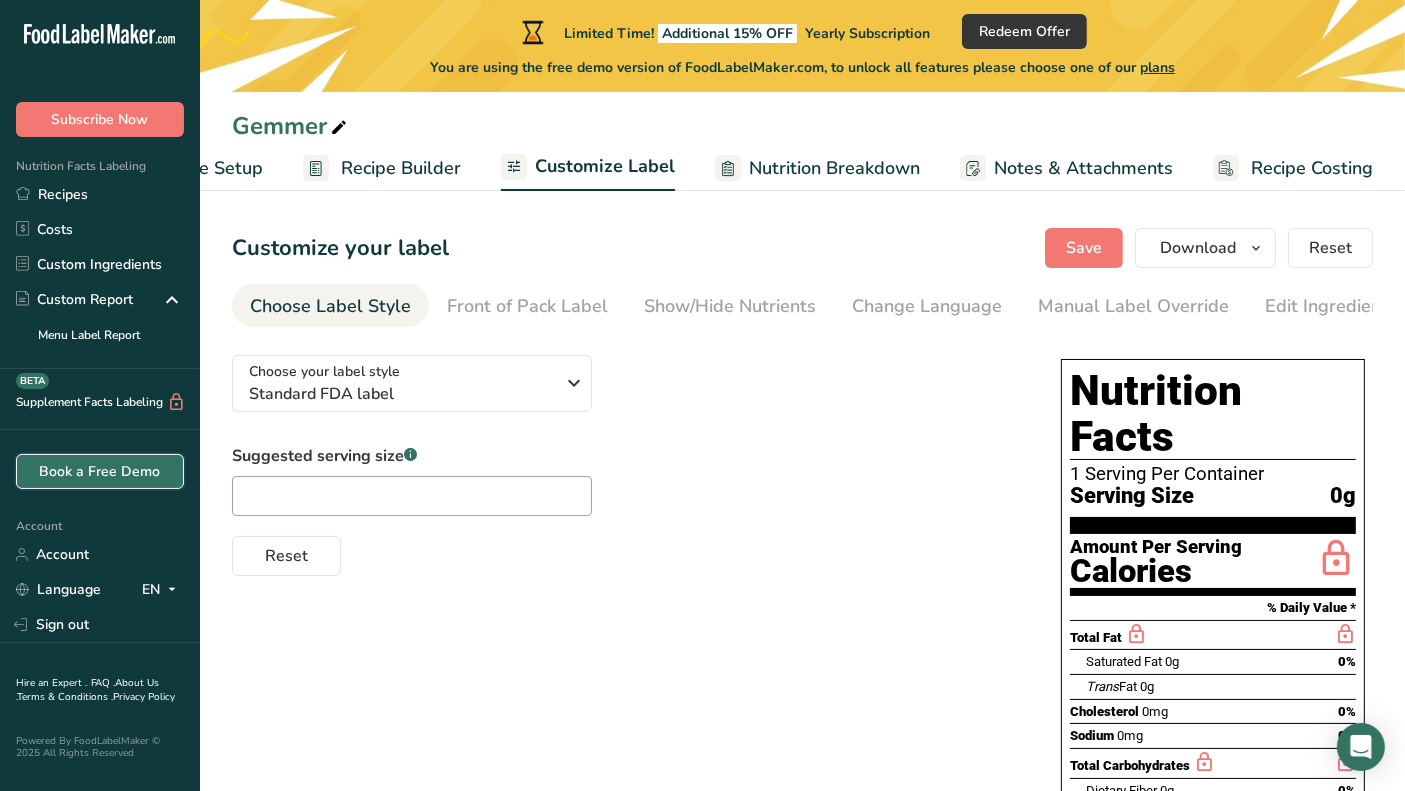 click on "Book a Free Demo" at bounding box center [100, 471] 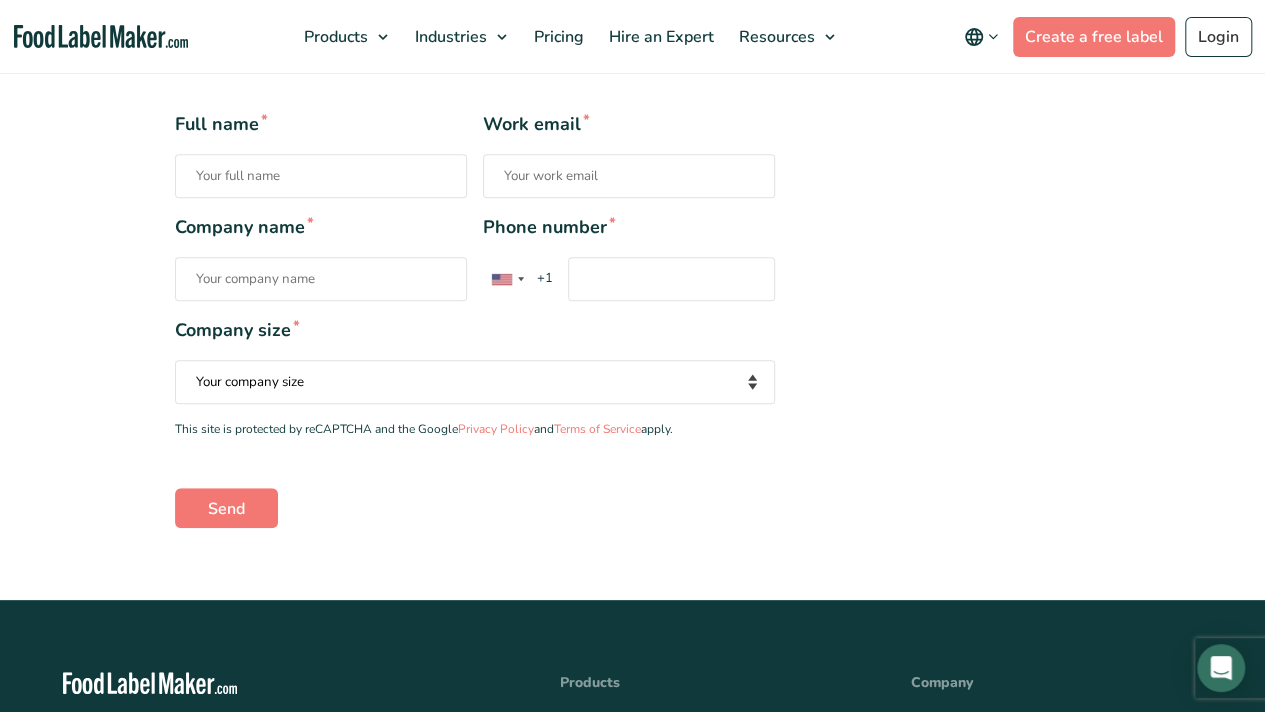 scroll, scrollTop: 0, scrollLeft: 0, axis: both 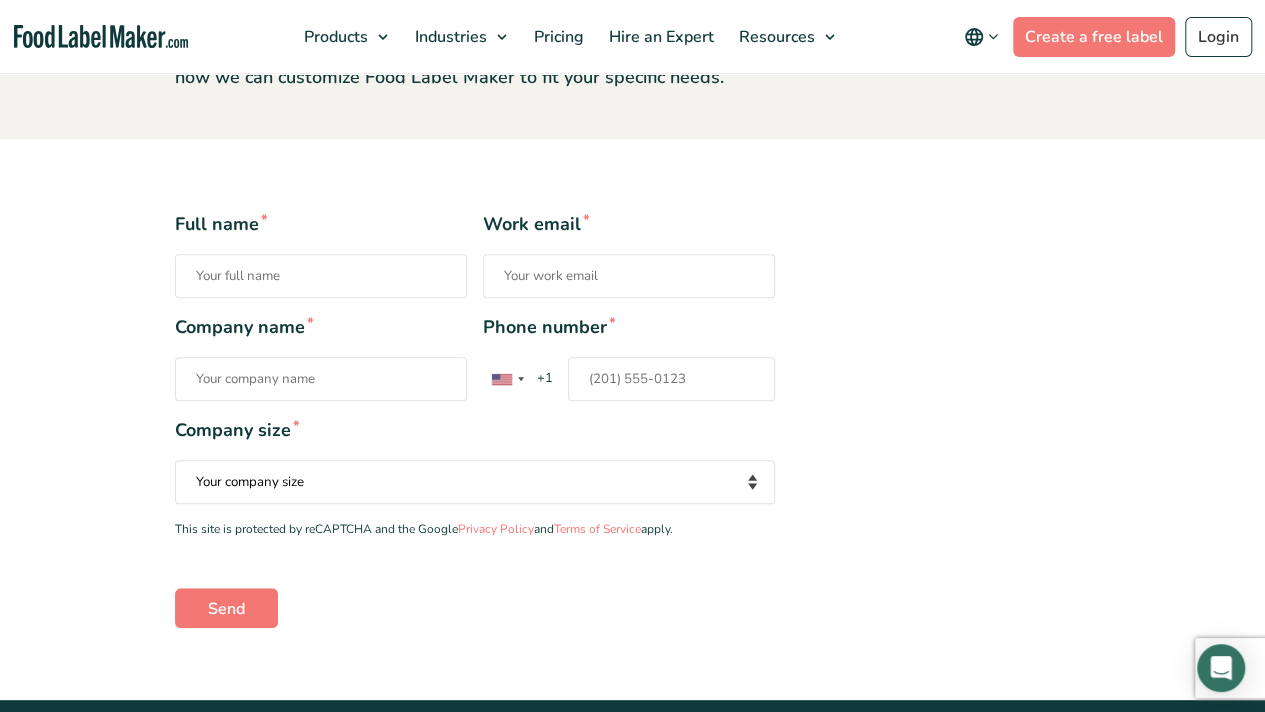 click on "Full name *" at bounding box center (321, 276) 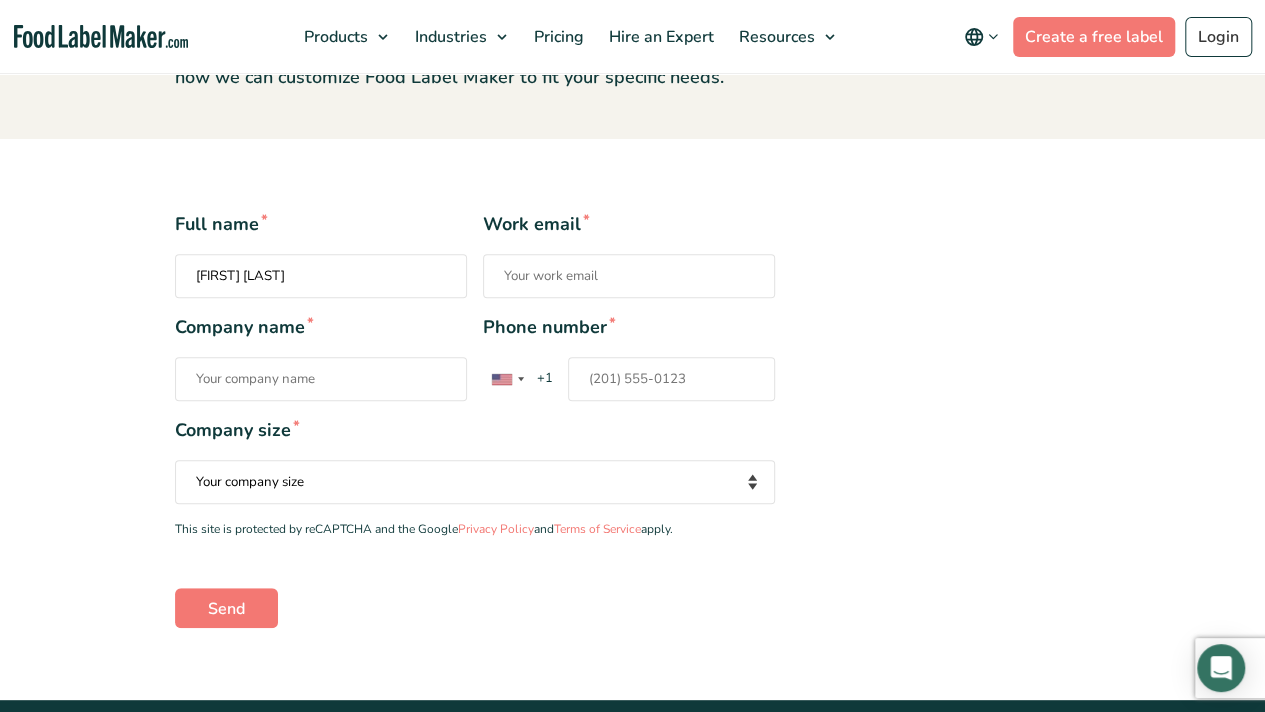 type on "[FIRST] [LAST]" 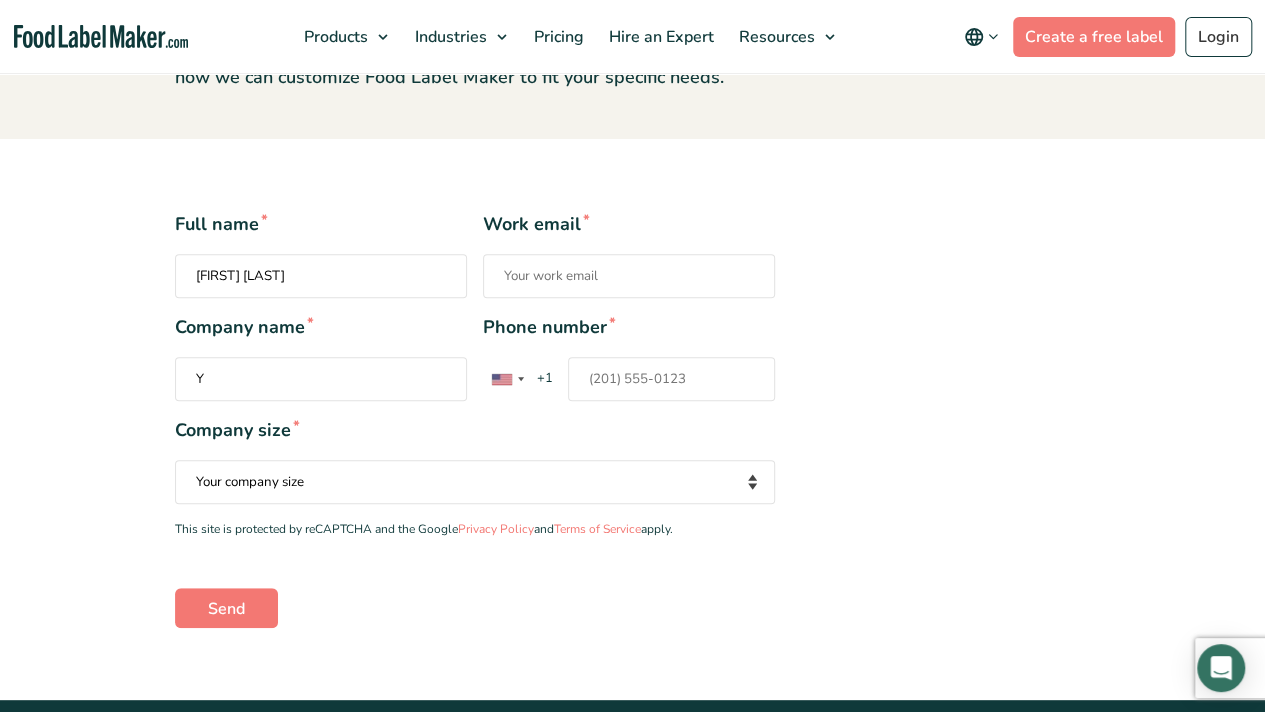 type on "Yo Lokal Bakery" 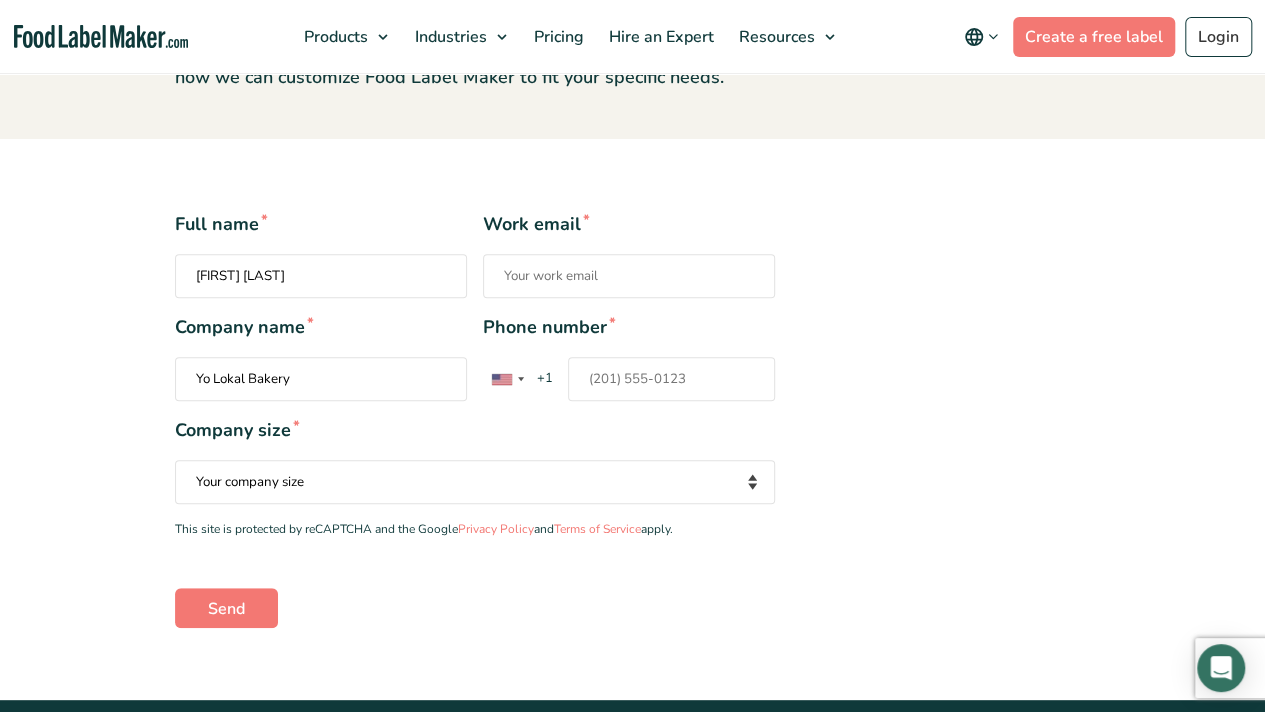 type on "[EMAIL]" 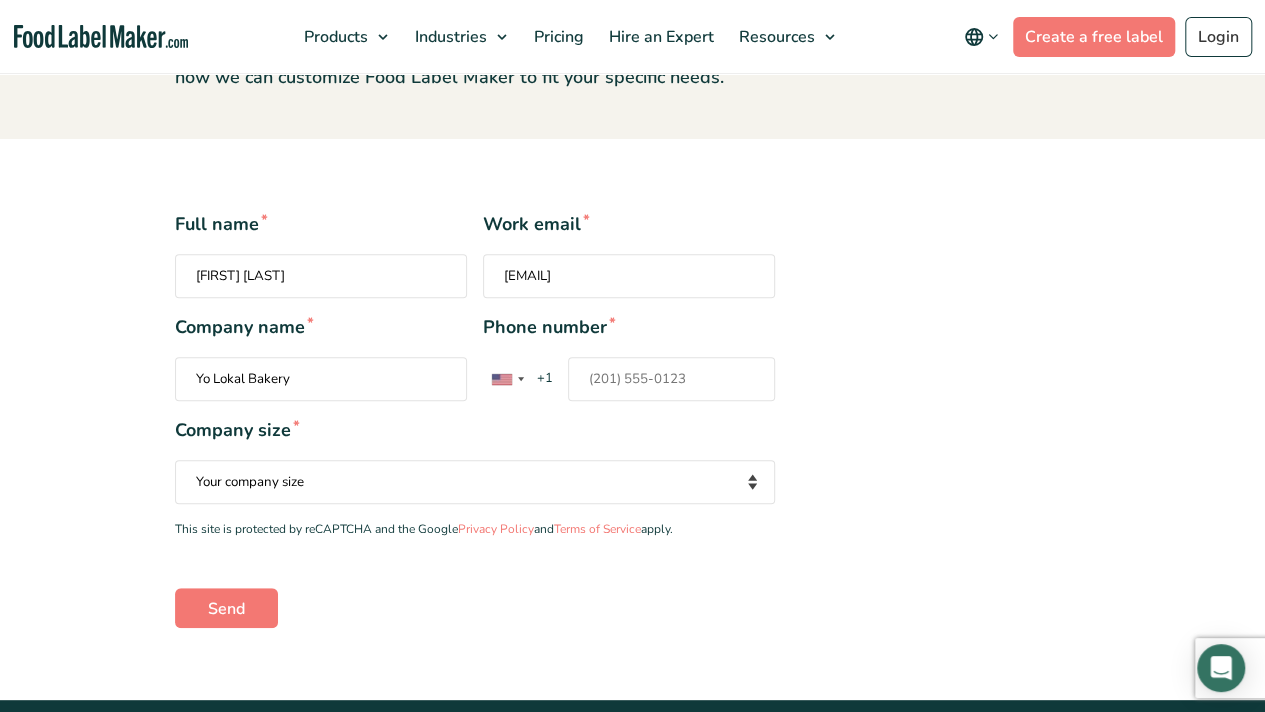 type on "[PHONE]" 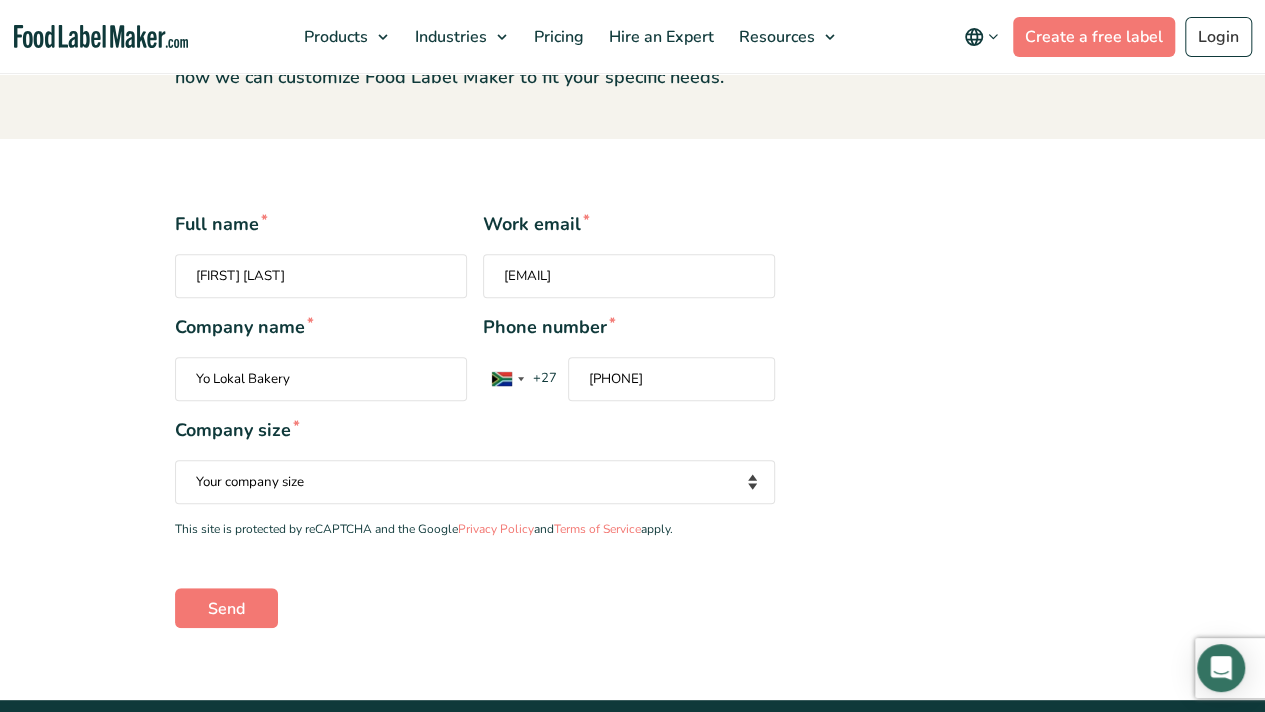 drag, startPoint x: 668, startPoint y: 279, endPoint x: 470, endPoint y: 285, distance: 198.09088 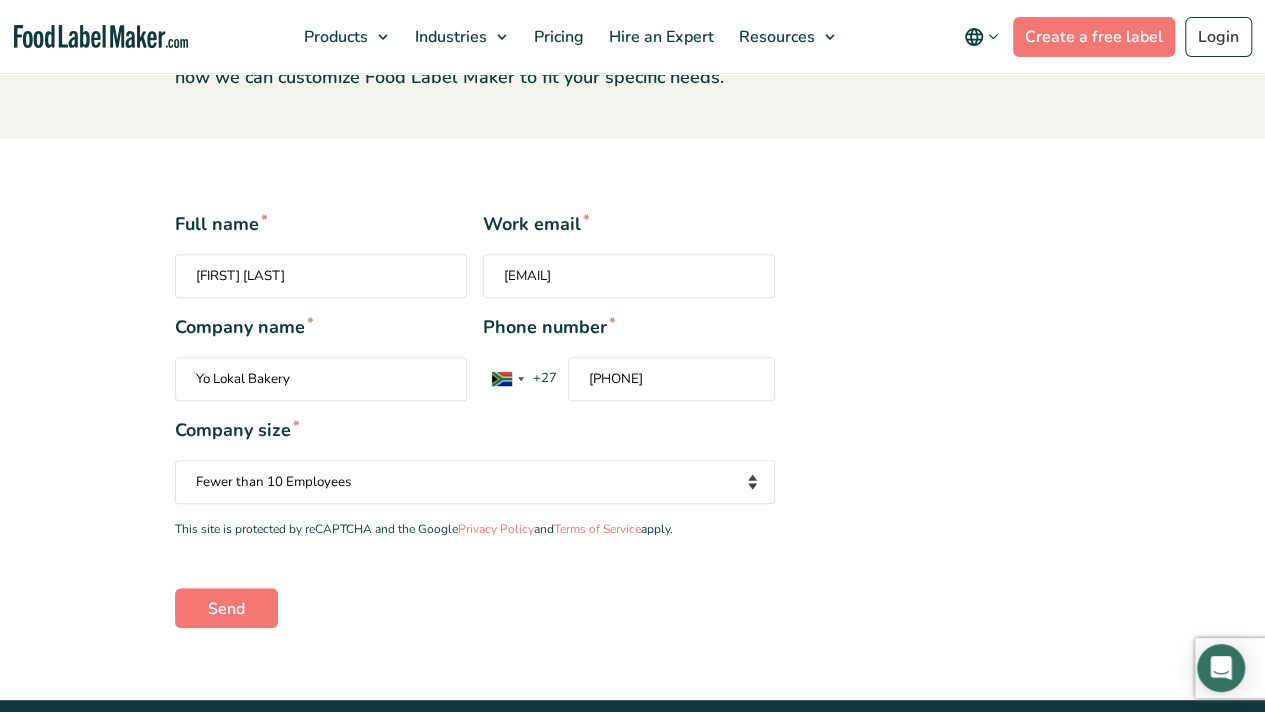 click on "Your company size Fewer than 10 Employees 10 to 50 Employees 51 to 500 Employees Over 500 Employees" at bounding box center (475, 482) 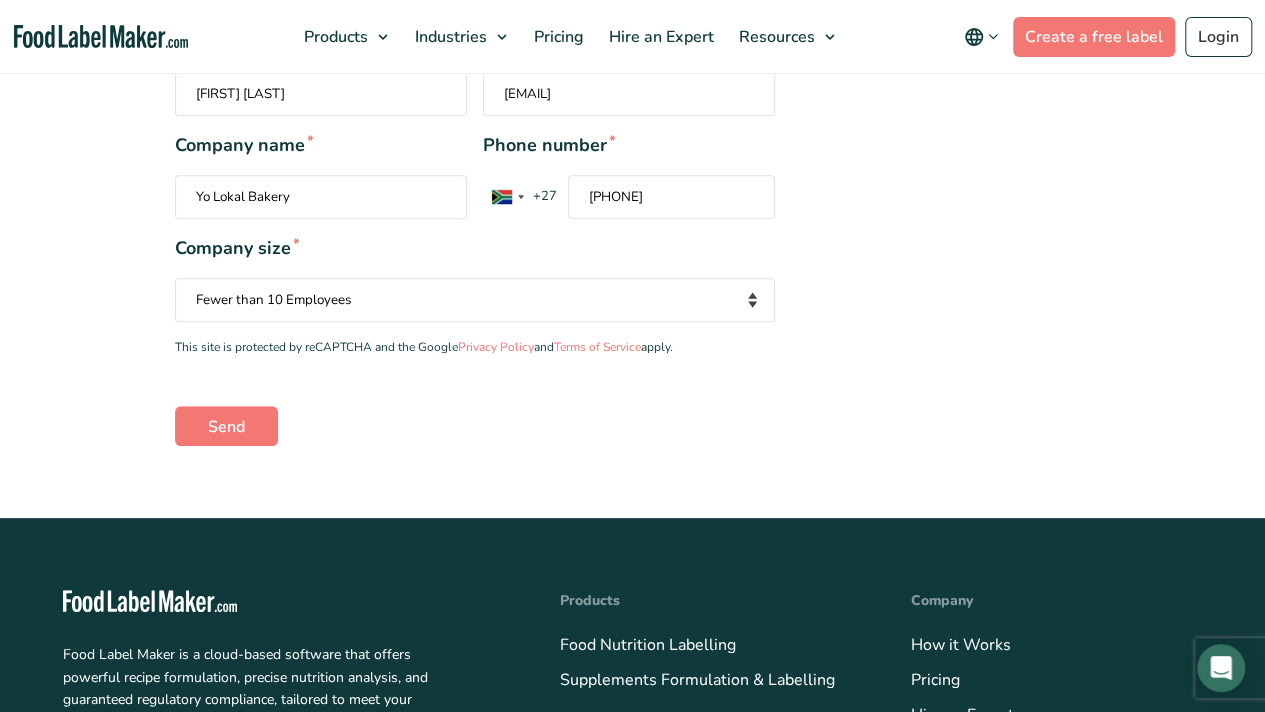 scroll, scrollTop: 600, scrollLeft: 0, axis: vertical 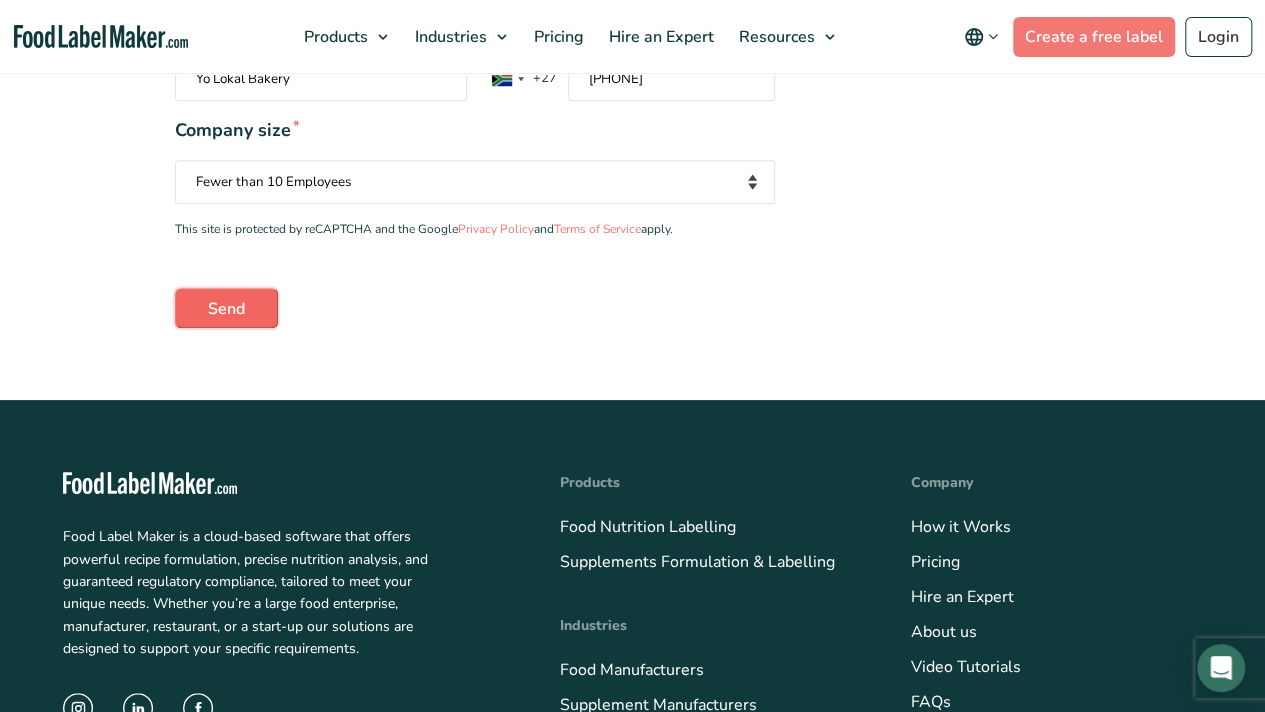 click on "Send" at bounding box center (226, 308) 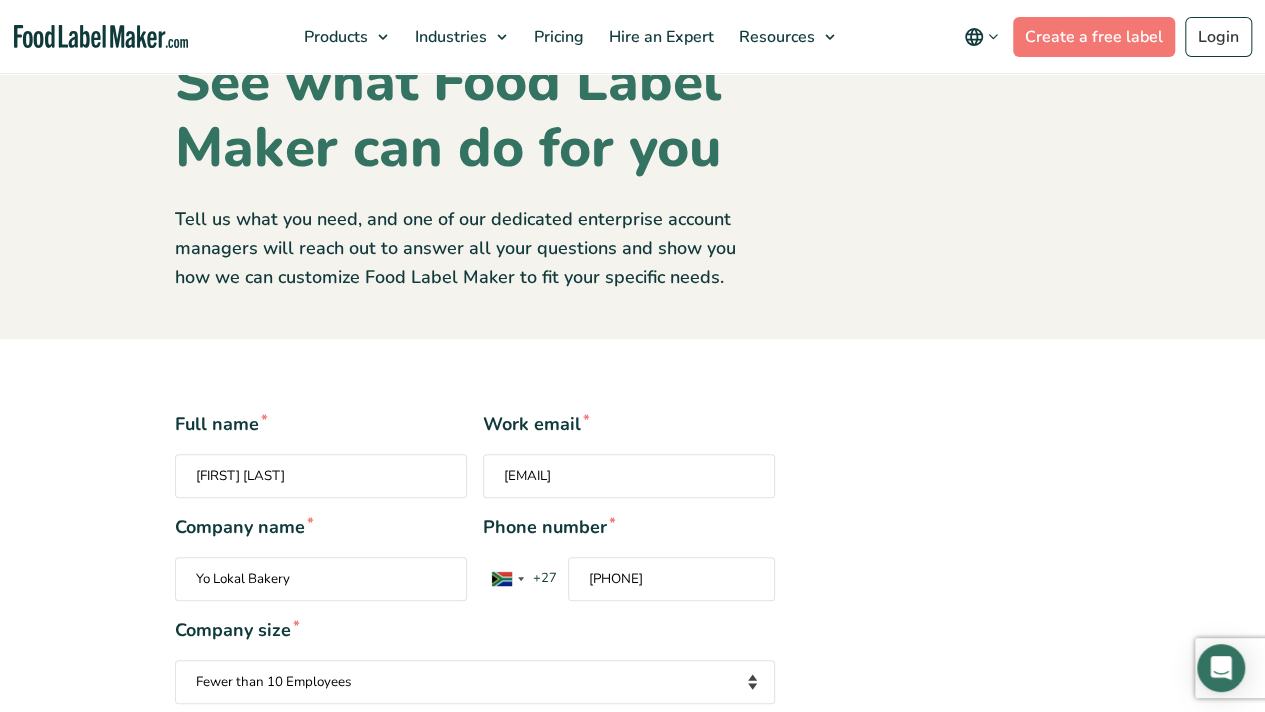 scroll, scrollTop: 0, scrollLeft: 0, axis: both 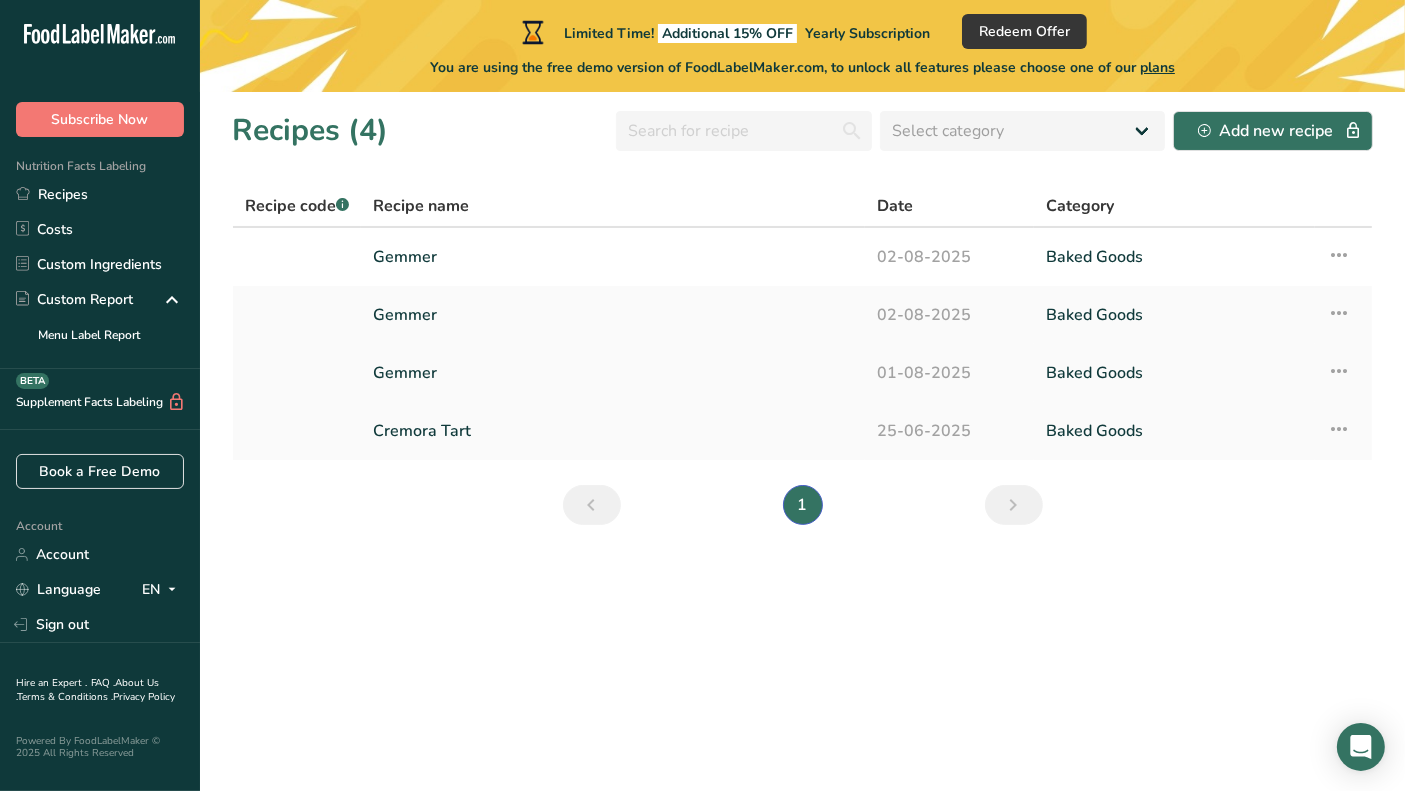 click on "Gemmer" at bounding box center (613, 373) 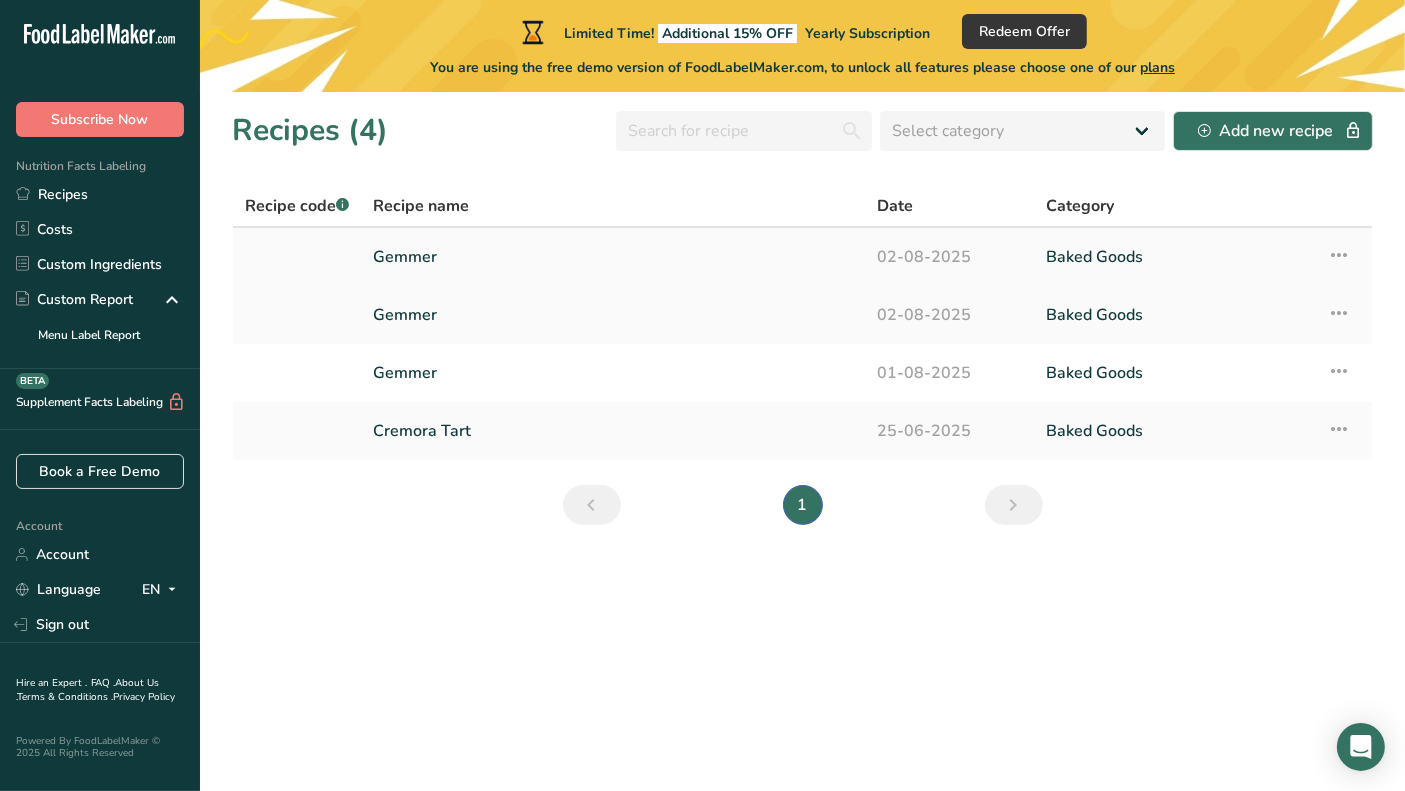 click on "Gemmer" at bounding box center (613, 257) 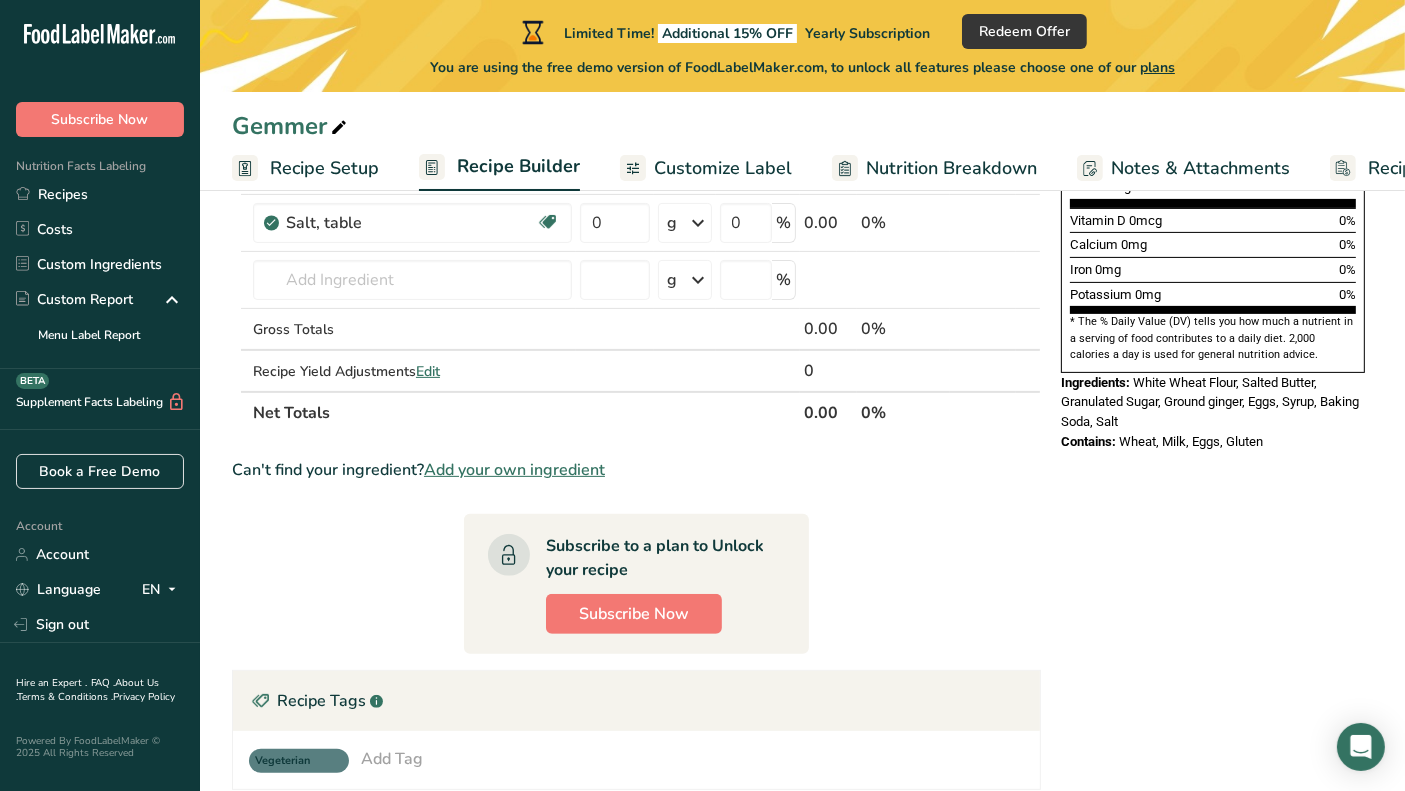 scroll, scrollTop: 0, scrollLeft: 0, axis: both 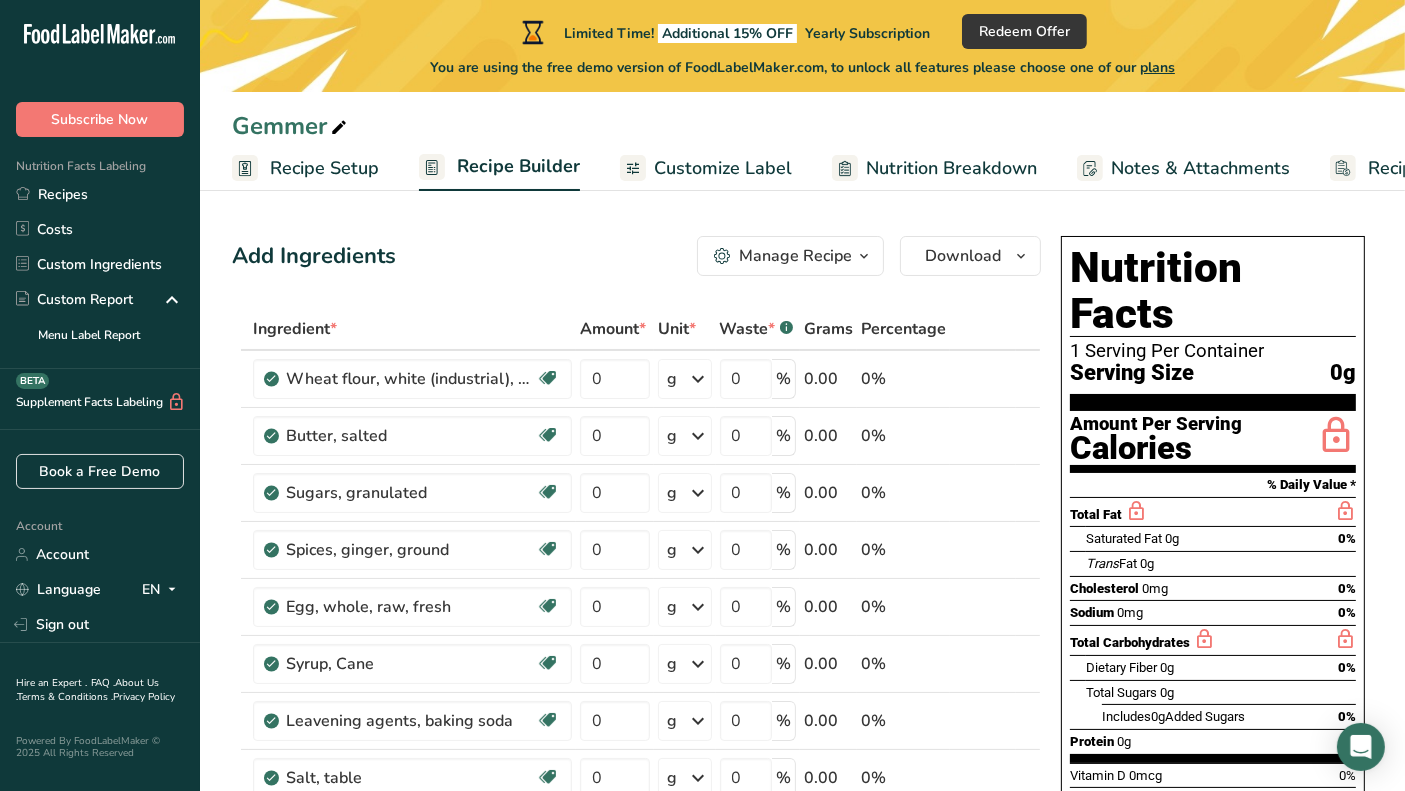 click at bounding box center [339, 128] 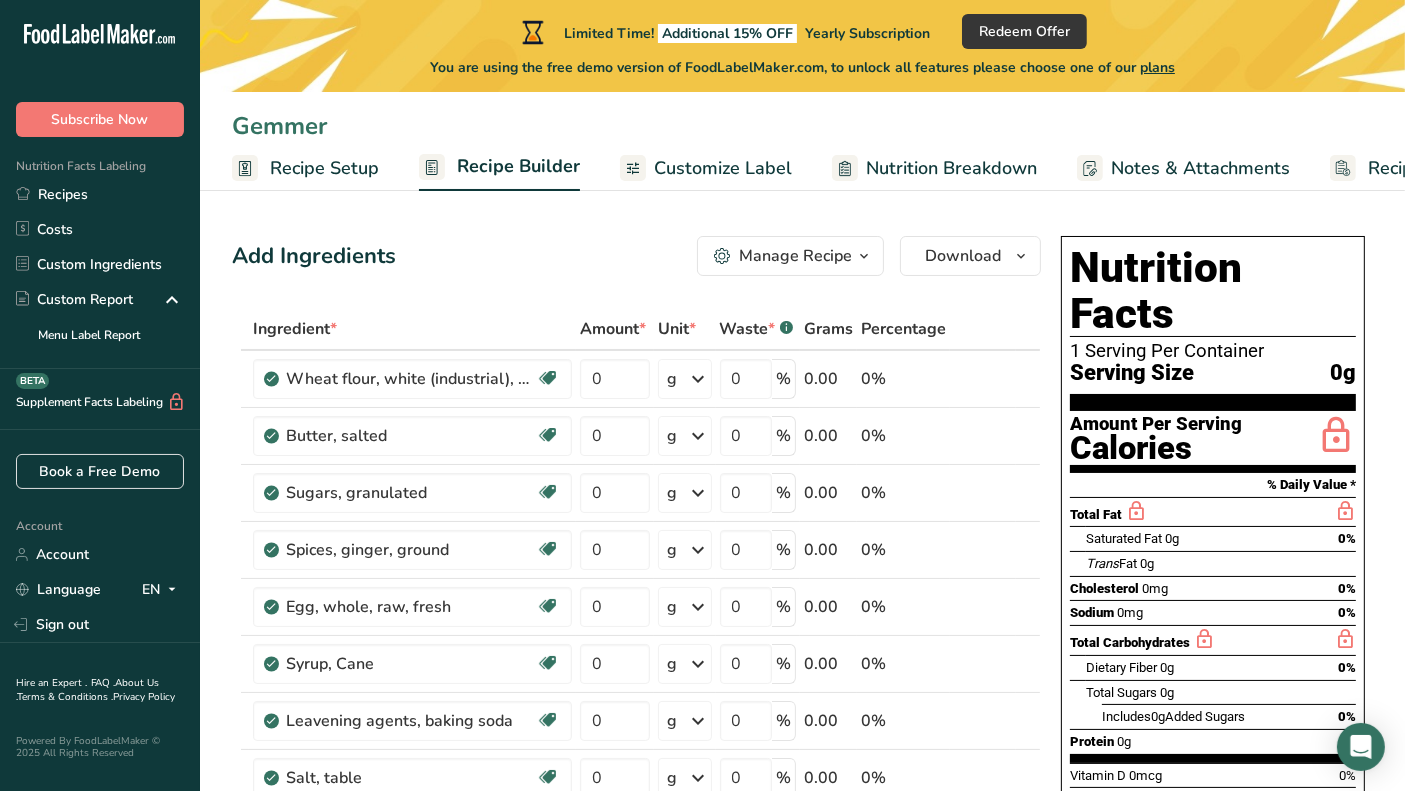 drag, startPoint x: 325, startPoint y: 128, endPoint x: 238, endPoint y: 143, distance: 88.28363 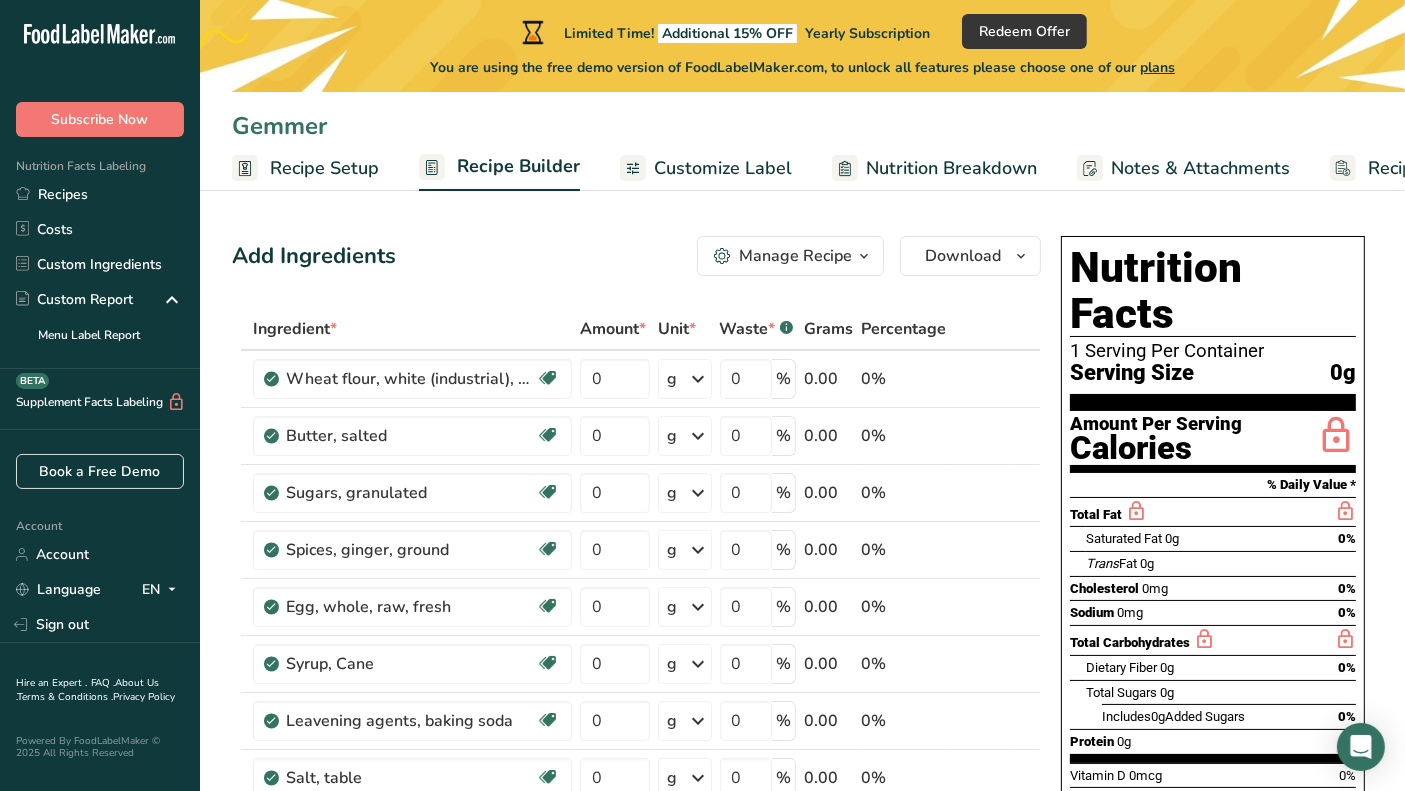 click on "Gemmer" at bounding box center (802, 126) 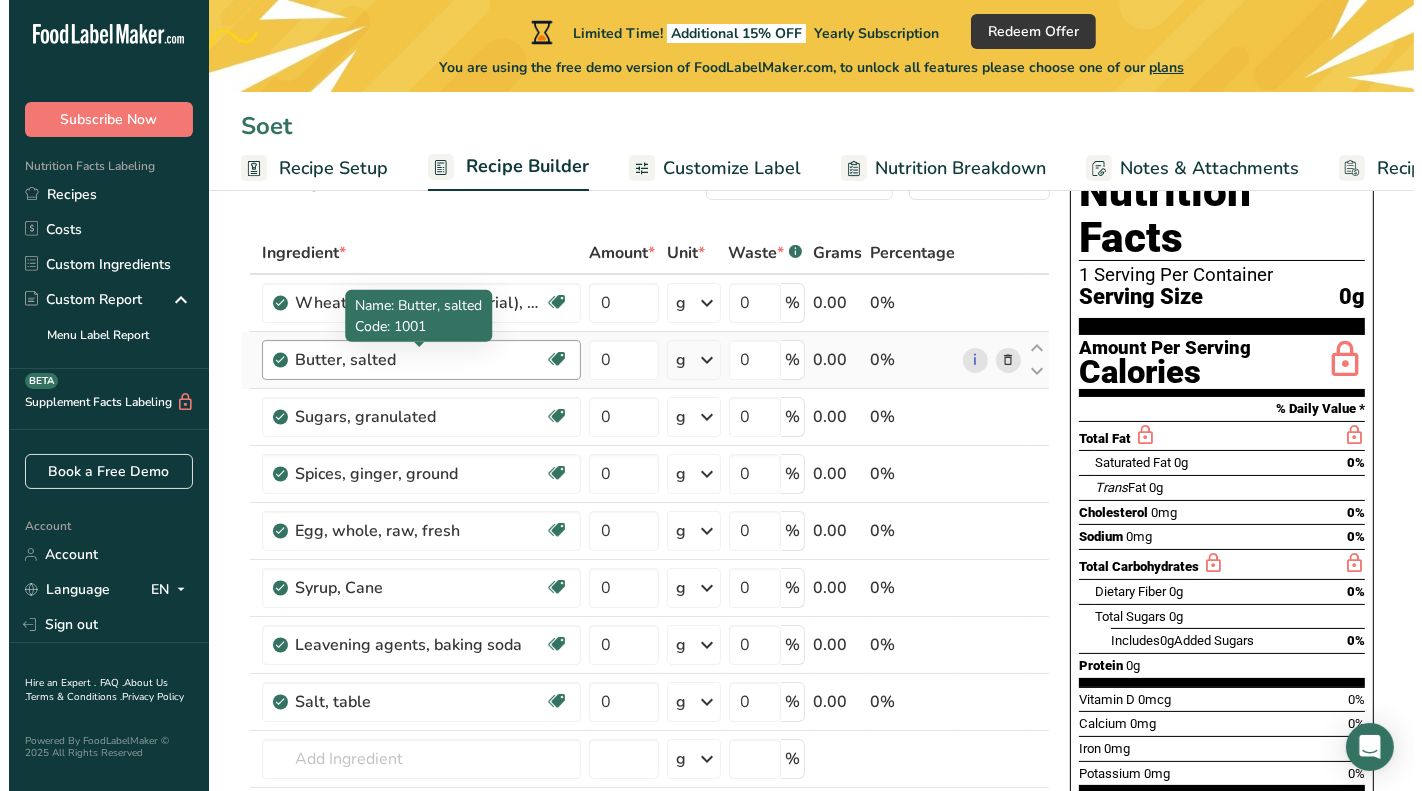 scroll, scrollTop: 111, scrollLeft: 0, axis: vertical 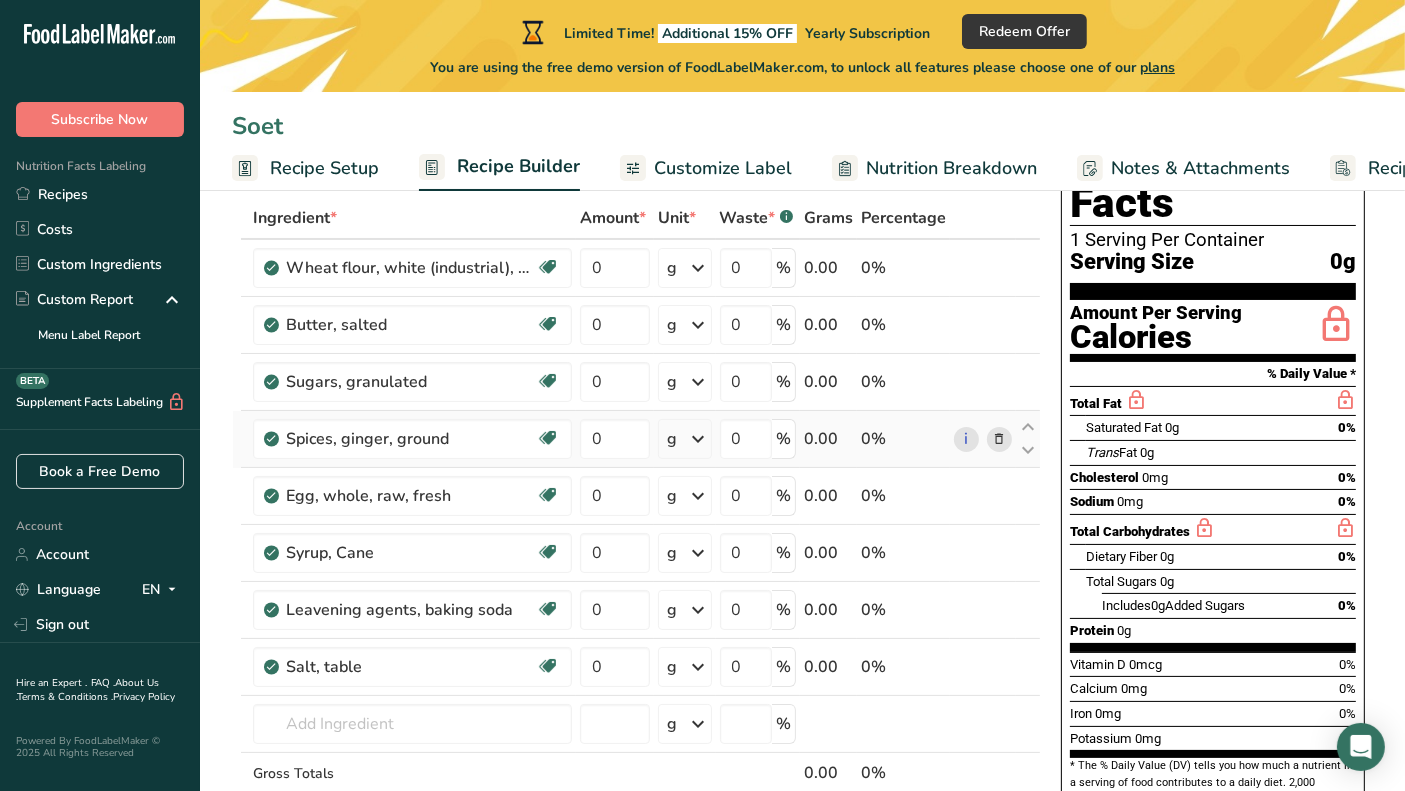 type on "Soet" 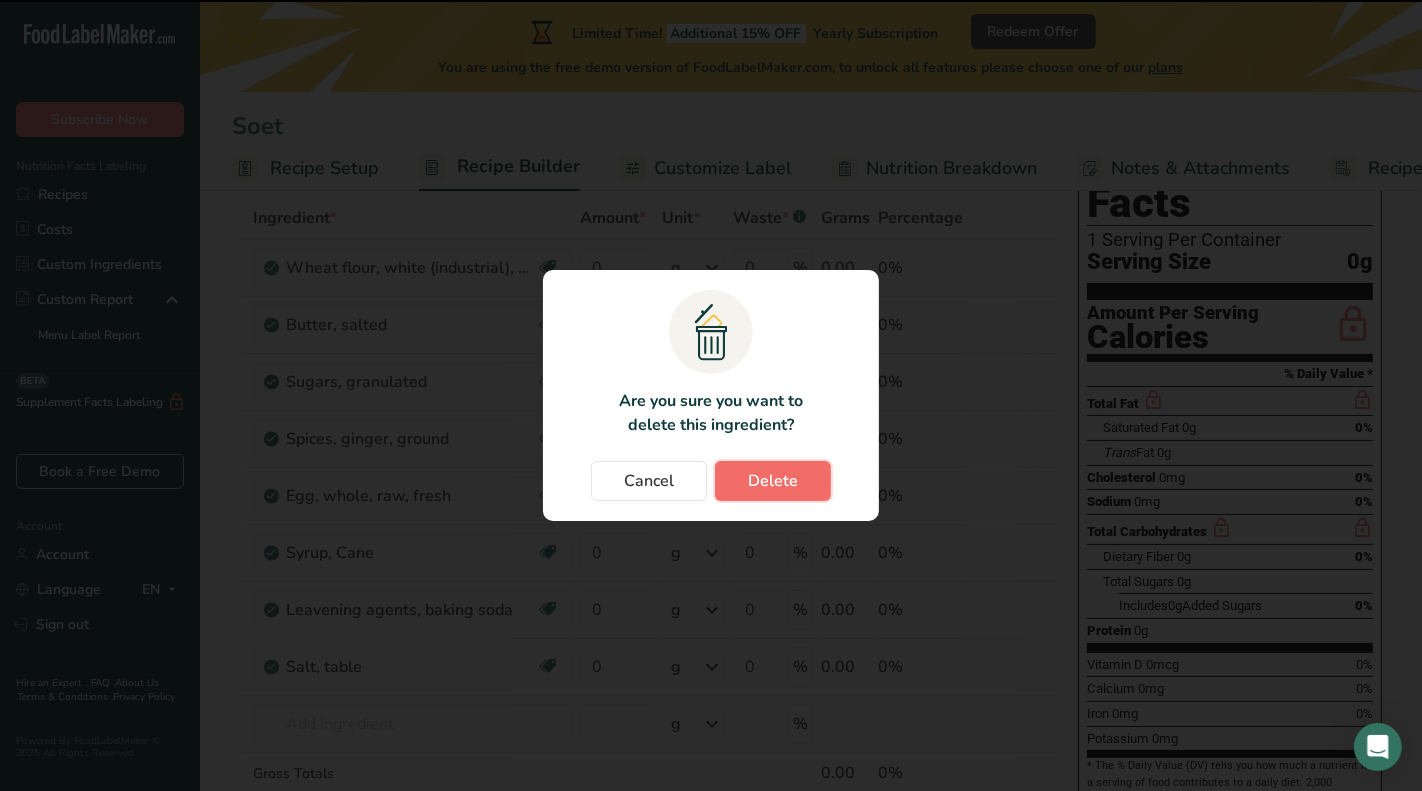click on "Delete" at bounding box center (773, 481) 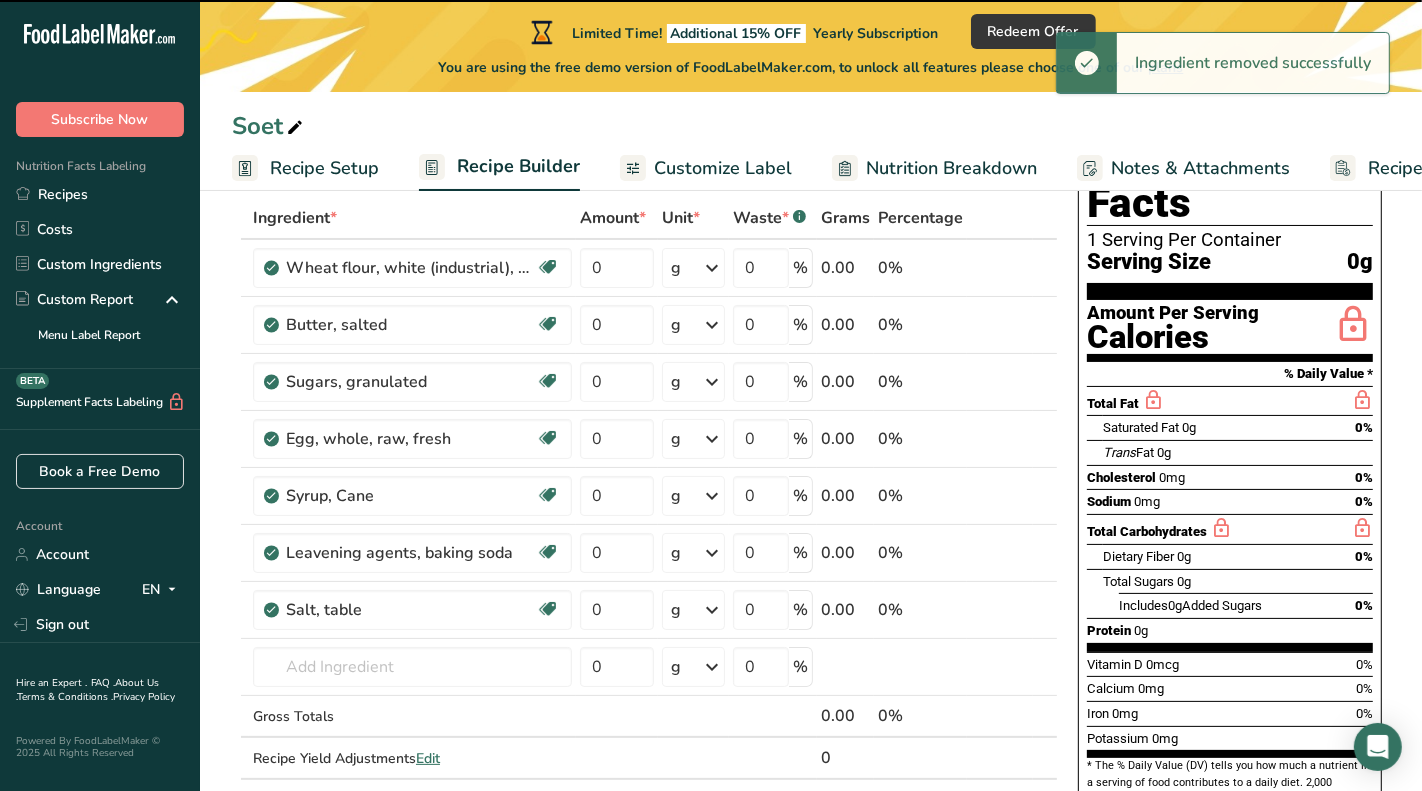 type 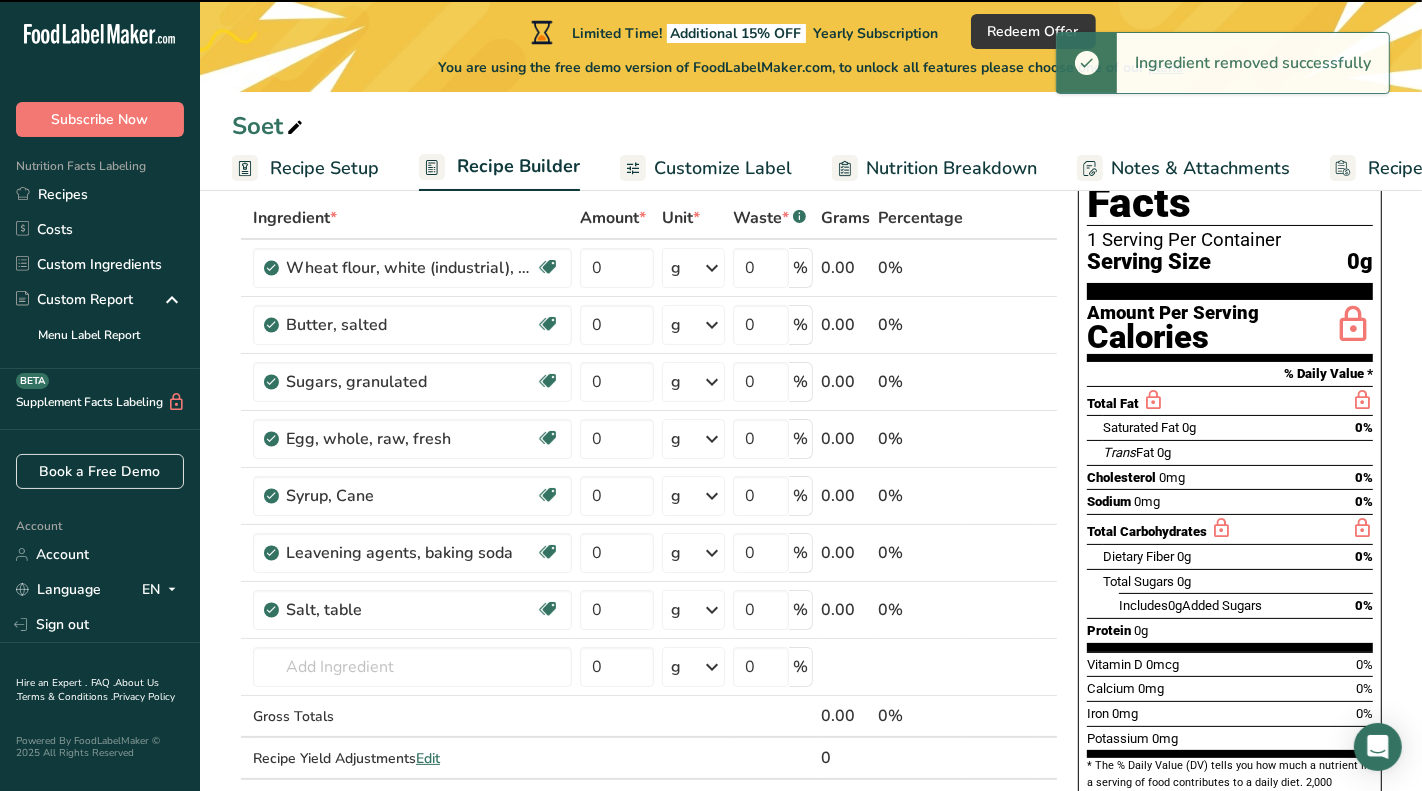 type 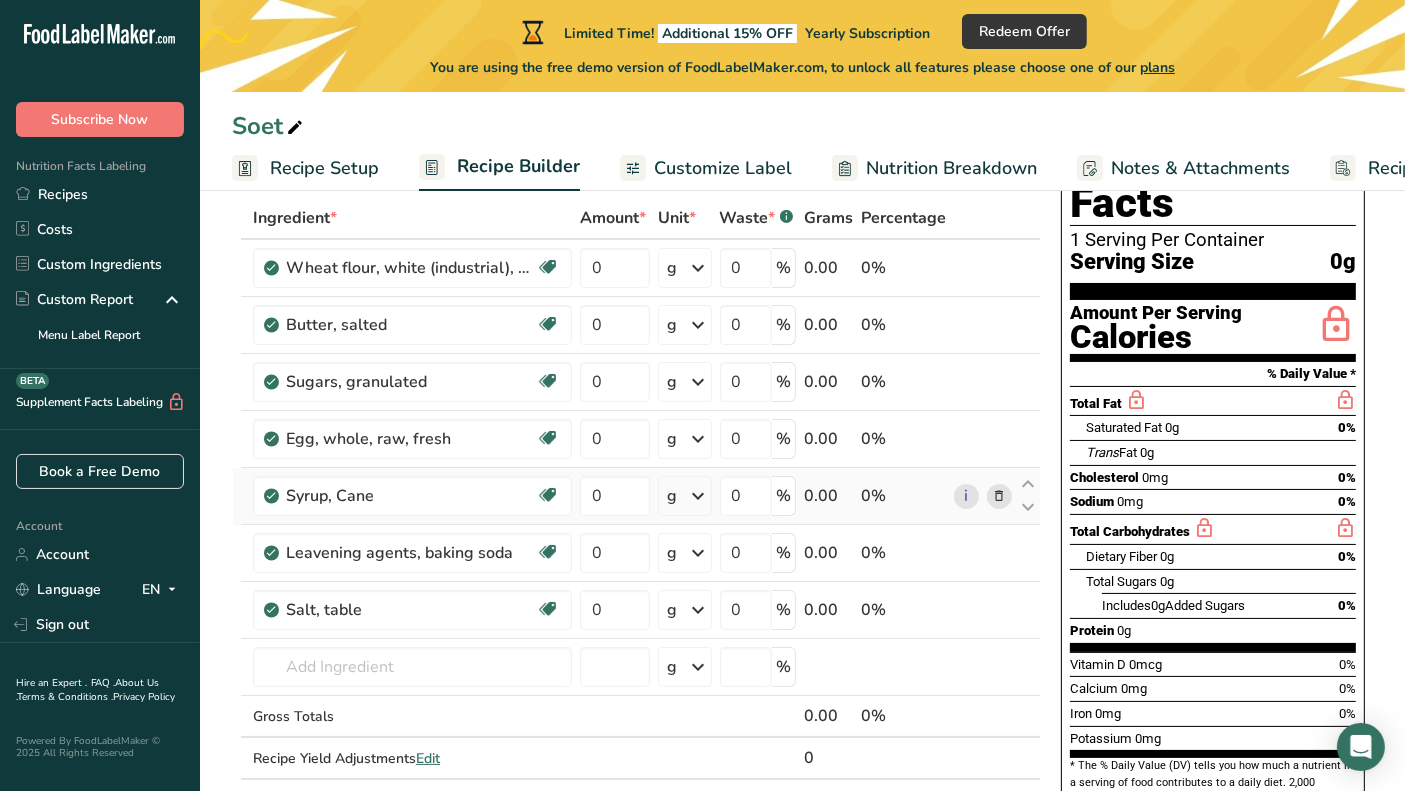 click at bounding box center (999, 496) 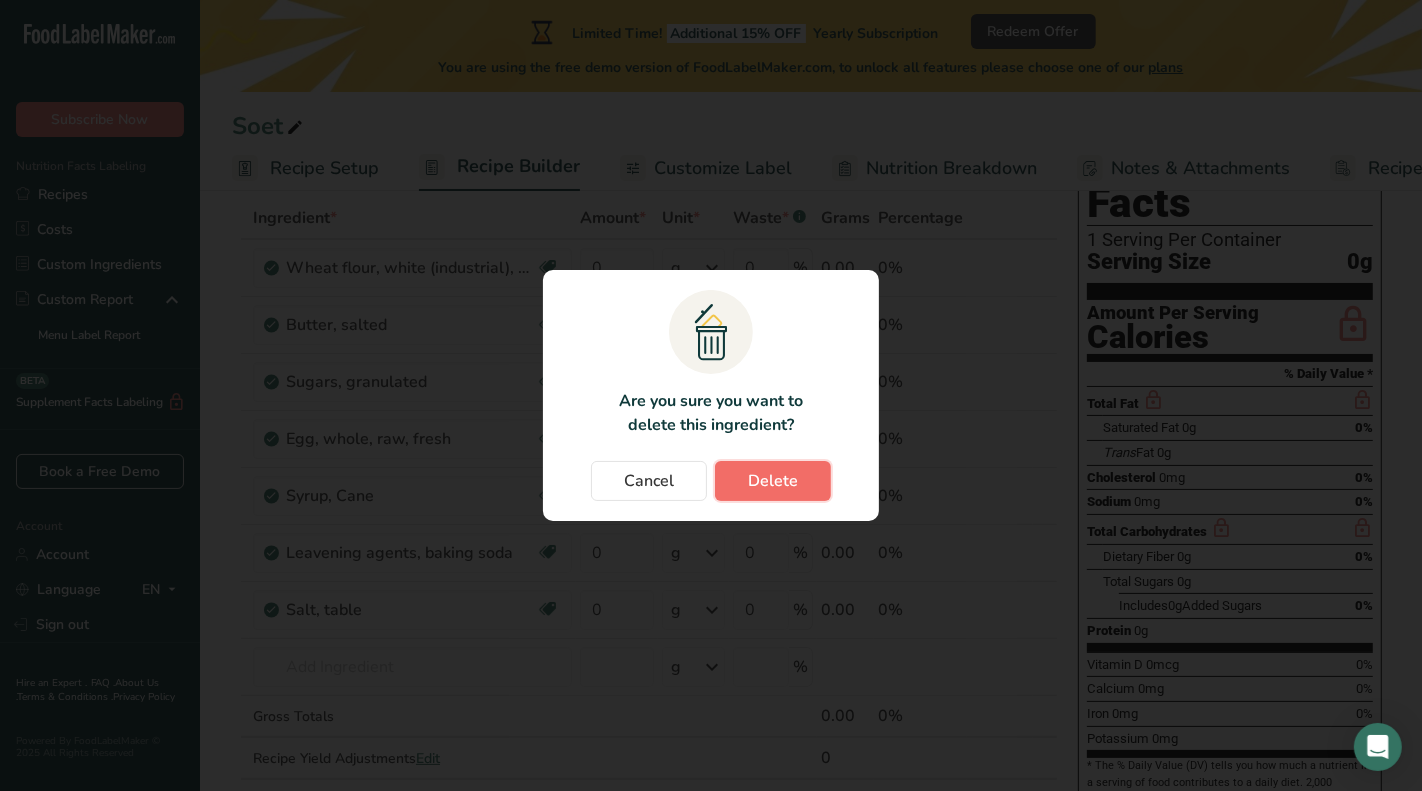 click on "Delete" at bounding box center (773, 481) 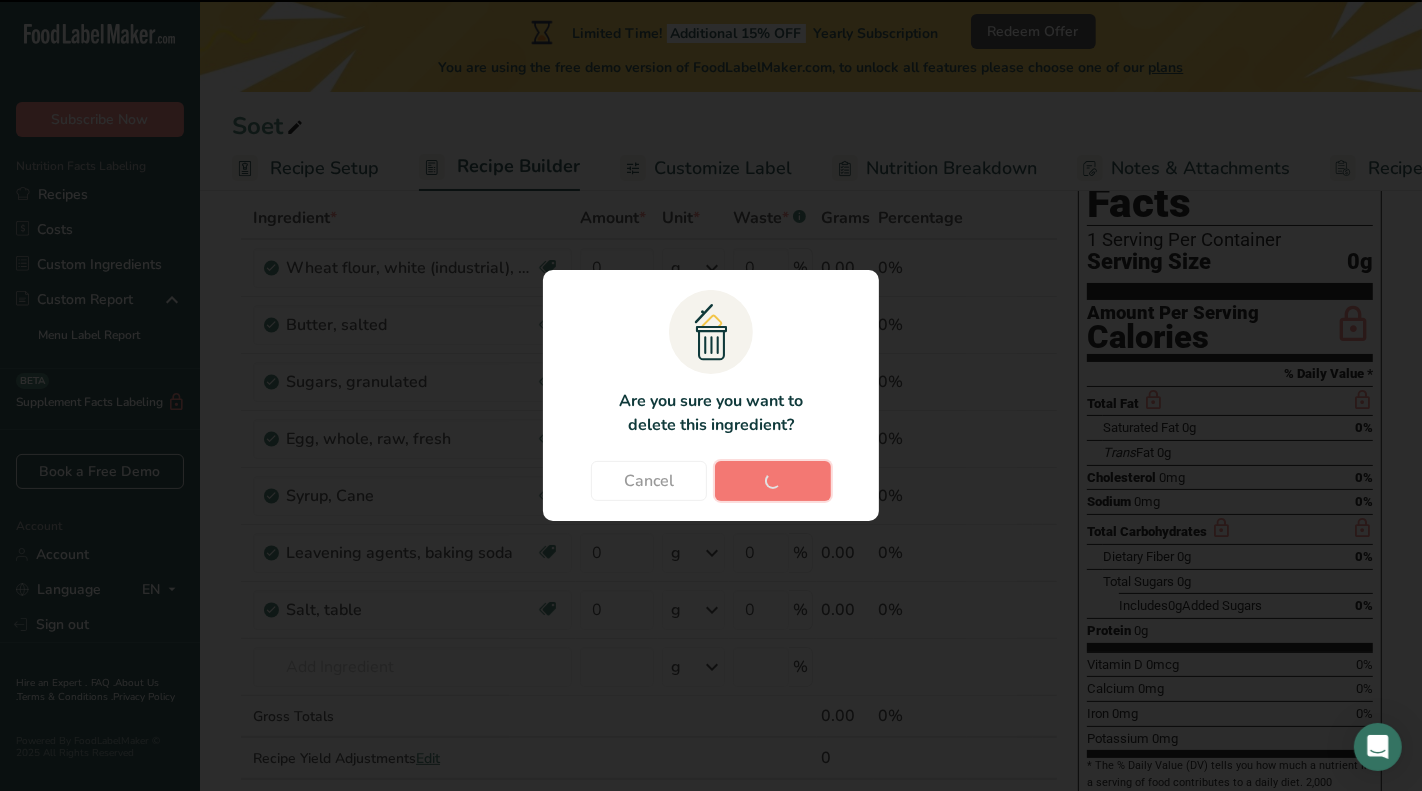 type 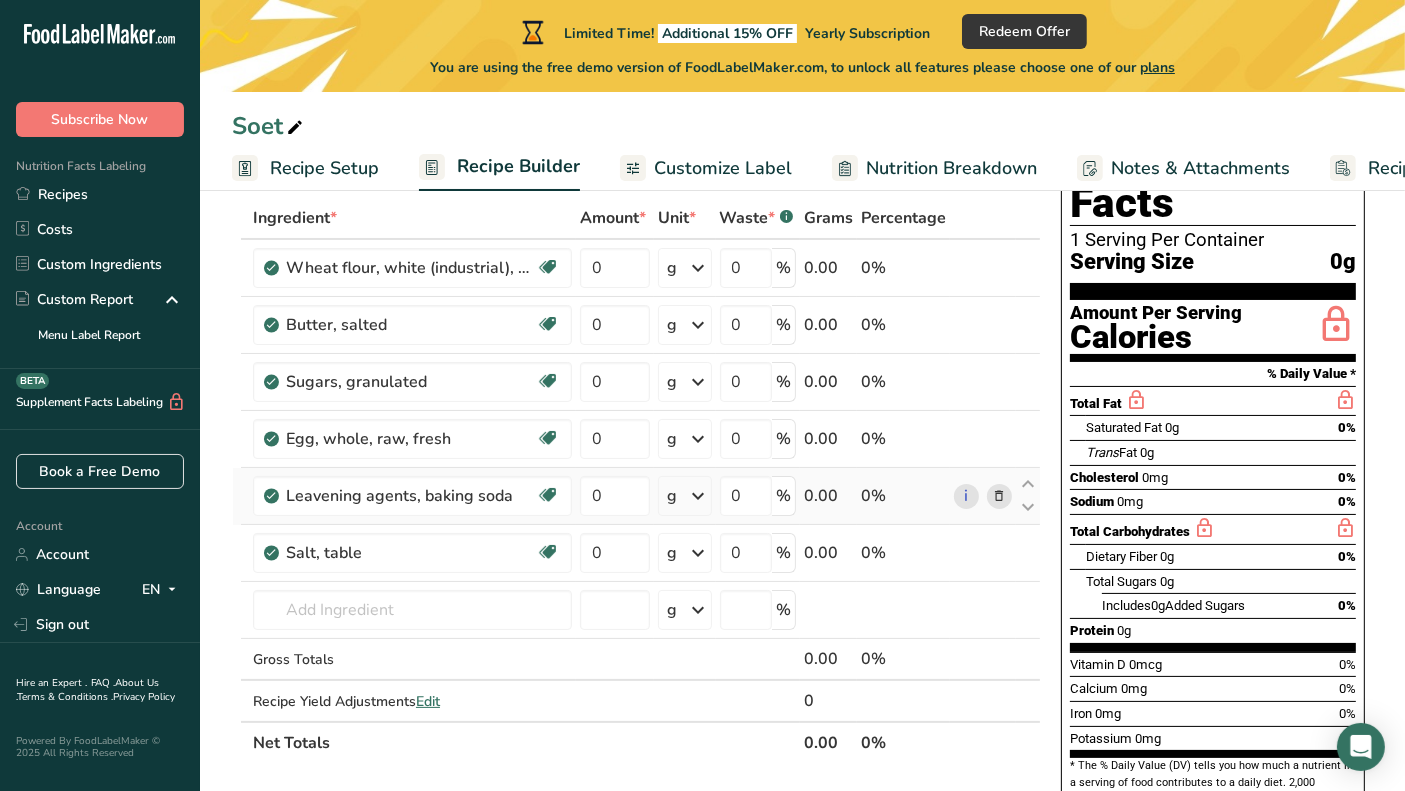 click at bounding box center (999, 496) 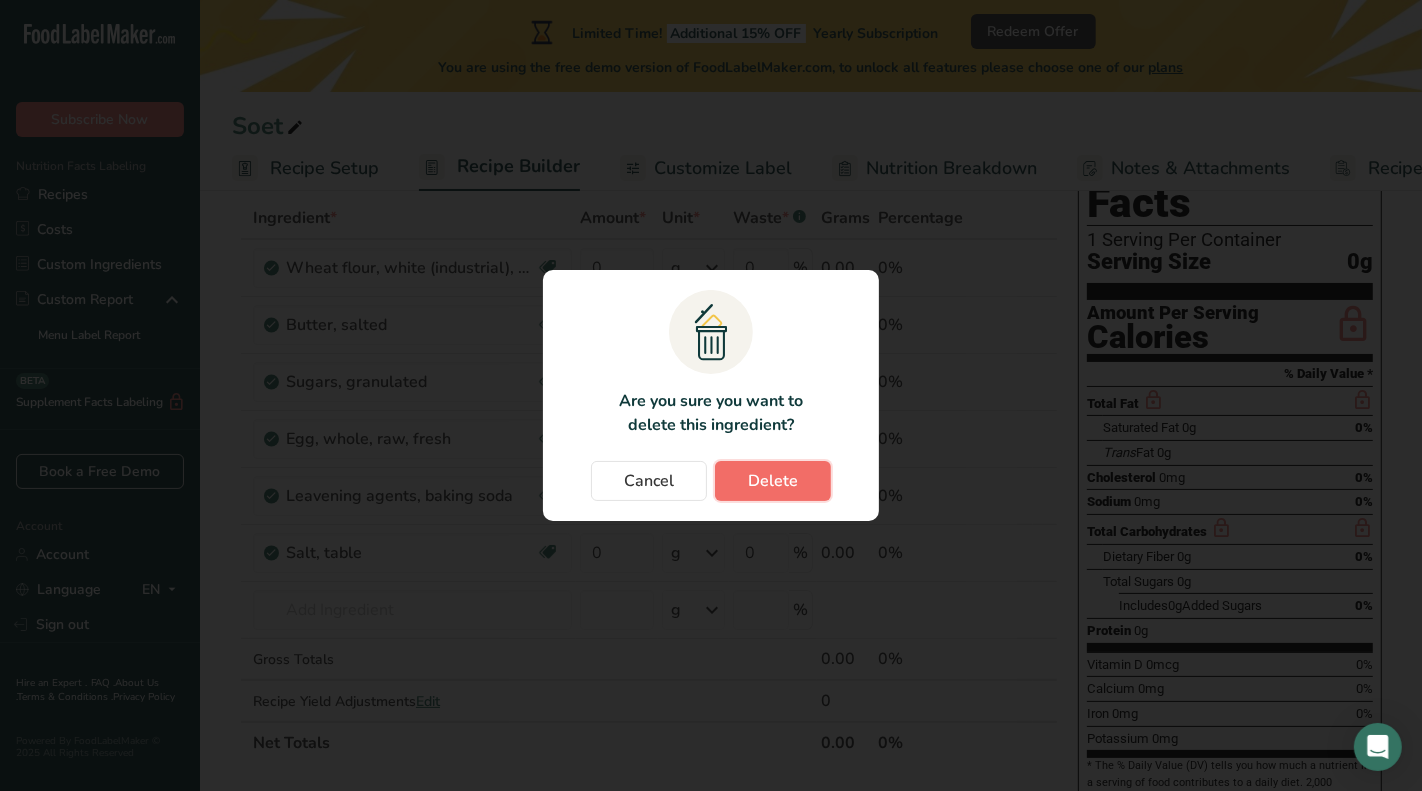 click on "Delete" at bounding box center [773, 481] 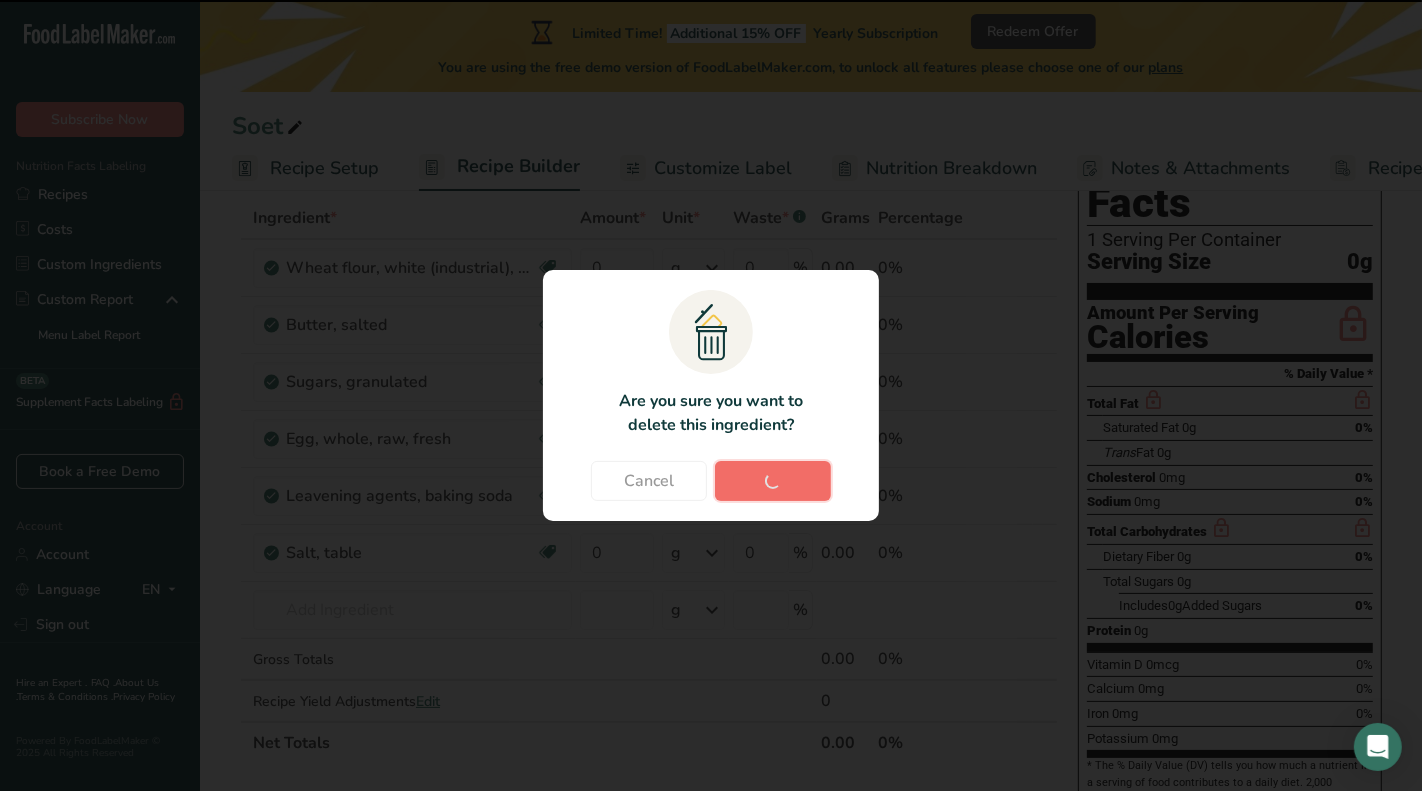 type 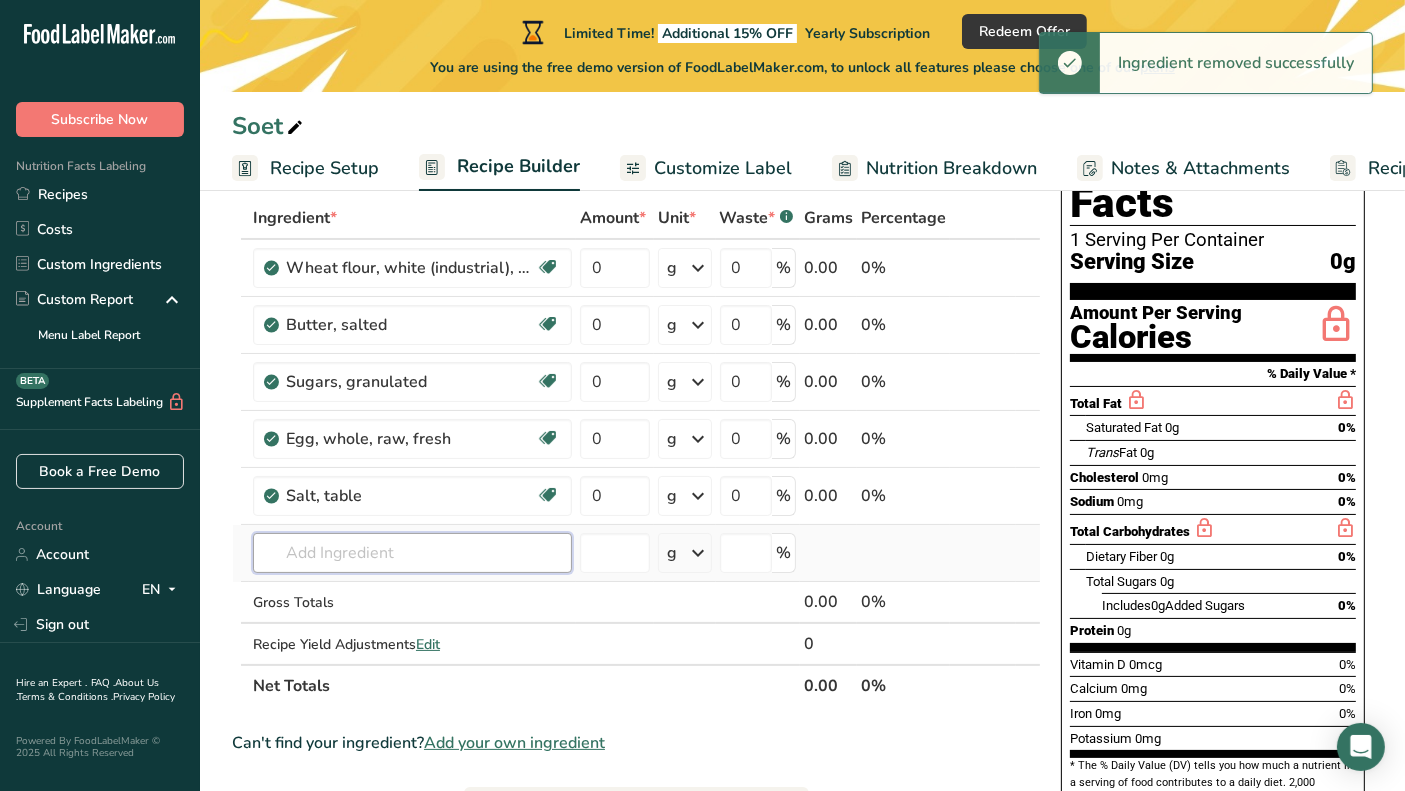 click at bounding box center (412, 553) 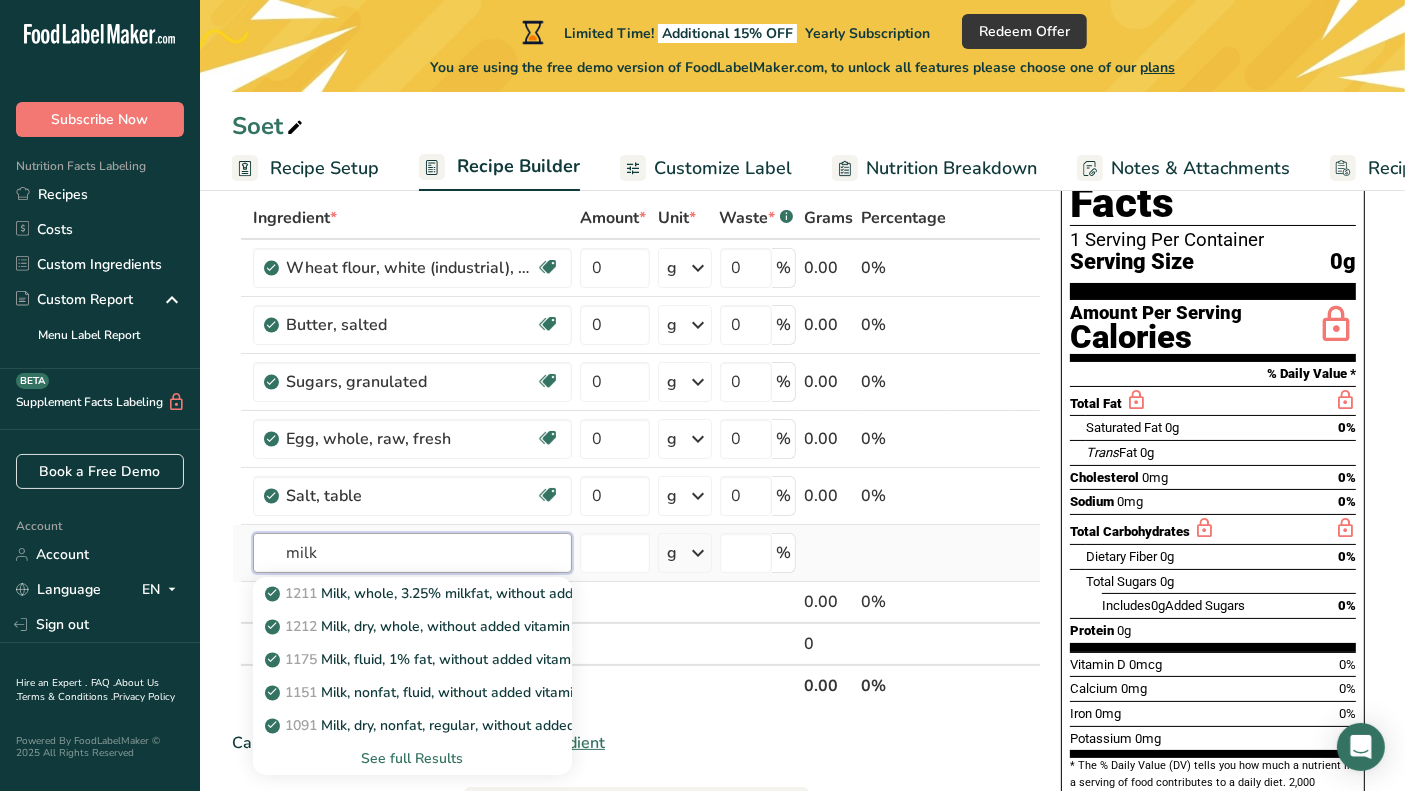type on "milk" 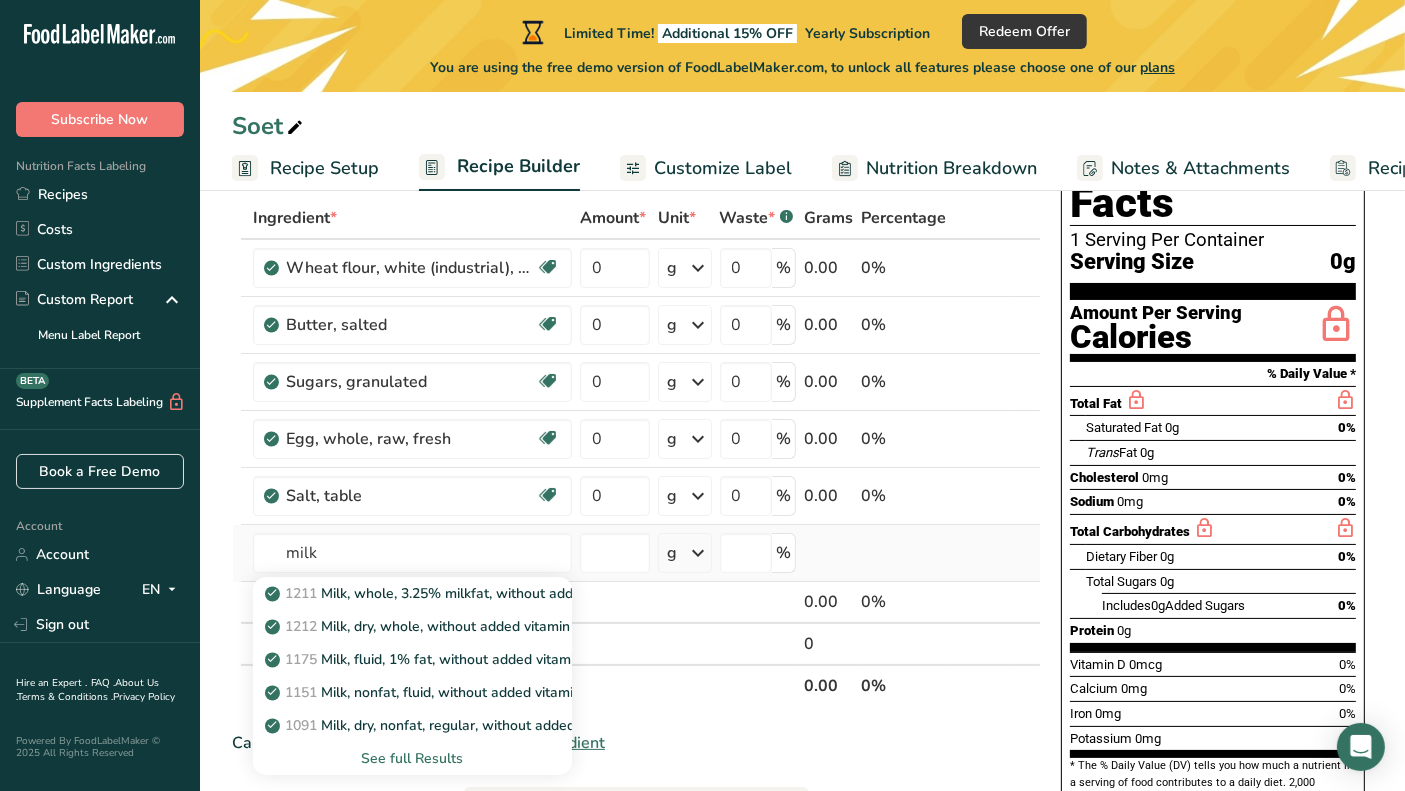 type 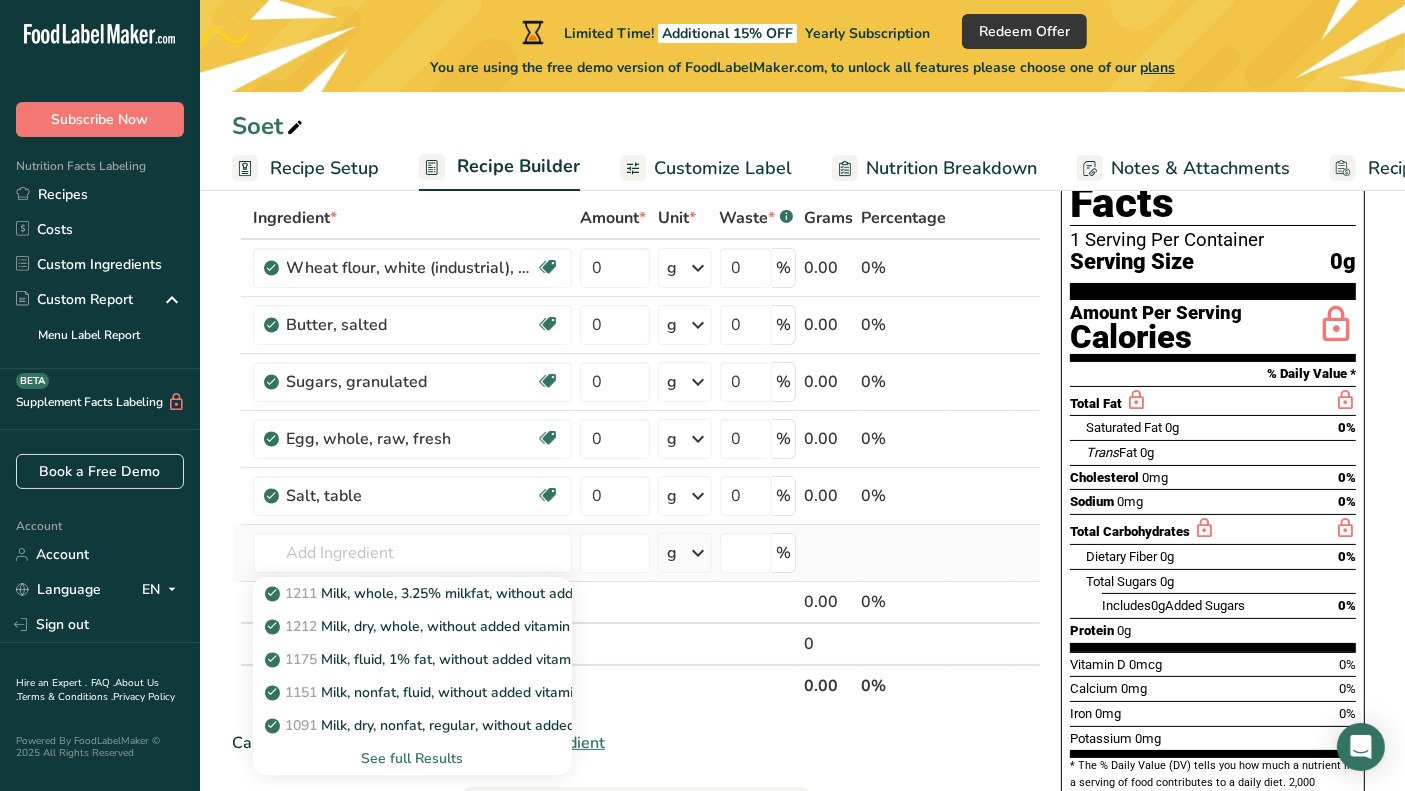 click on "See full Results" at bounding box center [412, 758] 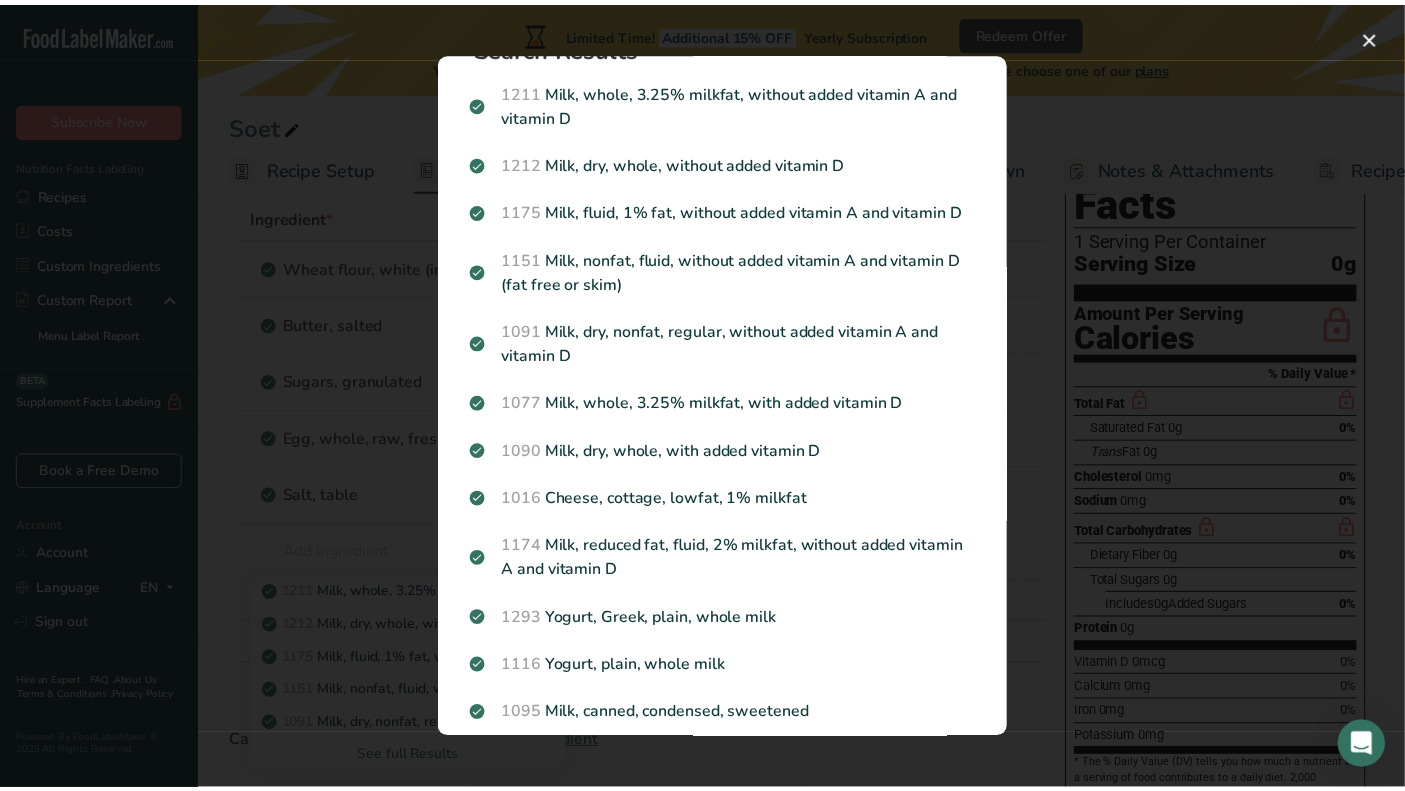 scroll, scrollTop: 0, scrollLeft: 0, axis: both 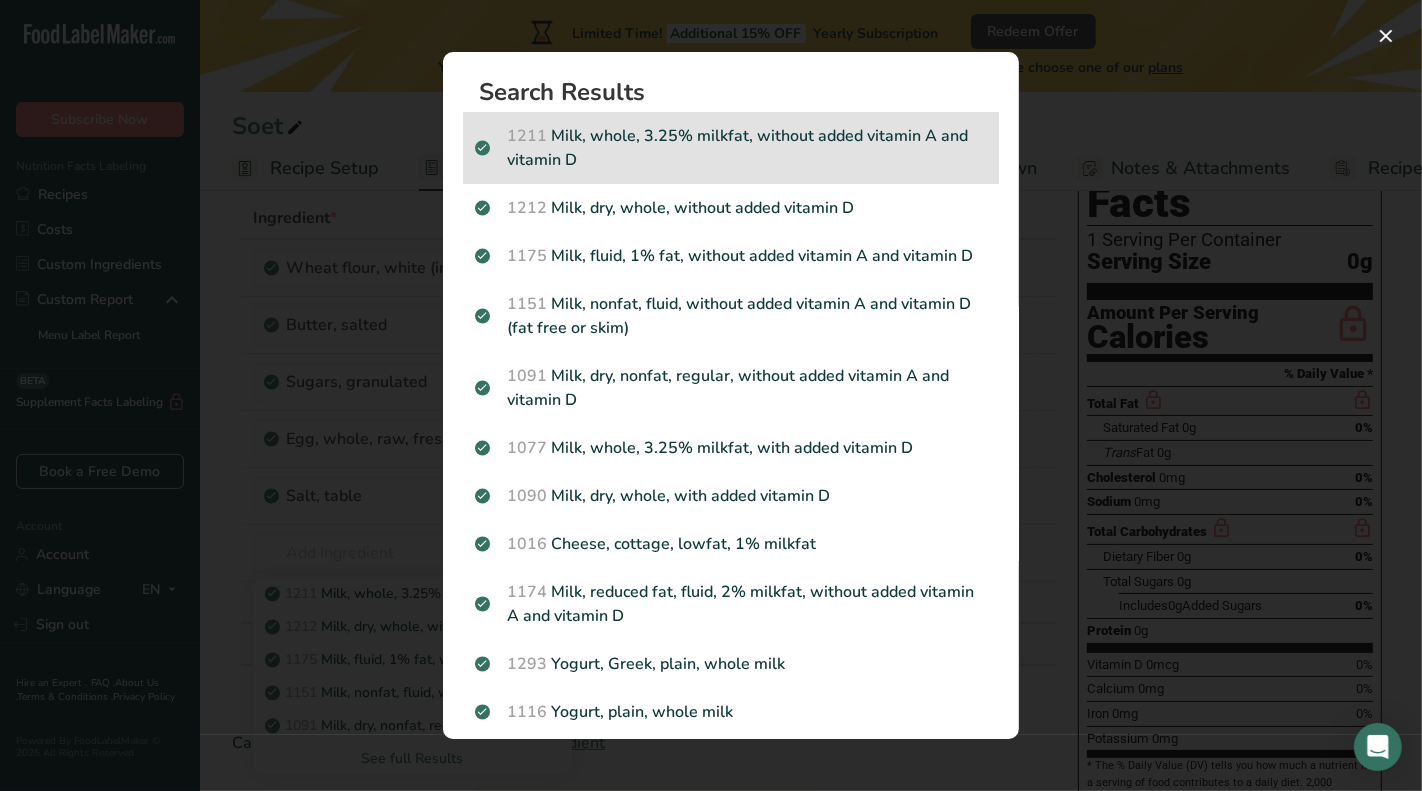click on "Milk, whole, 3.25% milkfat, without added vitamin A and vitamin D" at bounding box center [731, 148] 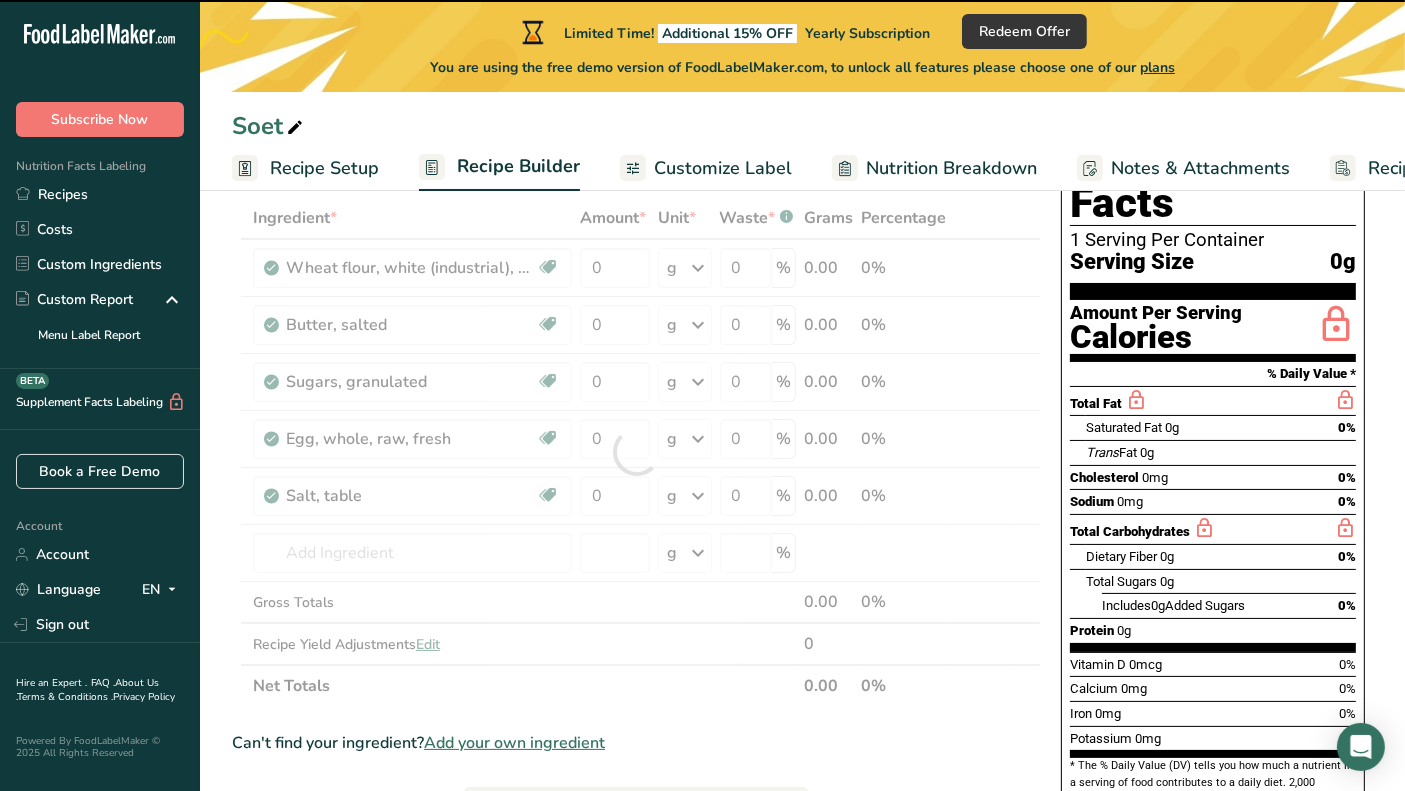 type on "0" 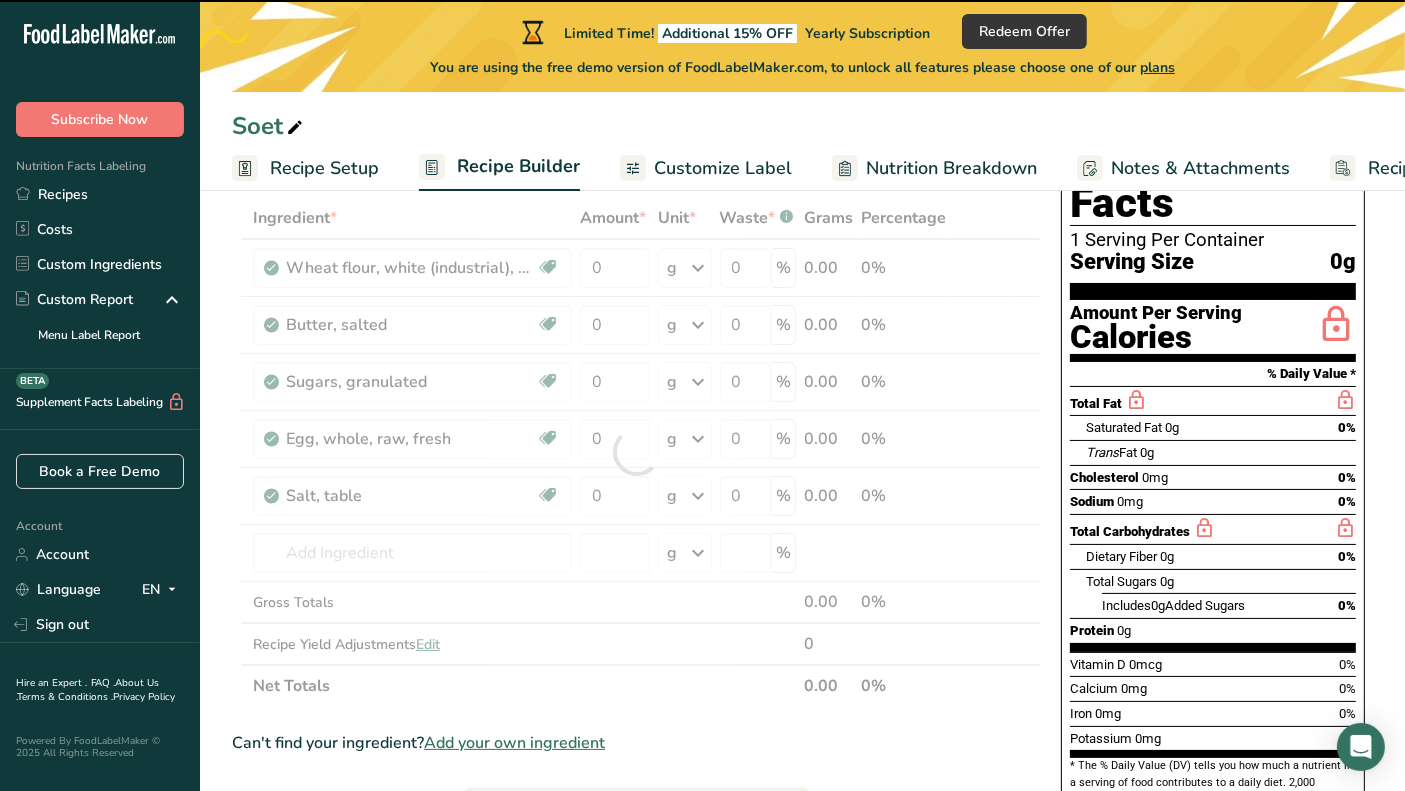 type on "0" 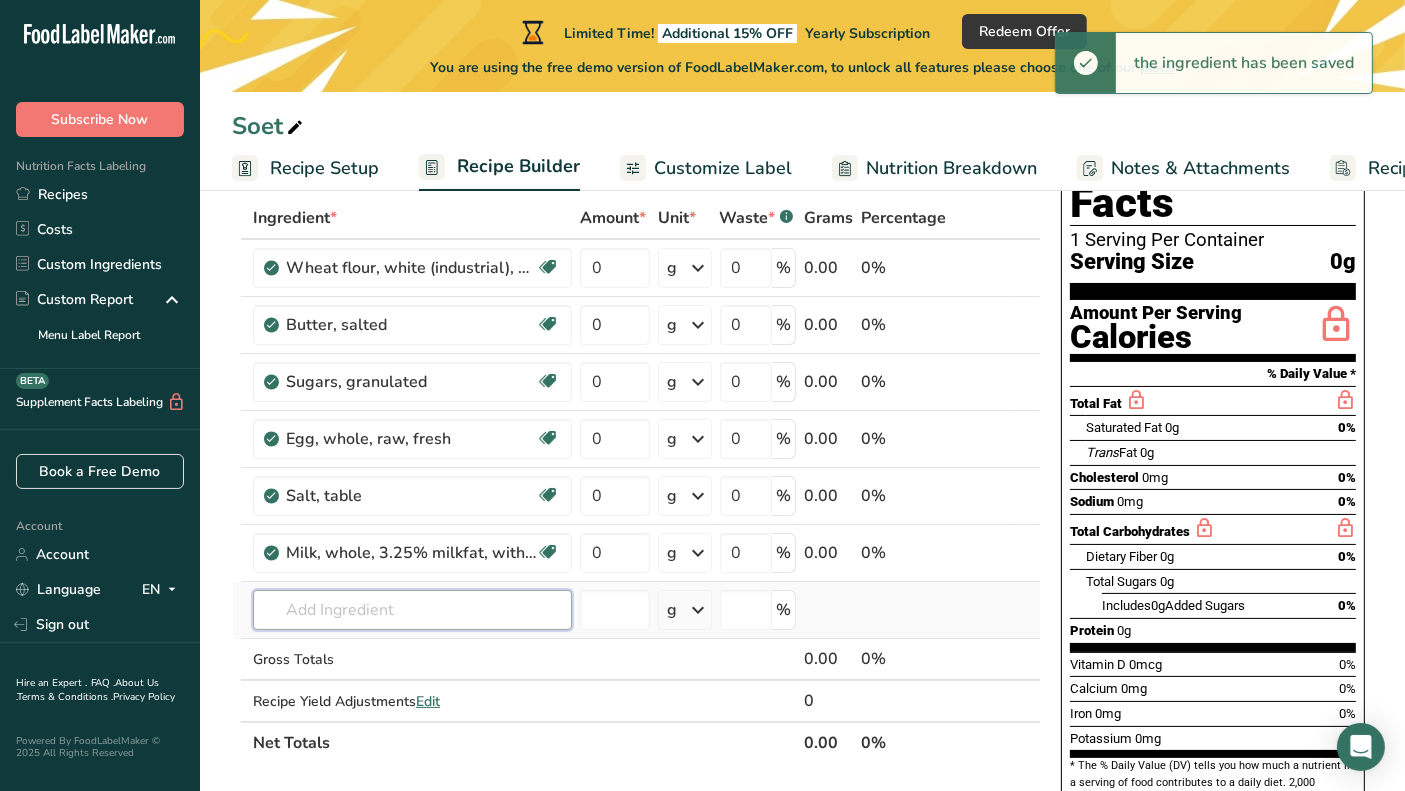 click at bounding box center (412, 610) 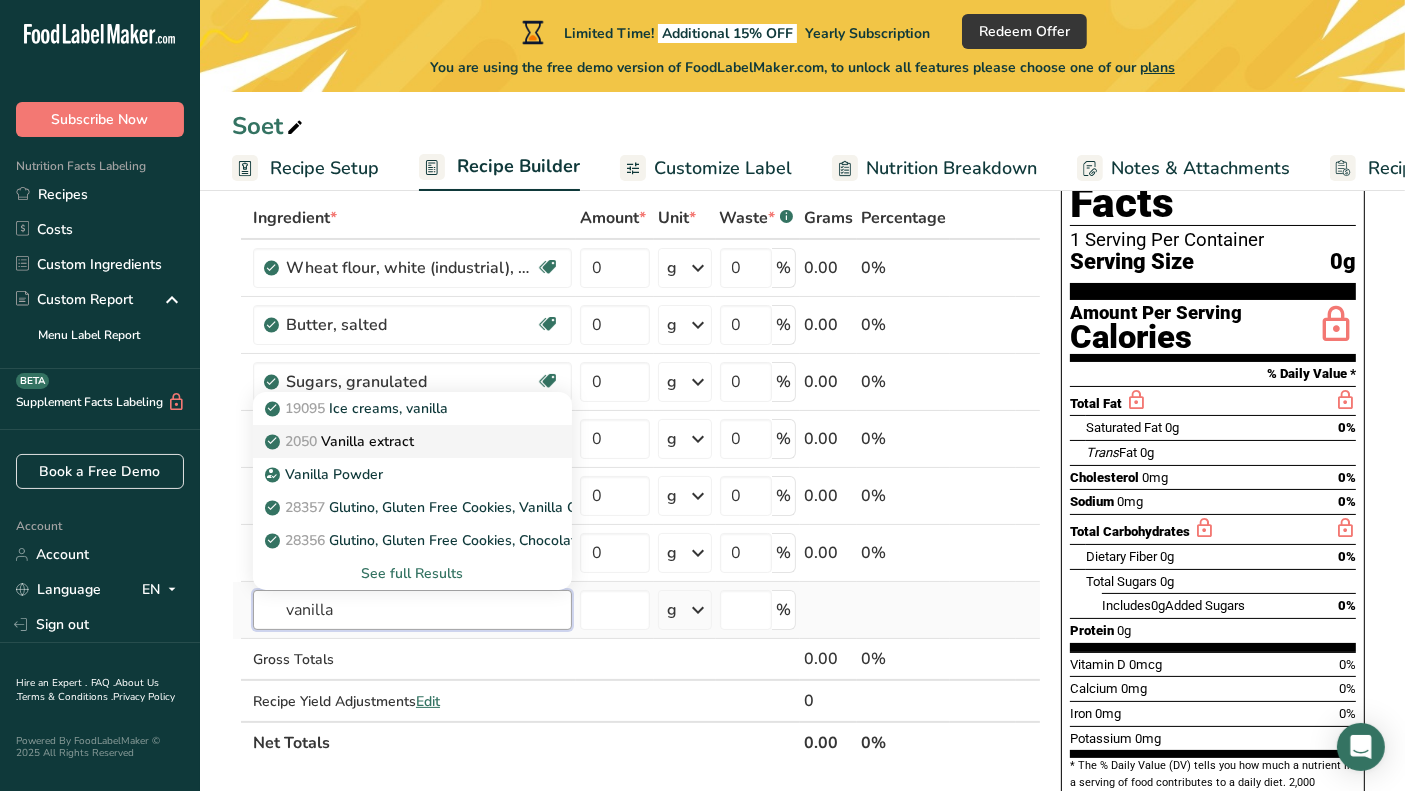 type on "vanilla" 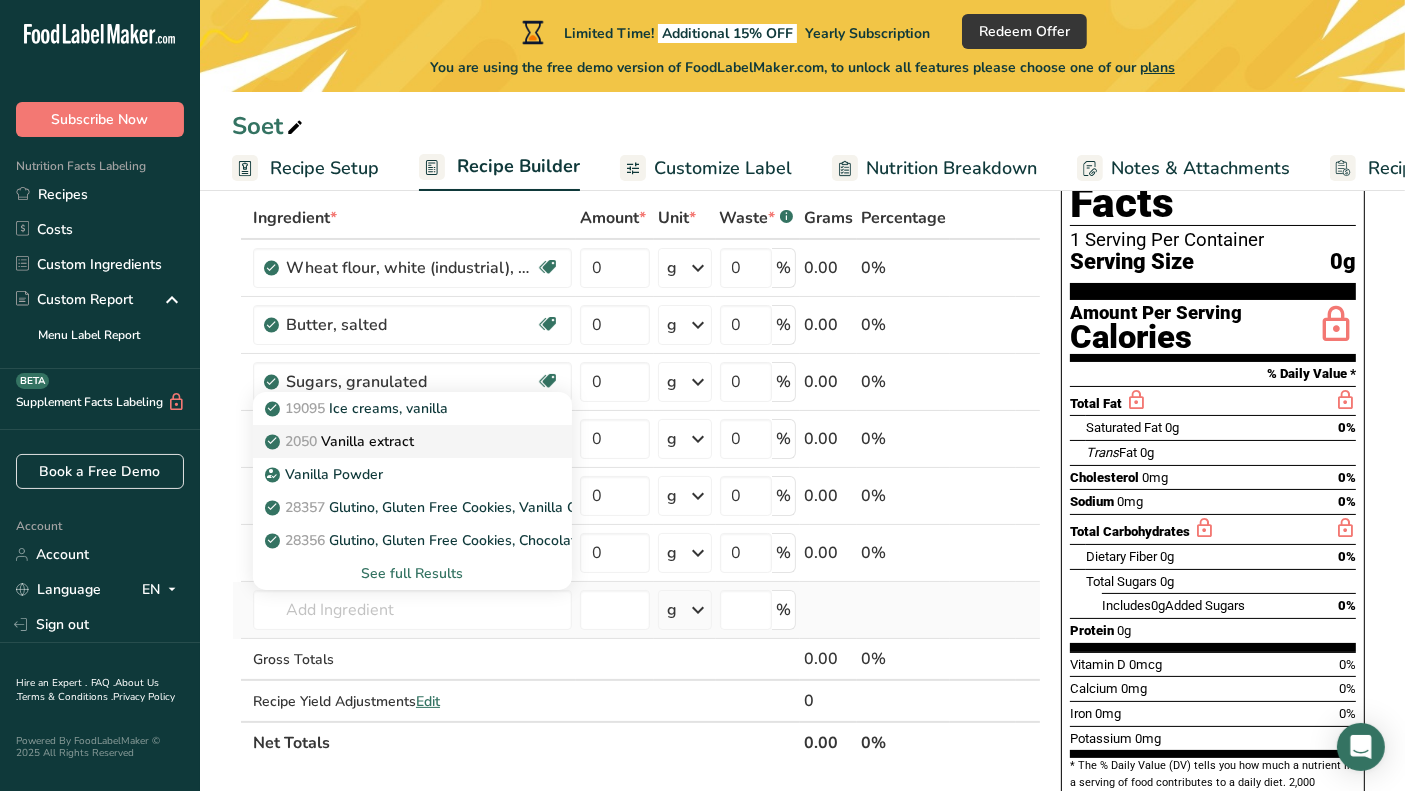 click on "2050
Vanilla extract" at bounding box center (341, 441) 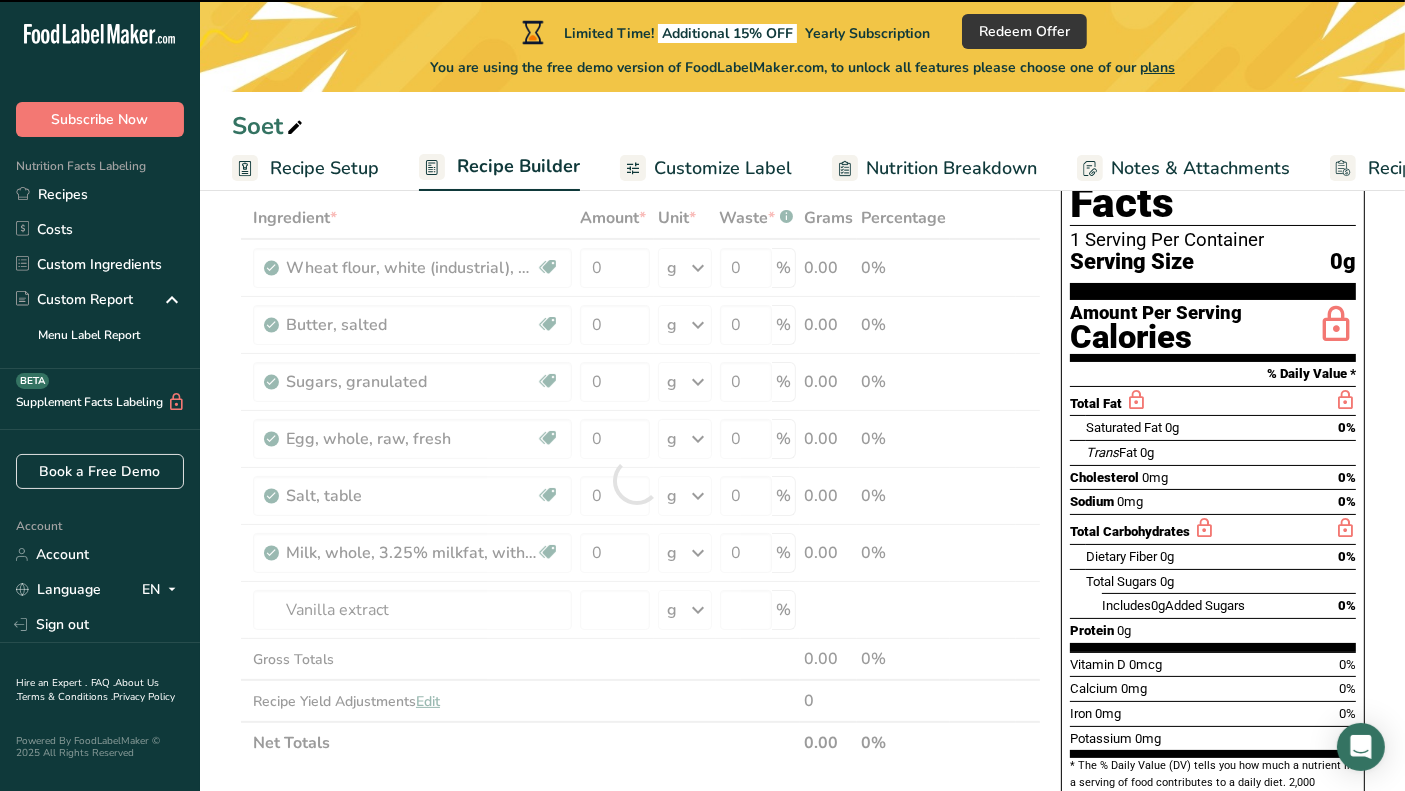 type on "0" 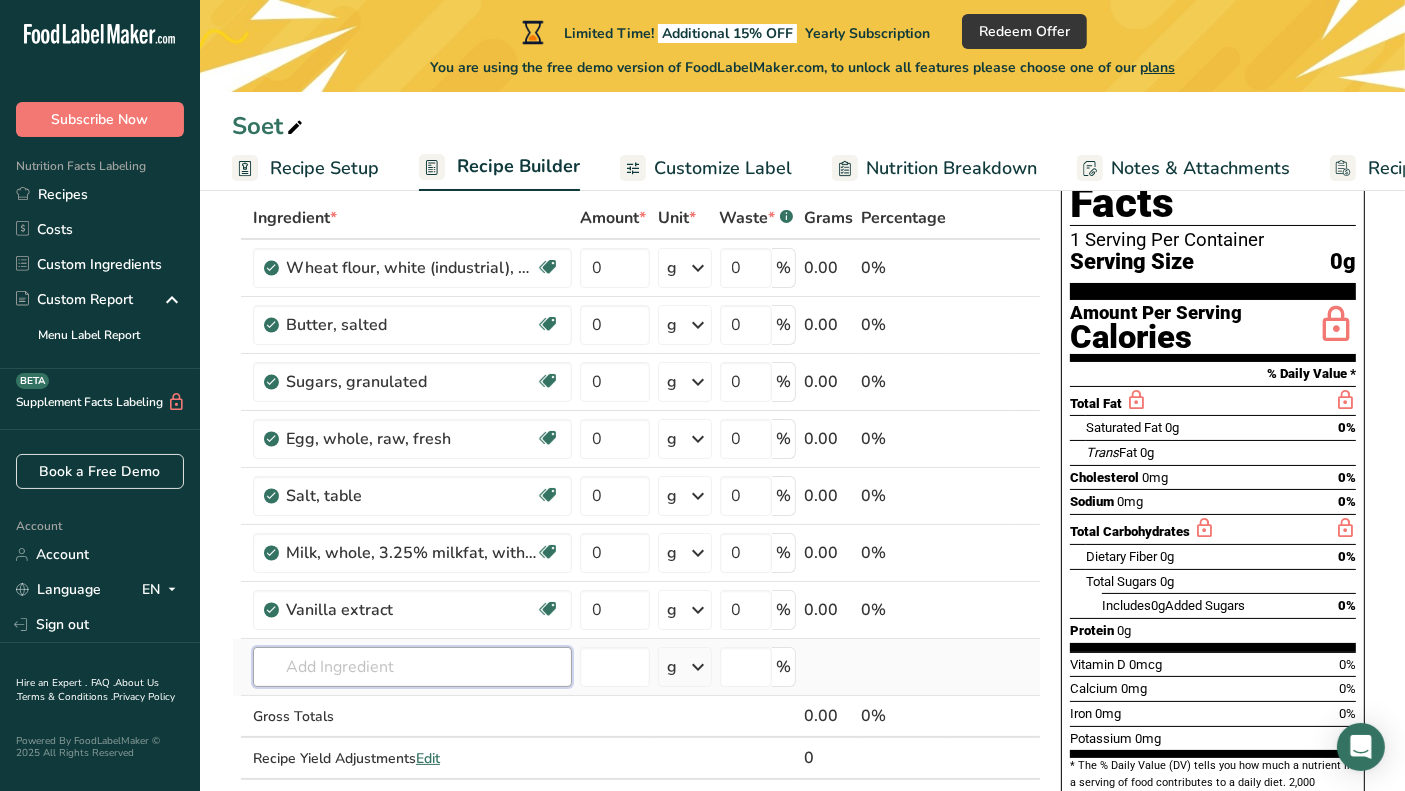 click at bounding box center [412, 667] 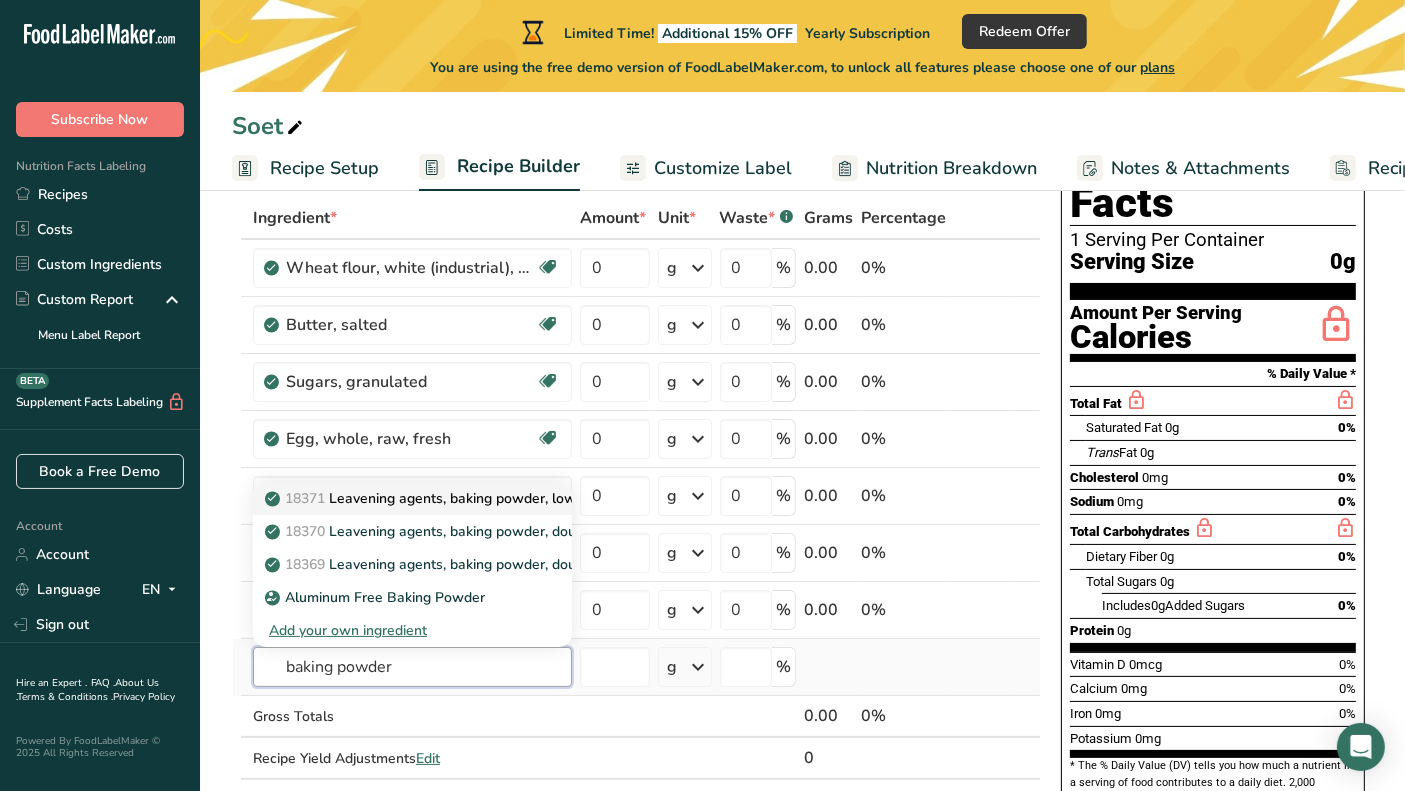 type on "baking powder" 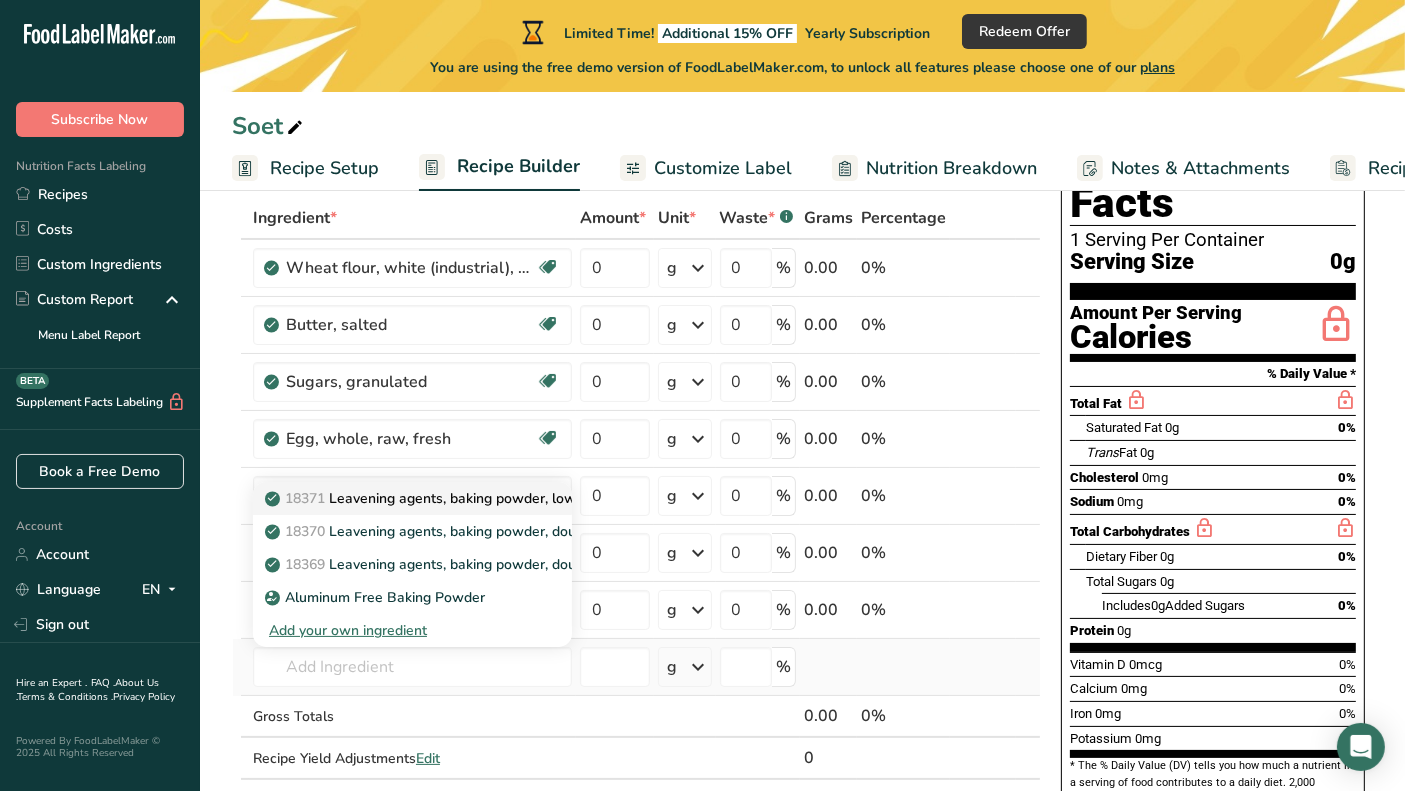 click on "18371
Leavening agents, baking powder, low-sodium" at bounding box center (448, 498) 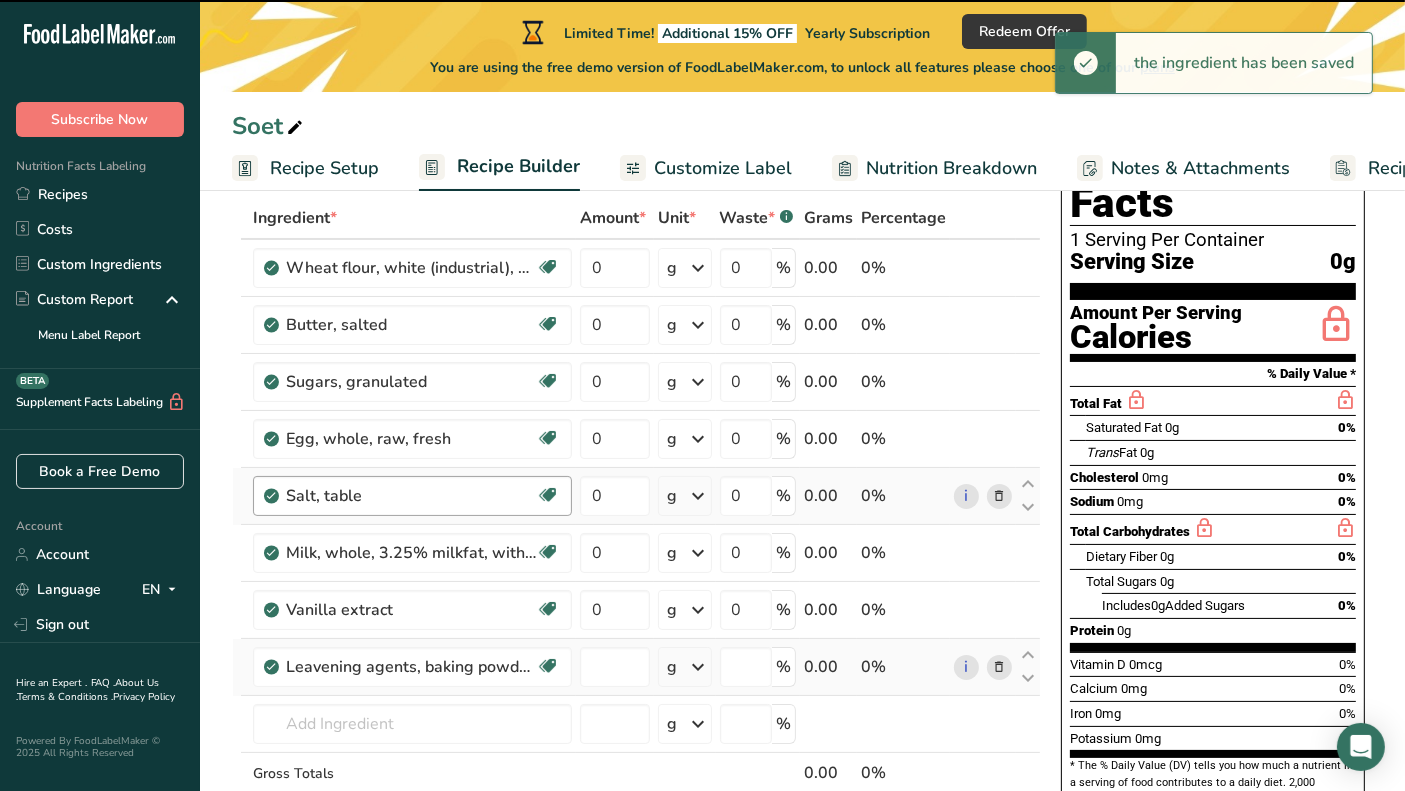 type on "0" 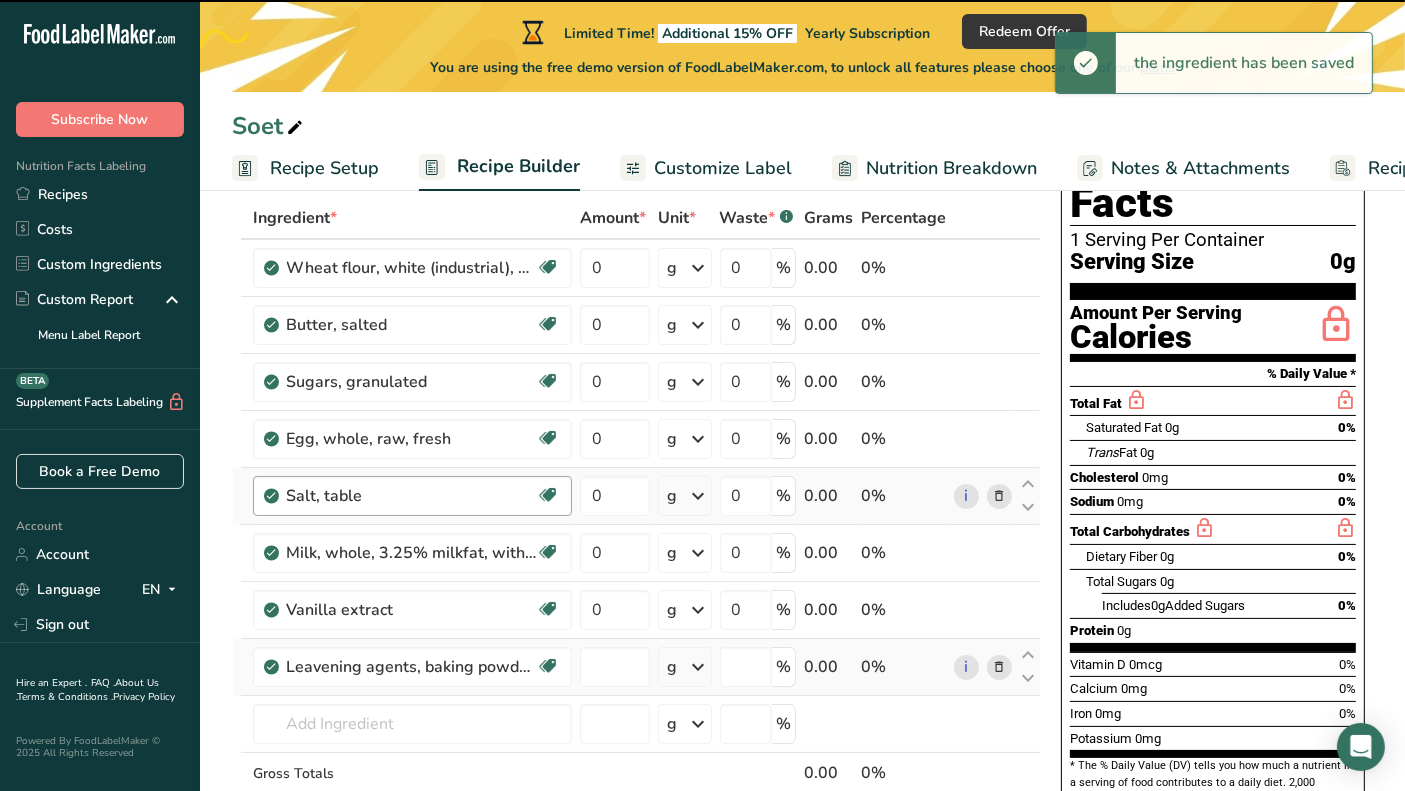 type on "0" 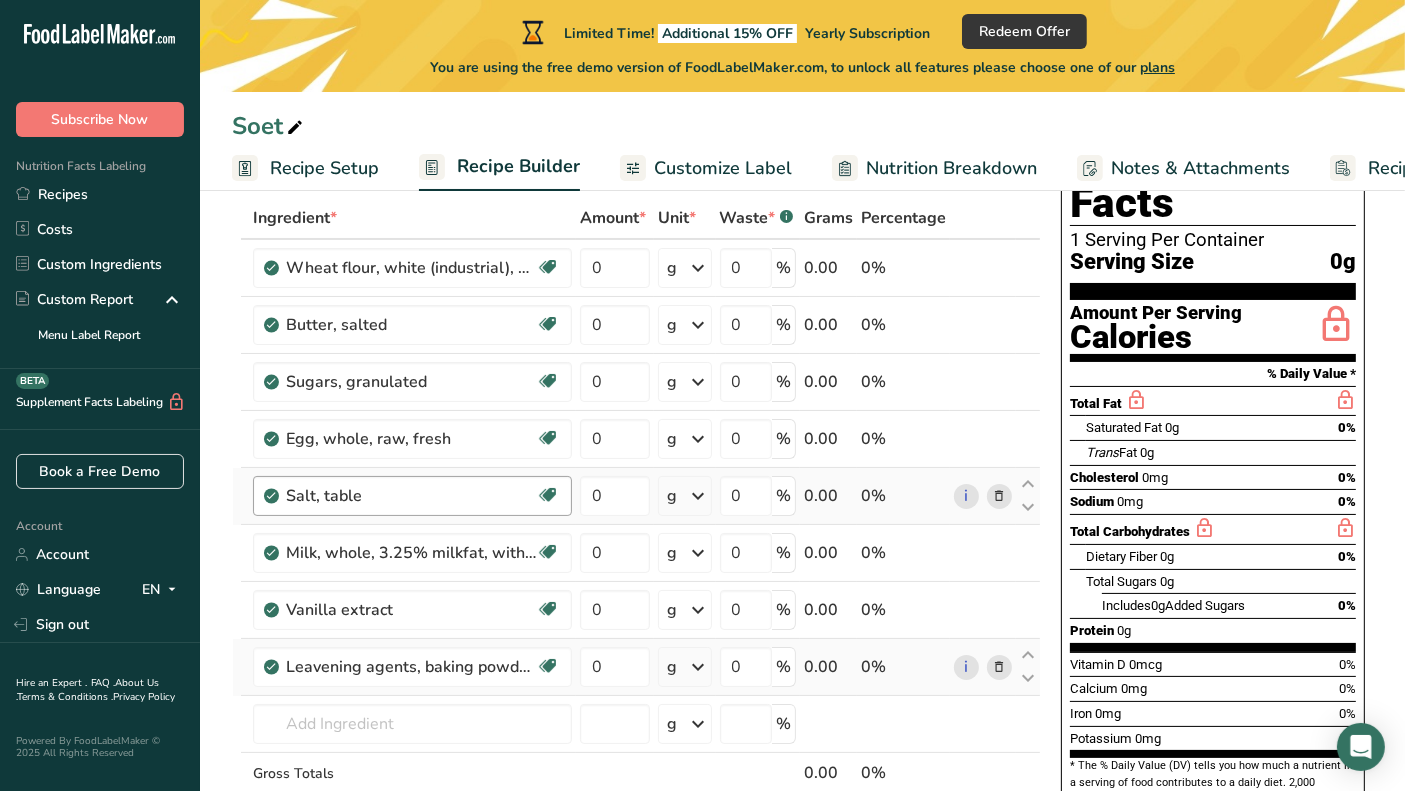 scroll, scrollTop: 0, scrollLeft: 0, axis: both 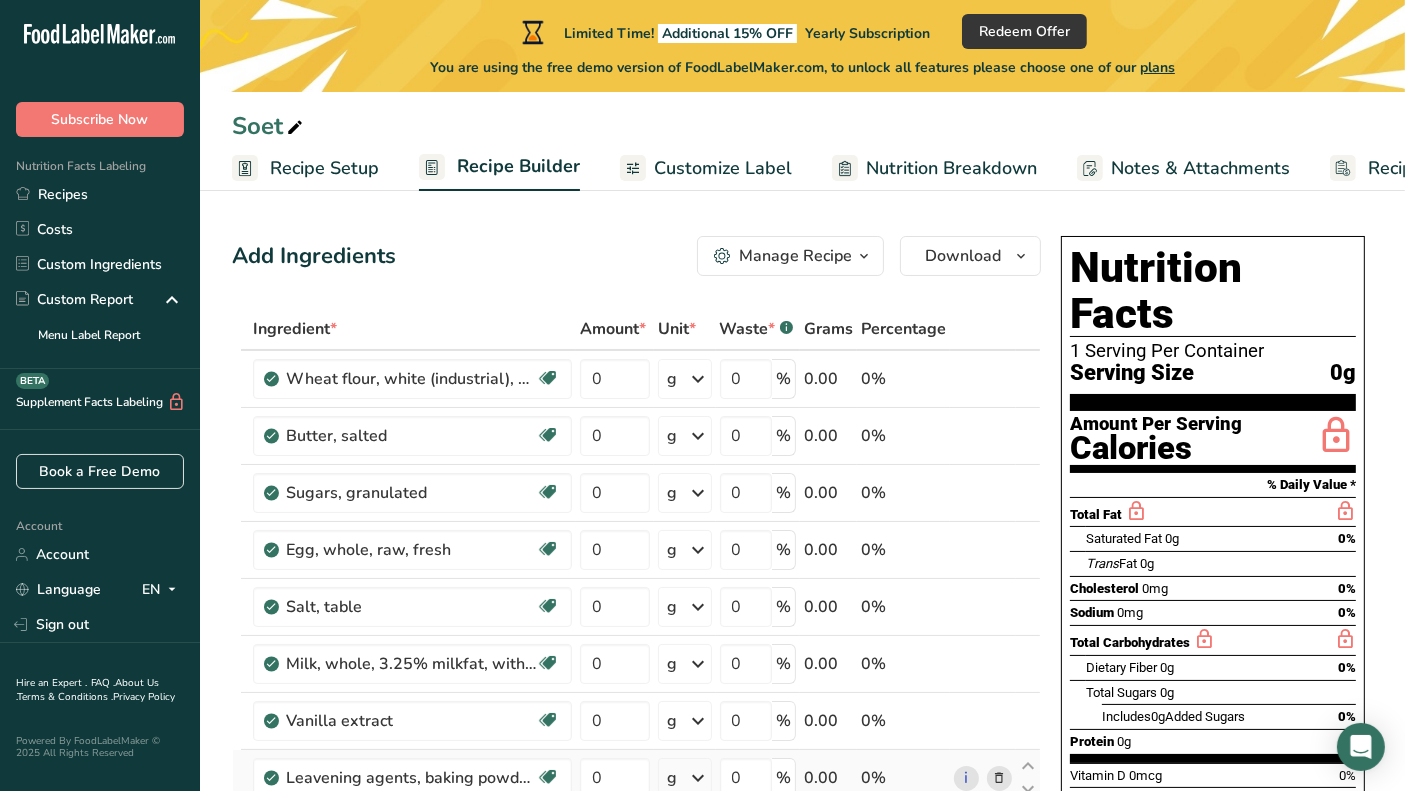 click on "Customize Label" at bounding box center (723, 168) 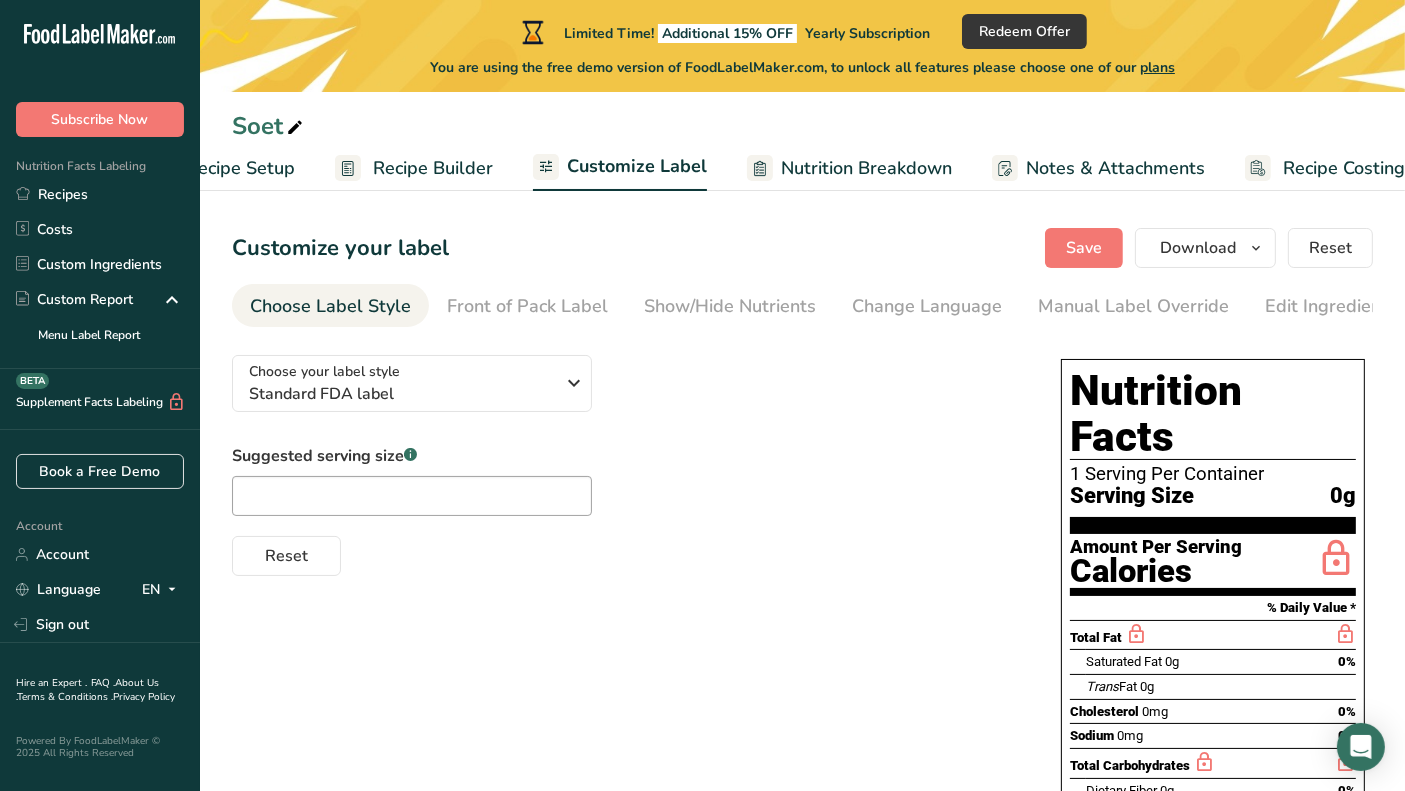 scroll, scrollTop: 0, scrollLeft: 116, axis: horizontal 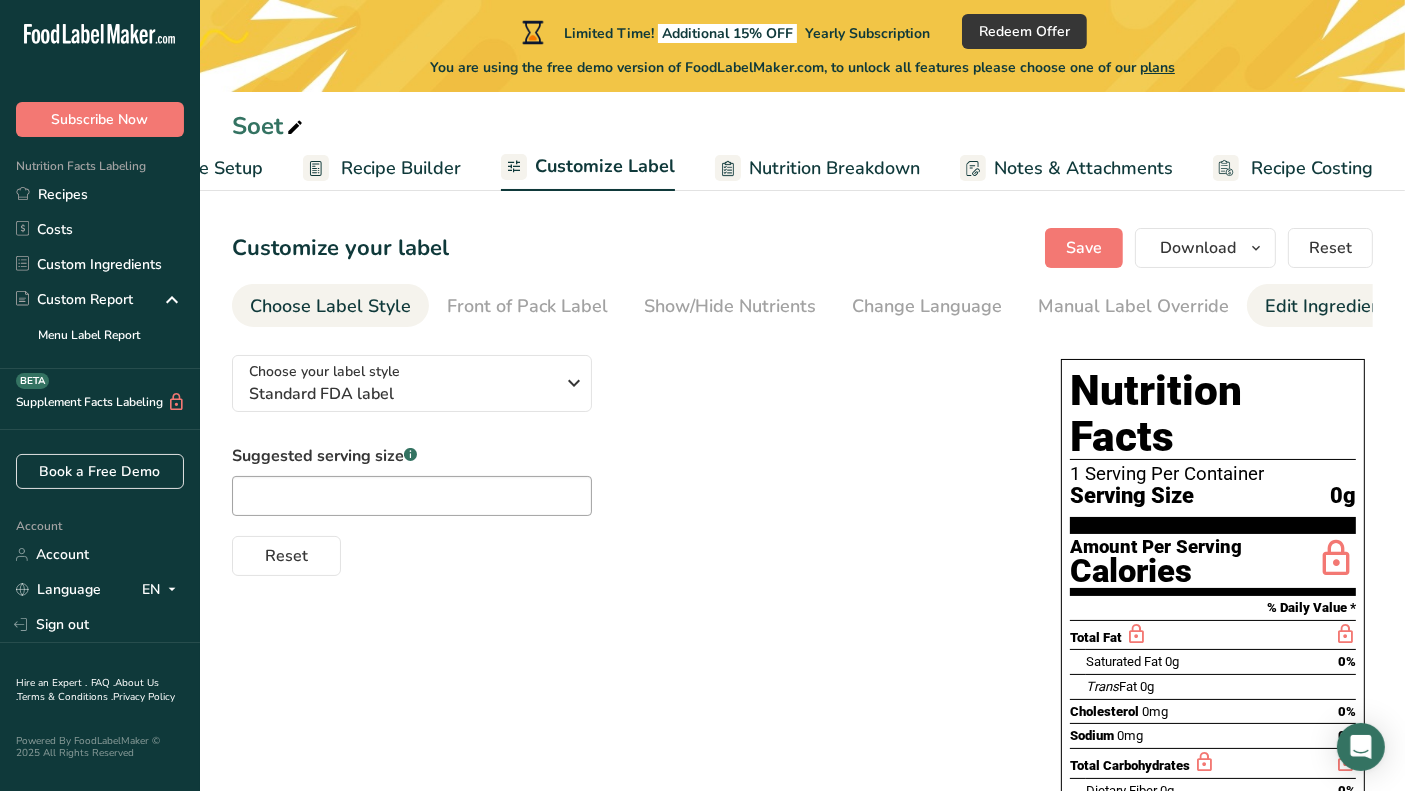 click on "Edit Ingredients/Allergens List" at bounding box center [1392, 306] 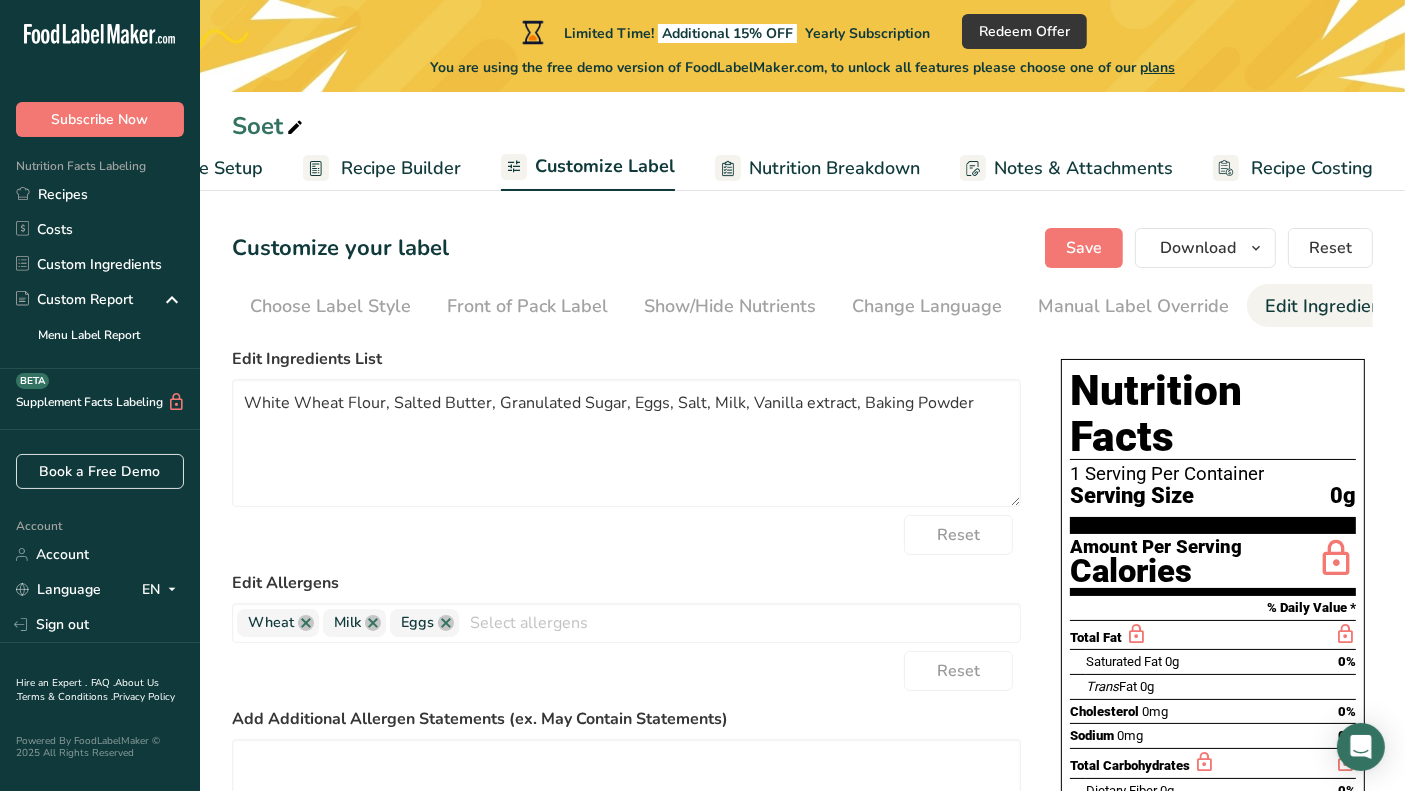 scroll, scrollTop: 0, scrollLeft: 311, axis: horizontal 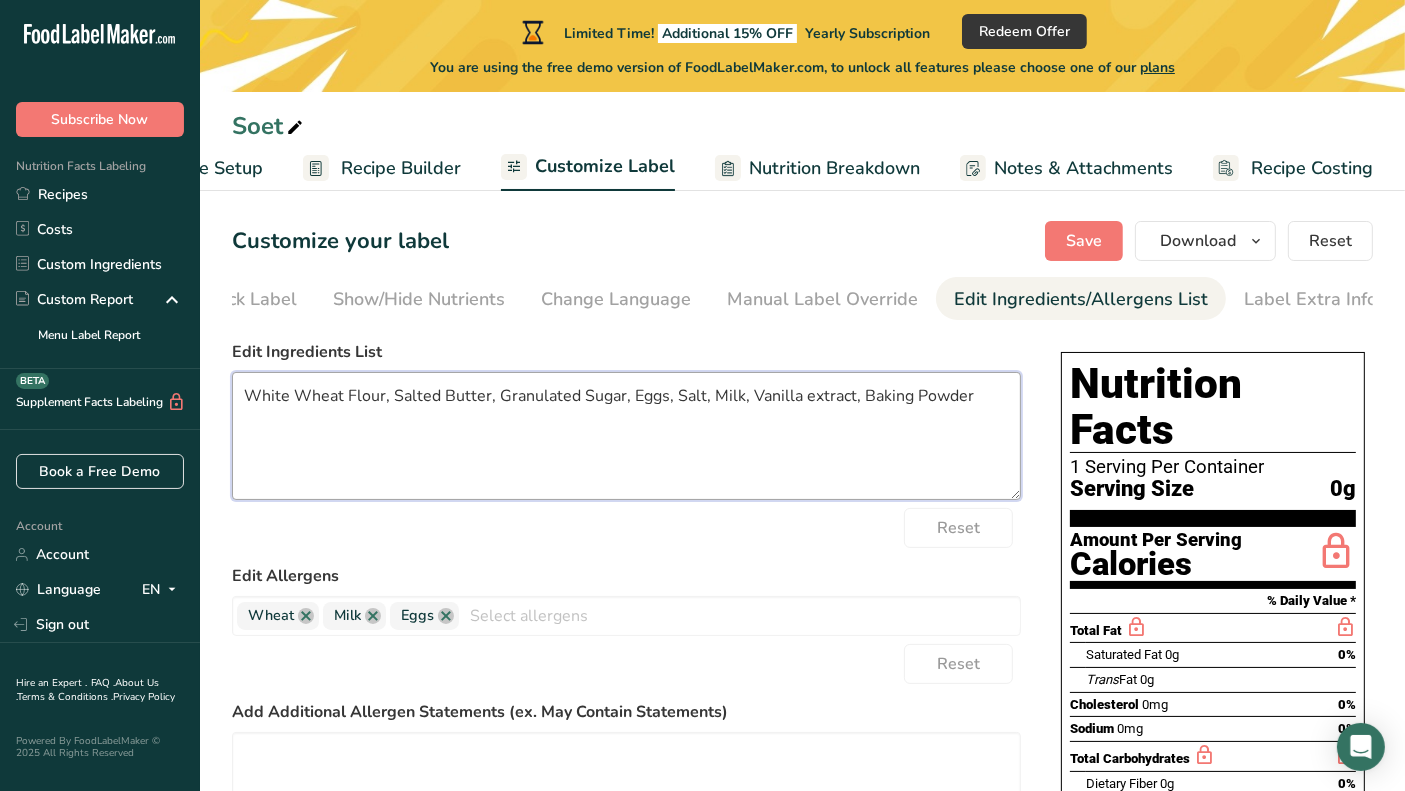 click on "White Wheat Flour, Salted Butter, Granulated Sugar, Eggs, Salt, Milk, Vanilla extract, Baking Powder" at bounding box center (626, 436) 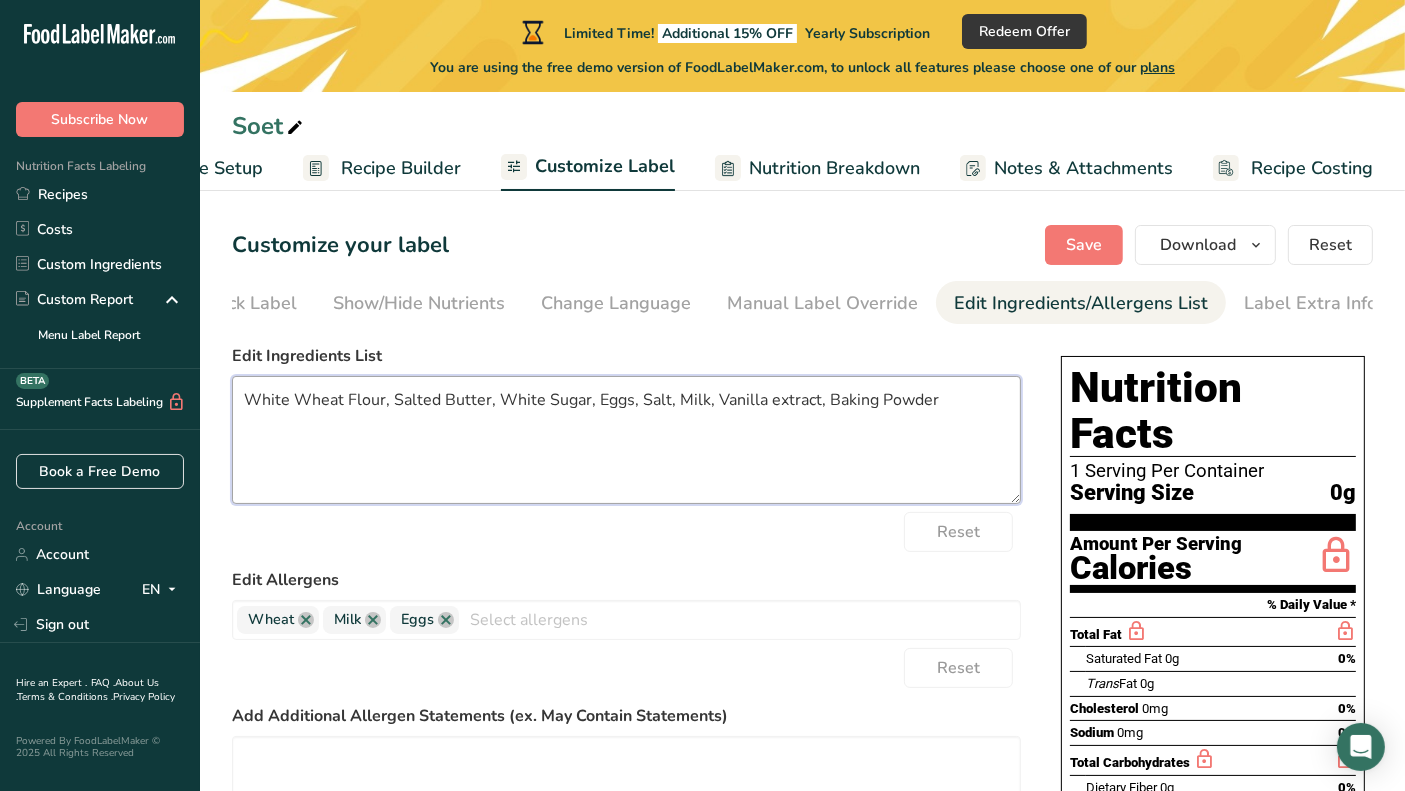 scroll, scrollTop: 0, scrollLeft: 0, axis: both 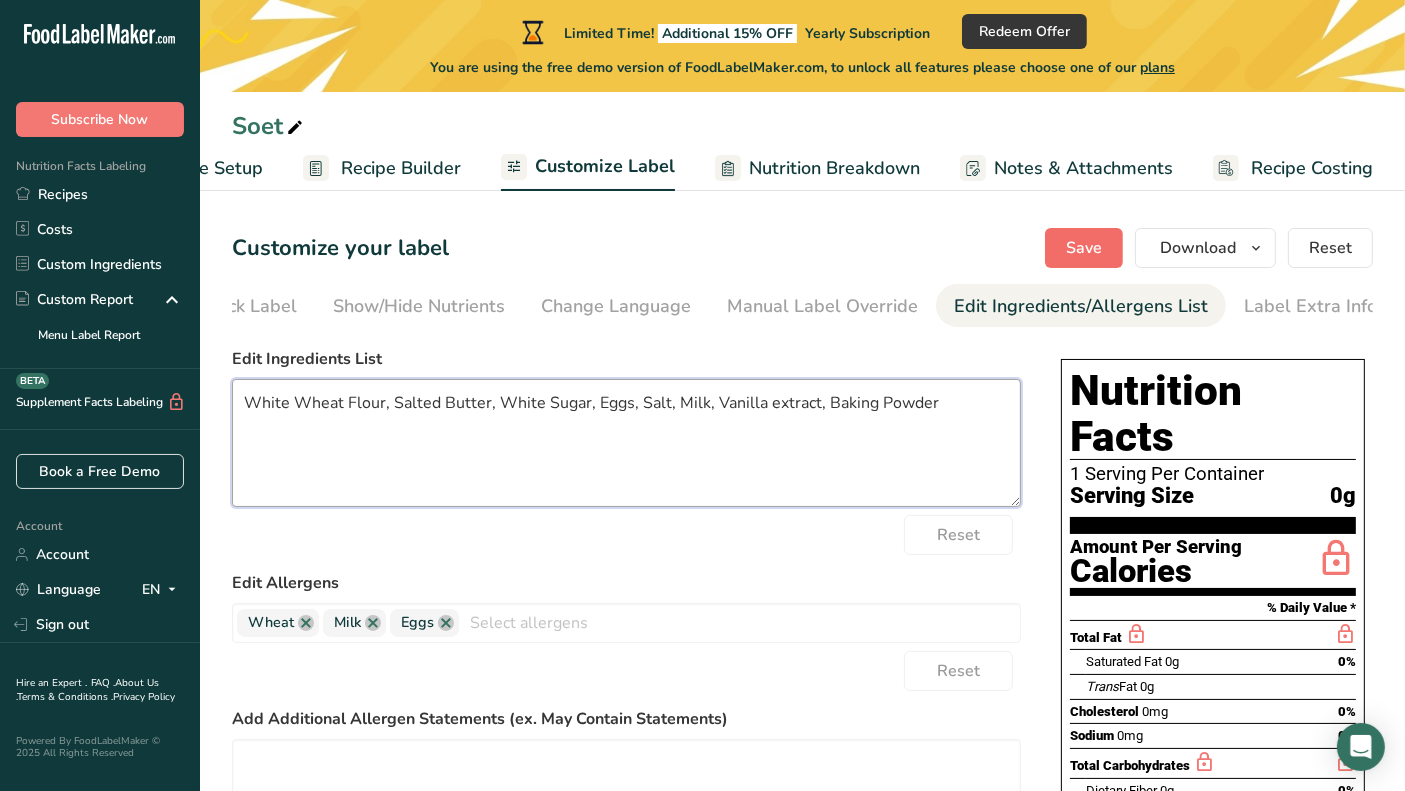 type on "White Wheat Flour, Salted Butter, White Sugar, Eggs, Salt, Milk, Vanilla extract, Baking Powder" 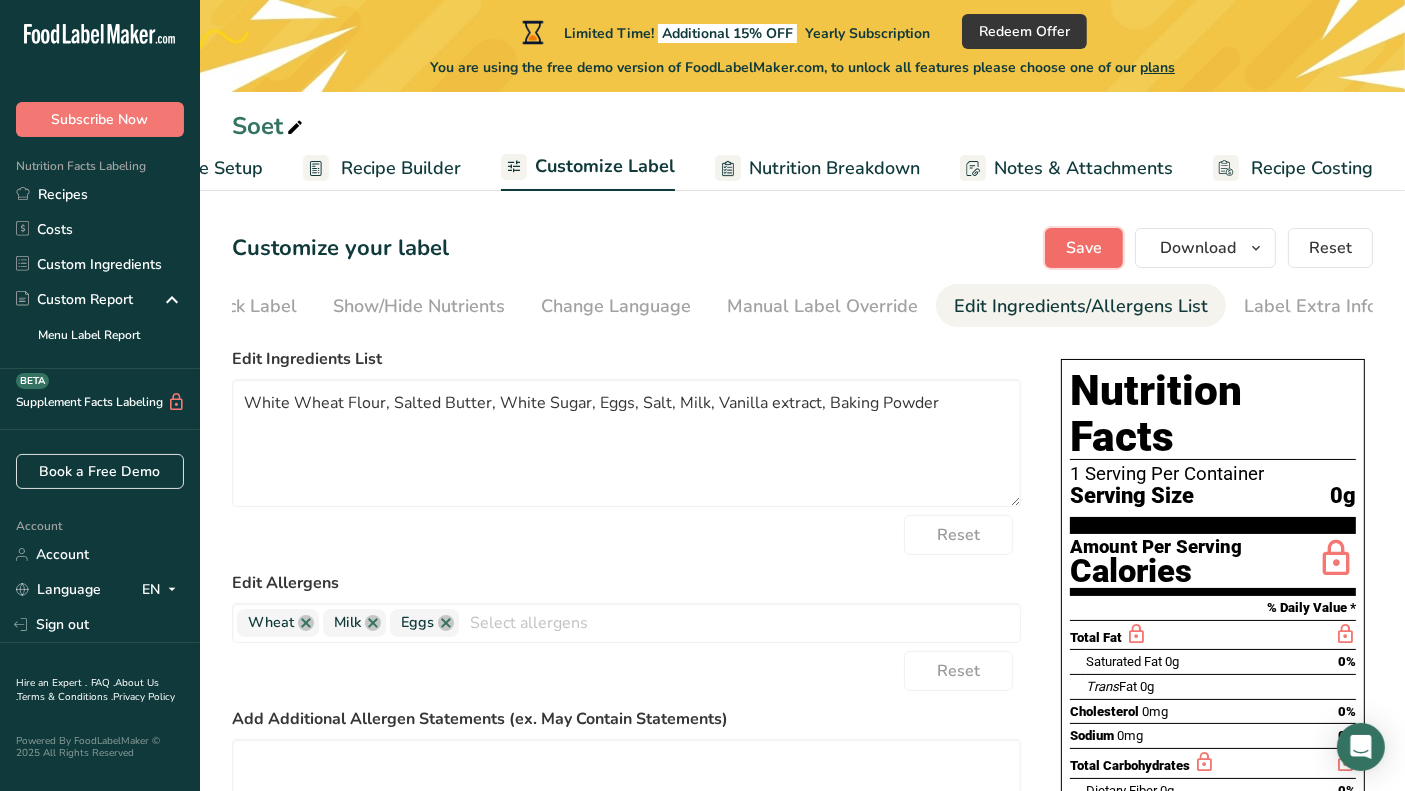 click on "Save" at bounding box center (1084, 248) 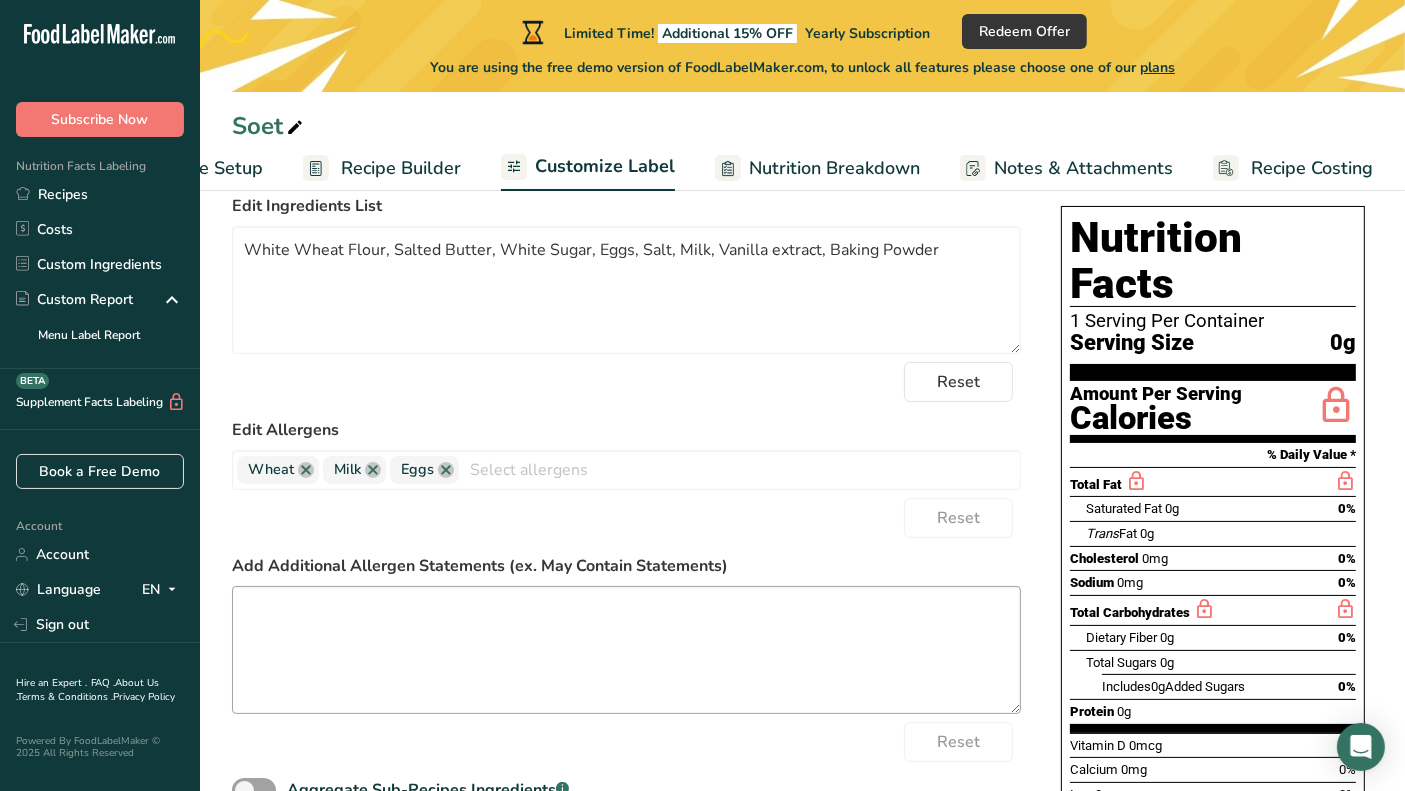 scroll, scrollTop: 118, scrollLeft: 0, axis: vertical 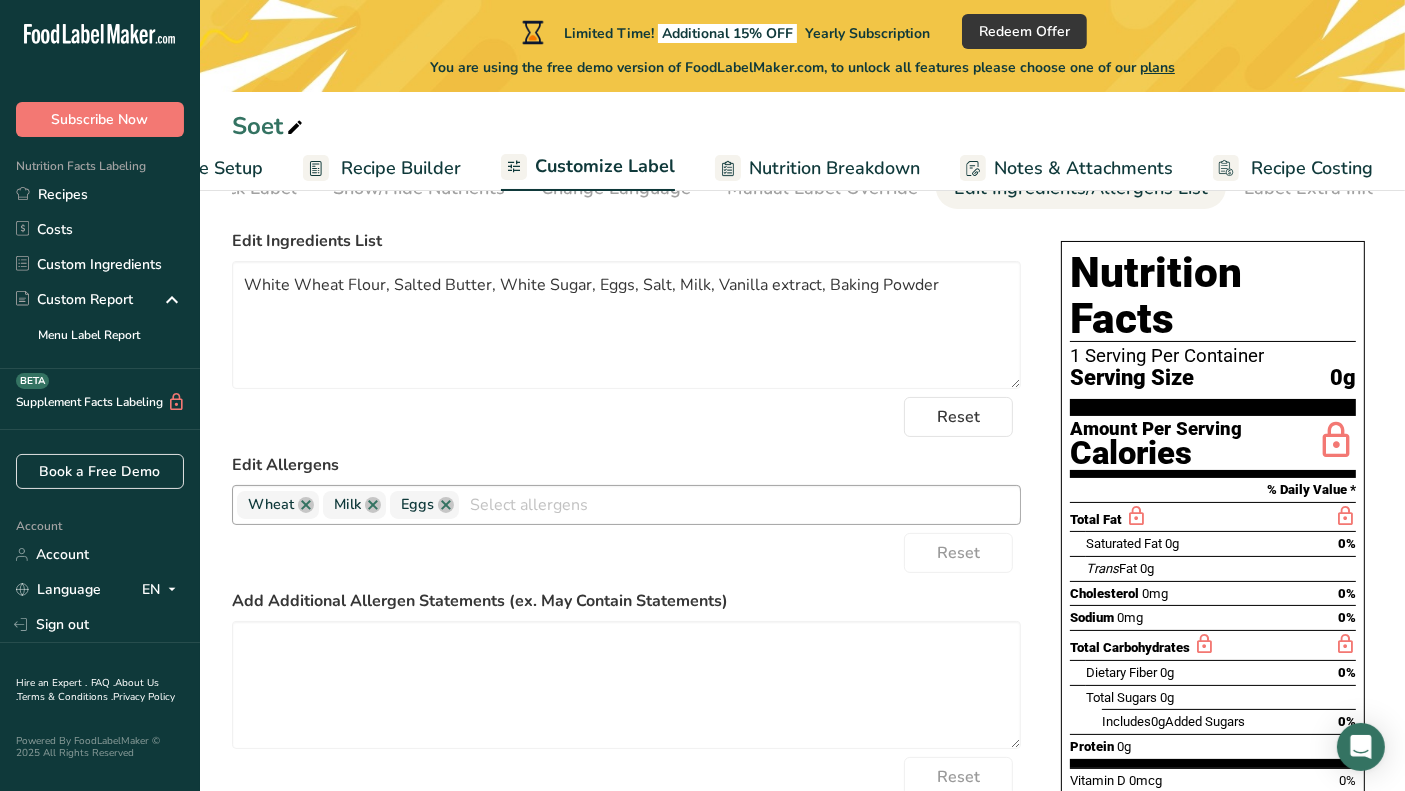 click at bounding box center (739, 504) 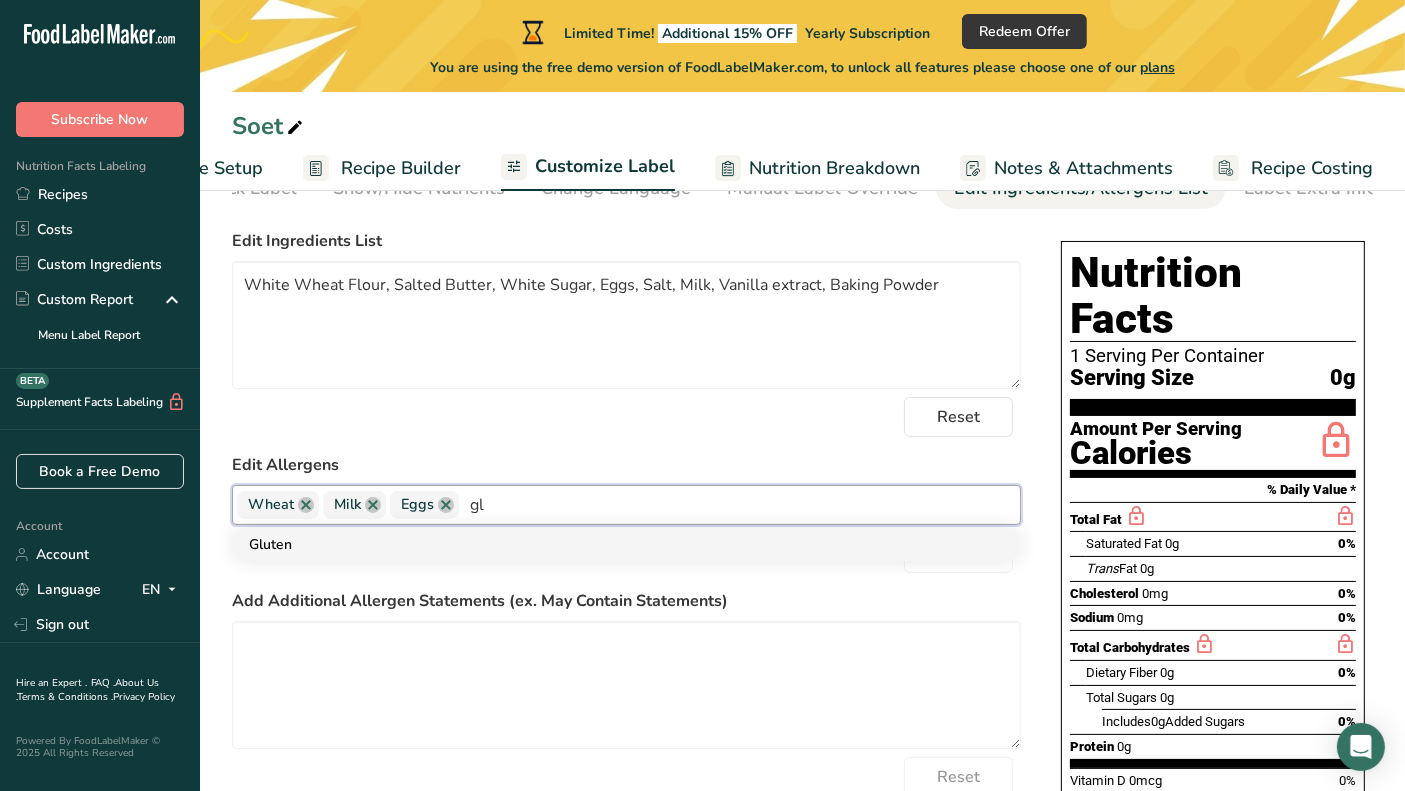 type on "gl" 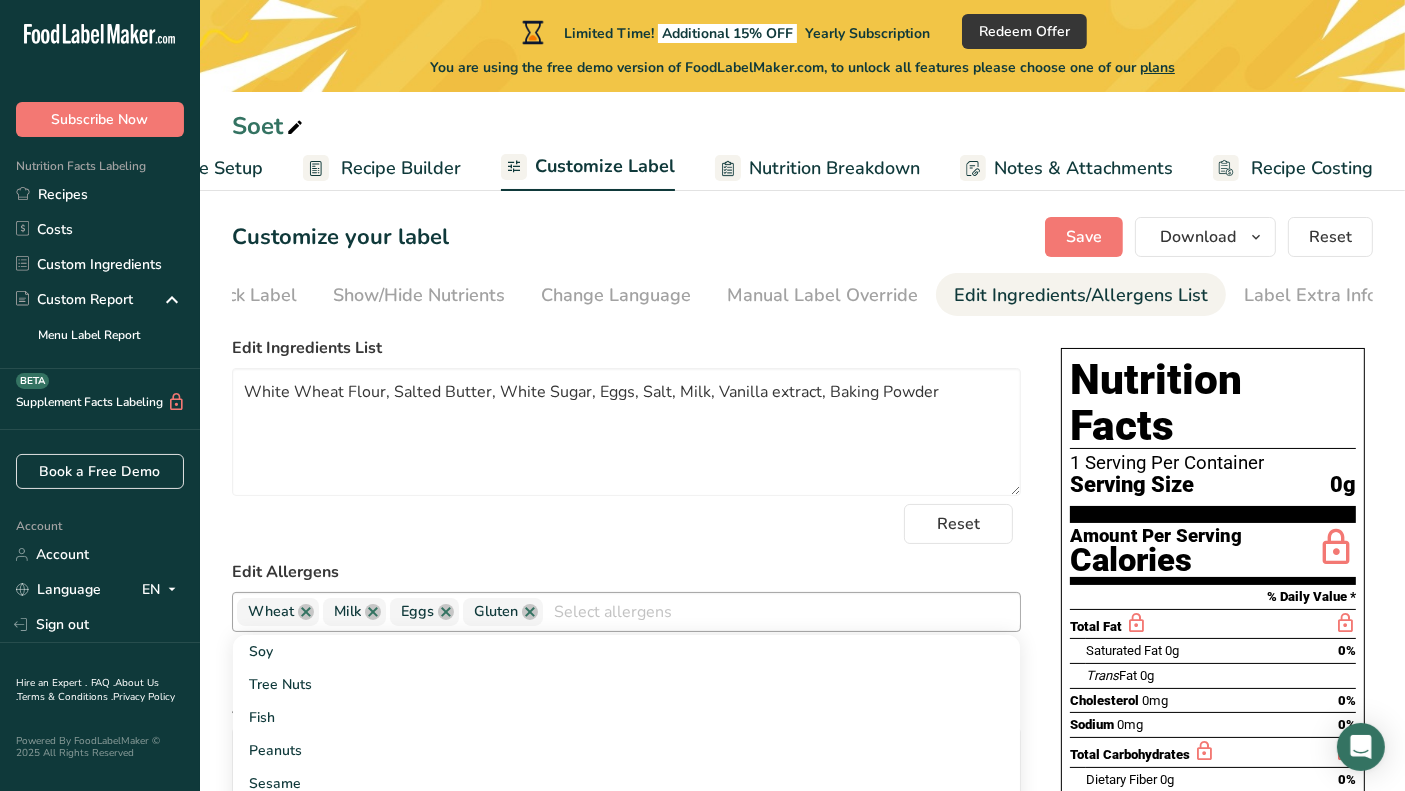scroll, scrollTop: 0, scrollLeft: 0, axis: both 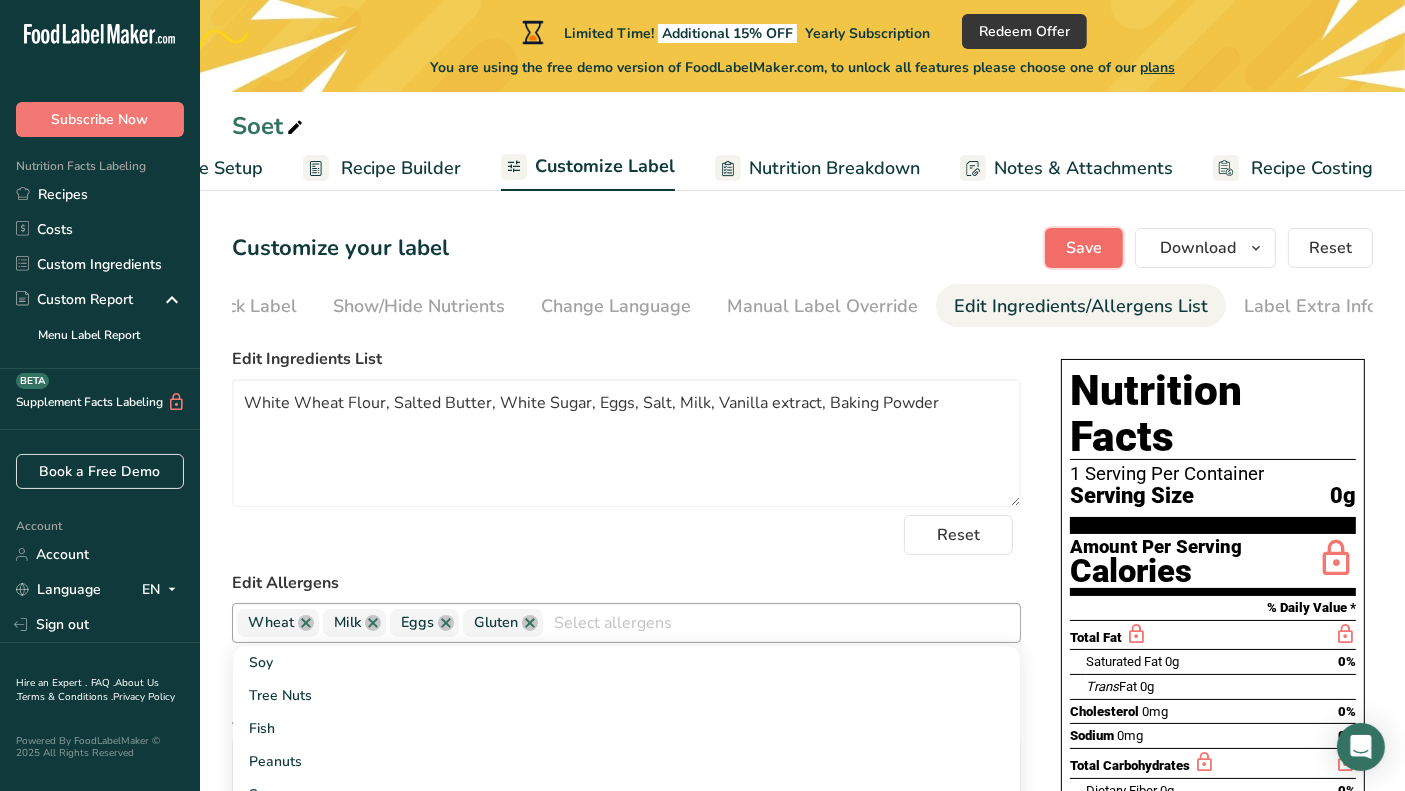 click on "Save" at bounding box center [1084, 248] 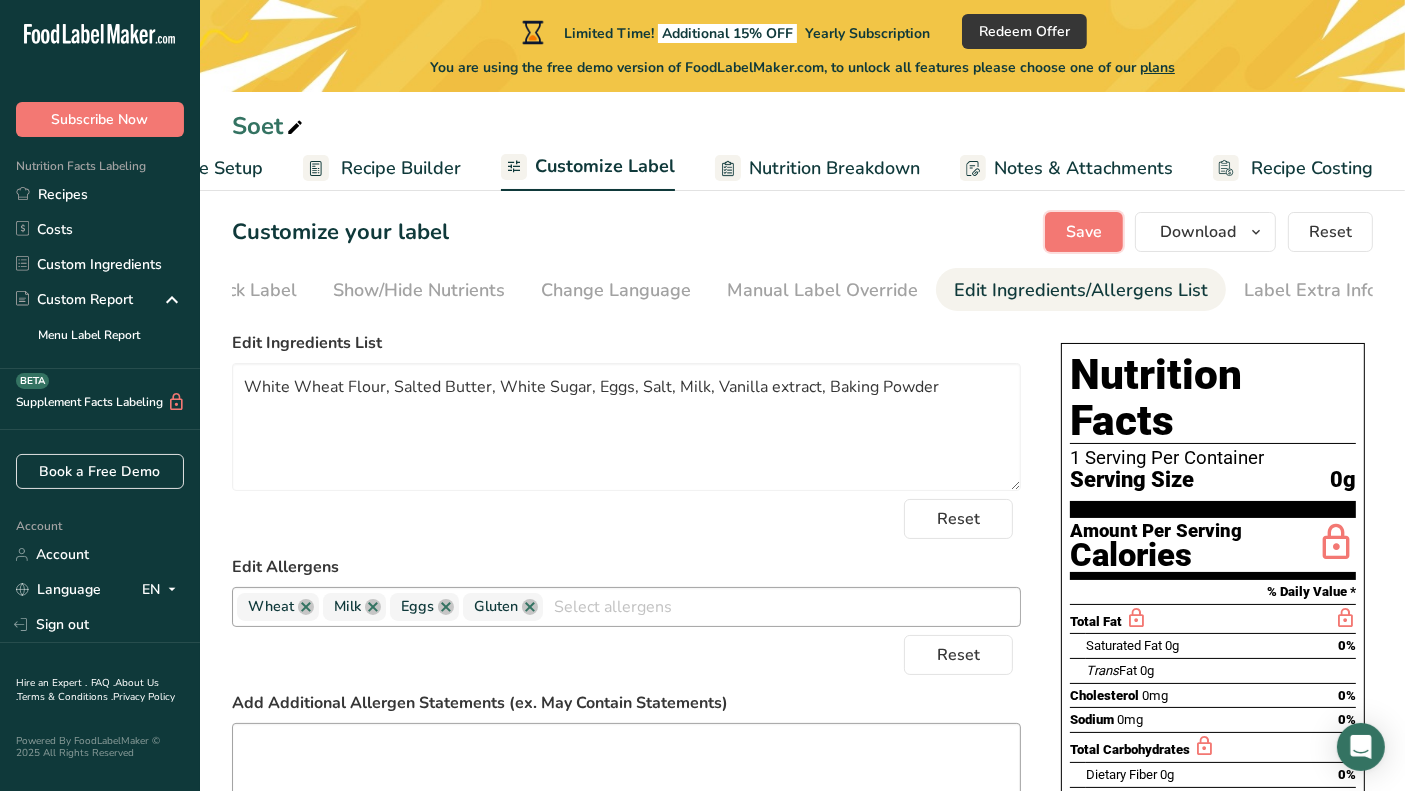 scroll, scrollTop: 0, scrollLeft: 0, axis: both 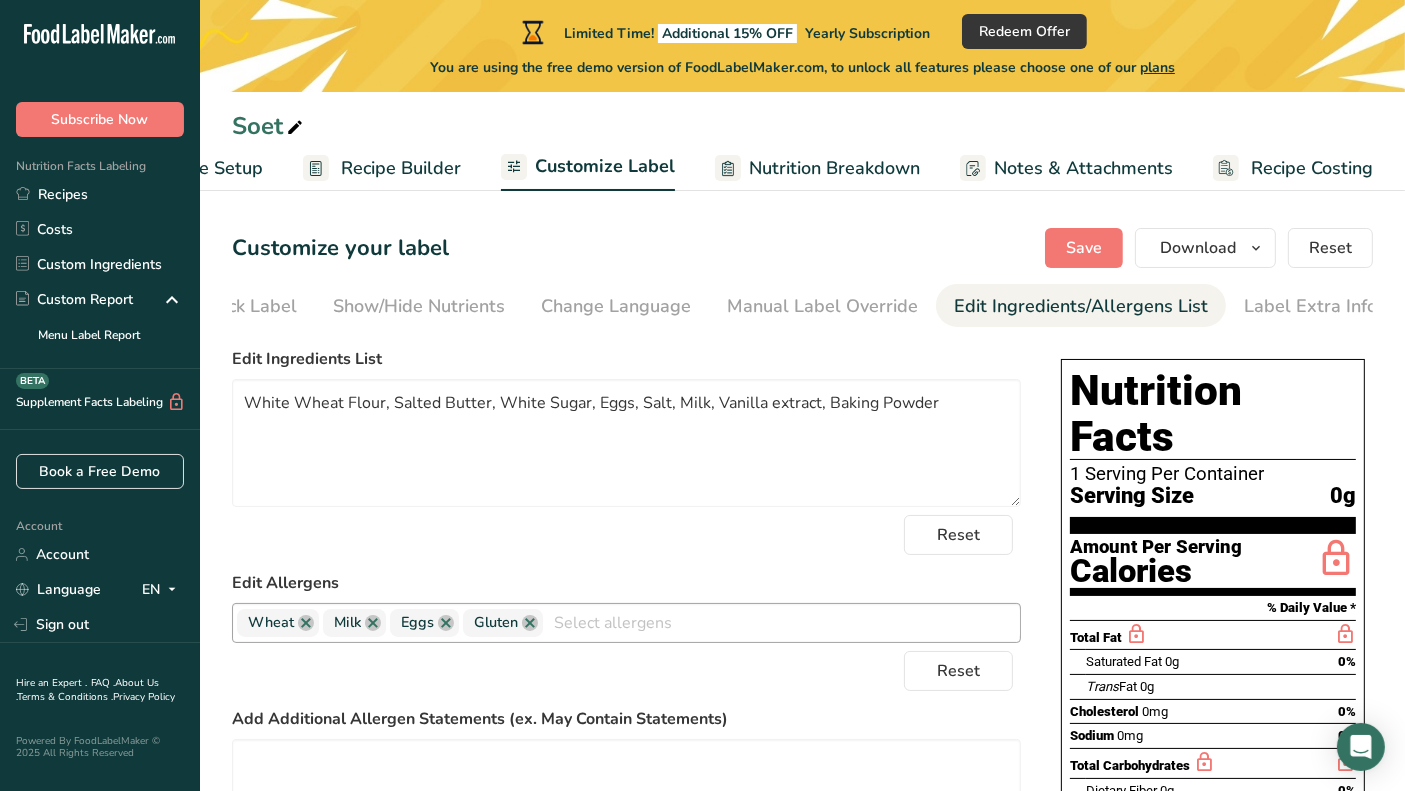 click on "Recipe Builder" at bounding box center [401, 168] 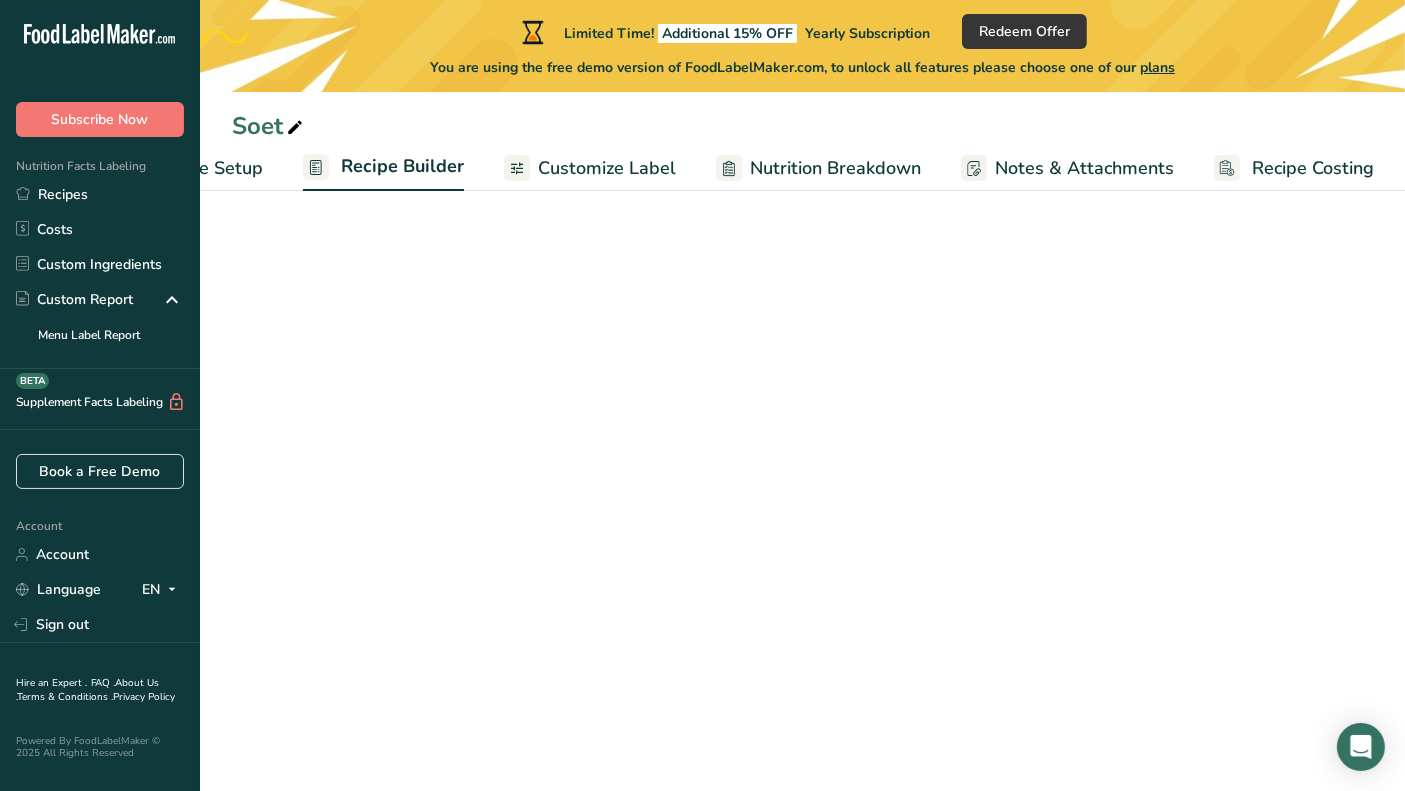 scroll, scrollTop: 0, scrollLeft: 115, axis: horizontal 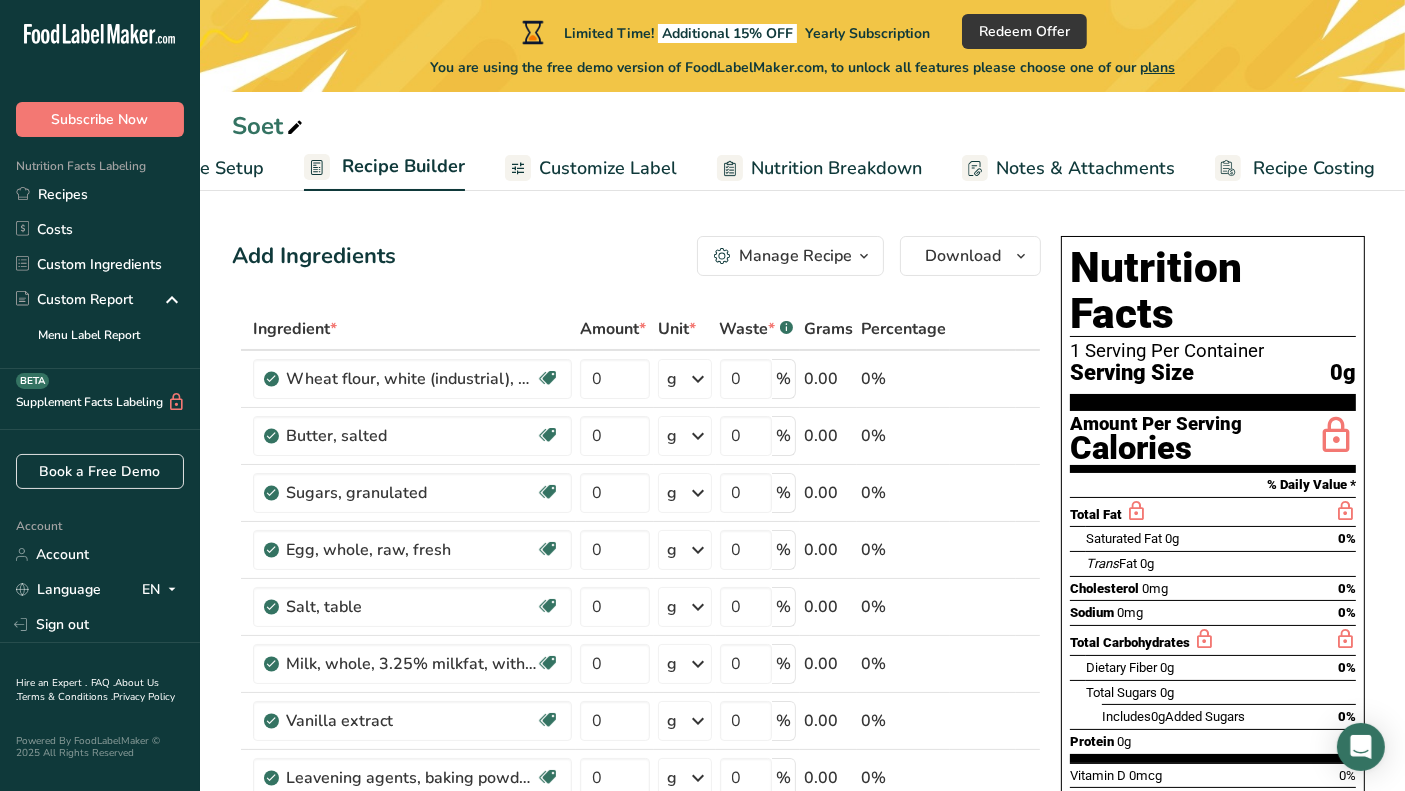 click at bounding box center [518, 168] 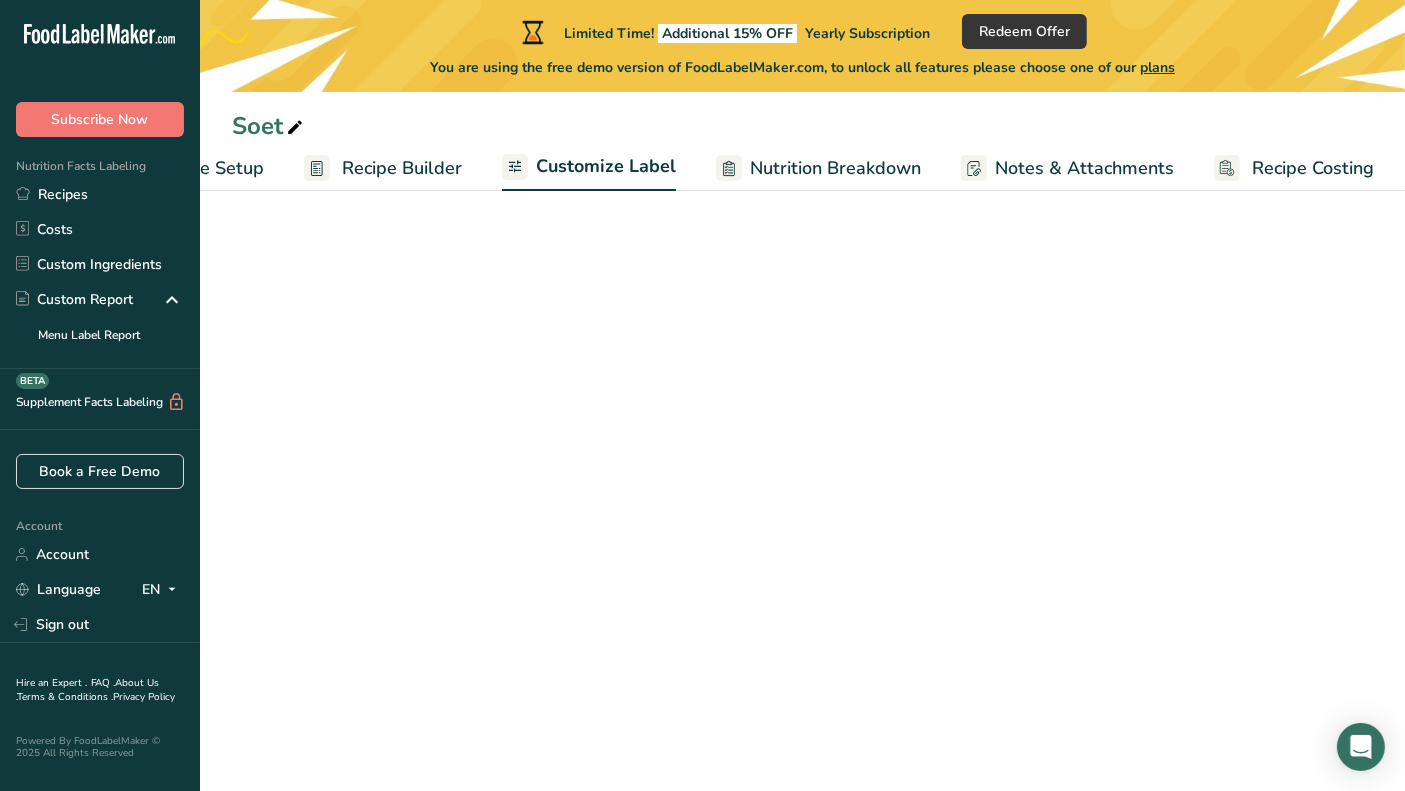 scroll, scrollTop: 0, scrollLeft: 116, axis: horizontal 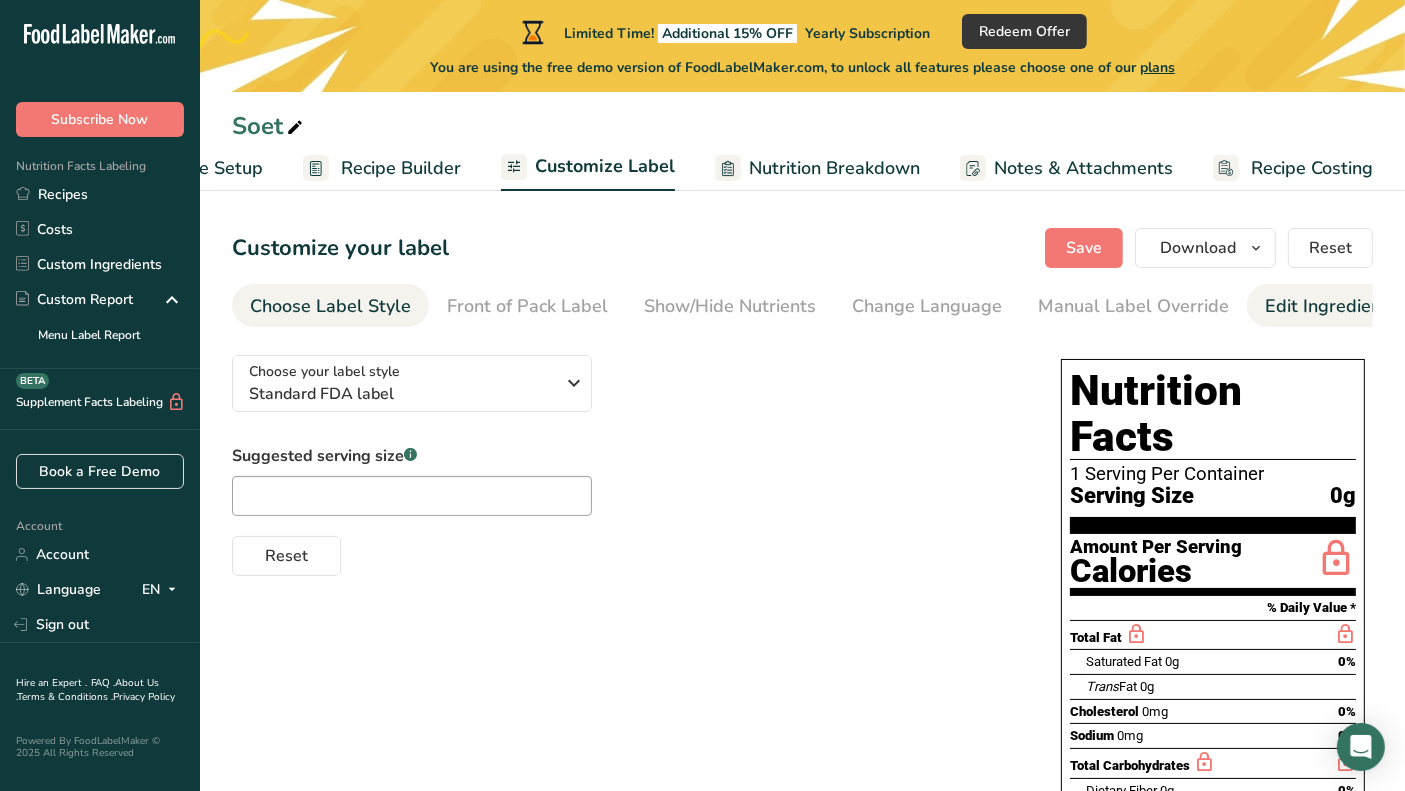 click on "Edit Ingredients/Allergens List" at bounding box center (1392, 306) 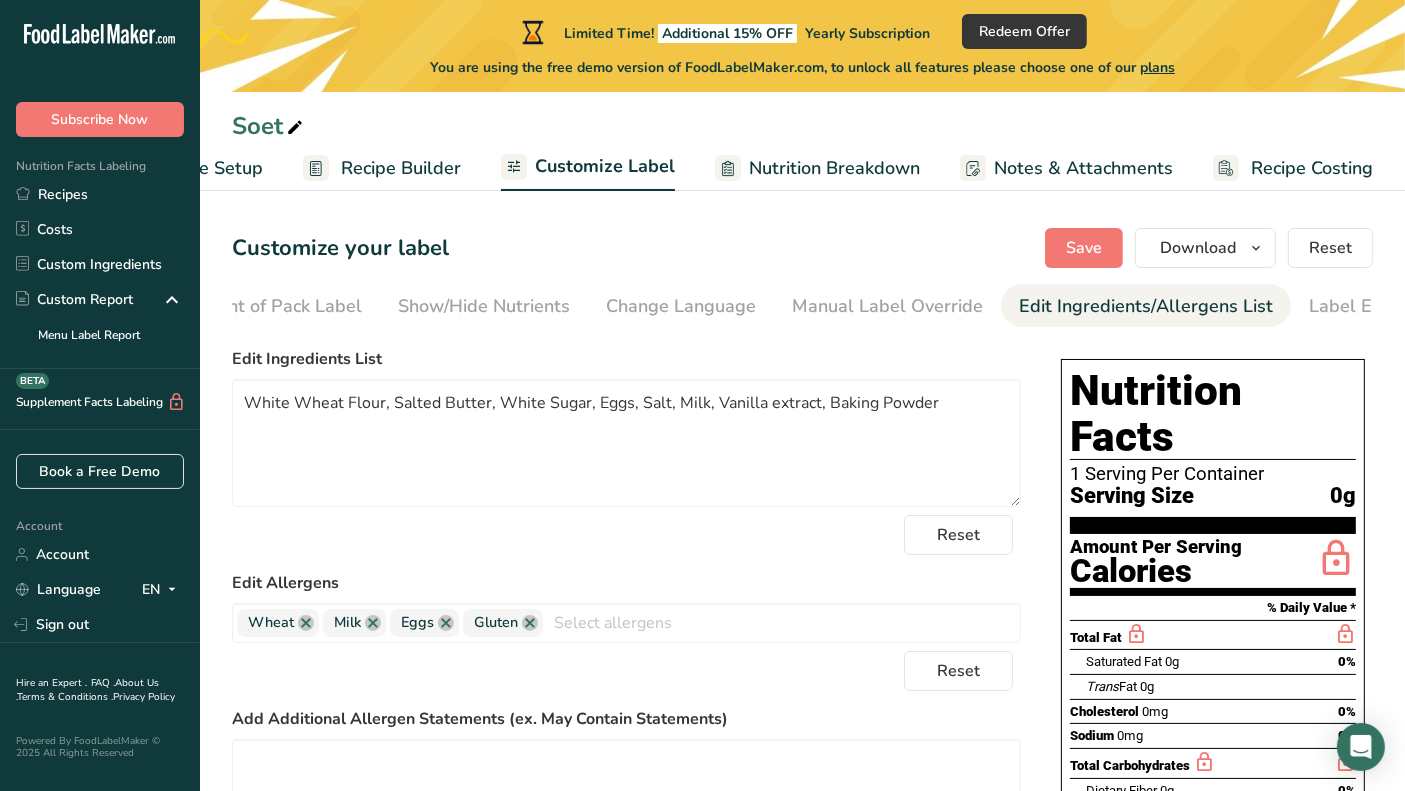 scroll, scrollTop: 0, scrollLeft: 311, axis: horizontal 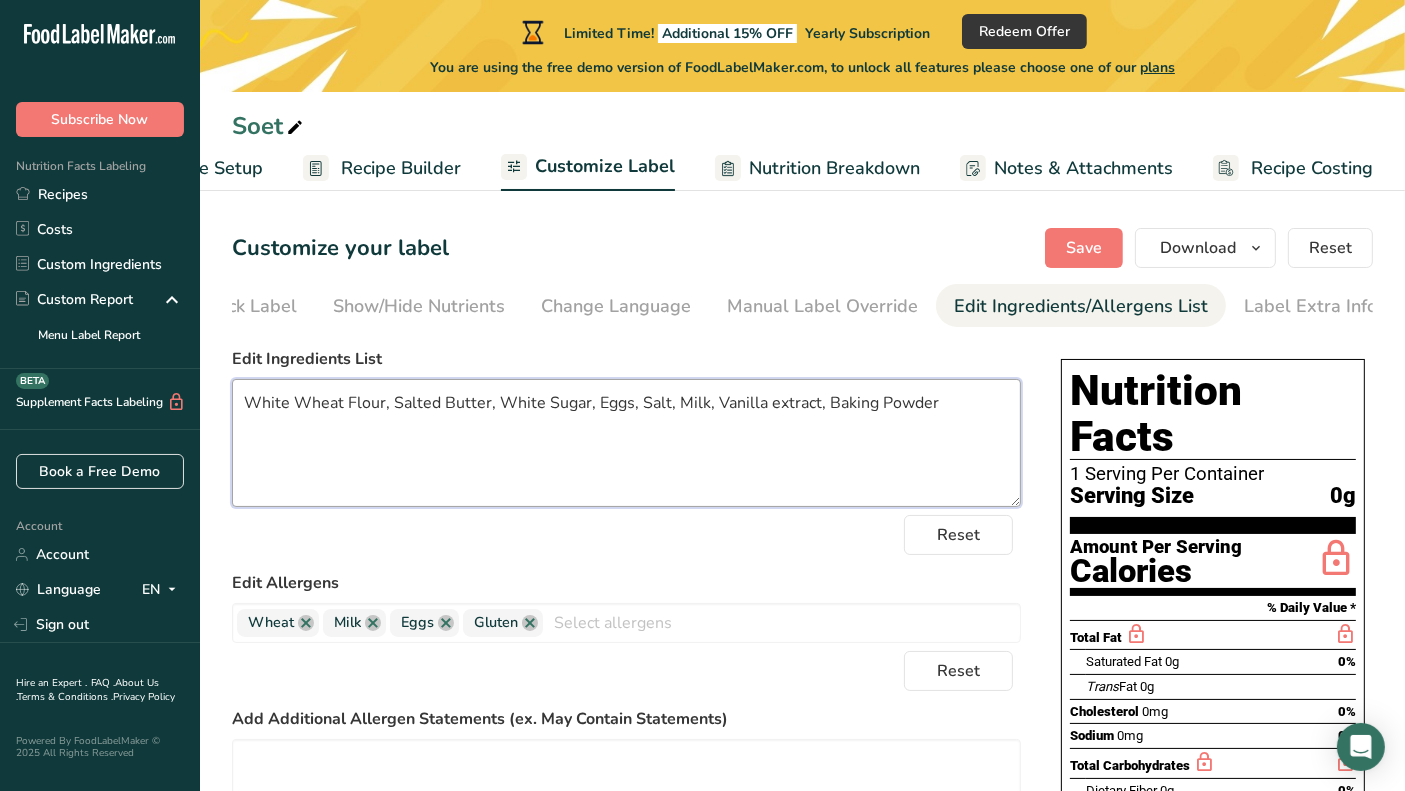 click on "White Wheat Flour, Salted Butter, White Sugar, Eggs, Salt, Milk, Vanilla extract, Baking Powder" at bounding box center [626, 443] 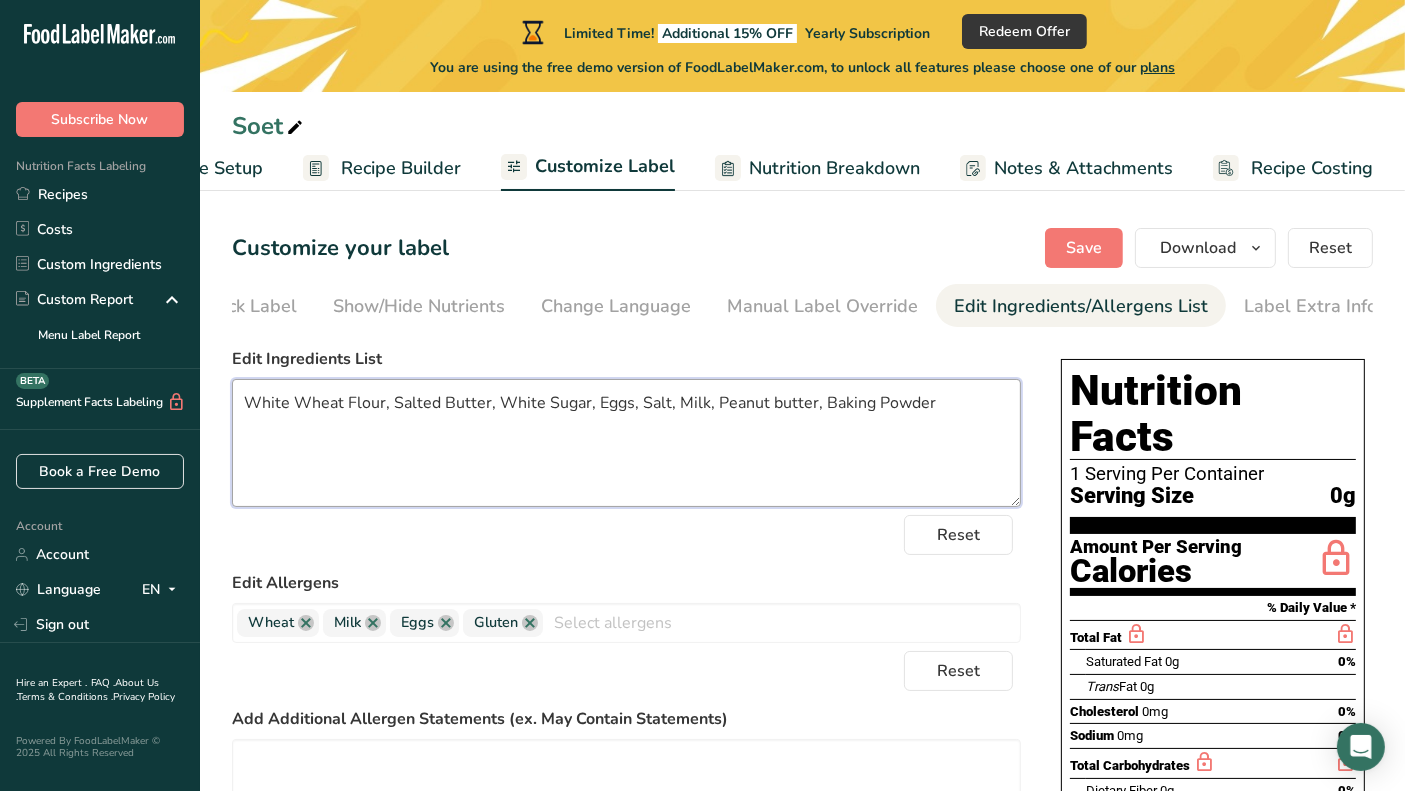 click on "White Wheat Flour, Salted Butter, White Sugar, Eggs, Salt, Milk, Peanut butter, Baking Powder" at bounding box center [626, 443] 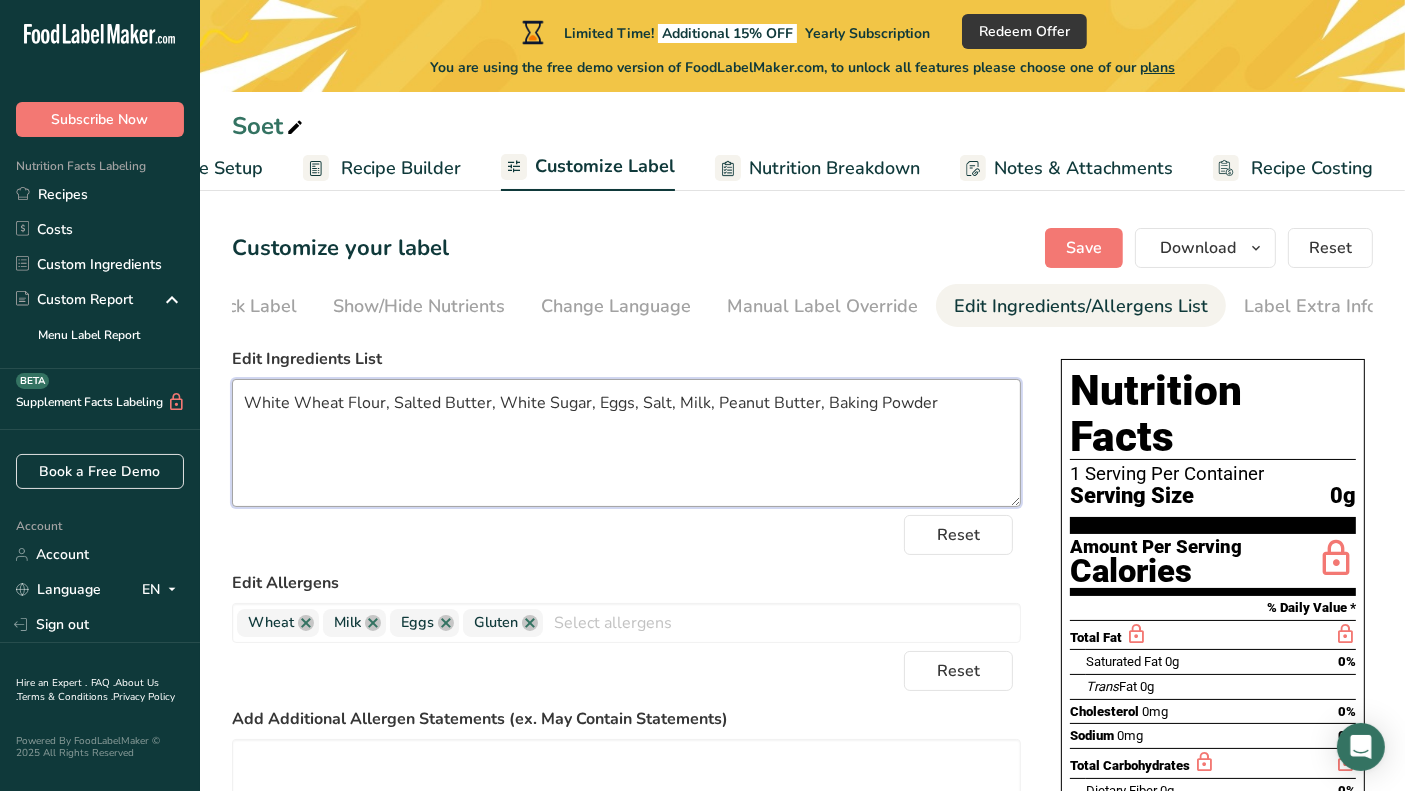 type on "White Wheat Flour, Salted Butter, White Sugar, Eggs, Salt, Milk, Peanut Butter, Baking Powder" 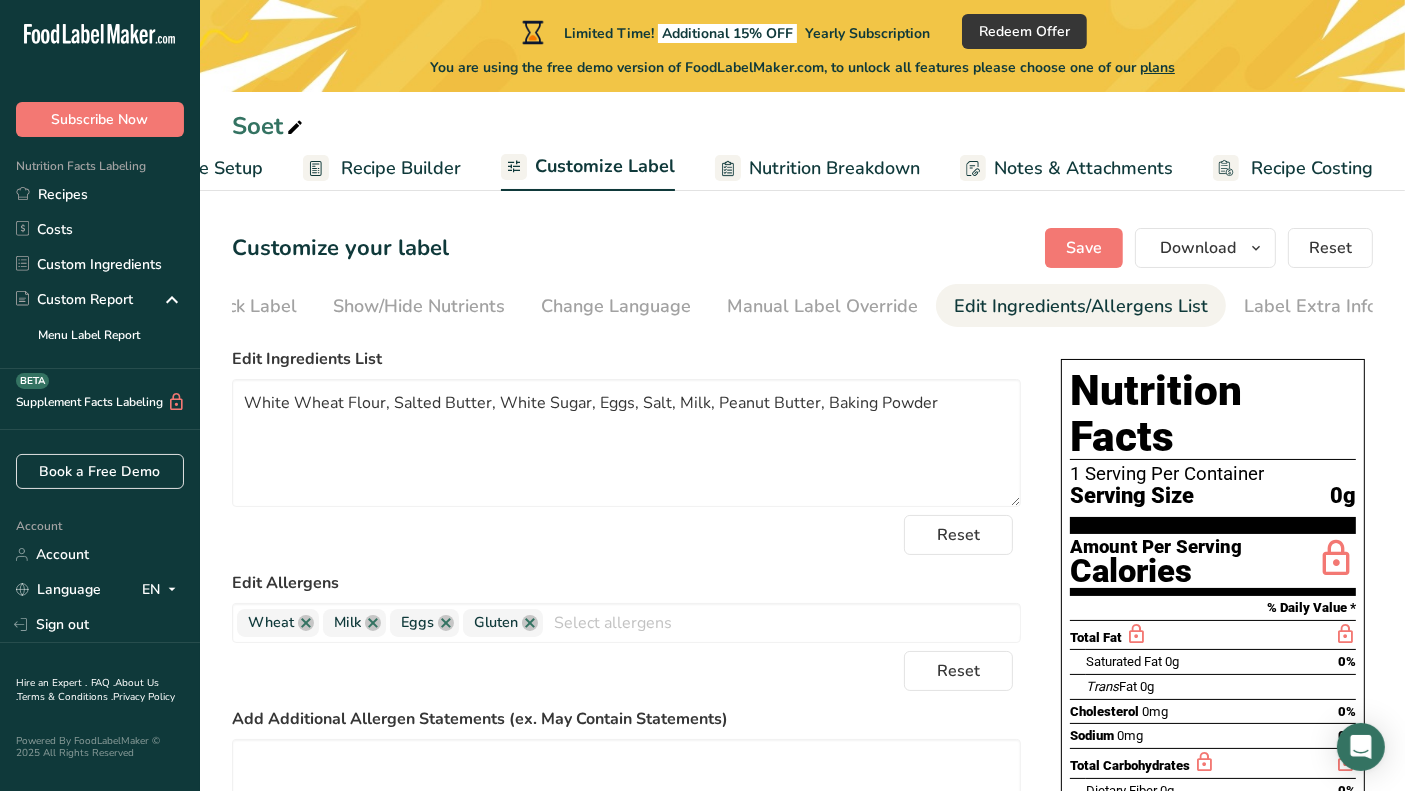 click on "Choose your label style
Standard FDA label
USA (FDA)
Standard FDA label
Tabular FDA label
Linear FDA label
Simplified FDA label
Dual Column FDA label (Per Serving/Per Container)
Dual Column FDA label (As Sold/As Prepared)
Aggregate Standard FDA label
Standard FDA label with Micronutrients listed side-by-side
UK (FSA)
UK Mandatory Label "Back of Pack"
UK Traffic Light Label  "Front of Pack"
Canadian (CFIA)
Canadian Standard label
Canadian Dual Column label" at bounding box center (802, 734) 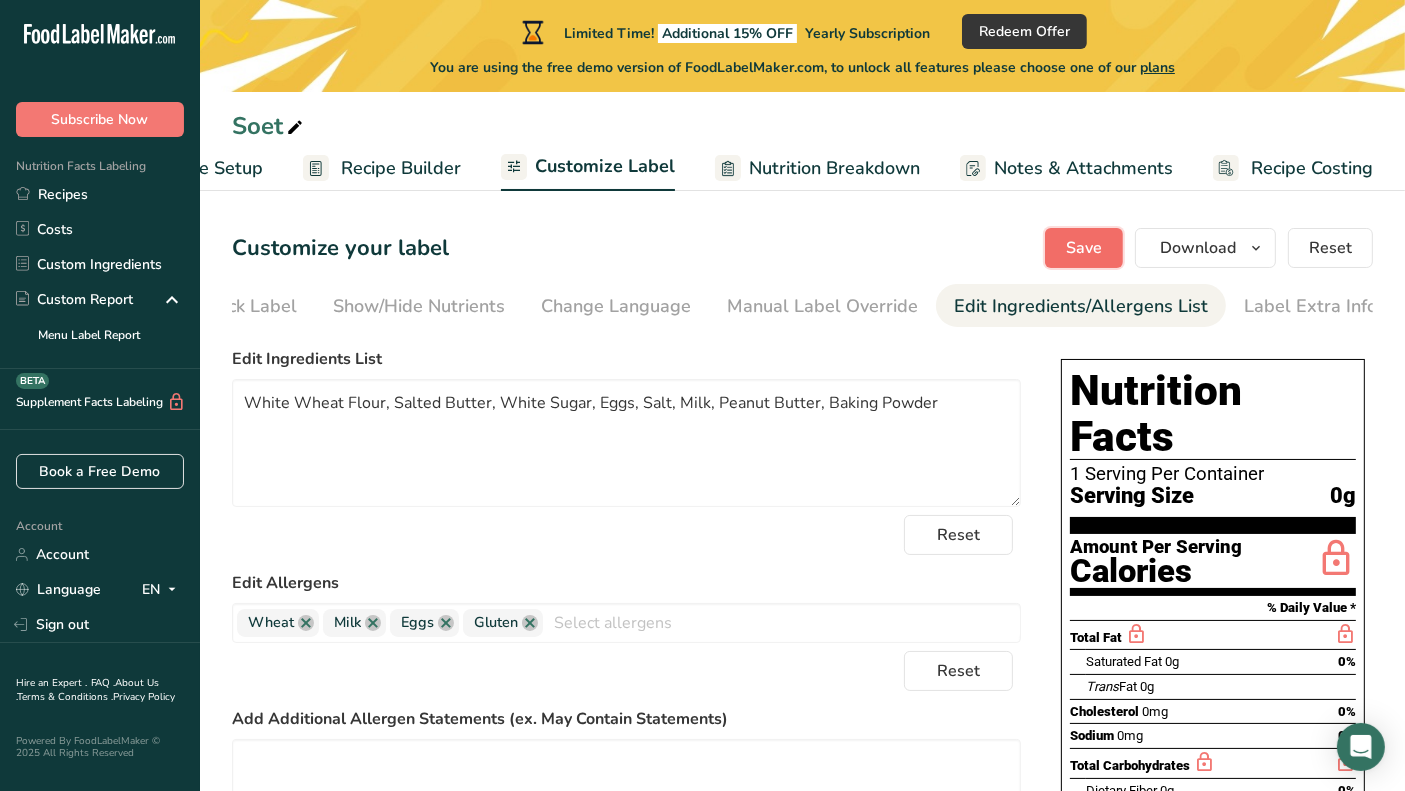 click on "Save" at bounding box center (1084, 248) 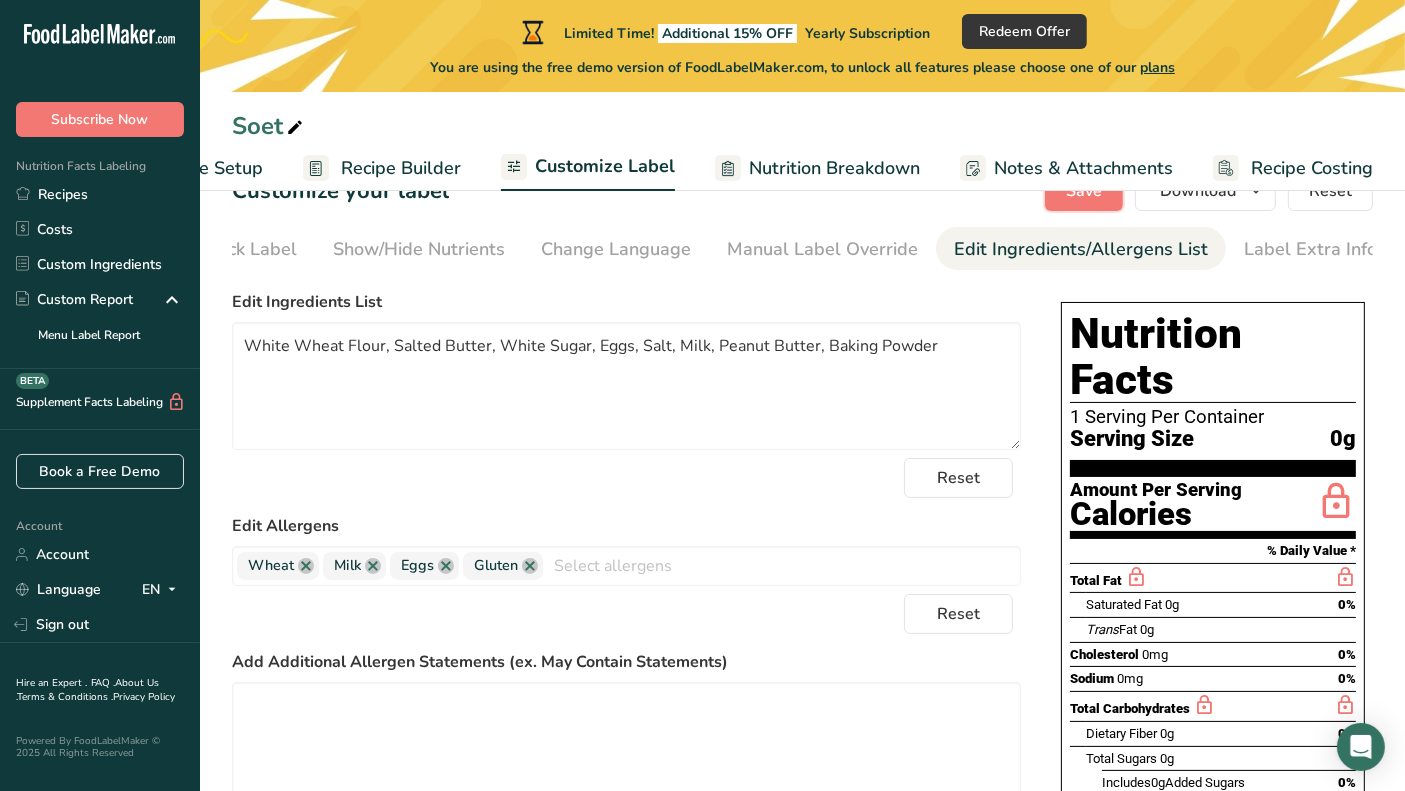 scroll, scrollTop: 0, scrollLeft: 0, axis: both 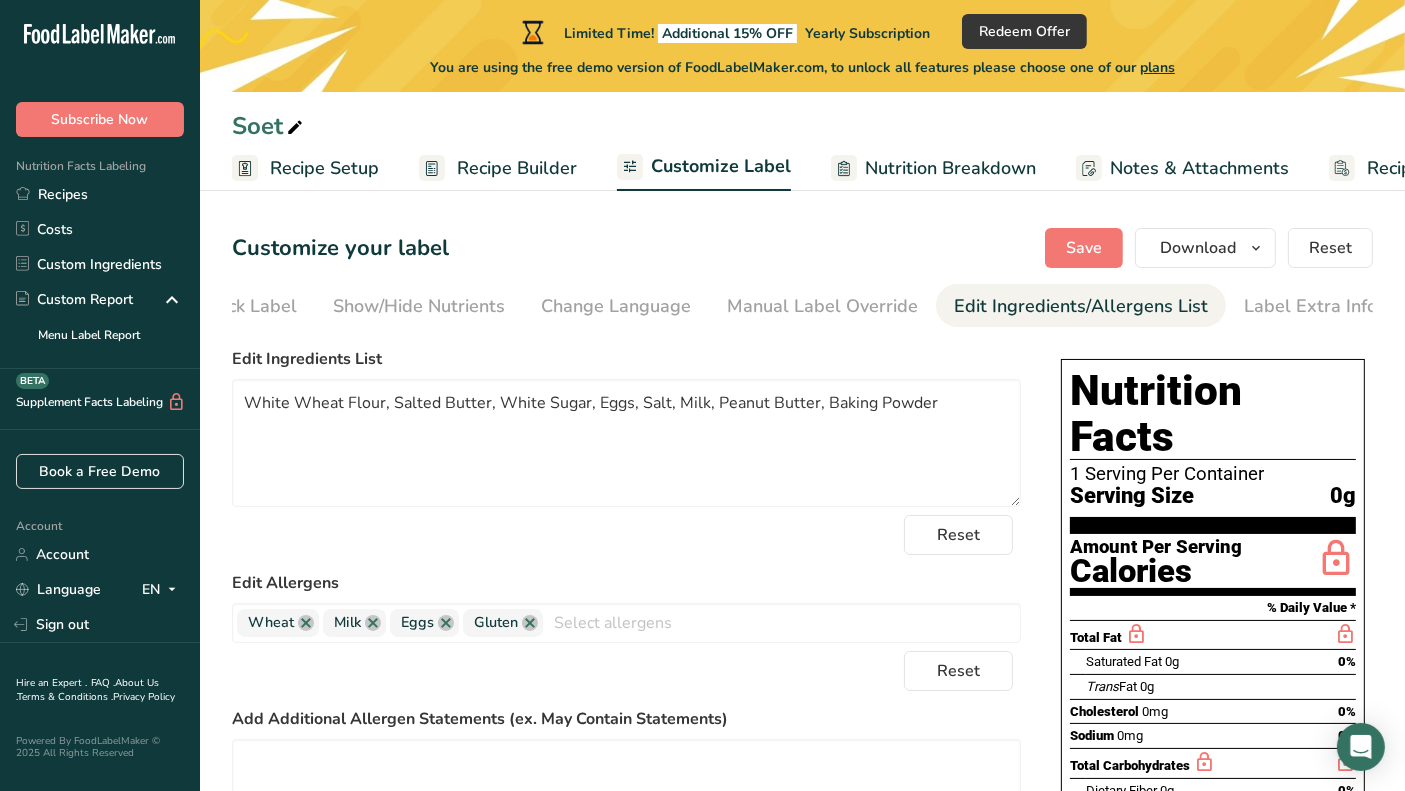 click on "Recipe Builder" at bounding box center [517, 168] 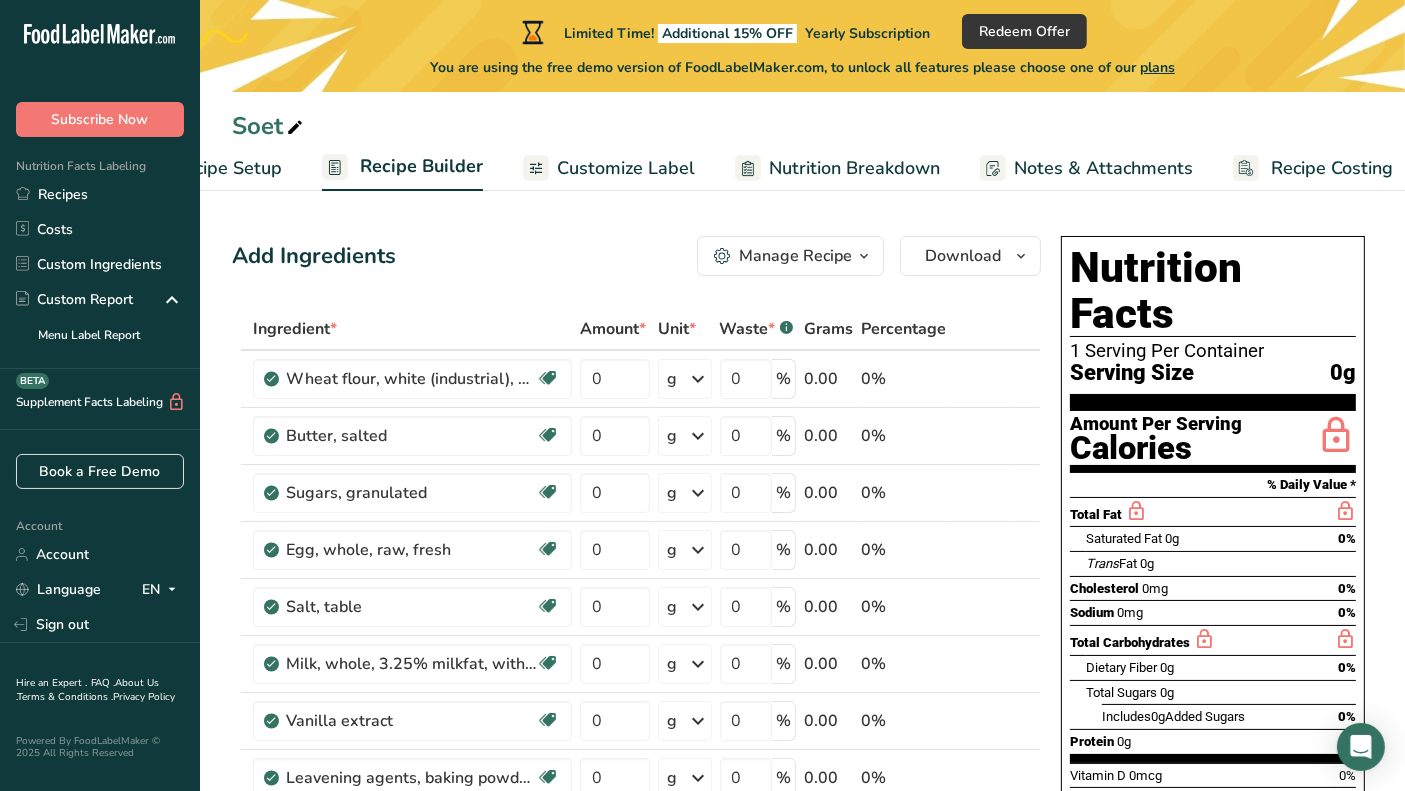 scroll, scrollTop: 0, scrollLeft: 115, axis: horizontal 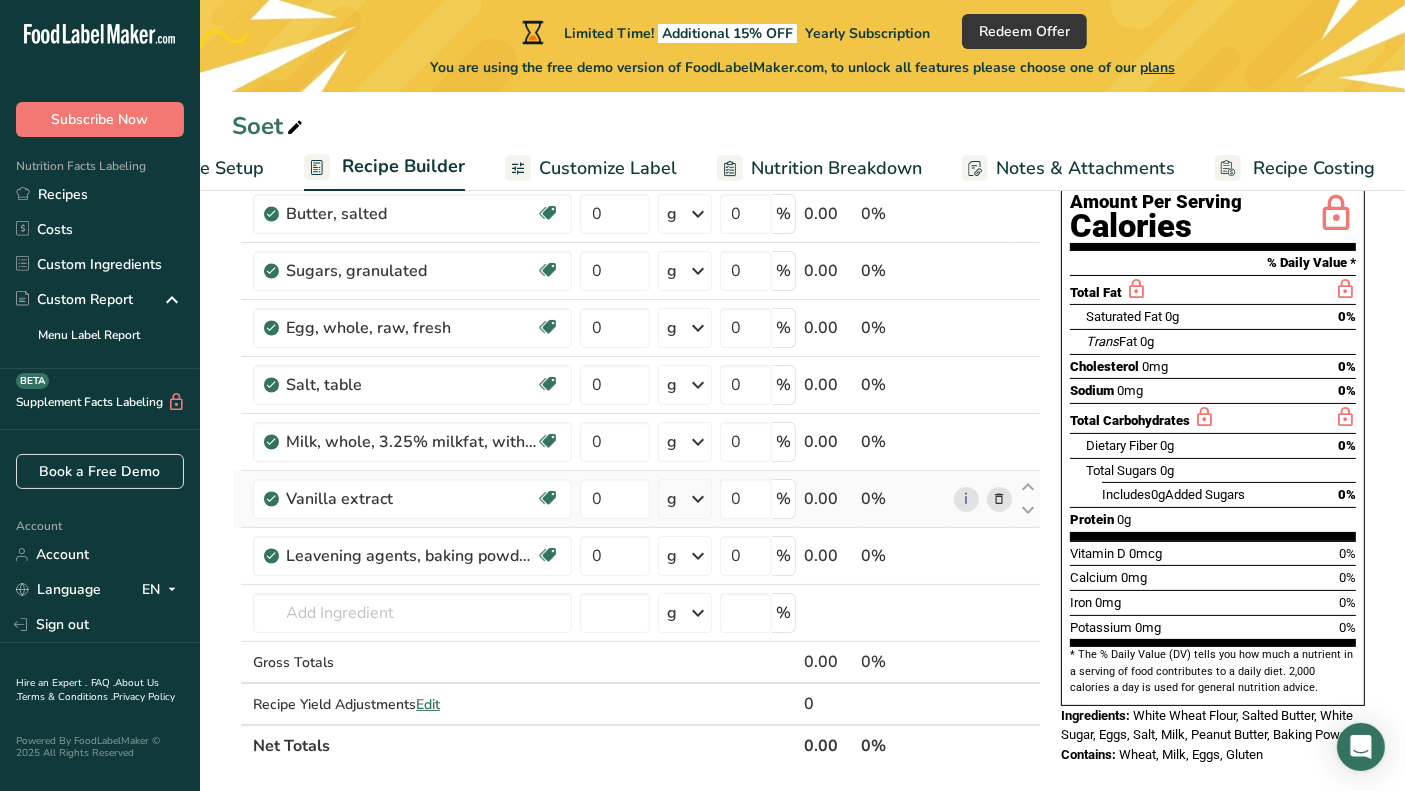 click at bounding box center [999, 499] 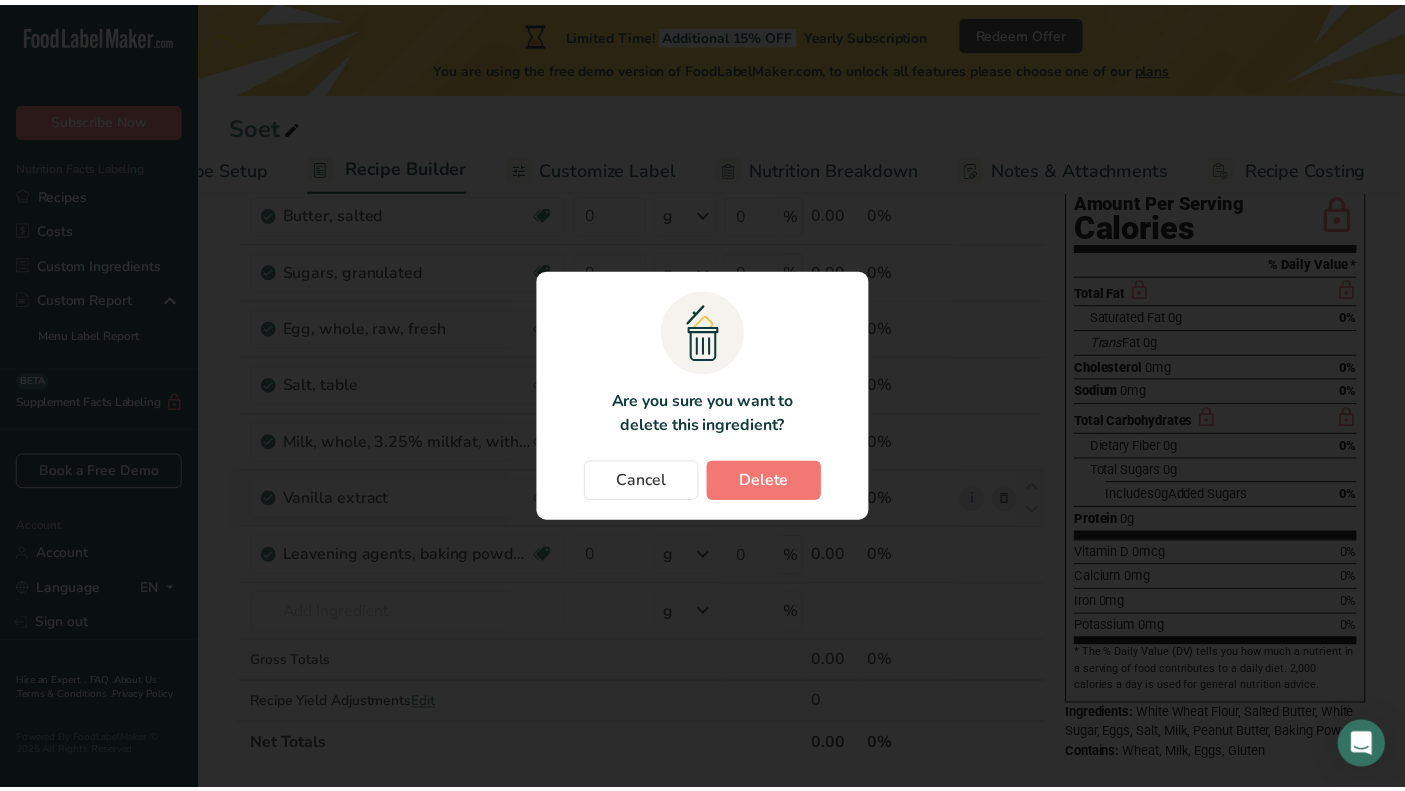 scroll, scrollTop: 0, scrollLeft: 98, axis: horizontal 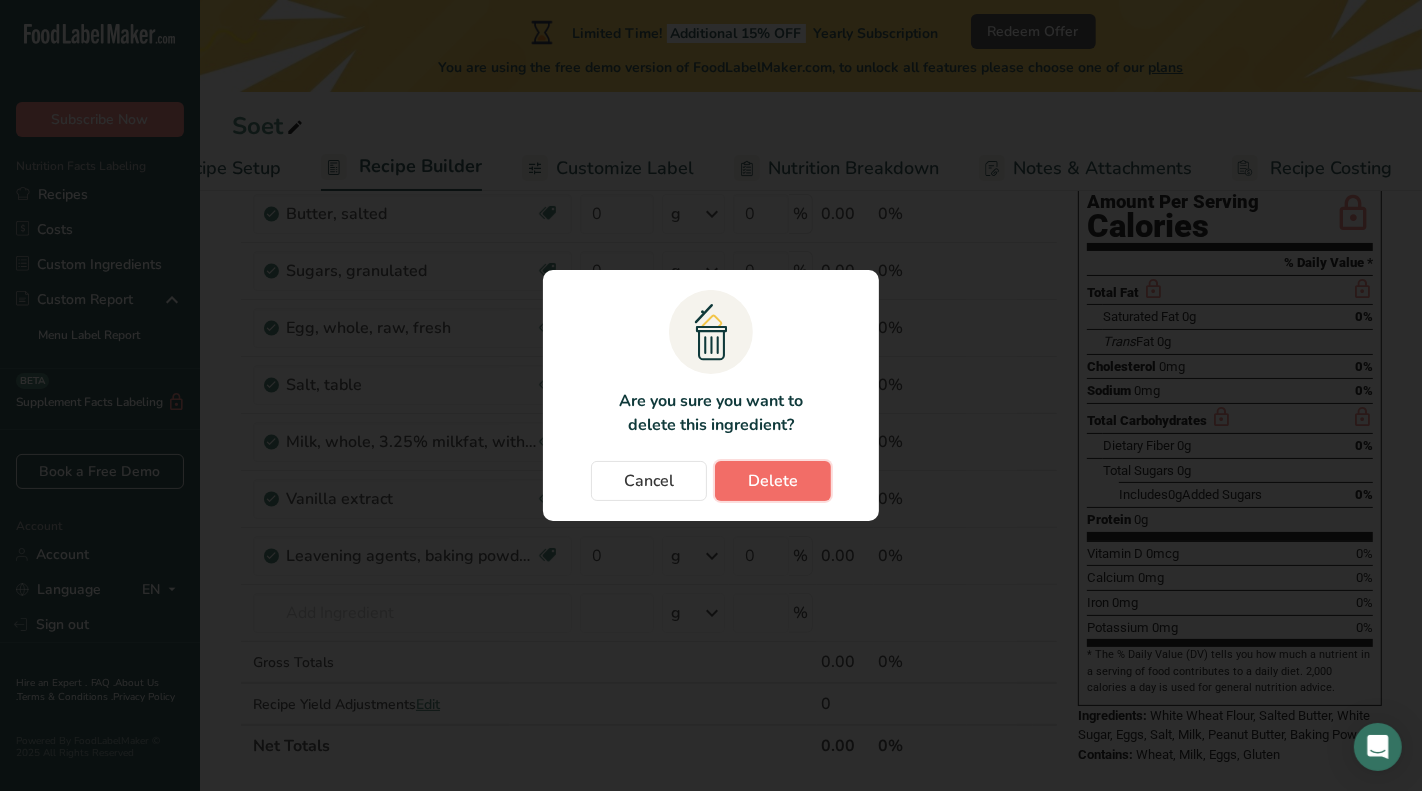 click on "Delete" at bounding box center (773, 481) 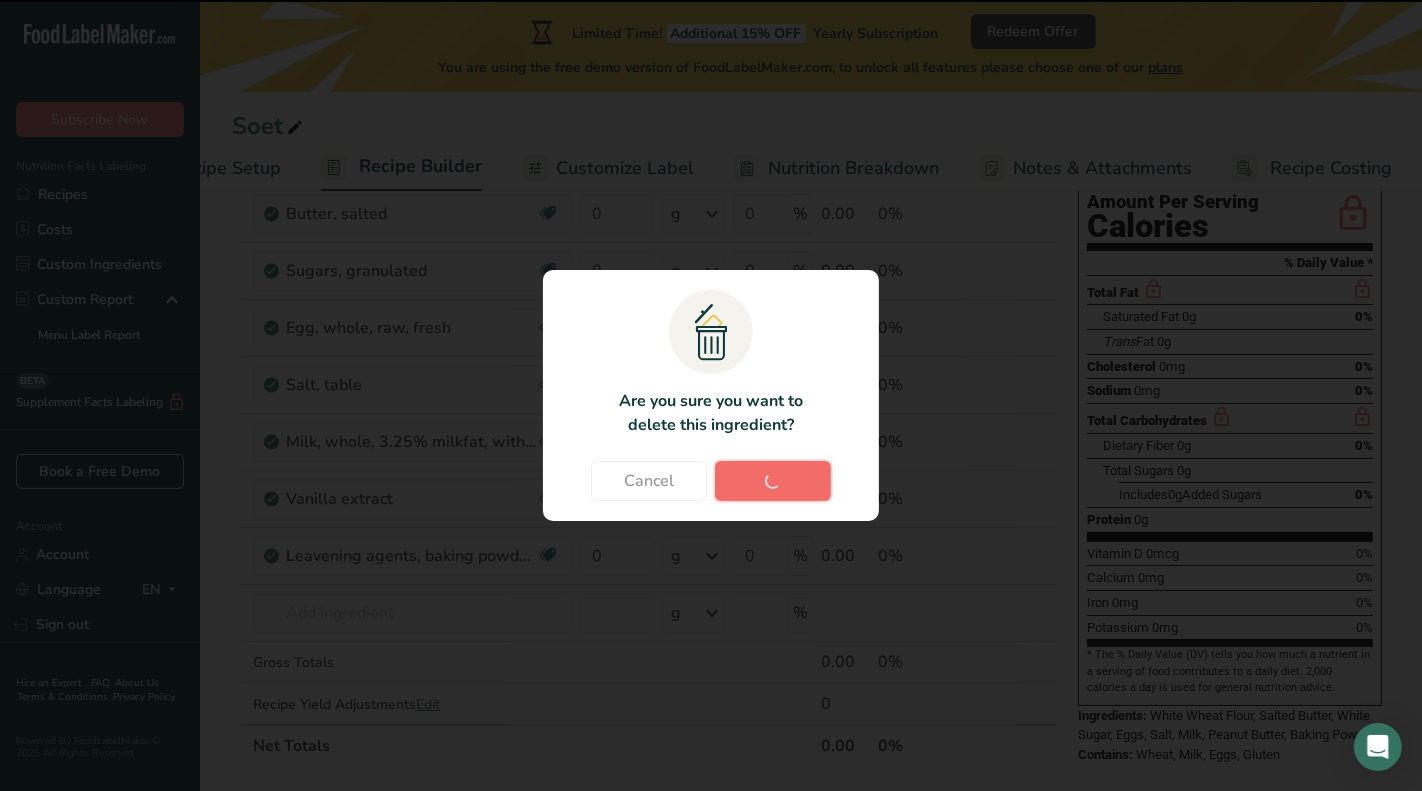 type 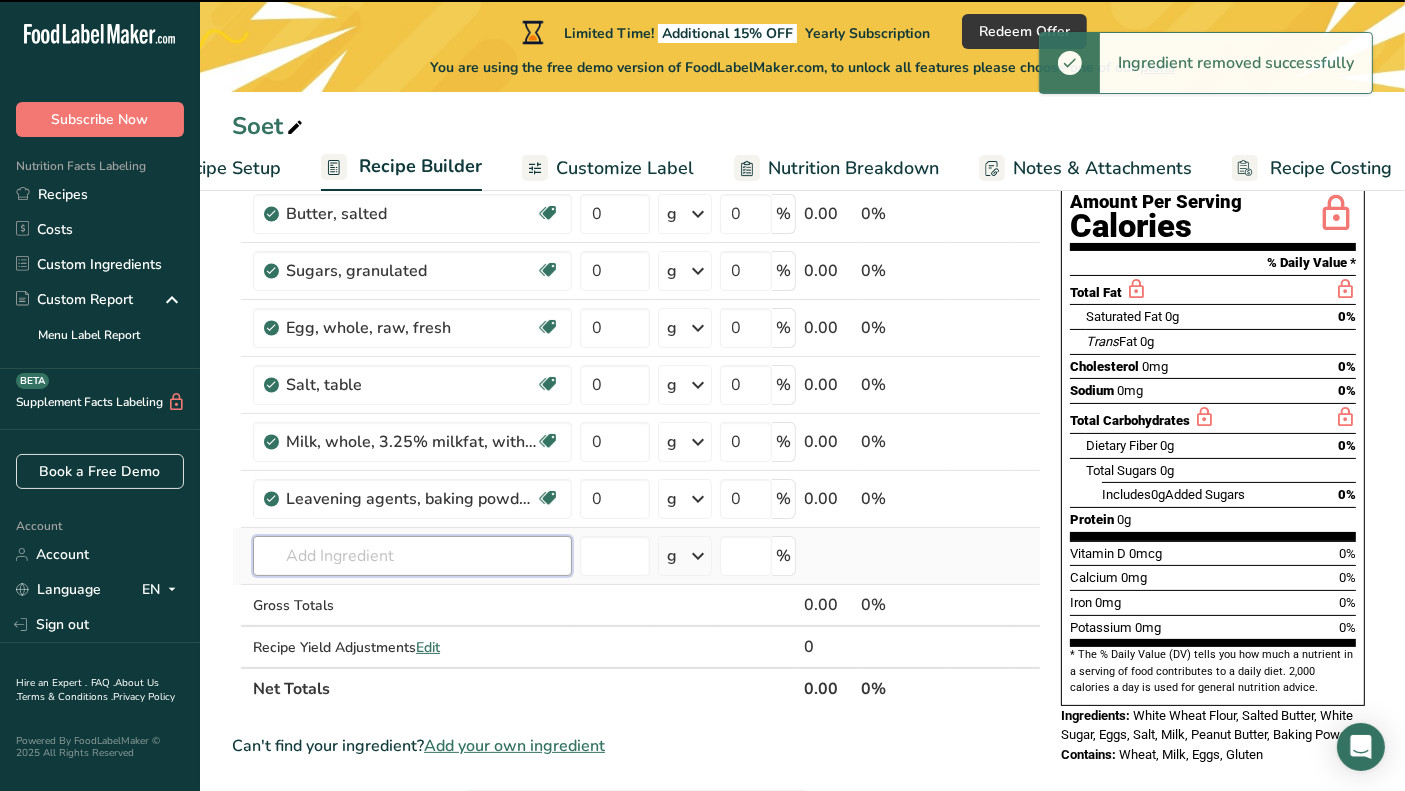 click at bounding box center (412, 556) 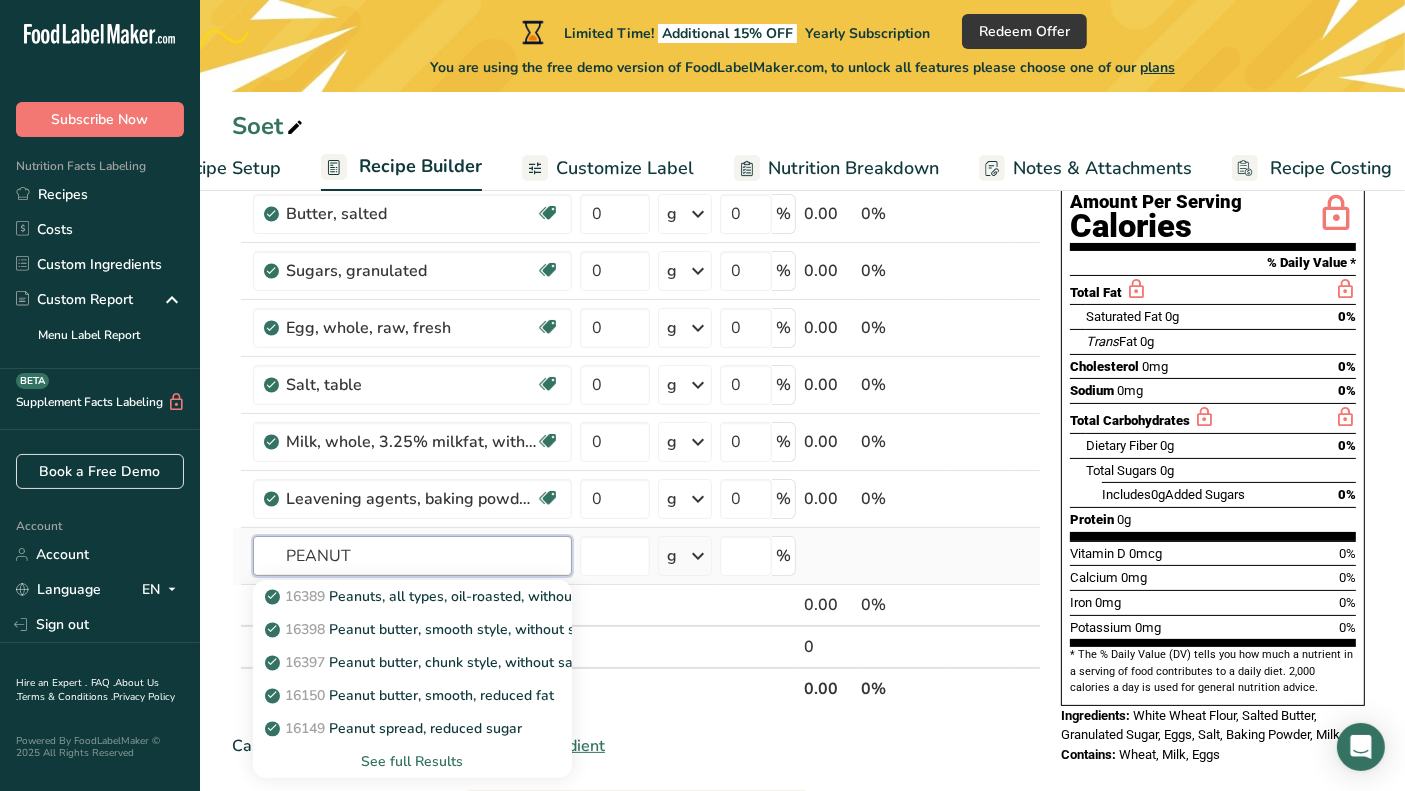 type on "PEANUT" 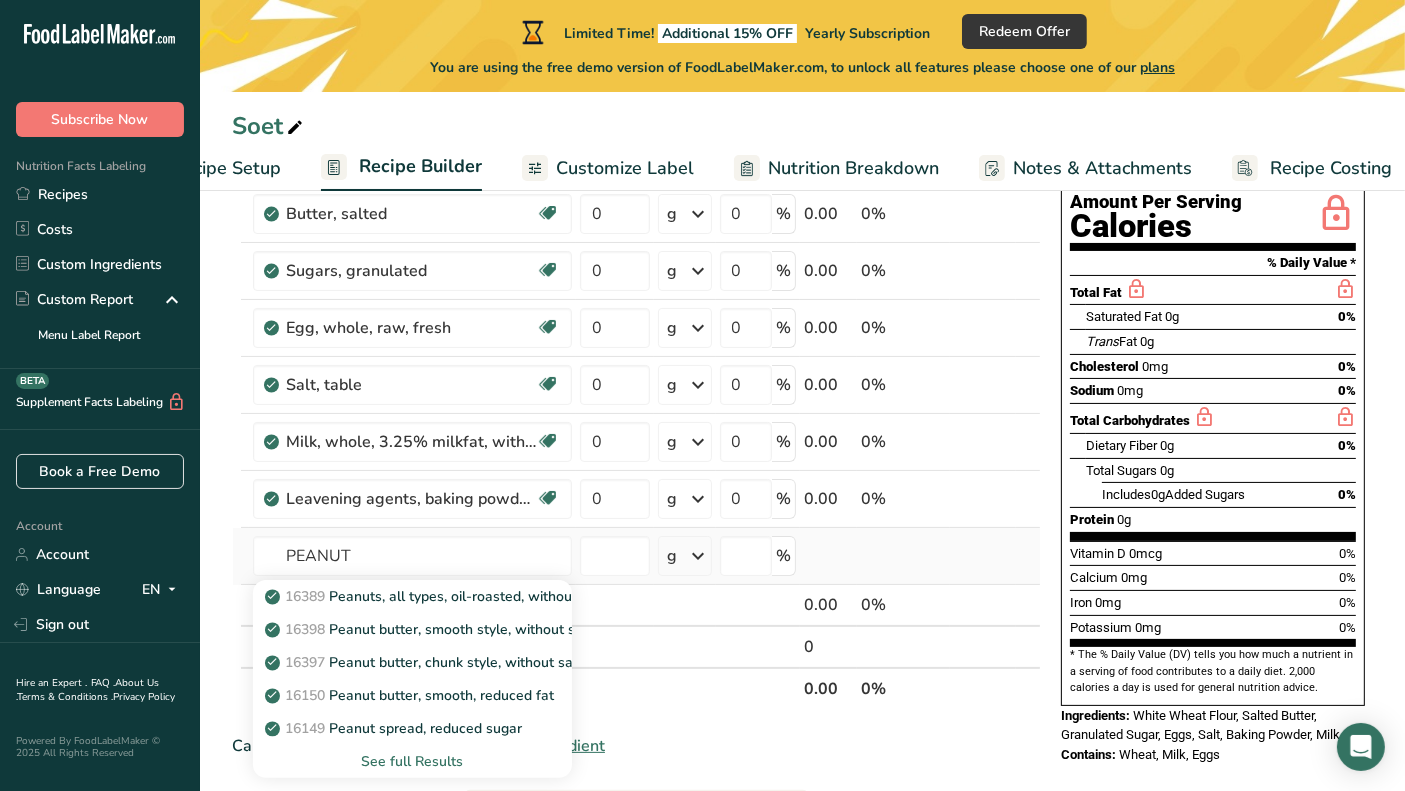 type 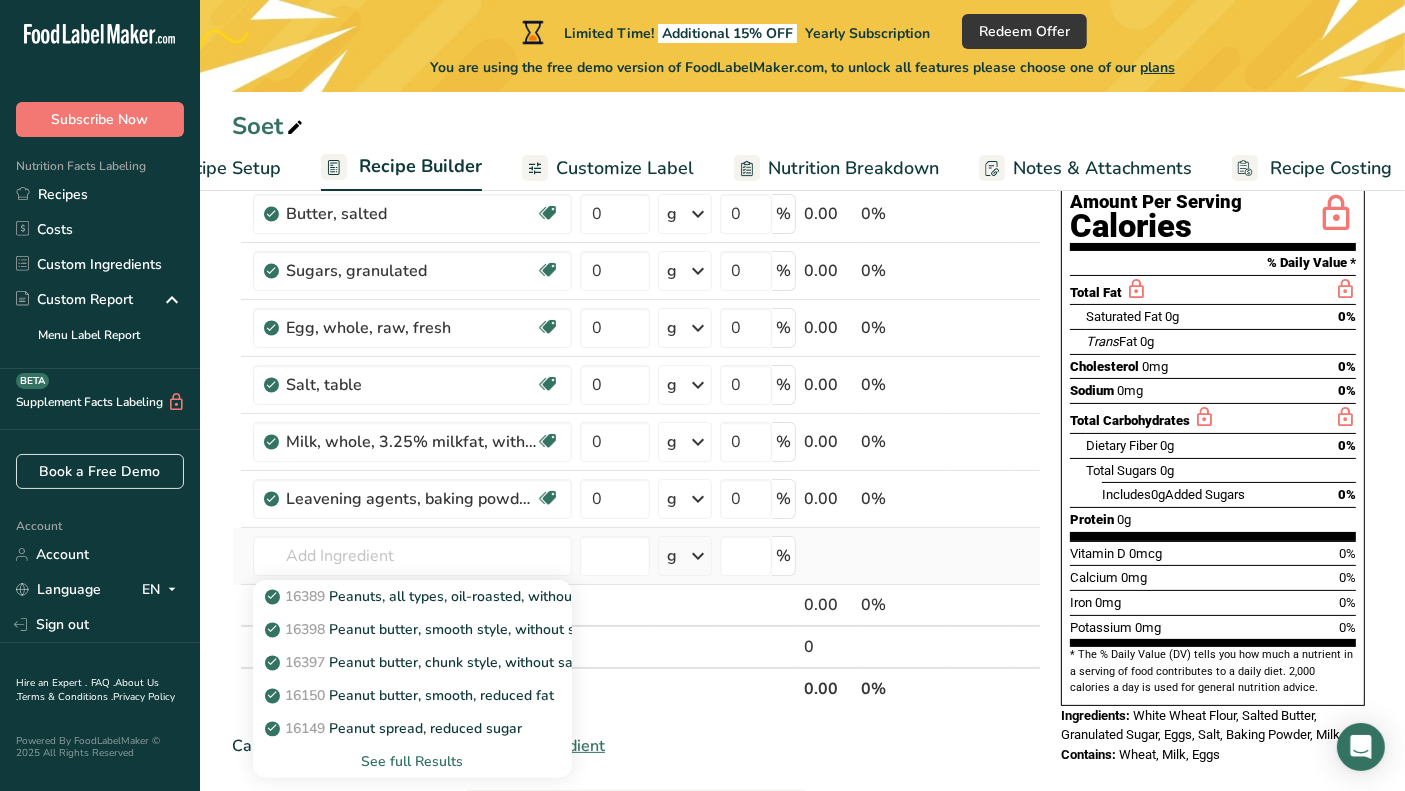 click on "See full Results" at bounding box center [412, 761] 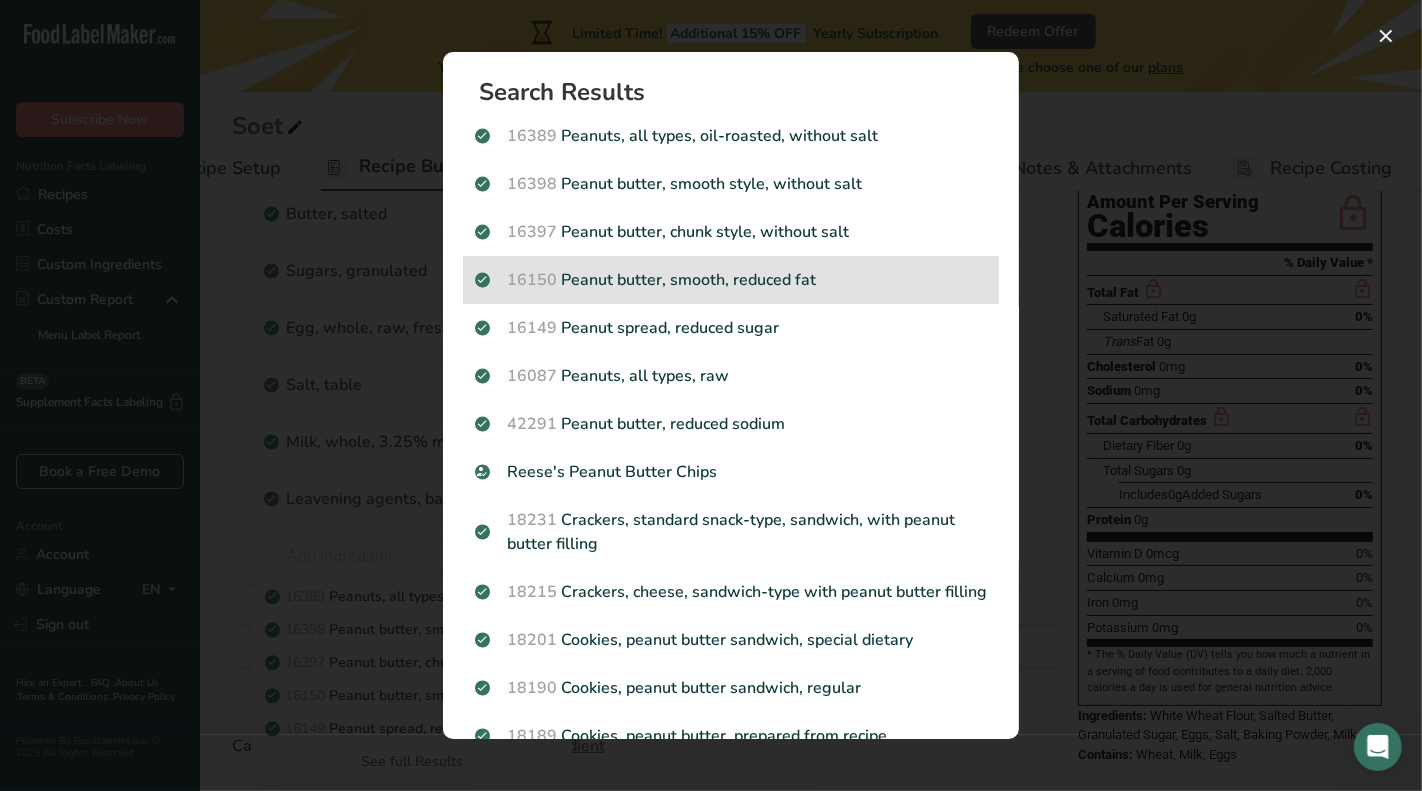 click on "[NUMBER]
Peanut butter, smooth, reduced fat" at bounding box center (731, 280) 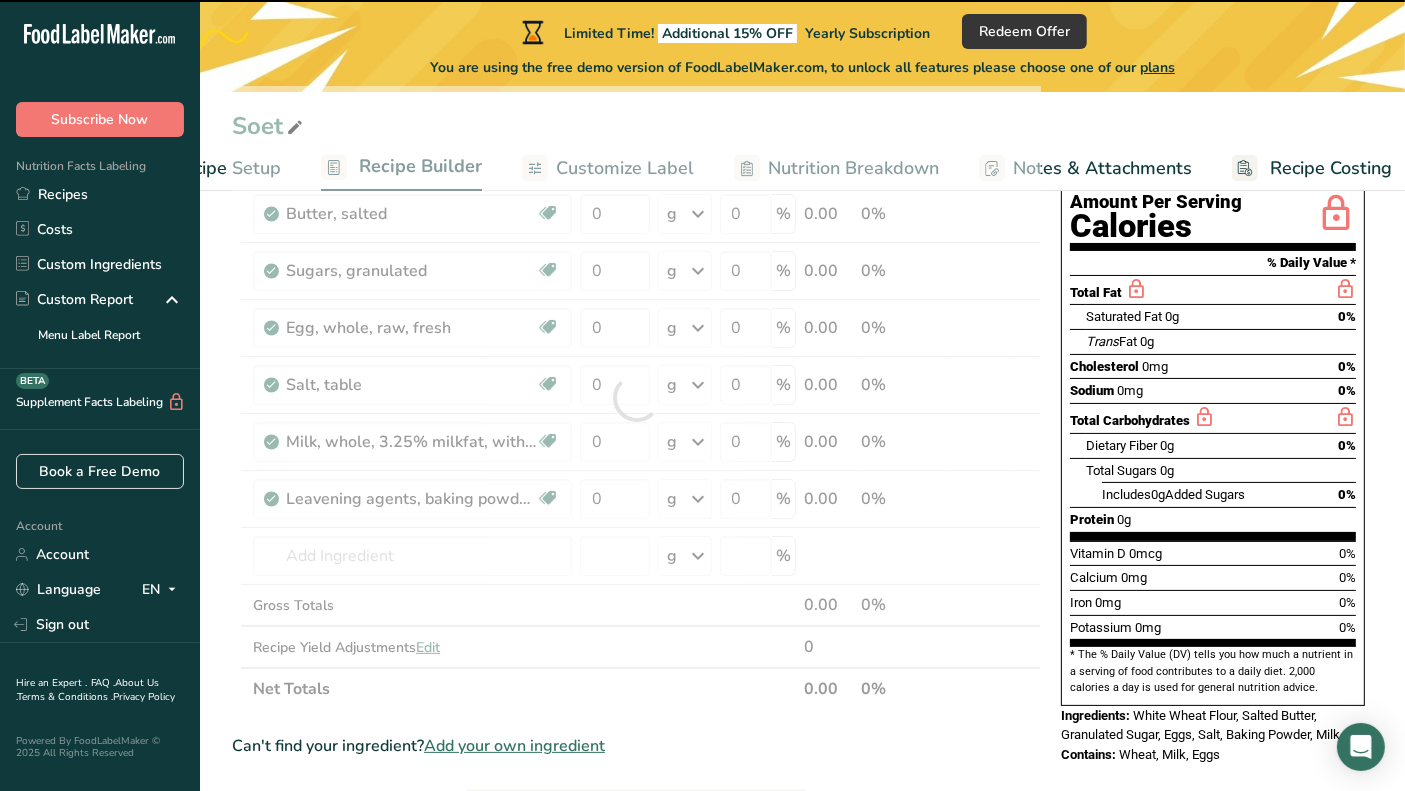 type on "0" 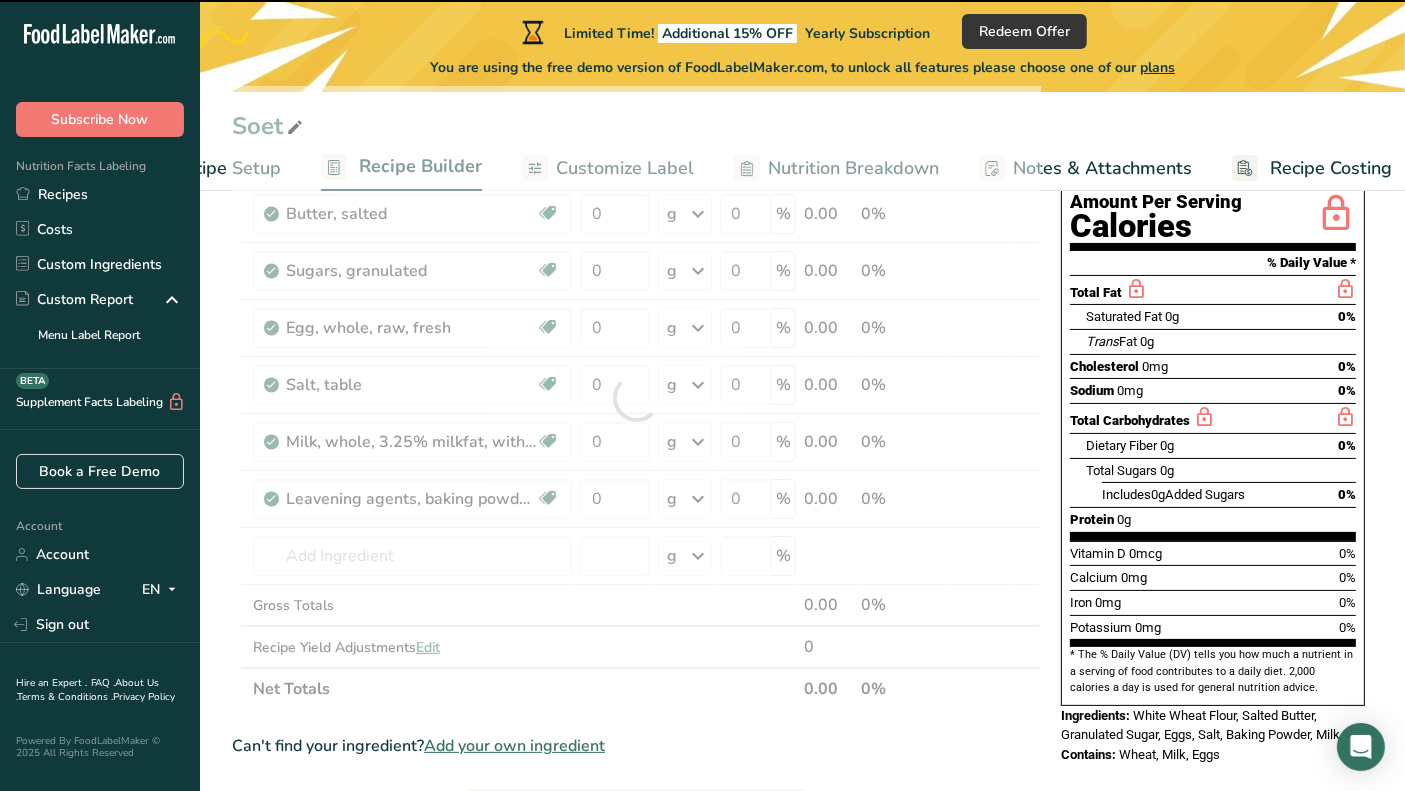 type on "0" 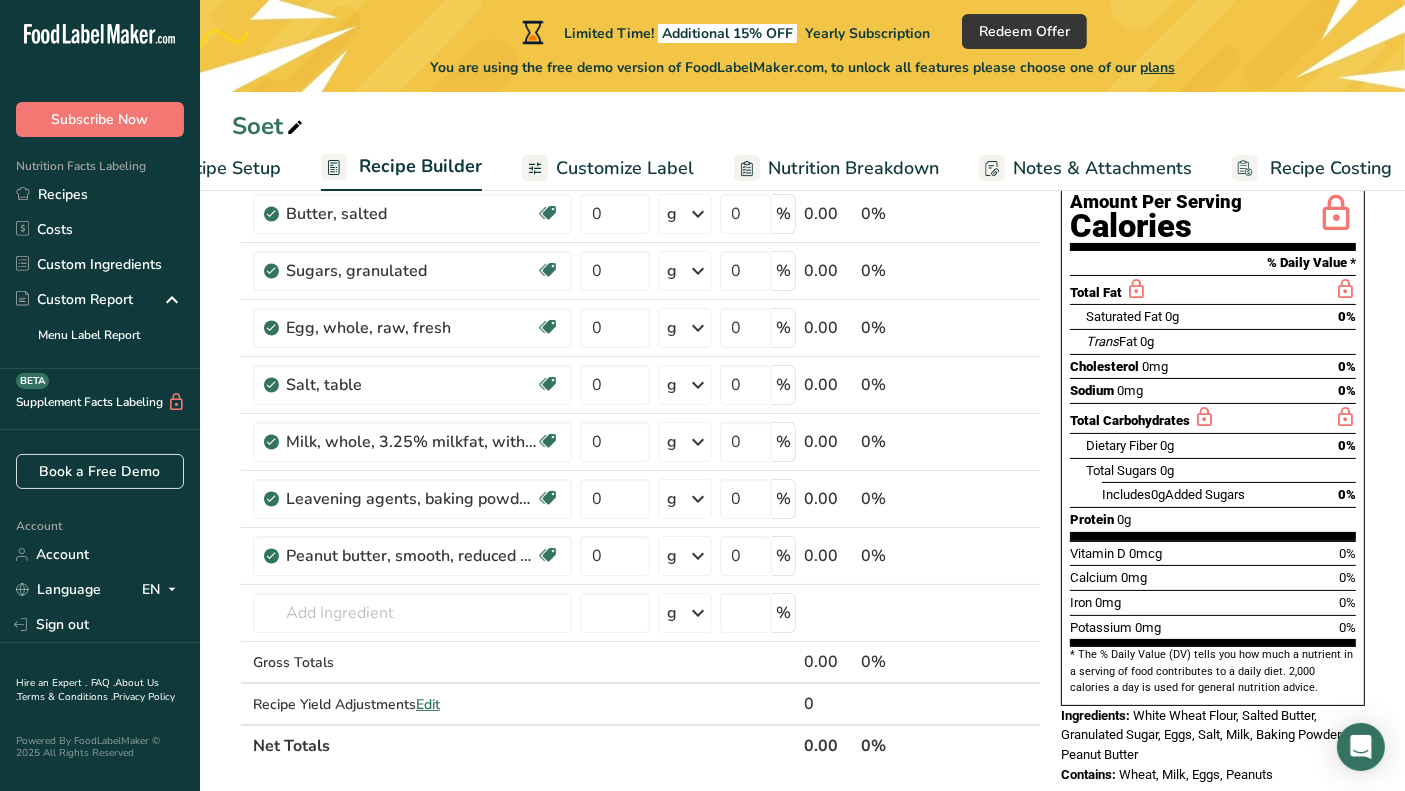 click on "Customize Label" at bounding box center (625, 168) 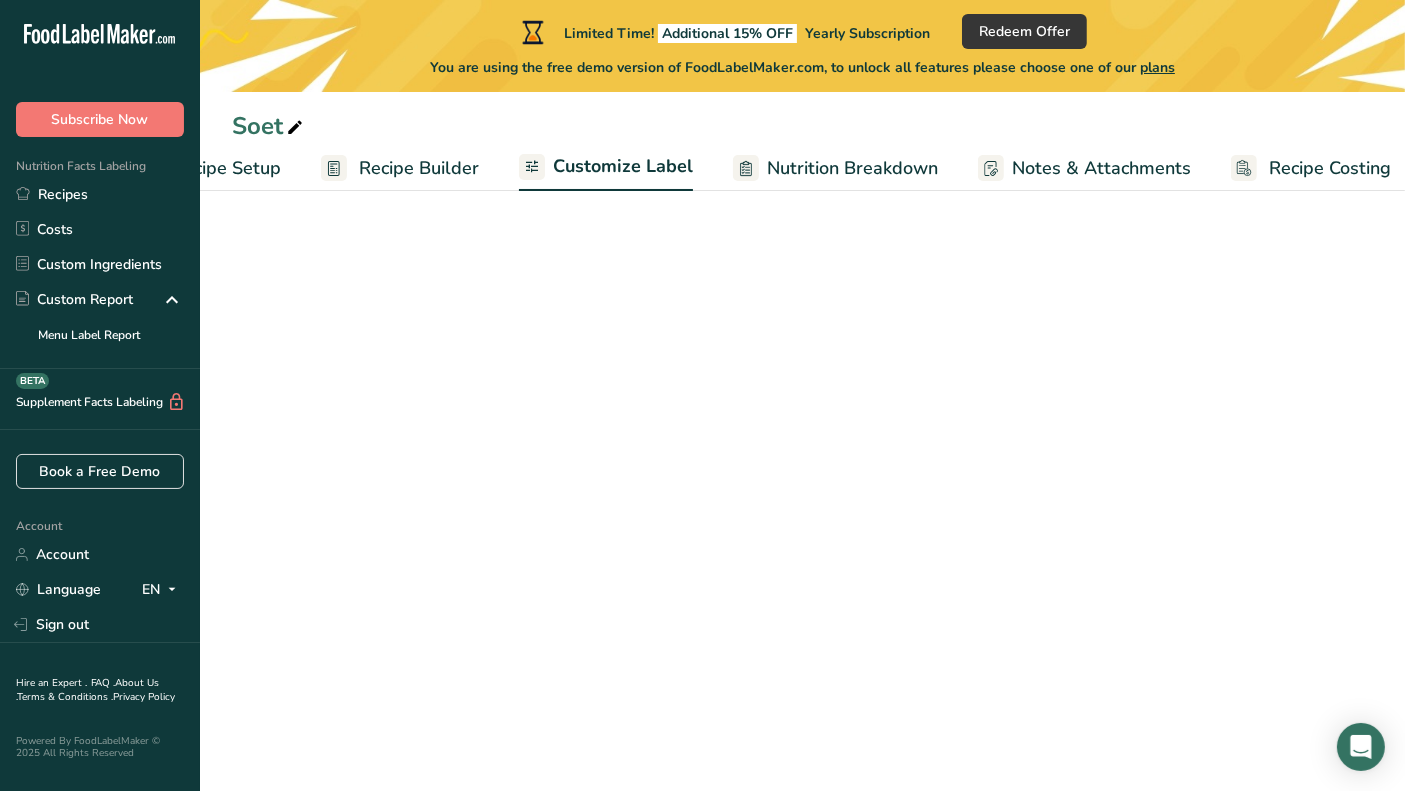 scroll, scrollTop: 0, scrollLeft: 116, axis: horizontal 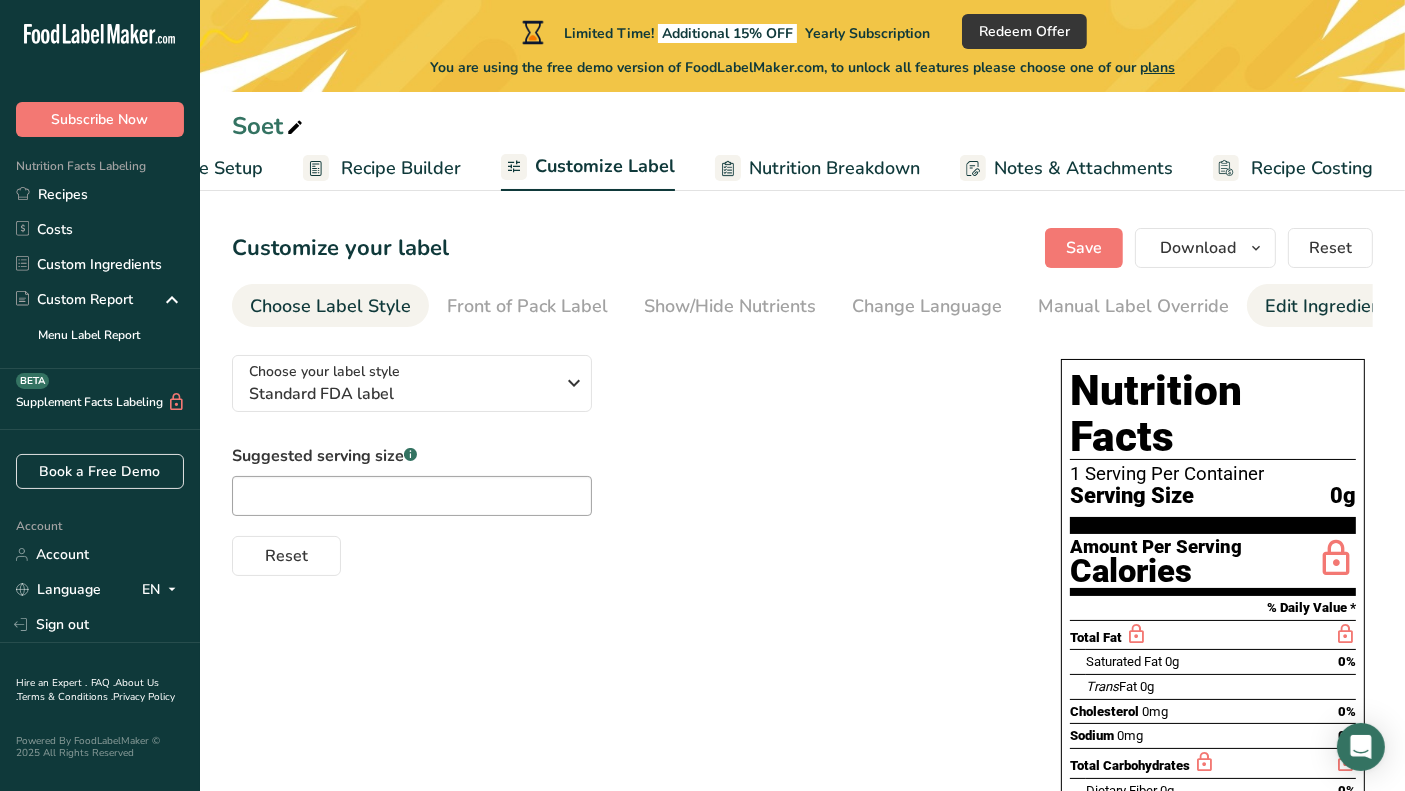 click on "Edit Ingredients/Allergens List" at bounding box center (1392, 306) 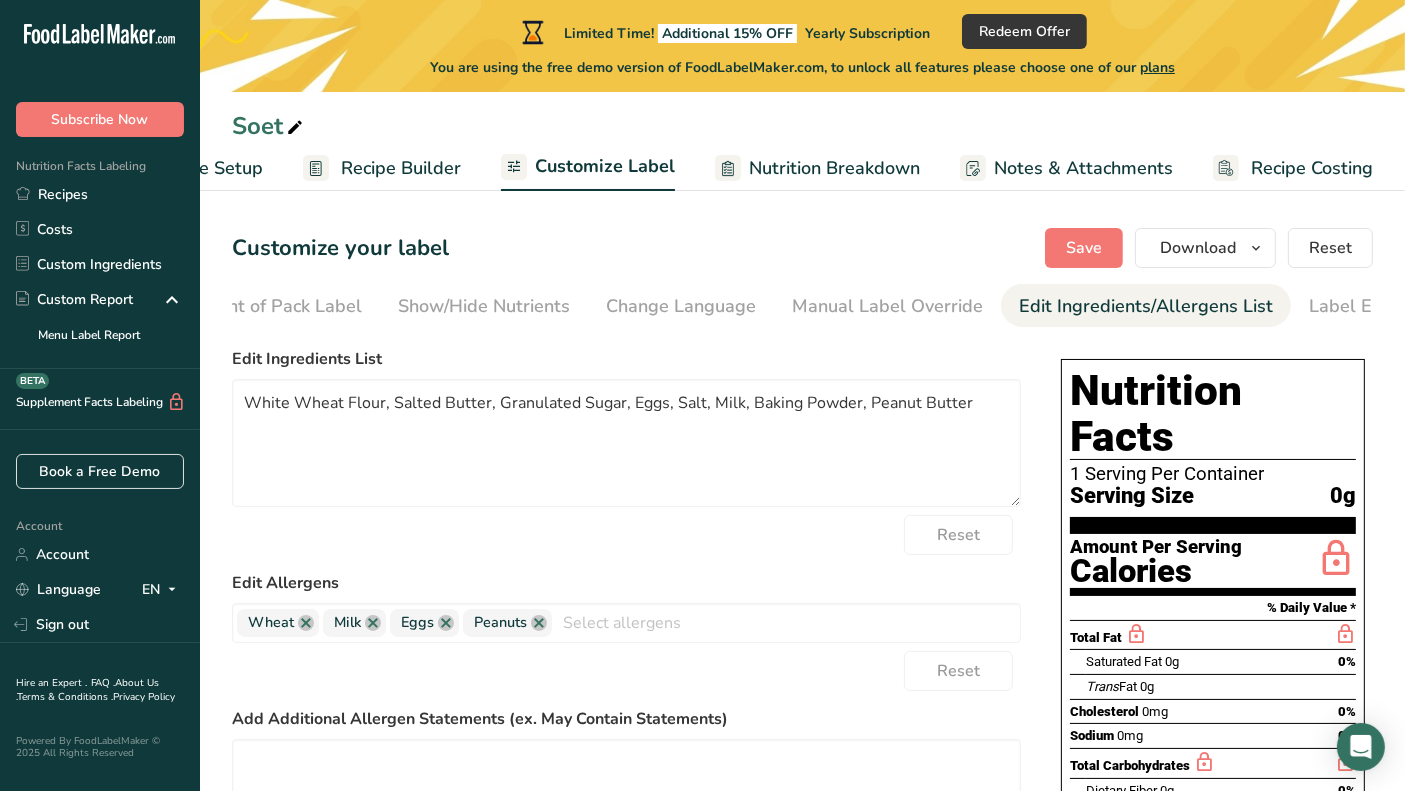 scroll, scrollTop: 0, scrollLeft: 311, axis: horizontal 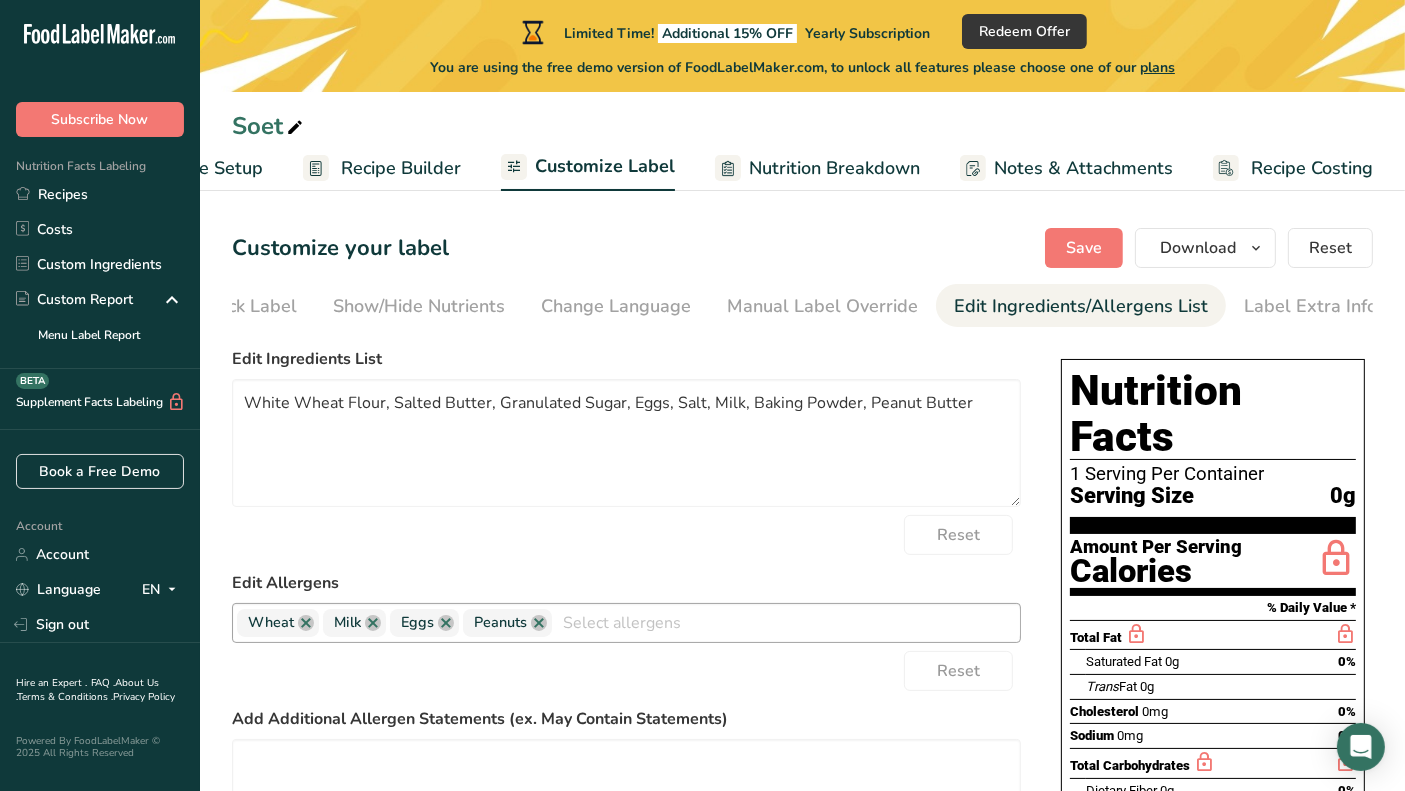 click at bounding box center [786, 622] 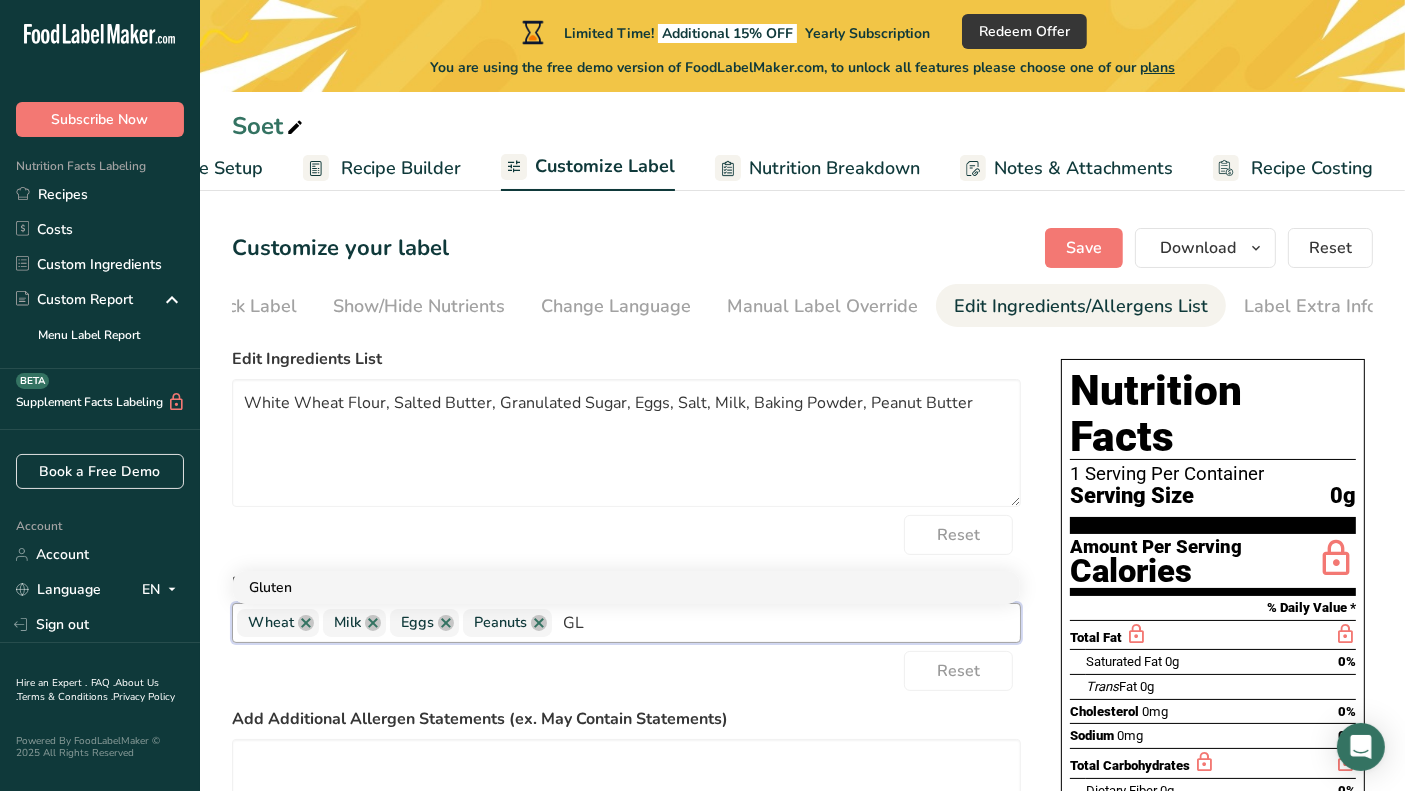 type on "GL" 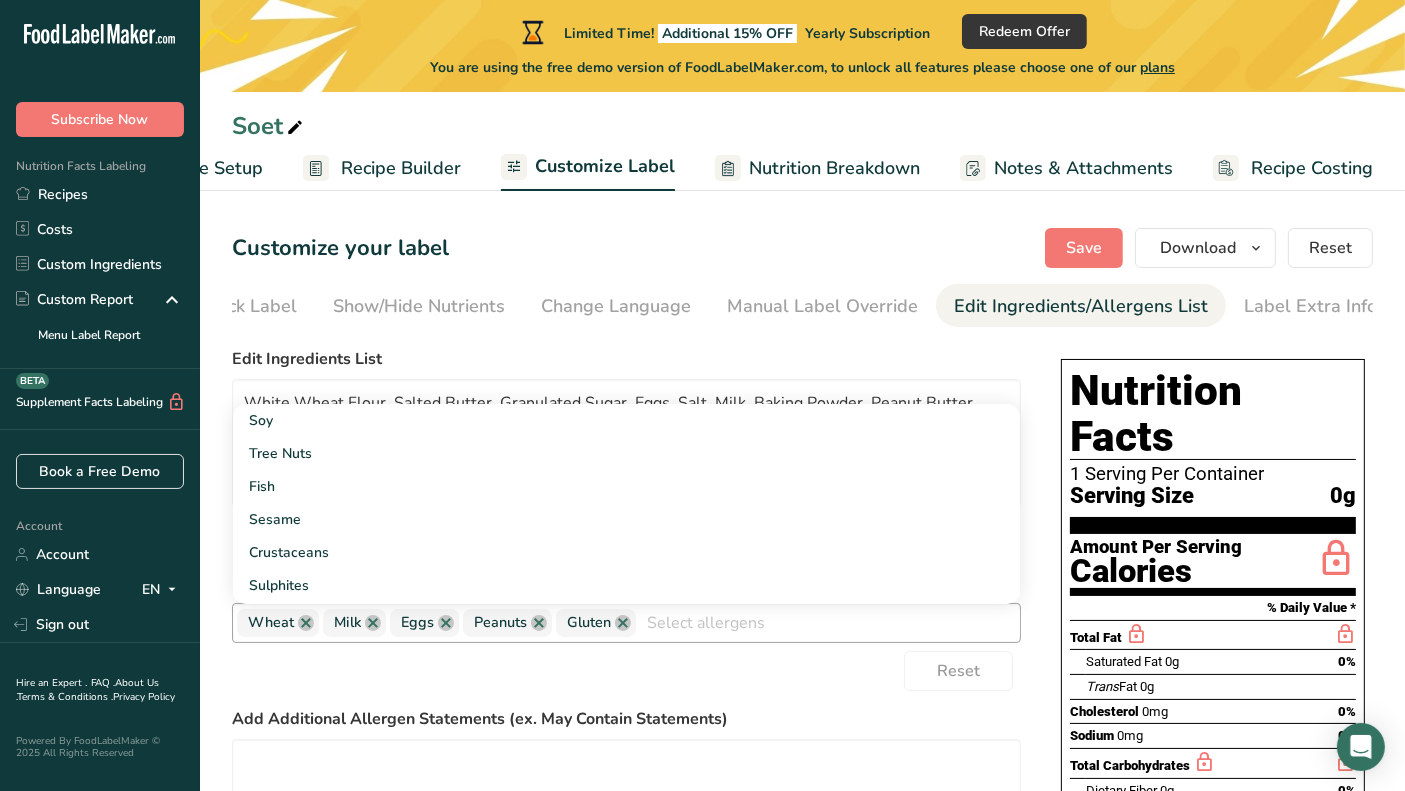 click on "Reset" at bounding box center (626, 671) 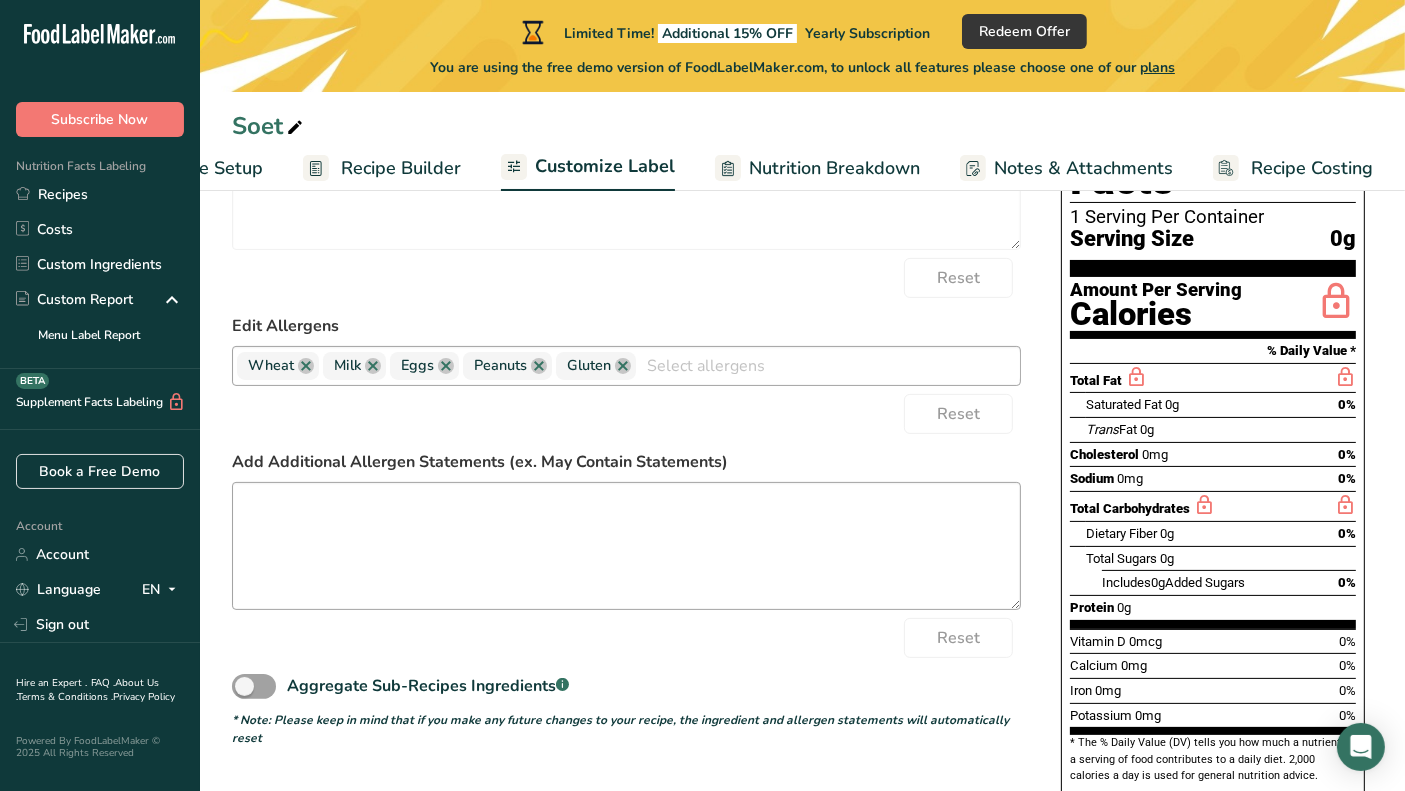 scroll, scrollTop: 0, scrollLeft: 0, axis: both 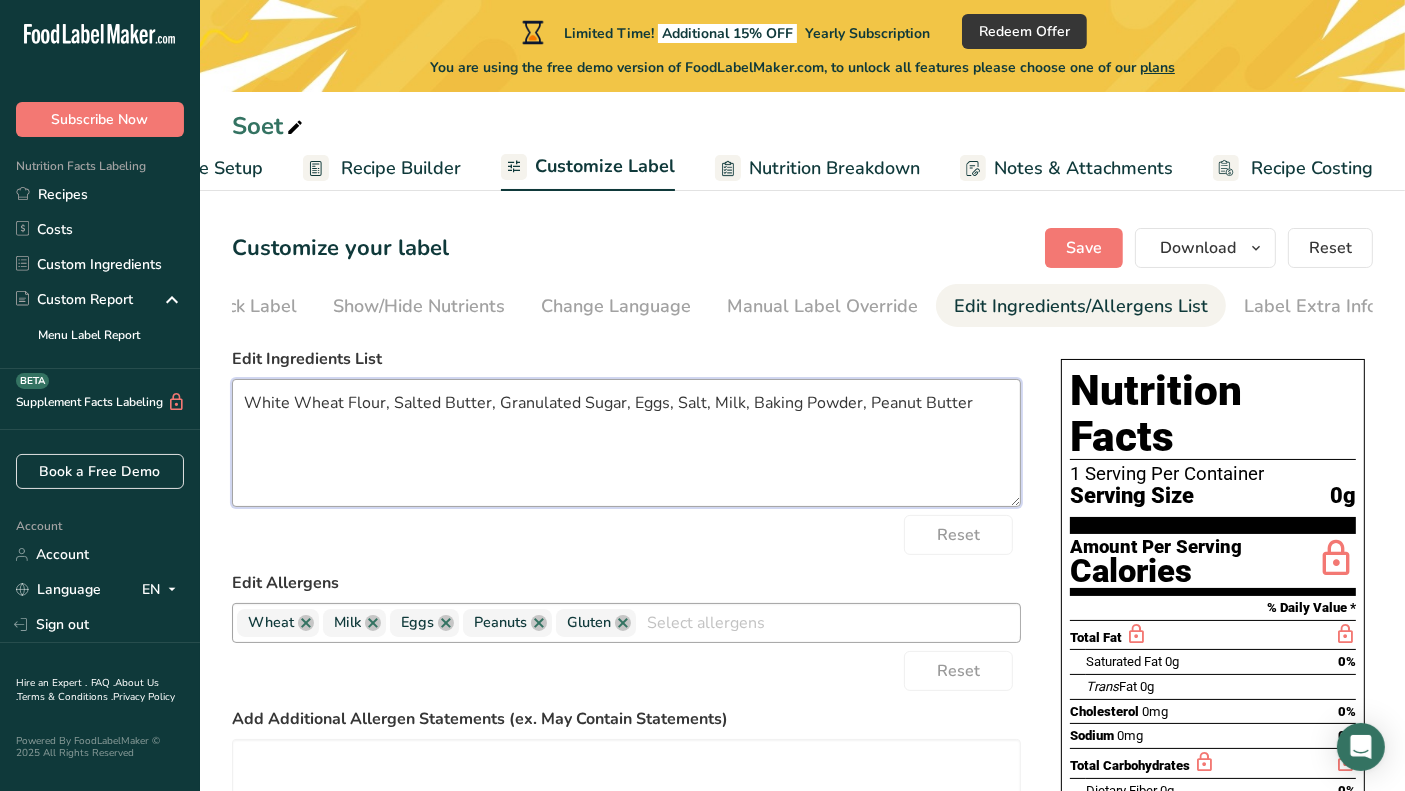 click on "White Wheat Flour, Salted Butter, Granulated Sugar, Eggs, Salt, Milk, Baking Powder, Peanut Butter" at bounding box center [626, 443] 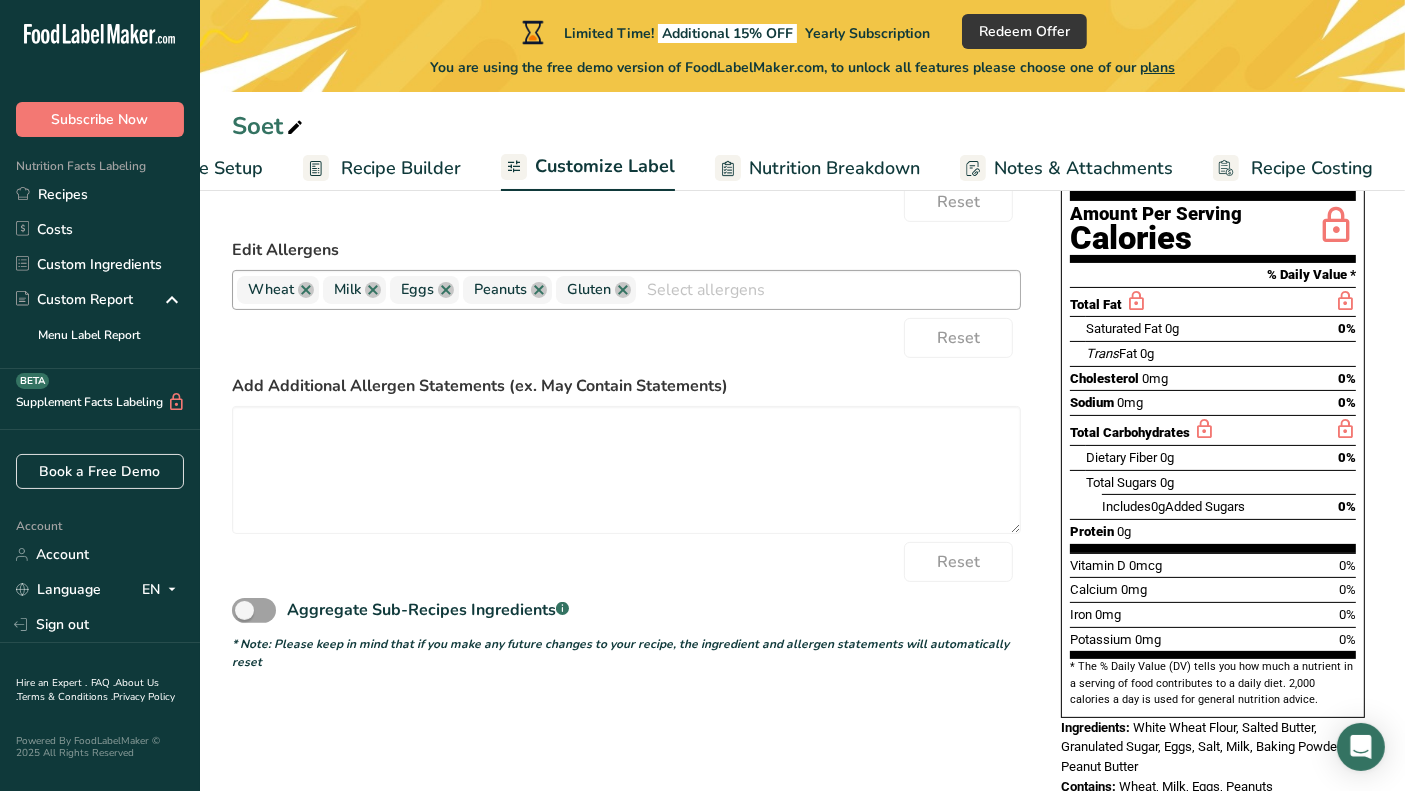 scroll, scrollTop: 0, scrollLeft: 0, axis: both 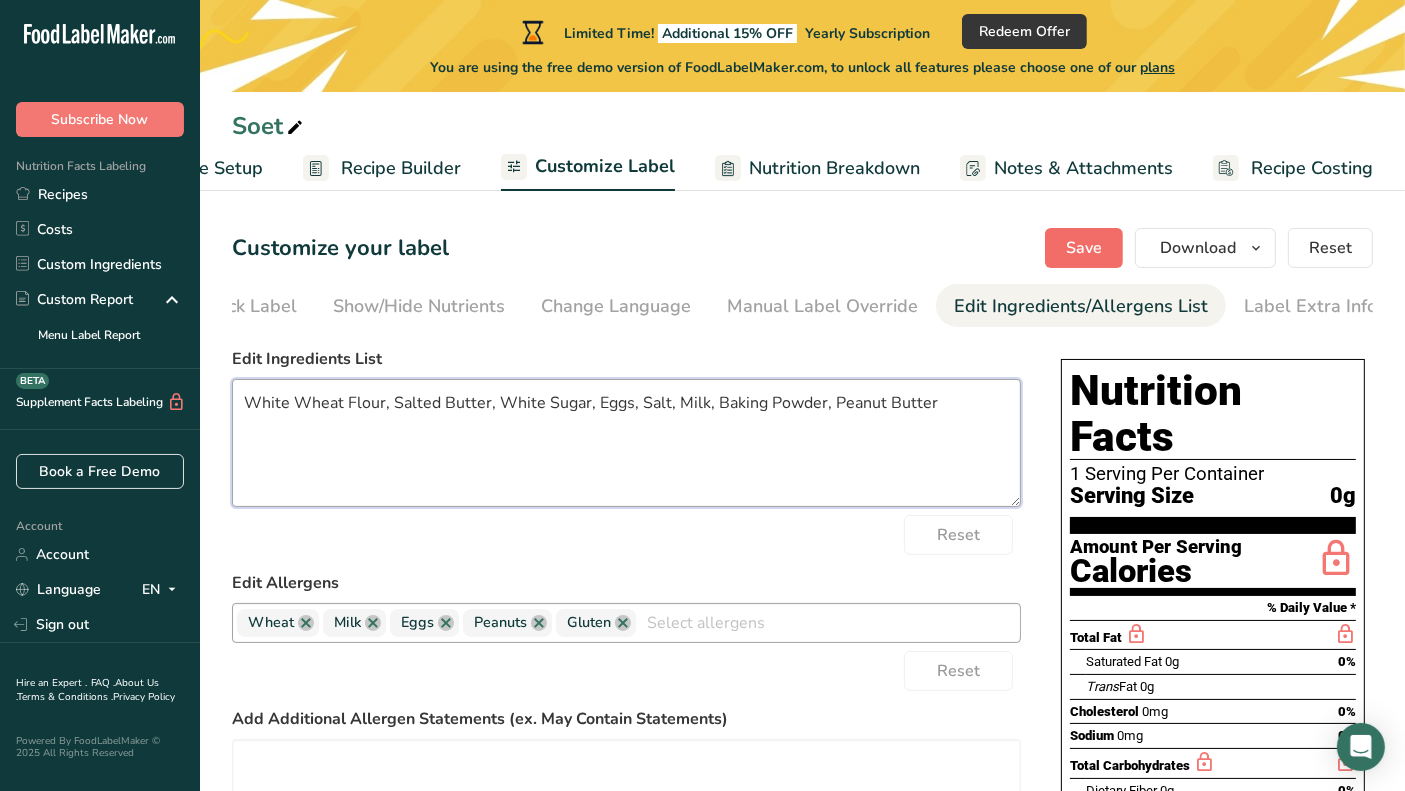 type on "White Wheat Flour, Salted Butter, White Sugar, Eggs, Salt, Milk, Baking Powder, Peanut Butter" 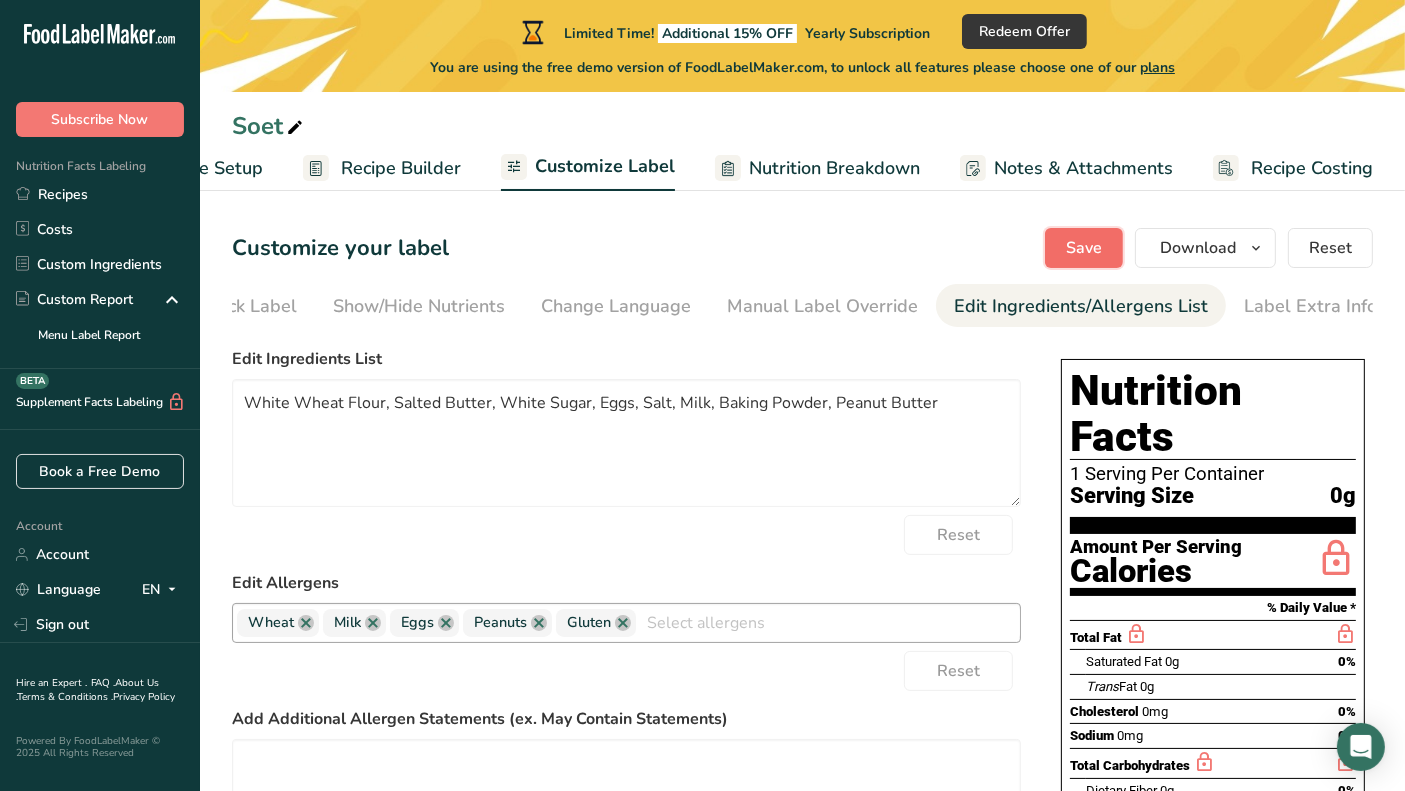 click on "Save" at bounding box center [1084, 248] 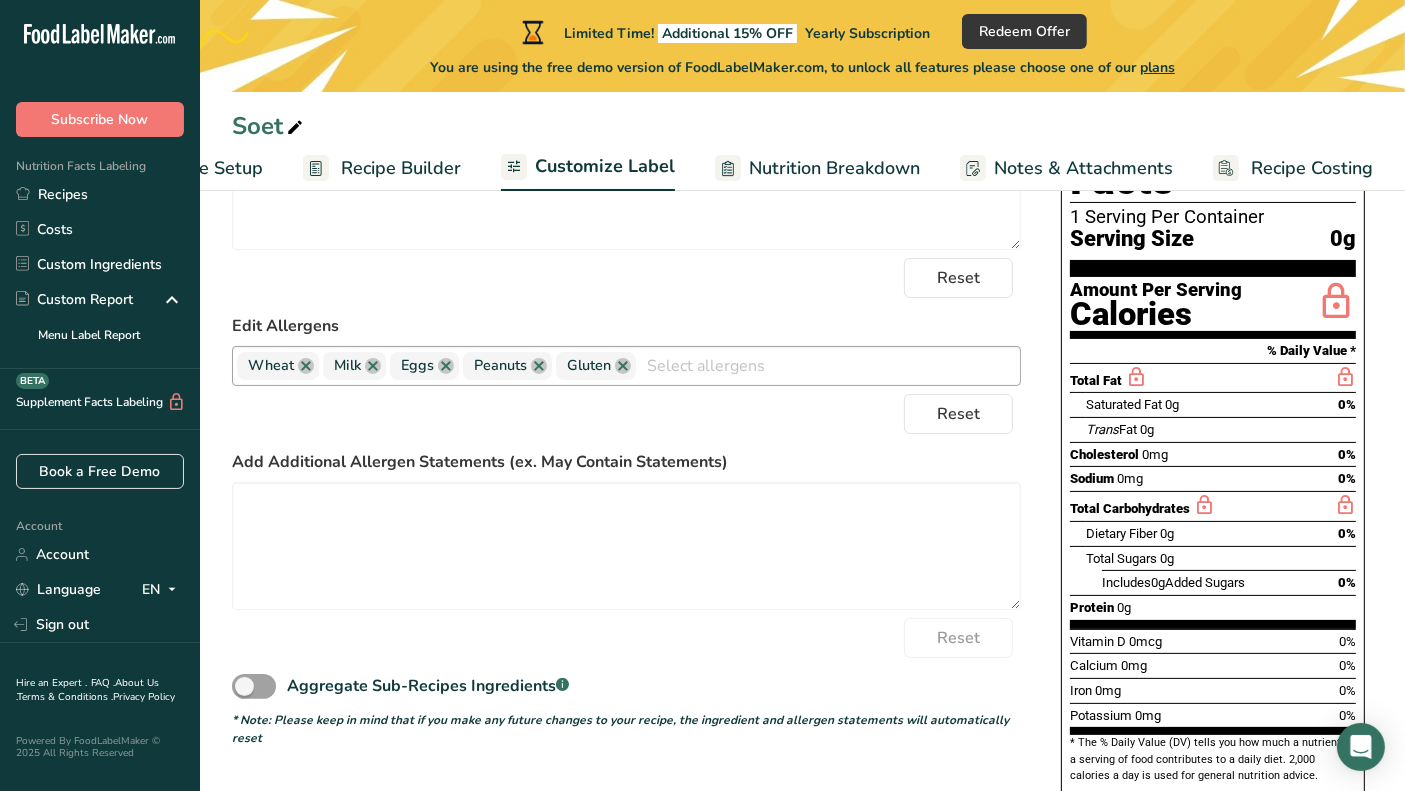 scroll, scrollTop: 340, scrollLeft: 0, axis: vertical 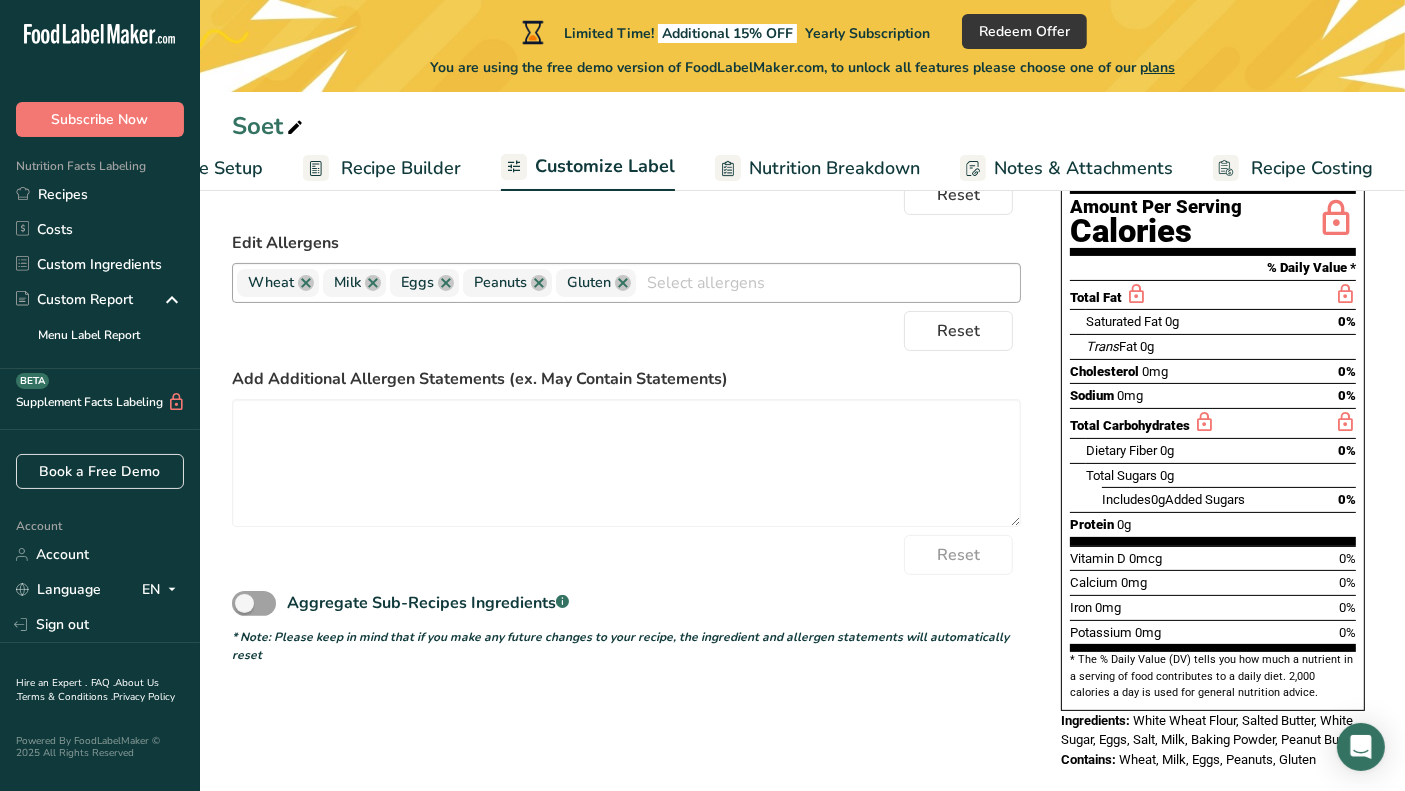 click on "Recipe Builder" at bounding box center [382, 168] 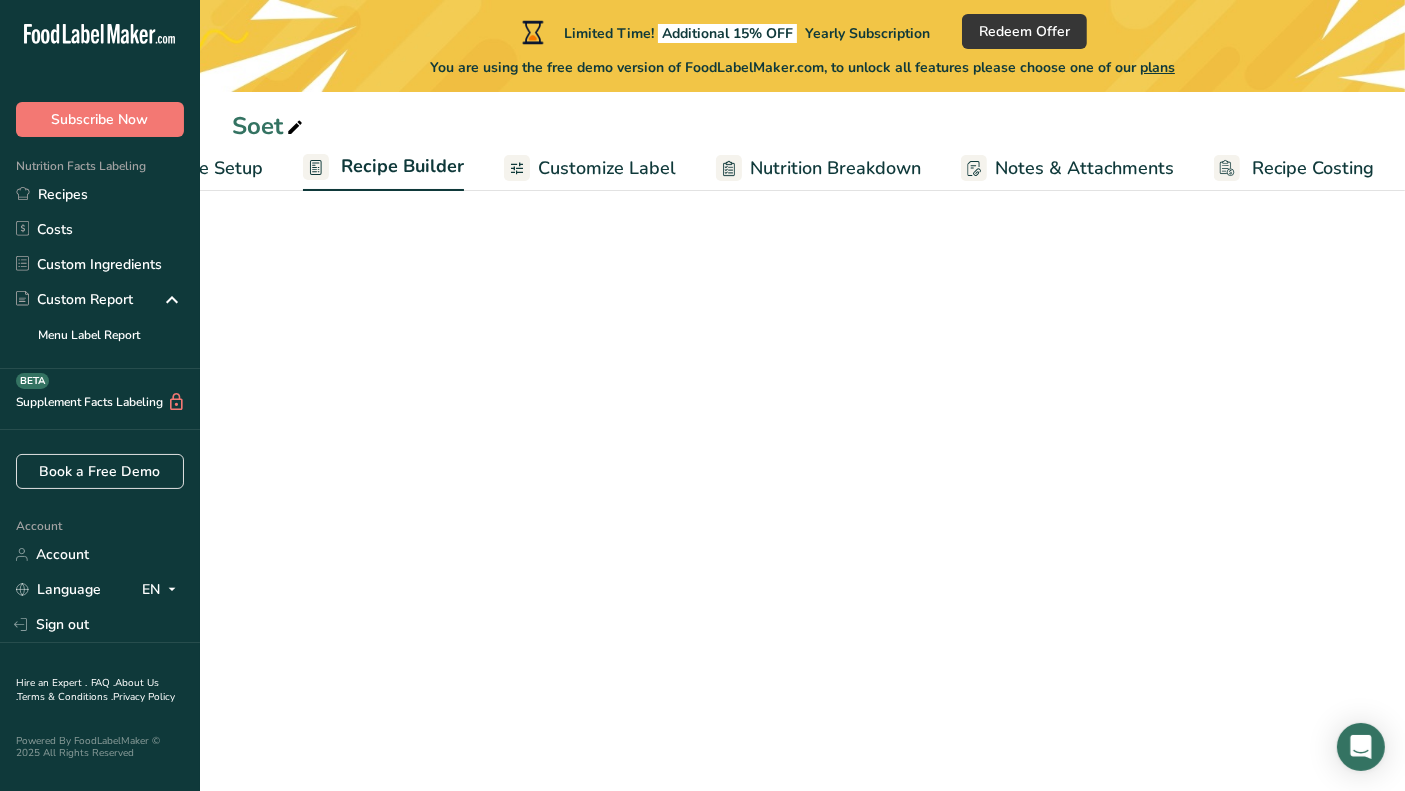 scroll, scrollTop: 0, scrollLeft: 115, axis: horizontal 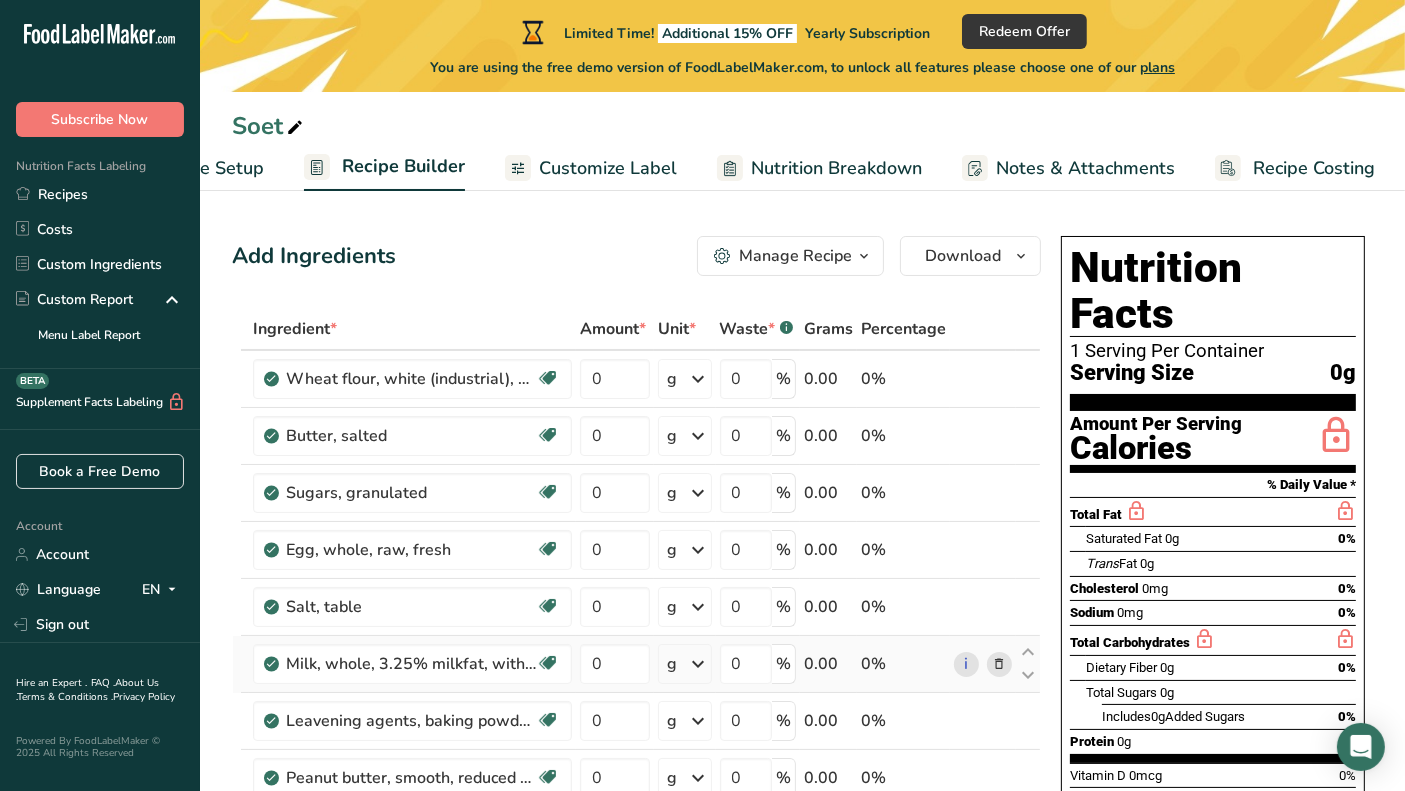 click at bounding box center [999, 664] 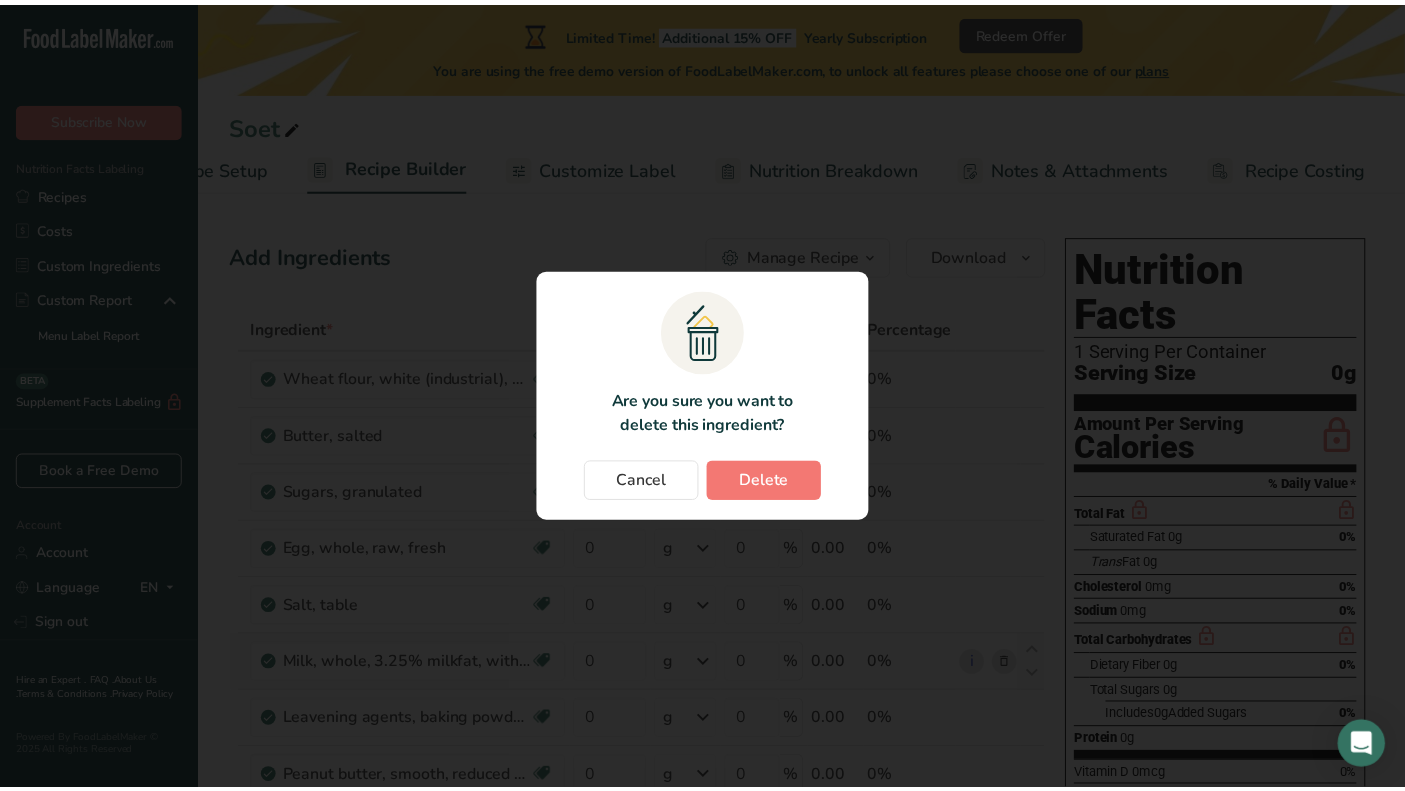 scroll, scrollTop: 0, scrollLeft: 98, axis: horizontal 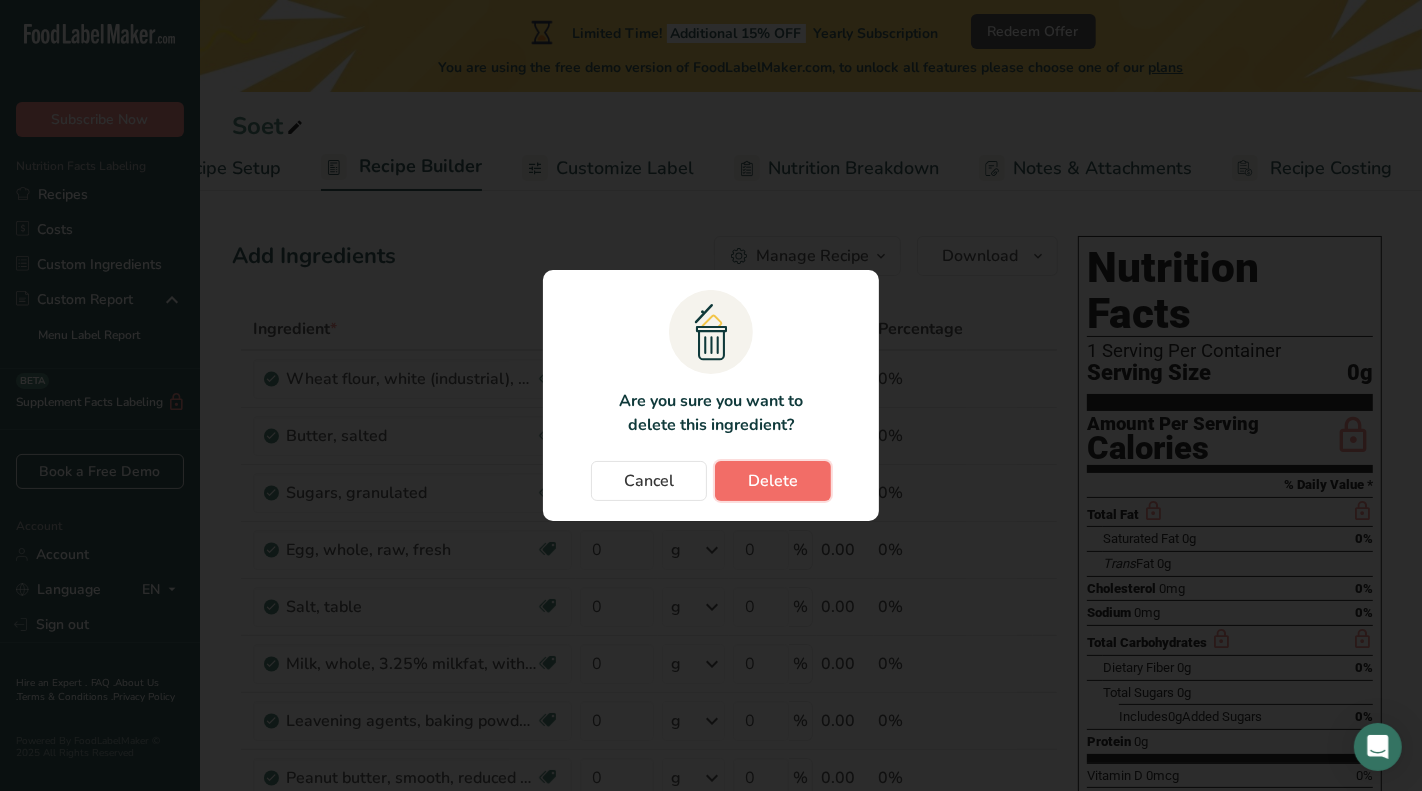 click on "Delete" at bounding box center (773, 481) 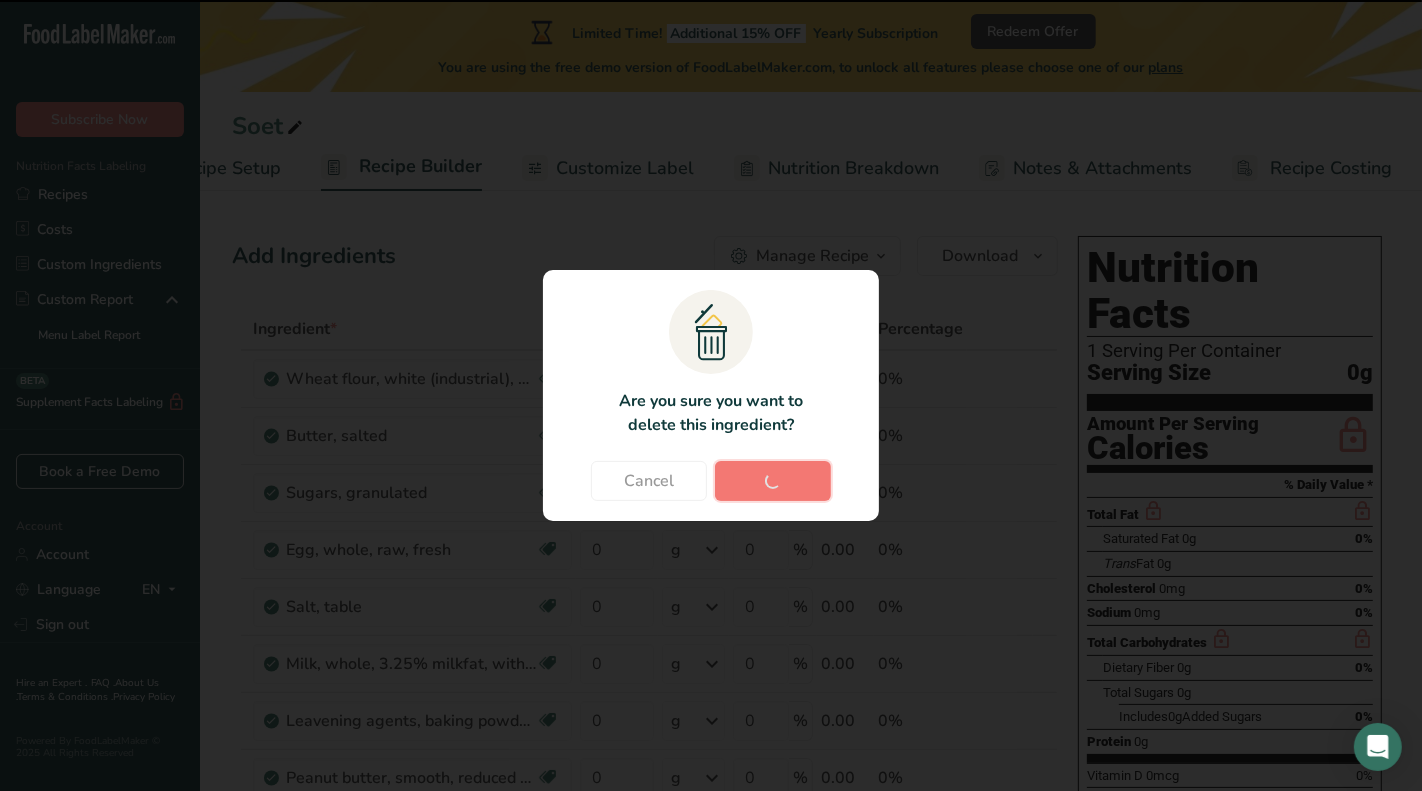 type 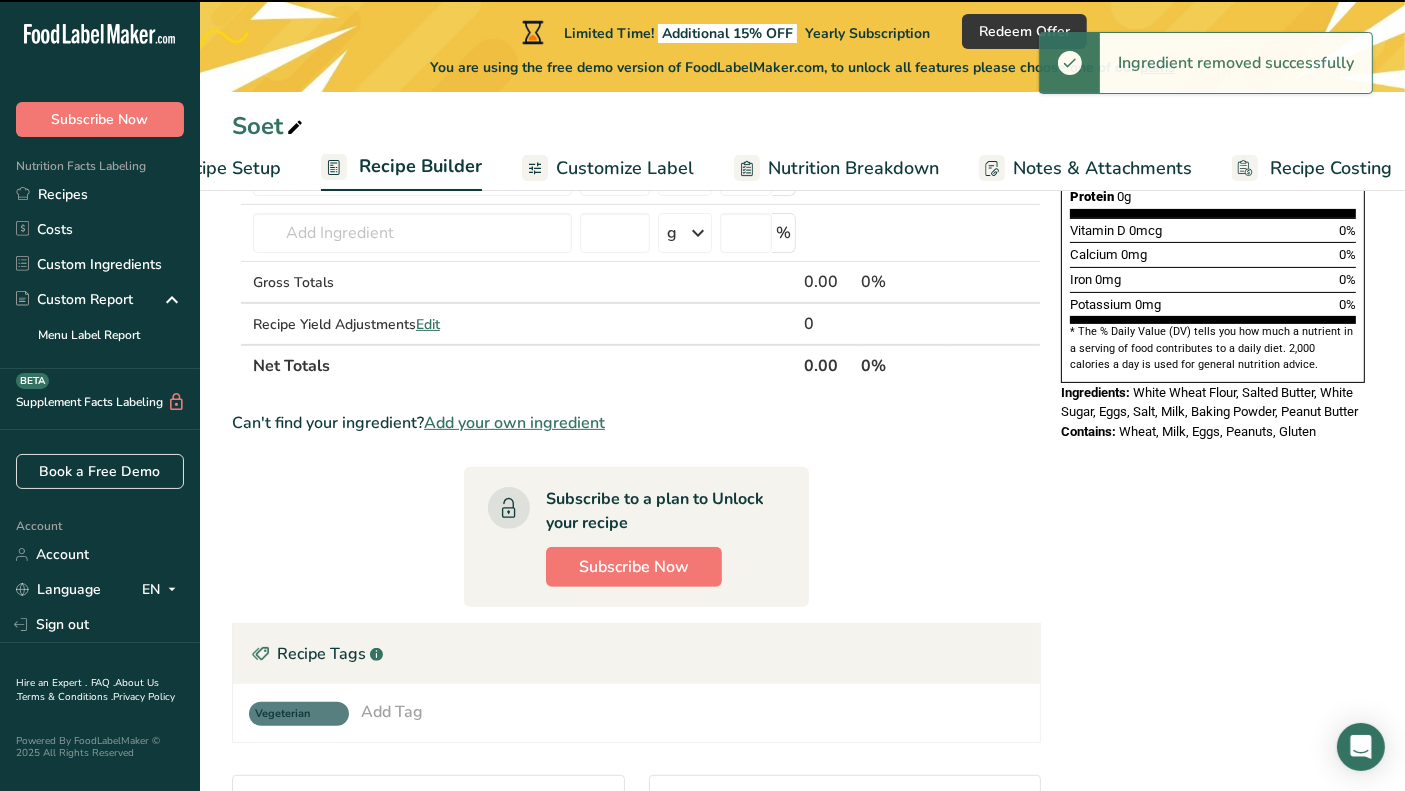 scroll, scrollTop: 555, scrollLeft: 0, axis: vertical 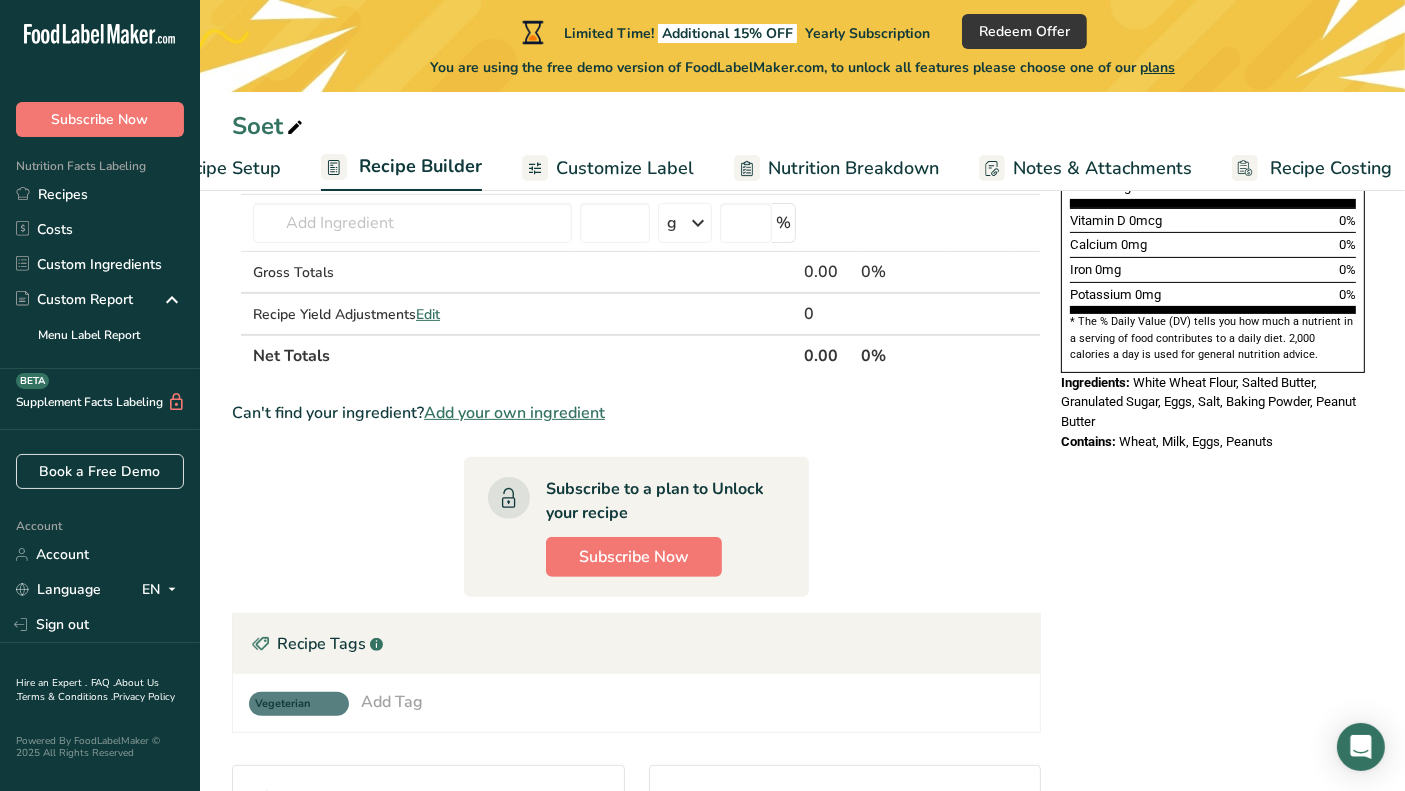 click on "Nutrition Facts
1 Serving Per Container
Serving Size
0g
Amount Per Serving
Calories
% Daily Value *
Total Fat
Saturated Fat
0g
0%
Trans  Fat
0g
Cholesterol
0mg
0%
Sodium
0mg
0%
Total Carbohydrates
Dietary Fiber
0g
0%
Total Sugars
0g
Includes" at bounding box center (1213, 392) 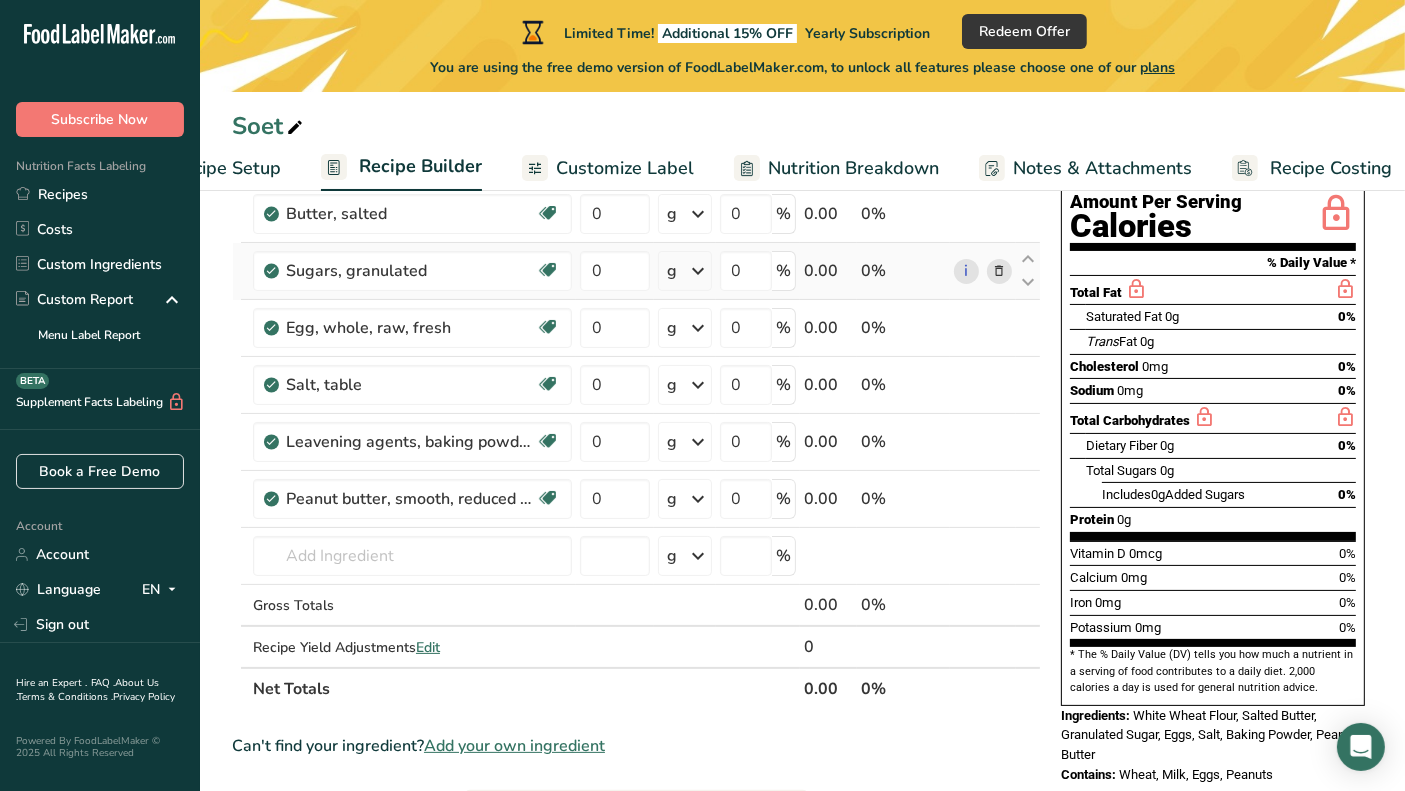 scroll, scrollTop: 0, scrollLeft: 0, axis: both 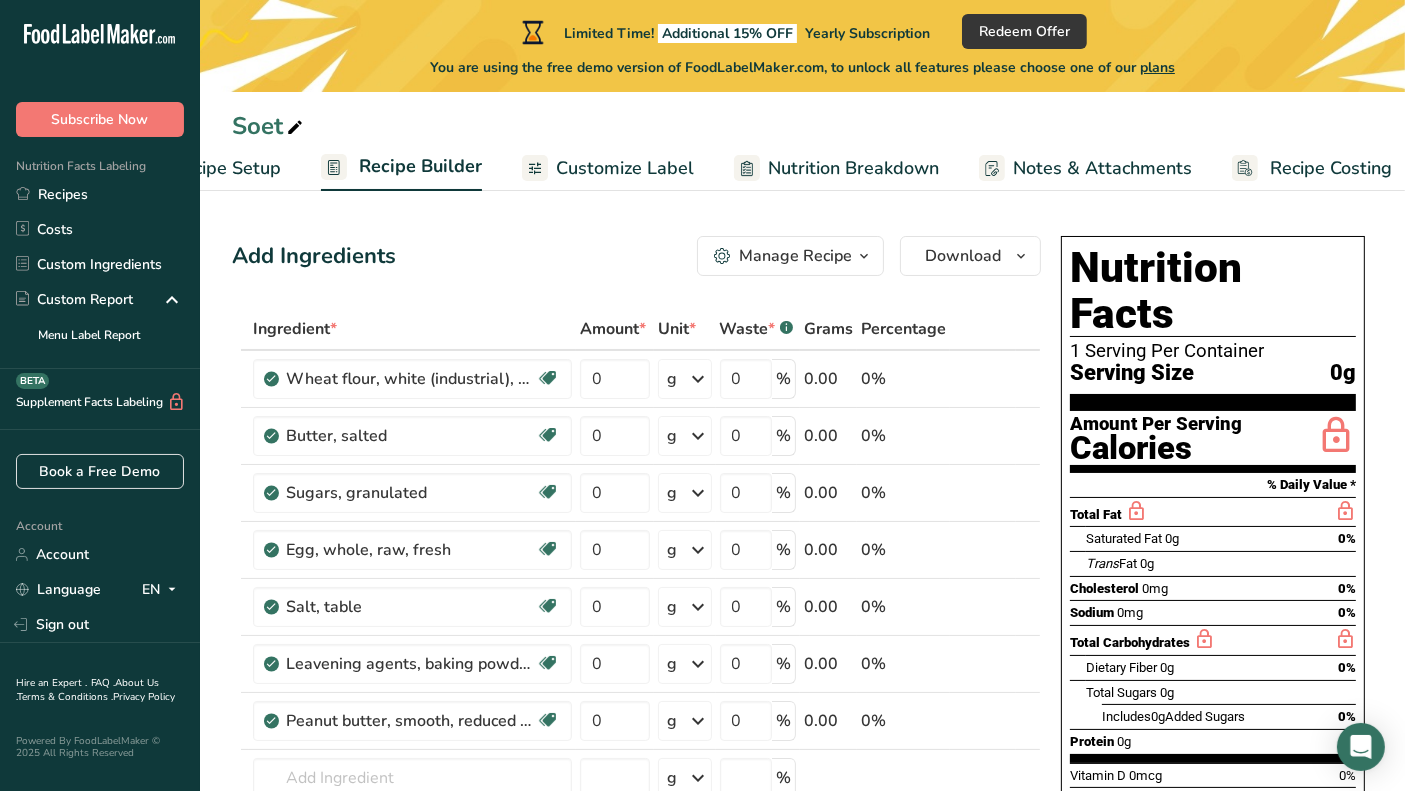 click on "Customize Label" at bounding box center [625, 168] 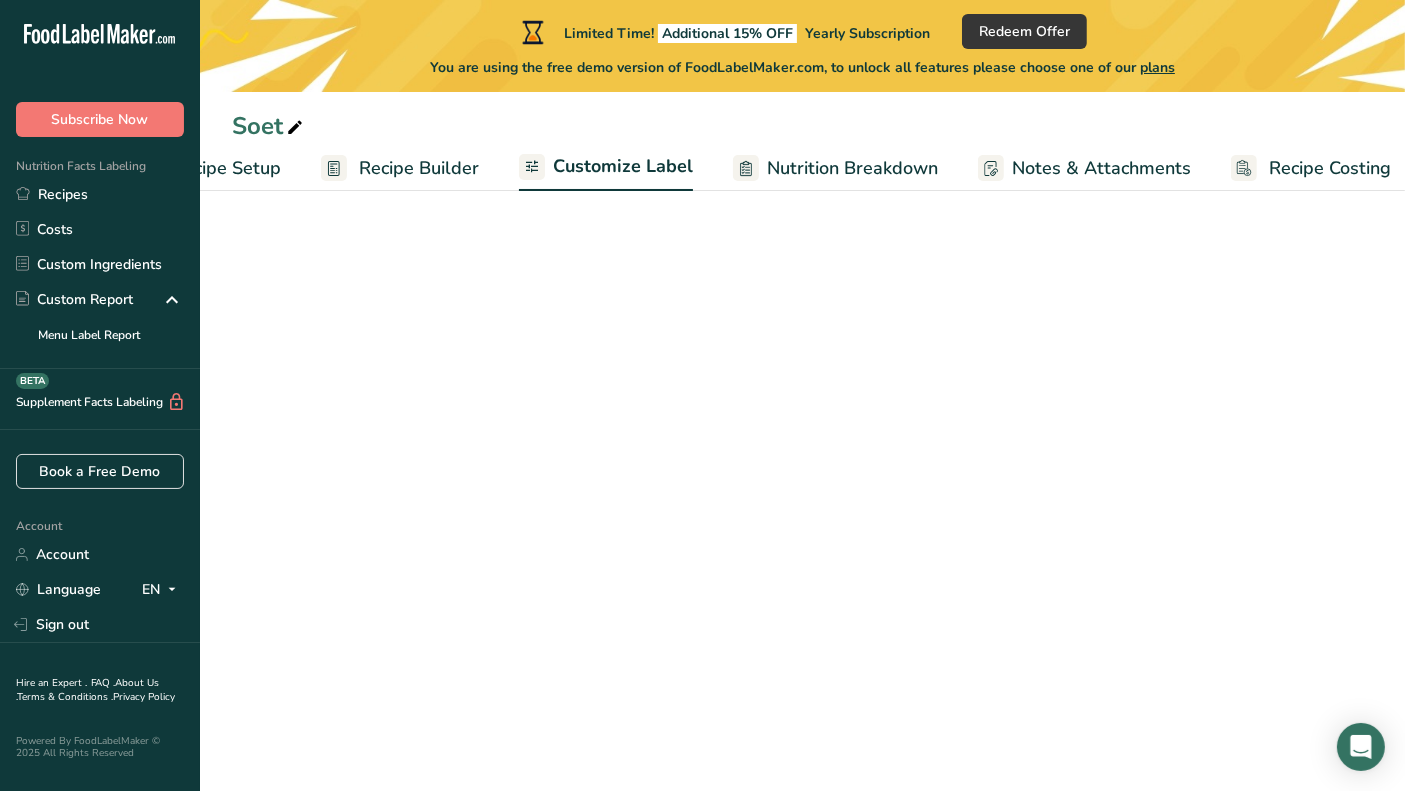 scroll, scrollTop: 0, scrollLeft: 116, axis: horizontal 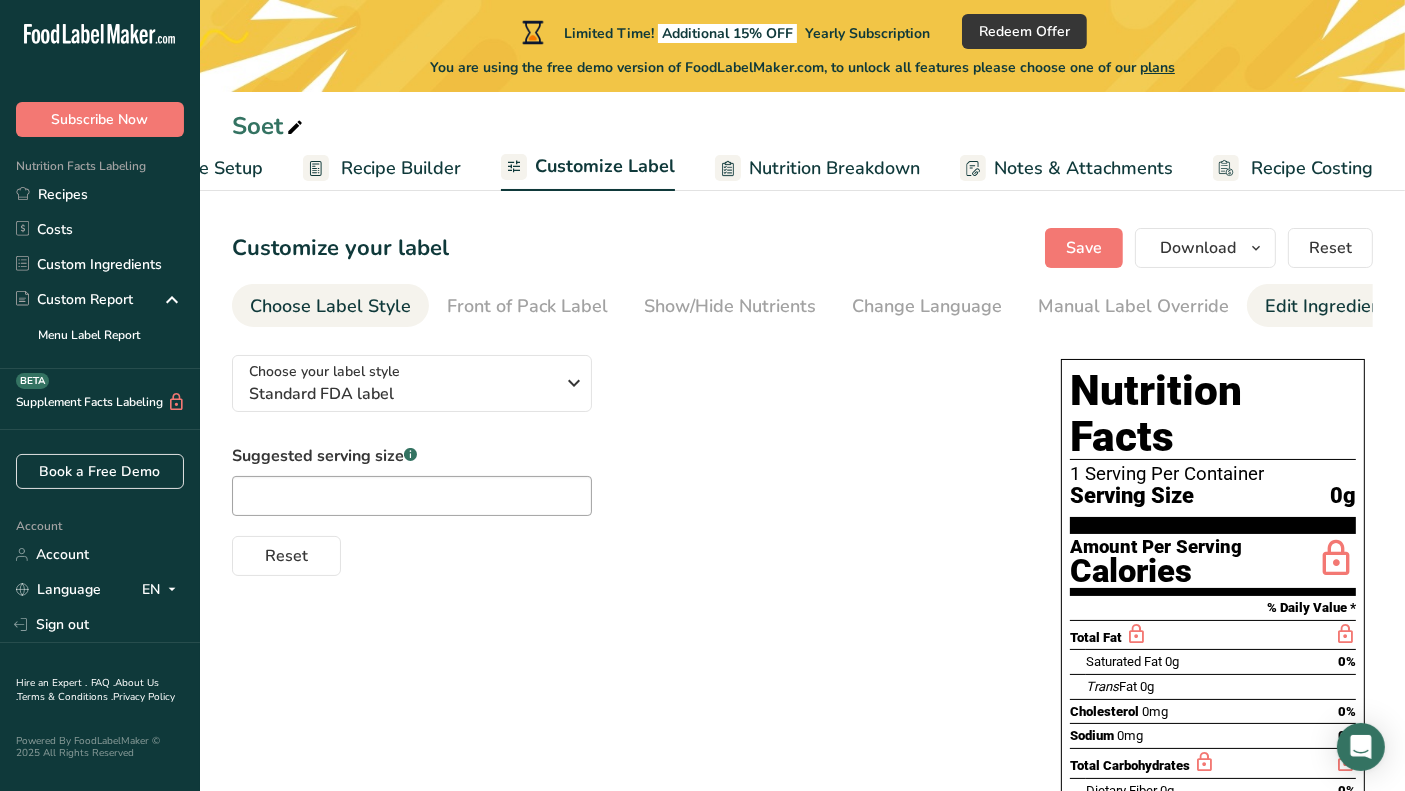 click on "Edit Ingredients/Allergens List" at bounding box center [1392, 306] 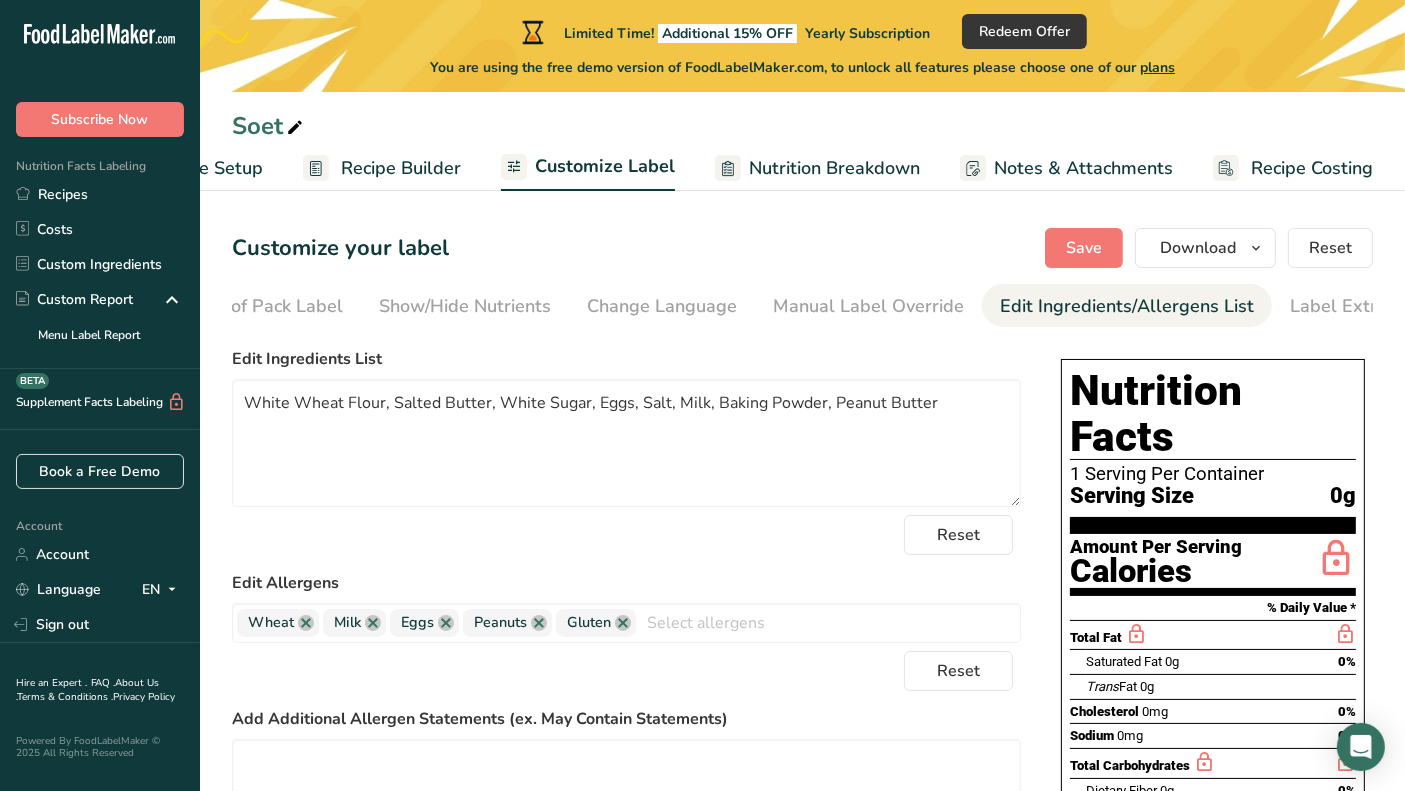 scroll, scrollTop: 0, scrollLeft: 311, axis: horizontal 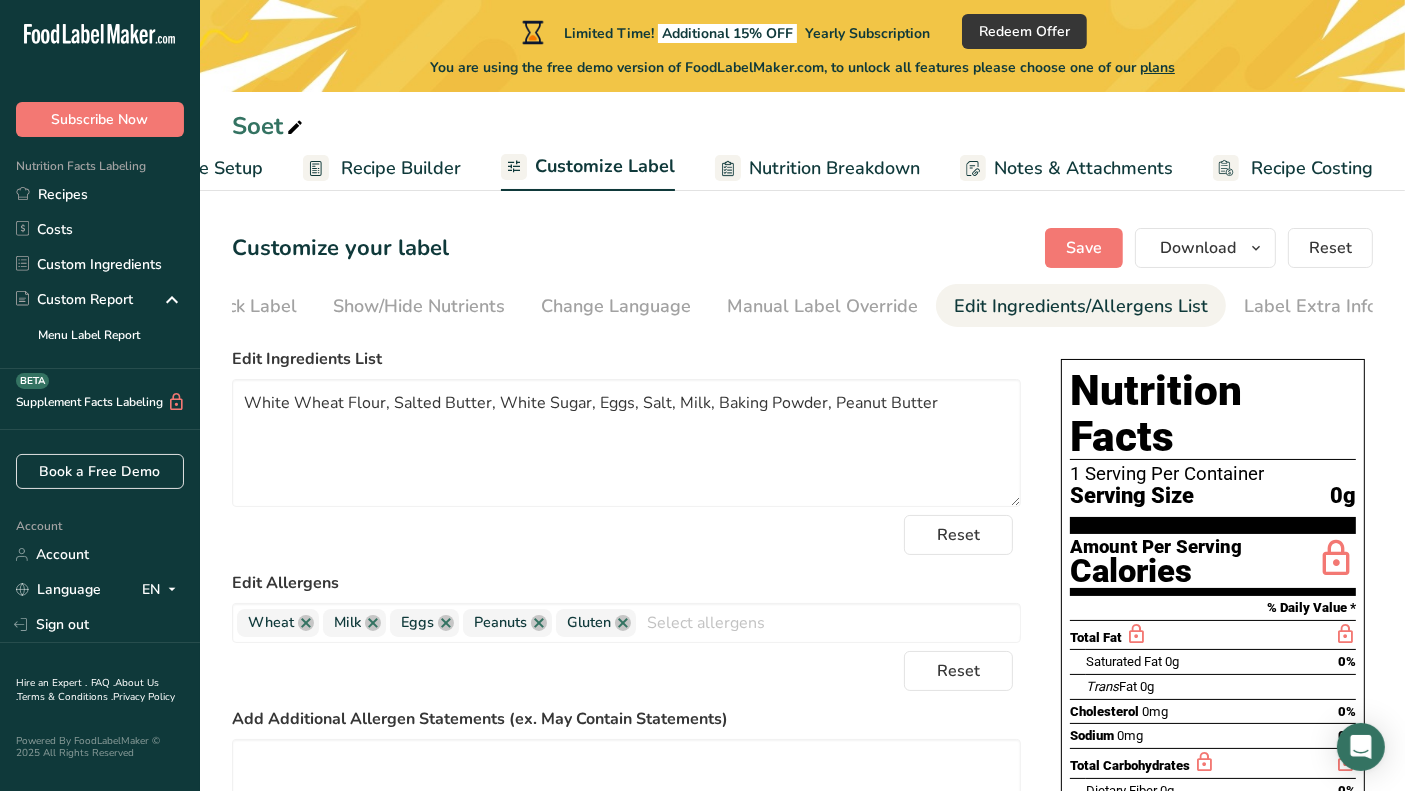 click on "Recipe Builder" at bounding box center [401, 168] 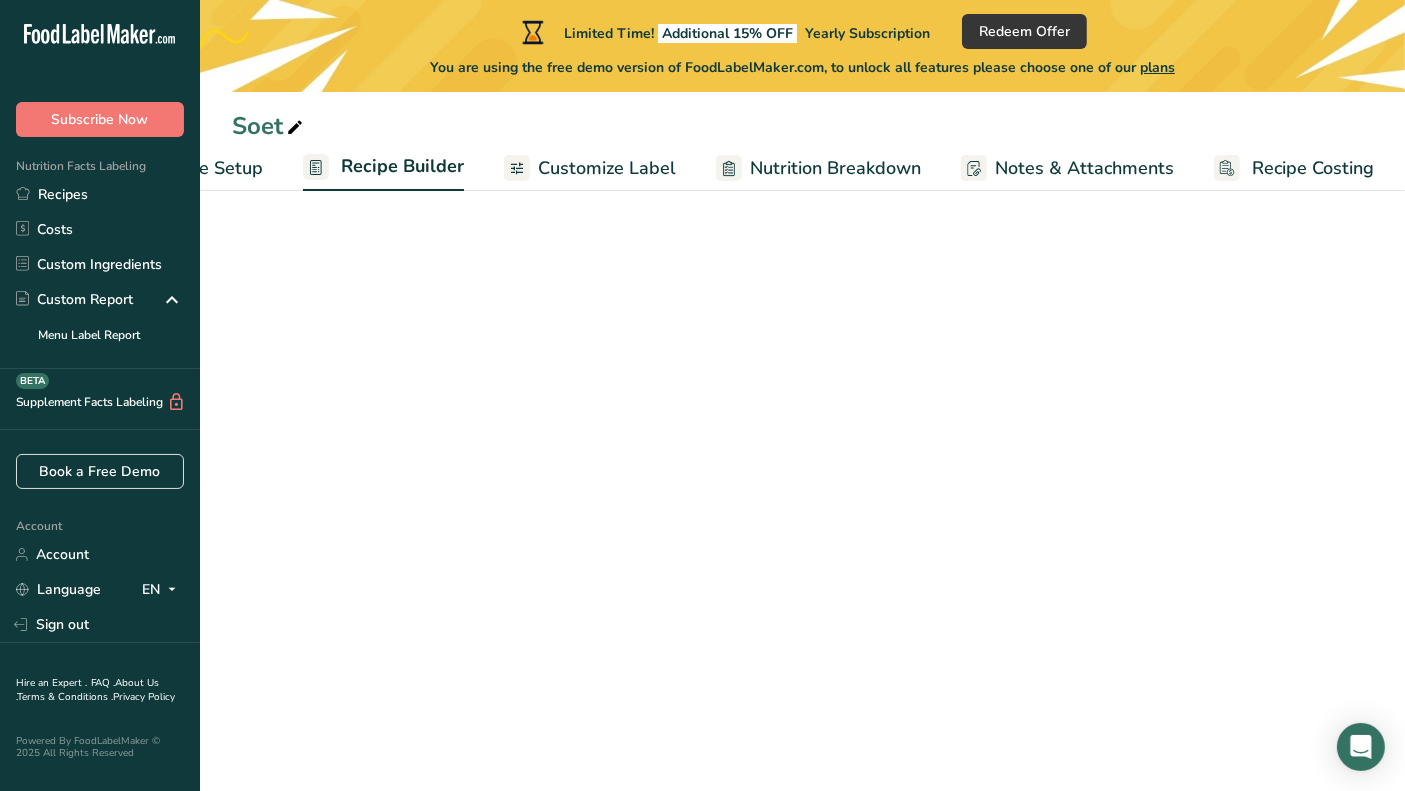 scroll, scrollTop: 0, scrollLeft: 115, axis: horizontal 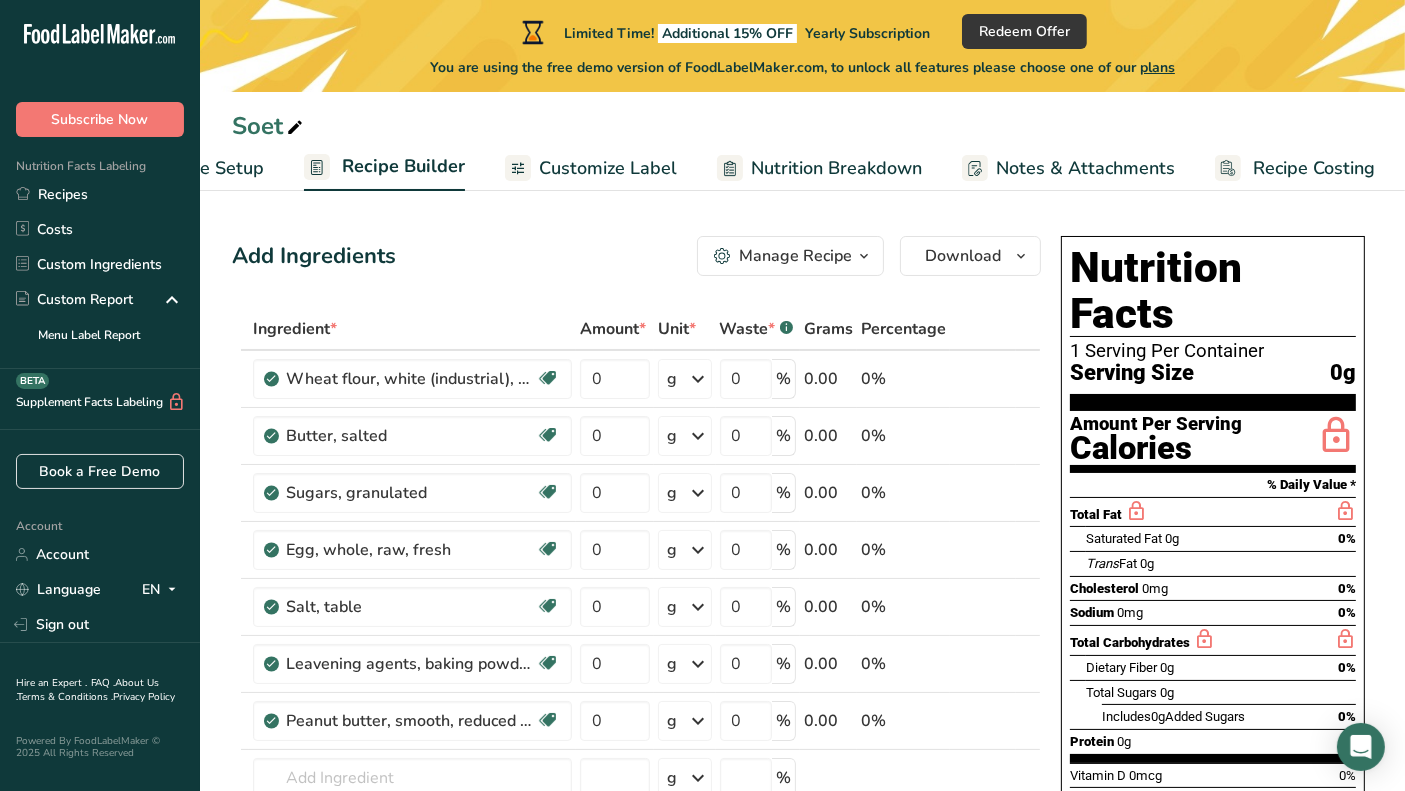 click on "Customize Label" at bounding box center [608, 168] 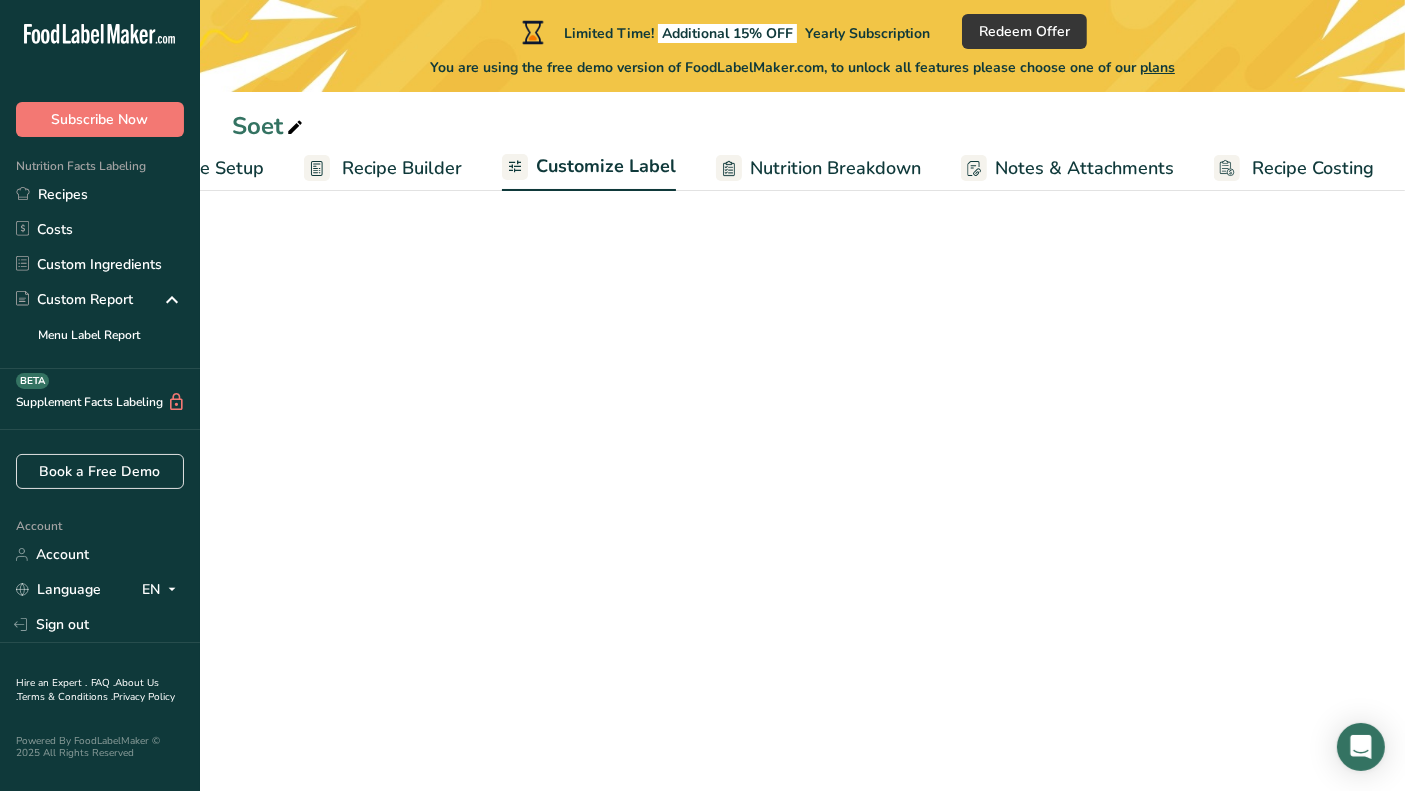 scroll, scrollTop: 0, scrollLeft: 116, axis: horizontal 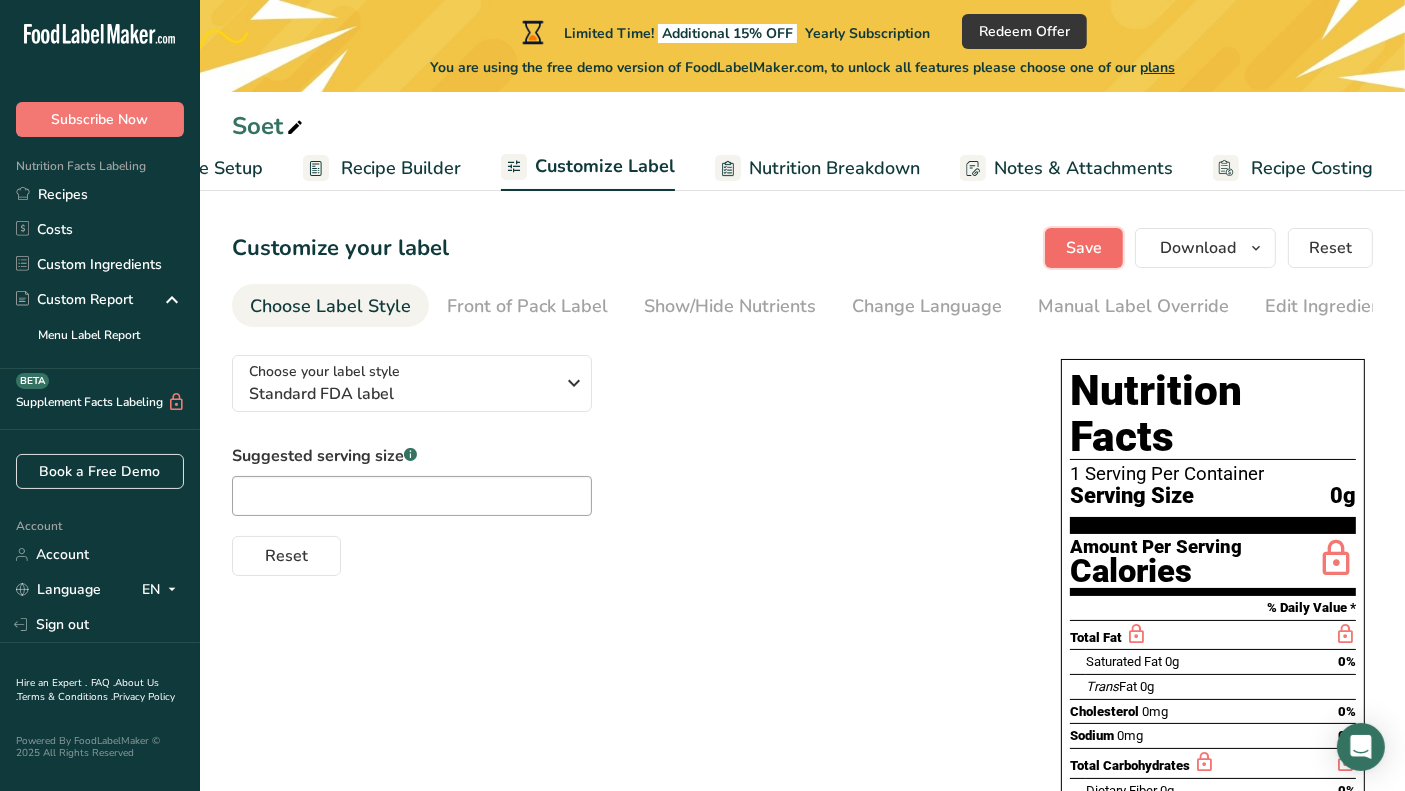 click on "Save" at bounding box center (1084, 248) 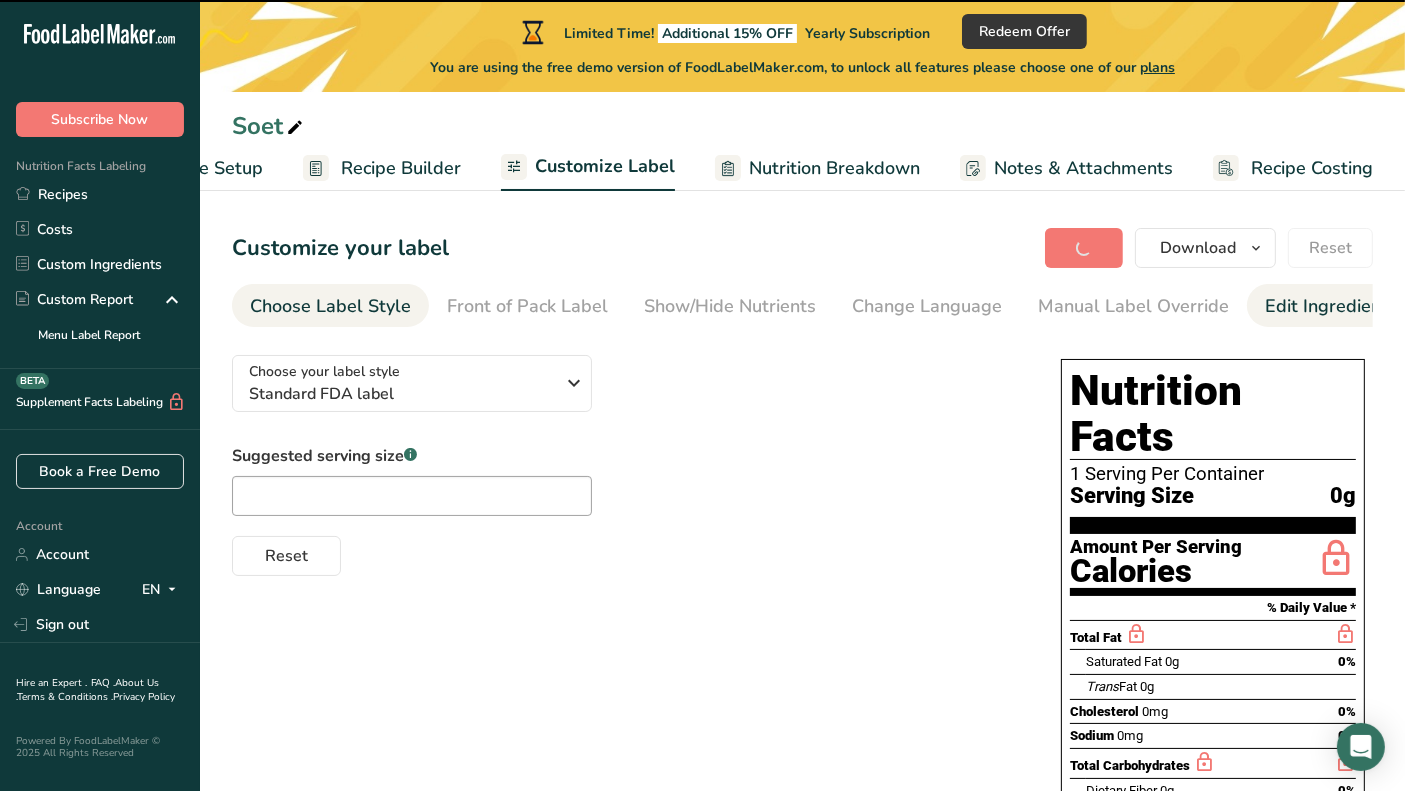 click on "Edit Ingredients/Allergens List" at bounding box center [1392, 306] 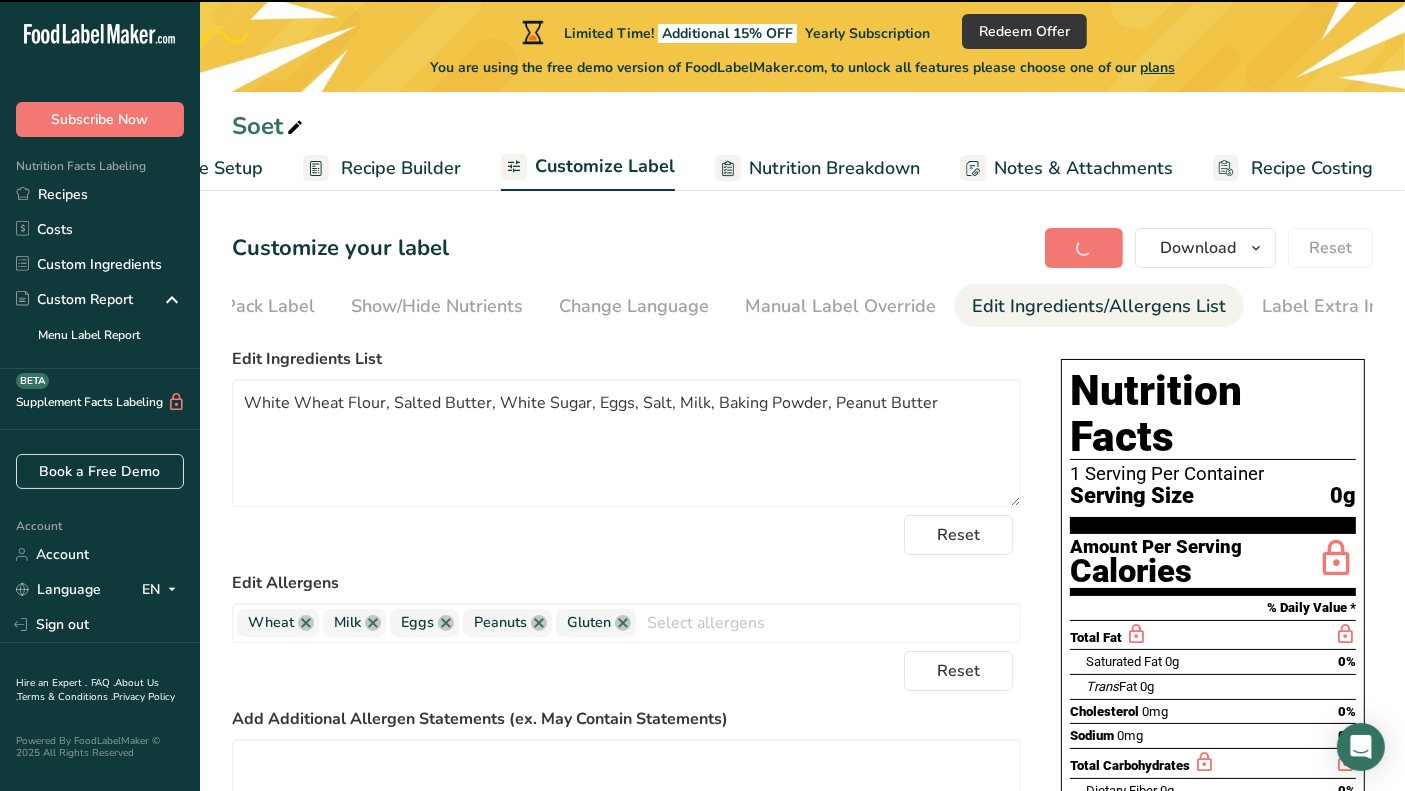scroll, scrollTop: 0, scrollLeft: 311, axis: horizontal 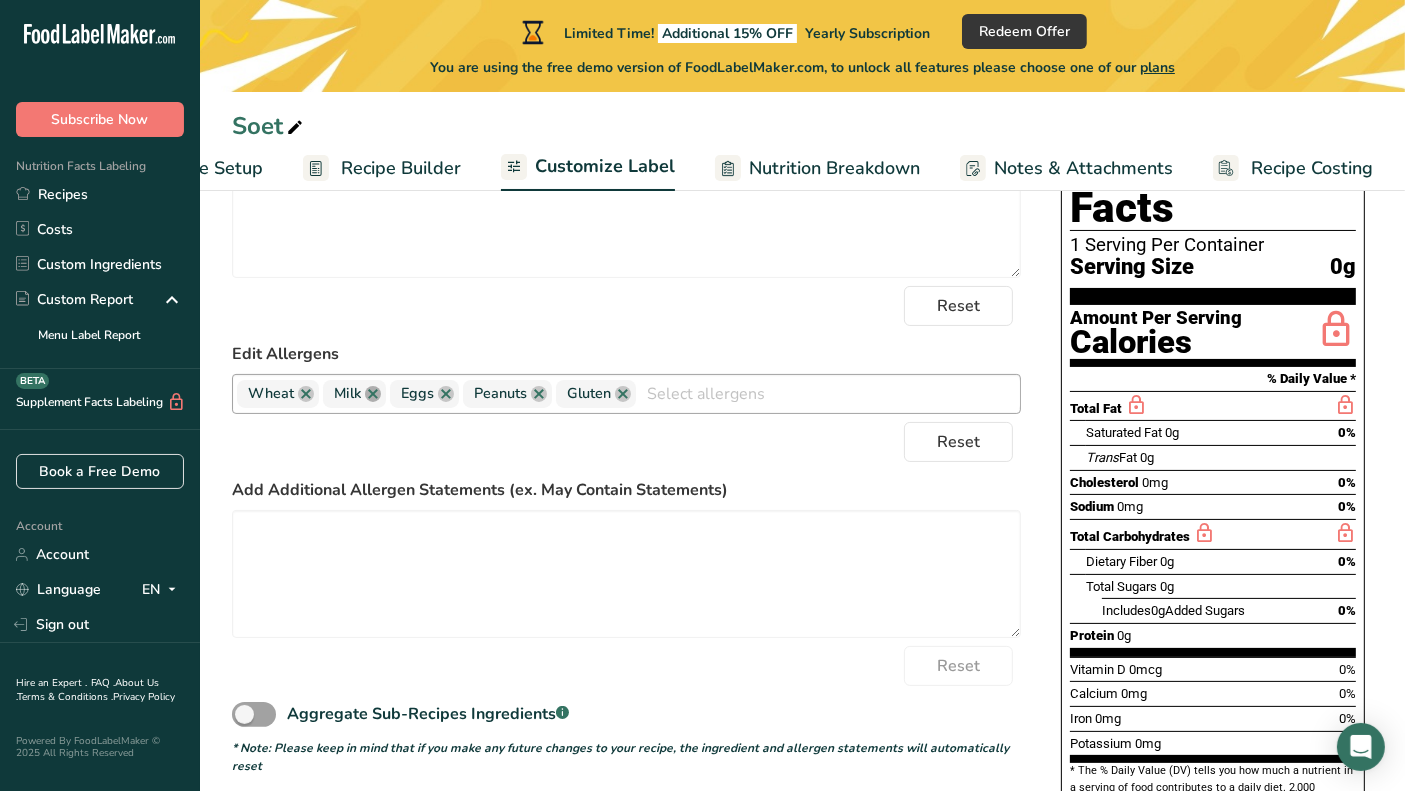 click at bounding box center [373, 394] 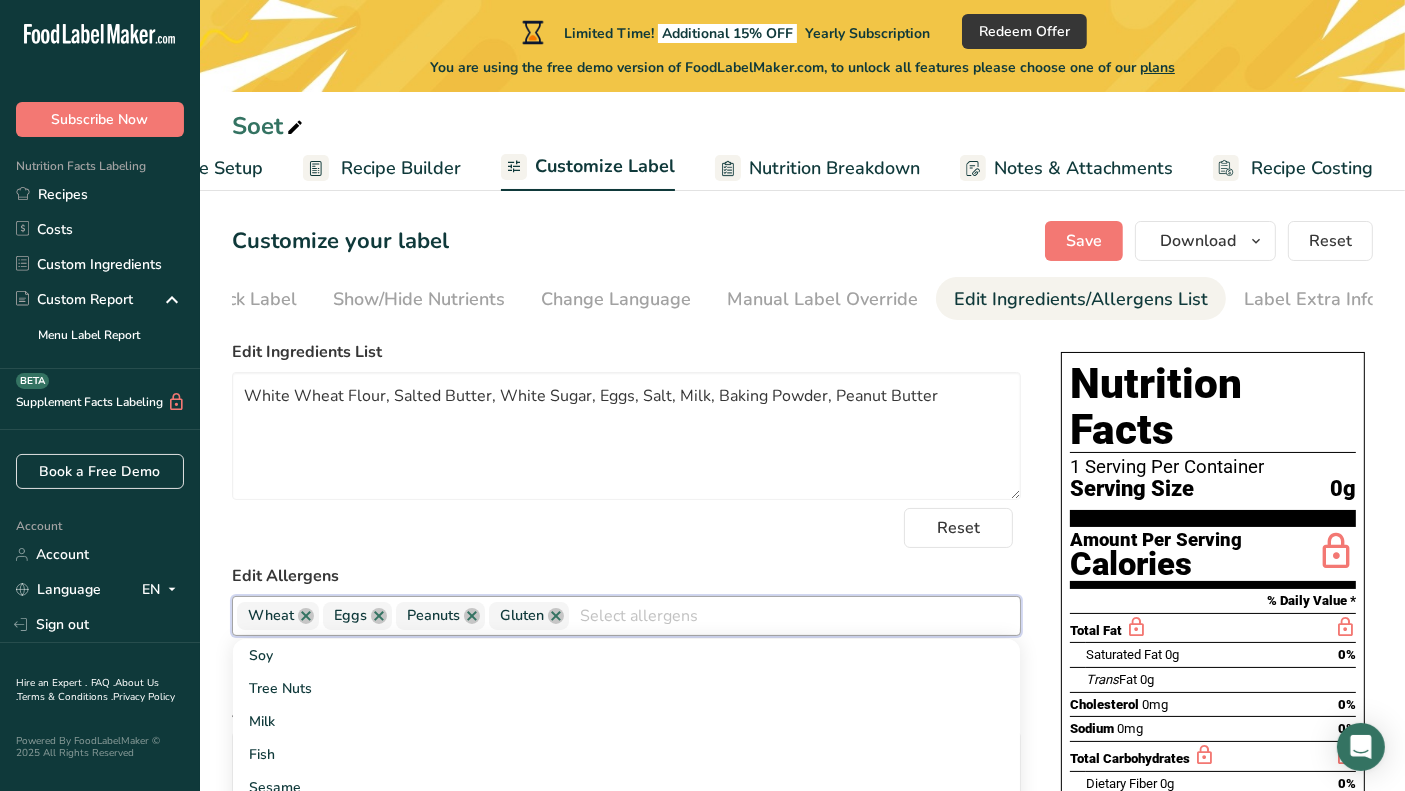 scroll, scrollTop: 0, scrollLeft: 0, axis: both 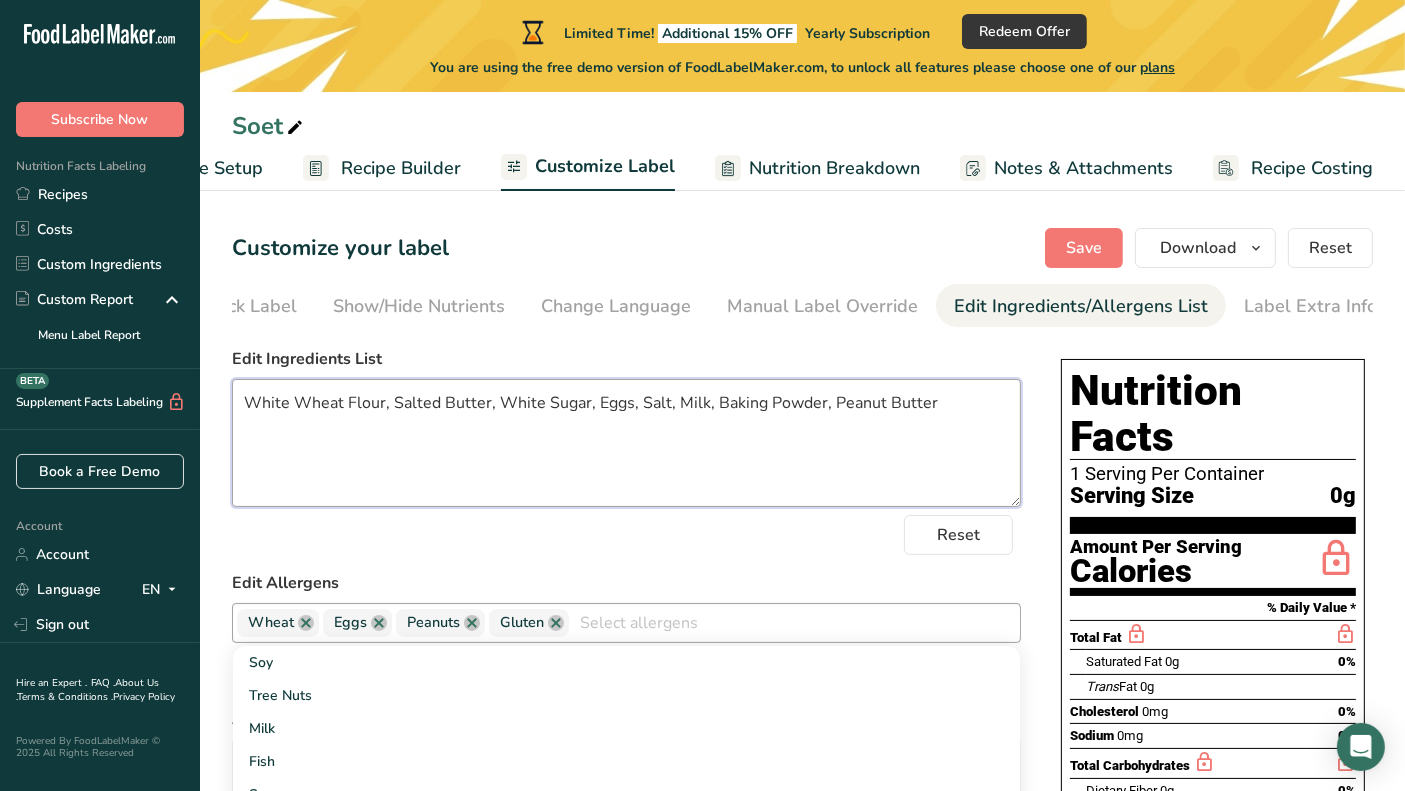 click on "White Wheat Flour, Salted Butter, White Sugar, Eggs, Salt, Milk, Baking Powder, Peanut Butter" at bounding box center [626, 443] 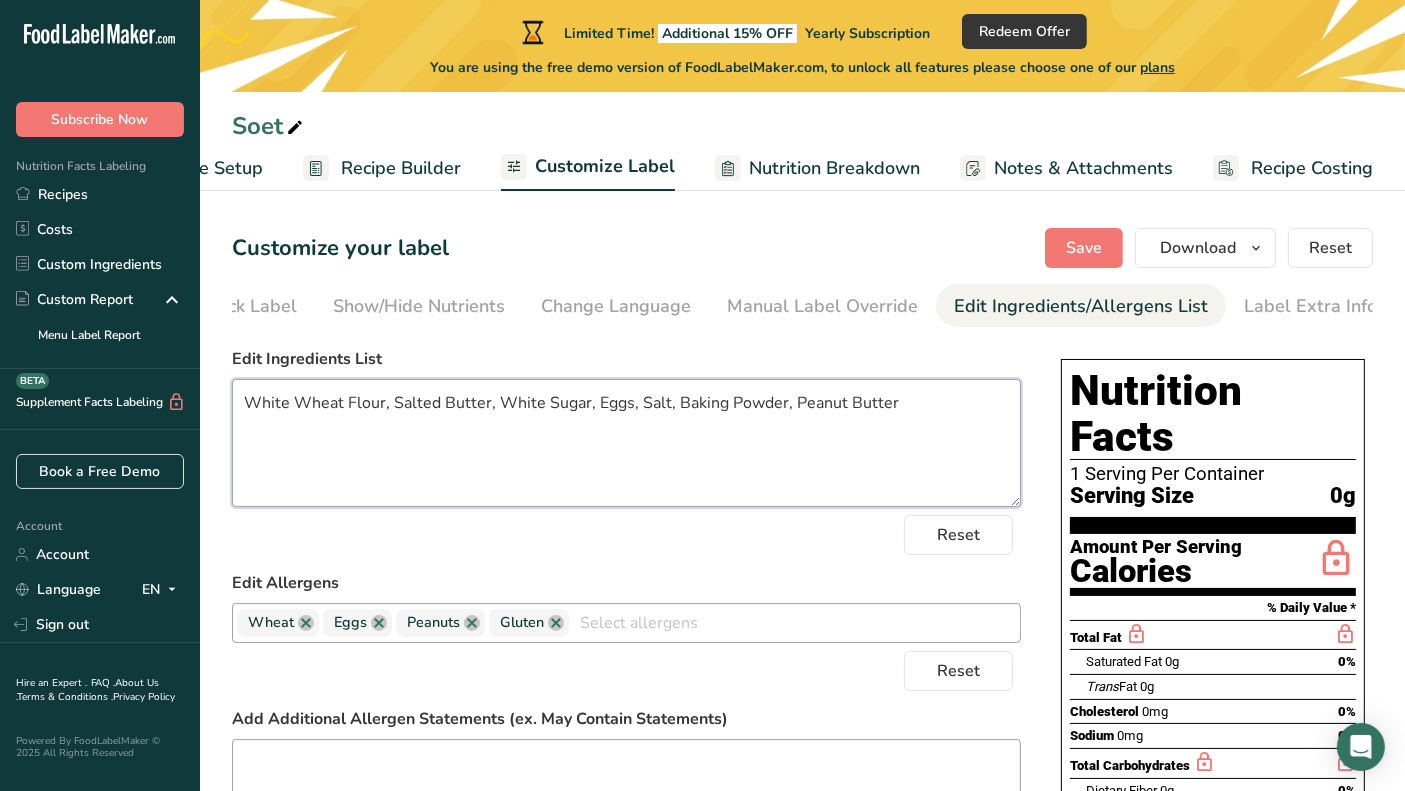 scroll, scrollTop: 0, scrollLeft: 0, axis: both 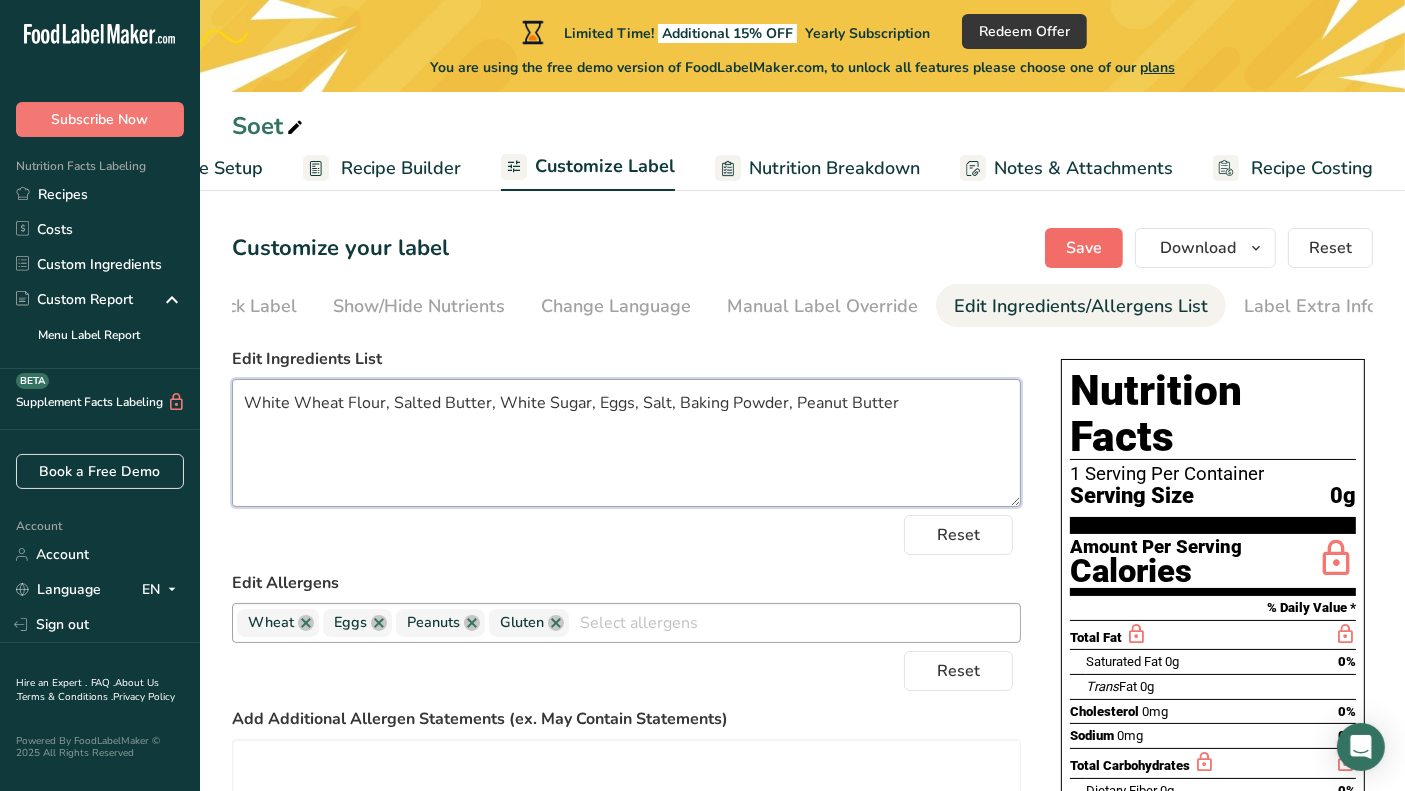 type on "White Wheat Flour, Salted Butter, White Sugar, Eggs, Salt, Baking Powder, Peanut Butter" 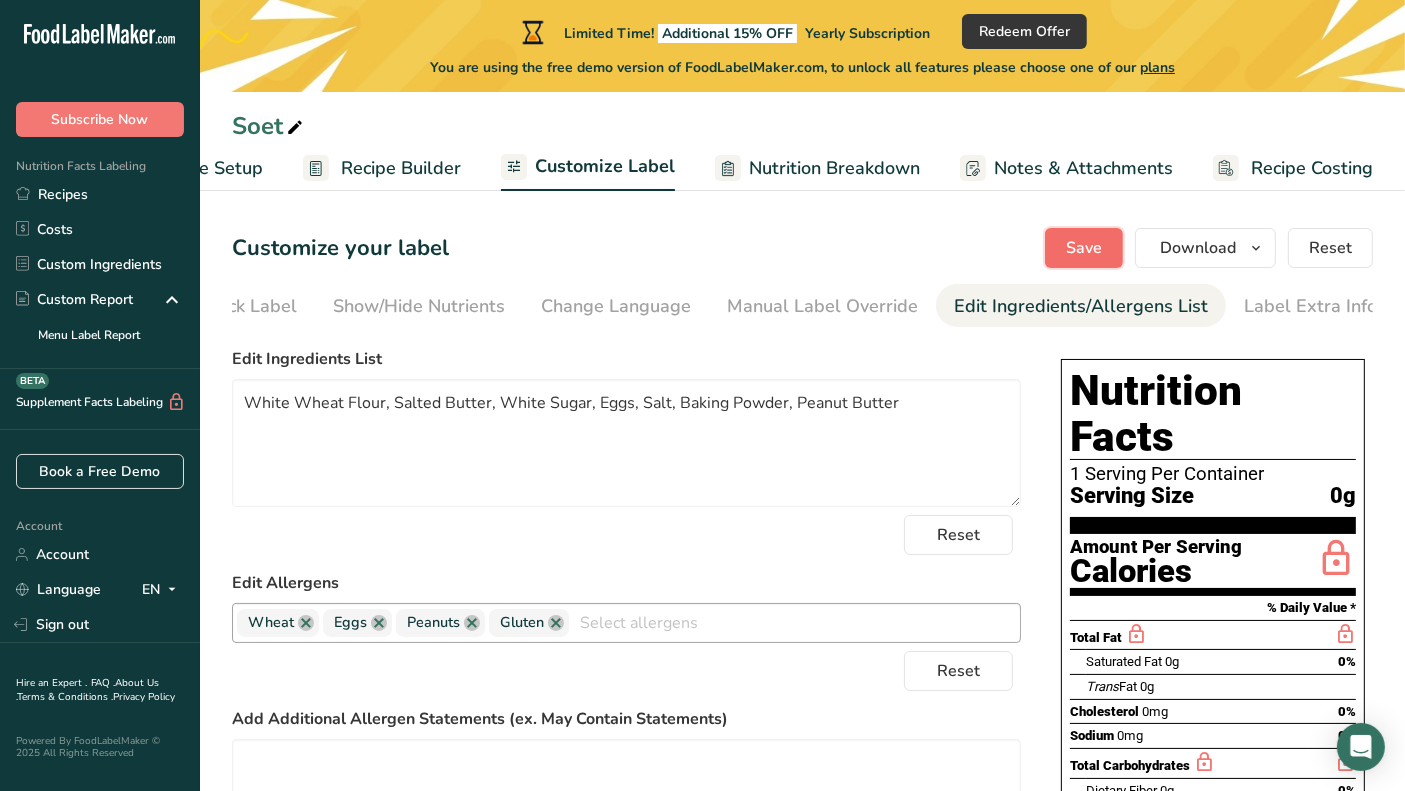 click on "Save" at bounding box center [1084, 248] 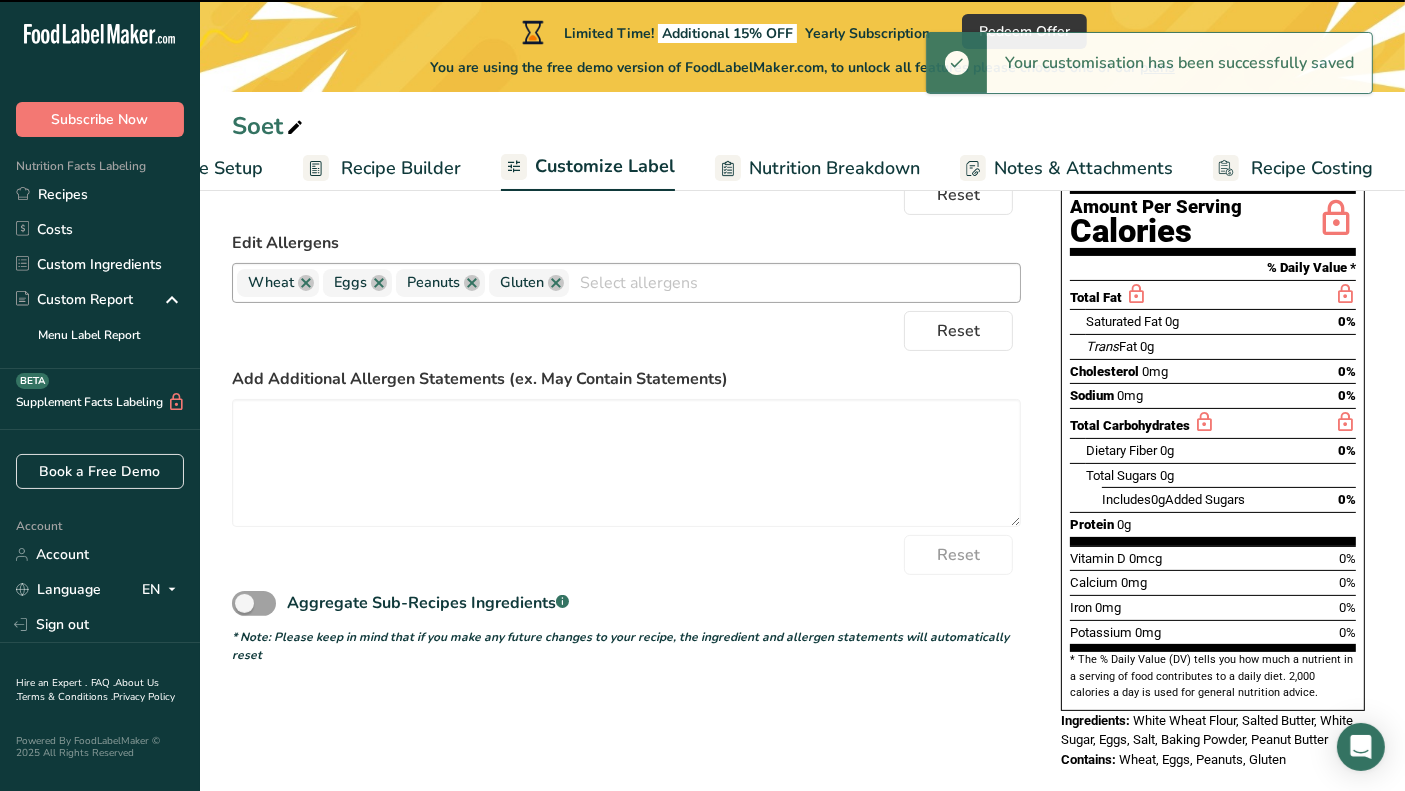 scroll, scrollTop: 320, scrollLeft: 0, axis: vertical 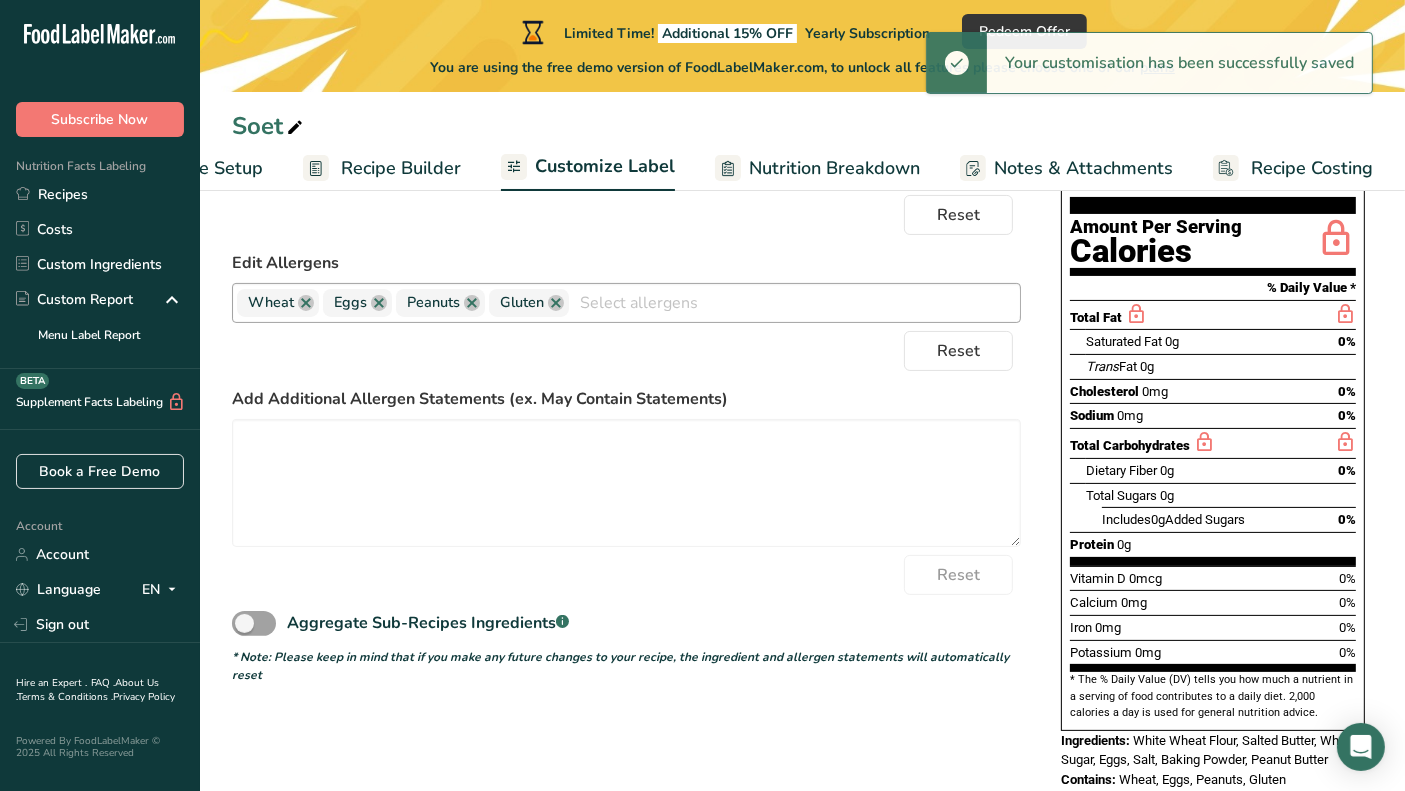 click on "Recipe Builder" at bounding box center (401, 168) 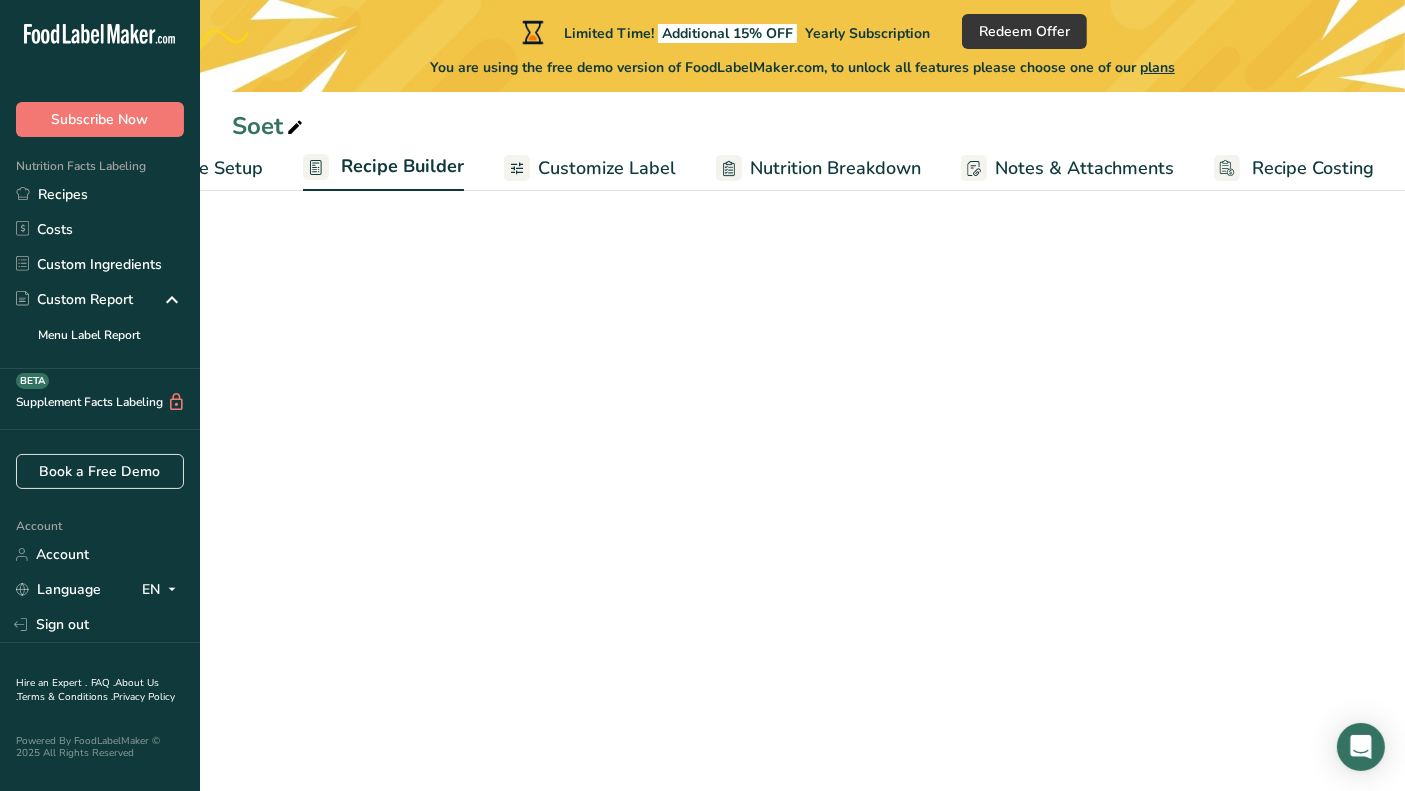 scroll, scrollTop: 0, scrollLeft: 115, axis: horizontal 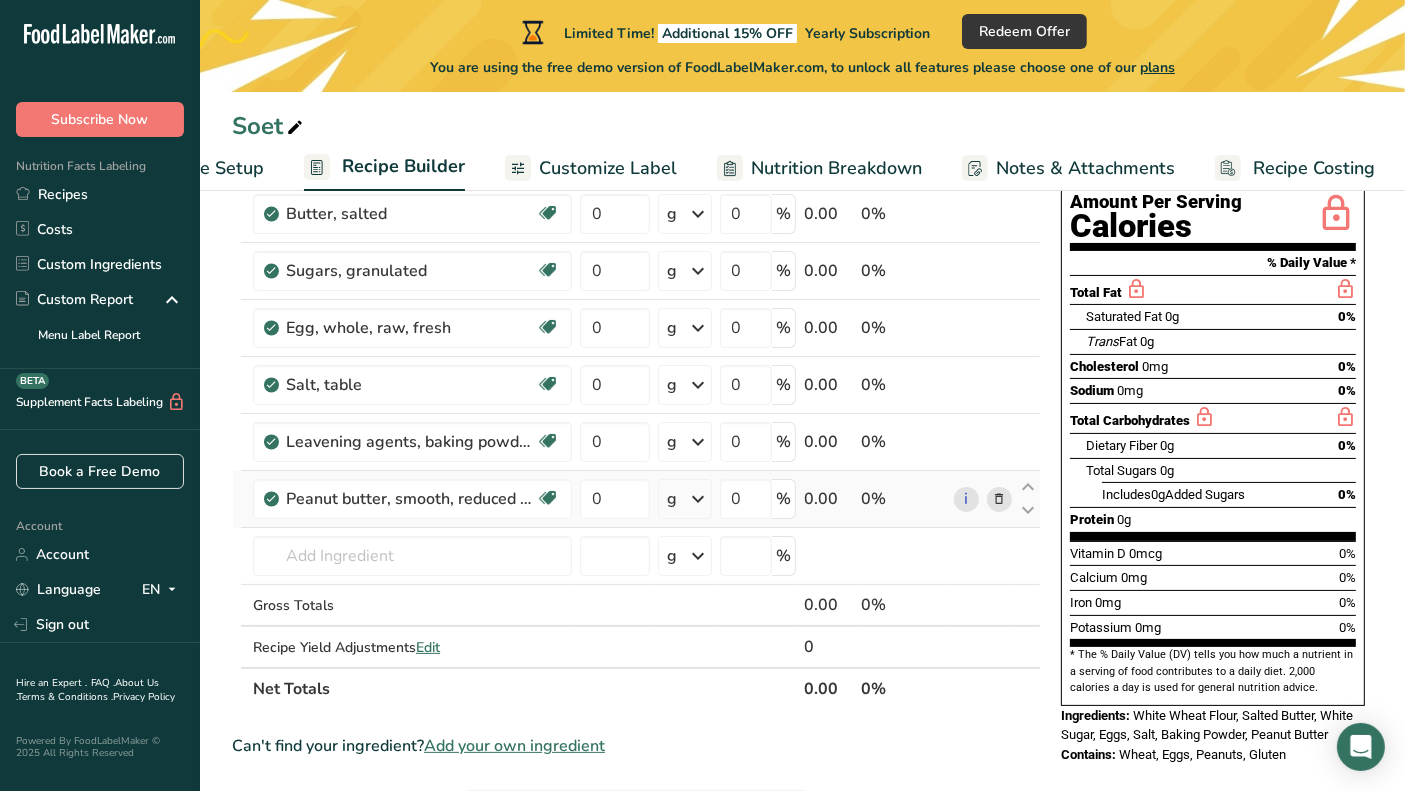 click at bounding box center [999, 499] 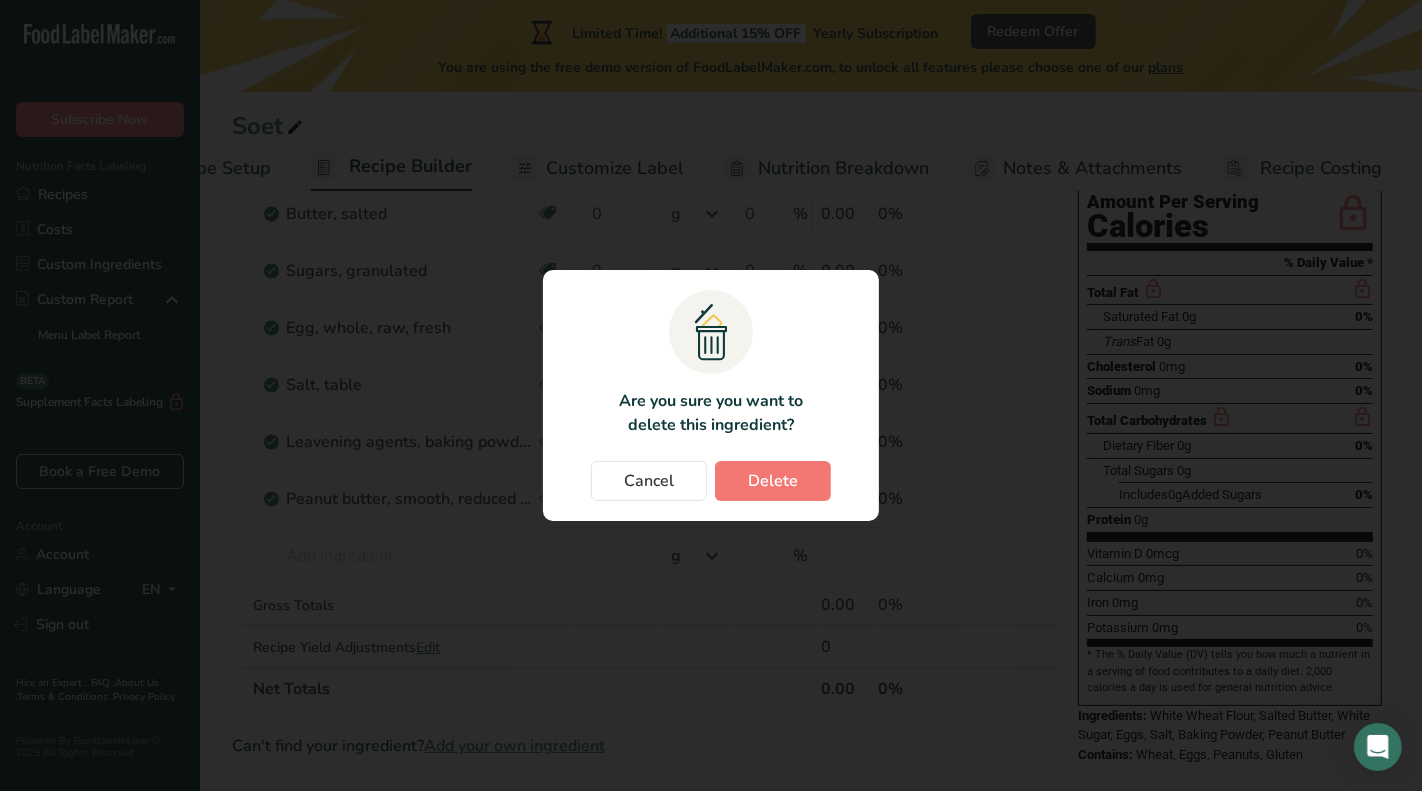 scroll, scrollTop: 0, scrollLeft: 98, axis: horizontal 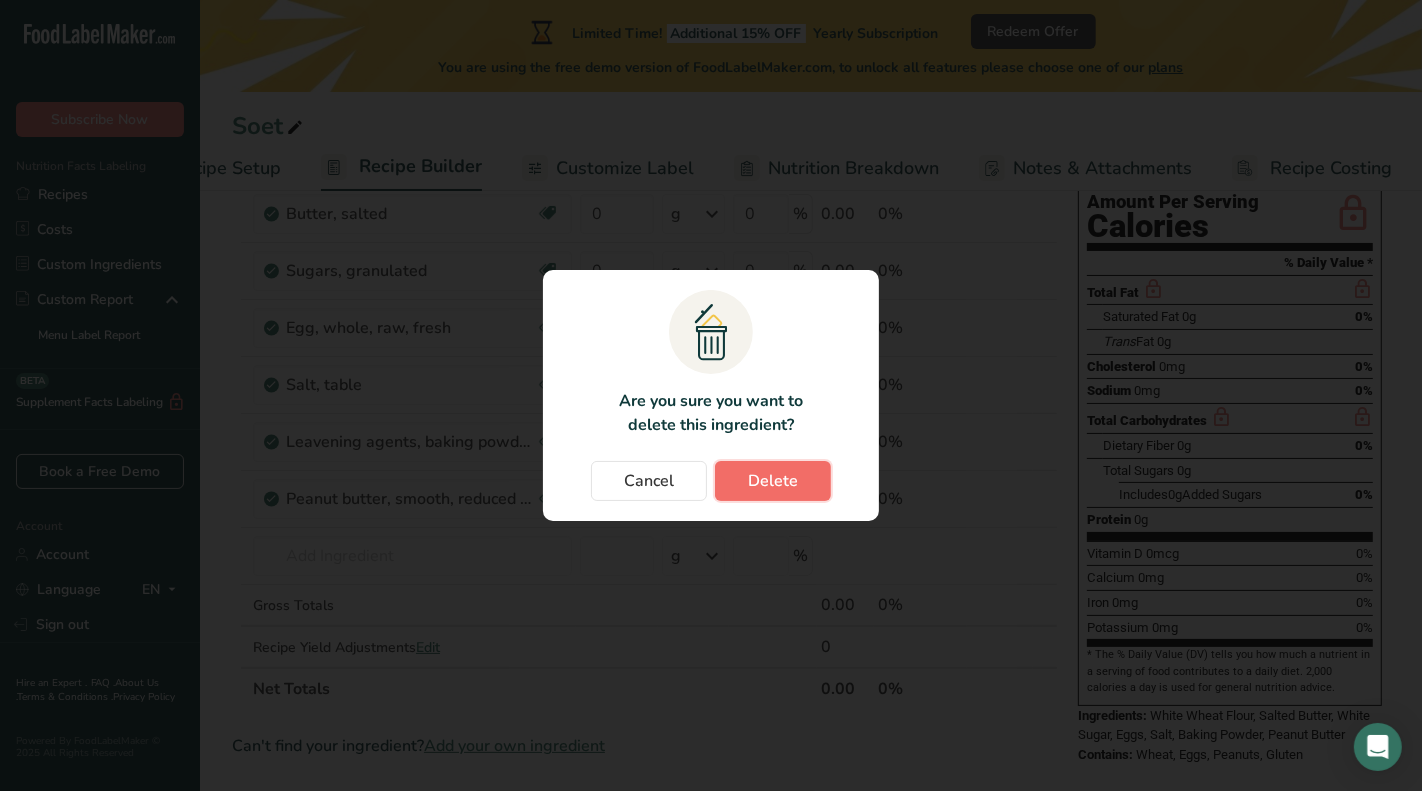 click on "Delete" at bounding box center (773, 481) 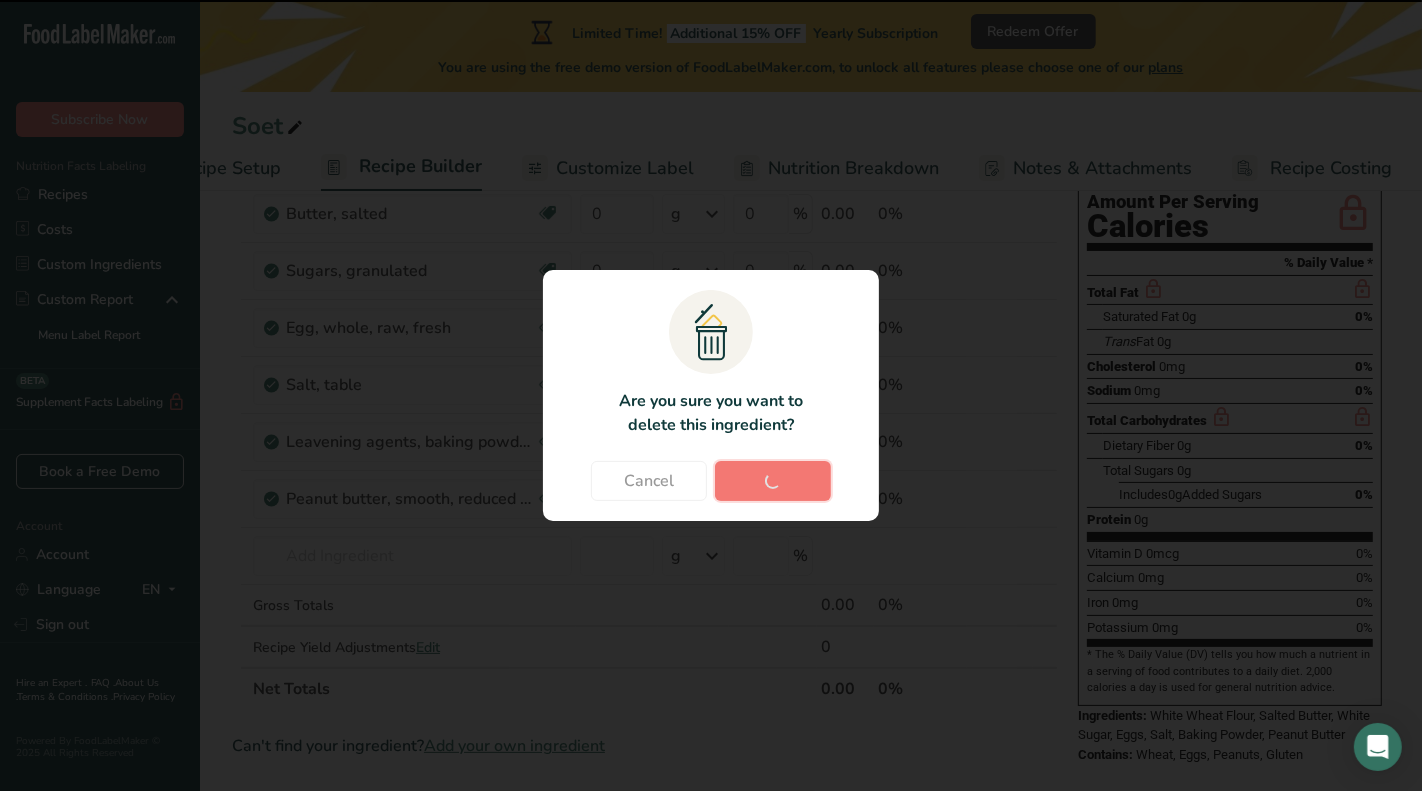 type 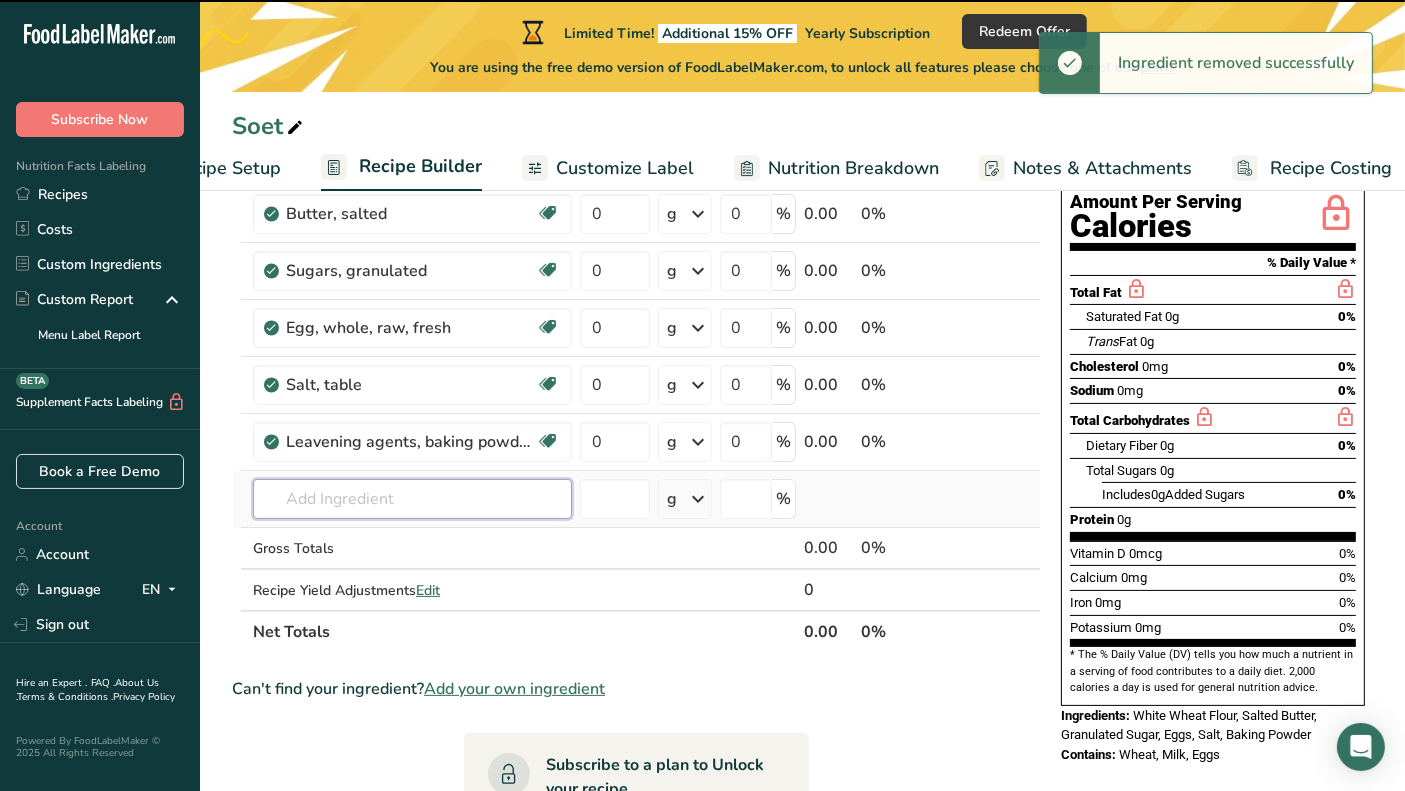 click at bounding box center [412, 499] 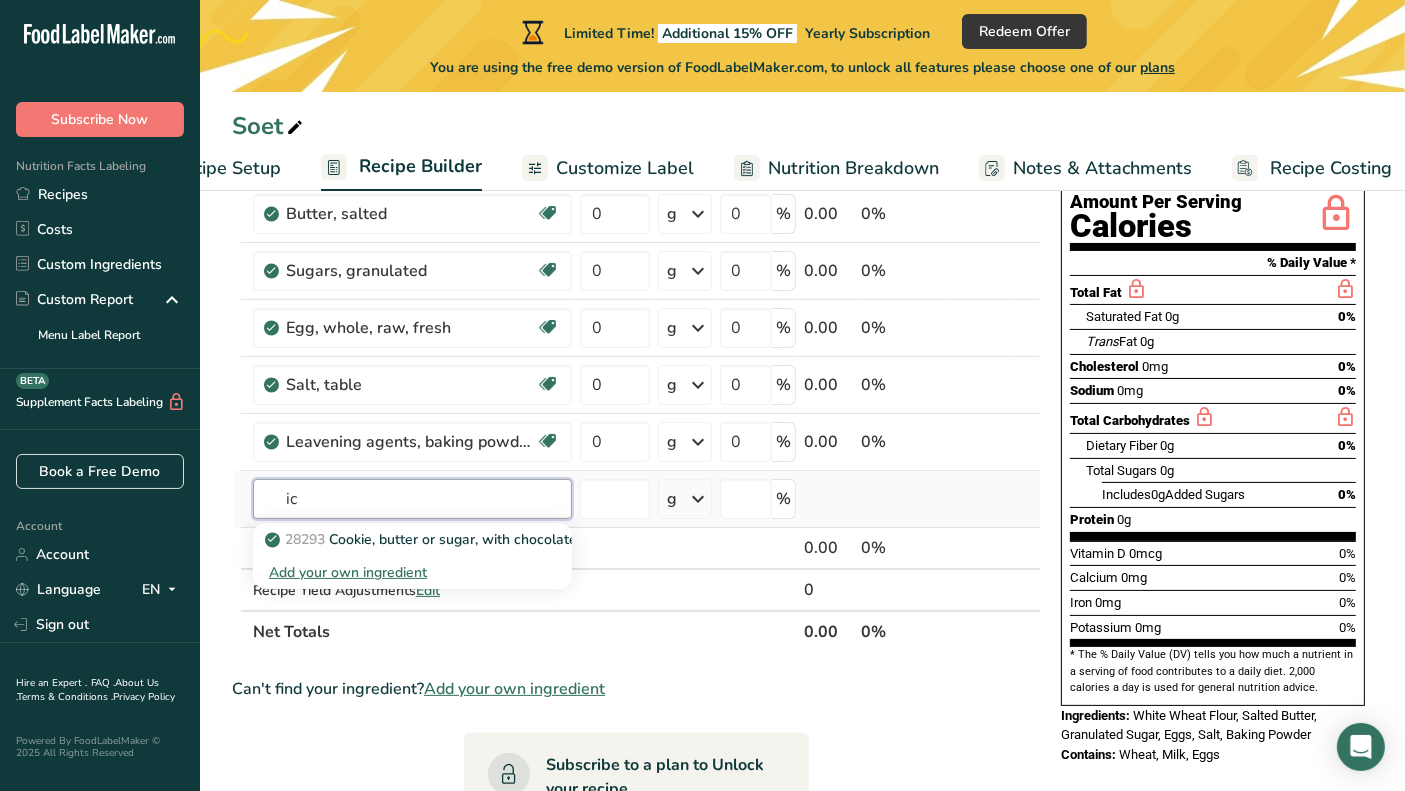 type on "i" 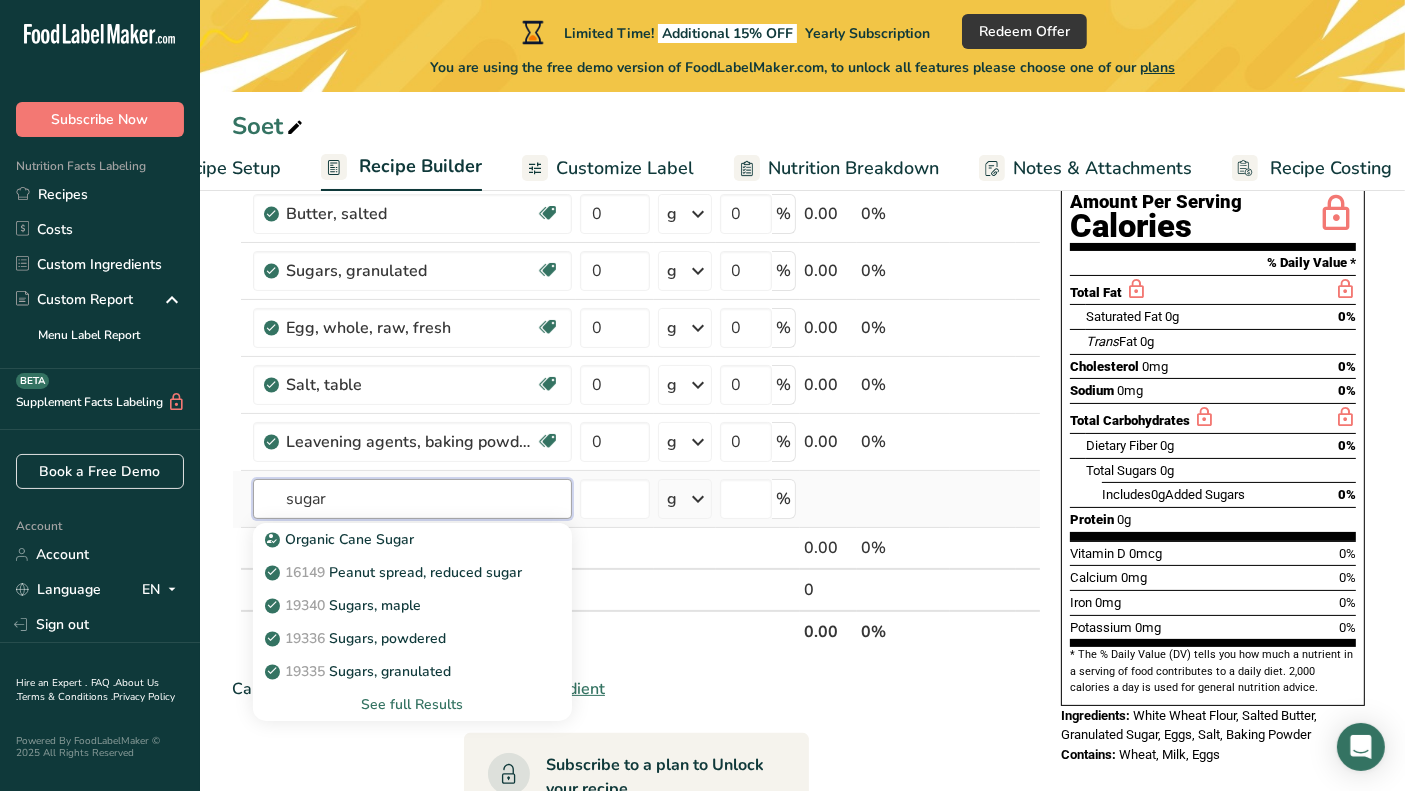 type on "sugar" 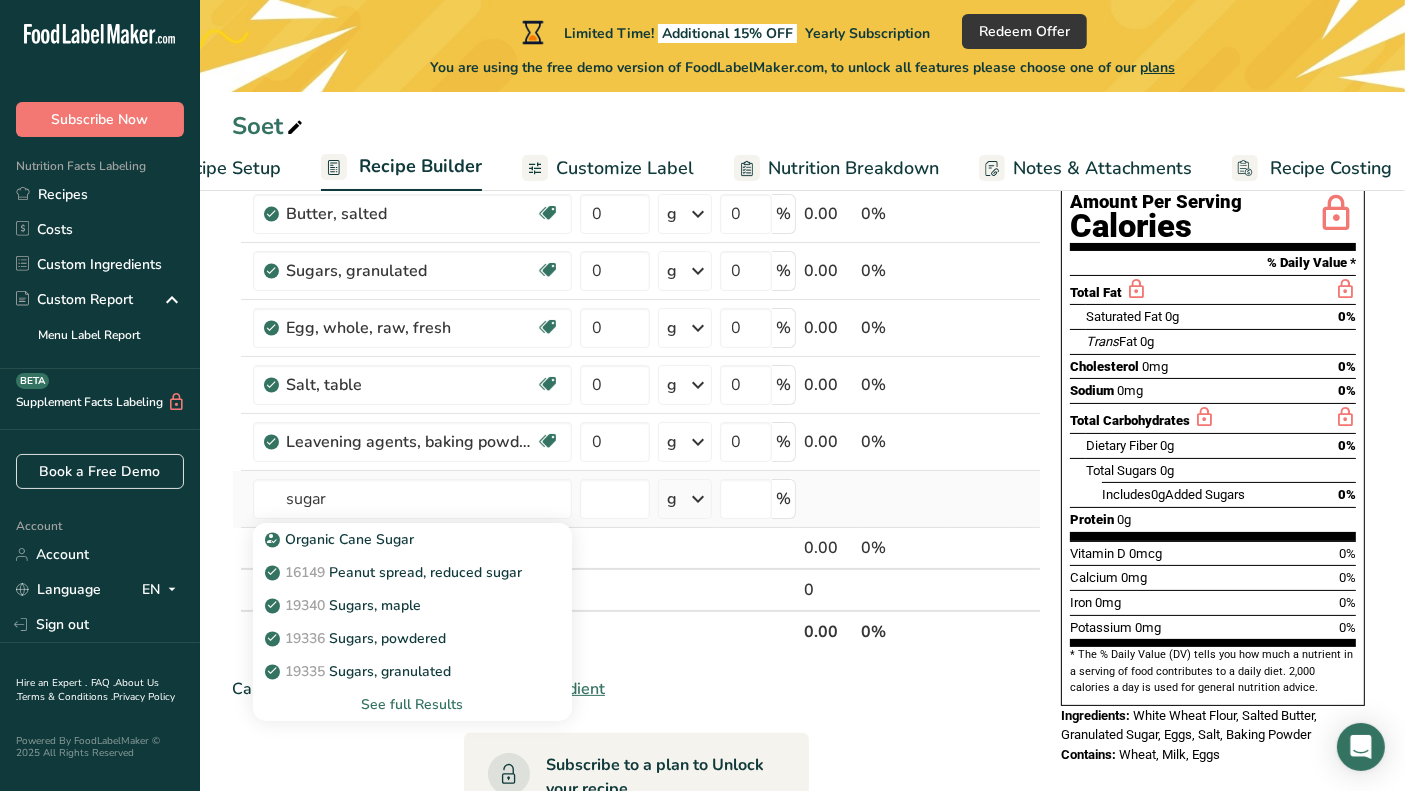 type 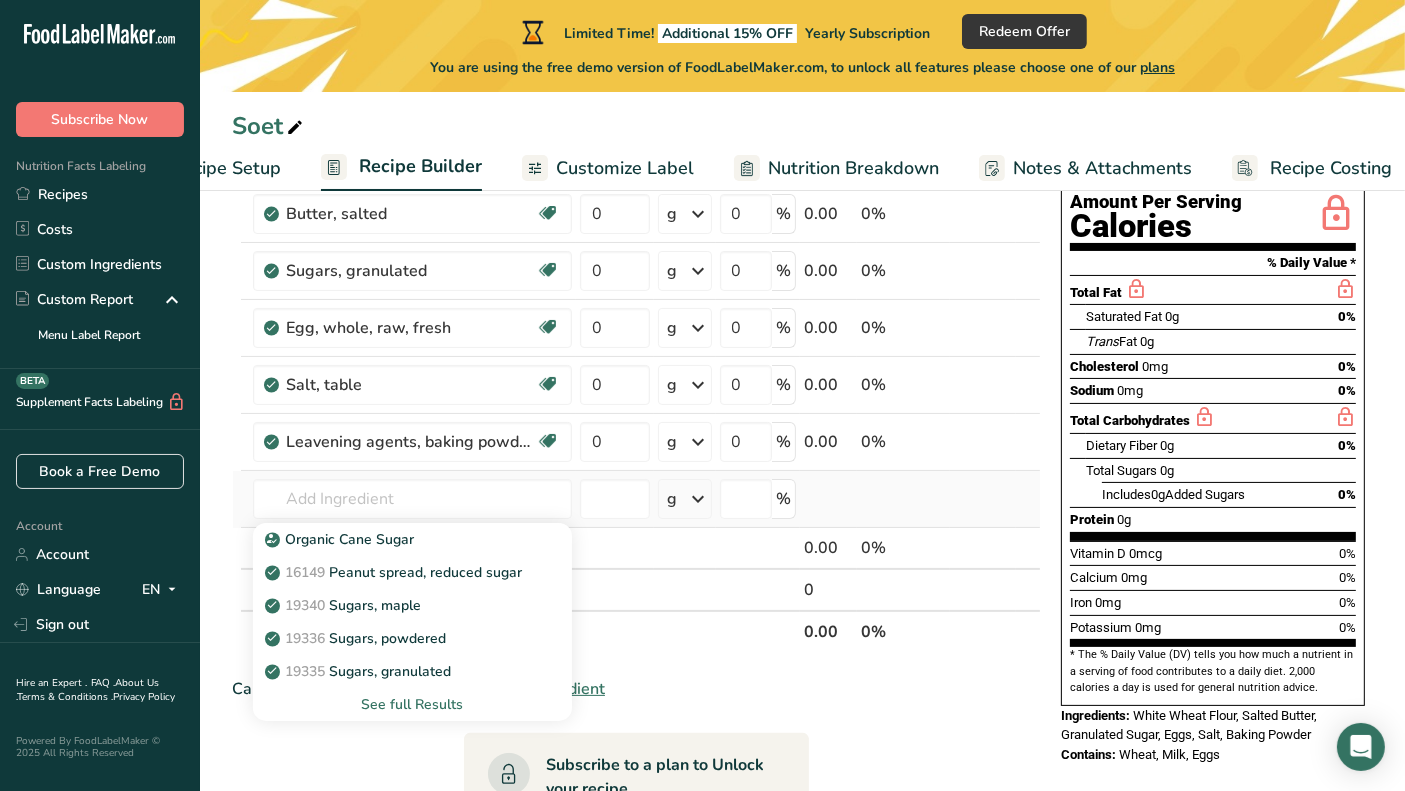 click on "See full Results" at bounding box center (412, 704) 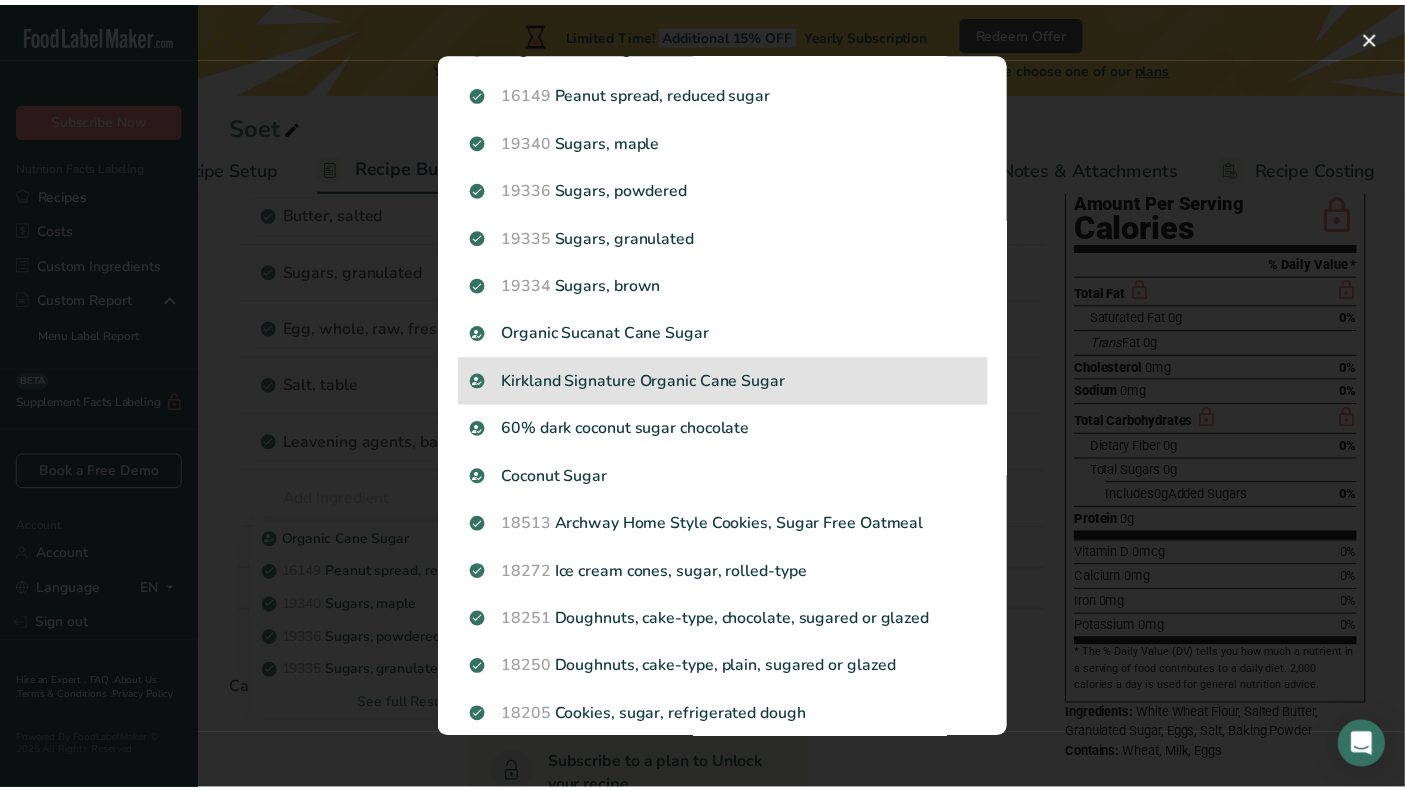 scroll, scrollTop: 0, scrollLeft: 0, axis: both 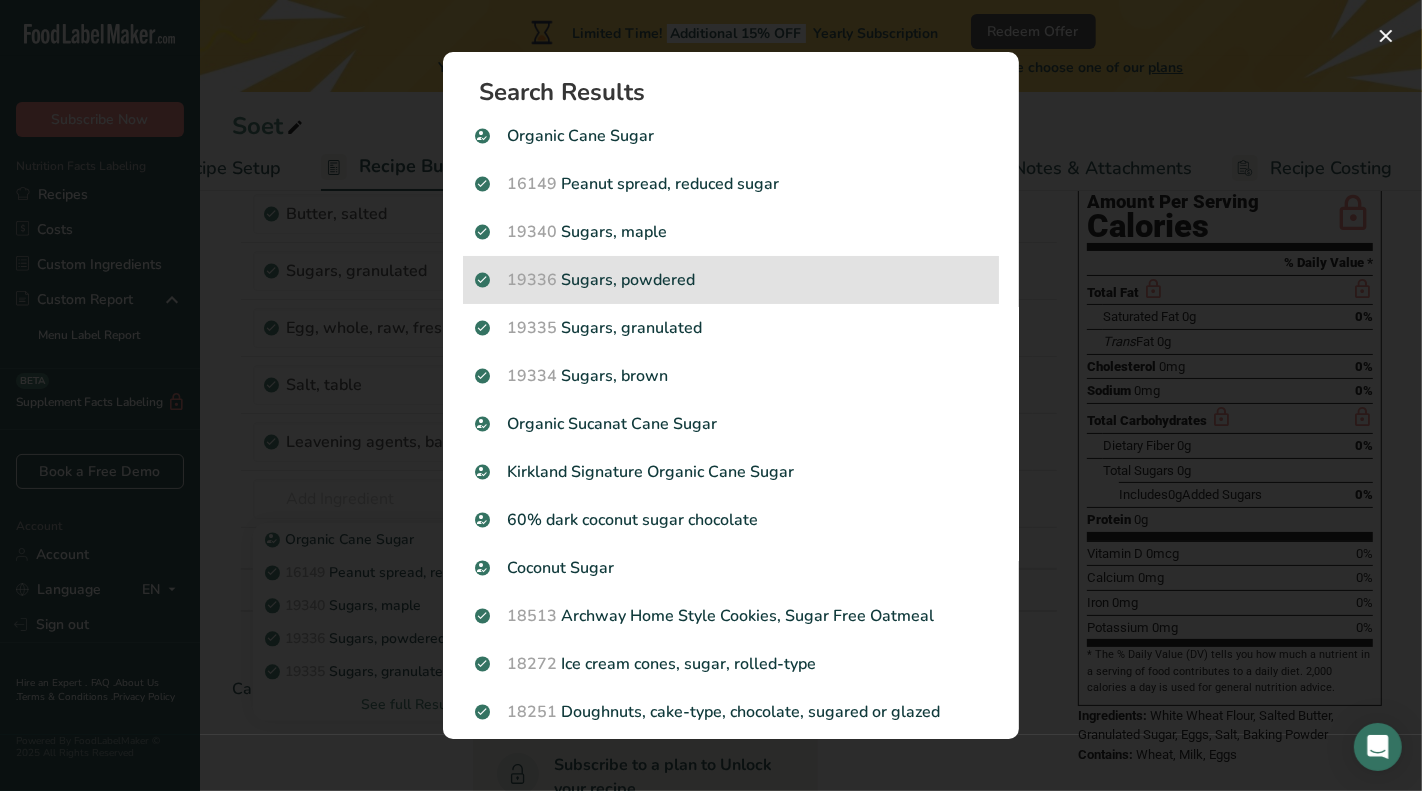 click on "[POSTAL_CODE]
Sugars, powdered" at bounding box center [731, 280] 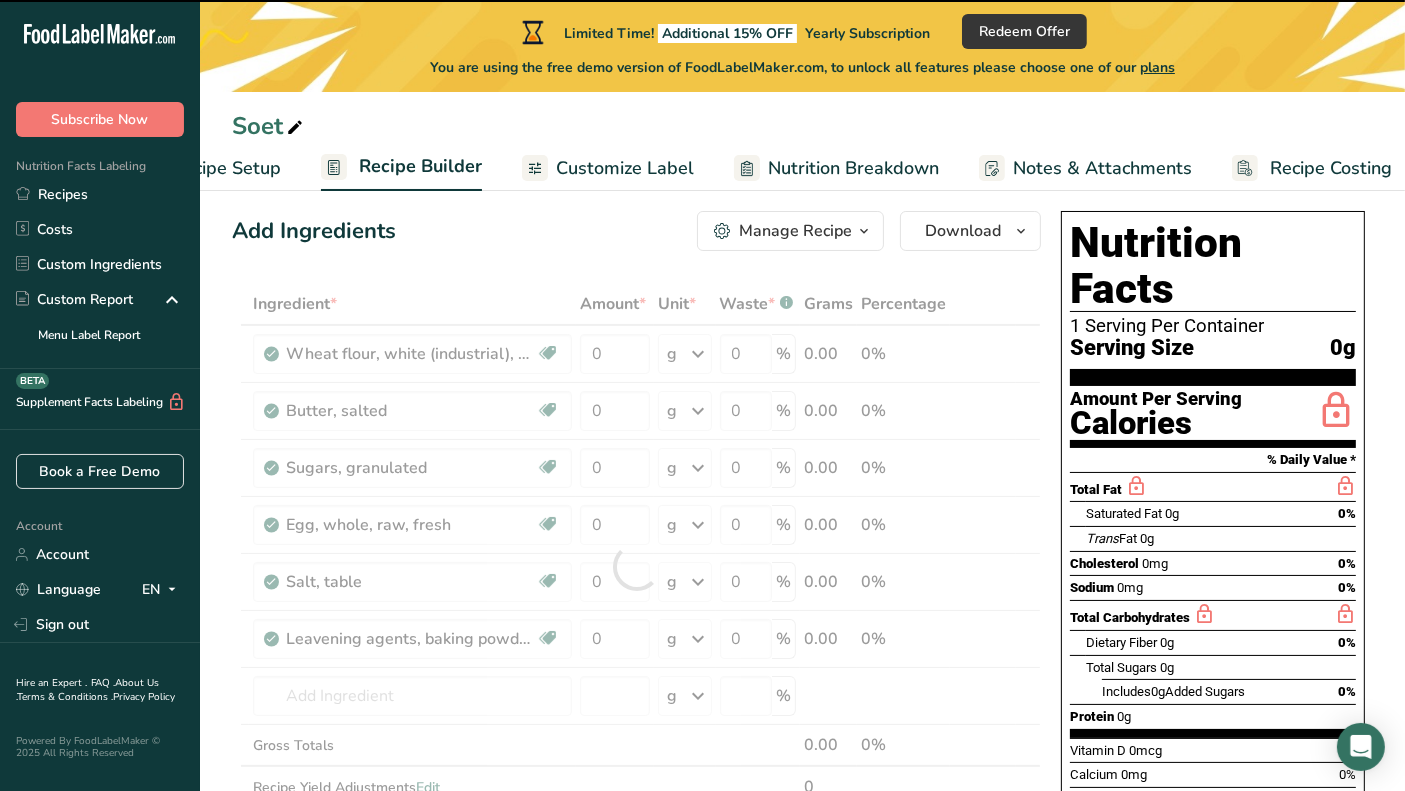 scroll, scrollTop: 0, scrollLeft: 0, axis: both 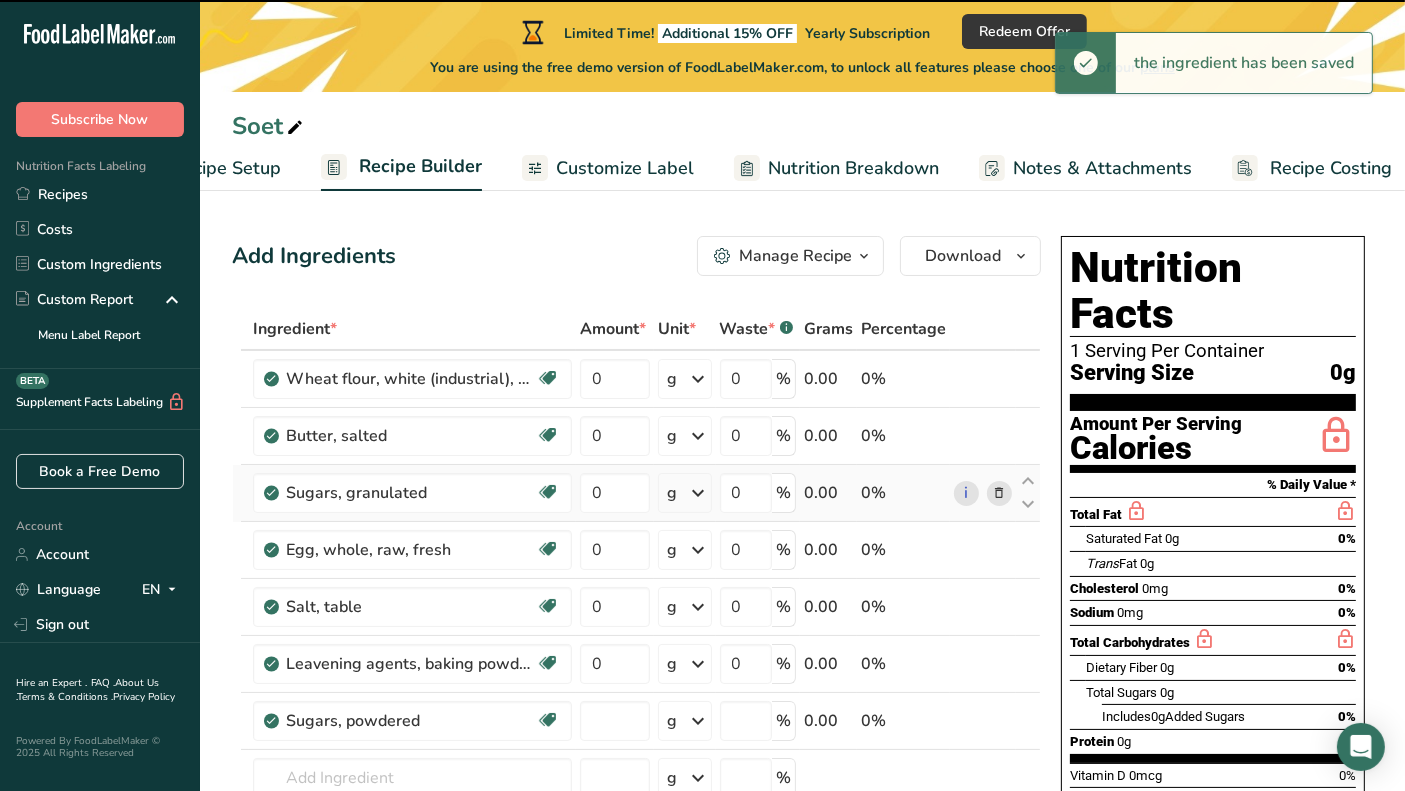 type on "0" 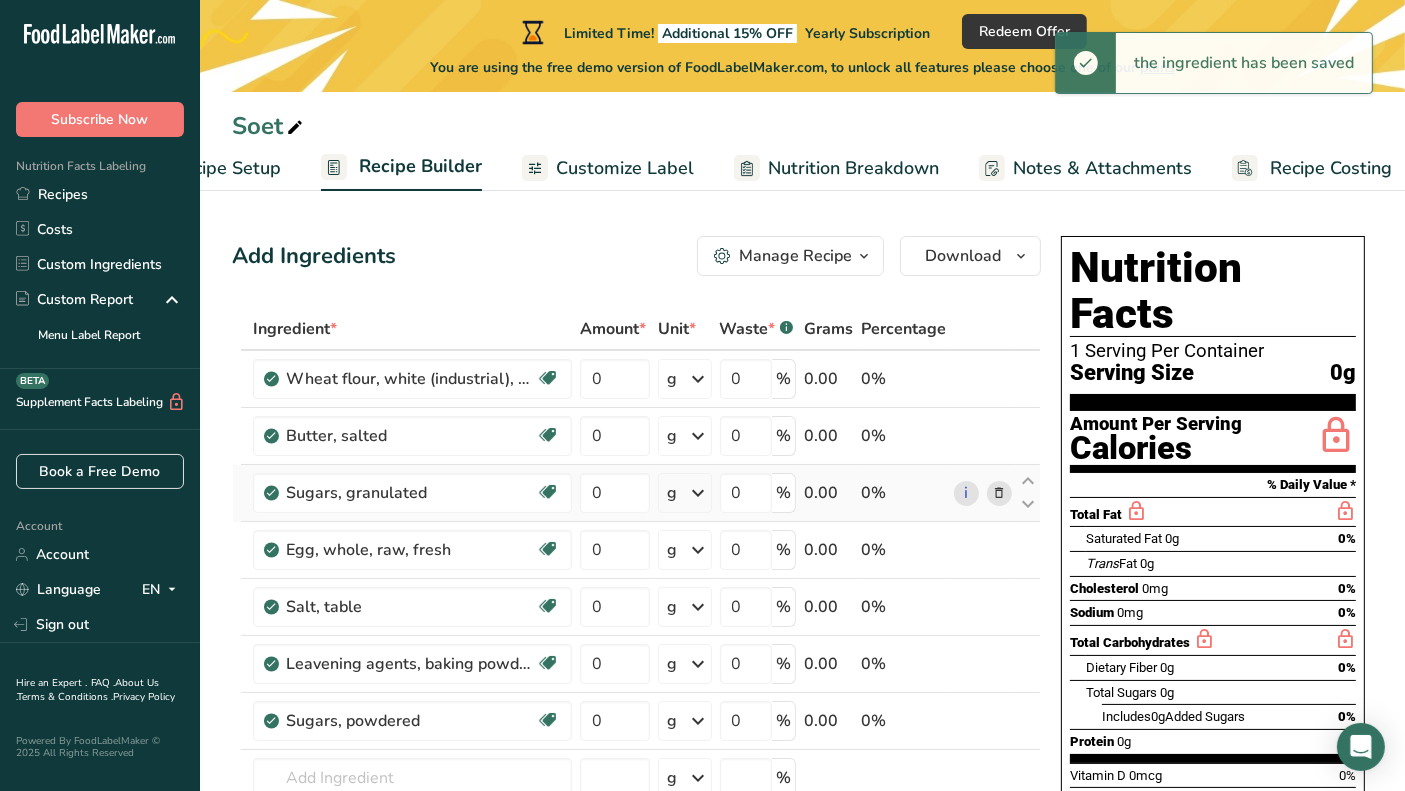 click at bounding box center [999, 493] 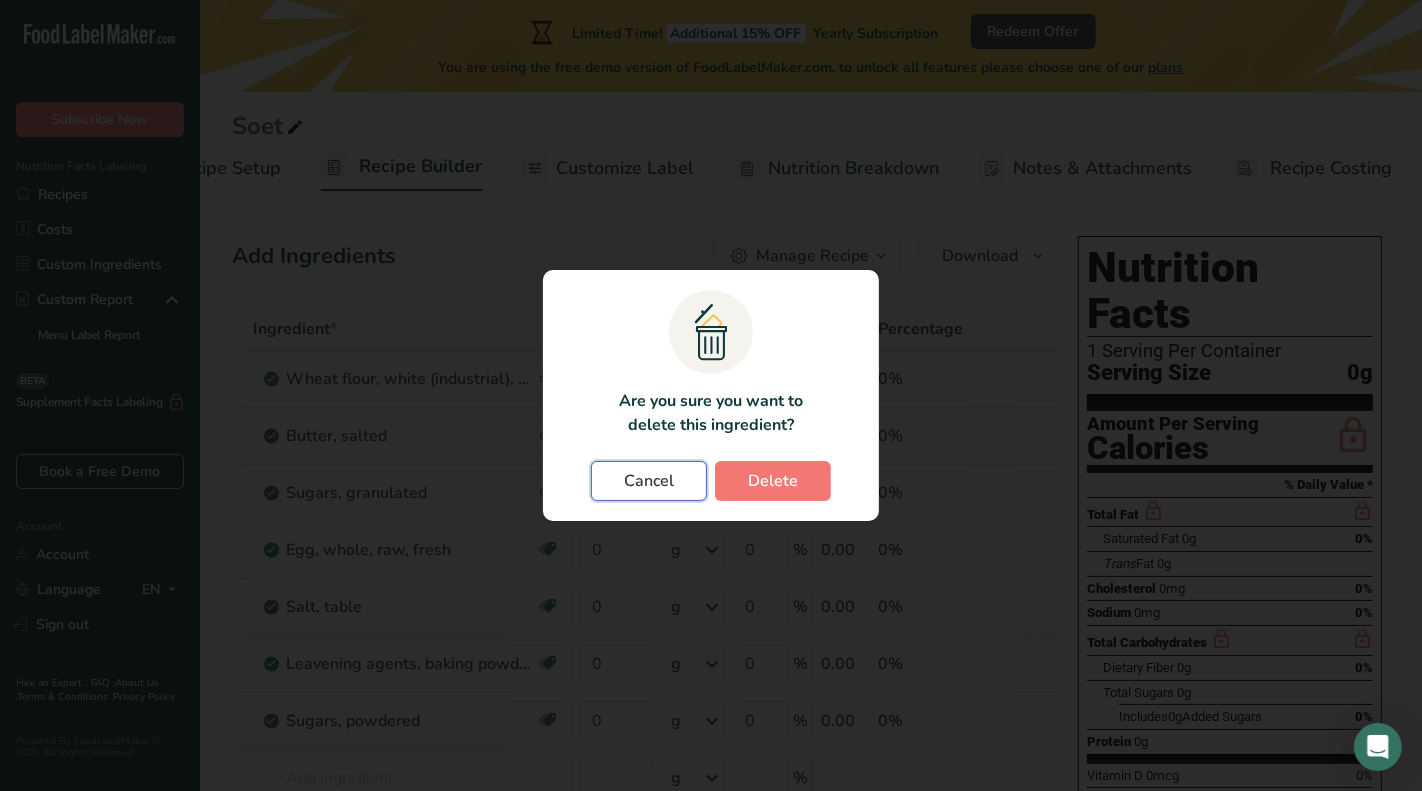 click on "Cancel" at bounding box center (649, 481) 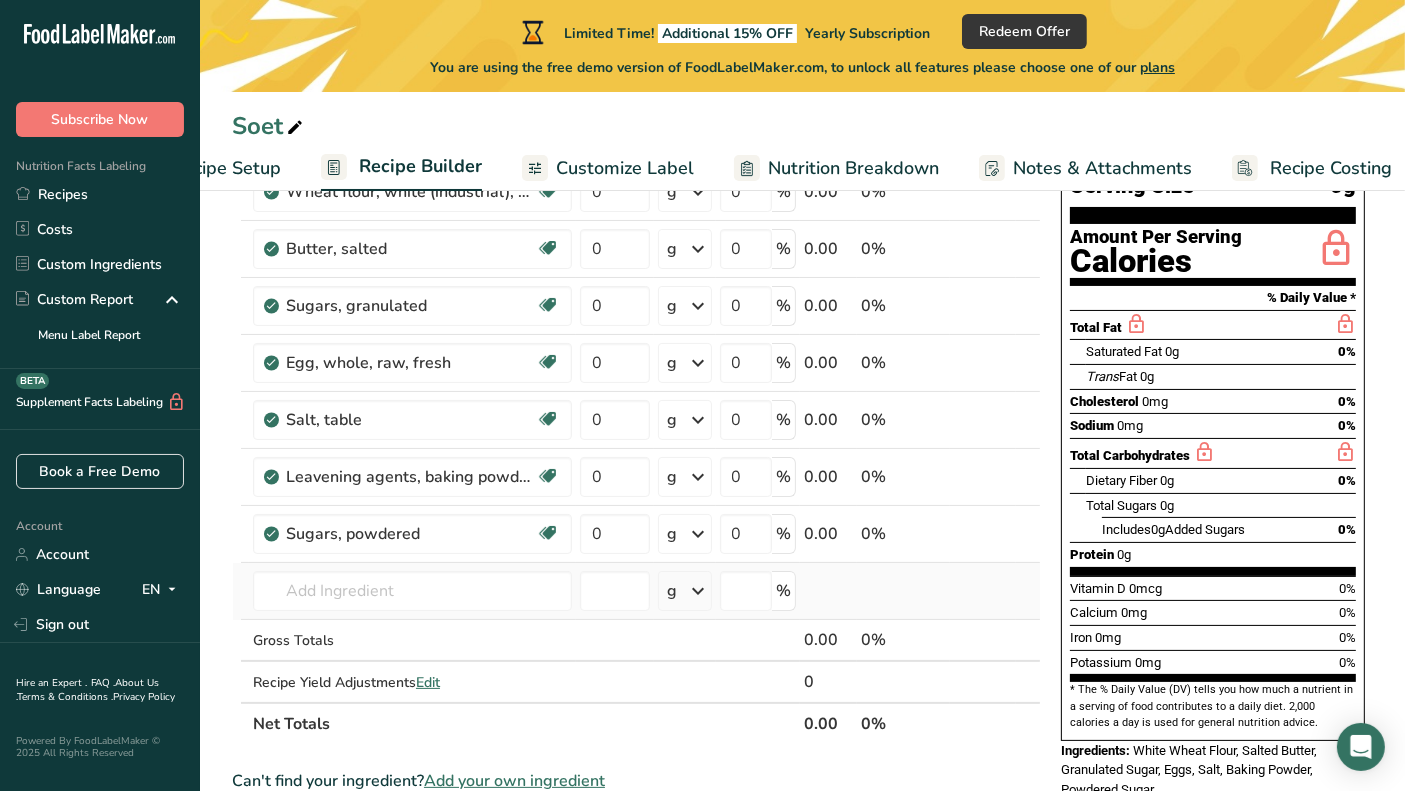 scroll, scrollTop: 222, scrollLeft: 0, axis: vertical 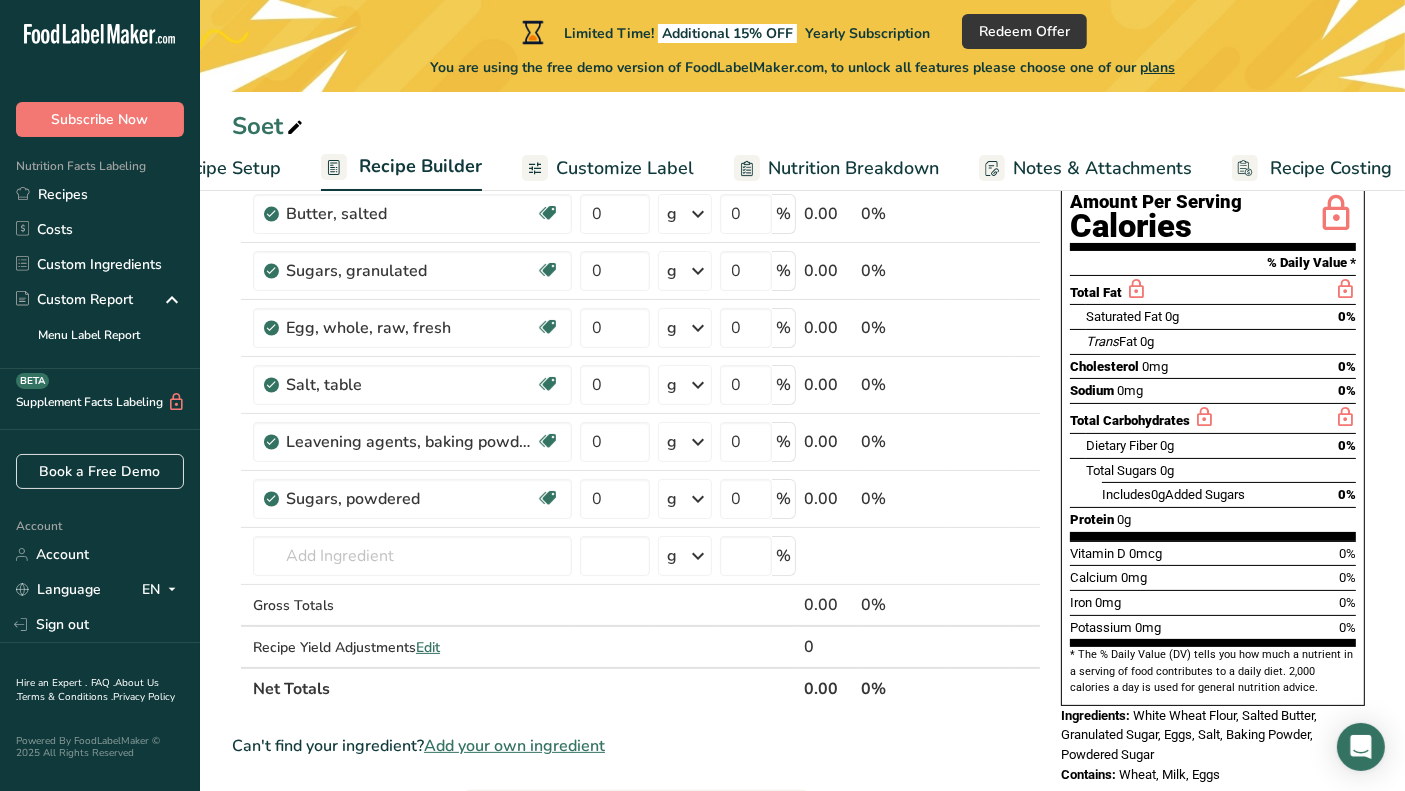 click at bounding box center (999, 499) 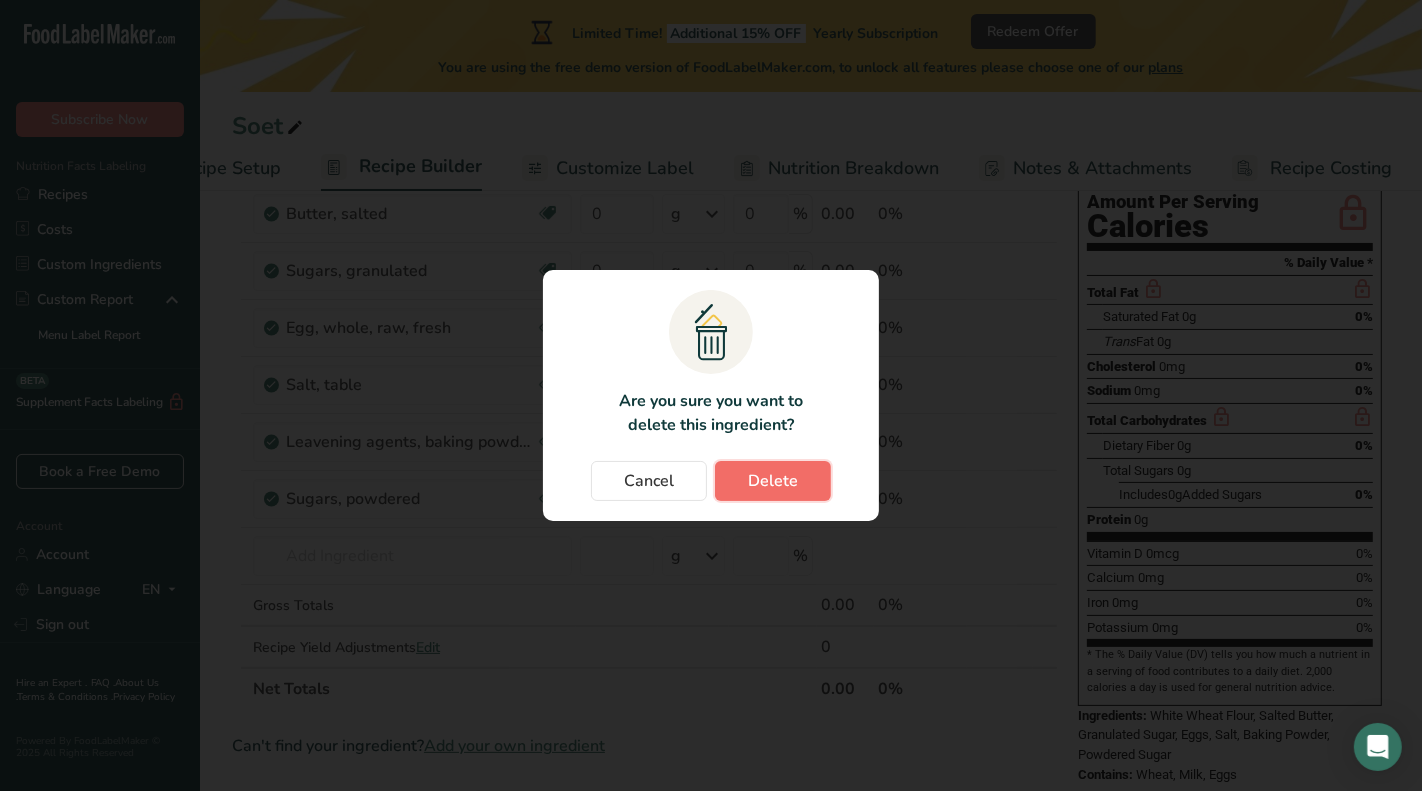 click on "Delete" at bounding box center (773, 481) 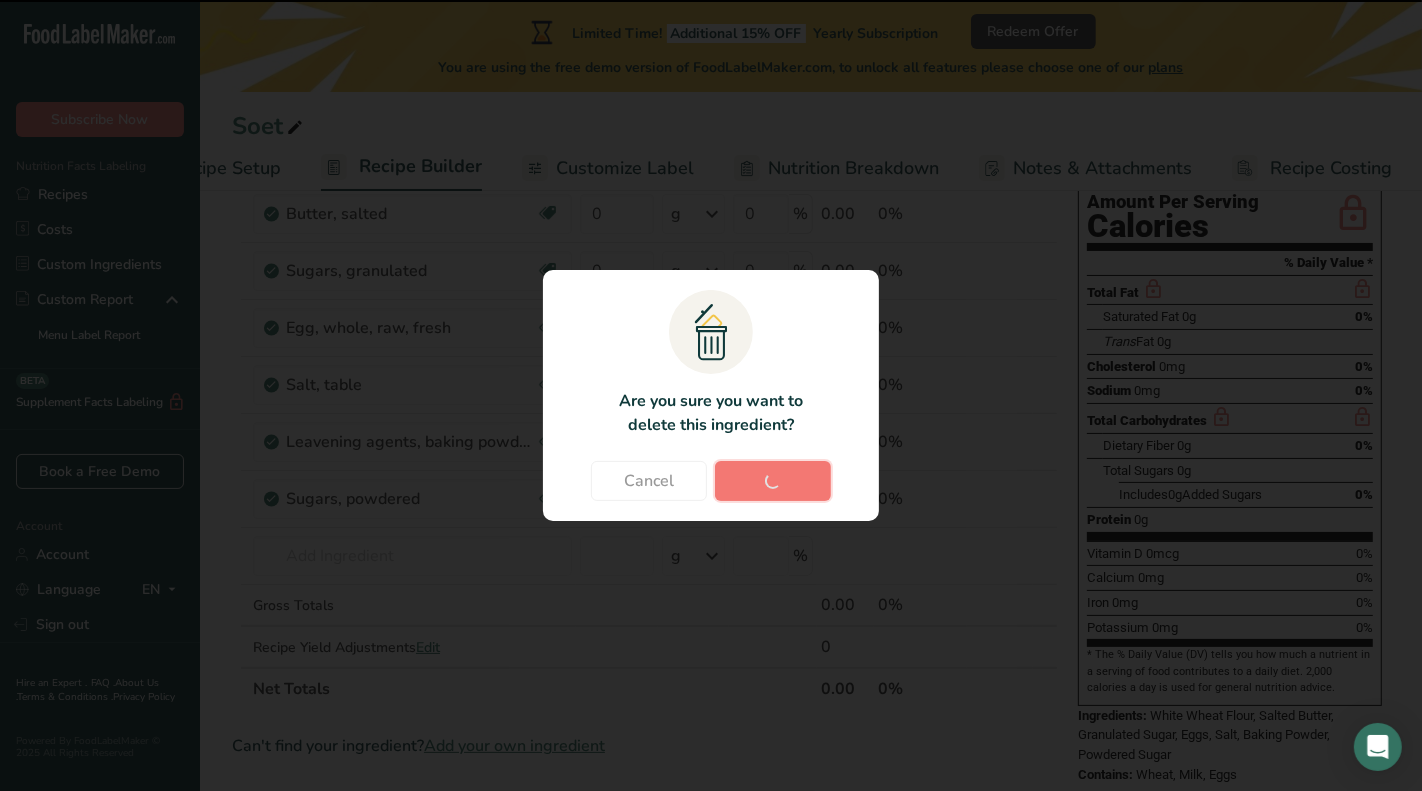 type 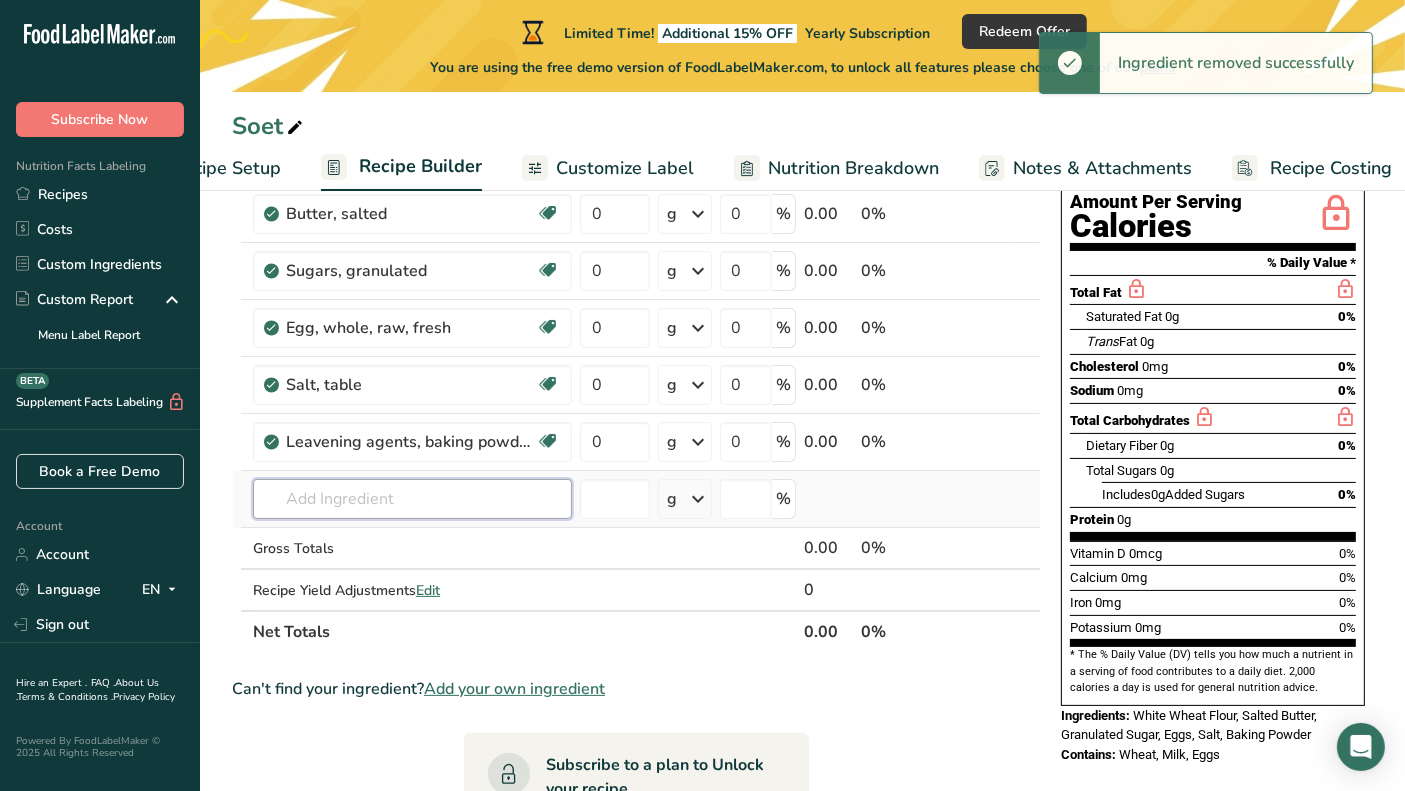click at bounding box center (412, 499) 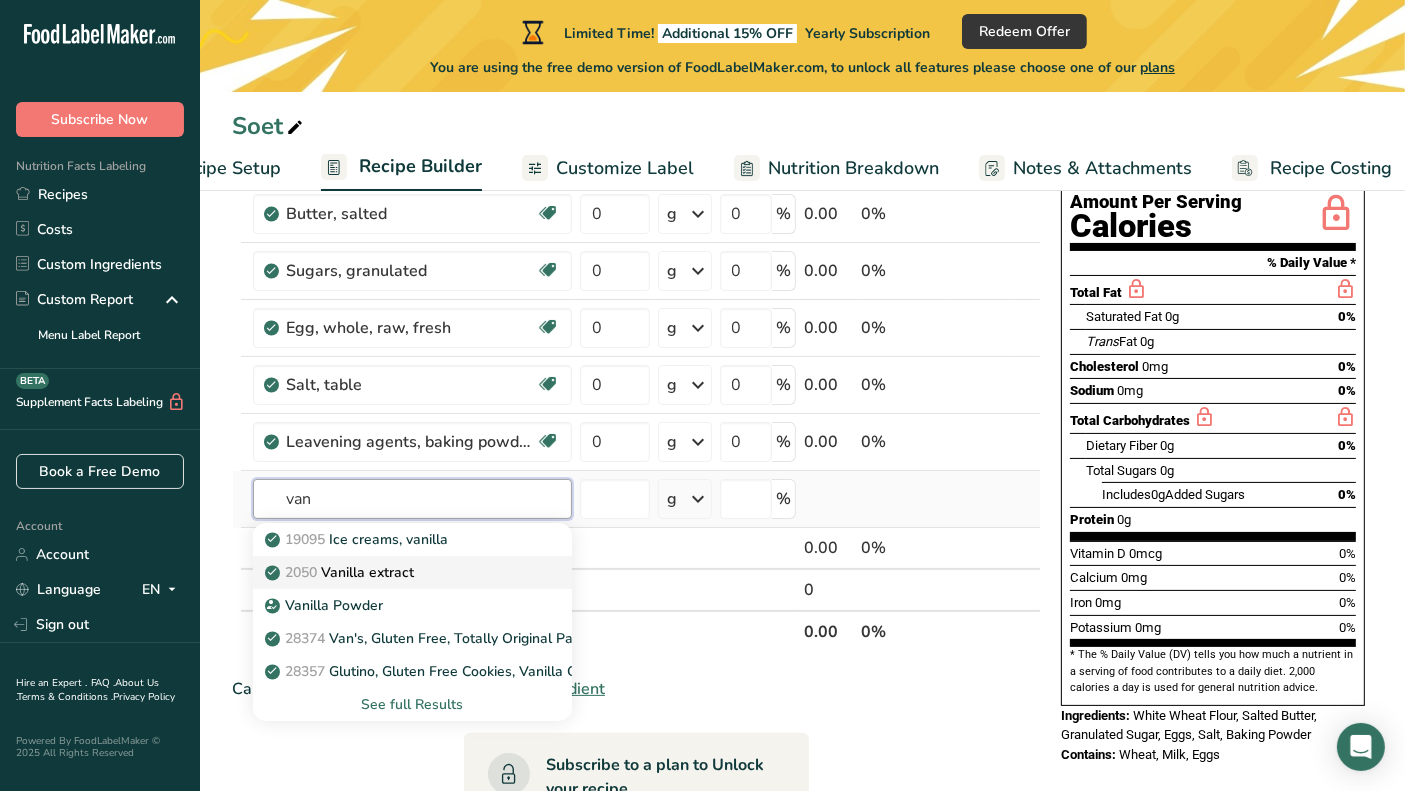 type on "van" 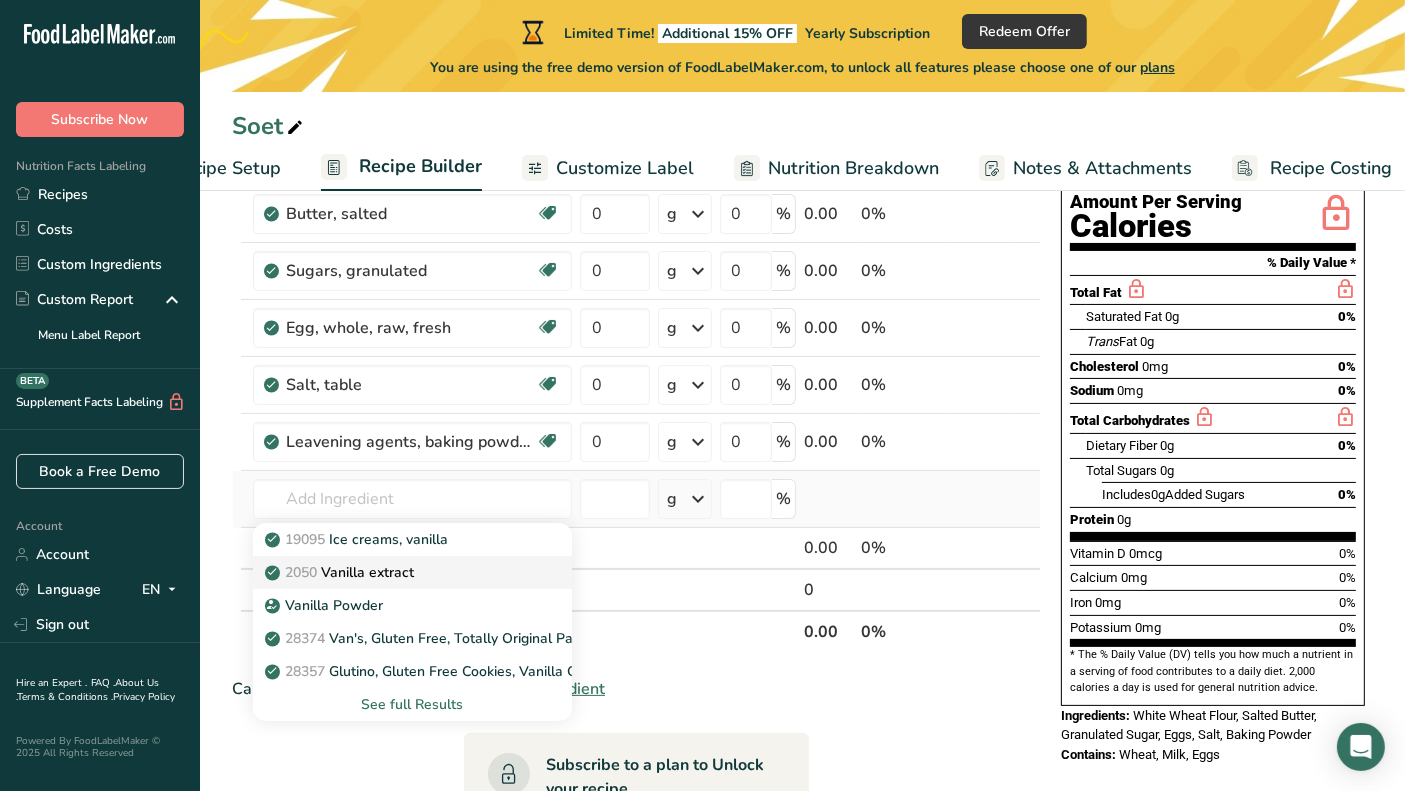 click on "2050
Vanilla extract" at bounding box center (341, 572) 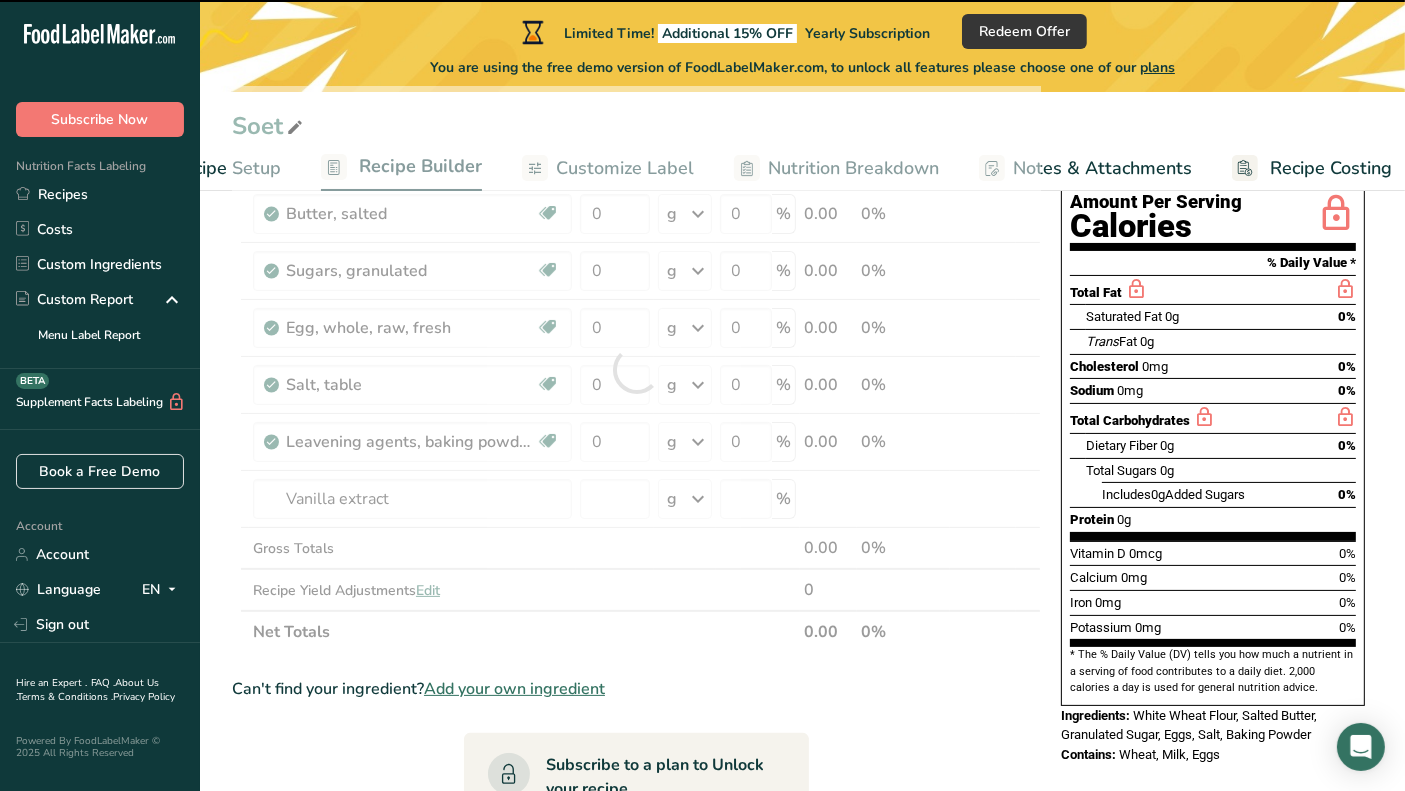 type on "0" 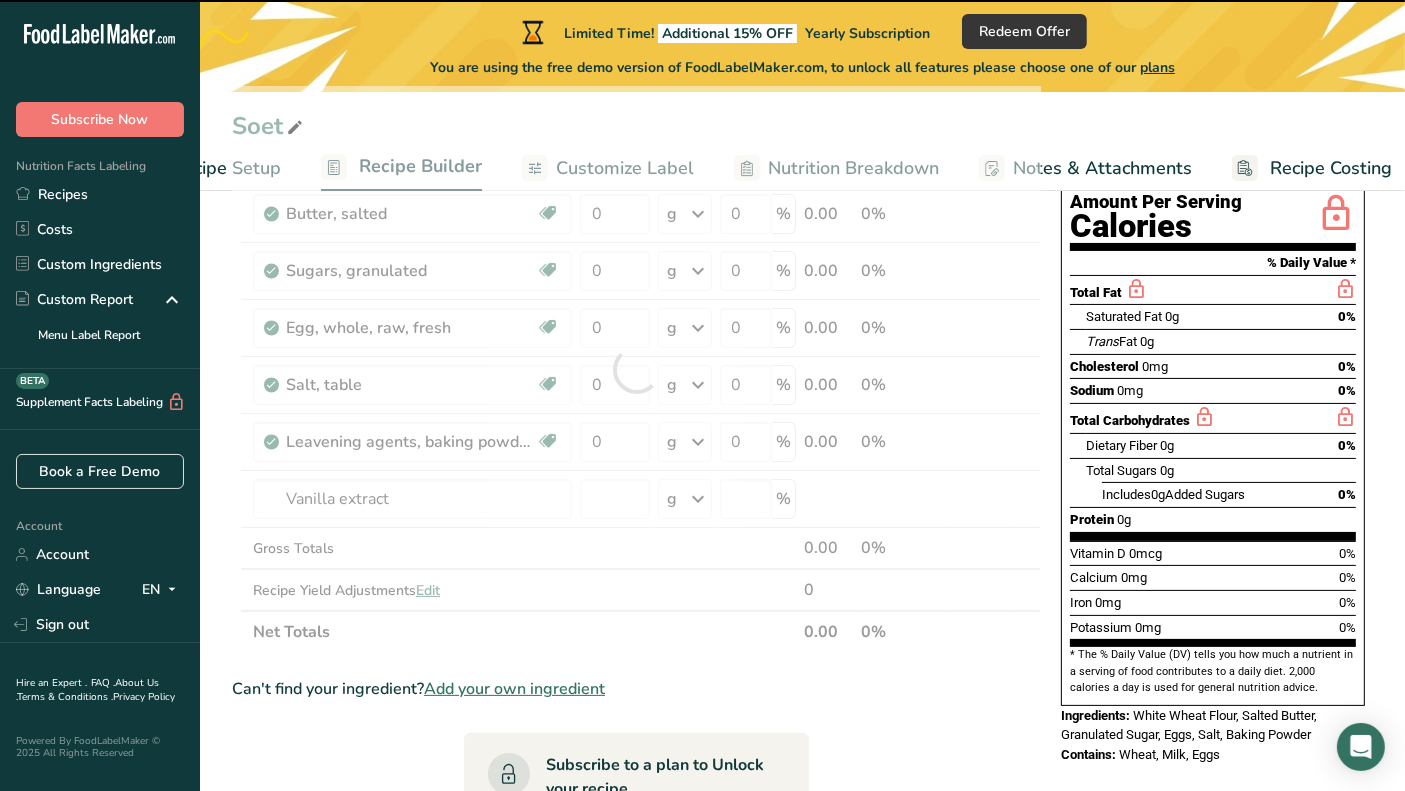 type on "0" 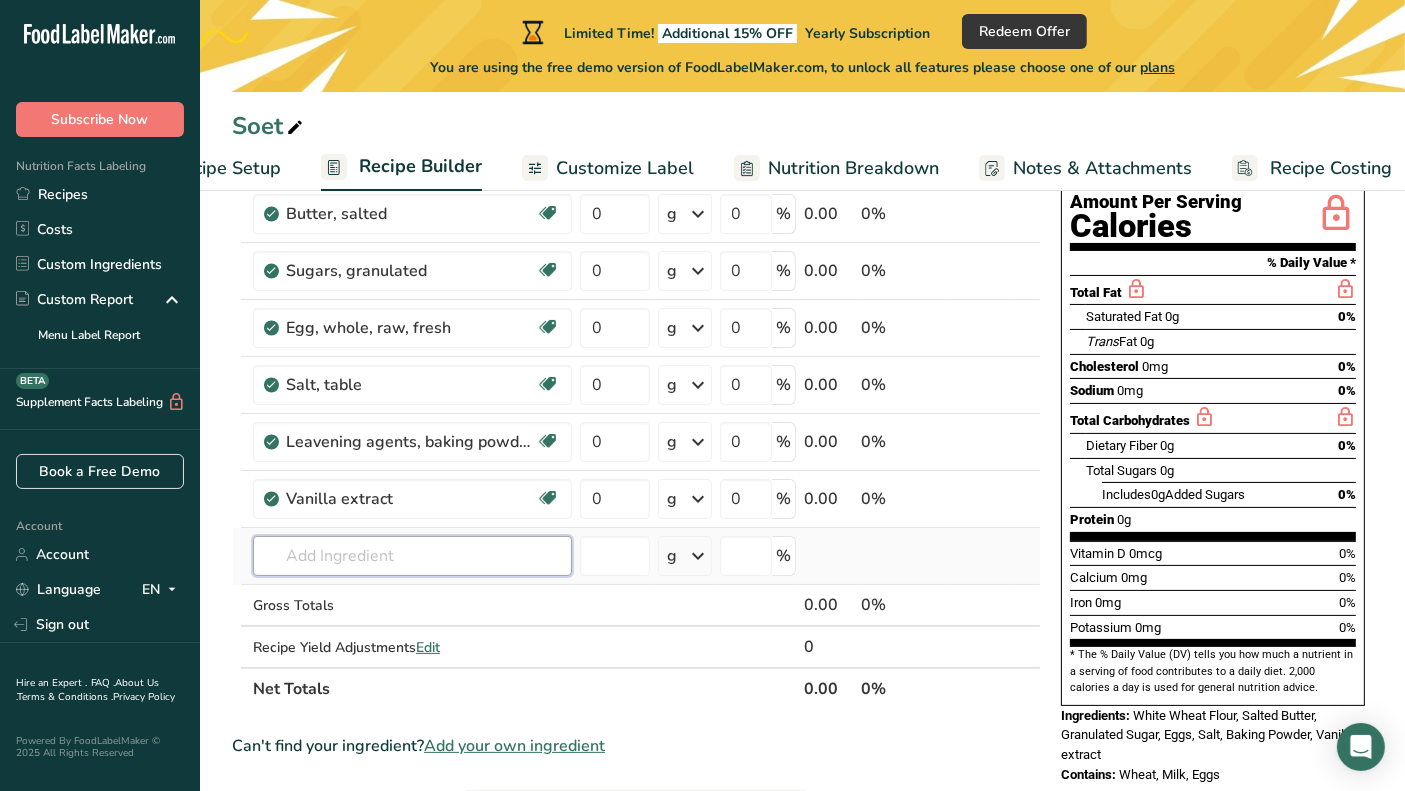 click at bounding box center (412, 556) 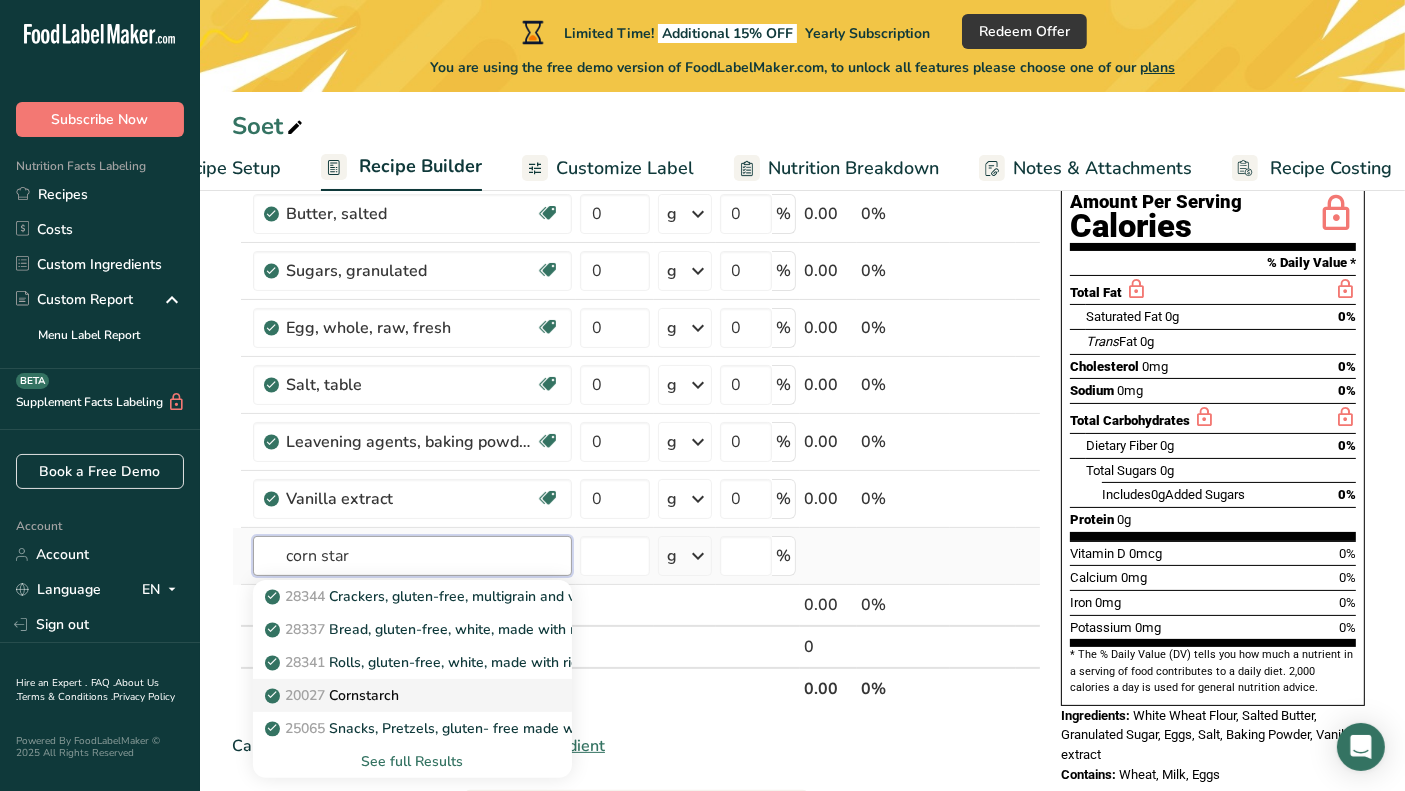 type on "corn star" 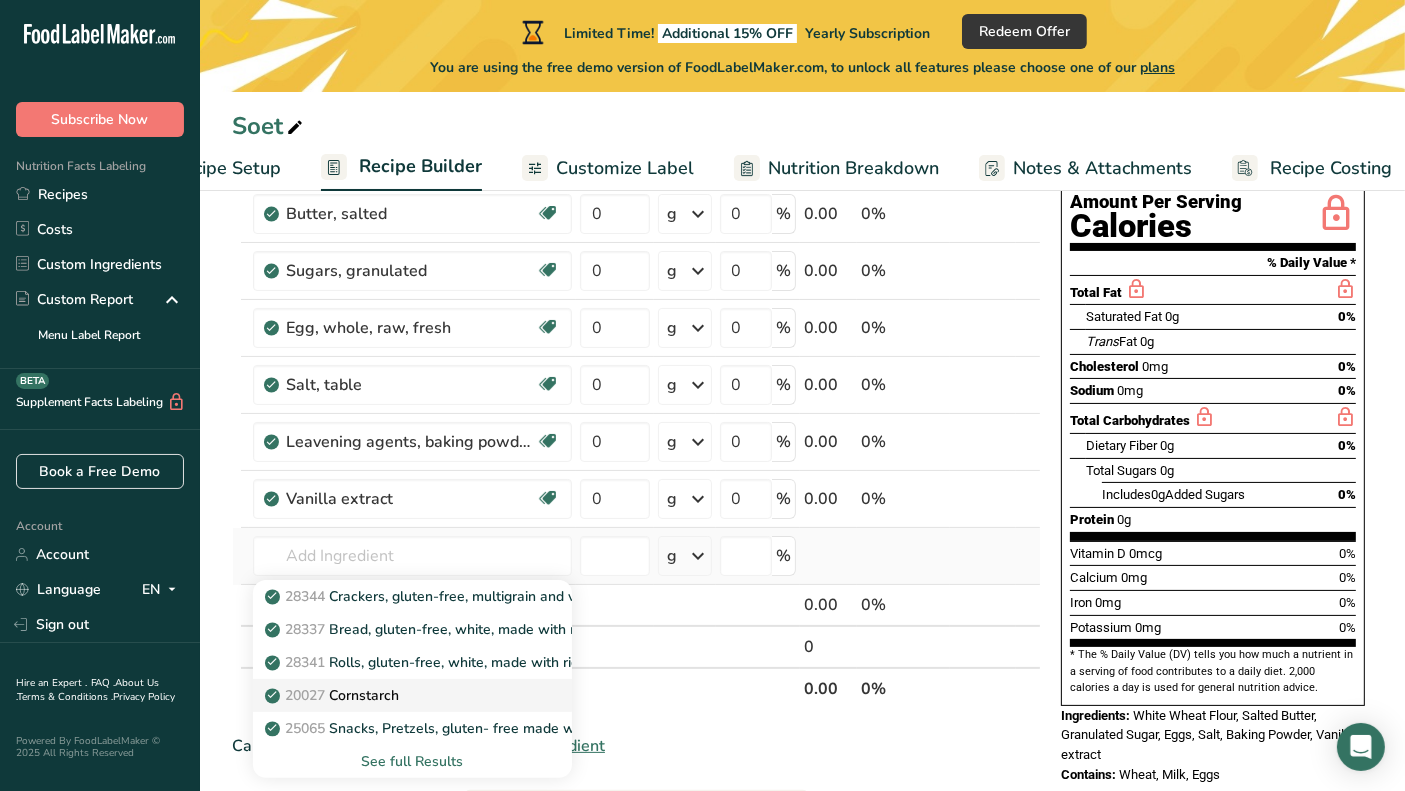 click on "20027
Cornstarch" at bounding box center [334, 695] 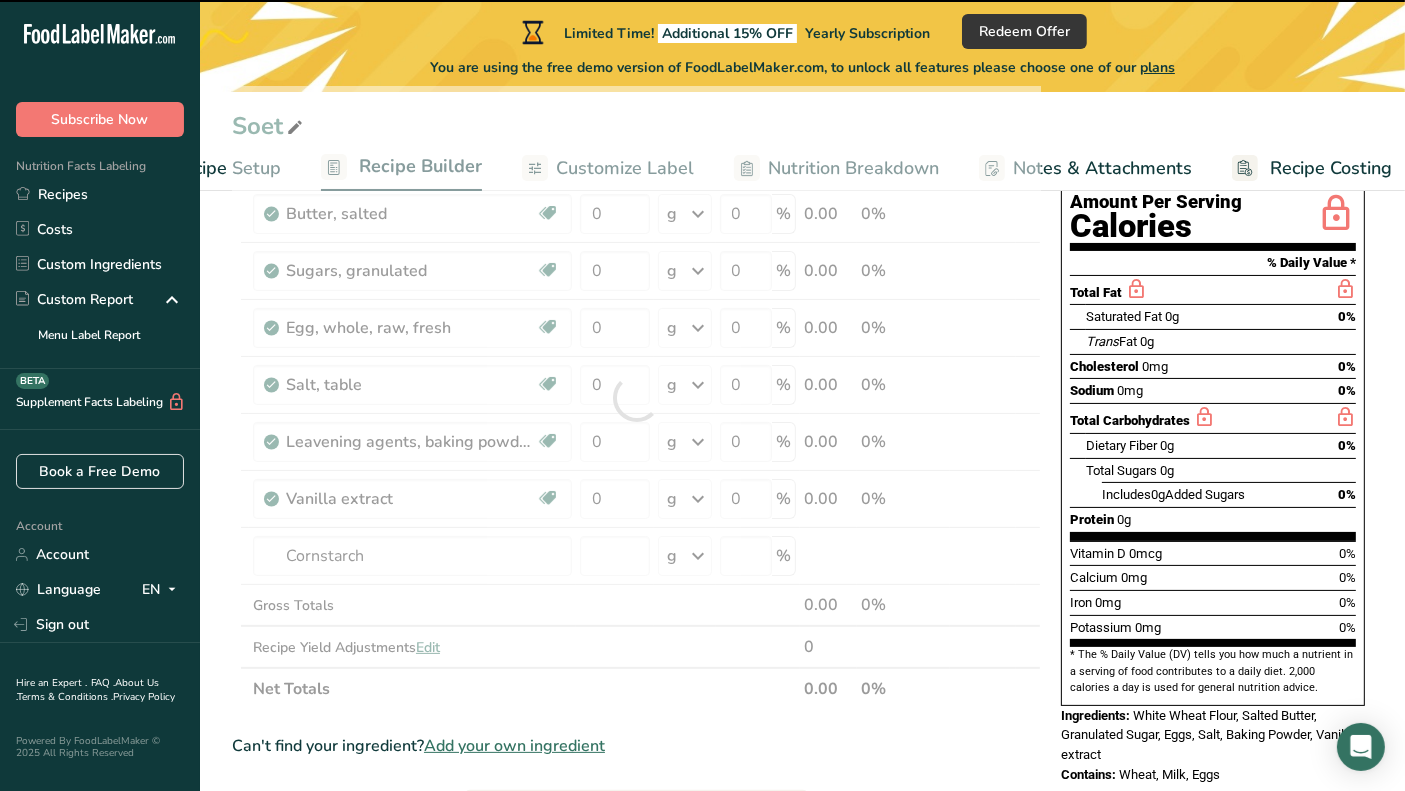 type on "0" 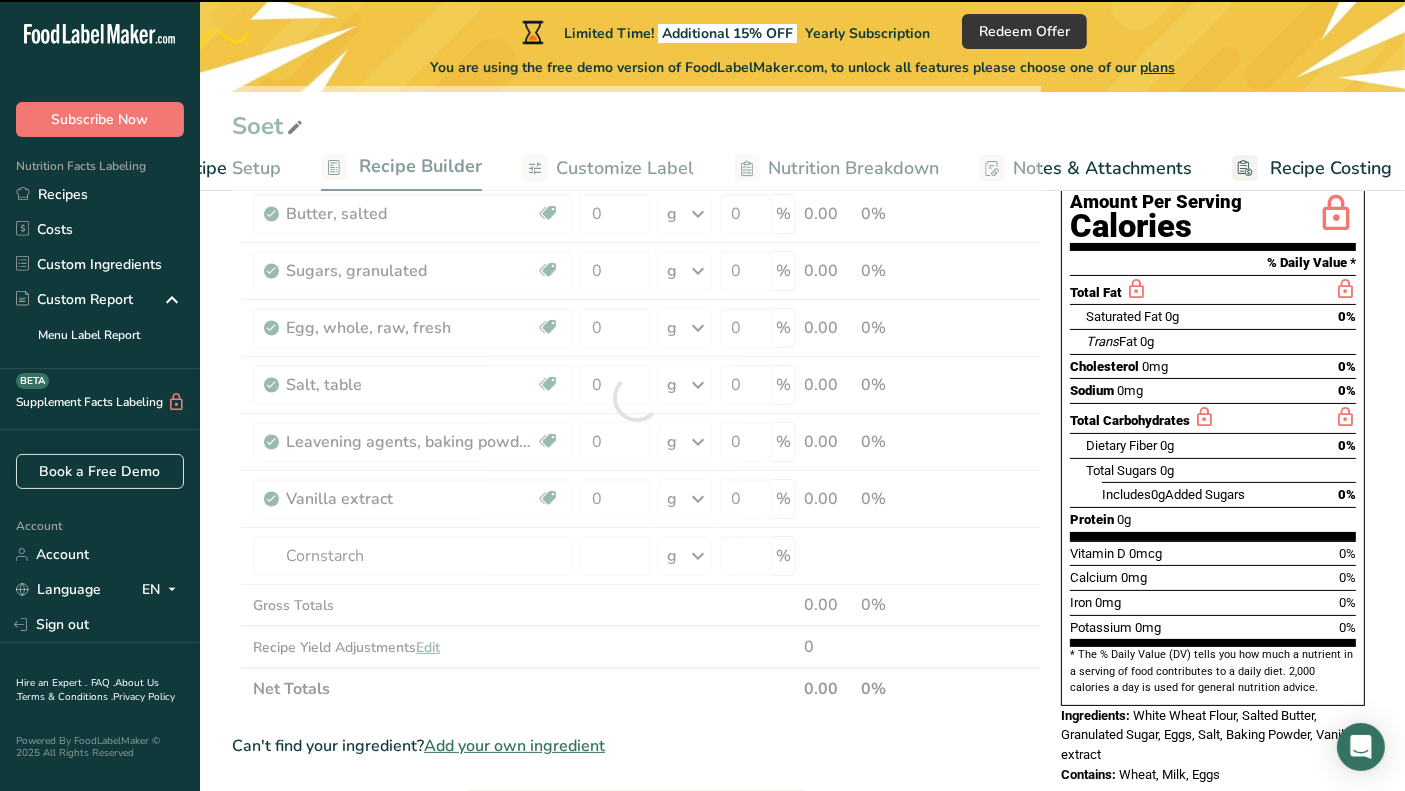 type on "0" 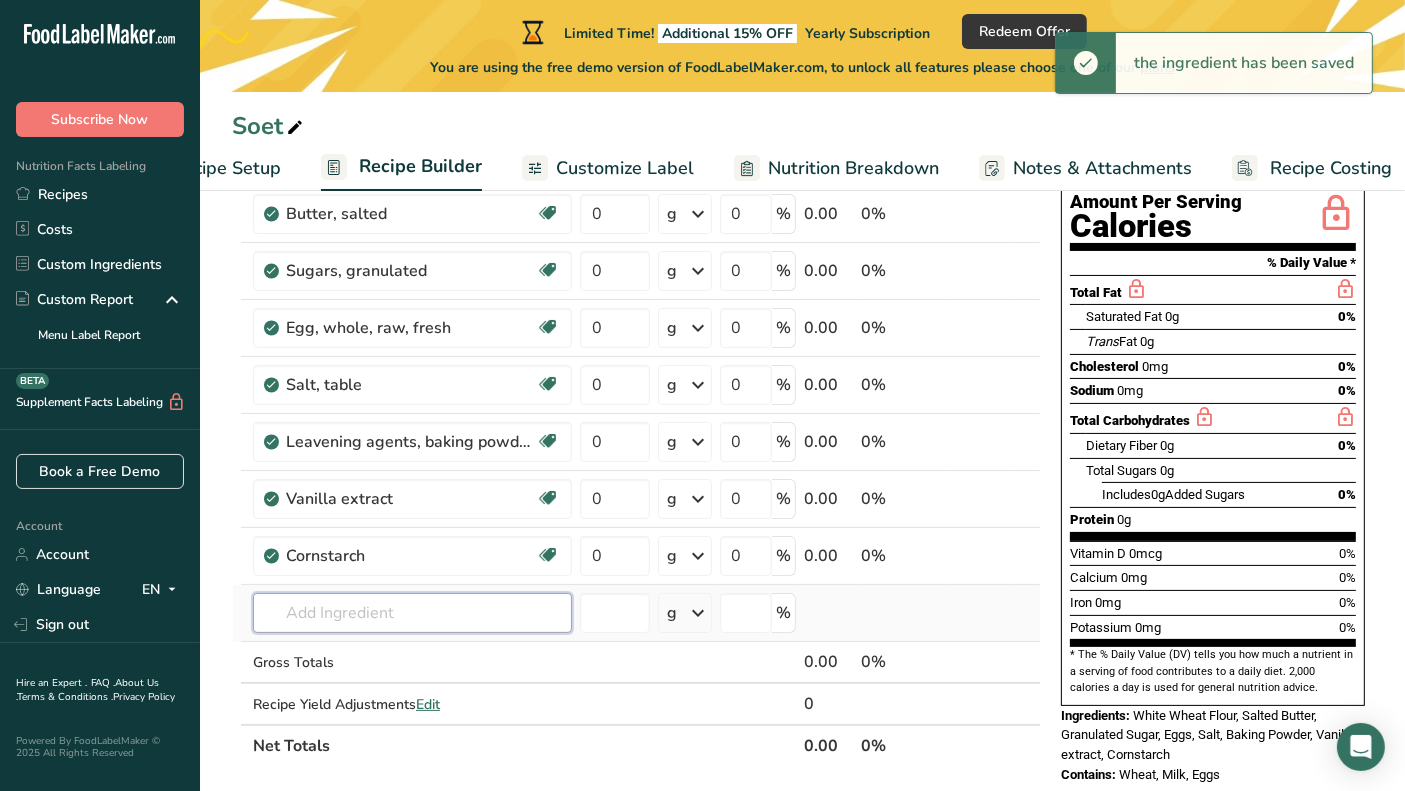 click at bounding box center (412, 613) 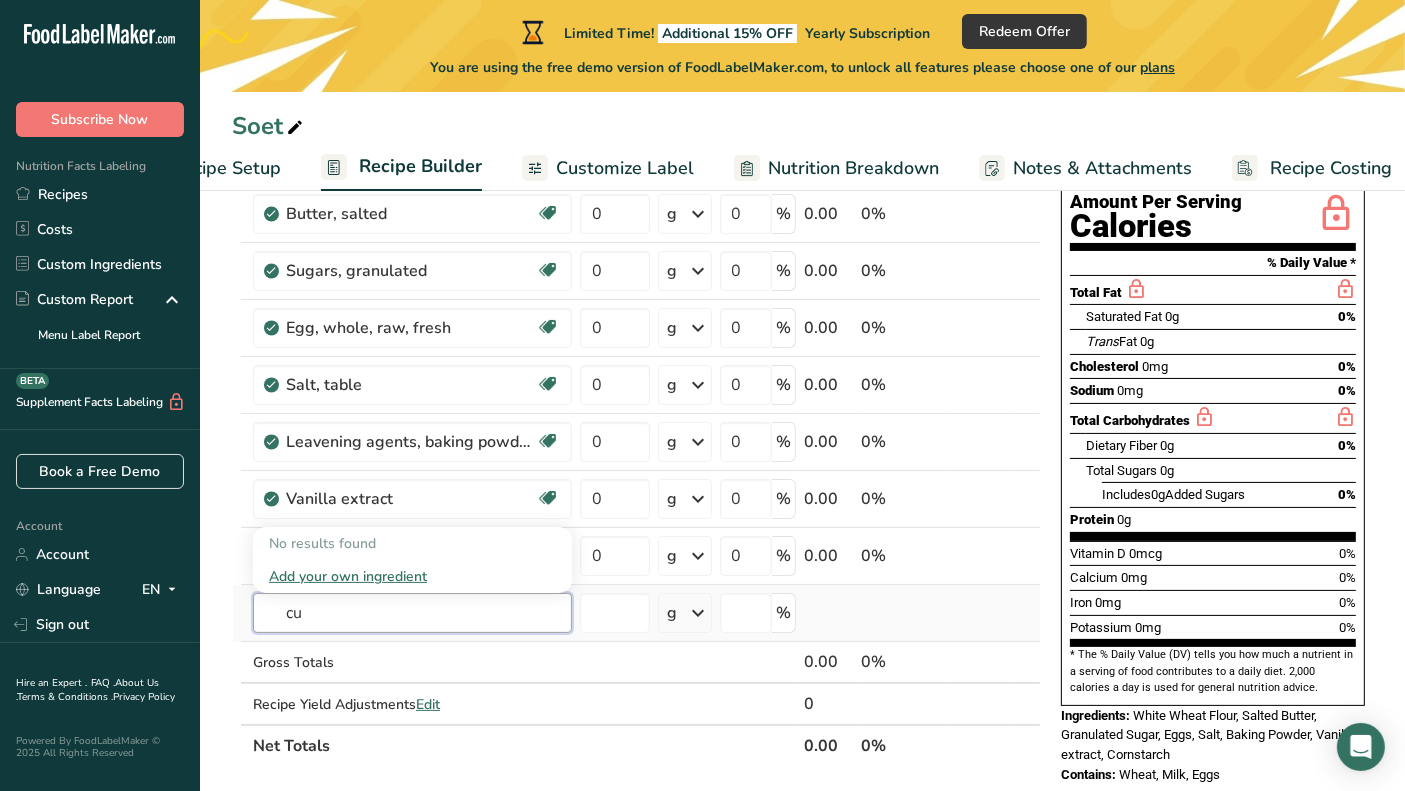 type on "c" 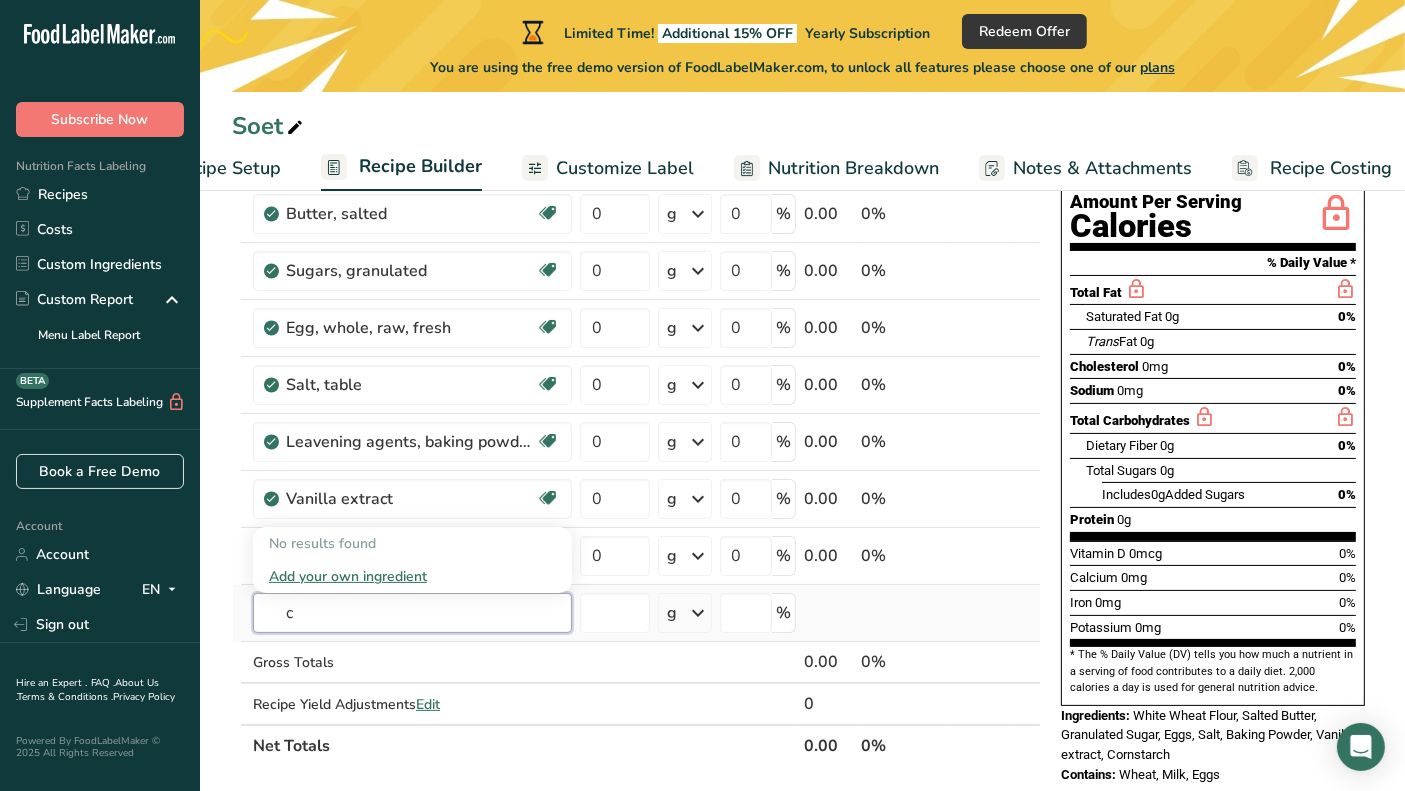 type 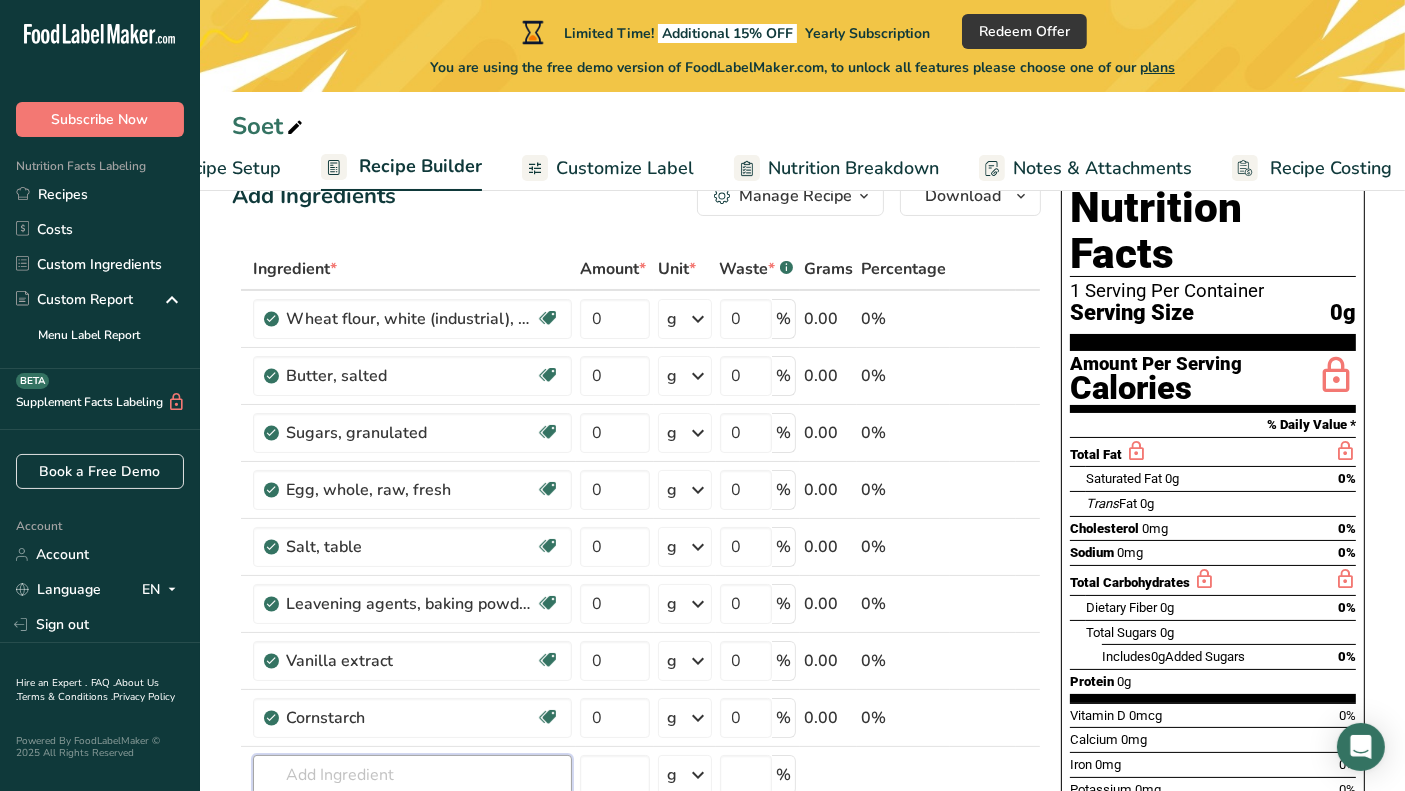 scroll, scrollTop: 0, scrollLeft: 0, axis: both 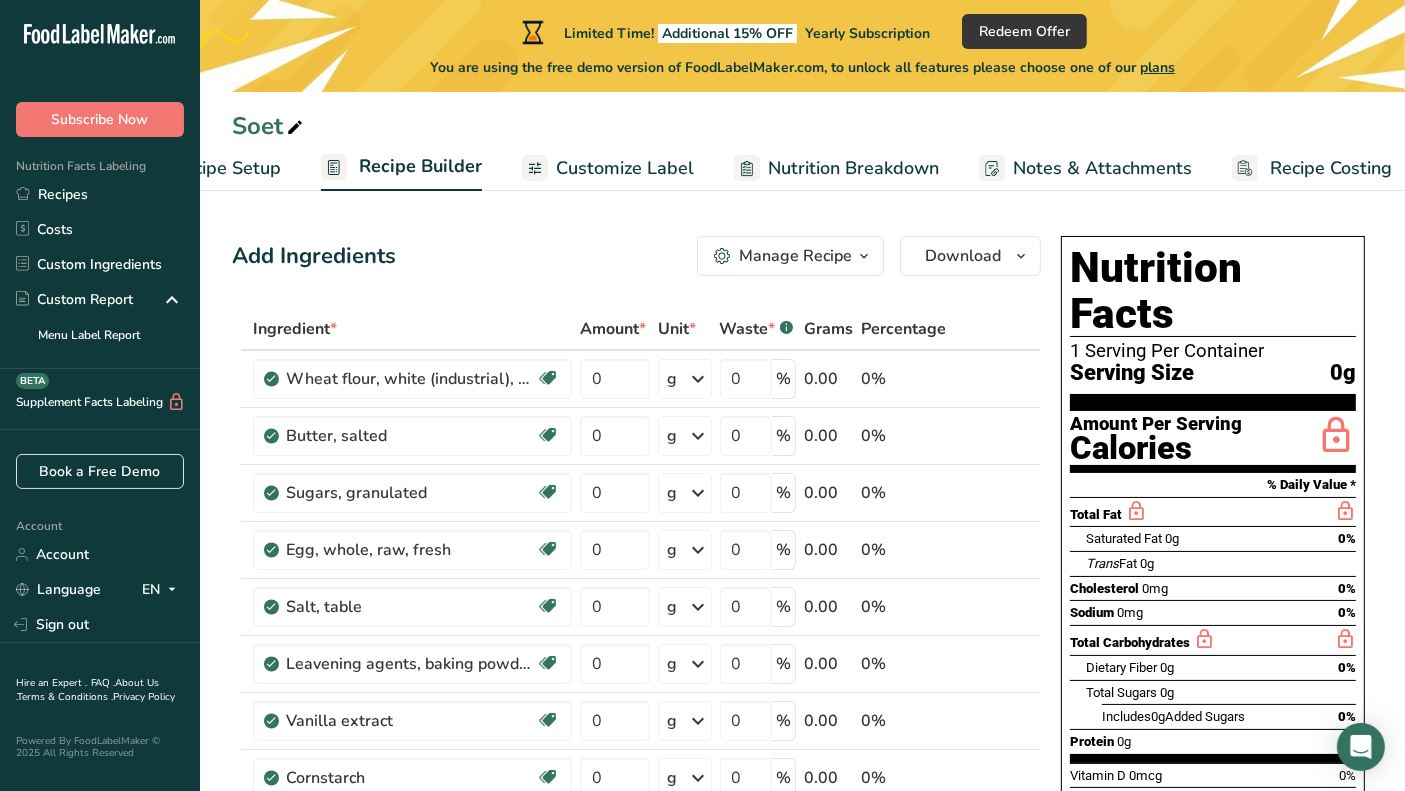 click on "Customize Label" at bounding box center (625, 168) 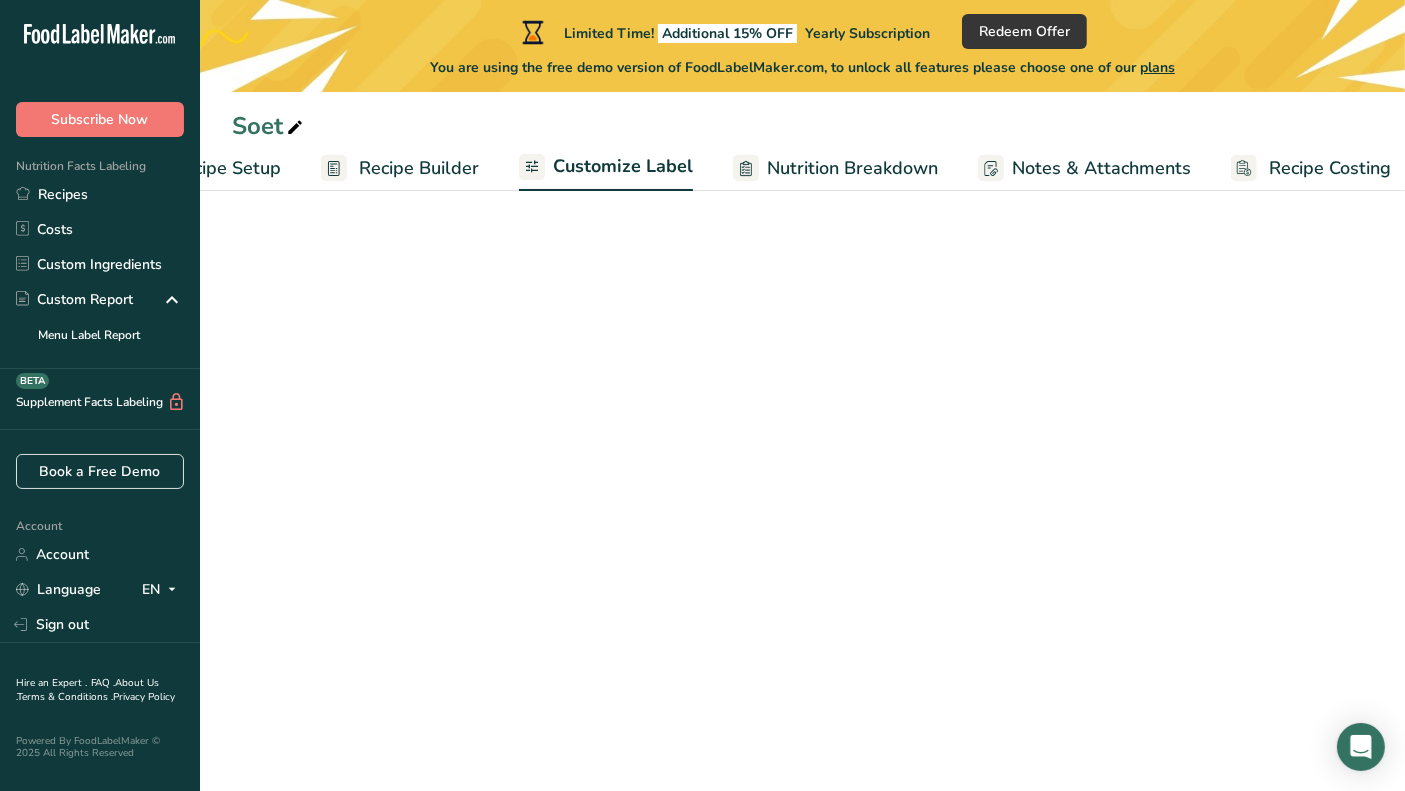 scroll, scrollTop: 0, scrollLeft: 116, axis: horizontal 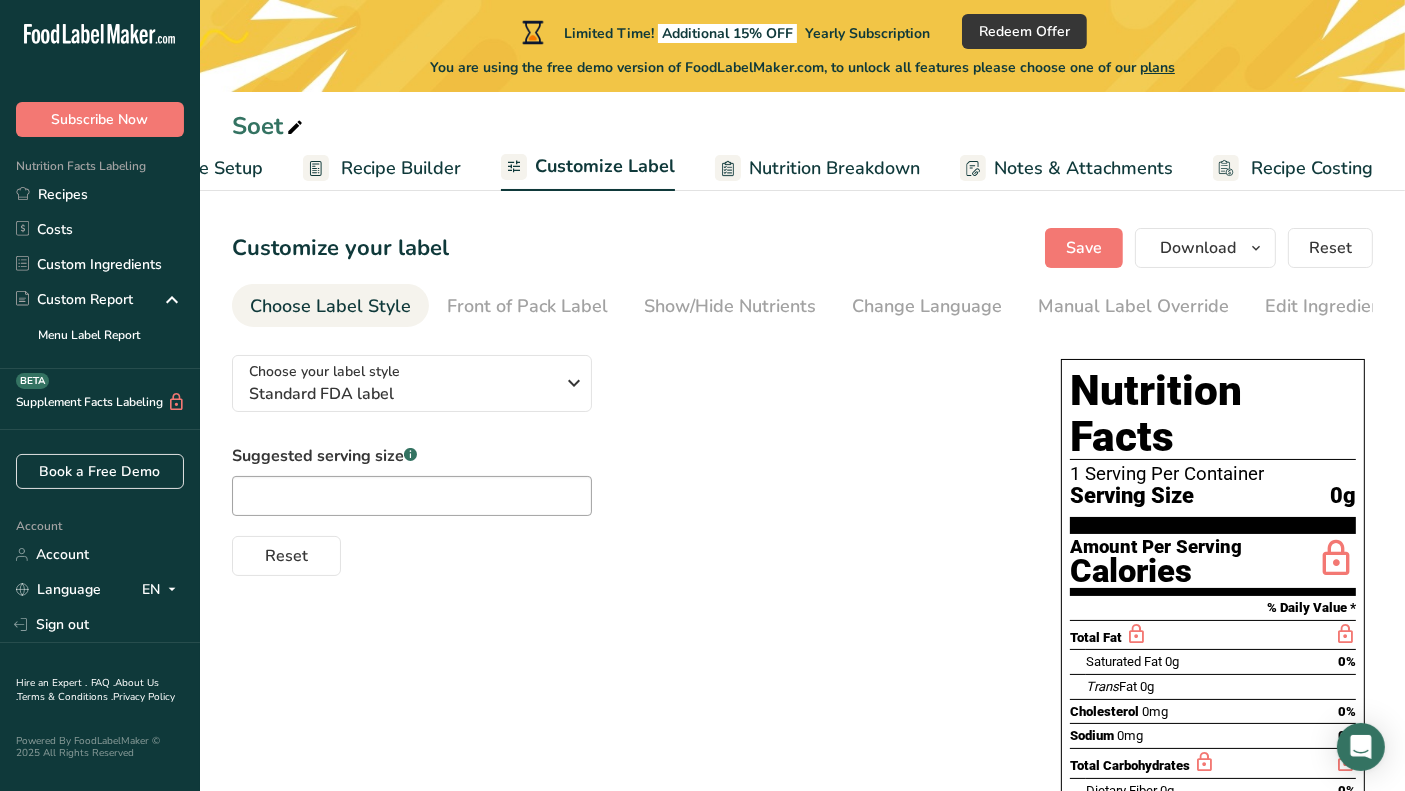 click on "Edit Ingredients/Allergens List" at bounding box center (1392, 306) 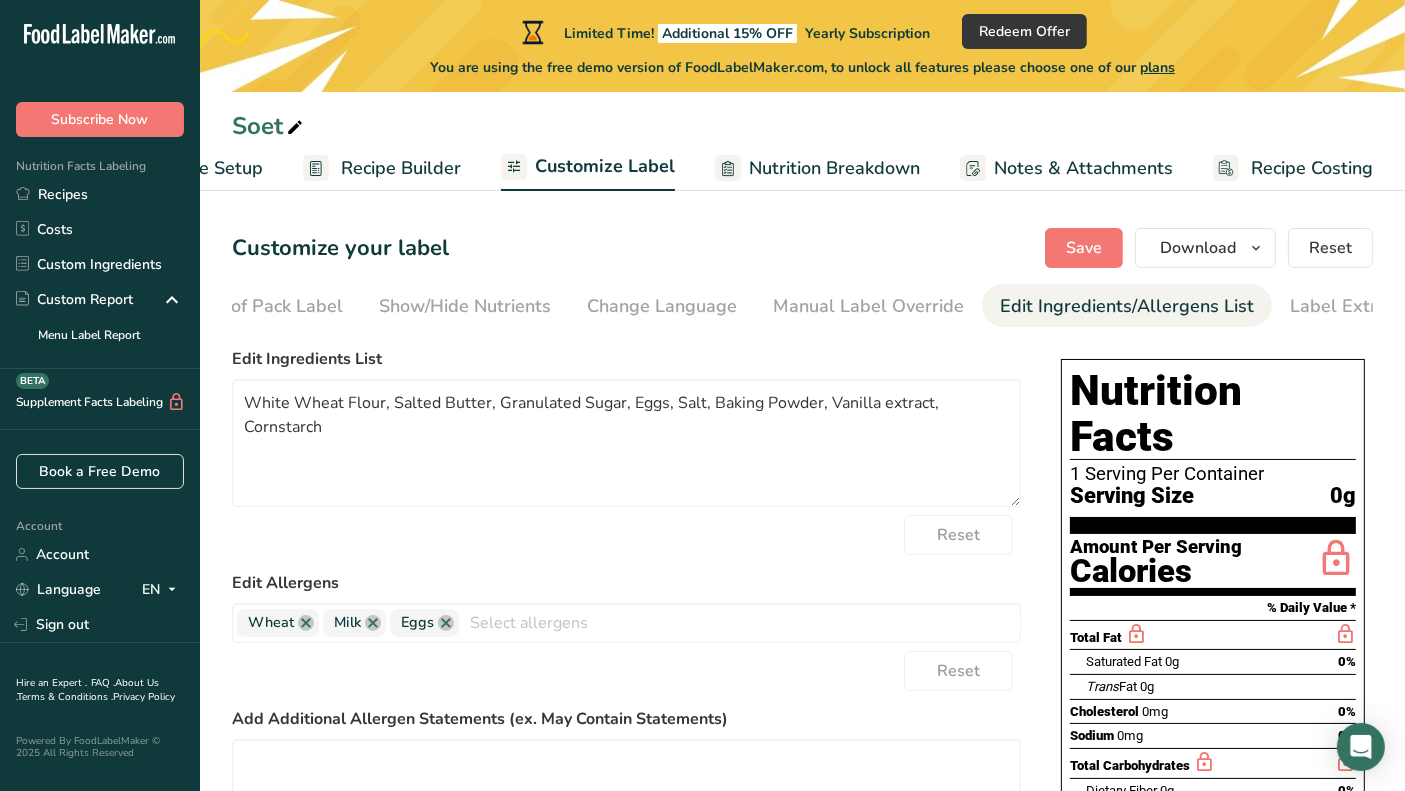 scroll, scrollTop: 0, scrollLeft: 311, axis: horizontal 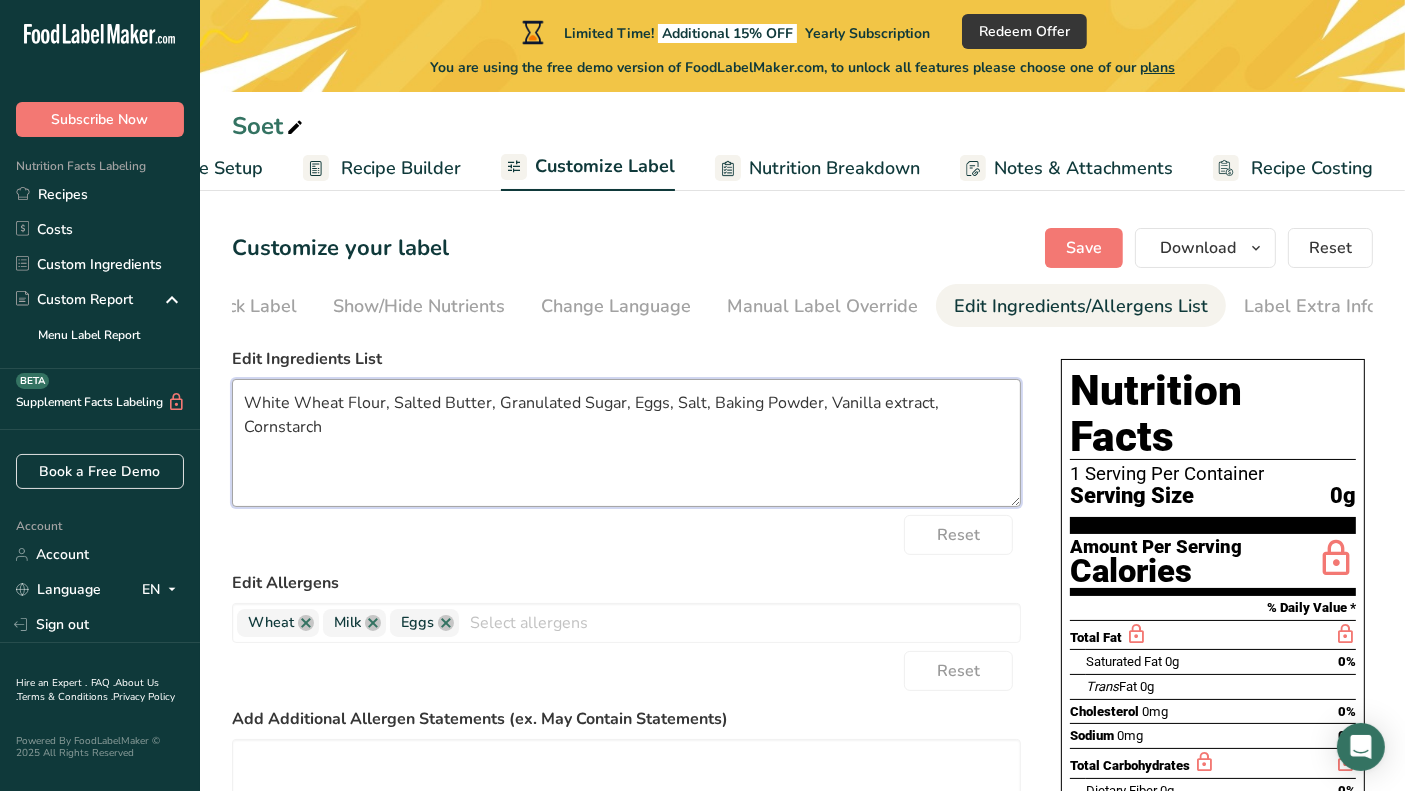 click on "White Wheat Flour, Salted Butter, Granulated Sugar, Eggs, Salt, Baking Powder, Vanilla extract, Cornstarch" at bounding box center (626, 443) 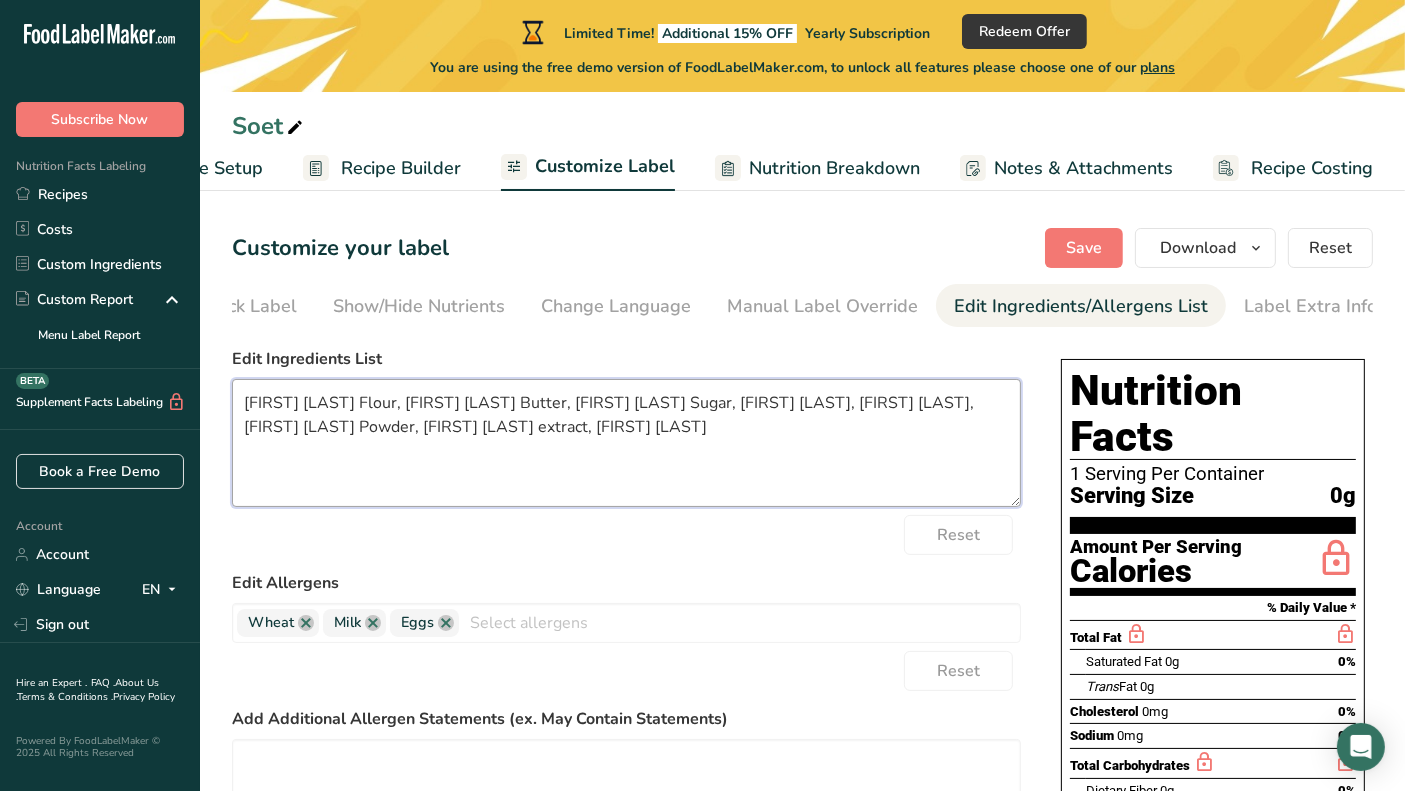 click on "[FIRST] [LAST] Flour, [FIRST] [LAST] Butter, [FIRST] [LAST] Sugar, [FIRST] [LAST], [FIRST] [LAST], [FIRST] [LAST] Powder, [FIRST] [LAST] extract, [FIRST] [LAST]" at bounding box center [626, 443] 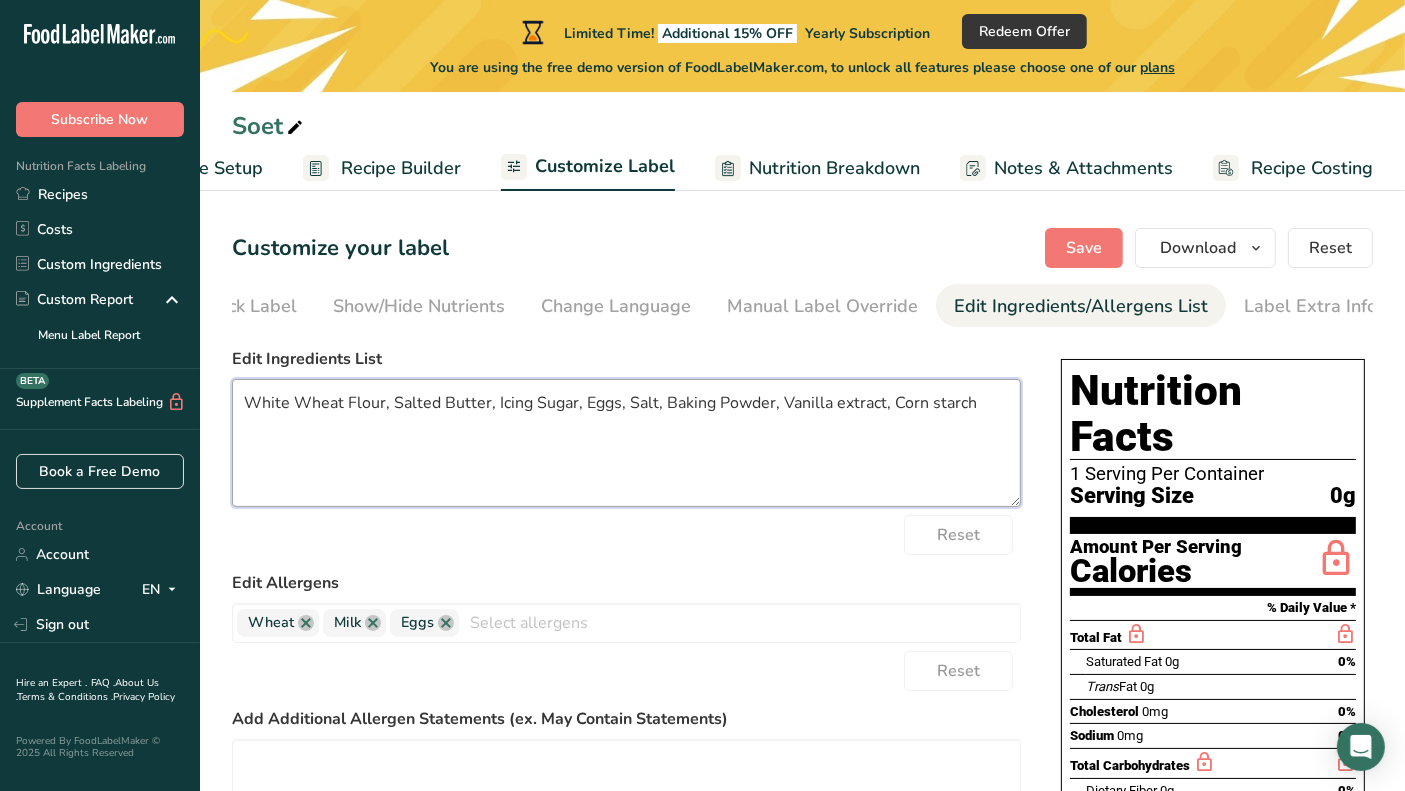 click on "White Wheat Flour, Salted Butter, Icing Sugar, Eggs, Salt, Baking Powder, Vanilla extract, Corn starch" at bounding box center [626, 443] 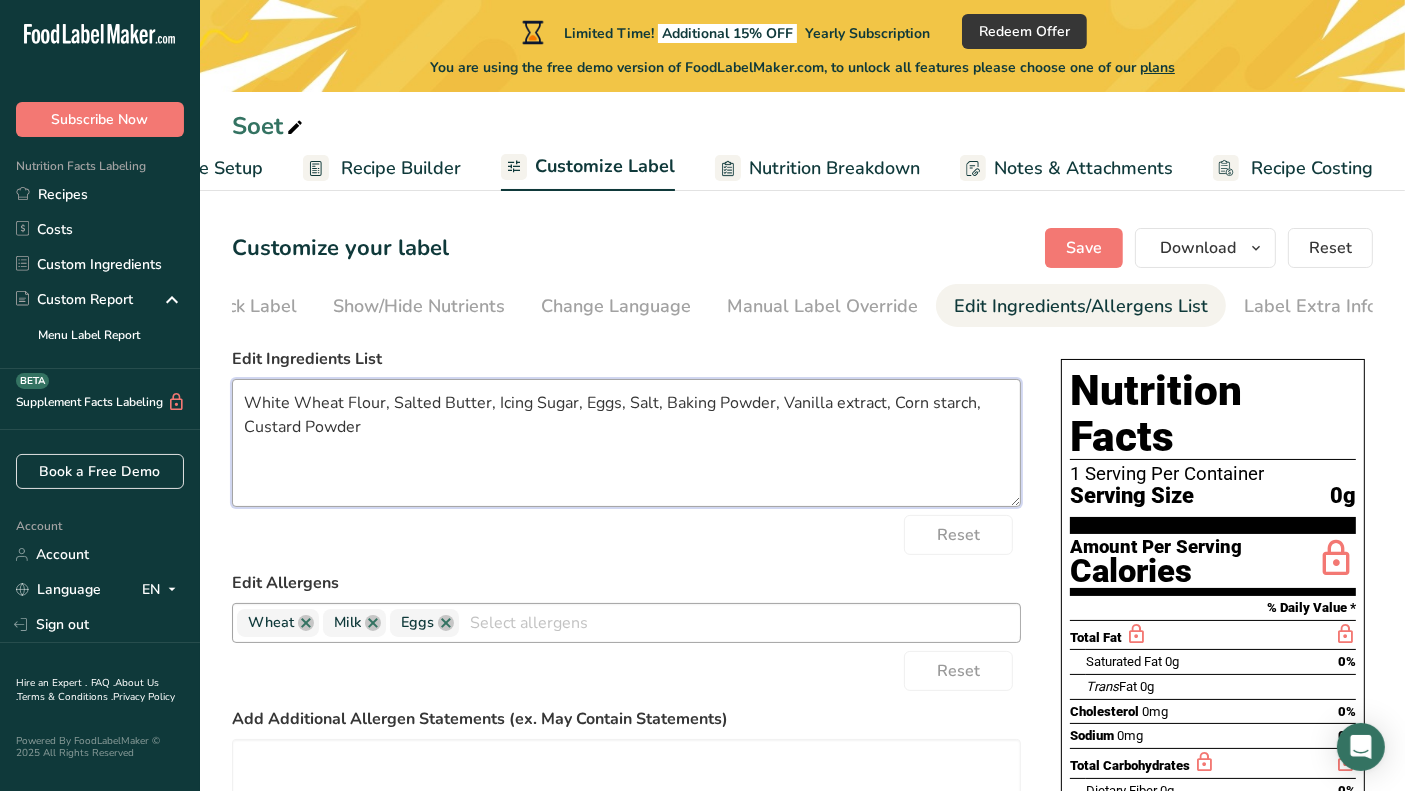 type on "White Wheat Flour, Salted Butter, Icing Sugar, Eggs, Salt, Baking Powder, Vanilla extract, Corn starch, Custard Powder" 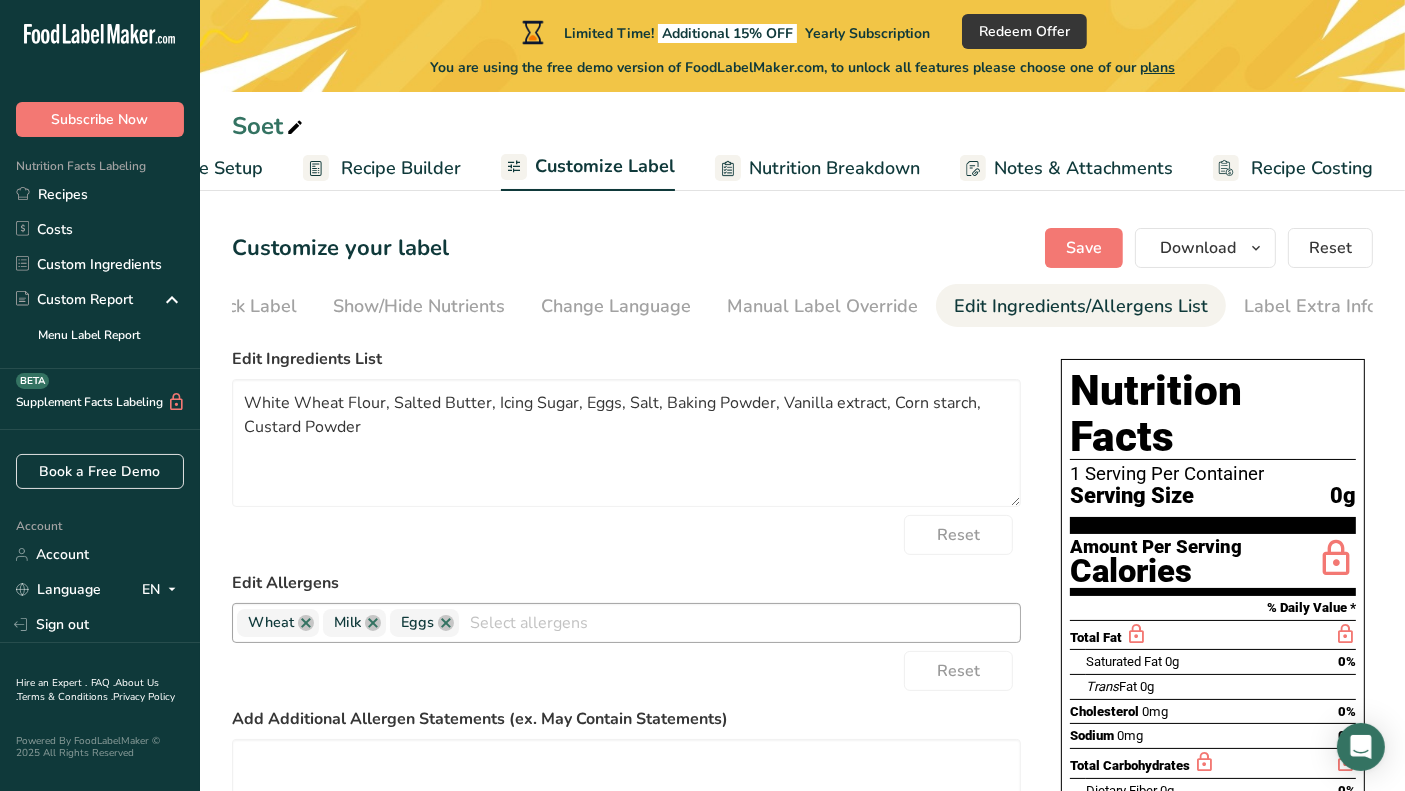 click at bounding box center [739, 622] 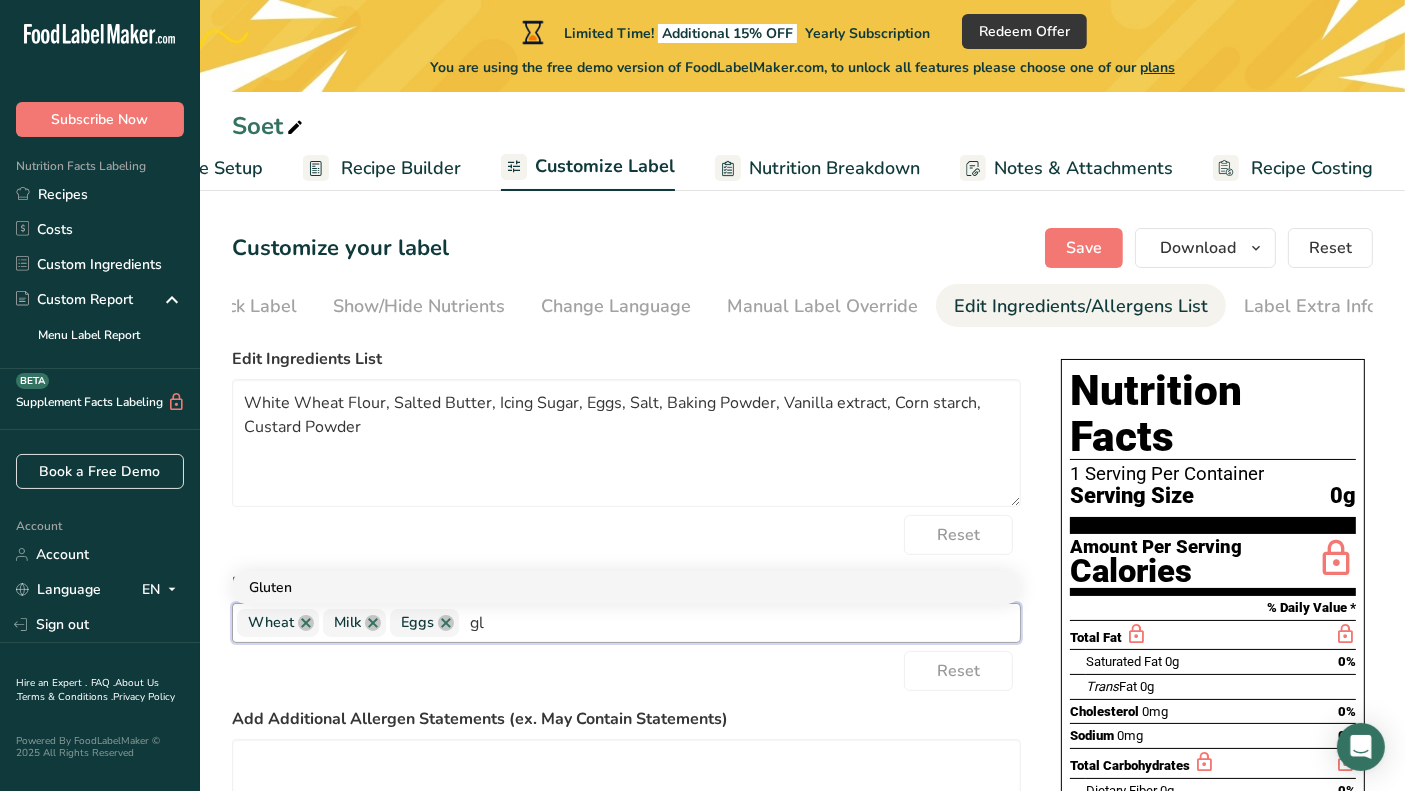 type on "gl" 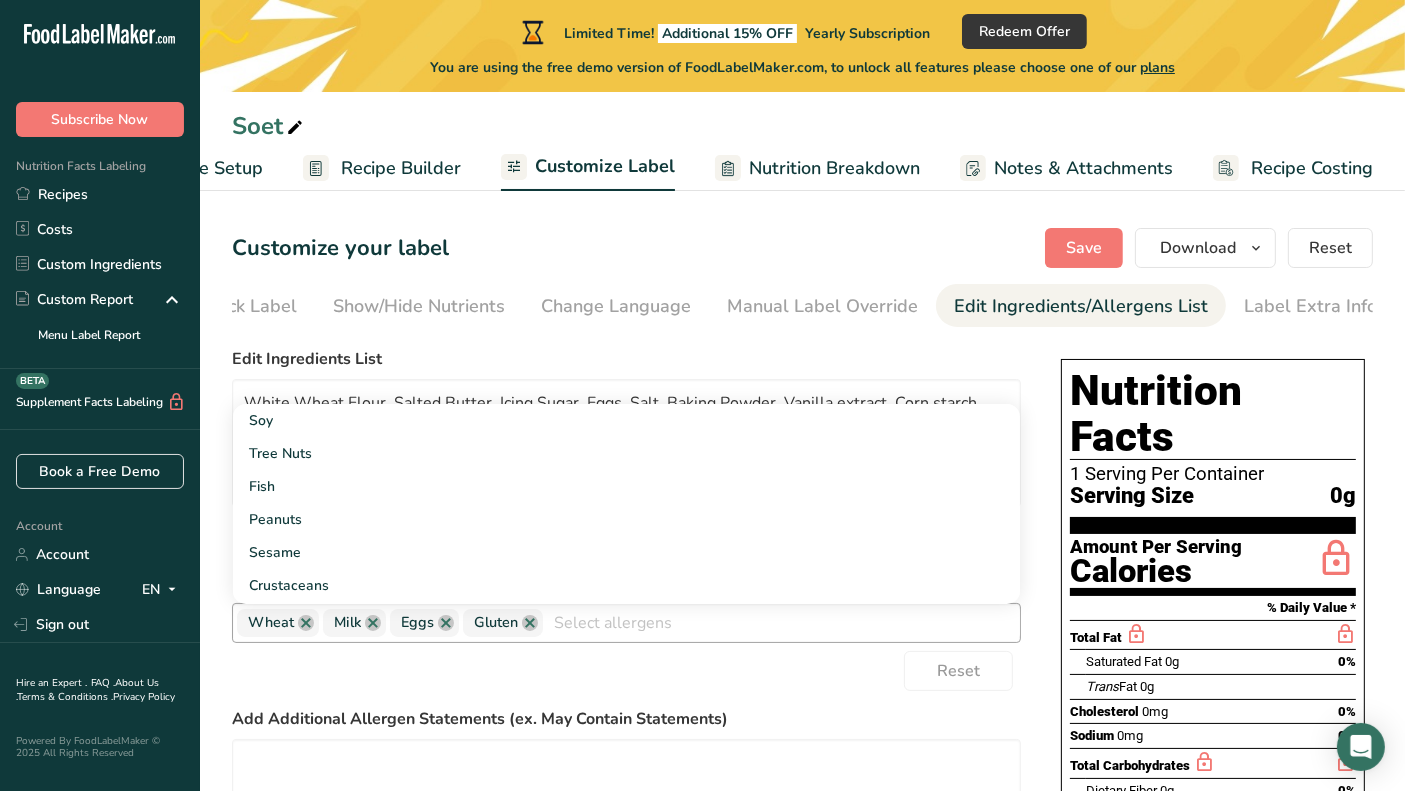 click on "Reset" at bounding box center (626, 671) 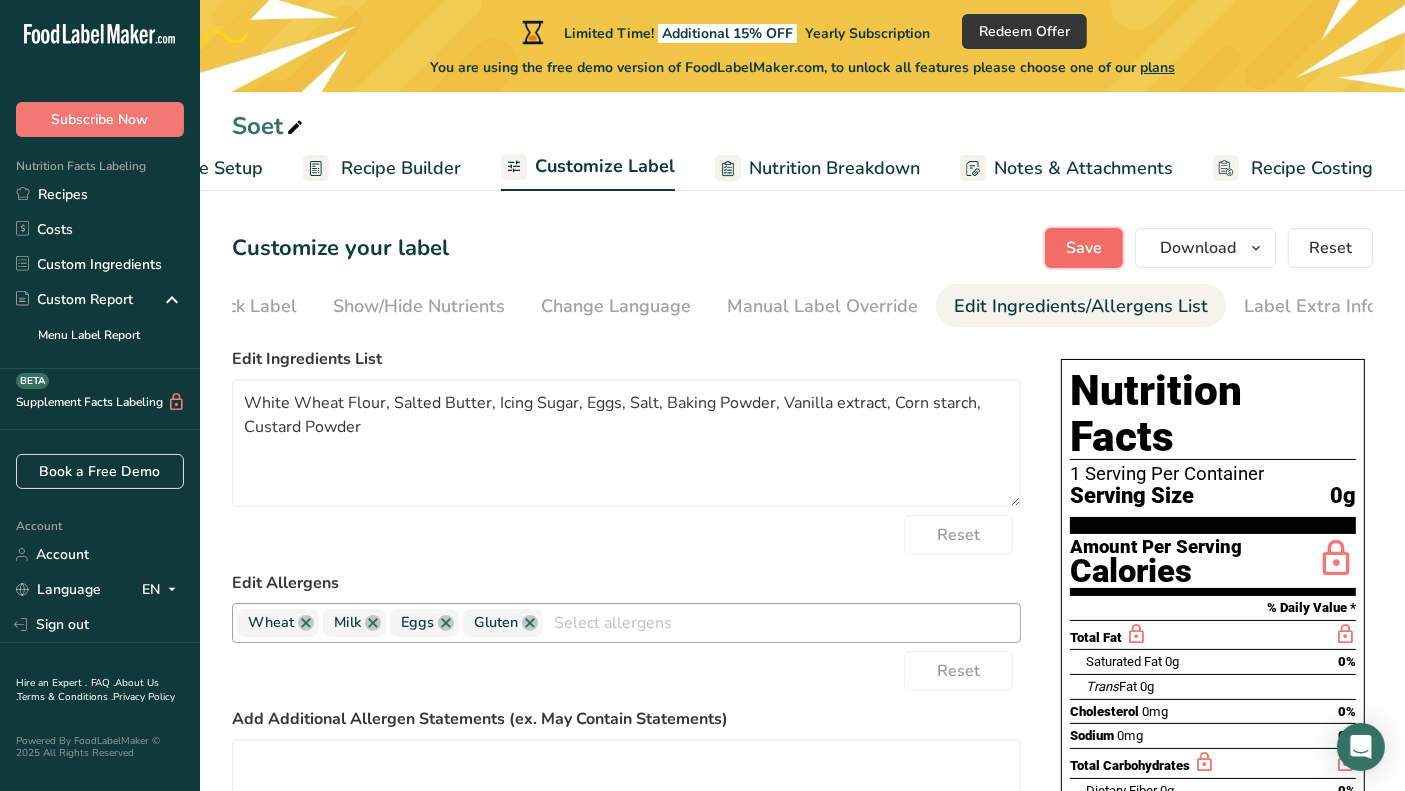 click on "Save" at bounding box center (1084, 248) 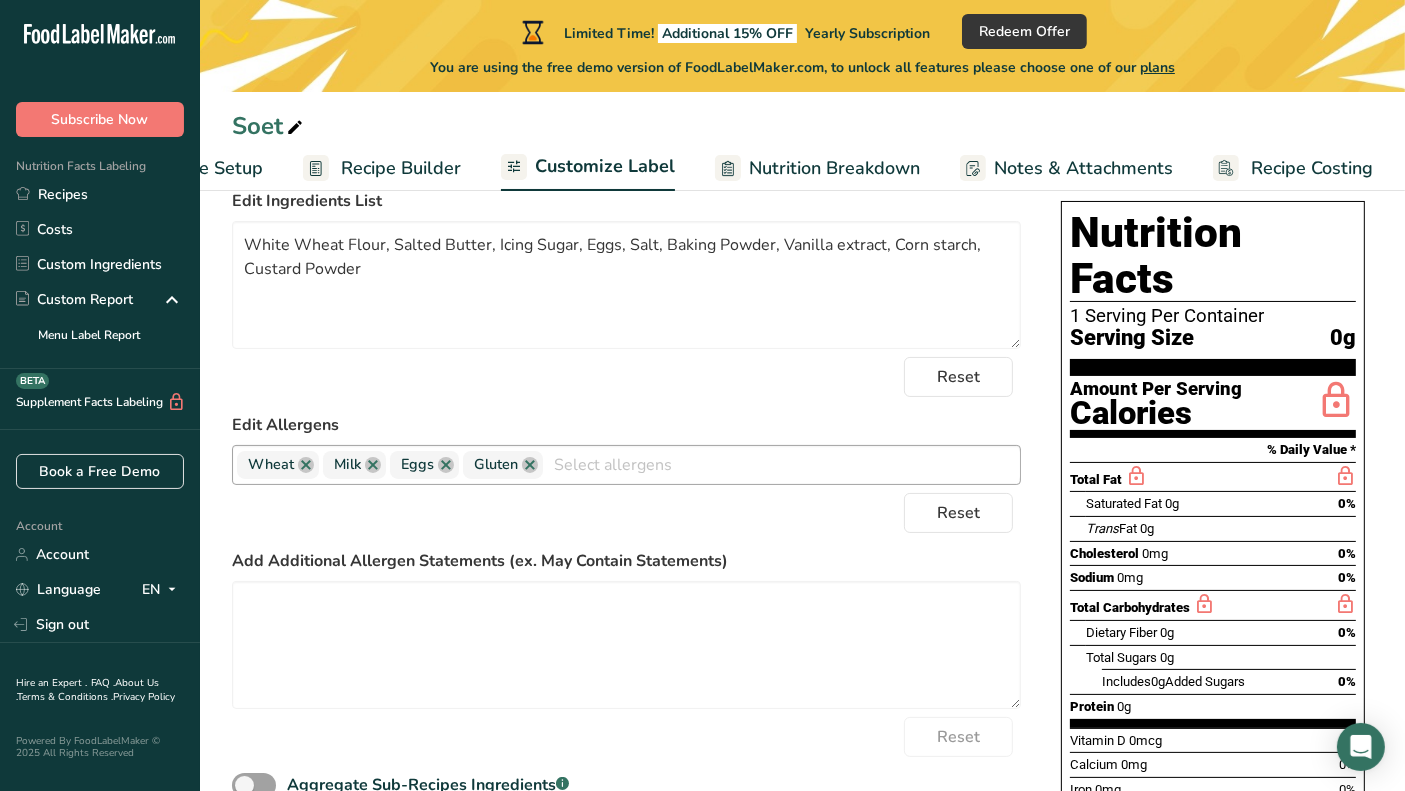 scroll, scrollTop: 0, scrollLeft: 0, axis: both 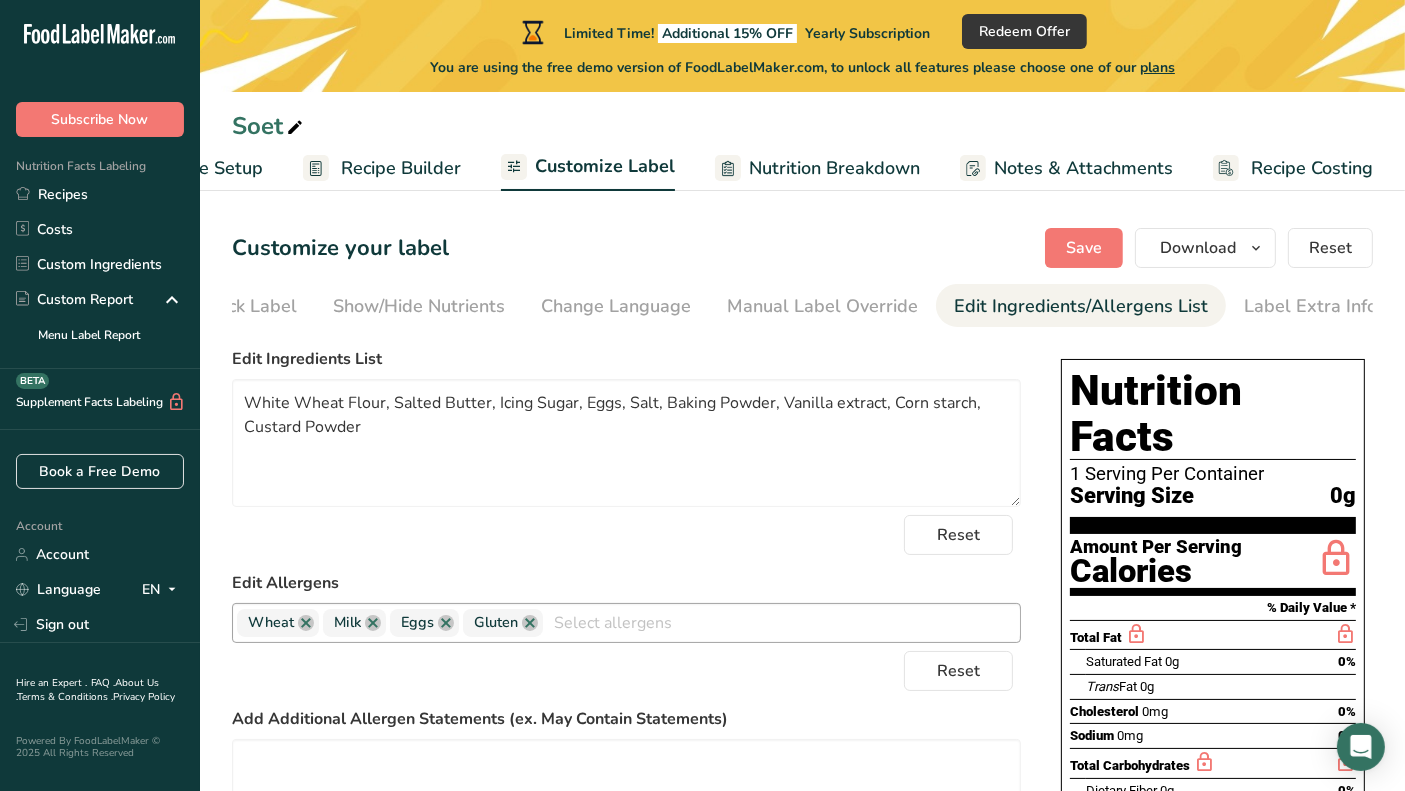 click on "Recipe Builder" at bounding box center [401, 168] 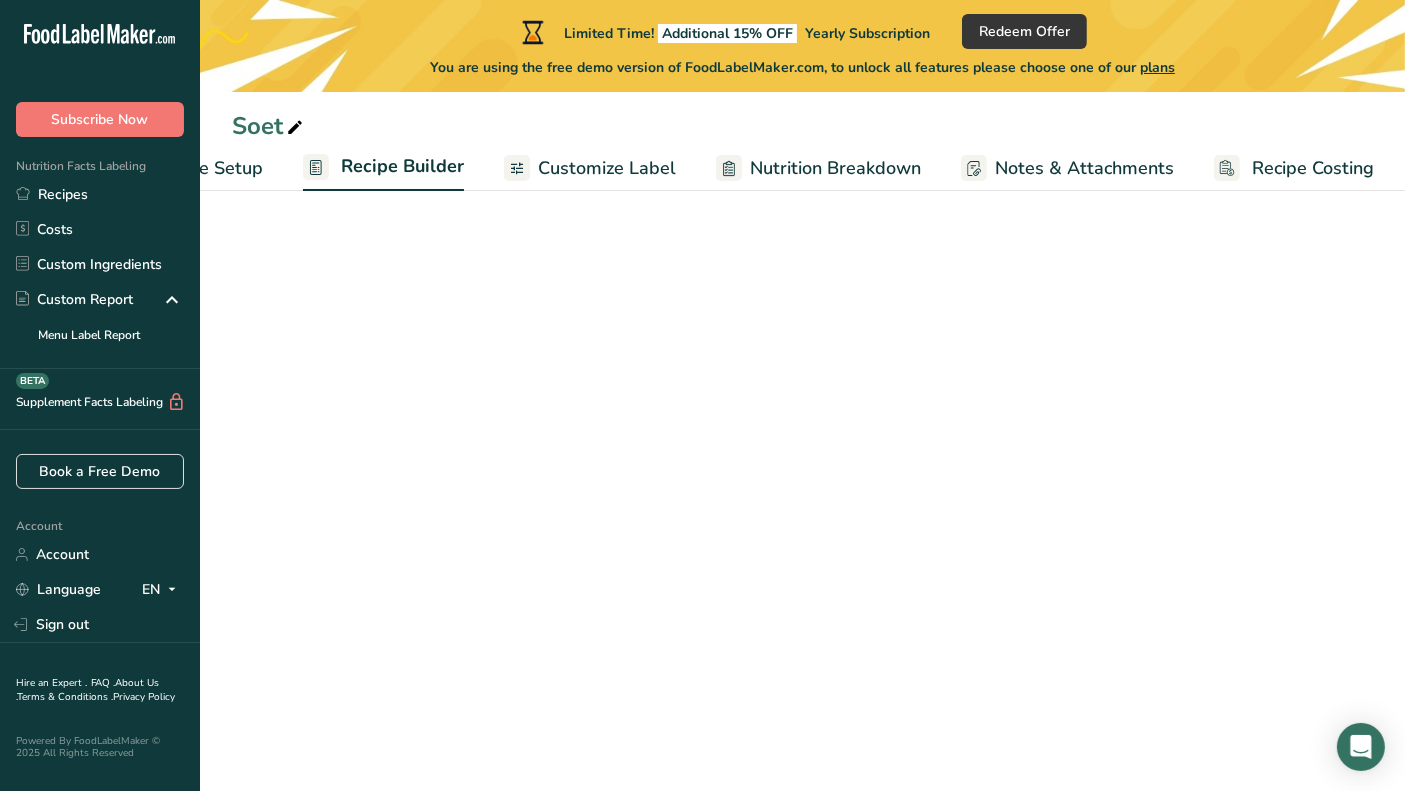 scroll, scrollTop: 0, scrollLeft: 115, axis: horizontal 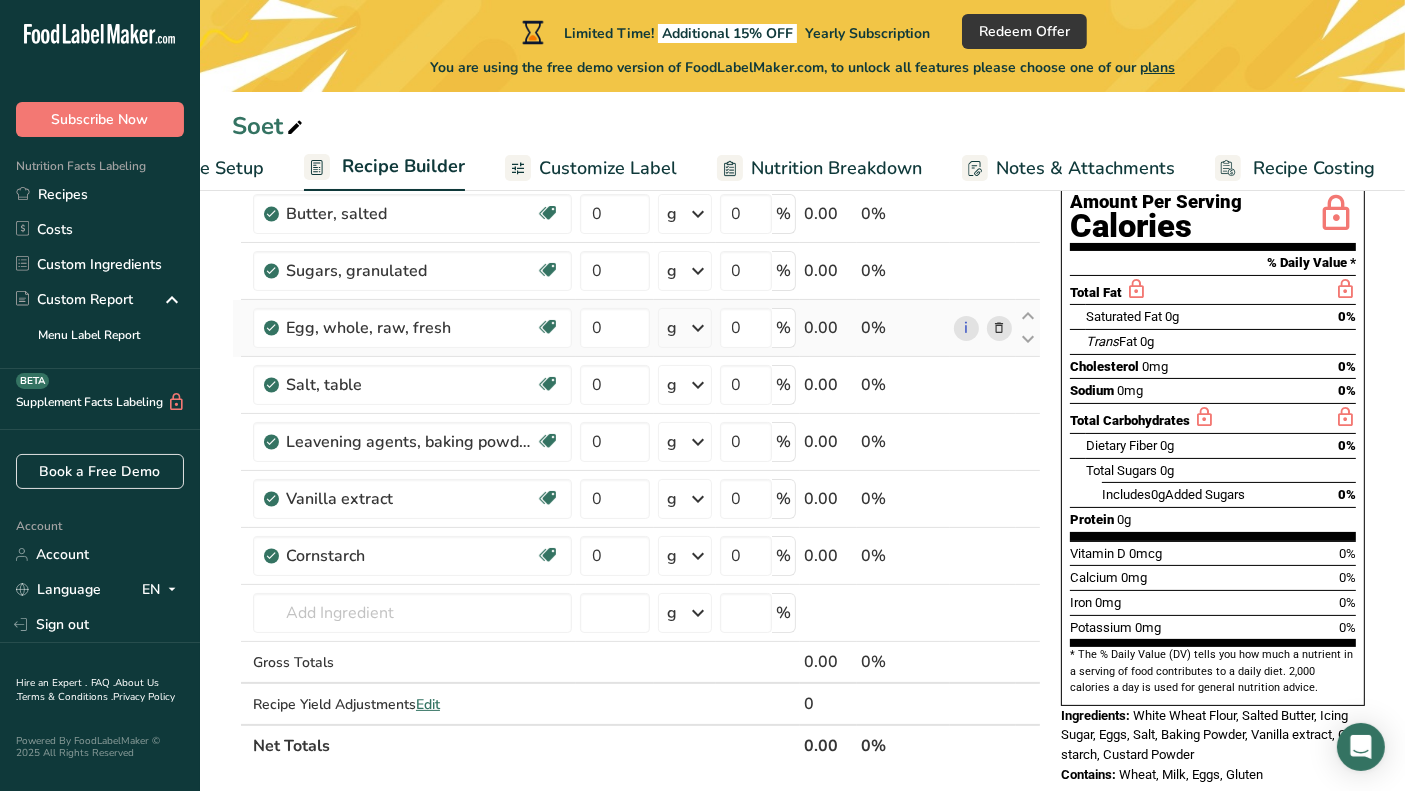 click at bounding box center (999, 328) 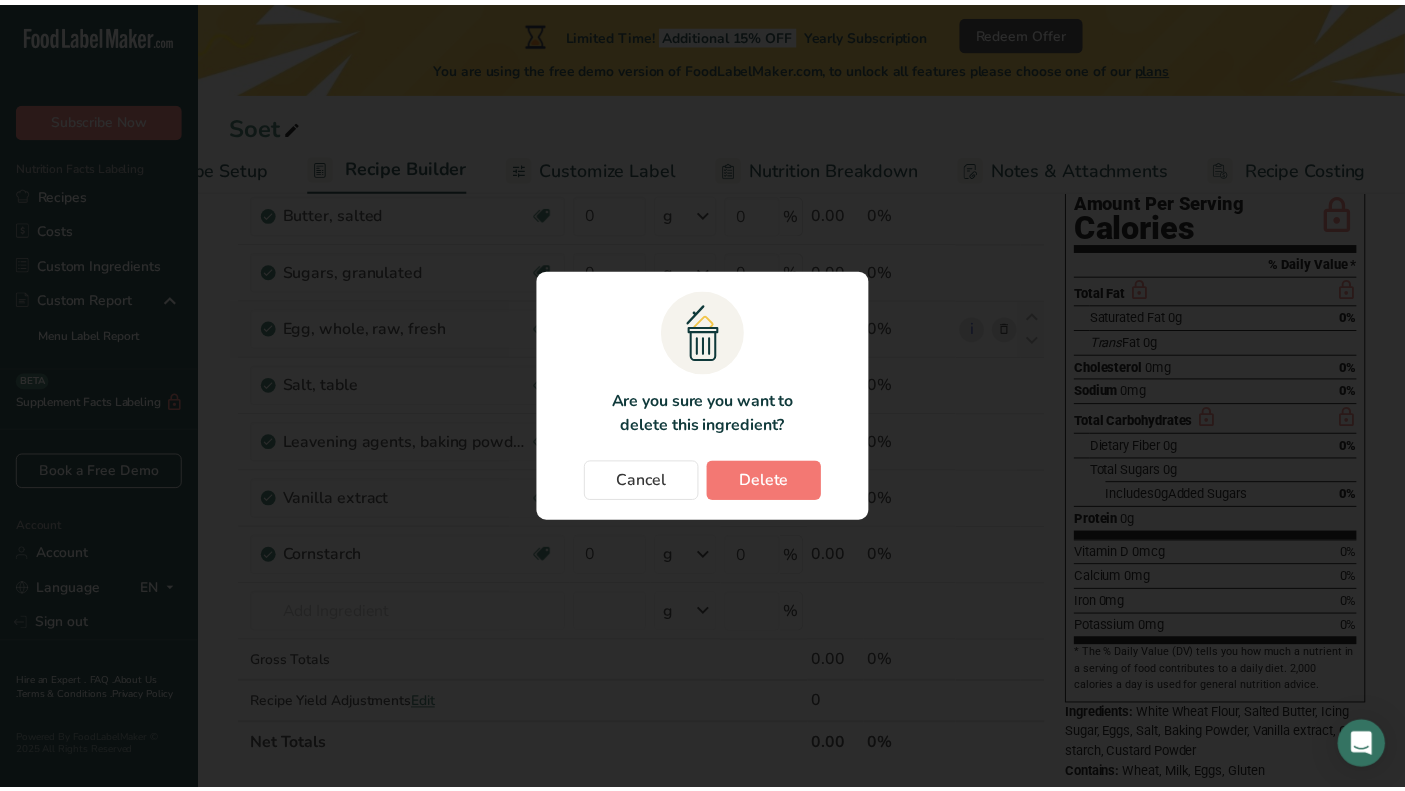 scroll, scrollTop: 0, scrollLeft: 98, axis: horizontal 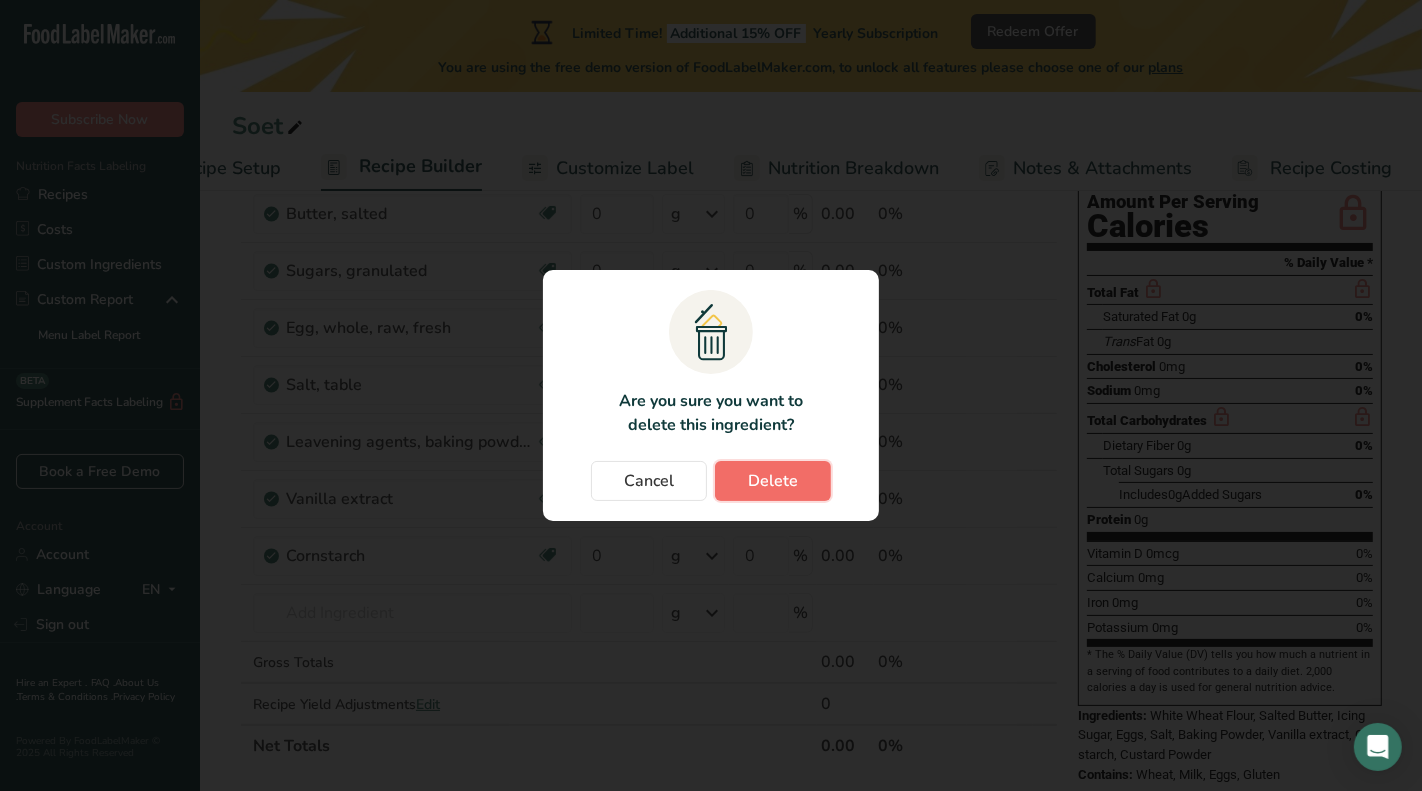 click on "Delete" at bounding box center (773, 481) 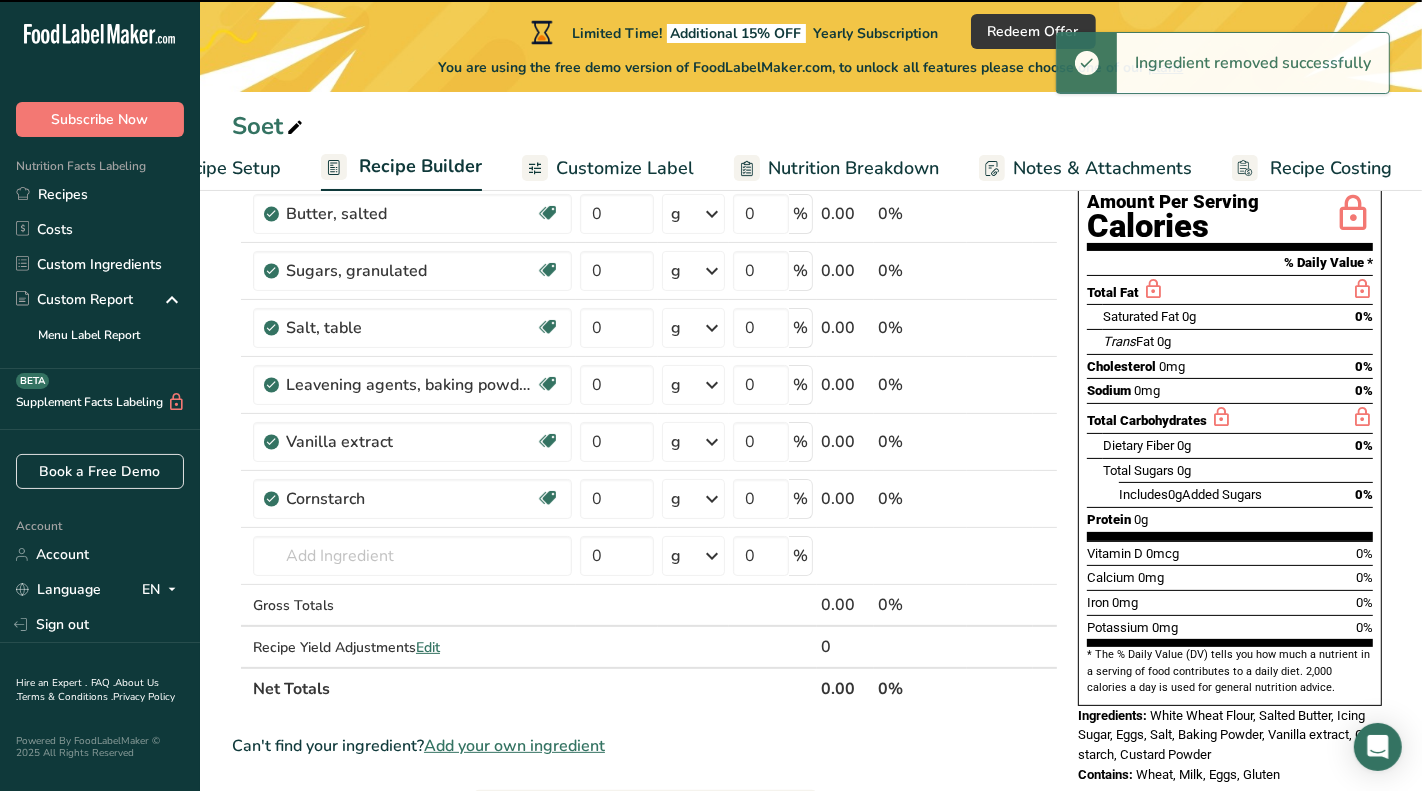 type 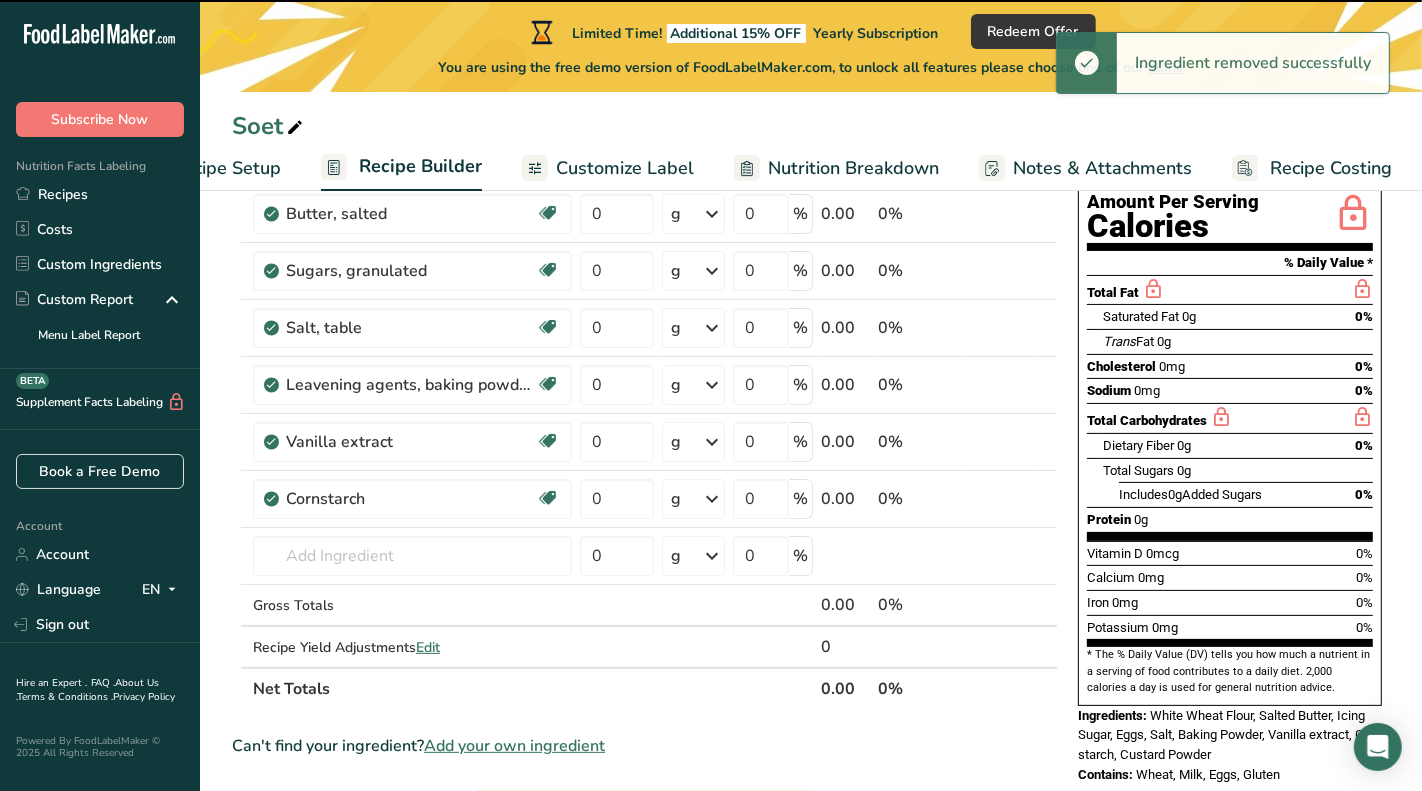 type 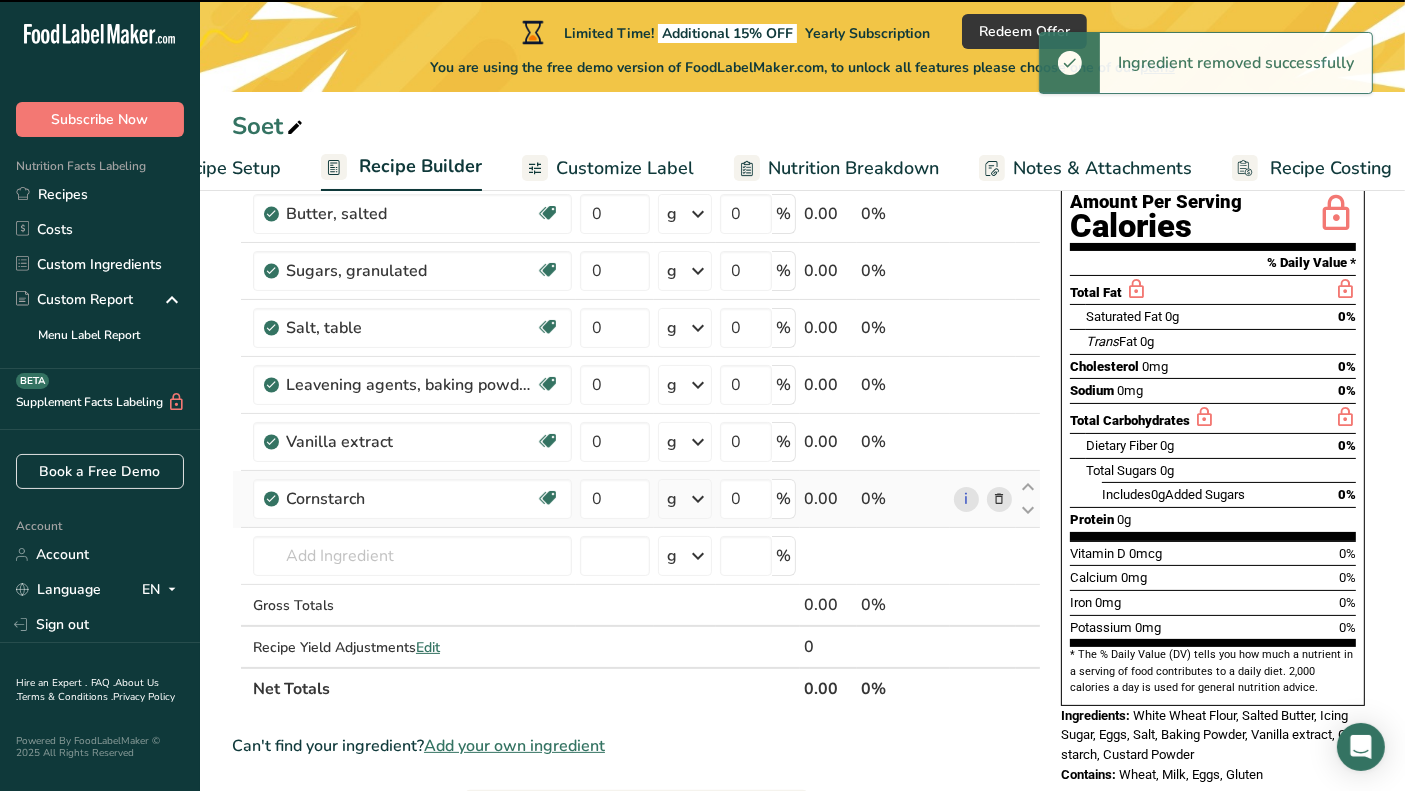 click at bounding box center (999, 499) 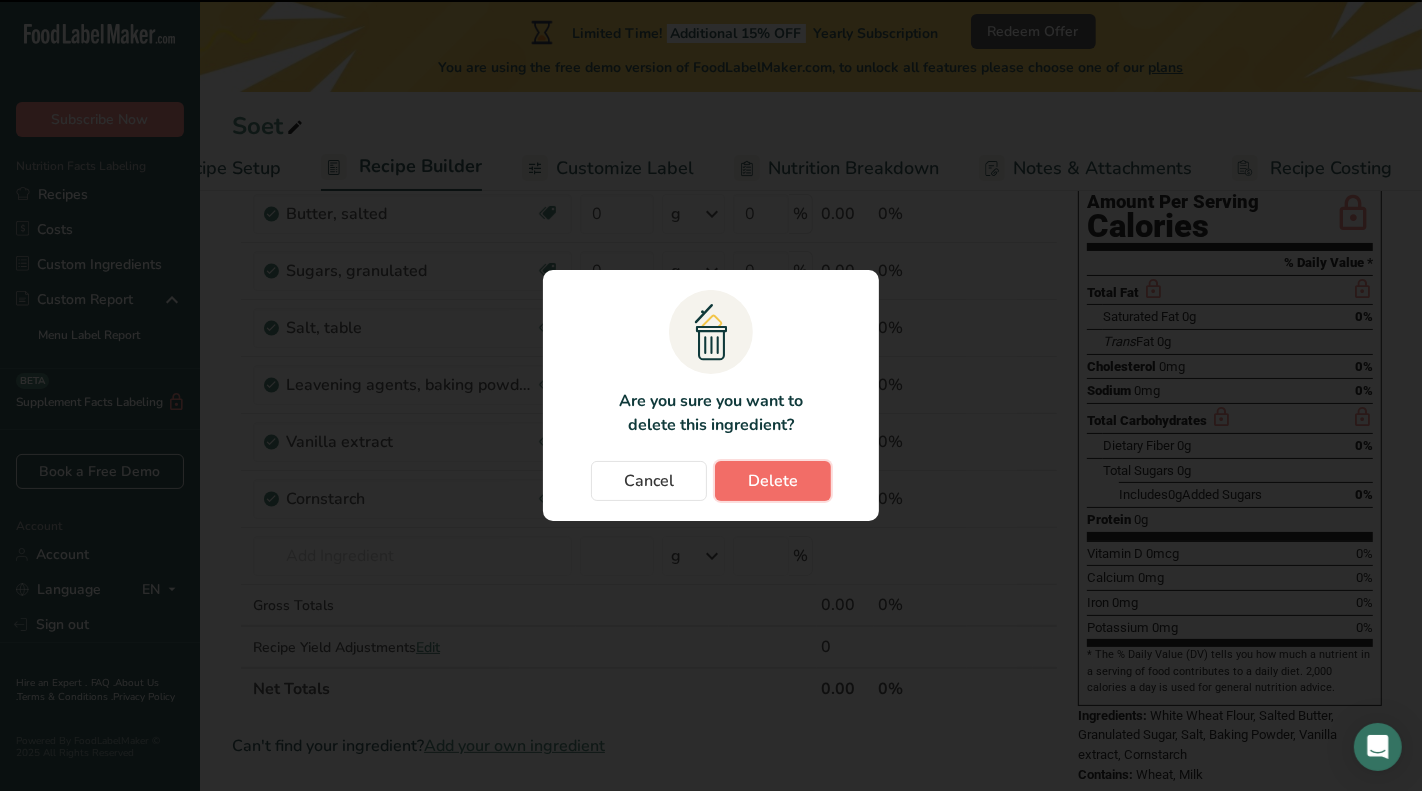 click on "Delete" at bounding box center (773, 481) 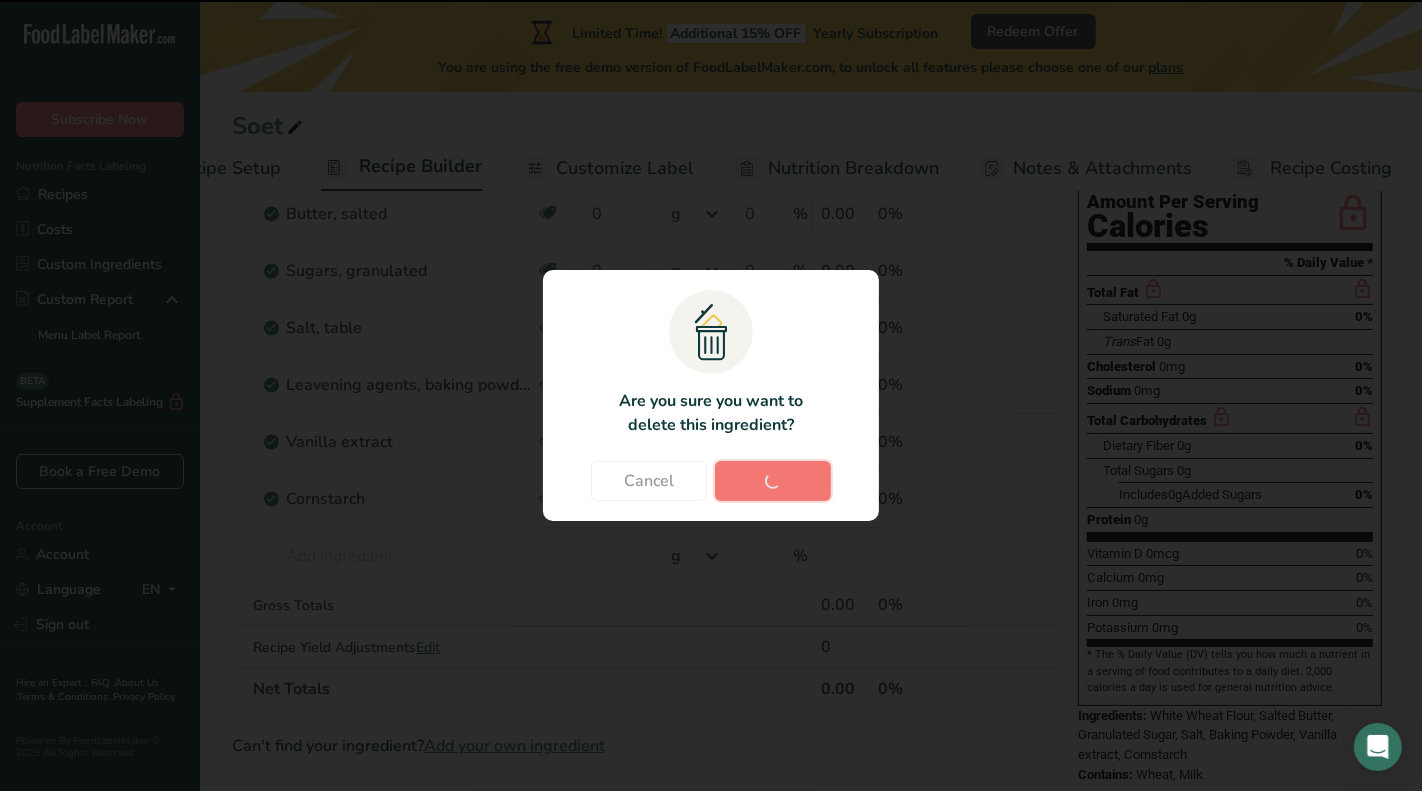 type 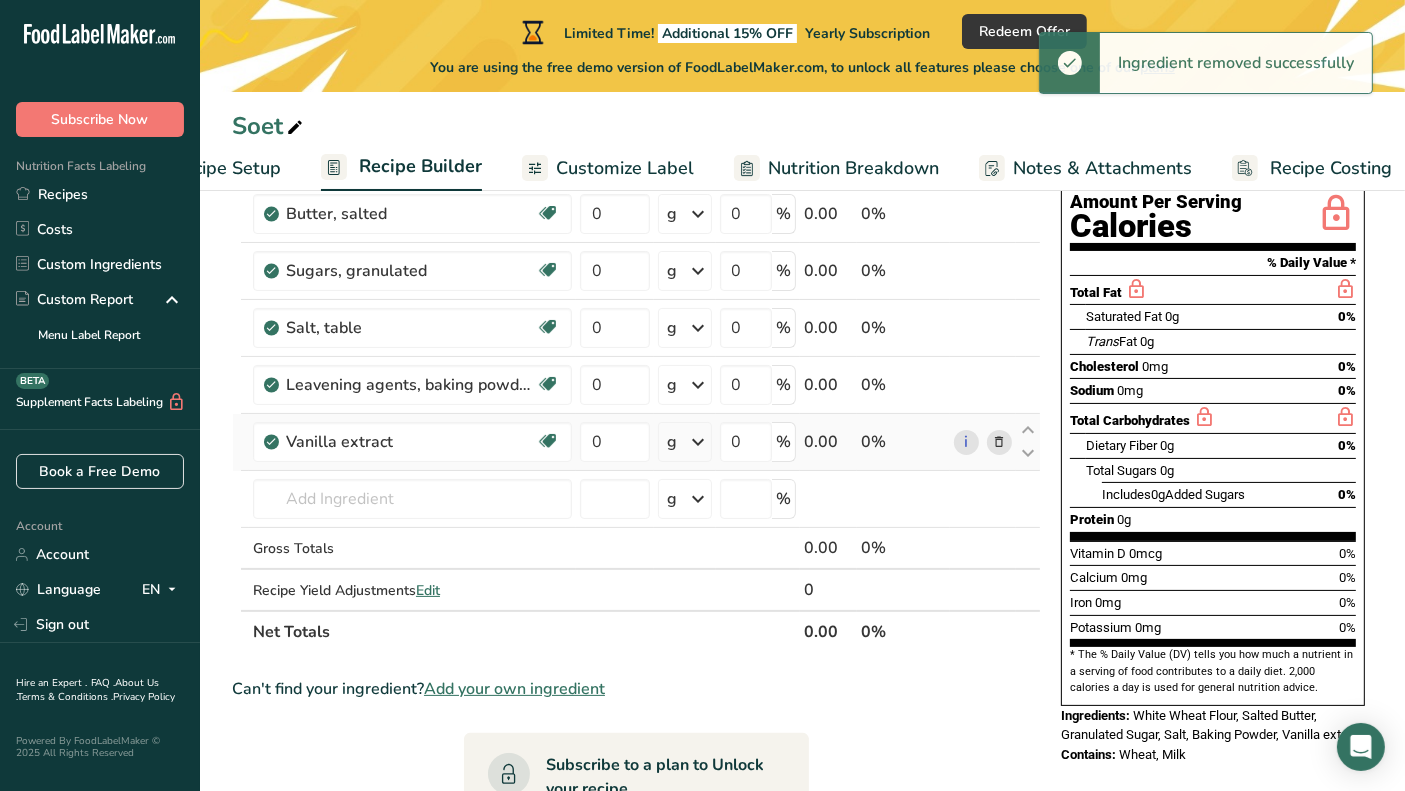 click at bounding box center [999, 442] 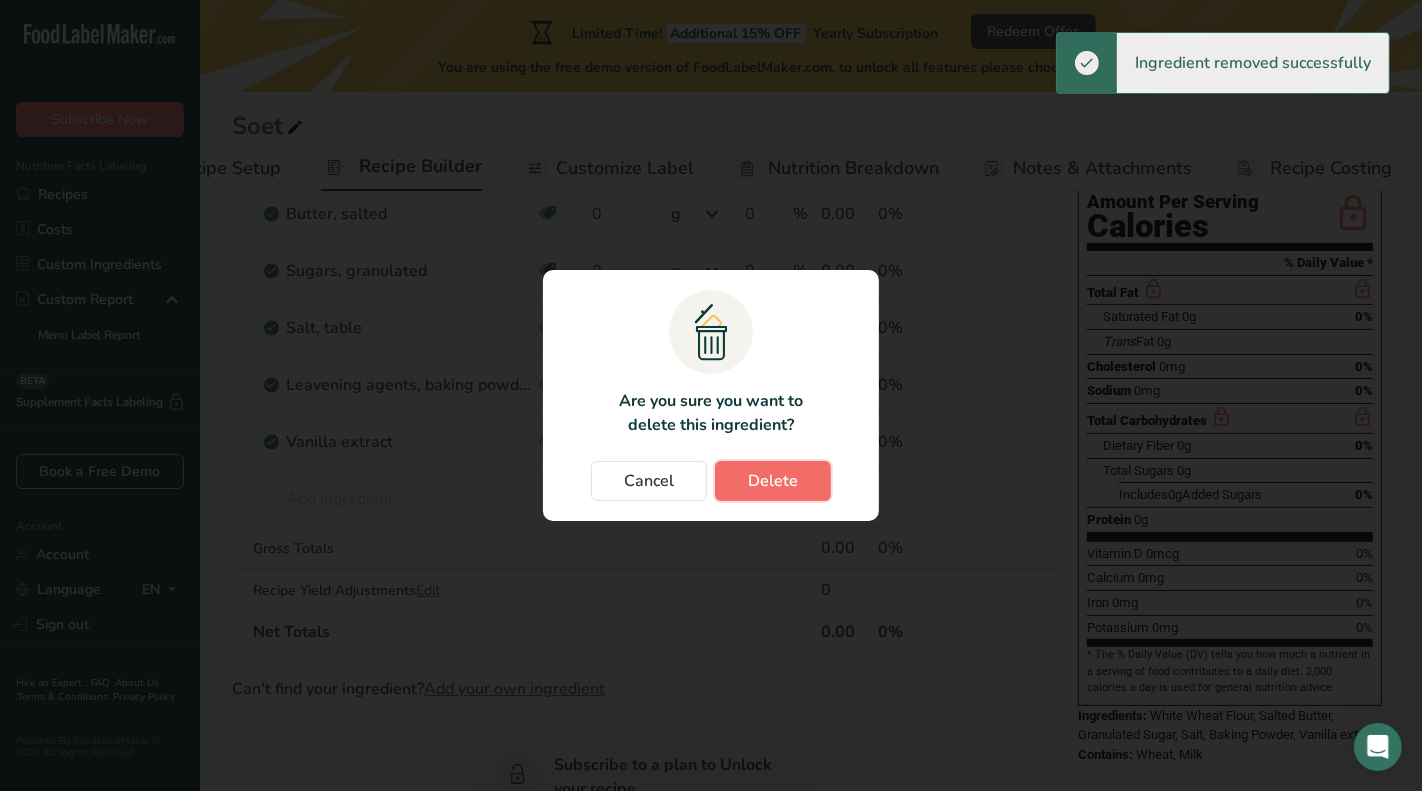 click on "Delete" at bounding box center (773, 481) 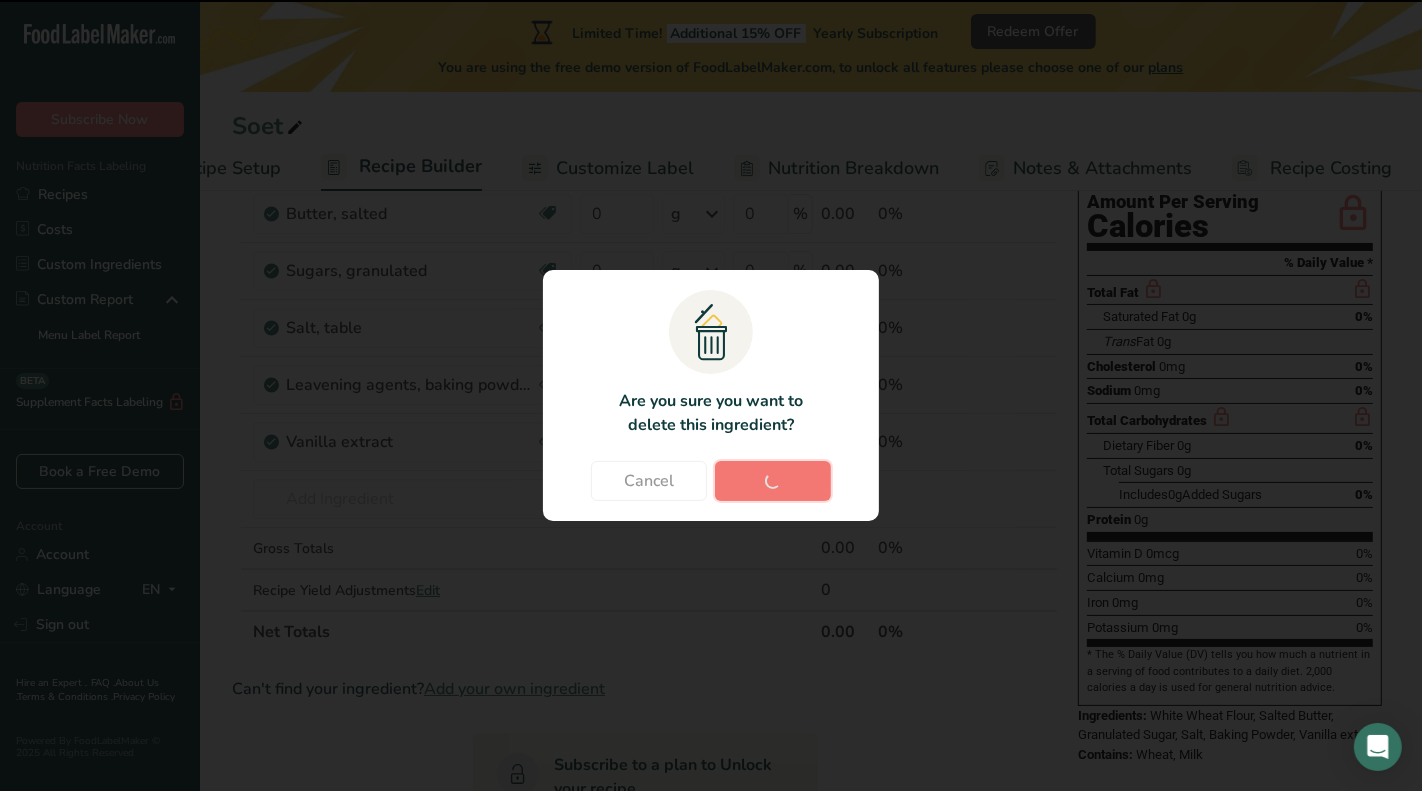 type 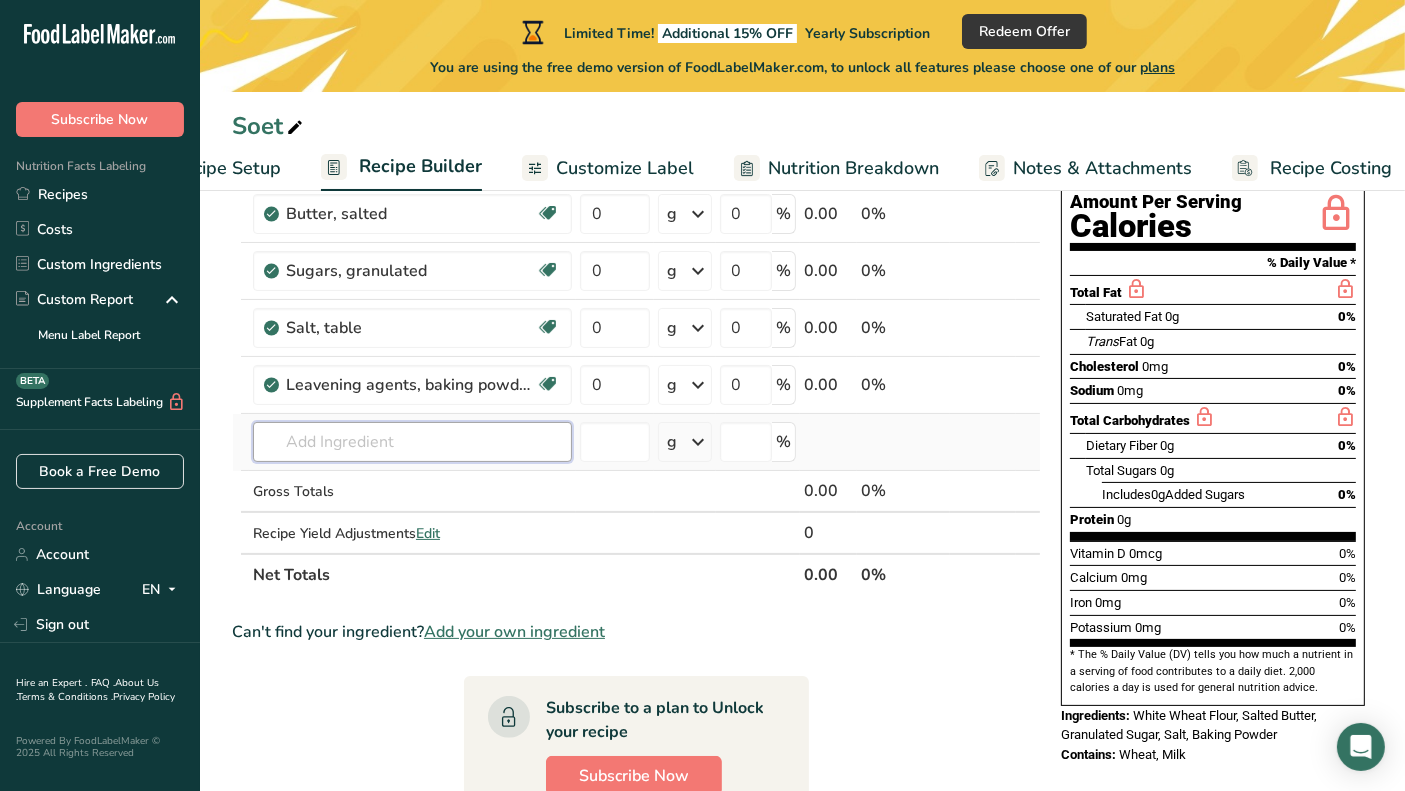 click at bounding box center [412, 442] 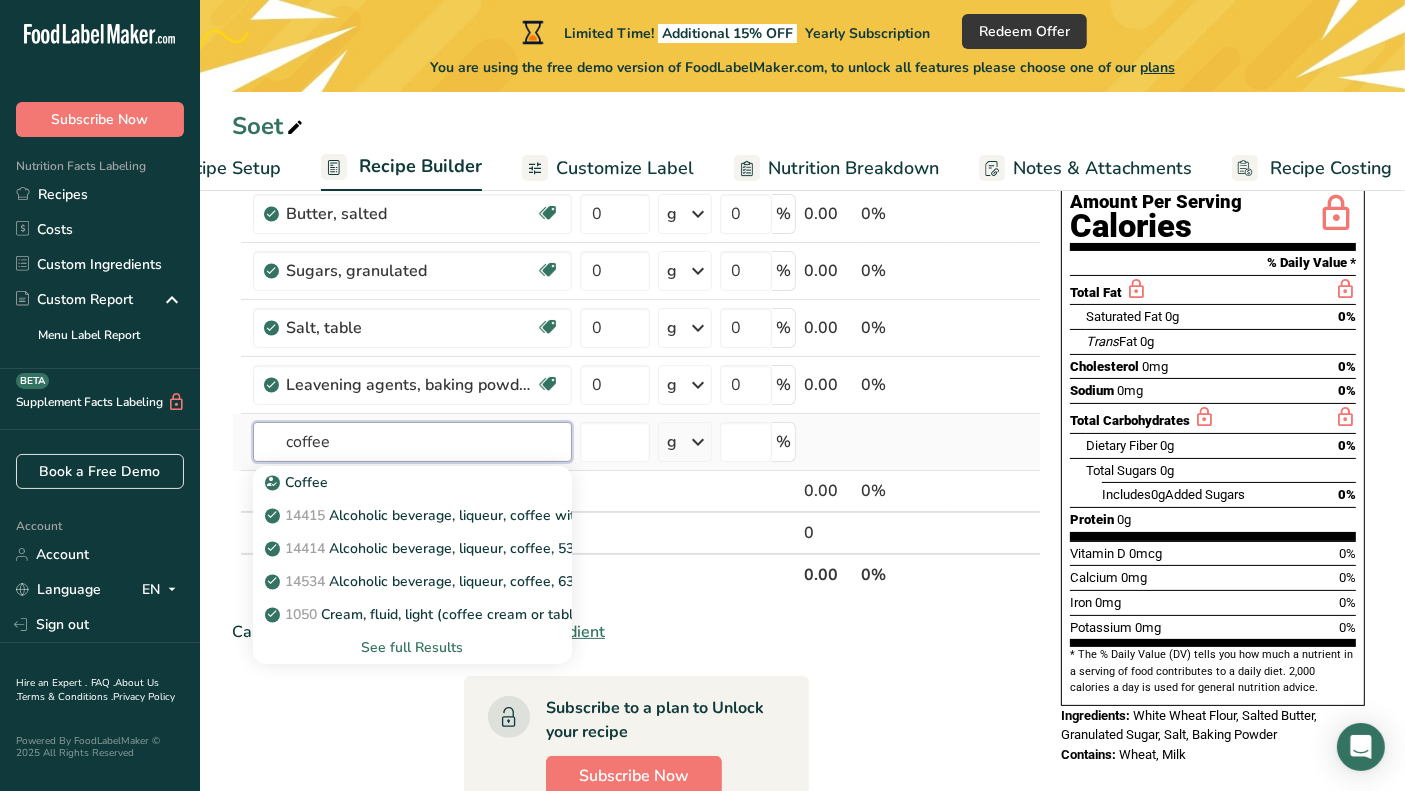 type on "coffee" 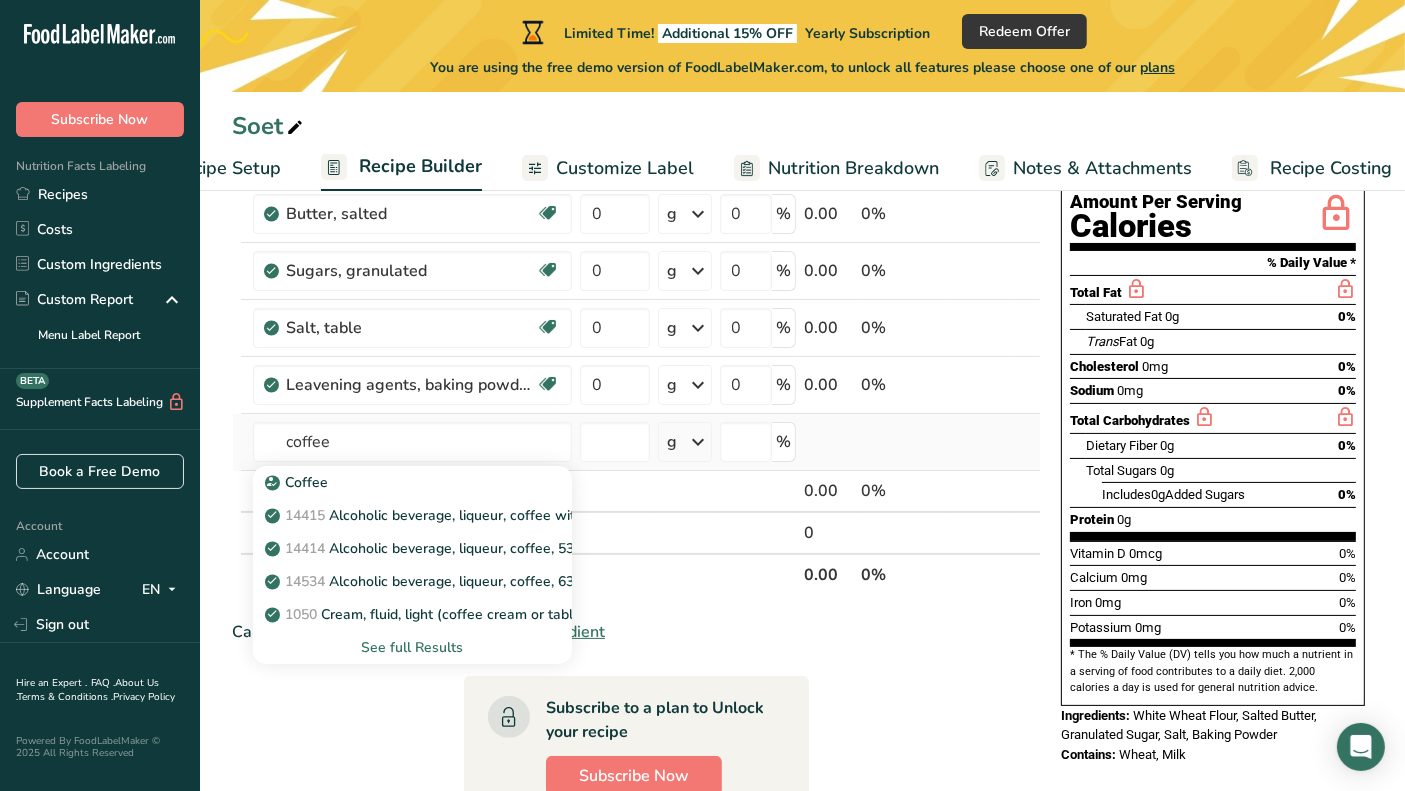 type 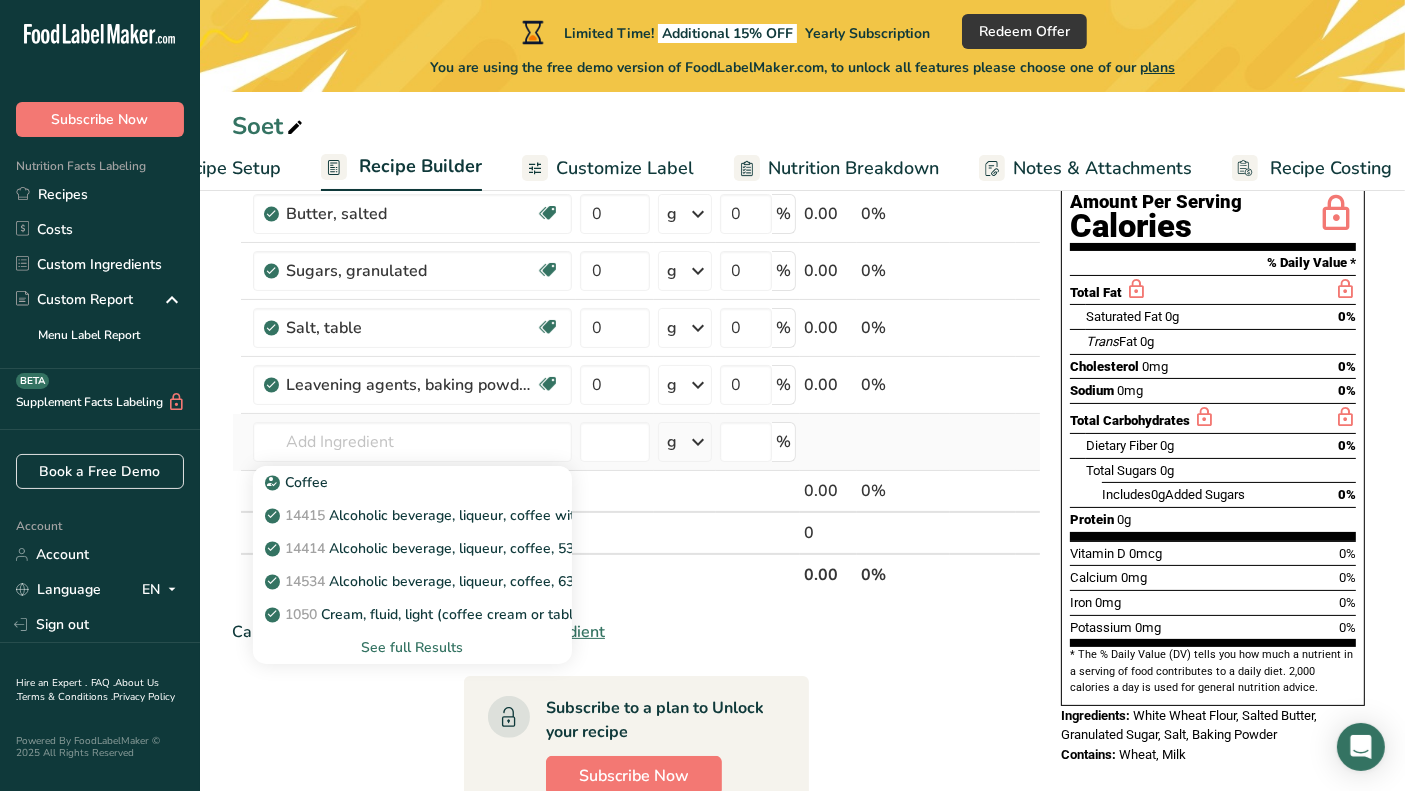 click on "See full Results" at bounding box center (412, 647) 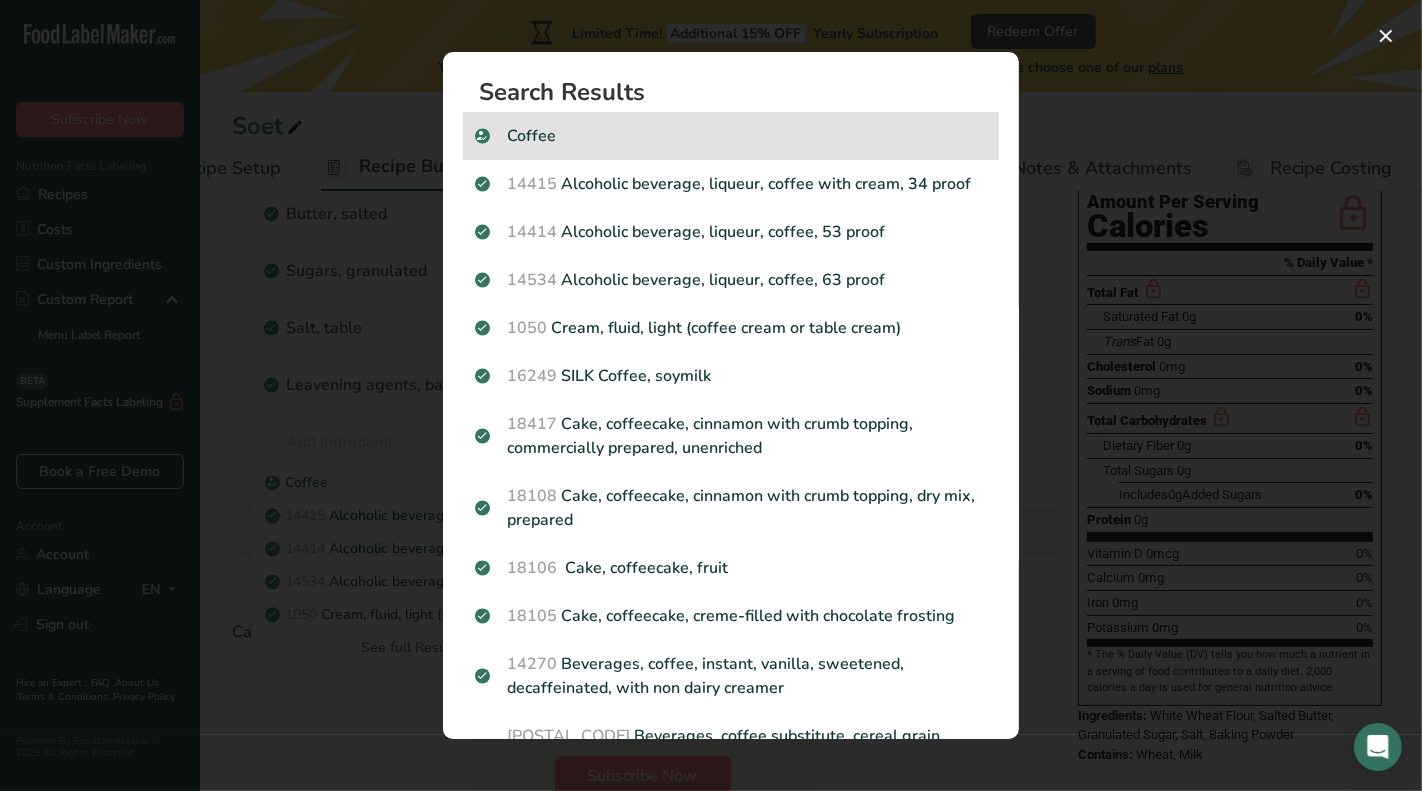 click on "Coffee" at bounding box center (731, 136) 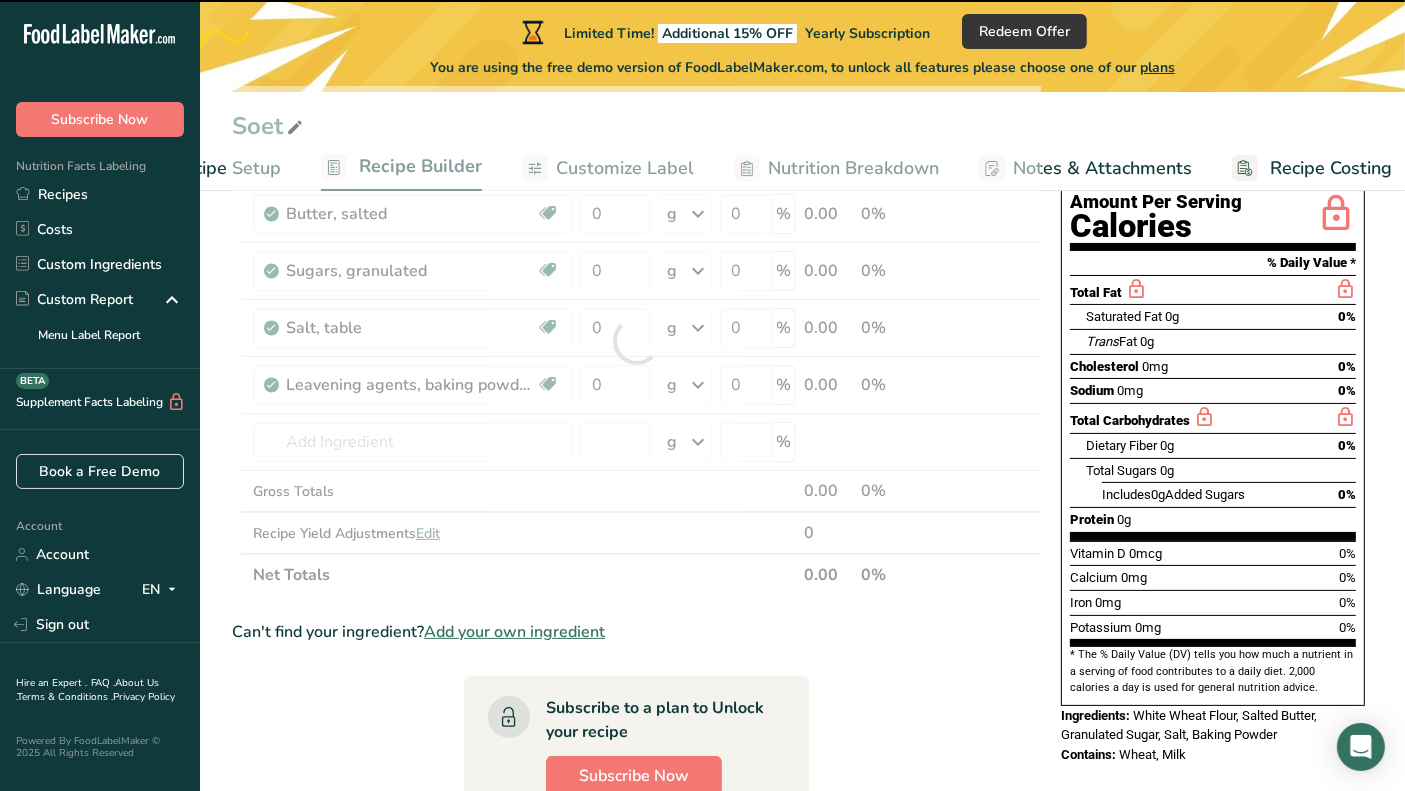type on "0" 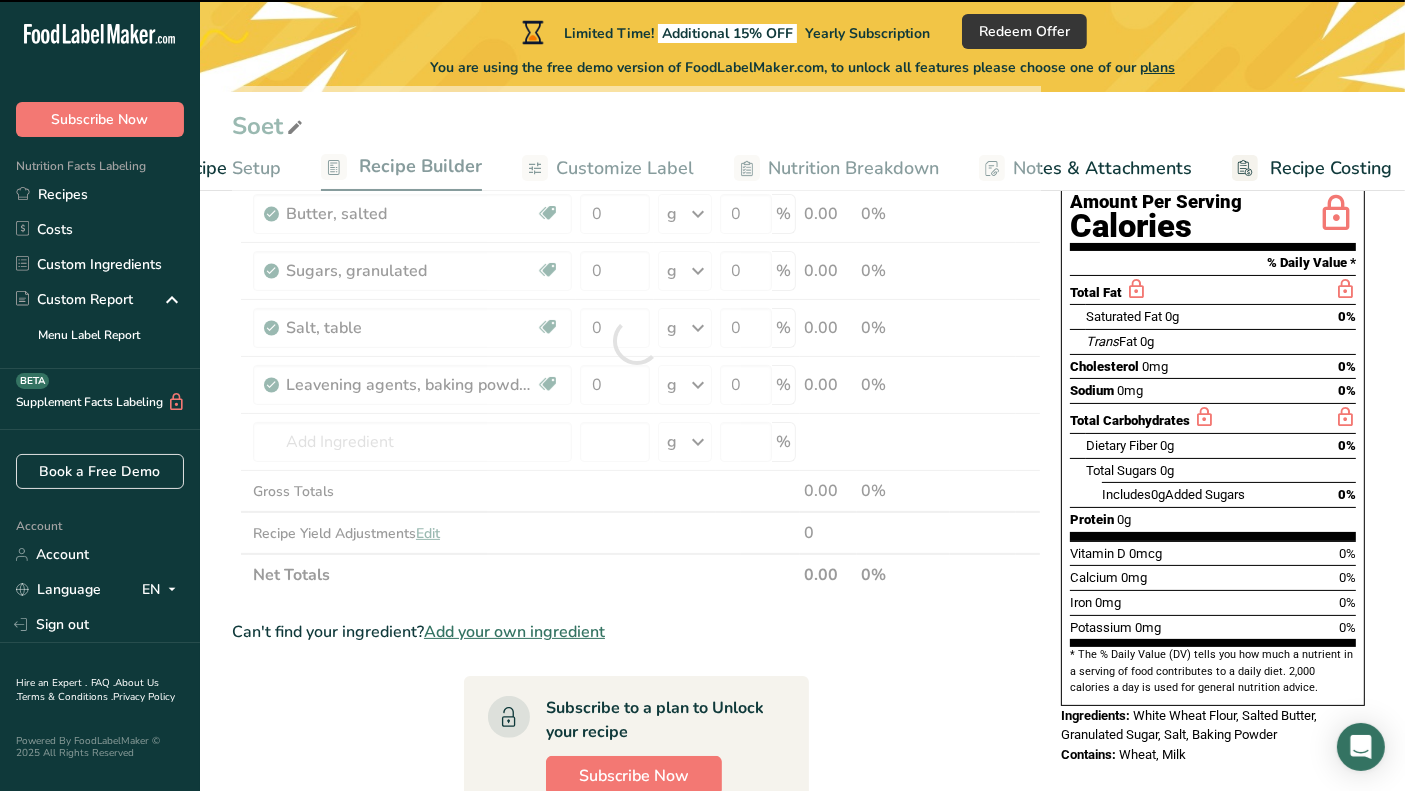 type on "0" 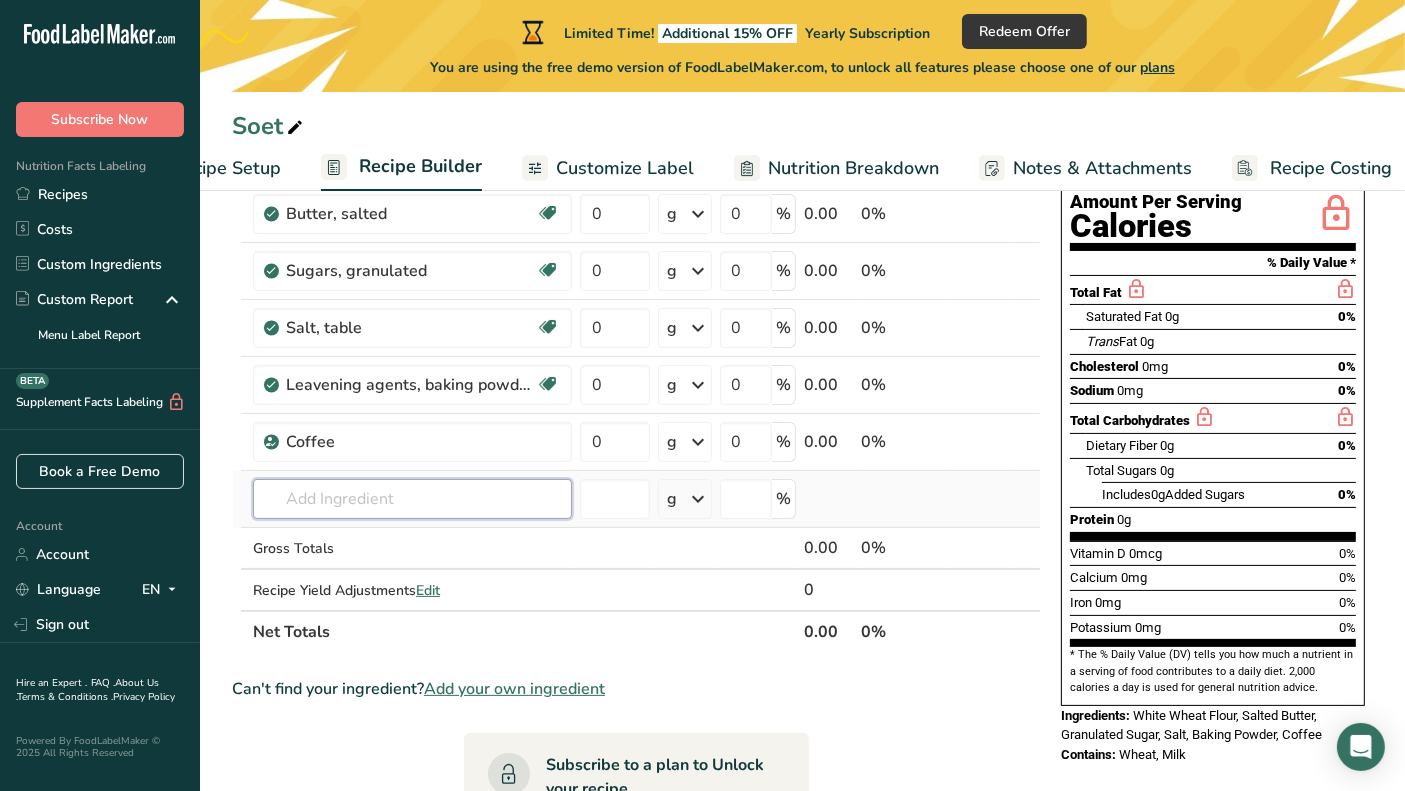 click at bounding box center [412, 499] 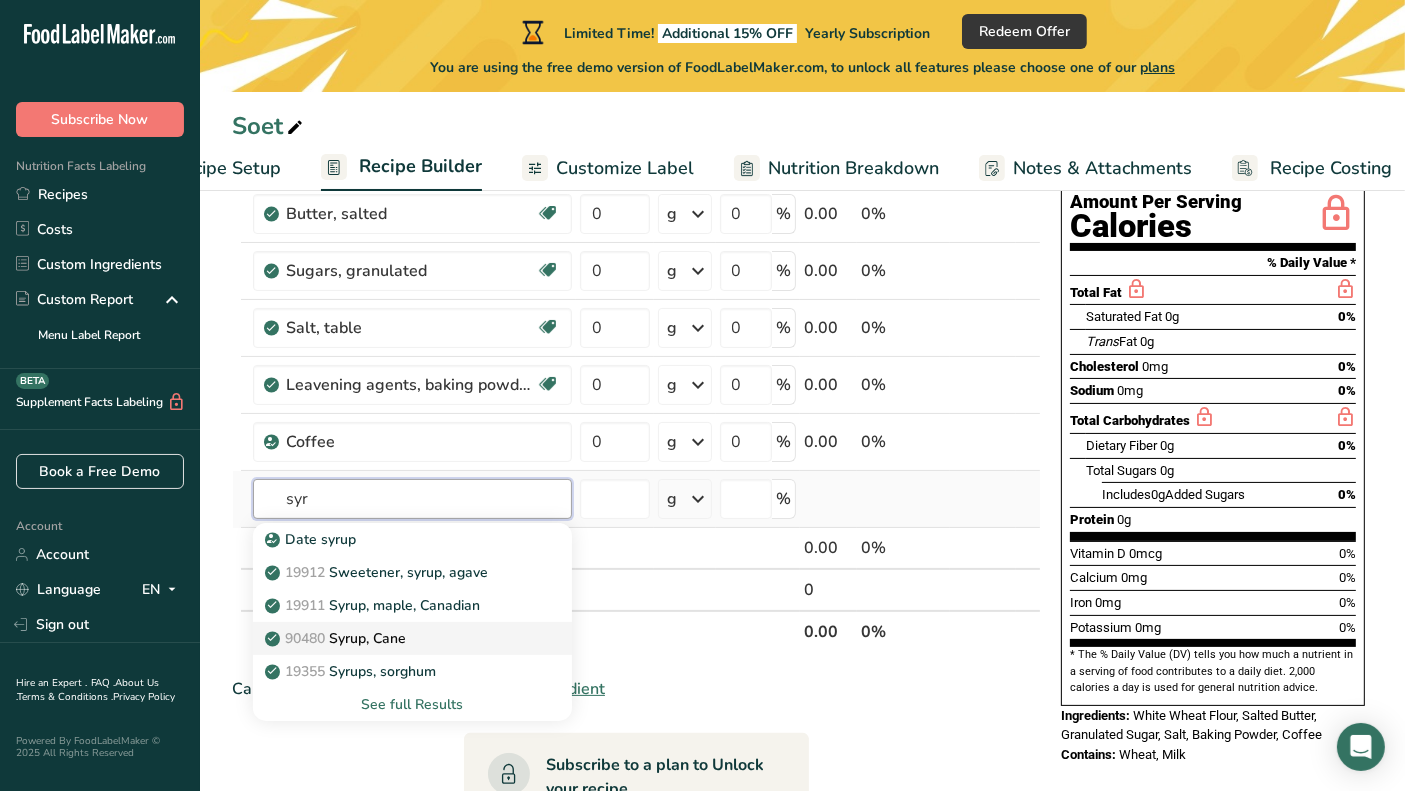 type on "syr" 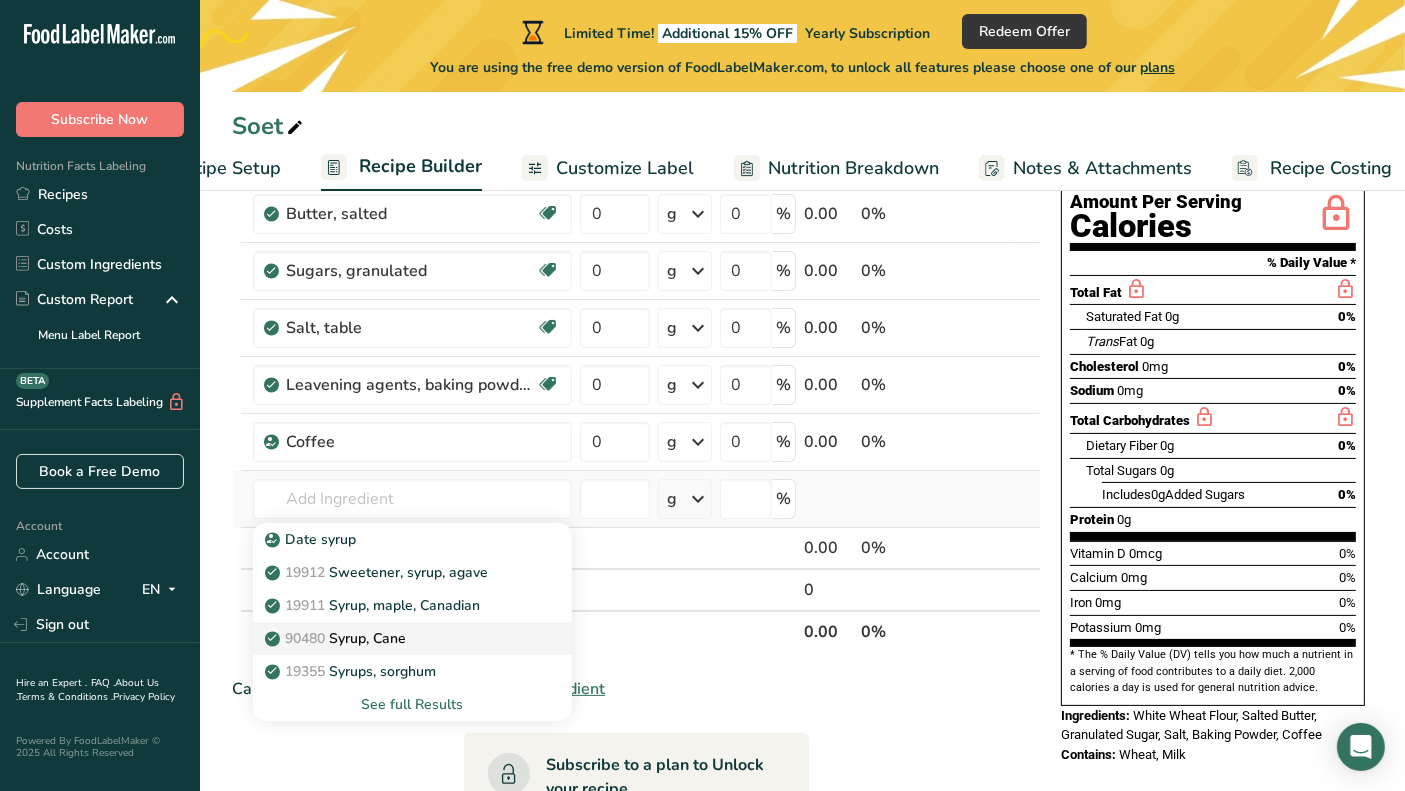 click on "[POSTAL_CODE]
Syrup, Cane" at bounding box center [337, 638] 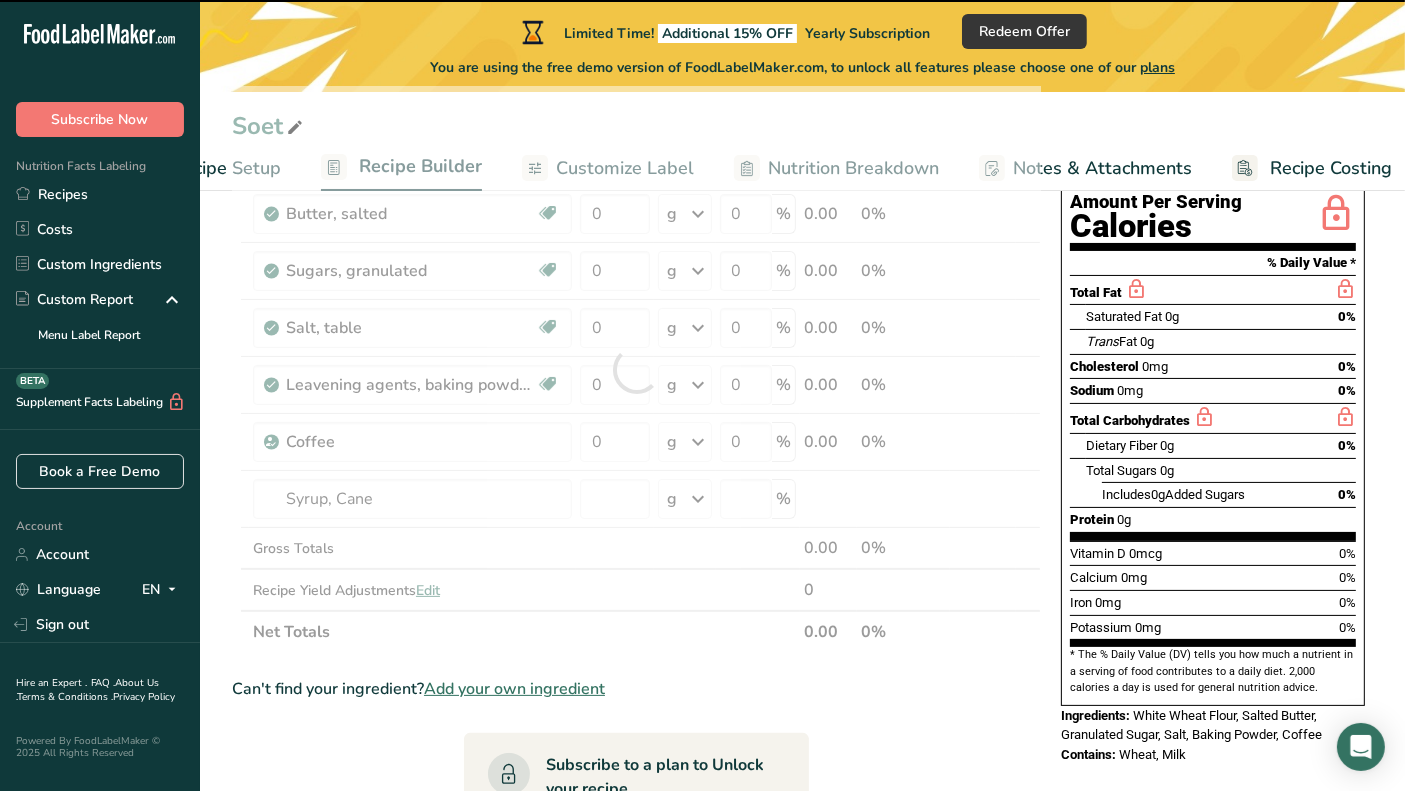 type on "0" 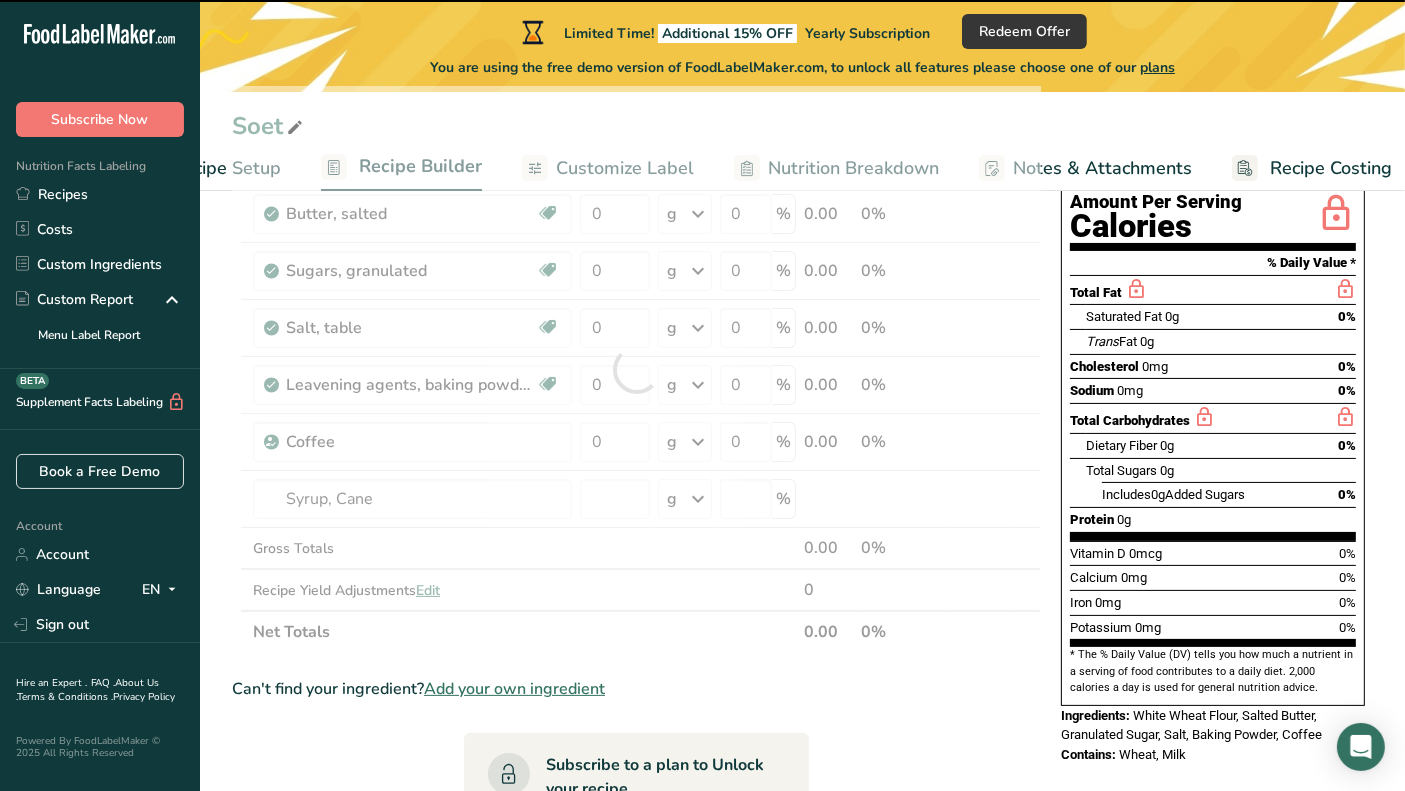 type on "0" 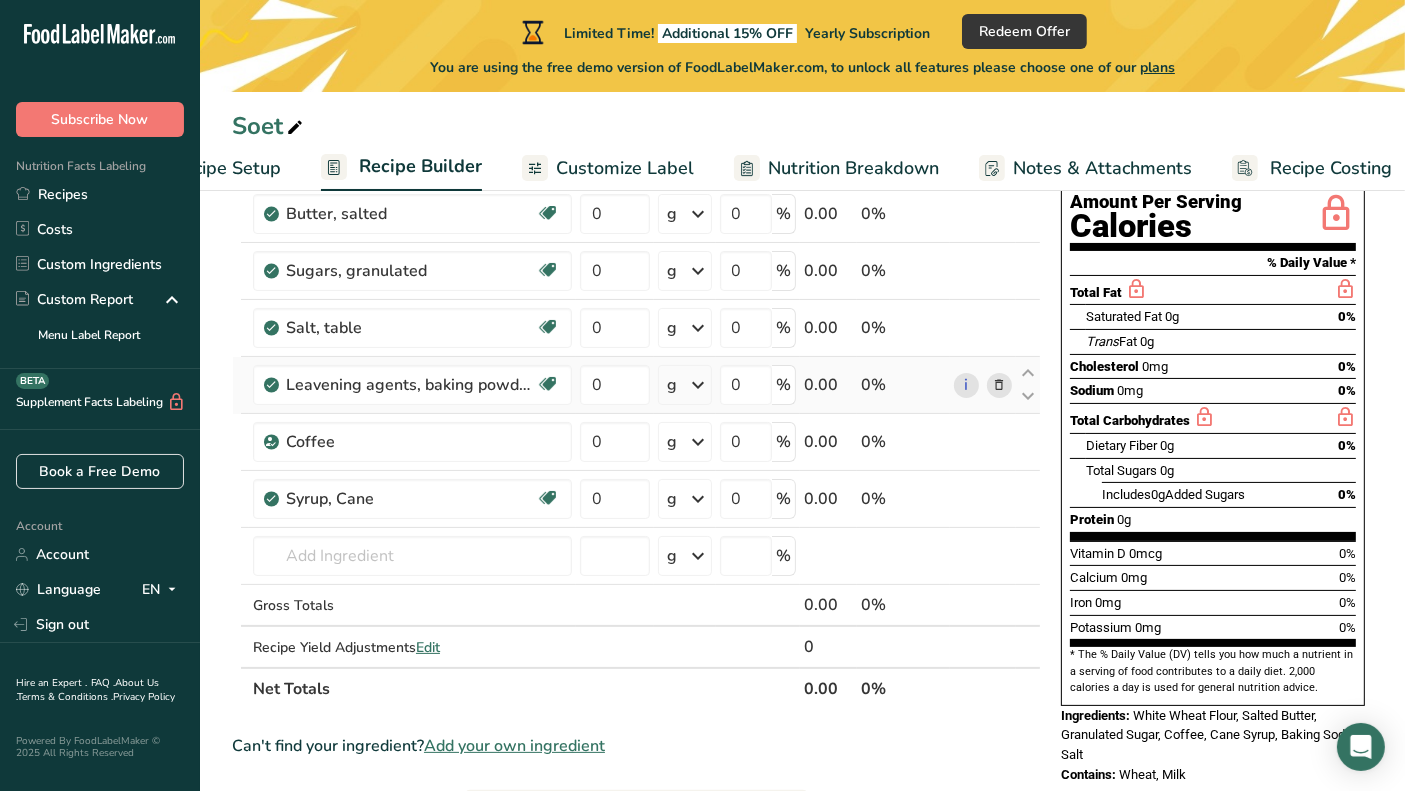 click at bounding box center [999, 385] 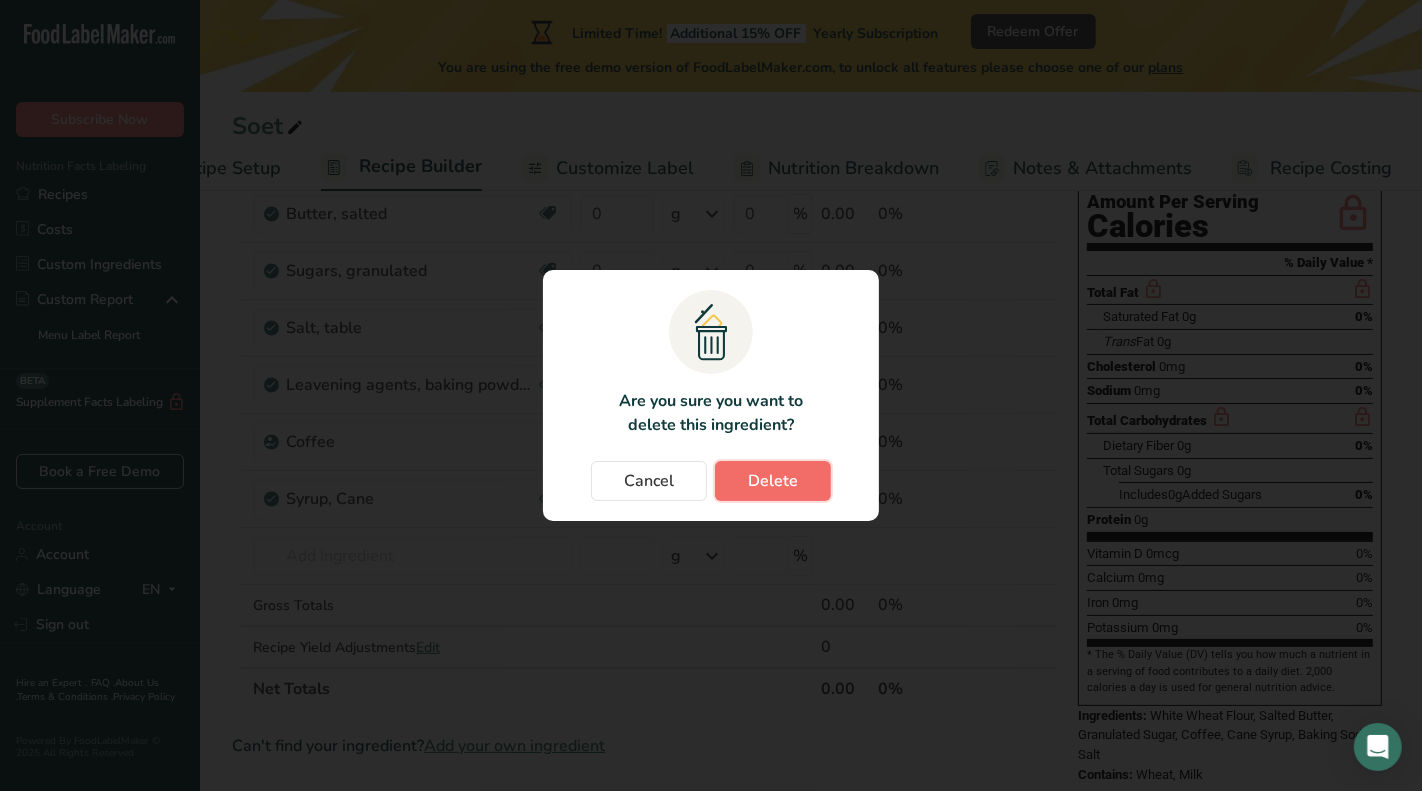 click on "Delete" at bounding box center [773, 481] 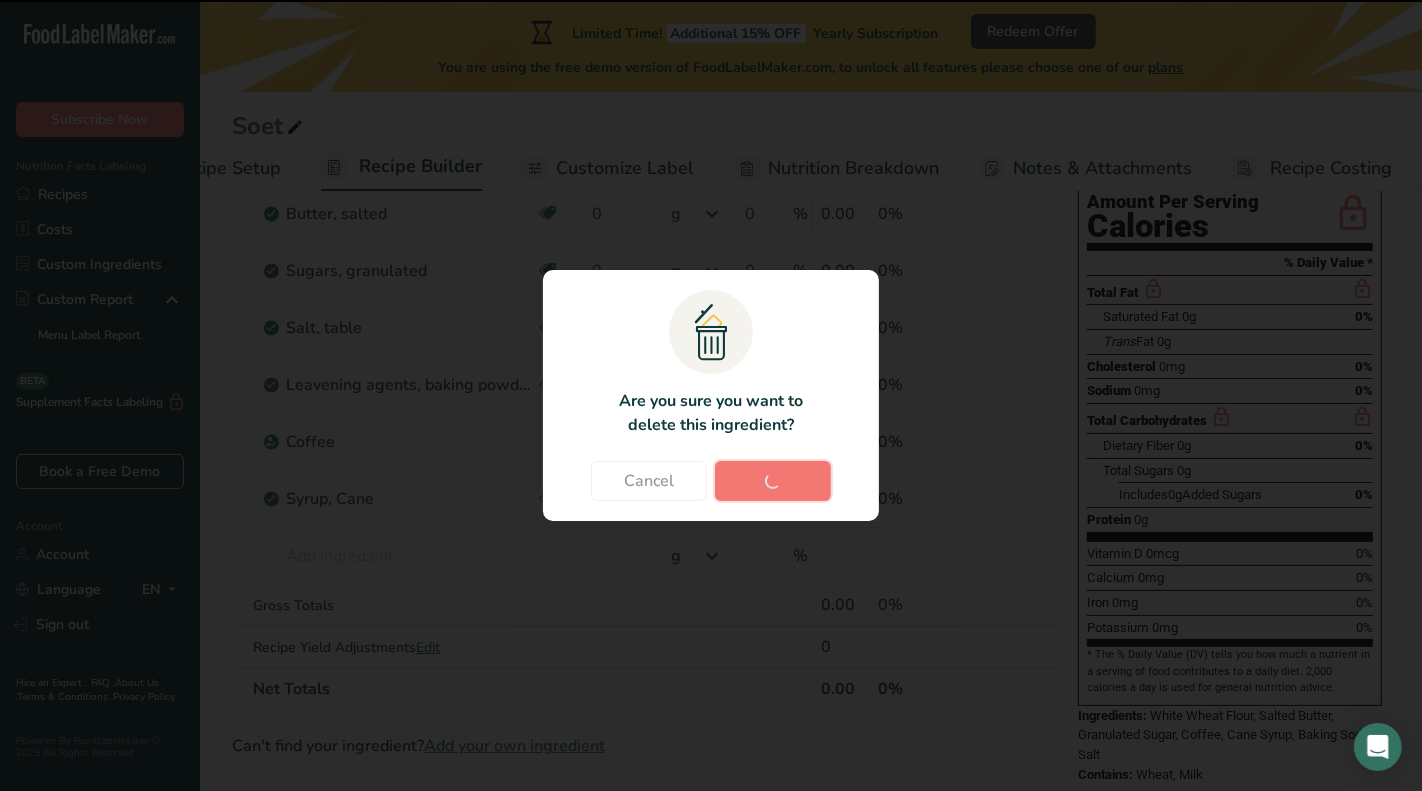 type 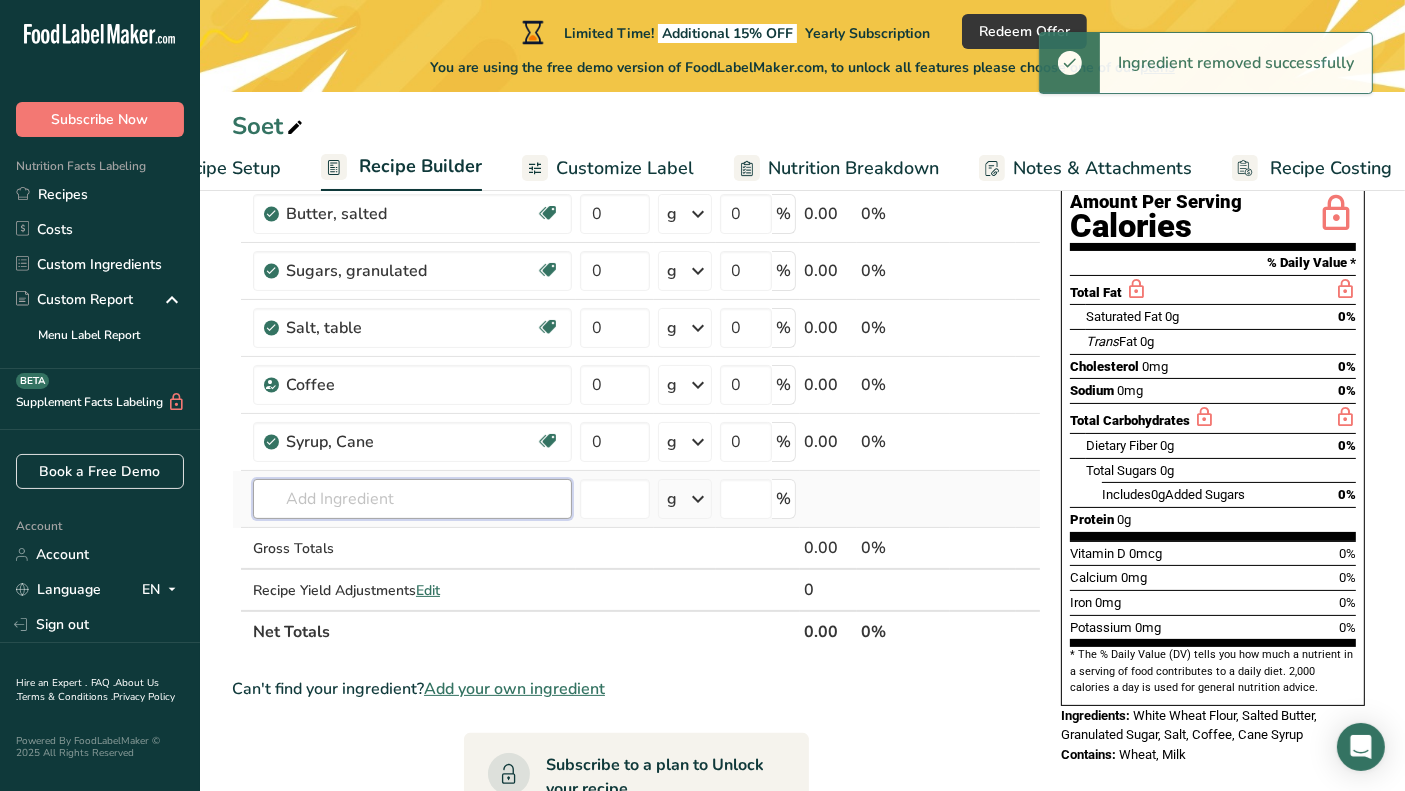 click at bounding box center [412, 499] 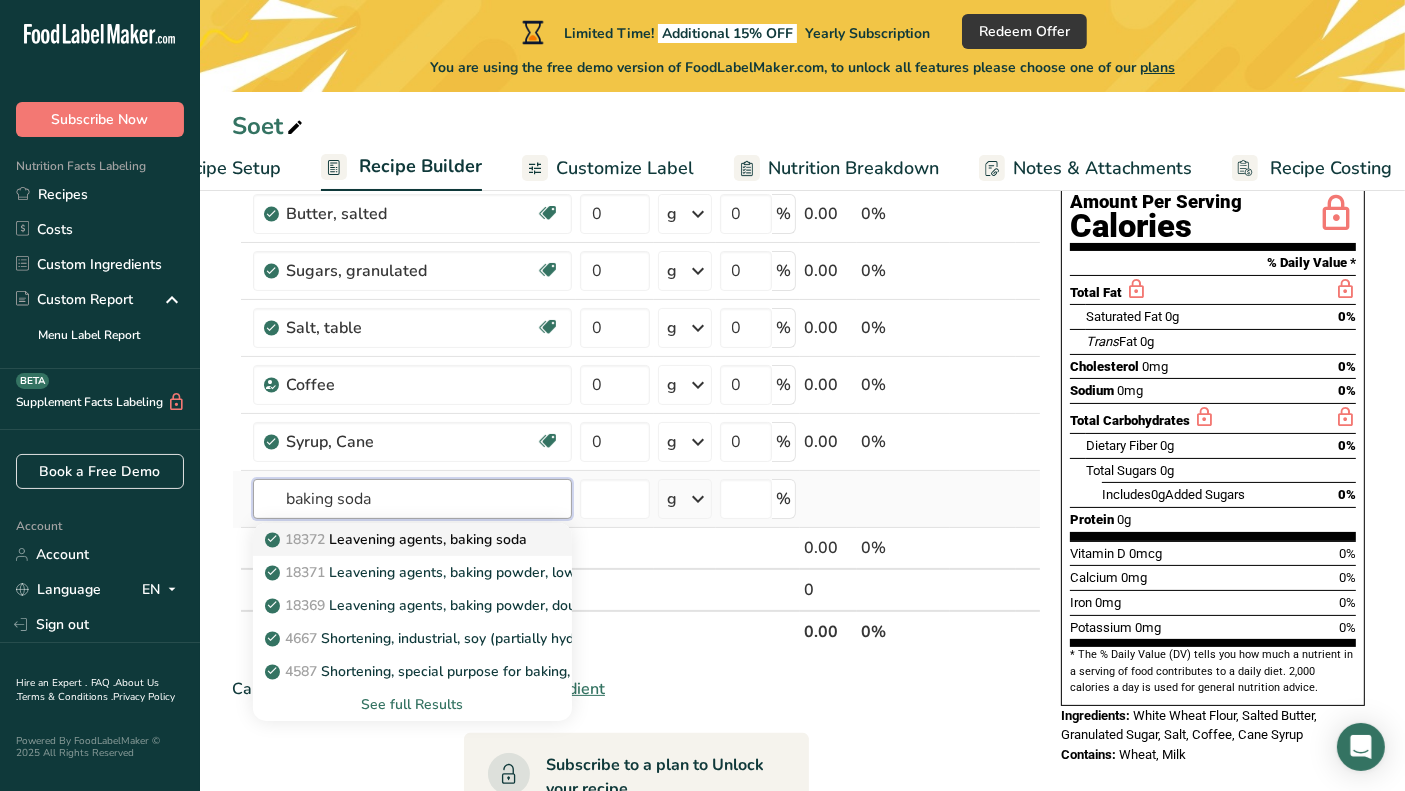 type on "baking soda" 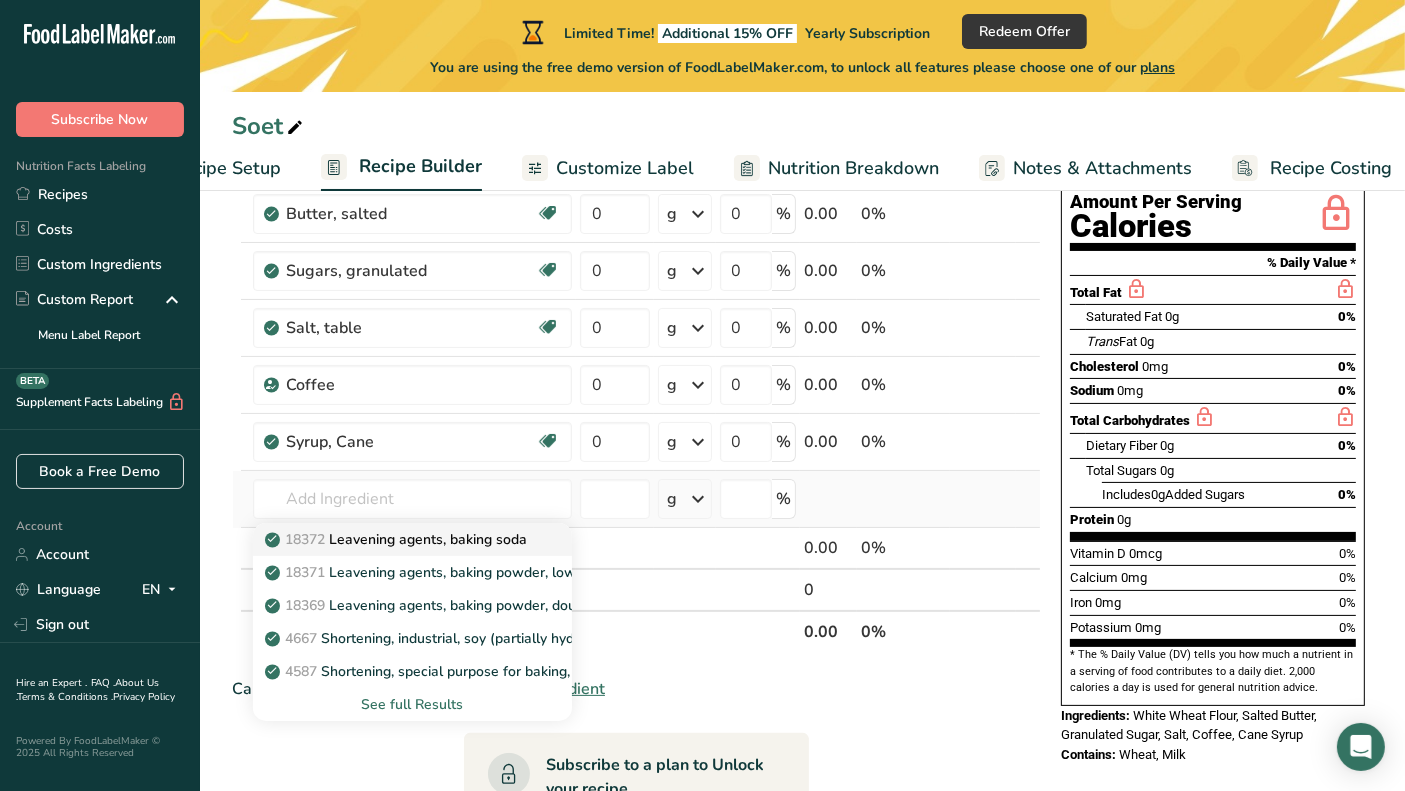 click on "18372
Leavening agents, baking soda" at bounding box center (398, 539) 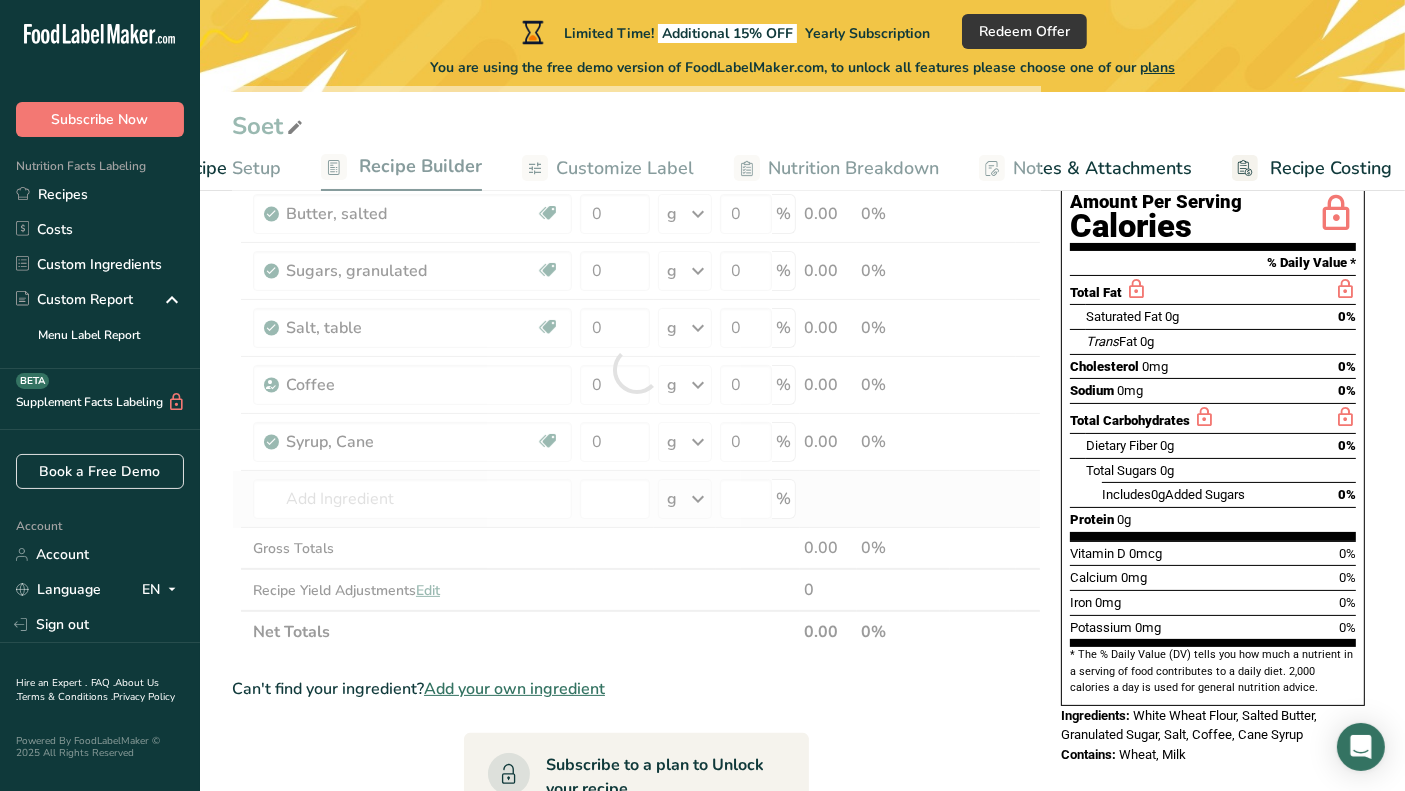 type on "Leavening agents, baking soda" 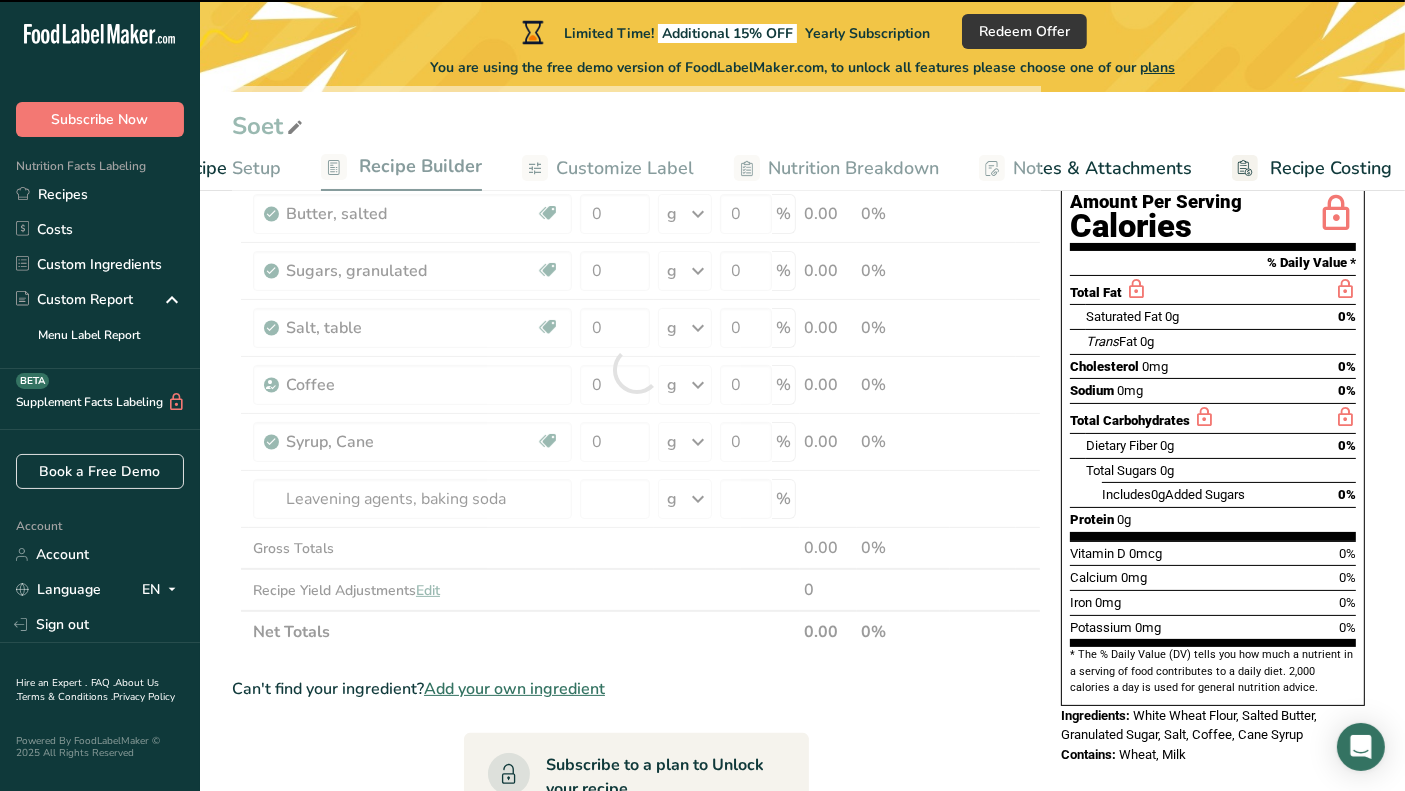 type on "0" 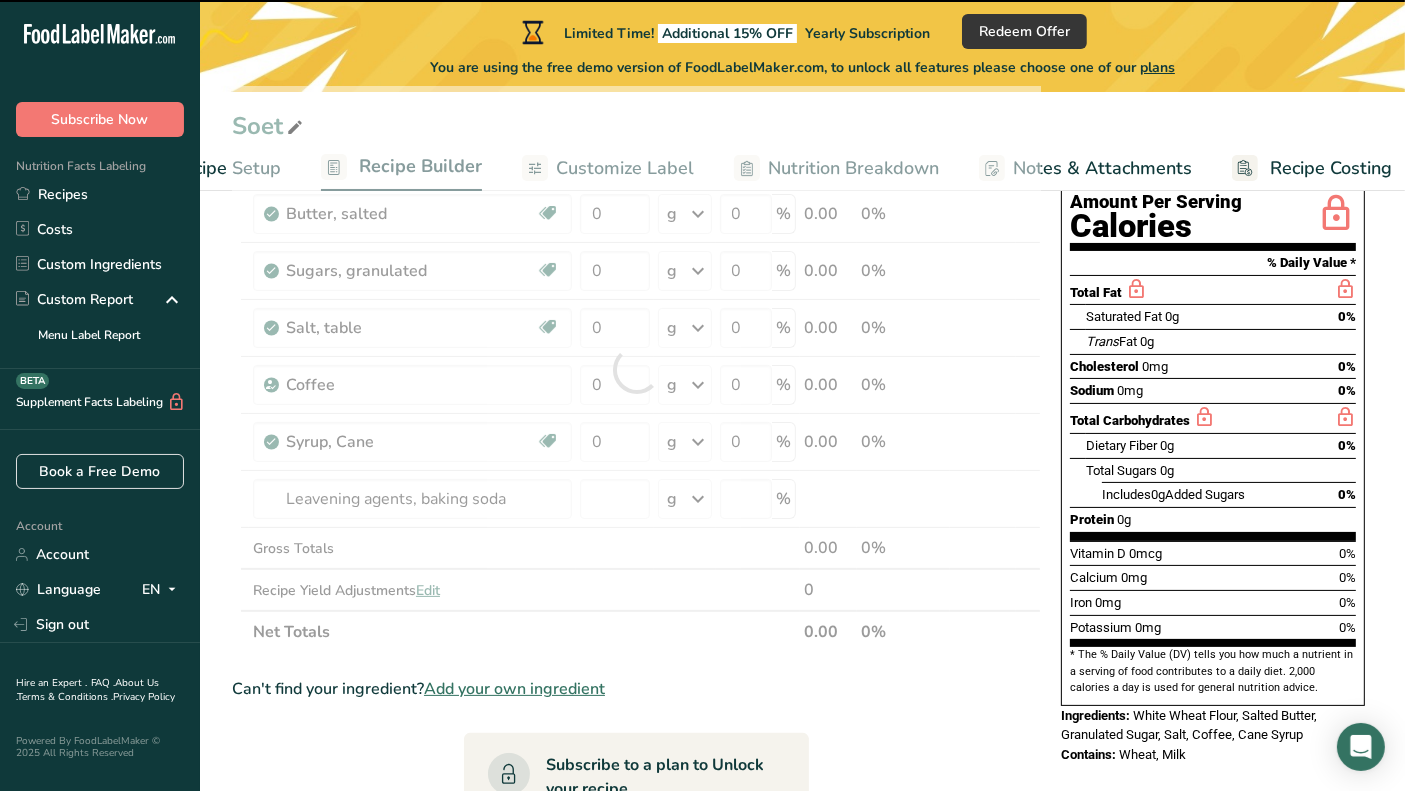 type on "0" 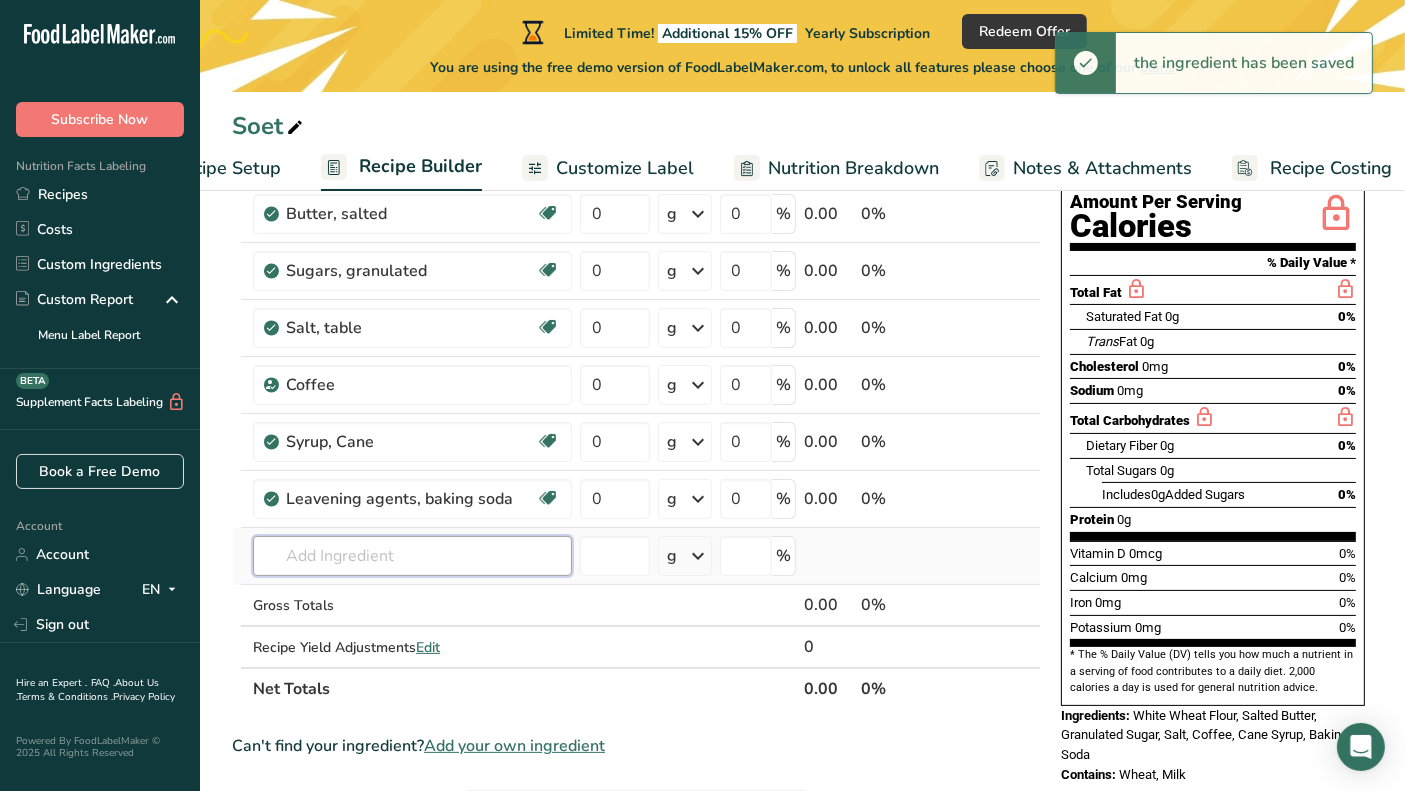 click at bounding box center (412, 556) 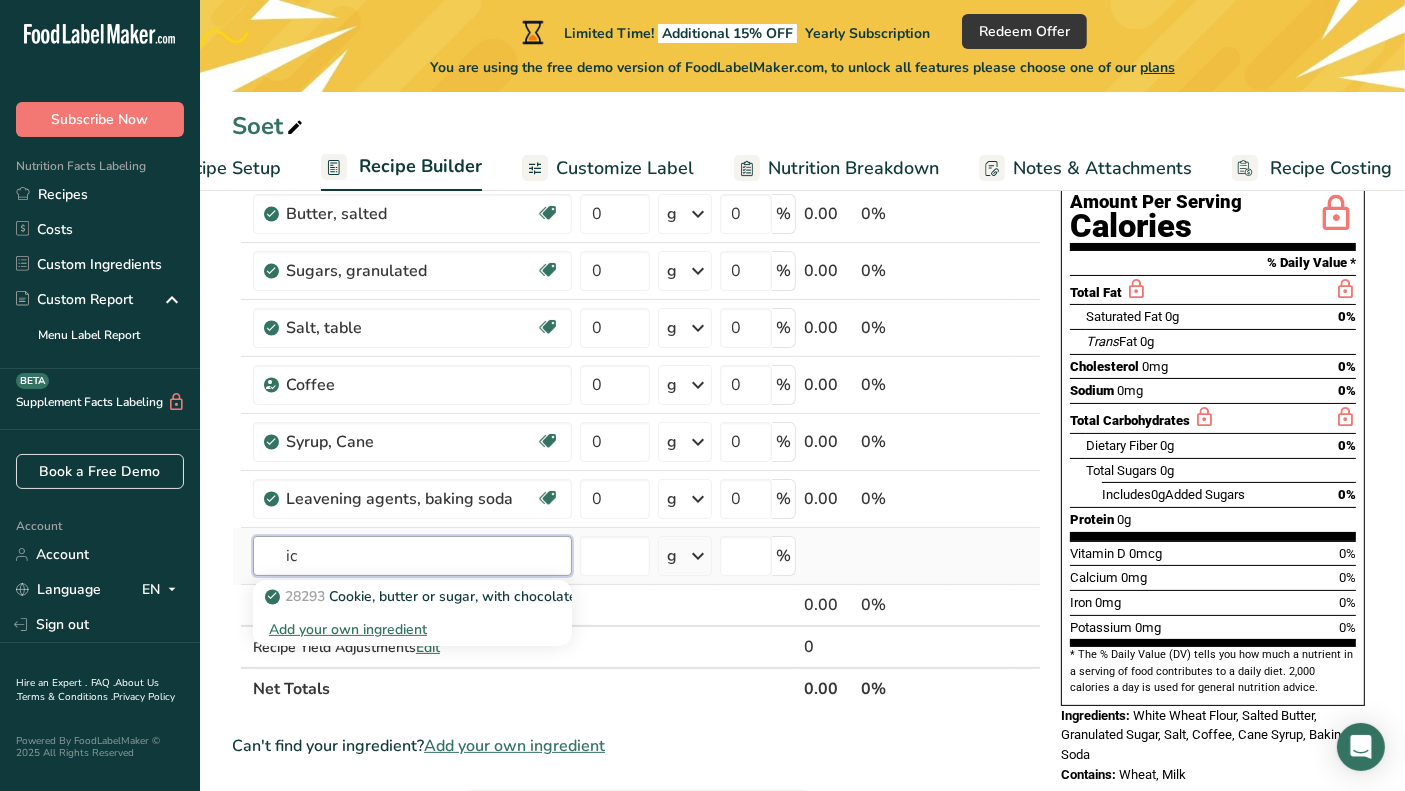 type on "i" 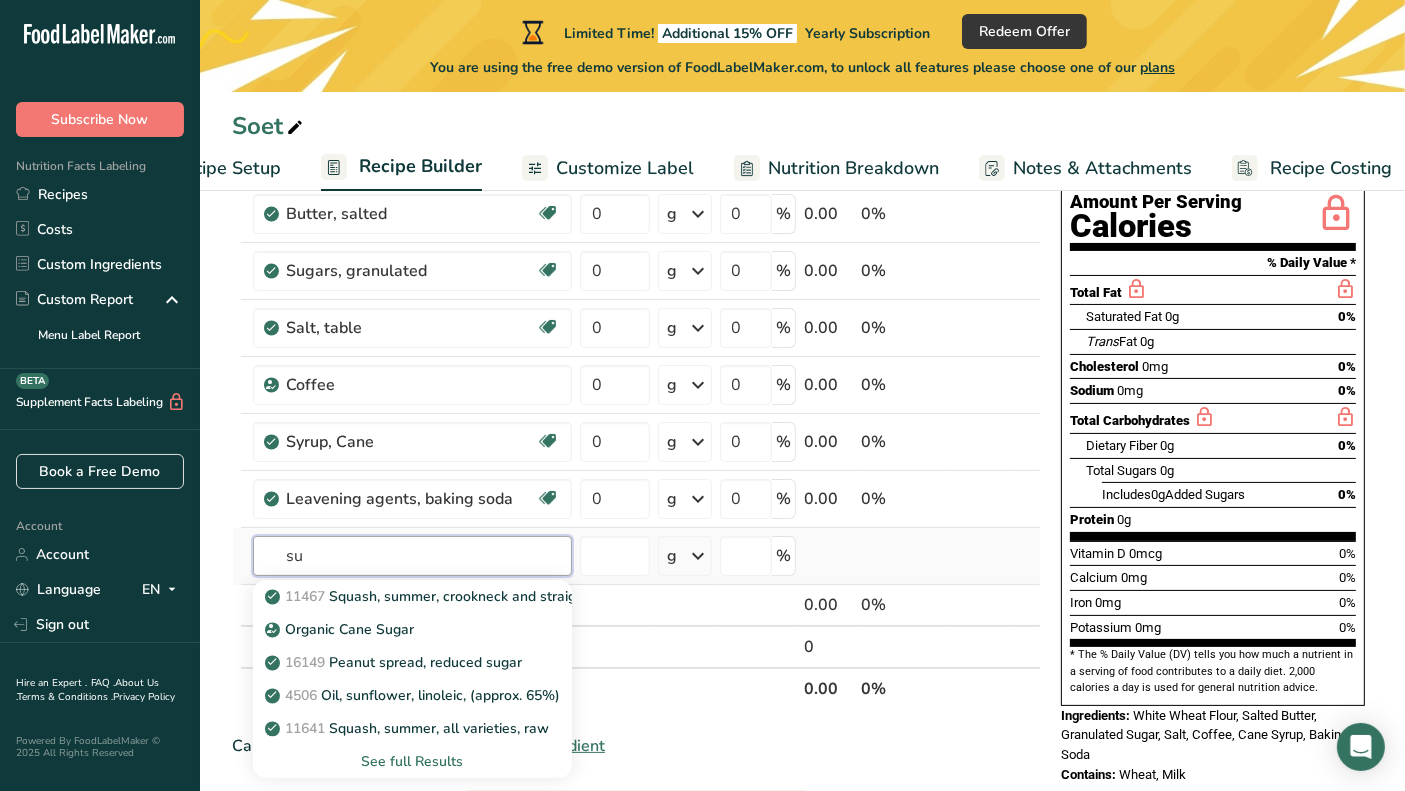 type on "s" 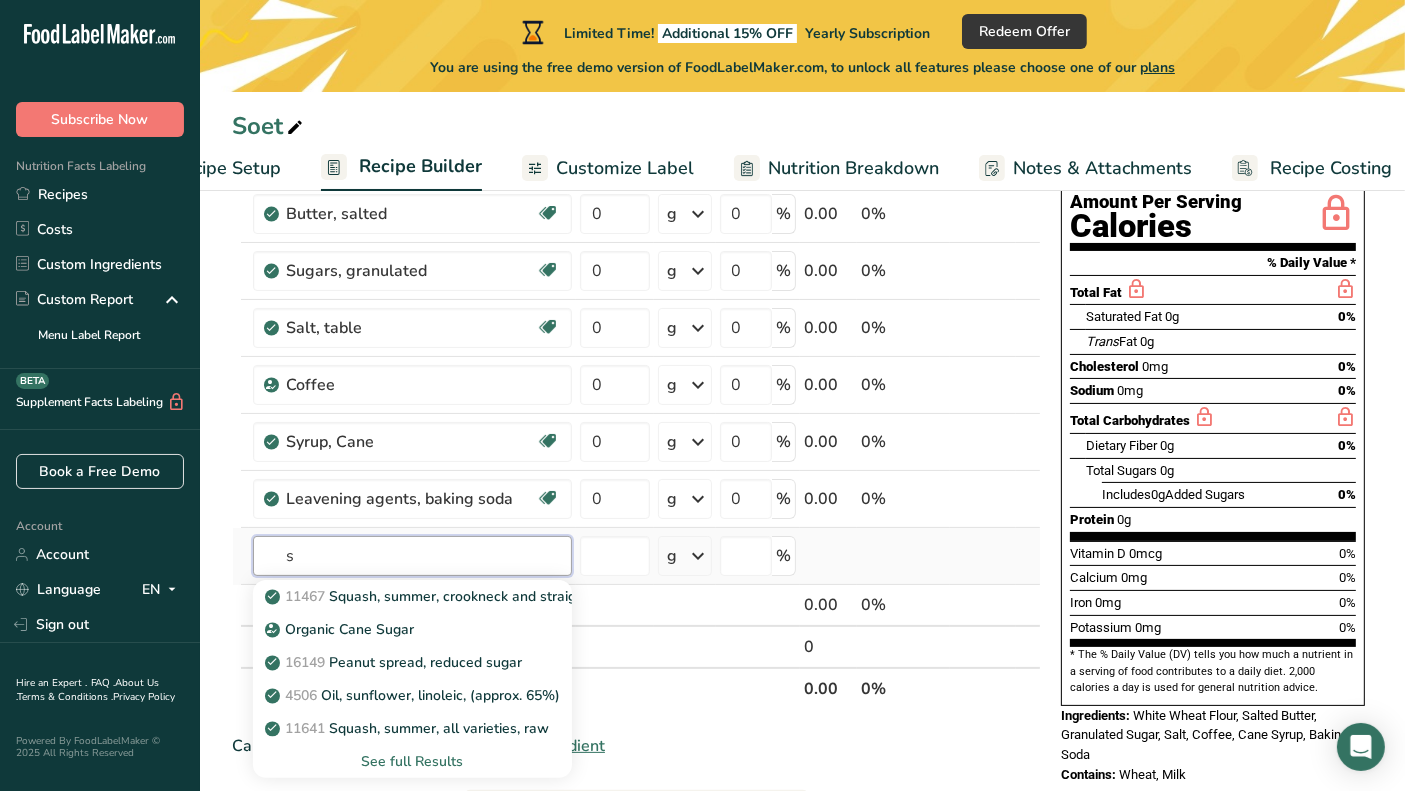 type 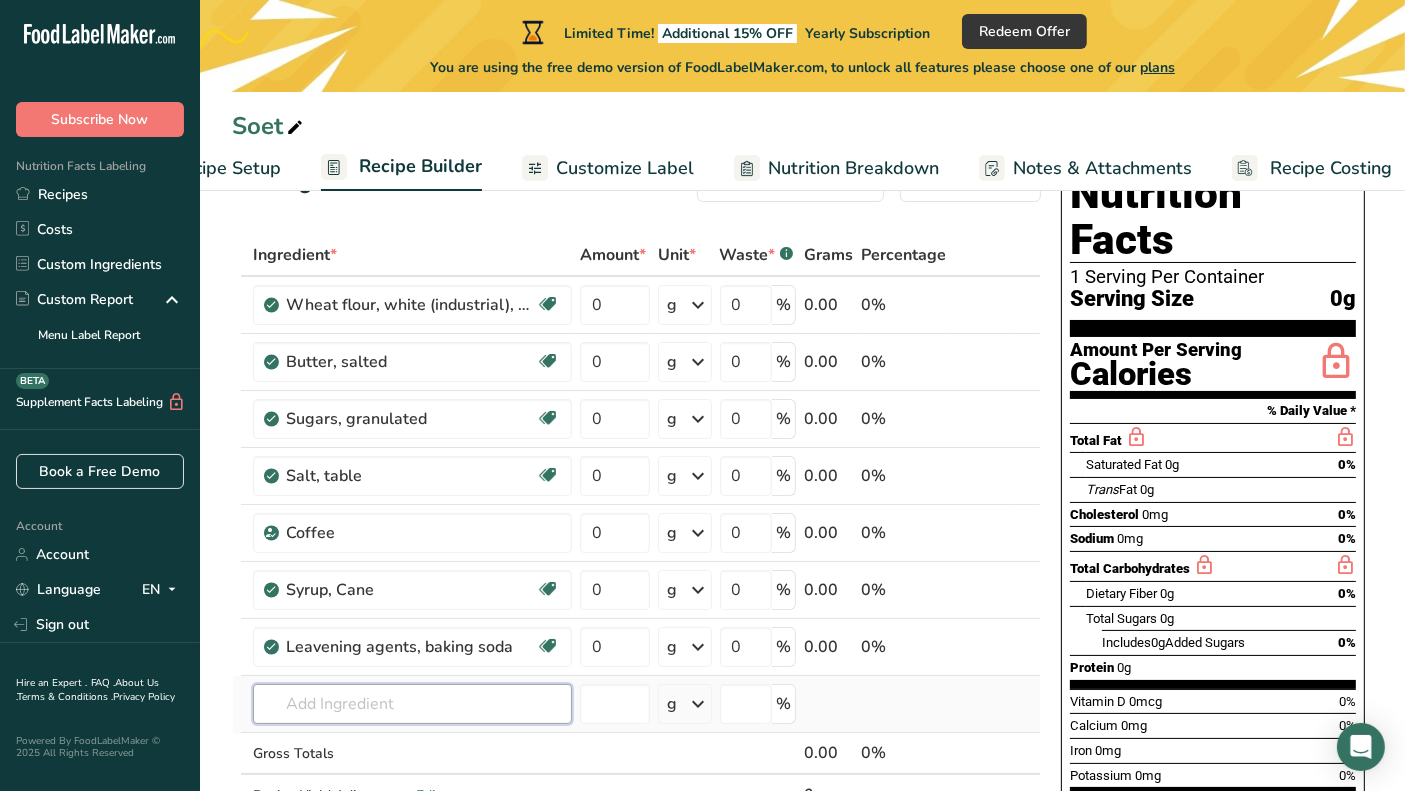 scroll, scrollTop: 0, scrollLeft: 0, axis: both 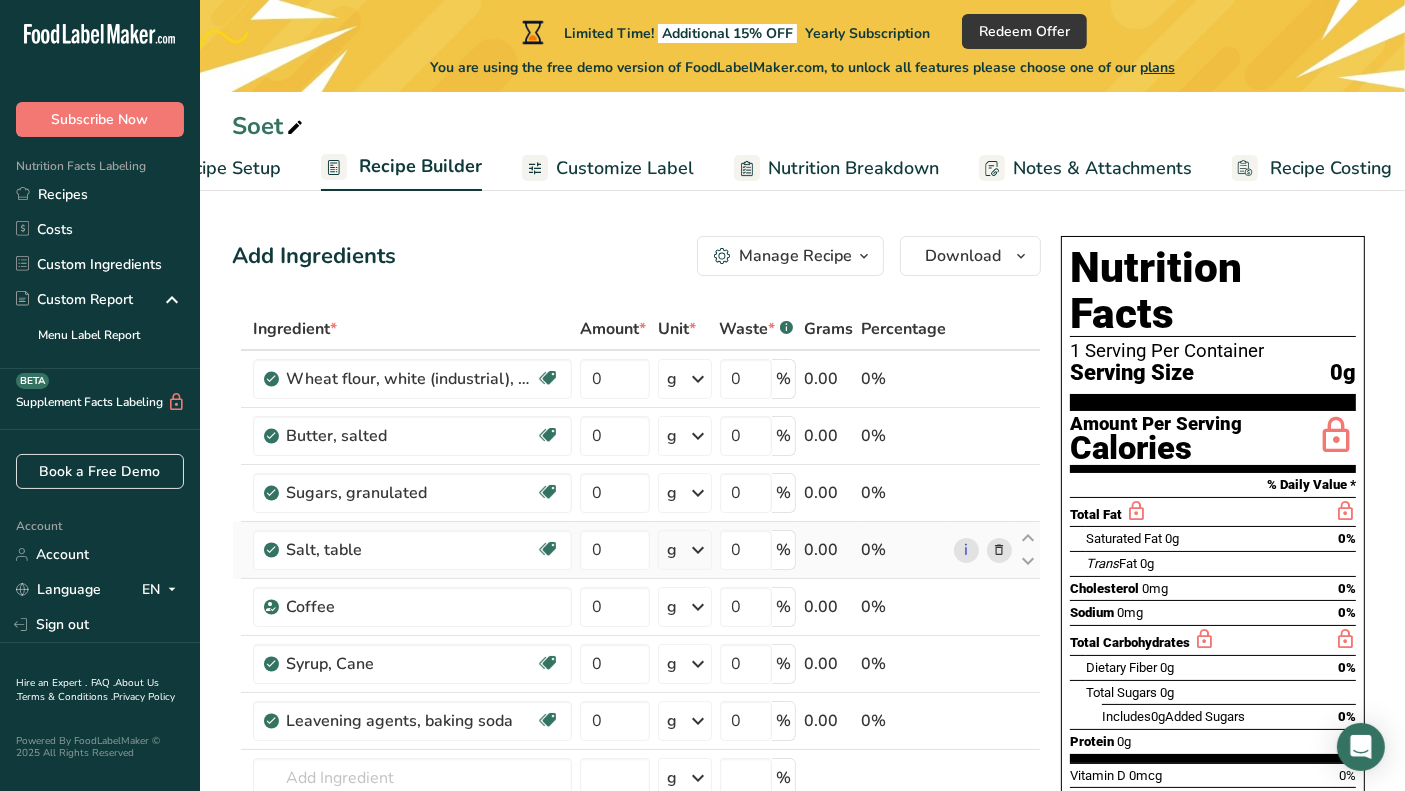 click at bounding box center [999, 550] 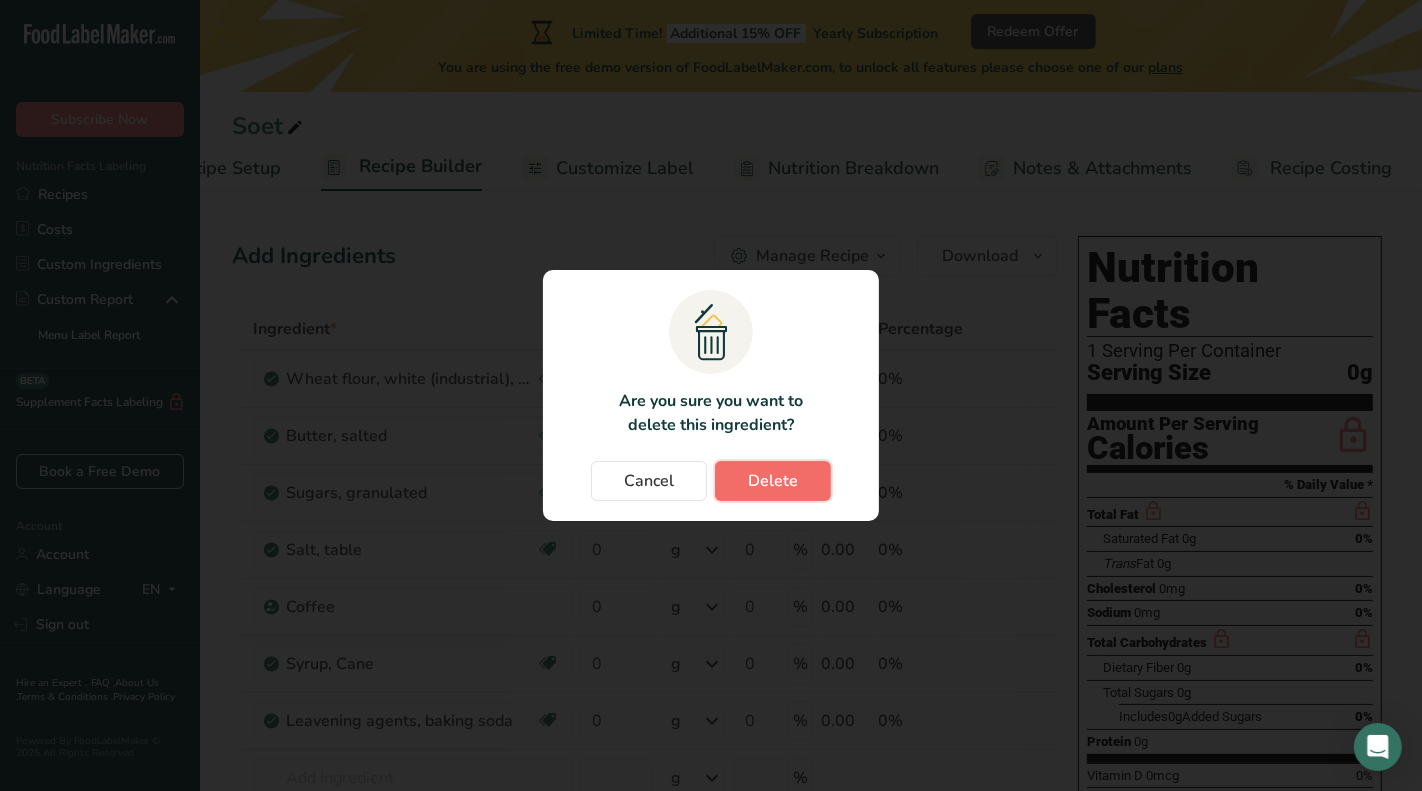 click on "Delete" at bounding box center [773, 481] 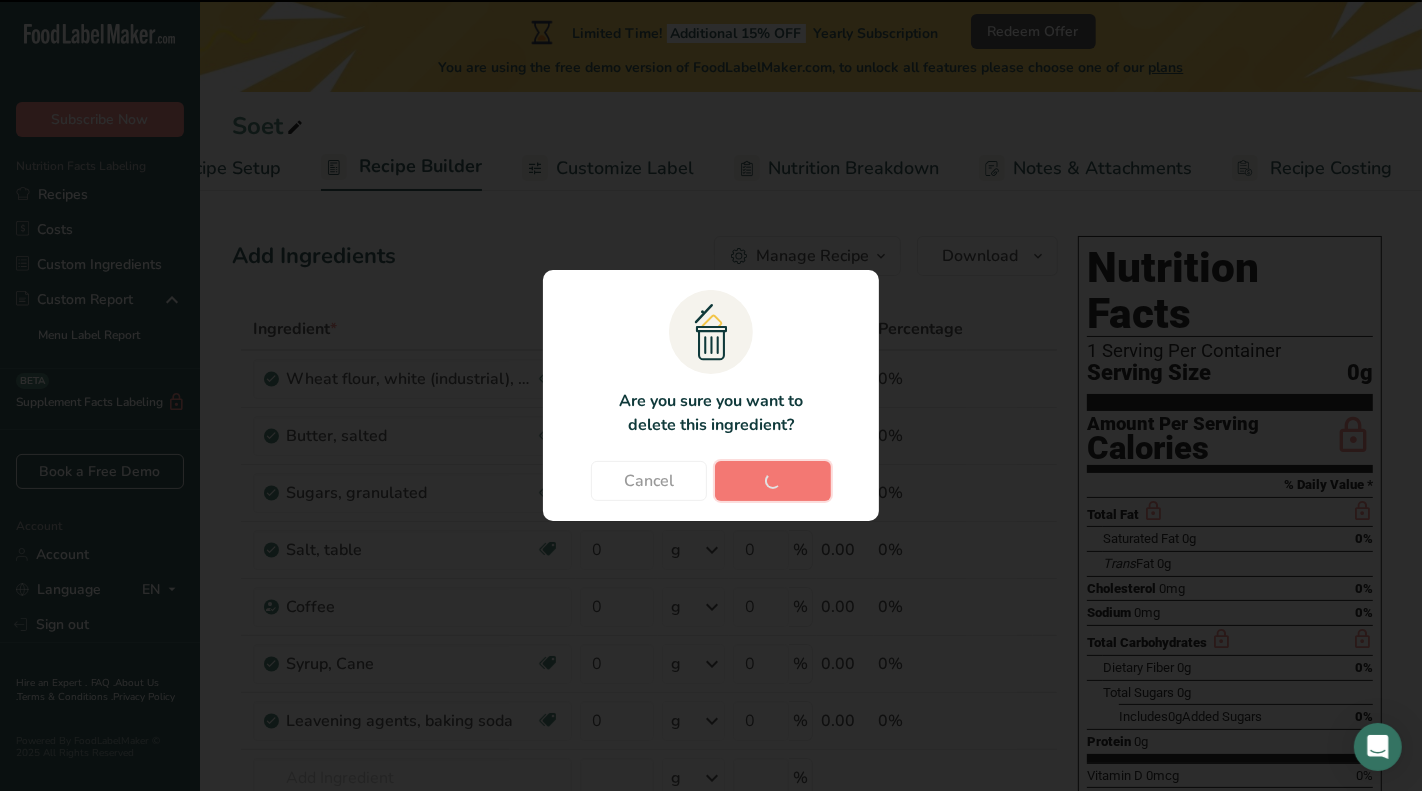 type 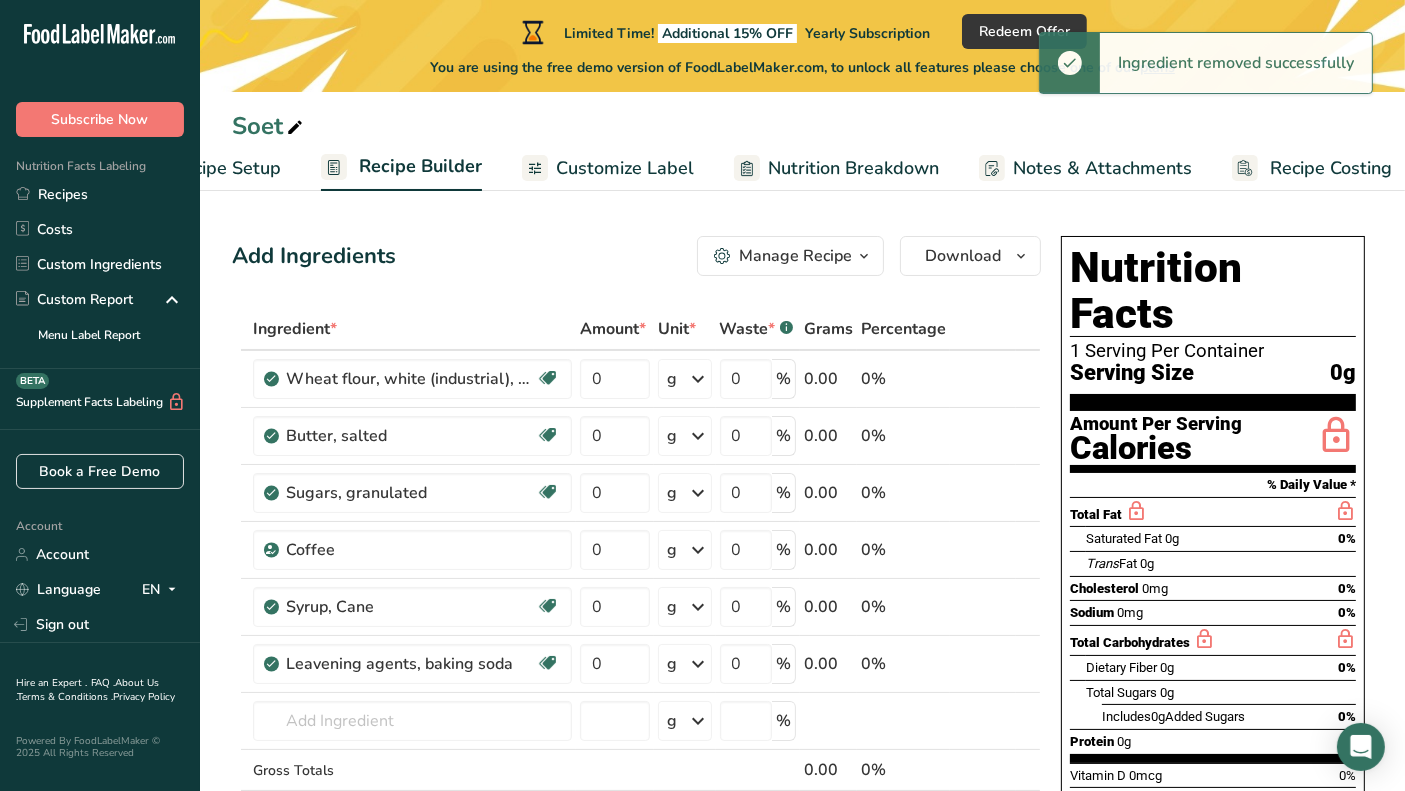 click on "Customize Label" at bounding box center [625, 168] 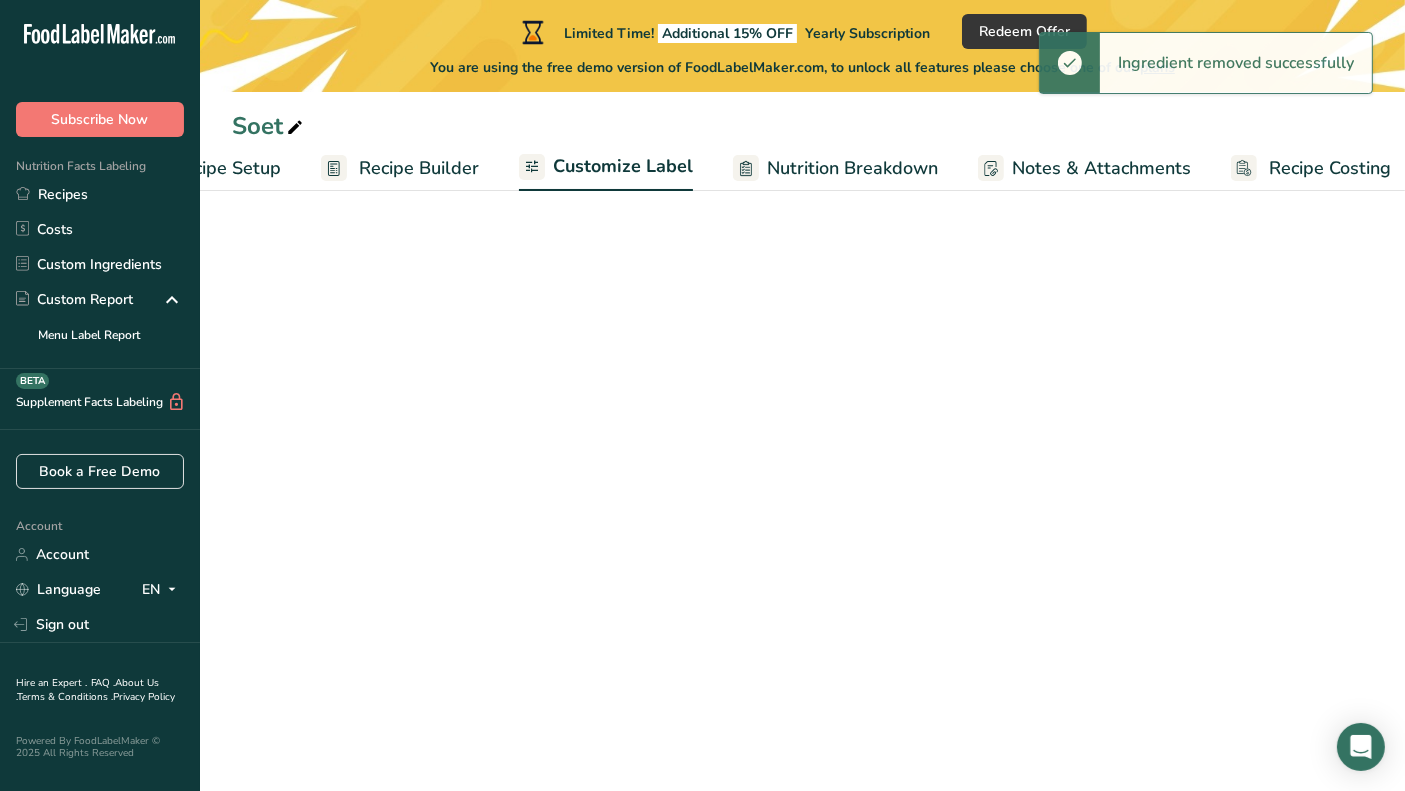 scroll, scrollTop: 0, scrollLeft: 116, axis: horizontal 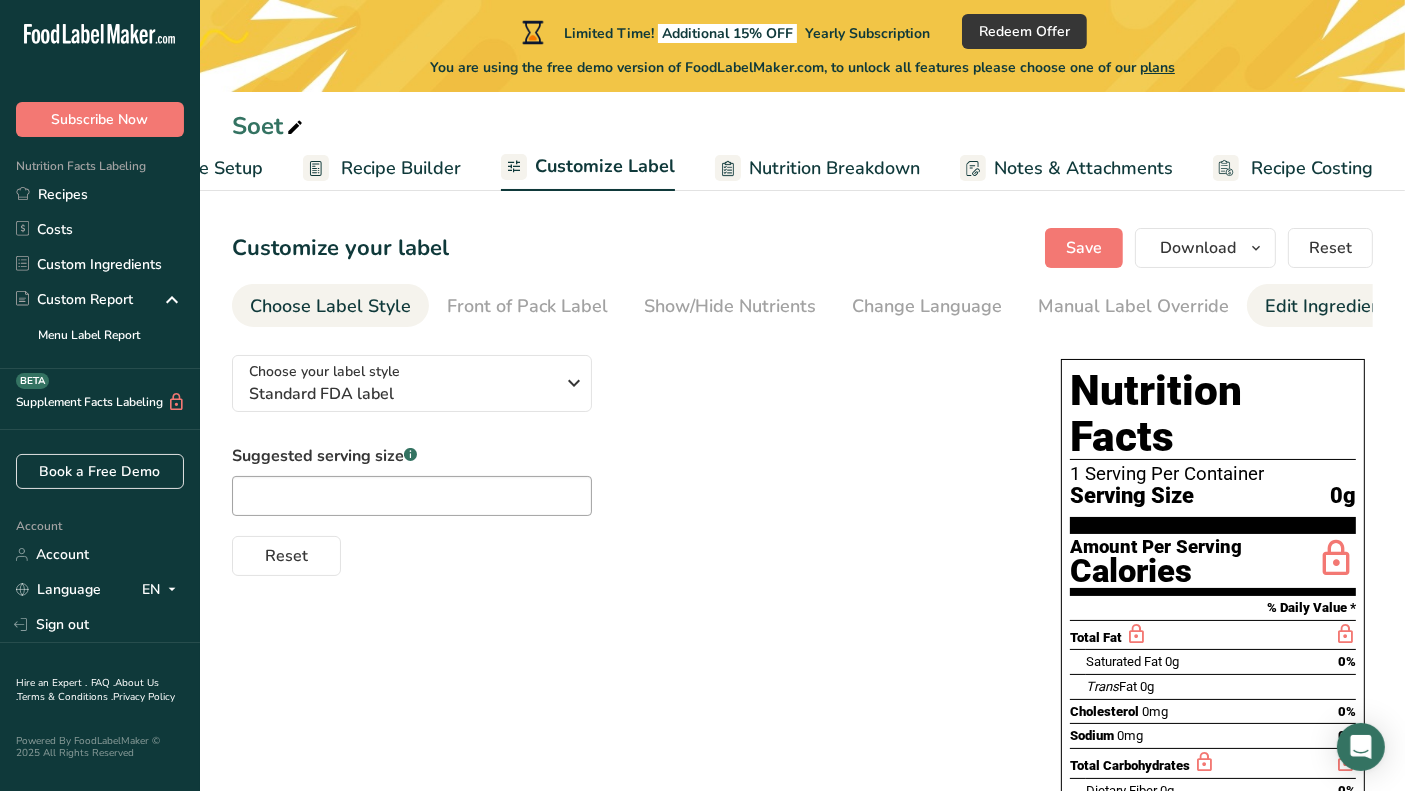 click on "Edit Ingredients/Allergens List" at bounding box center [1392, 306] 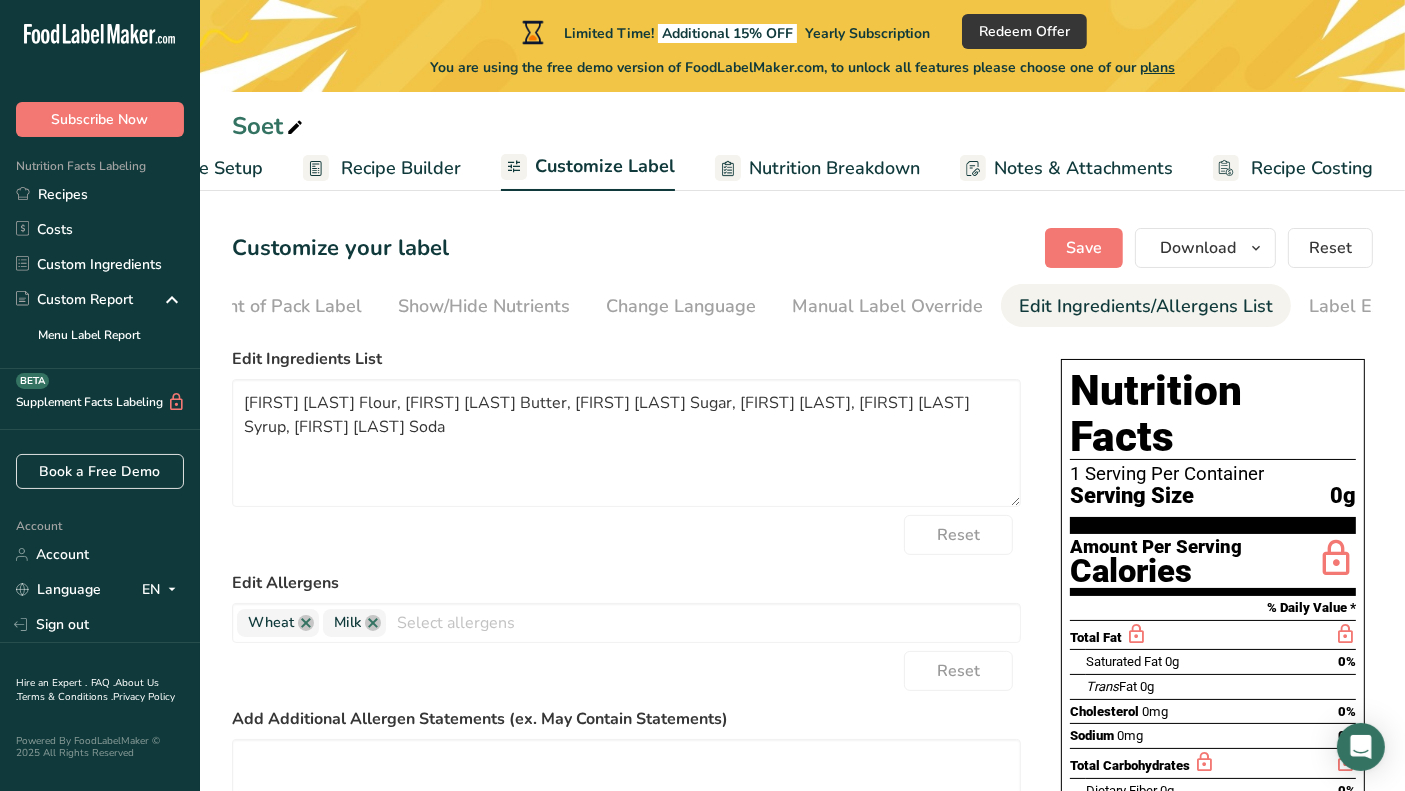 scroll, scrollTop: 0, scrollLeft: 311, axis: horizontal 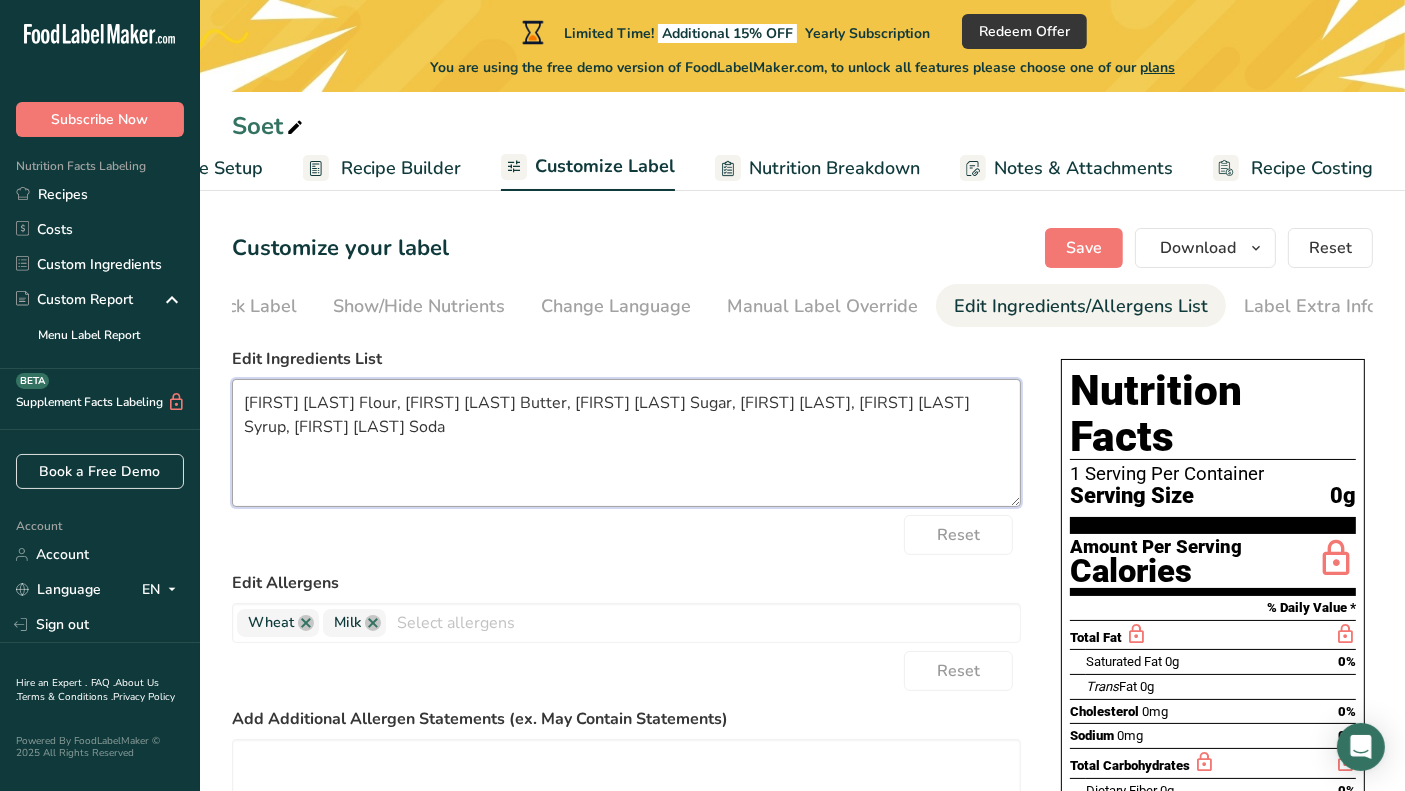 click on "[FIRST] [LAST] Flour, [FIRST] [LAST] Butter, [FIRST] [LAST] Sugar, [FIRST] [LAST], [FIRST] [LAST] Syrup, [FIRST] [LAST] Soda" at bounding box center [626, 443] 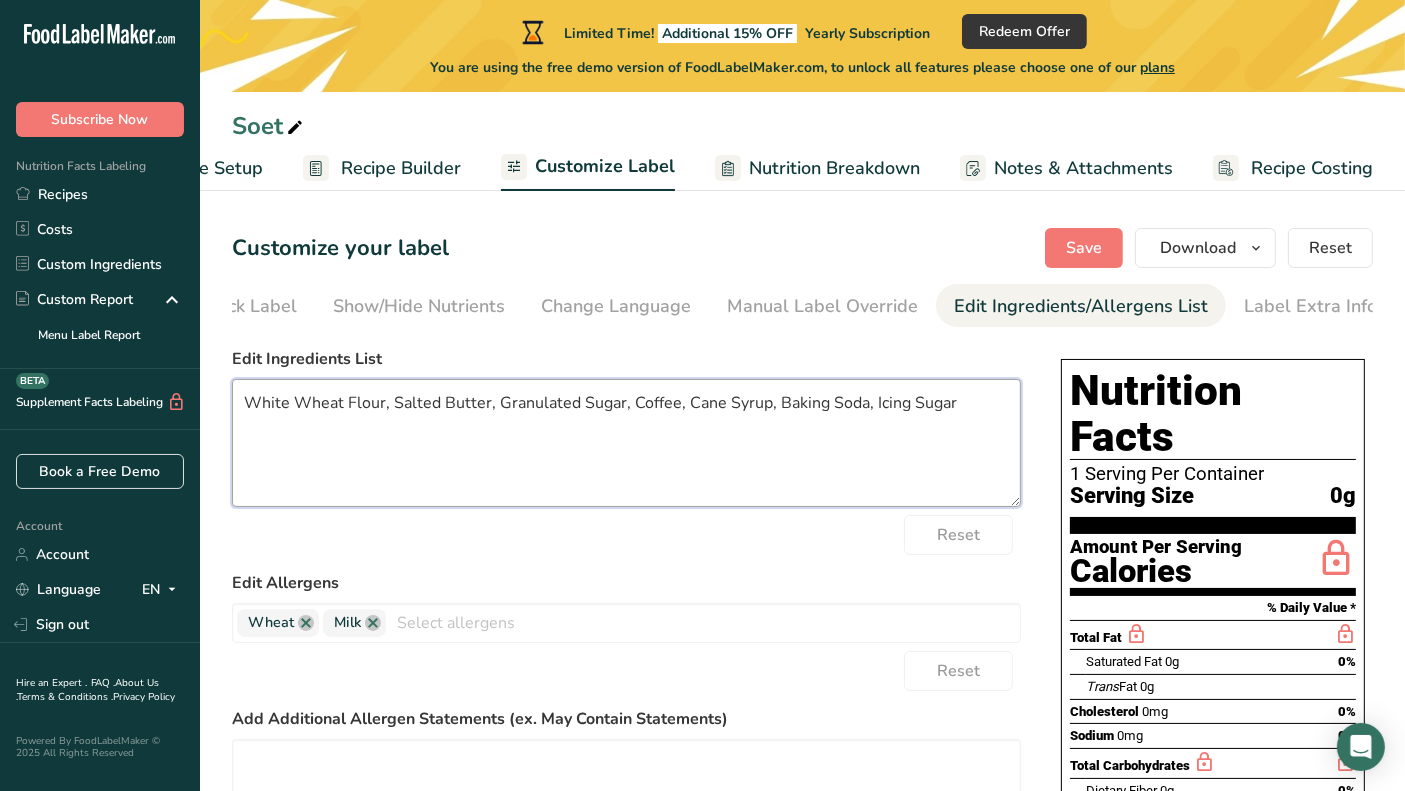 click on "White Wheat Flour, Salted Butter, Granulated Sugar, Coffee, Cane Syrup, Baking Soda, Icing Sugar" at bounding box center [626, 443] 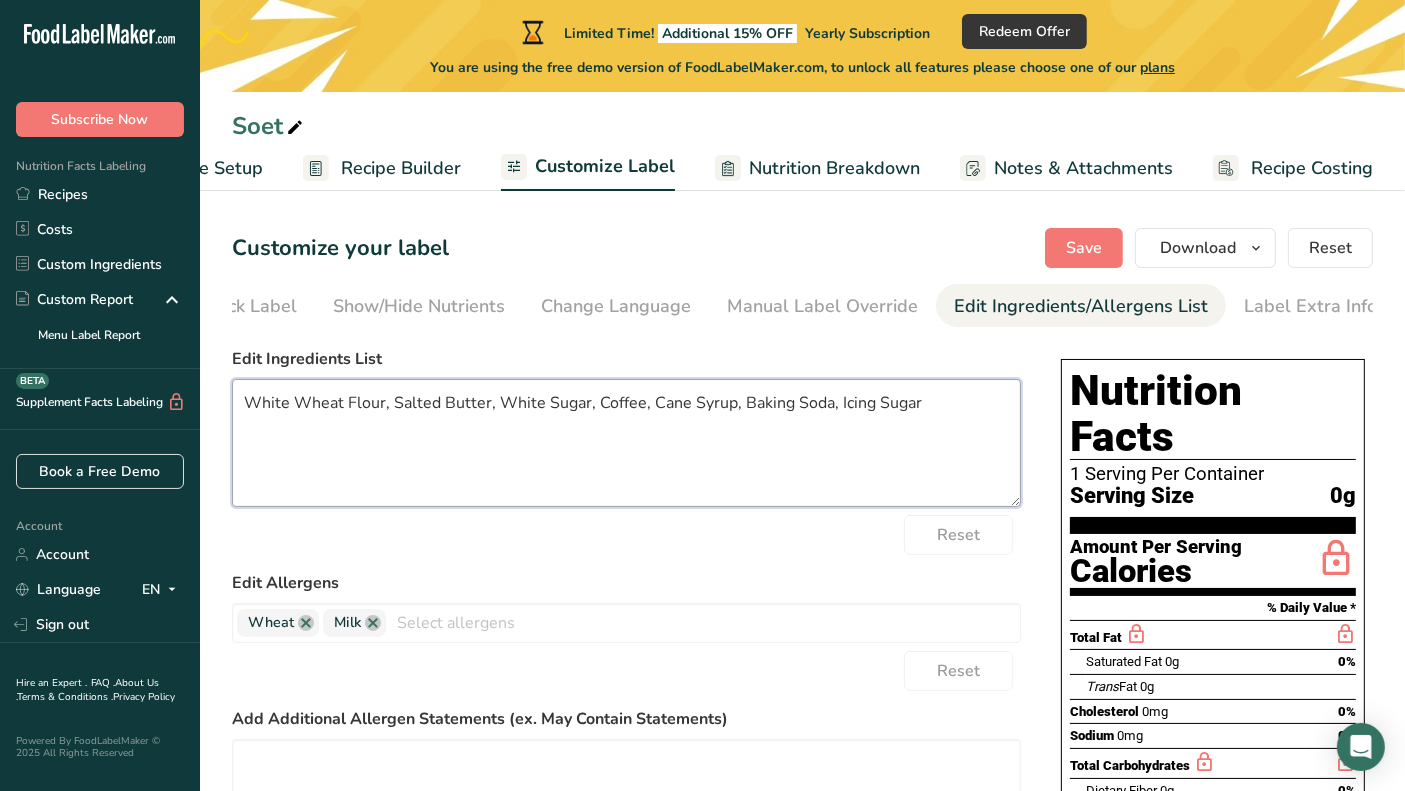 click on "White Wheat Flour, Salted Butter, White Sugar, Coffee, Cane Syrup, Baking Soda, Icing Sugar" at bounding box center [626, 443] 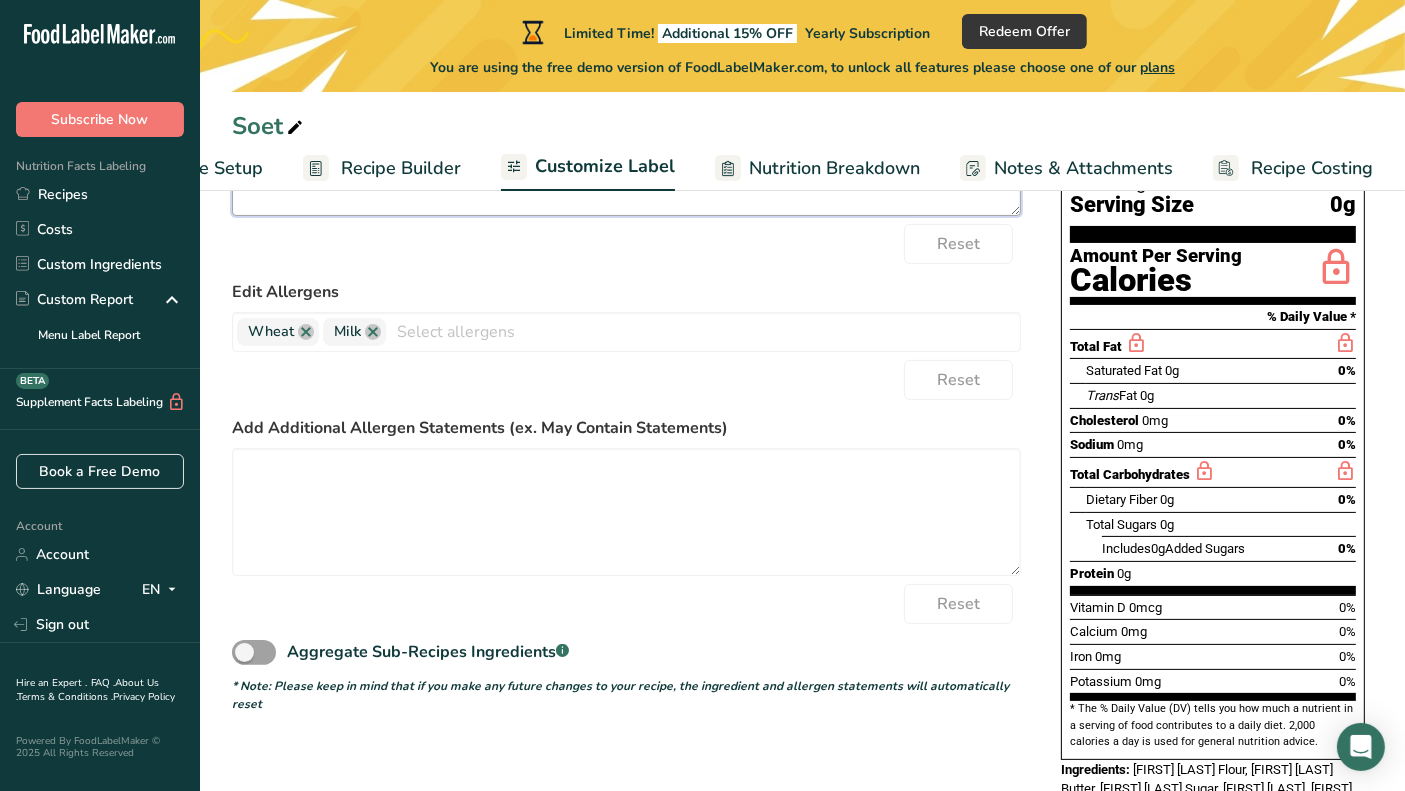 scroll, scrollTop: 320, scrollLeft: 0, axis: vertical 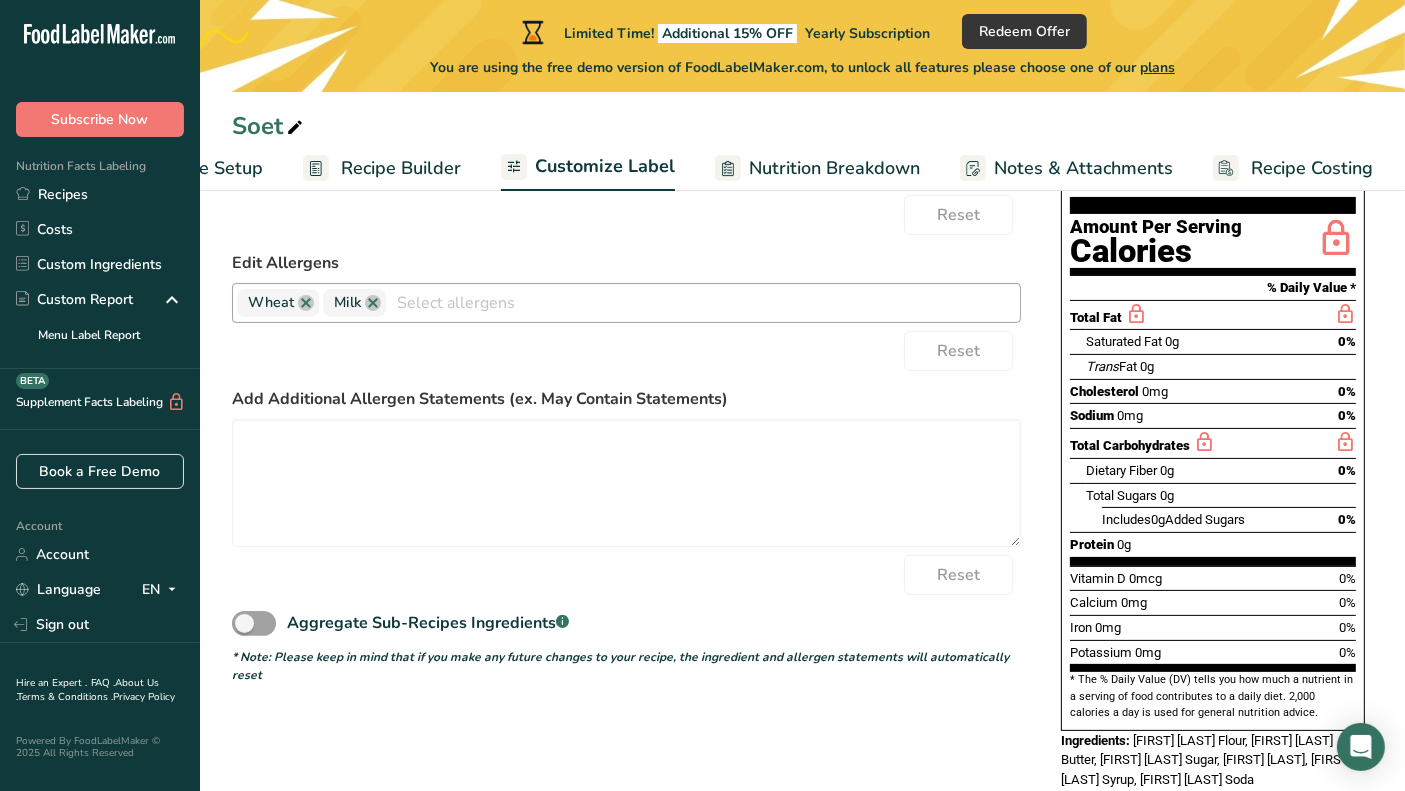 type on "White Wheat Flour, Salted Butter, White Sugar, Coffee, Cane Syrup, Baking Soda, Icing Sugar" 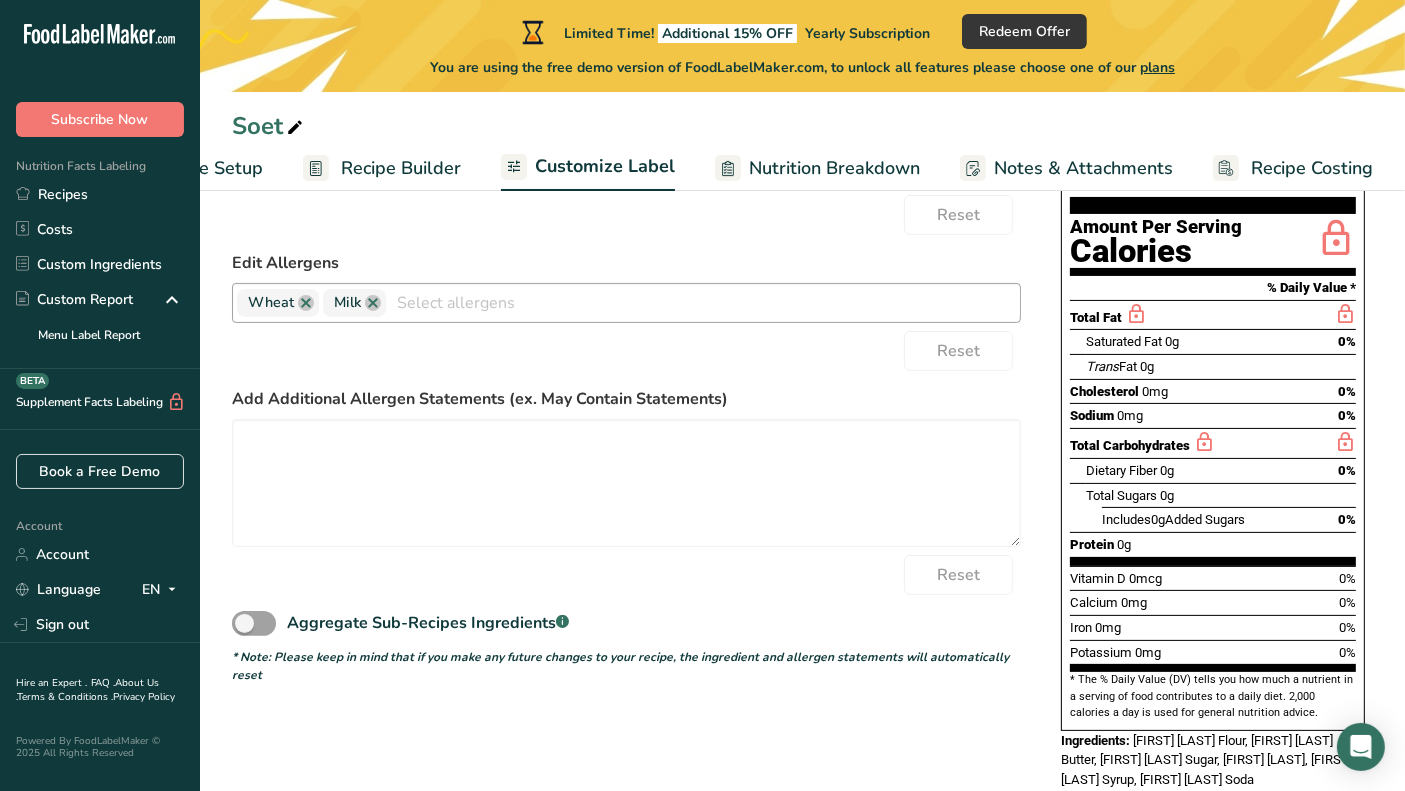 click at bounding box center (703, 302) 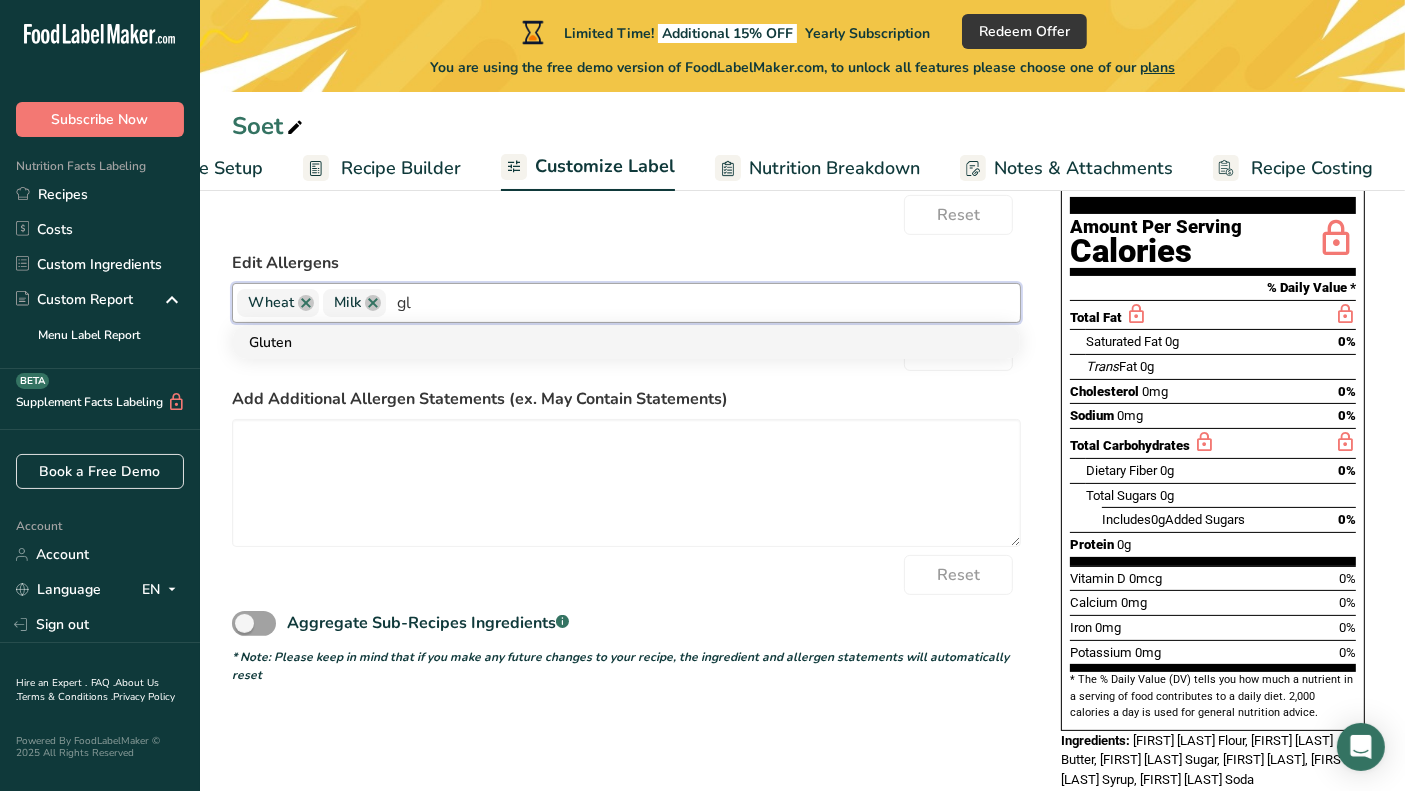 type on "gl" 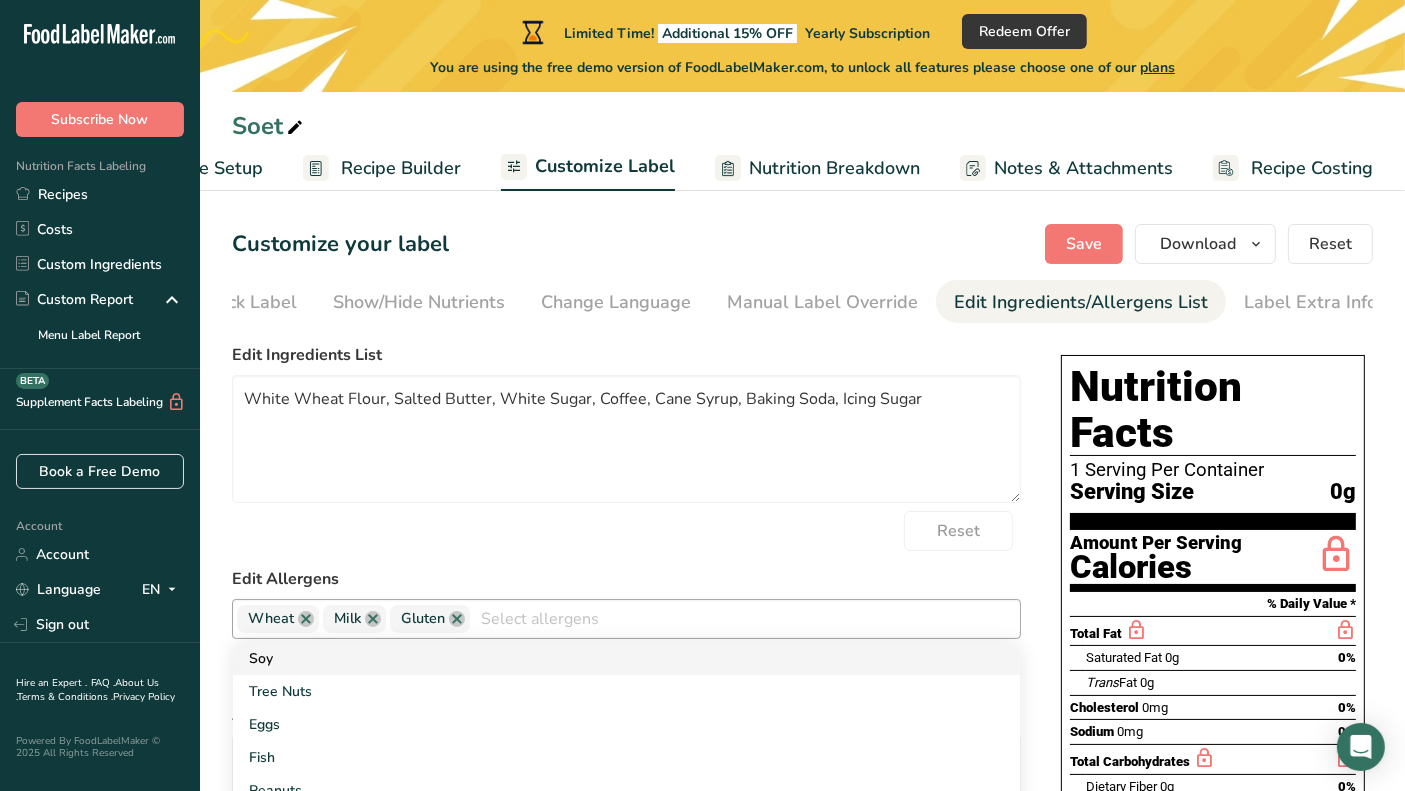 scroll, scrollTop: 0, scrollLeft: 0, axis: both 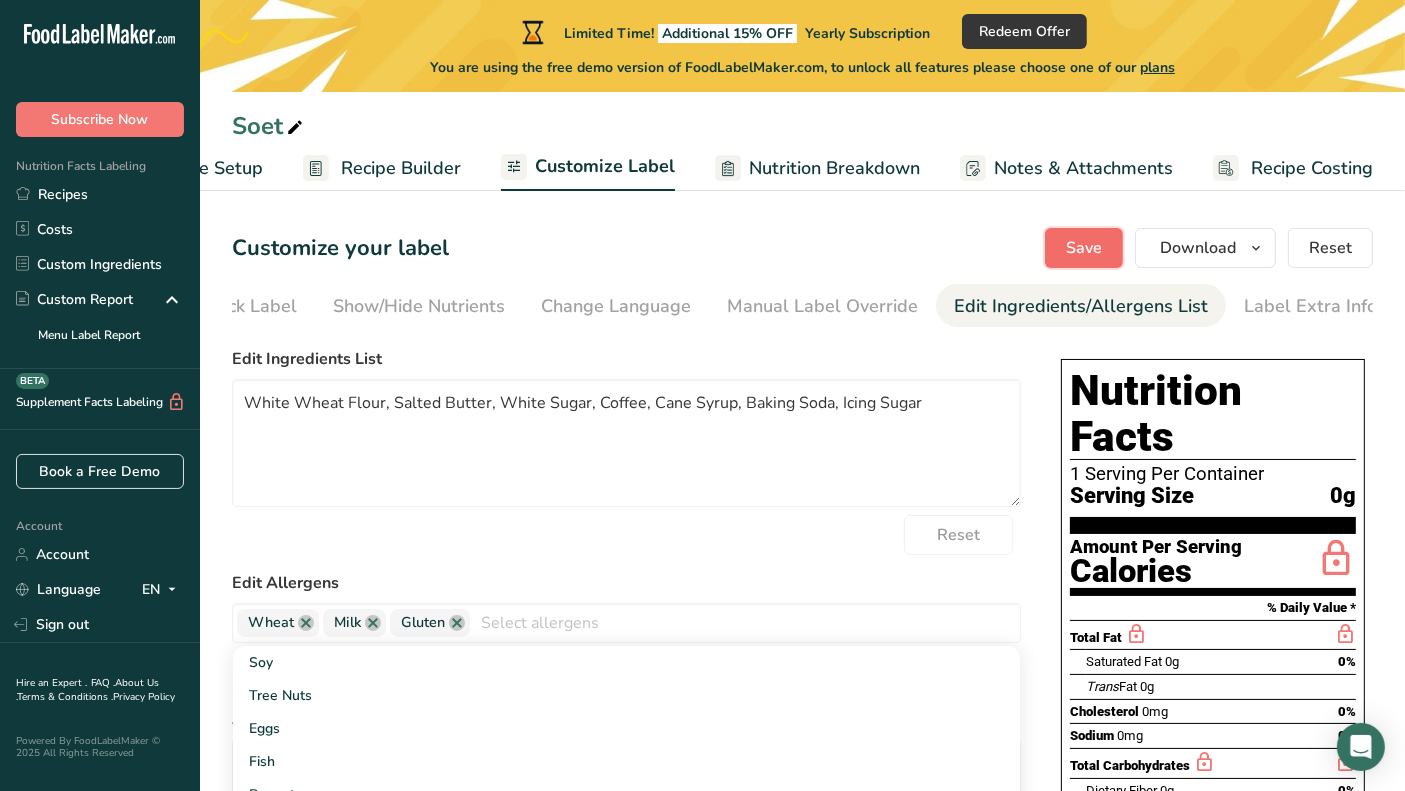 click on "Save" at bounding box center [1084, 248] 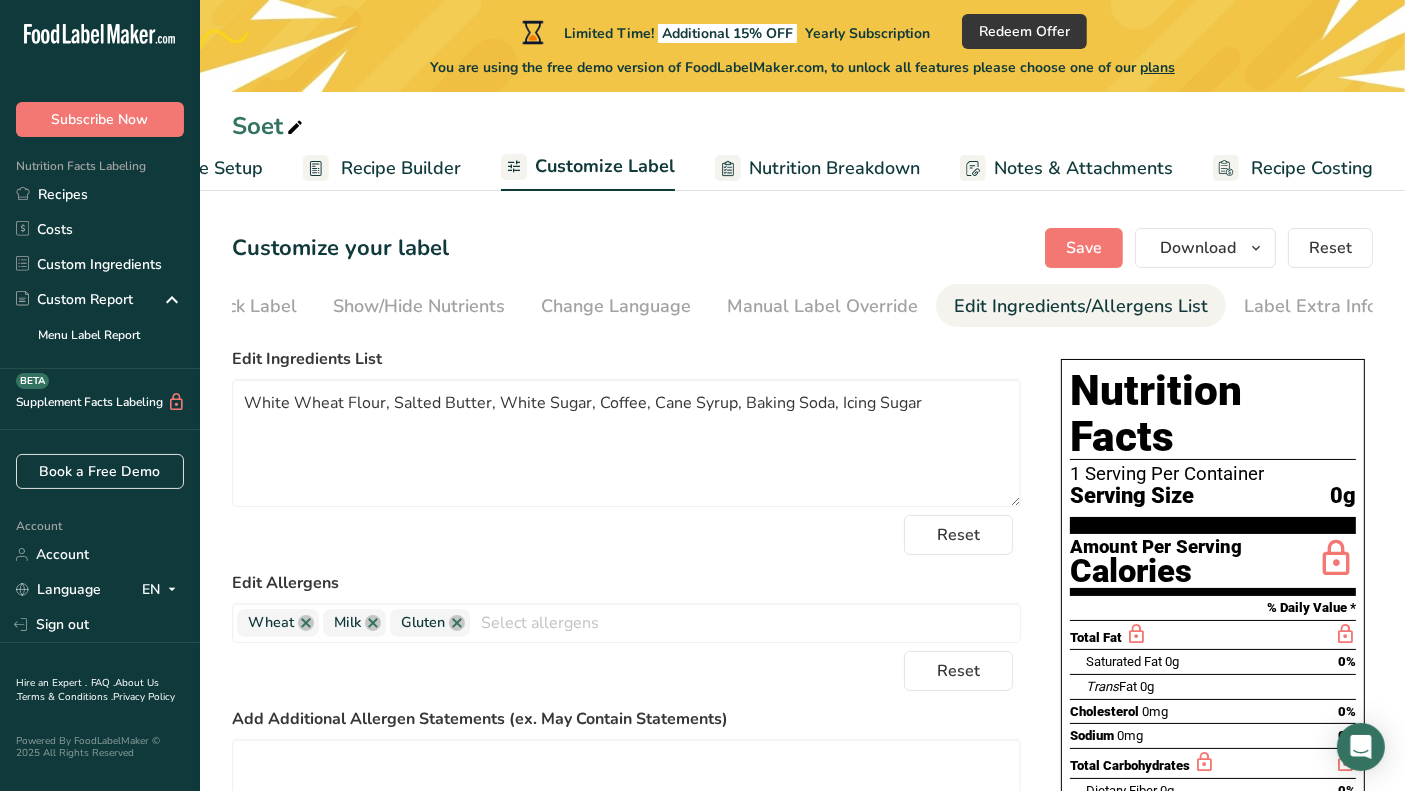 click on "Recipe Builder" at bounding box center (401, 168) 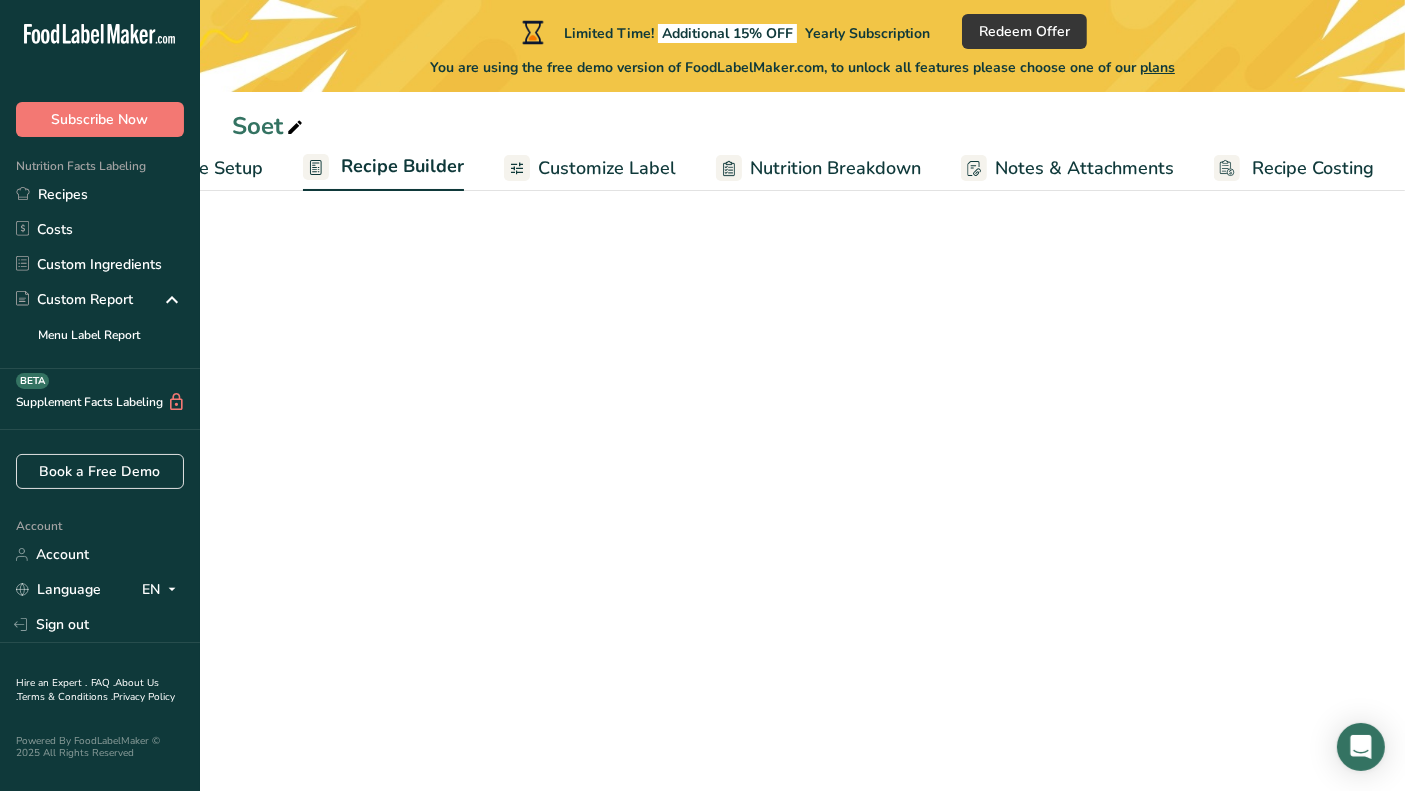 scroll, scrollTop: 0, scrollLeft: 115, axis: horizontal 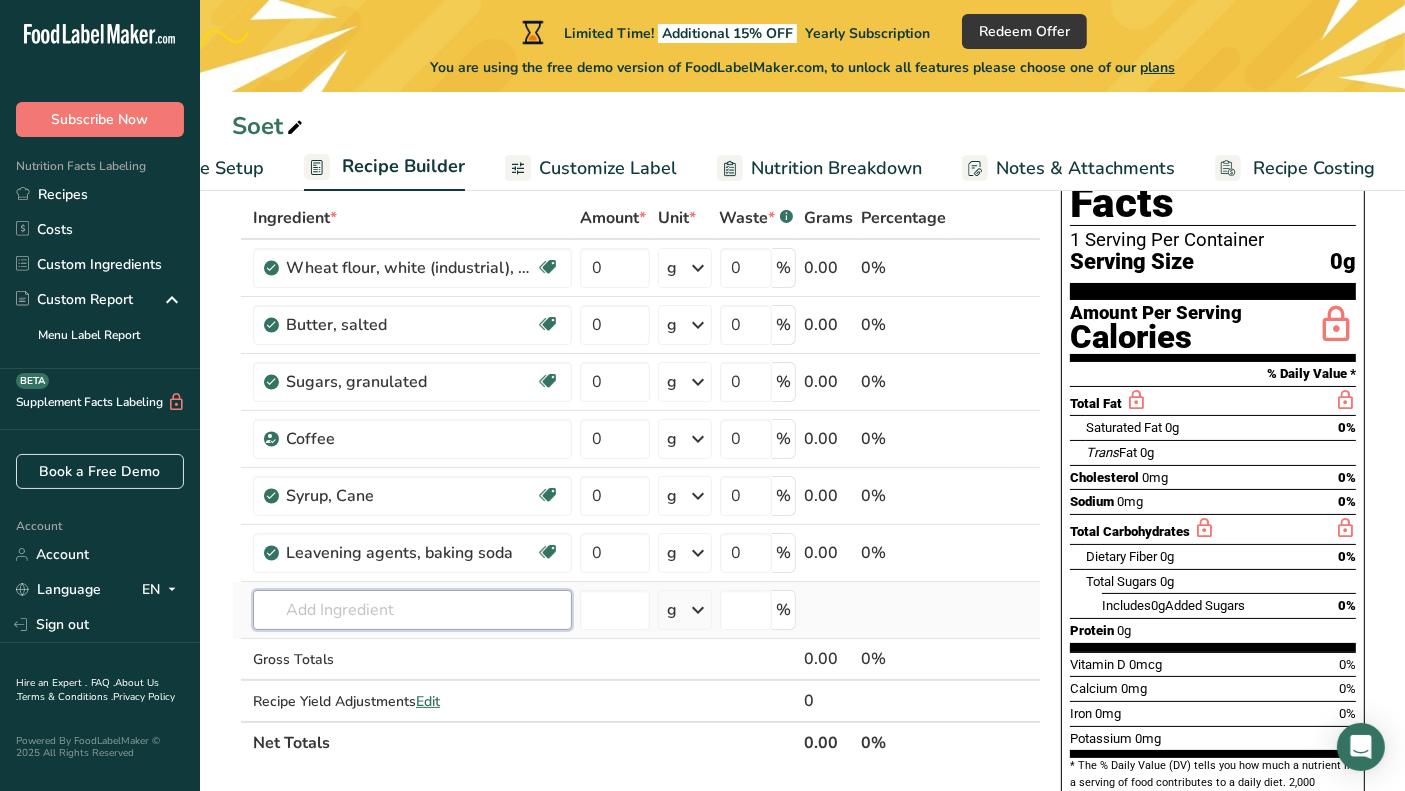 click at bounding box center (412, 610) 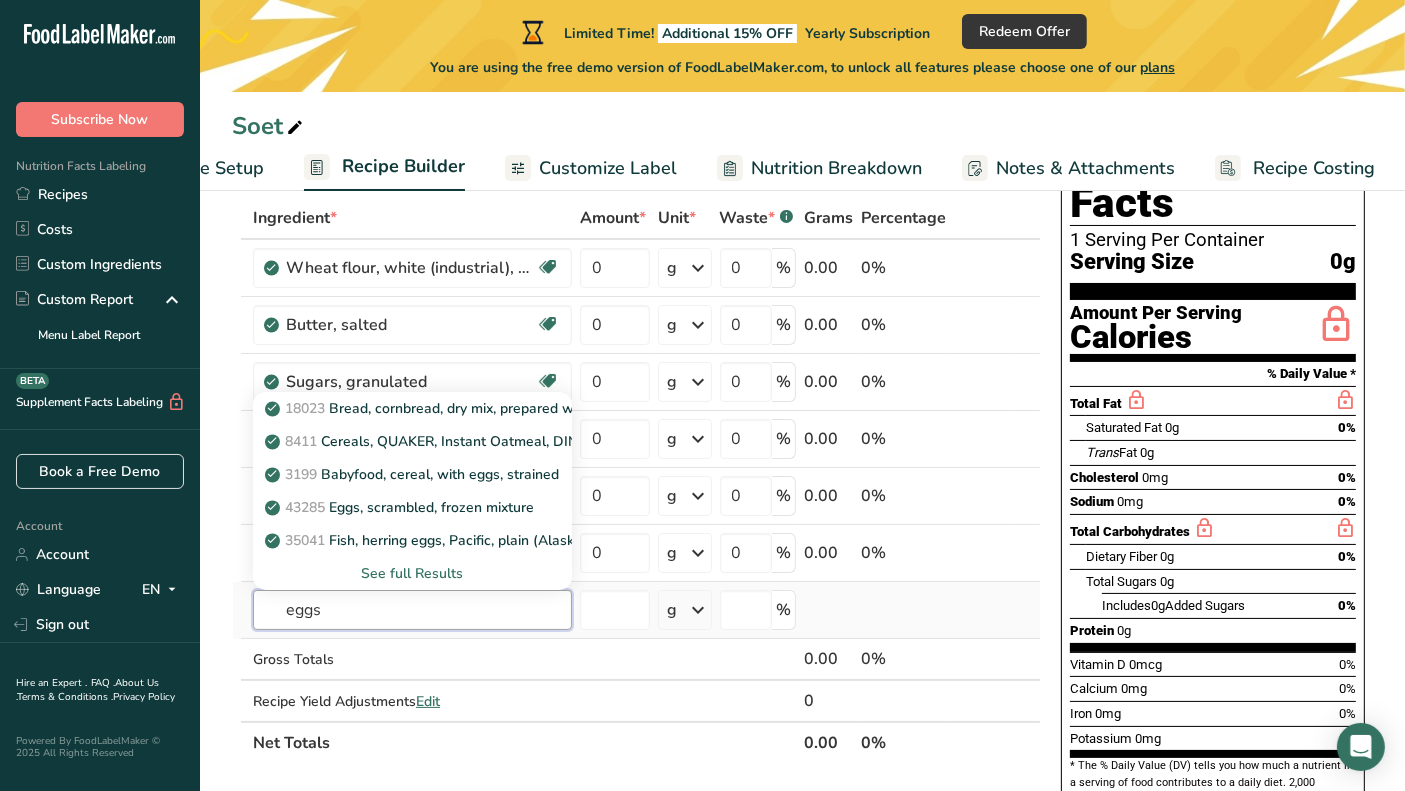 type on "eggs" 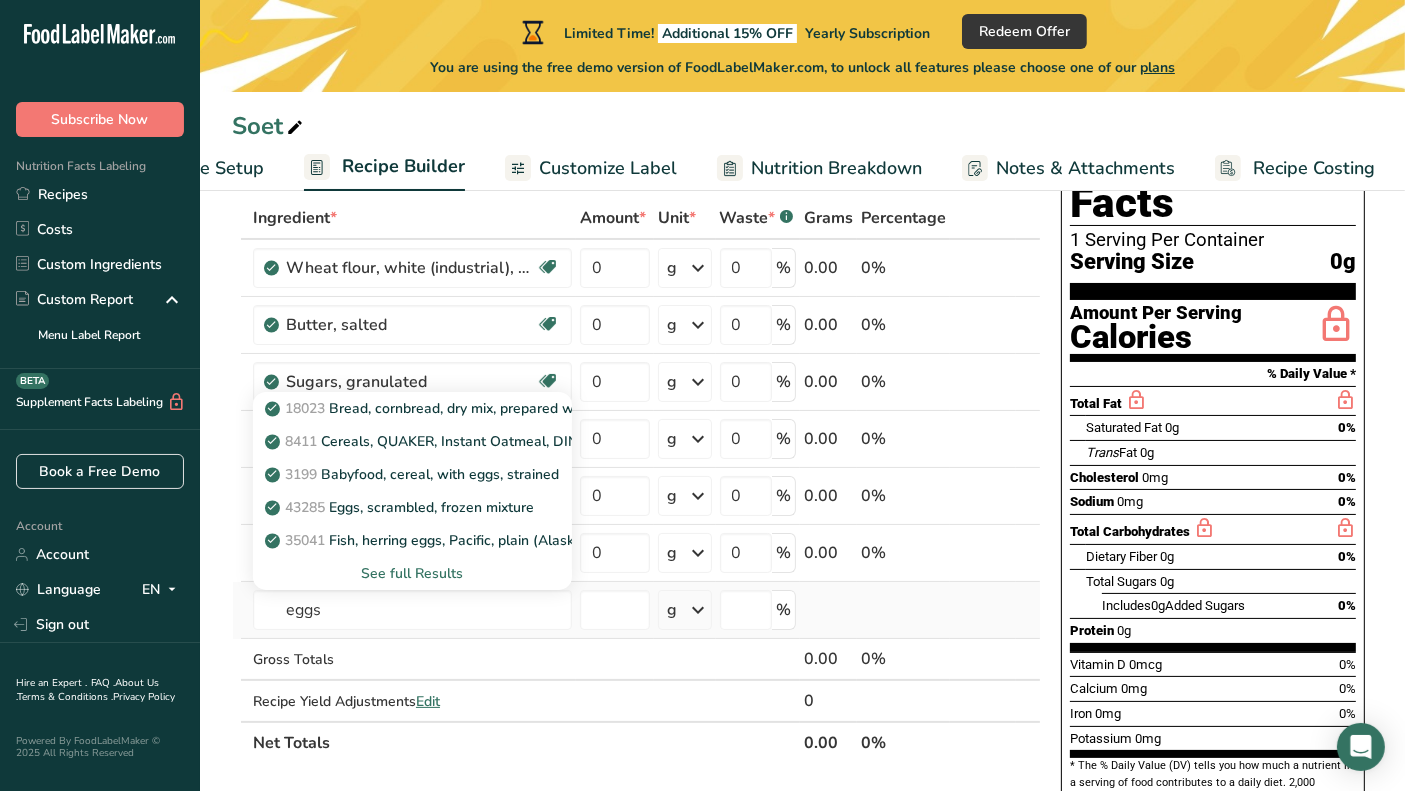 type 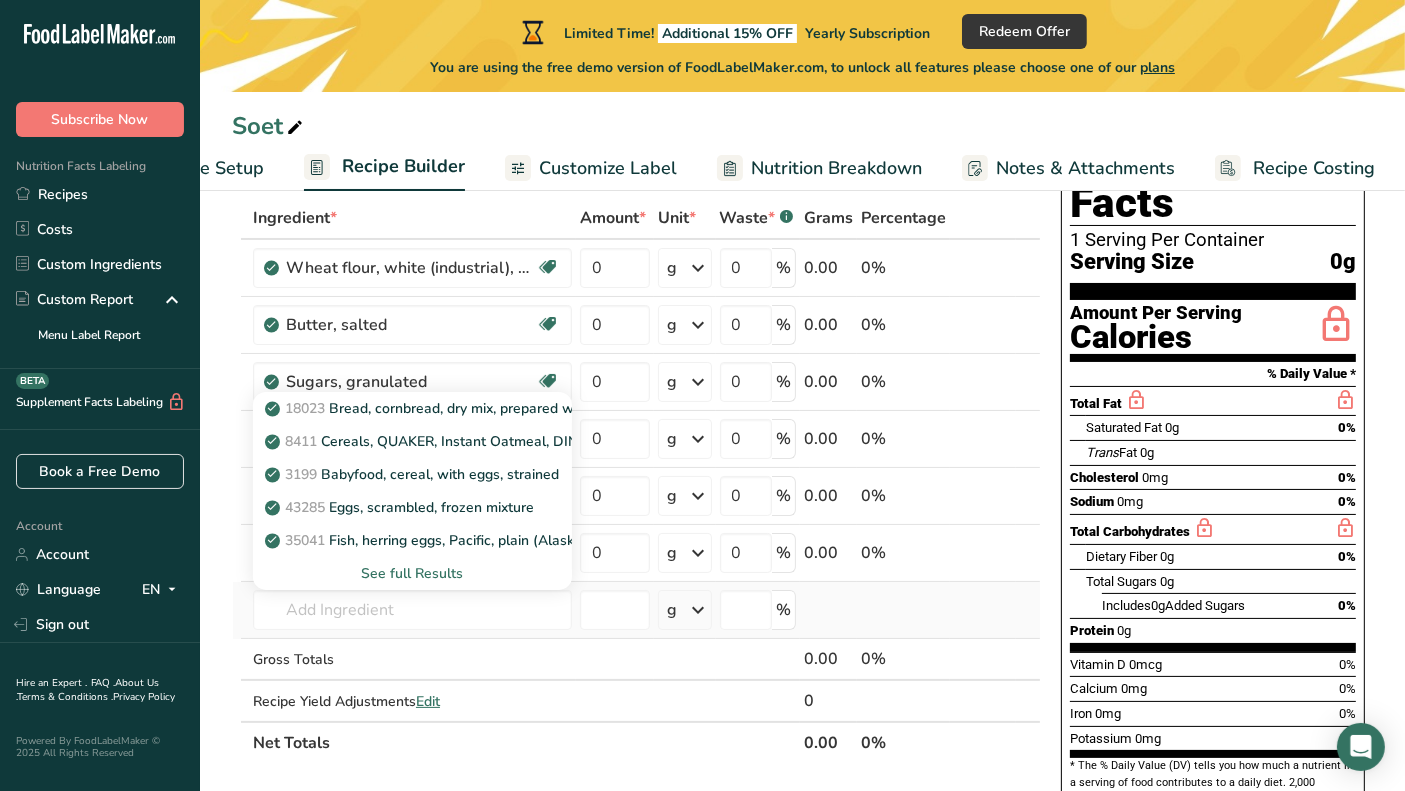 click on "See full Results" at bounding box center [412, 573] 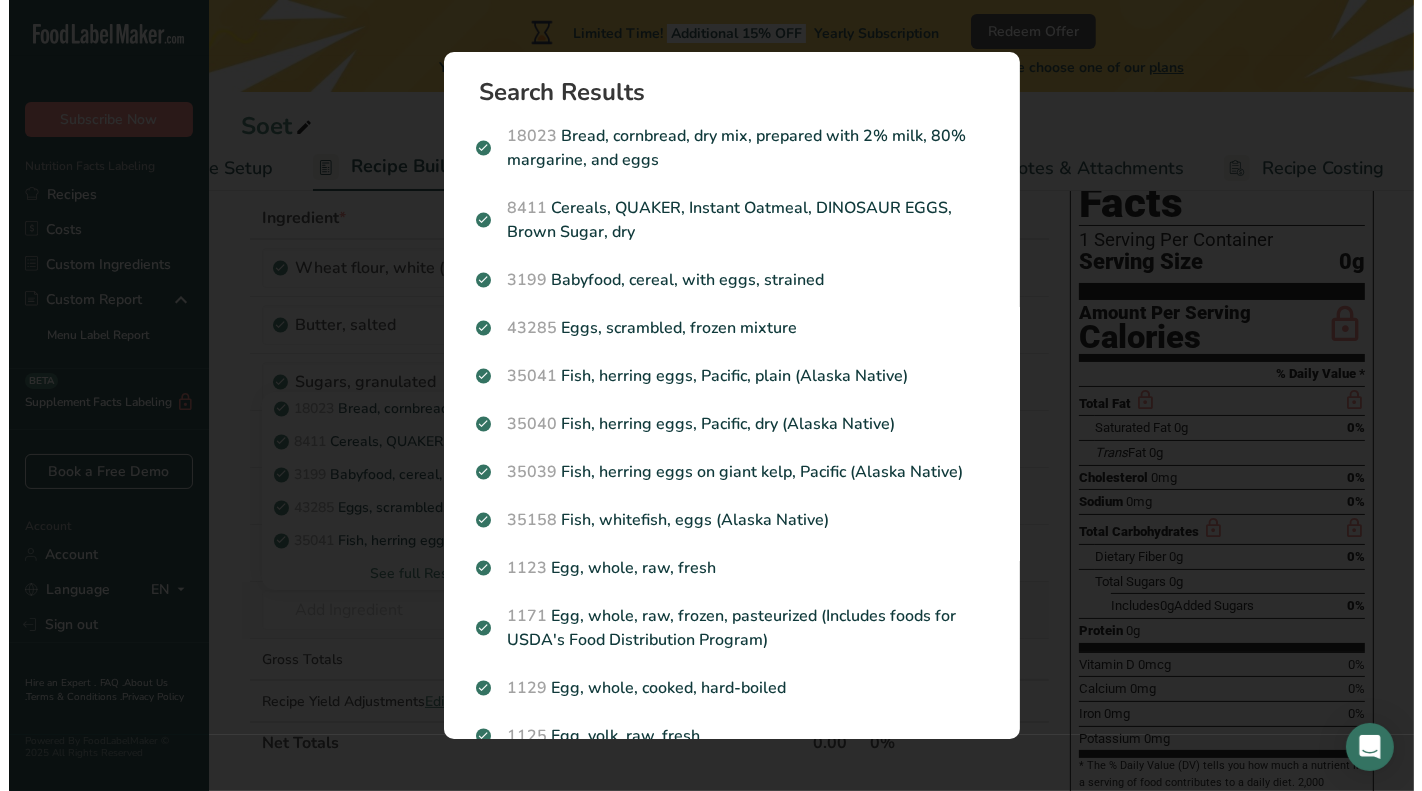 scroll, scrollTop: 0, scrollLeft: 98, axis: horizontal 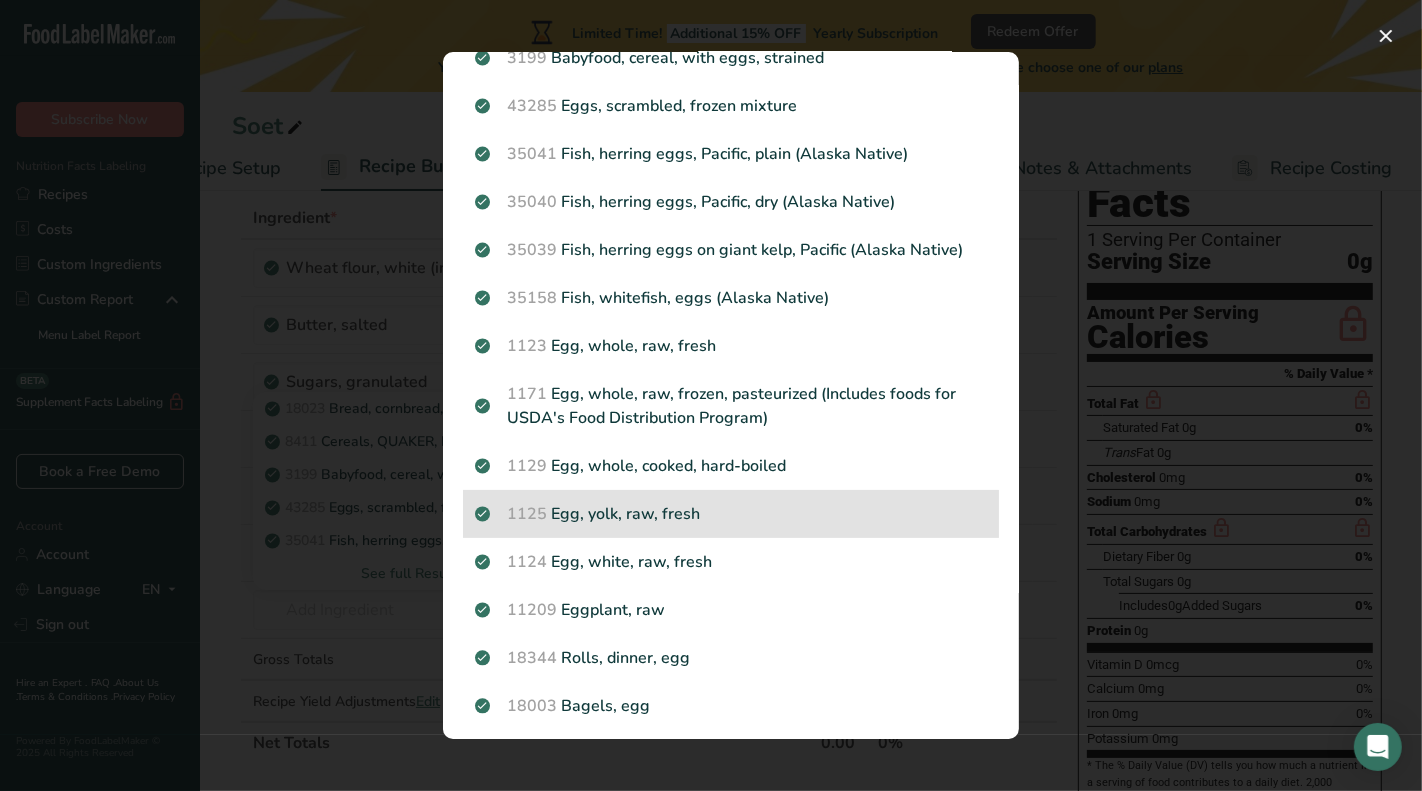 click on "[NUMBER]
Egg, yolk, raw, fresh" at bounding box center (731, 514) 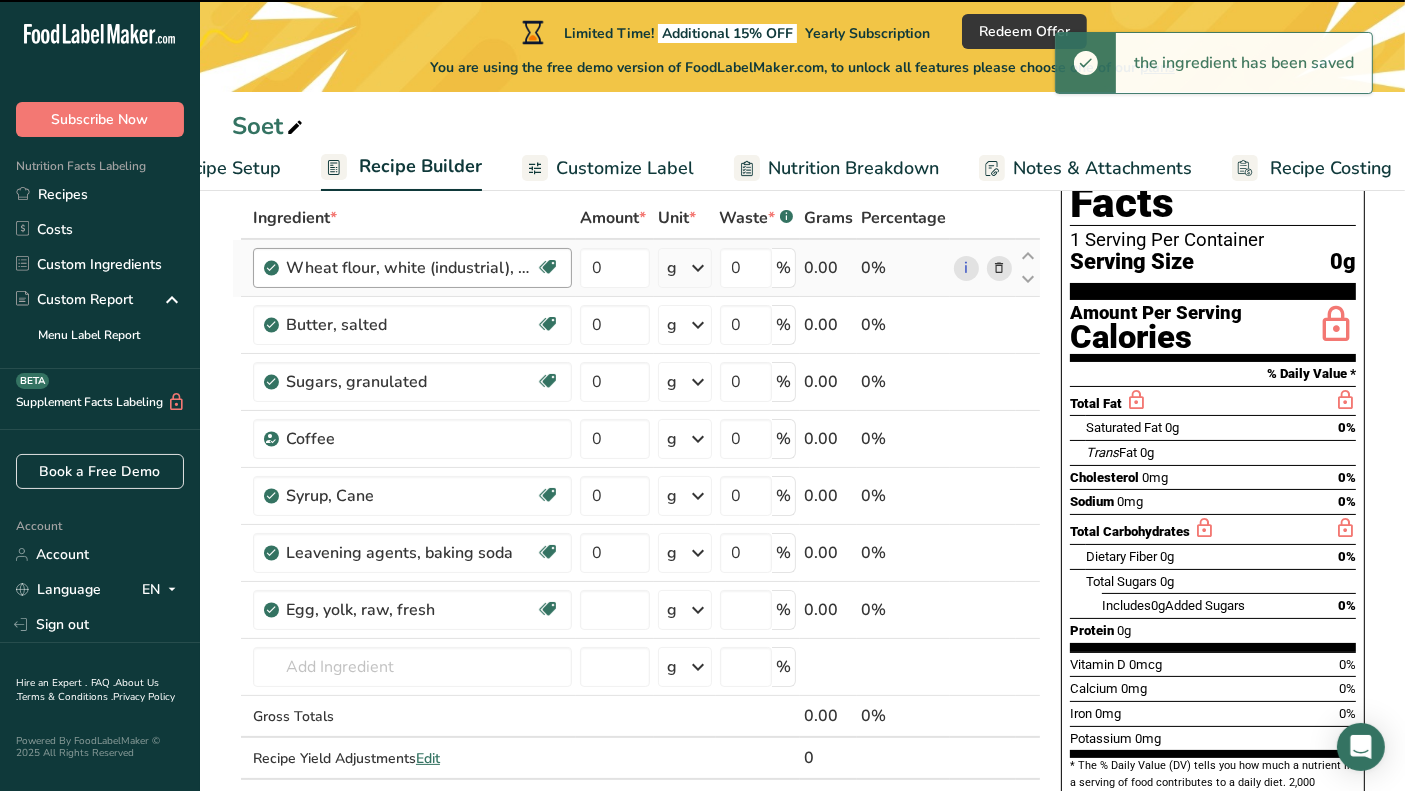 type on "0" 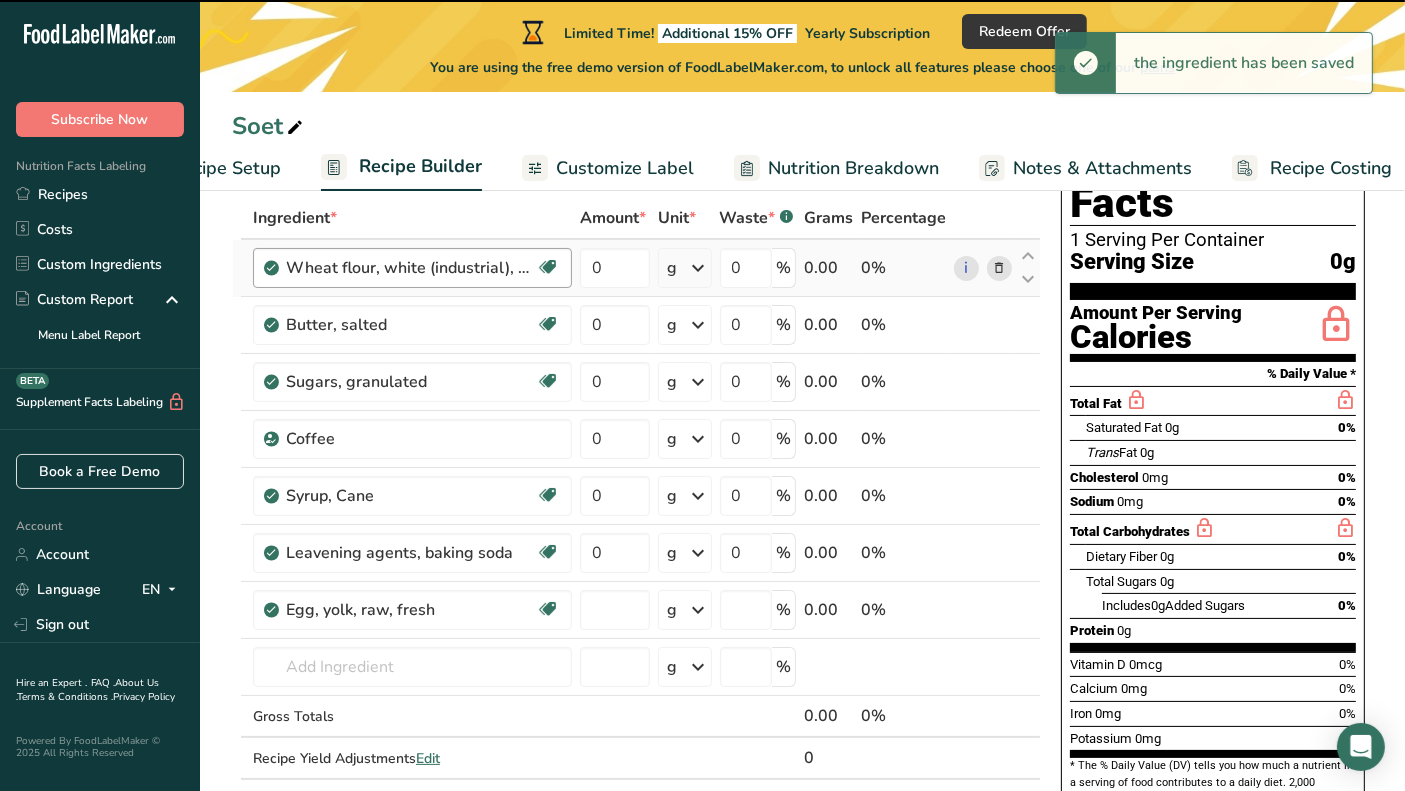 type on "0" 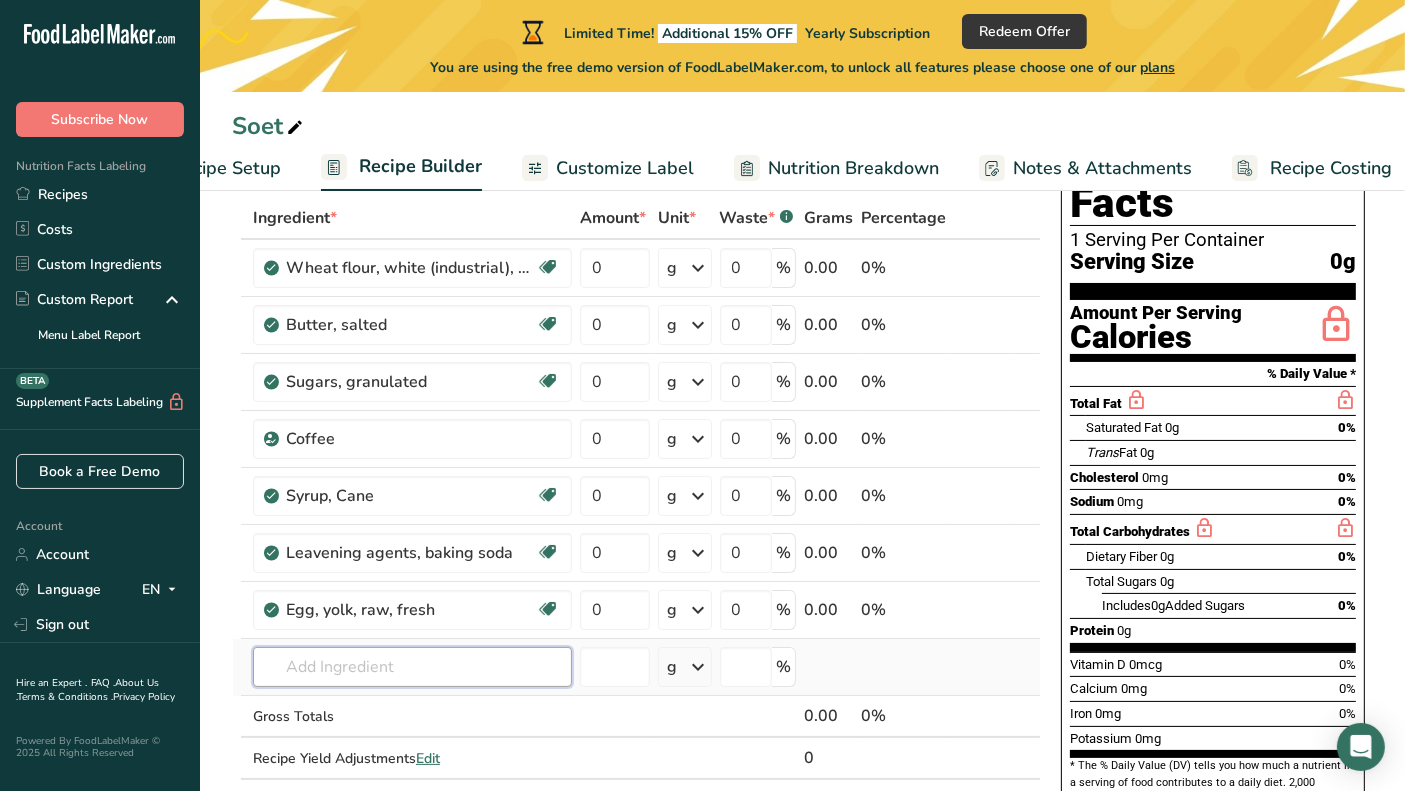 click at bounding box center (412, 667) 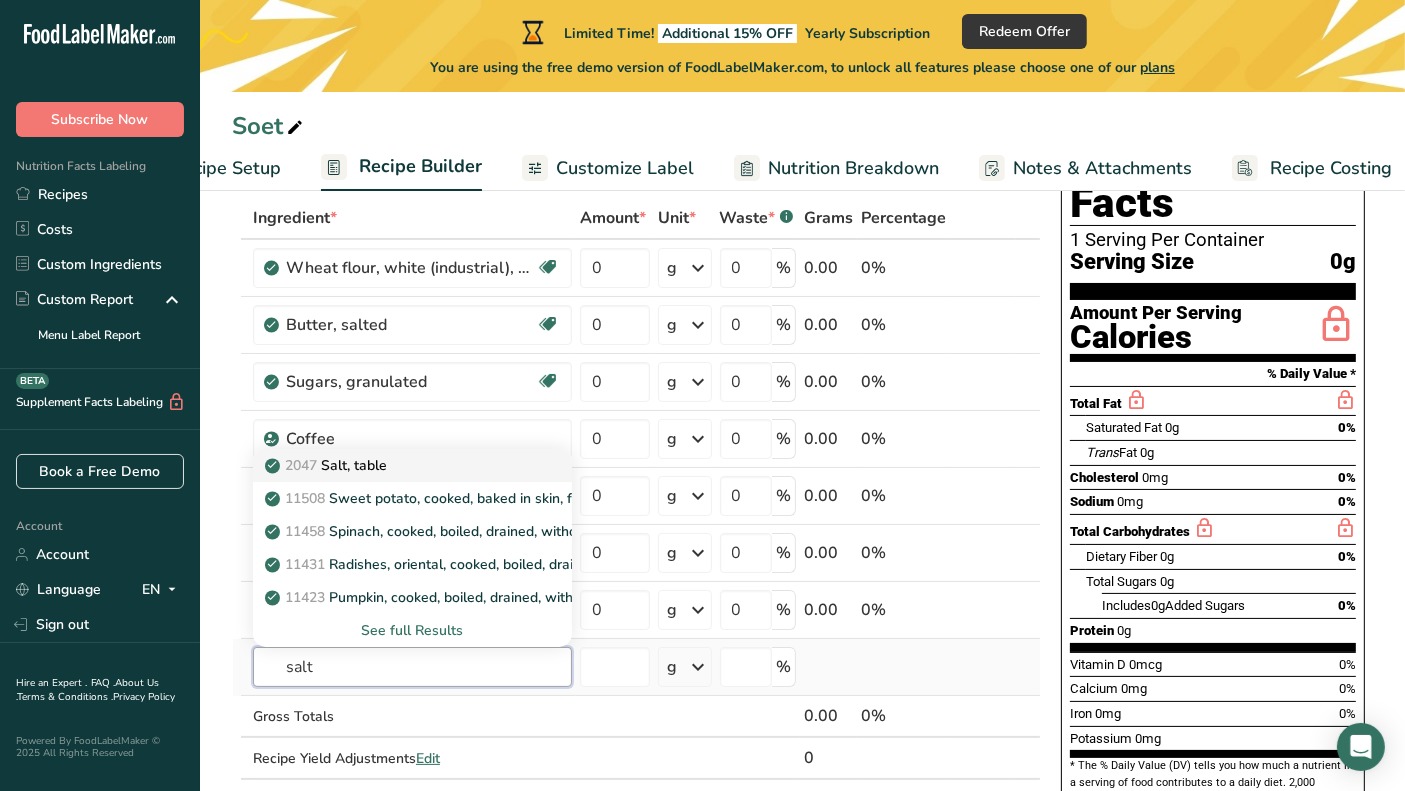 type on "salt" 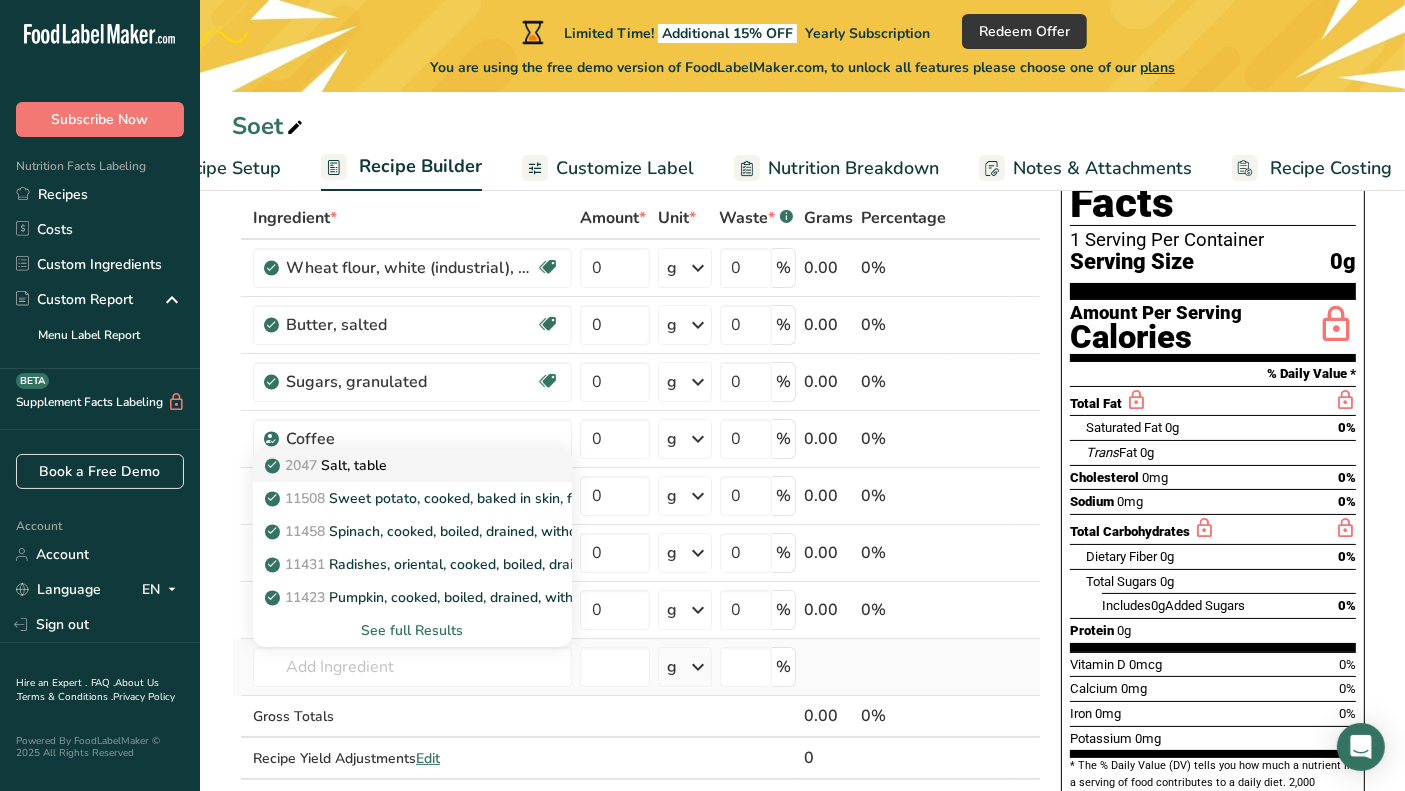click on "2047
Salt, table" at bounding box center (412, 465) 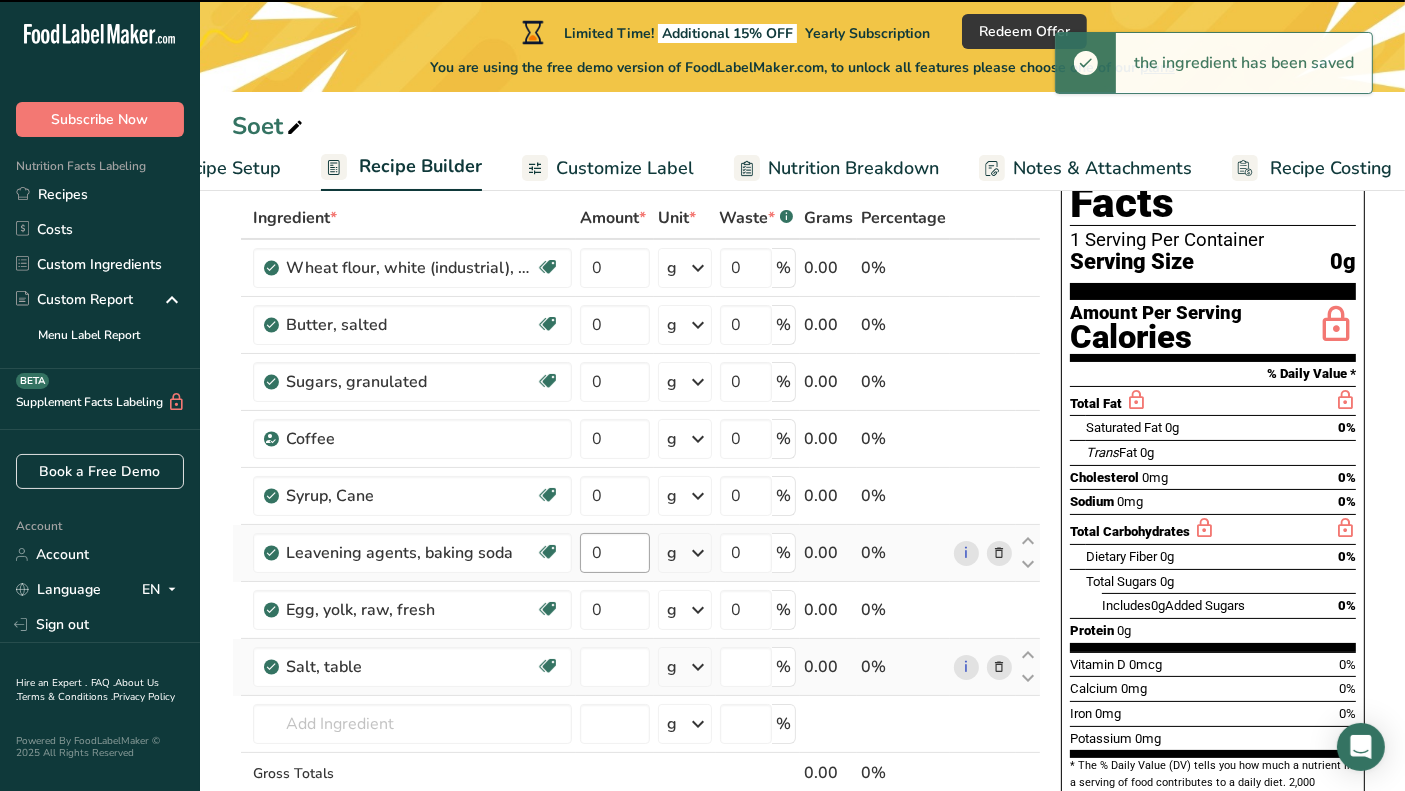 type on "0" 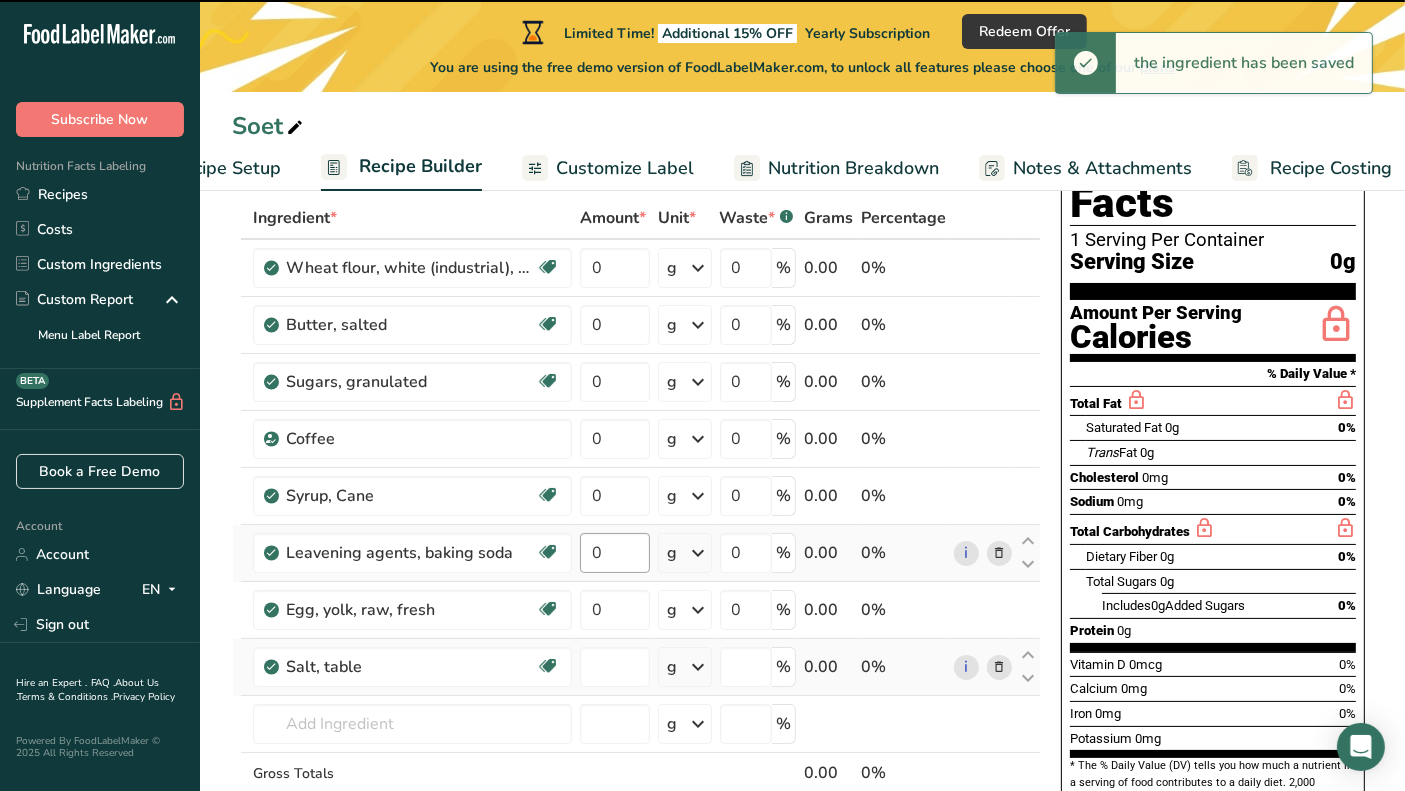 type on "0" 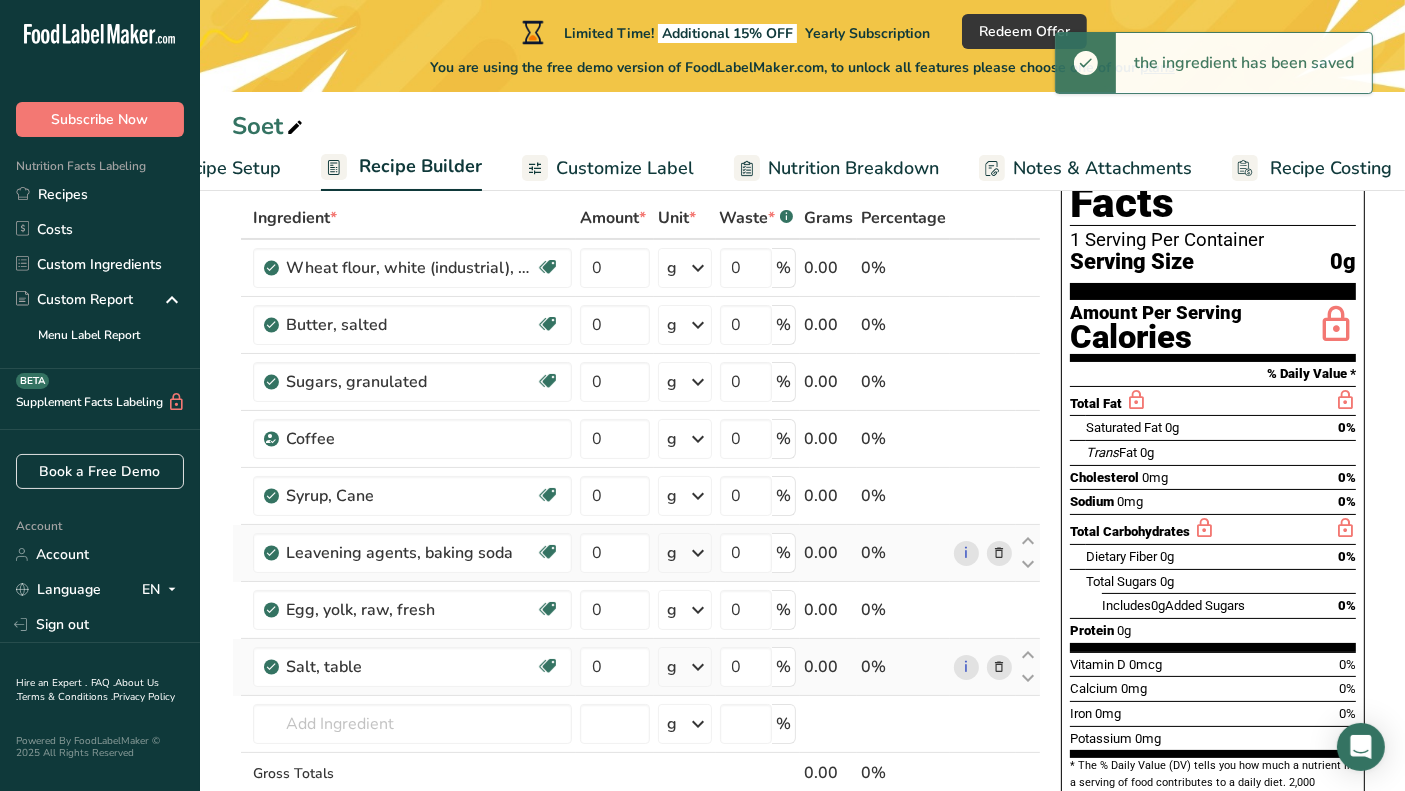 click at bounding box center [999, 553] 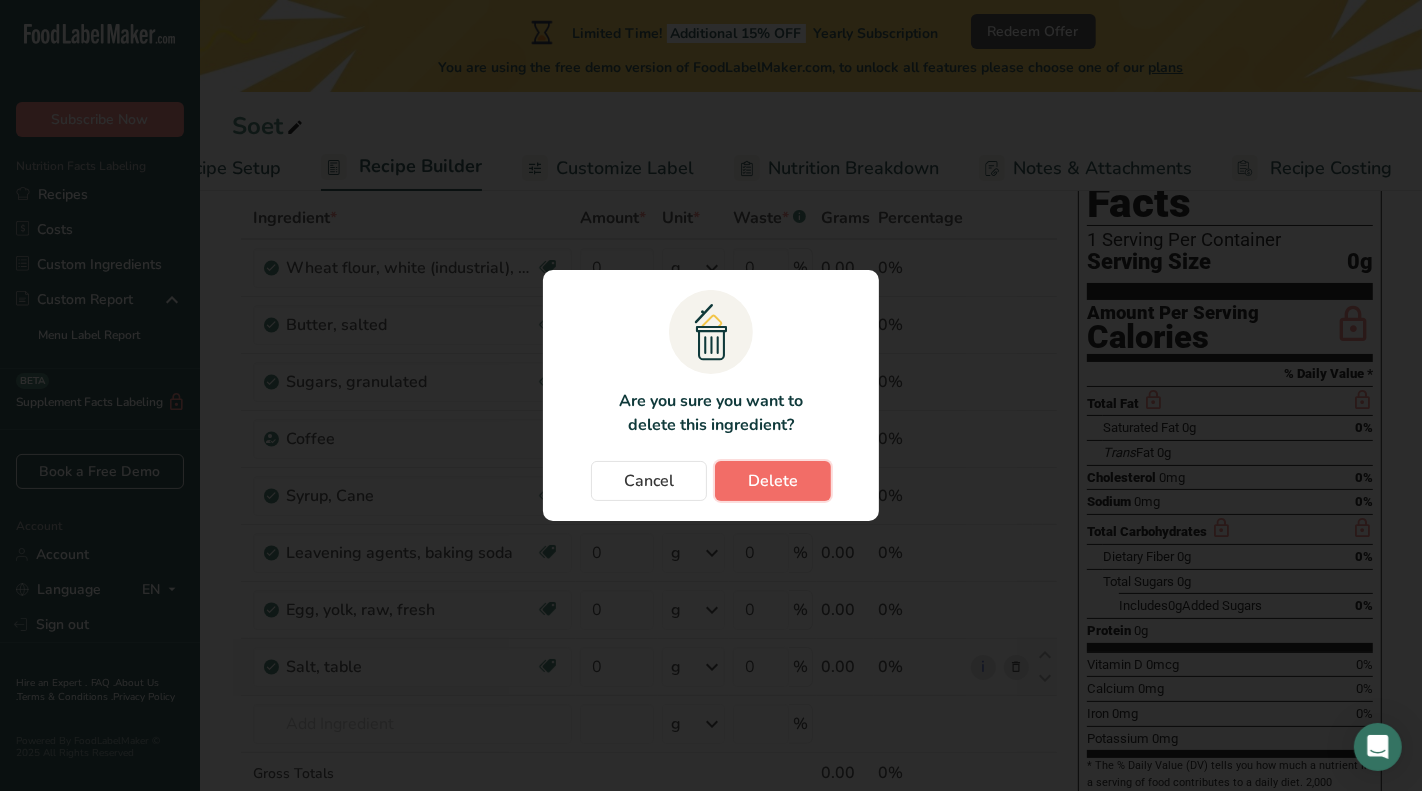 click on "Delete" at bounding box center [773, 481] 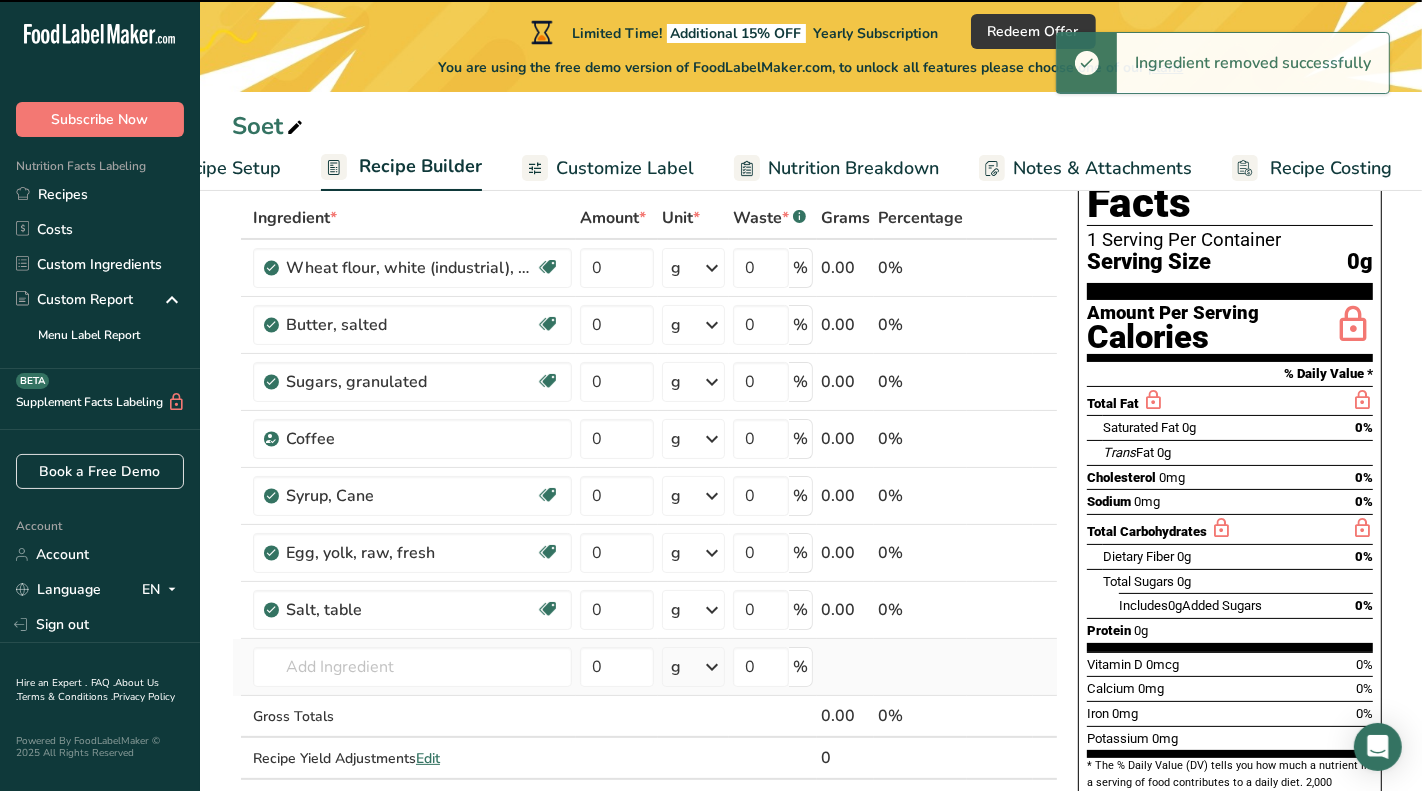 type 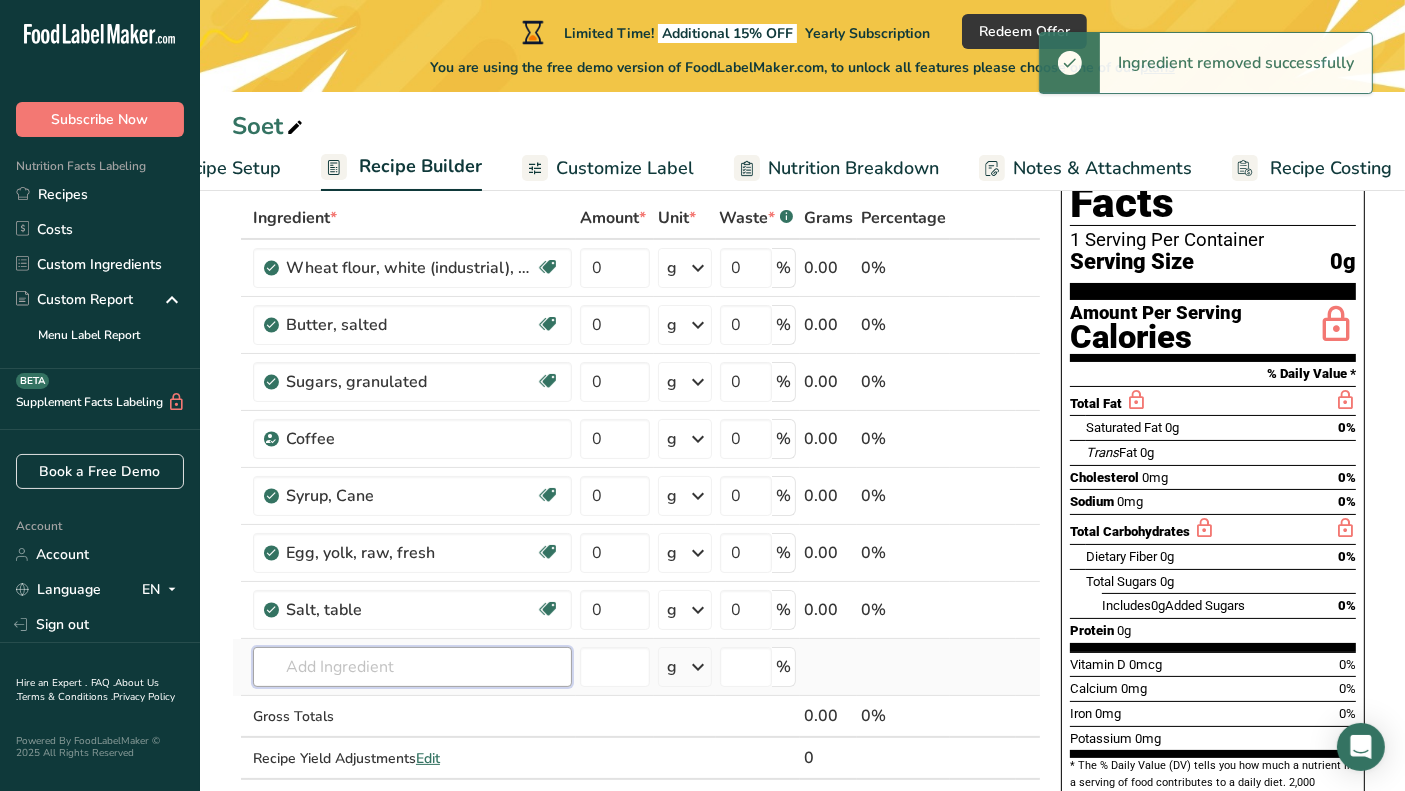 click at bounding box center (412, 667) 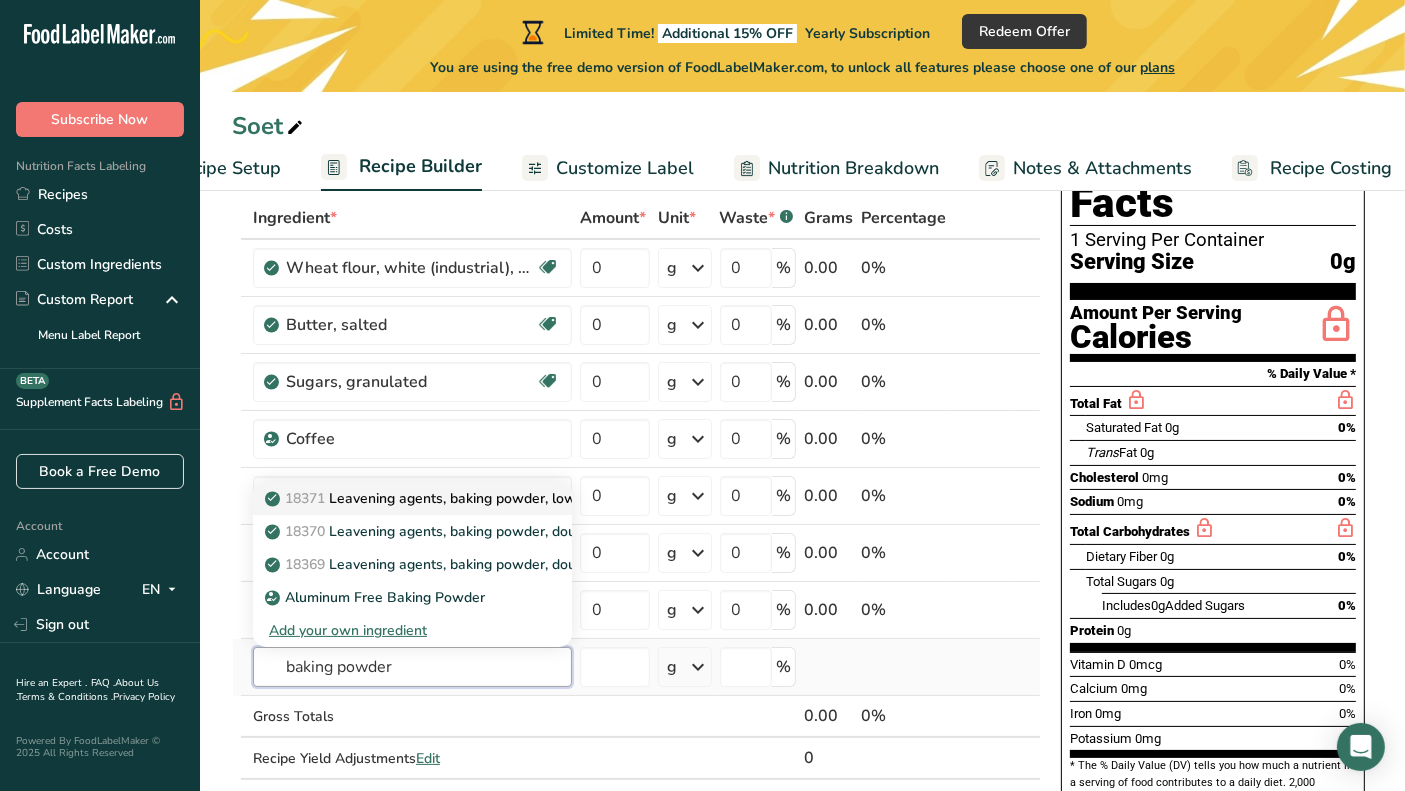 type on "baking powder" 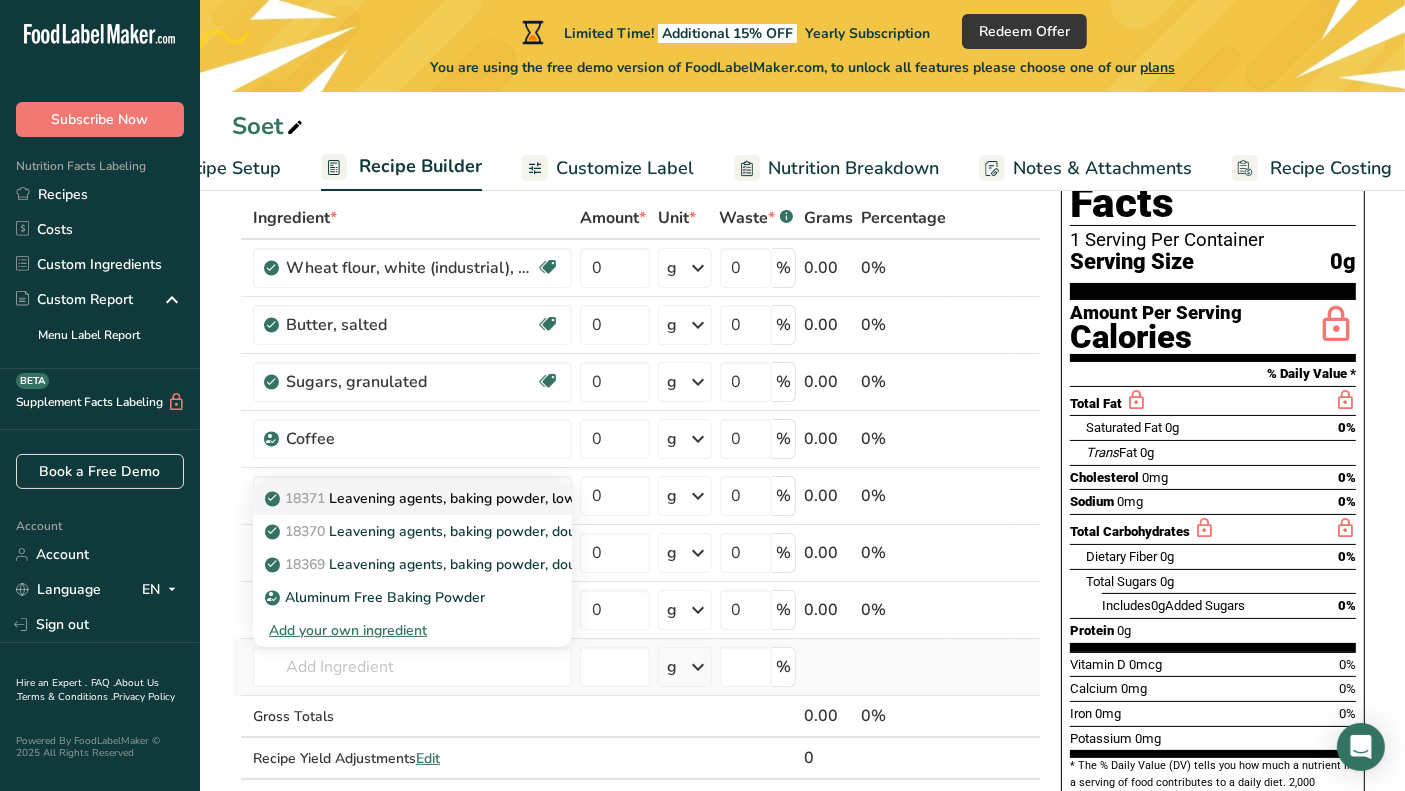 click on "18371
Leavening agents, baking powder, low-sodium" at bounding box center (448, 498) 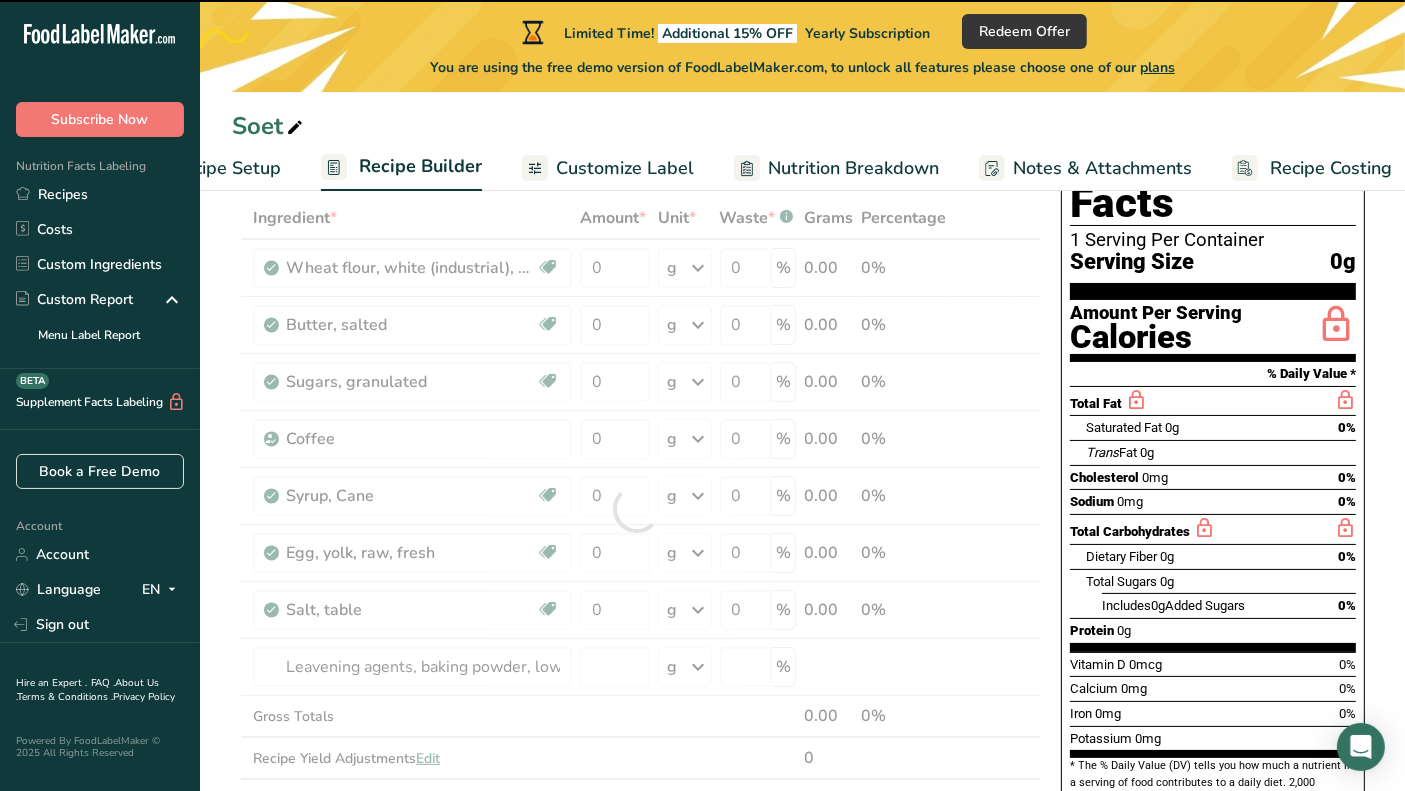 type on "0" 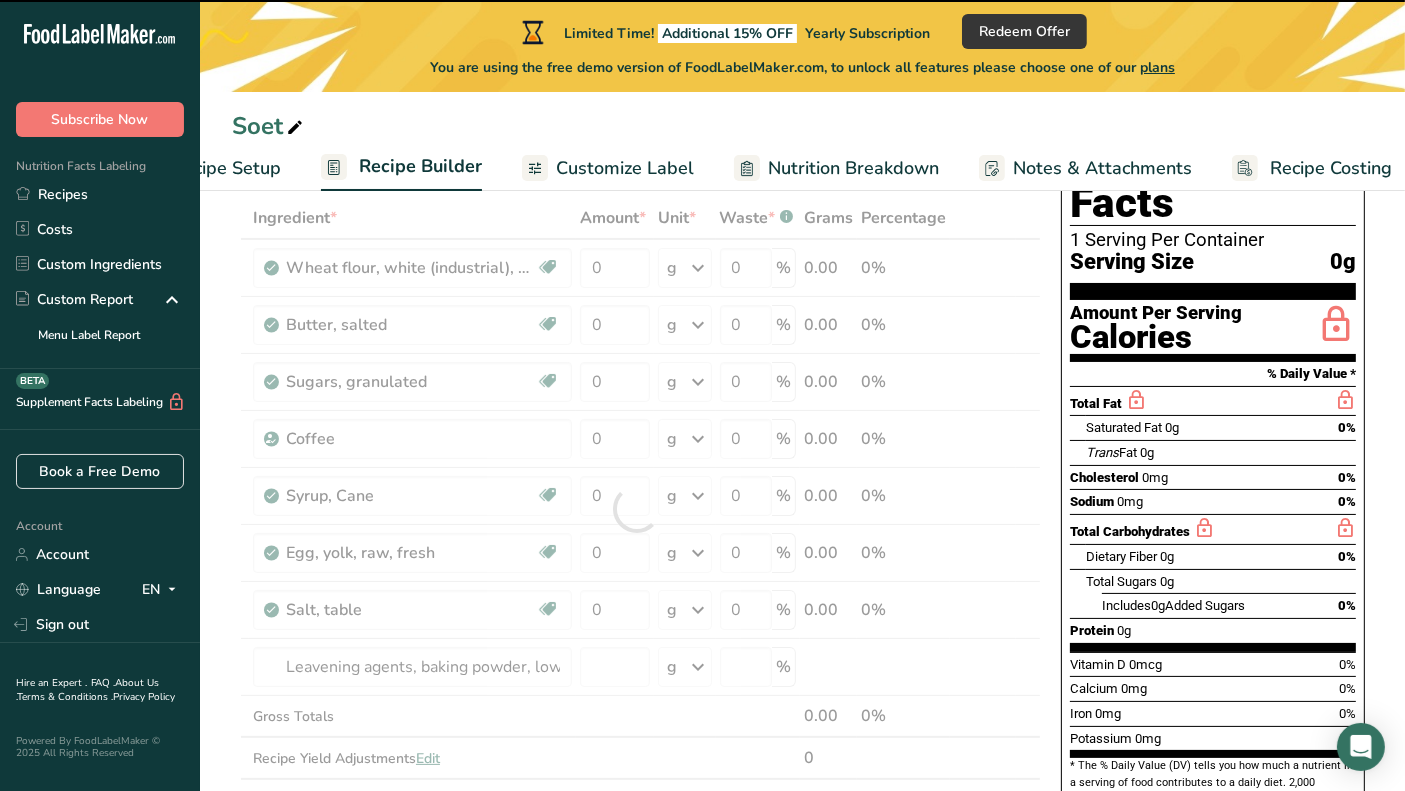 type on "0" 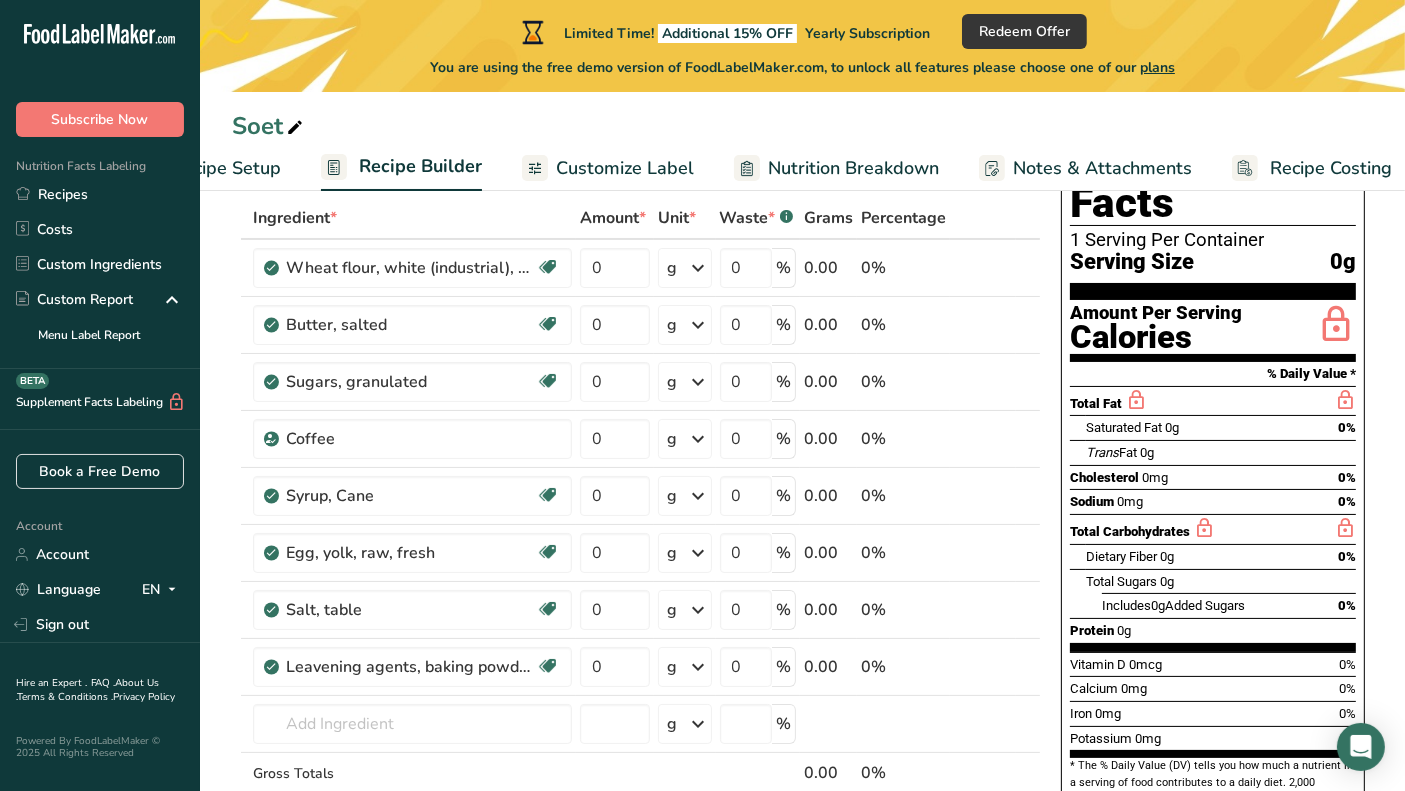 click at bounding box center [999, 496] 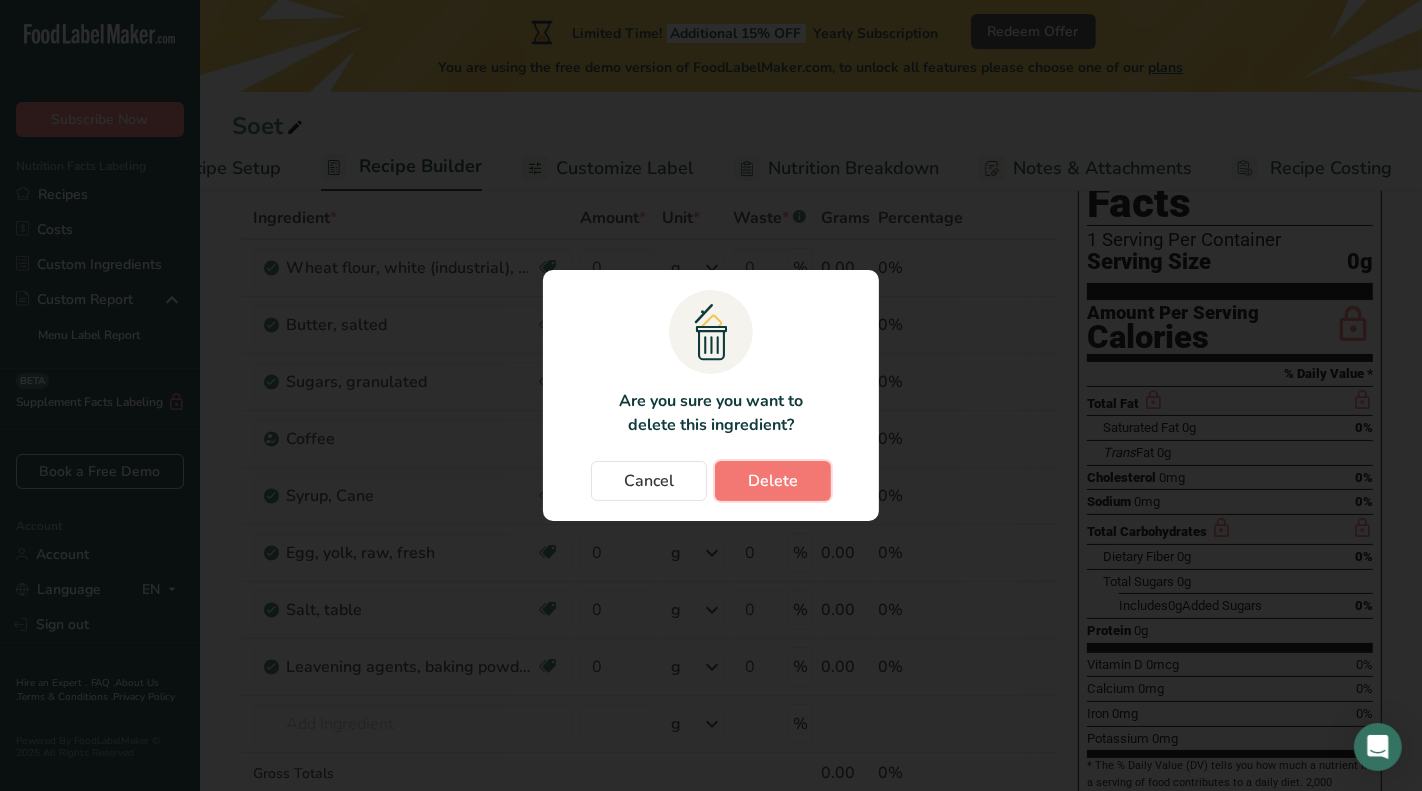 click on "Delete" at bounding box center (773, 481) 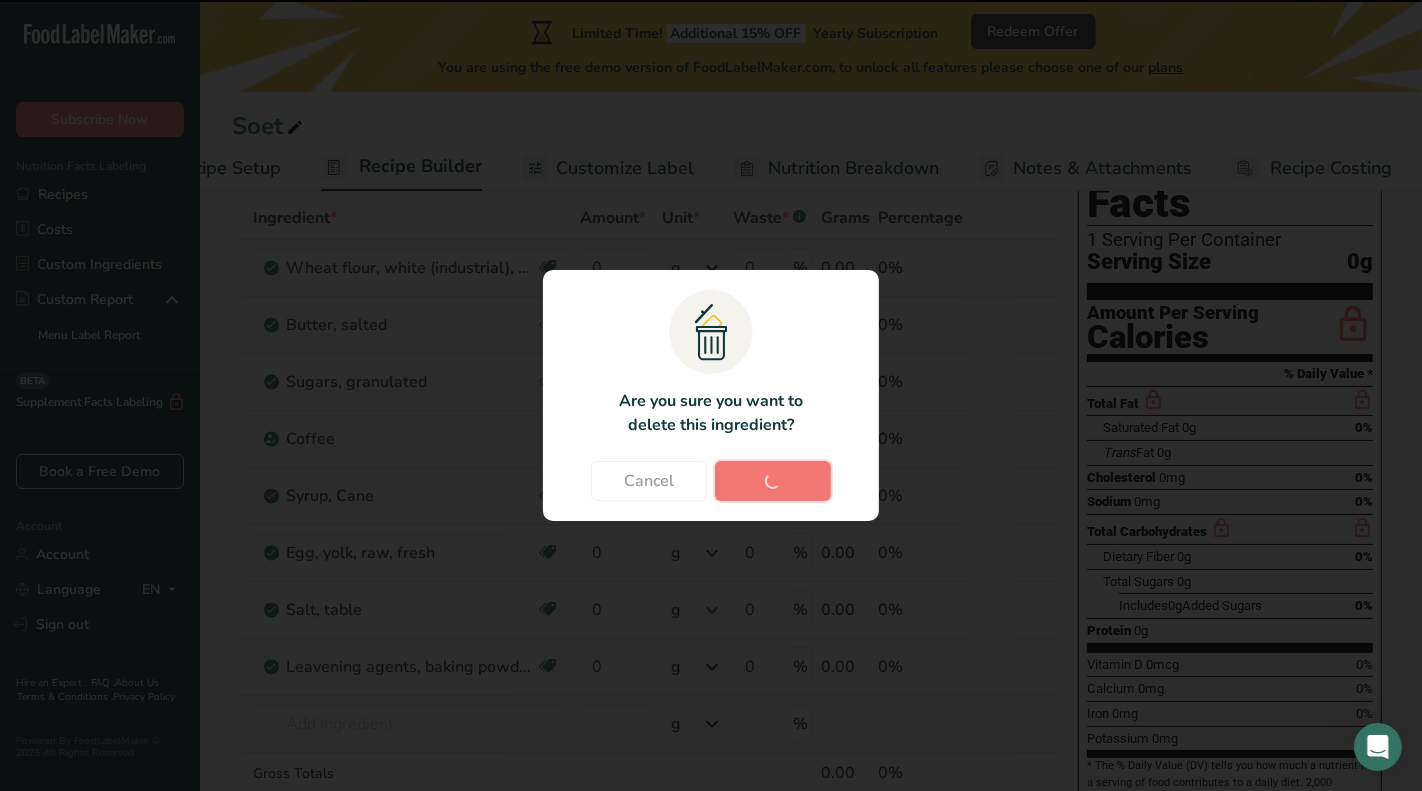 type 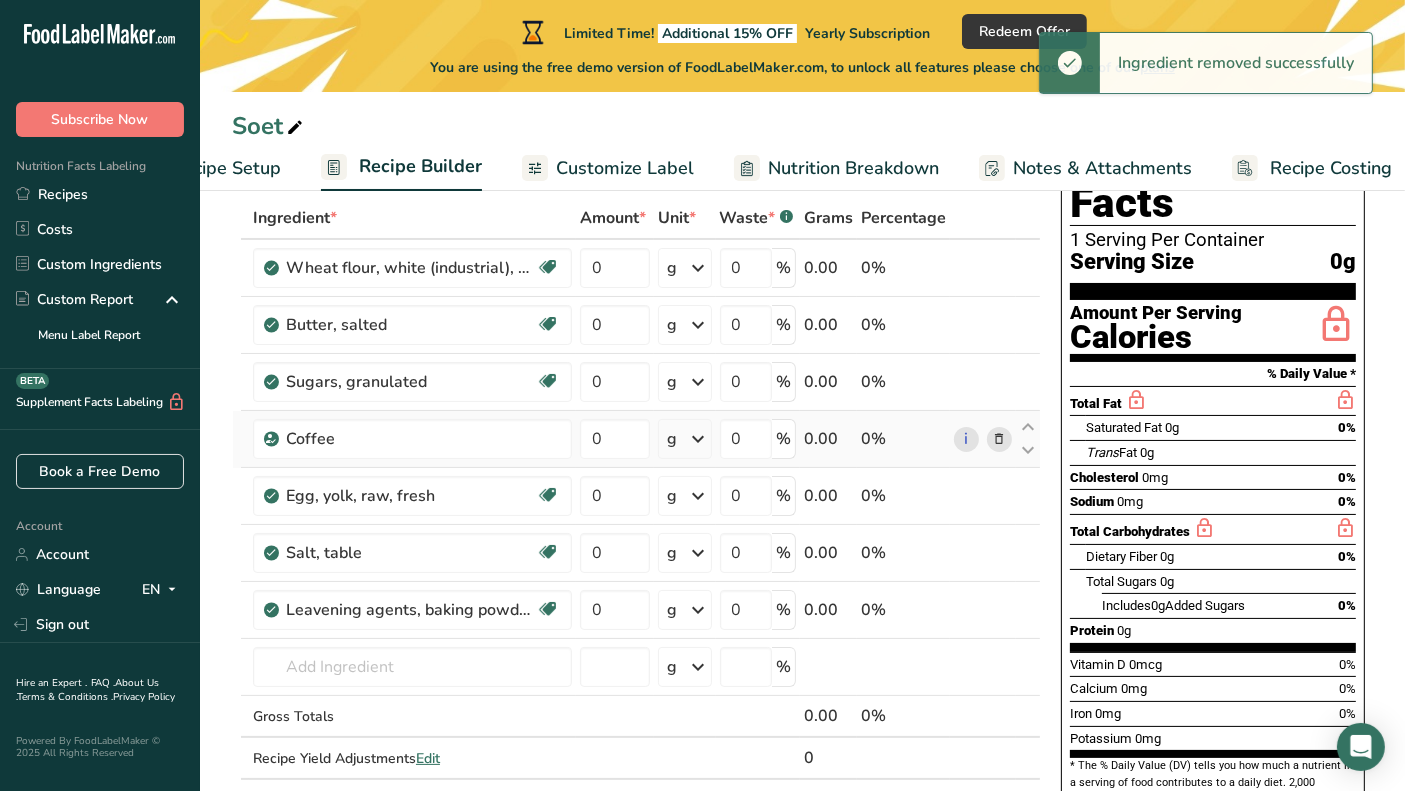 click at bounding box center (999, 439) 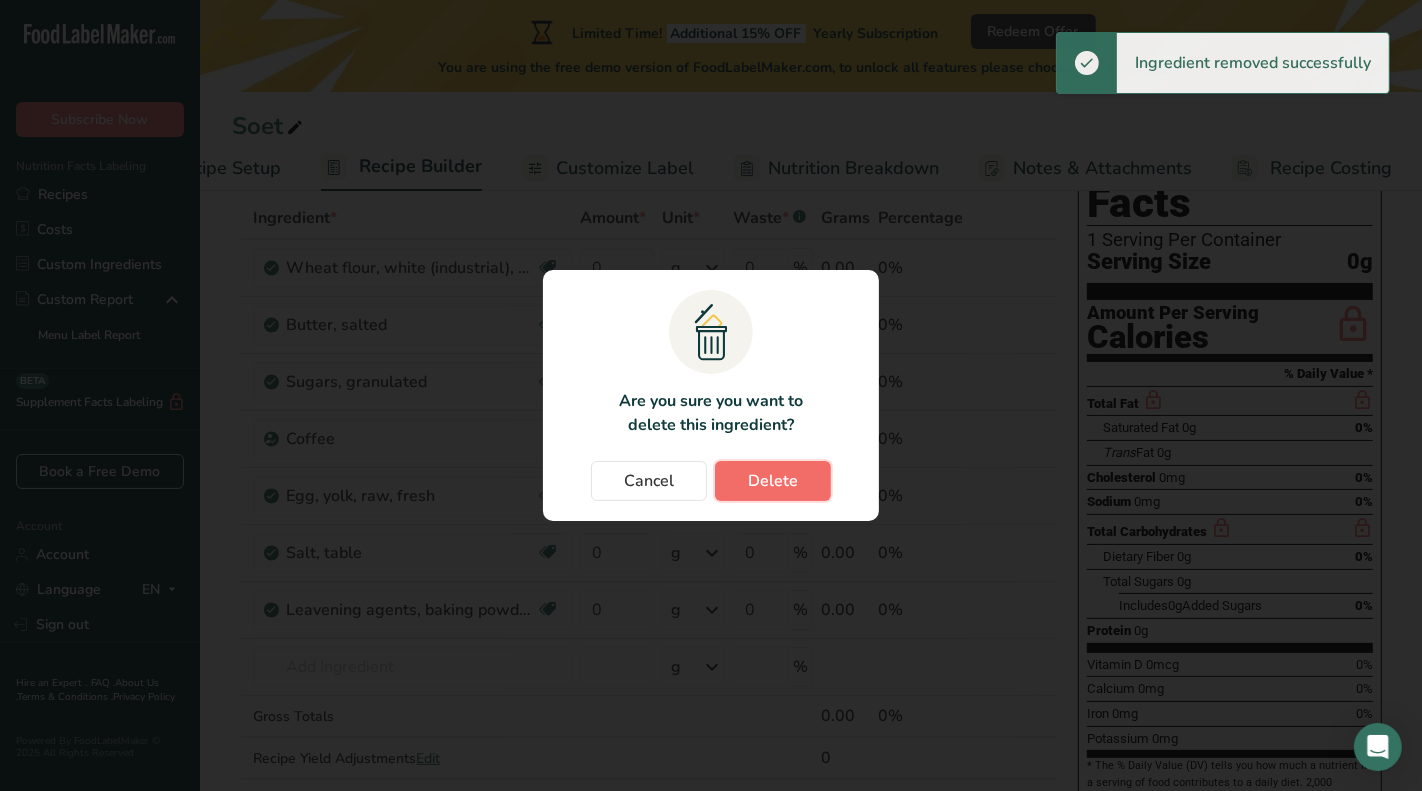click on "Delete" at bounding box center [773, 481] 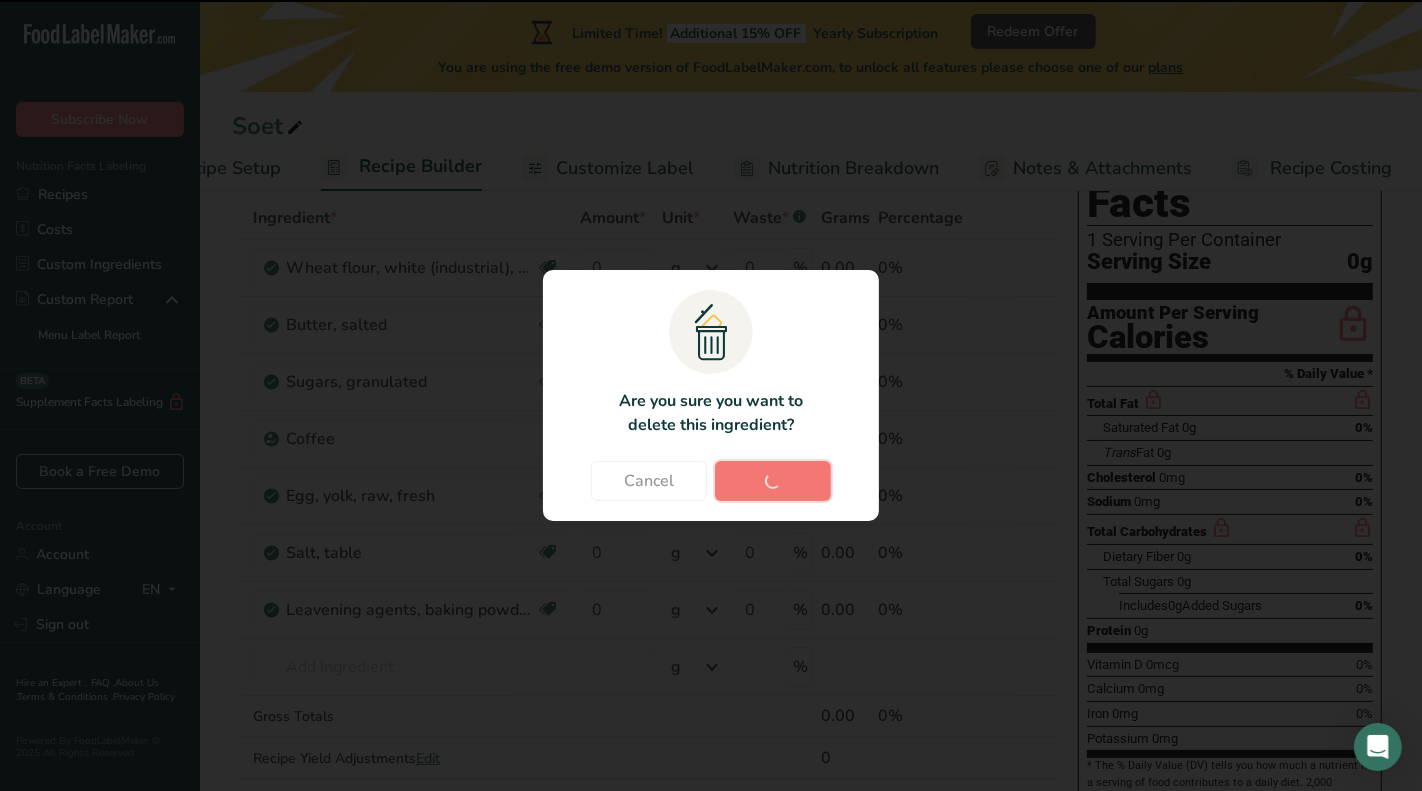 type 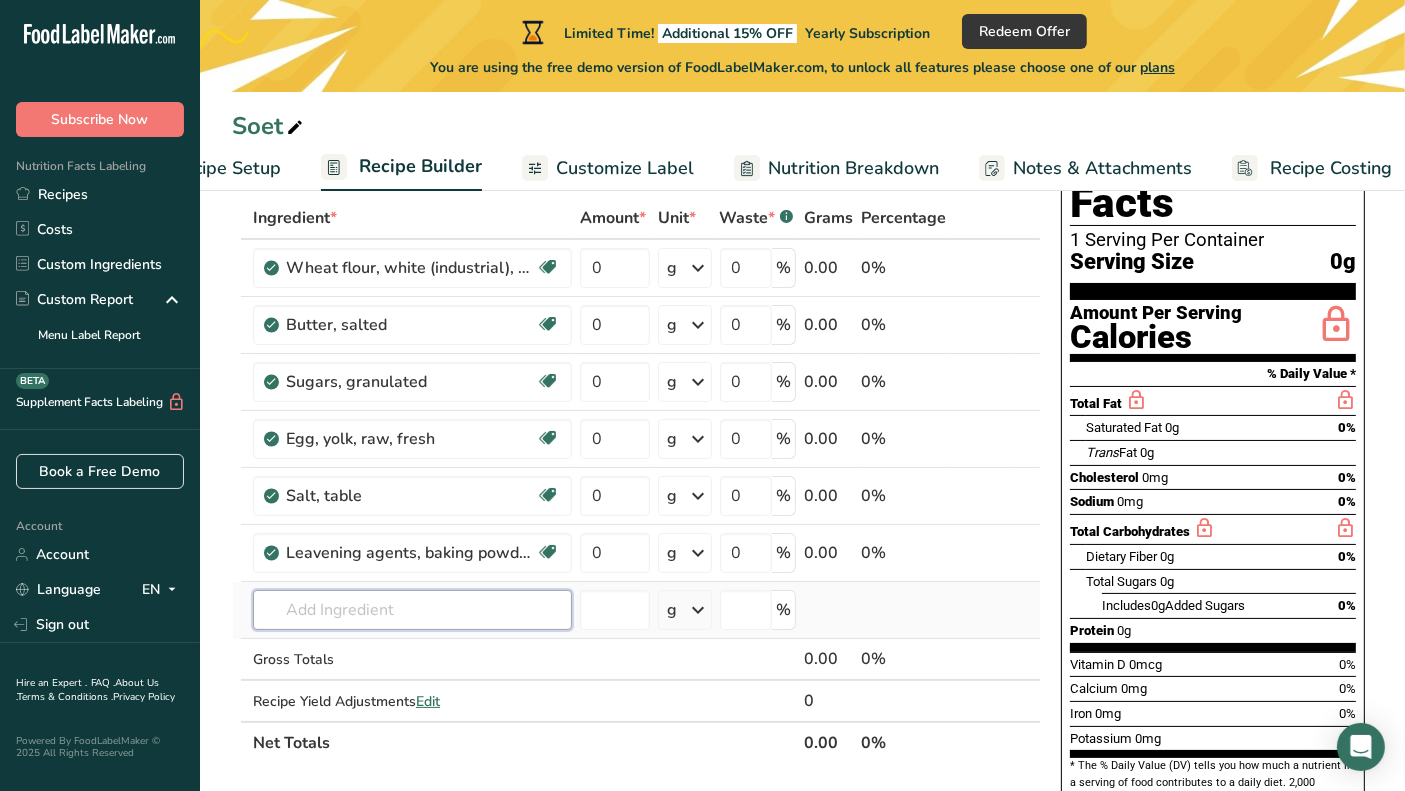 click at bounding box center (412, 610) 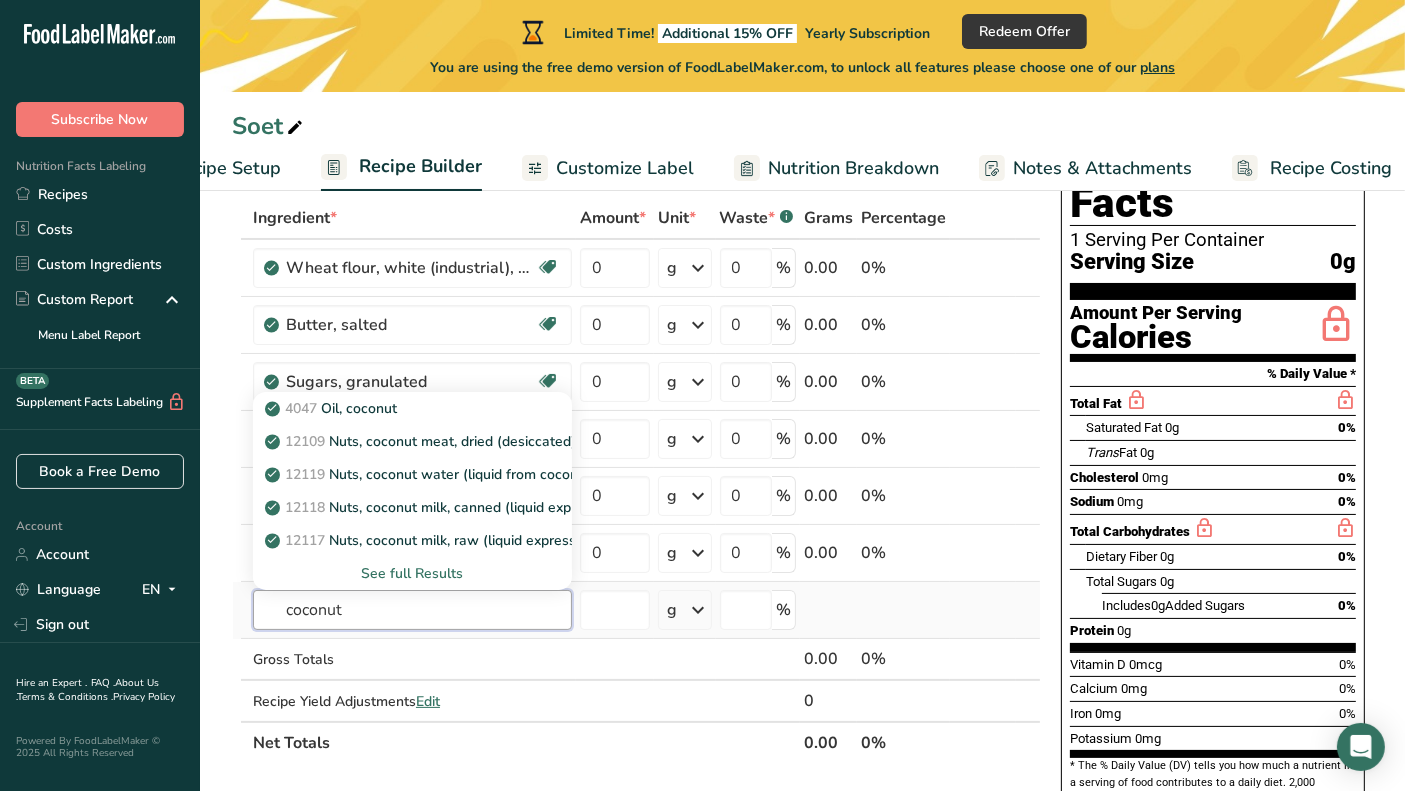 type on "coconut" 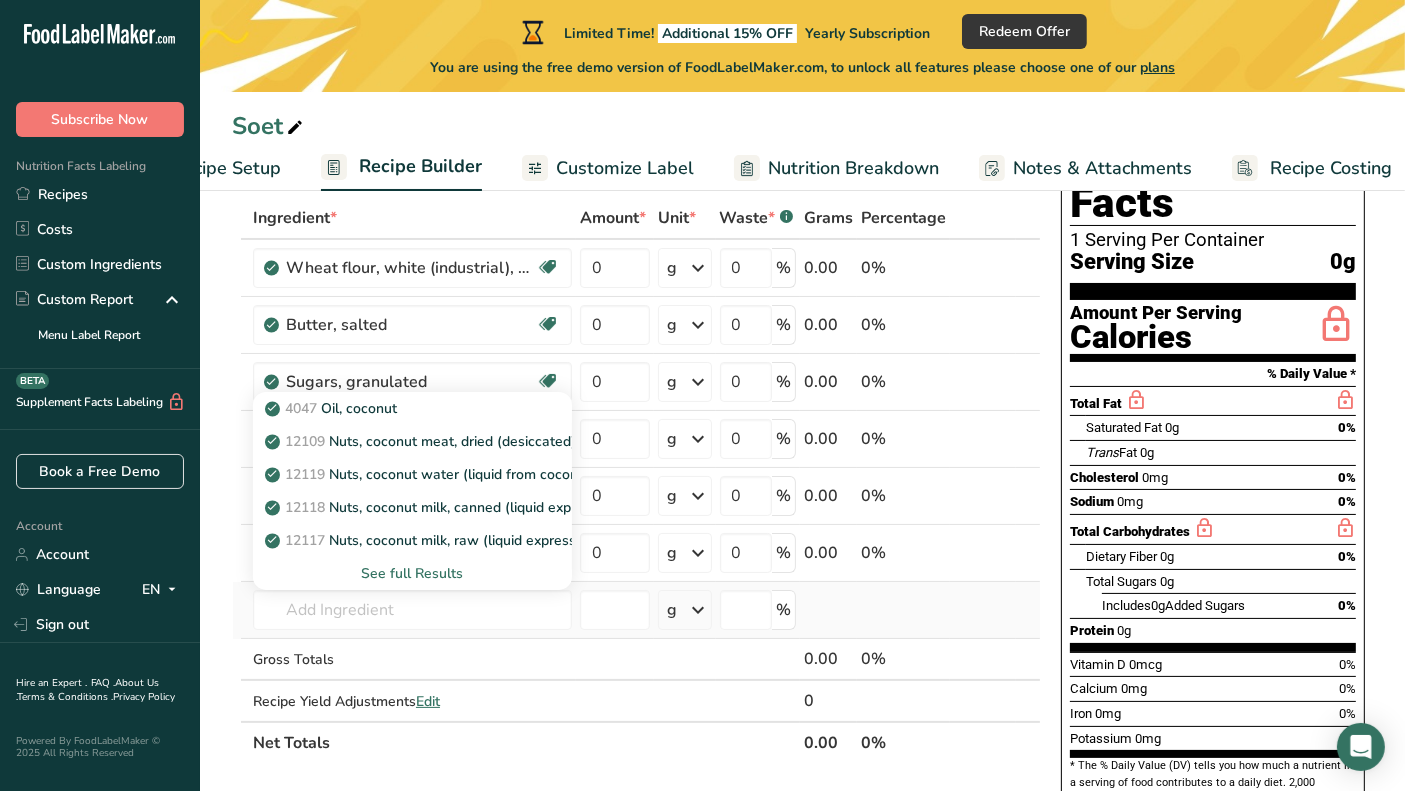 click on "See full Results" at bounding box center [412, 573] 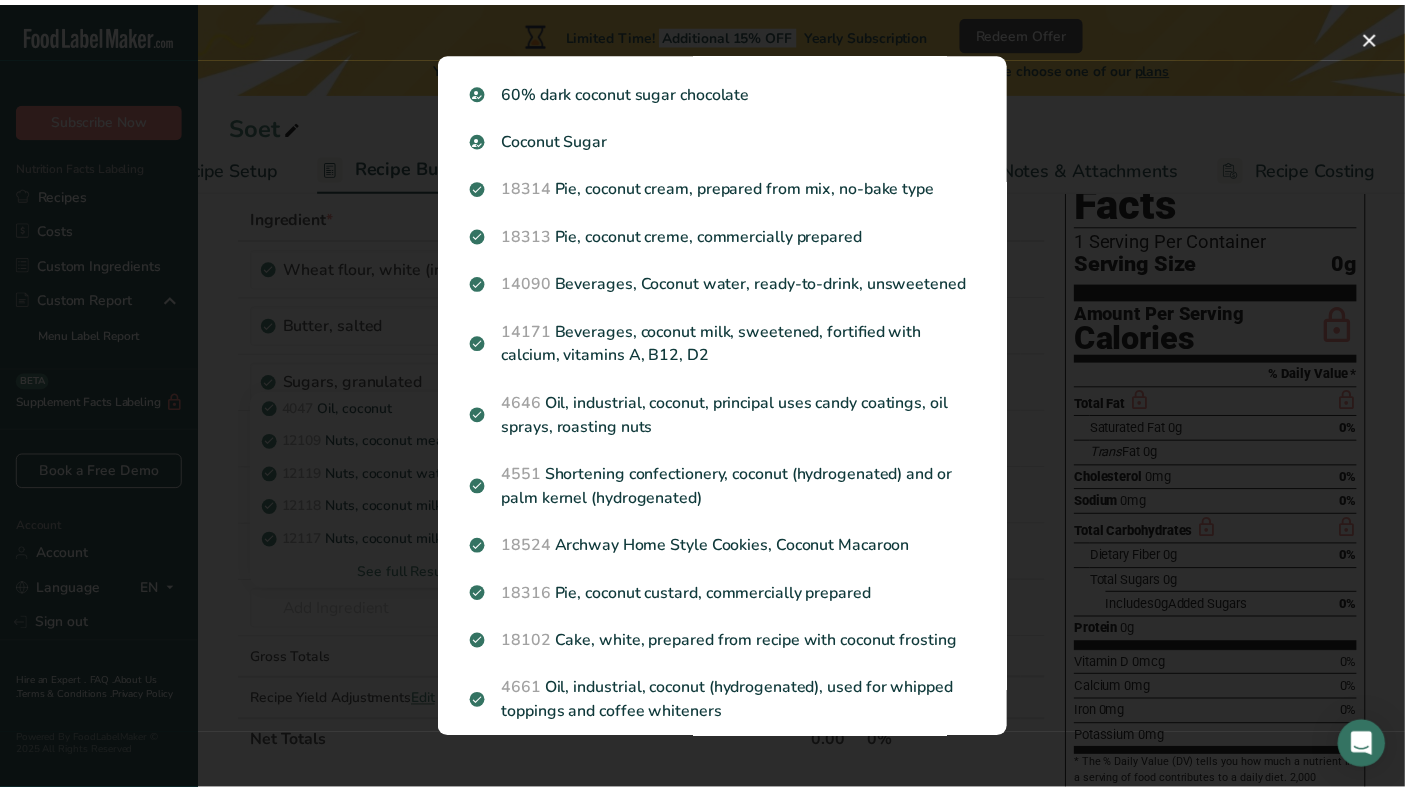 scroll, scrollTop: 643, scrollLeft: 0, axis: vertical 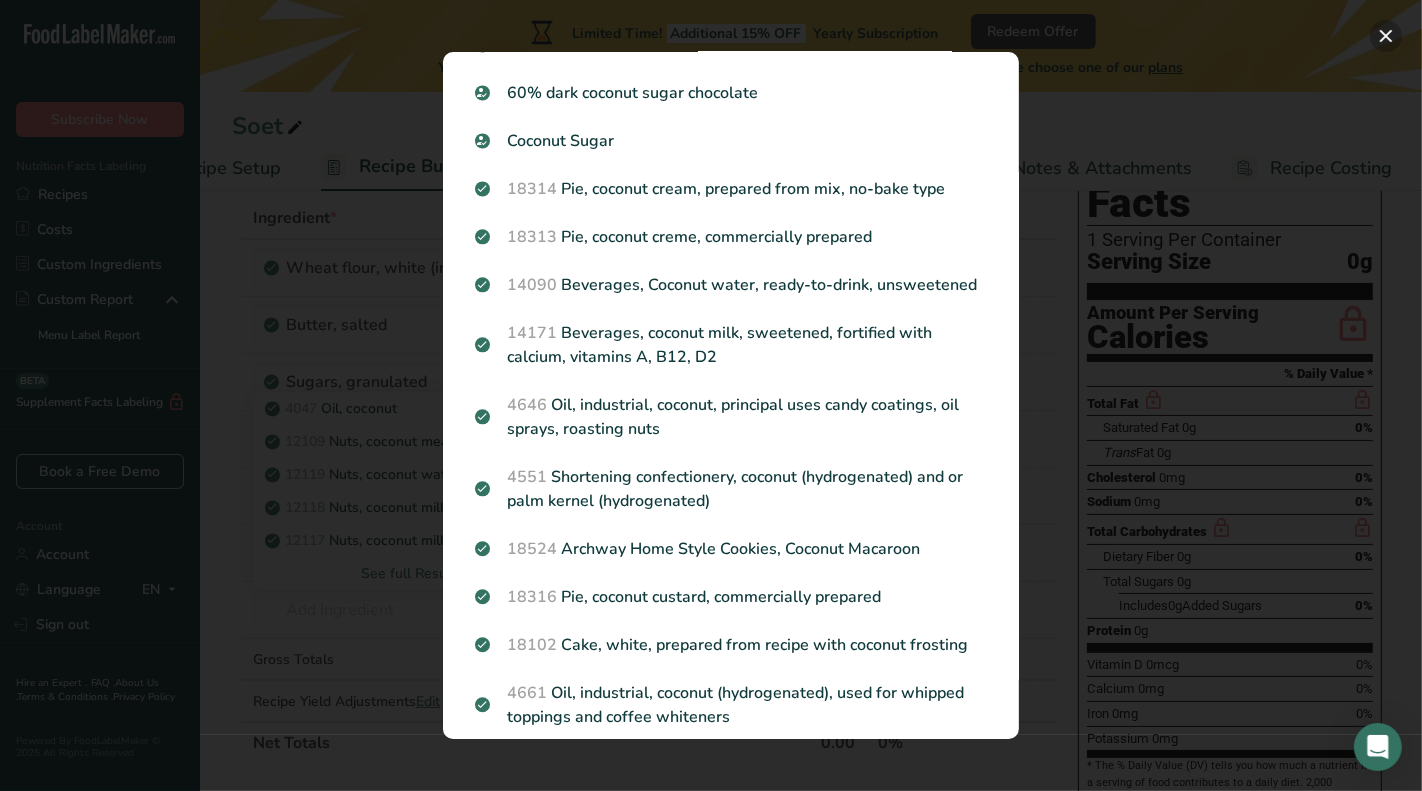 click at bounding box center [1386, 36] 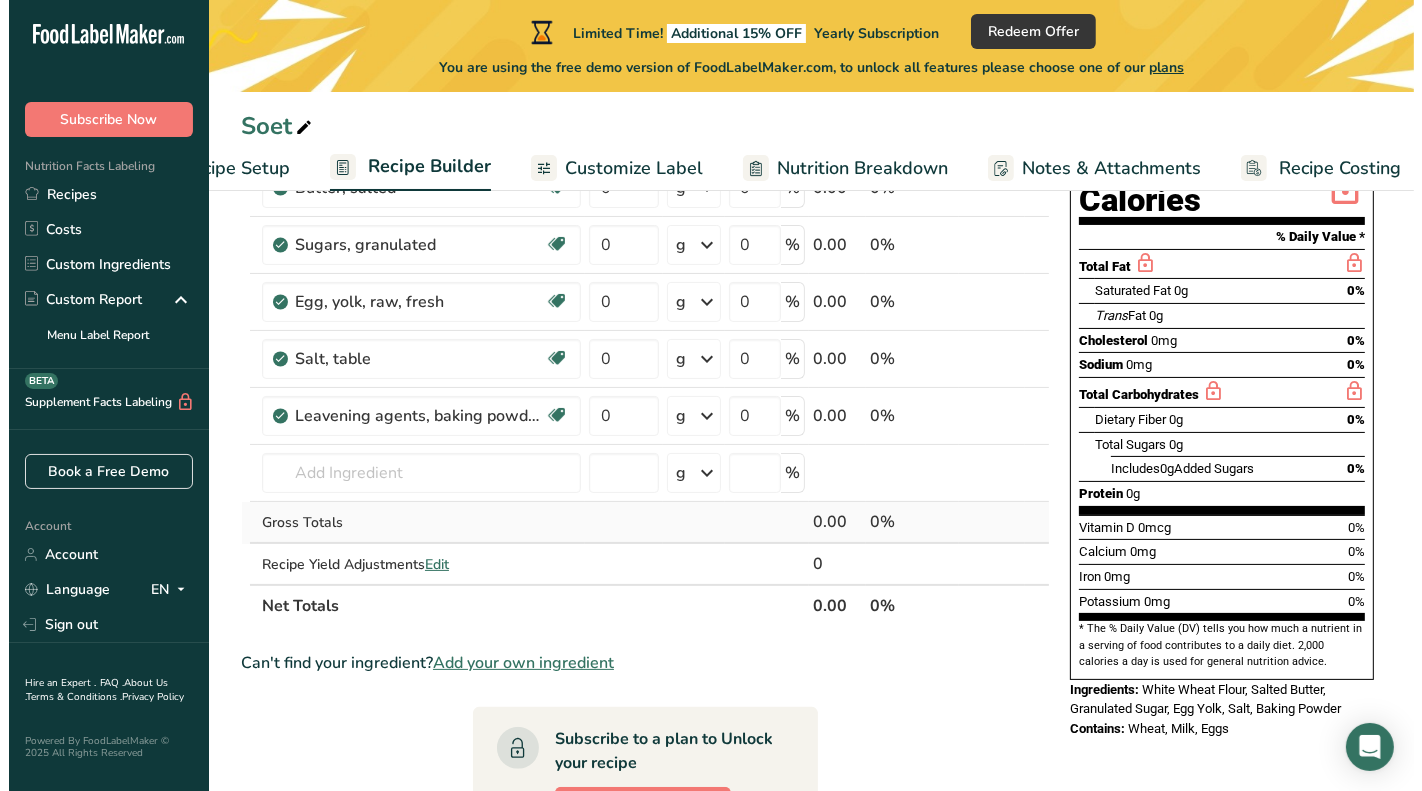 scroll, scrollTop: 333, scrollLeft: 0, axis: vertical 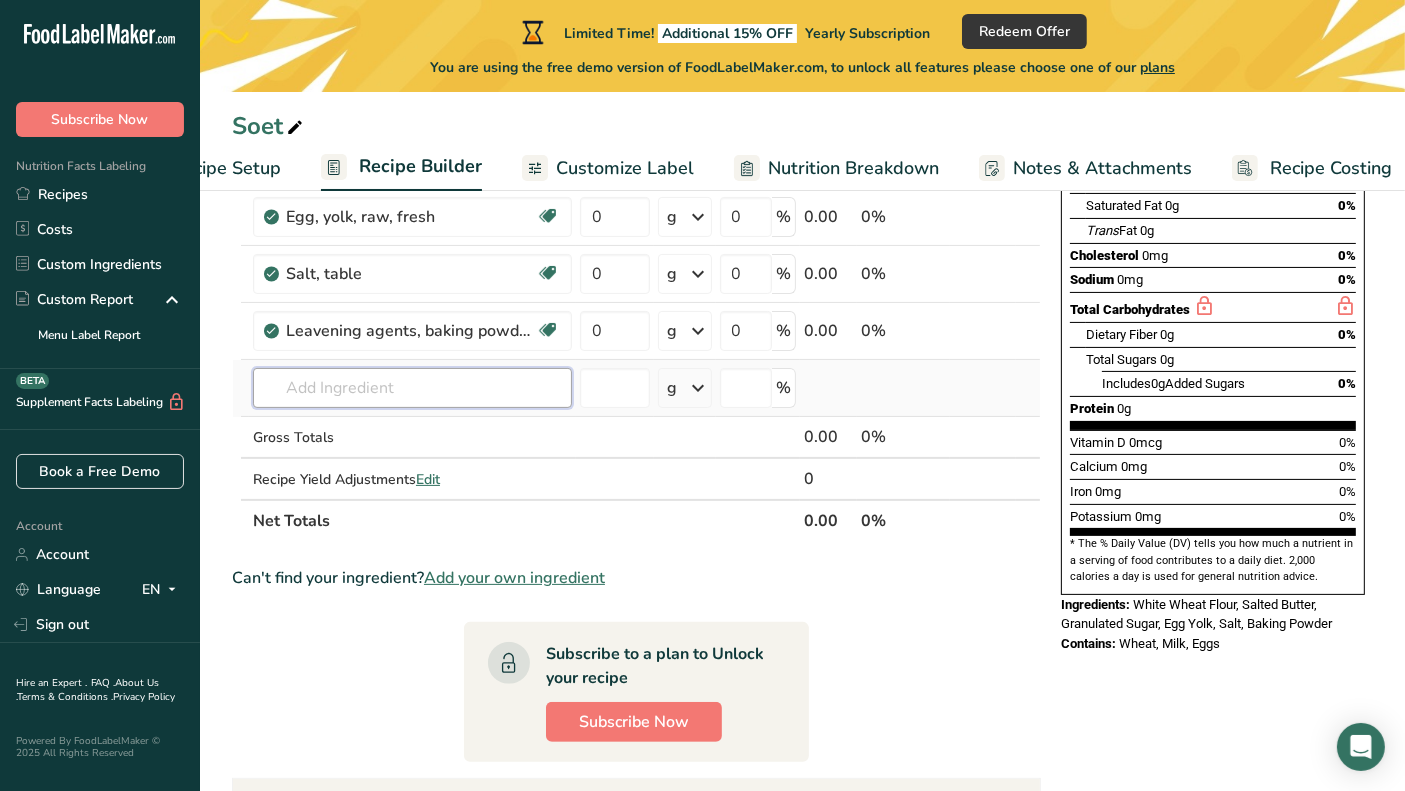click at bounding box center [412, 388] 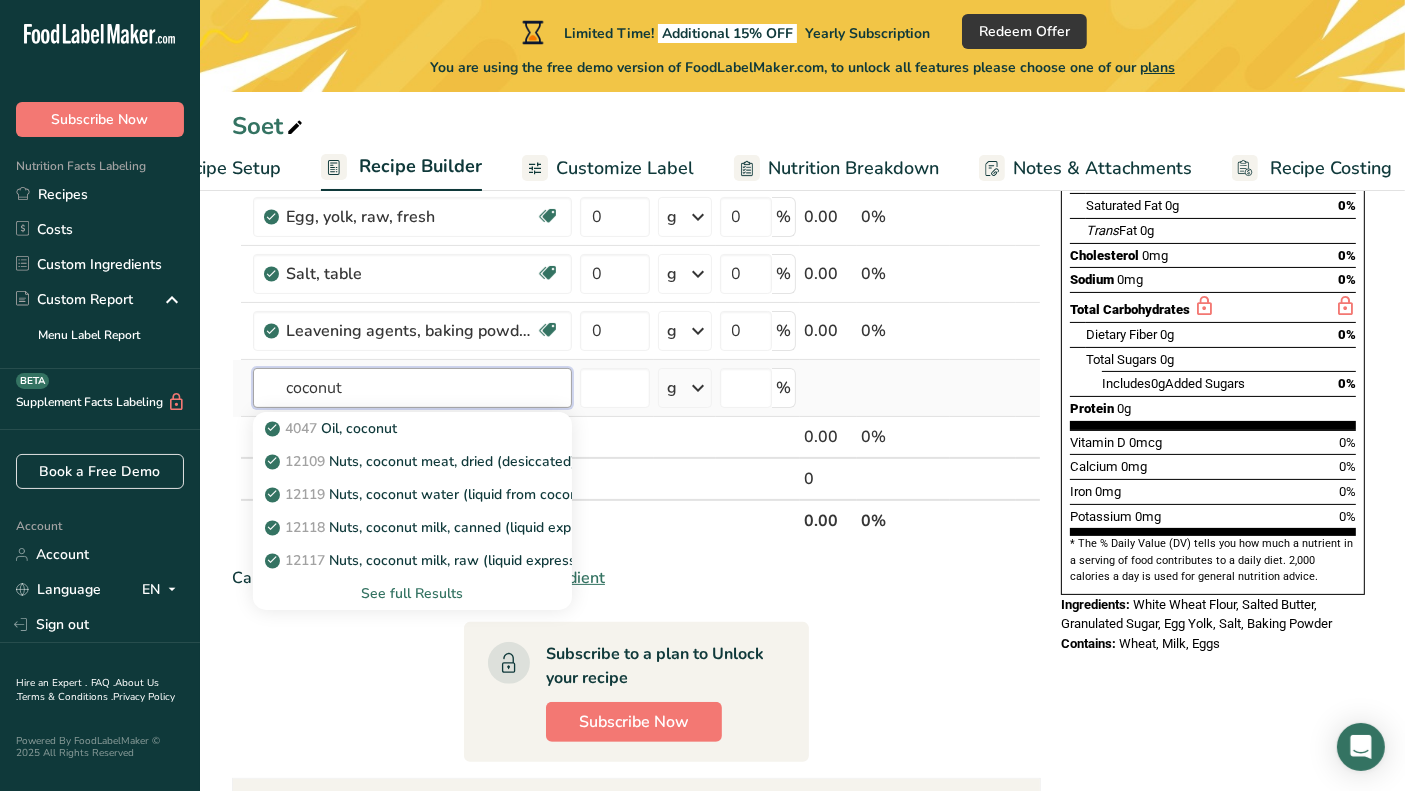 type on "coconut" 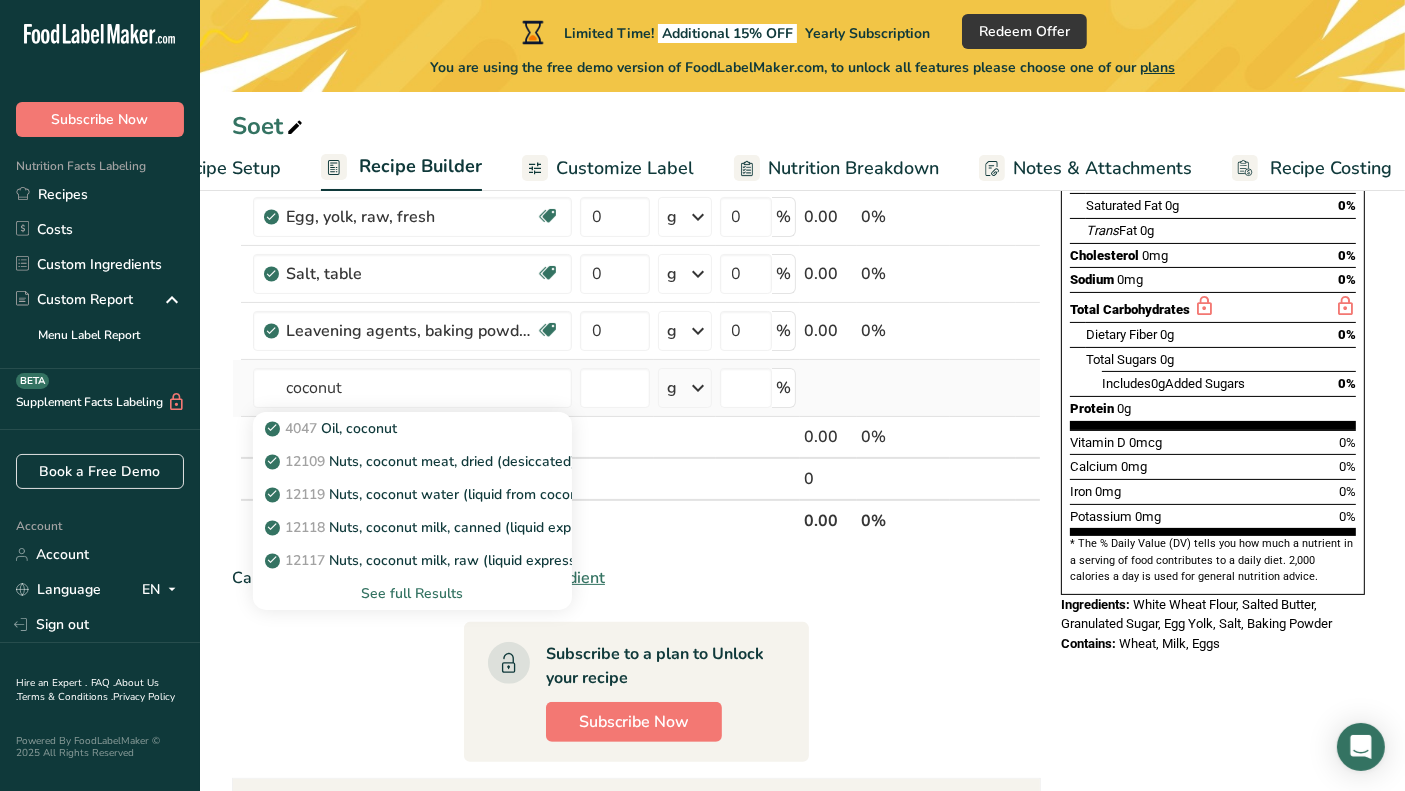 type 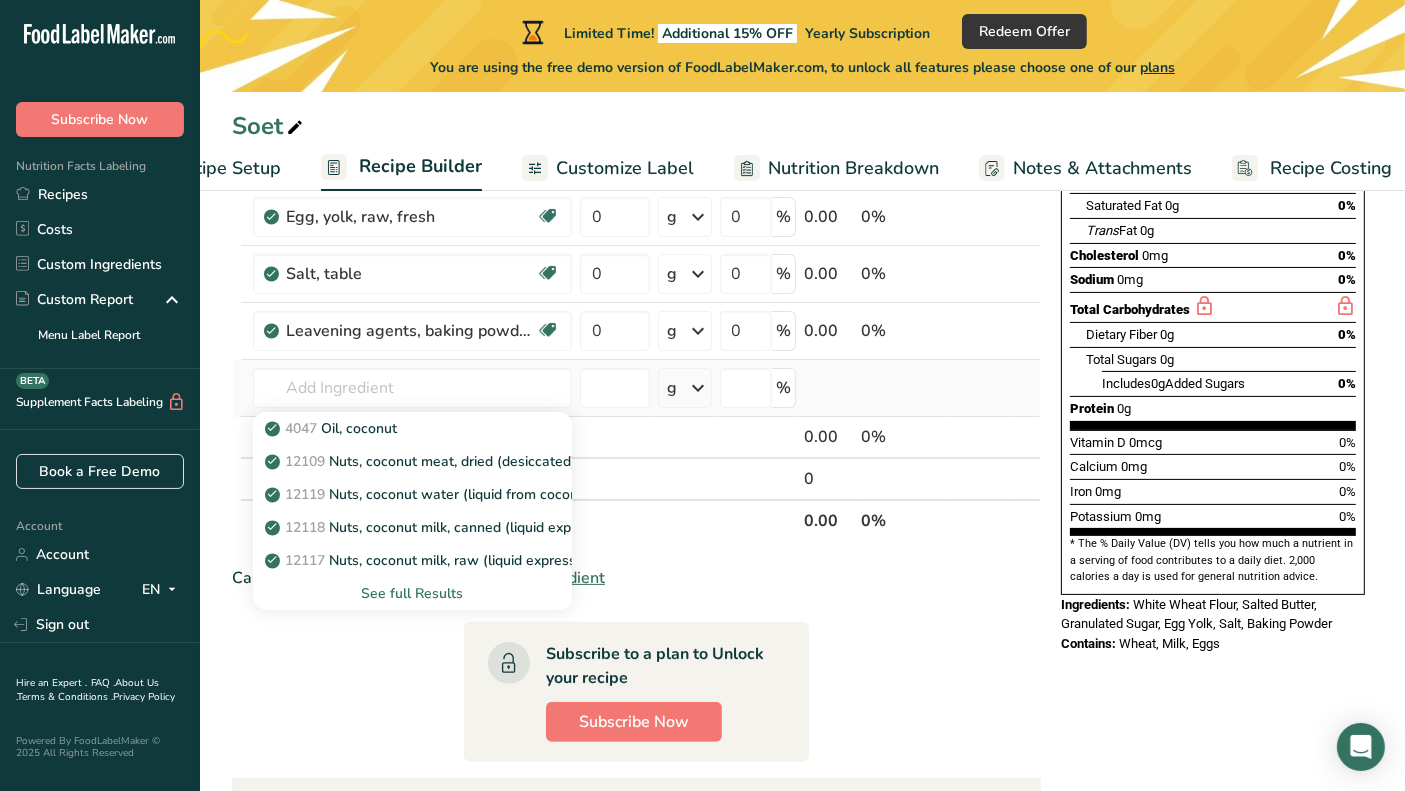 click on "See full Results" at bounding box center (412, 593) 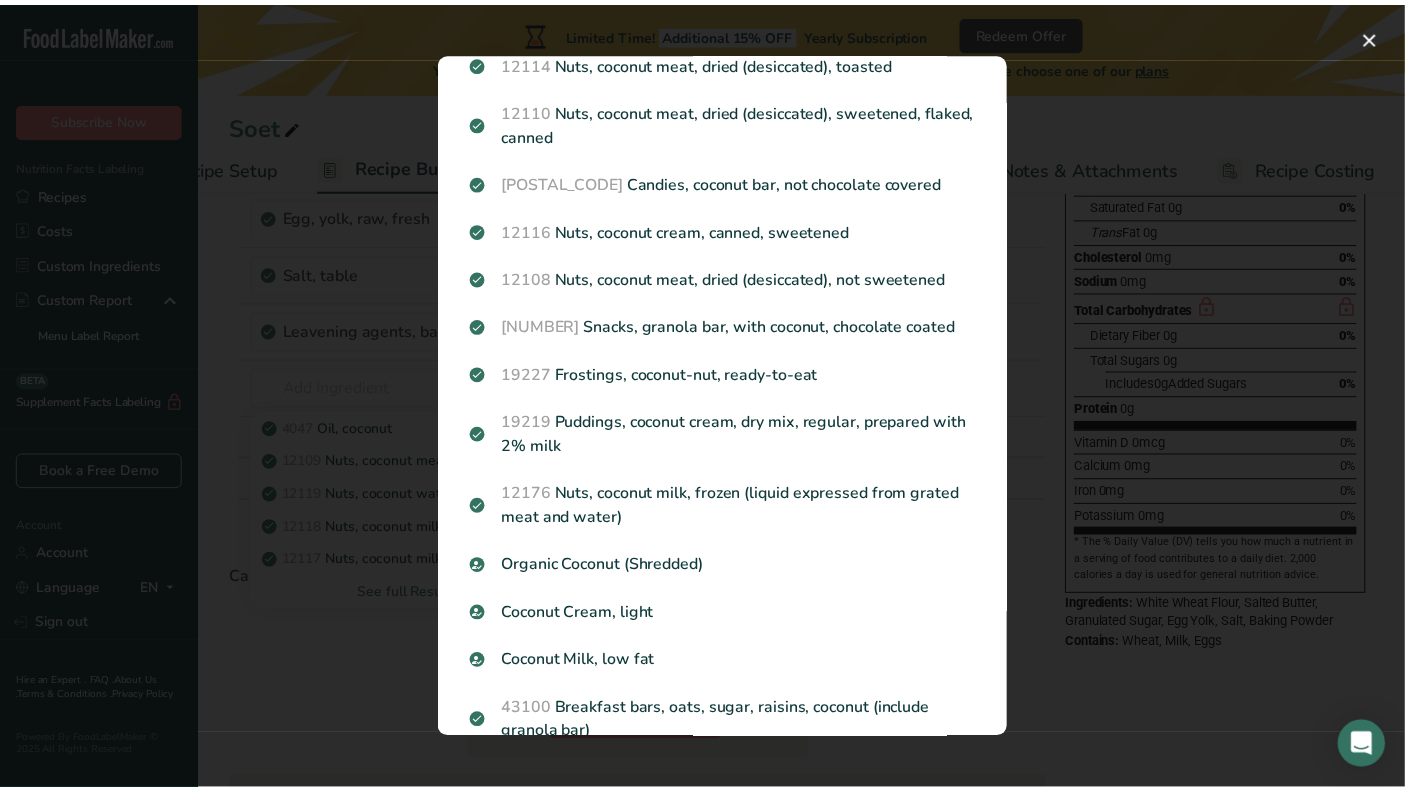 scroll, scrollTop: 1865, scrollLeft: 0, axis: vertical 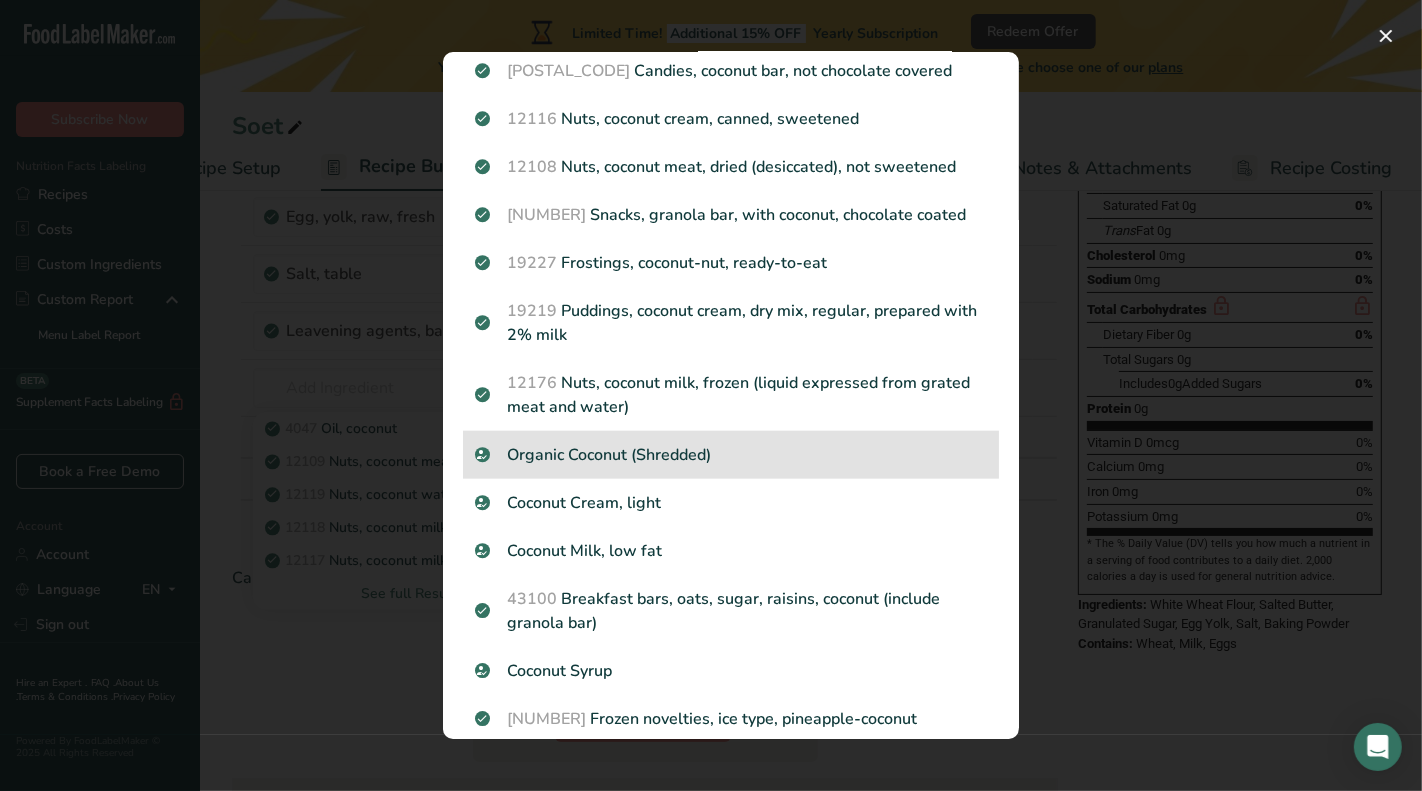 click on "Organic Coconut (Shredded)" at bounding box center [731, 455] 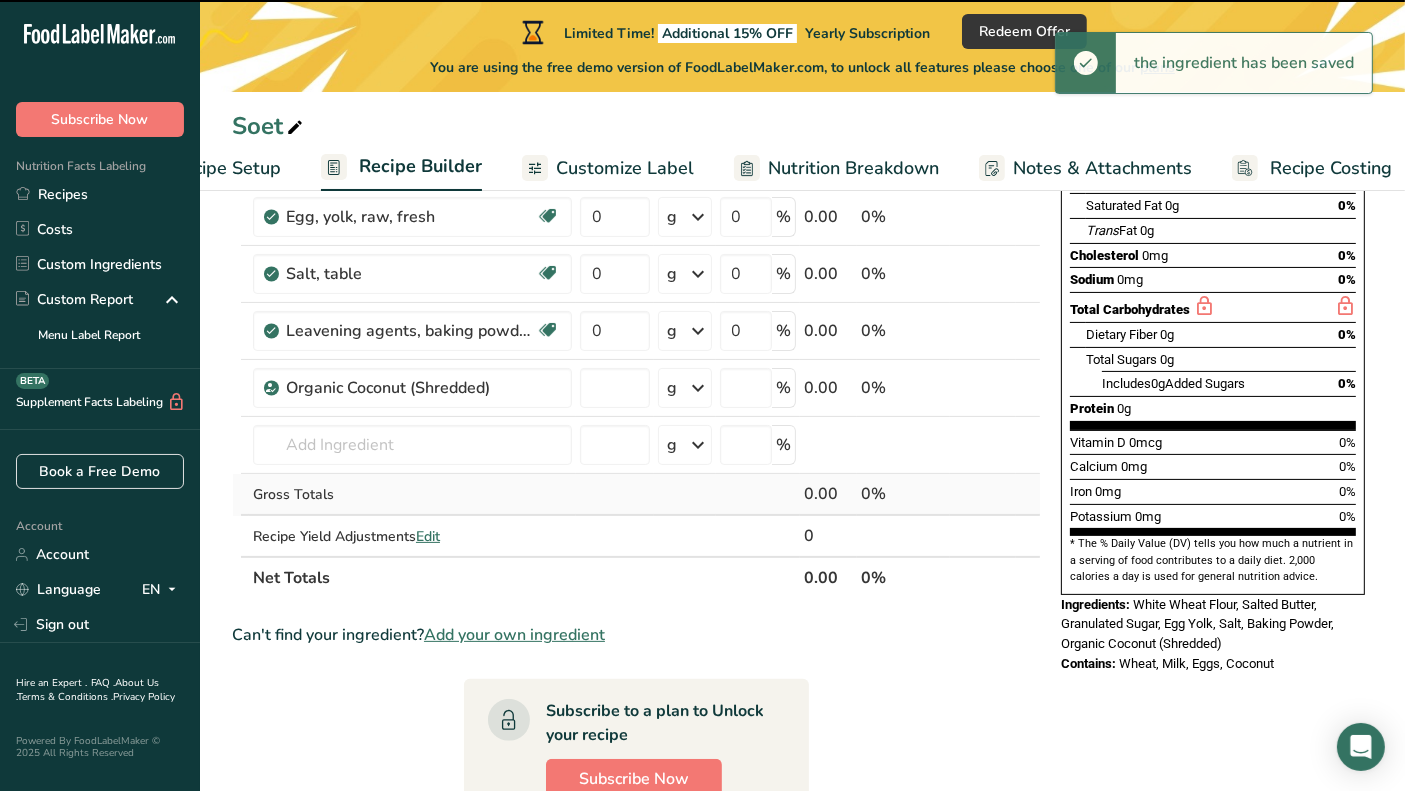type on "0" 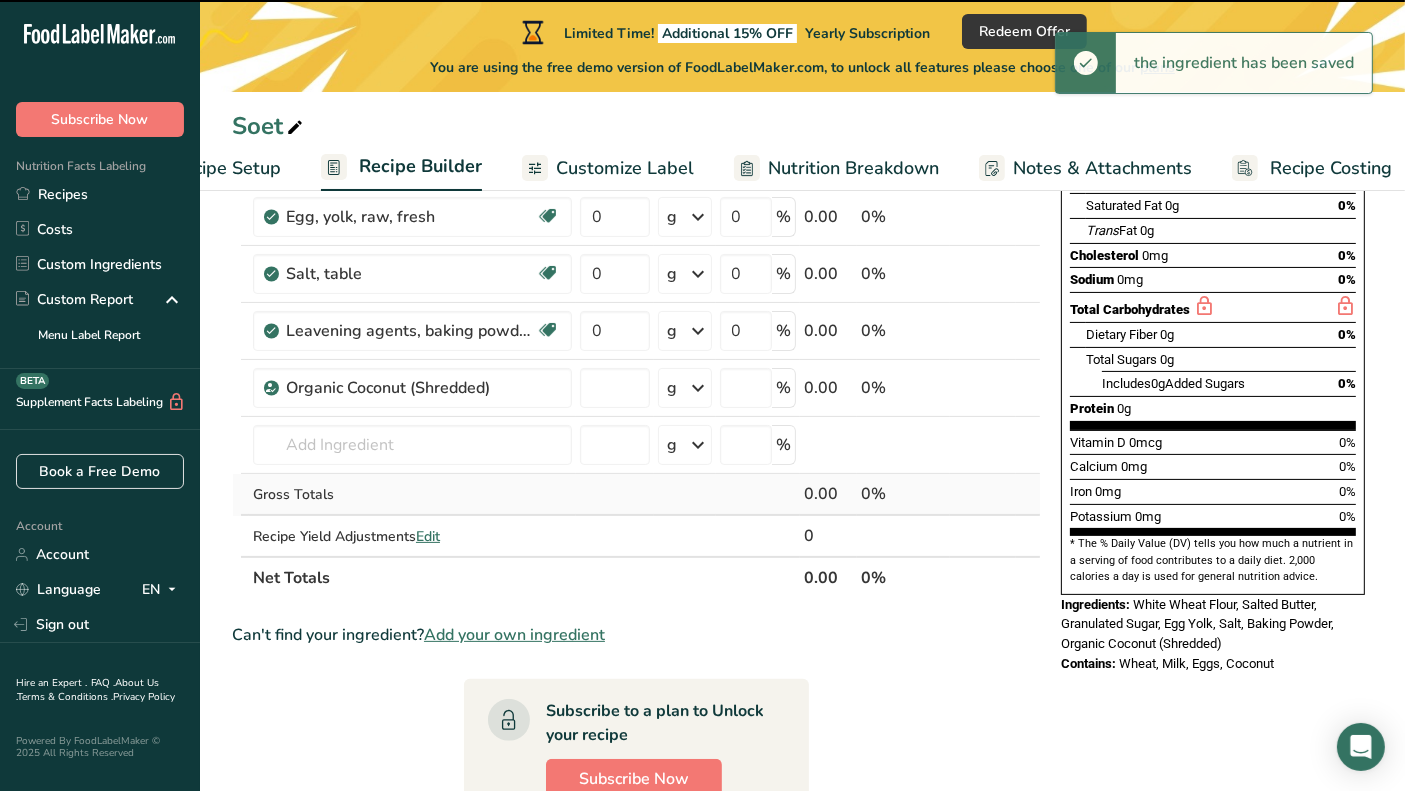 type on "0" 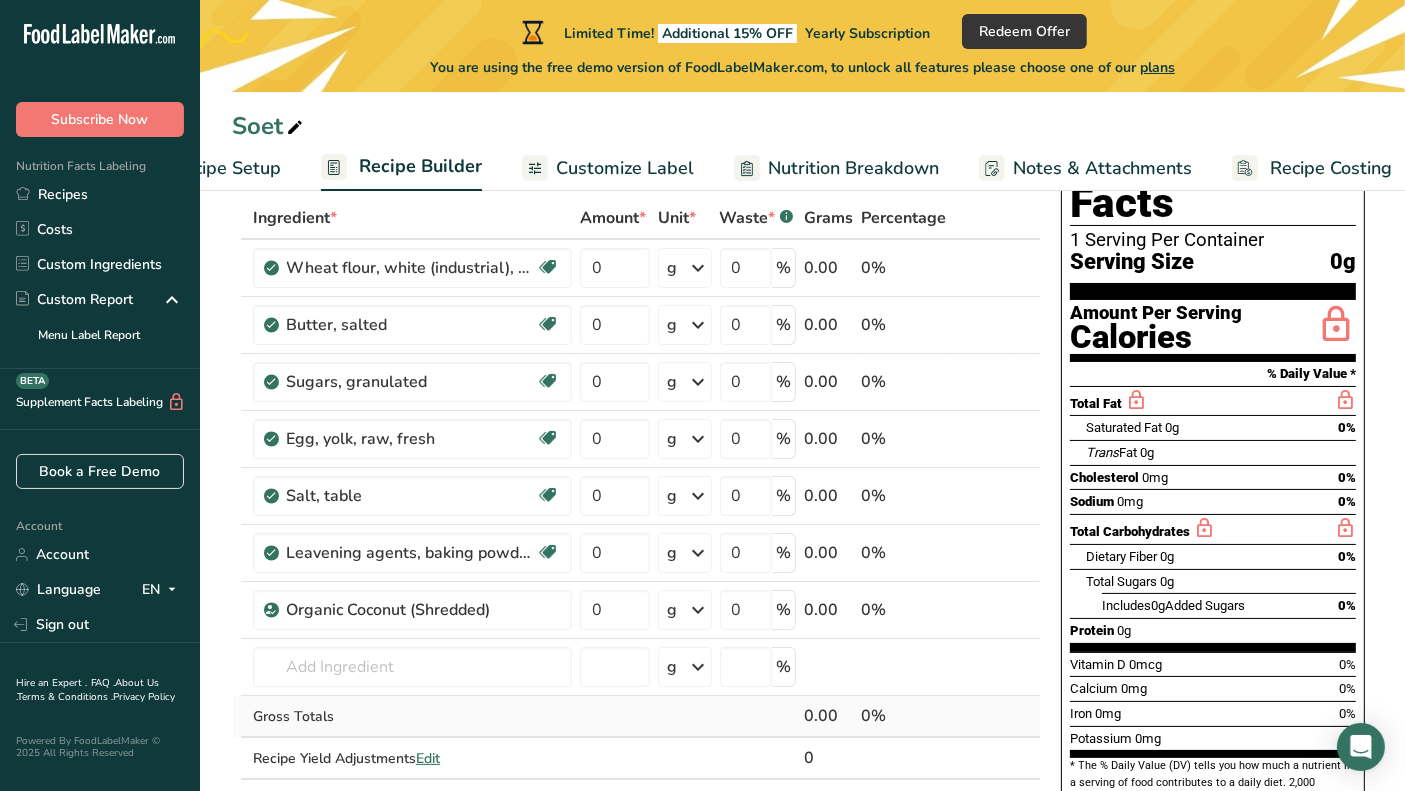 scroll, scrollTop: 111, scrollLeft: 0, axis: vertical 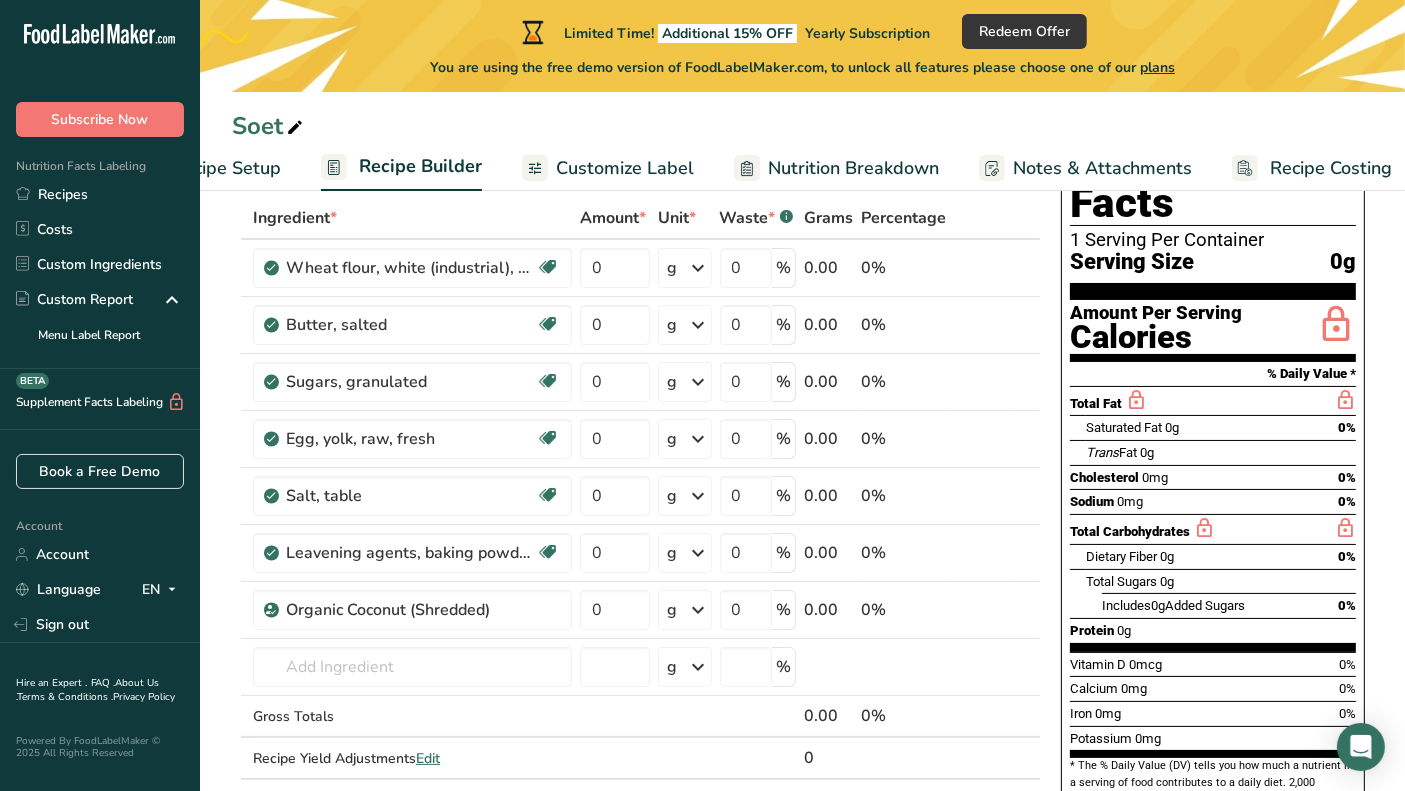 click on "Customize Label" at bounding box center [625, 168] 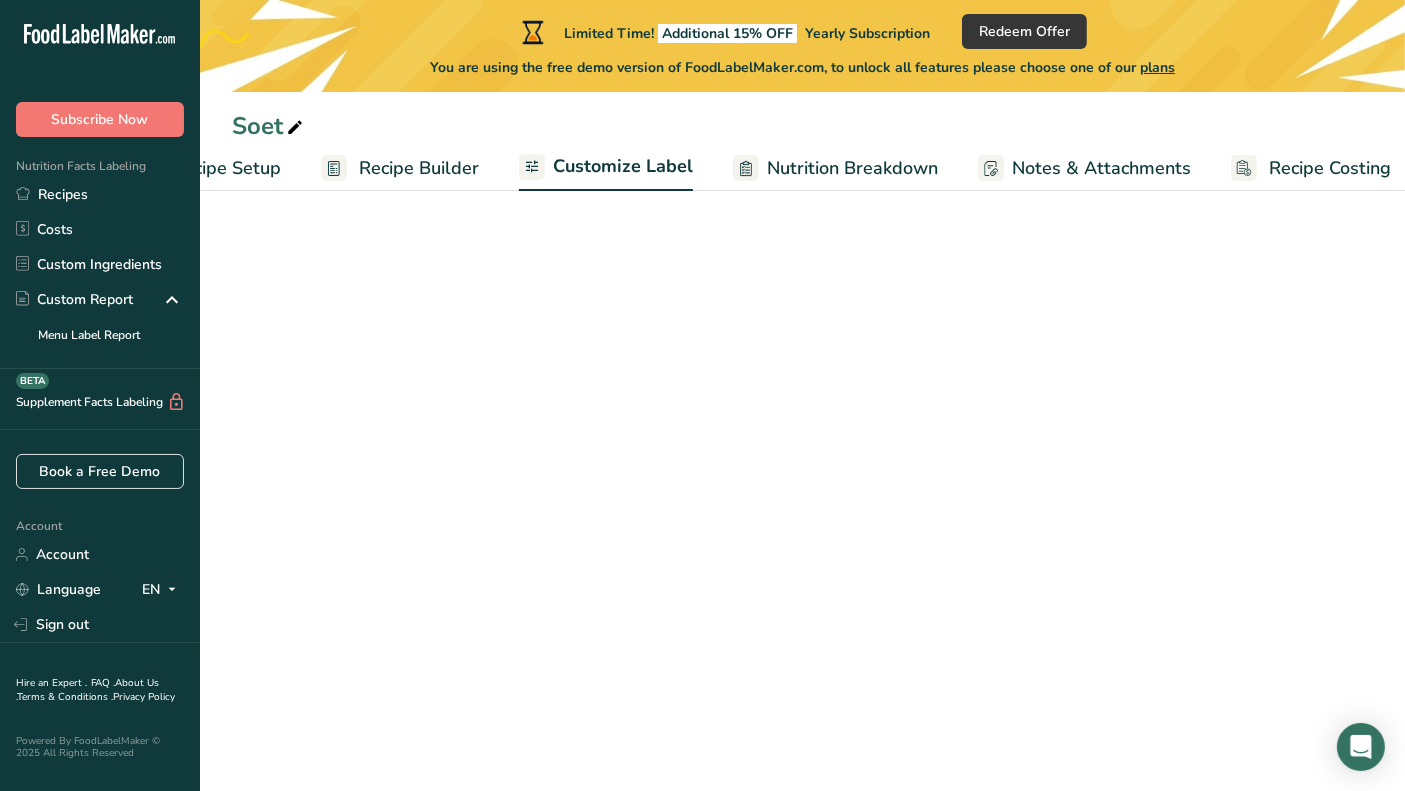 scroll, scrollTop: 0, scrollLeft: 116, axis: horizontal 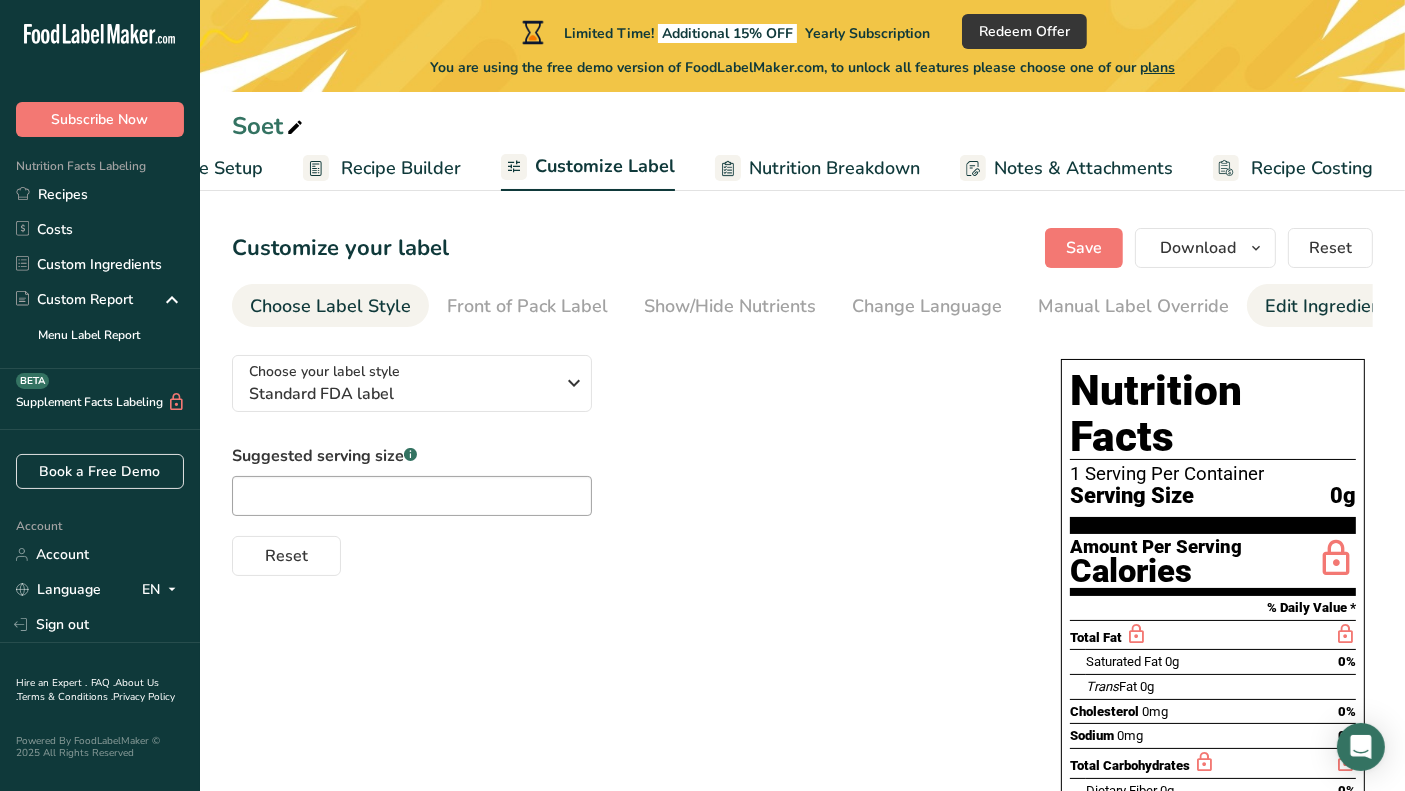 click on "Edit Ingredients/Allergens List" at bounding box center [1392, 306] 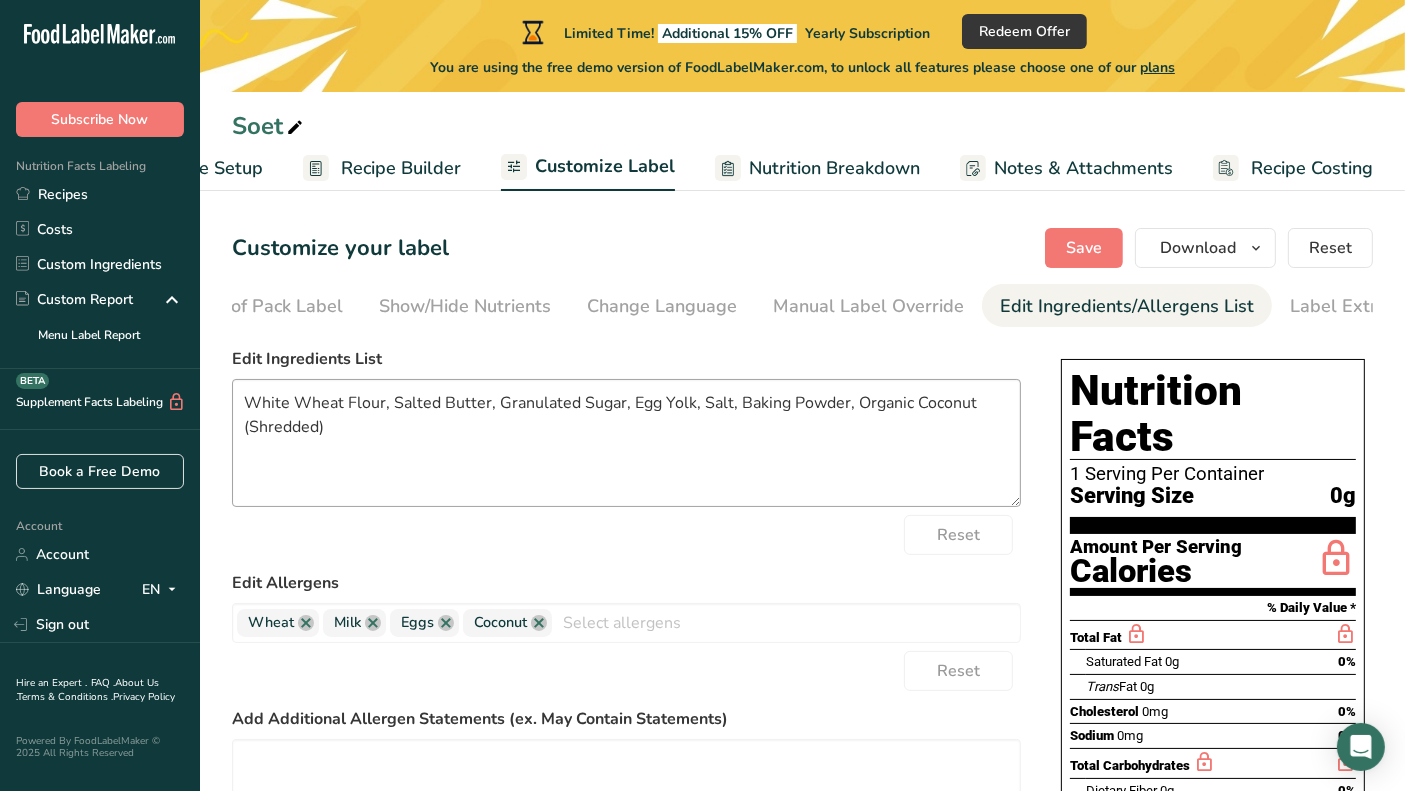 scroll, scrollTop: 0, scrollLeft: 311, axis: horizontal 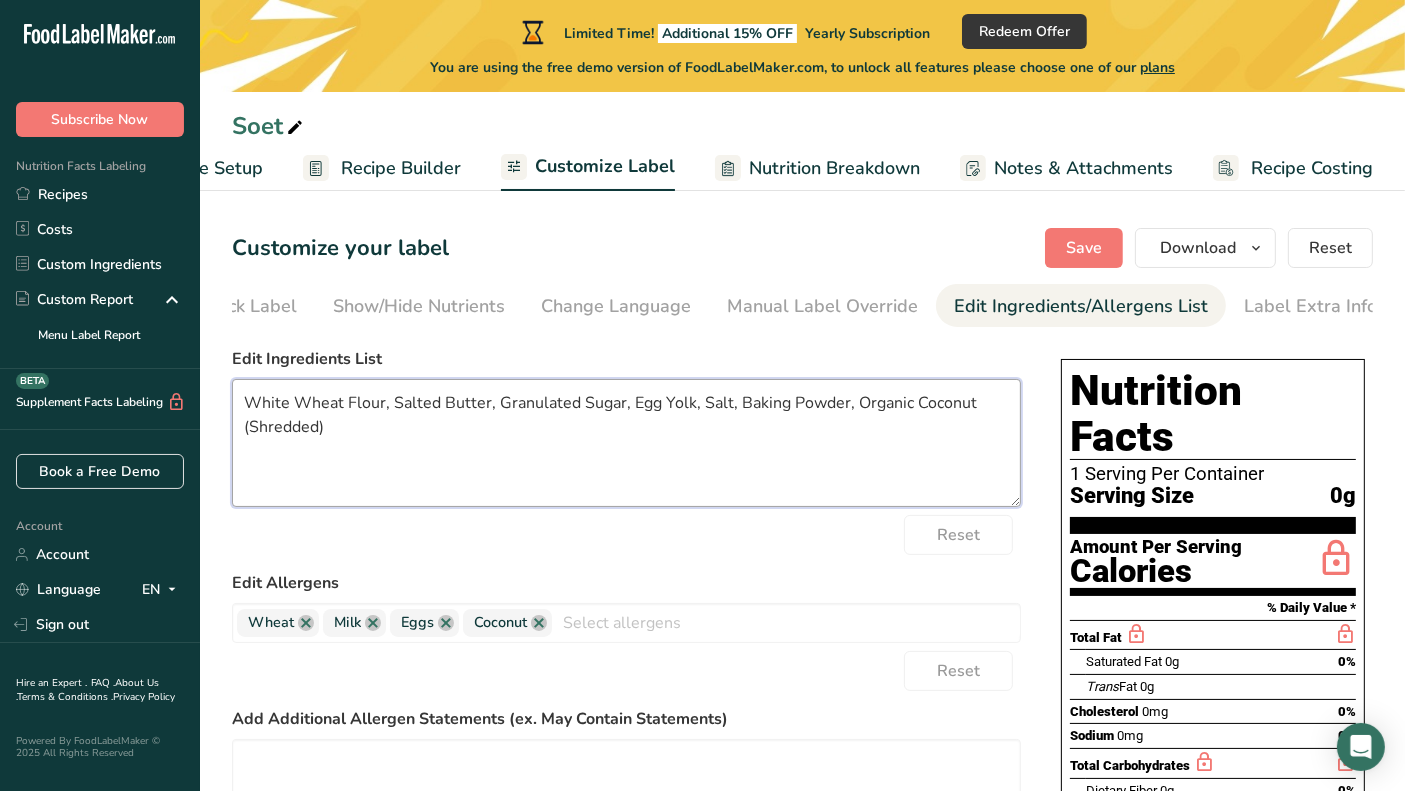 click on "White Wheat Flour, Salted Butter, Granulated Sugar, Egg Yolk, Salt, Baking Powder, Organic Coconut (Shredded)" at bounding box center (626, 443) 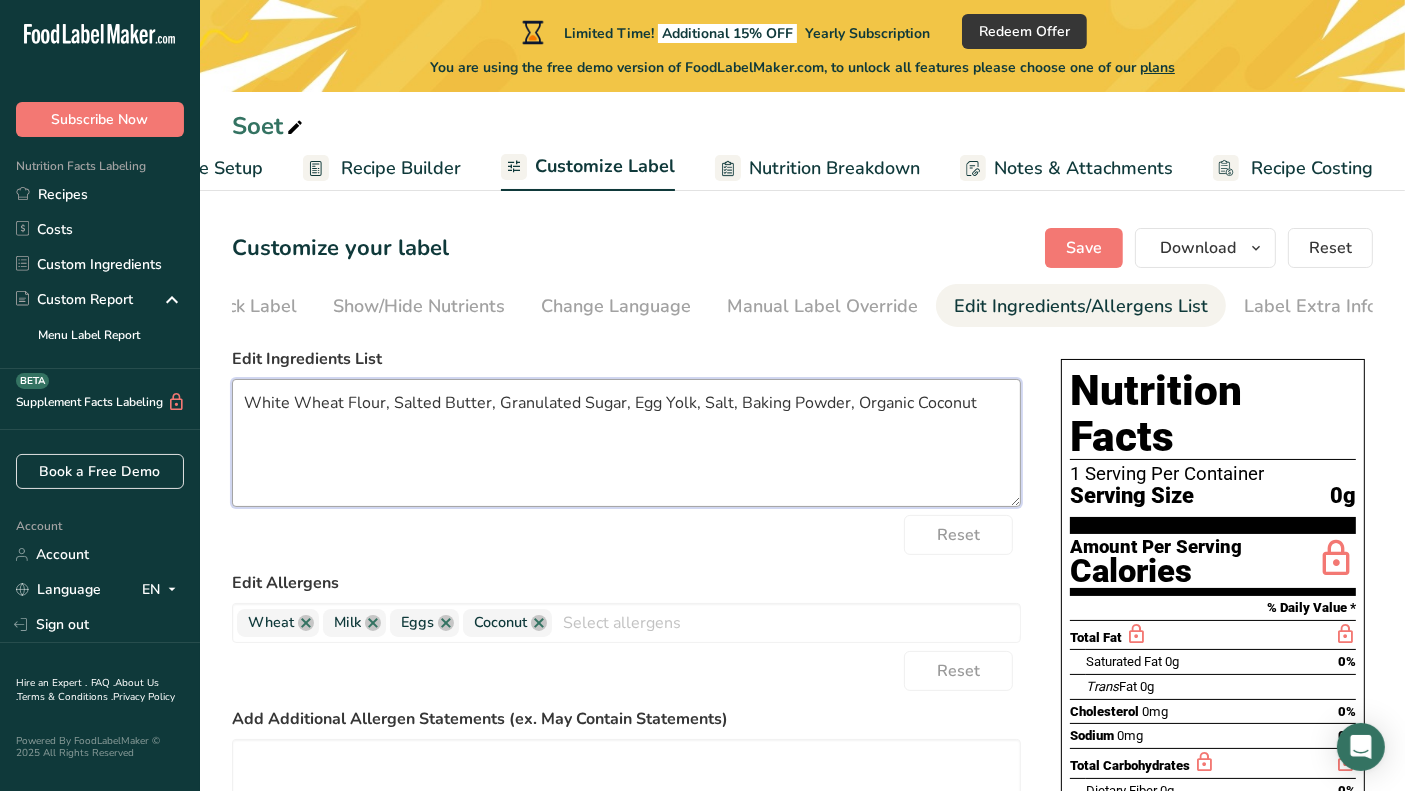 click on "White Wheat Flour, Salted Butter, Granulated Sugar, Egg Yolk, Salt, Baking Powder, Organic Coconut" at bounding box center [626, 443] 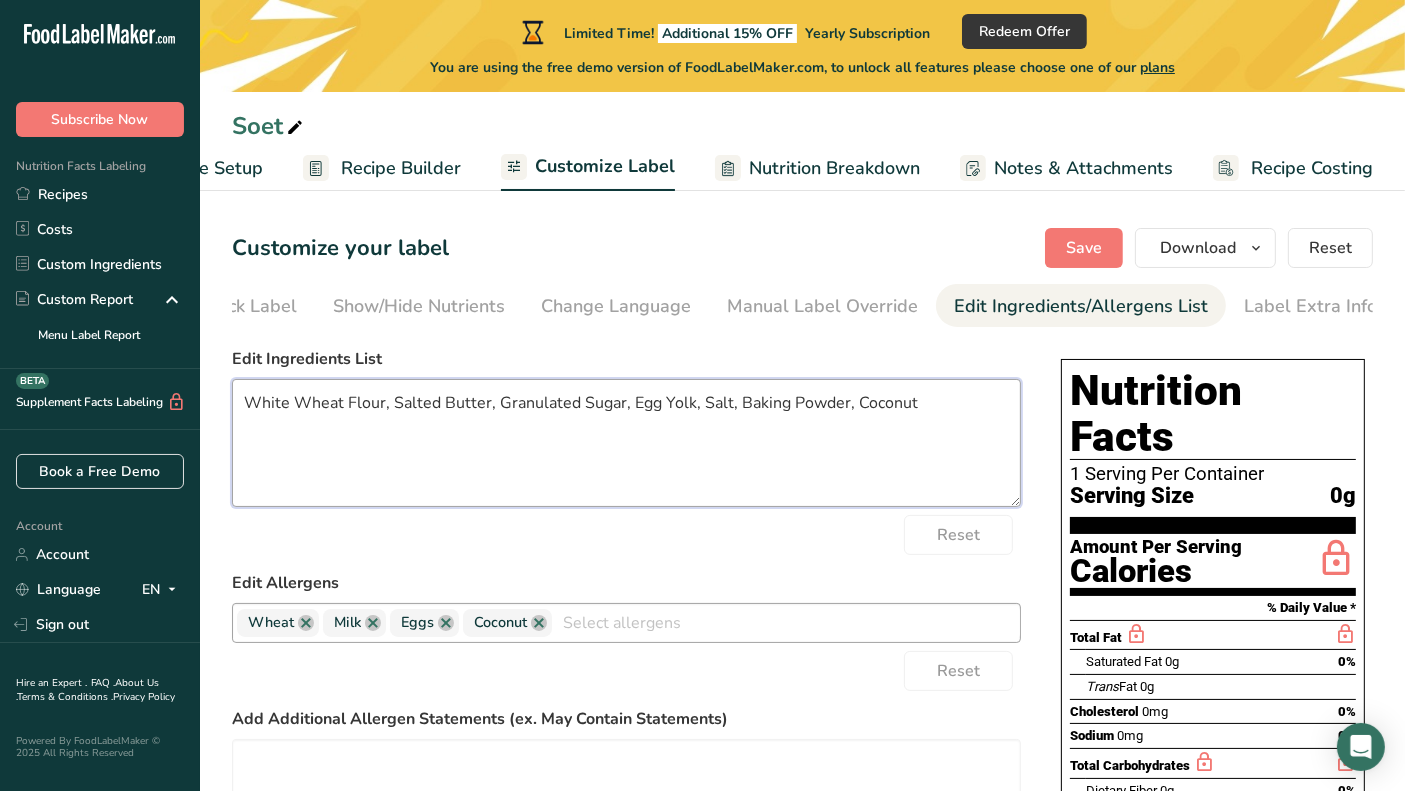 type on "White Wheat Flour, Salted Butter, Granulated Sugar, Egg Yolk, Salt, Baking Powder, Coconut" 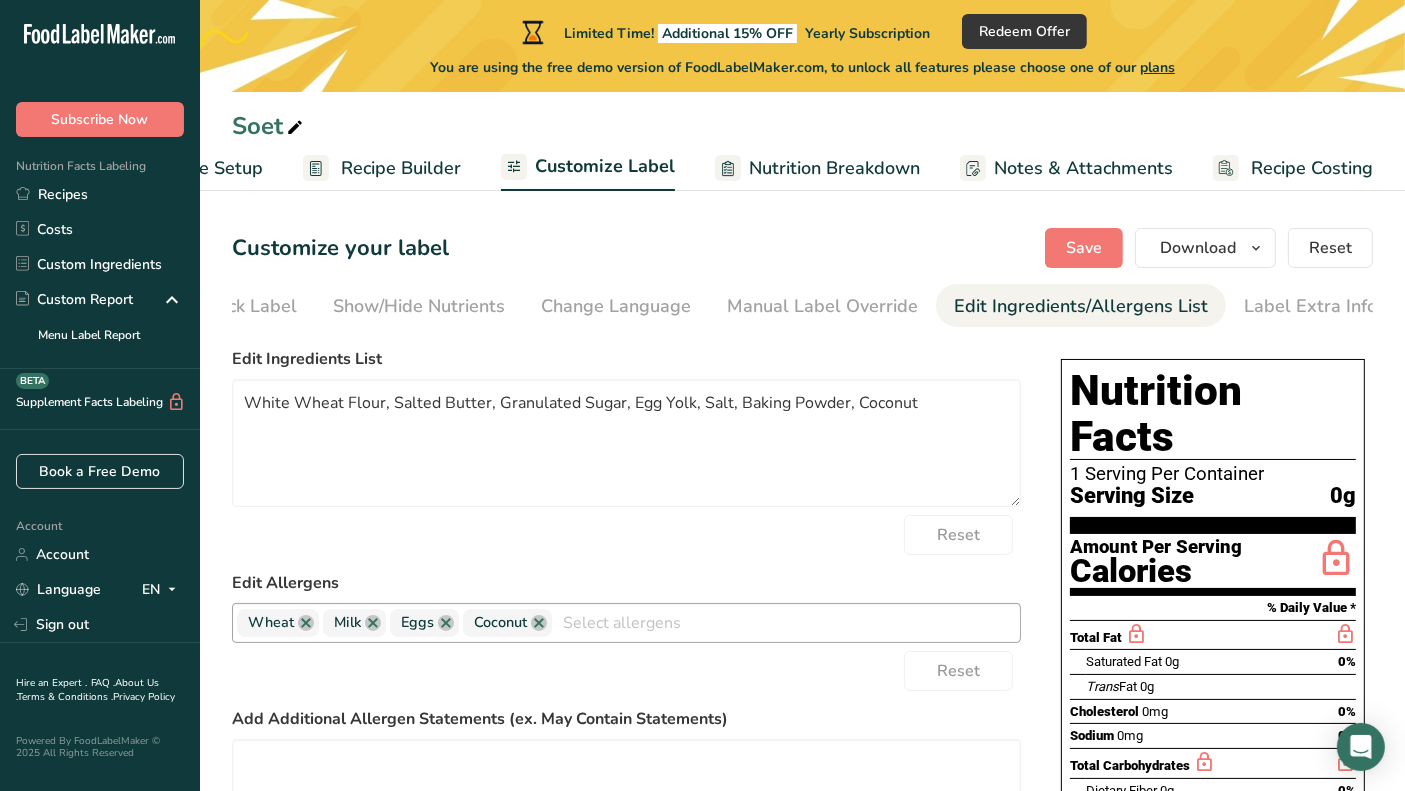 click at bounding box center [786, 622] 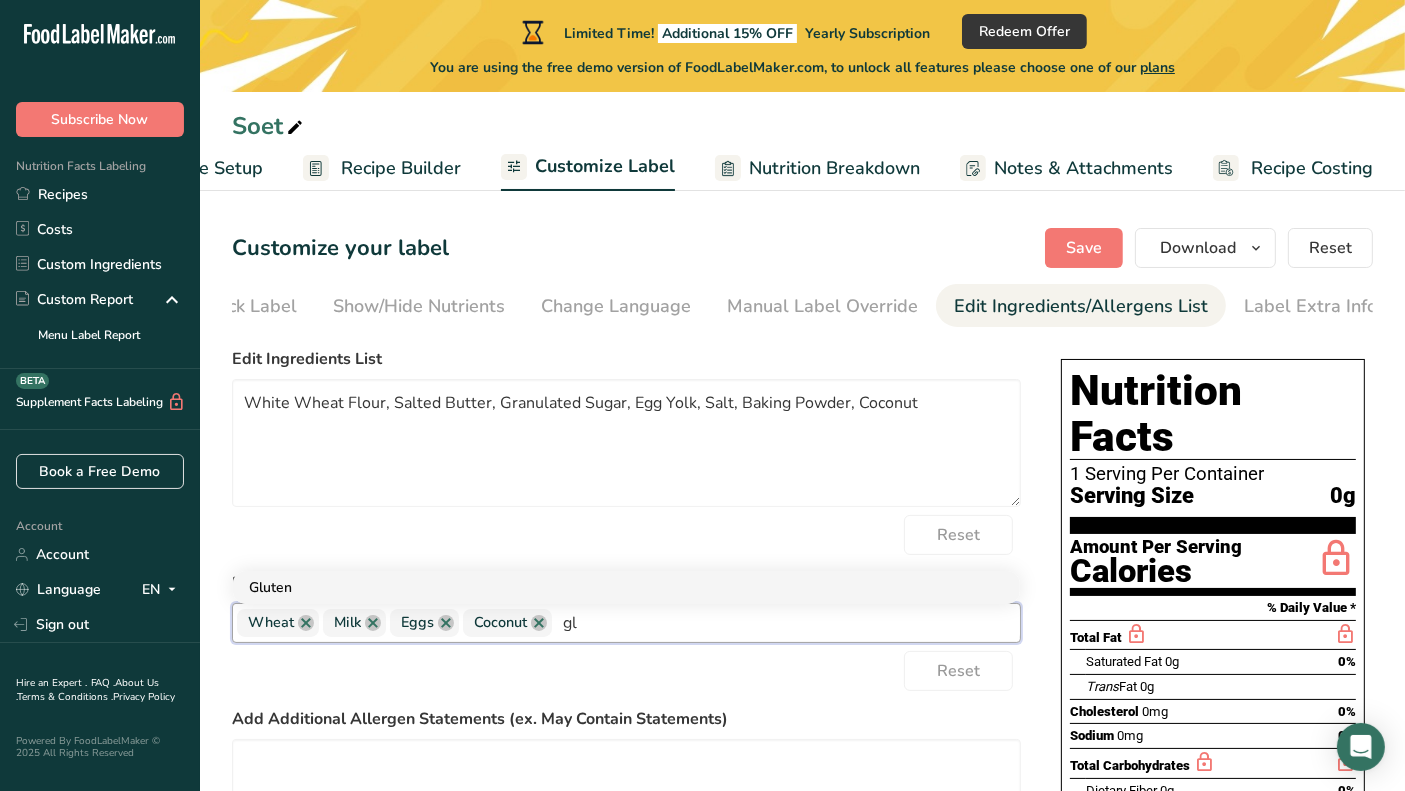 type on "gl" 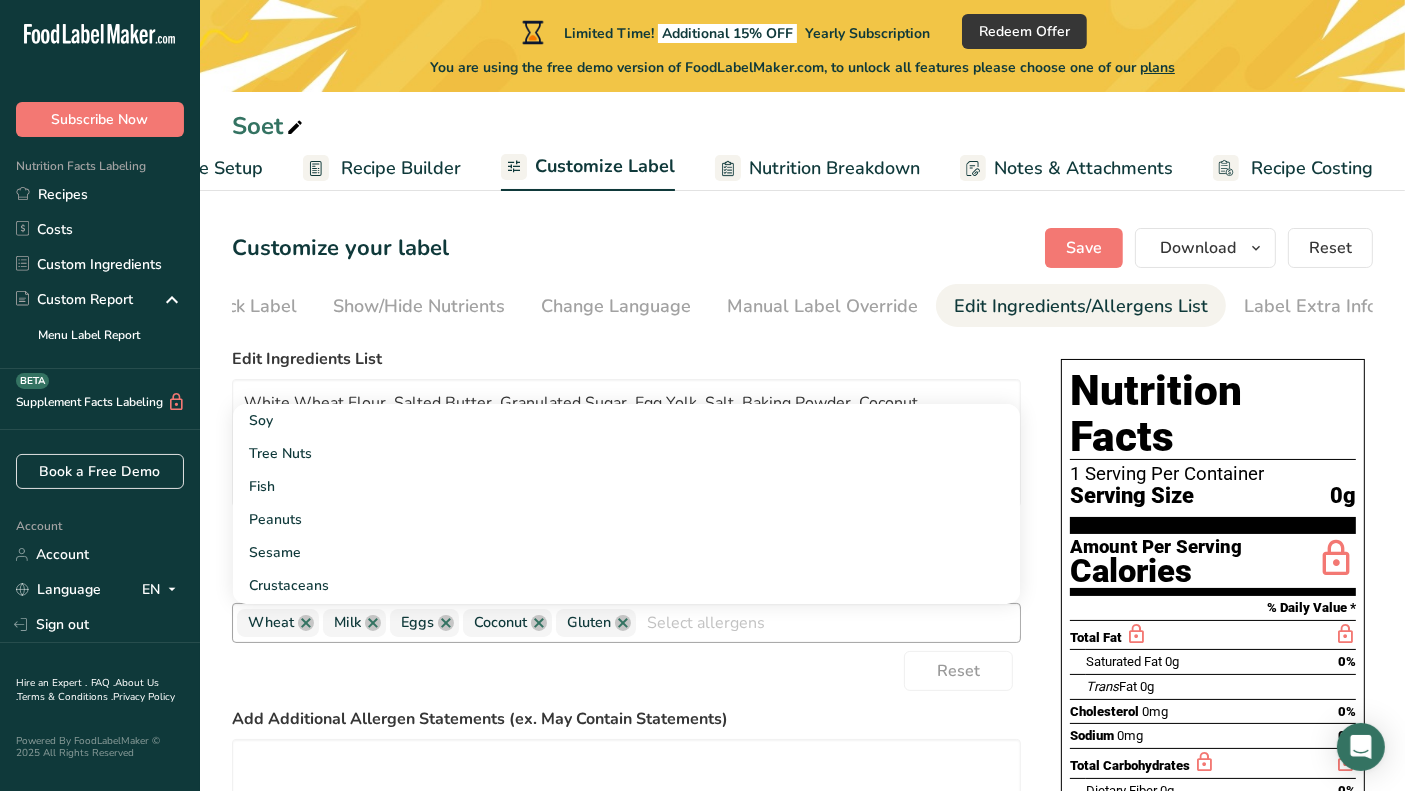 click on "Choose your label style
Standard FDA label
USA (FDA)
Standard FDA label
Tabular FDA label
Linear FDA label
Simplified FDA label
Dual Column FDA label (Per Serving/Per Container)
Dual Column FDA label (As Sold/As Prepared)
Aggregate Standard FDA label
Standard FDA label with Micronutrients listed side-by-side
UK (FSA)
UK Mandatory Label "Back of Pack"
UK Traffic Light Label  "Front of Pack"
Canadian (CFIA)
Canadian Standard label
Canadian Dual Column label" at bounding box center (802, 744) 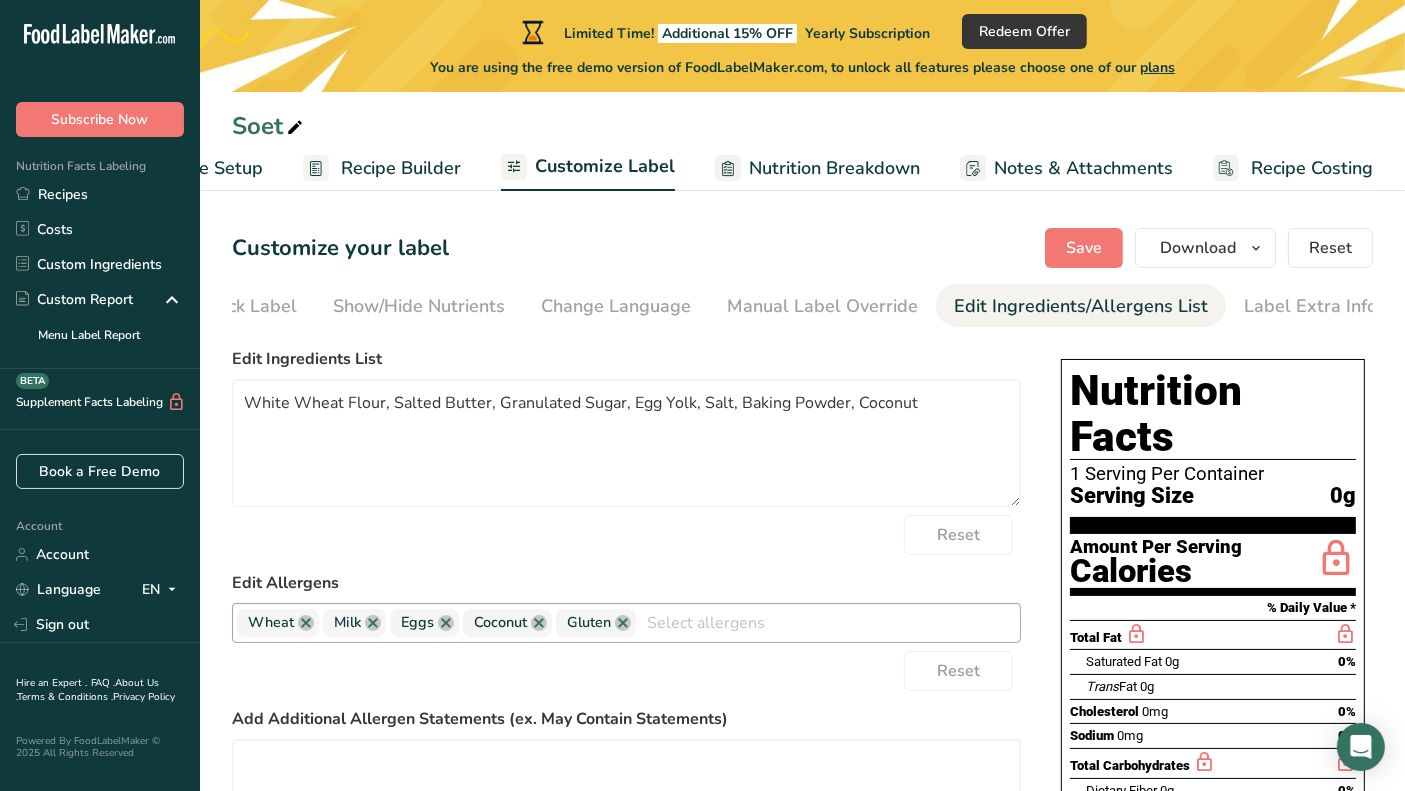 scroll, scrollTop: 0, scrollLeft: 0, axis: both 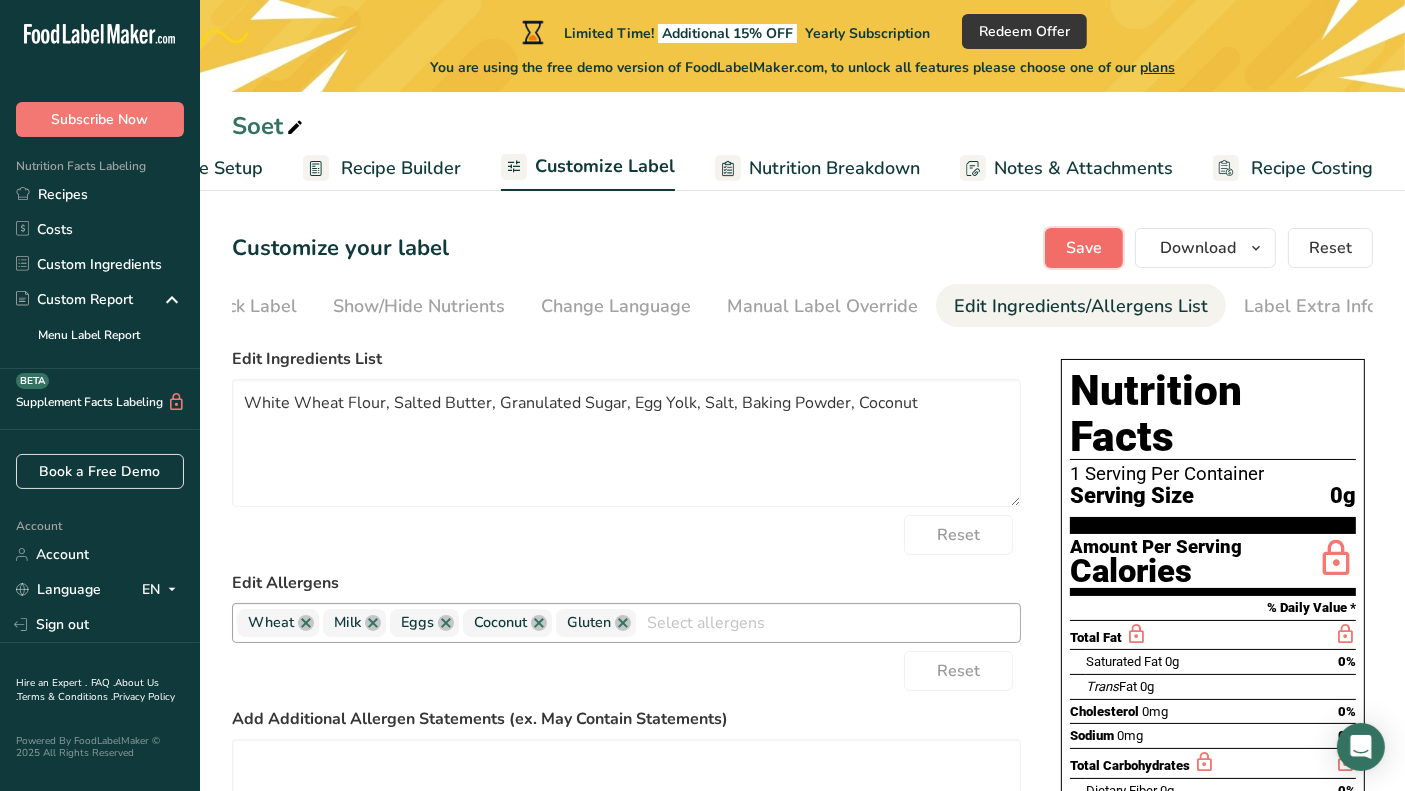 click on "Save" at bounding box center [1084, 248] 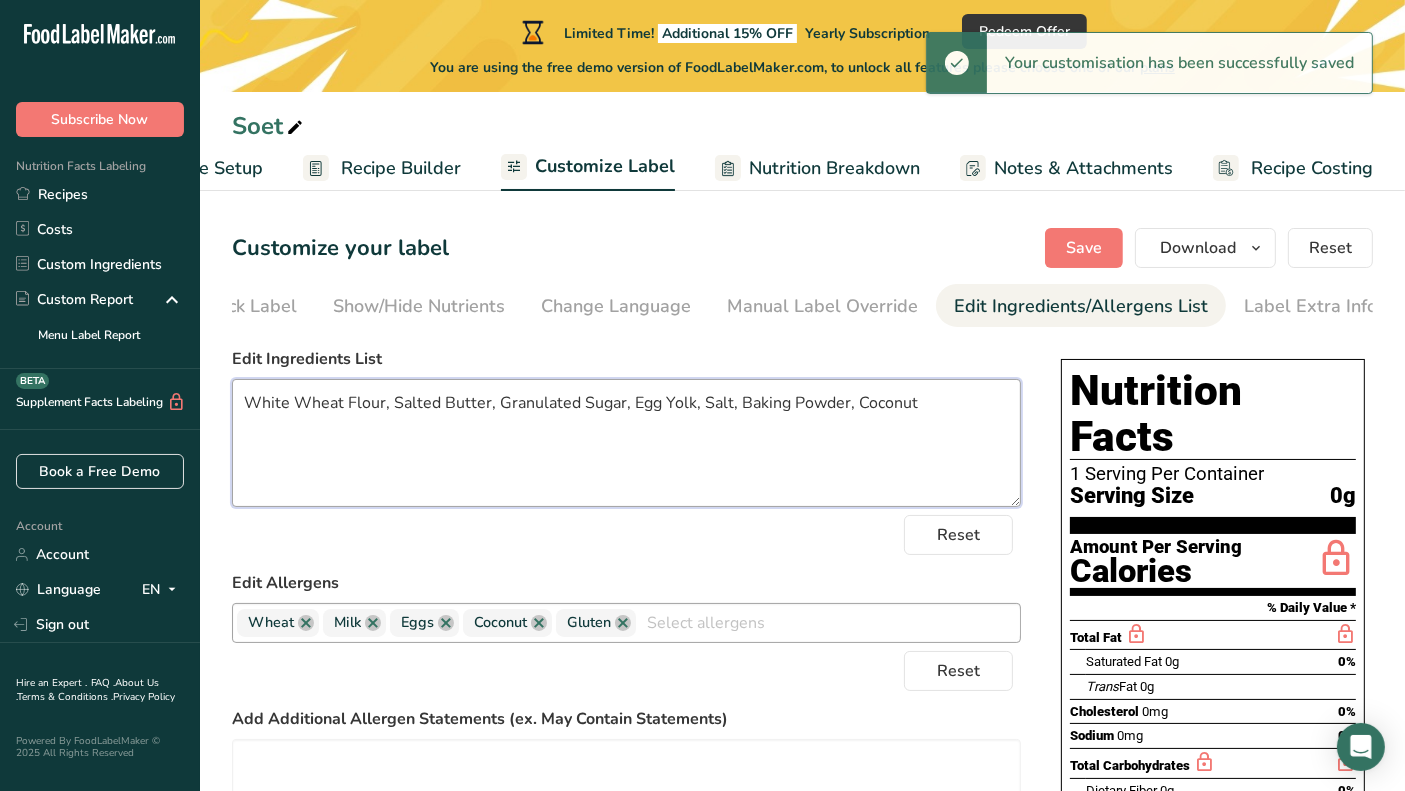 click on "White Wheat Flour, Salted Butter, Granulated Sugar, Egg Yolk, Salt, Baking Powder, Coconut" at bounding box center [626, 443] 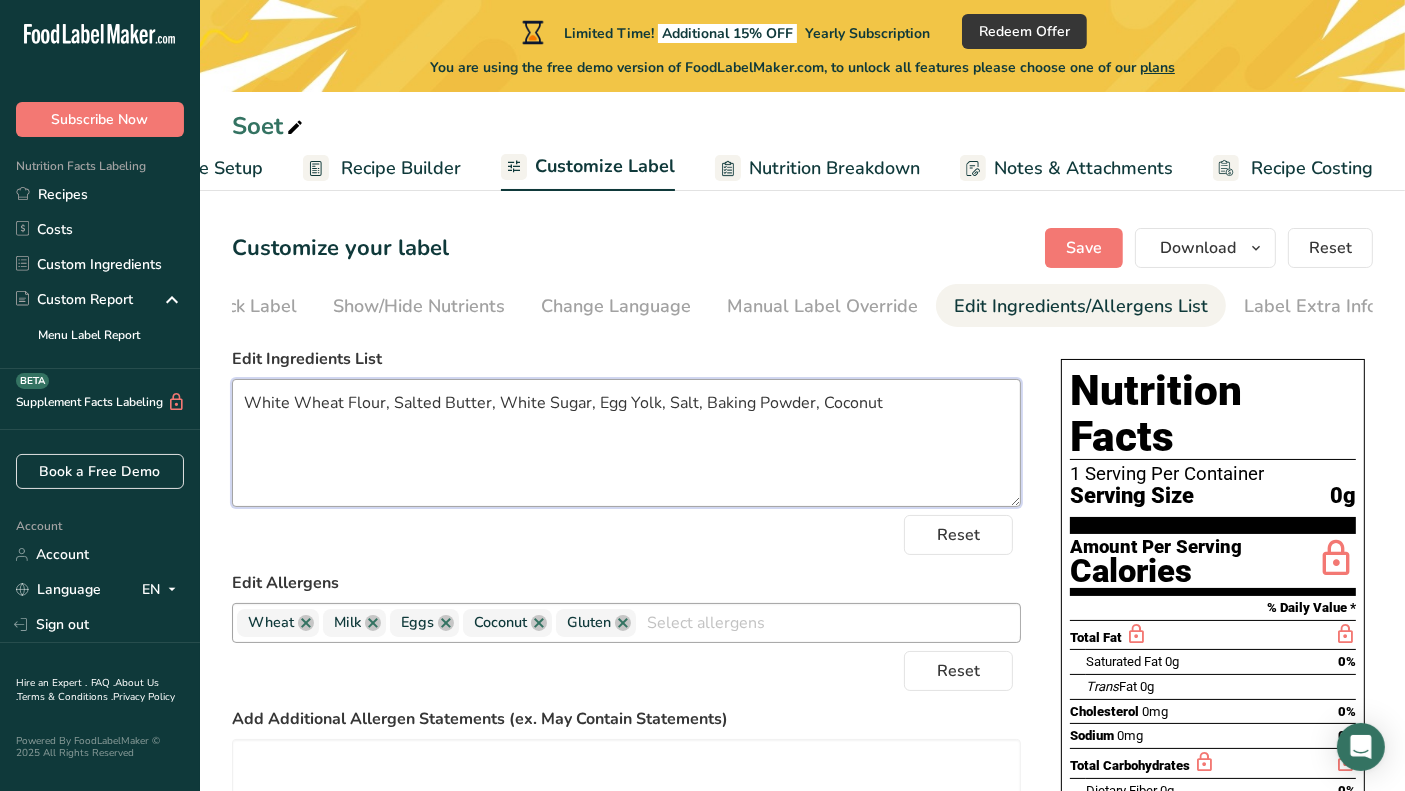 click on "White Wheat Flour, Salted Butter, White Sugar, Egg Yolk, Salt, Baking Powder, Coconut" at bounding box center (626, 443) 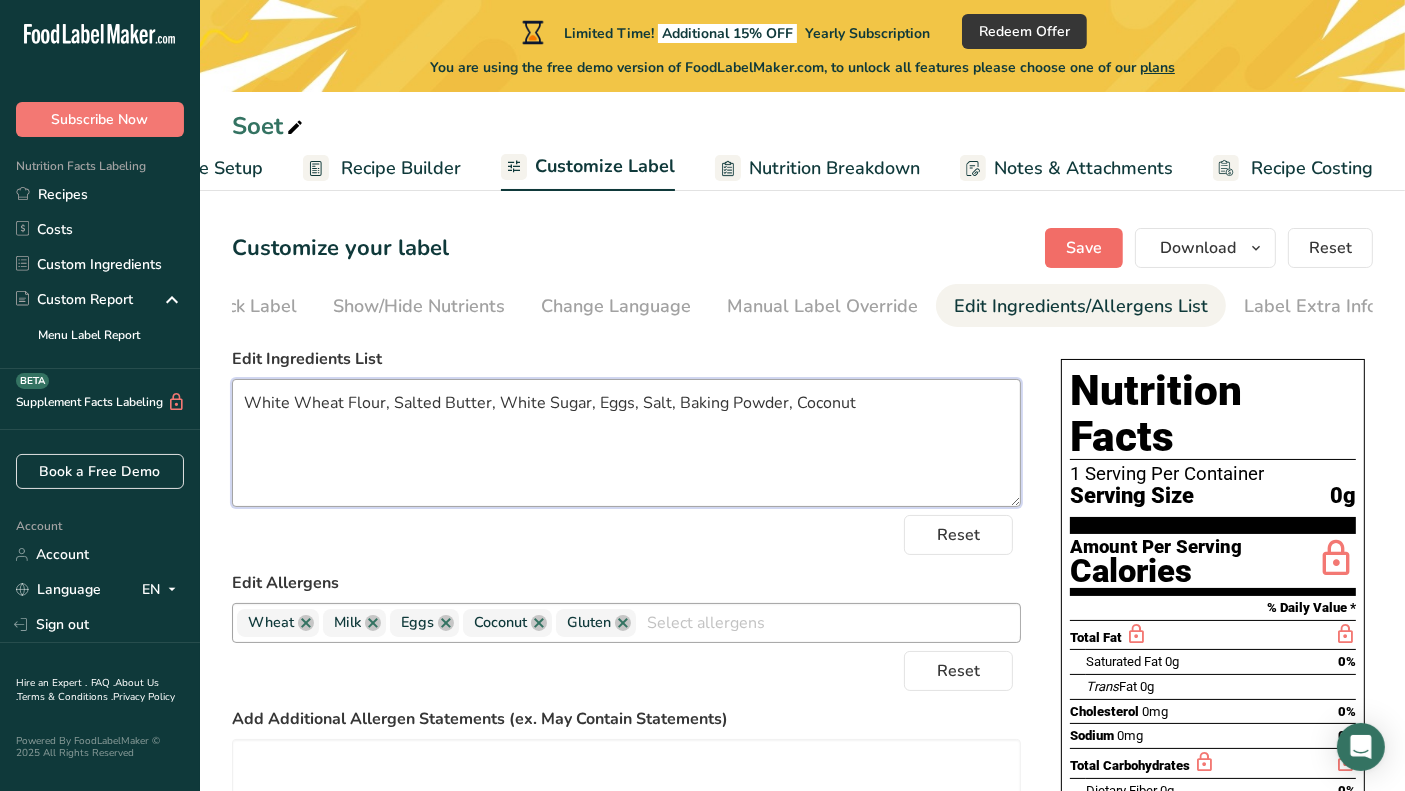 type on "White Wheat Flour, Salted Butter, White Sugar, Eggs, Salt, Baking Powder, Coconut" 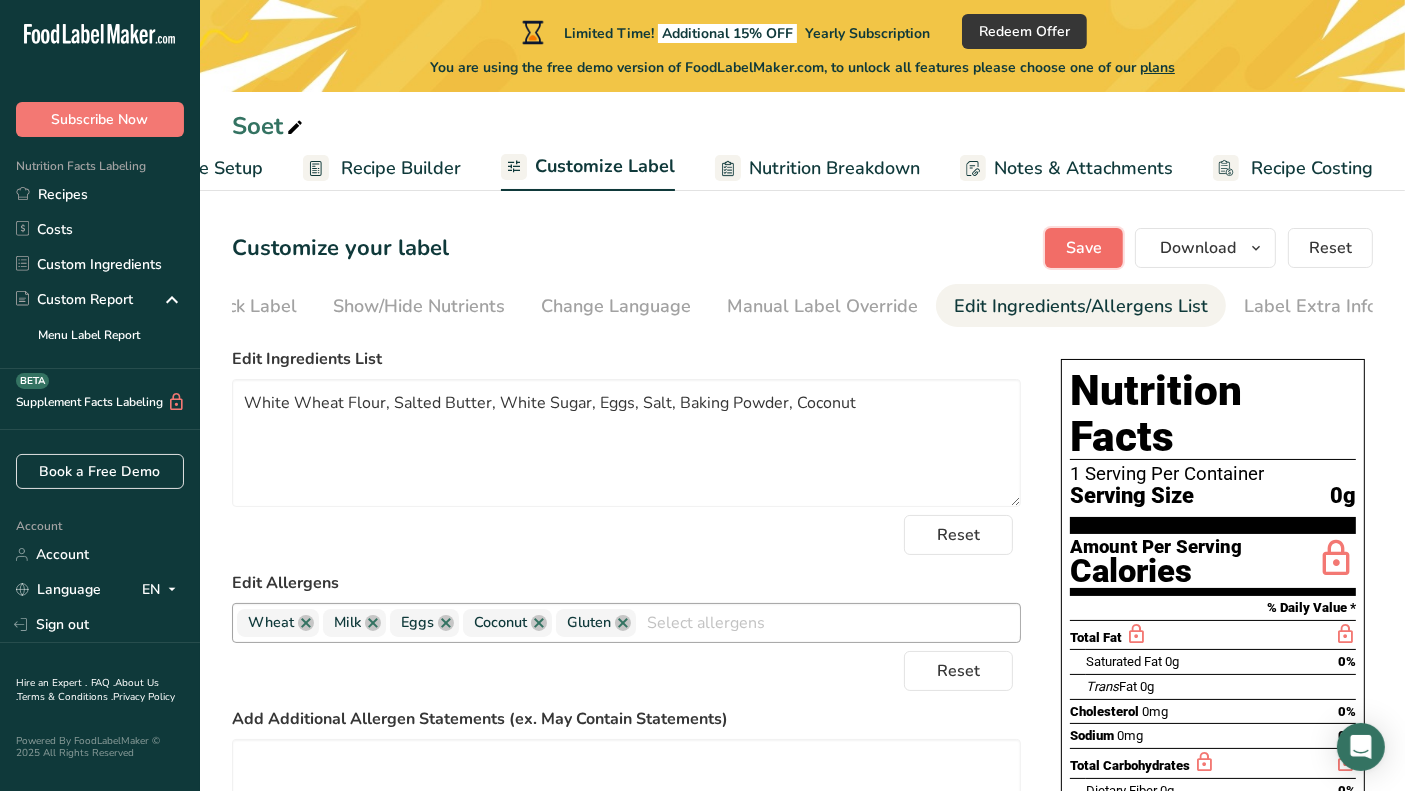 click on "Save" at bounding box center [1084, 248] 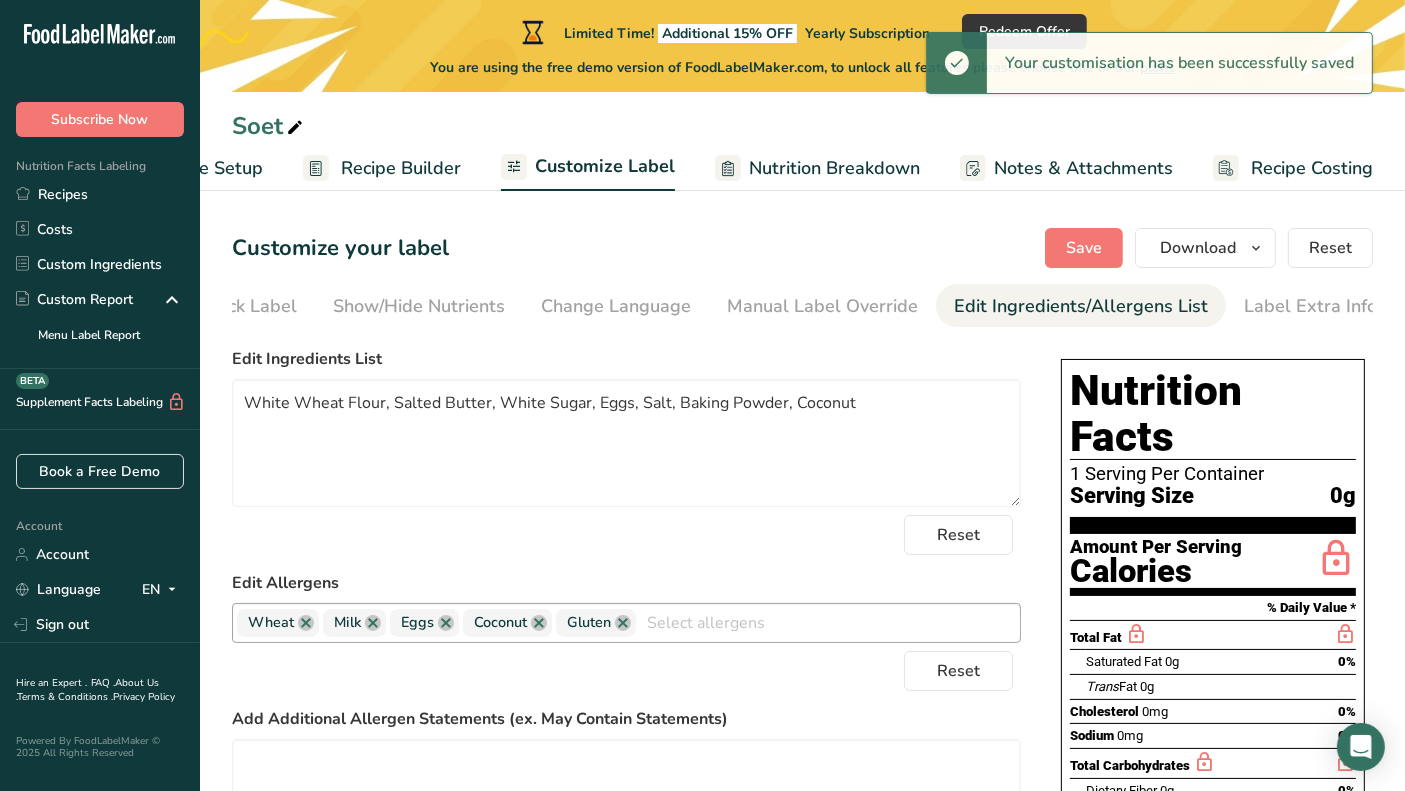 click on "Recipe Builder" at bounding box center [401, 168] 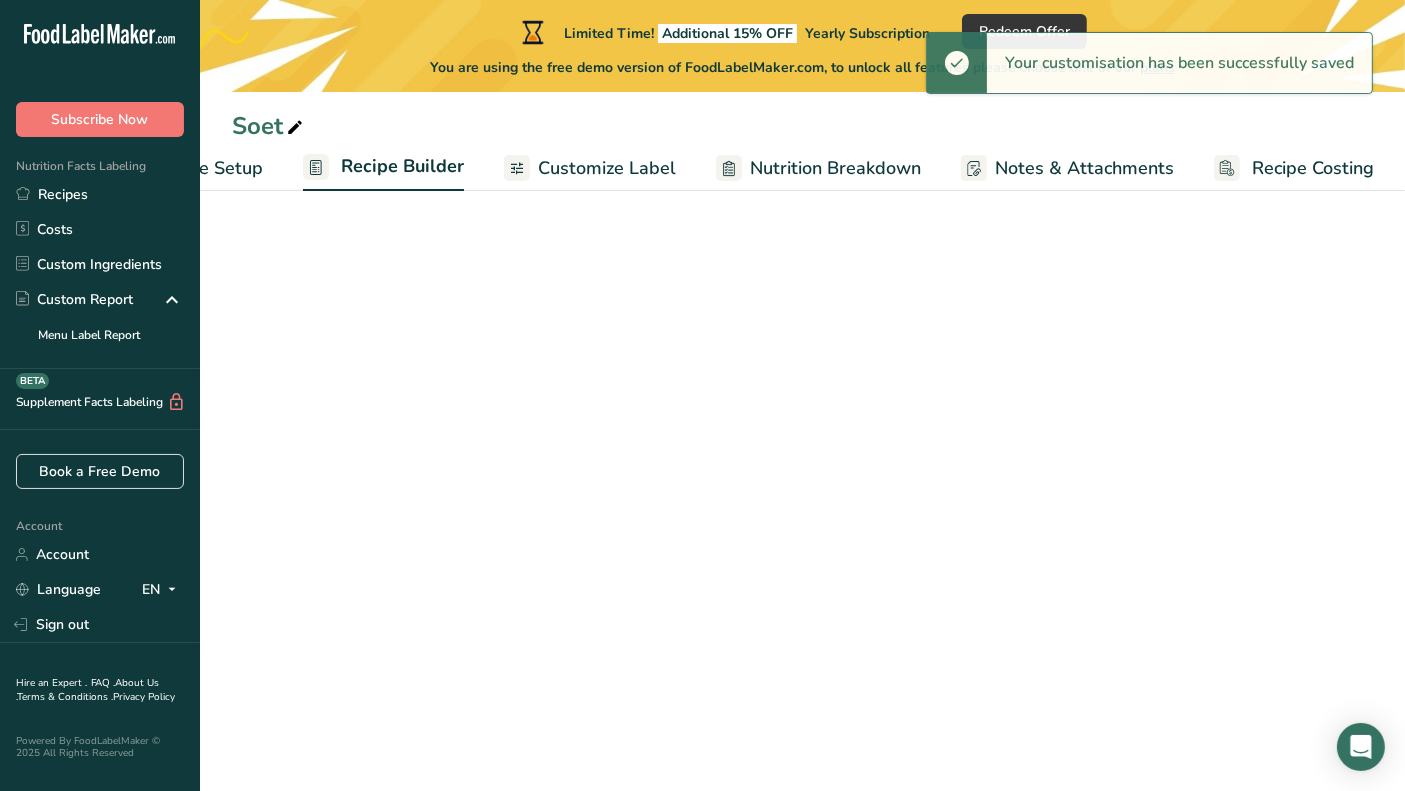 scroll, scrollTop: 0, scrollLeft: 115, axis: horizontal 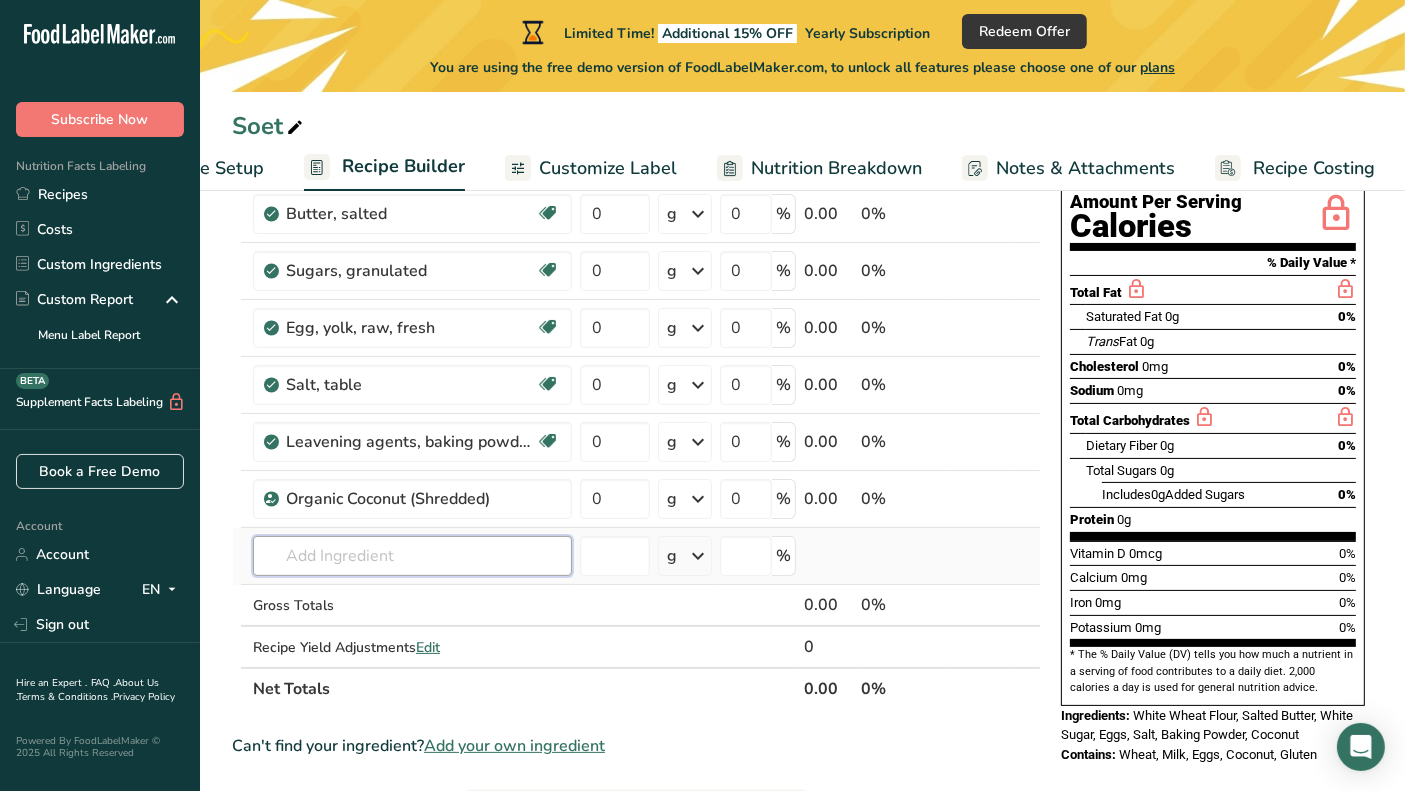 click at bounding box center [412, 556] 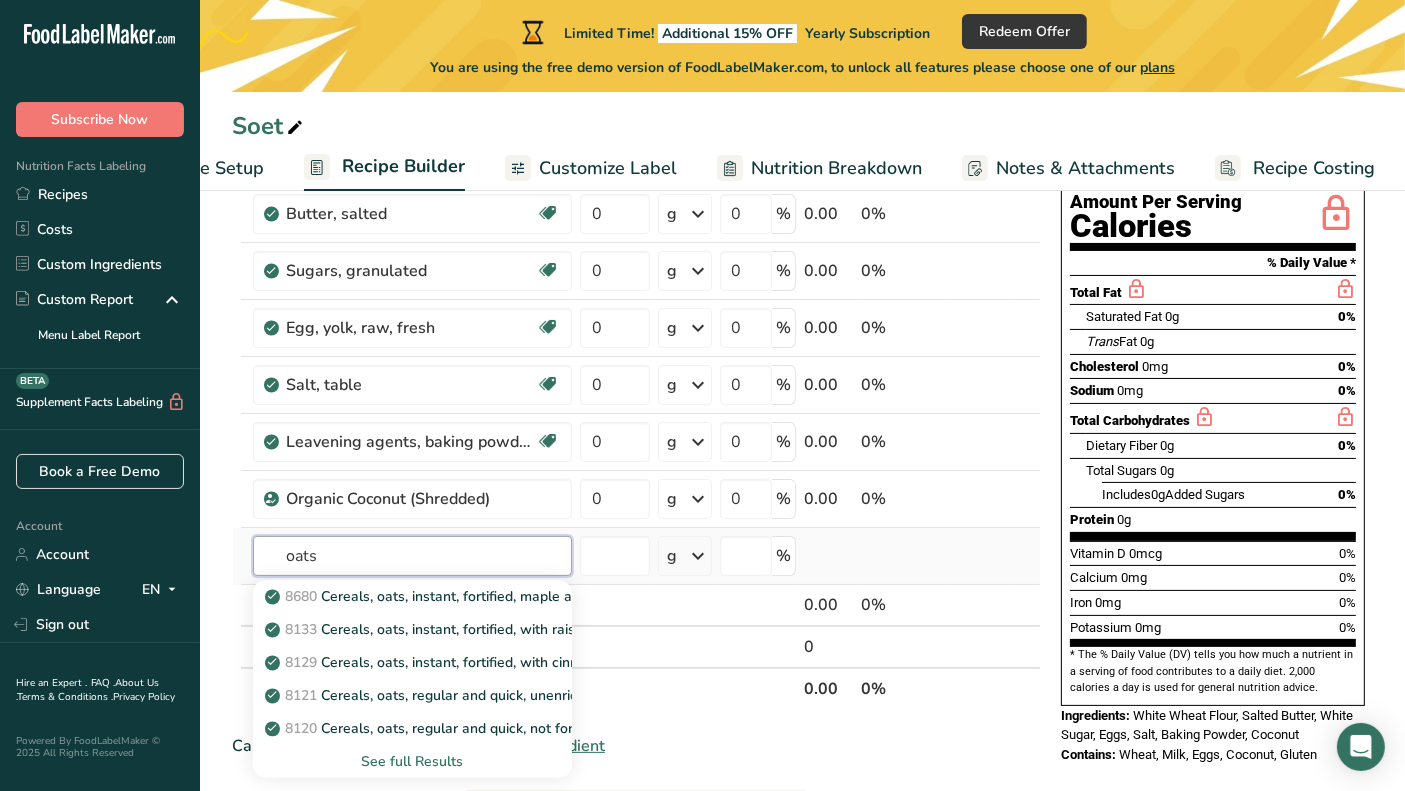 type on "oats" 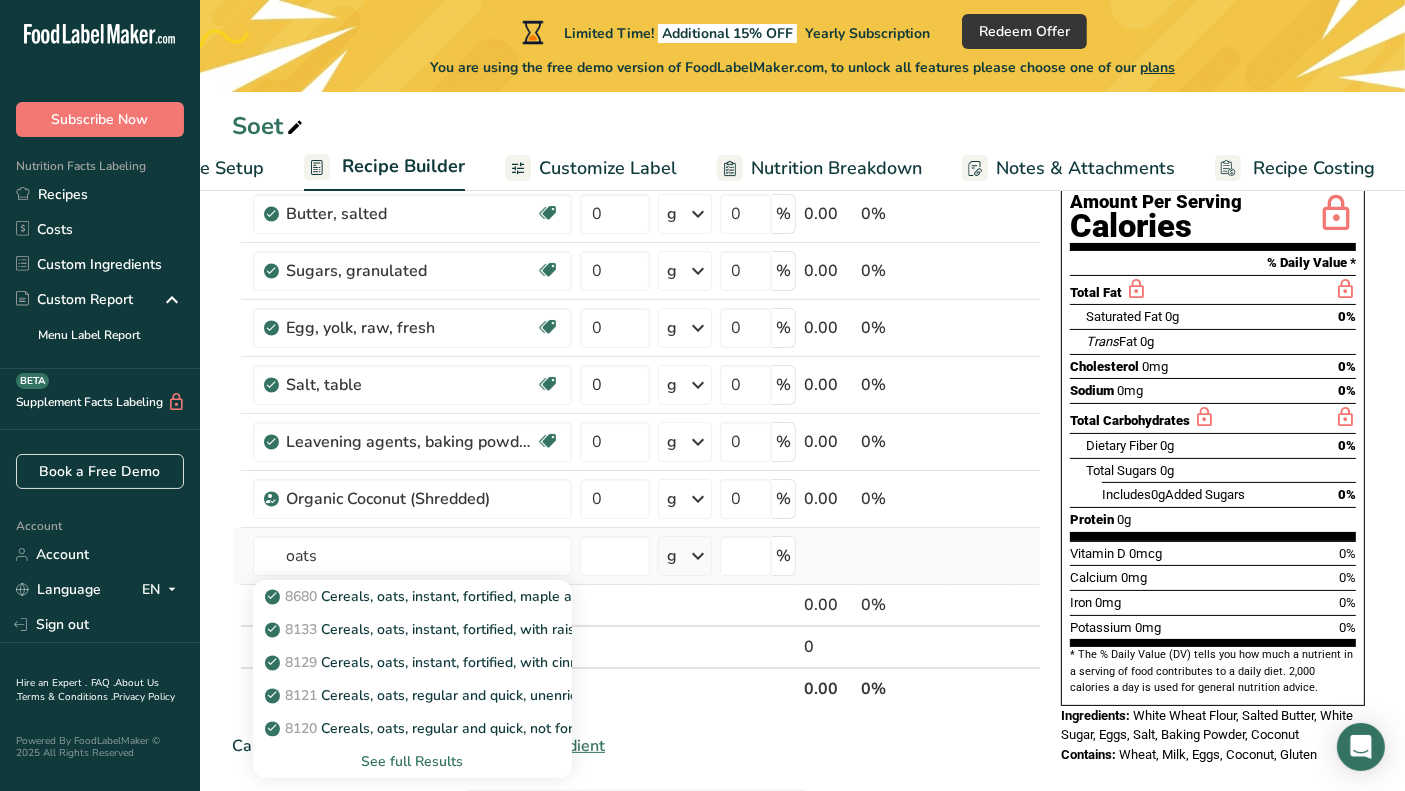 type 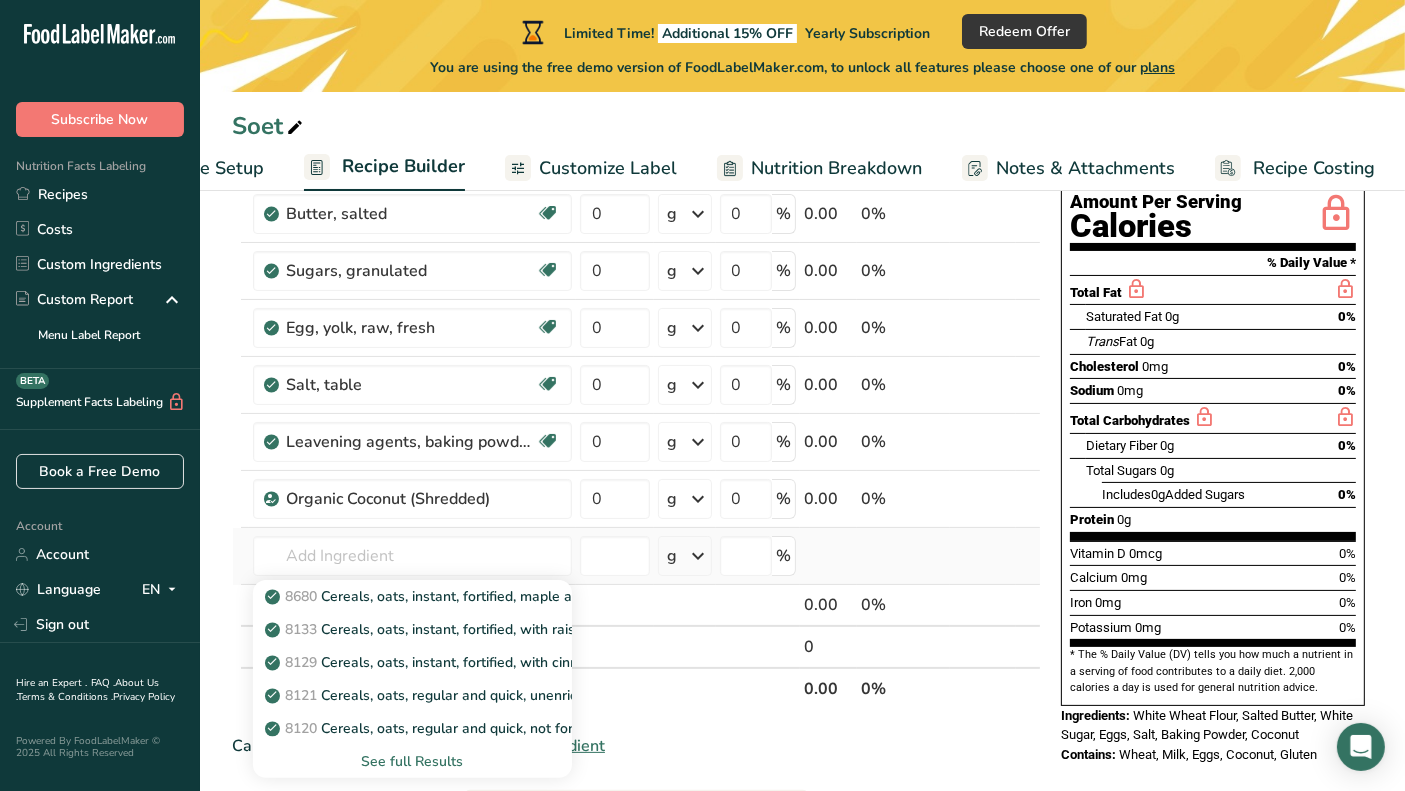 click on "See full Results" at bounding box center (412, 761) 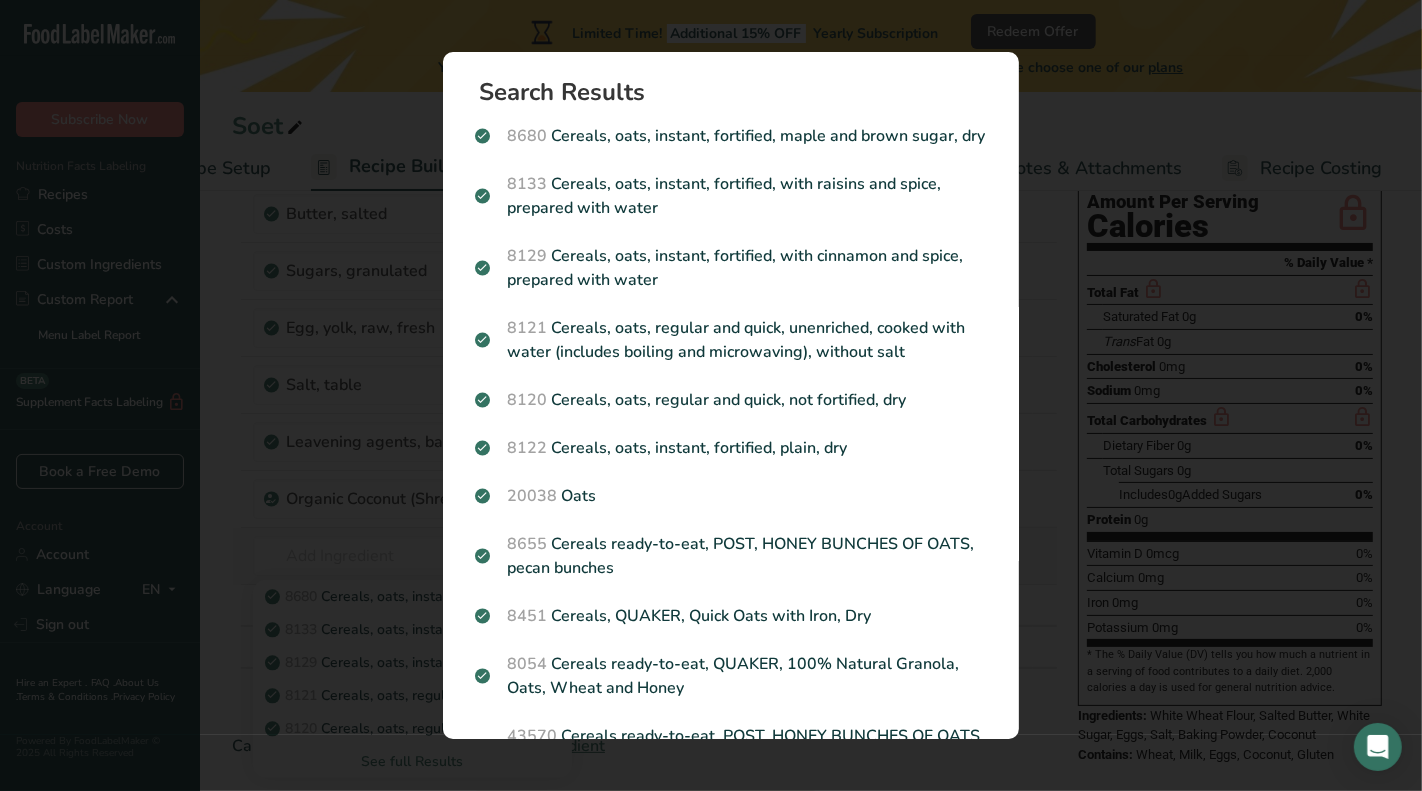 scroll, scrollTop: 0, scrollLeft: 98, axis: horizontal 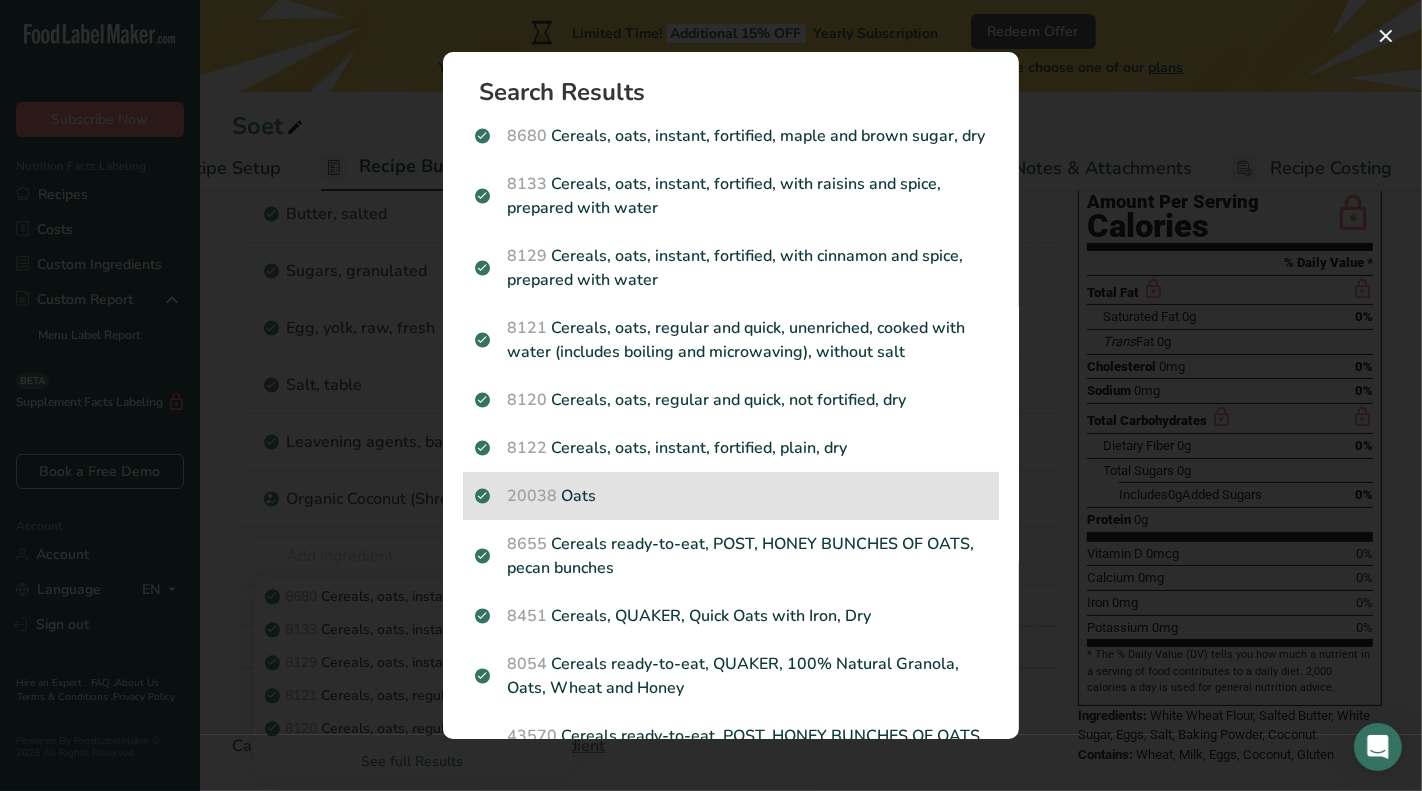click on "20038
Oats" at bounding box center [731, 496] 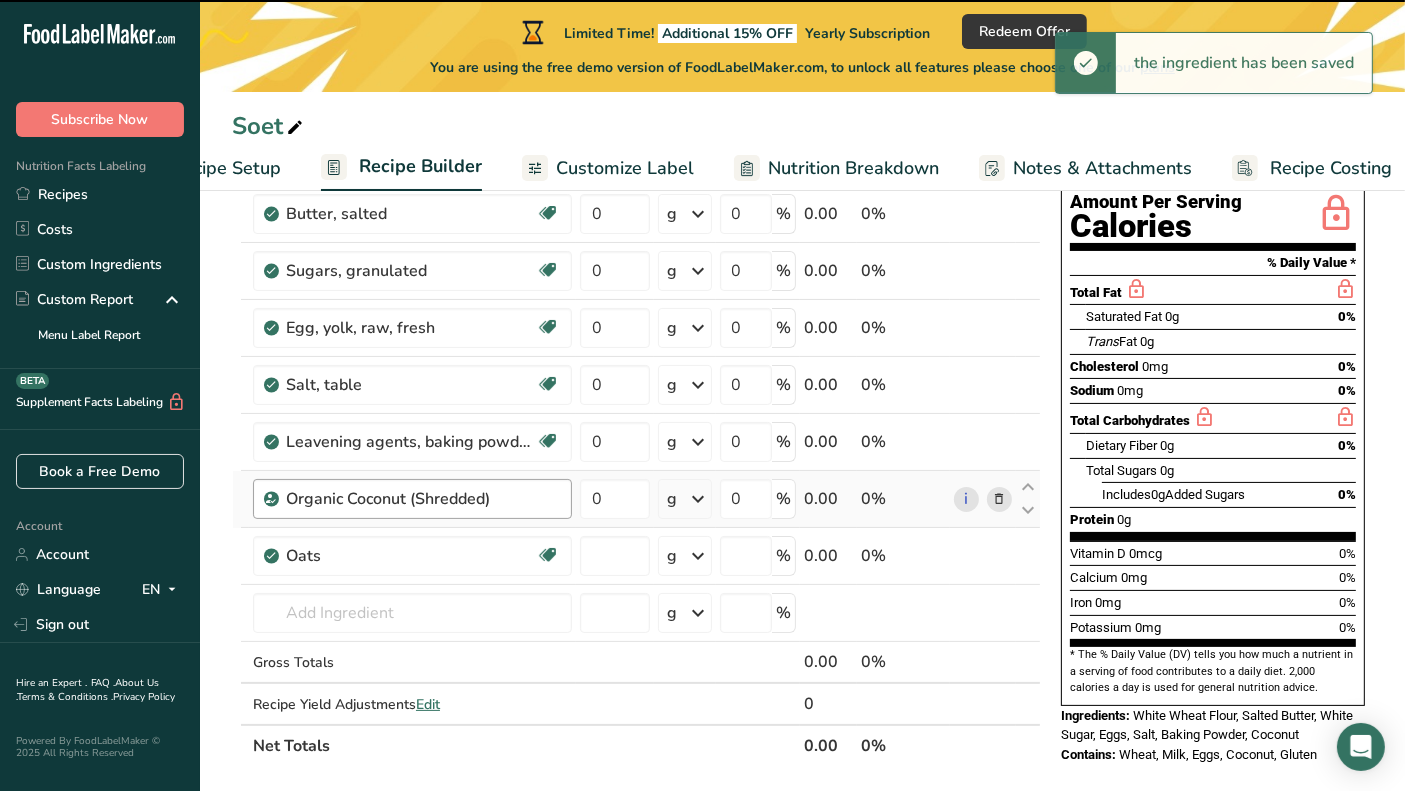 type on "0" 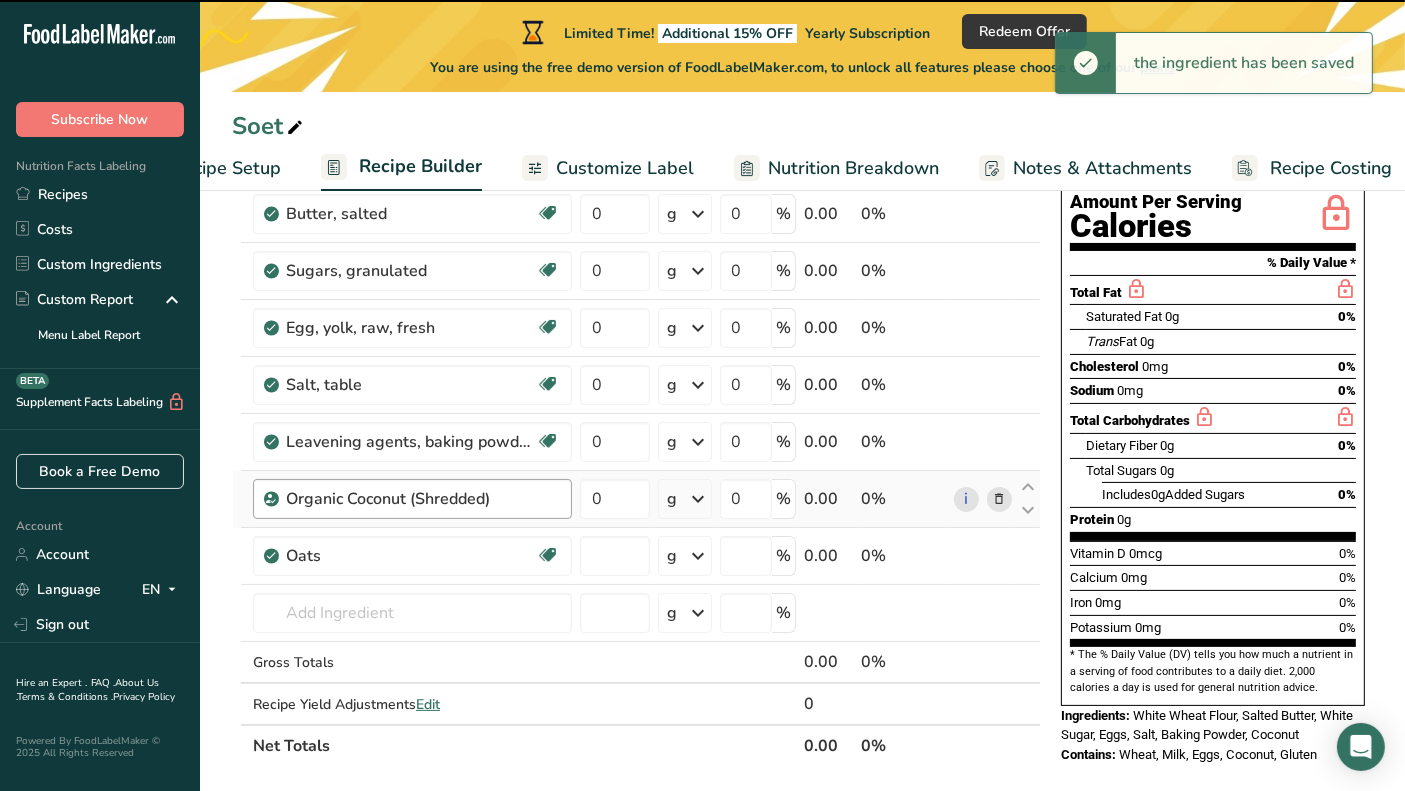 type on "0" 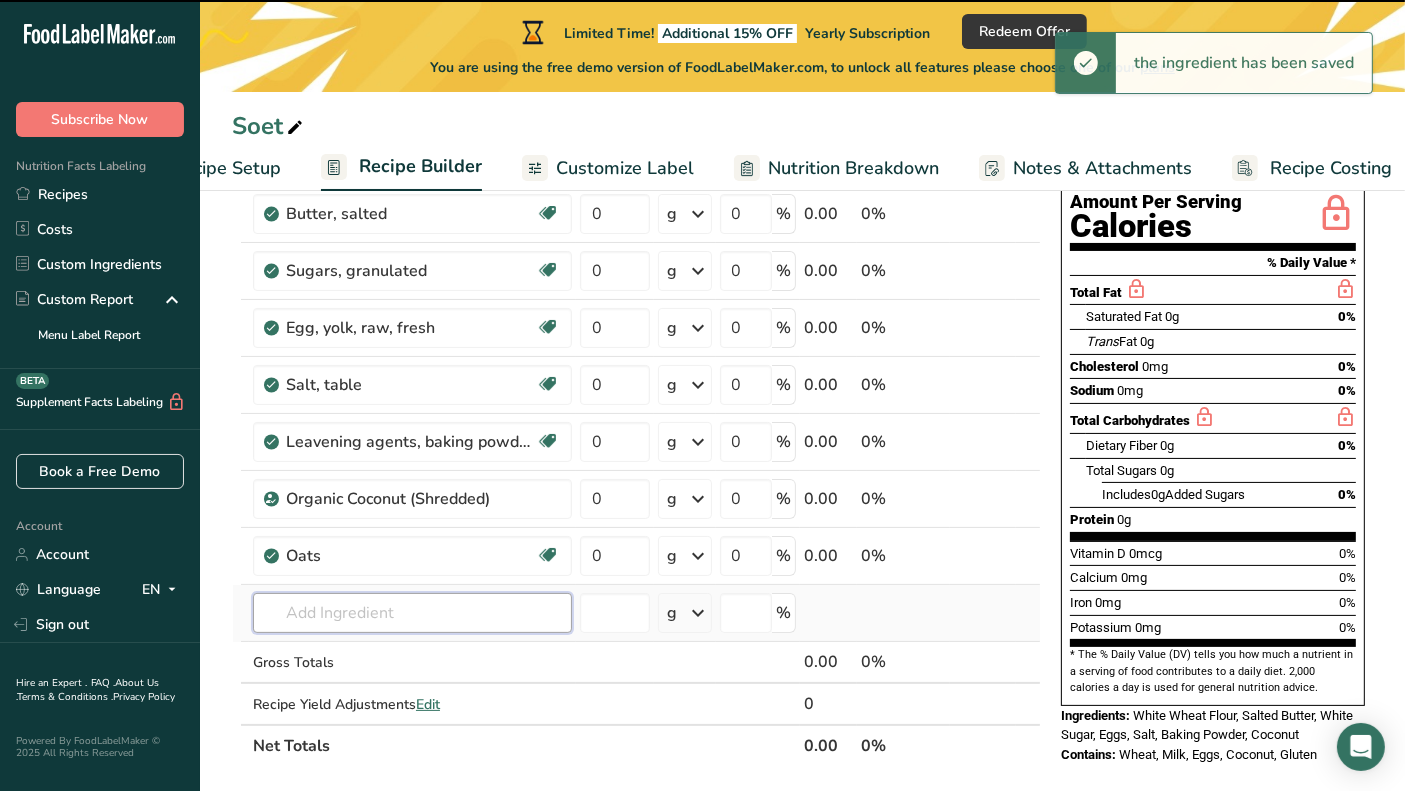 click at bounding box center (412, 613) 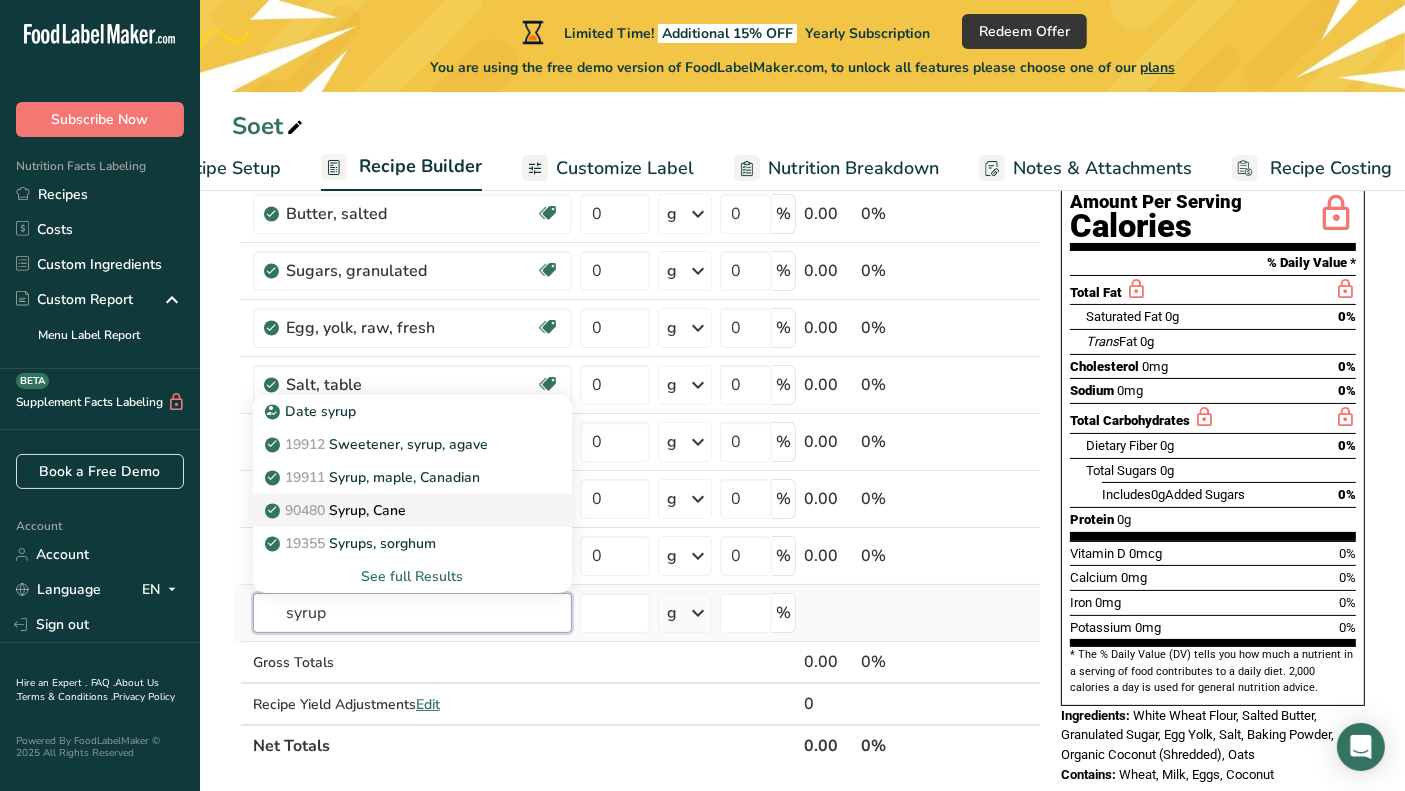 type on "syrup" 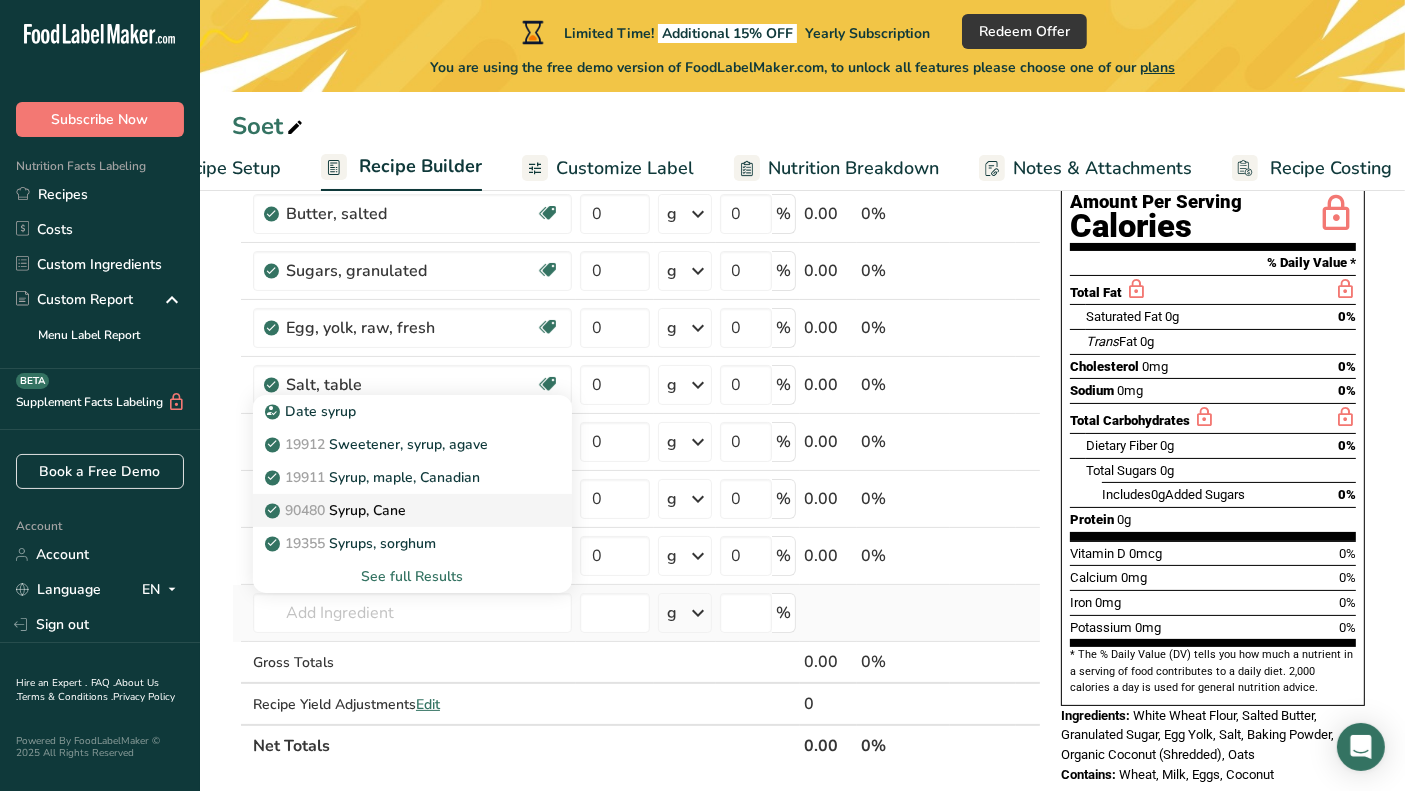 click on "[POSTAL_CODE]
Syrup, Cane" at bounding box center [396, 510] 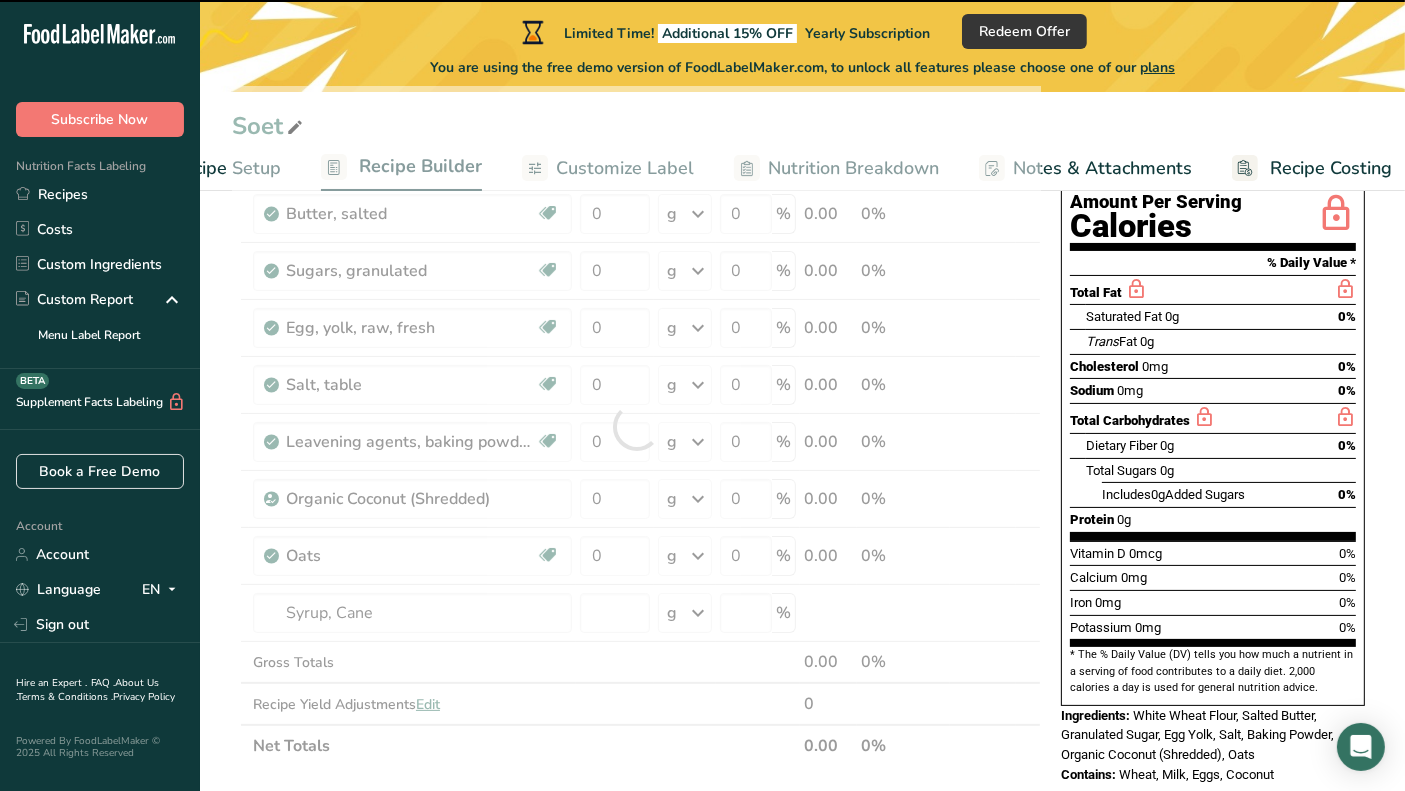 type on "0" 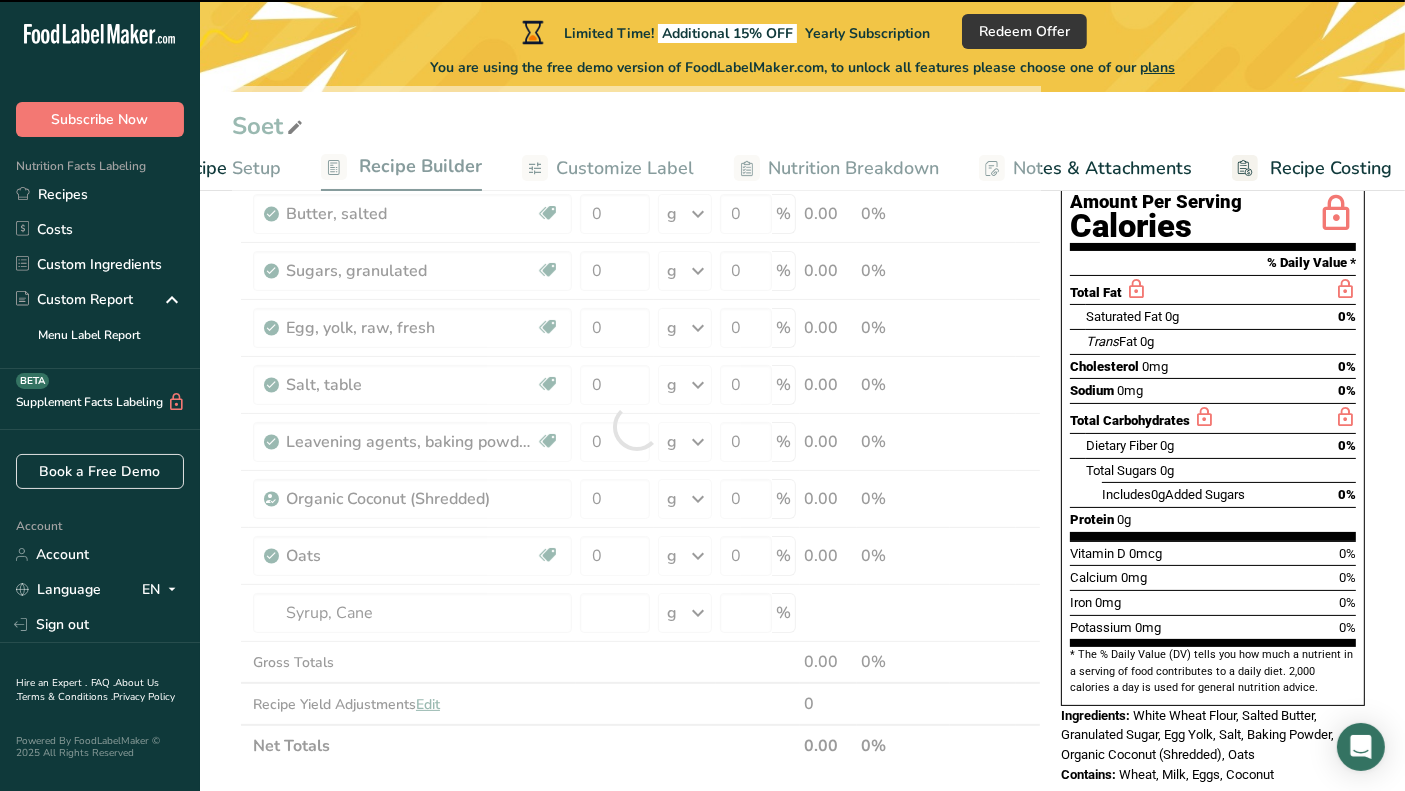 type on "0" 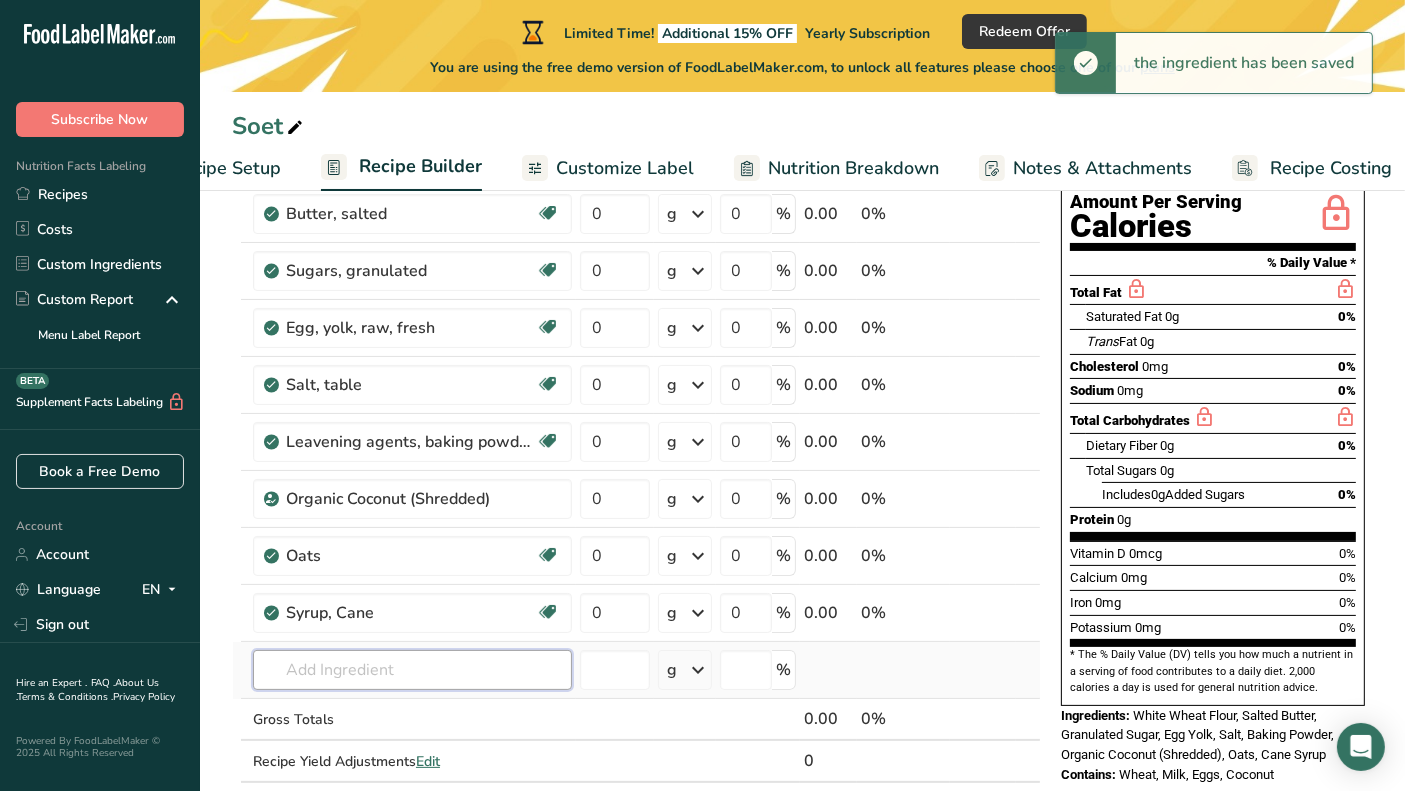click at bounding box center [412, 670] 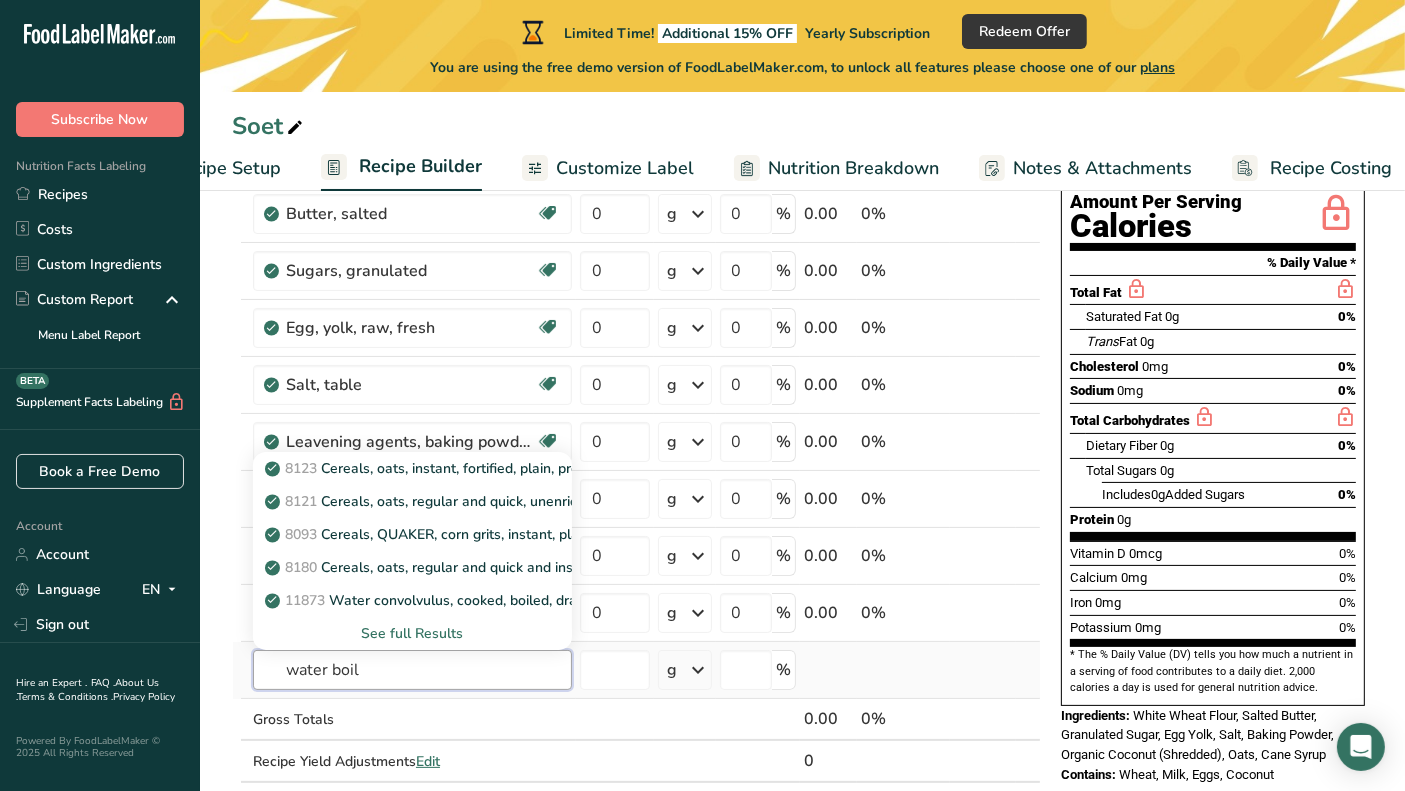 type on "water boil" 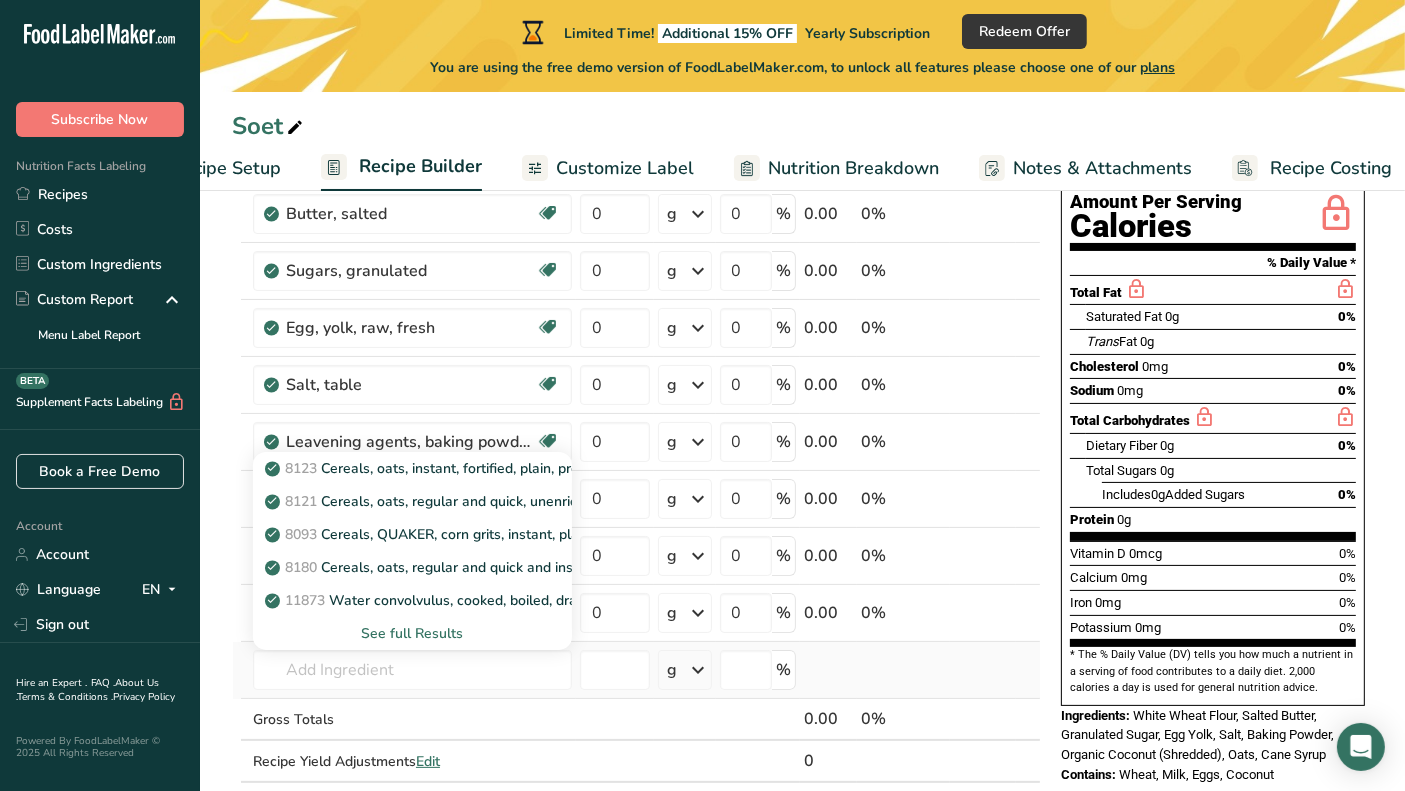 click on "See full Results" at bounding box center (412, 633) 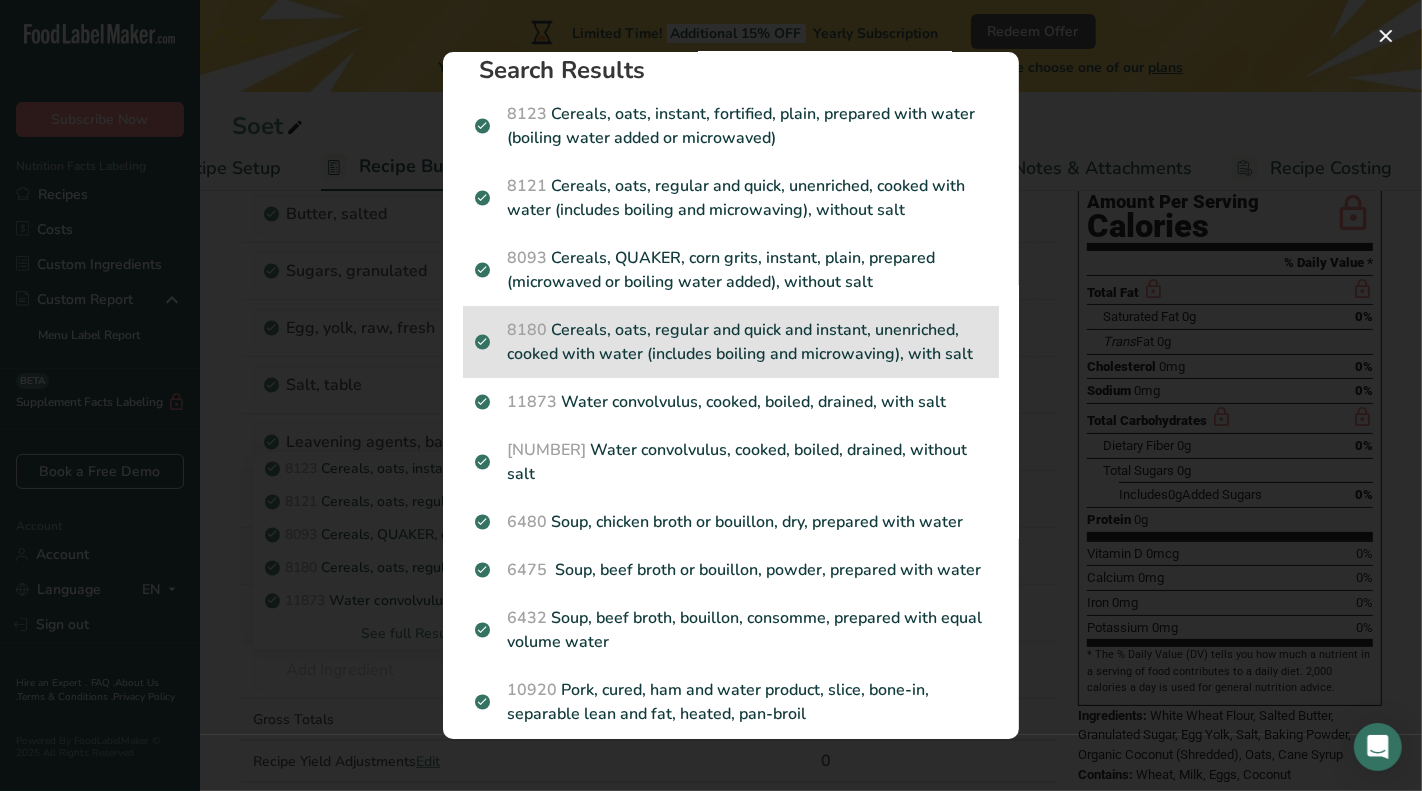 scroll, scrollTop: 0, scrollLeft: 0, axis: both 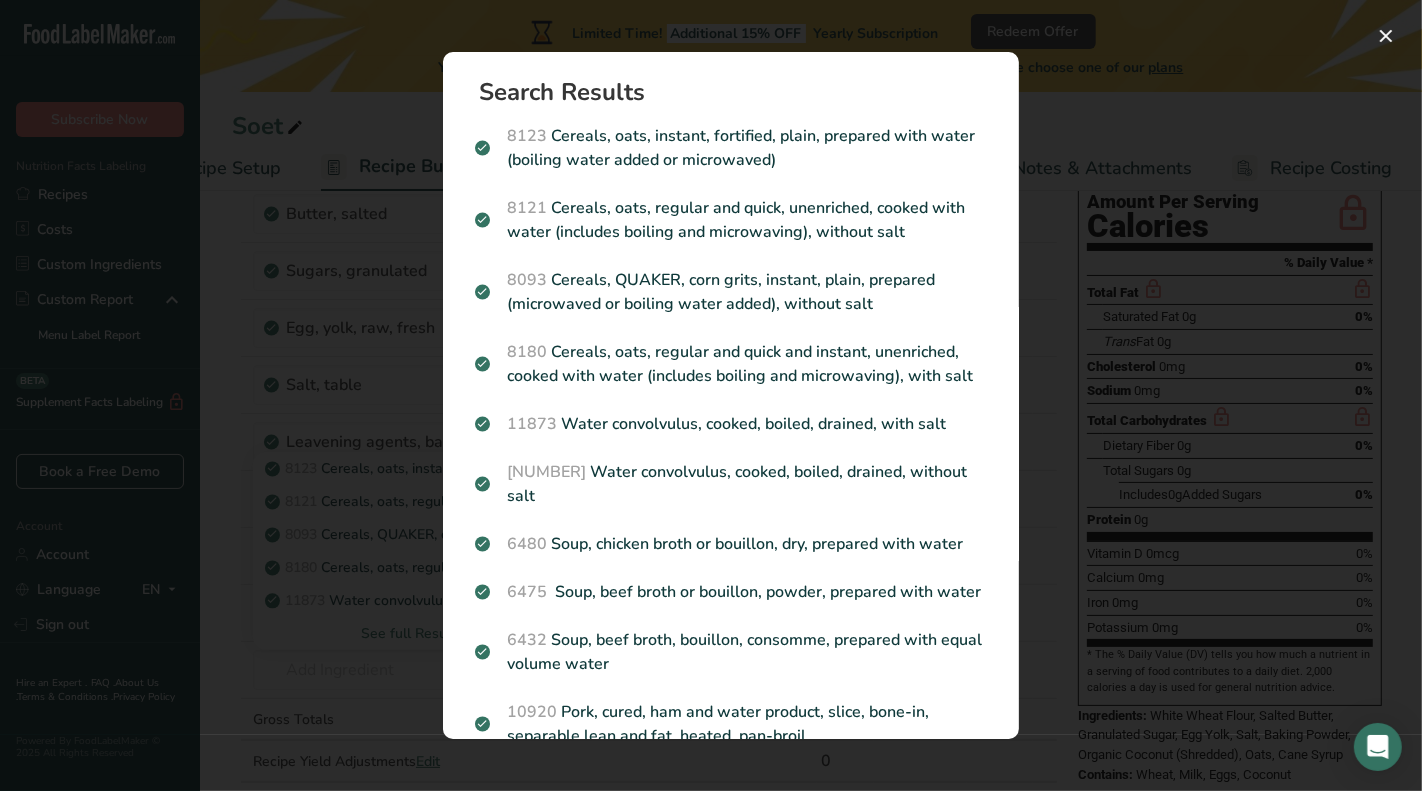 click at bounding box center [711, 395] 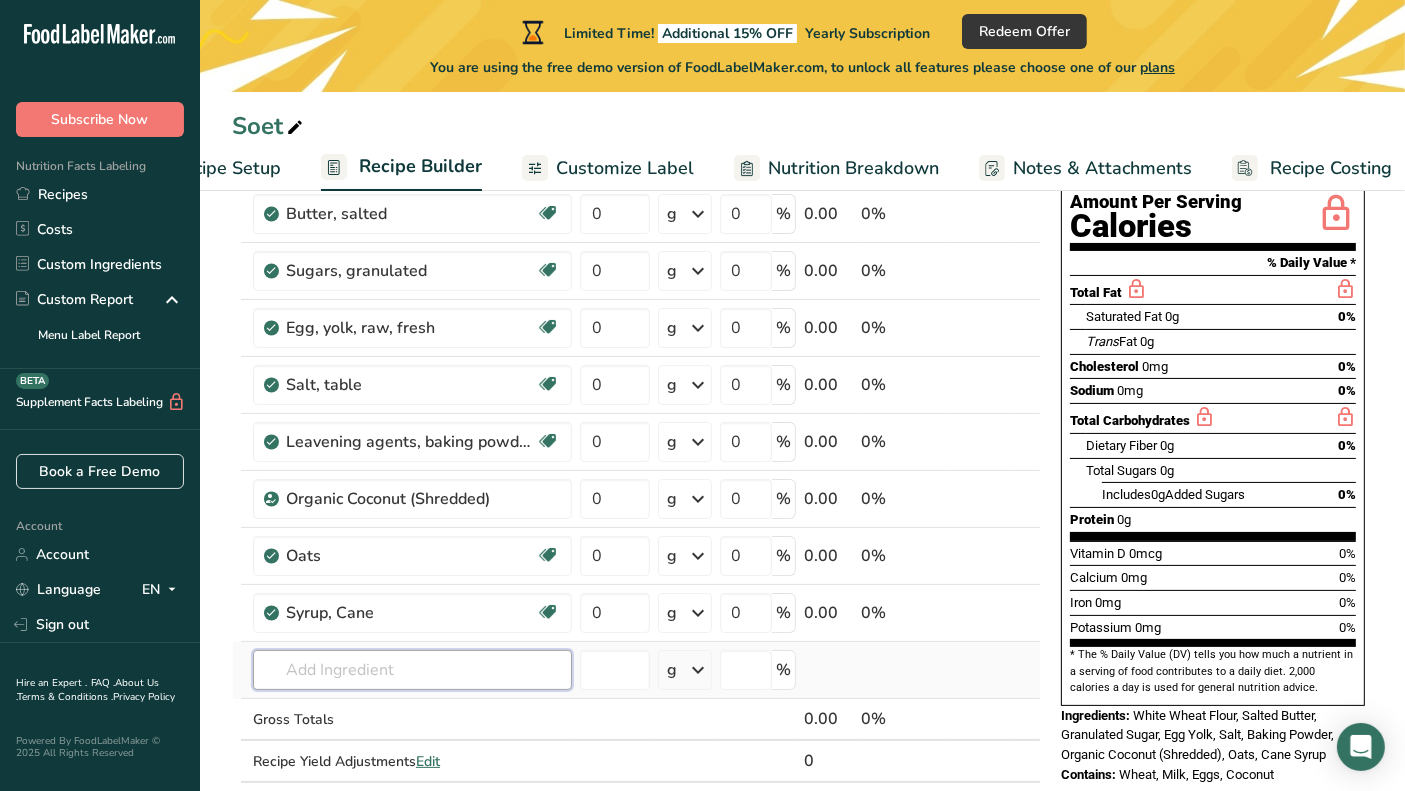 click at bounding box center [412, 670] 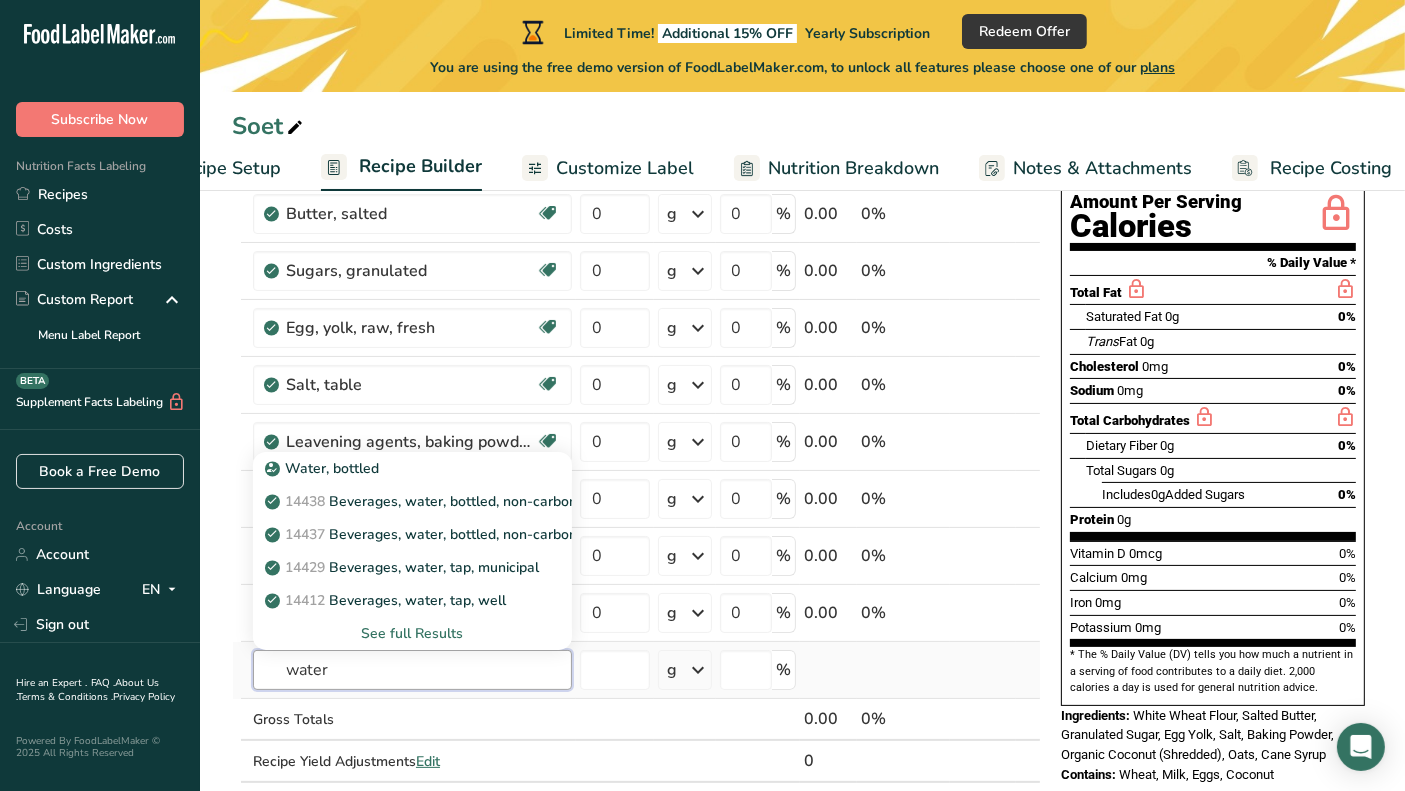type on "water" 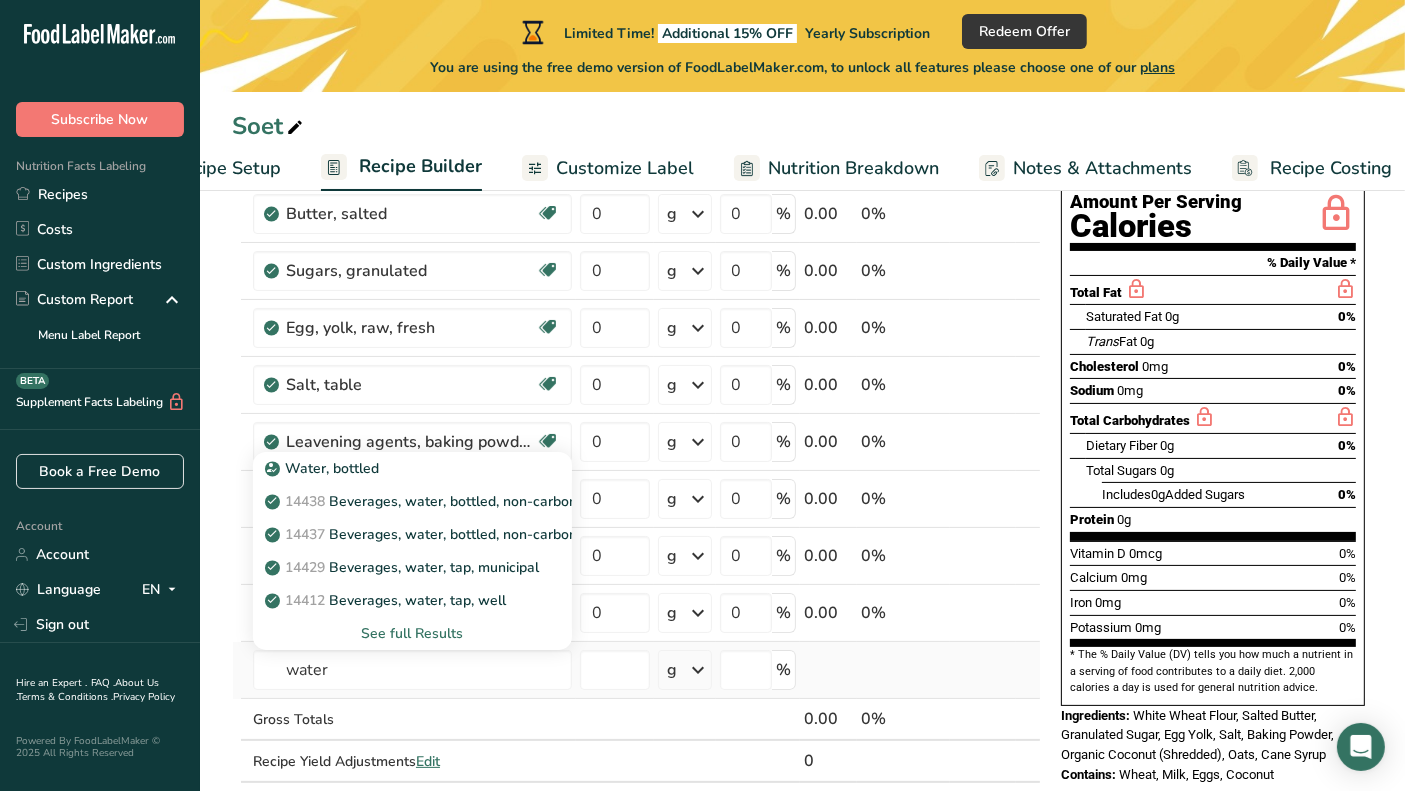 type 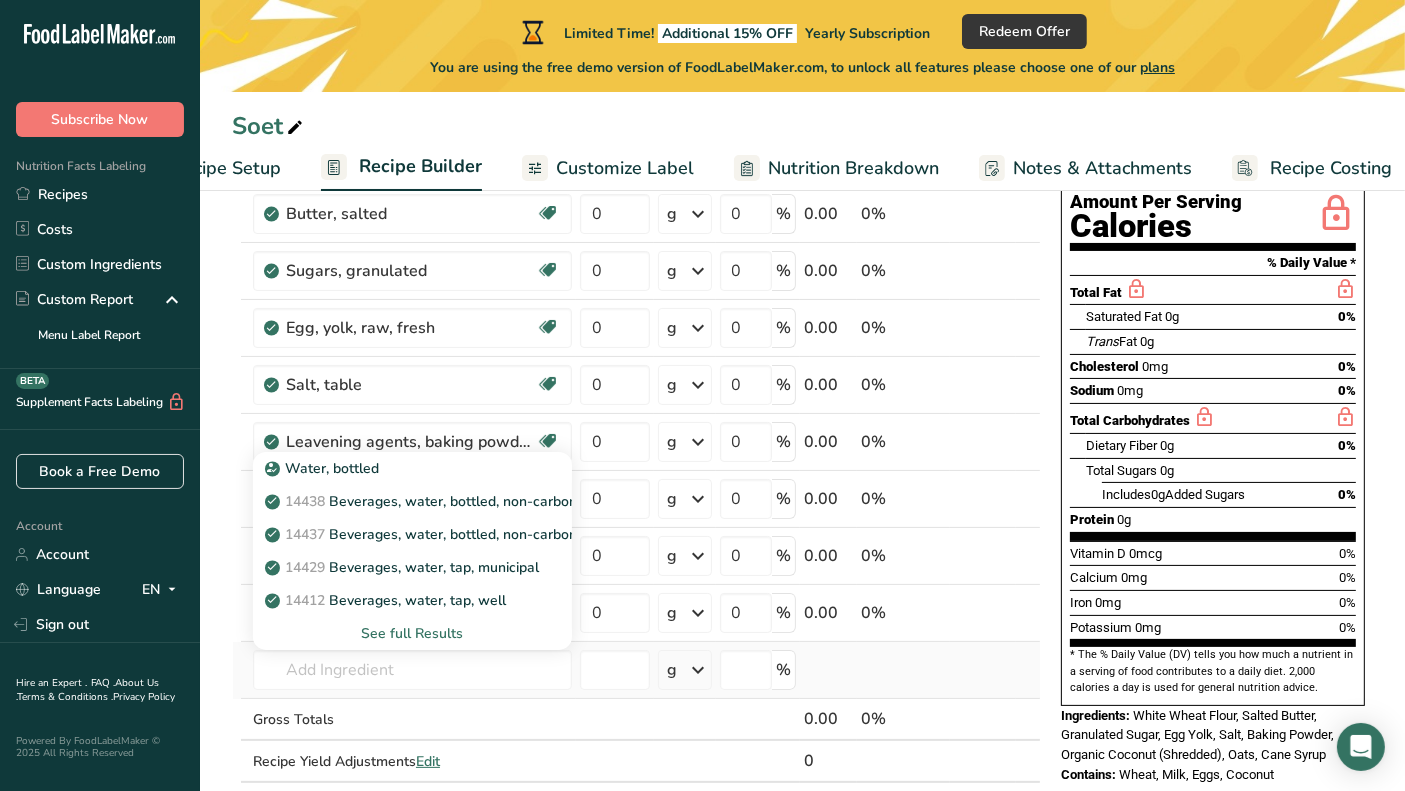 click on "See full Results" at bounding box center [412, 633] 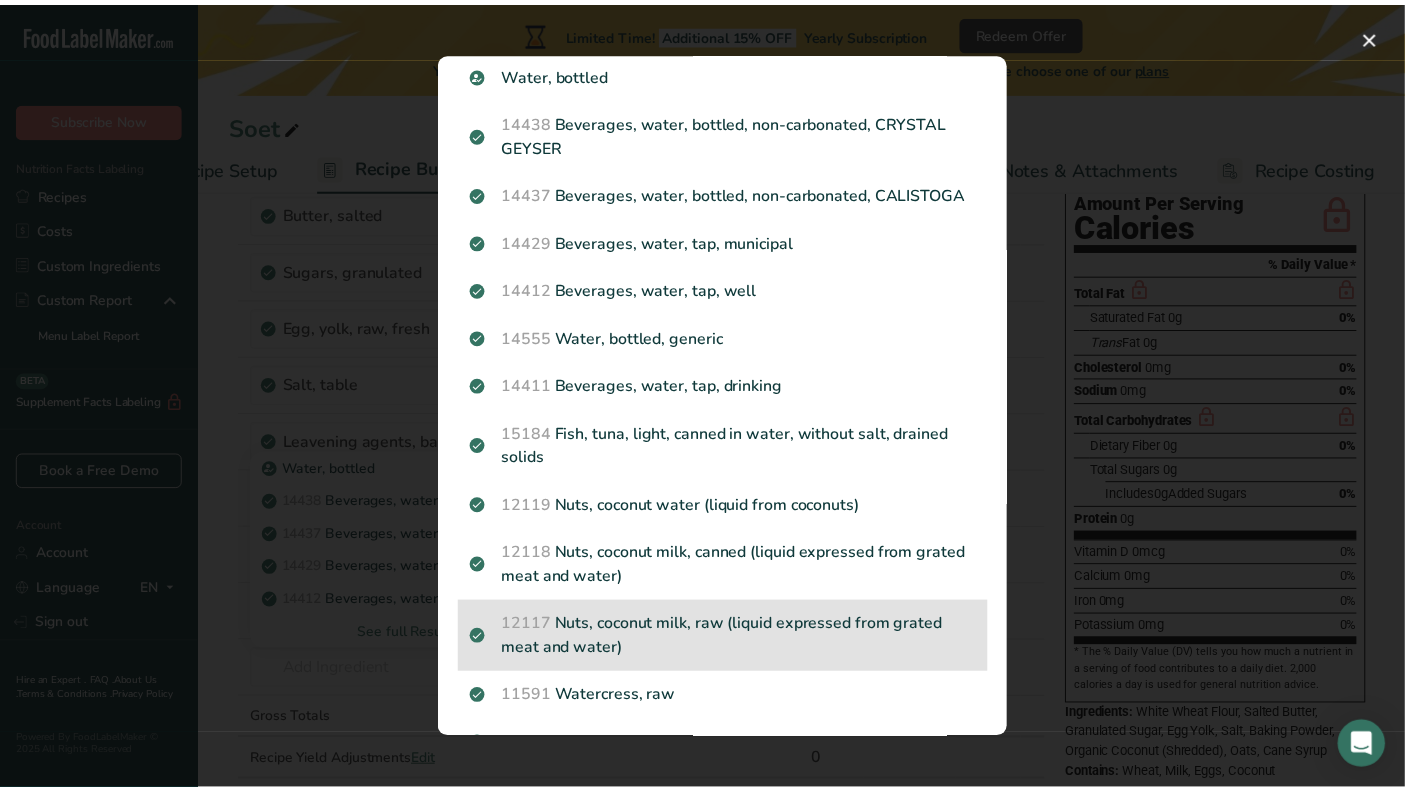 scroll, scrollTop: 0, scrollLeft: 0, axis: both 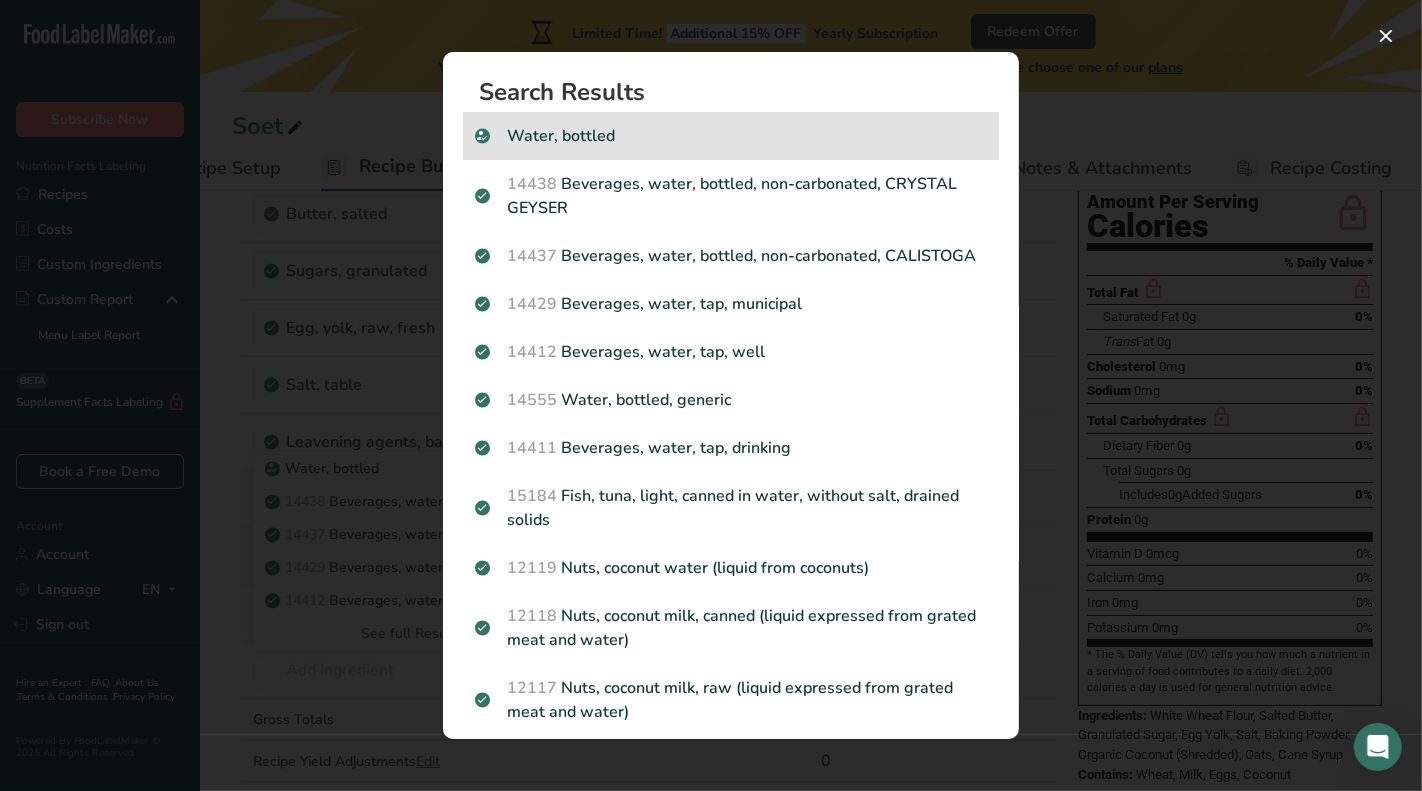 click on "Water, bottled" at bounding box center (731, 136) 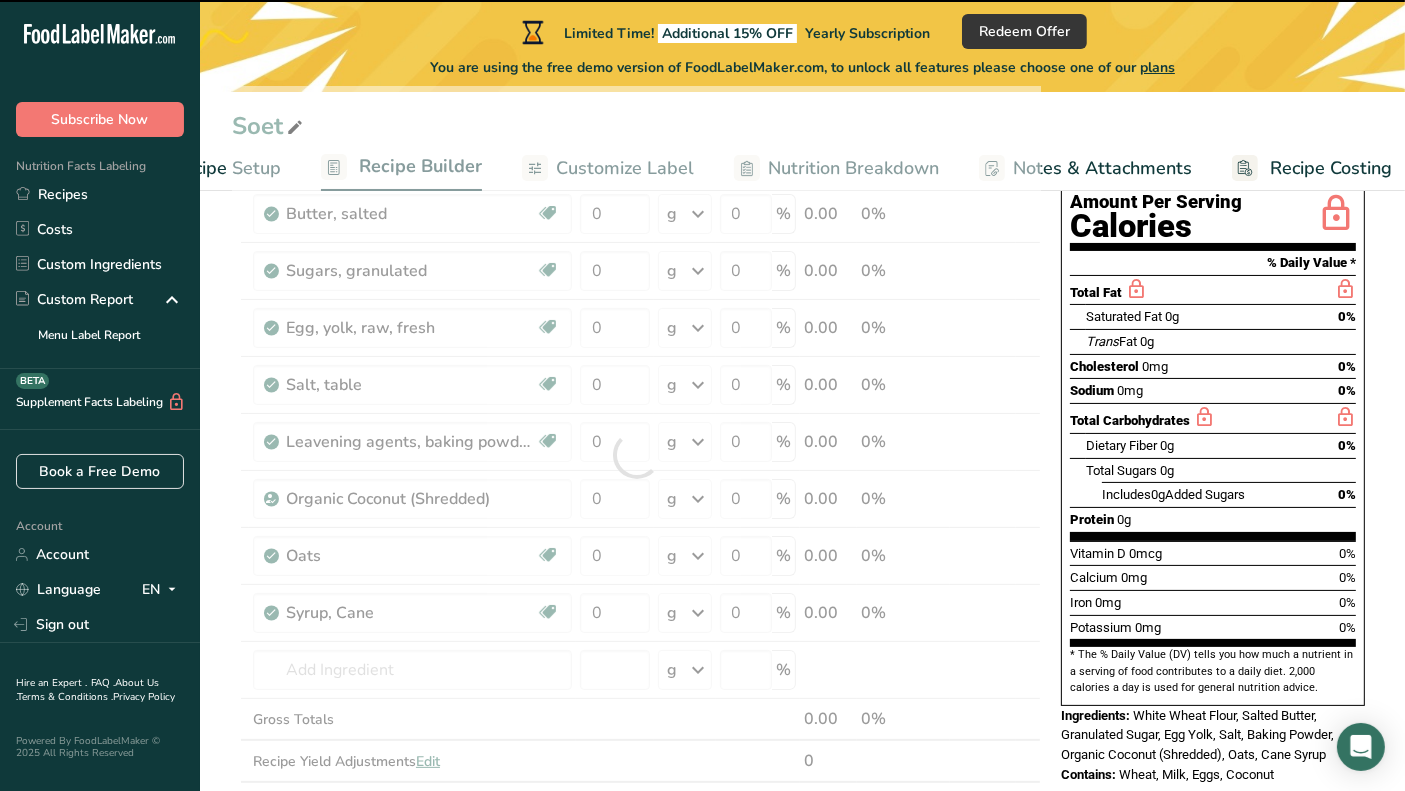 type on "0" 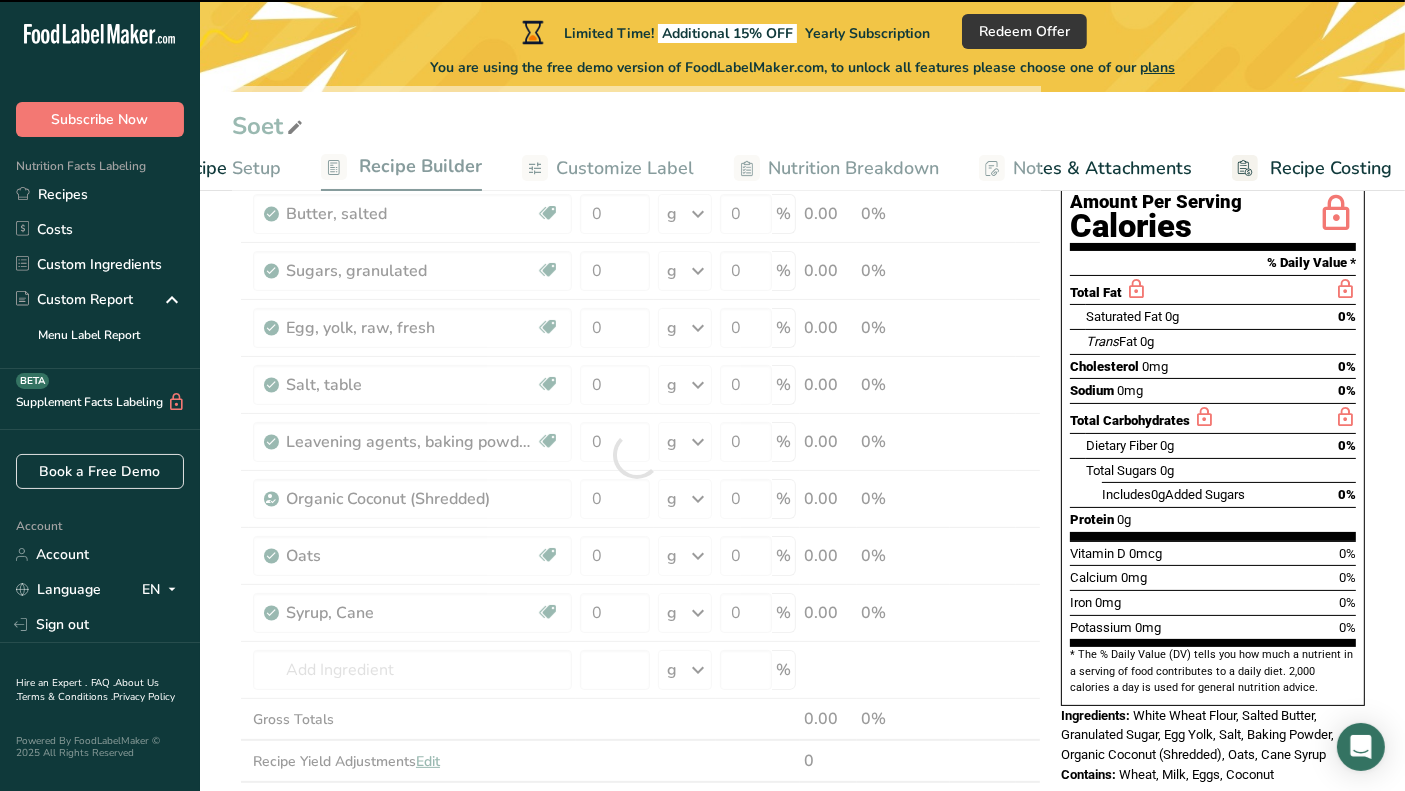type on "0" 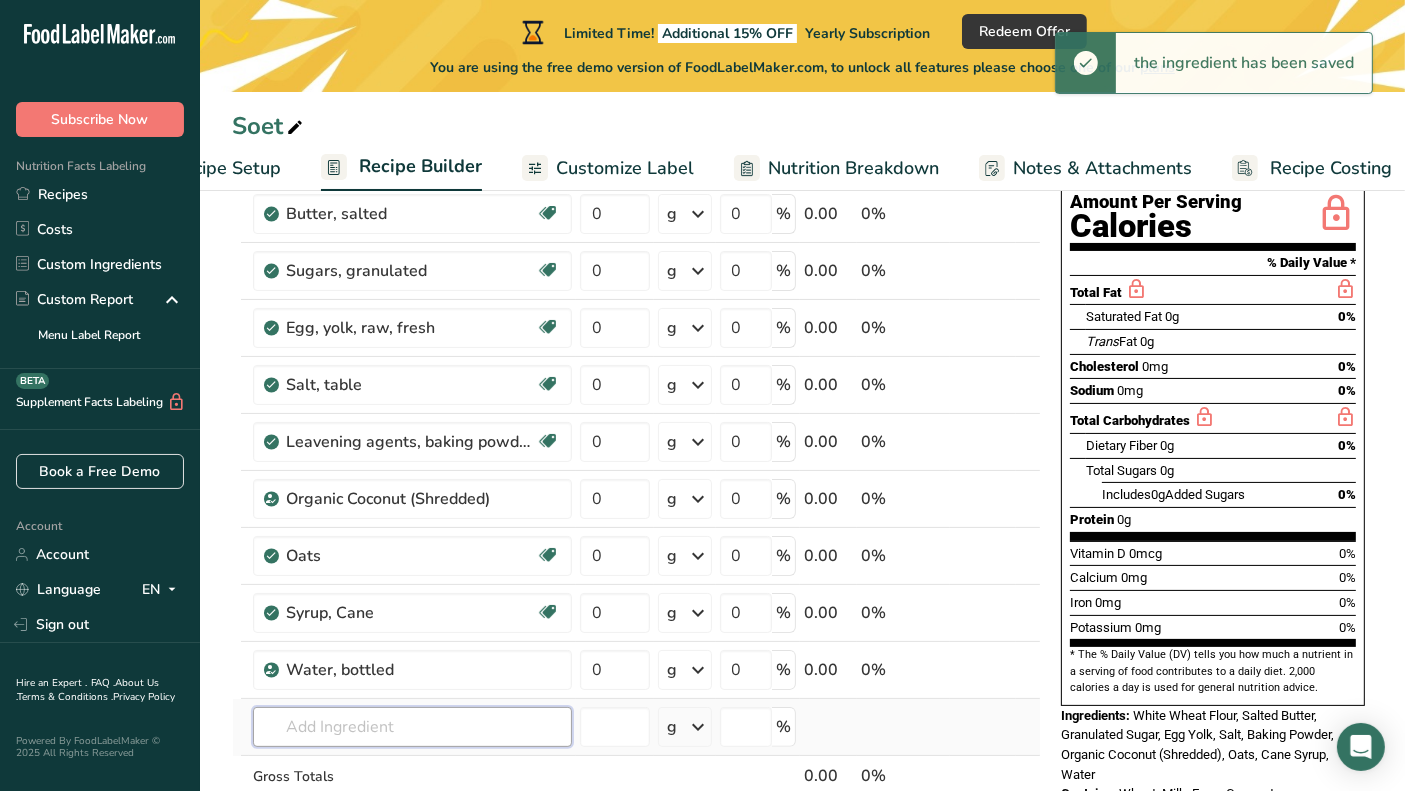 click at bounding box center (412, 727) 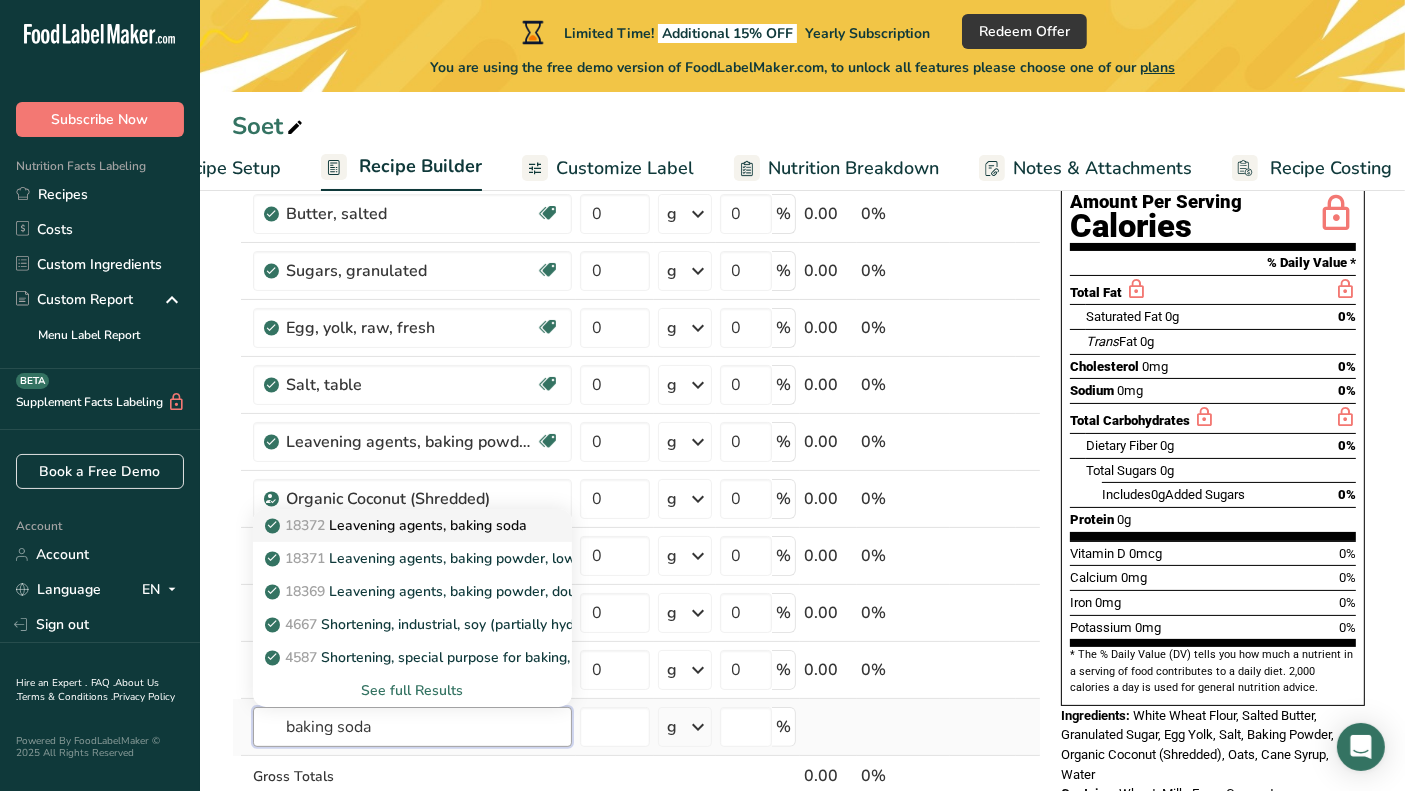 type on "baking soda" 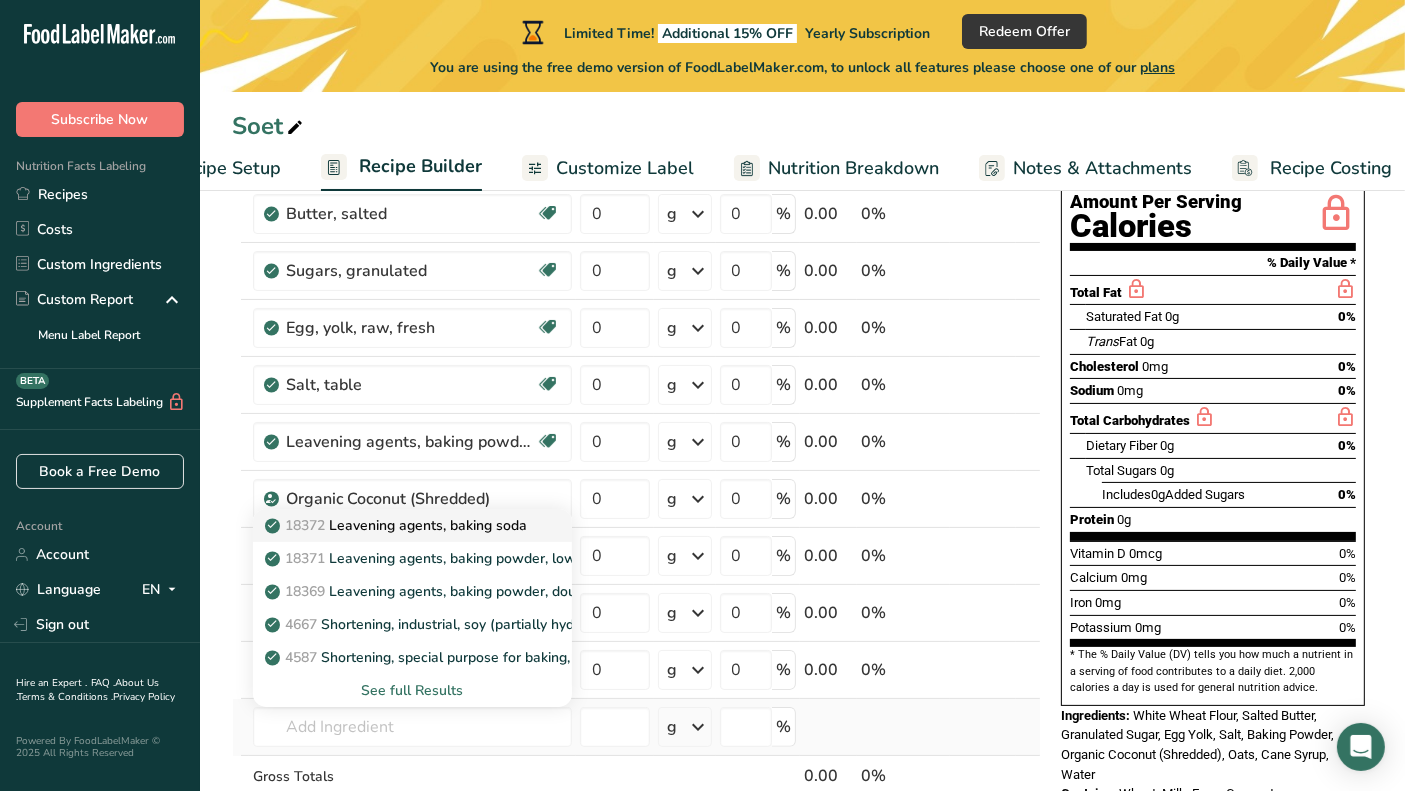 click on "18372
Leavening agents, baking soda" at bounding box center (398, 525) 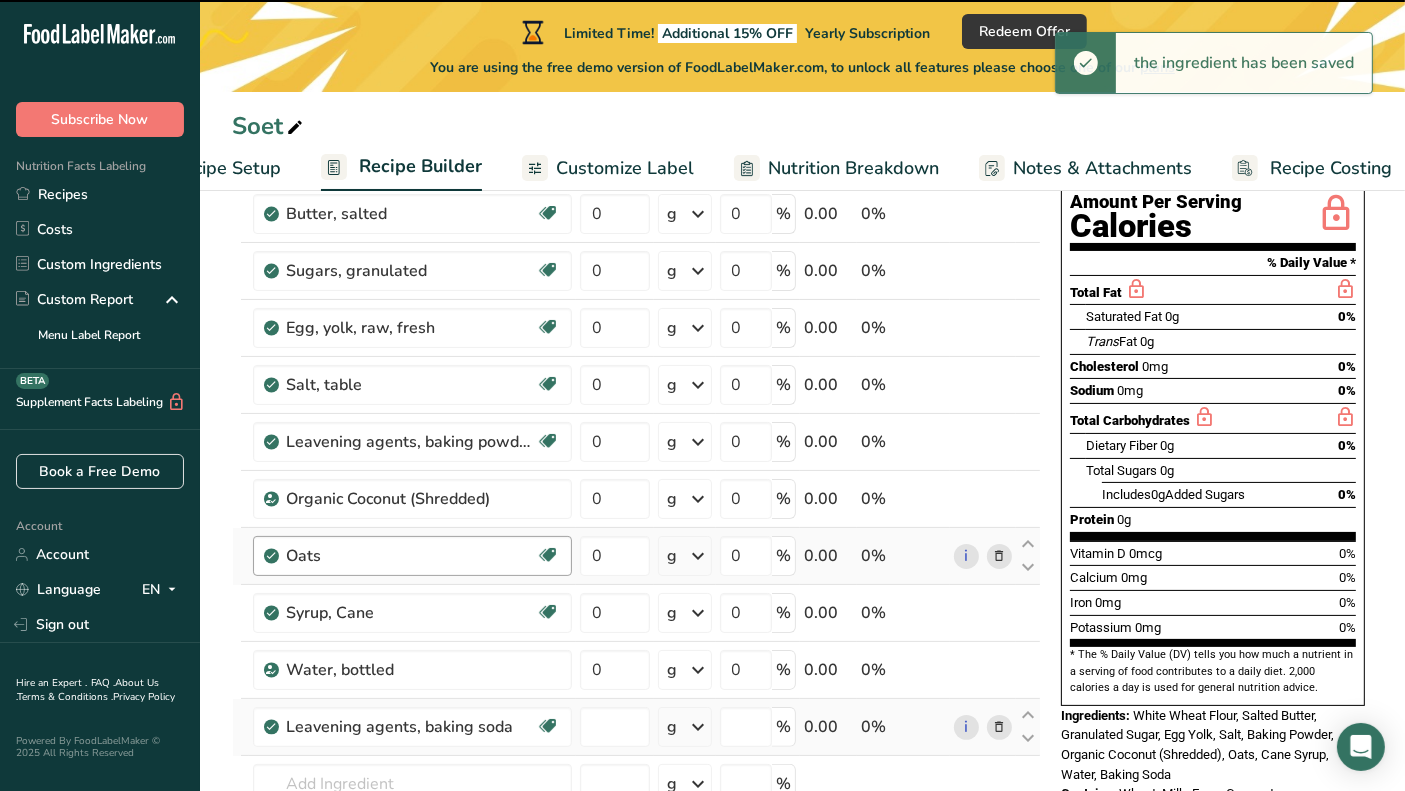 type on "0" 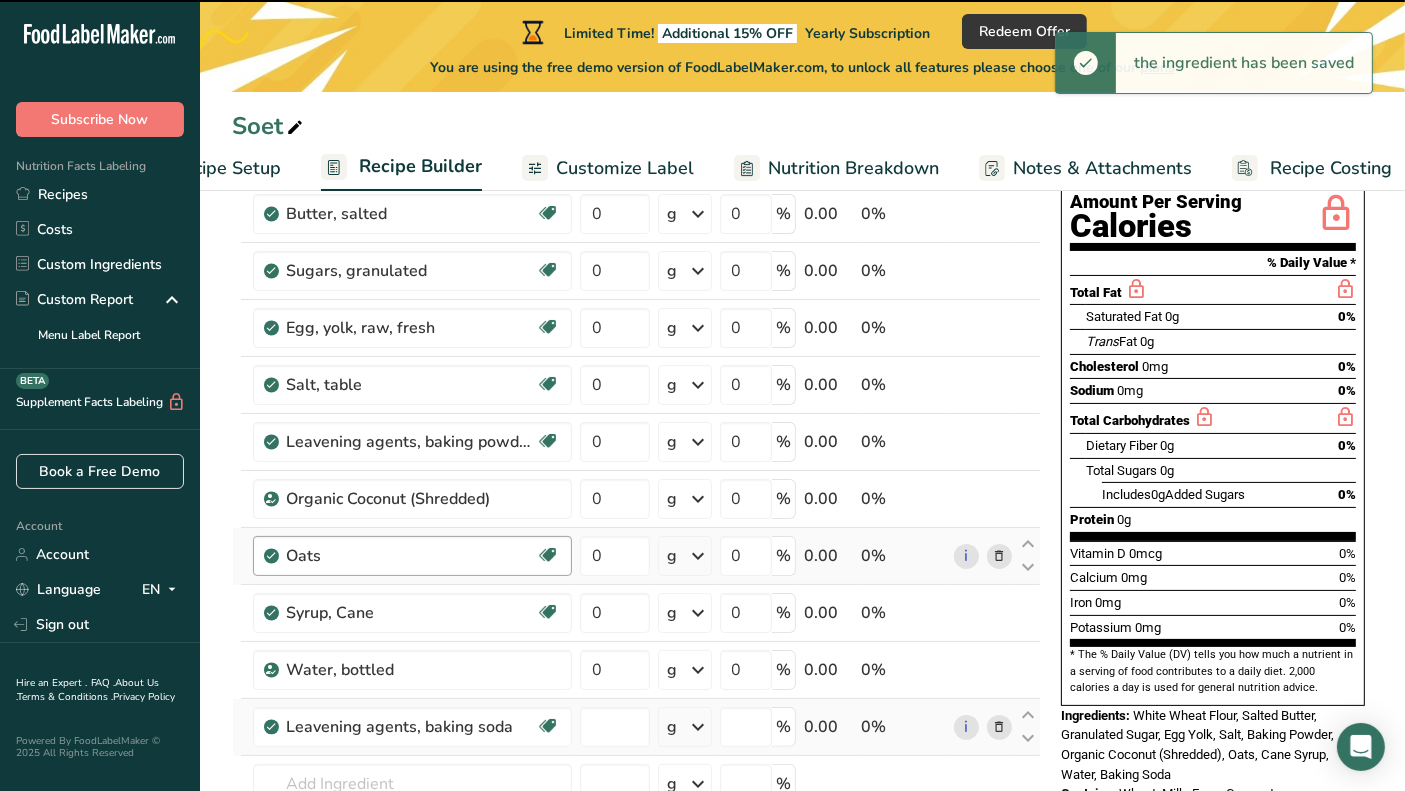 type on "0" 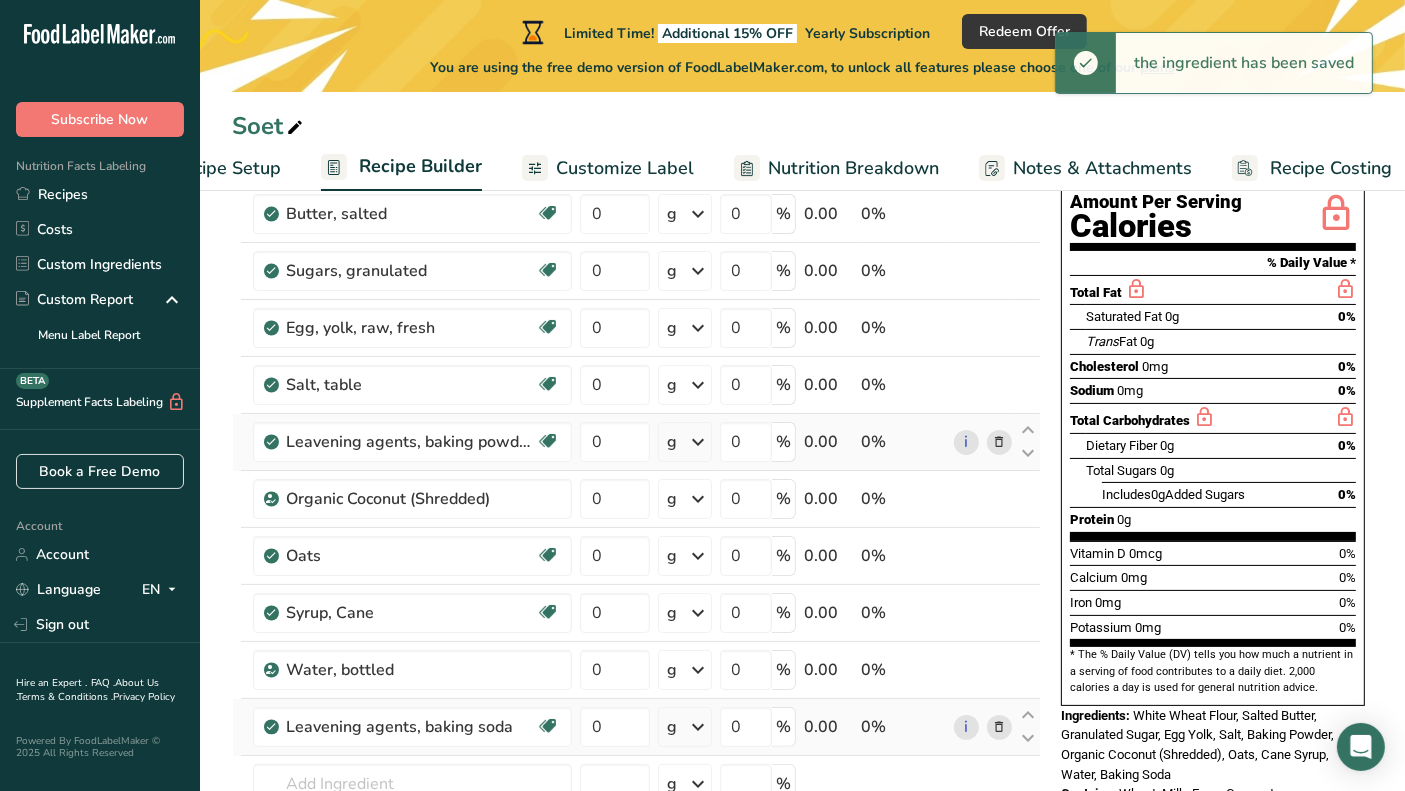 click at bounding box center [999, 442] 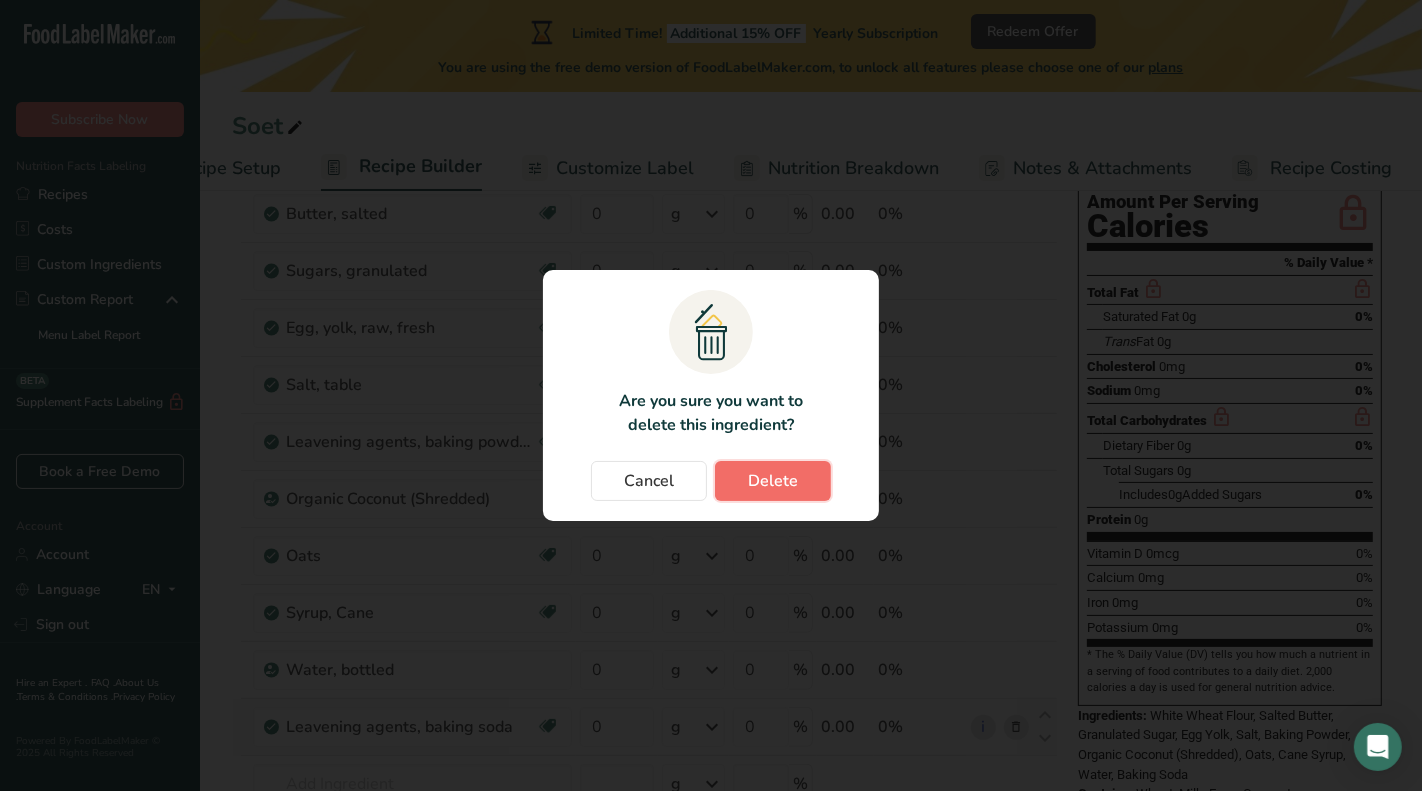 click on "Delete" at bounding box center [773, 481] 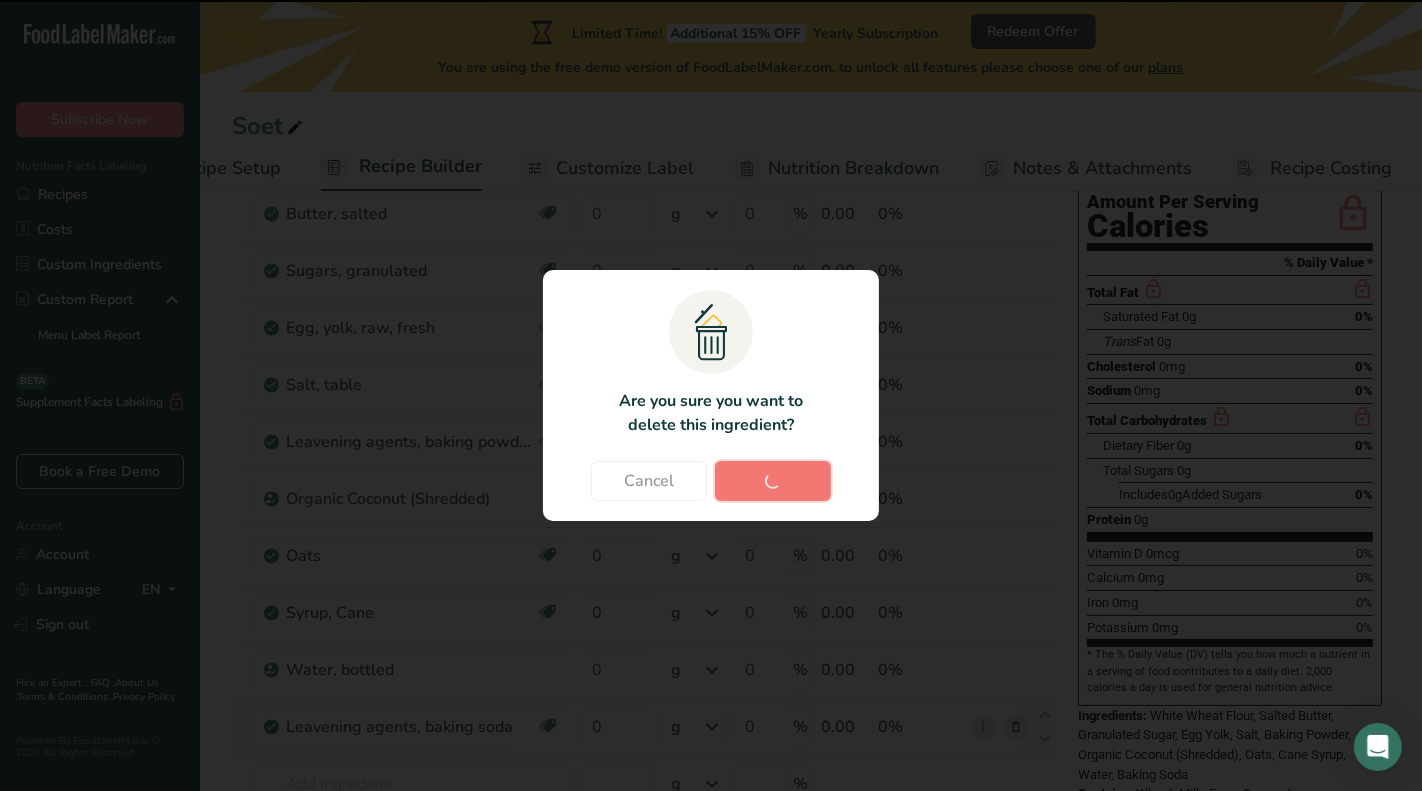 type 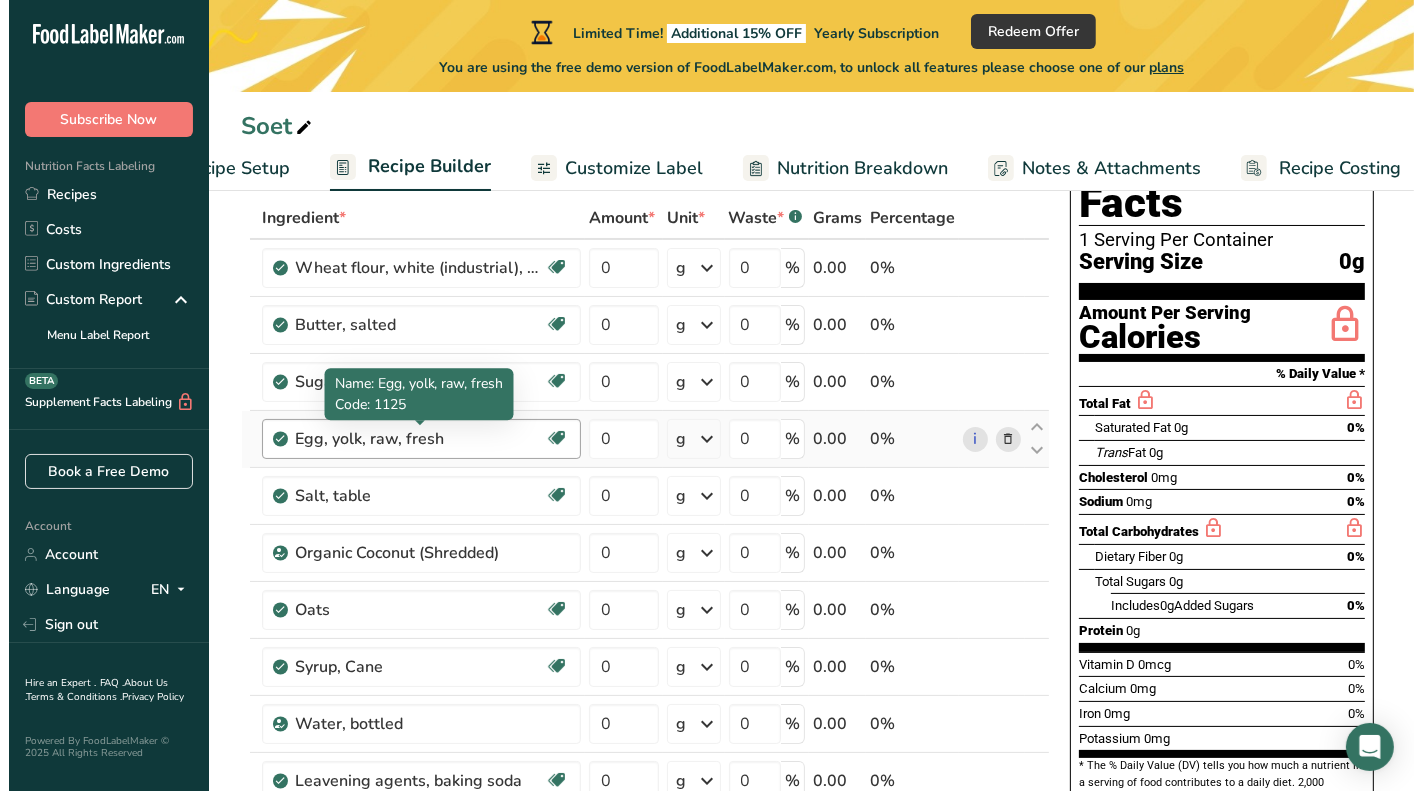 scroll, scrollTop: 444, scrollLeft: 0, axis: vertical 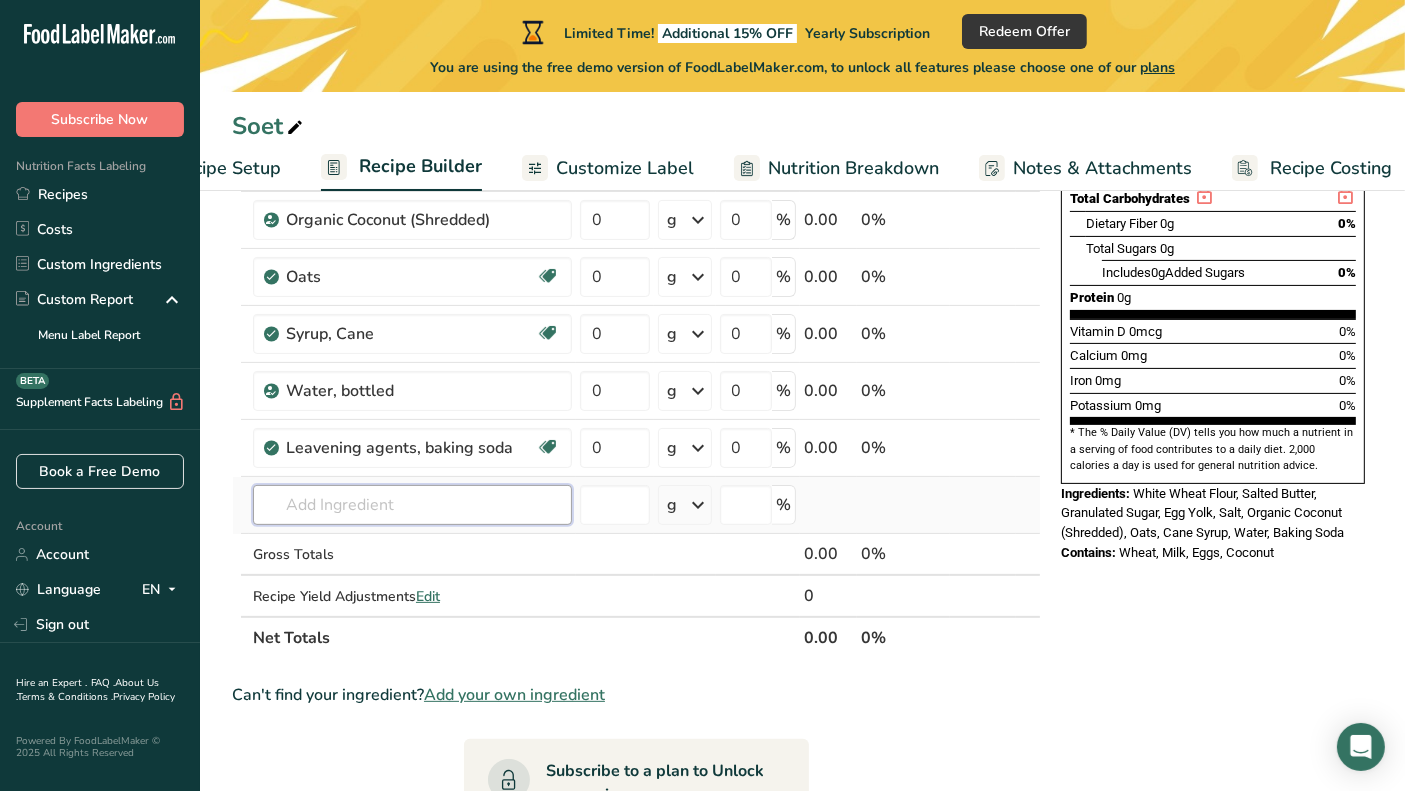 click at bounding box center [412, 505] 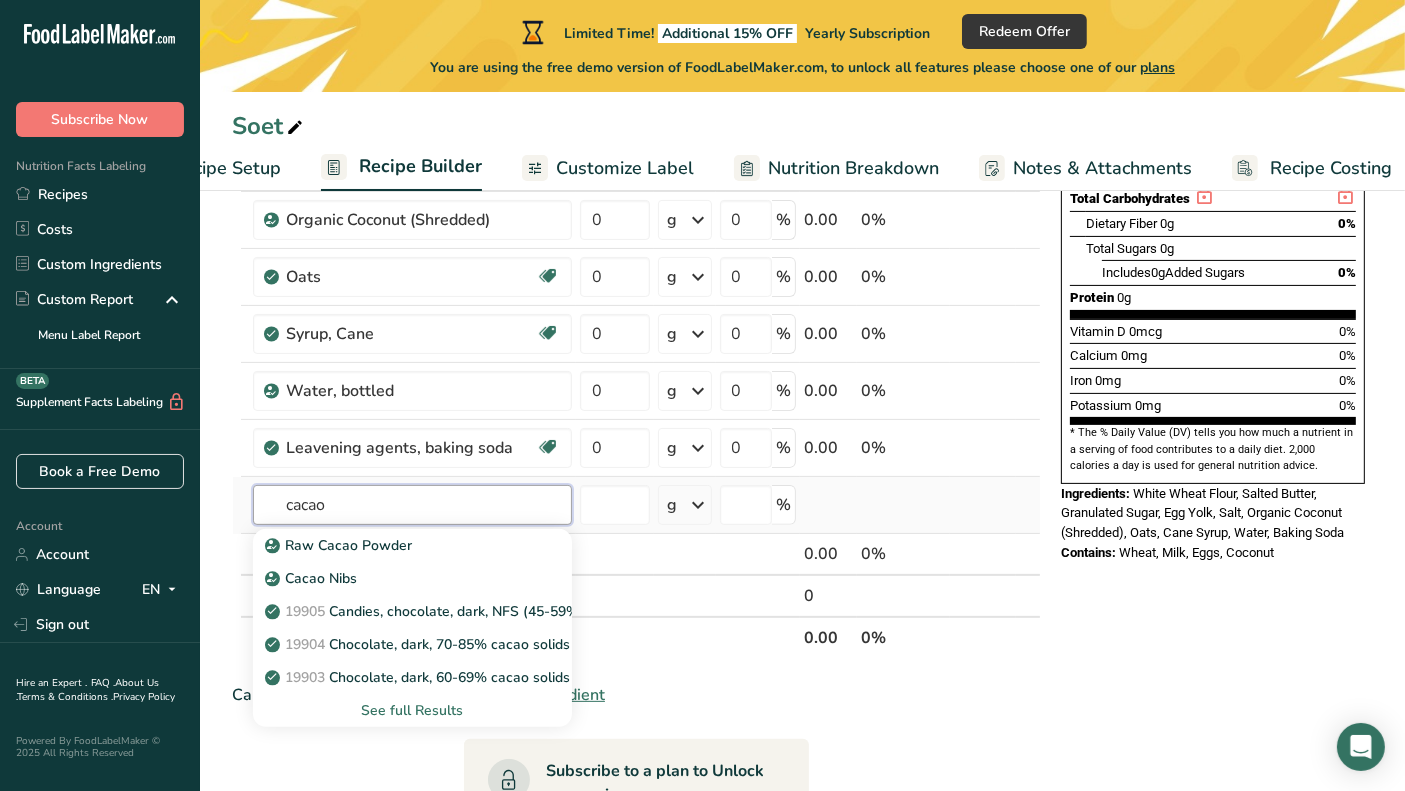 type on "cacao" 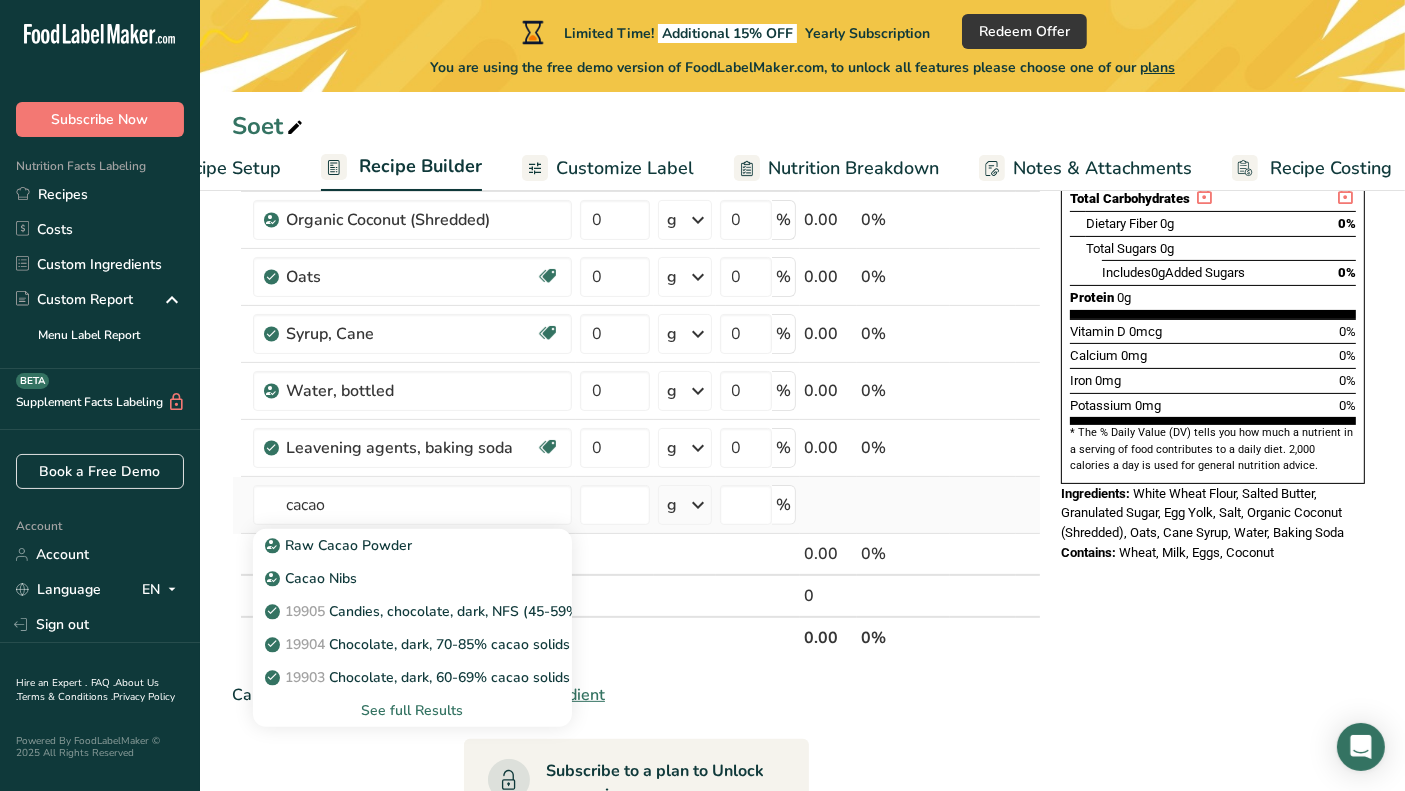 type 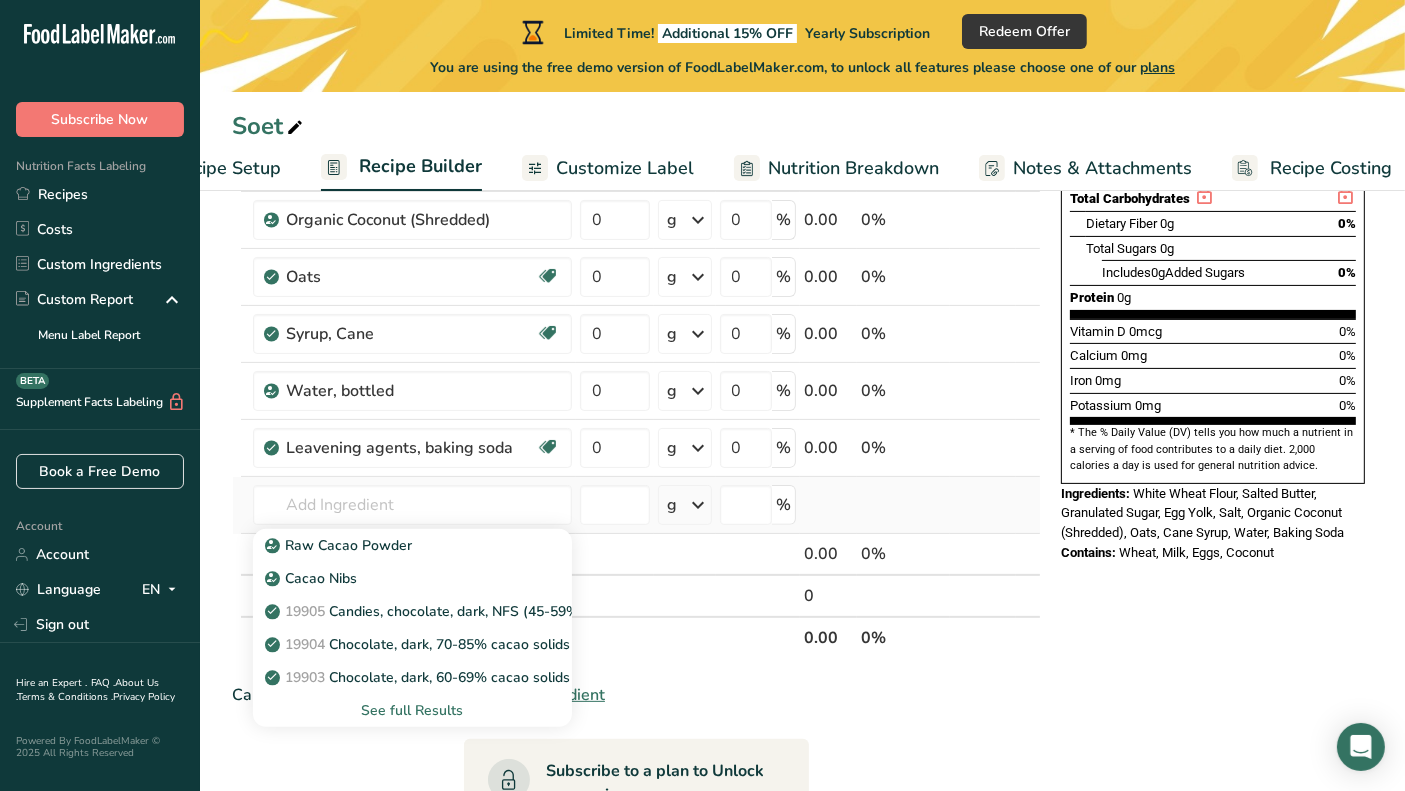 click on "See full Results" at bounding box center (412, 710) 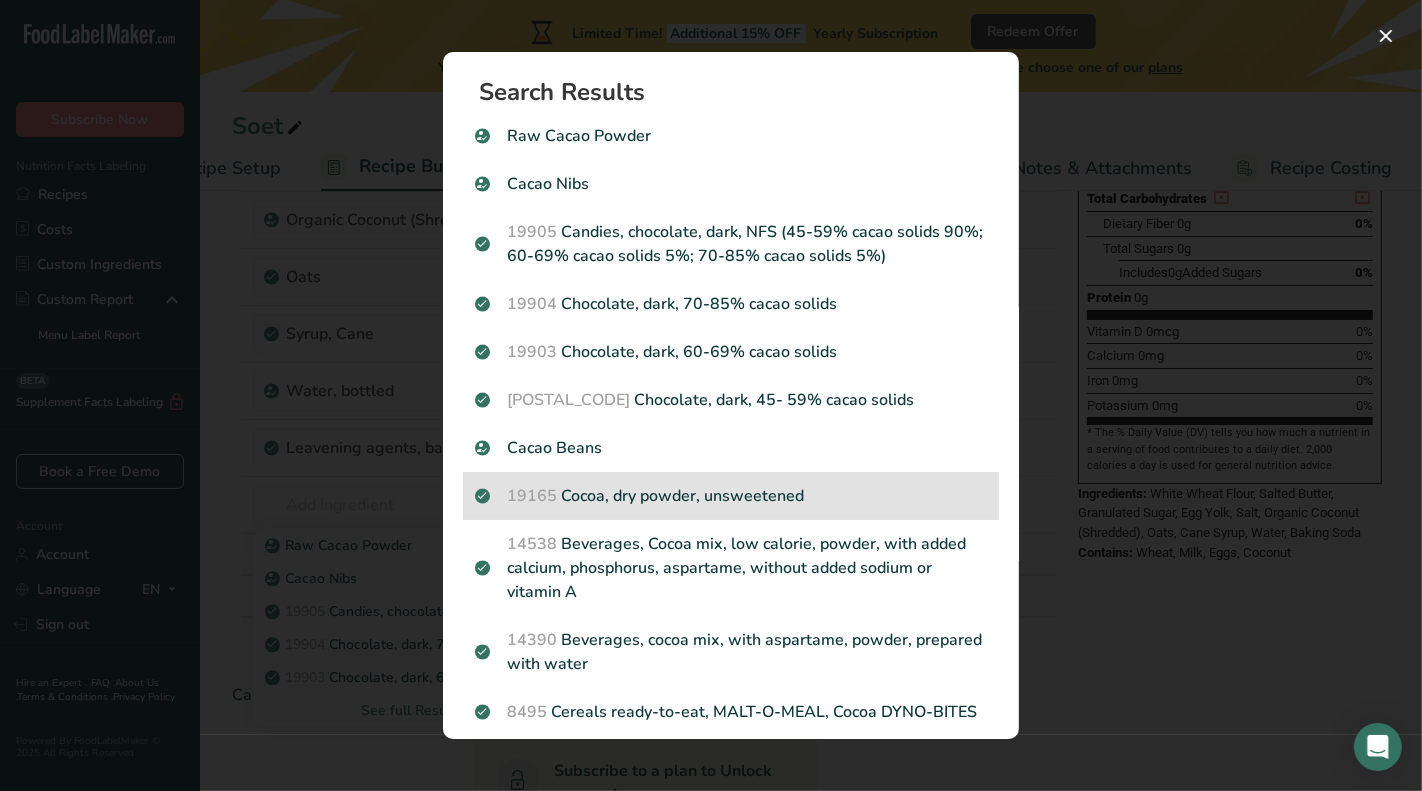 click on "[POSTAL_CODE]
Cocoa, dry powder, unsweetened" at bounding box center [731, 496] 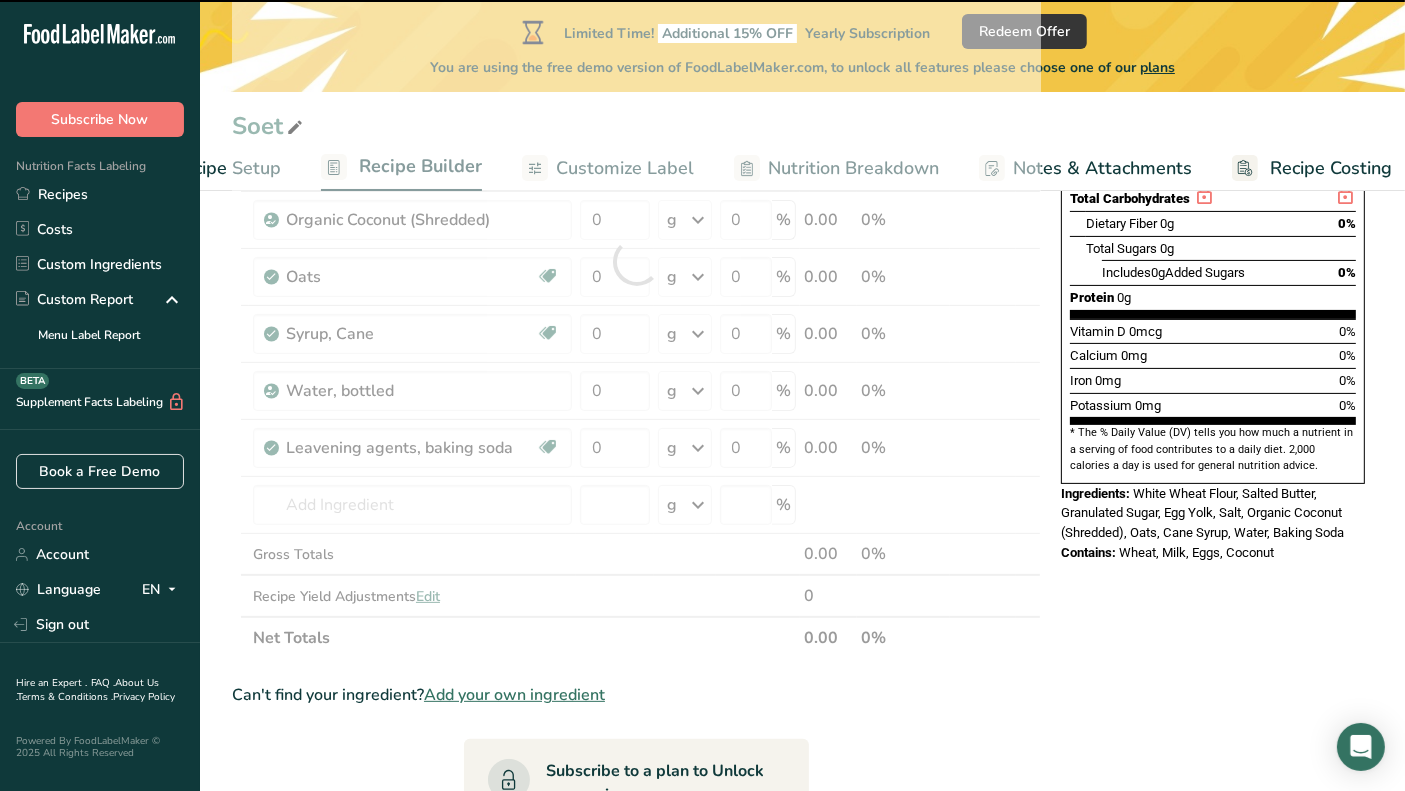type on "0" 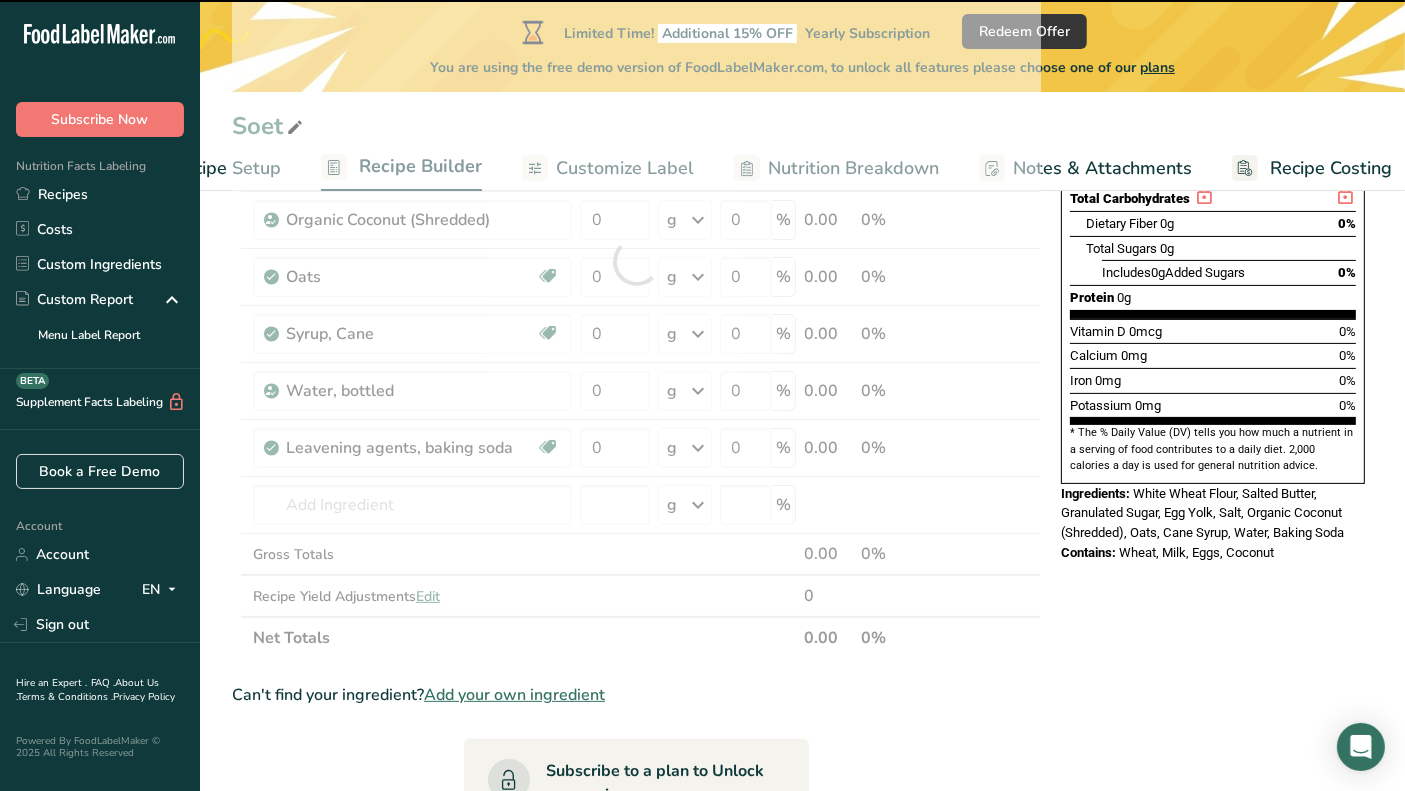 type on "0" 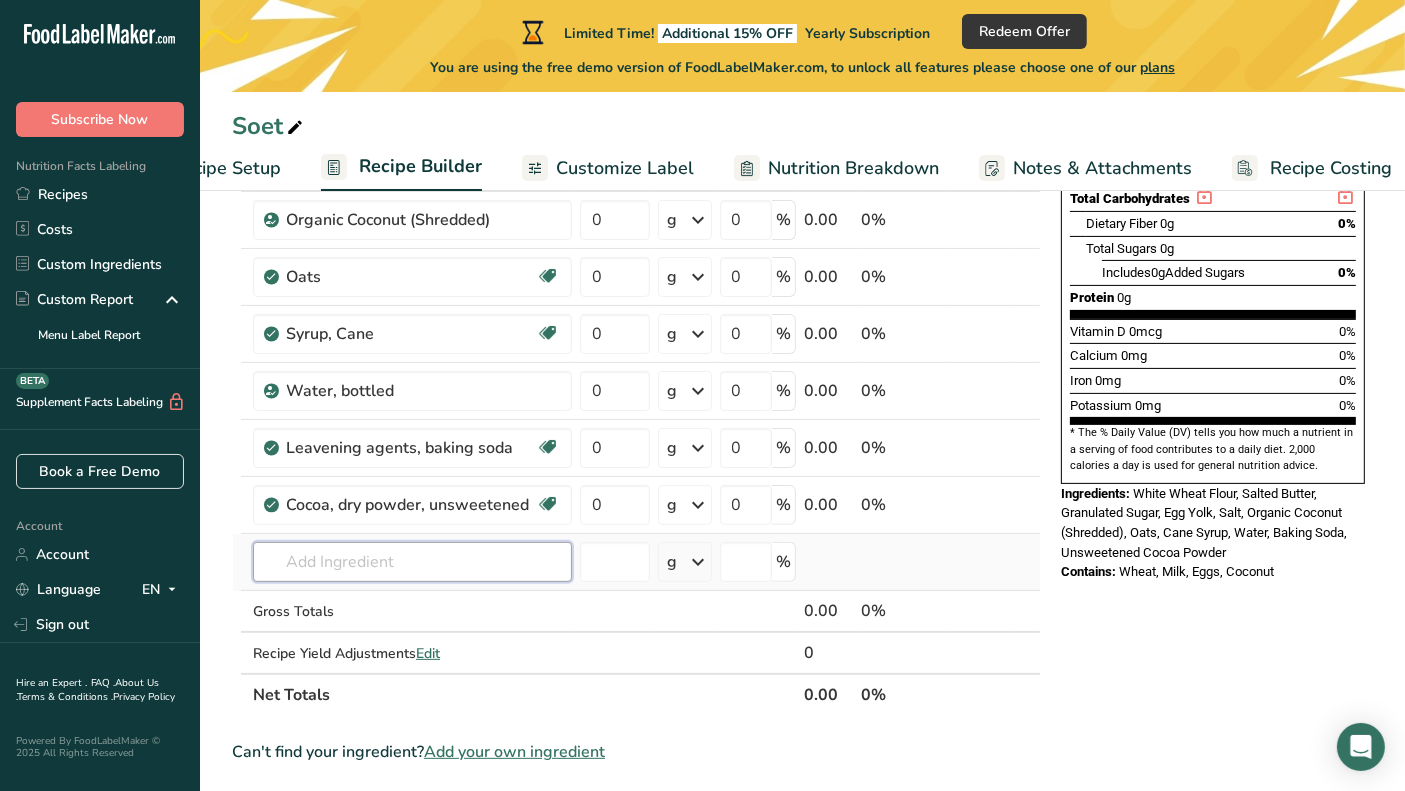 click at bounding box center (412, 562) 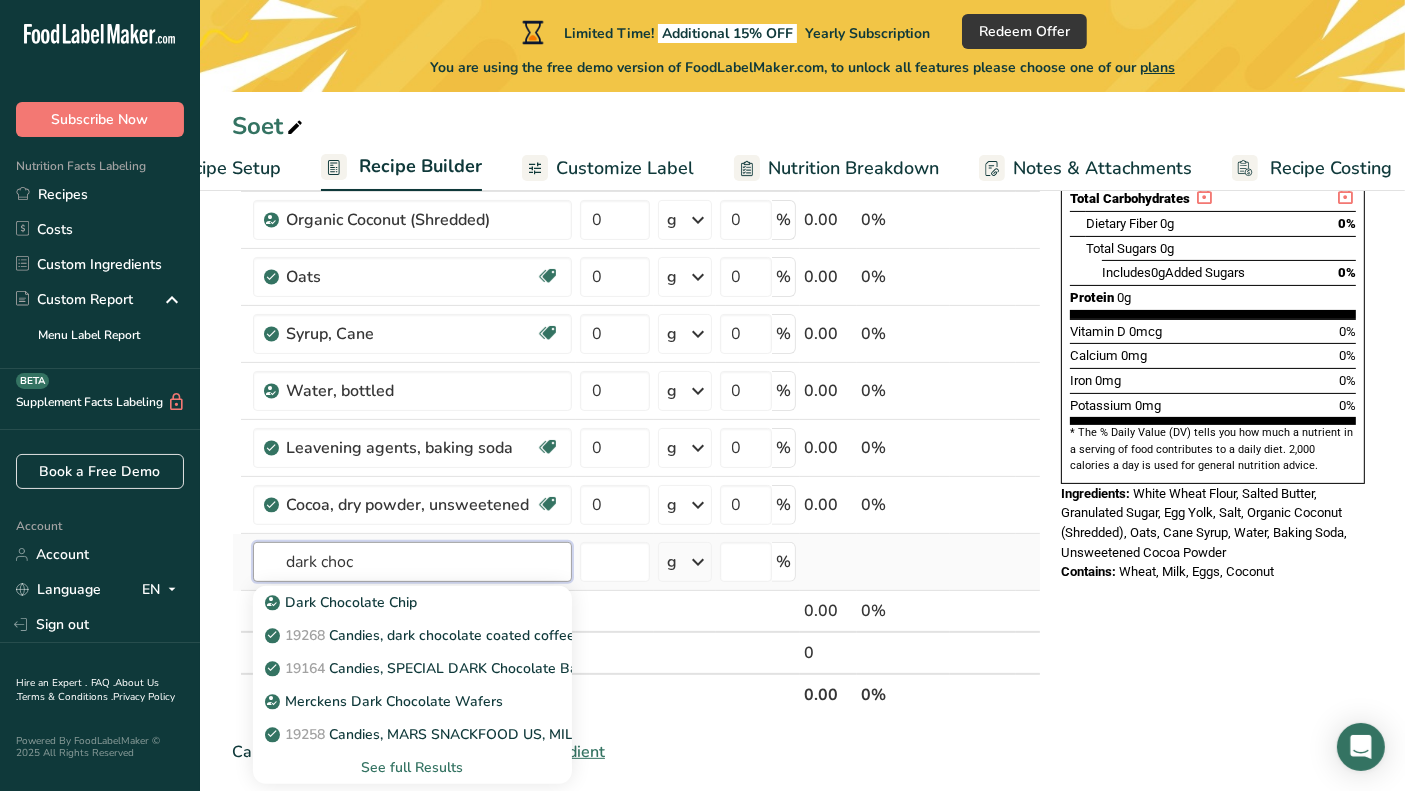 type on "dark choc" 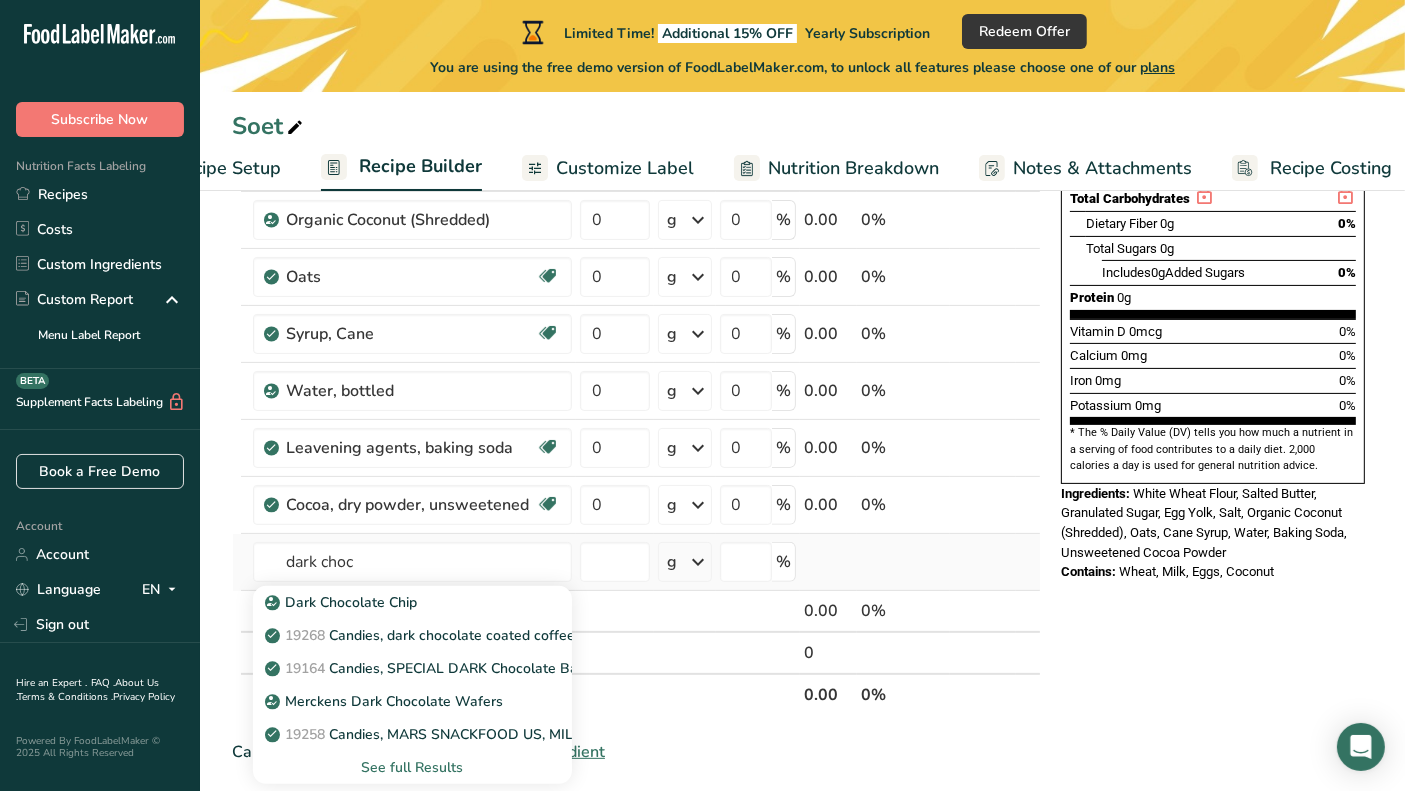 type 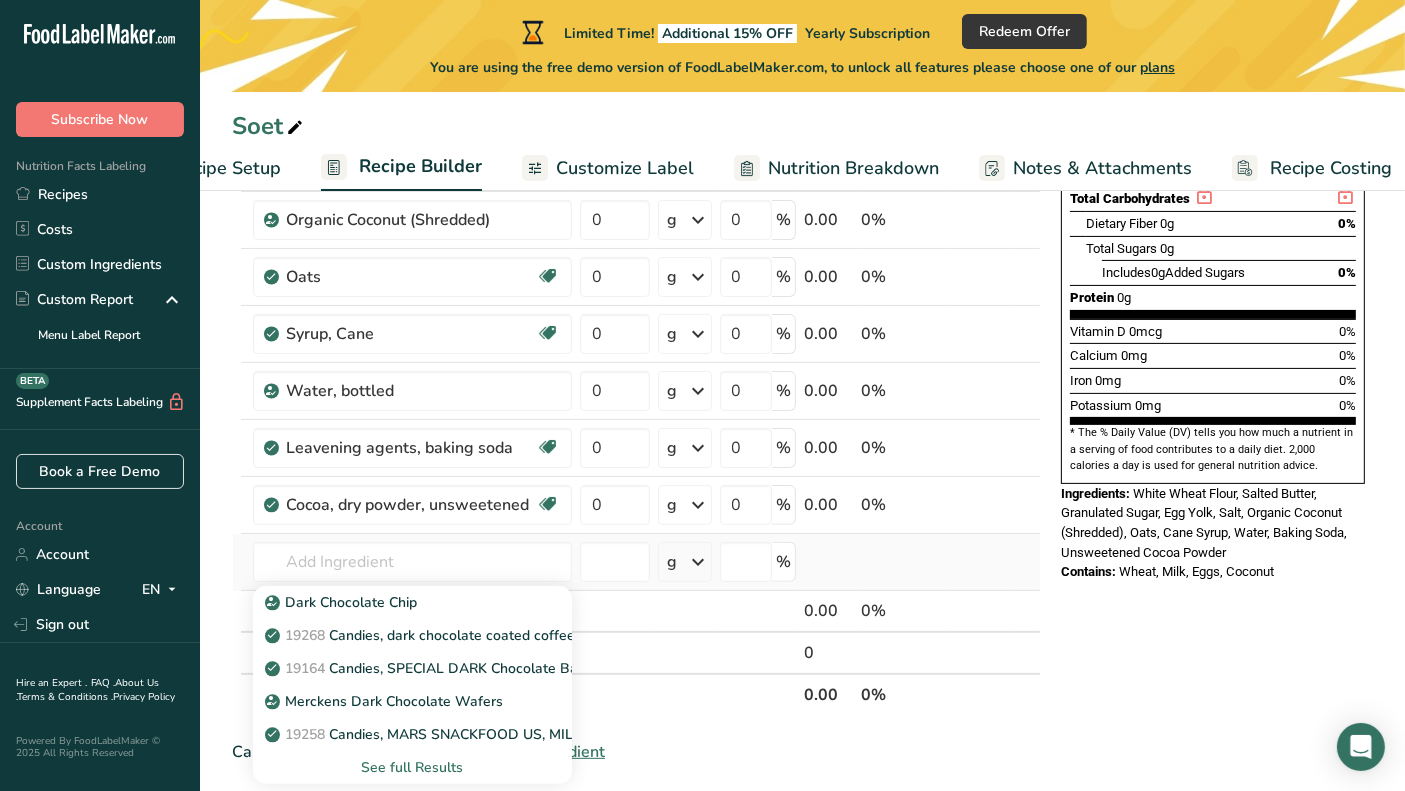 click on "See full Results" at bounding box center (412, 767) 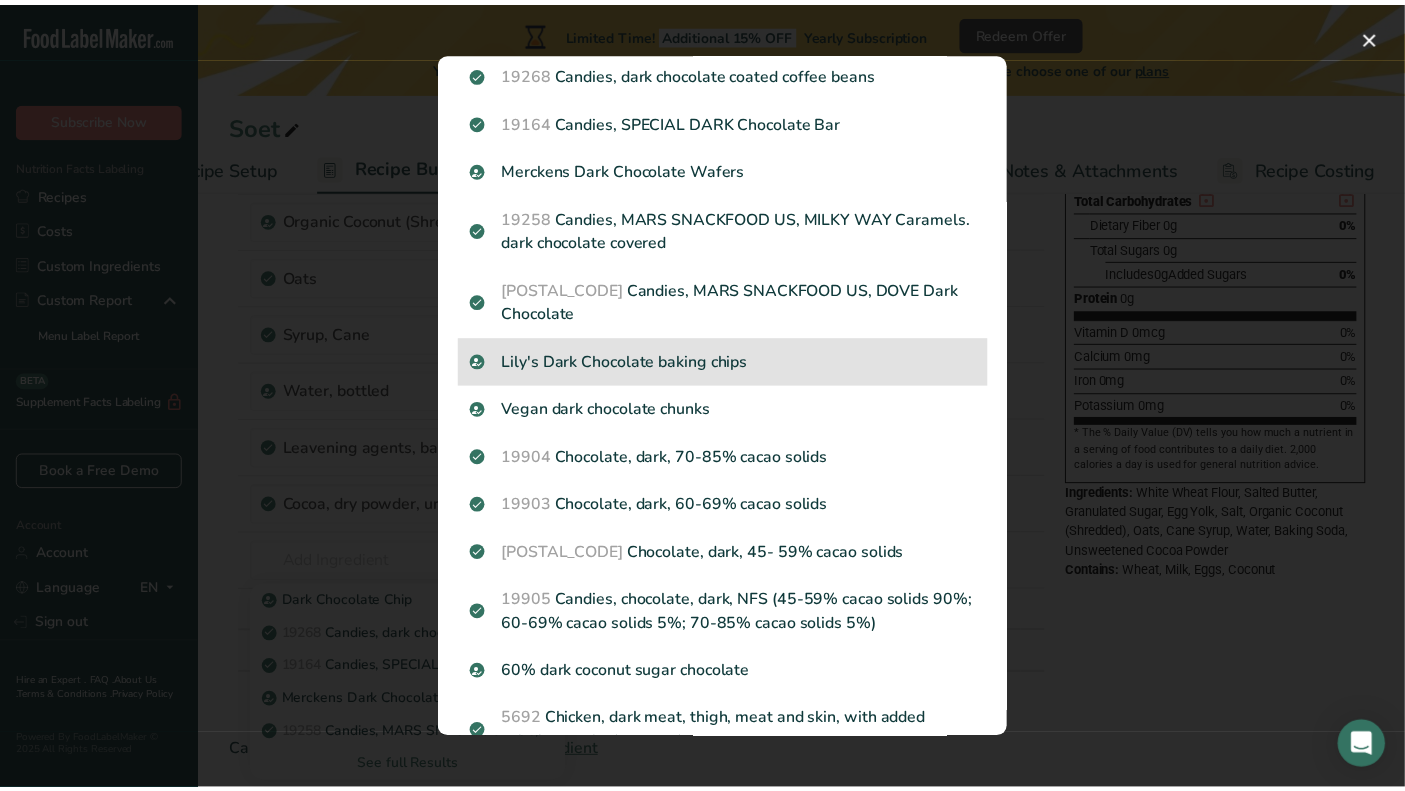 scroll, scrollTop: 0, scrollLeft: 0, axis: both 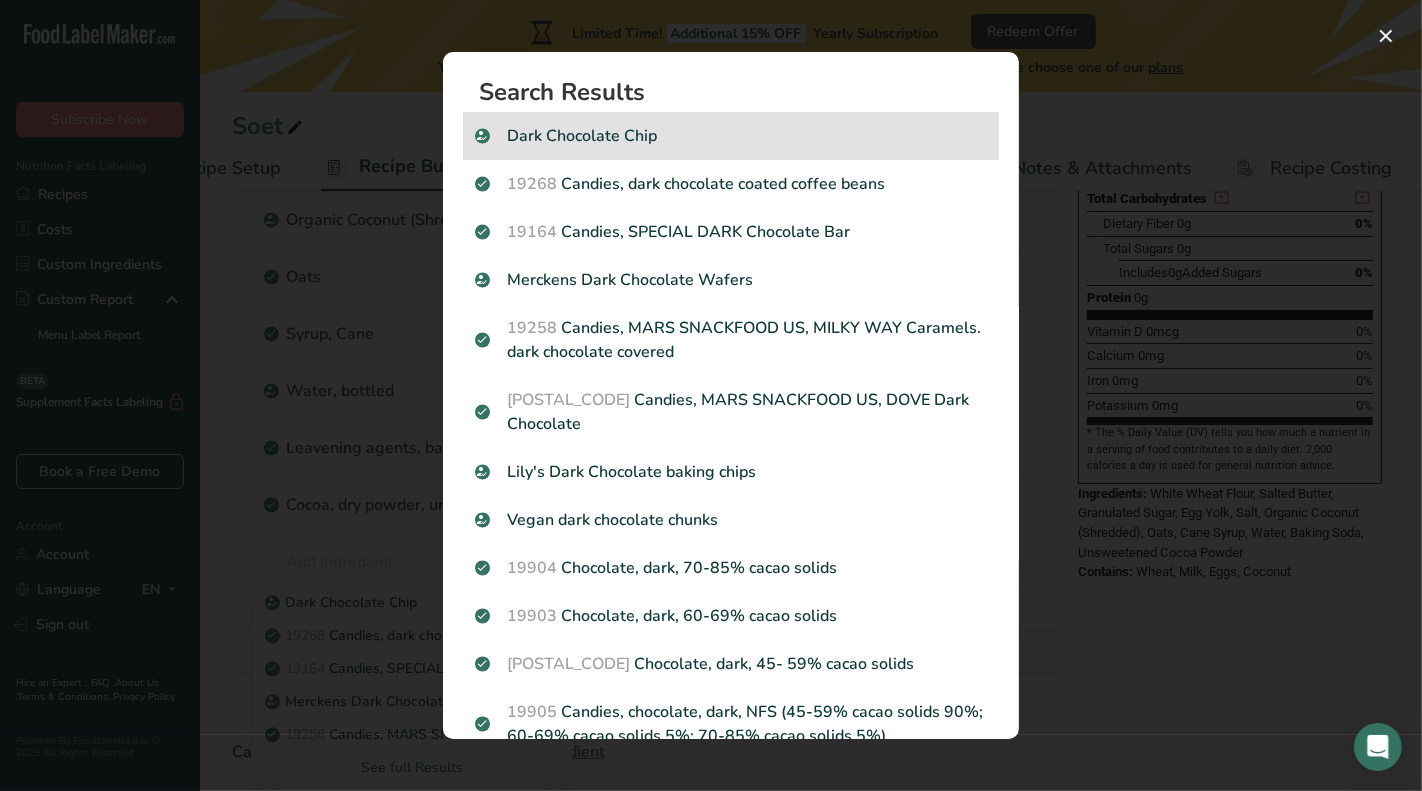 click on "Dark Chocolate Chip" at bounding box center (731, 136) 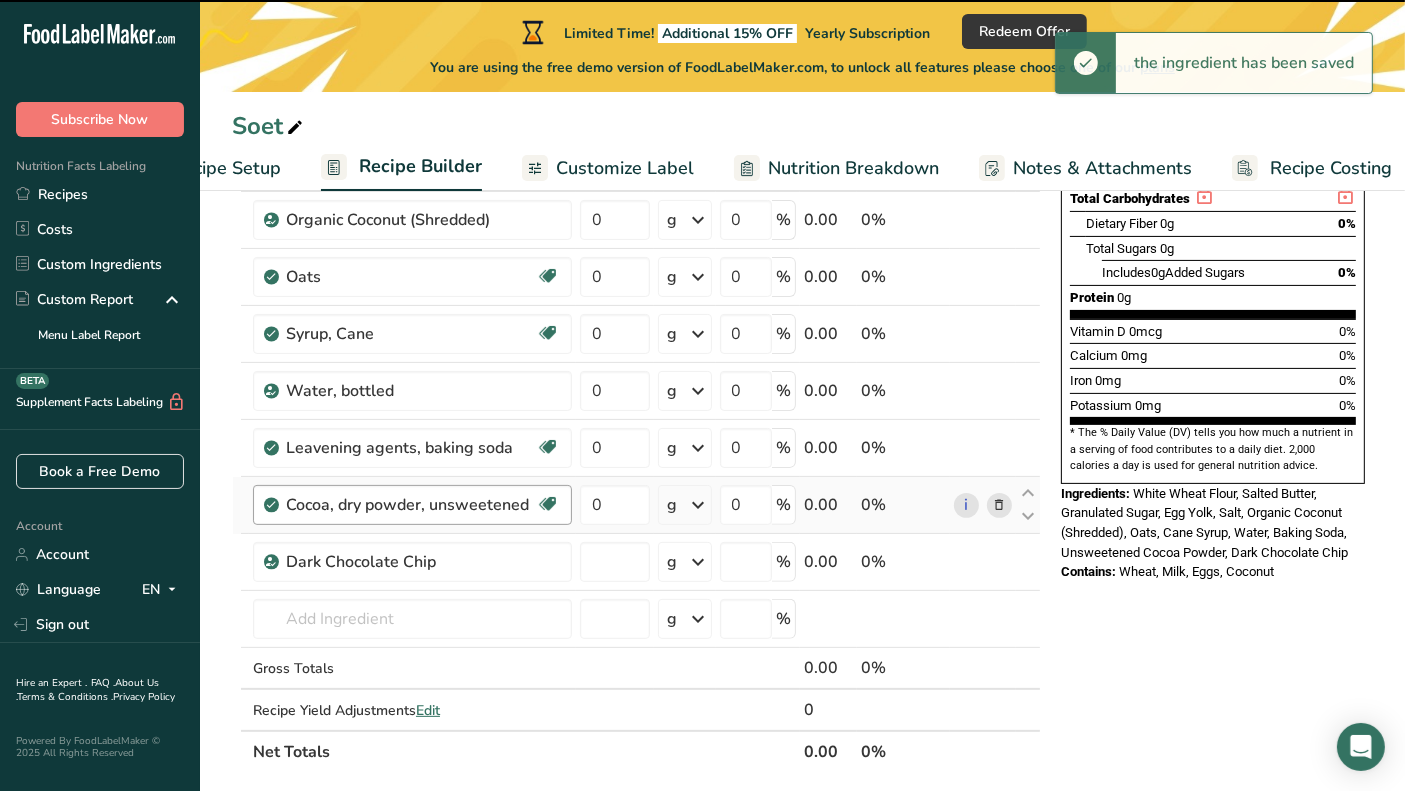 type on "0" 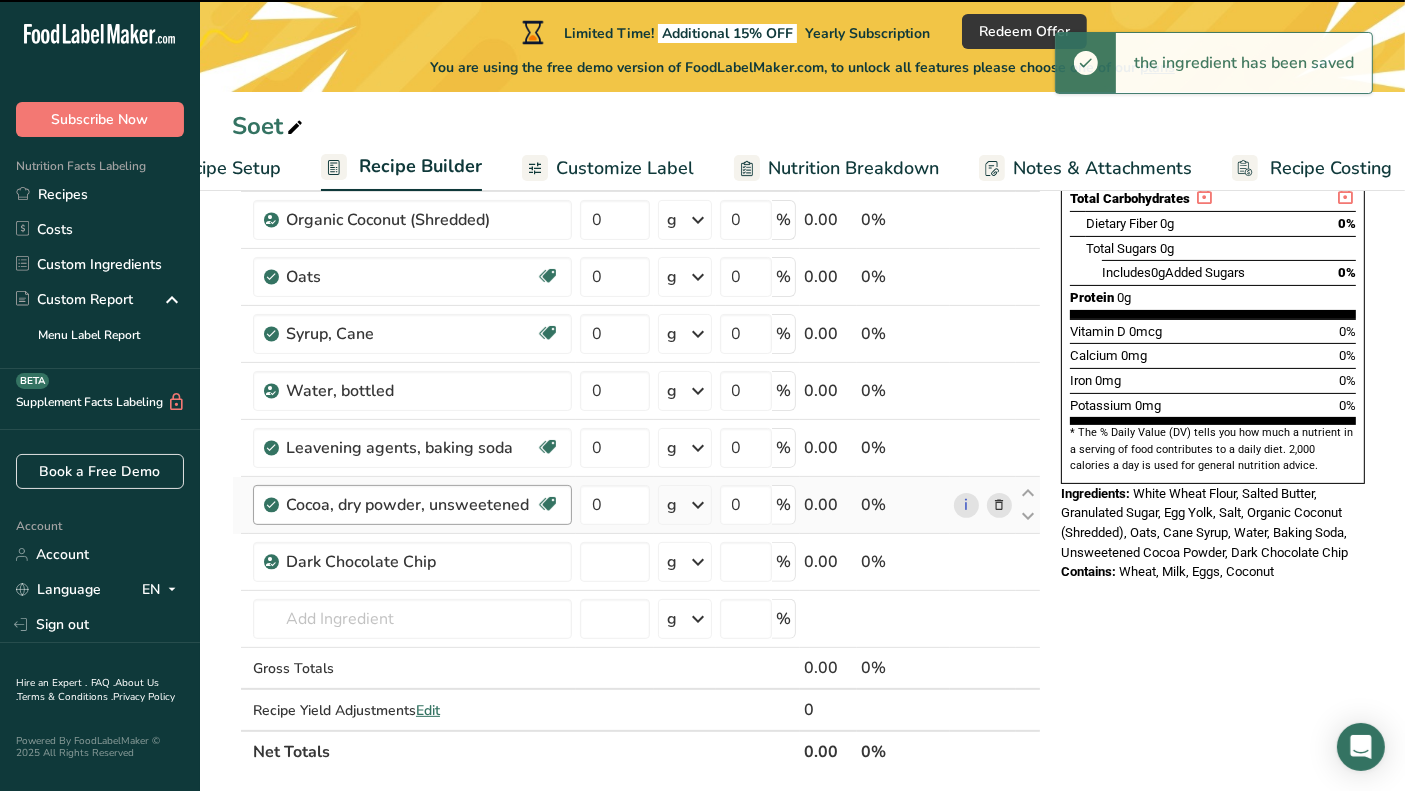 type on "0" 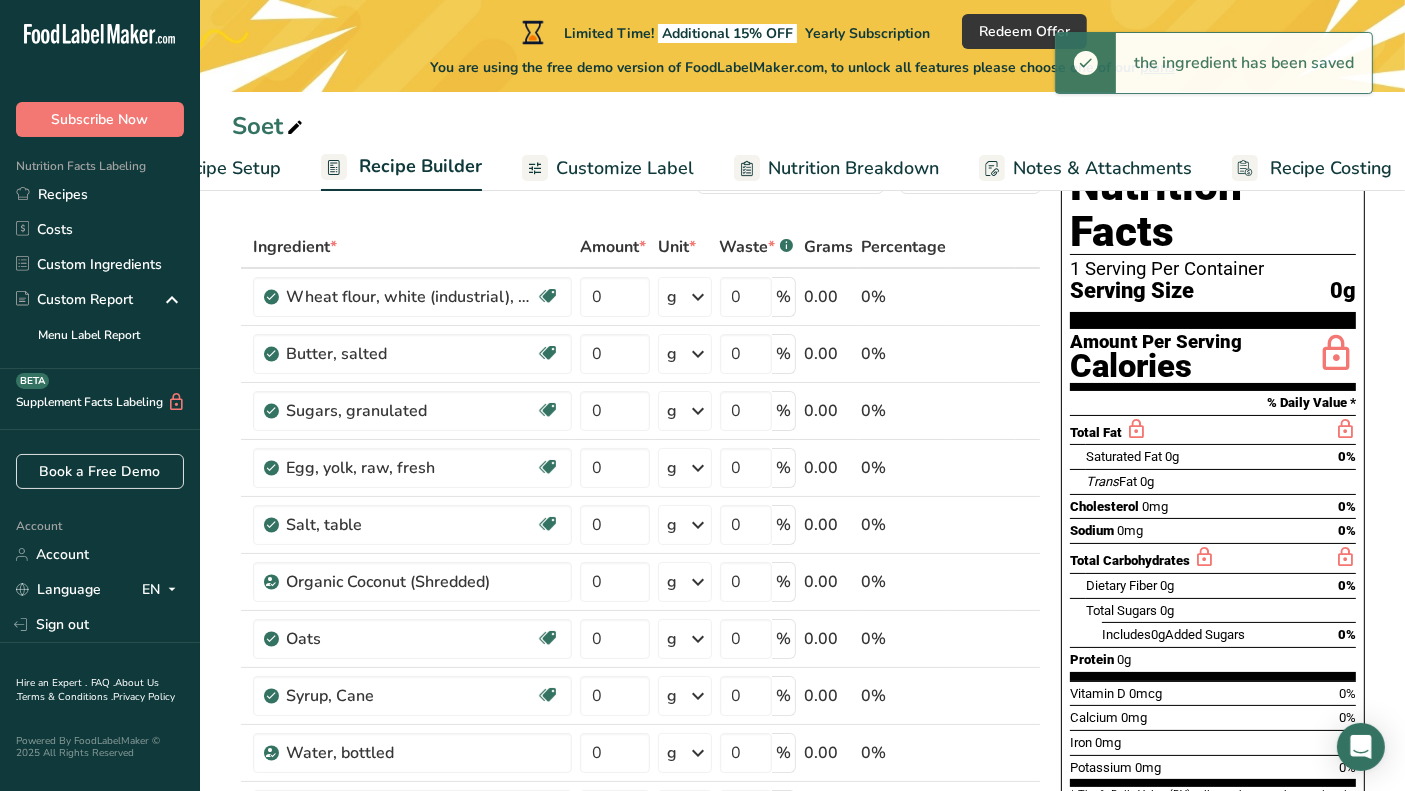 scroll, scrollTop: 0, scrollLeft: 0, axis: both 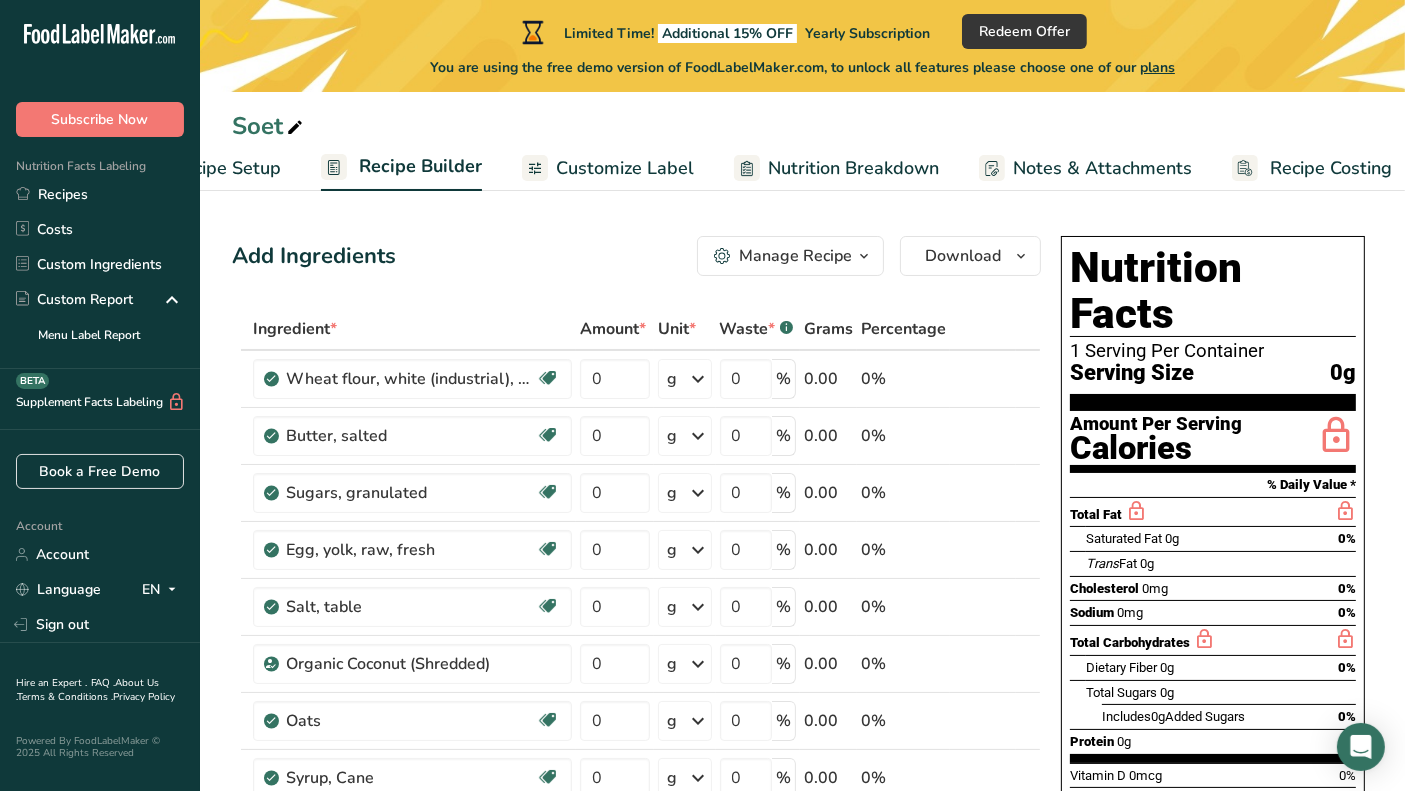 click on "Customize Label" at bounding box center (625, 168) 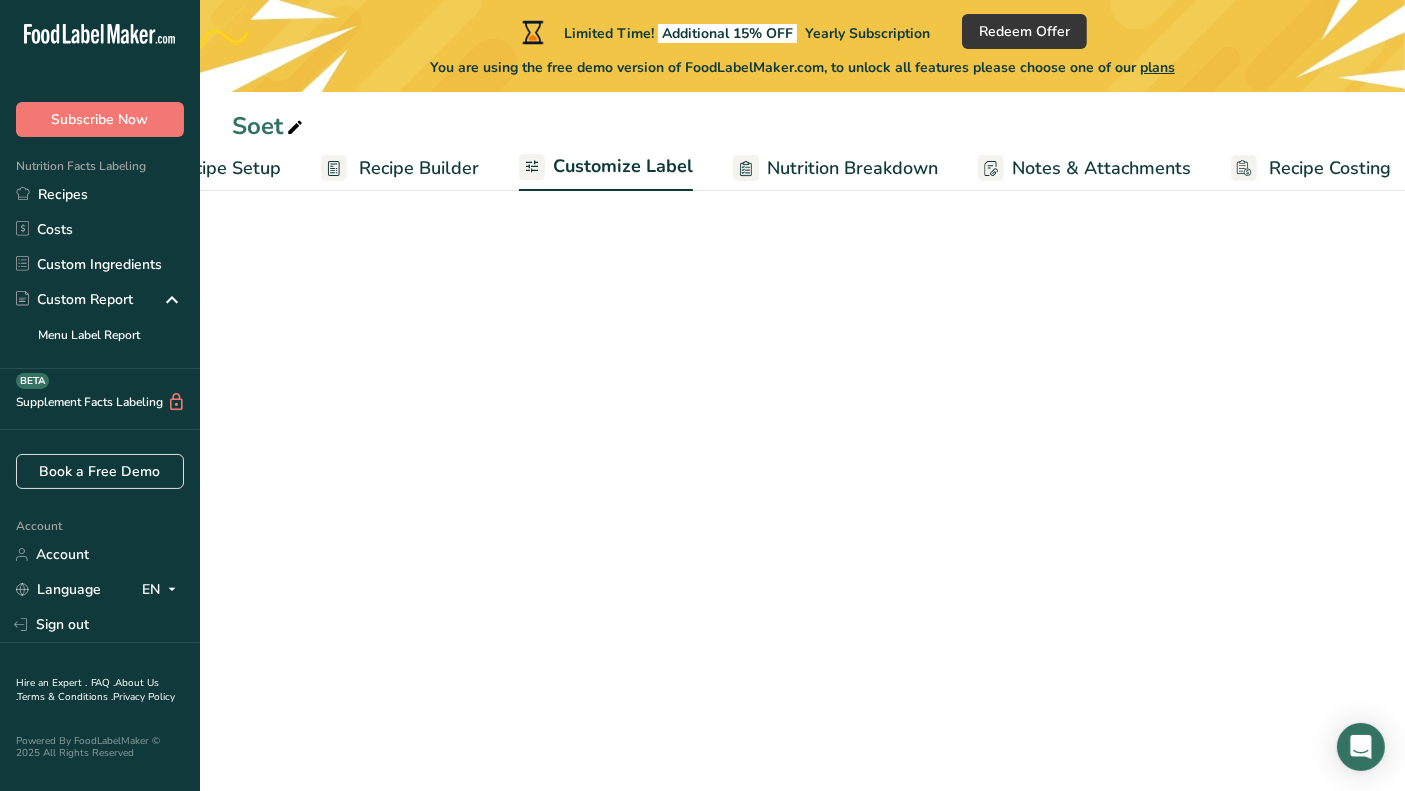 scroll, scrollTop: 0, scrollLeft: 116, axis: horizontal 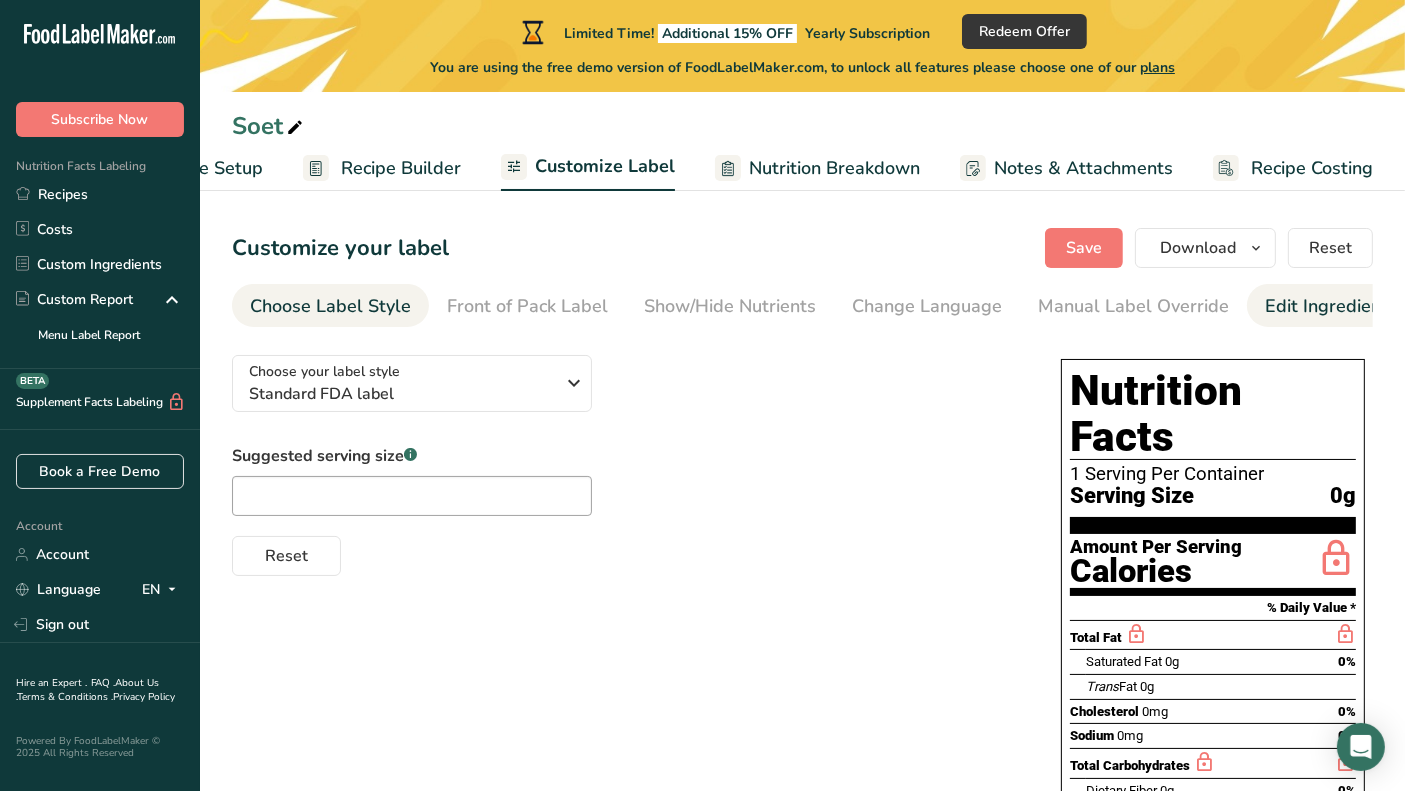 click on "Edit Ingredients/Allergens List" at bounding box center (1392, 306) 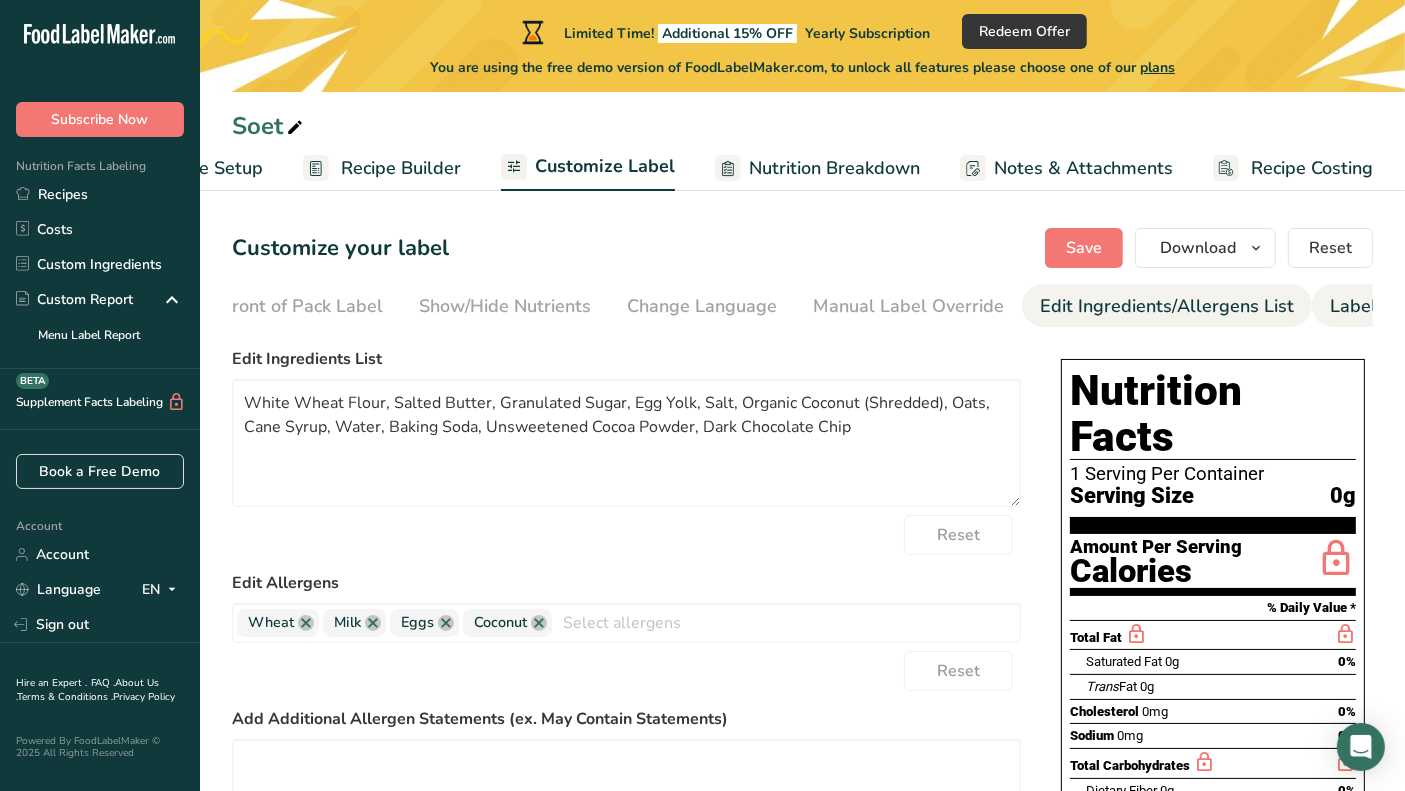 scroll, scrollTop: 0, scrollLeft: 311, axis: horizontal 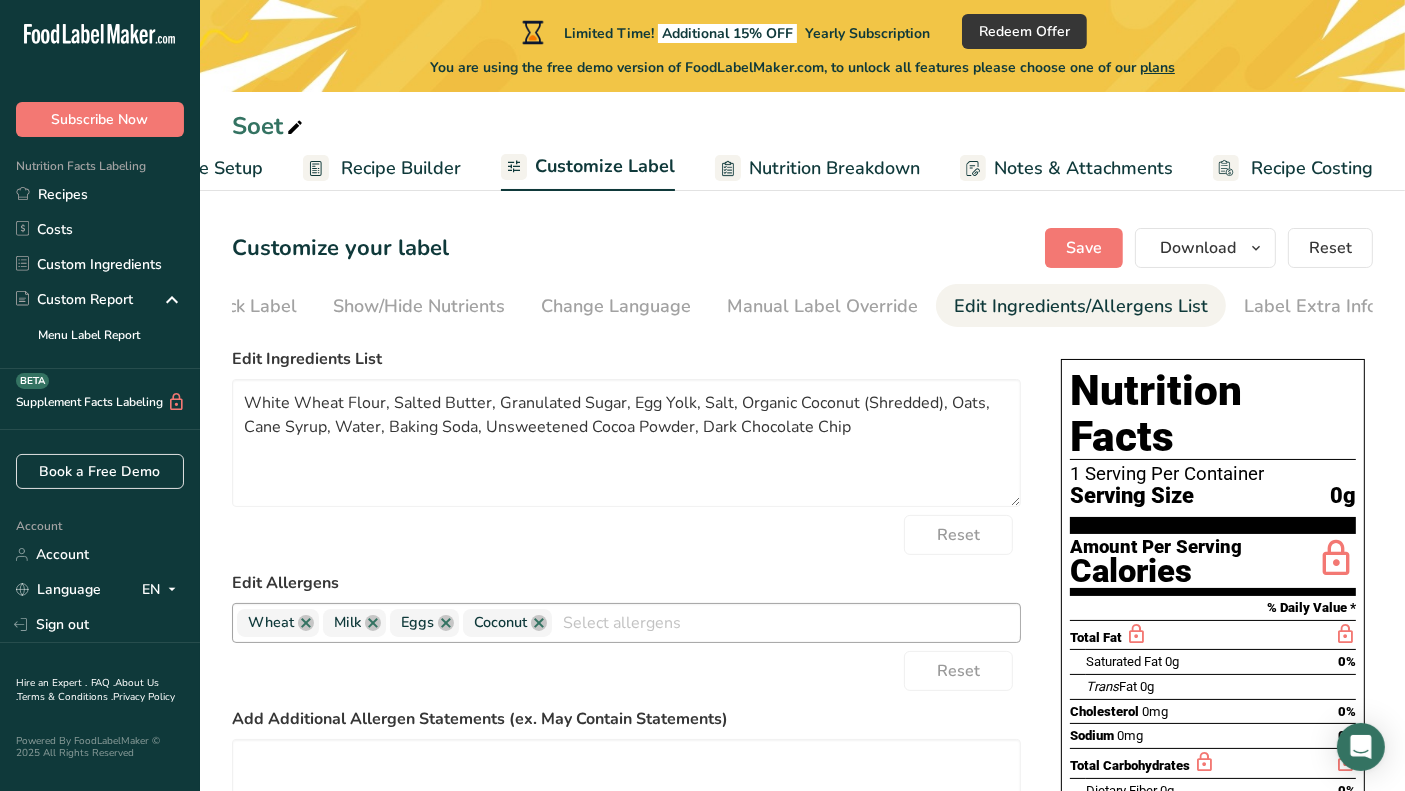click at bounding box center [786, 622] 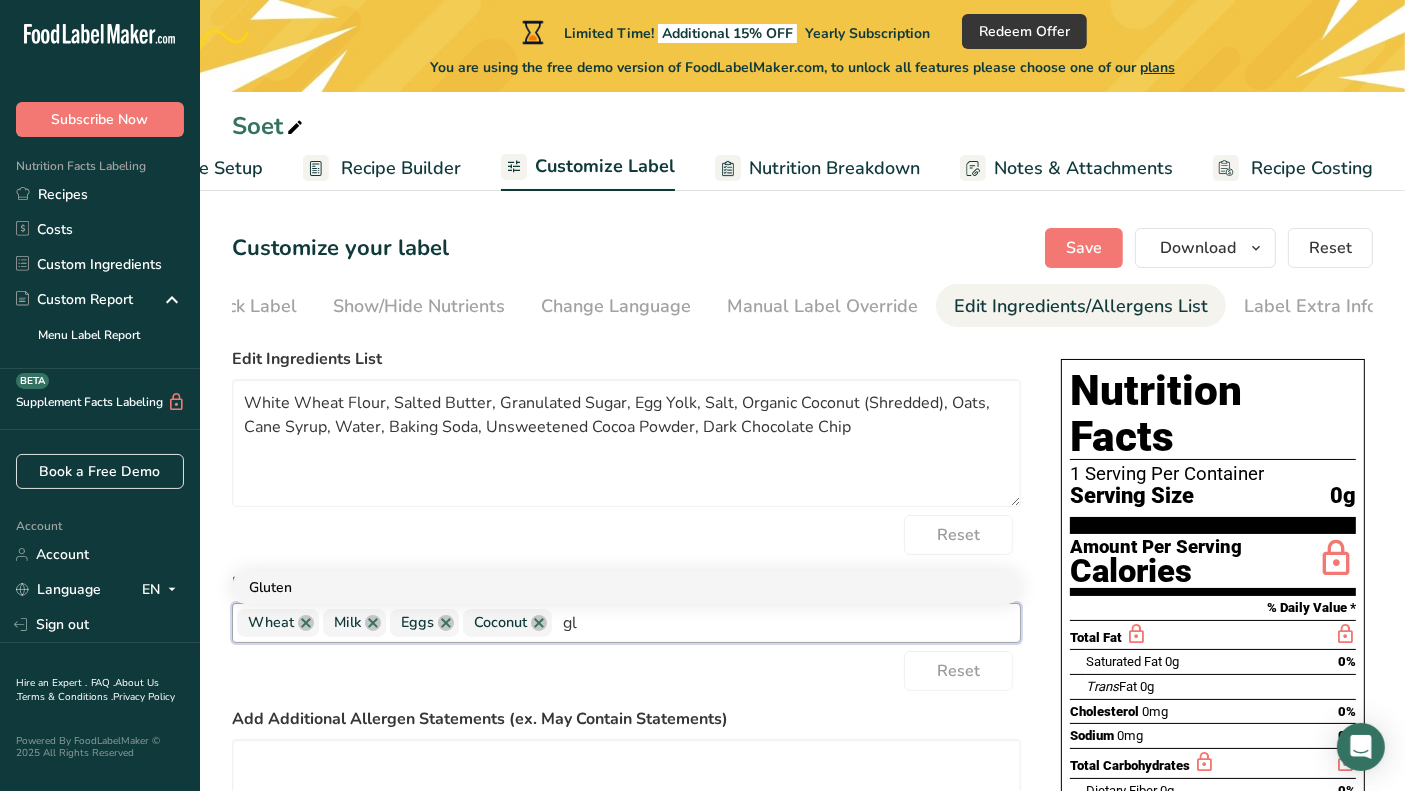 type on "gl" 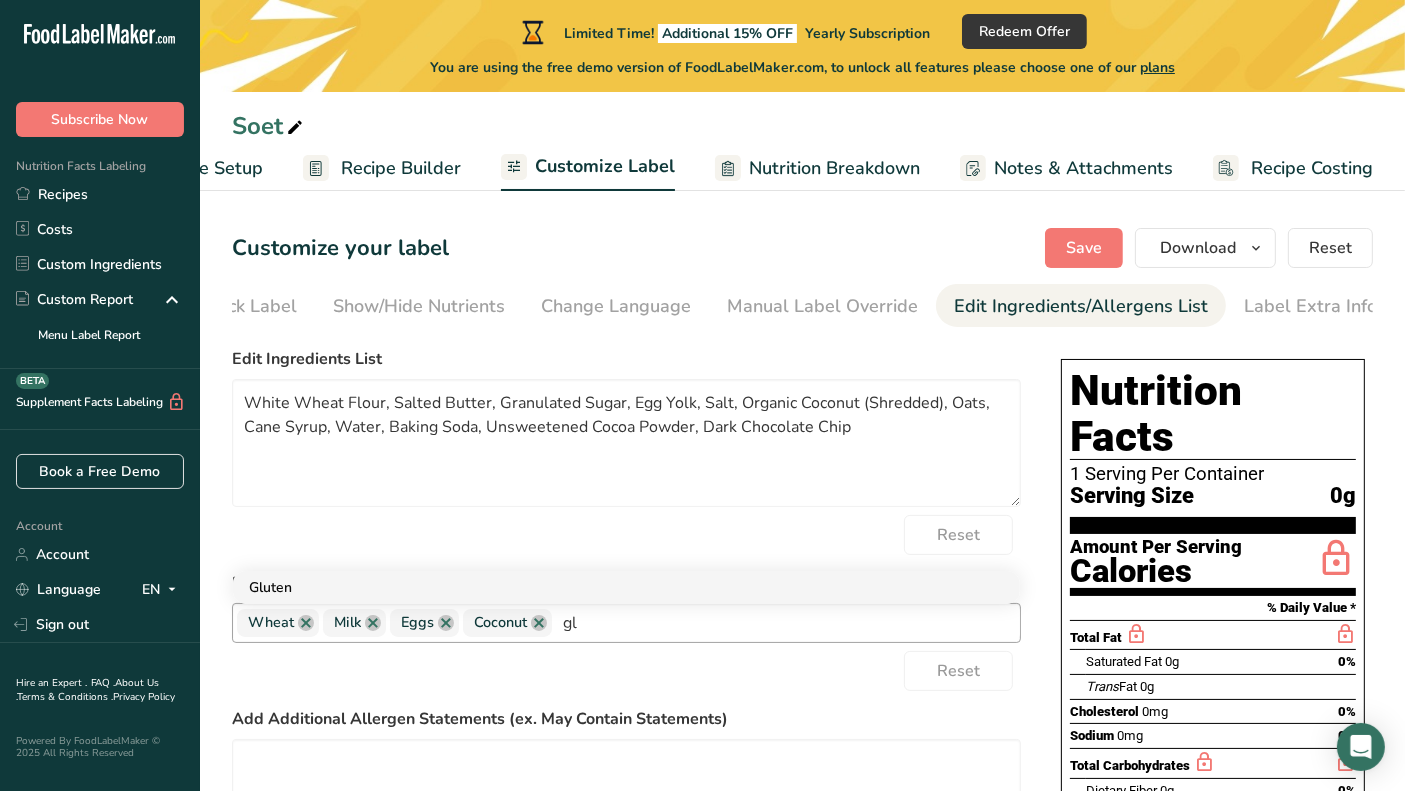 click on "Gluten" at bounding box center [626, 587] 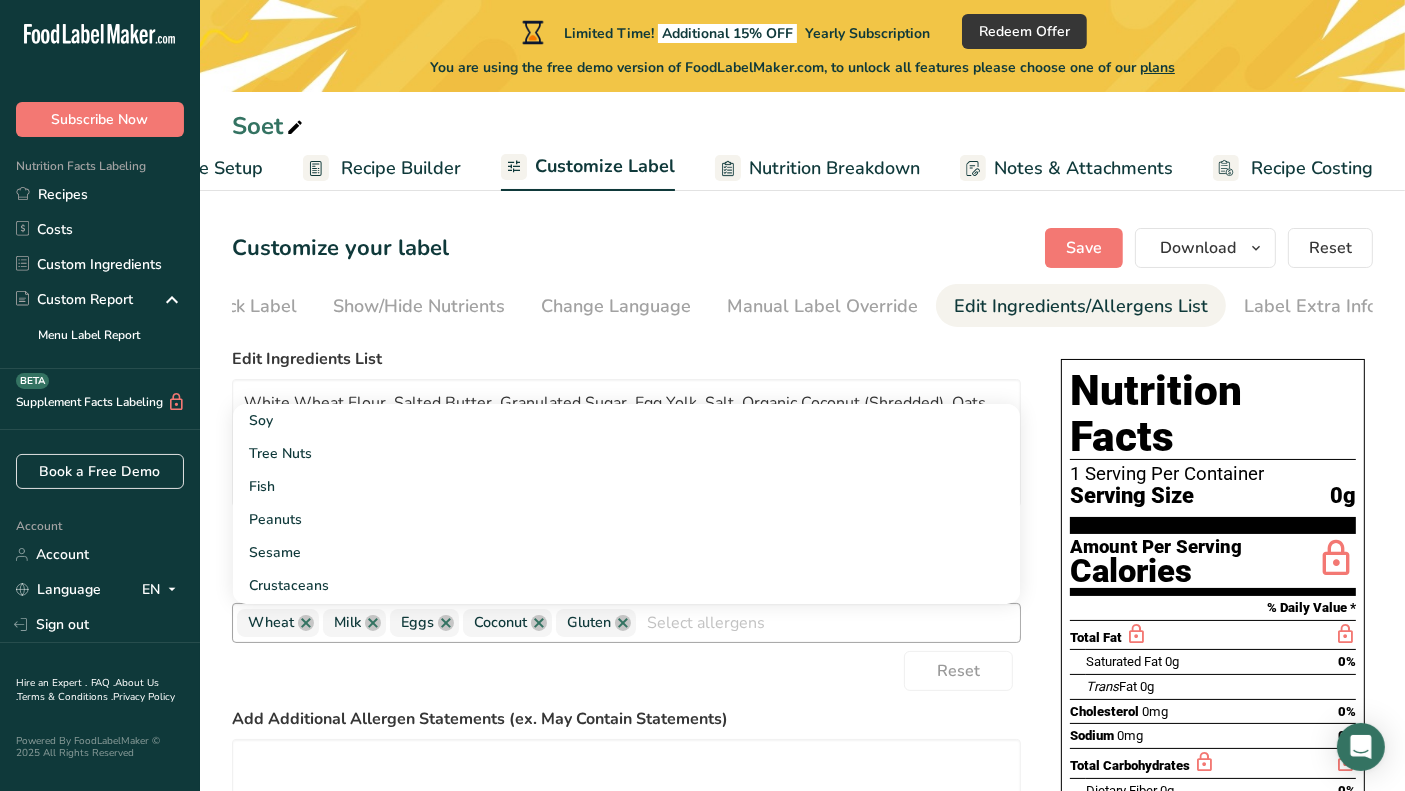 click on "Reset" at bounding box center (626, 671) 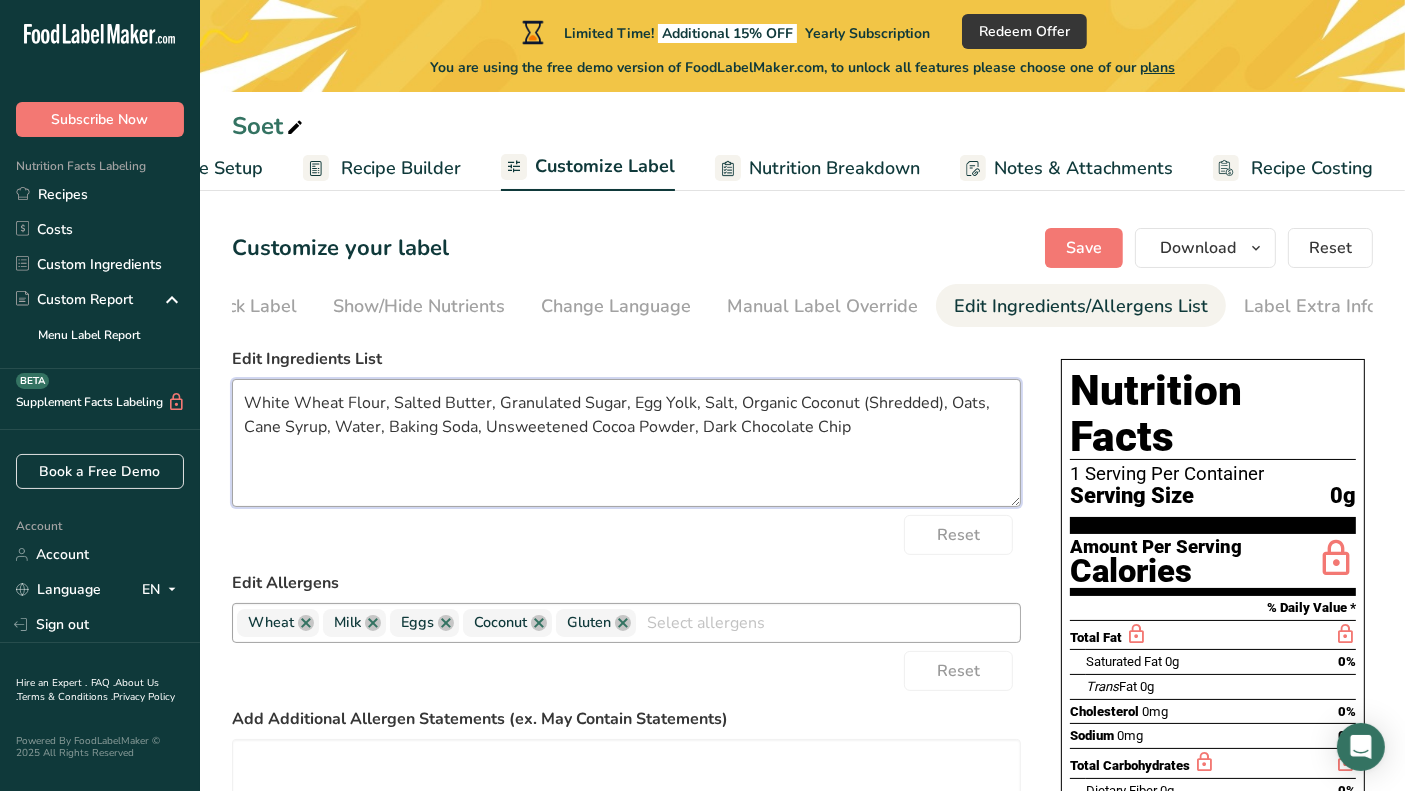 click on "White Wheat Flour, Salted Butter, Granulated Sugar, Egg Yolk, Salt, Organic Coconut (Shredded), Oats, Cane Syrup, Water, Baking Soda, Unsweetened Cocoa Powder, Dark Chocolate Chip" at bounding box center (626, 443) 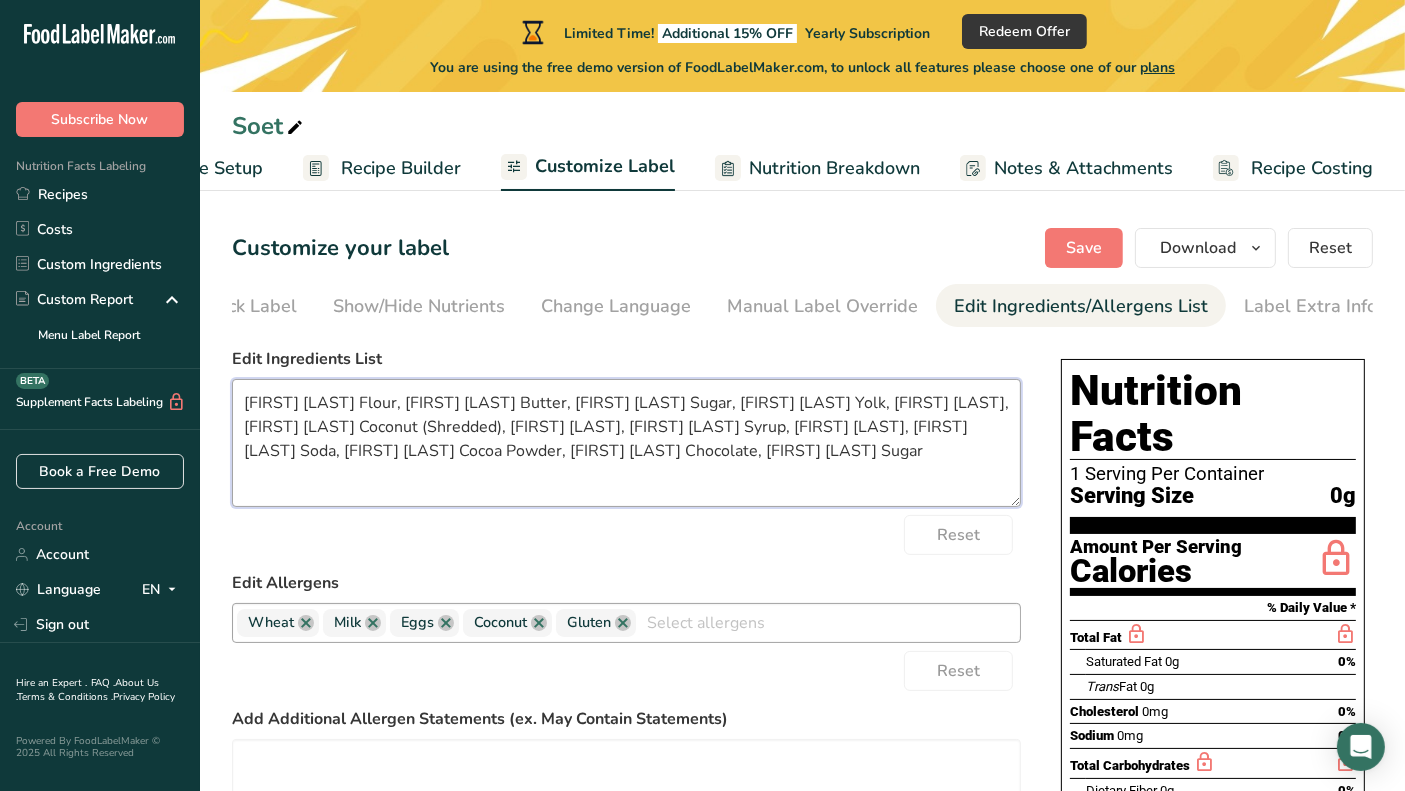 click on "[FIRST] [LAST] Flour, [FIRST] [LAST] Butter, [FIRST] [LAST] Sugar, [FIRST] [LAST] Yolk, [FIRST] [LAST], [FIRST] [LAST] Coconut (Shredded), [FIRST] [LAST], [FIRST] [LAST] Syrup, [FIRST] [LAST], [FIRST] [LAST] Soda, [FIRST] [LAST] Cocoa Powder, [FIRST] [LAST] Chocolate, [FIRST] [LAST] Sugar" at bounding box center [626, 443] 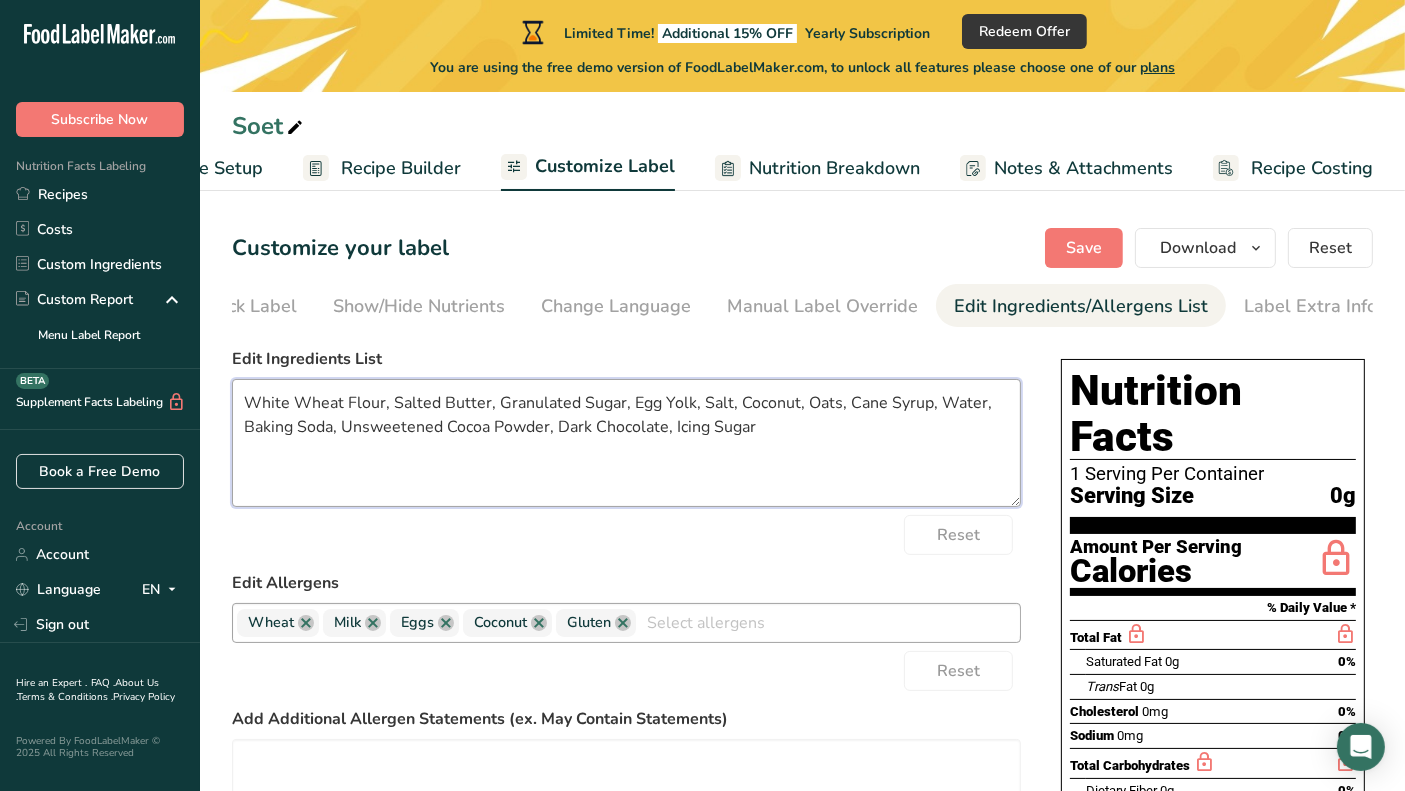 click on "White Wheat Flour, Salted Butter, Granulated Sugar, Egg Yolk, Salt, Coconut, Oats, Cane Syrup, Water, Baking Soda, Unsweetened Cocoa Powder, Dark Chocolate, Icing Sugar" at bounding box center (626, 443) 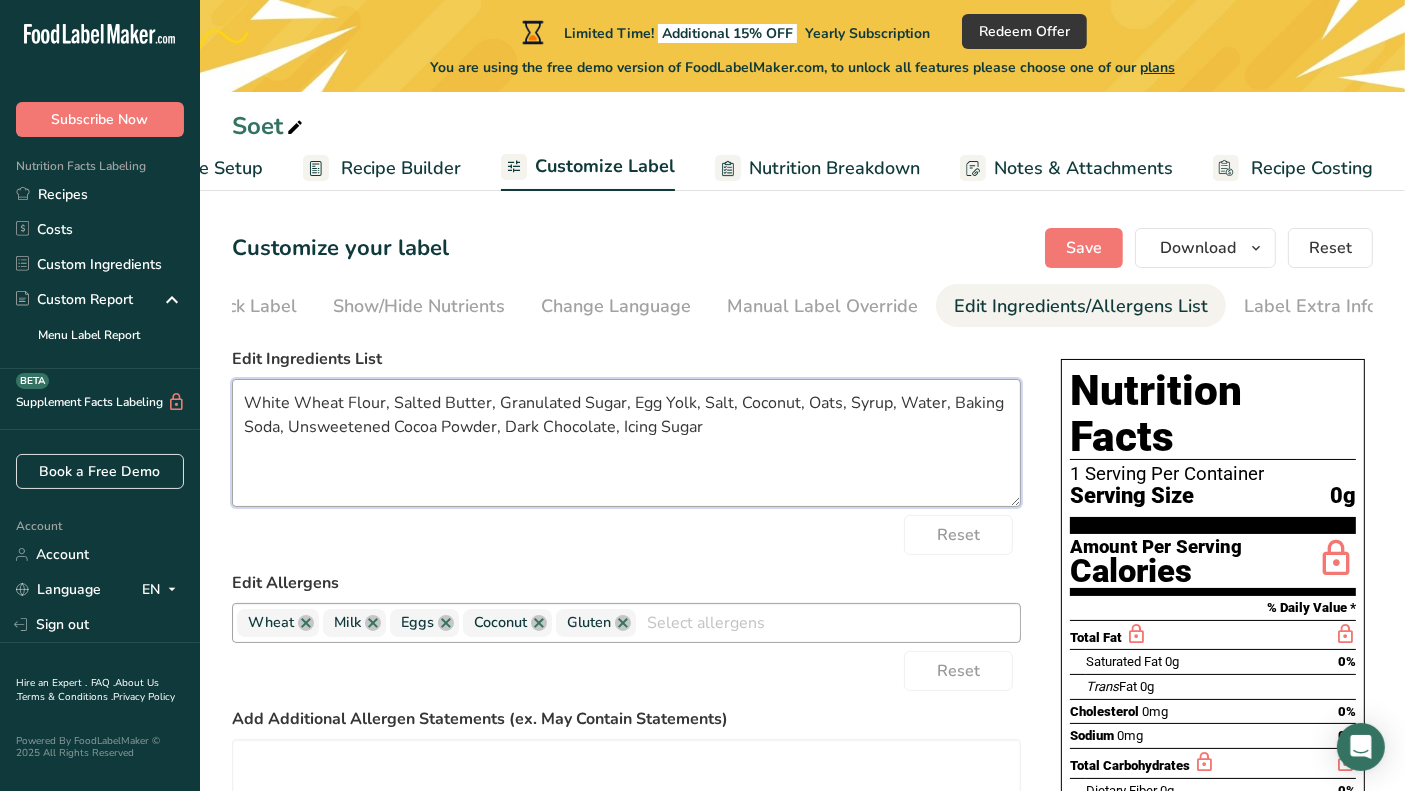 click on "White Wheat Flour, Salted Butter, Granulated Sugar, Egg Yolk, Salt, Coconut, Oats, Syrup, Water, Baking Soda, Unsweetened Cocoa Powder, Dark Chocolate, Icing Sugar" at bounding box center (626, 443) 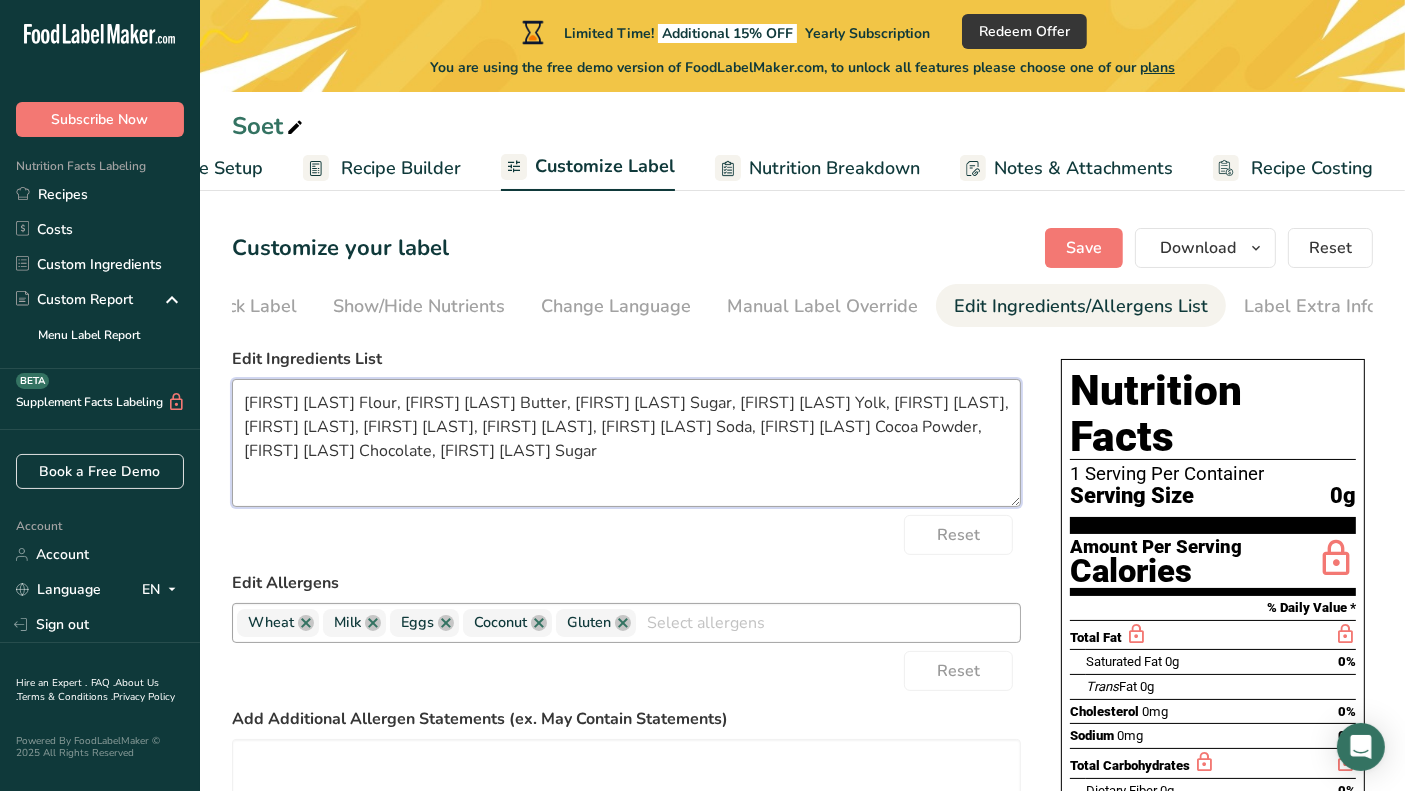click on "[FIRST] [LAST] Flour, [FIRST] [LAST] Butter, [FIRST] [LAST] Sugar, [FIRST] [LAST] Yolk, [FIRST] [LAST], [FIRST] [LAST], [FIRST] [LAST], [FIRST] [LAST], [FIRST] [LAST] Soda, [FIRST] [LAST] Cocoa Powder, [FIRST] [LAST] Chocolate, [FIRST] [LAST] Sugar" at bounding box center [626, 443] 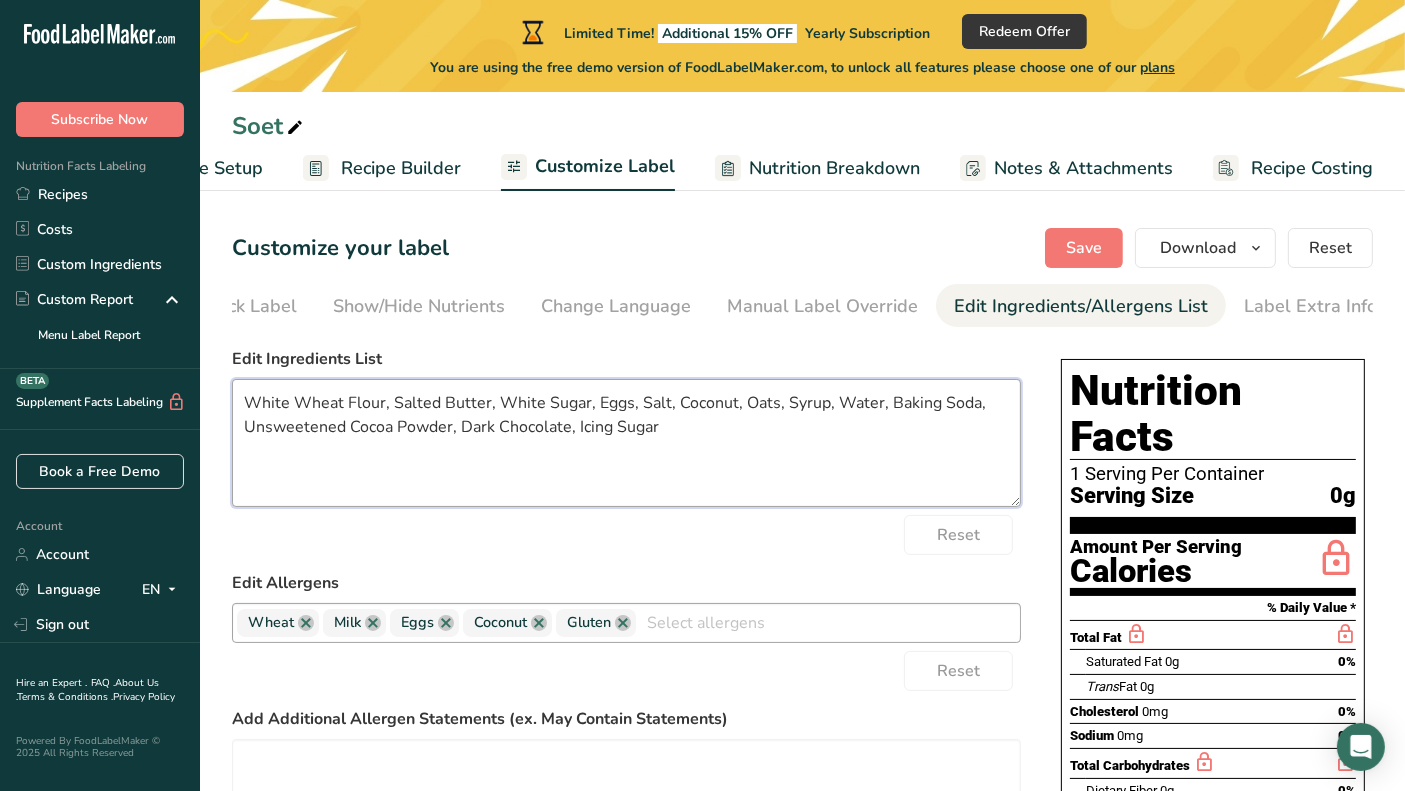 click on "White Wheat Flour, Salted Butter, White Sugar, Eggs, Salt, Coconut, Oats, Syrup, Water, Baking Soda, Unsweetened Cocoa Powder, Dark Chocolate, Icing Sugar" at bounding box center (626, 443) 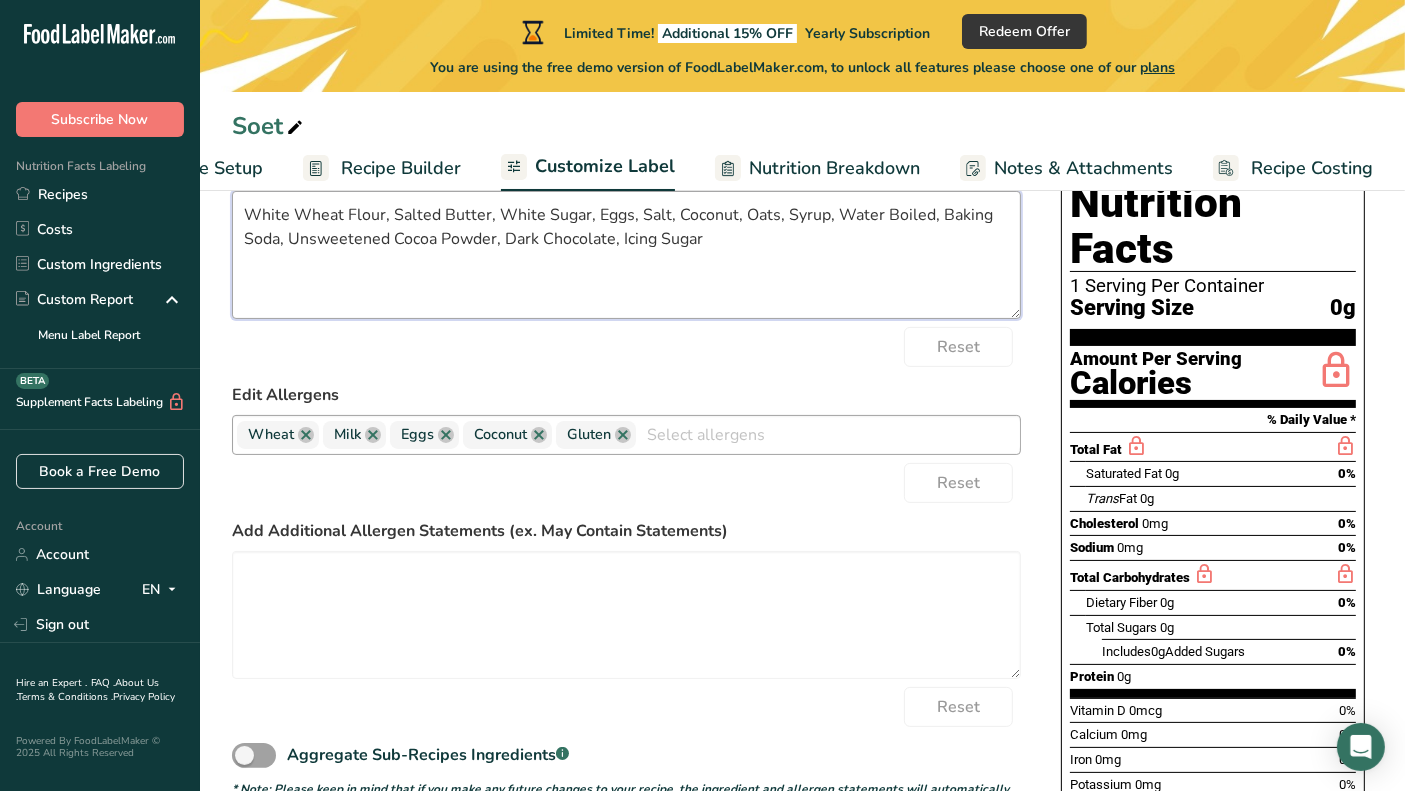 scroll, scrollTop: 0, scrollLeft: 0, axis: both 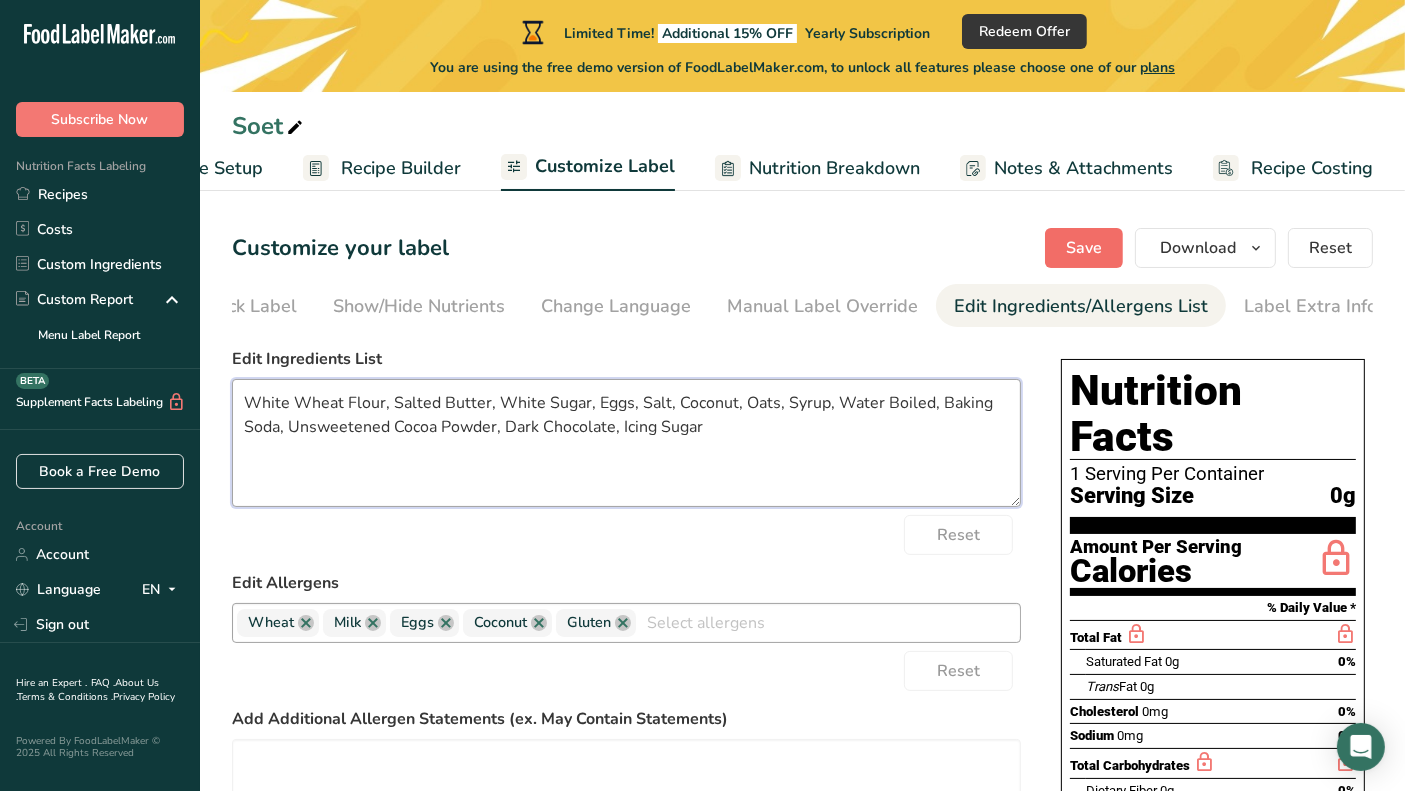 type on "White Wheat Flour, Salted Butter, White Sugar, Eggs, Salt, Coconut, Oats, Syrup, Water Boiled, Baking Soda, Unsweetened Cocoa Powder, Dark Chocolate, Icing Sugar" 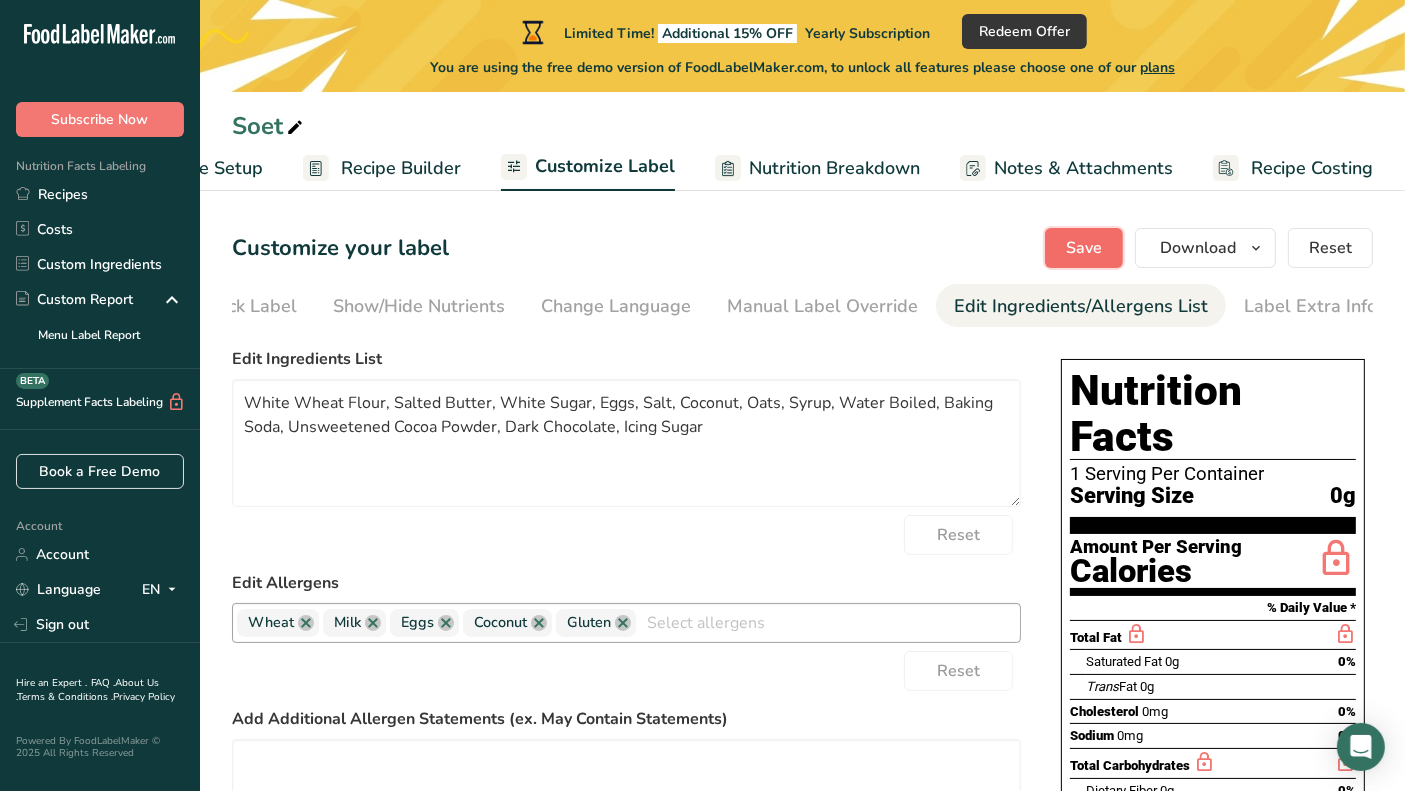 click on "Save" at bounding box center (1084, 248) 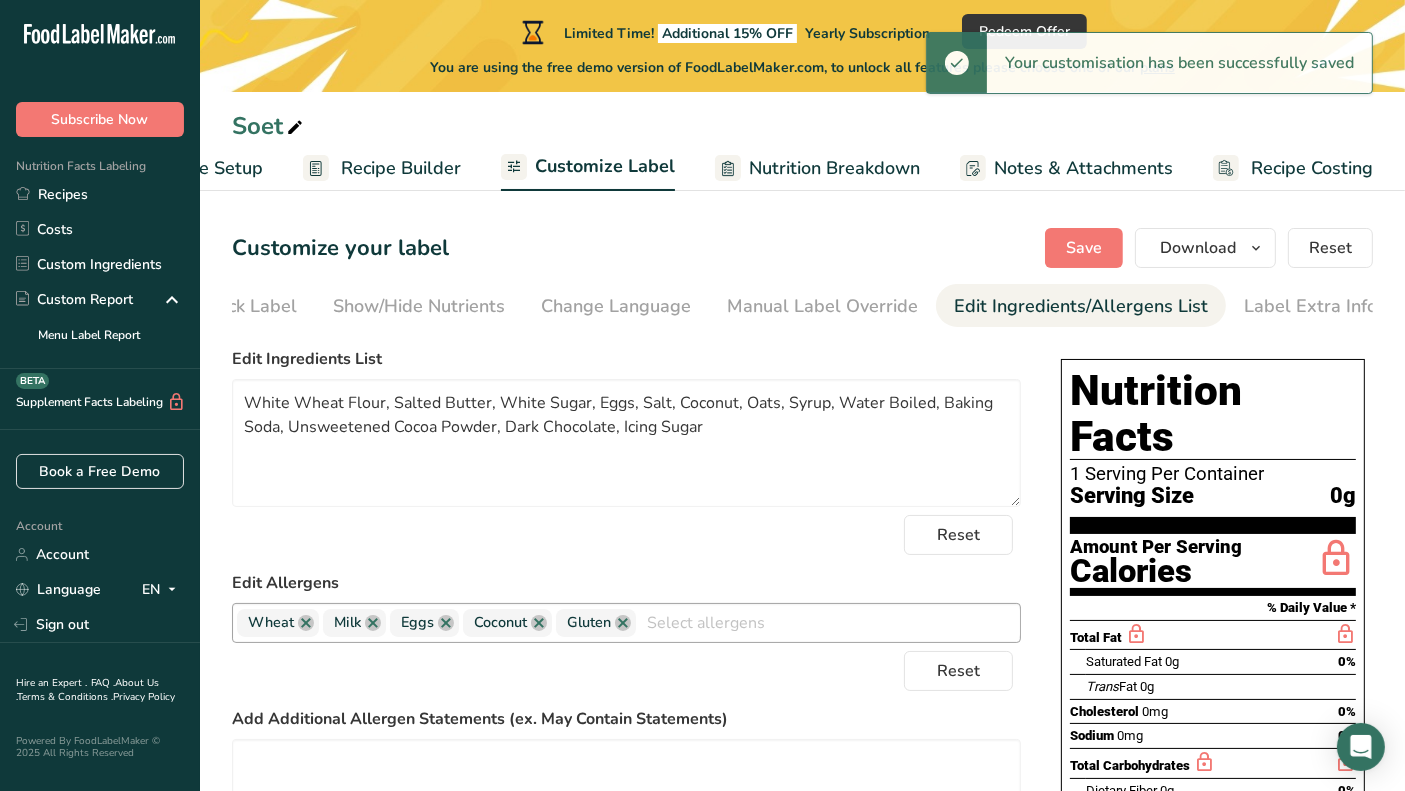 click on "Recipe Builder" at bounding box center (401, 168) 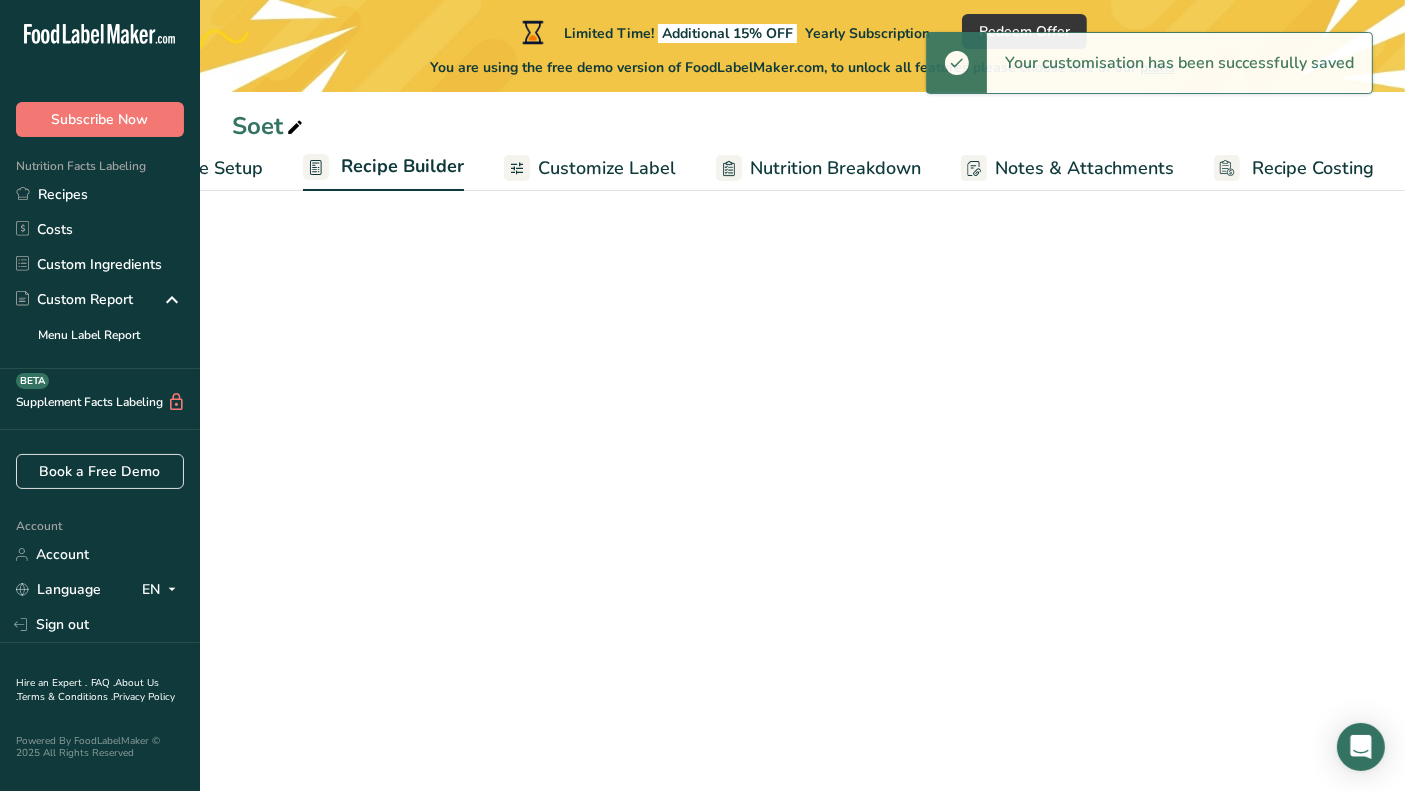 scroll, scrollTop: 0, scrollLeft: 115, axis: horizontal 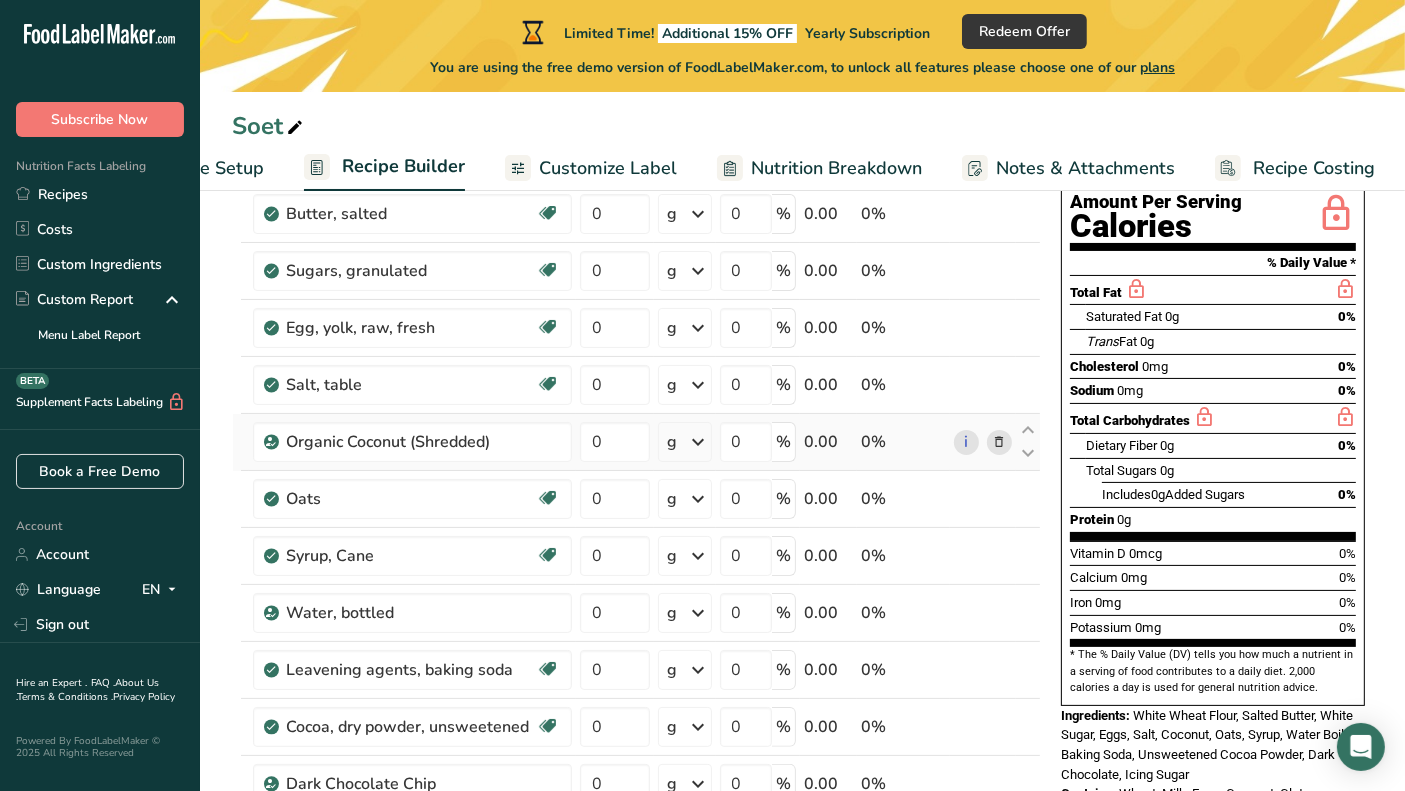 click at bounding box center [999, 442] 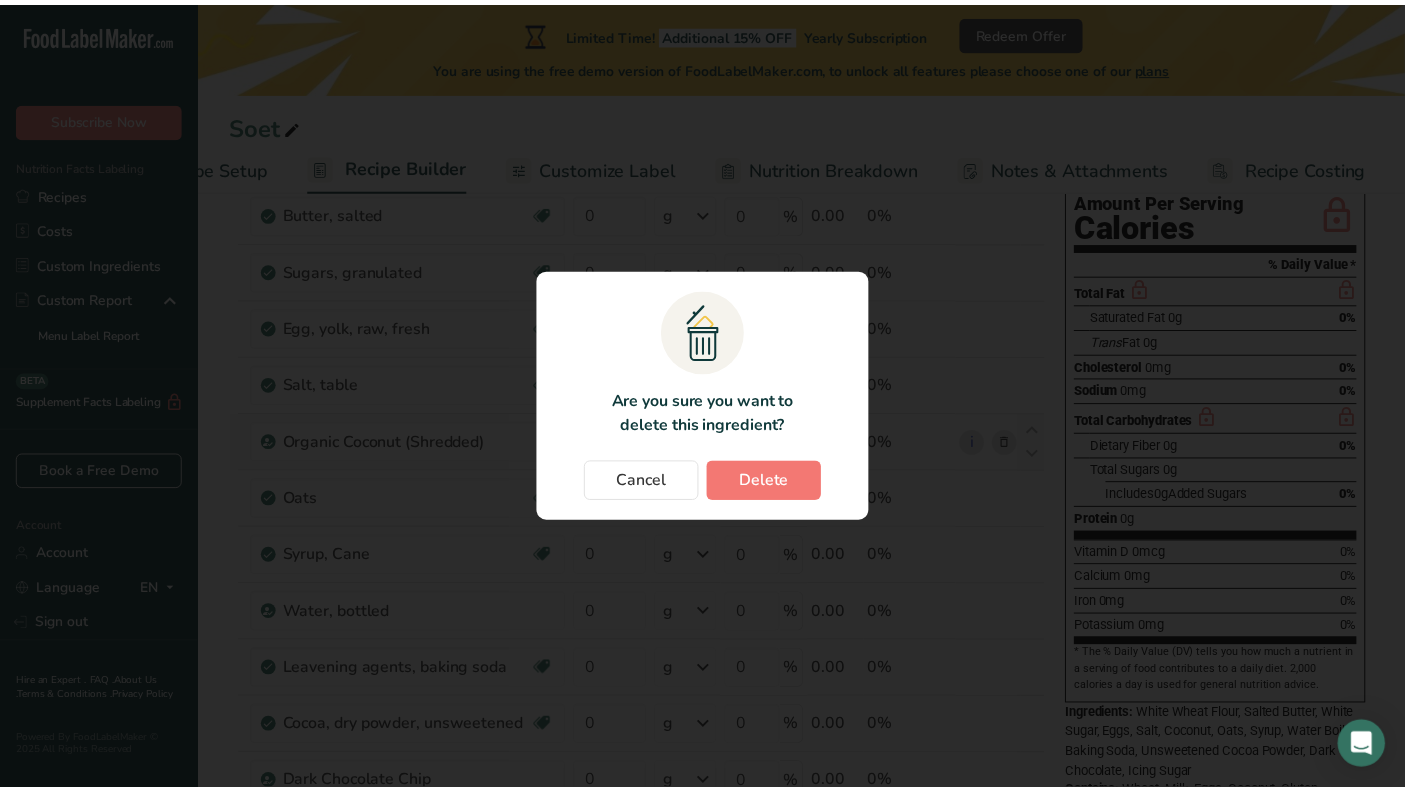 scroll, scrollTop: 0, scrollLeft: 98, axis: horizontal 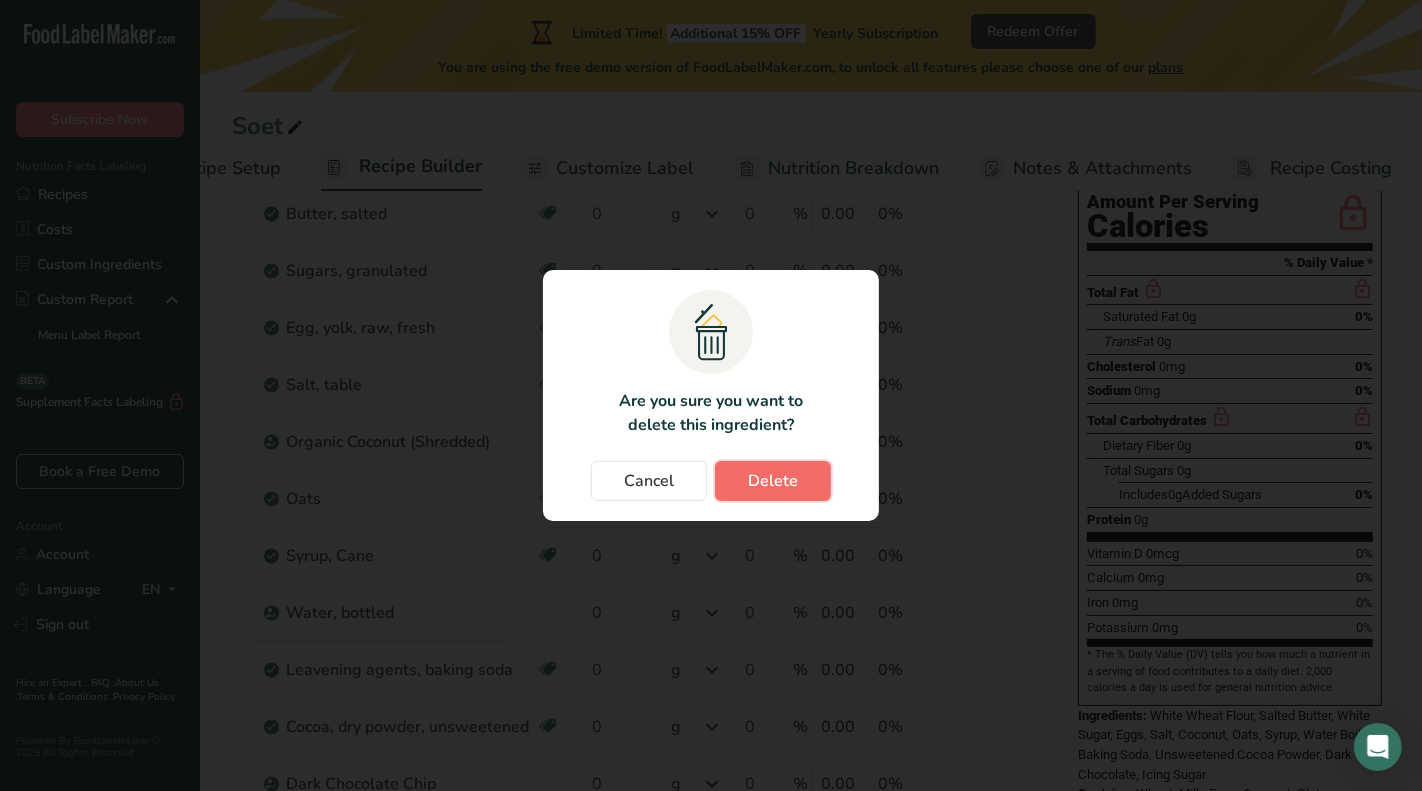 click on "Delete" at bounding box center [773, 481] 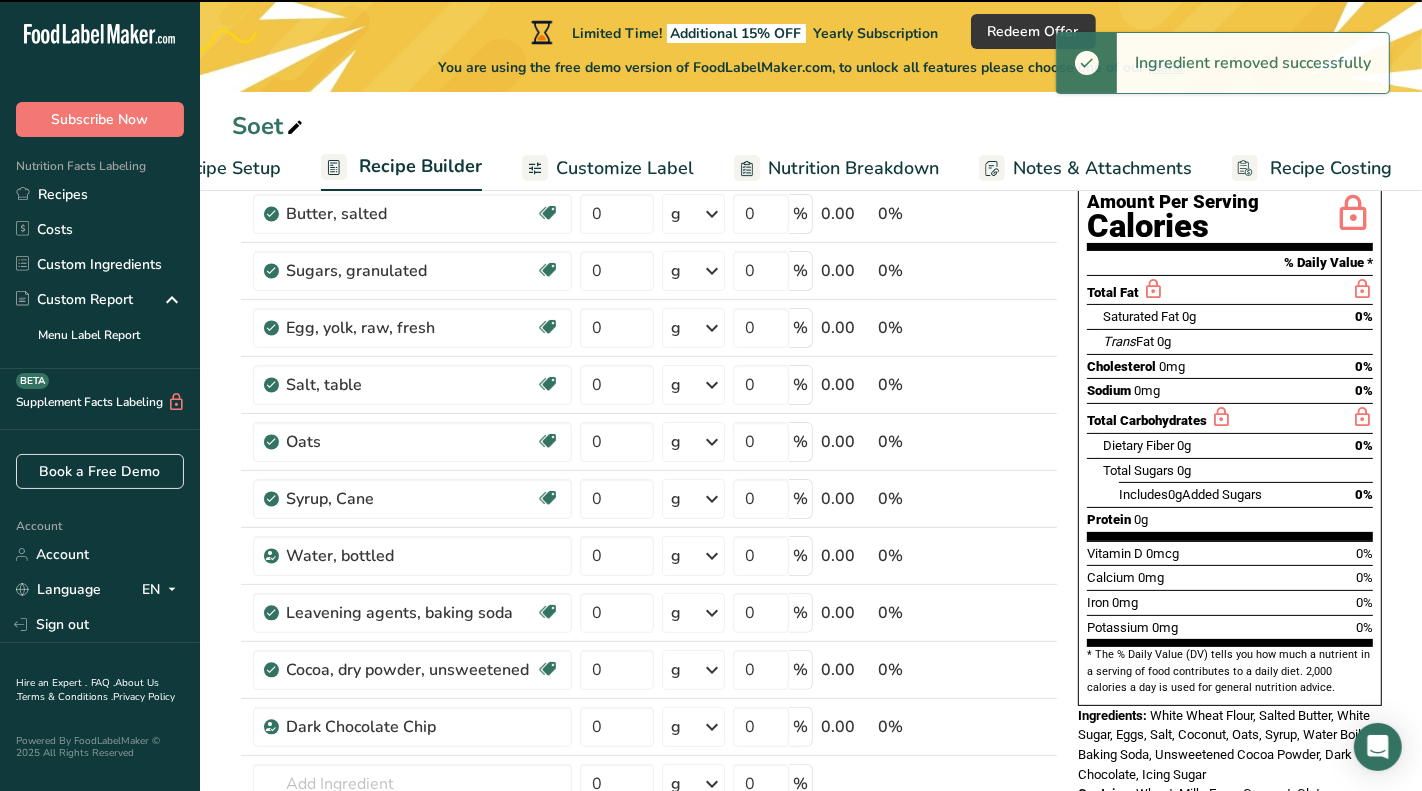 type 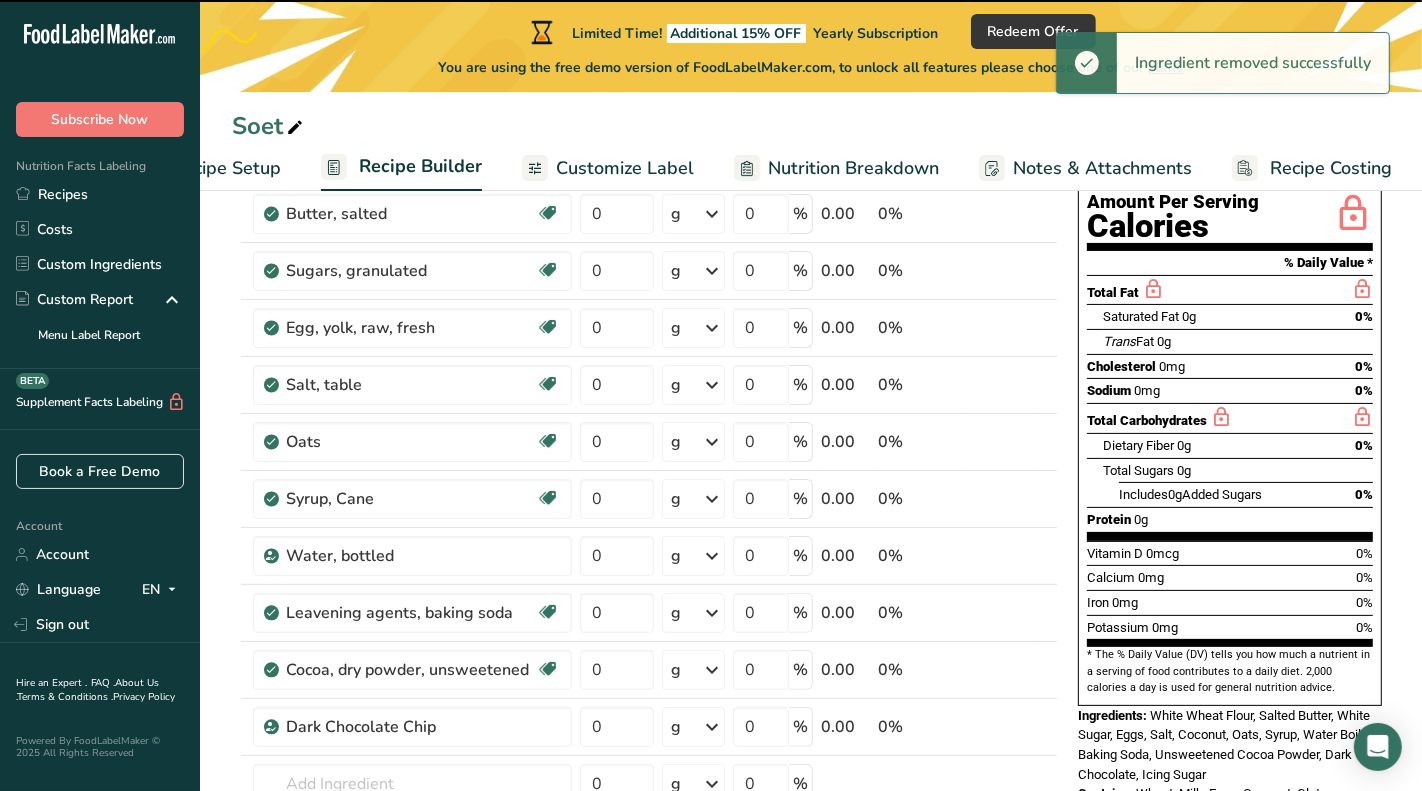 type 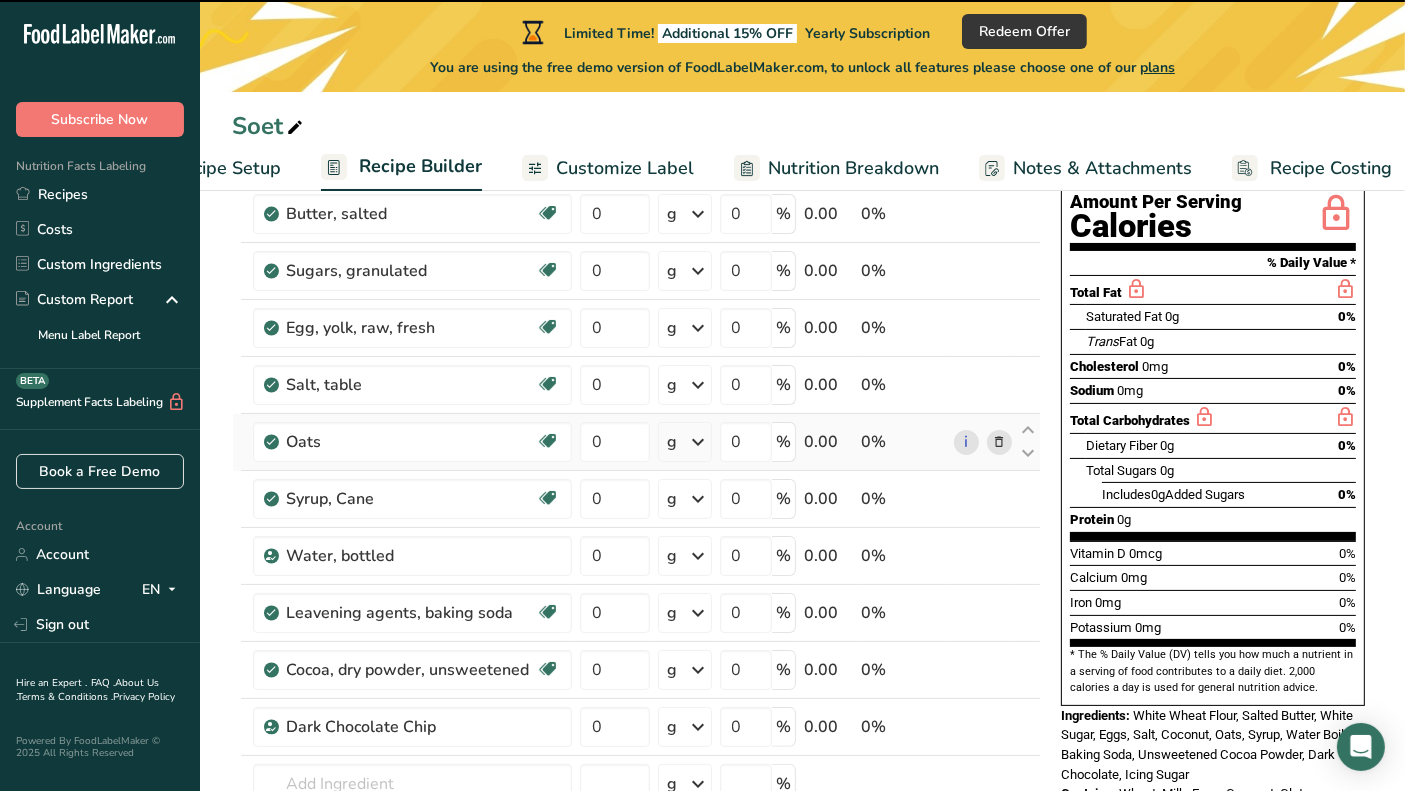 click at bounding box center [999, 442] 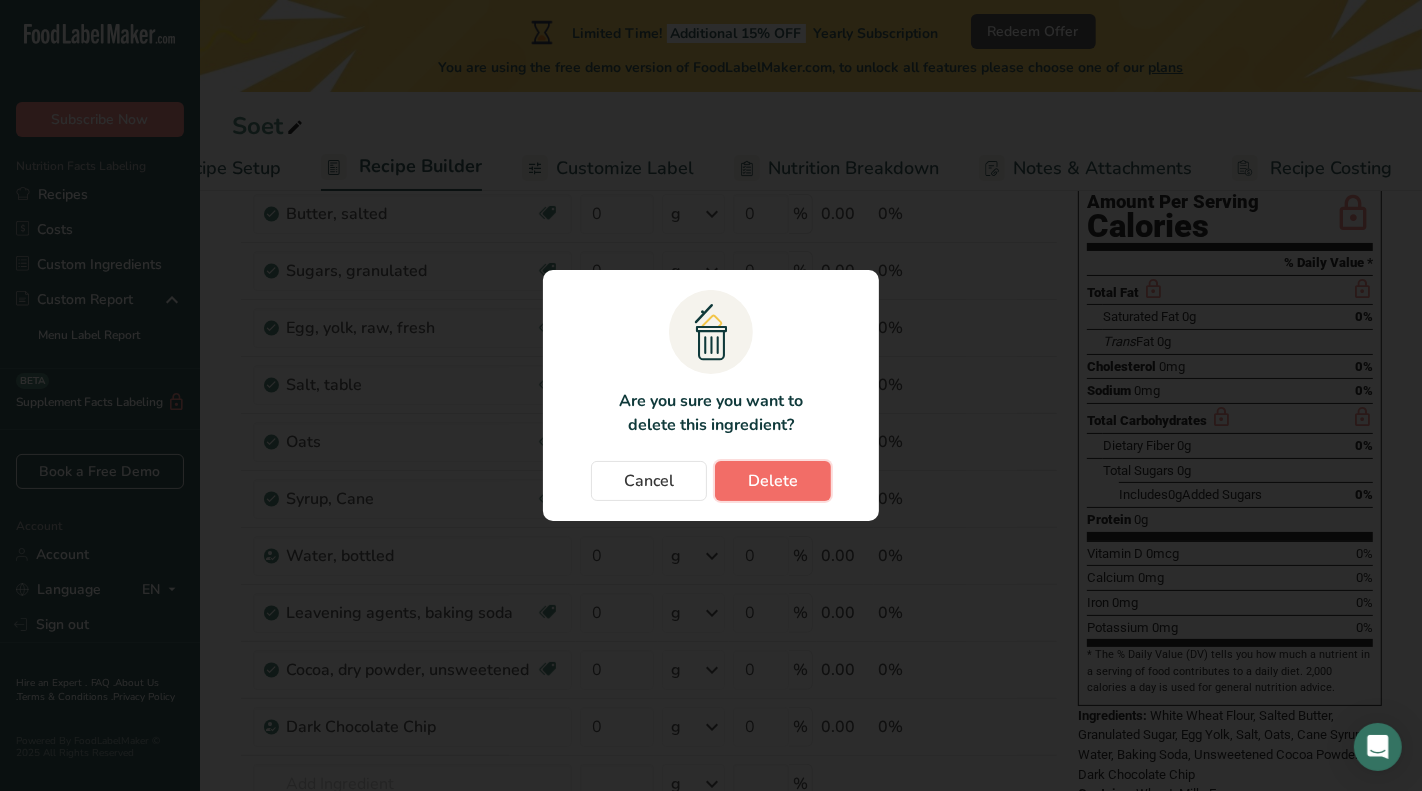 click on "Delete" at bounding box center [773, 481] 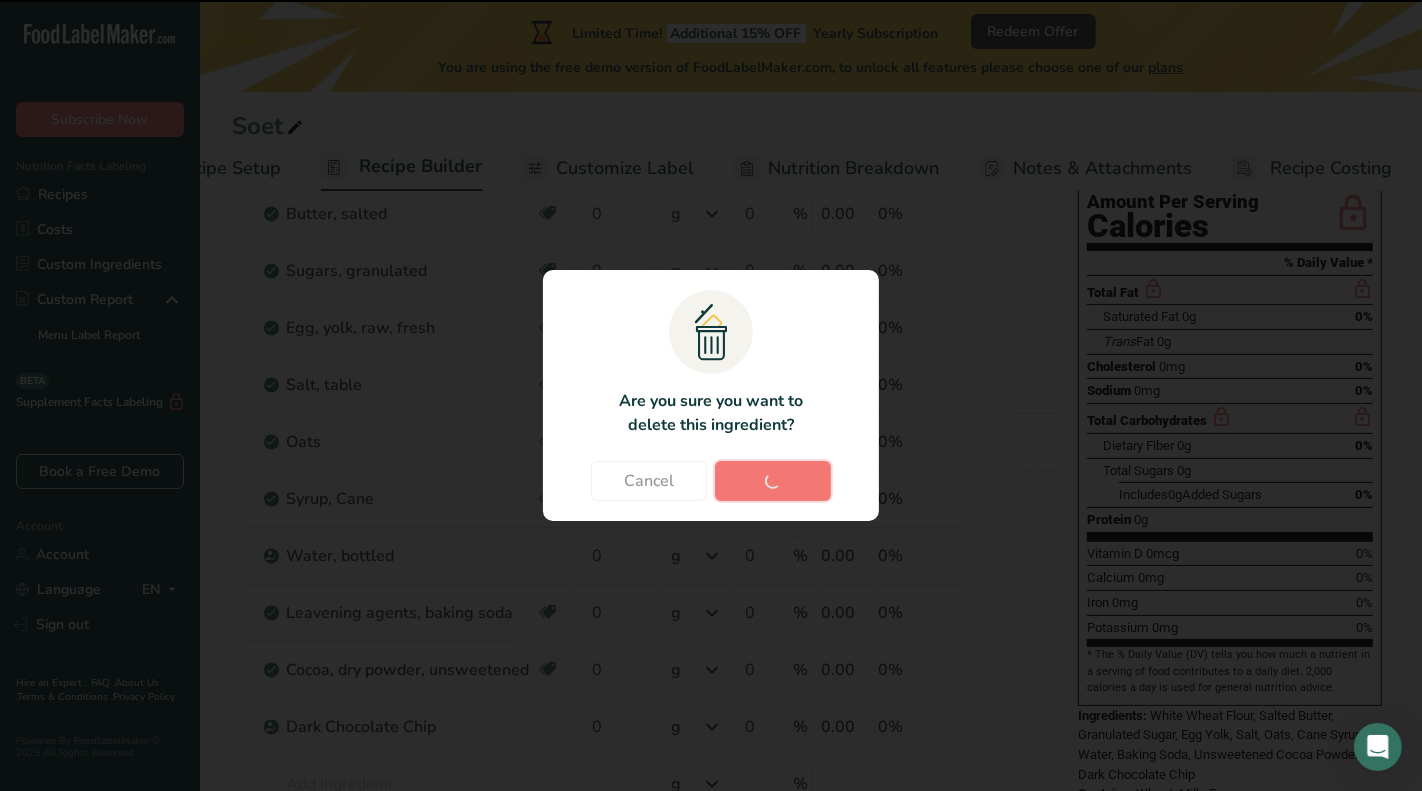 type 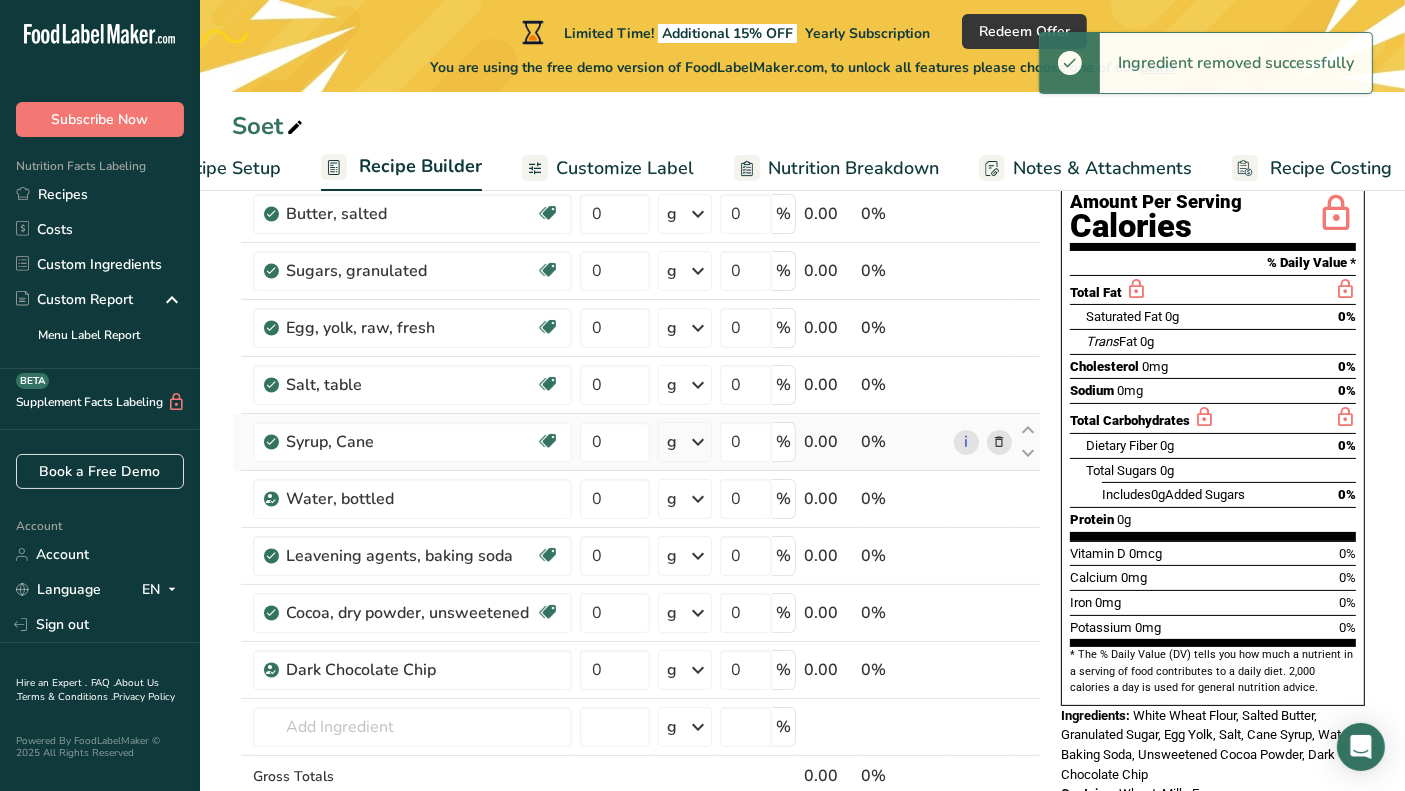 click at bounding box center [999, 442] 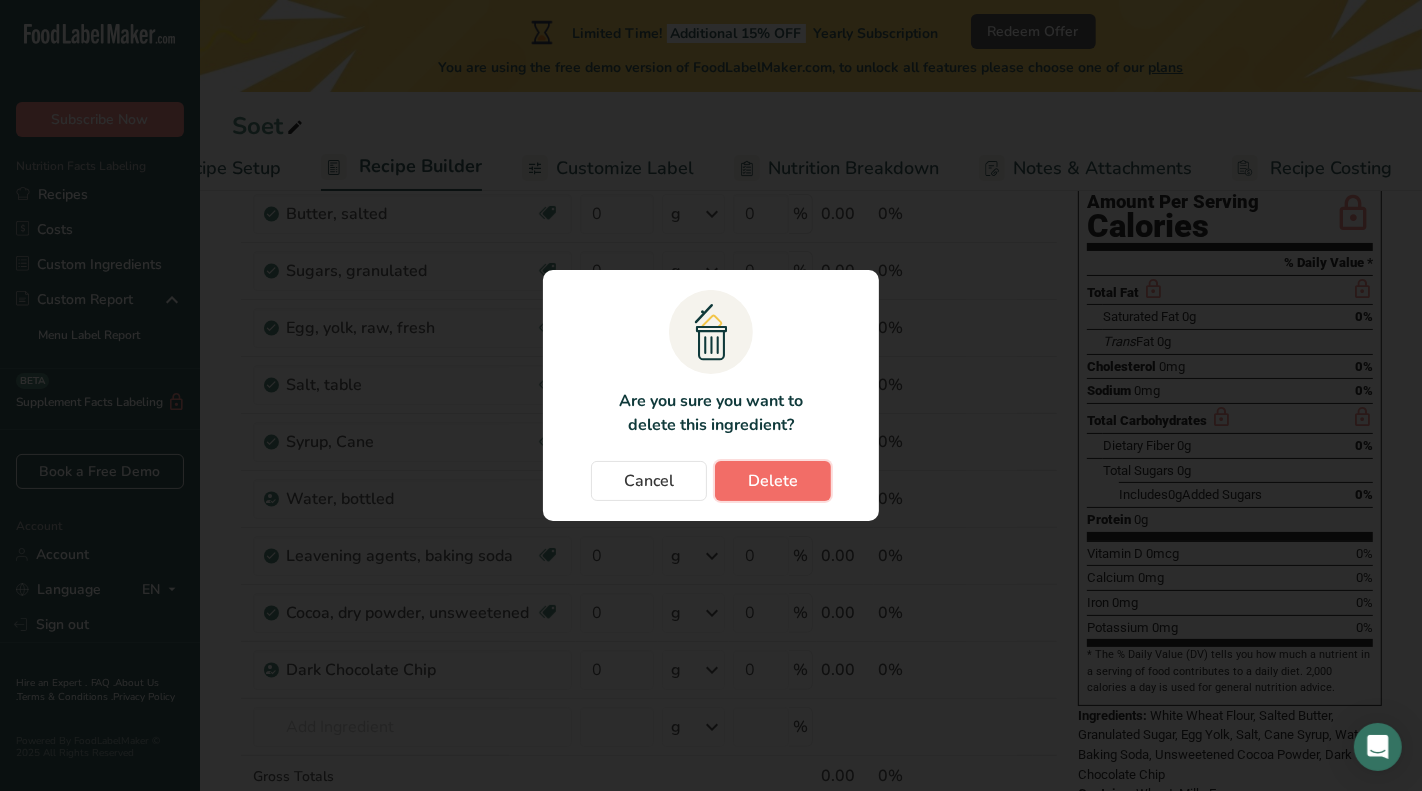 click on "Delete" at bounding box center [773, 481] 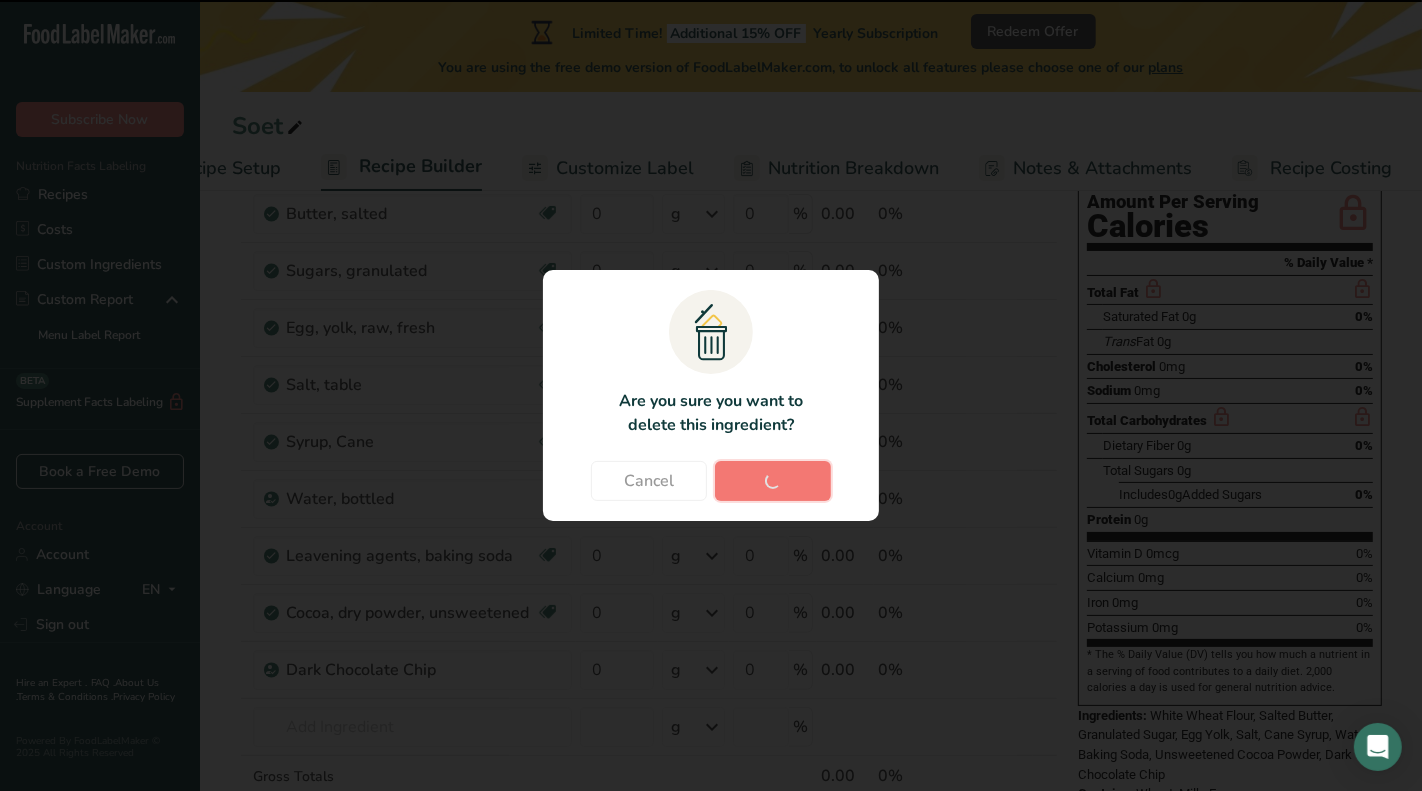 type 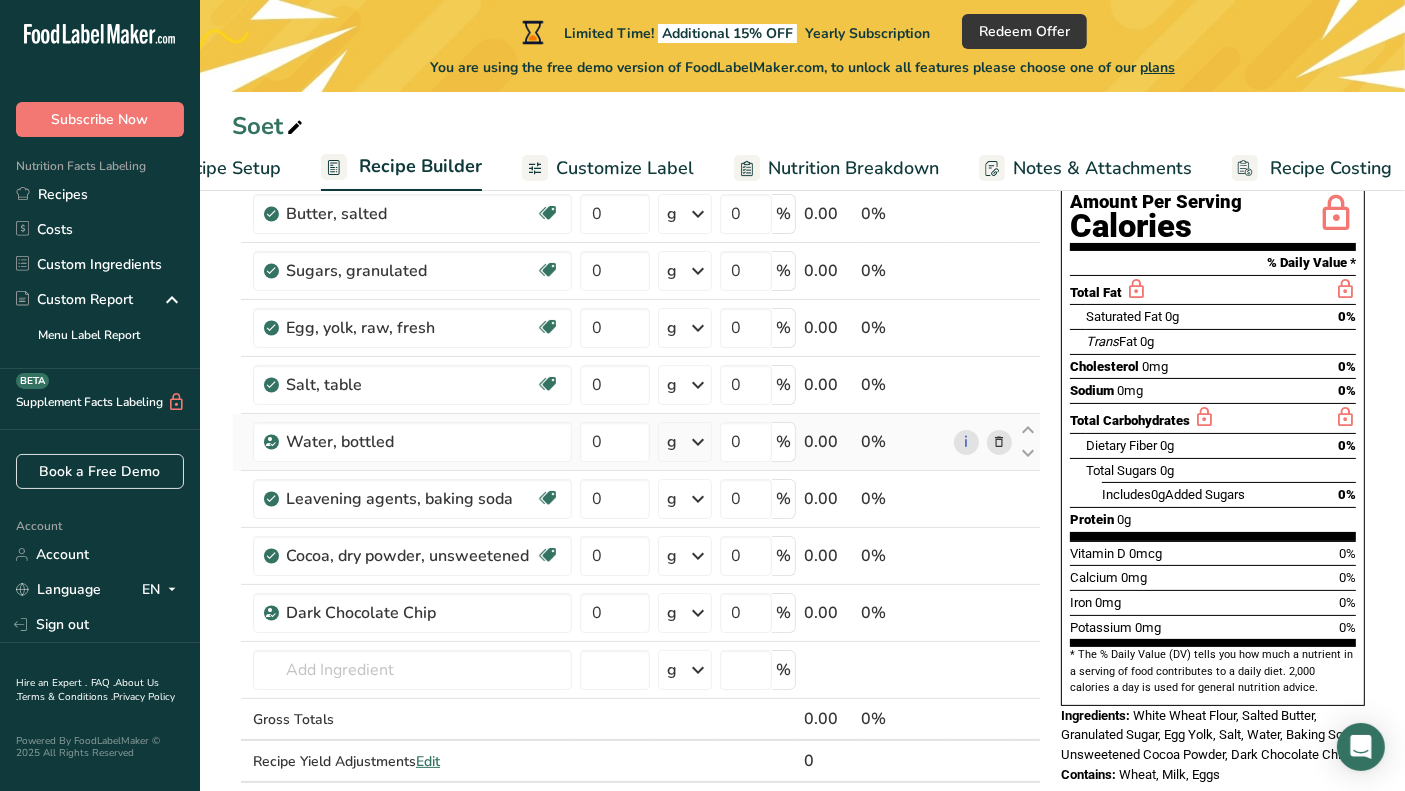 click at bounding box center (999, 442) 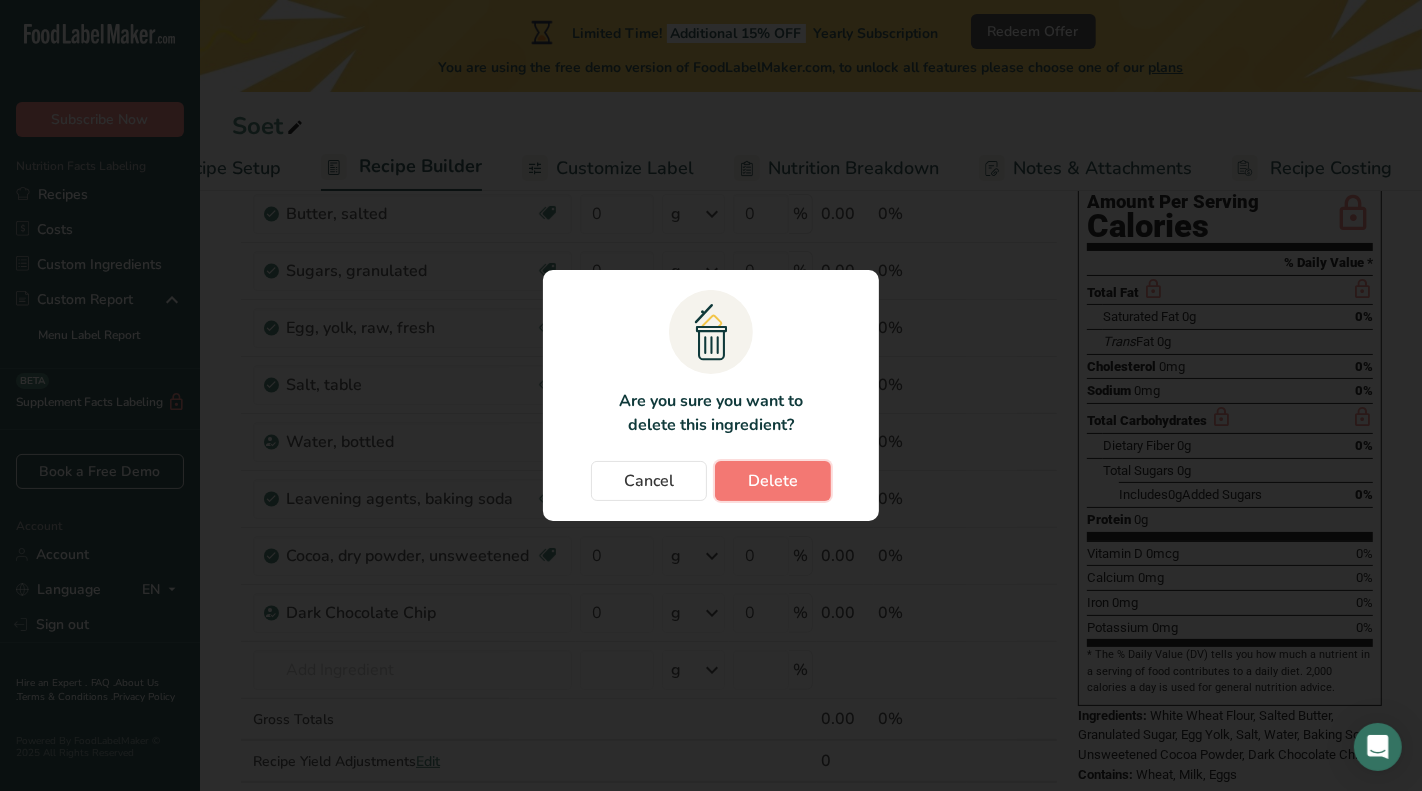 click on "Delete" at bounding box center [773, 481] 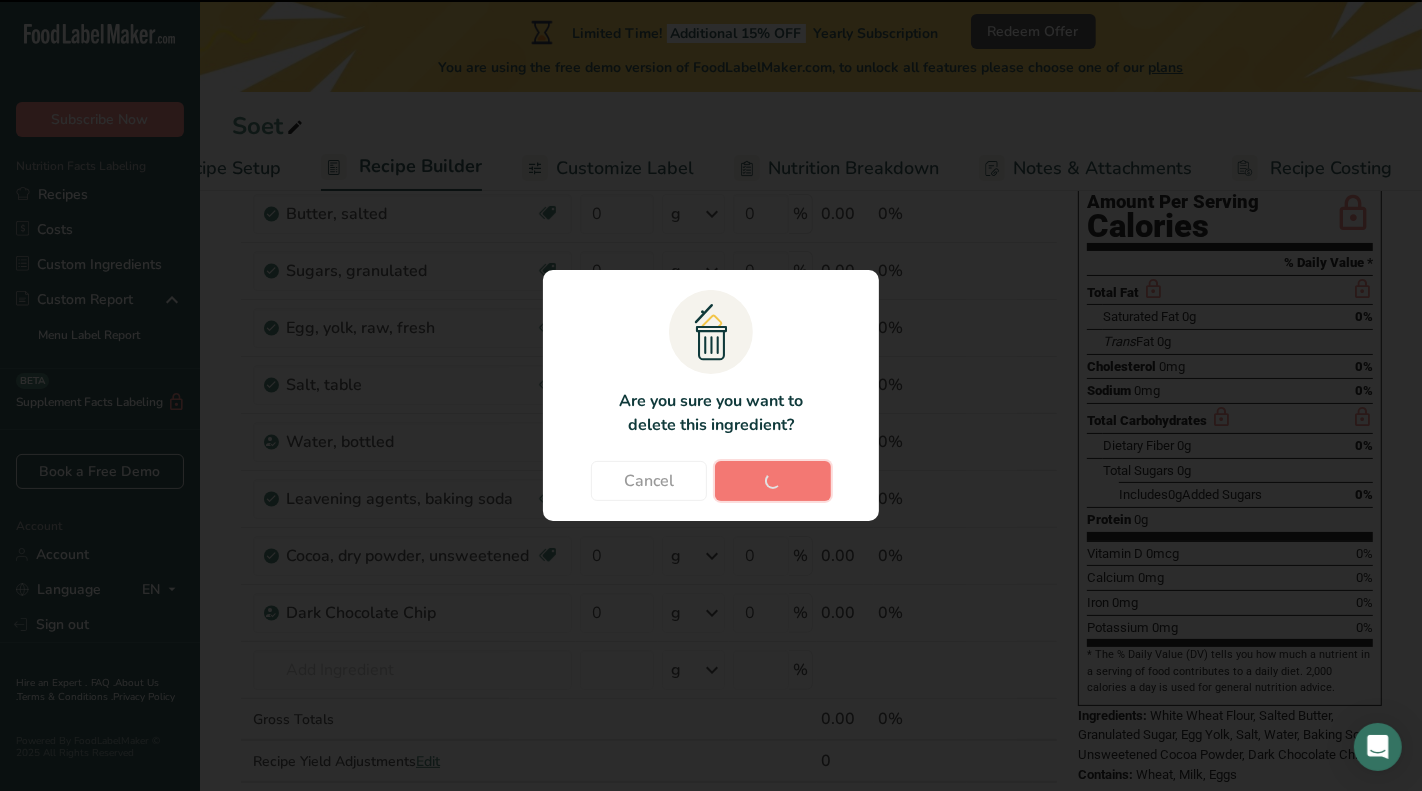 type 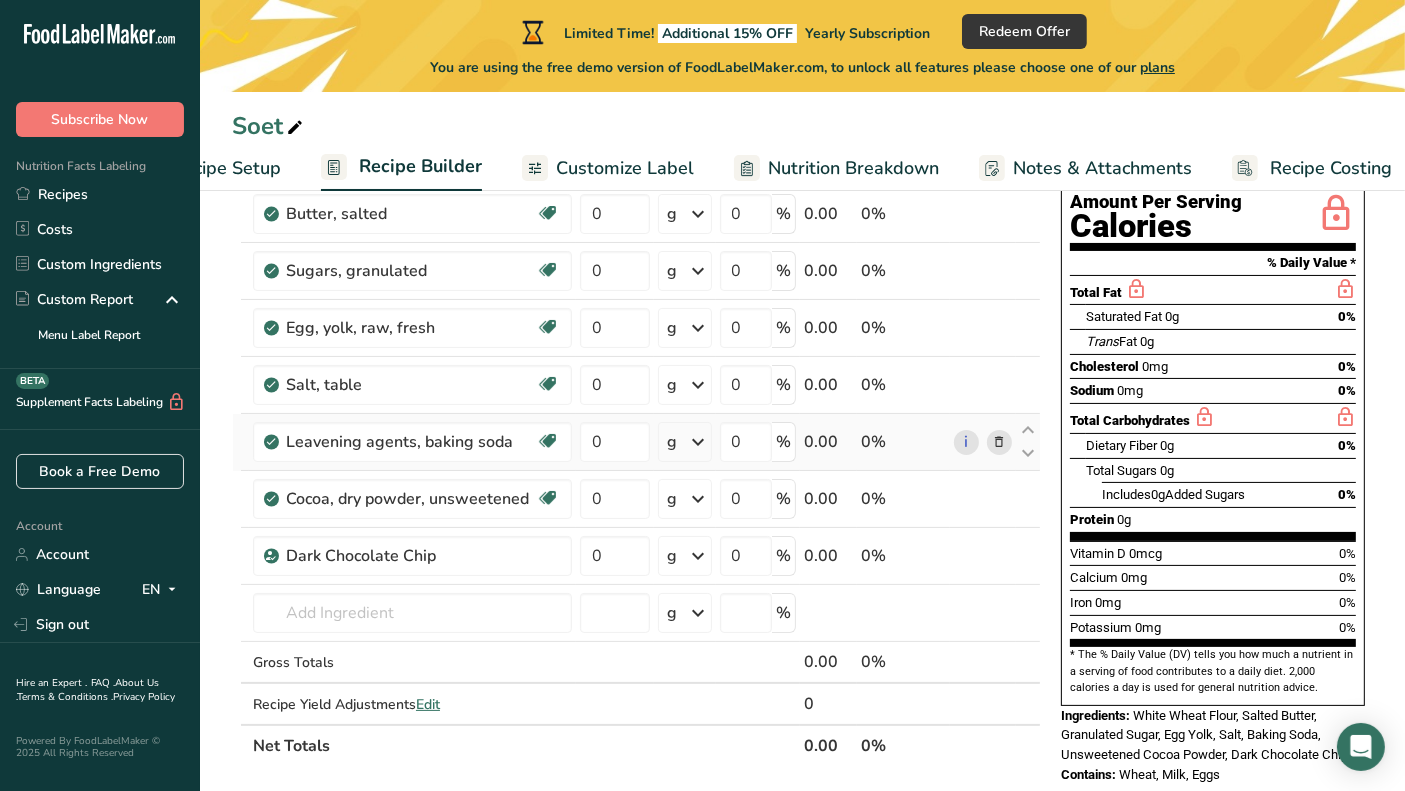 click at bounding box center [999, 442] 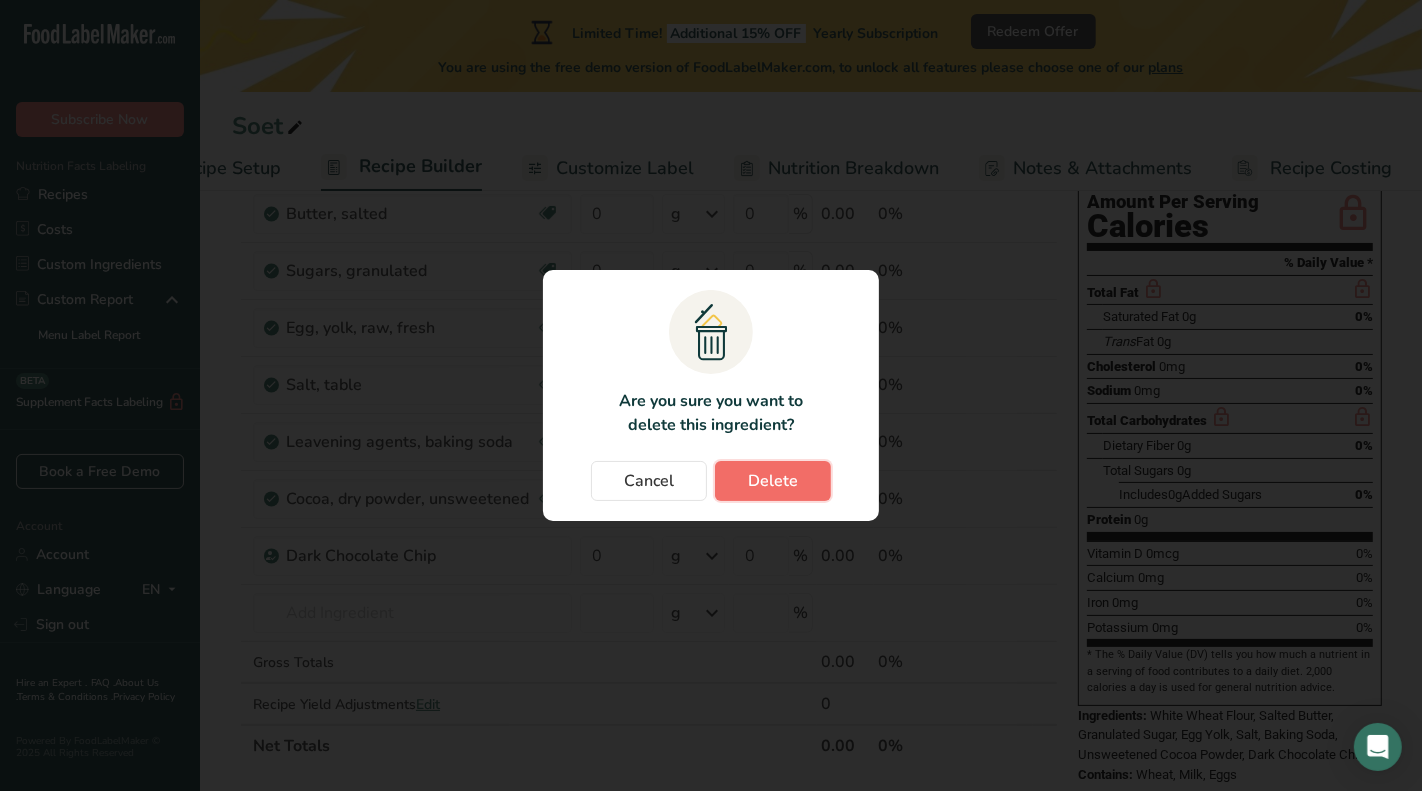 click on "Delete" at bounding box center (773, 481) 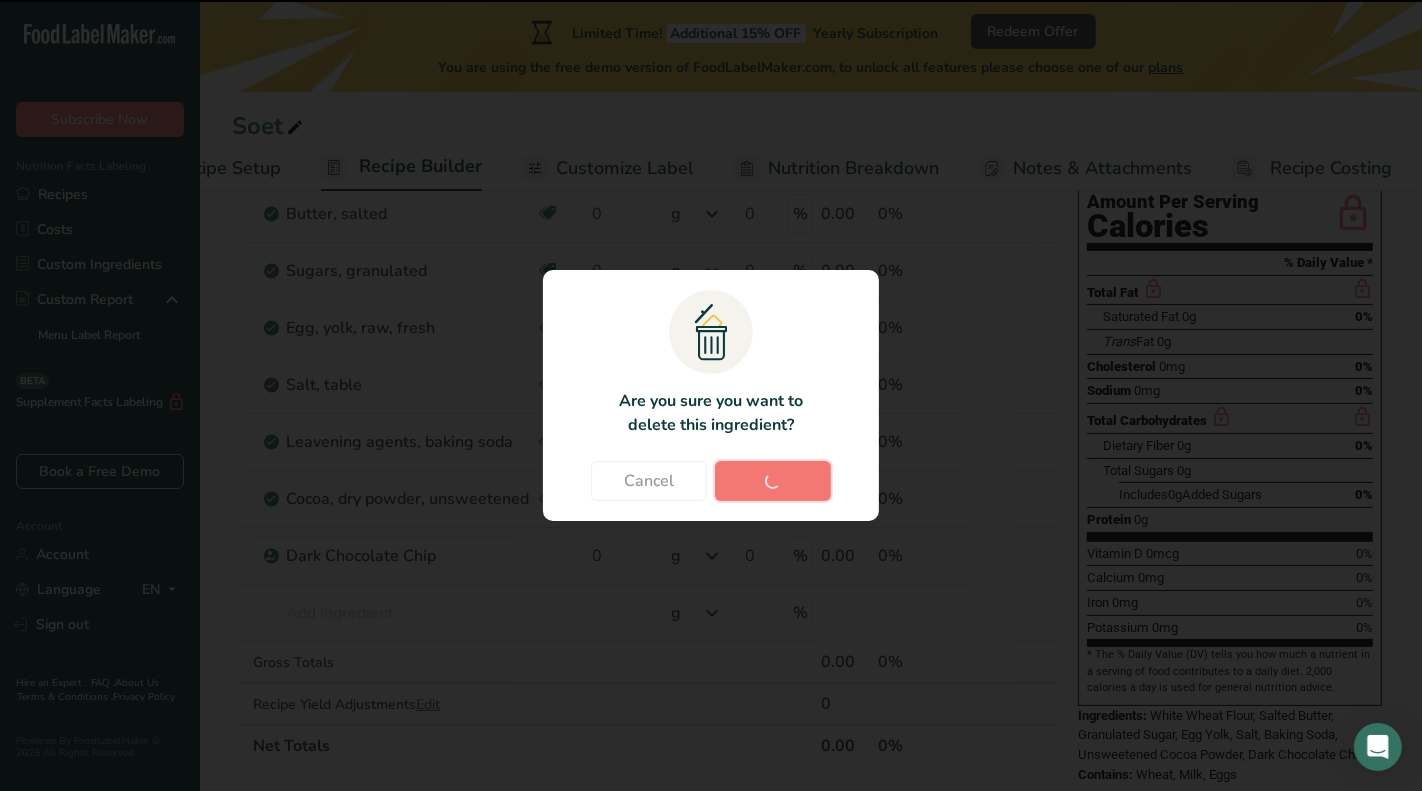 type 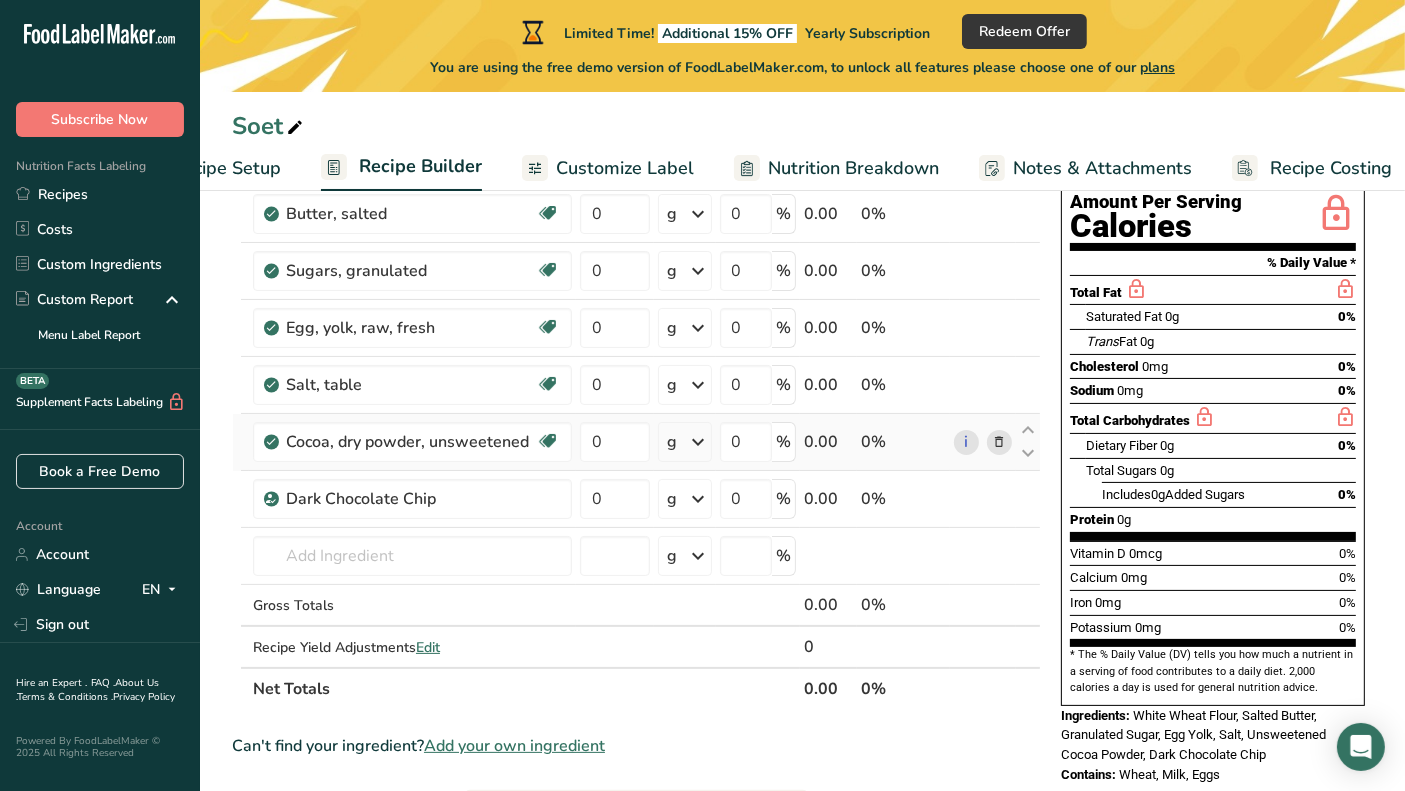 click at bounding box center (999, 442) 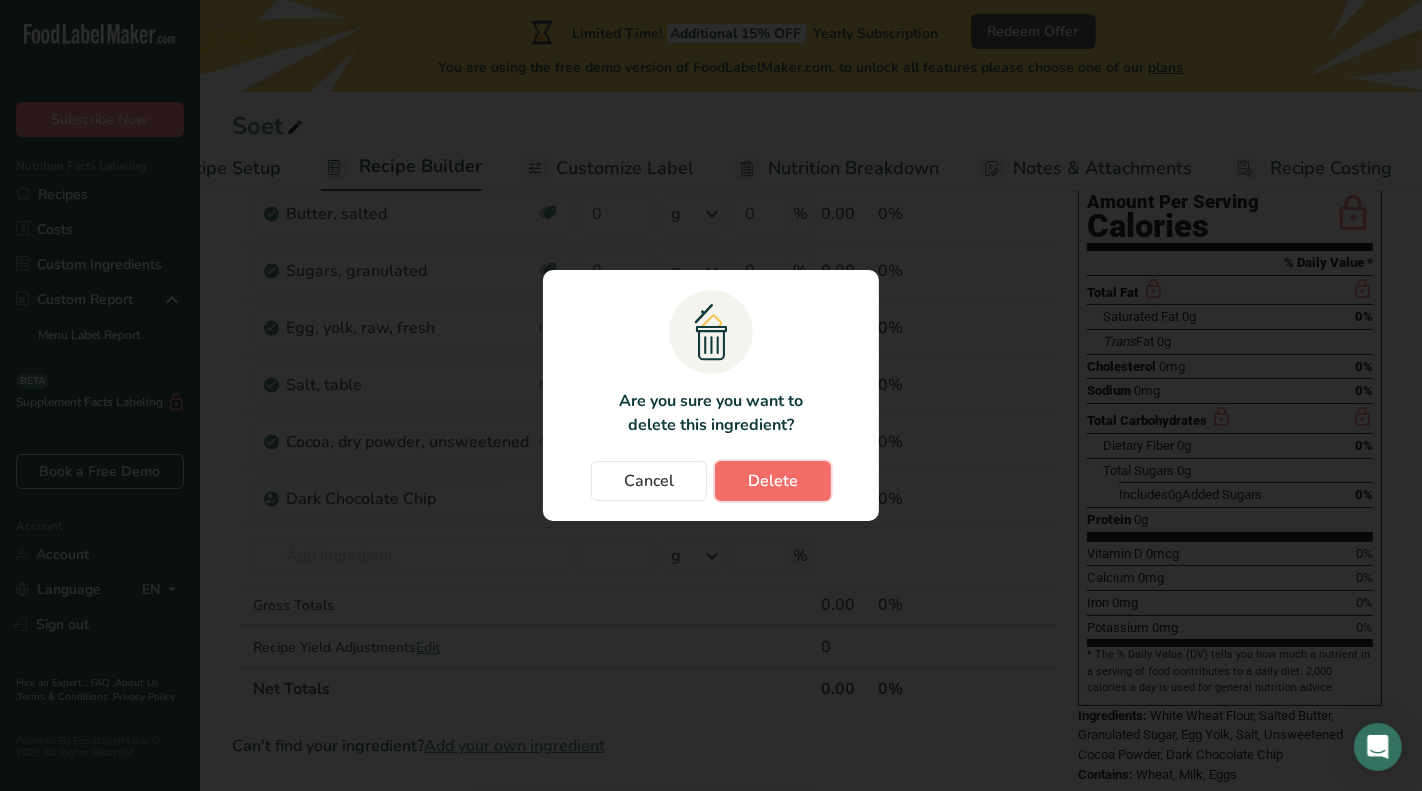 click on "Delete" at bounding box center [773, 481] 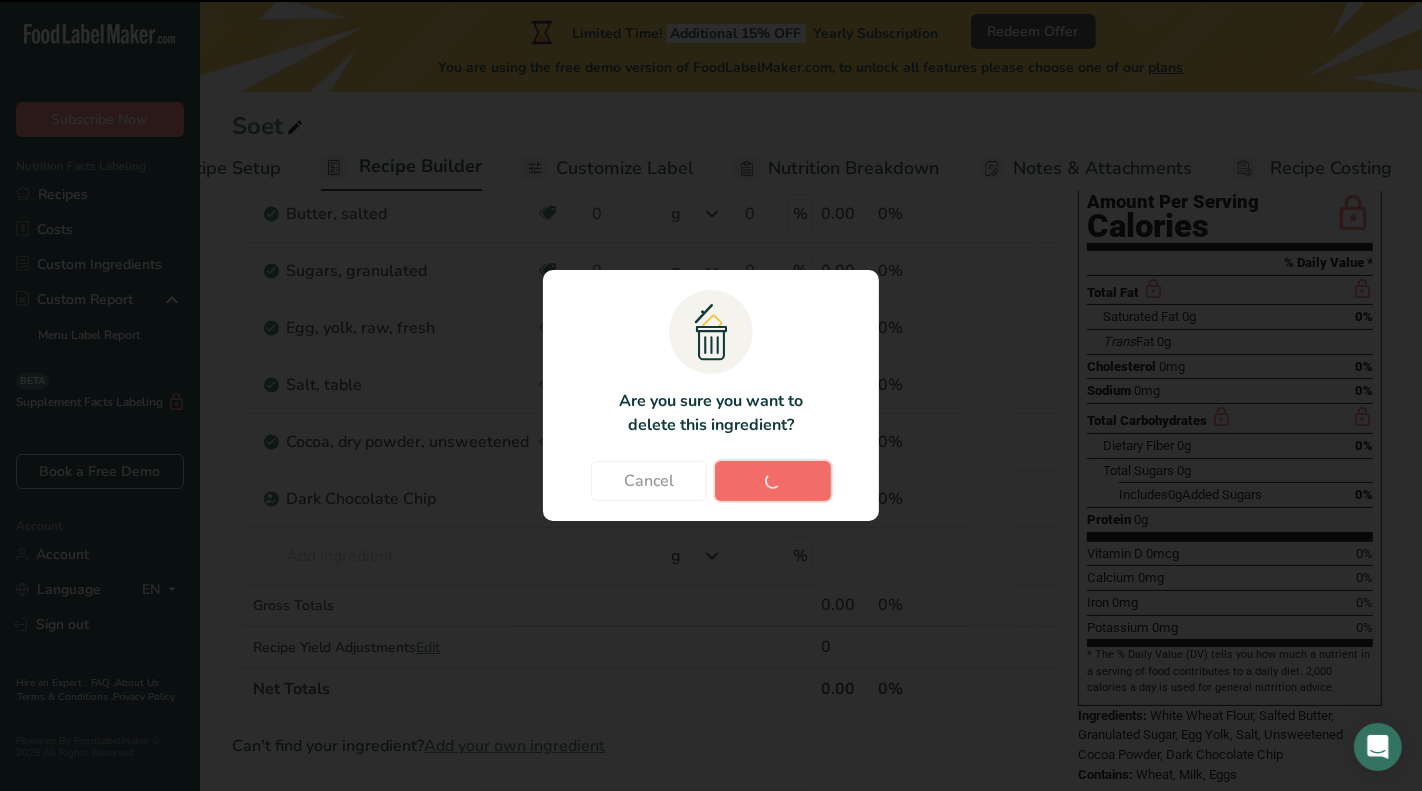 type 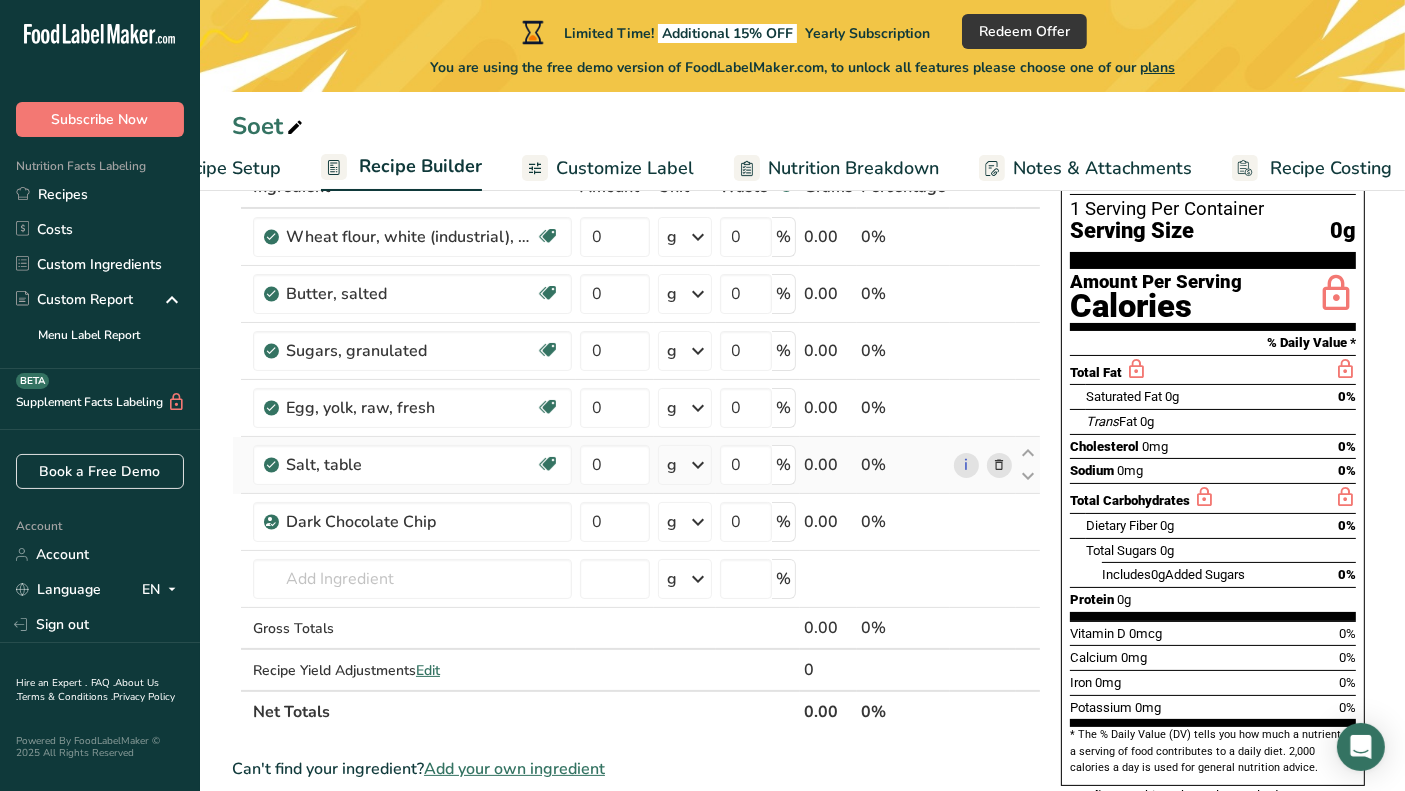 scroll, scrollTop: 111, scrollLeft: 0, axis: vertical 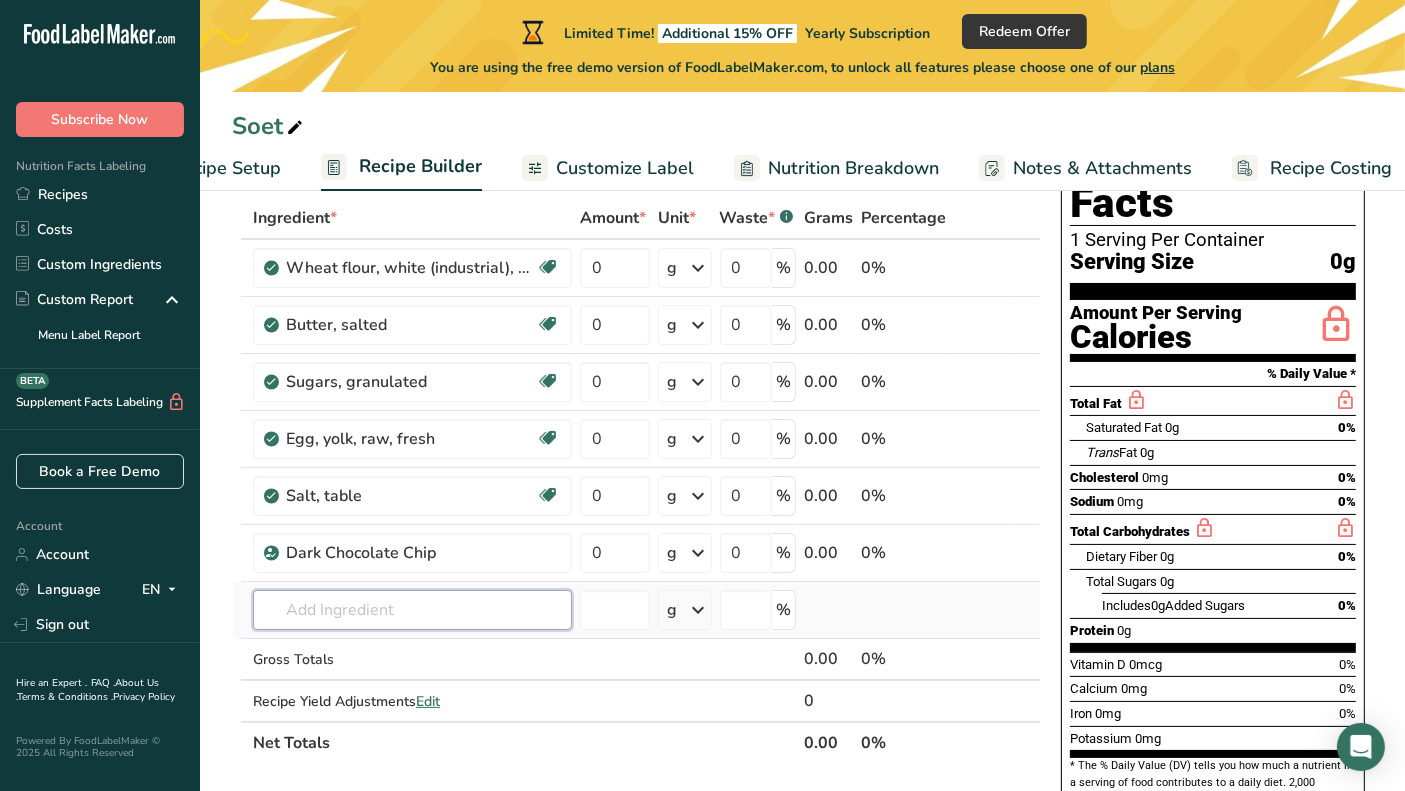 click at bounding box center (412, 610) 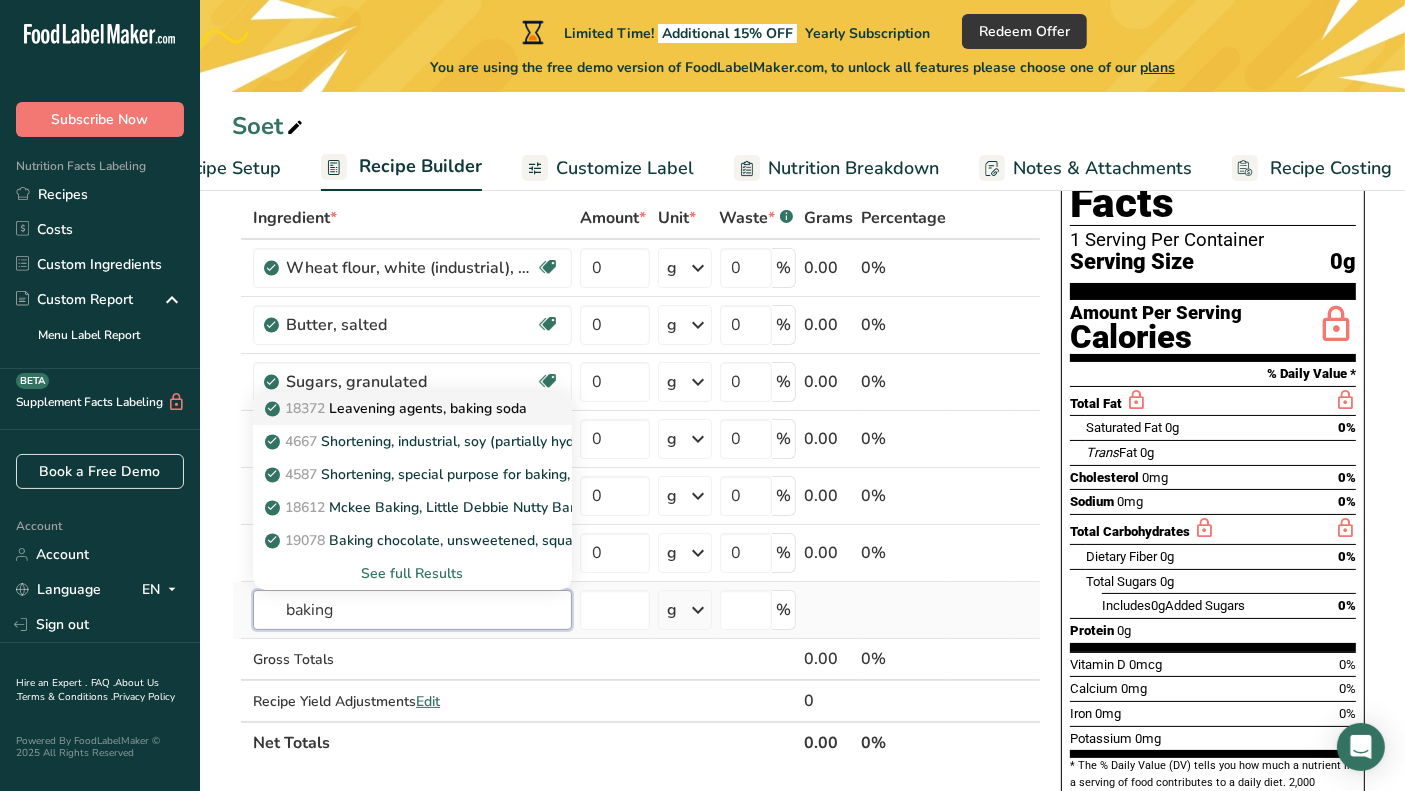 type on "baking" 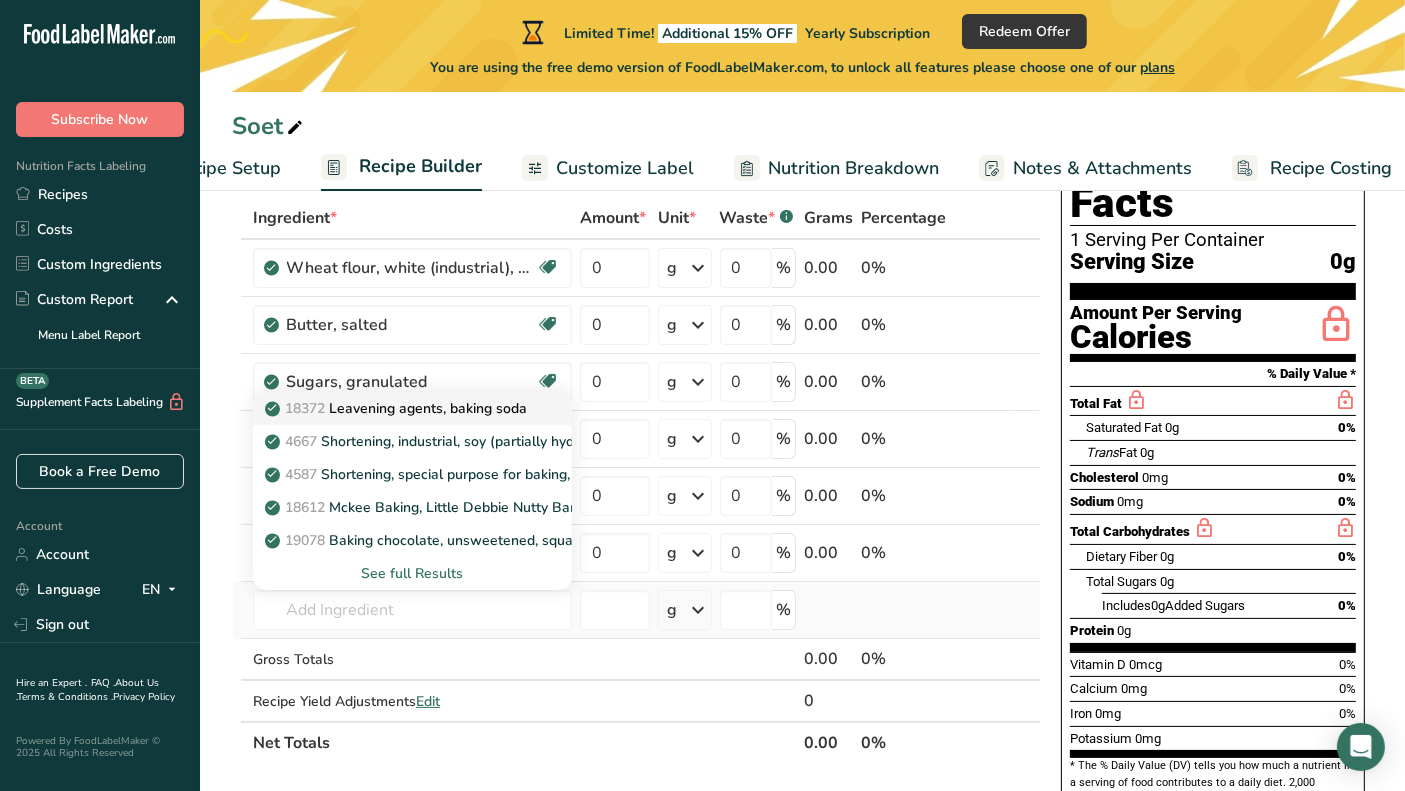 click on "18372
Leavening agents, baking soda" at bounding box center (398, 408) 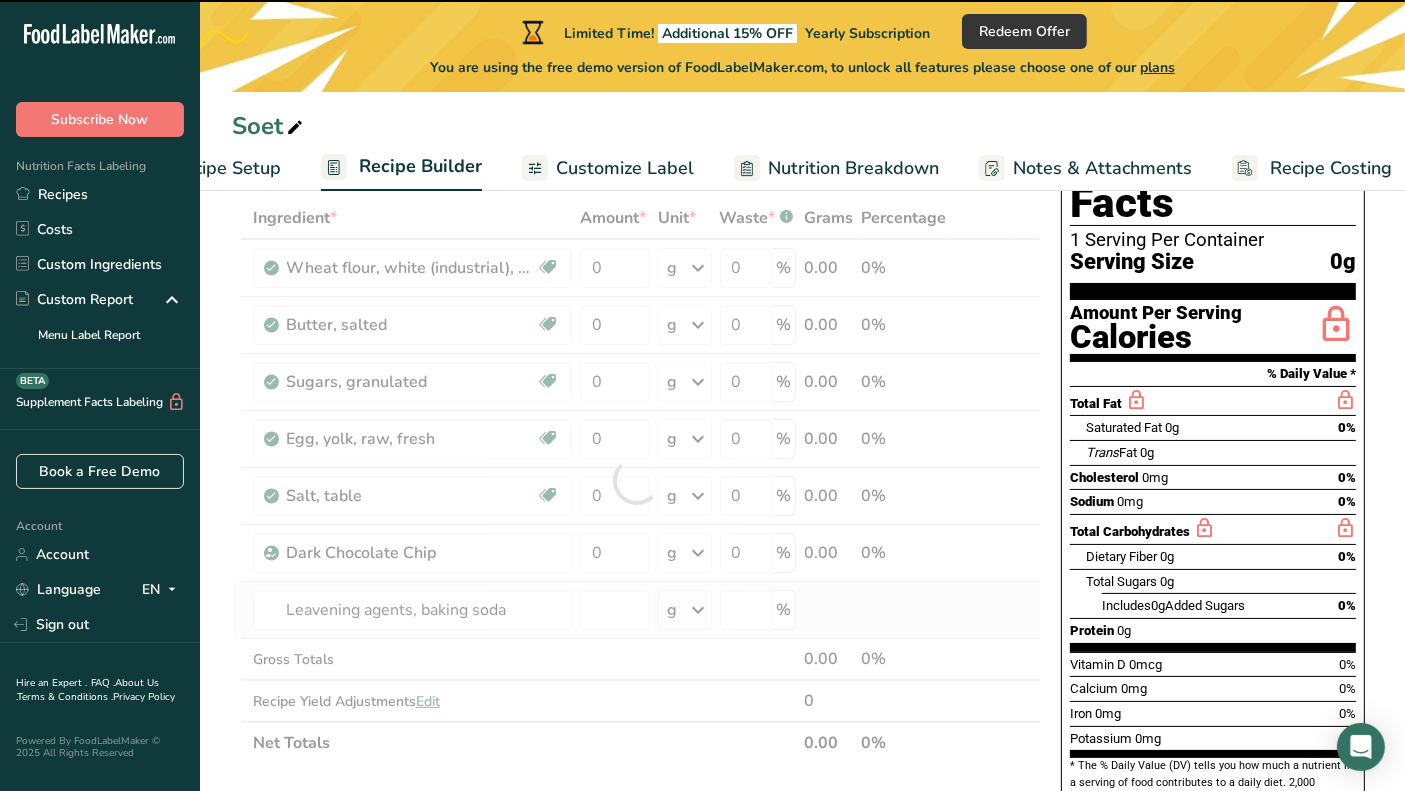type on "0" 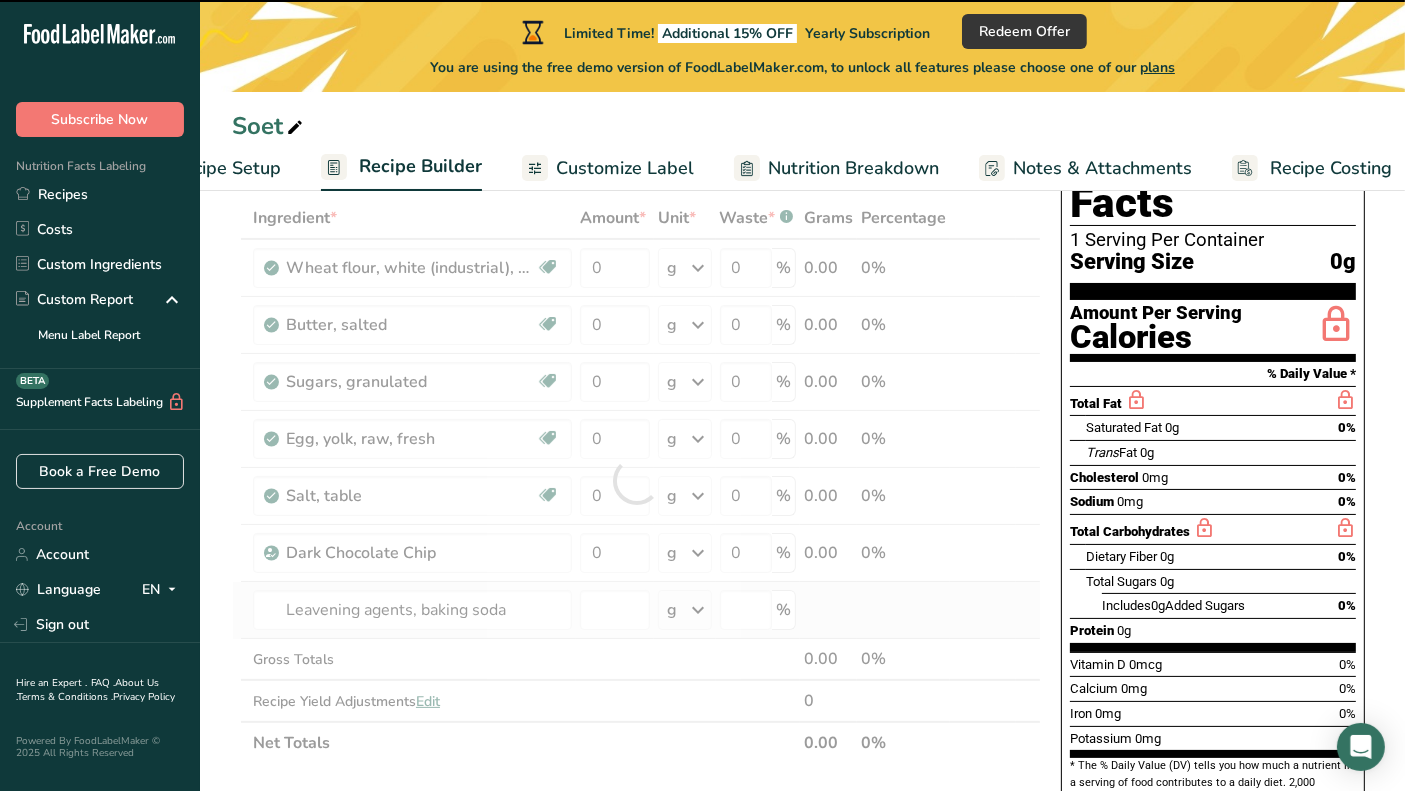 type on "0" 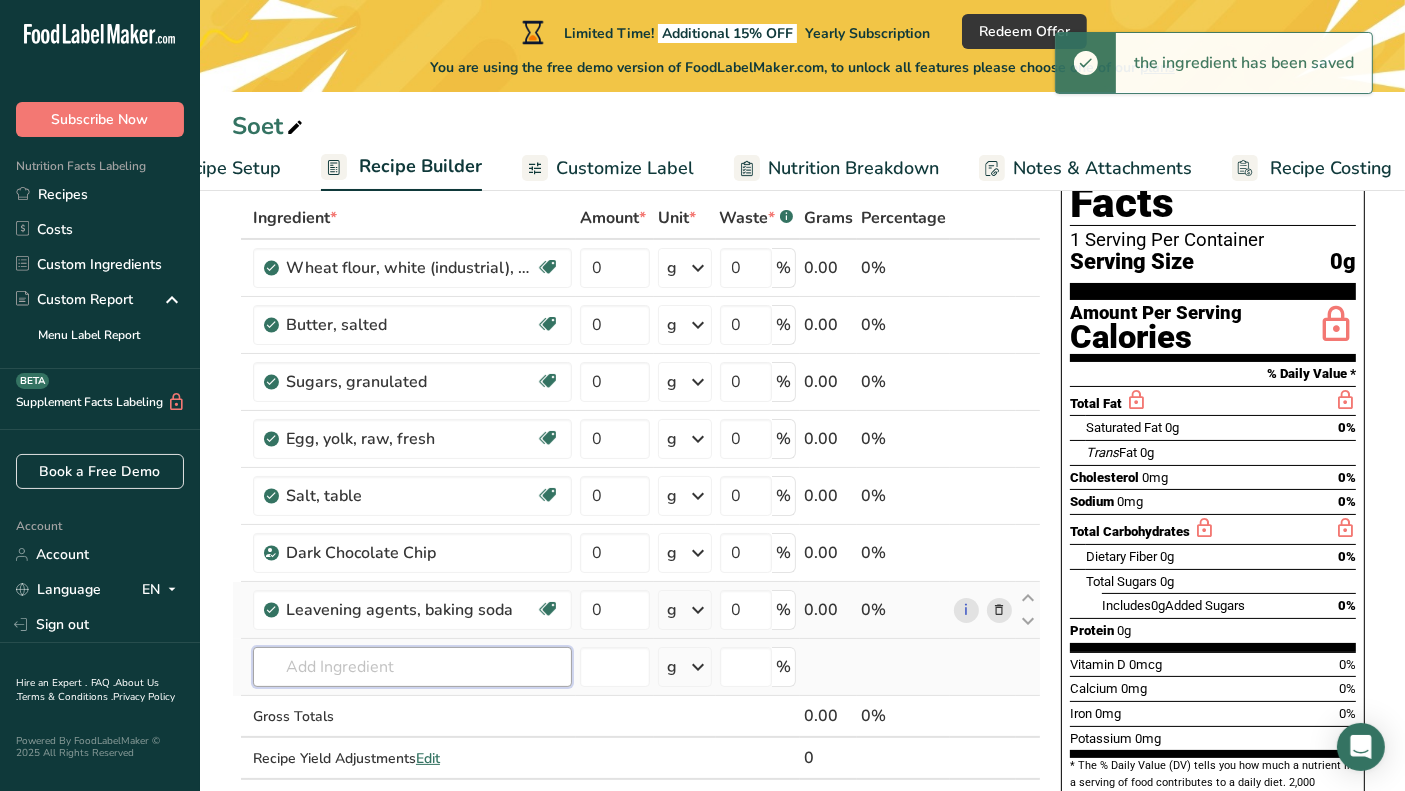 click at bounding box center [412, 667] 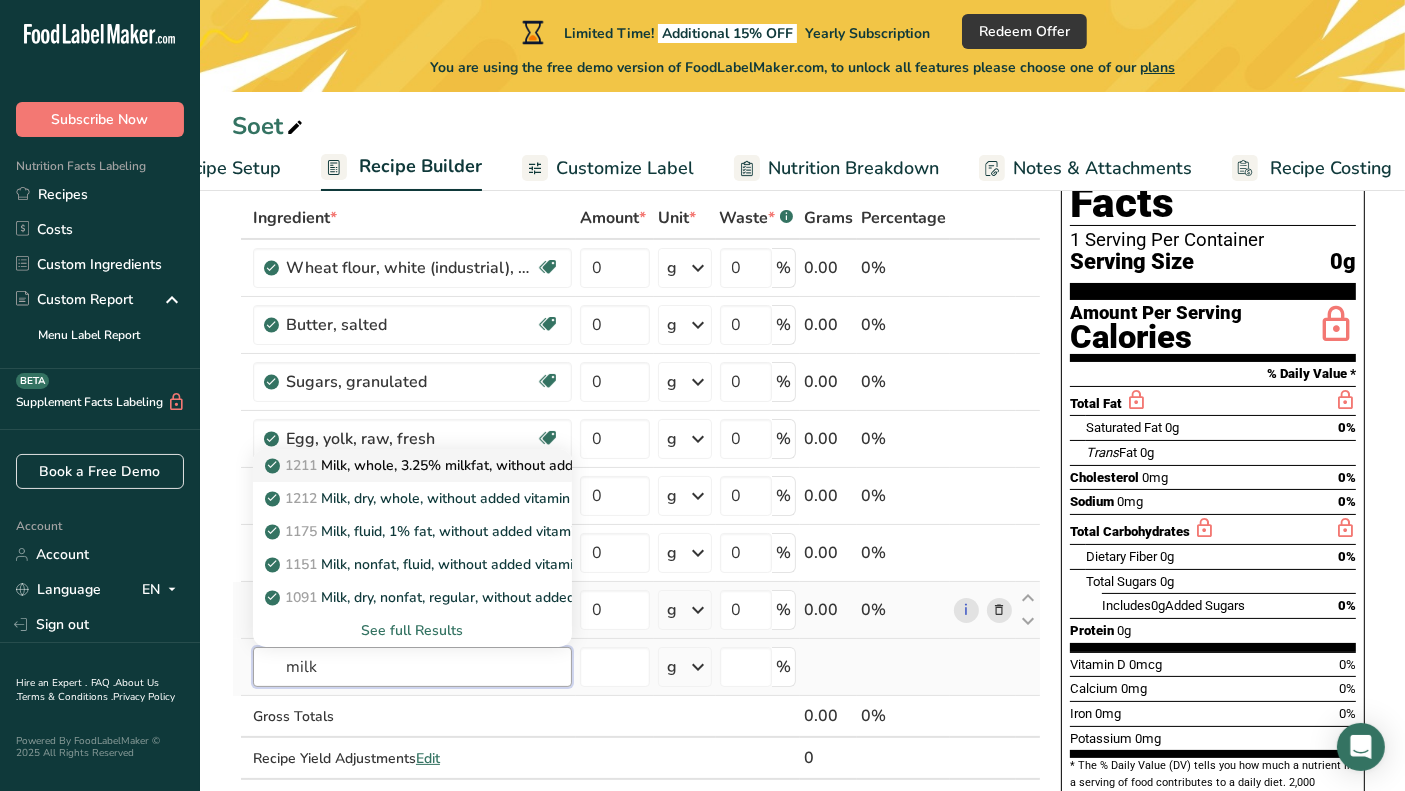 type on "milk" 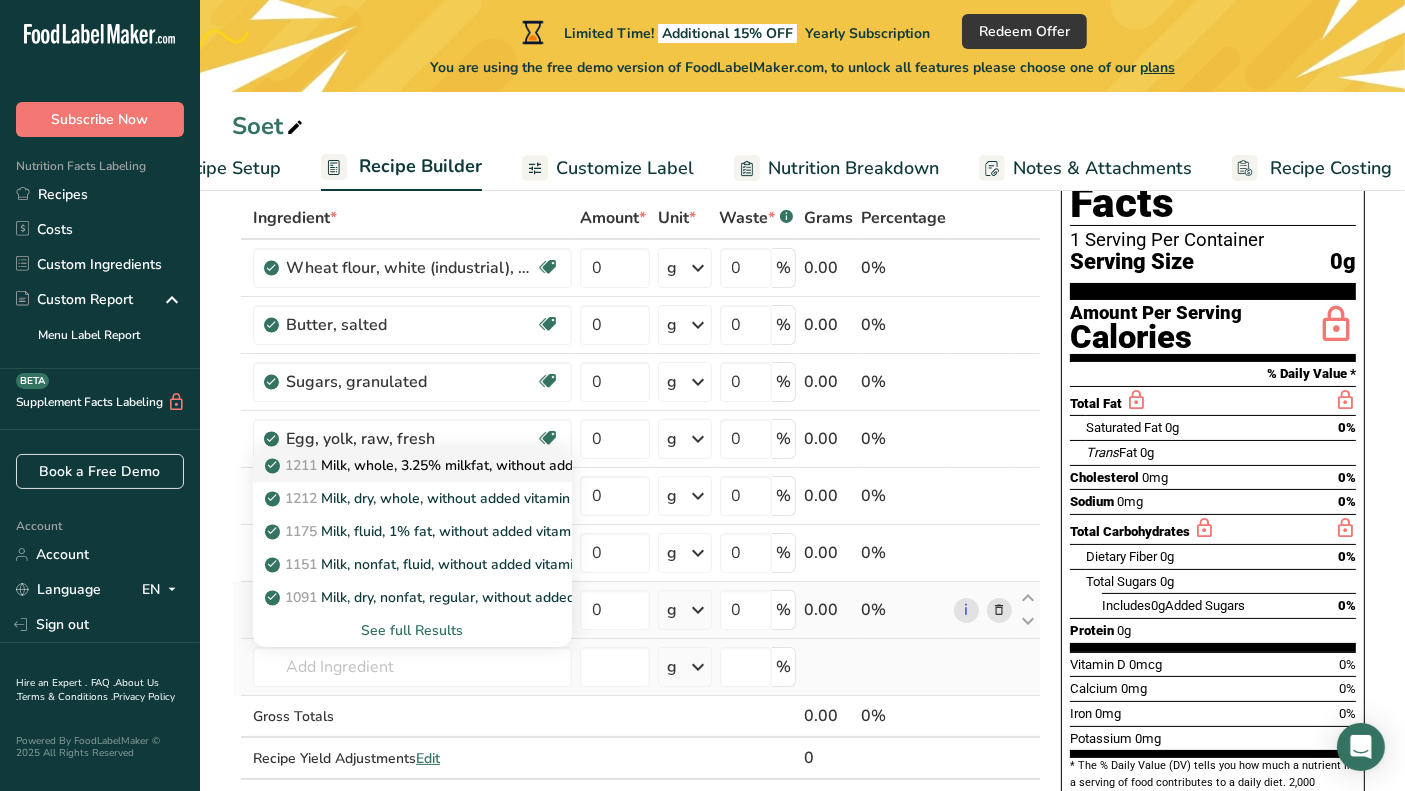 click on "[NUMBER]
Milk, whole, 3.25% milkfat, without added vitamin A and vitamin D" at bounding box center (507, 465) 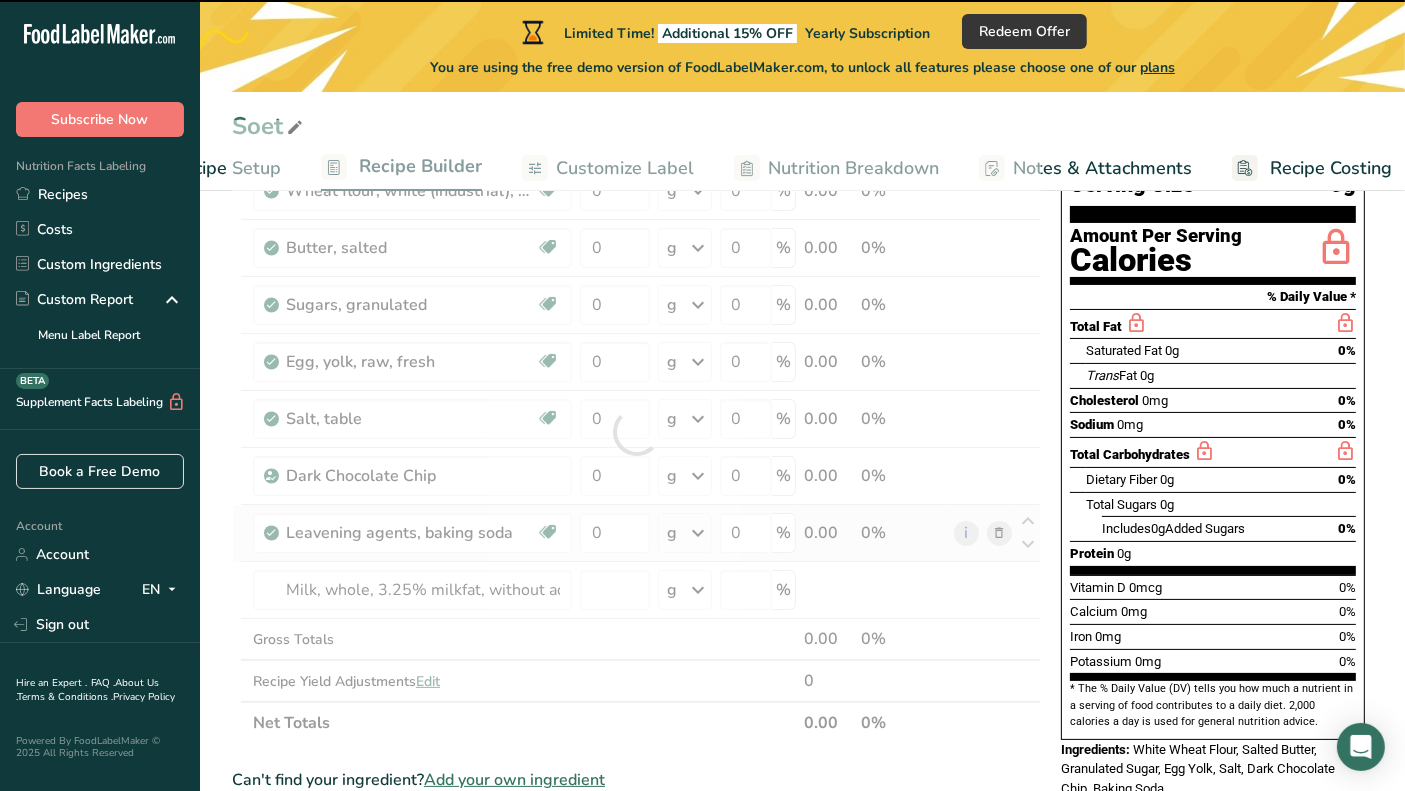 scroll, scrollTop: 222, scrollLeft: 0, axis: vertical 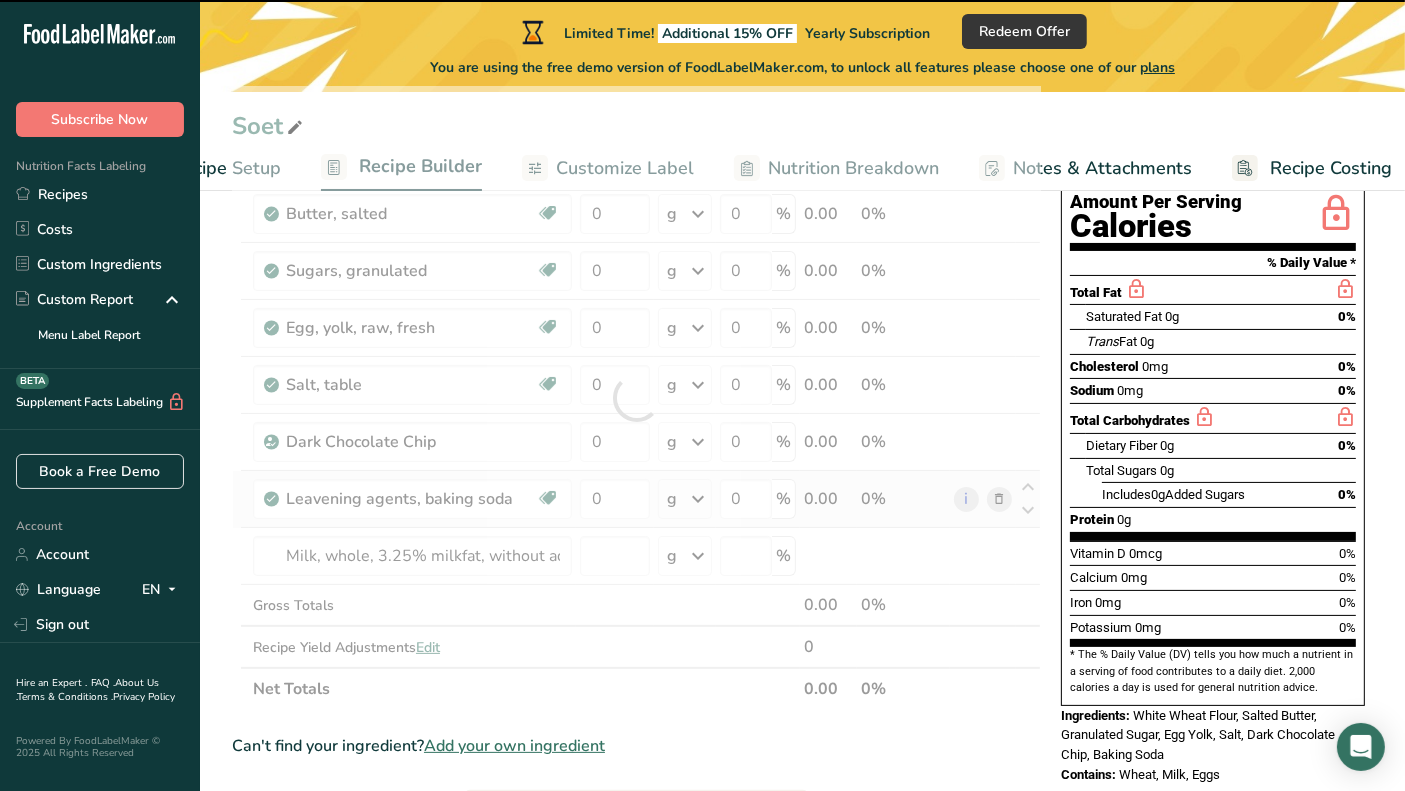 type on "0" 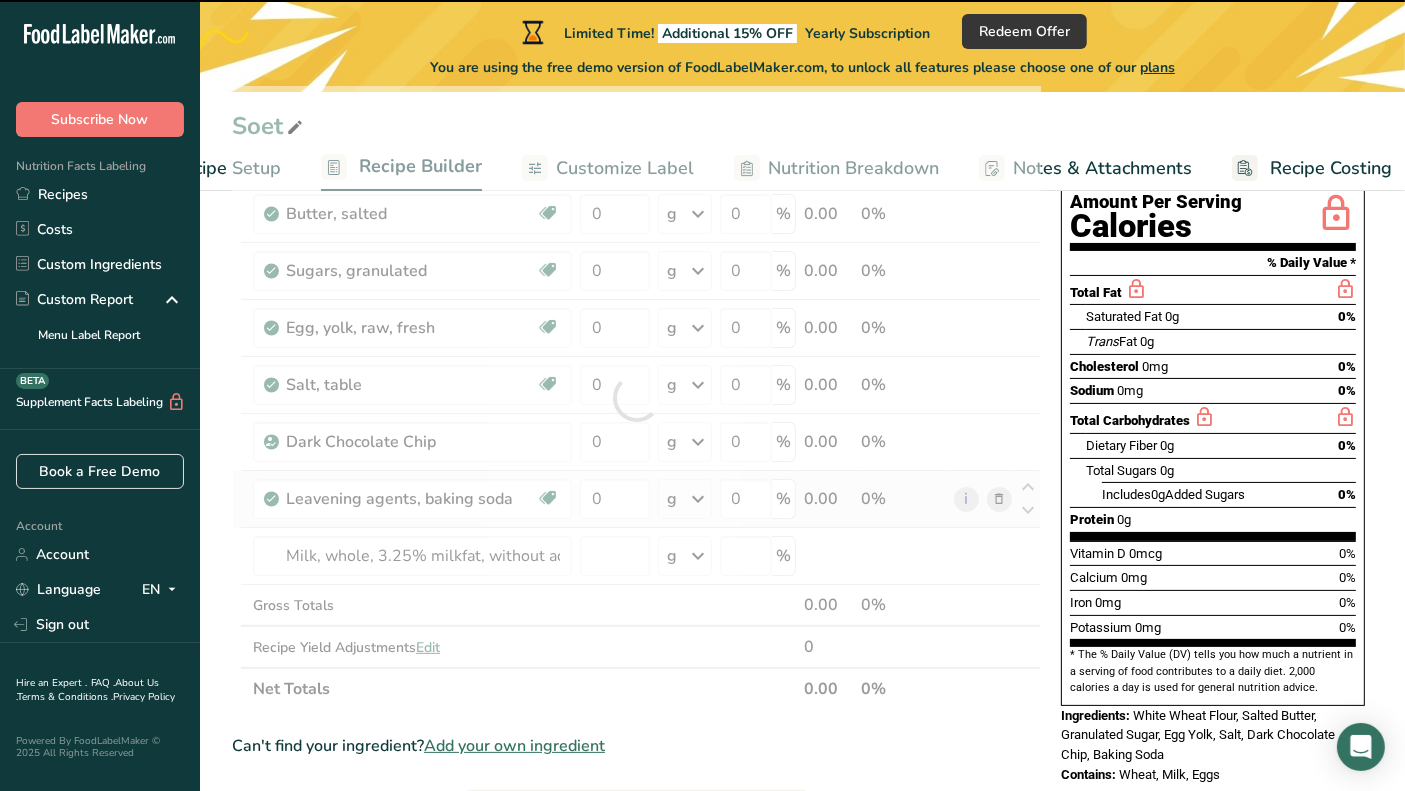 type on "0" 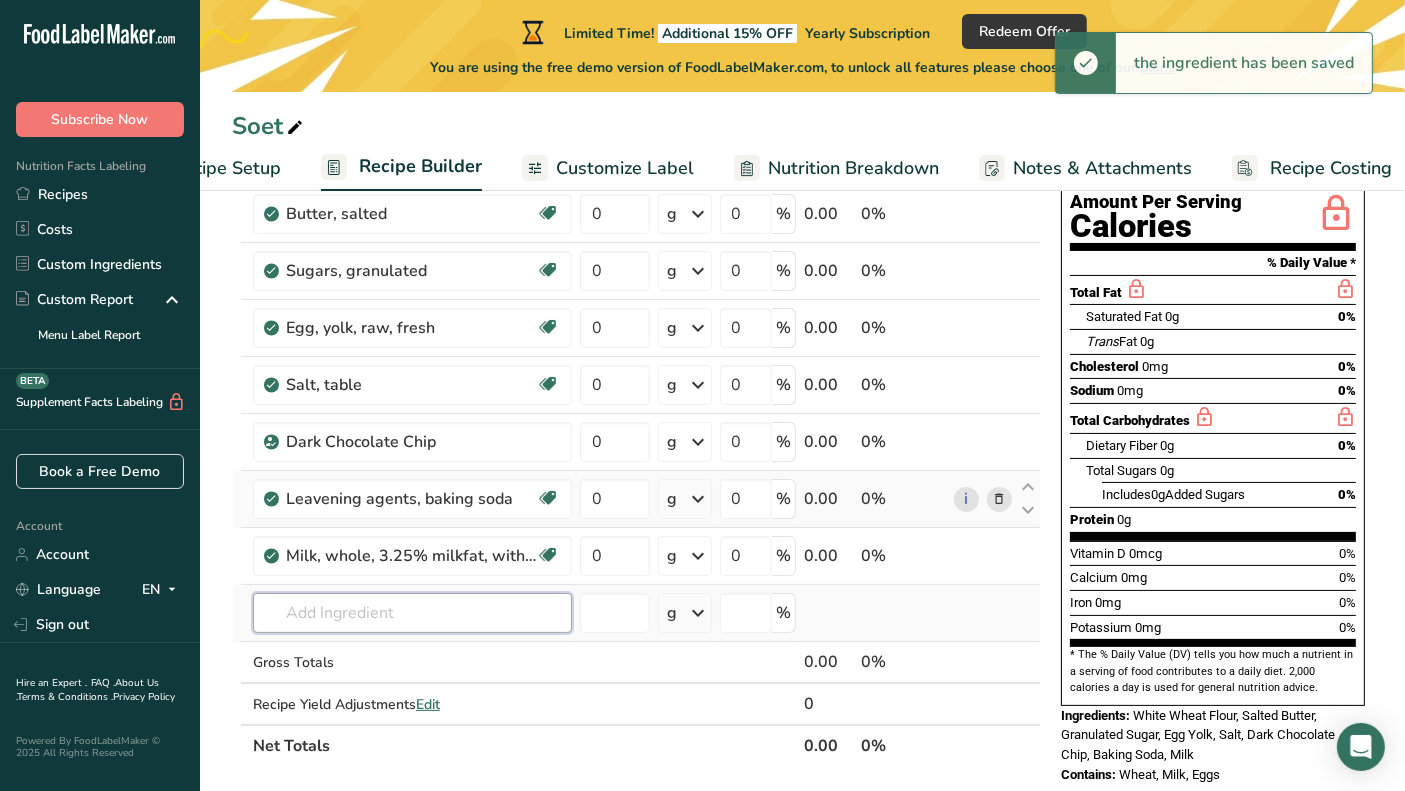 click at bounding box center (412, 613) 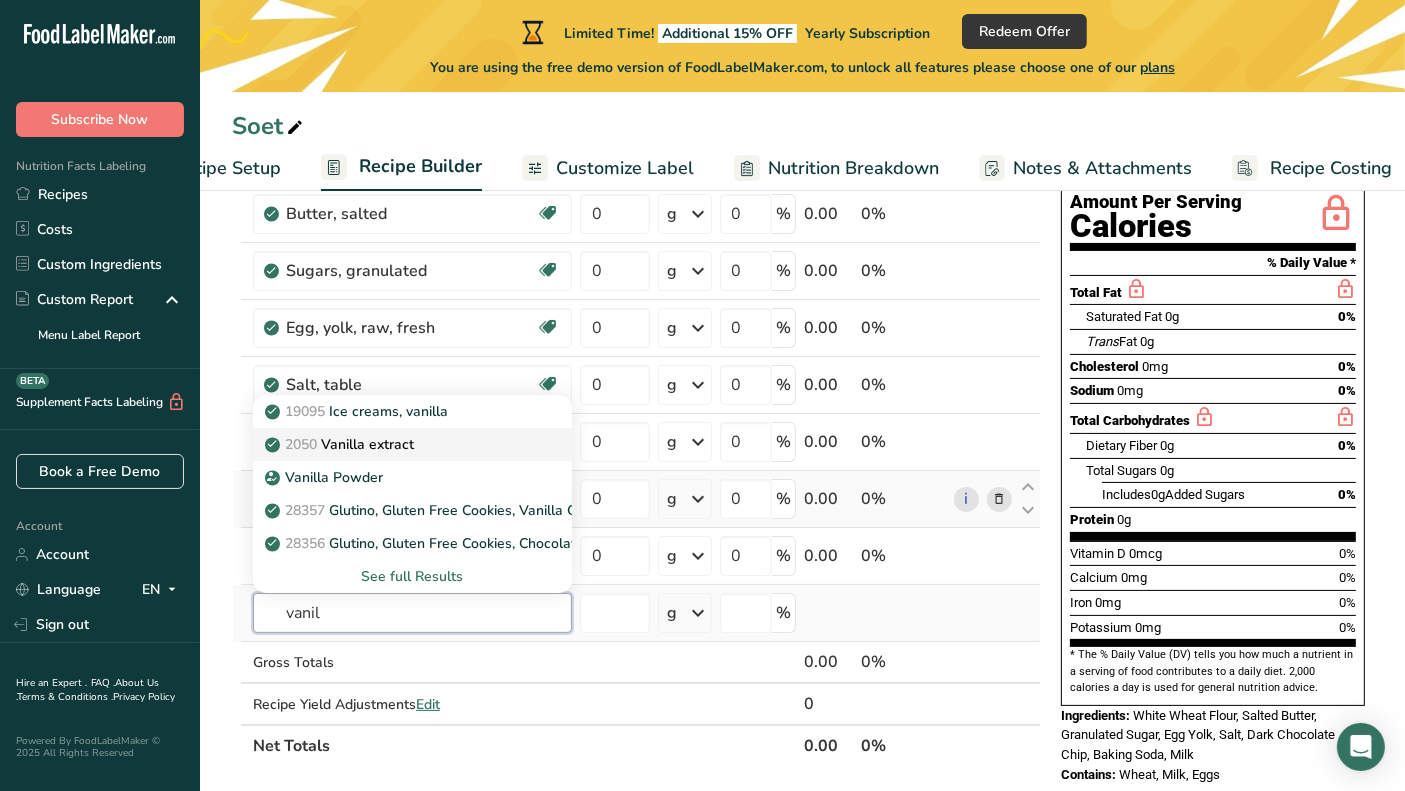 type on "vanil" 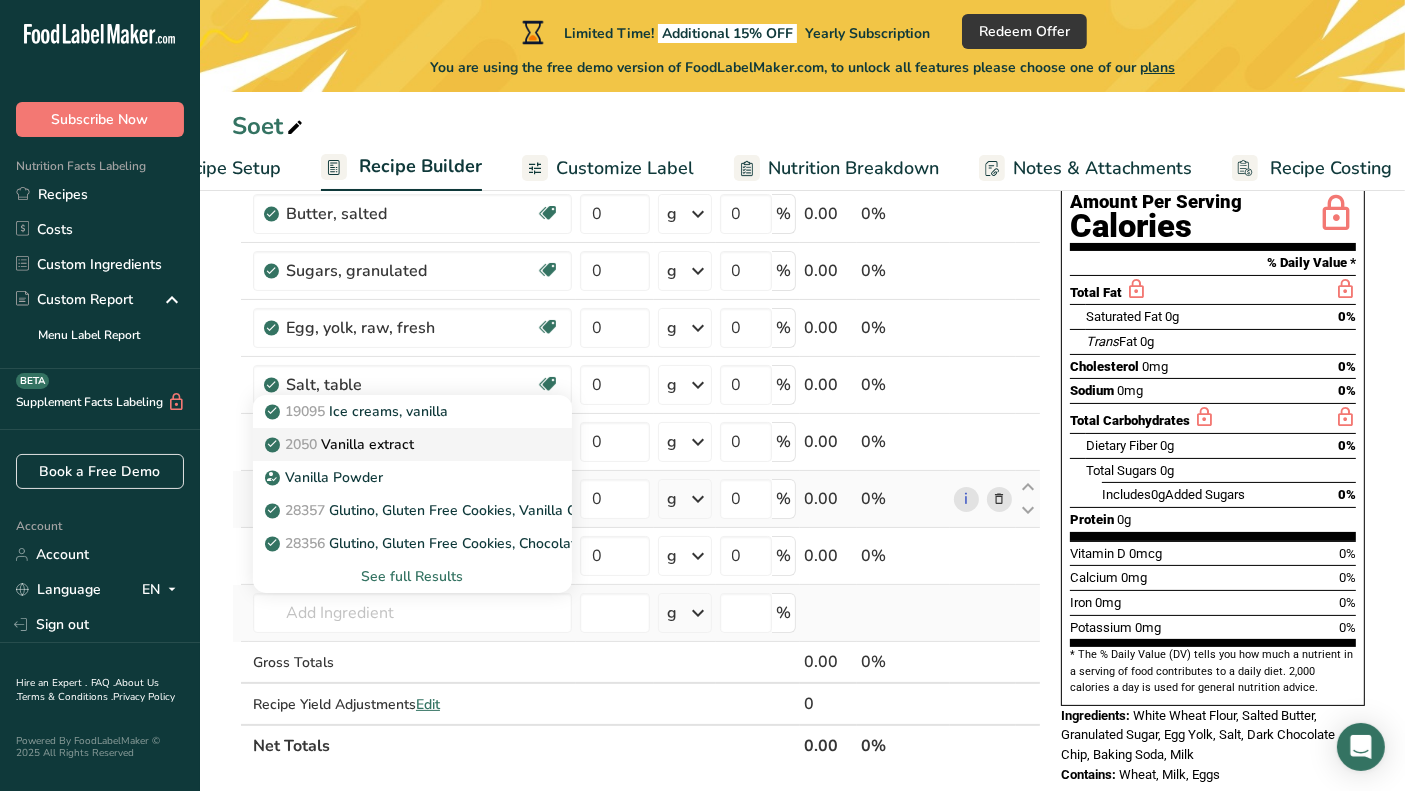 click on "2050
Vanilla extract" at bounding box center (396, 444) 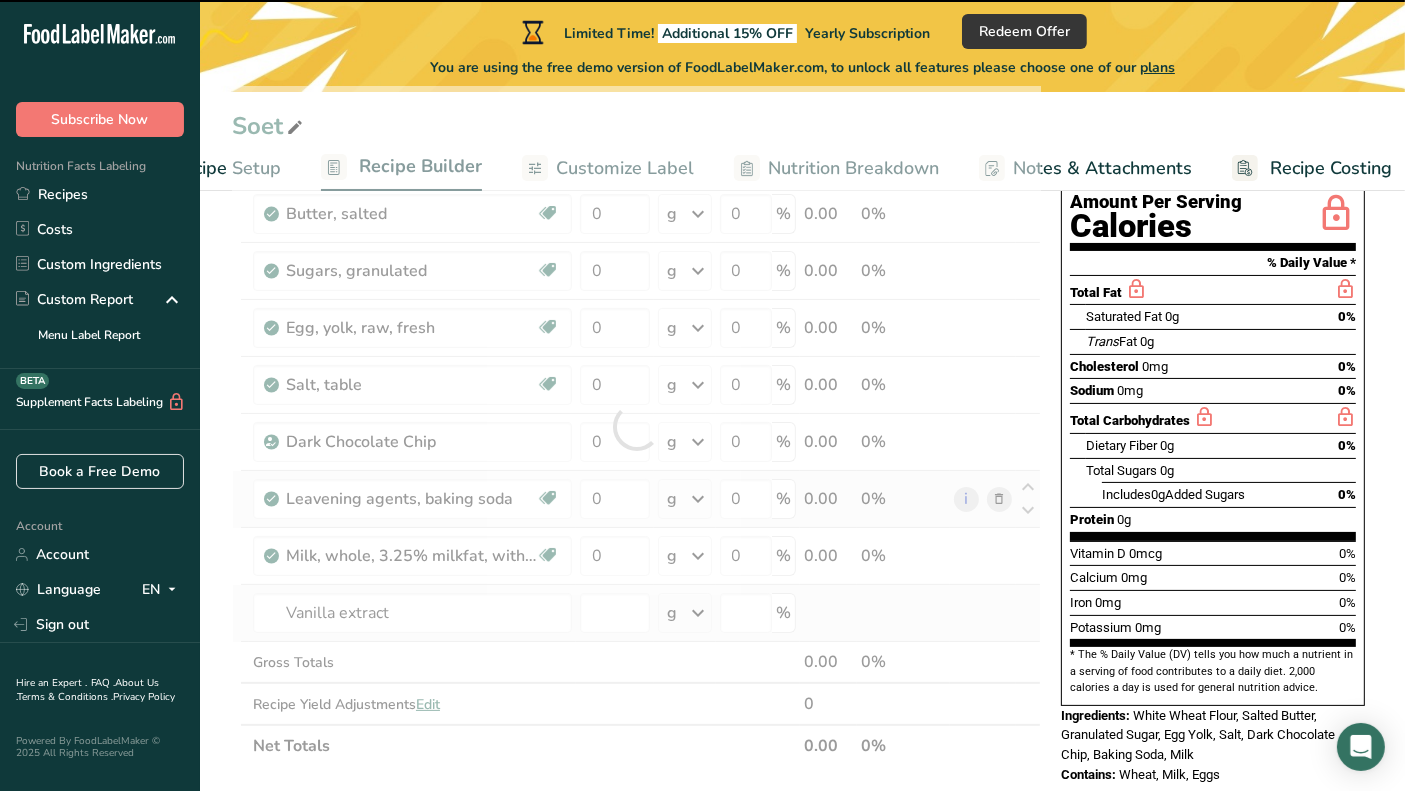 type on "0" 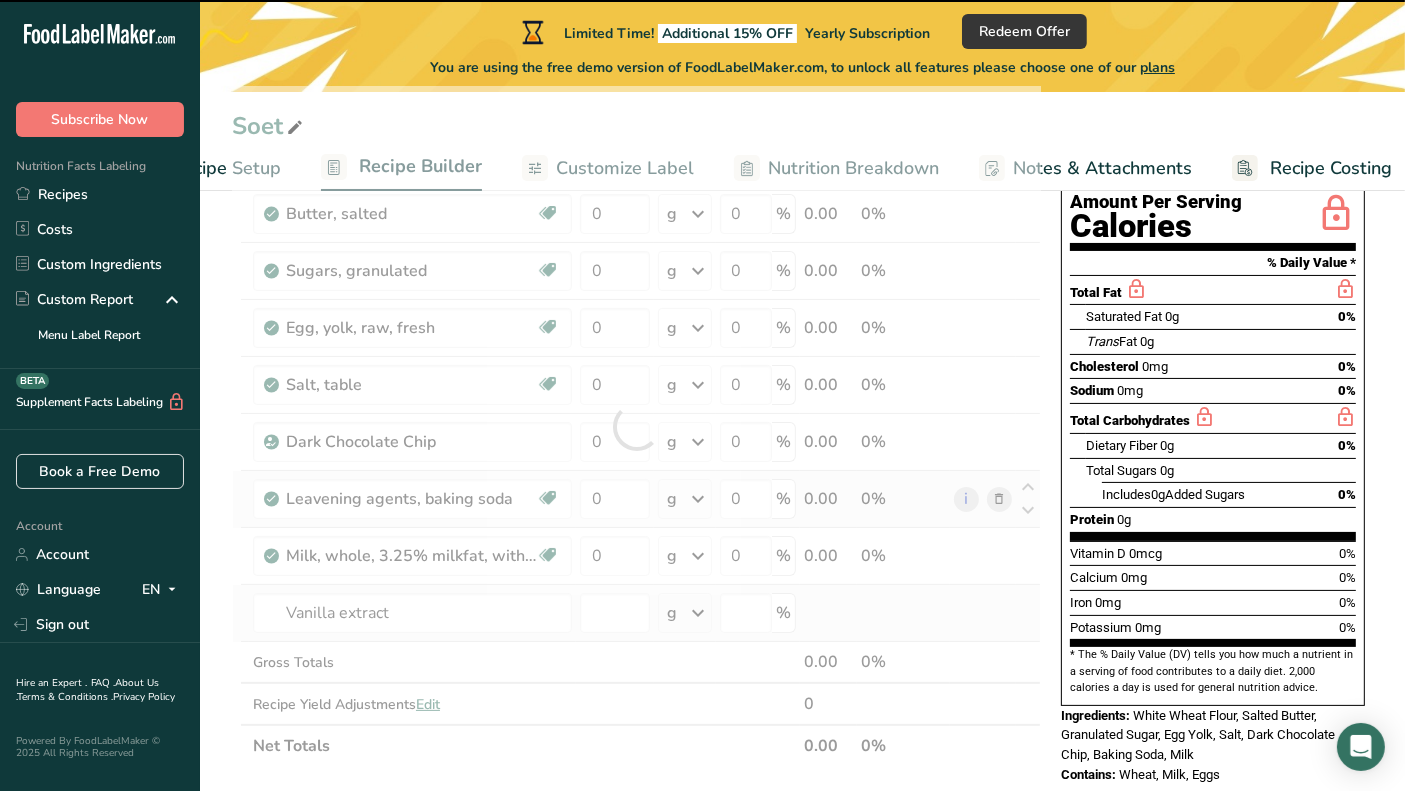 type on "0" 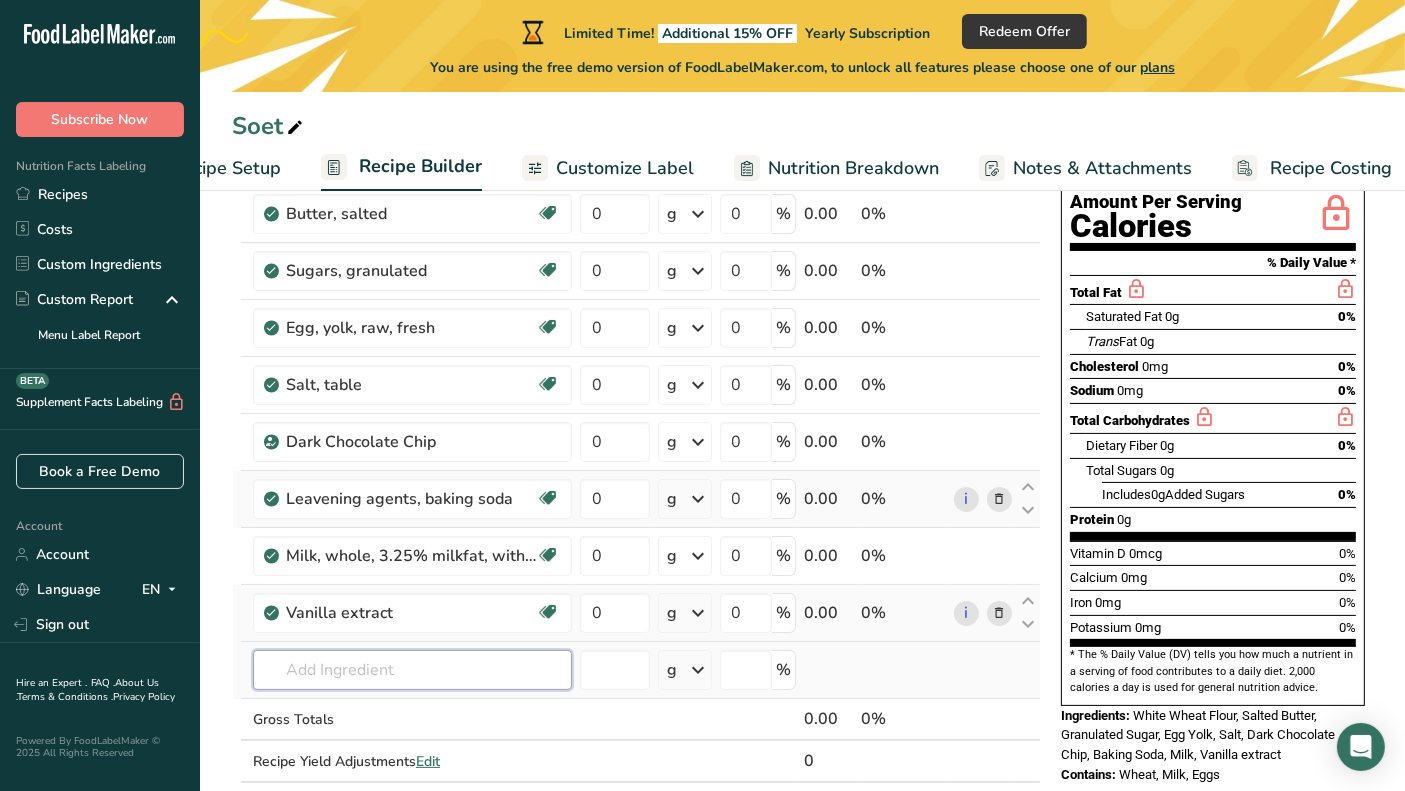 click at bounding box center [412, 670] 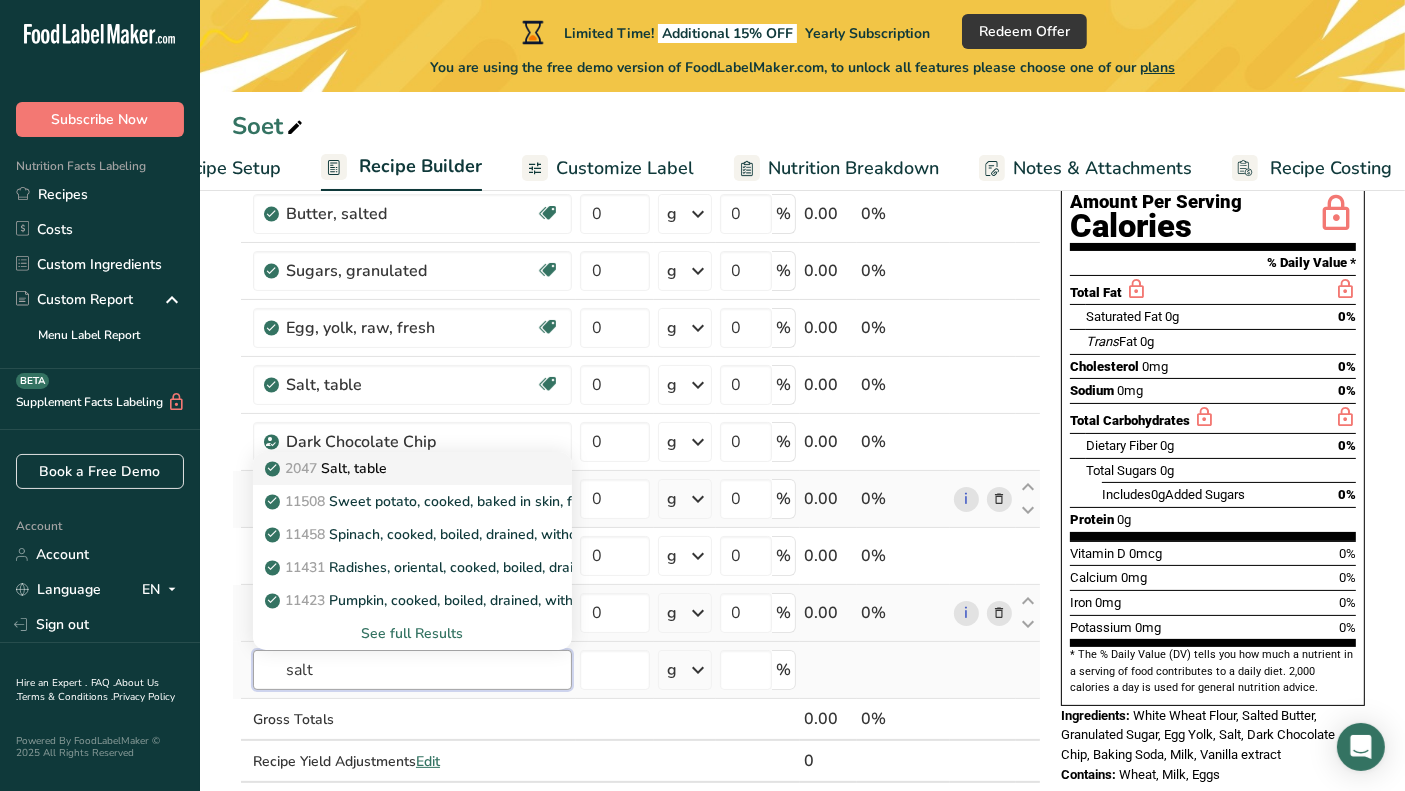 type on "salt" 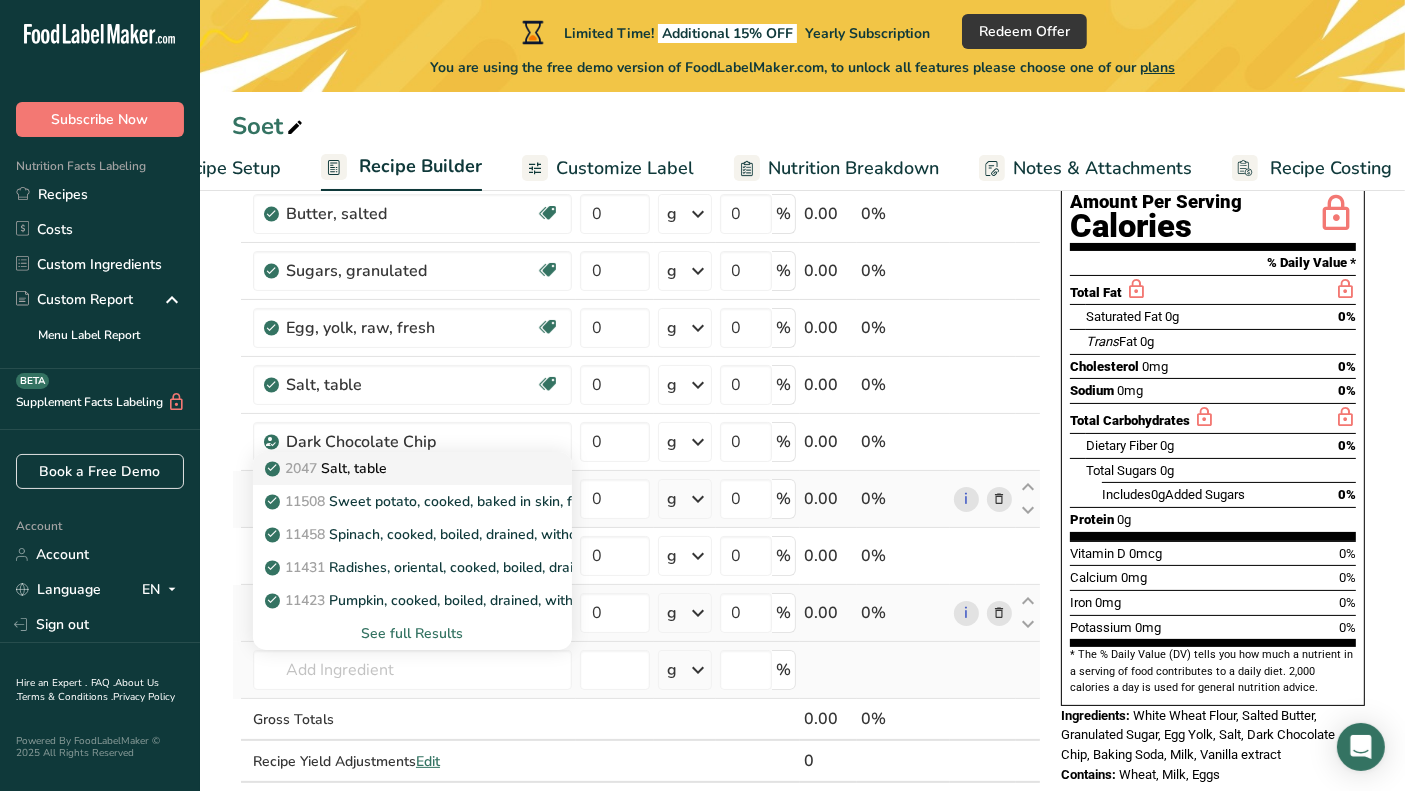 click on "2047
Salt, table" at bounding box center [396, 468] 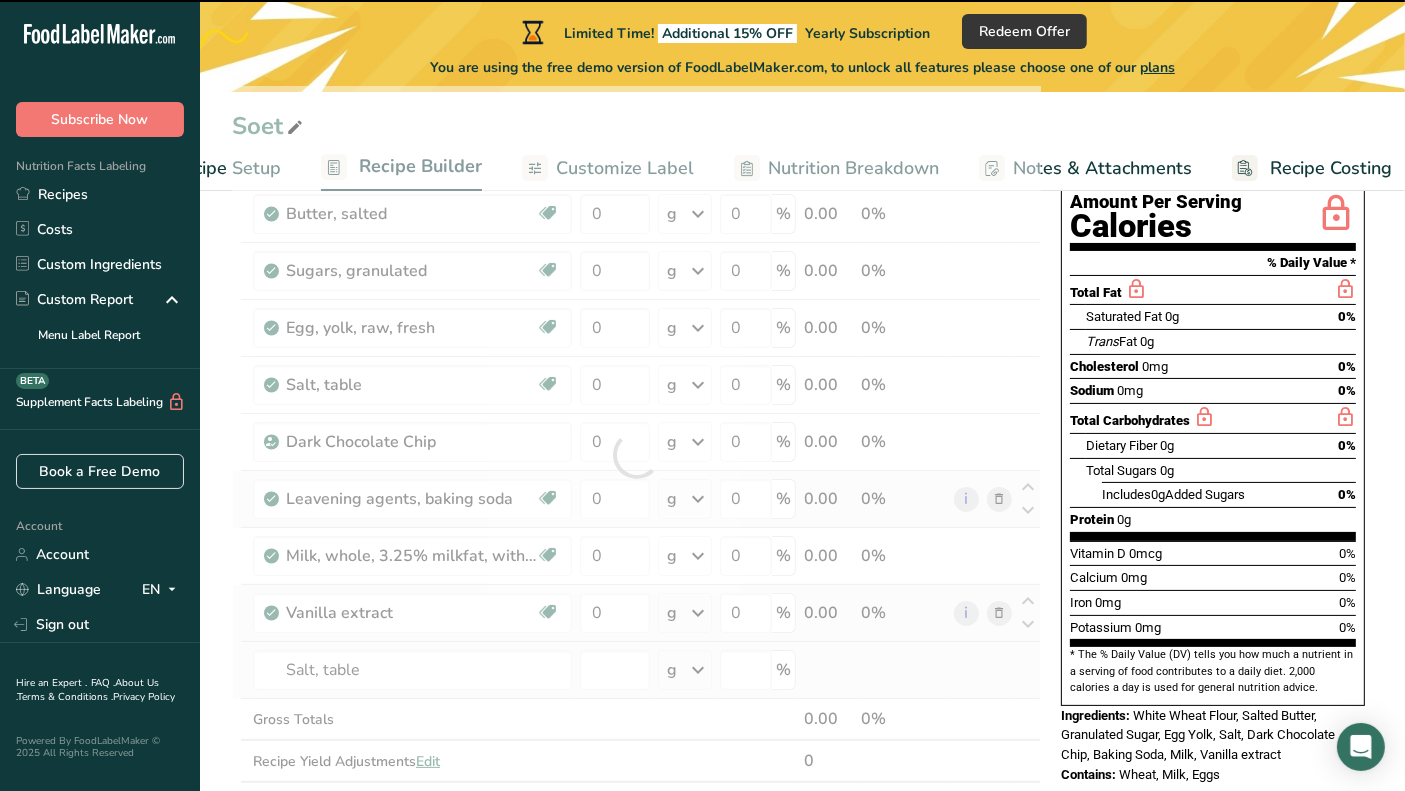 type on "0" 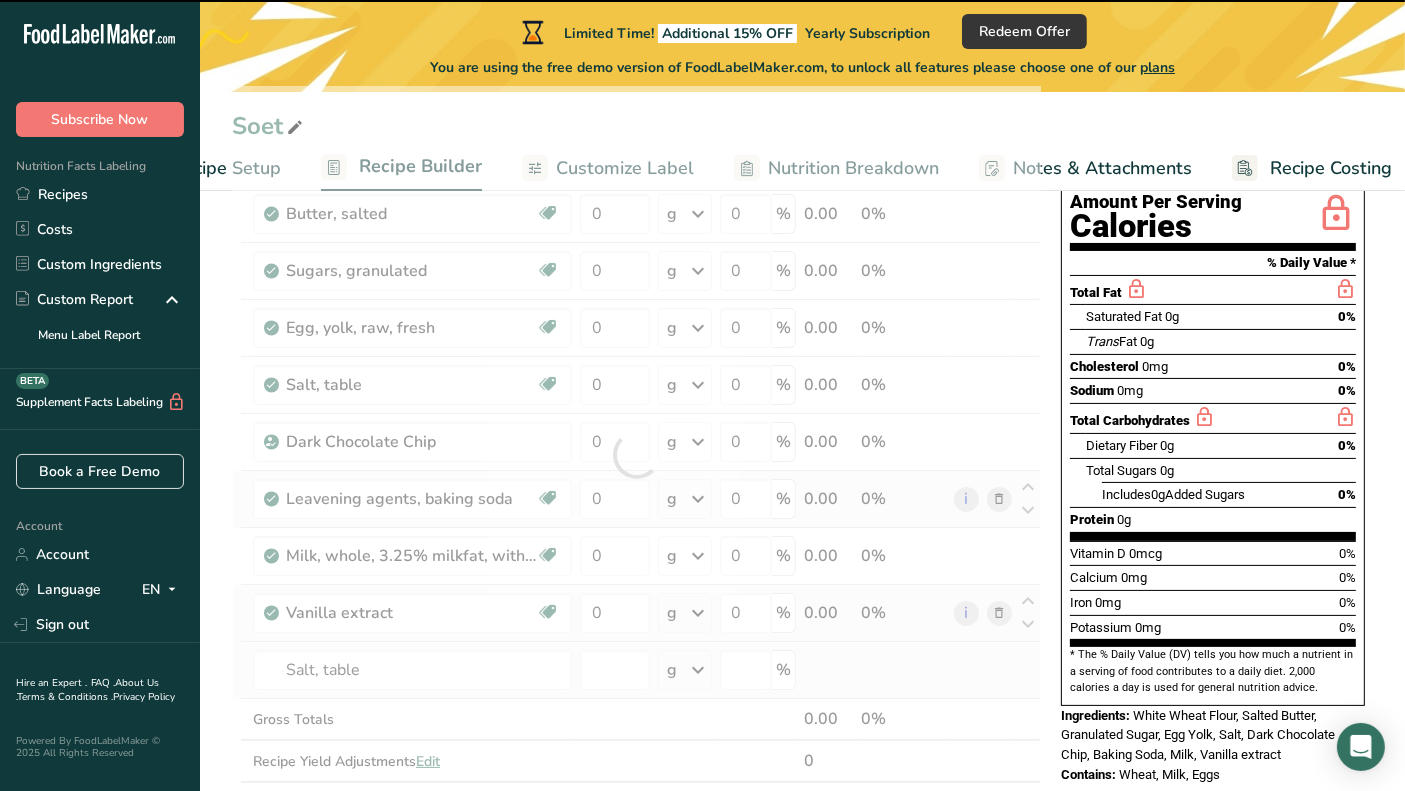 type on "0" 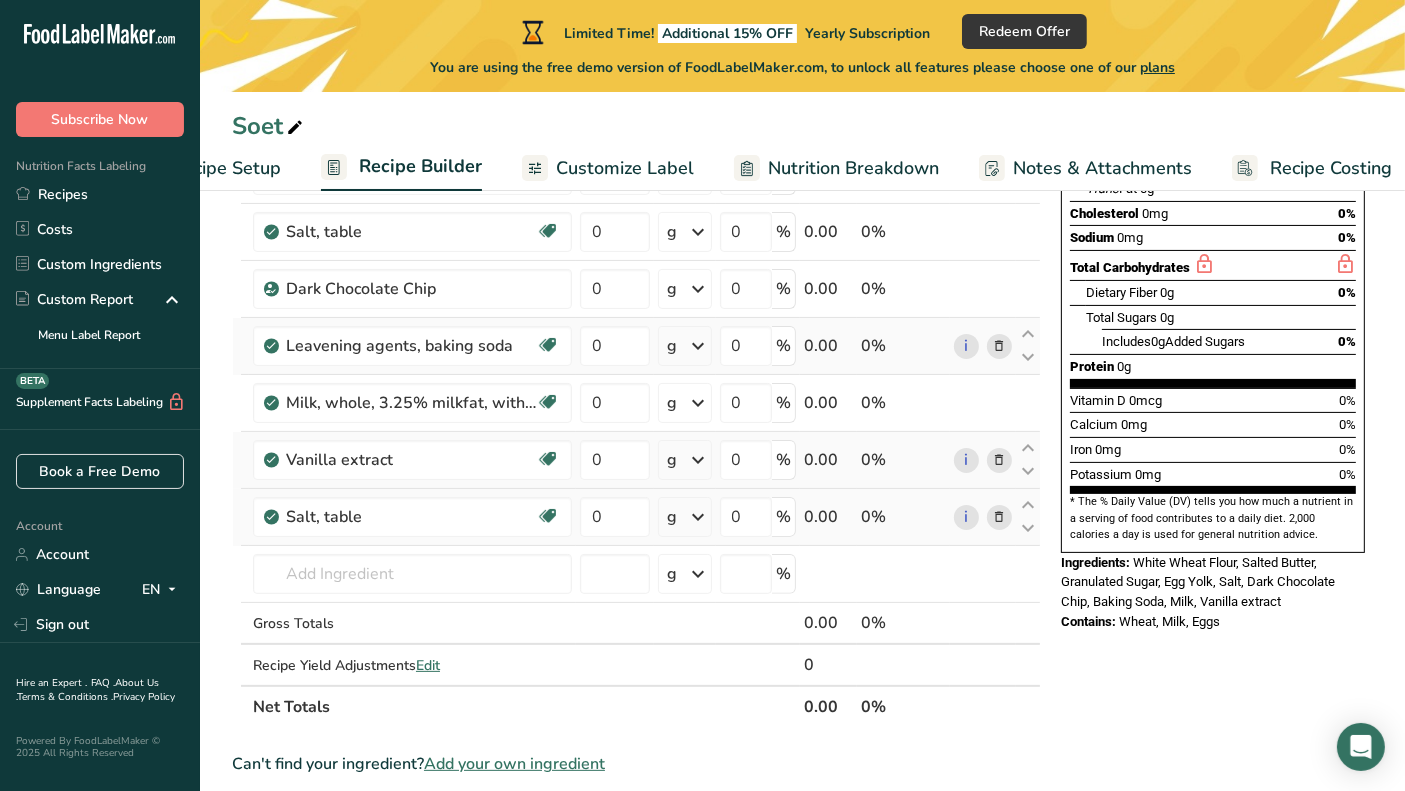 scroll, scrollTop: 444, scrollLeft: 0, axis: vertical 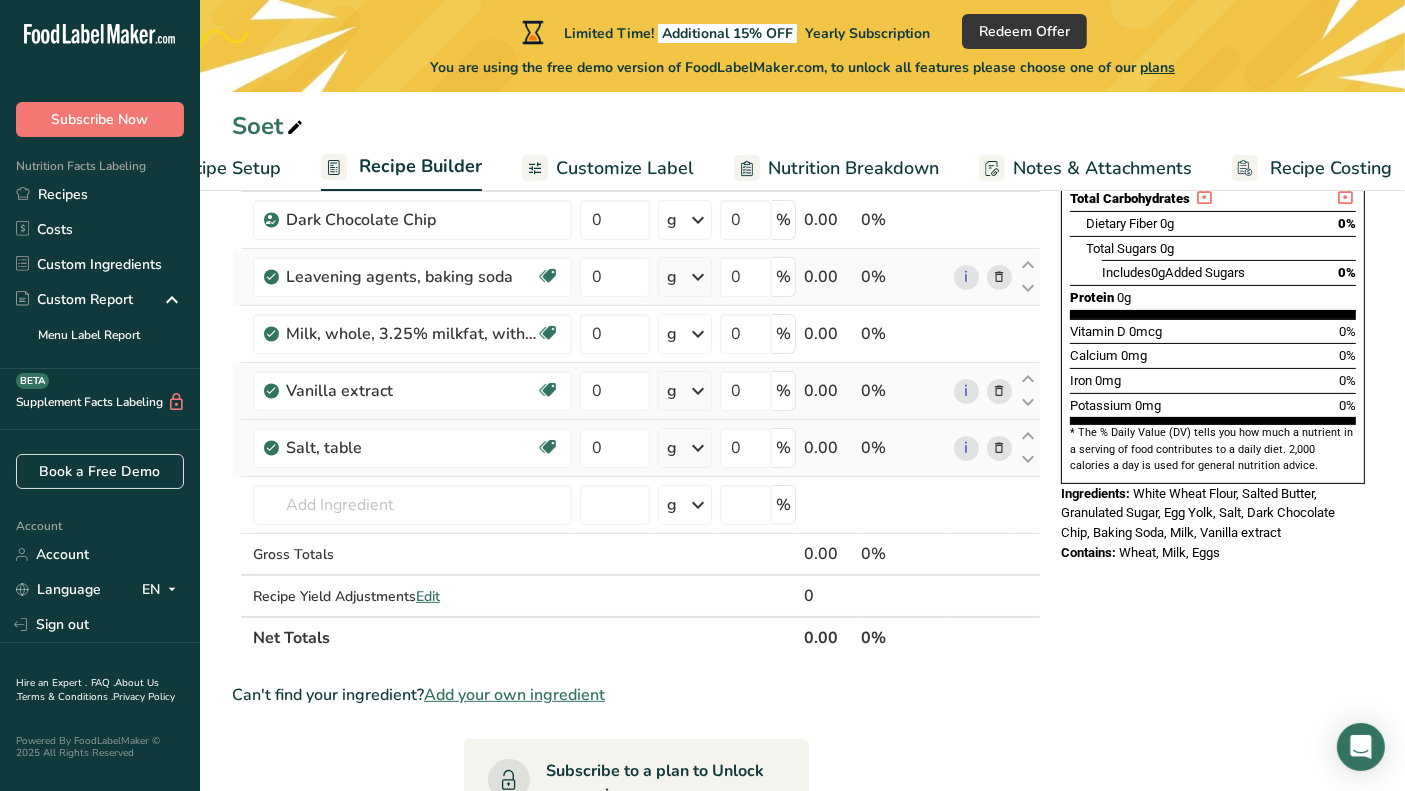 click on "Customize Label" at bounding box center (625, 168) 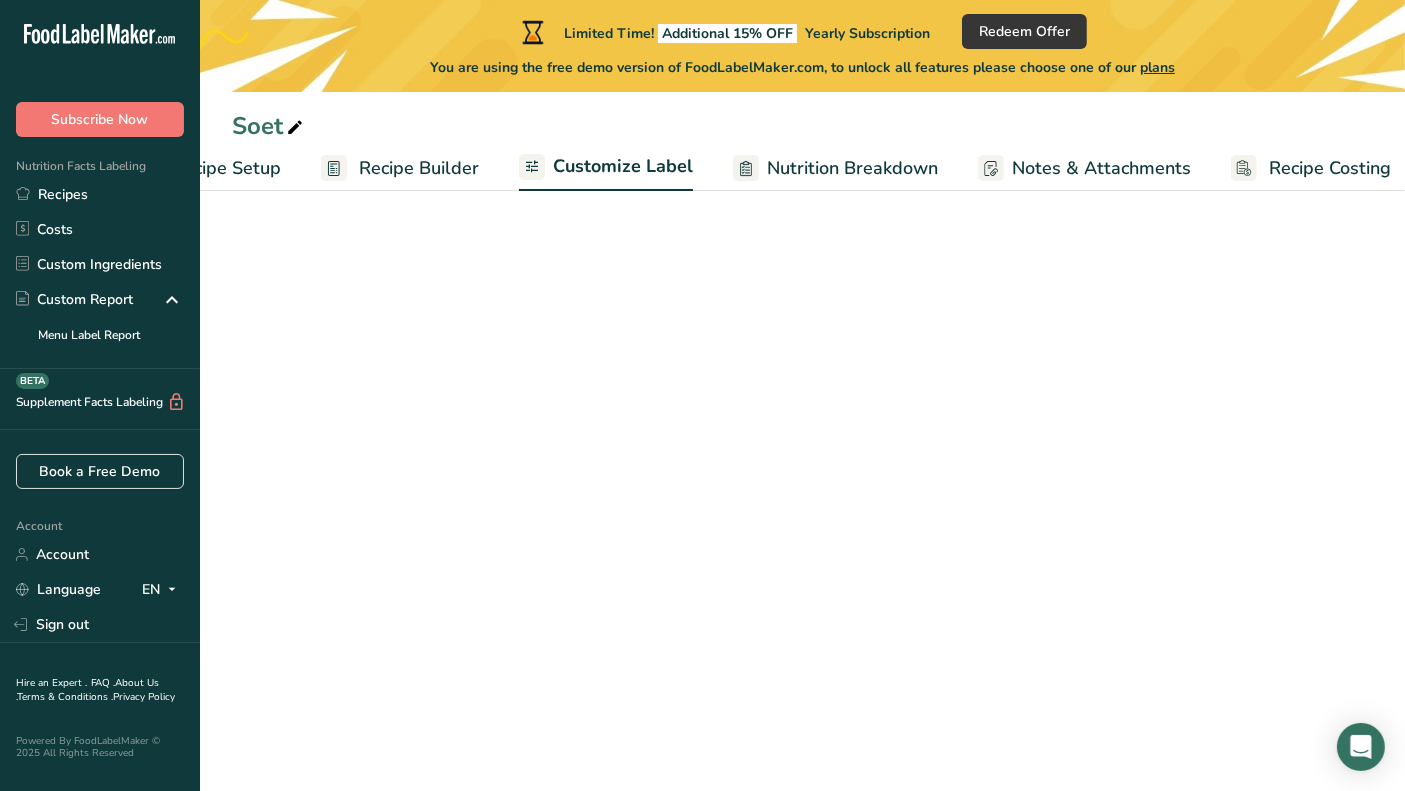 scroll, scrollTop: 0, scrollLeft: 116, axis: horizontal 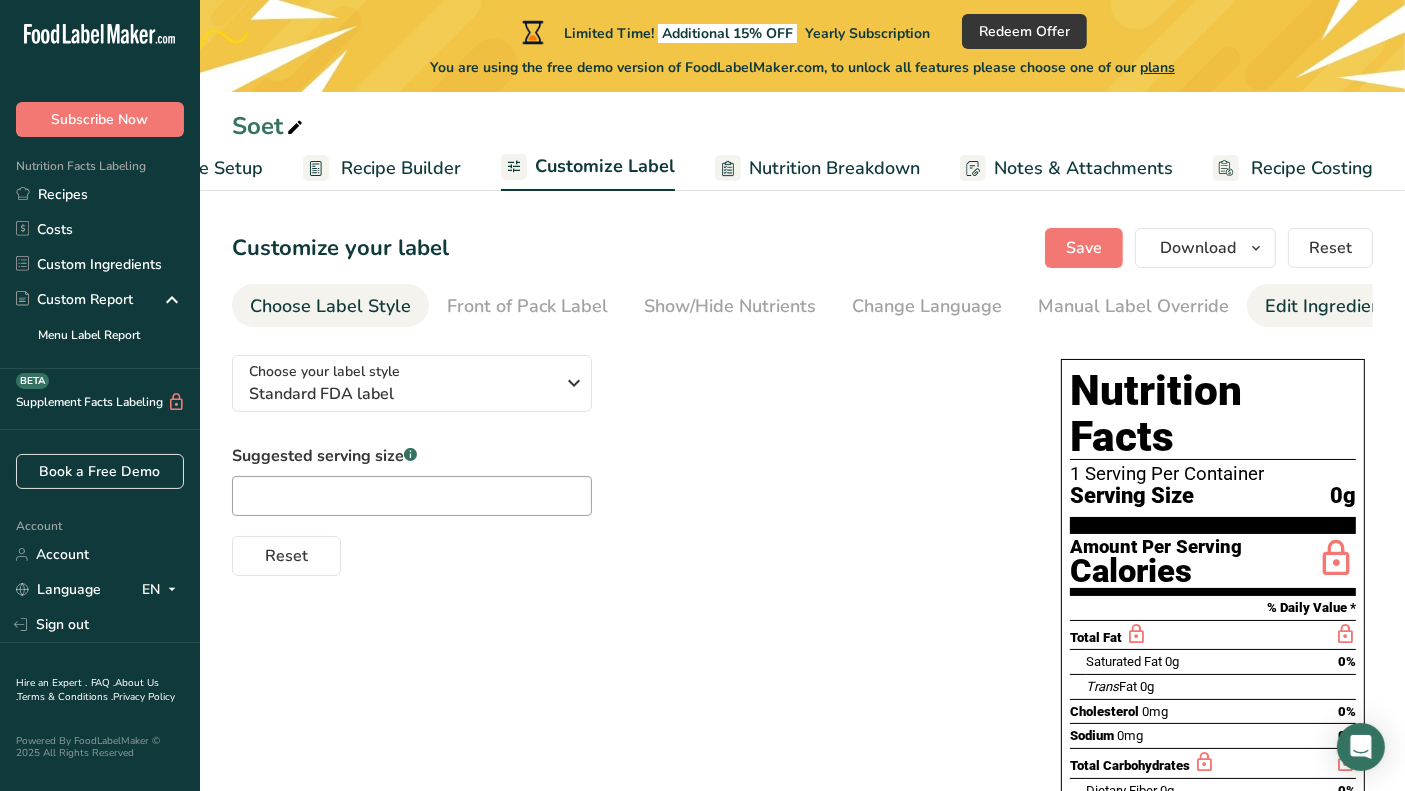 click on "Edit Ingredients/Allergens List" at bounding box center (1392, 306) 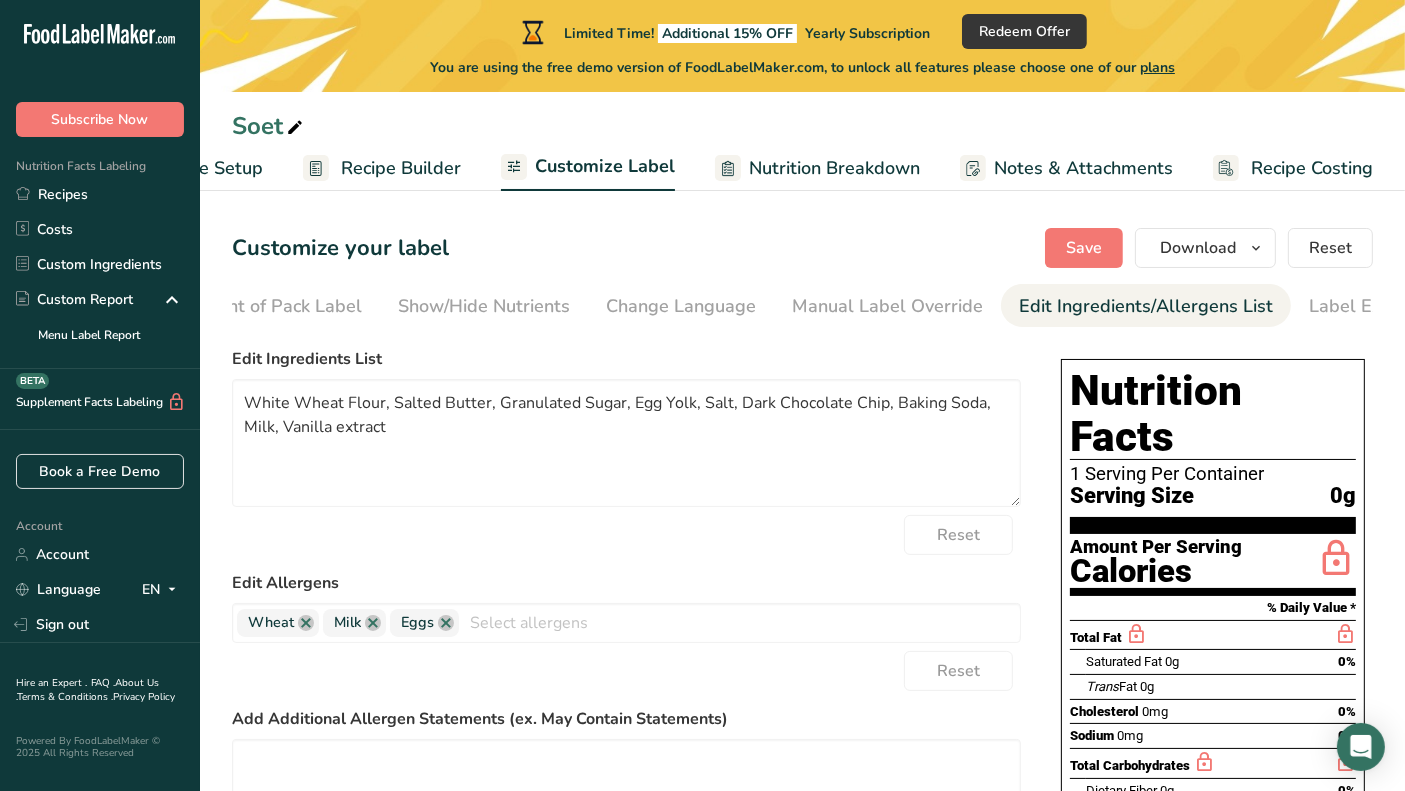 scroll, scrollTop: 0, scrollLeft: 311, axis: horizontal 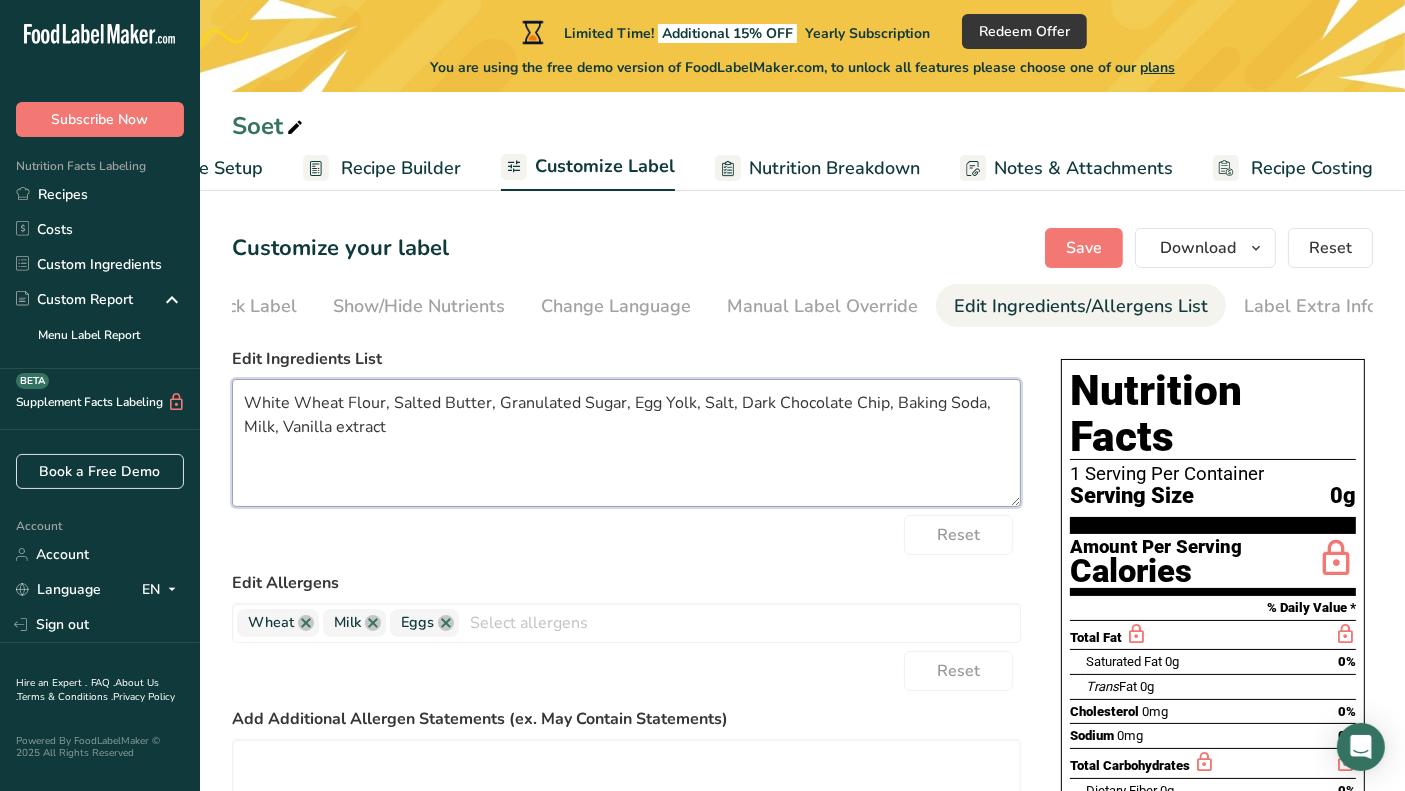 click on "White Wheat Flour, Salted Butter, Granulated Sugar, Egg Yolk, Salt, Dark Chocolate Chip, Baking Soda, Milk, Vanilla extract" at bounding box center (626, 443) 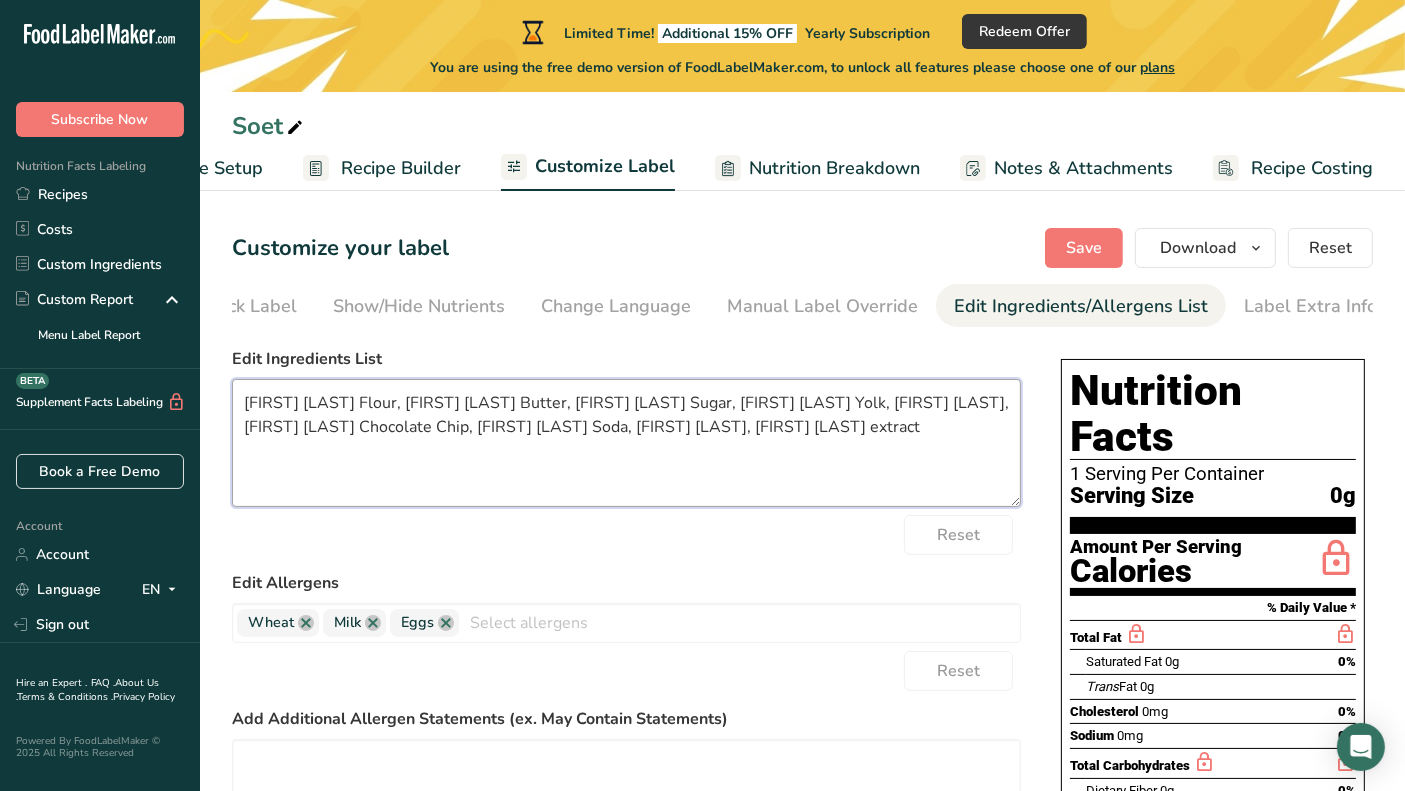 click on "[FIRST] [LAST] Flour, [FIRST] [LAST] Butter, [FIRST] [LAST] Sugar, [FIRST] [LAST] Yolk, [FIRST] [LAST], [FIRST] [LAST] Chocolate Chip, [FIRST] [LAST] Soda, [FIRST] [LAST], [FIRST] [LAST] extract" at bounding box center [626, 443] 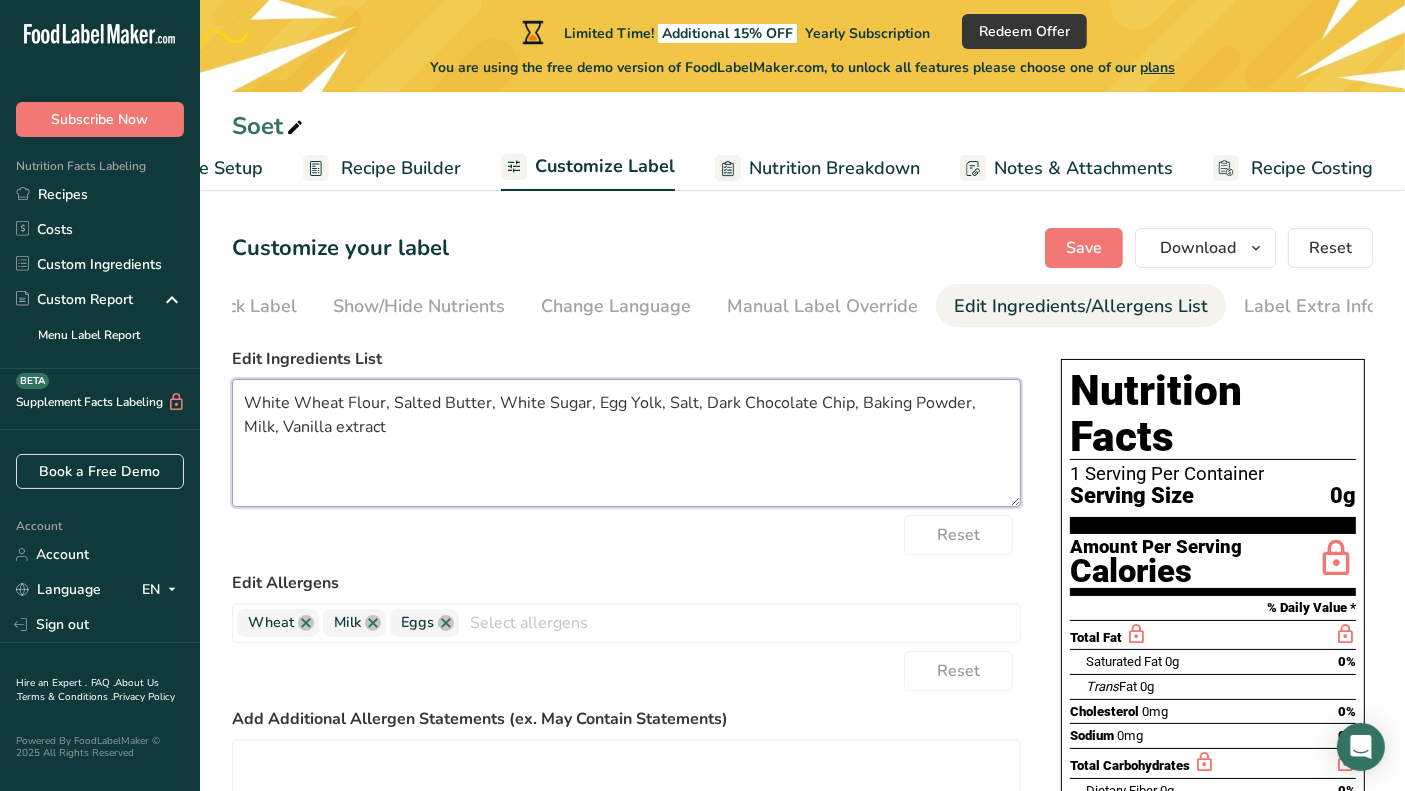 click on "White Wheat Flour, Salted Butter, White Sugar, Egg Yolk, Salt, Dark Chocolate Chip, Baking Powder, Milk, Vanilla extract" at bounding box center (626, 443) 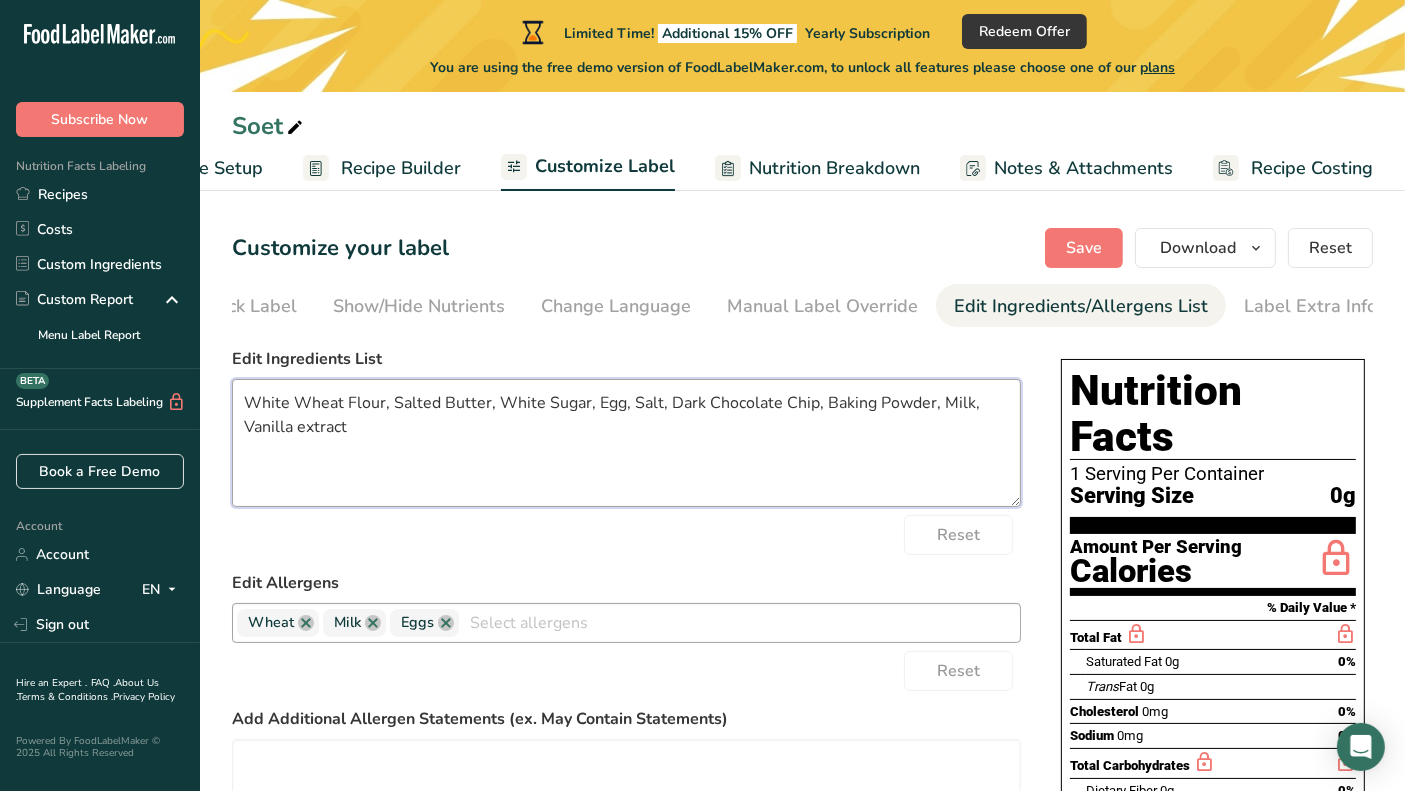 type on "White Wheat Flour, Salted Butter, White Sugar, Egg, Salt, Dark Chocolate Chip, Baking Powder, Milk, Vanilla extract" 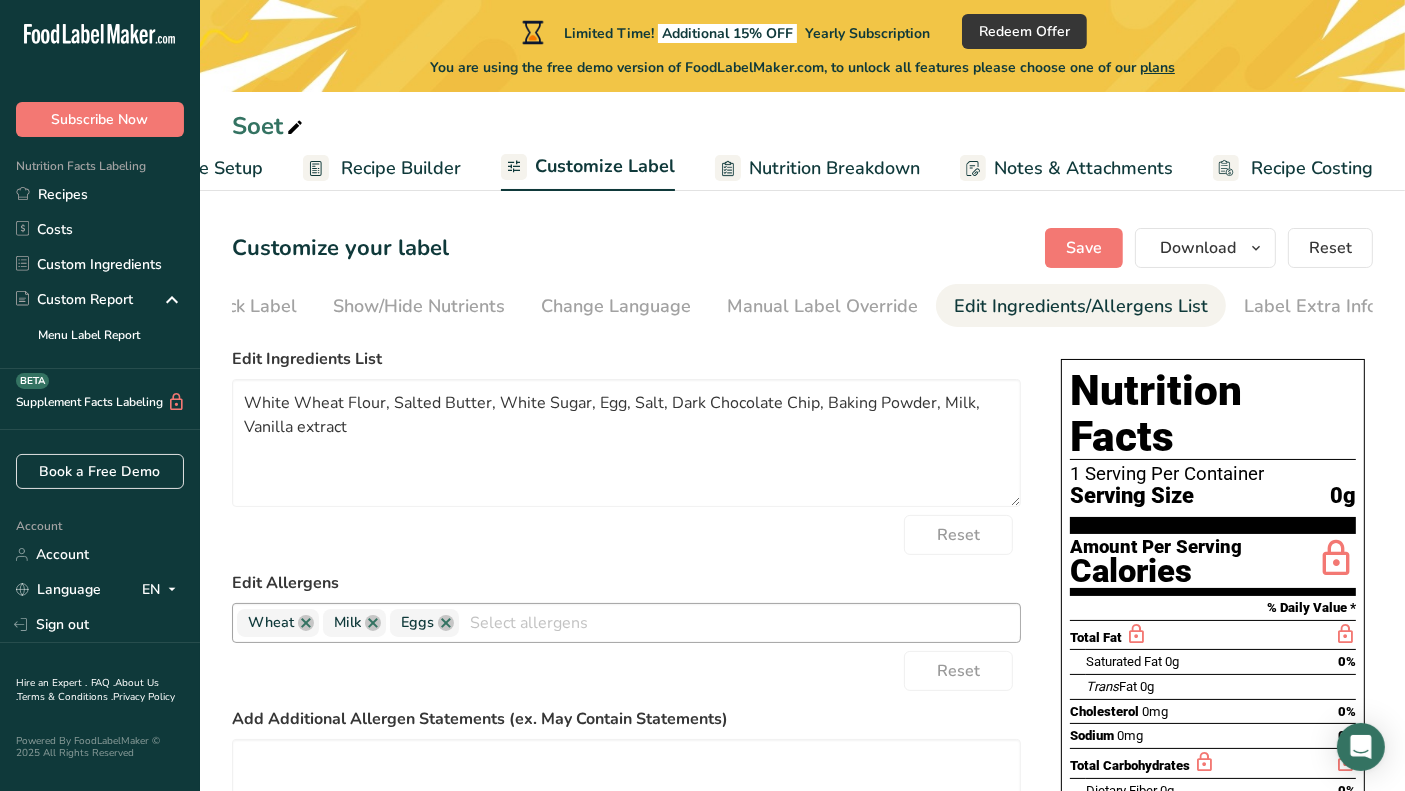 click at bounding box center (739, 622) 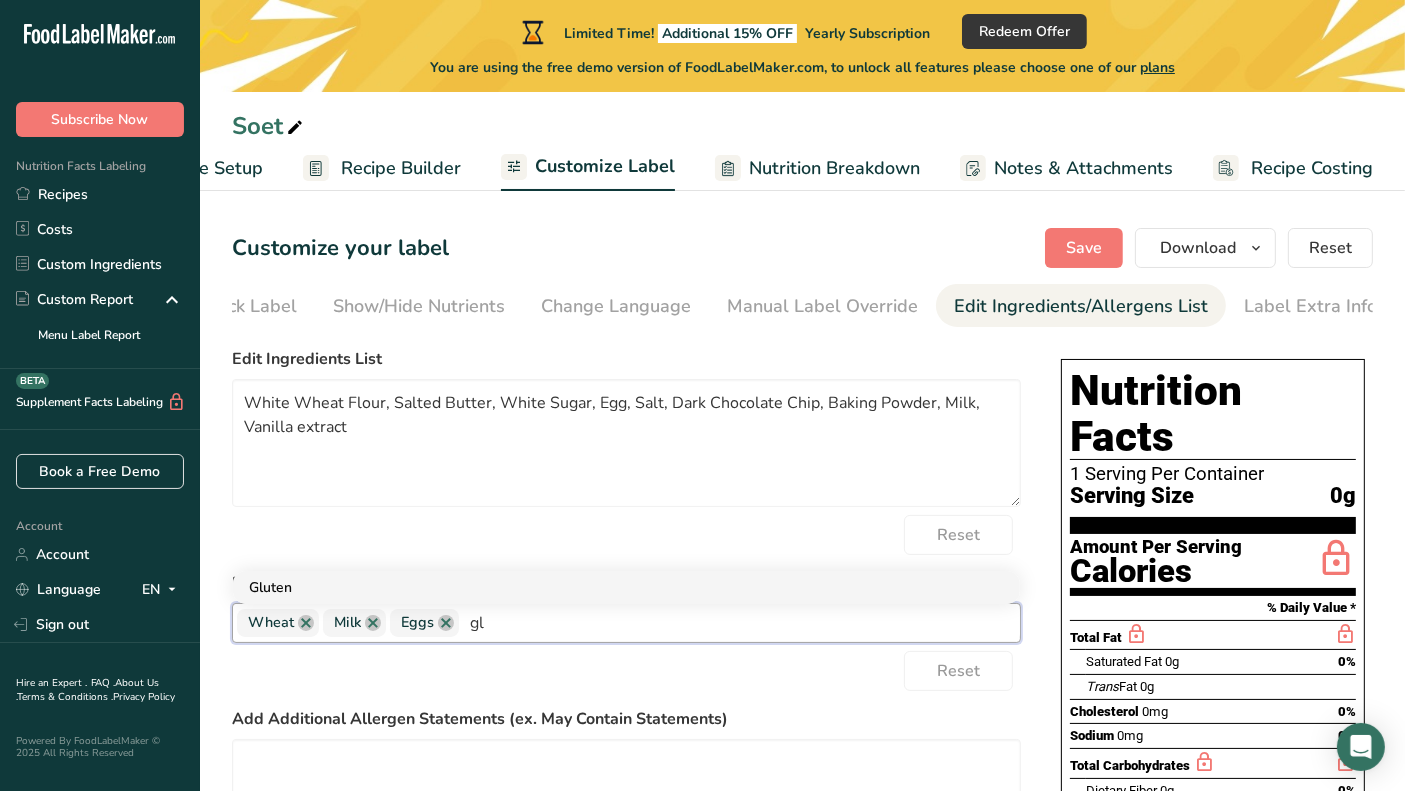 type on "gl" 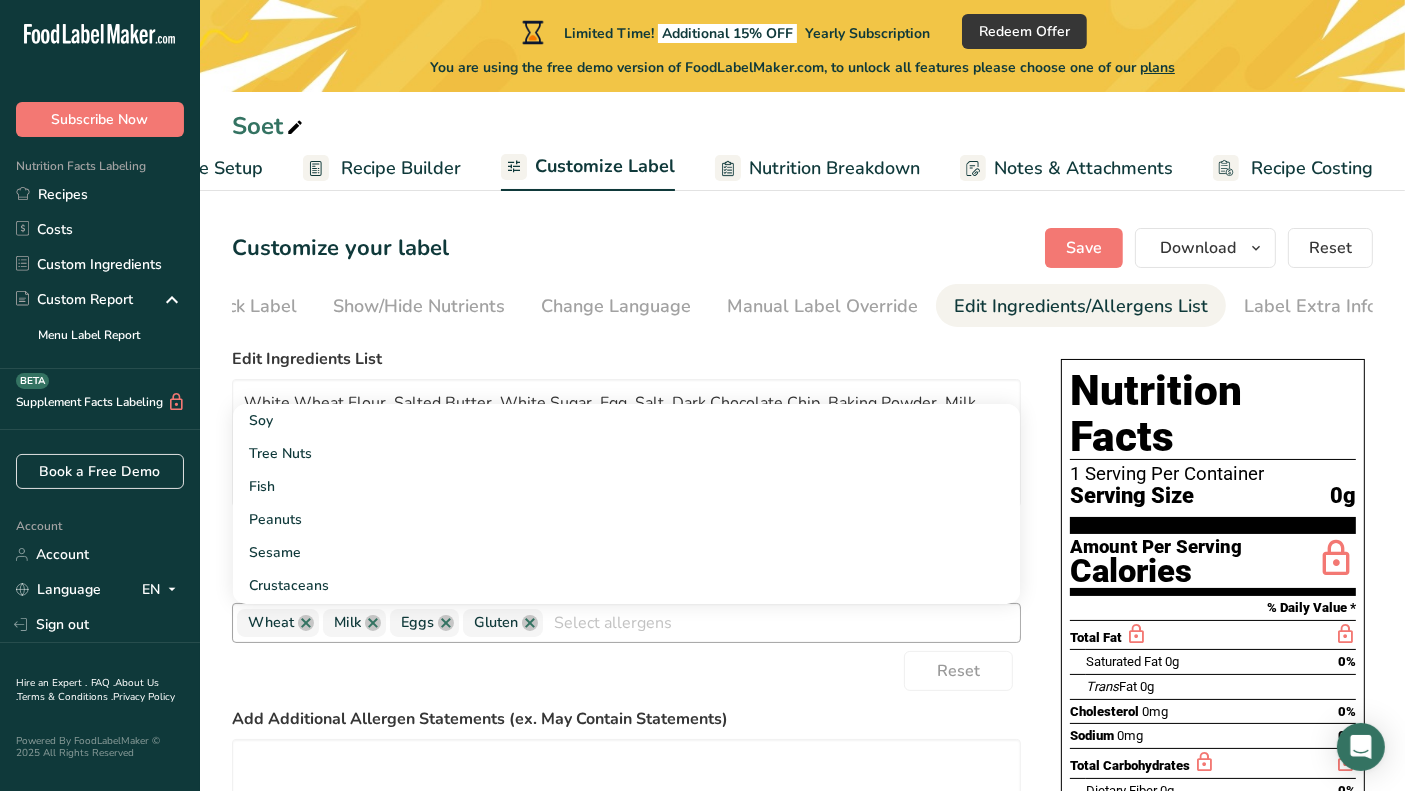 click on "Reset" at bounding box center [626, 671] 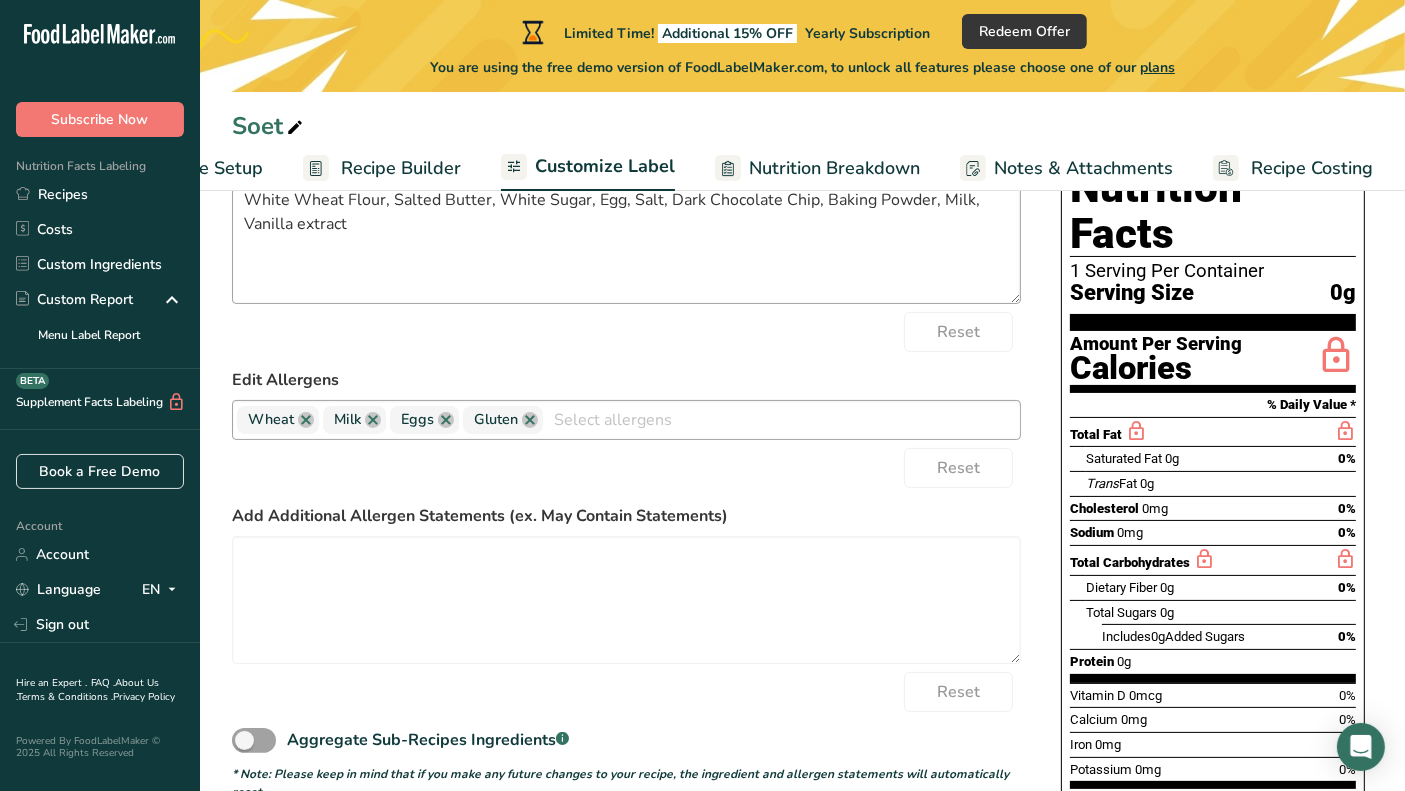 scroll, scrollTop: 0, scrollLeft: 0, axis: both 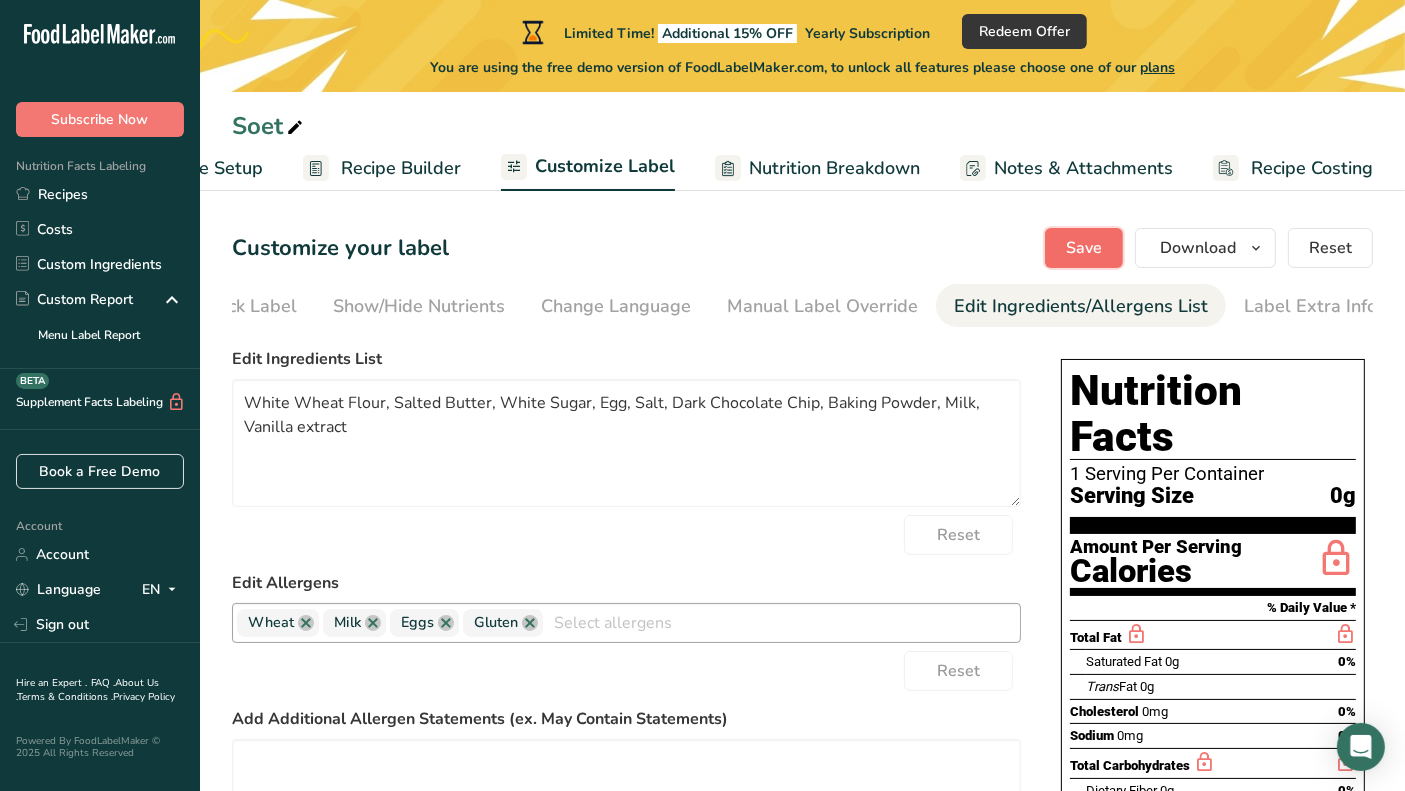 click on "Save" at bounding box center [1084, 248] 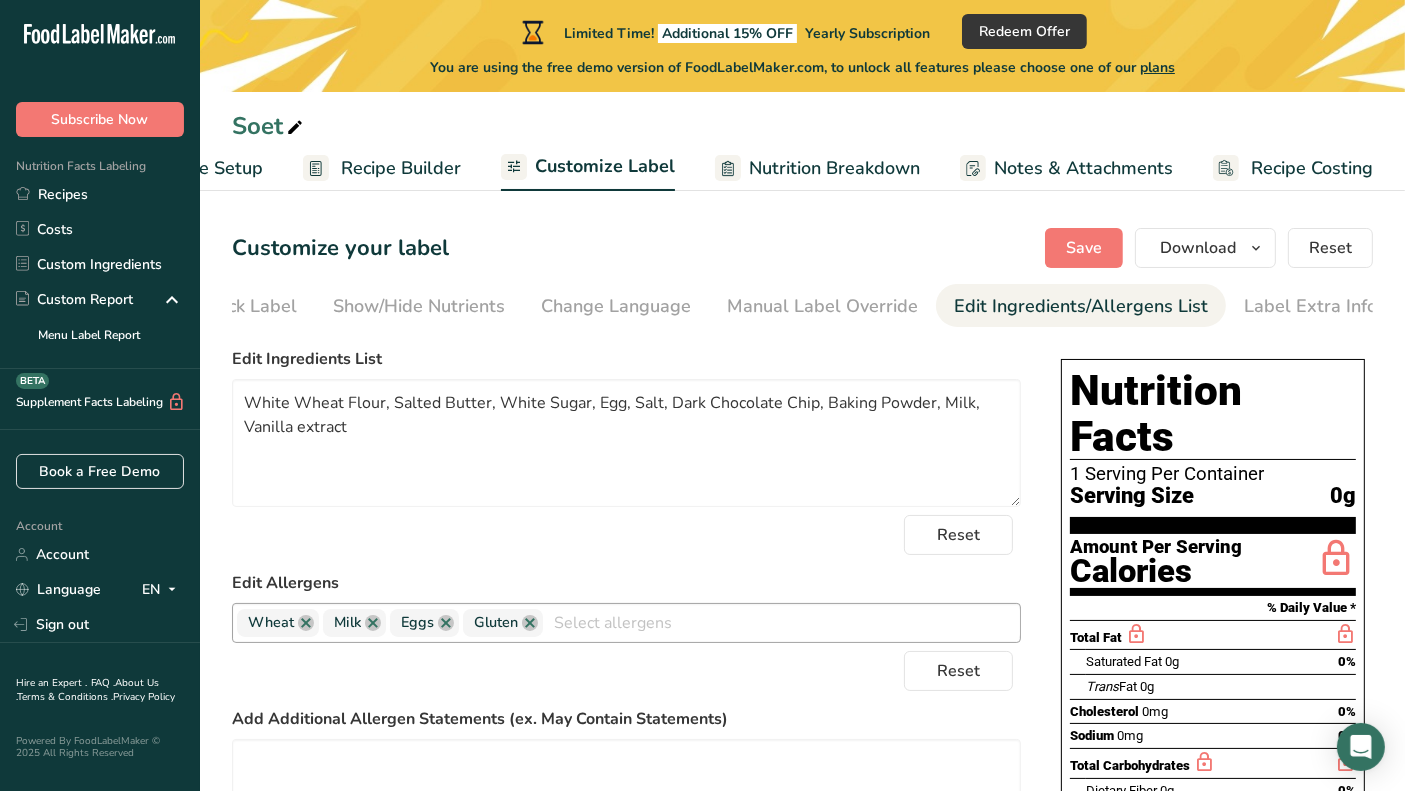 click on "Recipe Builder" at bounding box center (401, 168) 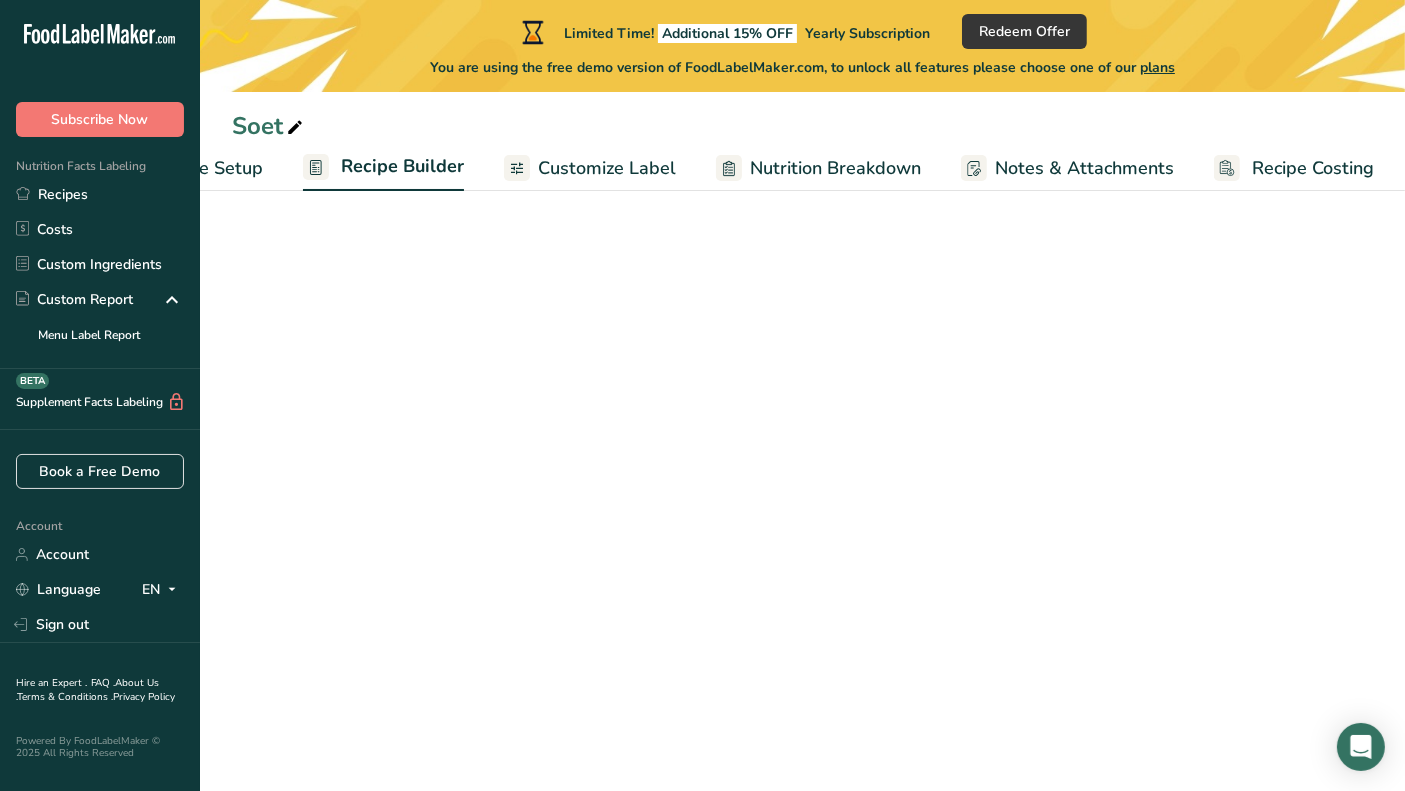 scroll, scrollTop: 0, scrollLeft: 115, axis: horizontal 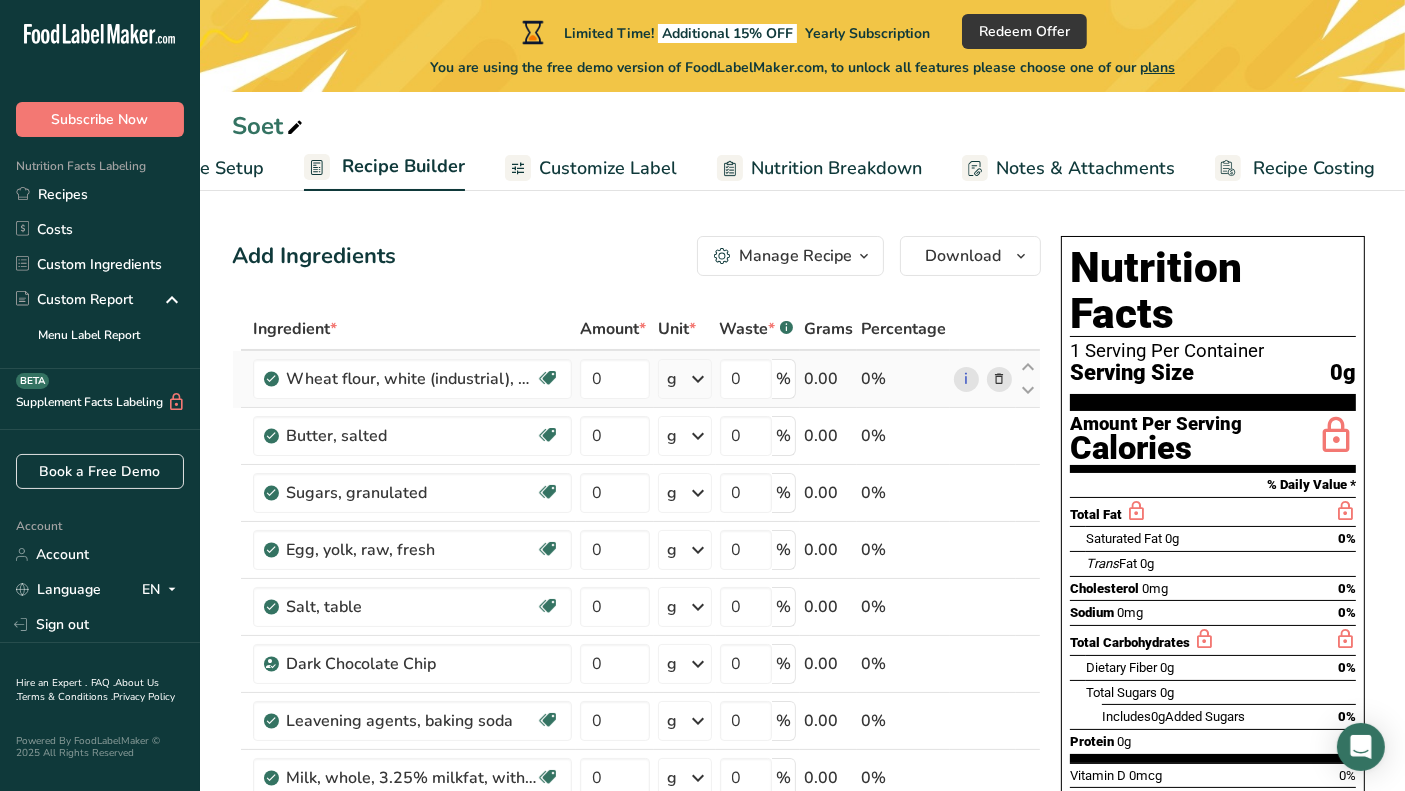 click at bounding box center [999, 379] 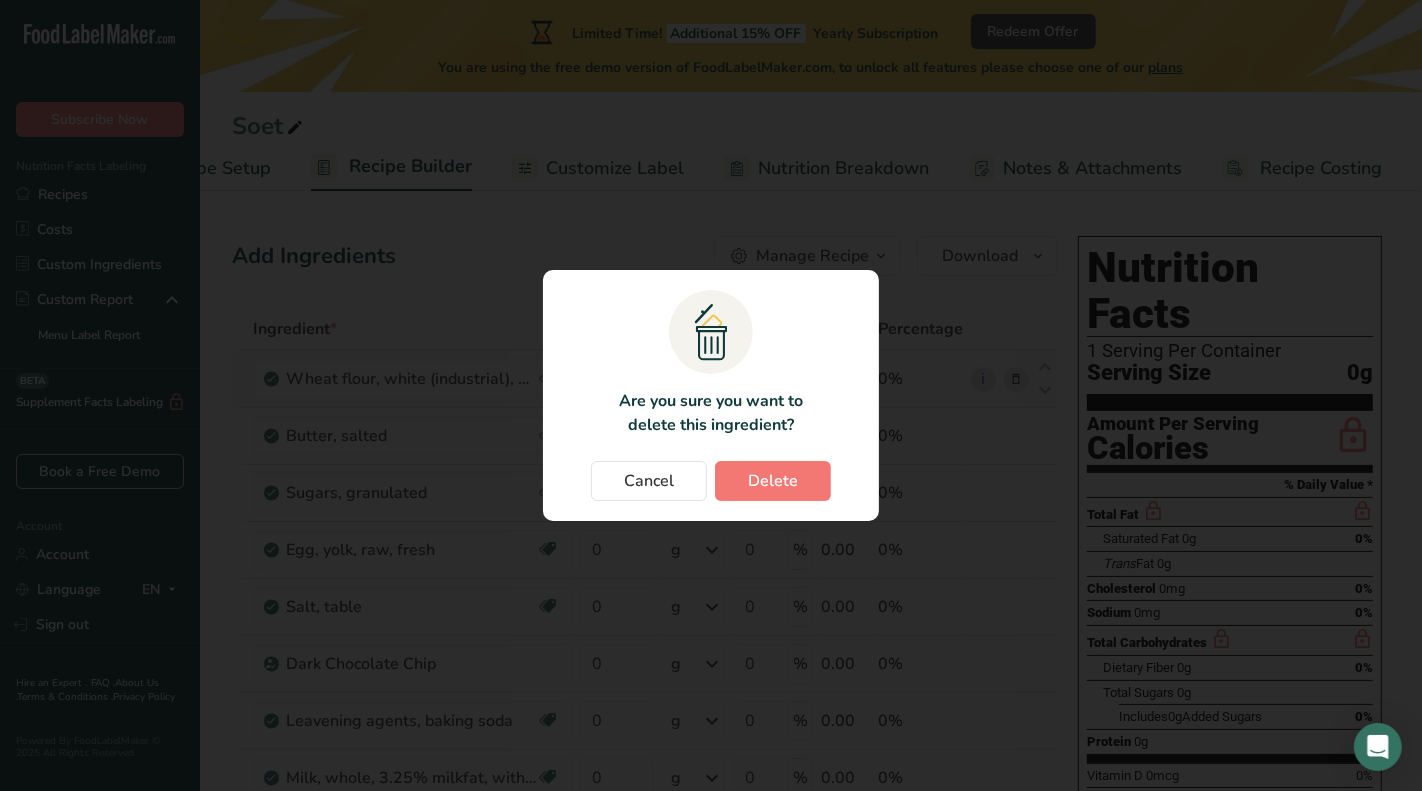 scroll, scrollTop: 0, scrollLeft: 98, axis: horizontal 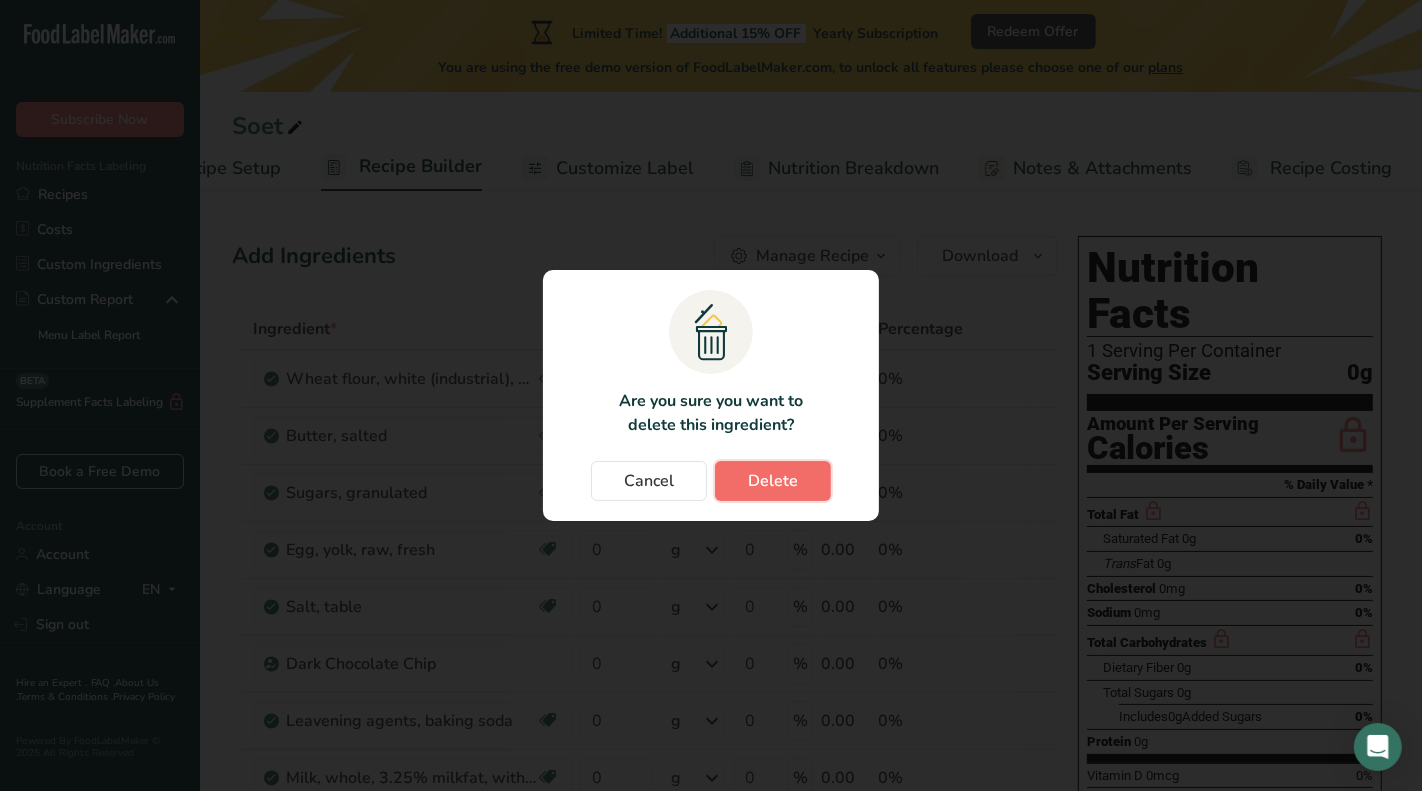 click on "Delete" at bounding box center [773, 481] 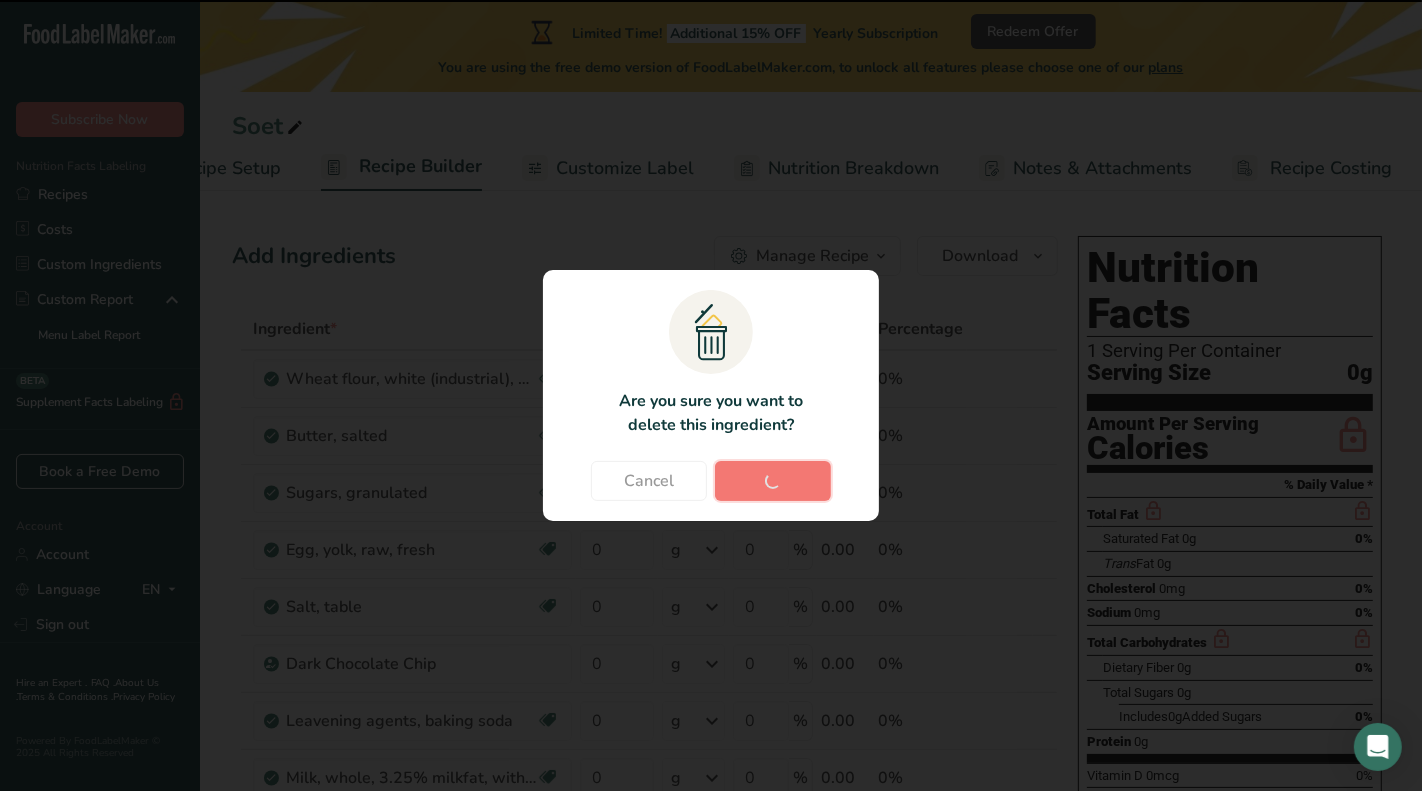 type 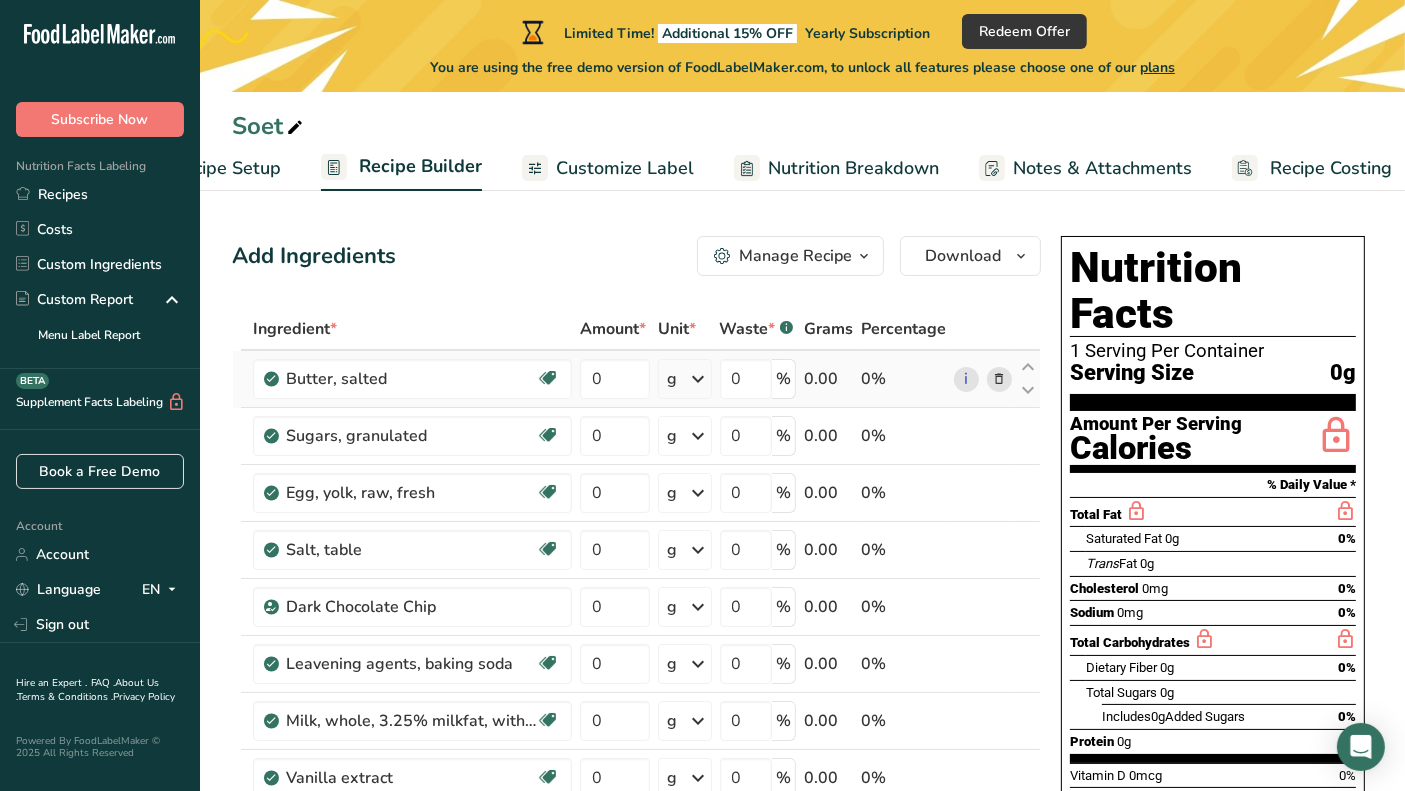 click at bounding box center [999, 379] 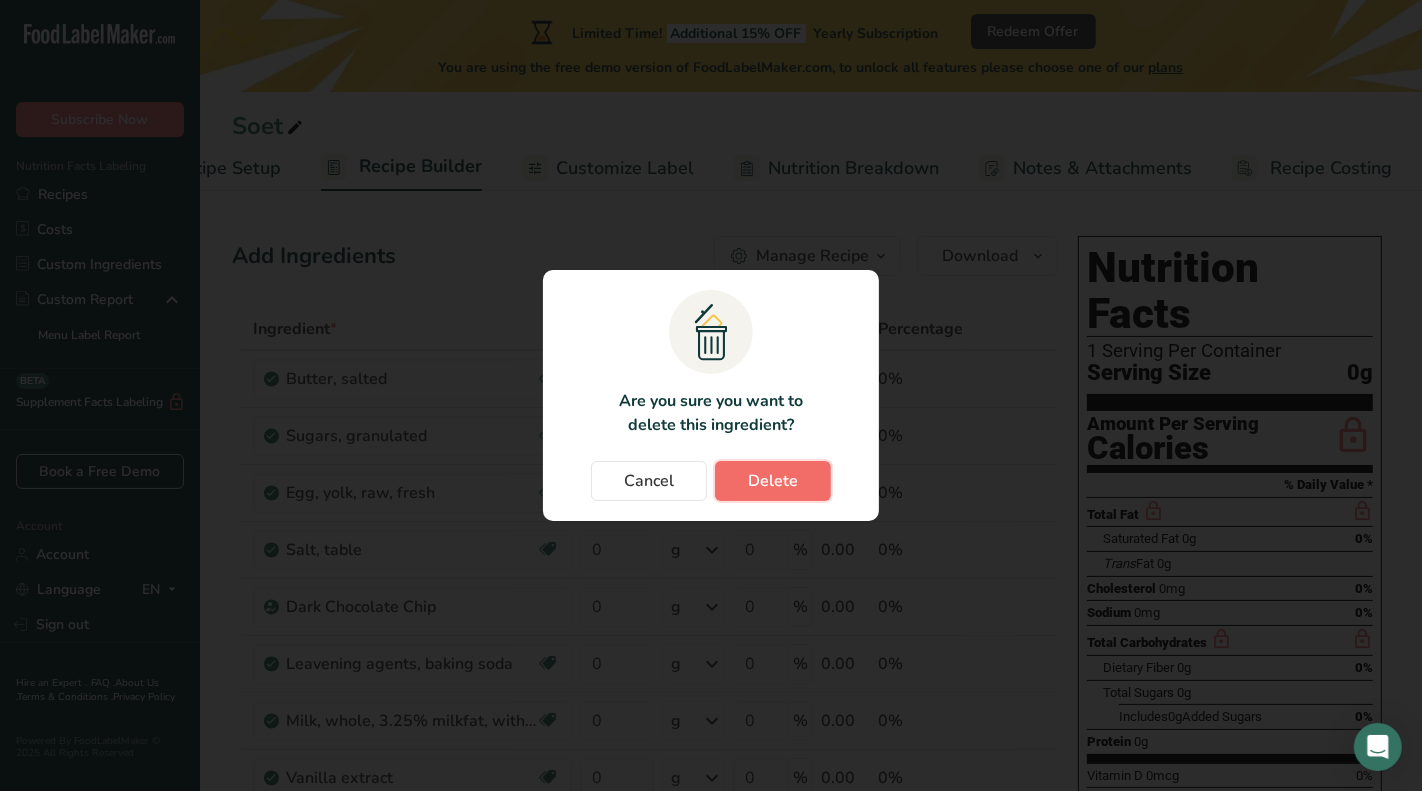 click on "Delete" at bounding box center [773, 481] 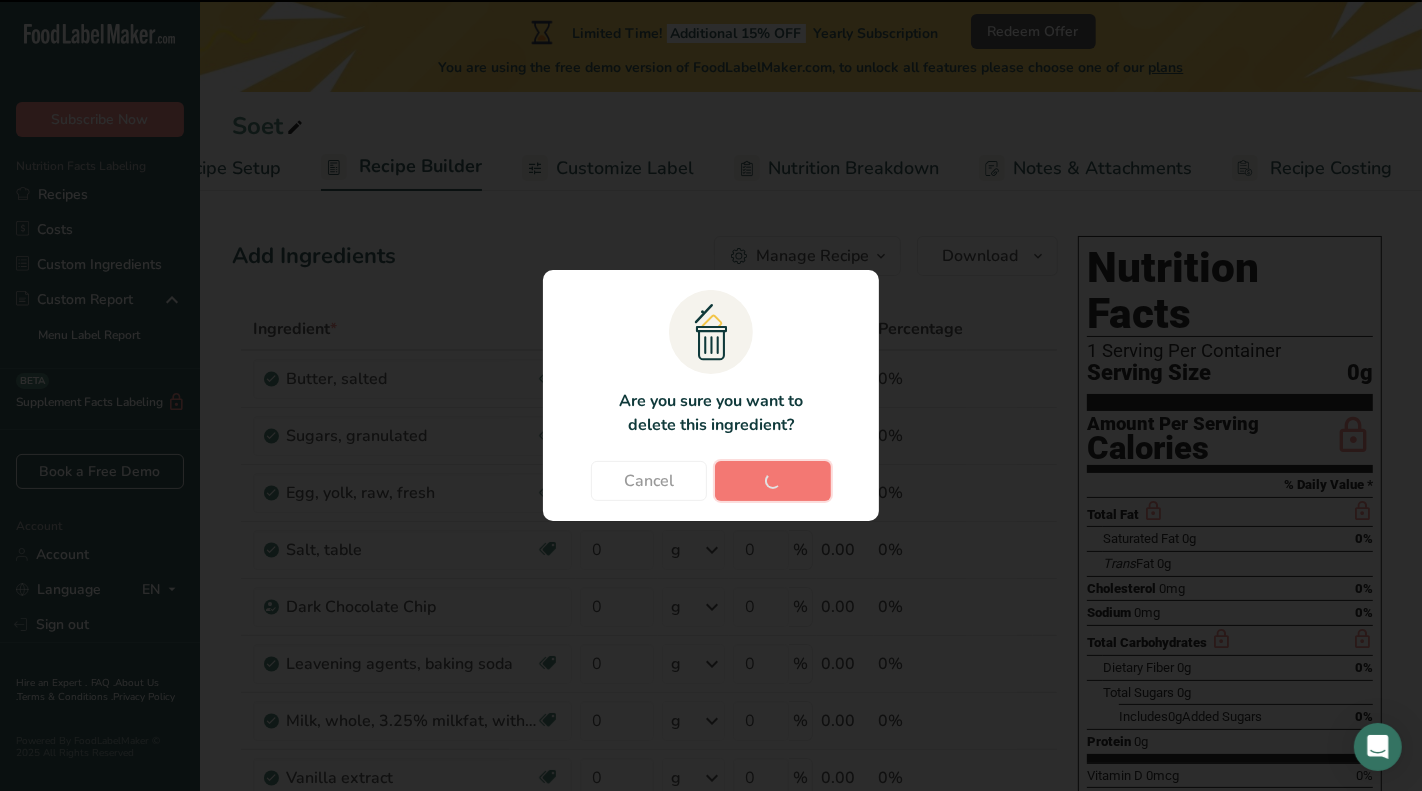 type 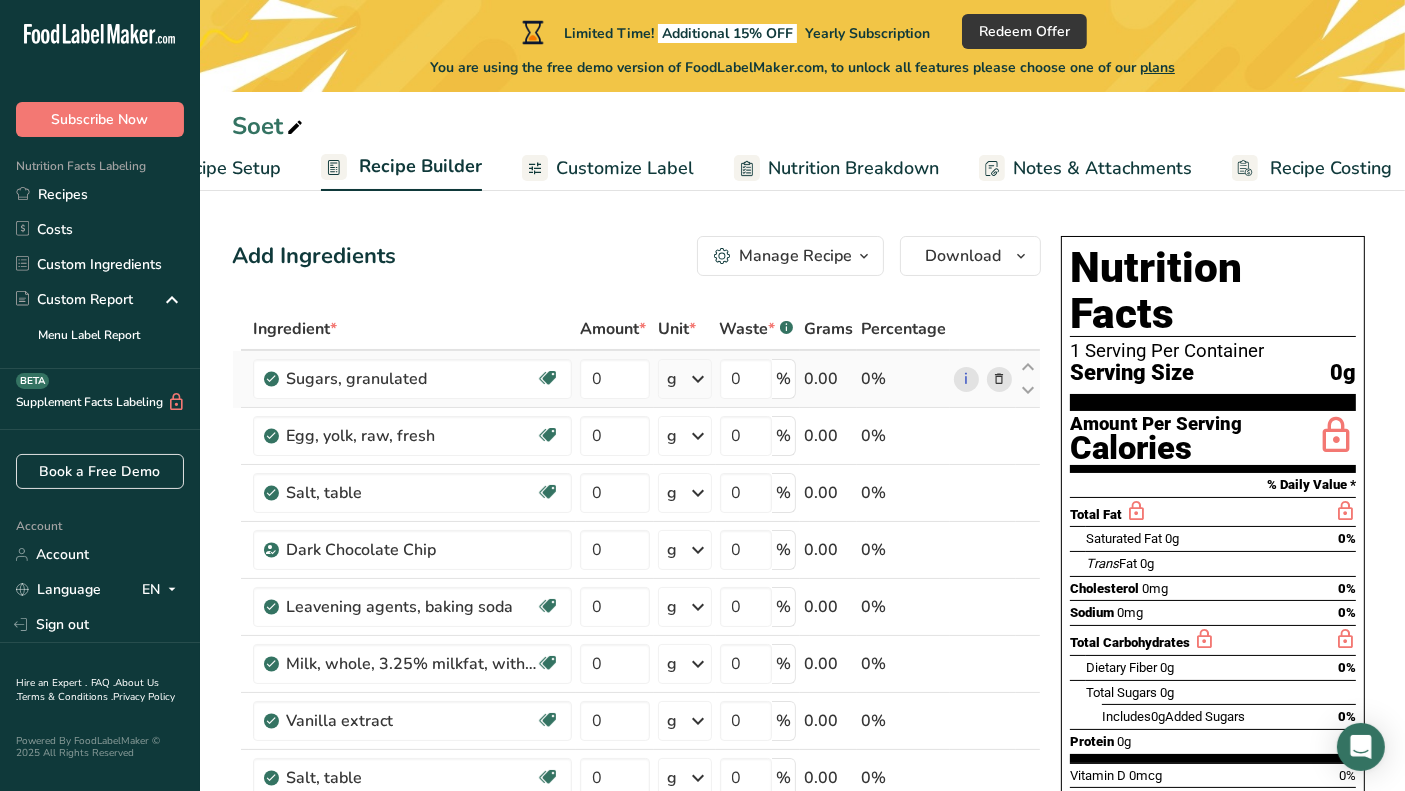 click at bounding box center (999, 379) 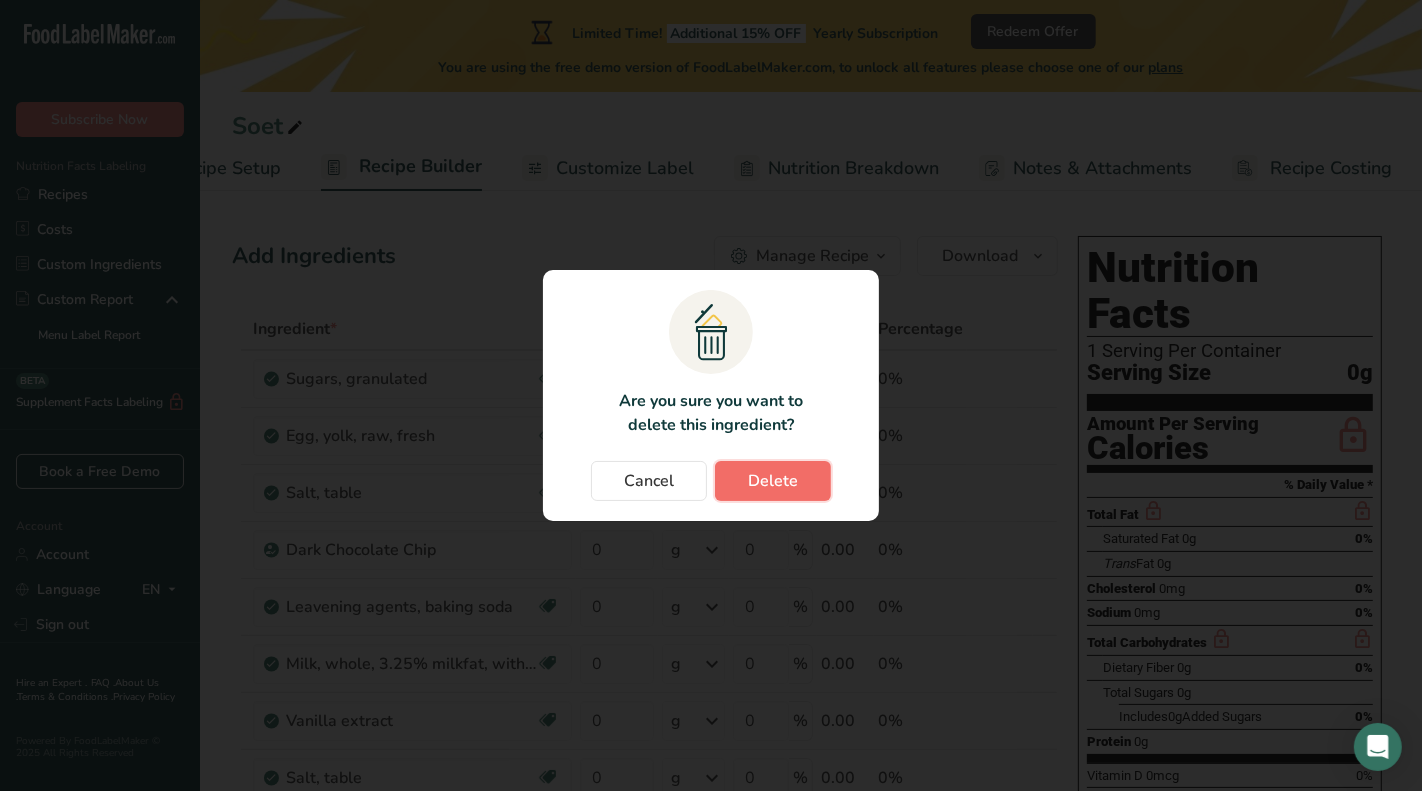 click on "Delete" at bounding box center [773, 481] 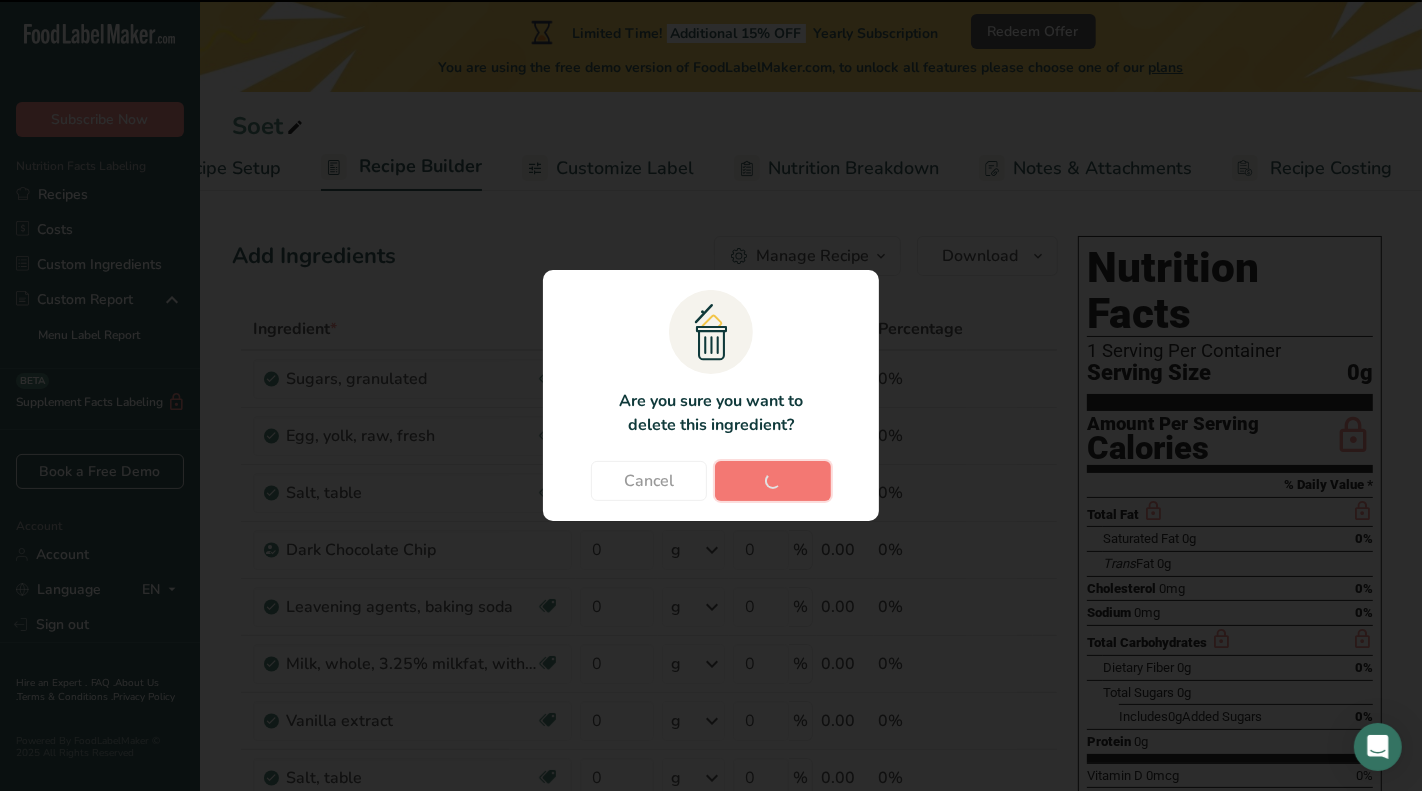 type 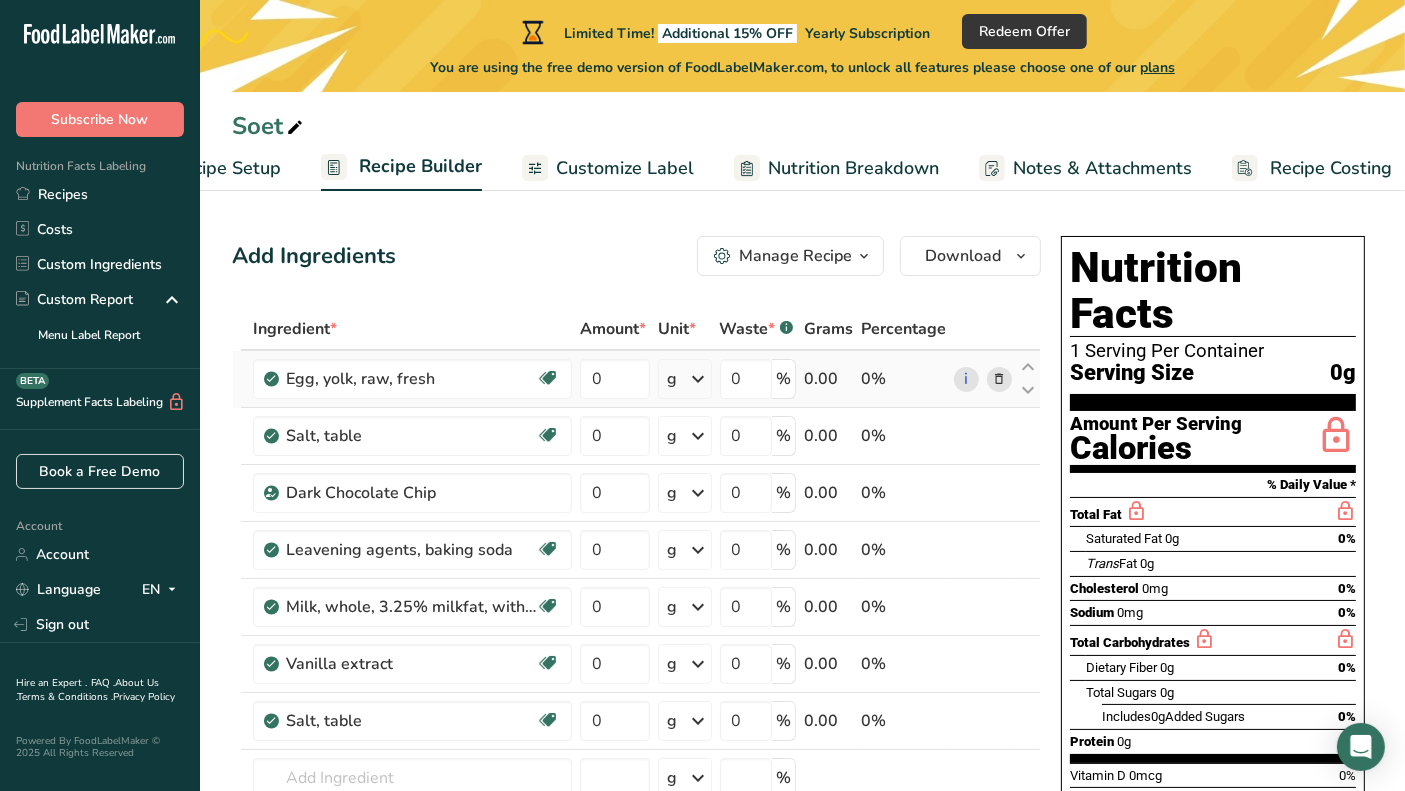 click at bounding box center [999, 379] 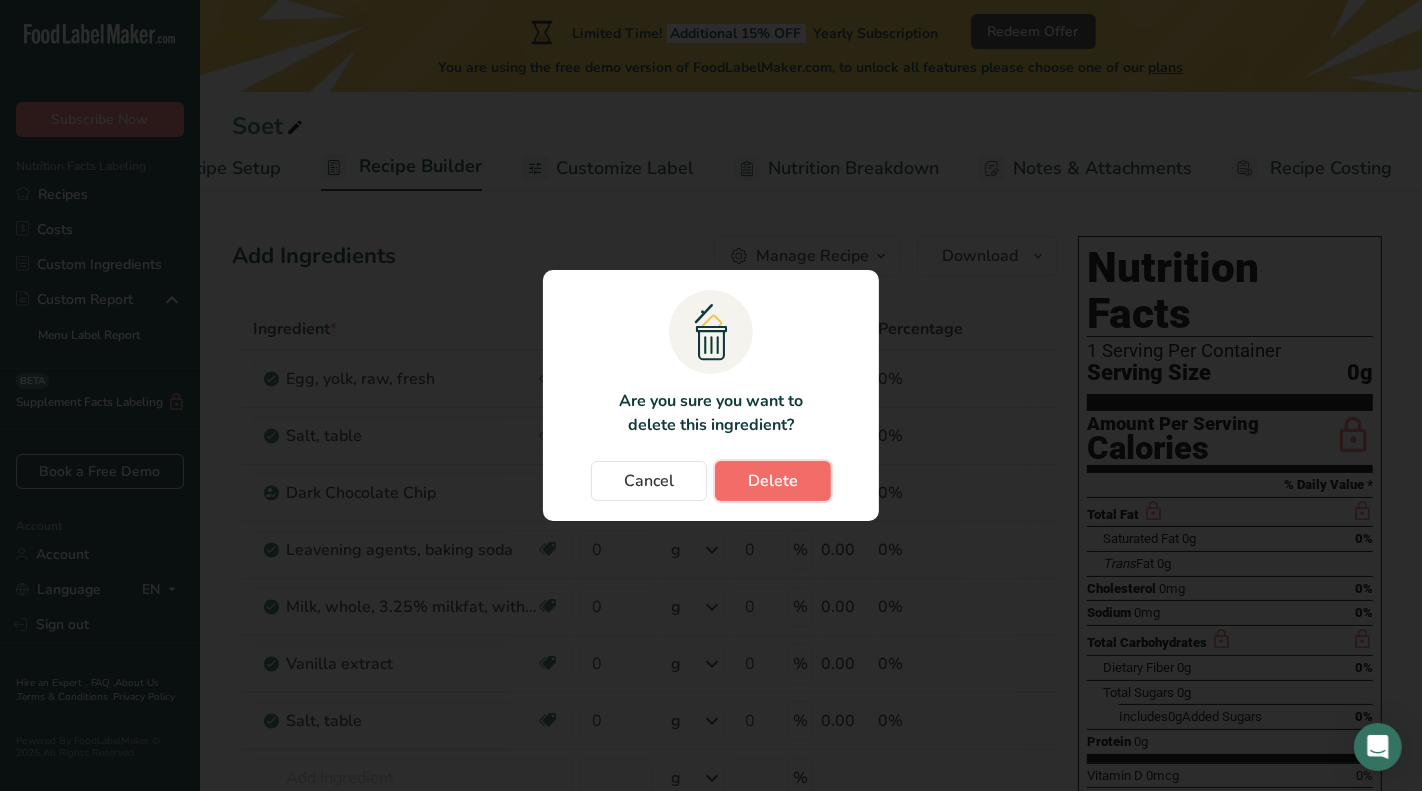 click on "Delete" at bounding box center (773, 481) 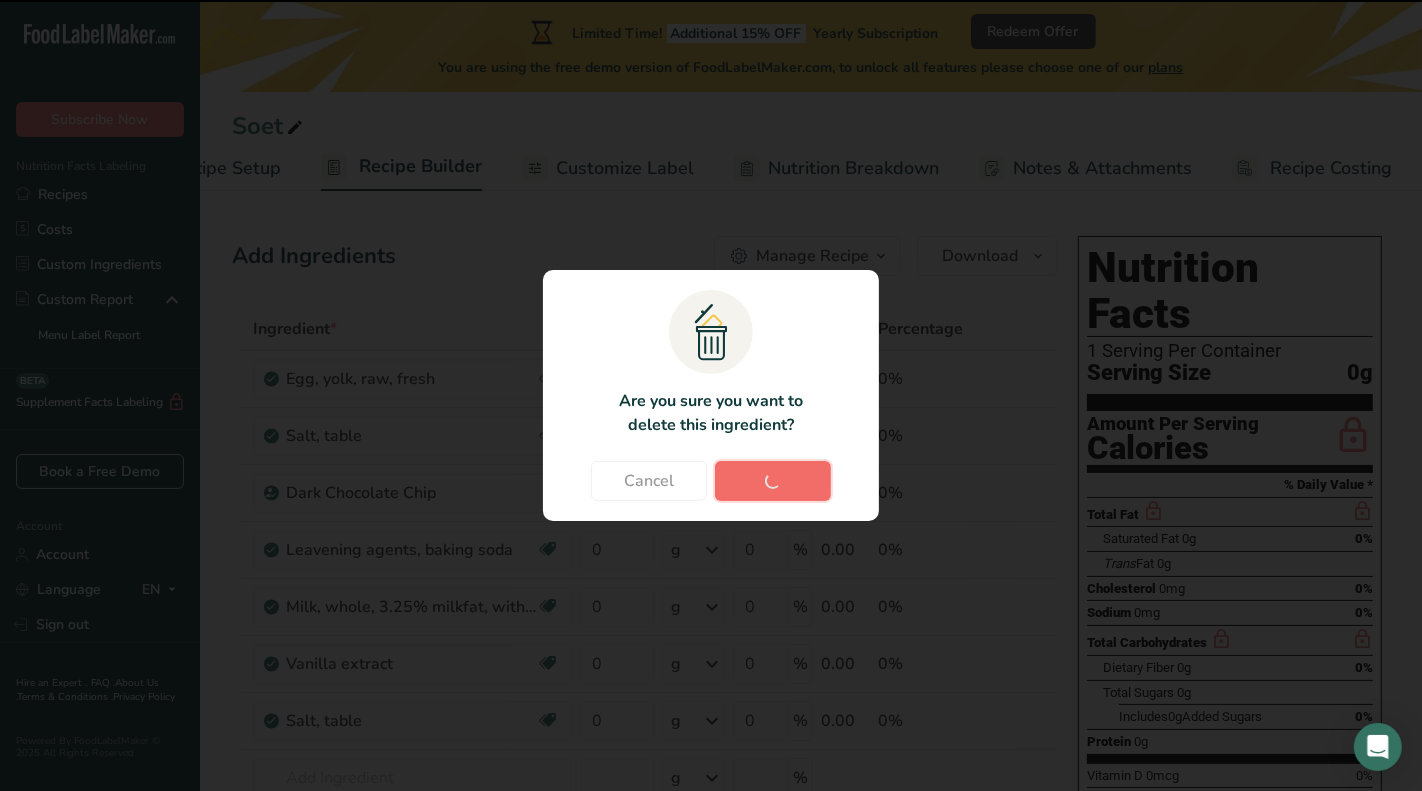 type 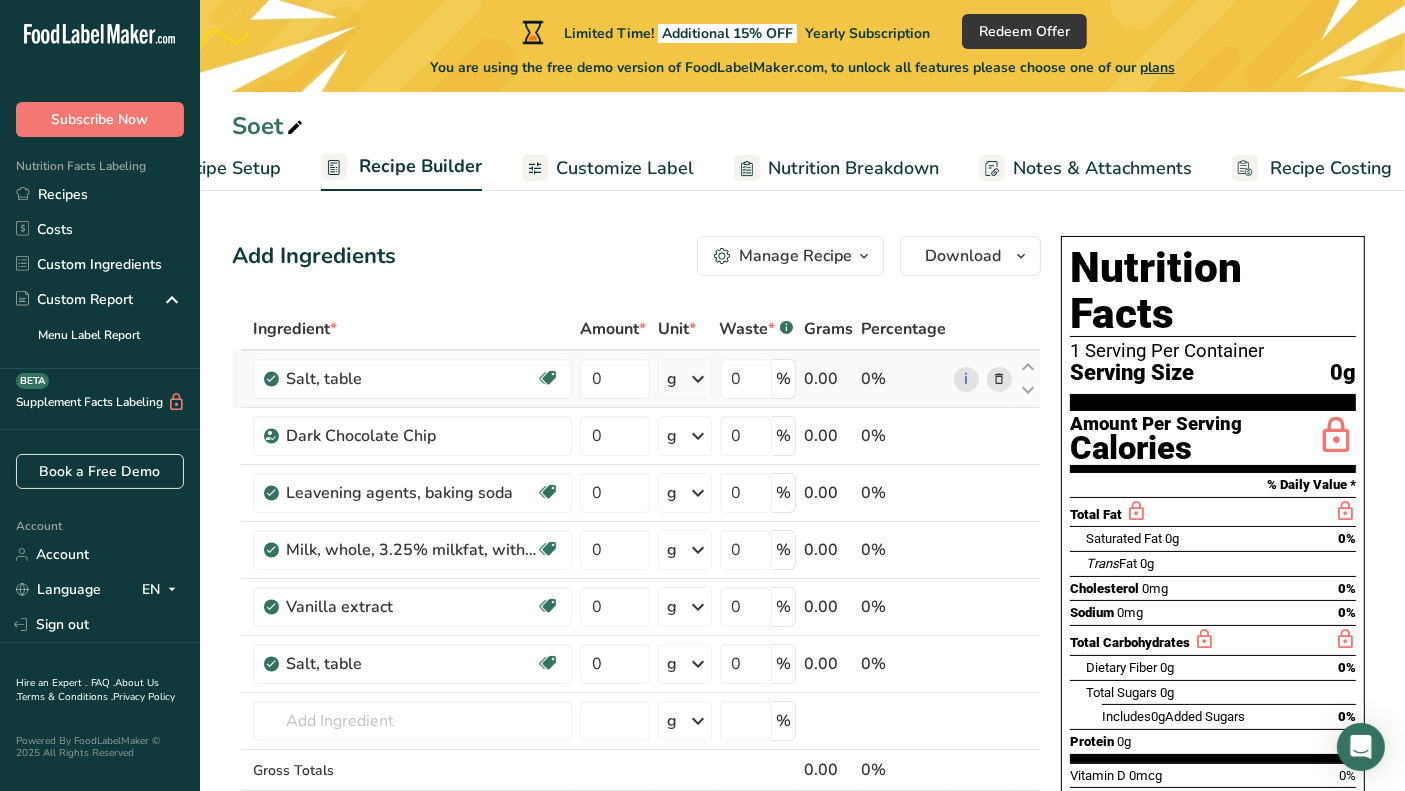 click at bounding box center (999, 379) 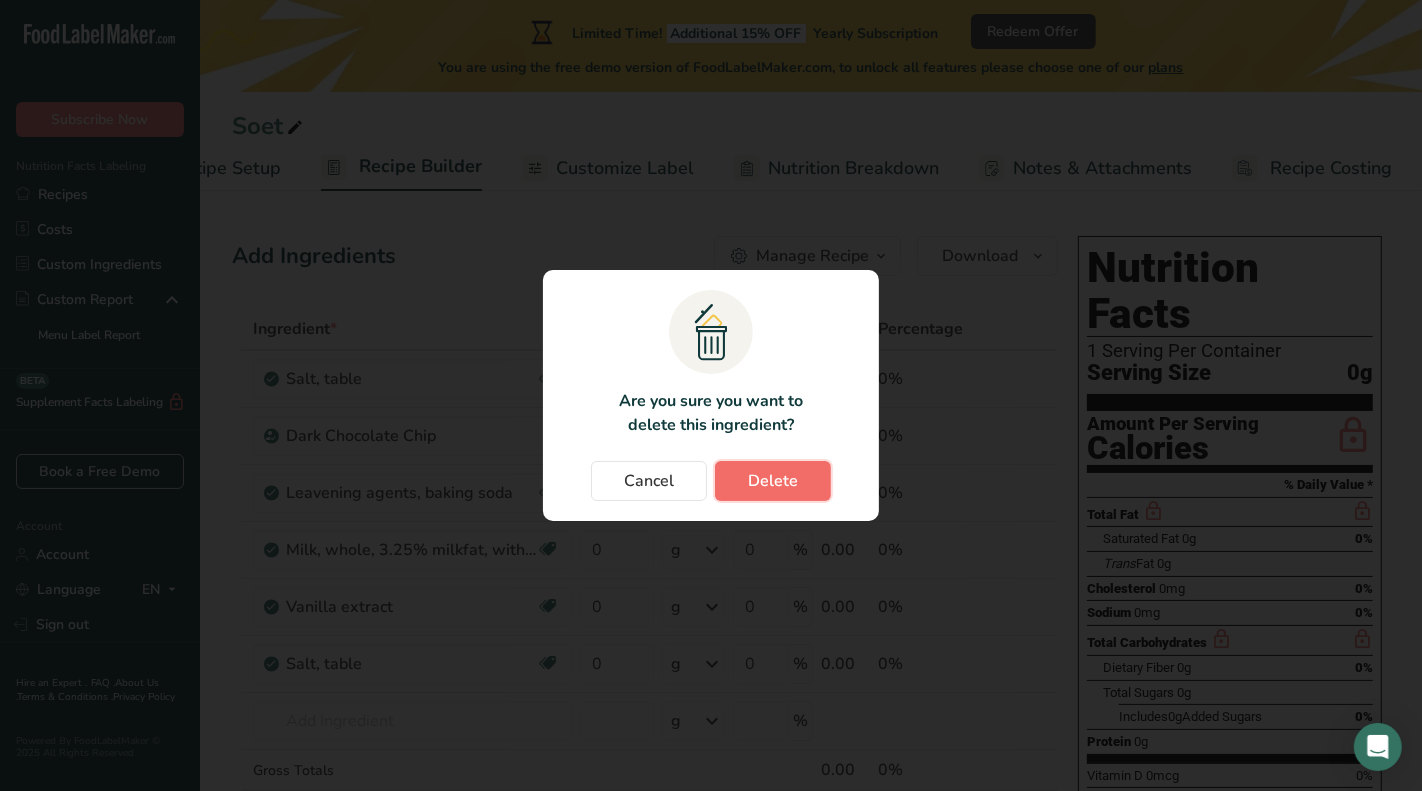 click on "Delete" at bounding box center [773, 481] 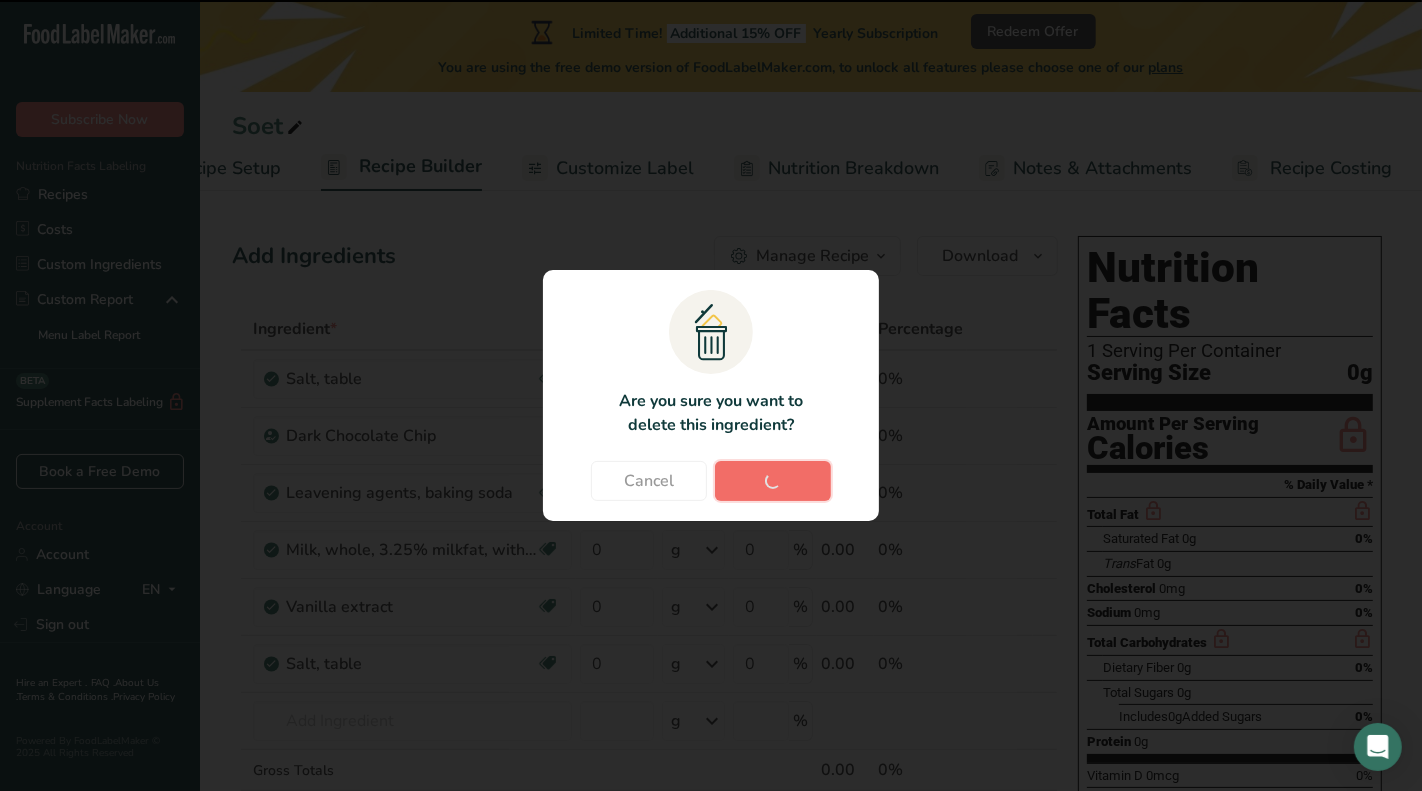 type 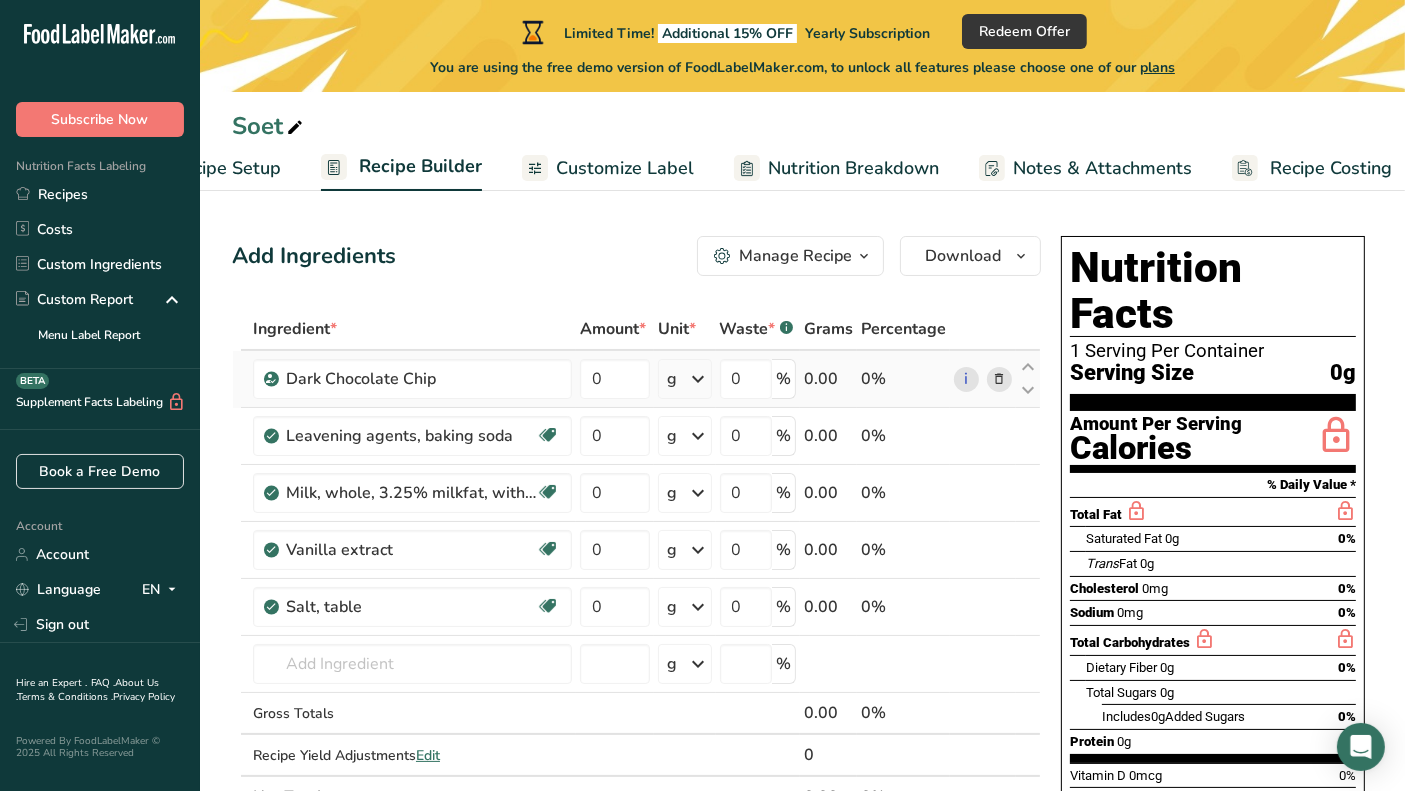 click at bounding box center (999, 379) 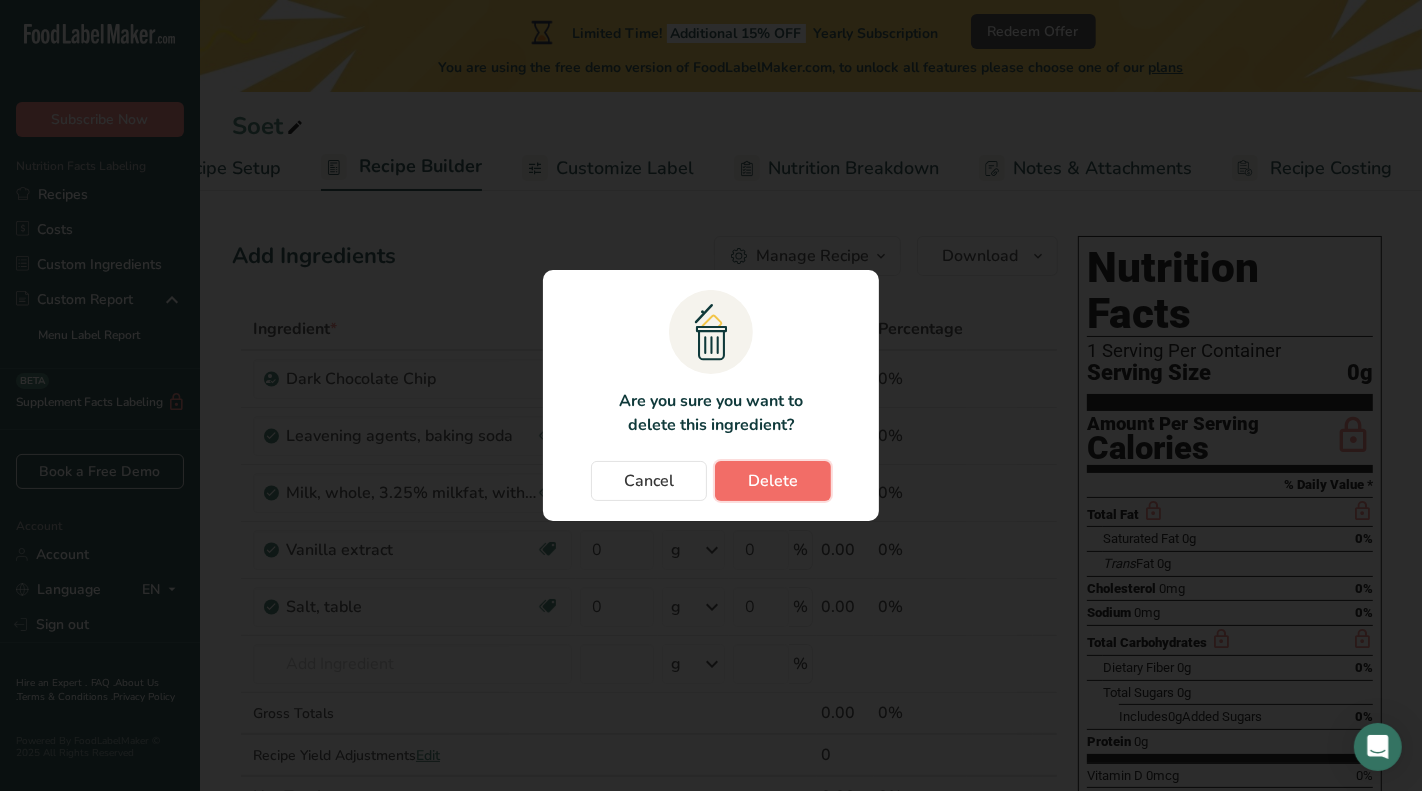 click on "Delete" at bounding box center (773, 481) 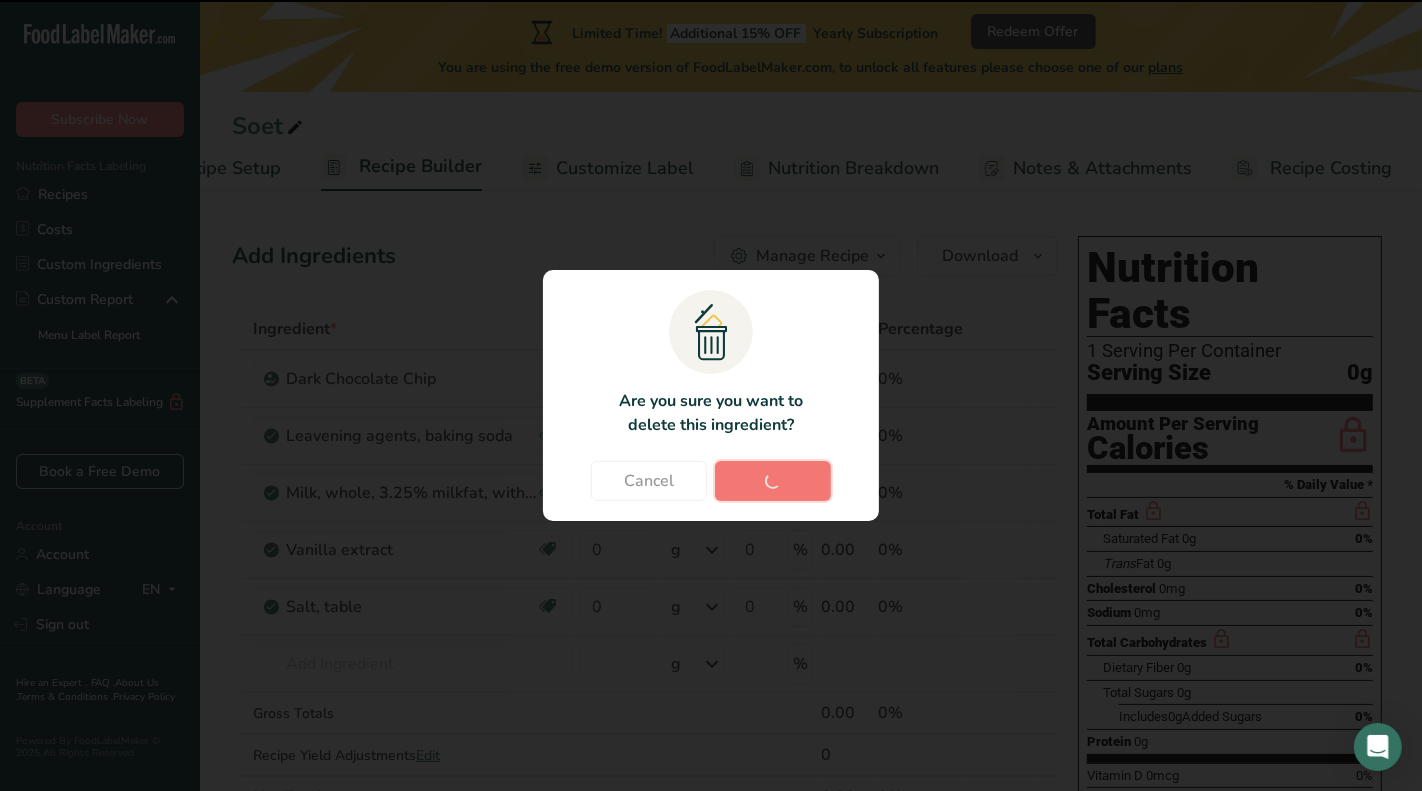 type 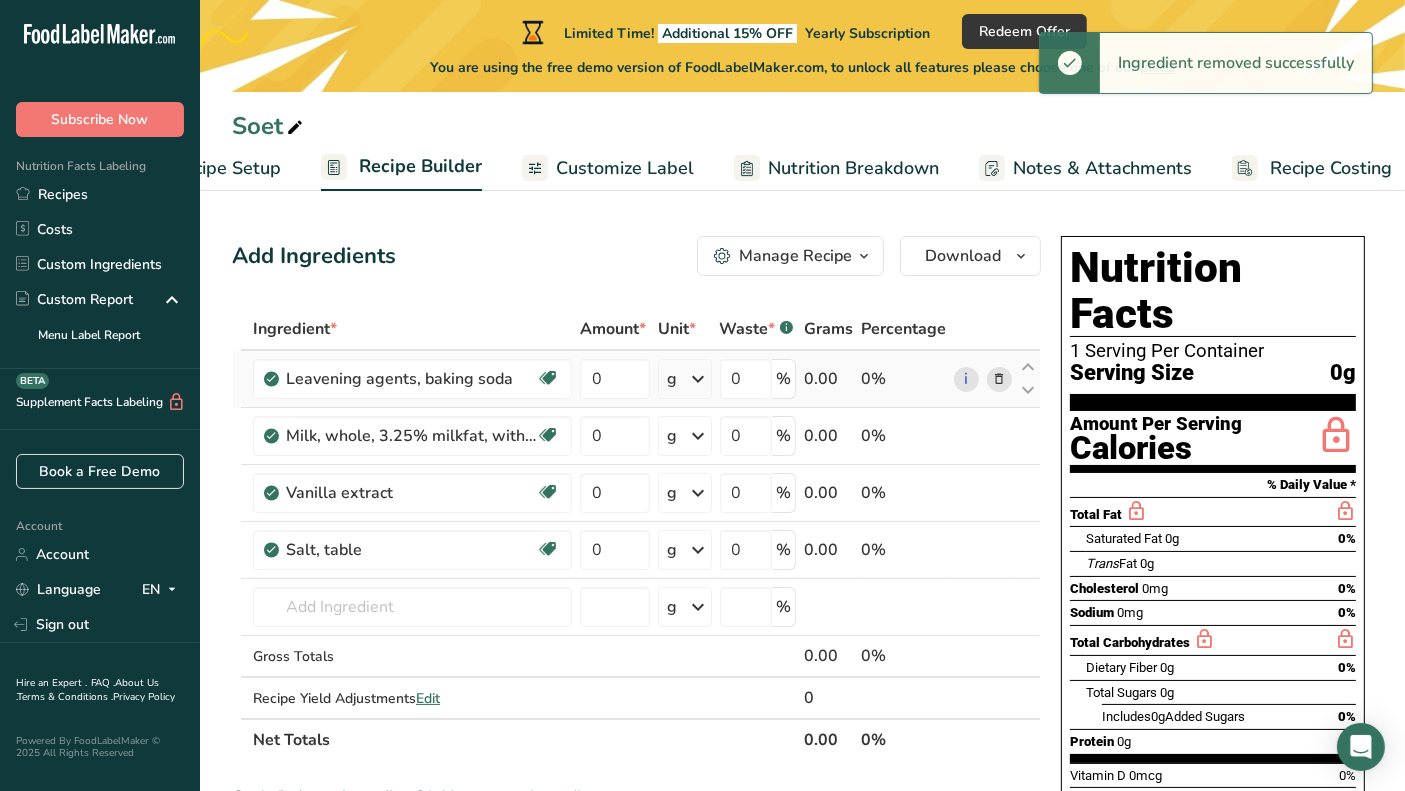 click at bounding box center [999, 379] 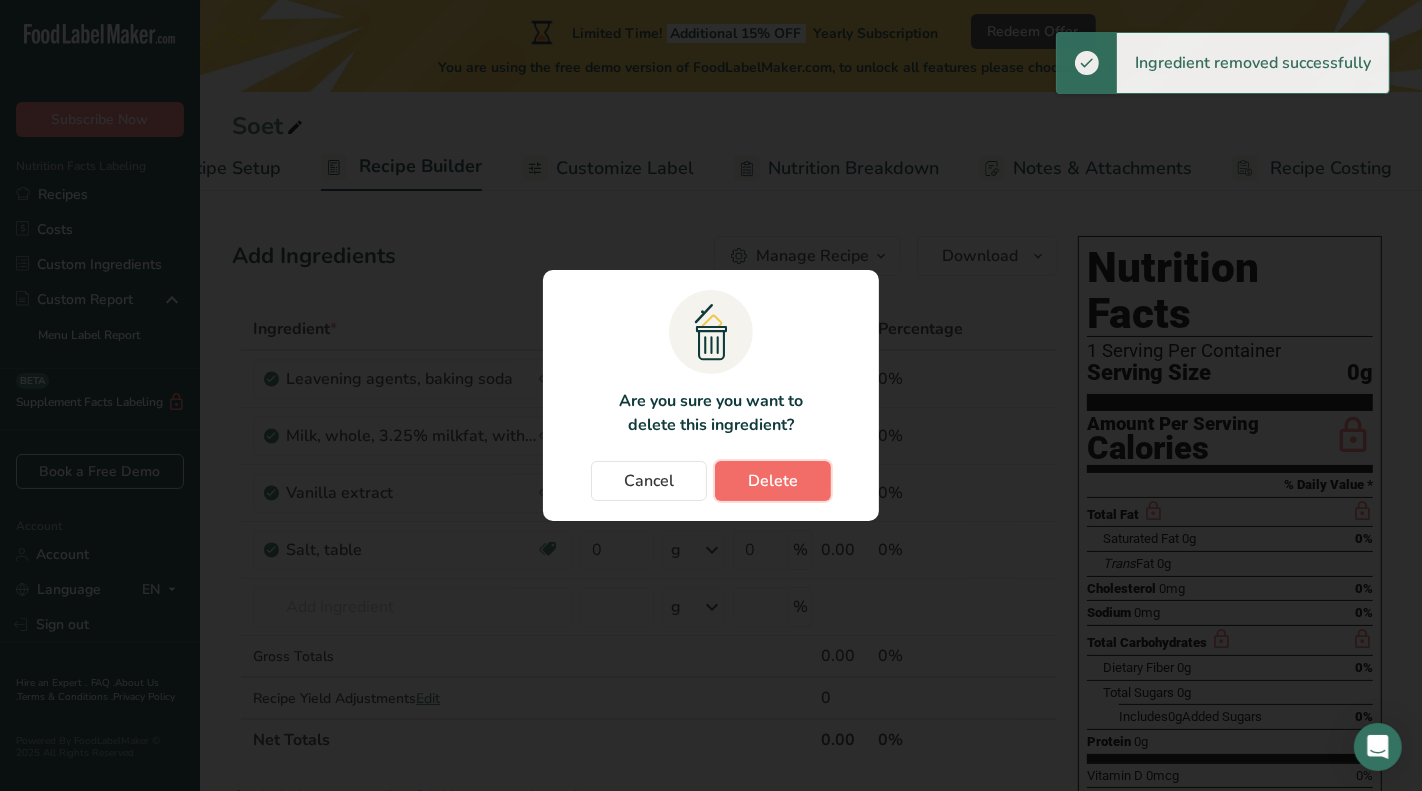 click on "Delete" at bounding box center [773, 481] 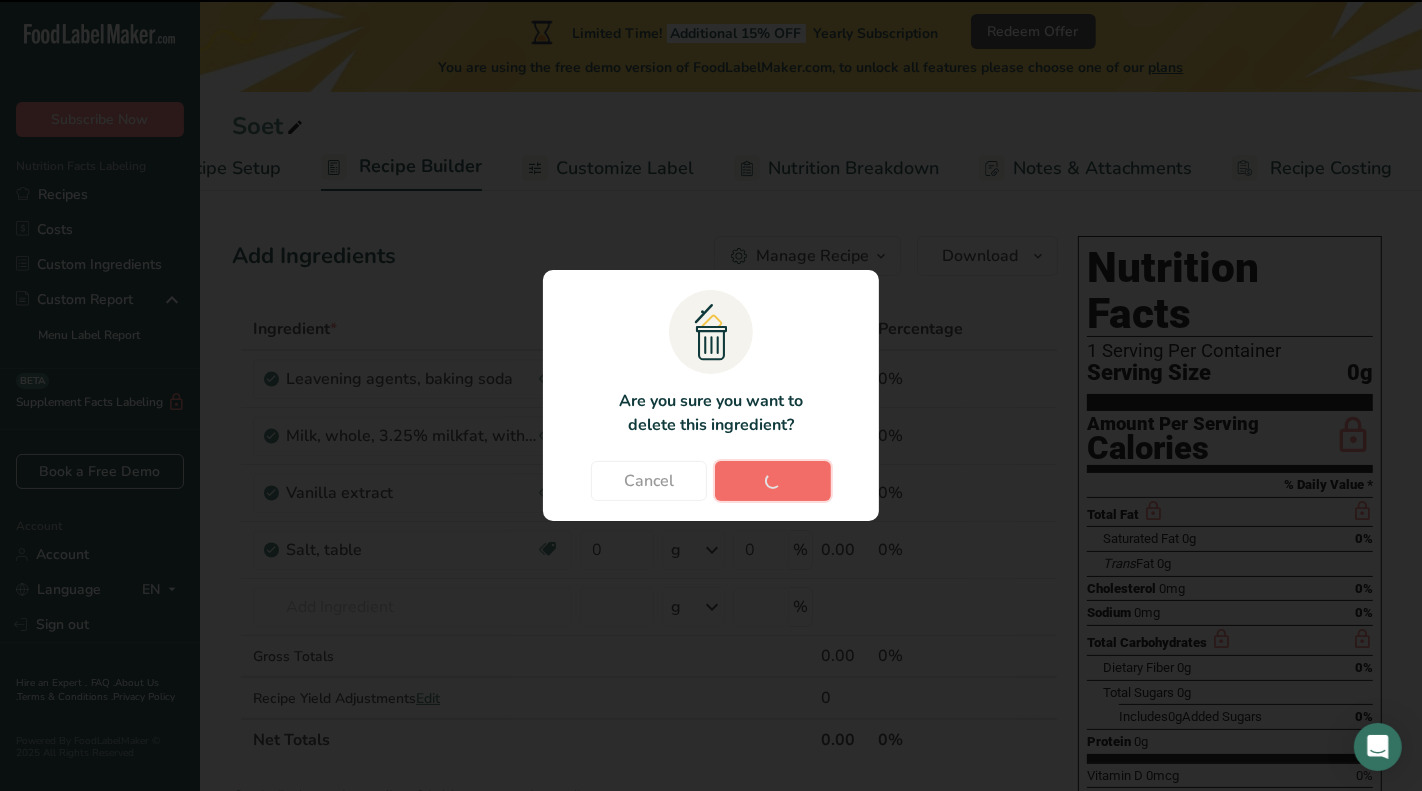 type 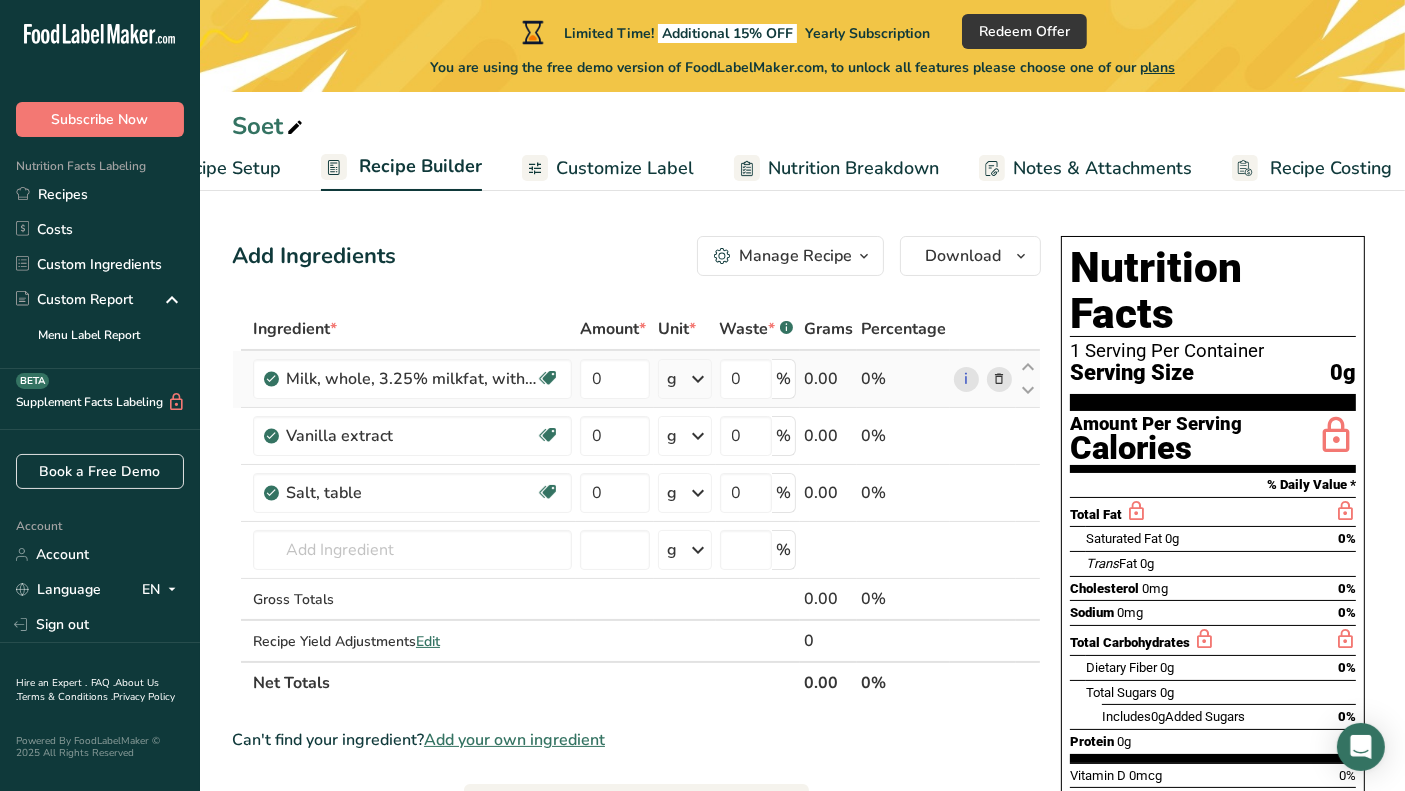 click at bounding box center [999, 379] 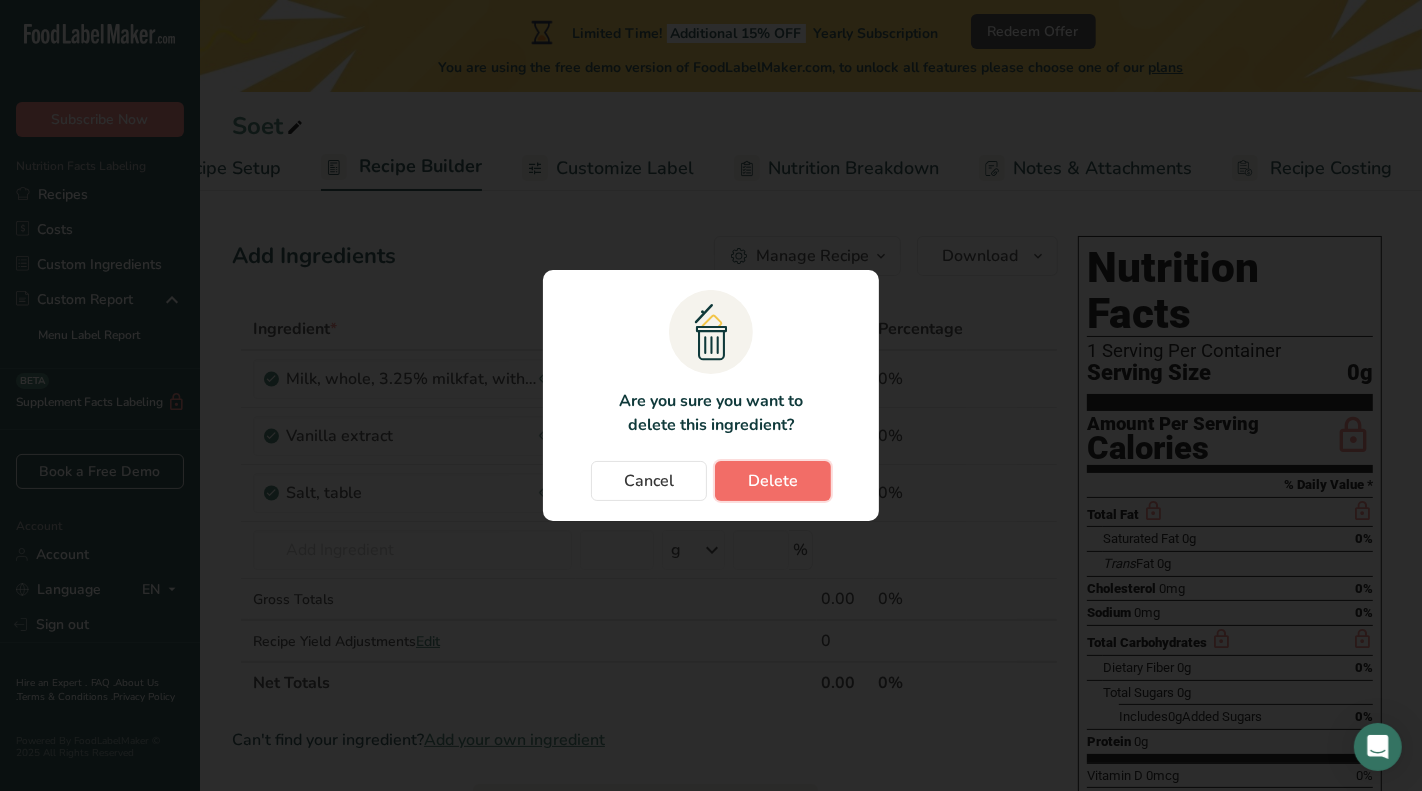 click on "Delete" at bounding box center (773, 481) 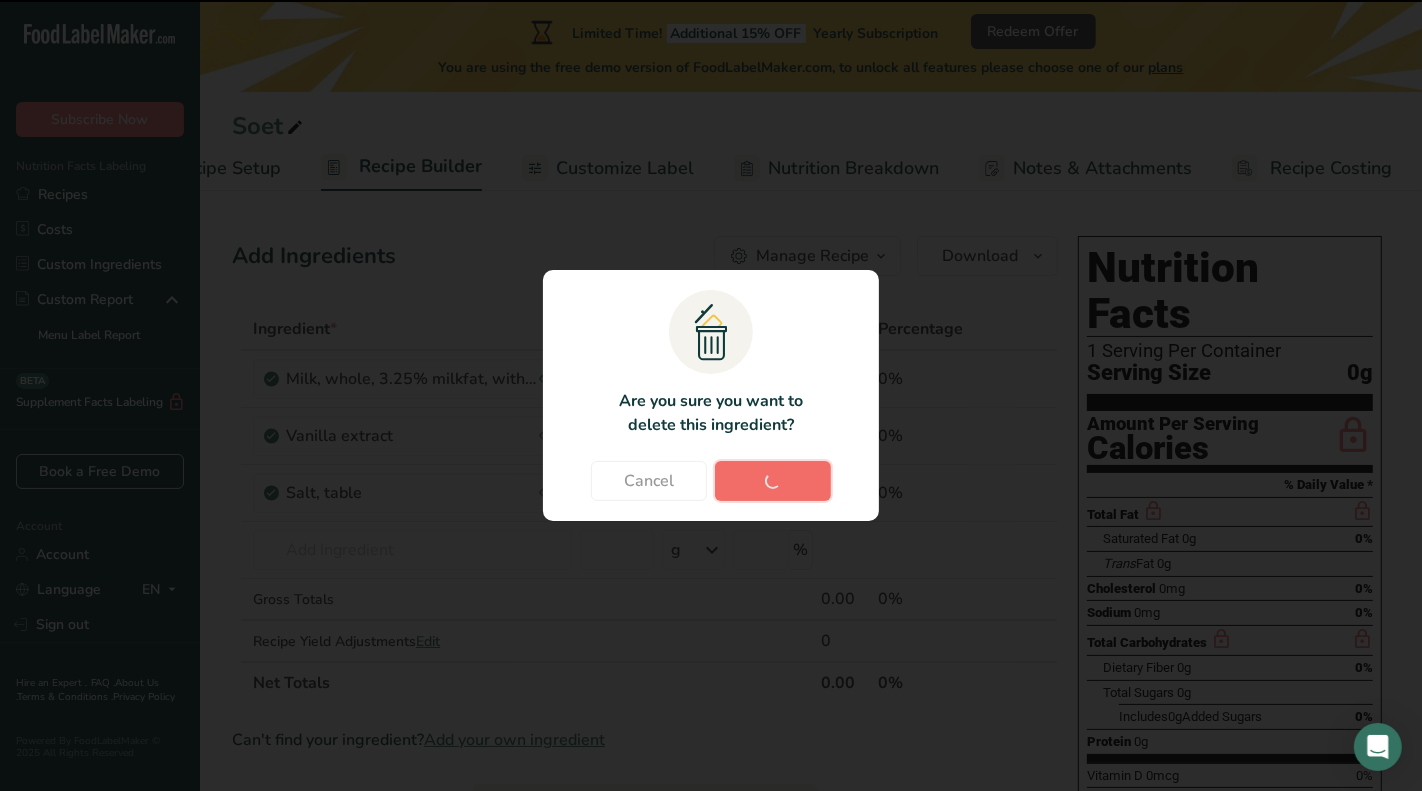 type 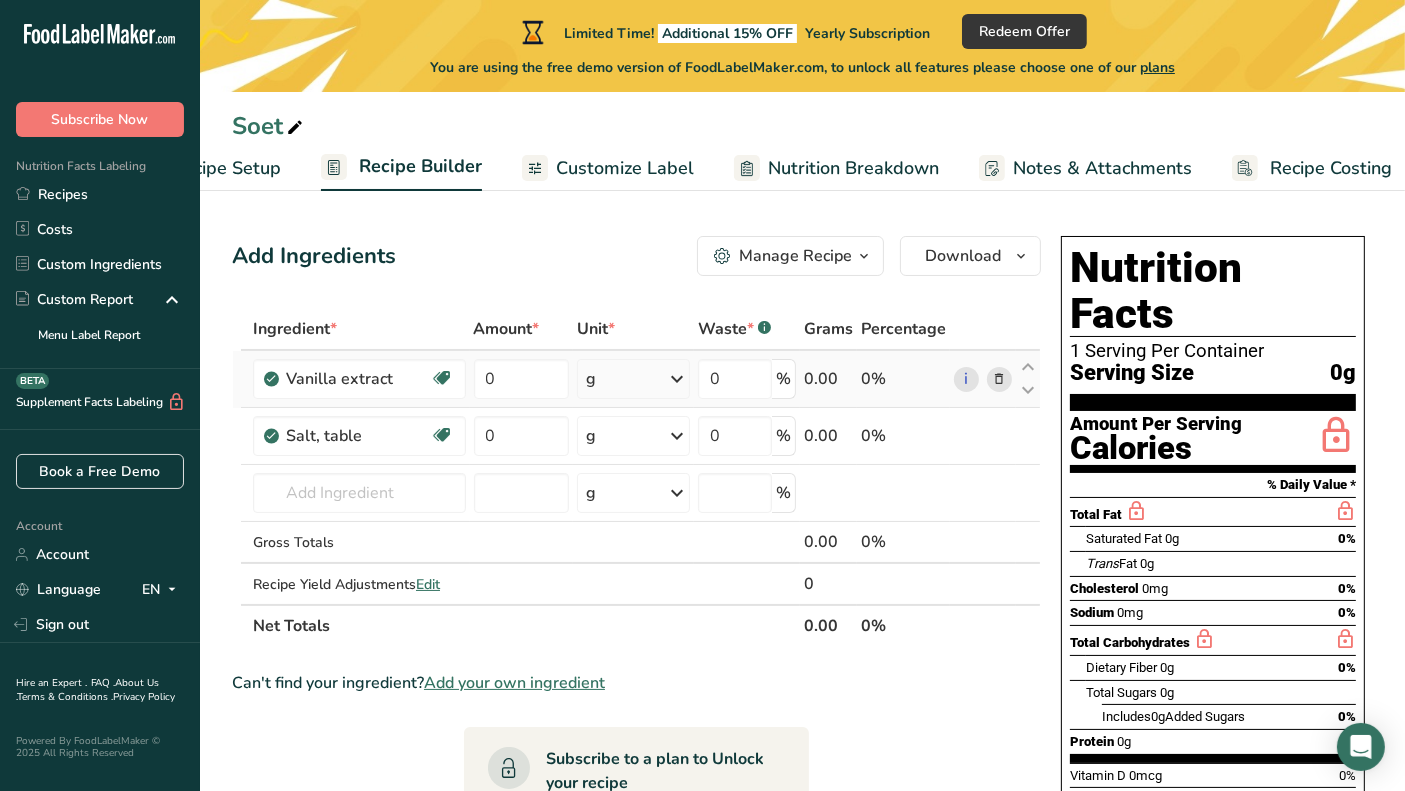 click at bounding box center [999, 379] 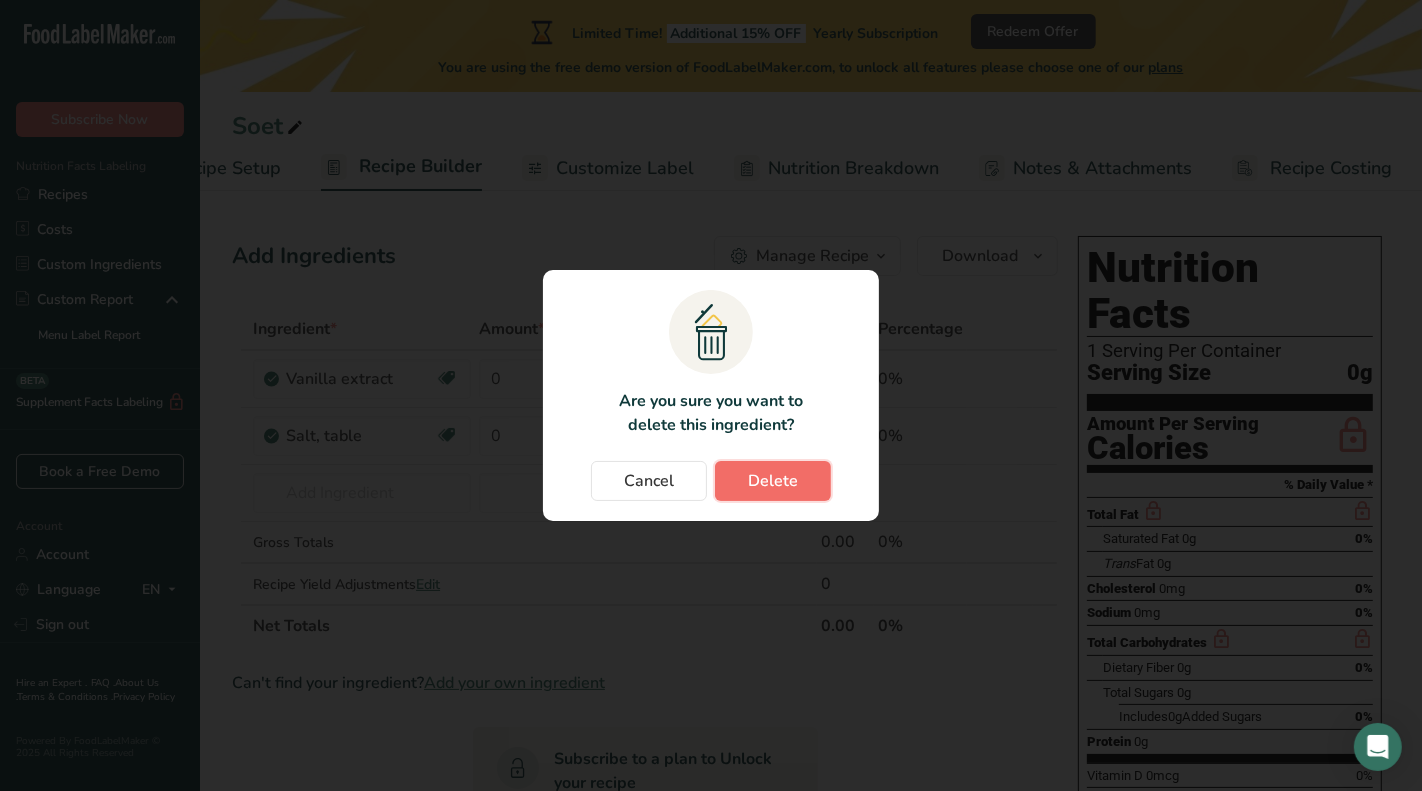 click on "Delete" at bounding box center (773, 481) 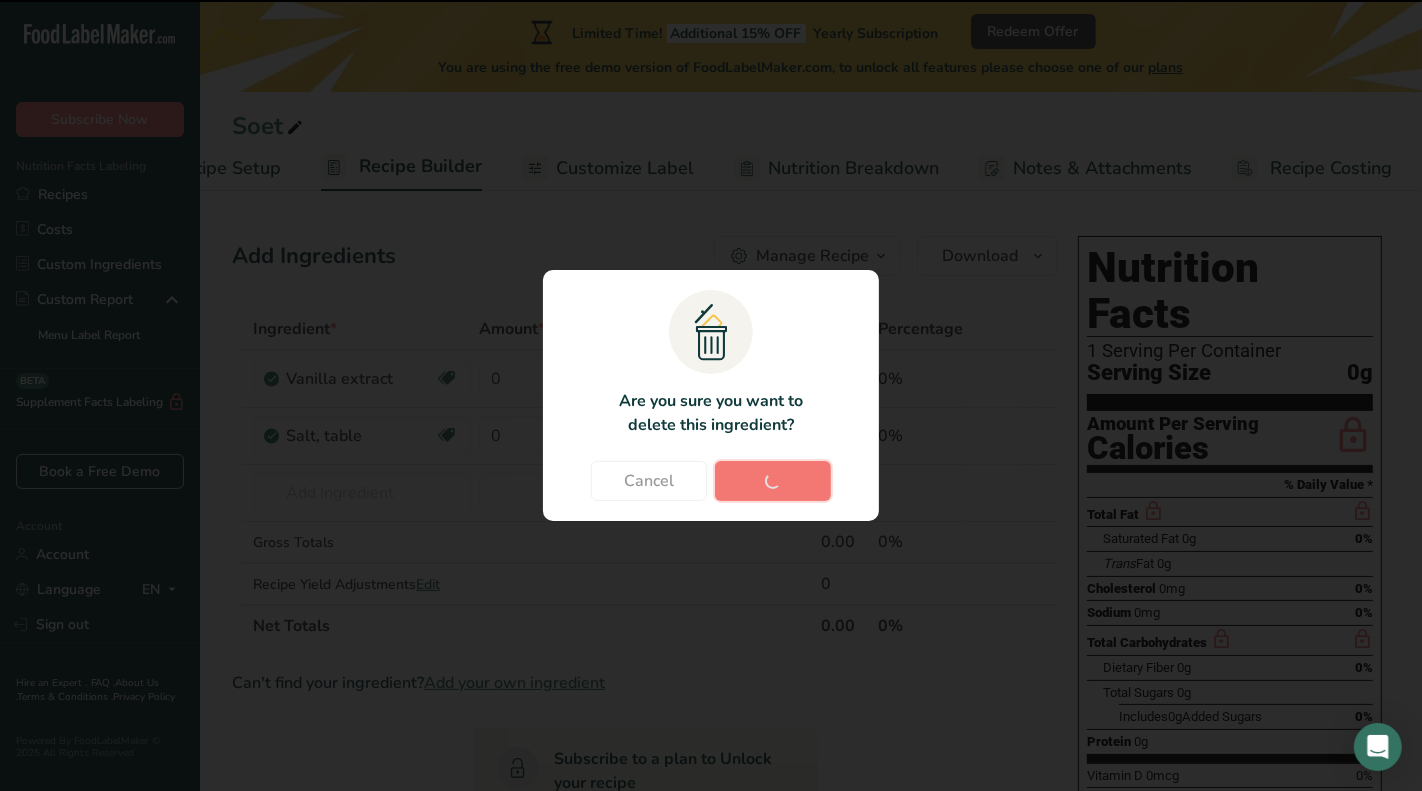 type 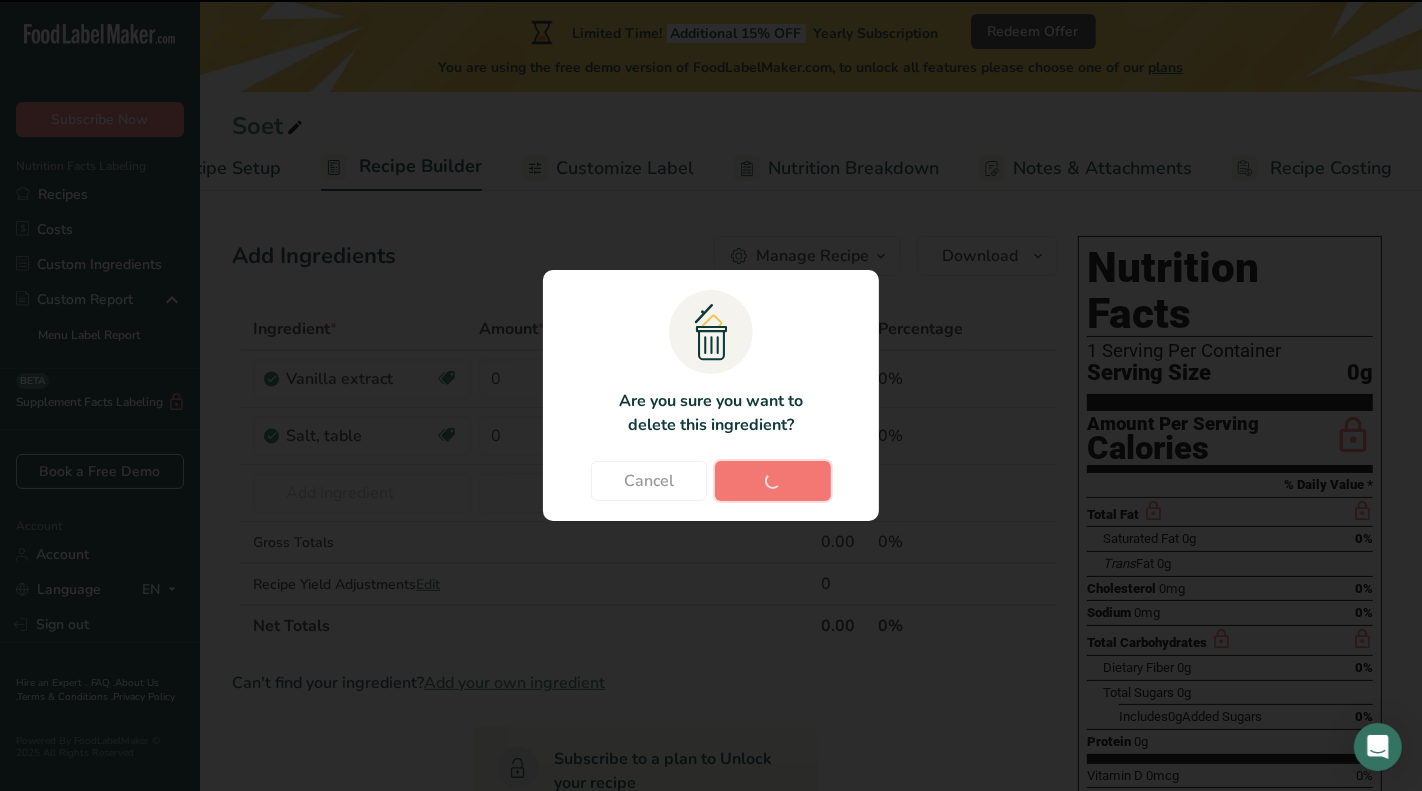 type 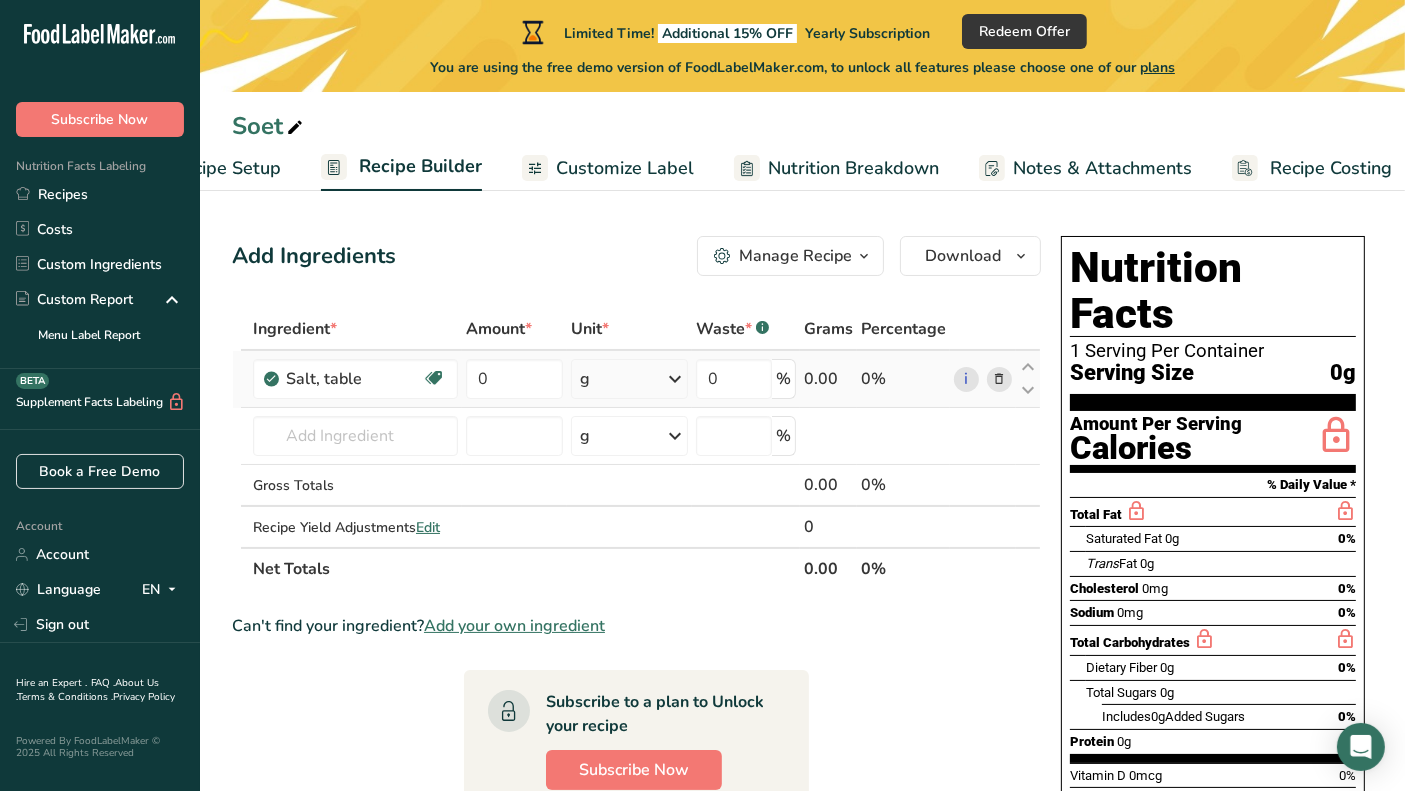 click at bounding box center (999, 379) 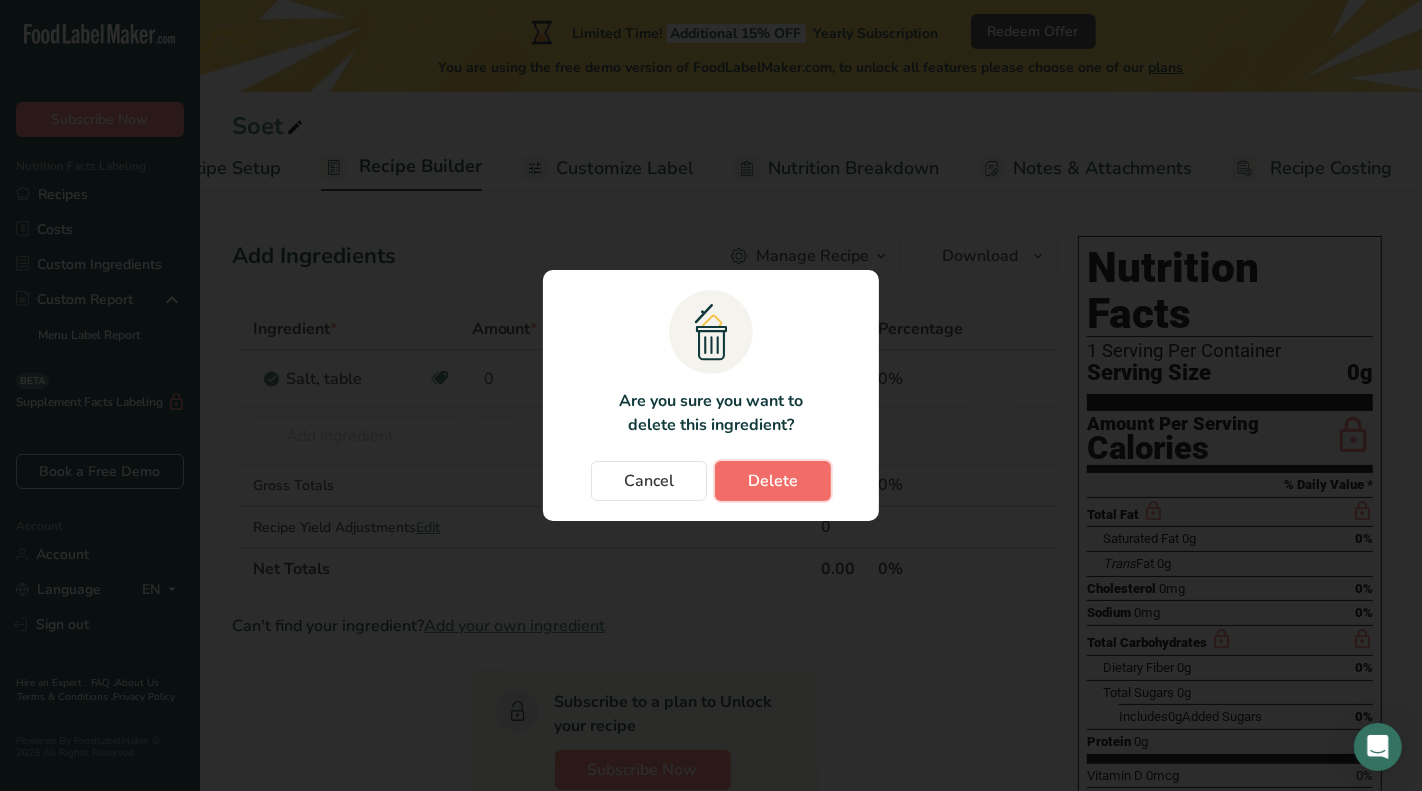 click on "Delete" at bounding box center [773, 481] 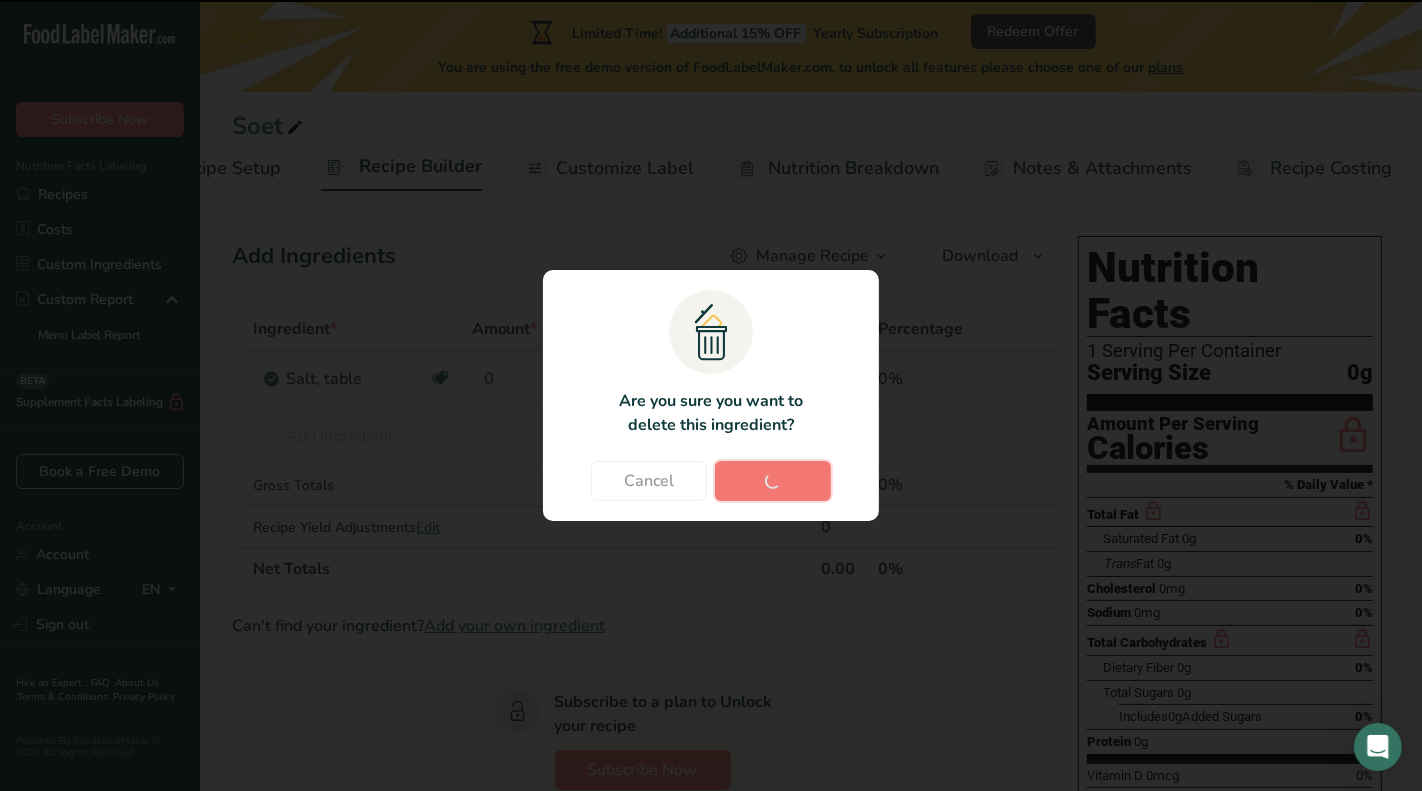 type 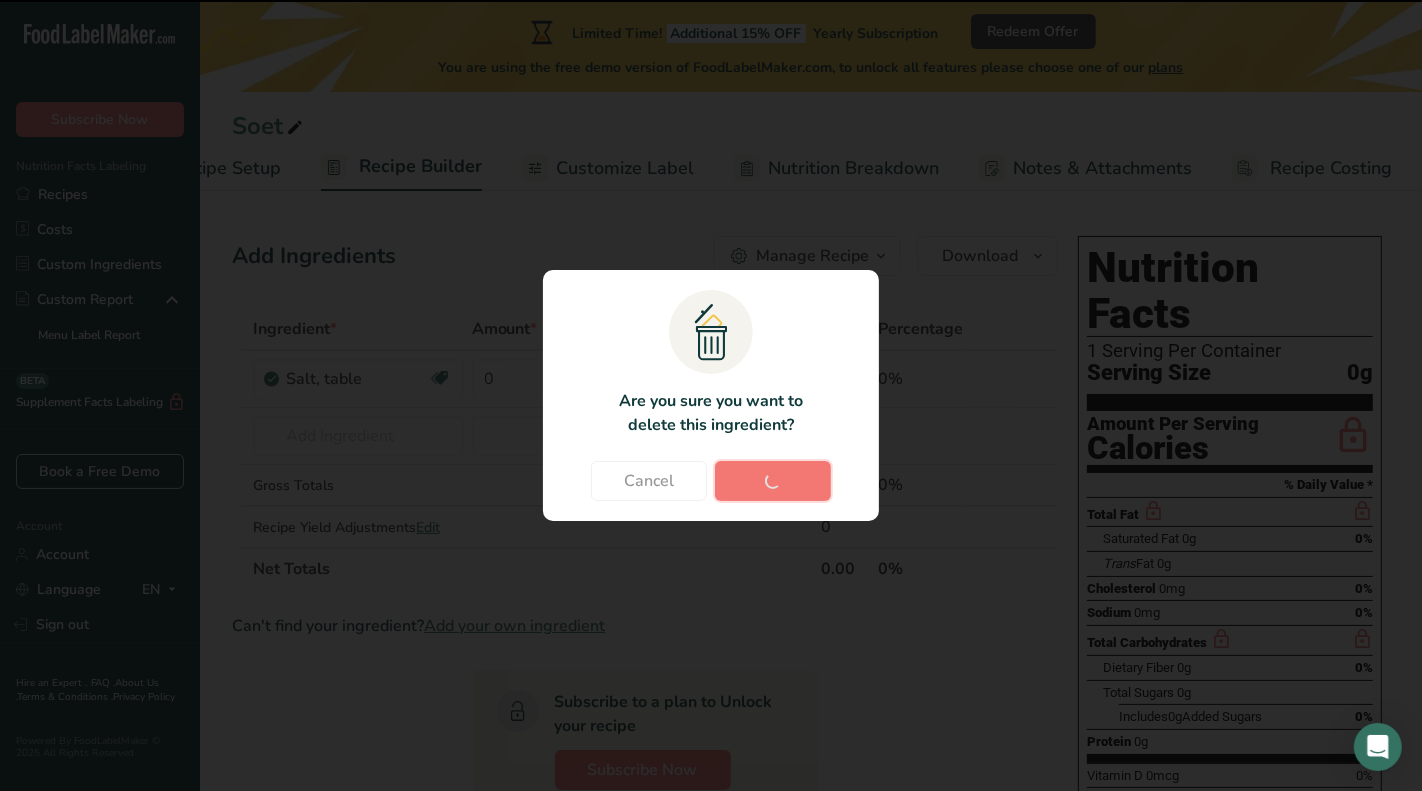type 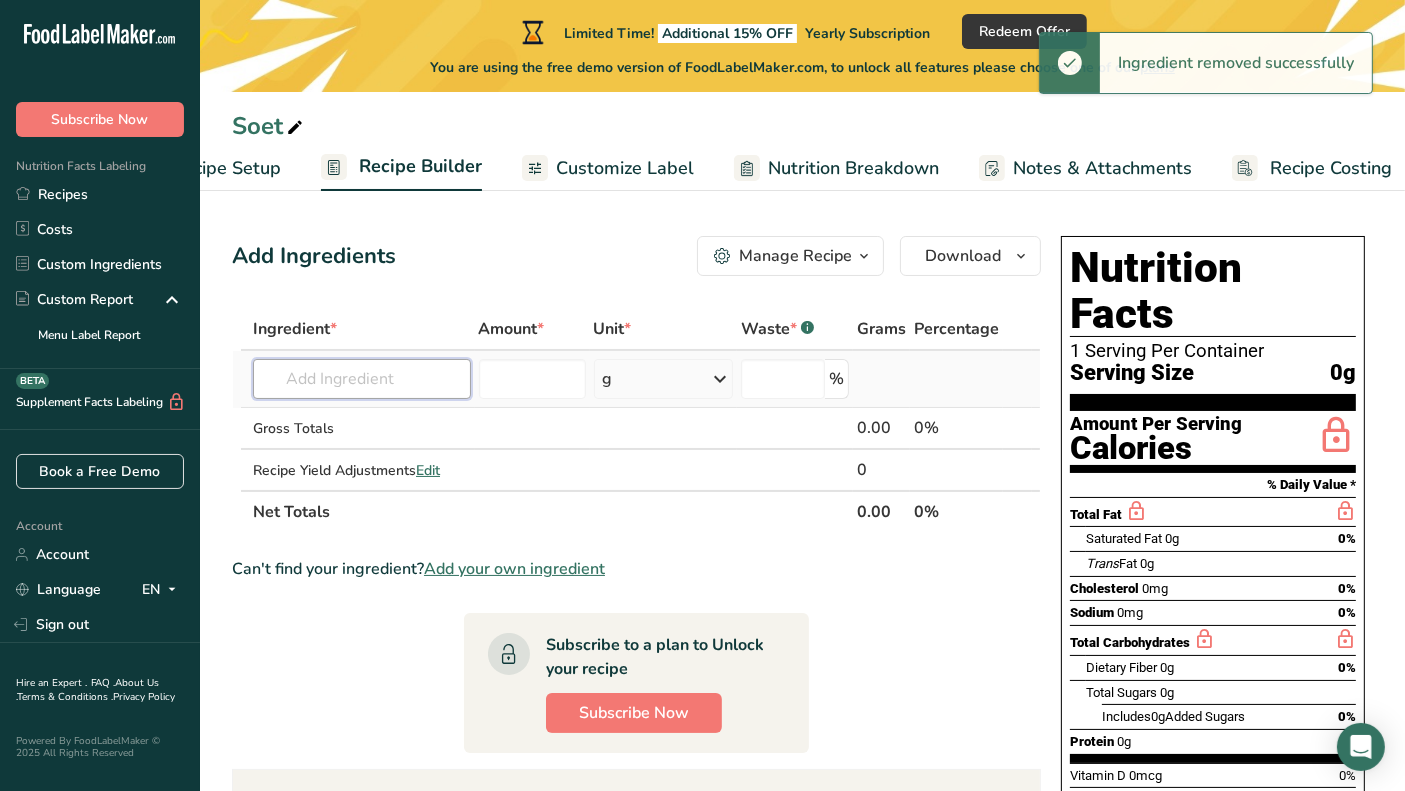 click at bounding box center (362, 379) 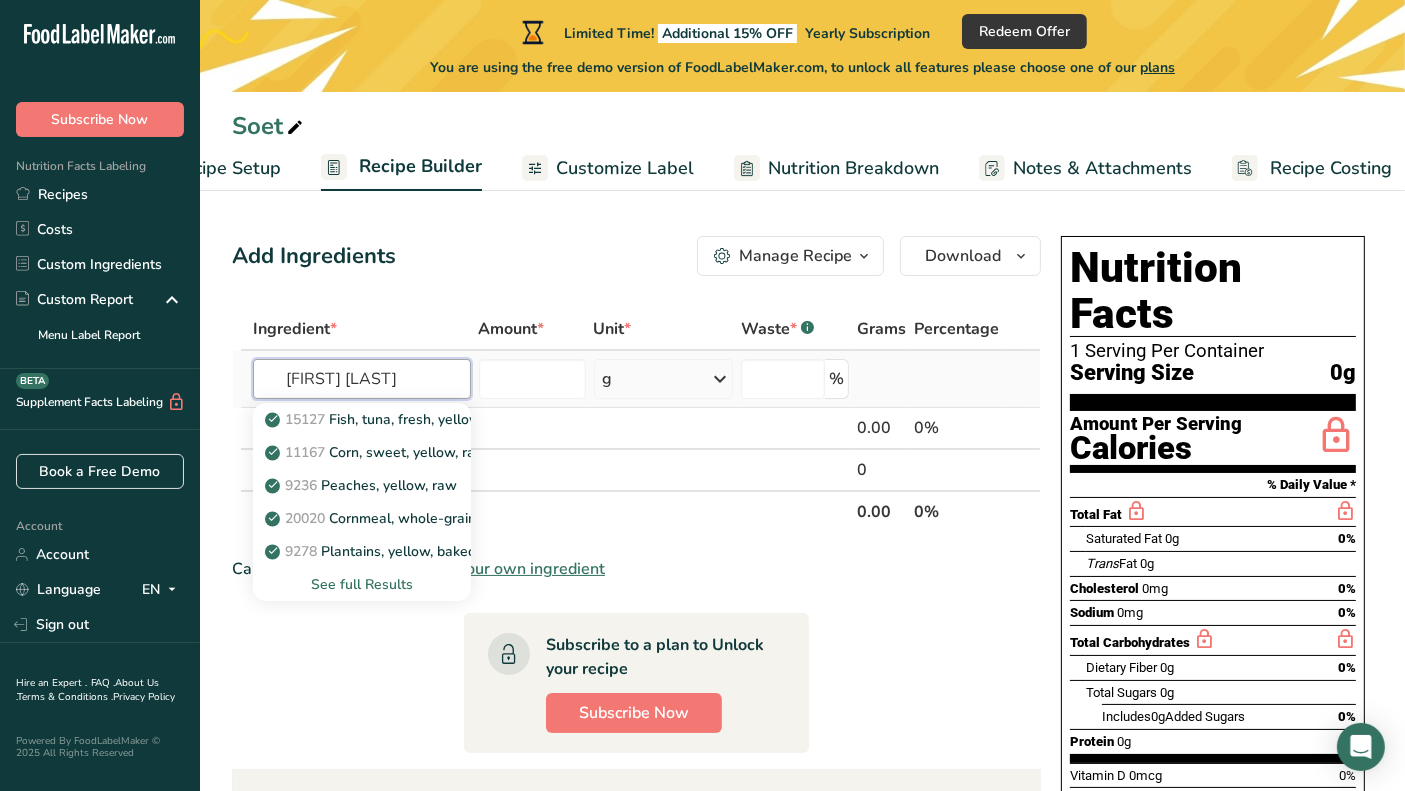 type on "[FIRST] [LAST]" 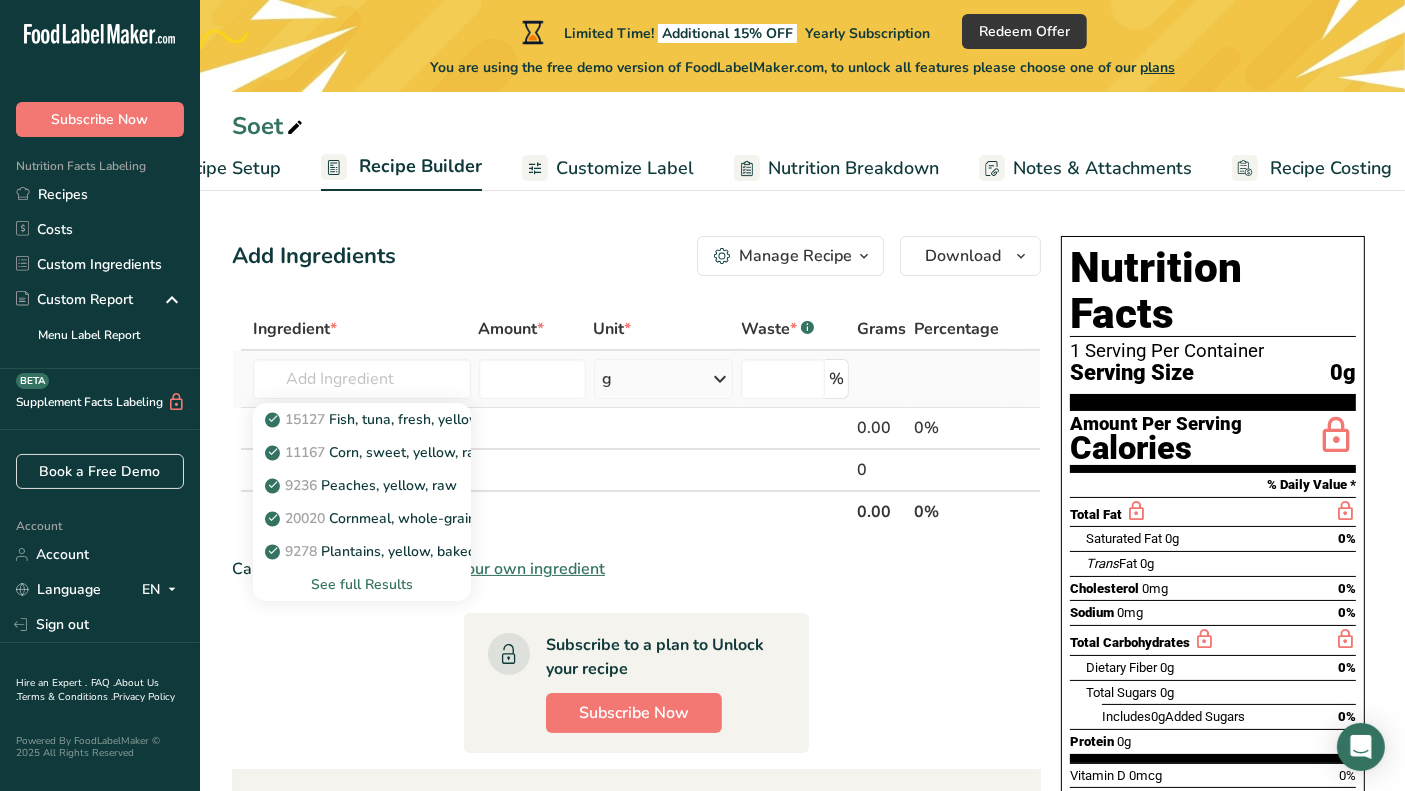 click on "See full Results" at bounding box center (362, 584) 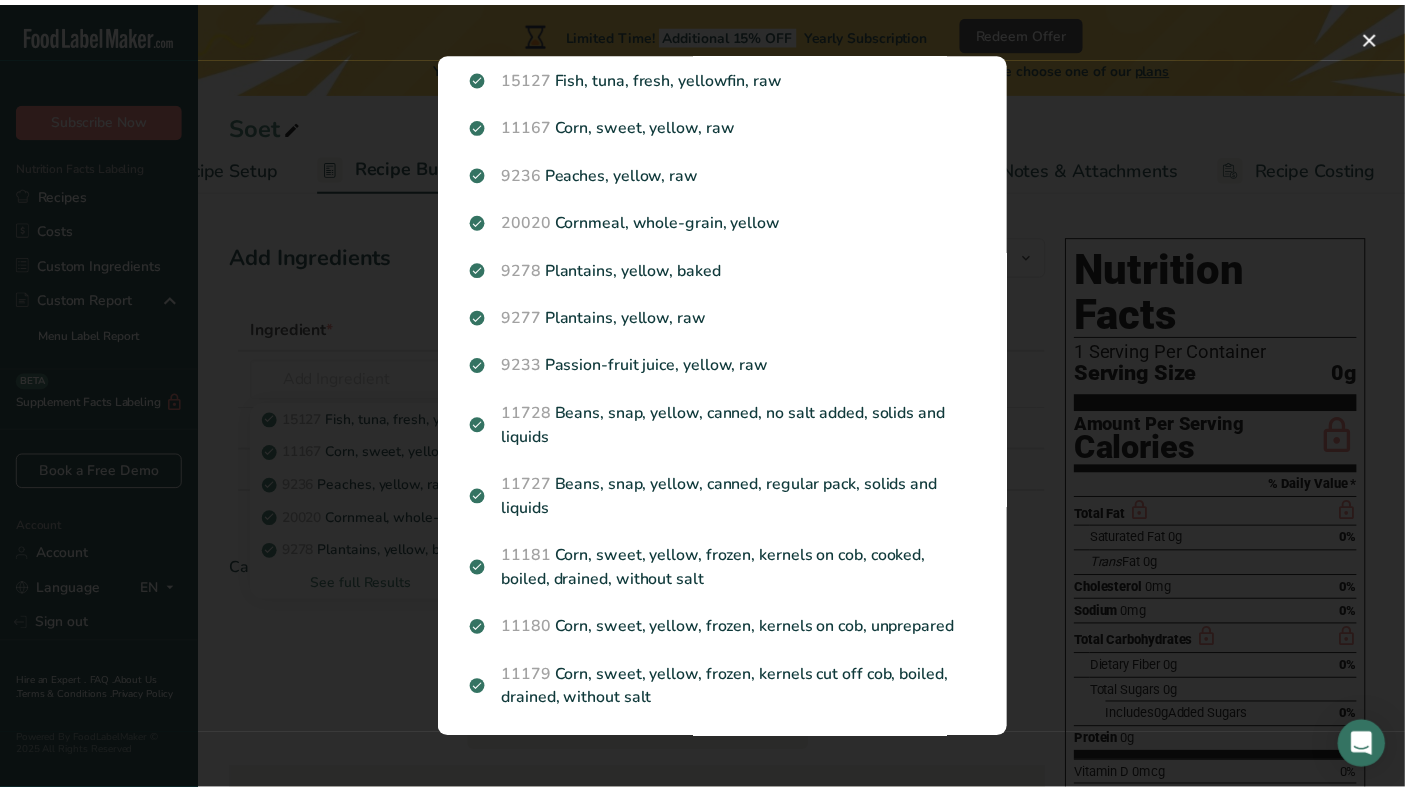 scroll, scrollTop: 0, scrollLeft: 0, axis: both 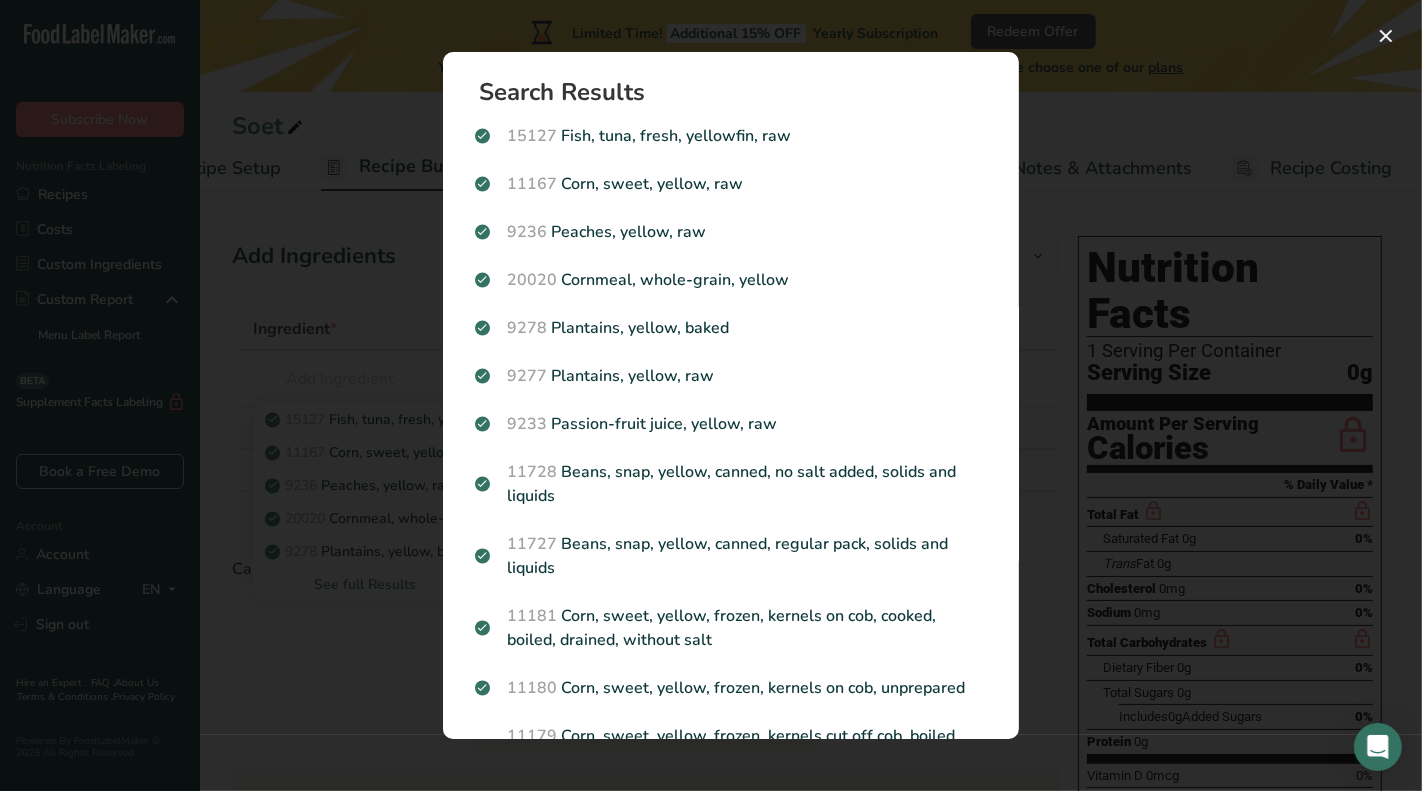 click at bounding box center (711, 395) 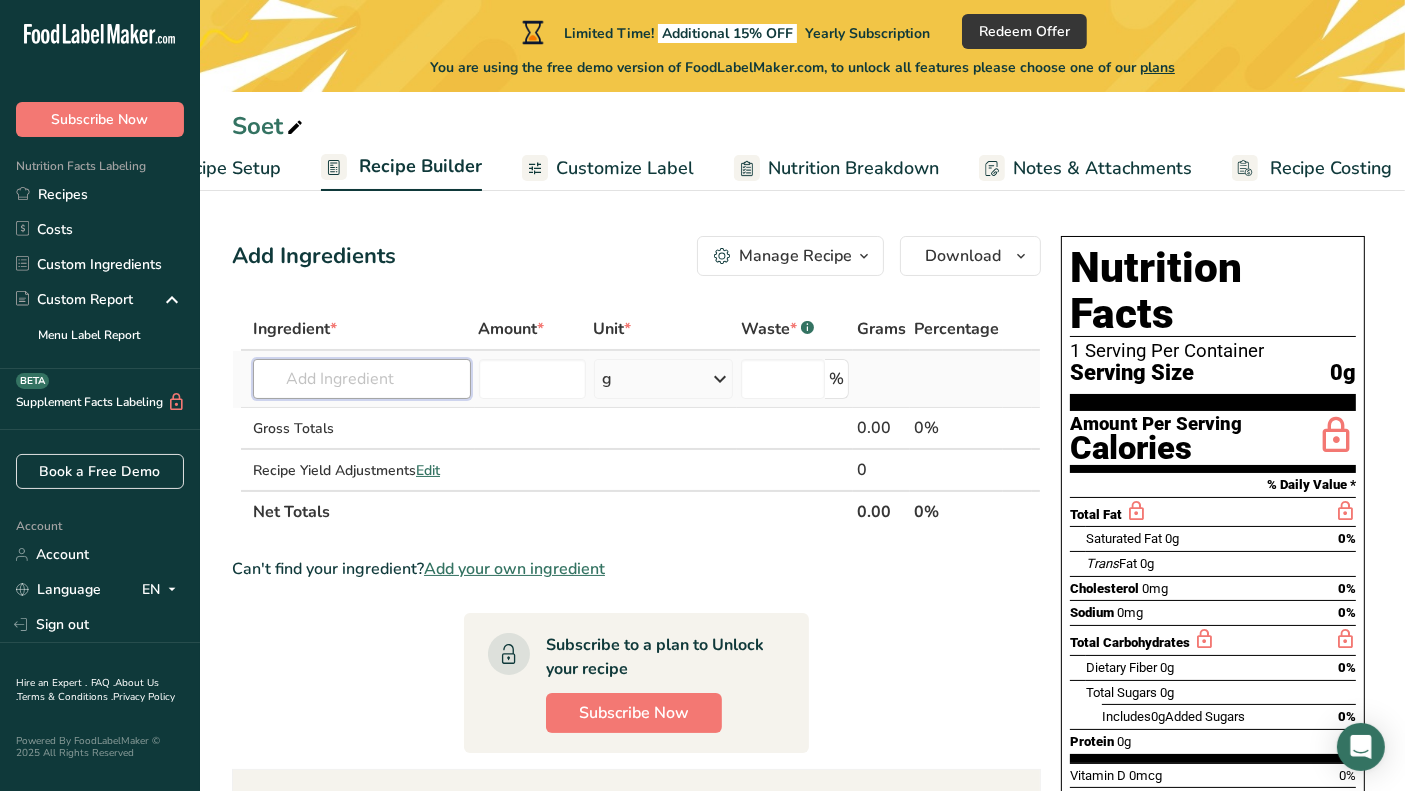 click at bounding box center (362, 379) 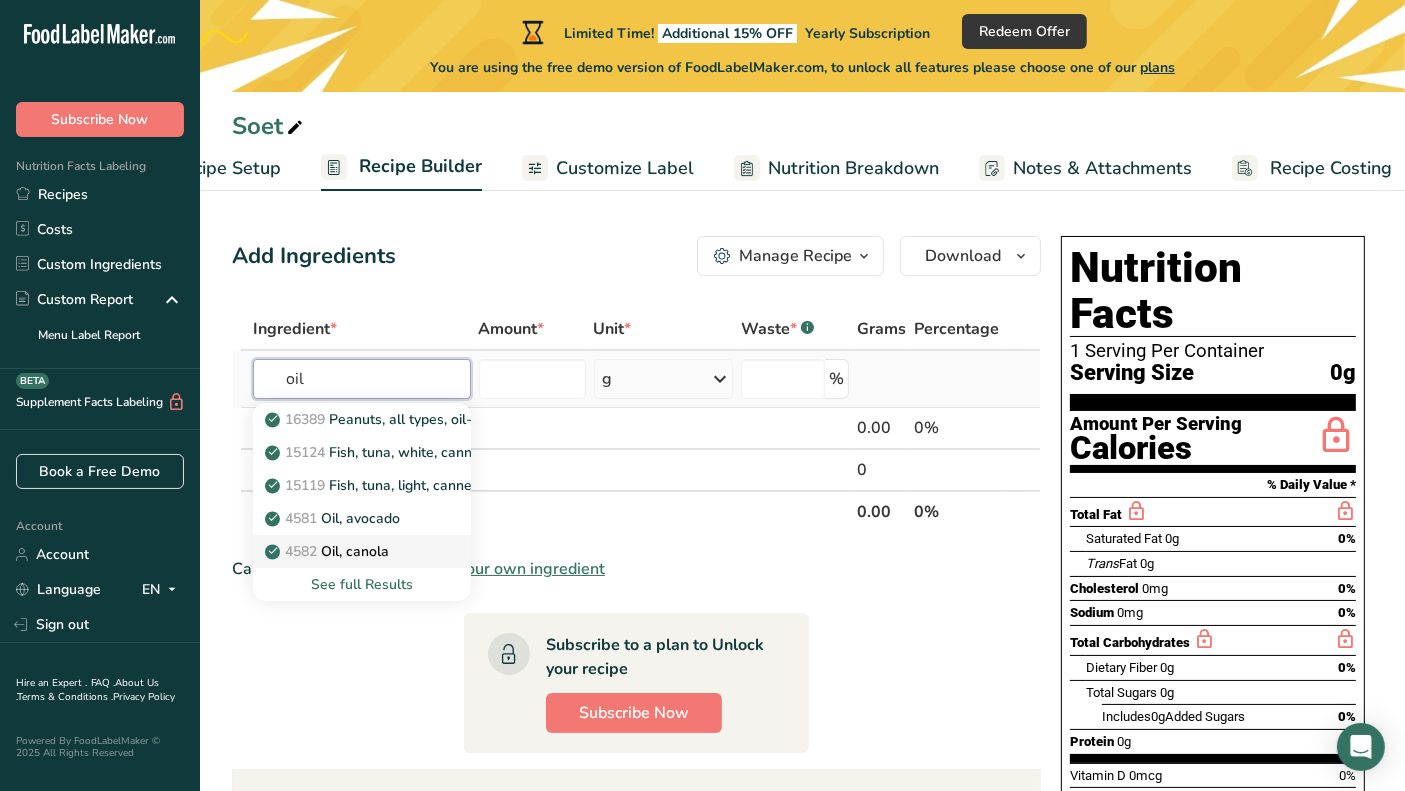 type on "oil" 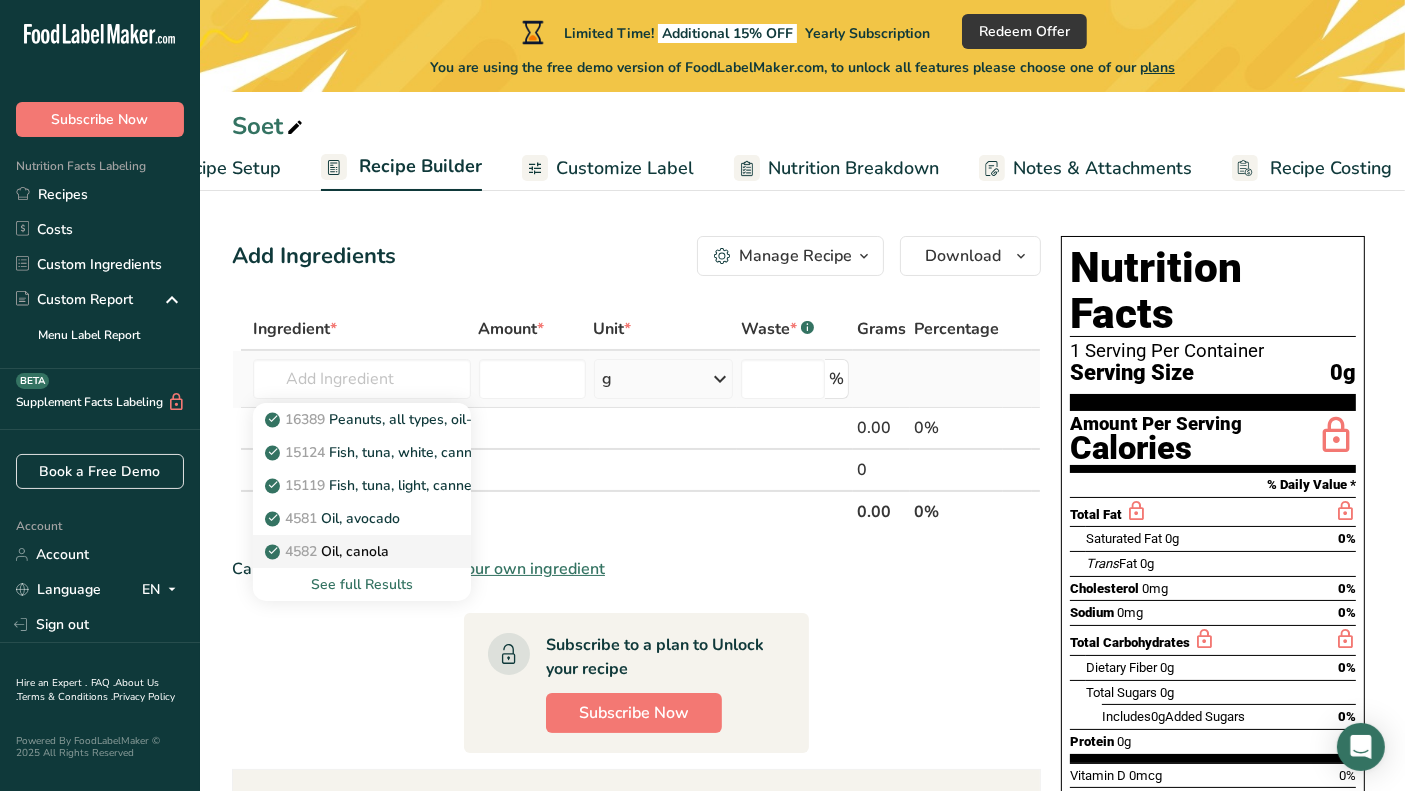 click on "4582
Oil, canola" at bounding box center [329, 551] 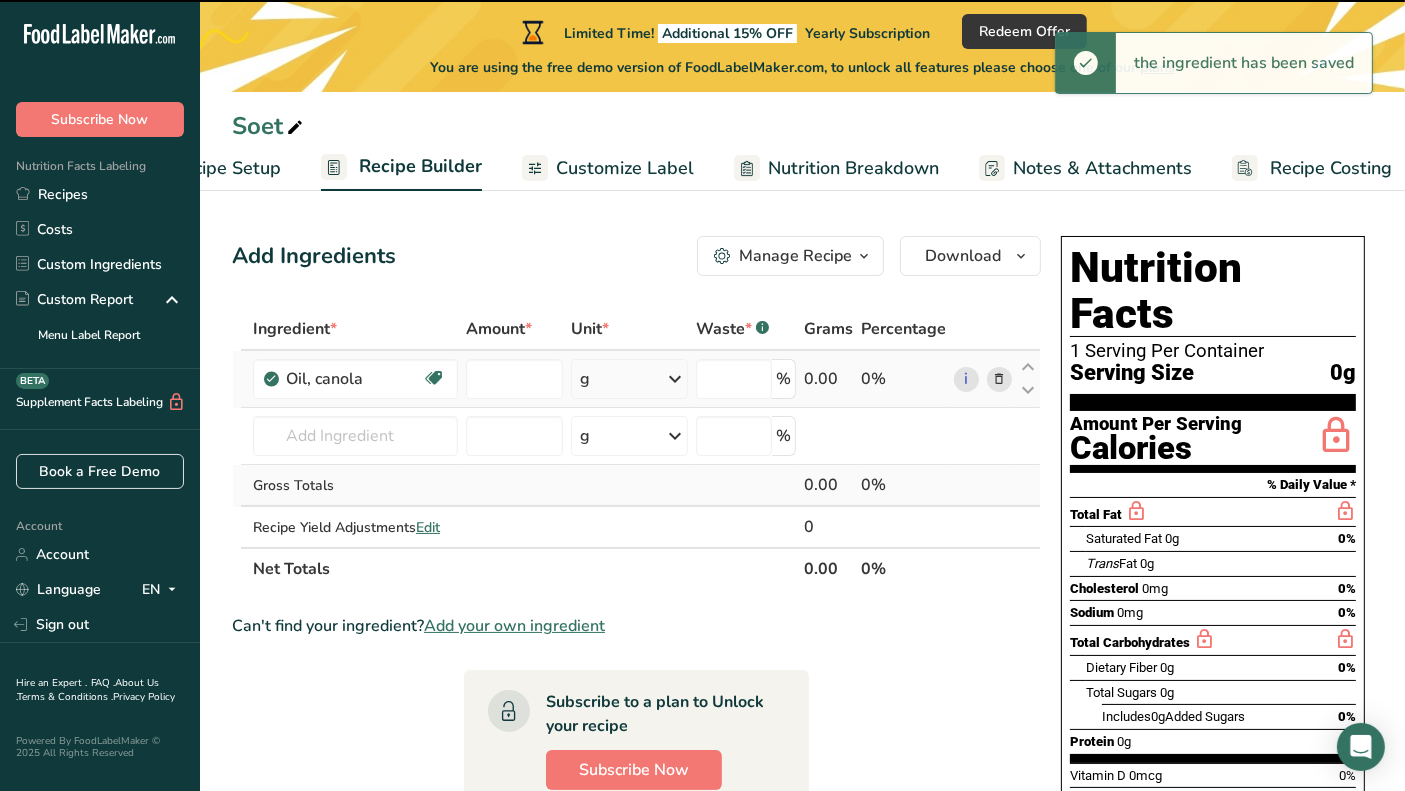 type on "0" 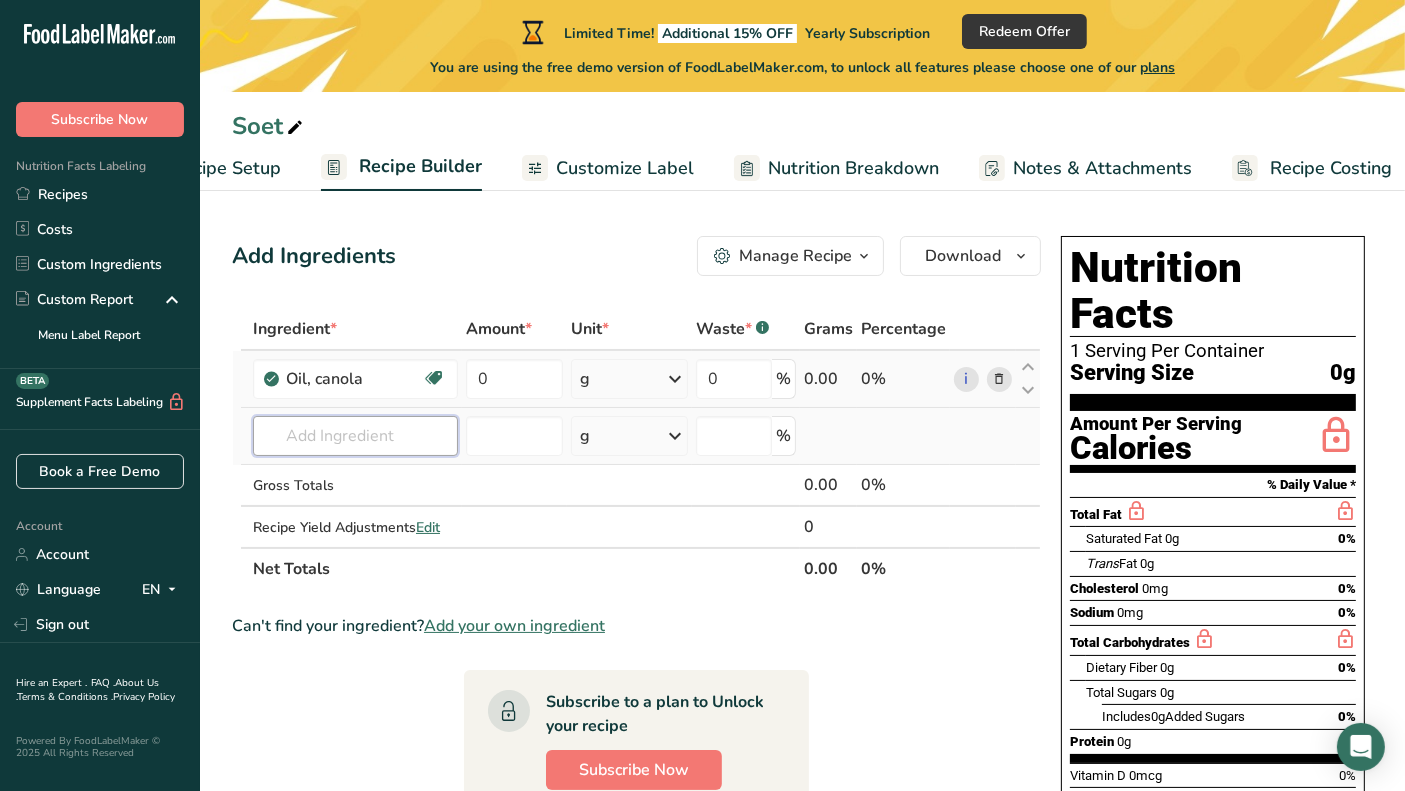 click at bounding box center [355, 436] 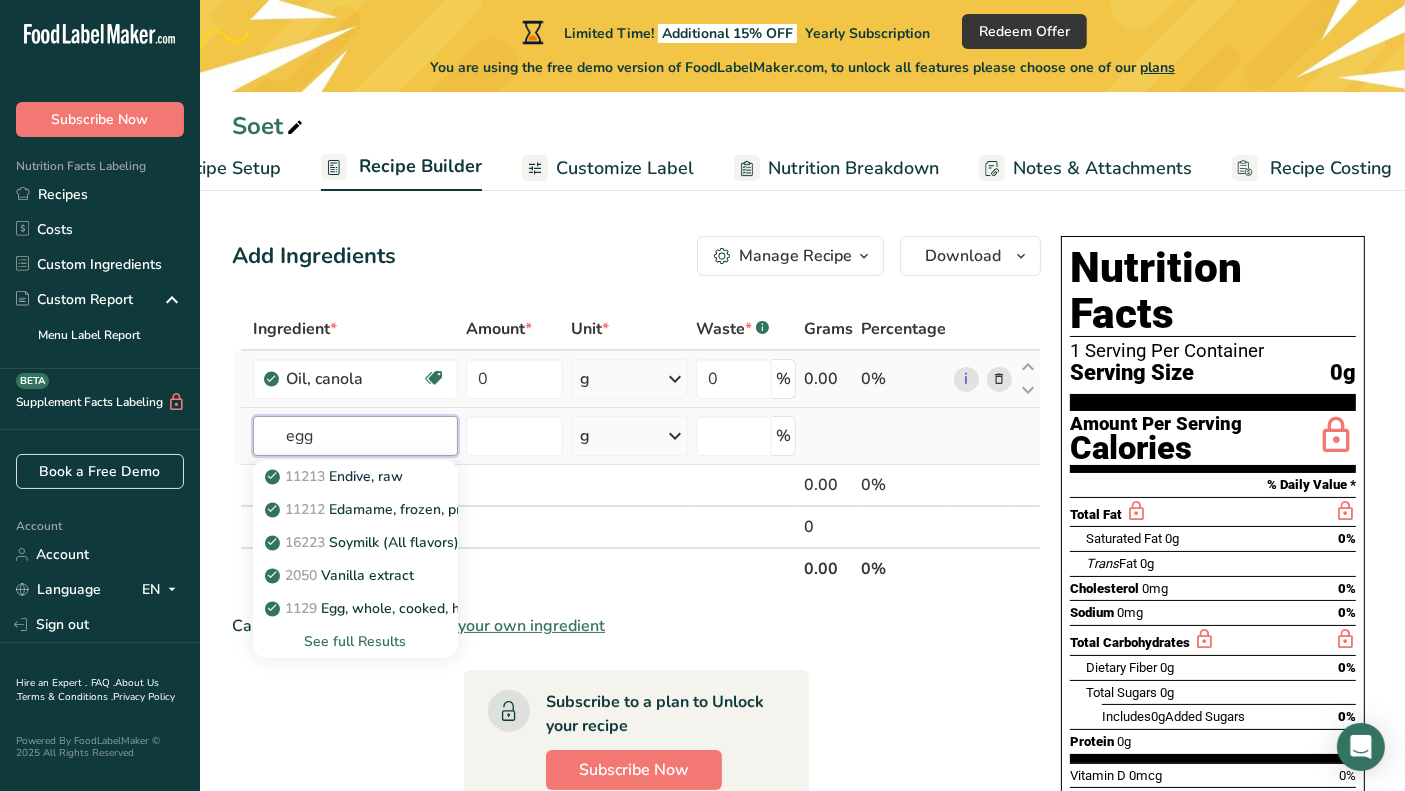 type on "egg" 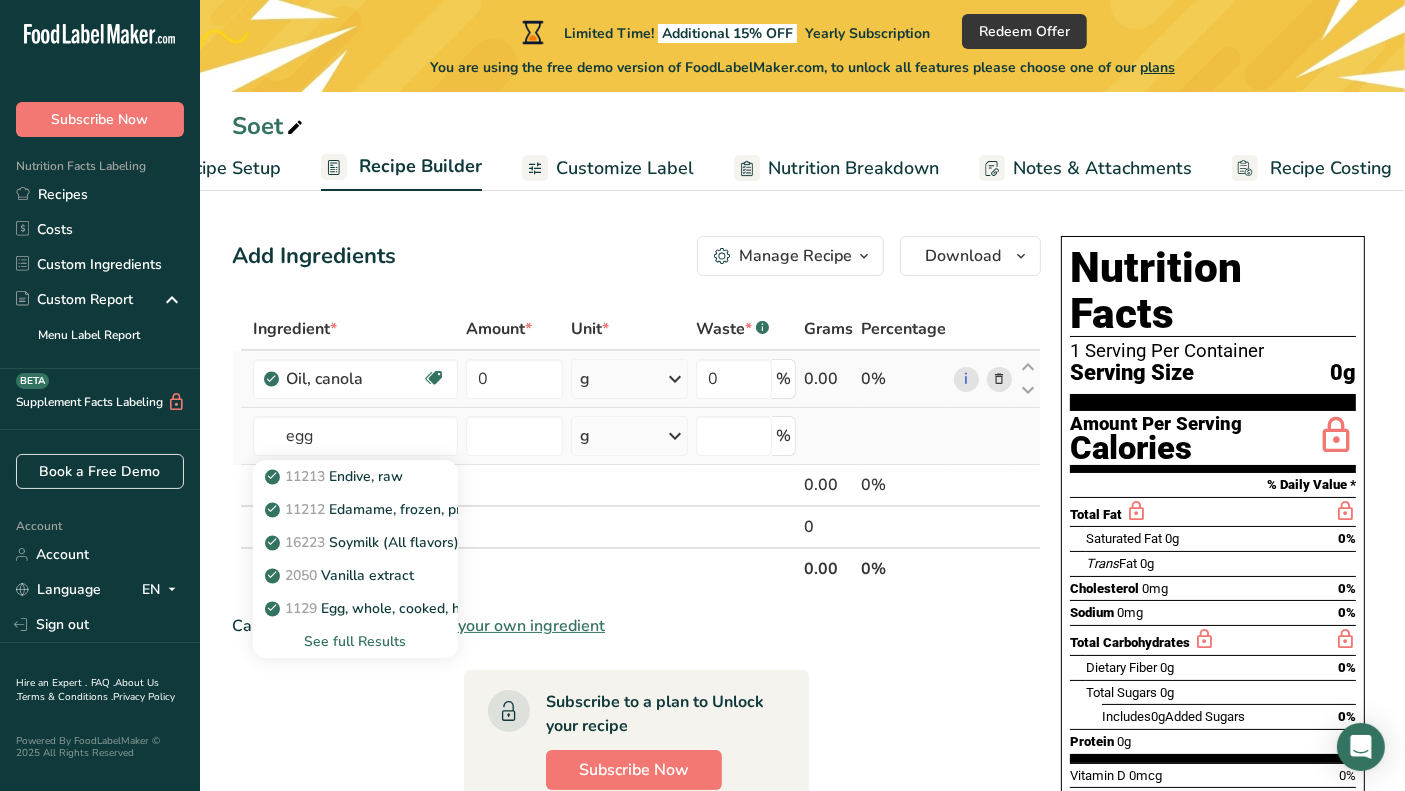 type 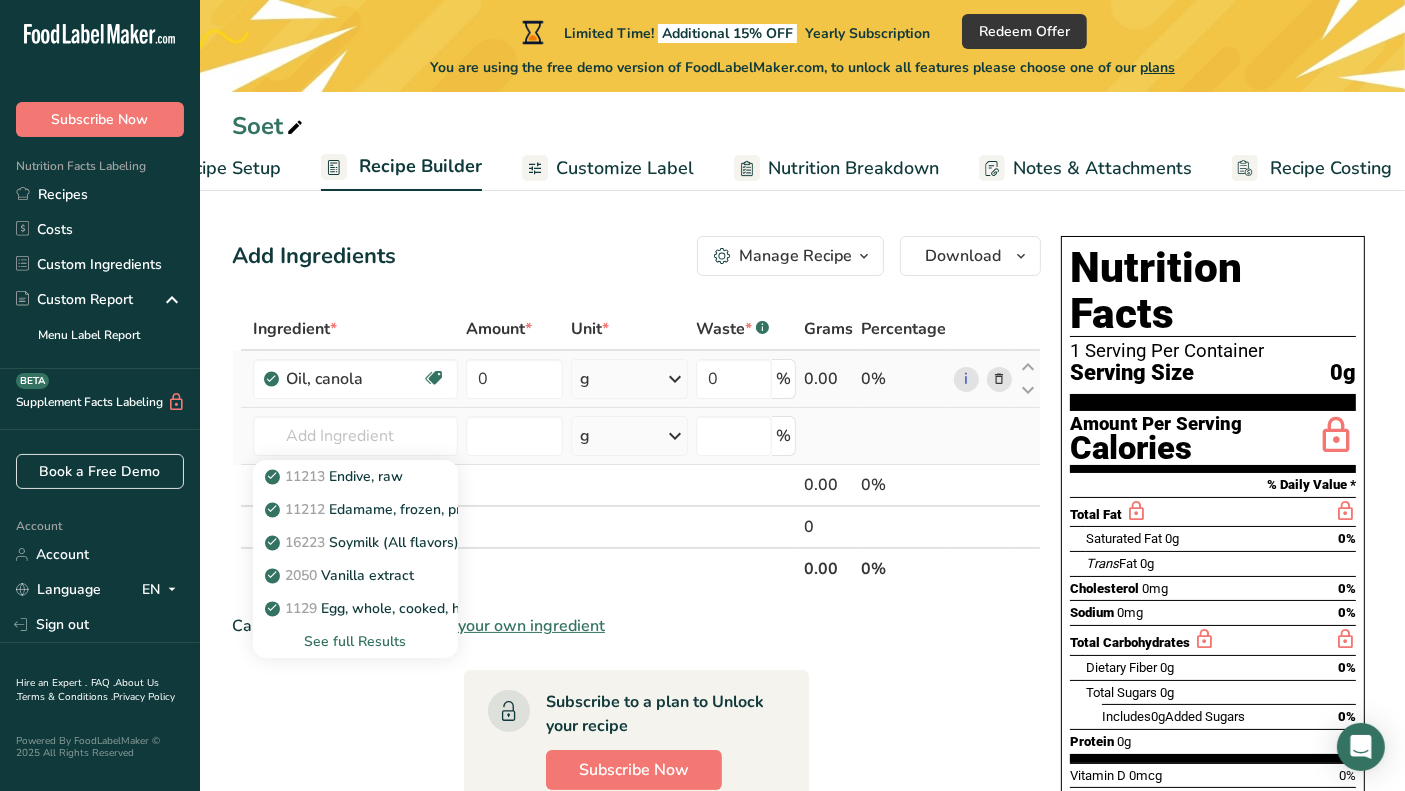 click on "See full Results" at bounding box center (355, 641) 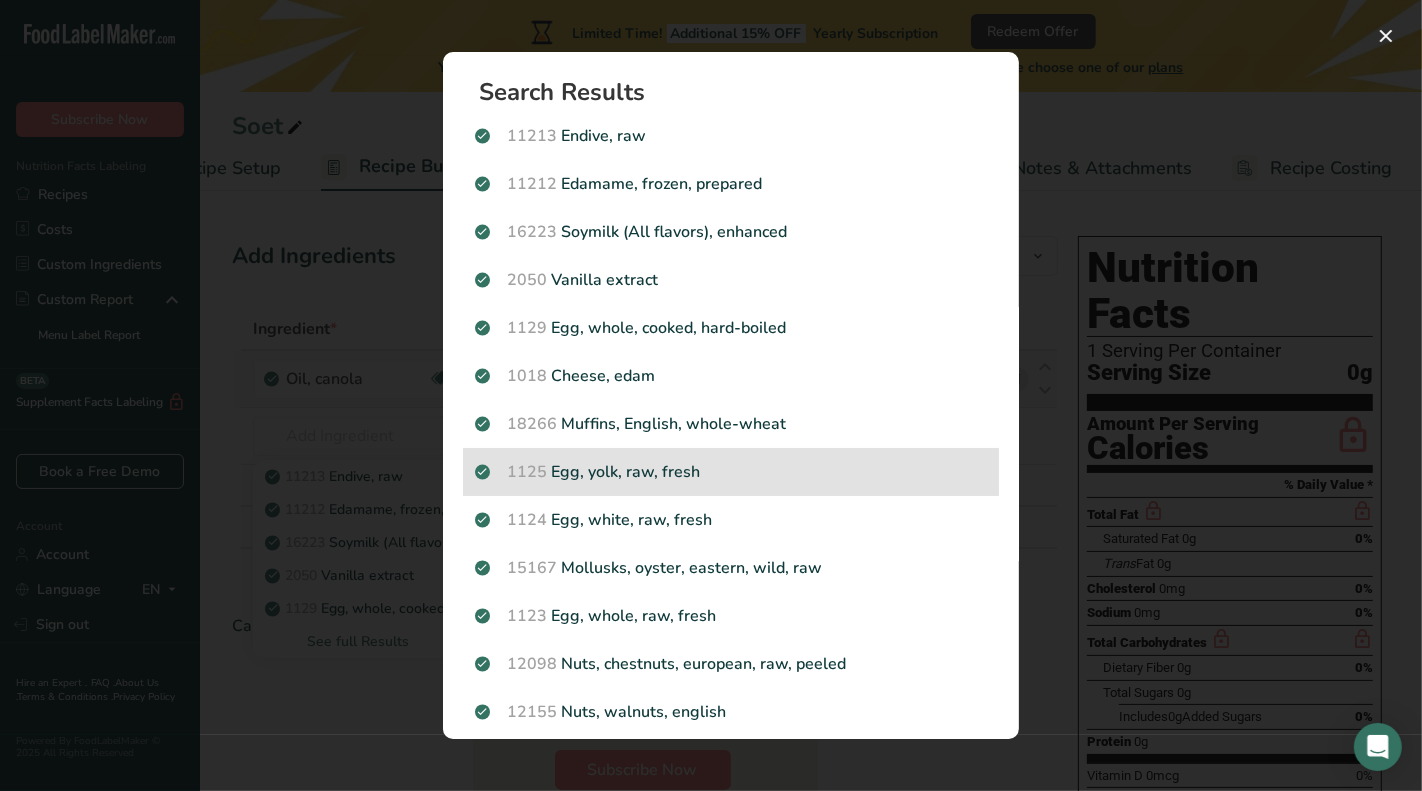 click on "[NUMBER]
Egg, yolk, raw, fresh" at bounding box center (731, 472) 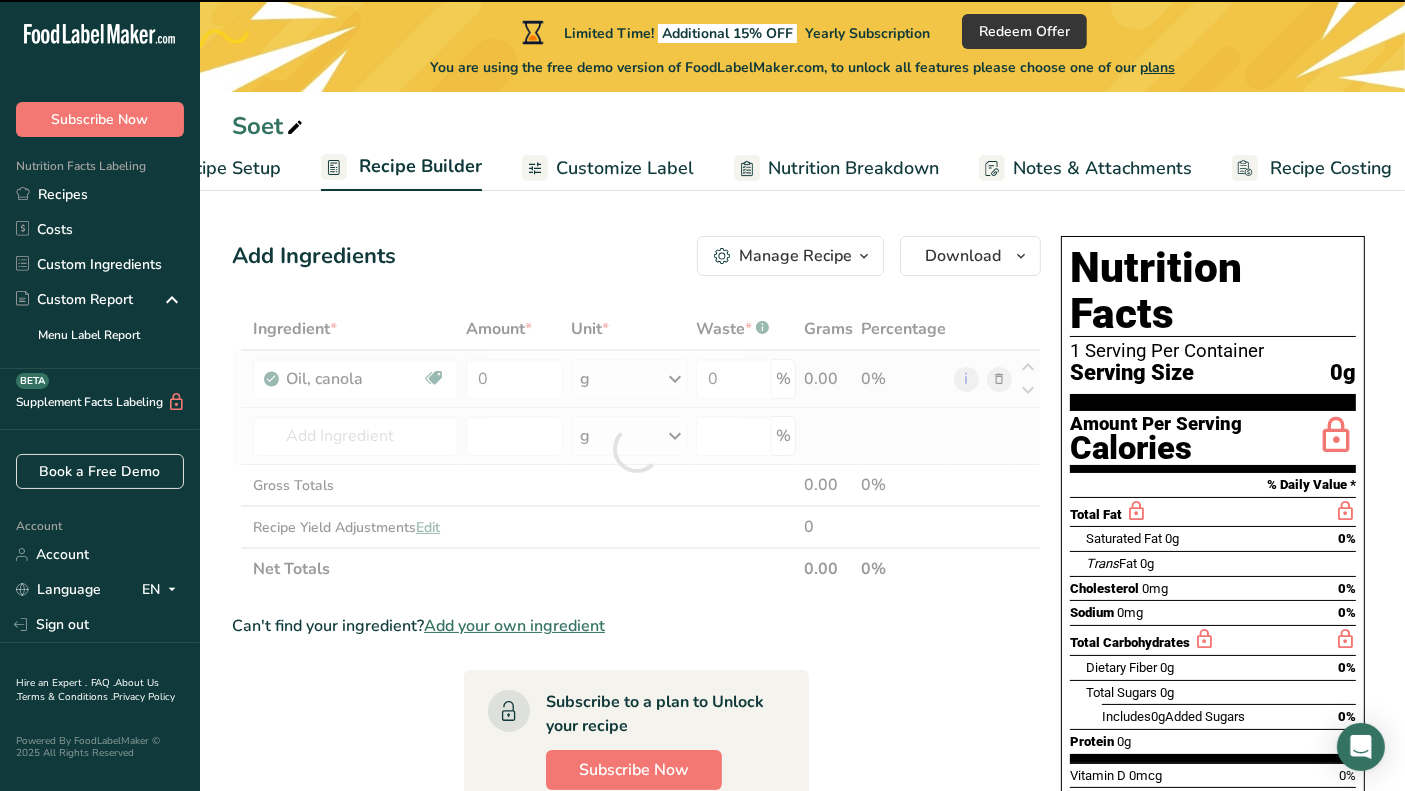 type 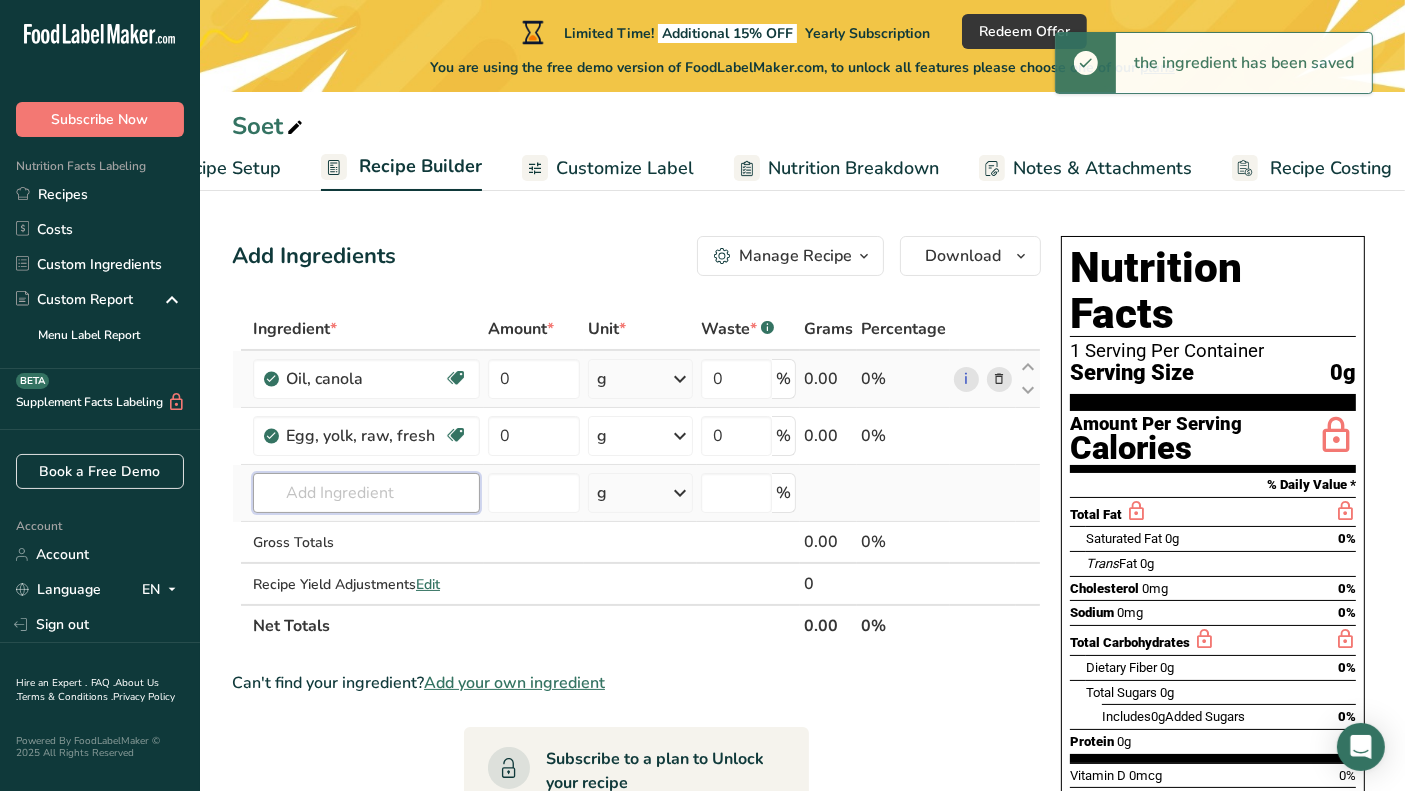 click at bounding box center (366, 493) 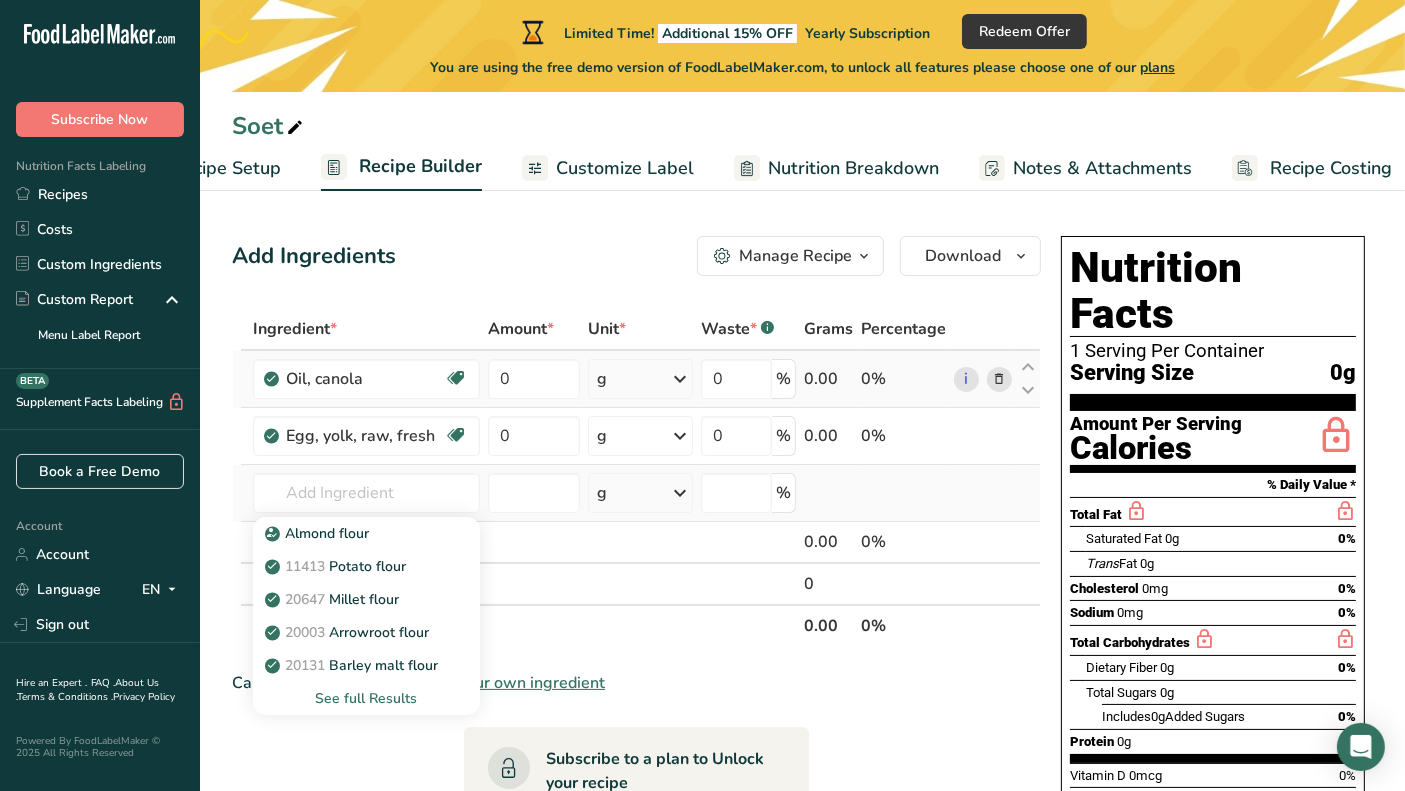 click on "See full Results" at bounding box center (366, 698) 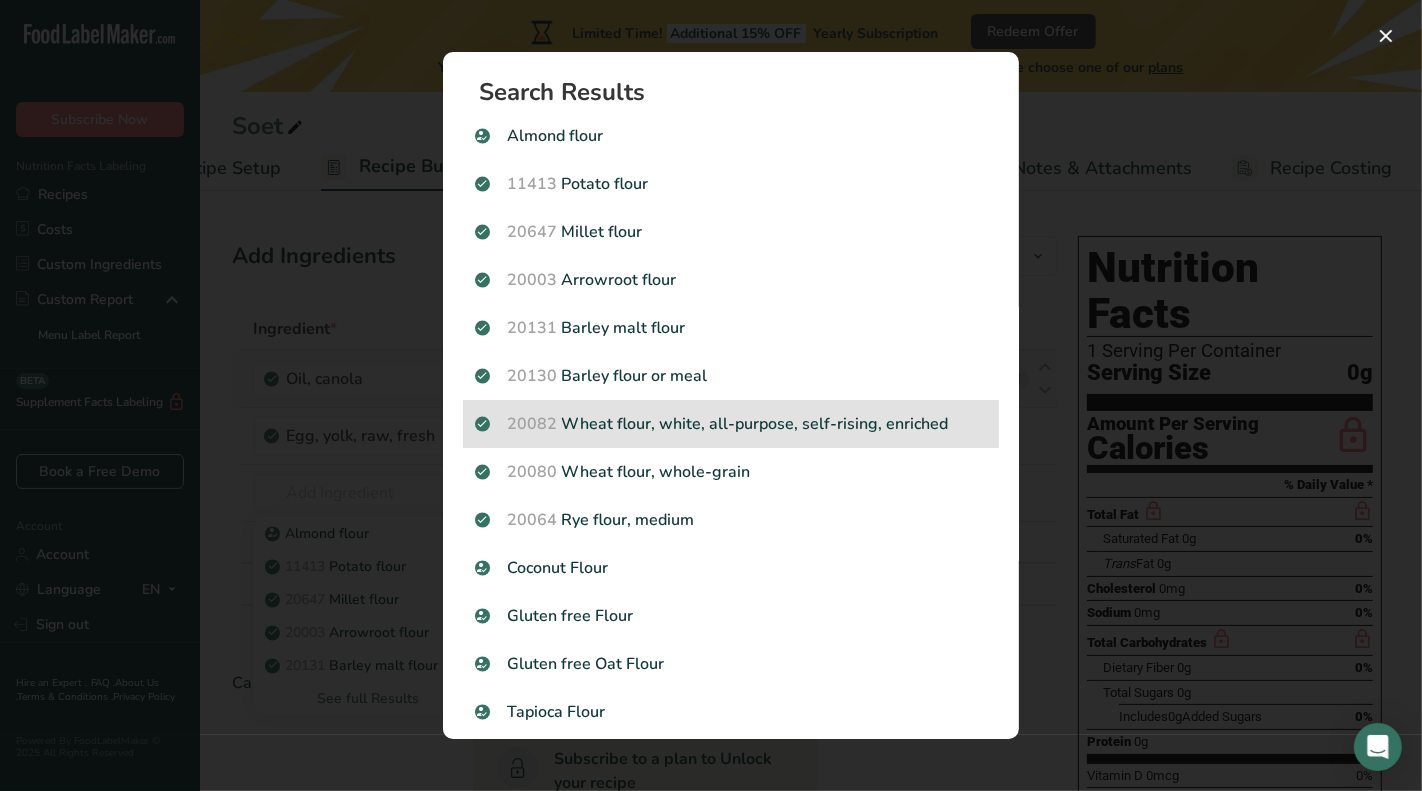 click on "20082
Wheat flour, white, all-purpose, self-rising, enriched" at bounding box center [731, 424] 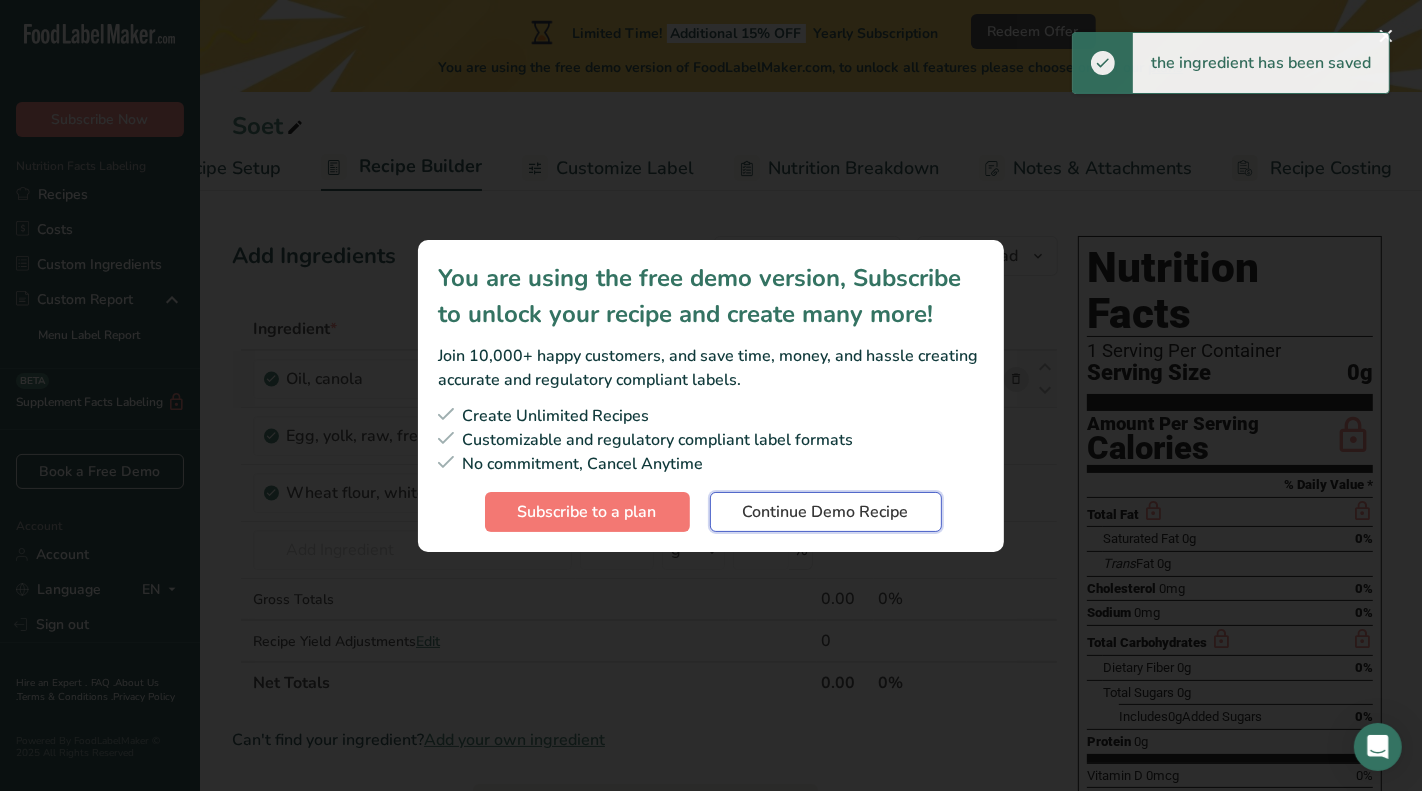 click on "Continue Demo Recipe" at bounding box center (826, 512) 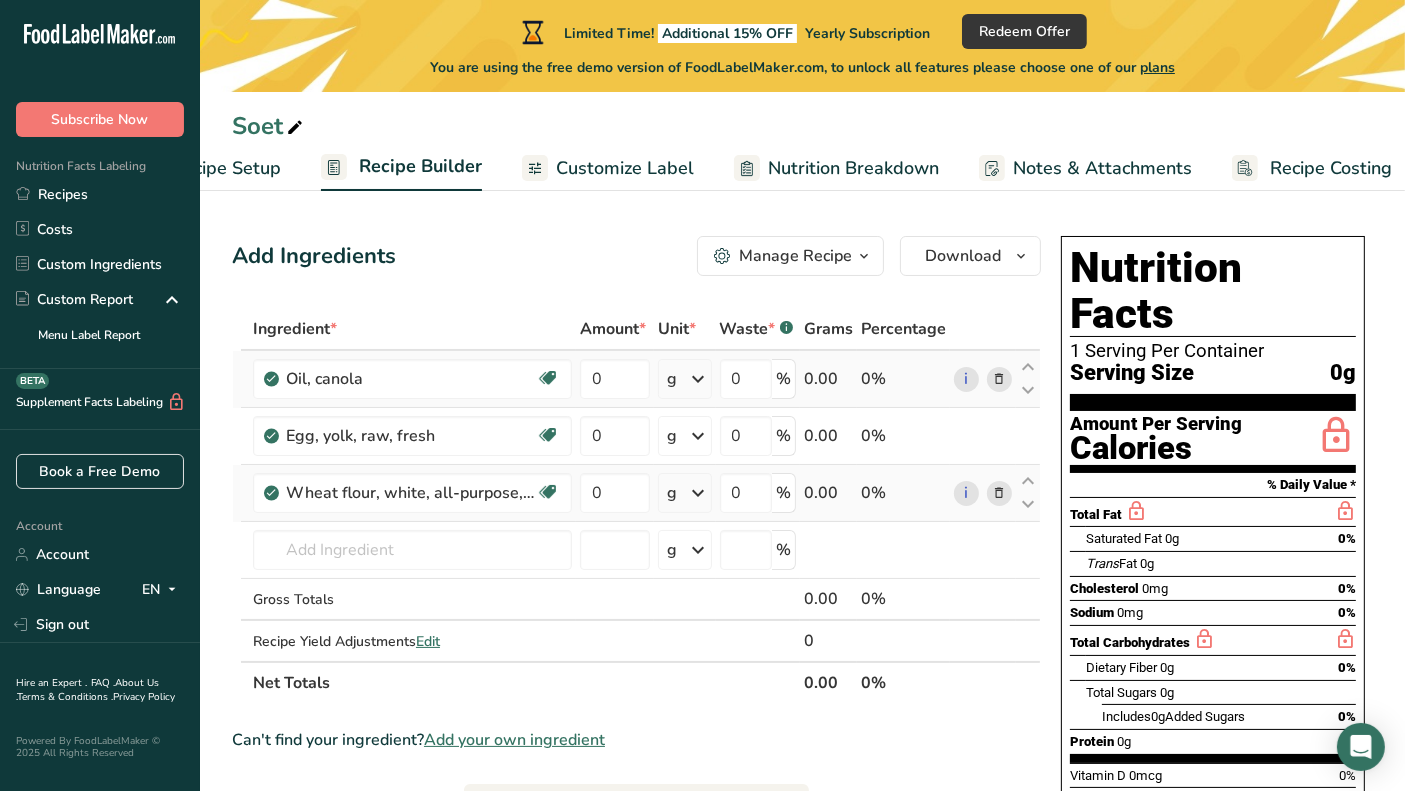 click at bounding box center [999, 493] 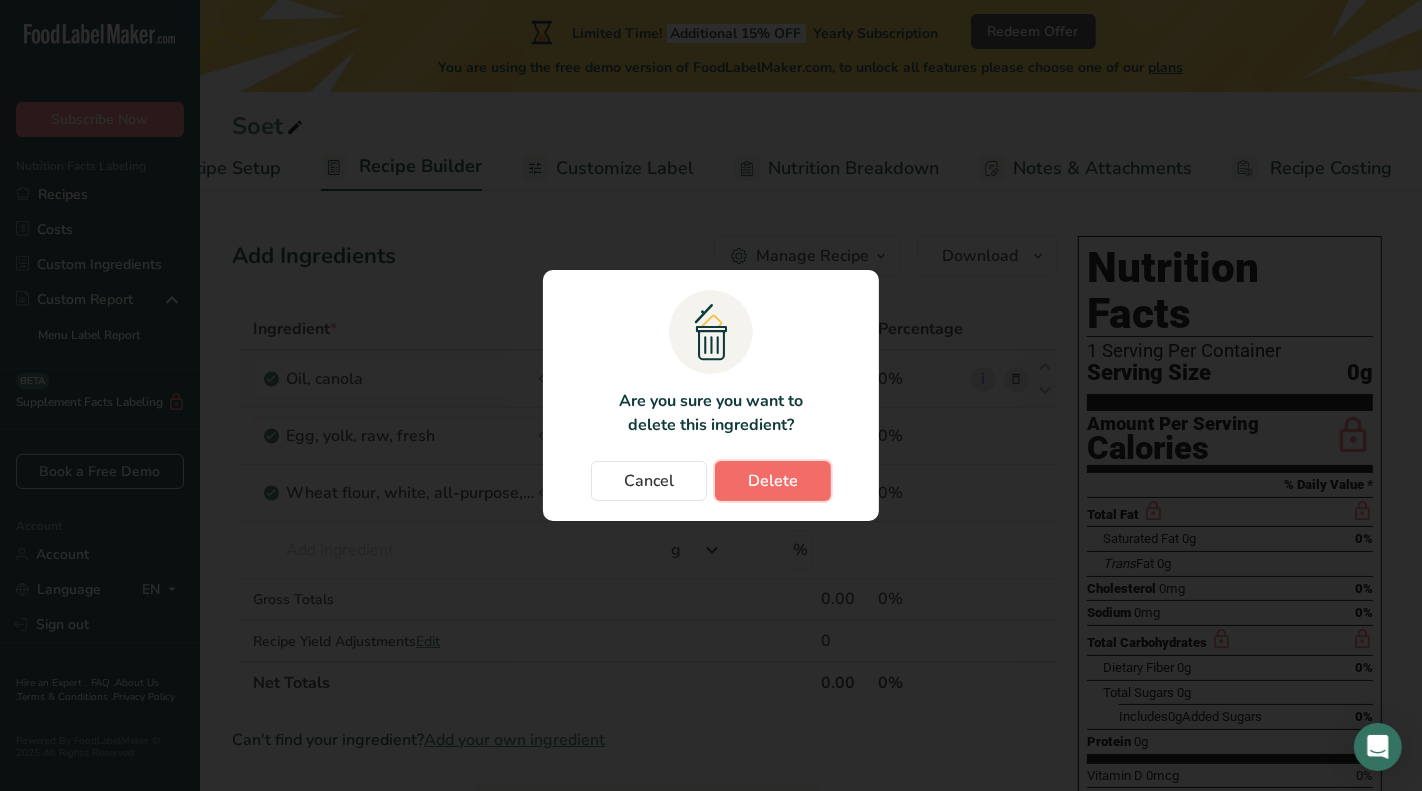 click on "Delete" at bounding box center (773, 481) 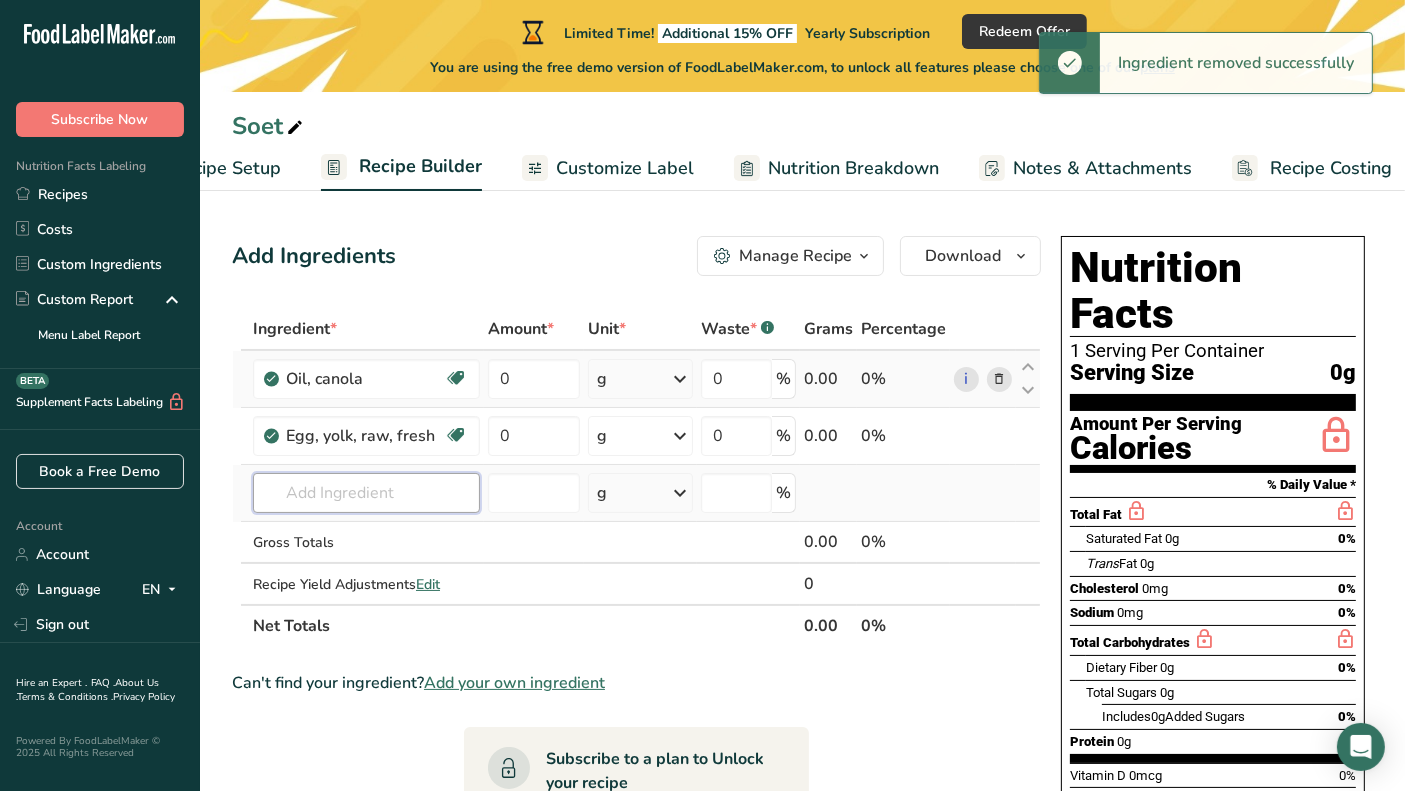 click at bounding box center [366, 493] 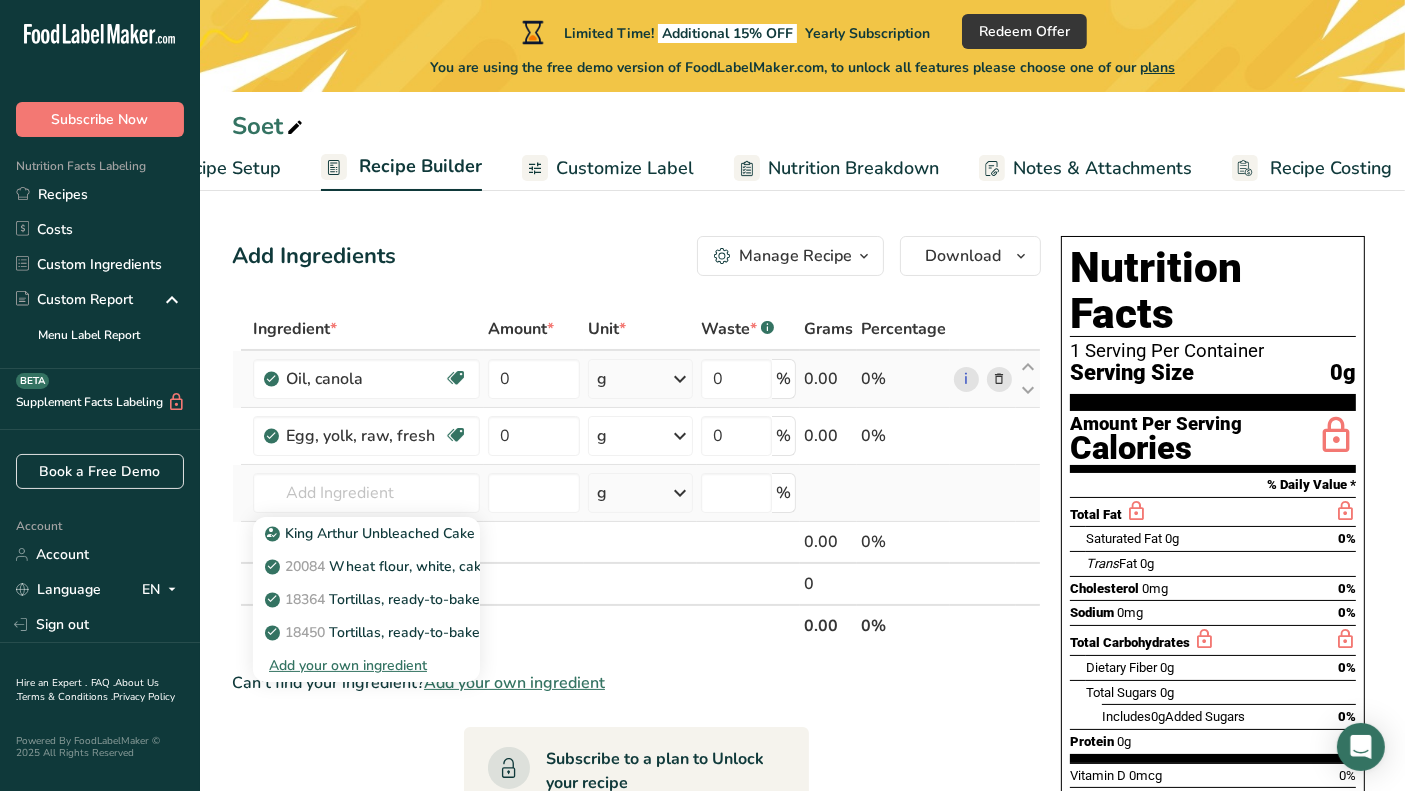 click on "Add your own ingredient" at bounding box center [366, 665] 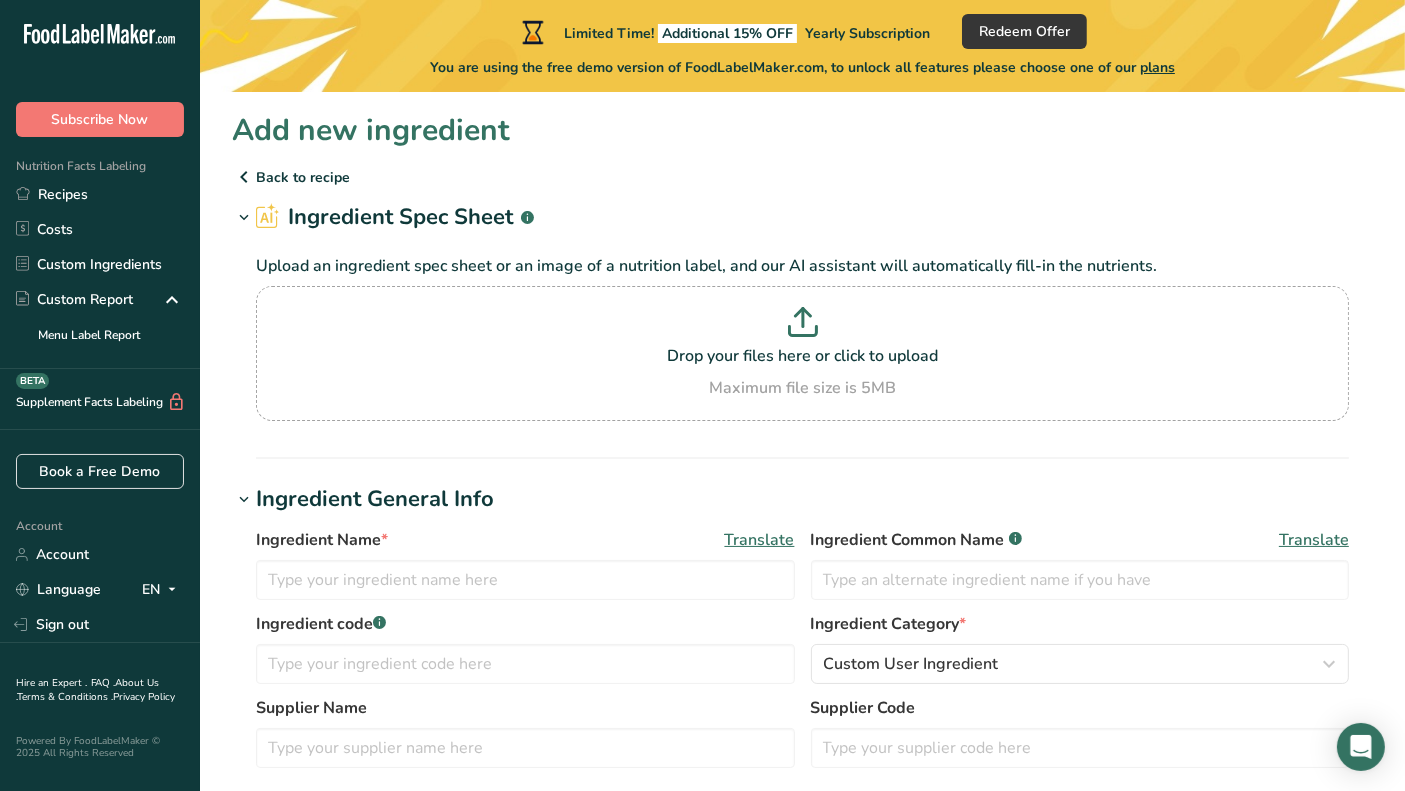 click at bounding box center (244, 177) 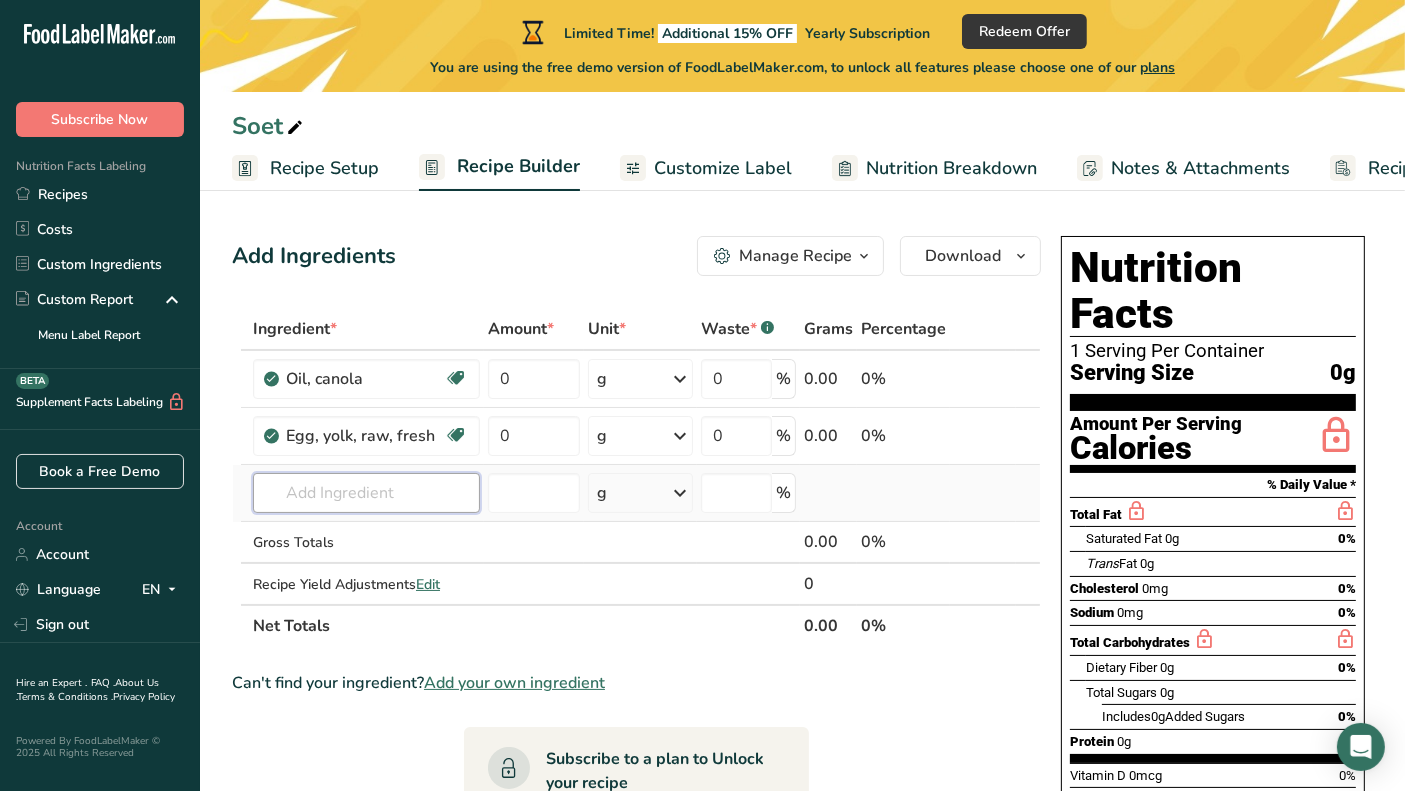 click at bounding box center [366, 493] 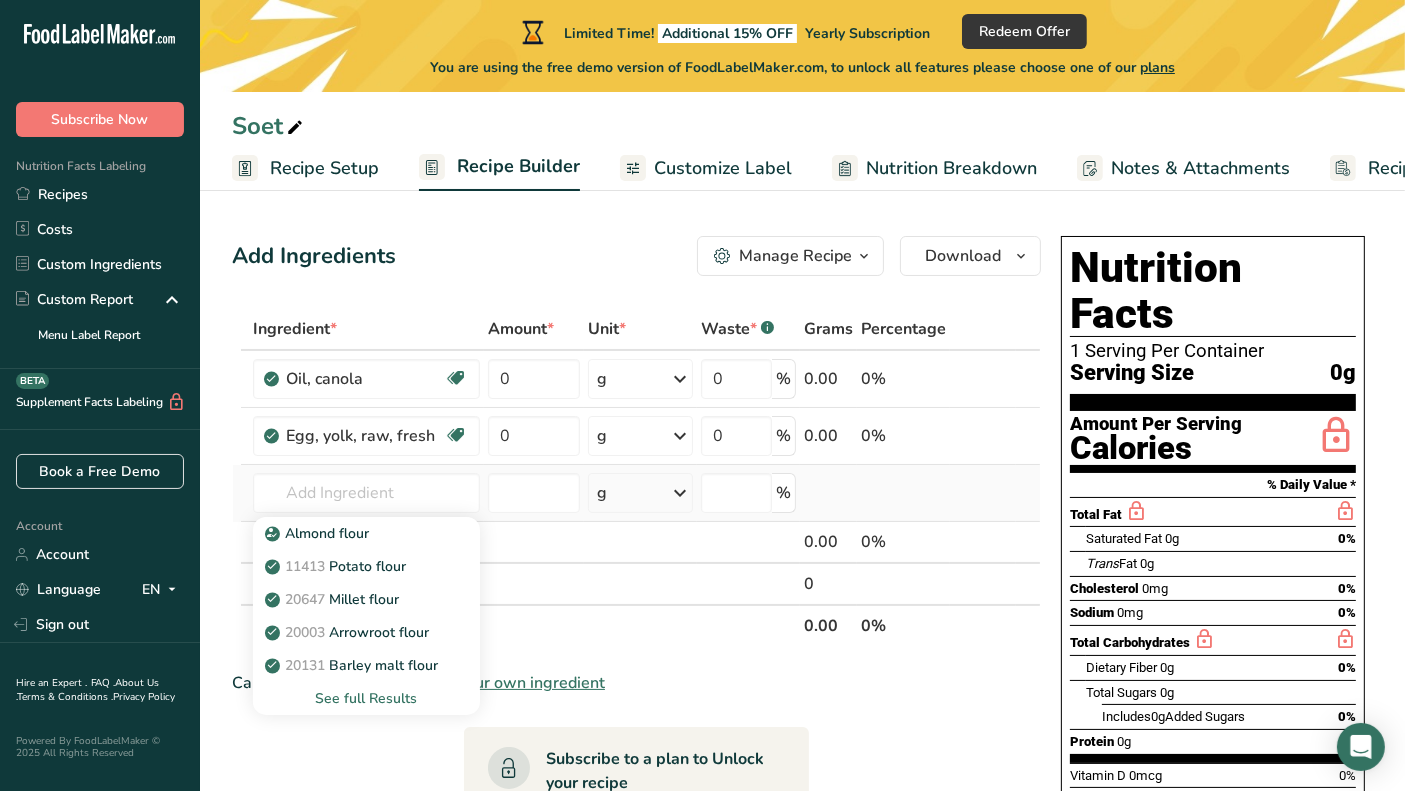 click on "See full Results" at bounding box center [366, 698] 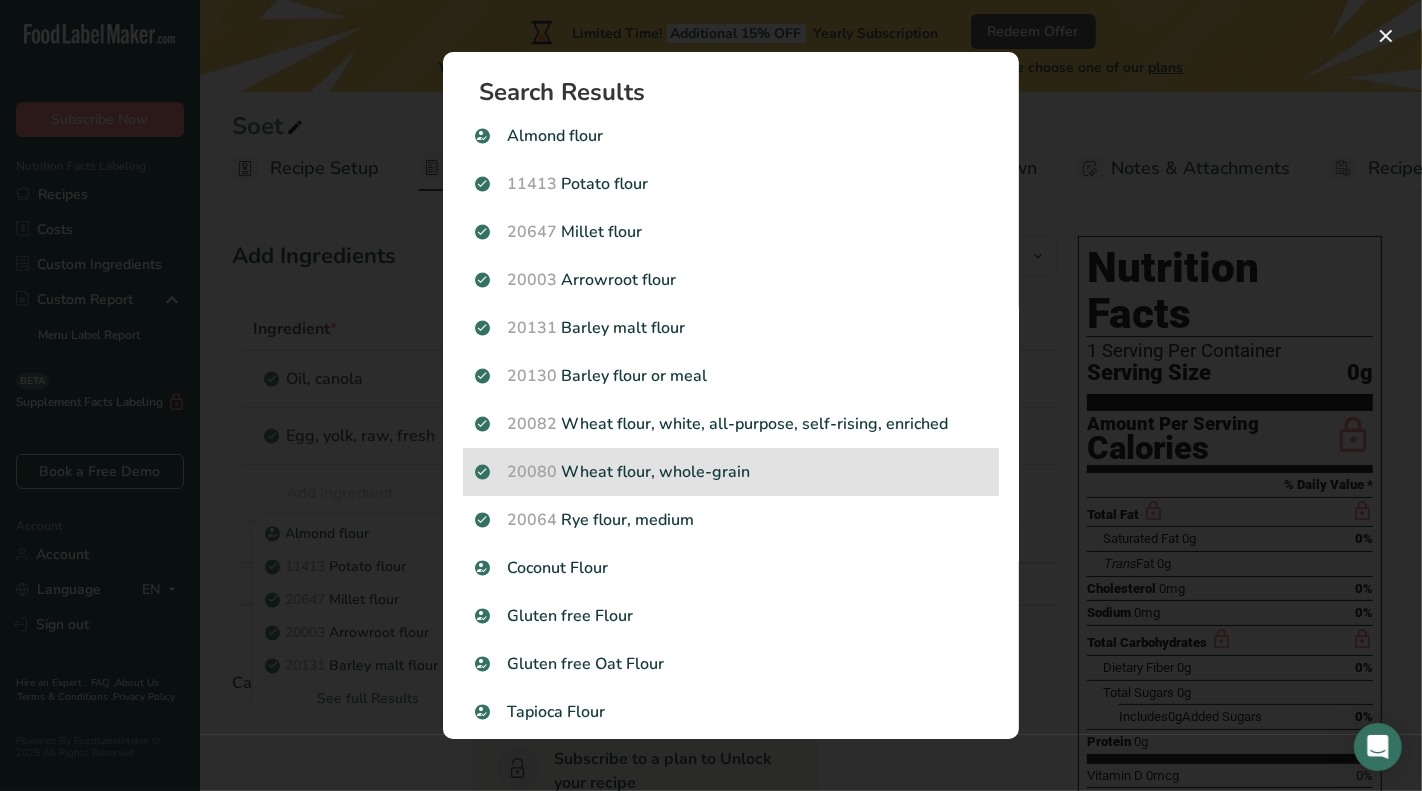 click on "20080
Wheat flour, whole-grain" at bounding box center (731, 472) 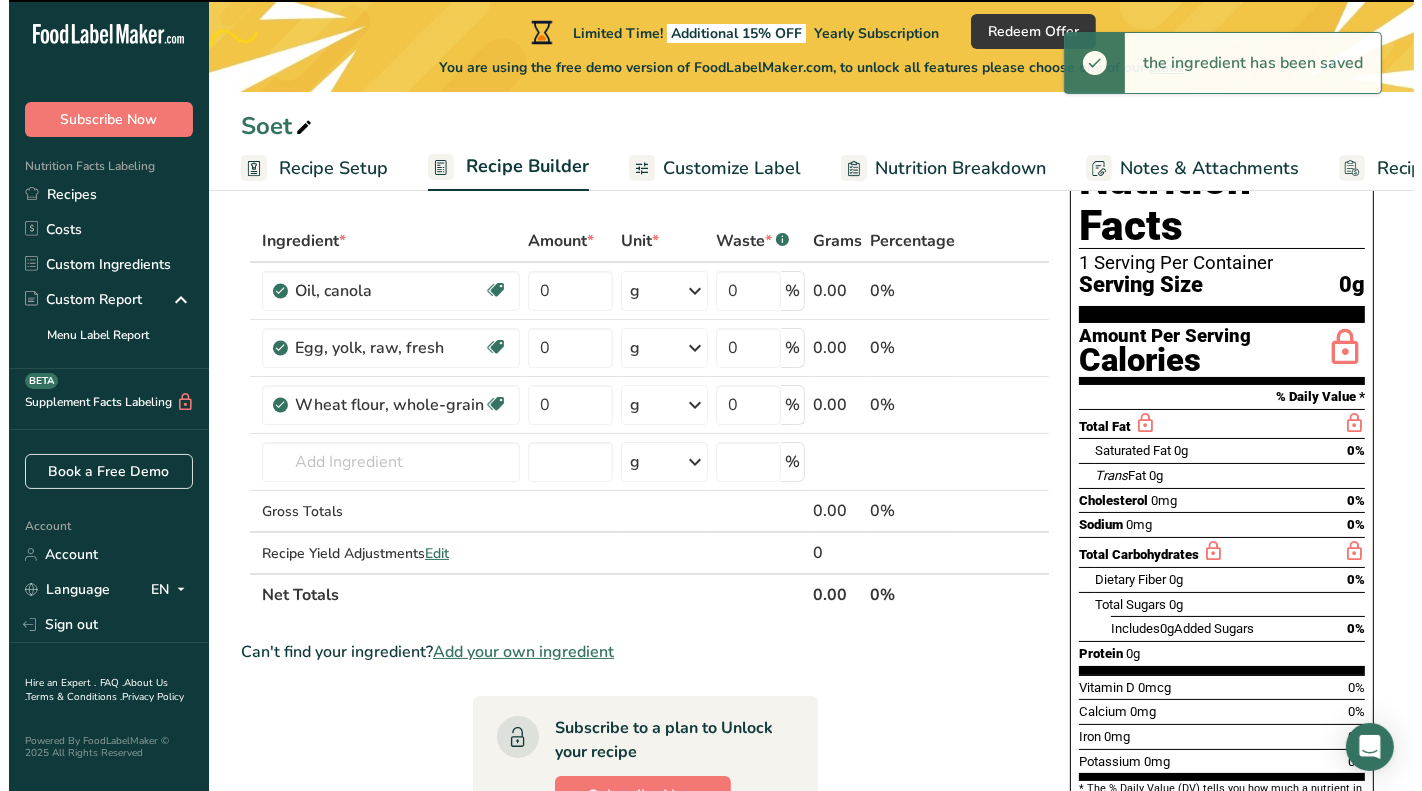 scroll, scrollTop: 222, scrollLeft: 0, axis: vertical 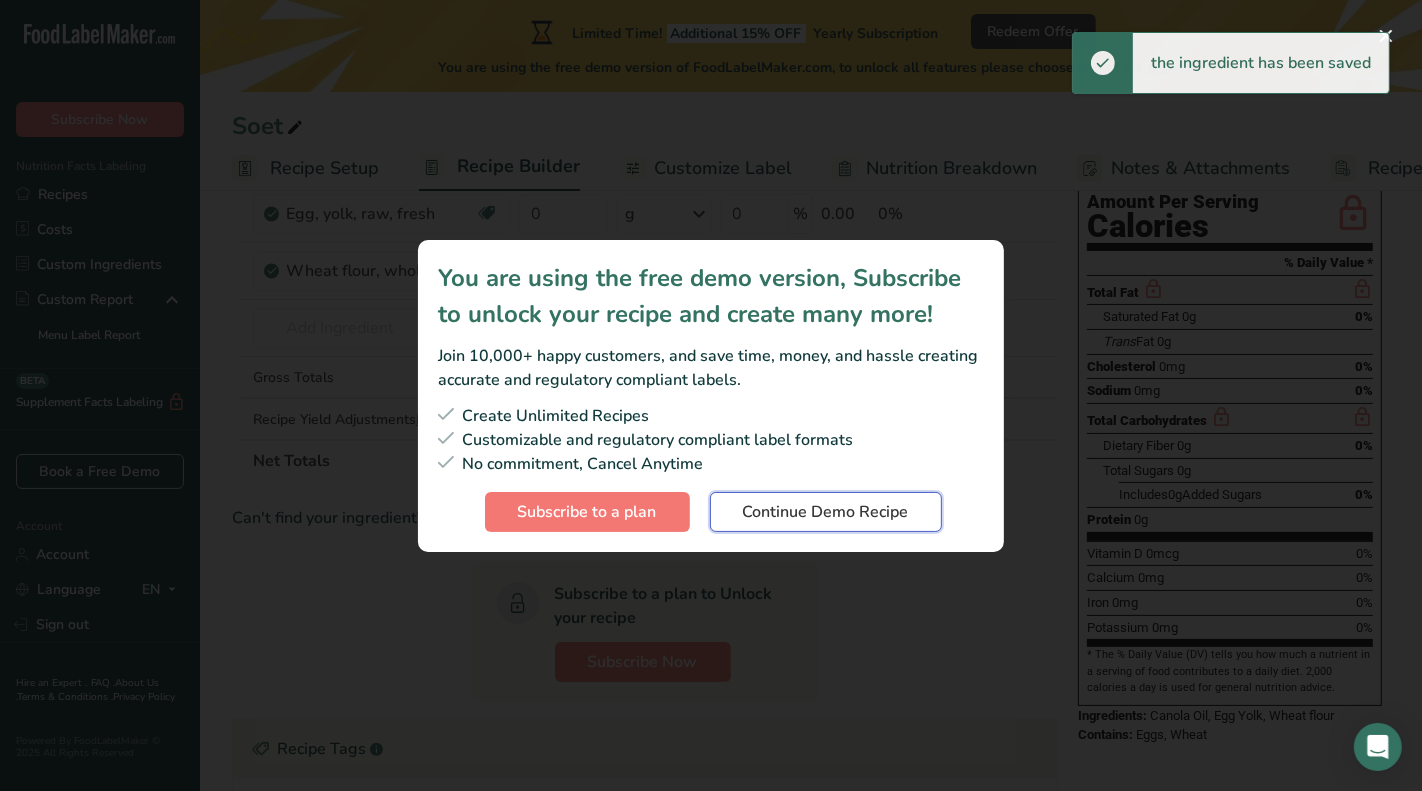 click on "Continue Demo Recipe" at bounding box center (826, 512) 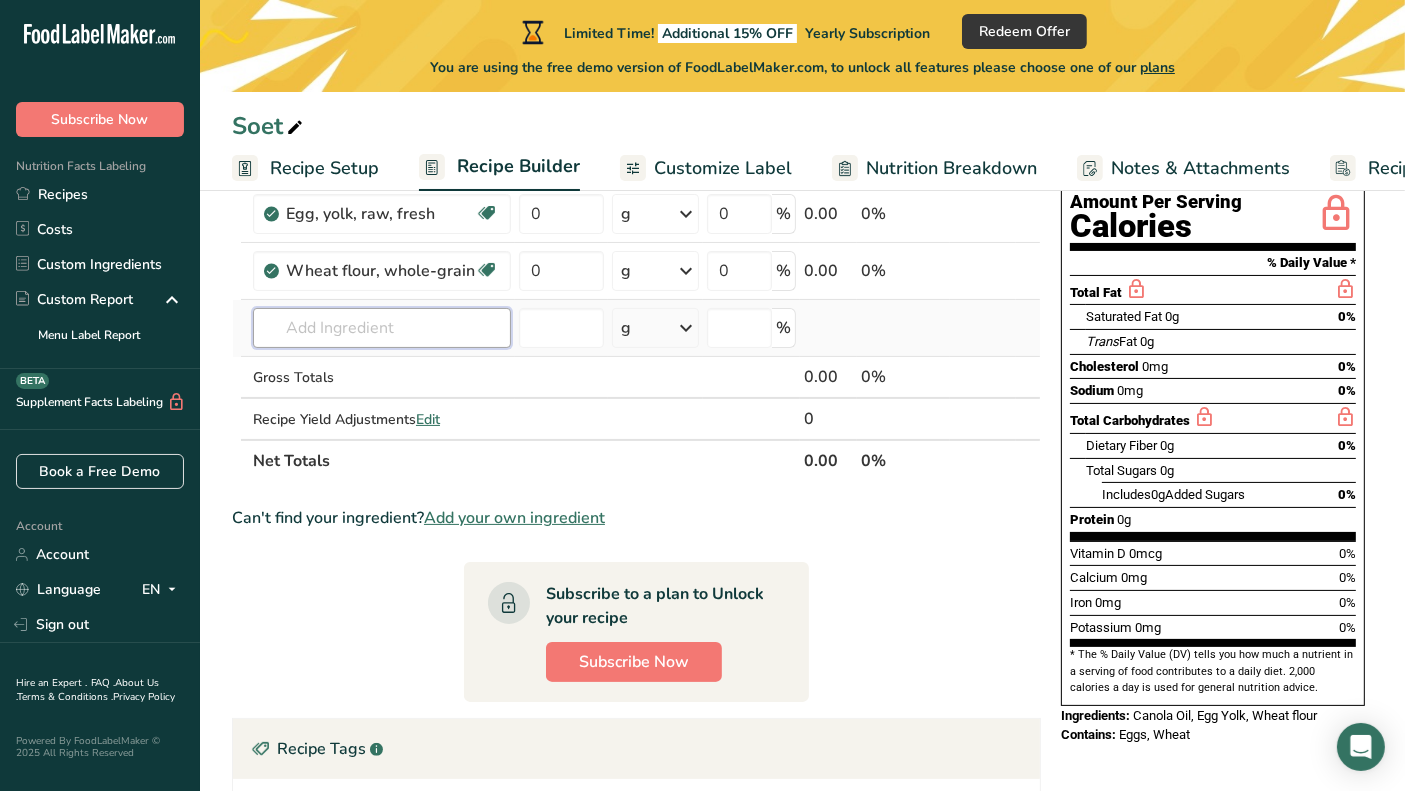 click at bounding box center [382, 328] 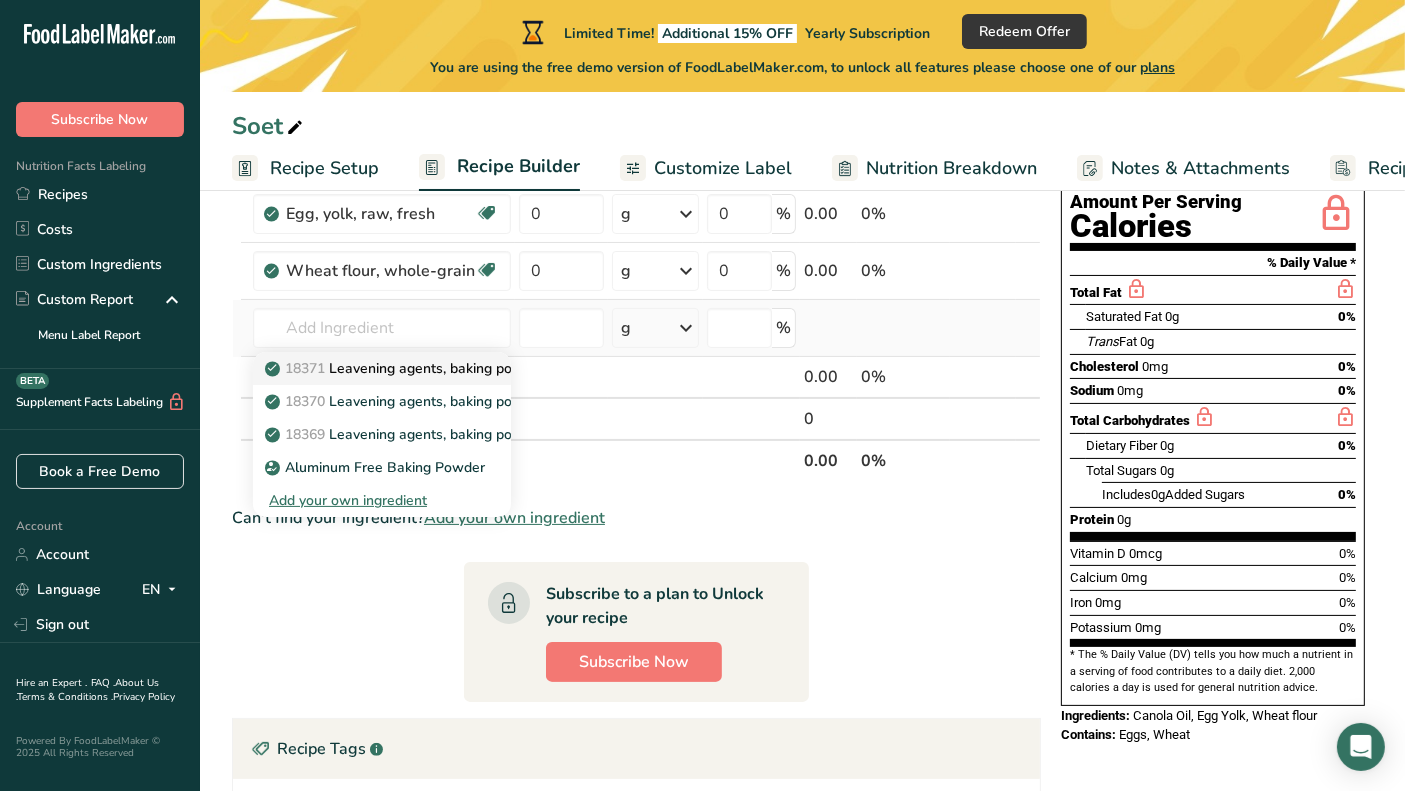 click on "18371
Leavening agents, baking powder, low-sodium" at bounding box center [448, 368] 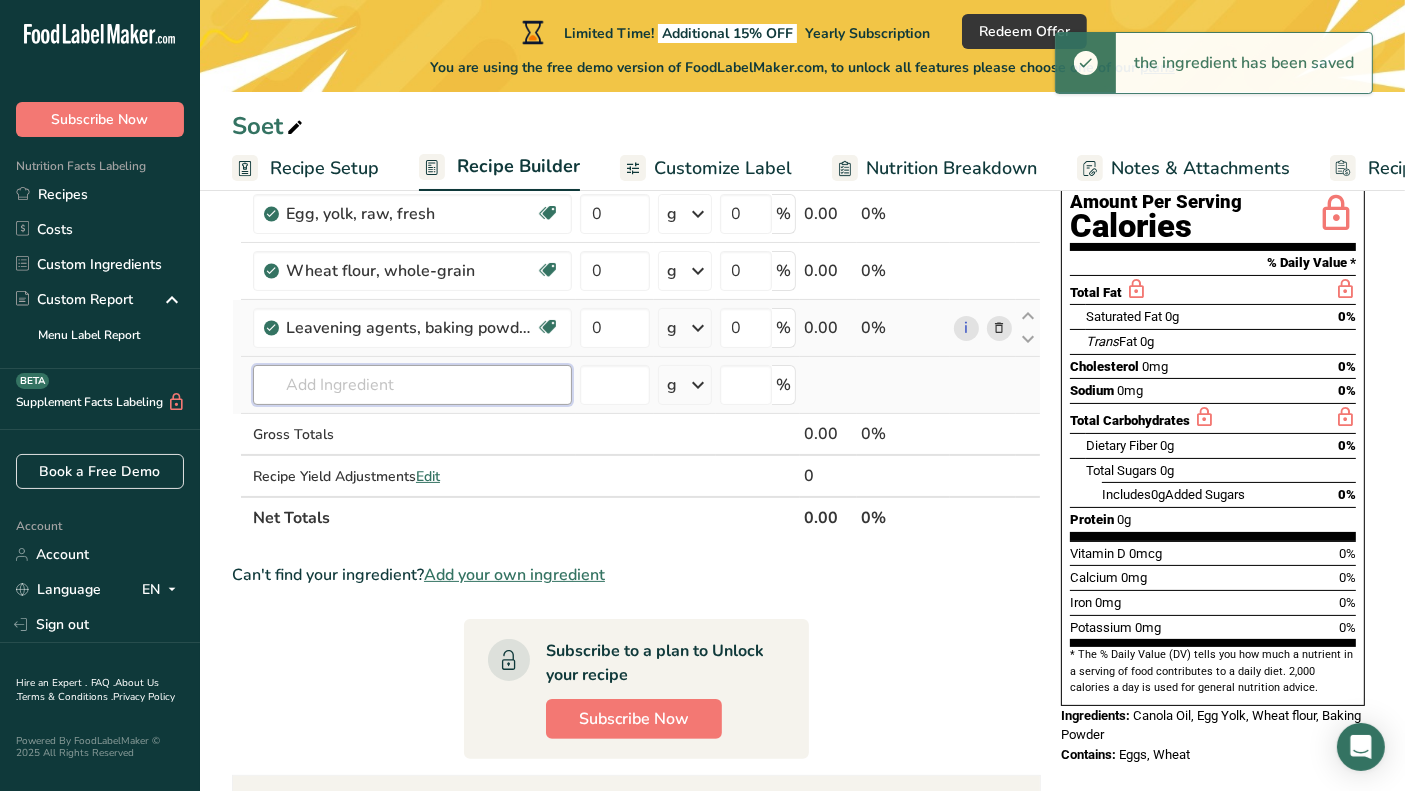 click at bounding box center [412, 385] 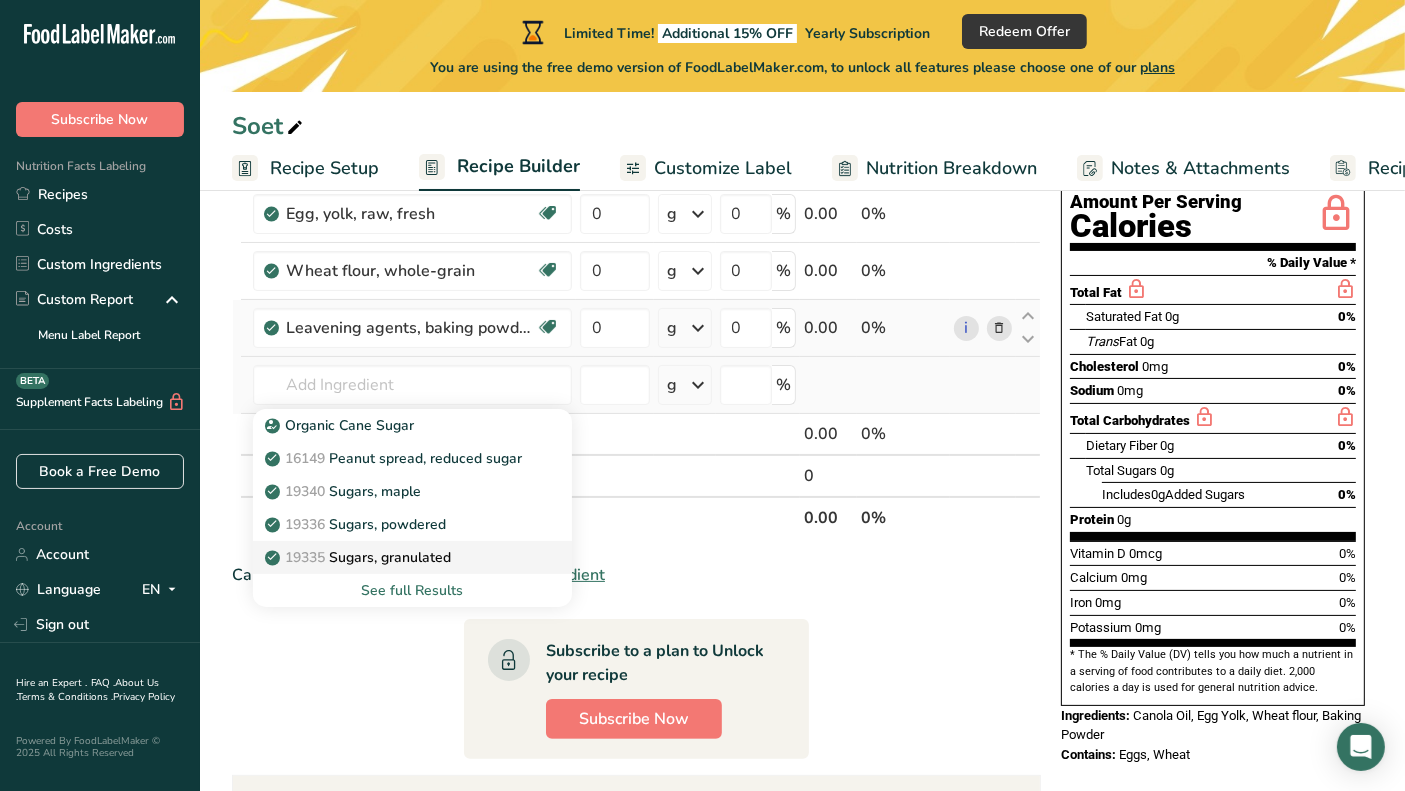 click on "19335
Sugars, granulated" at bounding box center [396, 557] 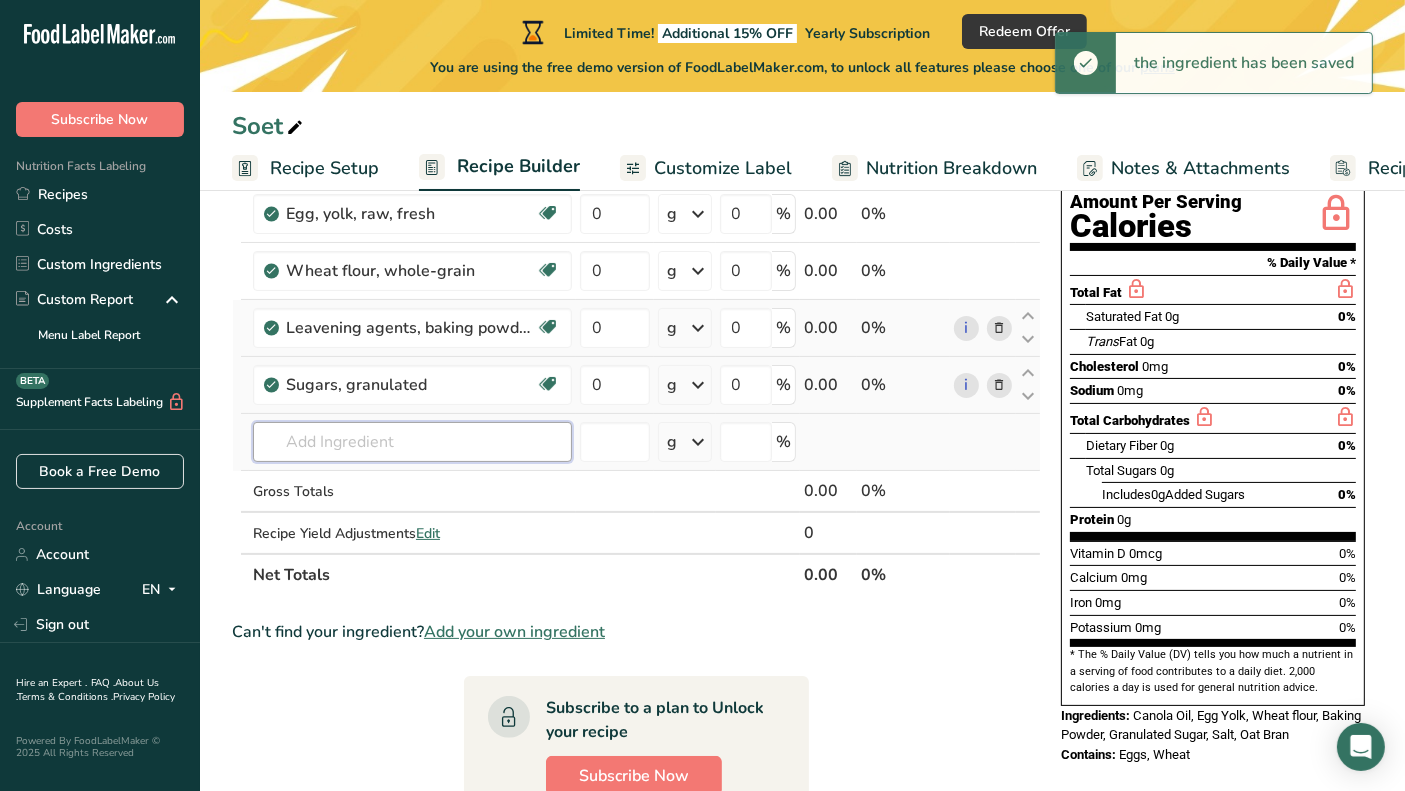 click at bounding box center [412, 442] 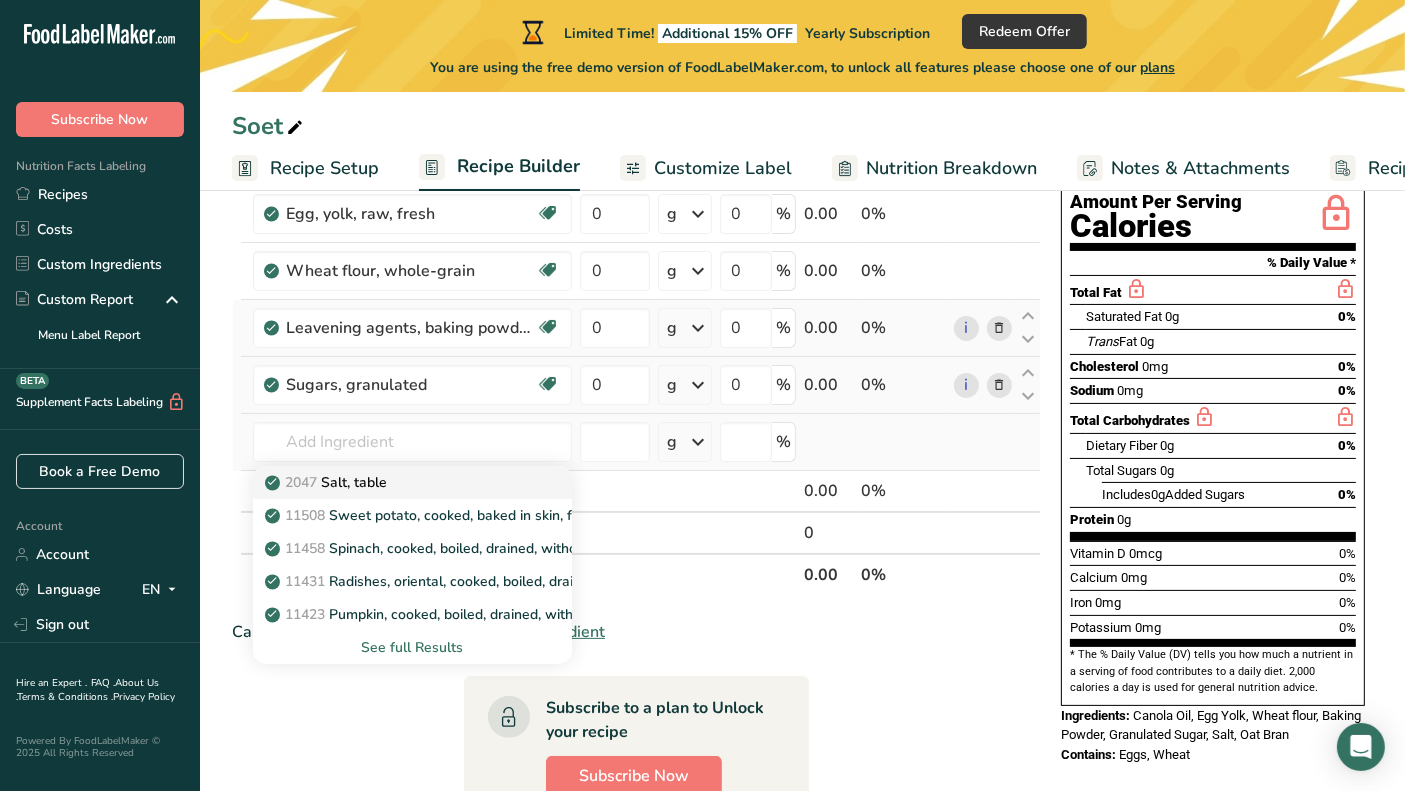 click on "2047
Salt, table" at bounding box center [328, 482] 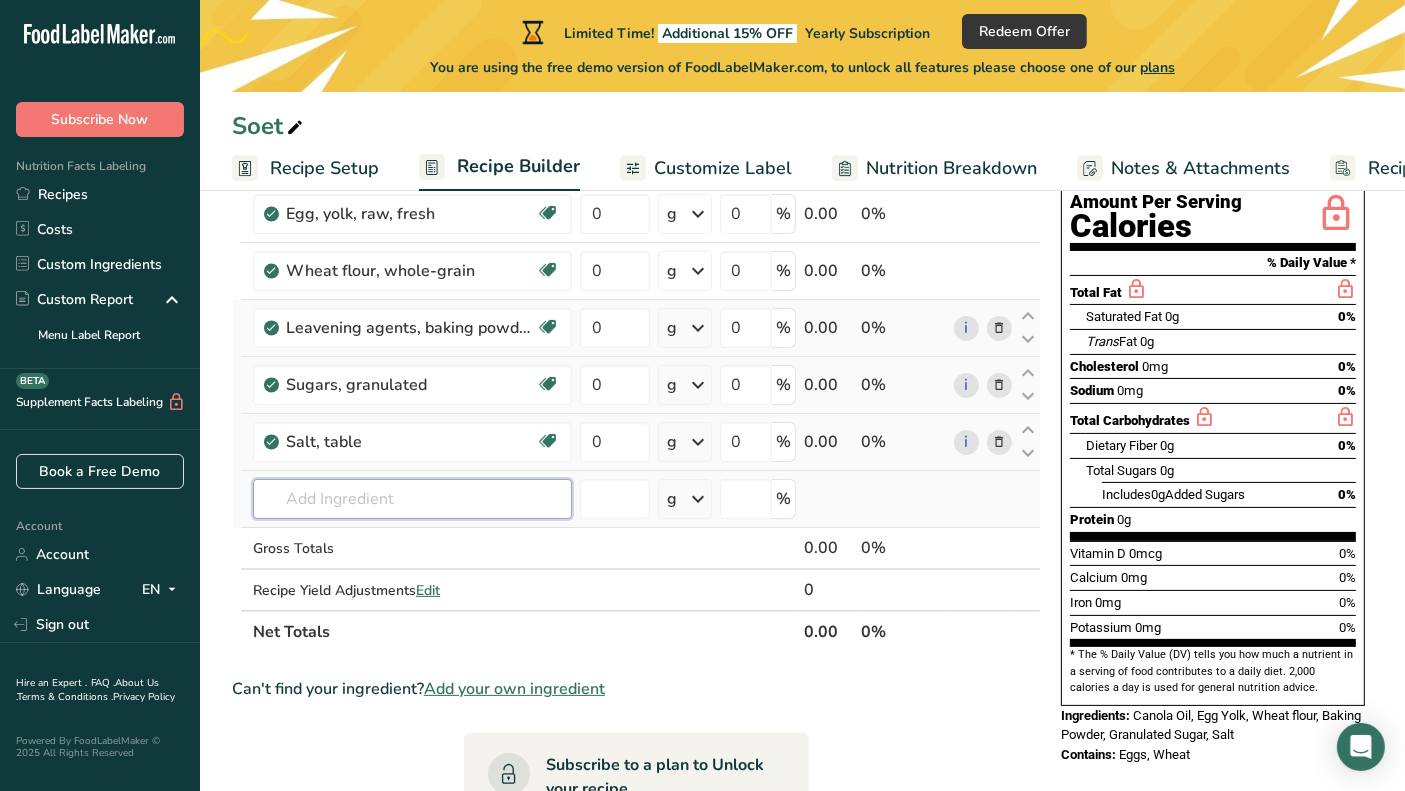 click at bounding box center [412, 499] 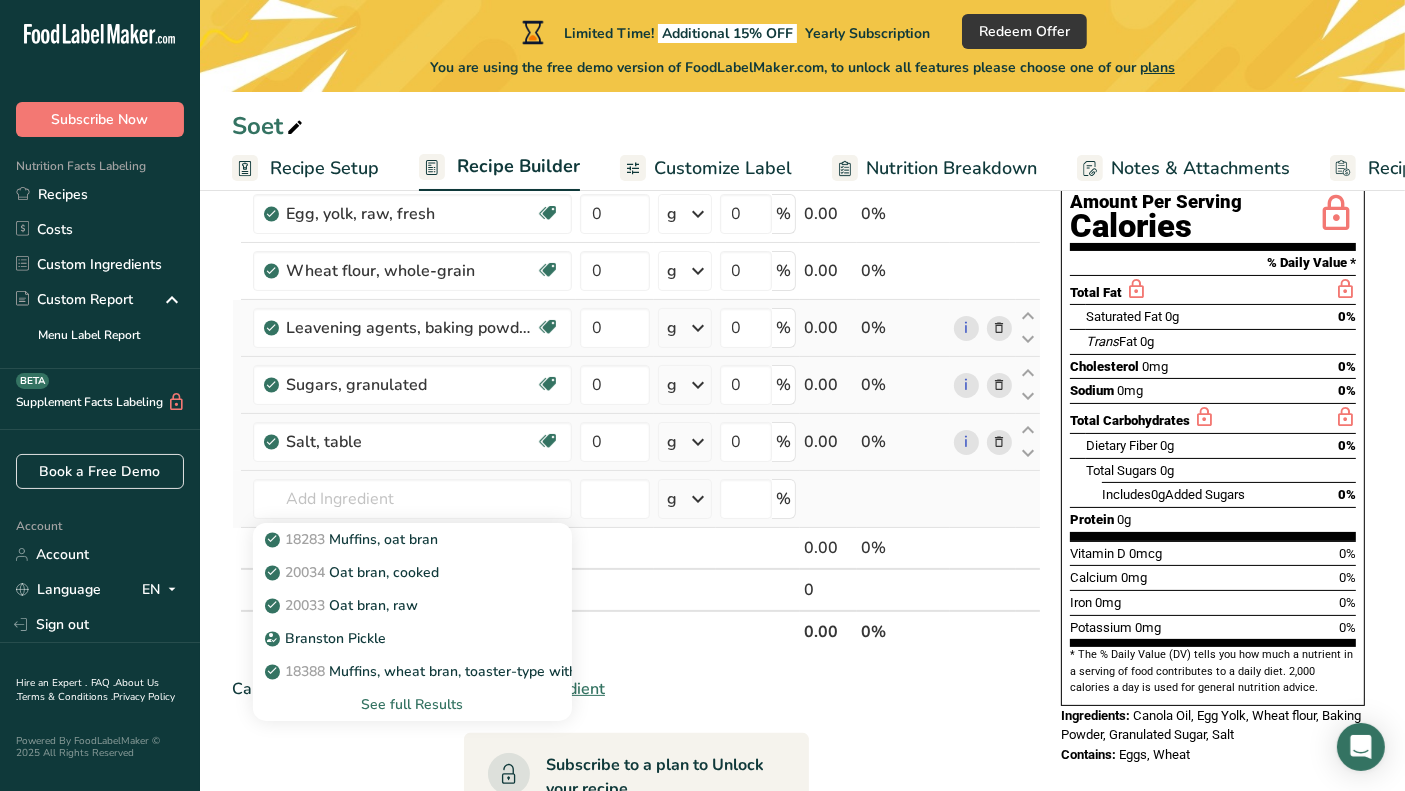 click on "See full Results" at bounding box center (412, 704) 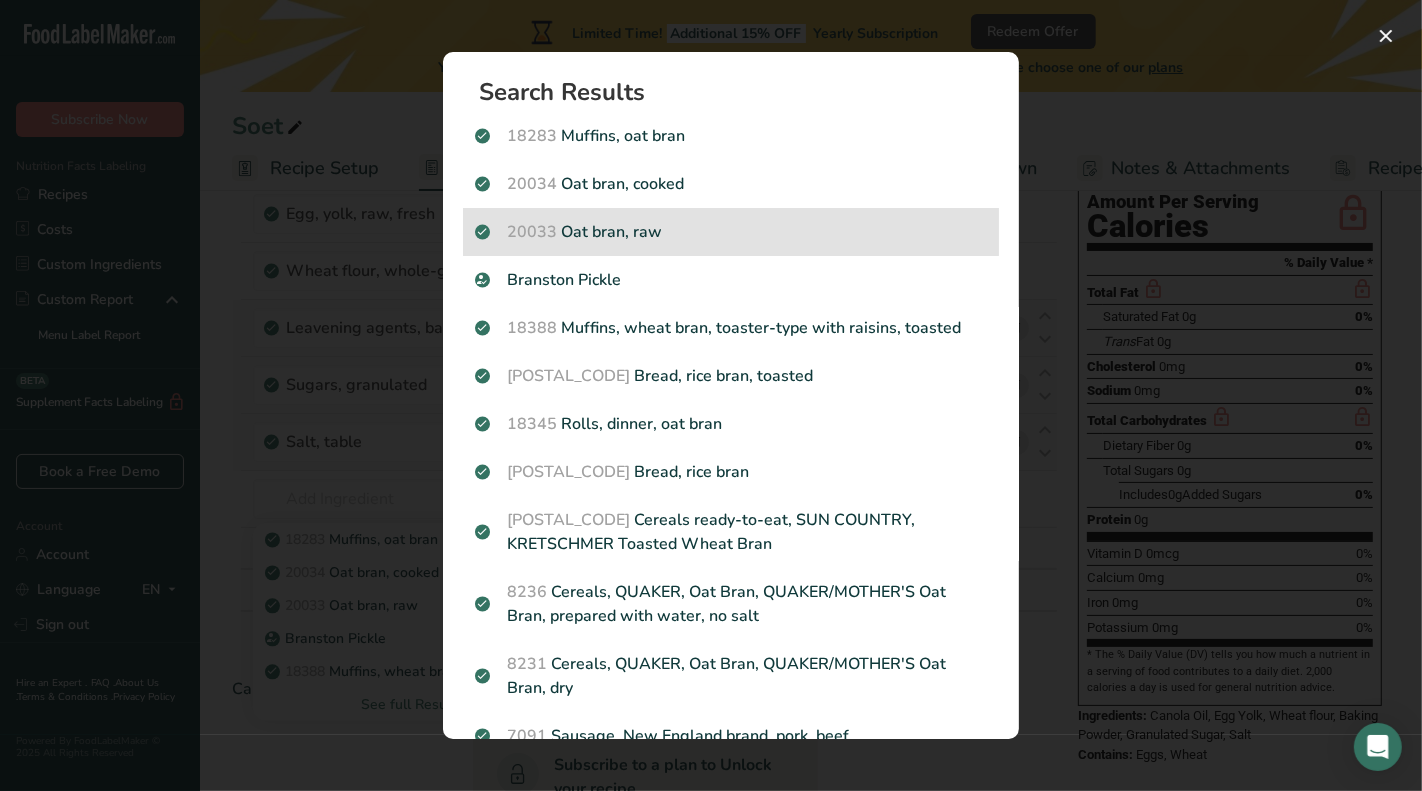 click on "[POSTAL_CODE]
Oat bran, raw" at bounding box center [731, 232] 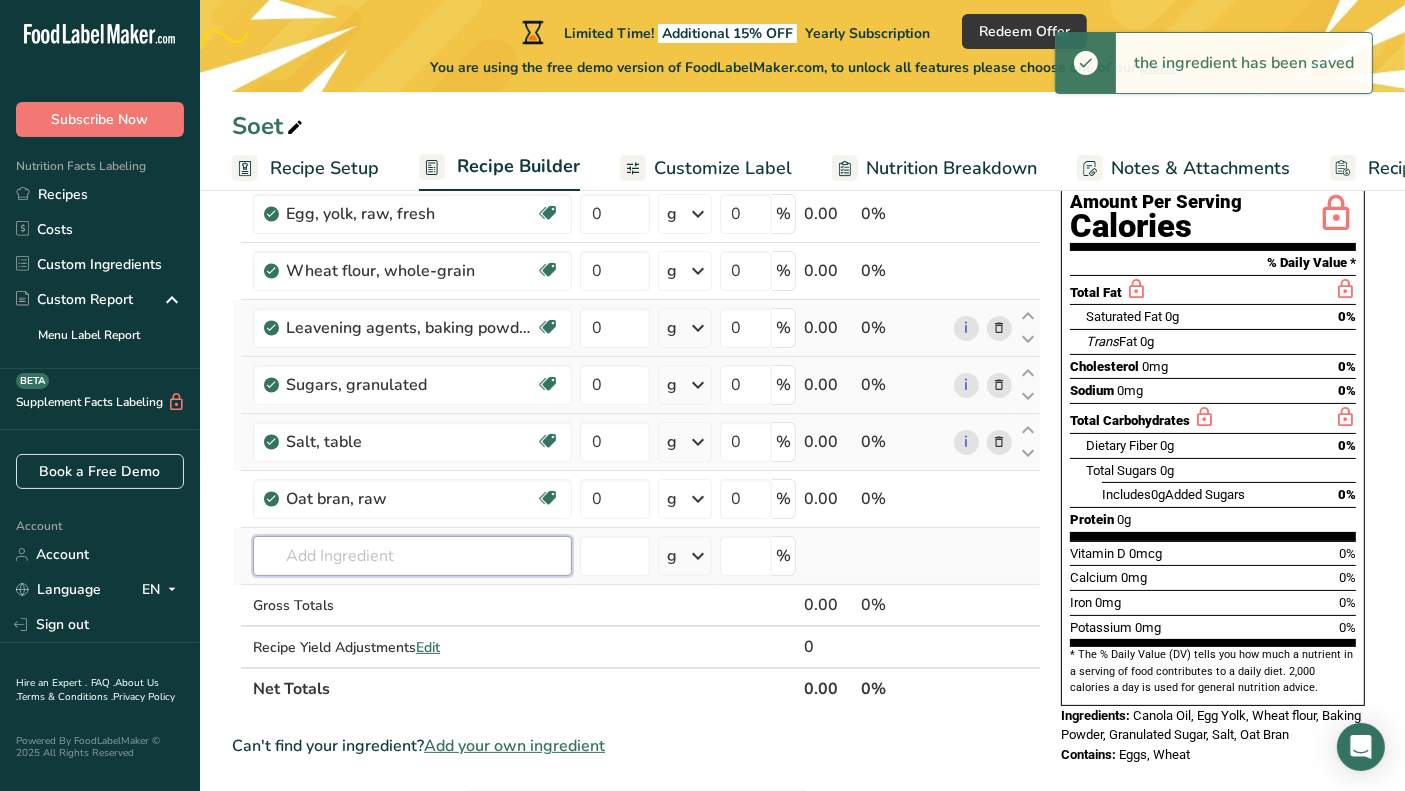 click at bounding box center (412, 556) 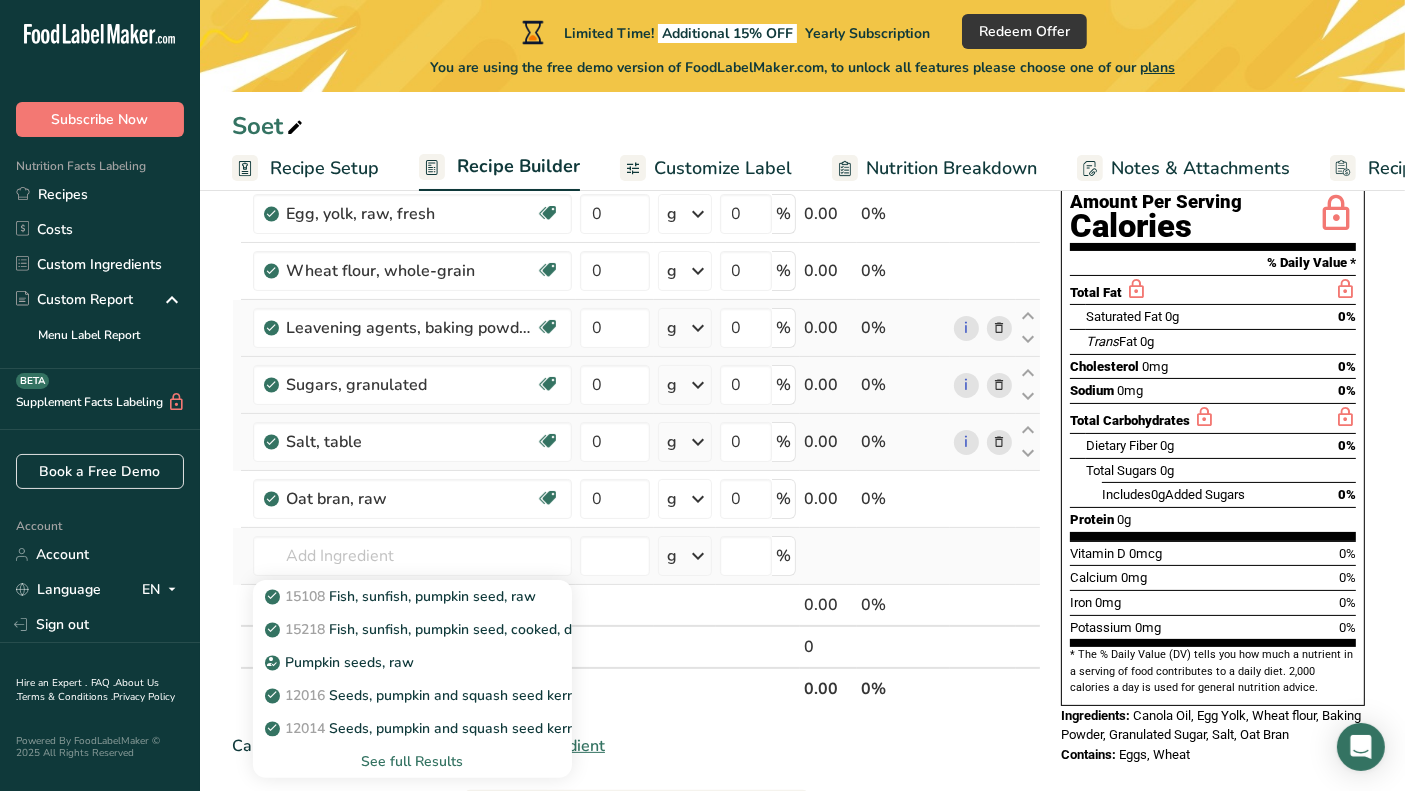click on "See full Results" at bounding box center (412, 761) 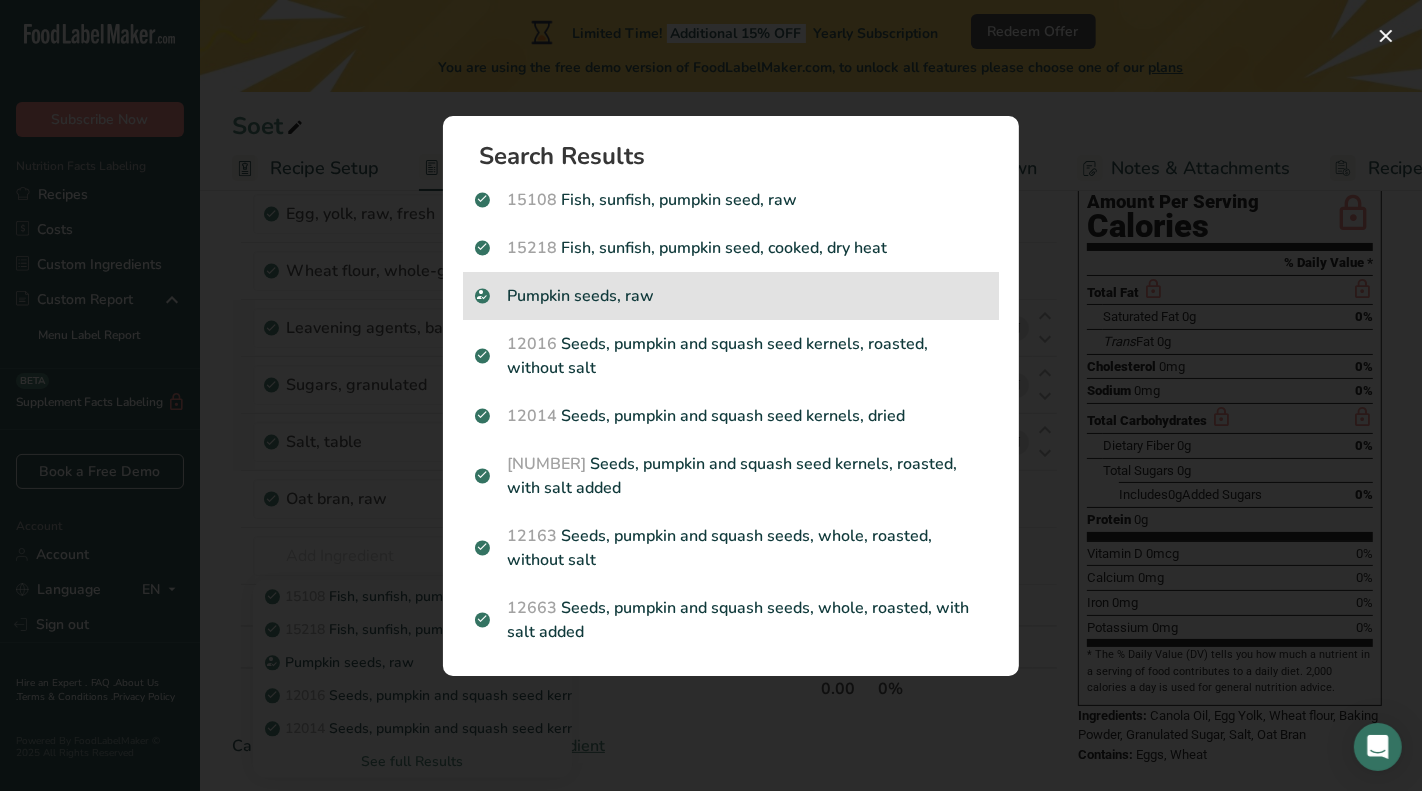 click on "Pumpkin seeds, raw" at bounding box center (731, 296) 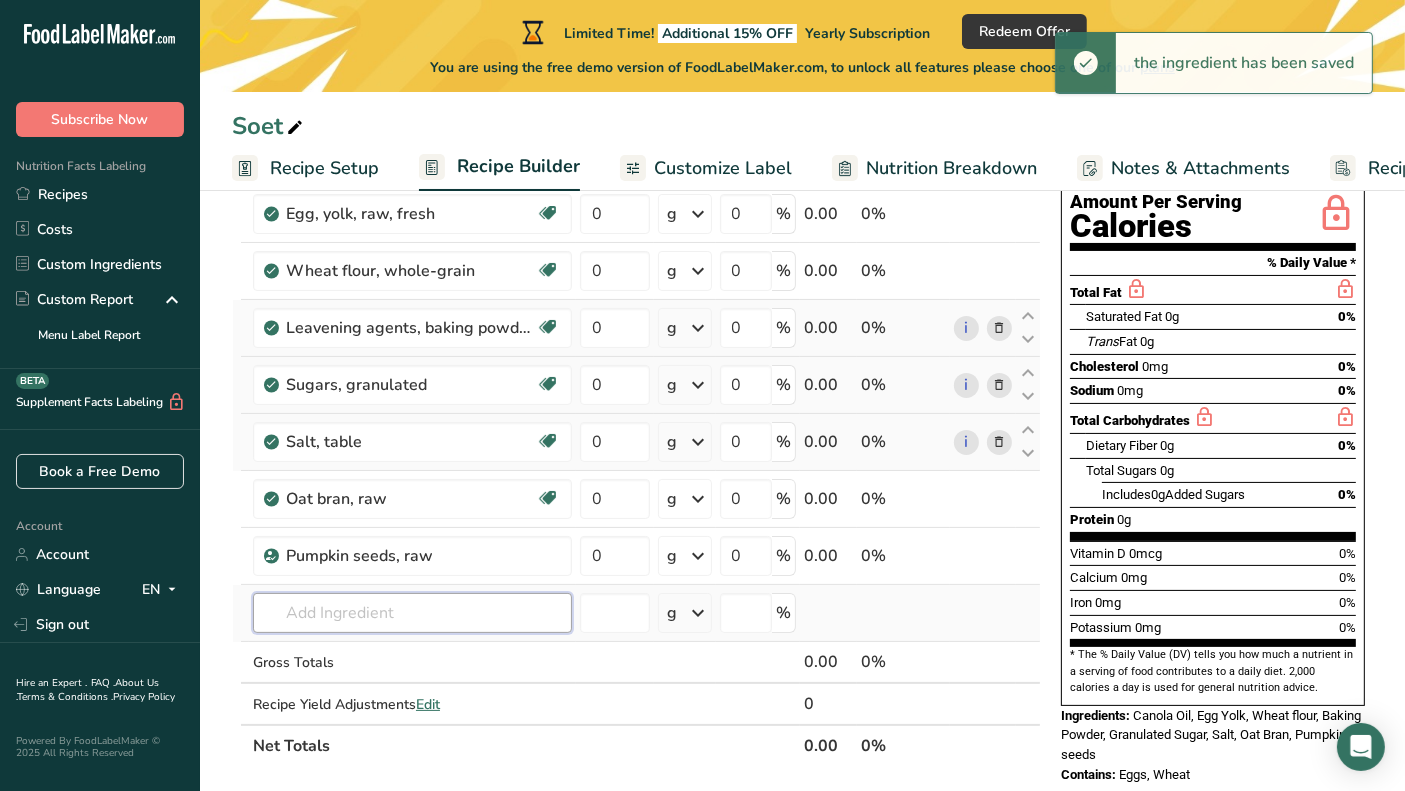 click at bounding box center (412, 613) 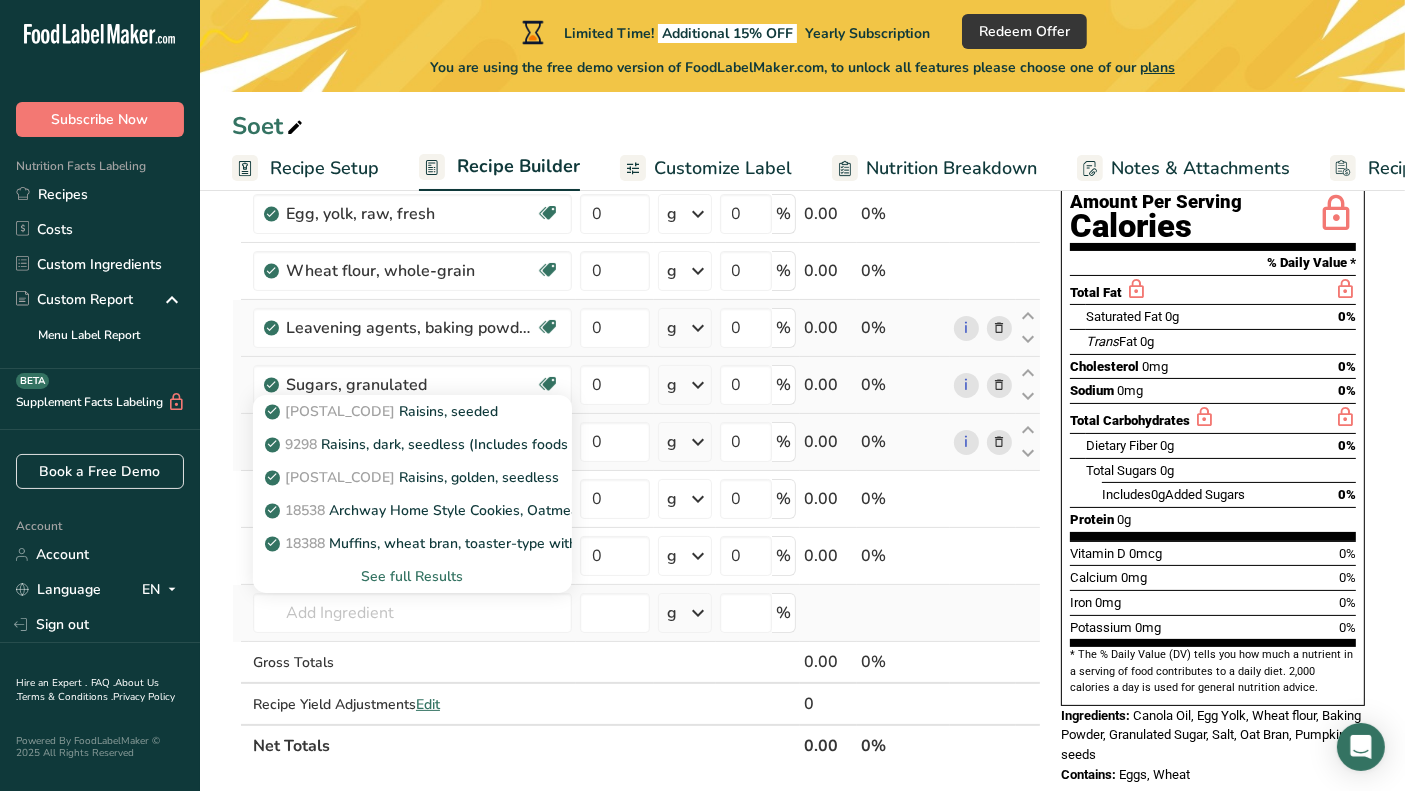 click on "See full Results" at bounding box center (412, 576) 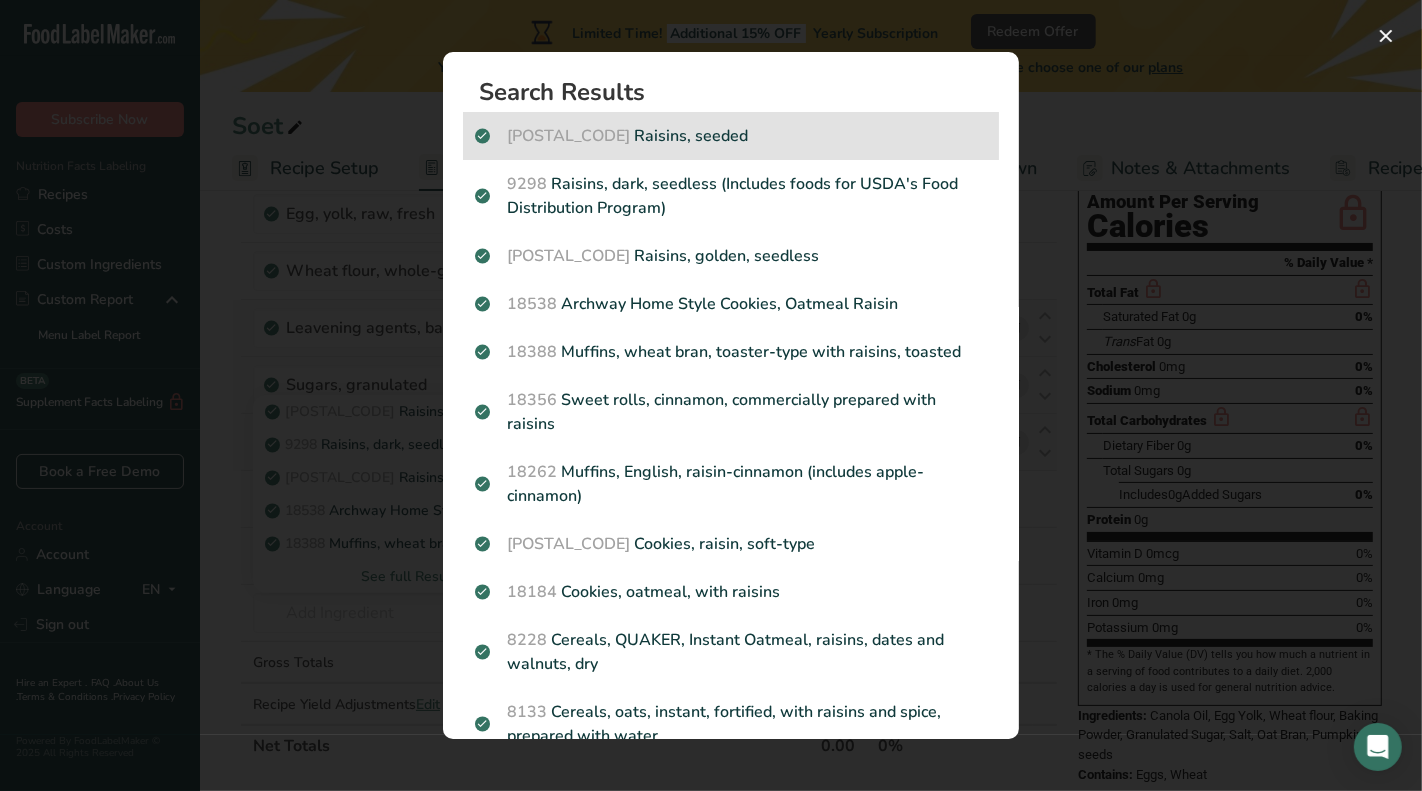 click on "9299
Raisins, seeded" at bounding box center [731, 136] 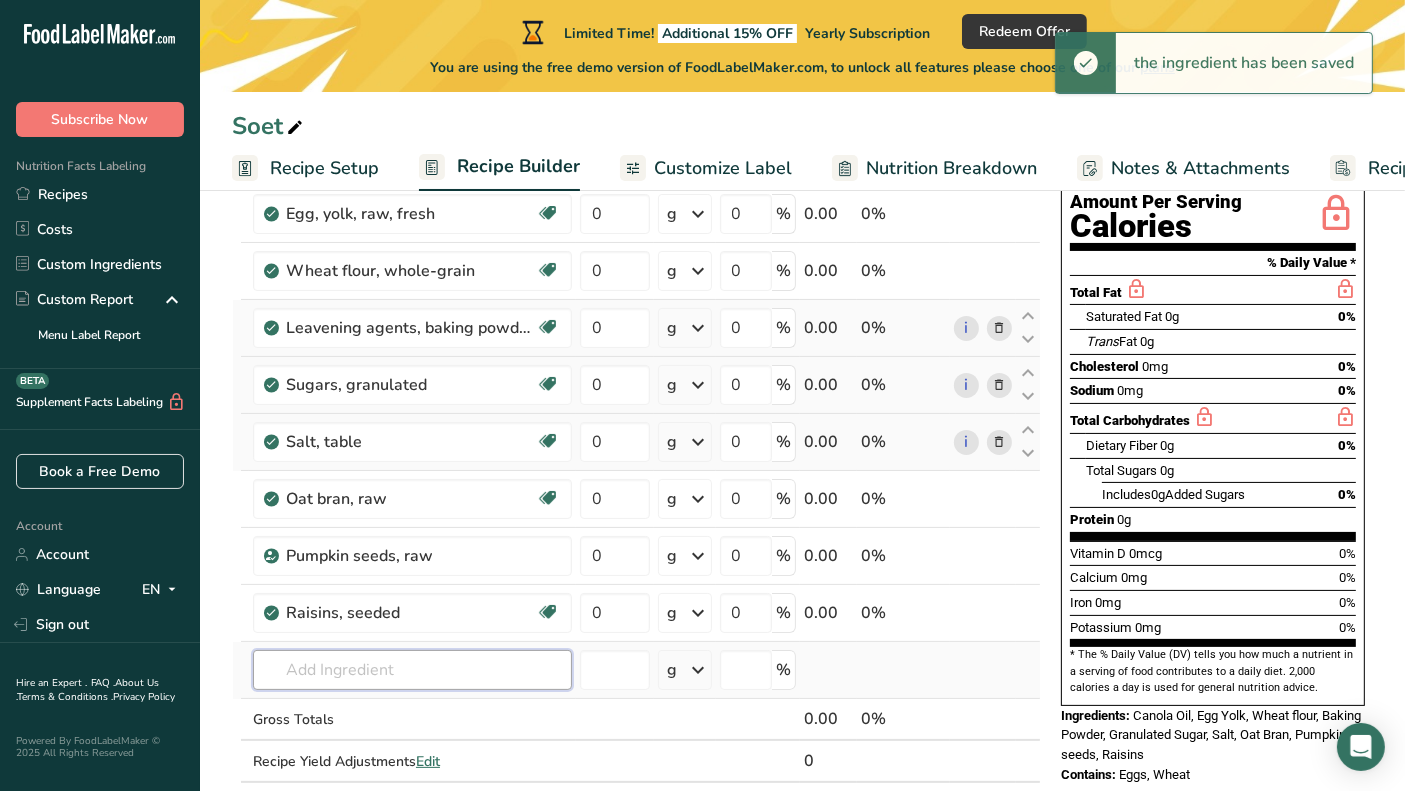 click at bounding box center [412, 670] 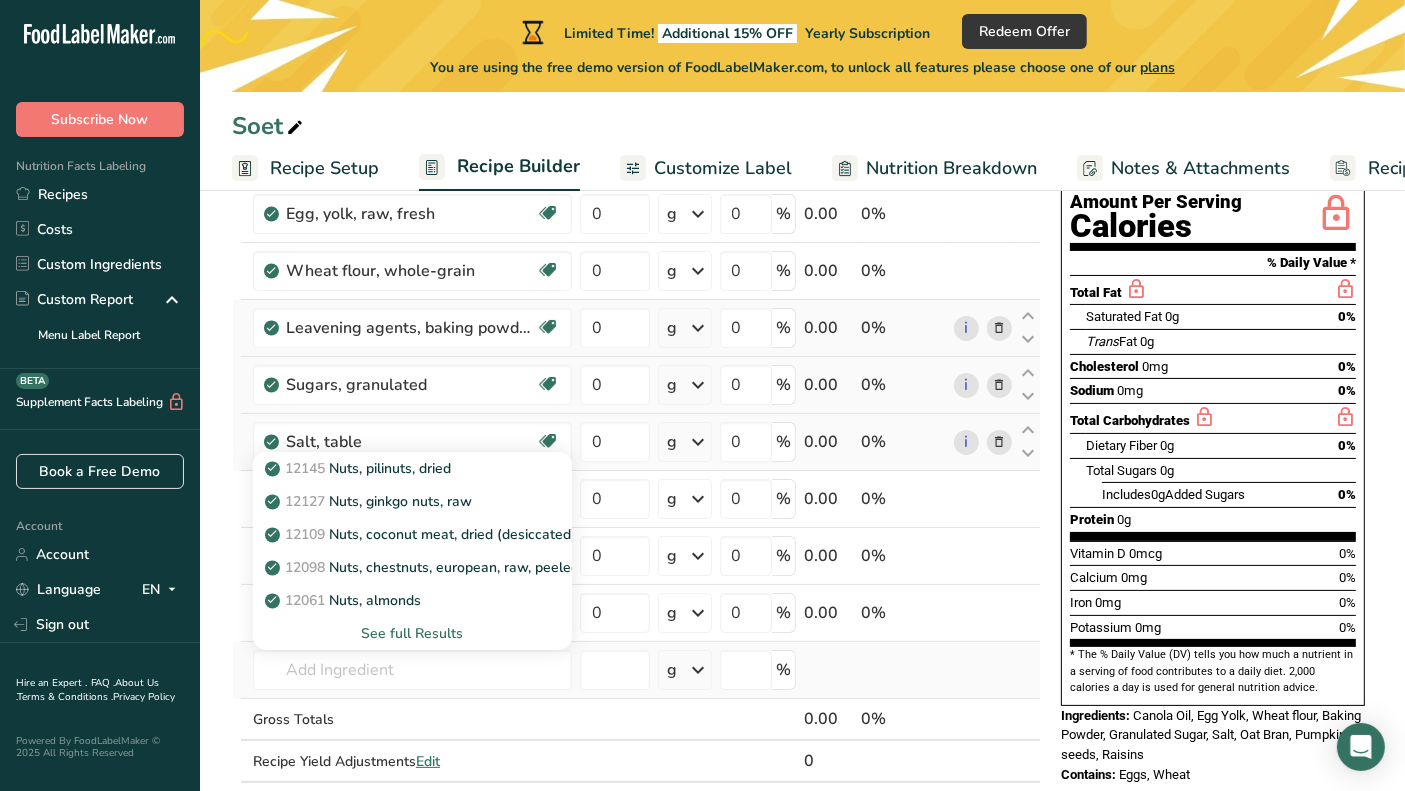 click on "See full Results" at bounding box center [412, 633] 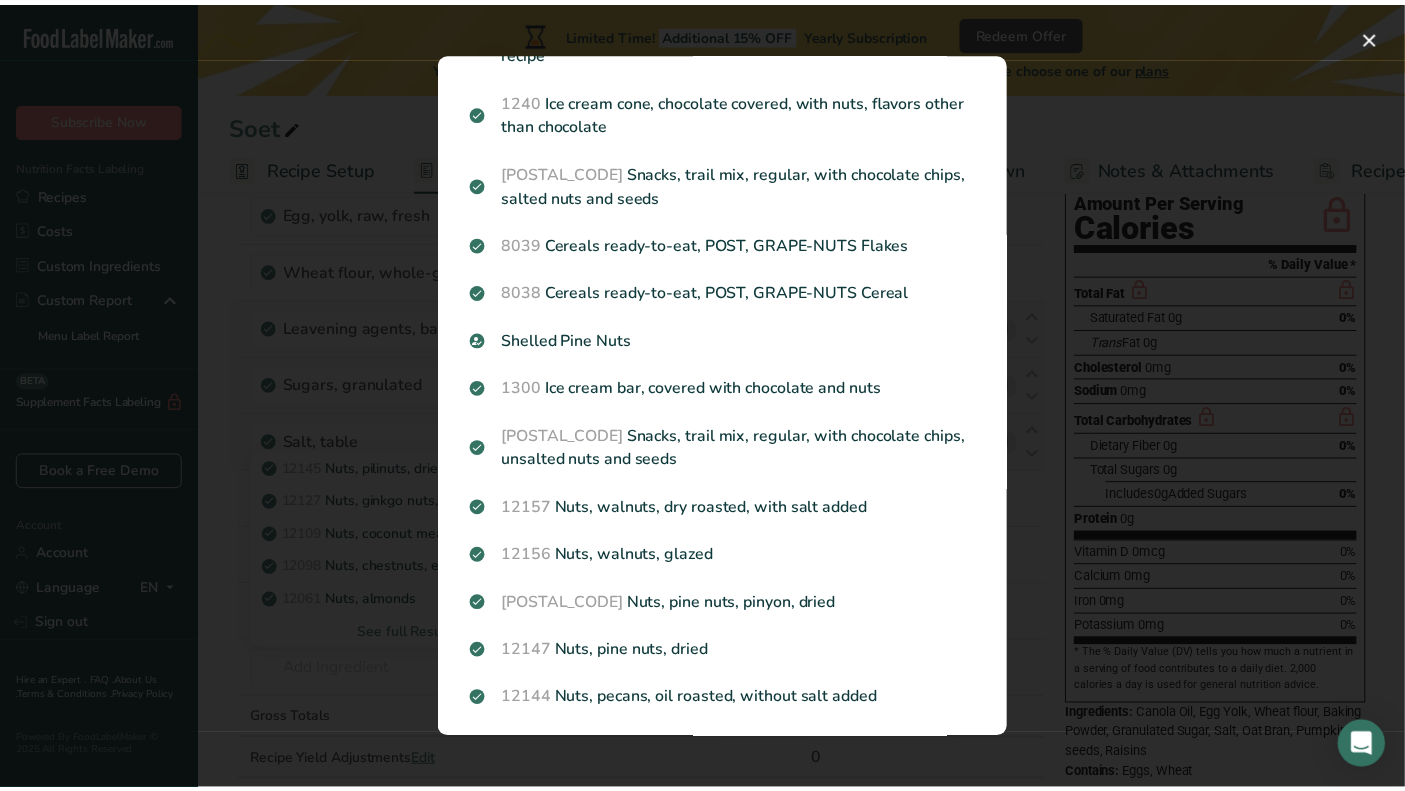 scroll, scrollTop: 1666, scrollLeft: 0, axis: vertical 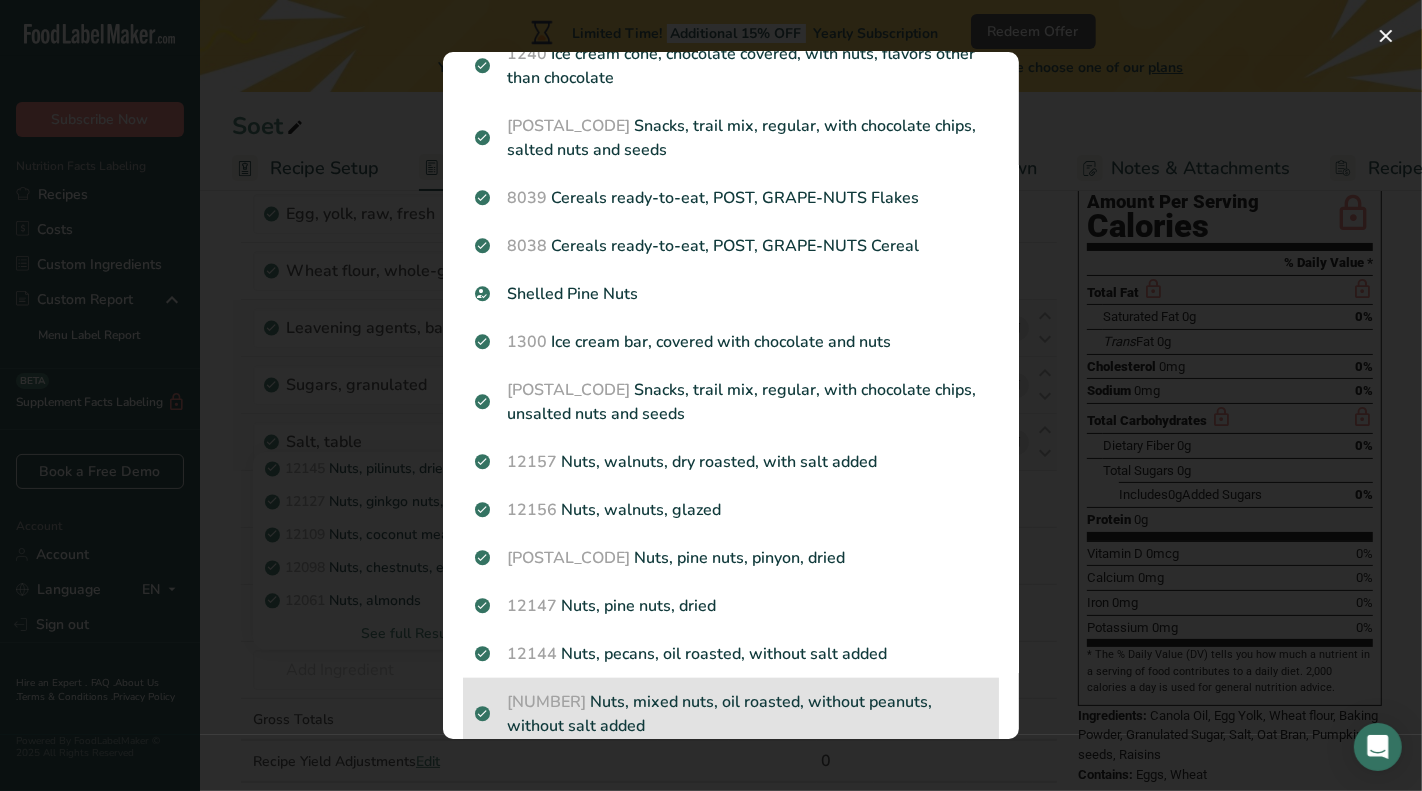 click on "[NUMBER]
Nuts, mixed nuts, oil roasted, without peanuts, without salt added" at bounding box center (731, 714) 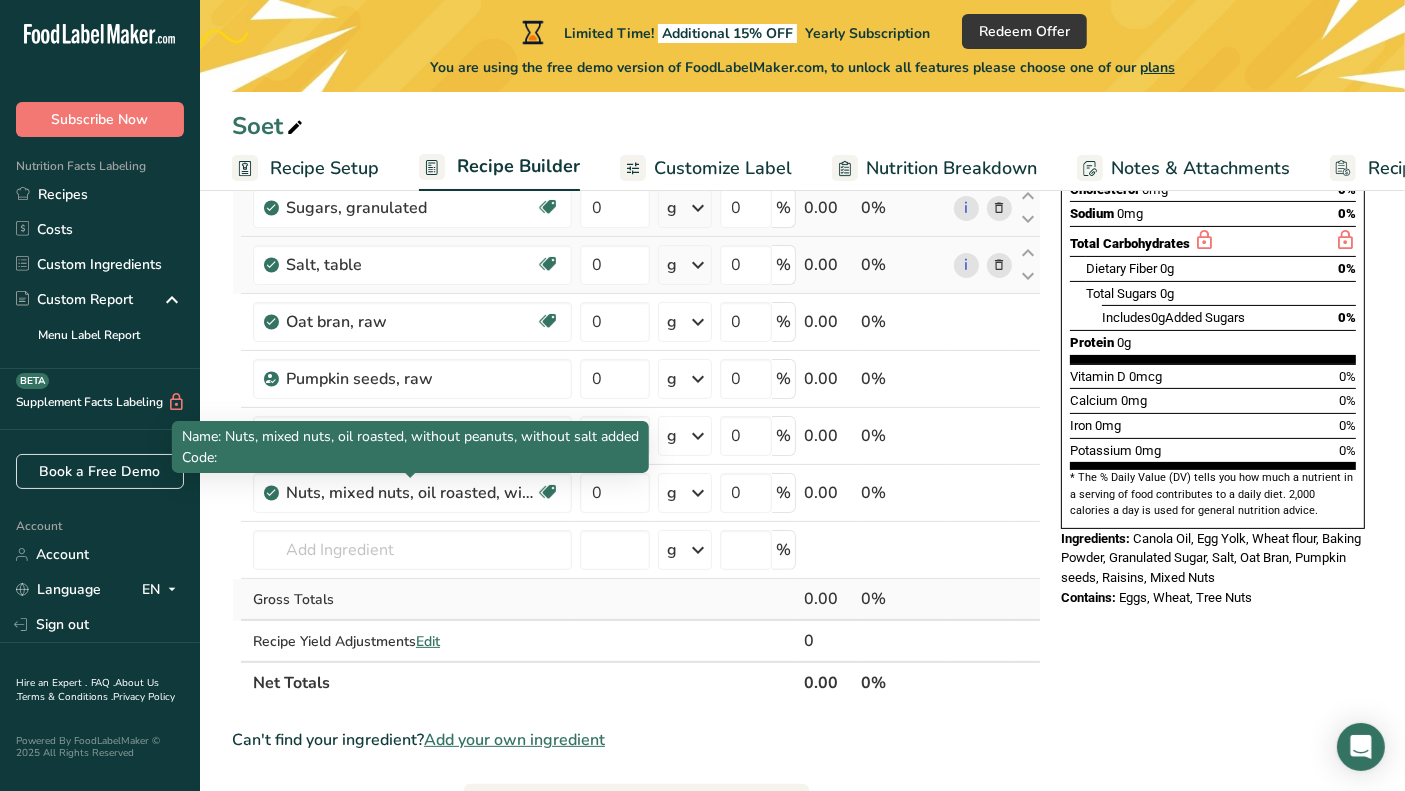 scroll, scrollTop: 444, scrollLeft: 0, axis: vertical 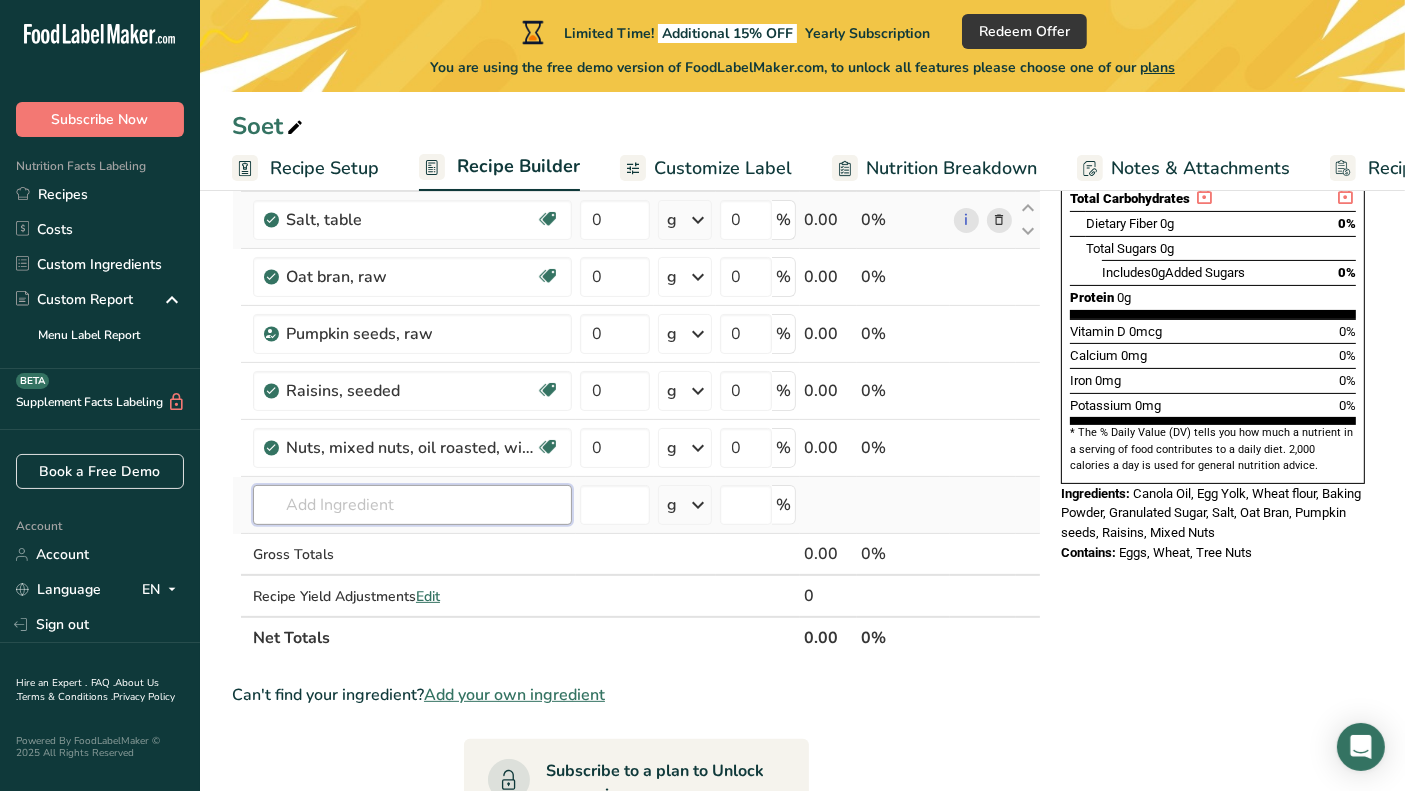click at bounding box center (412, 505) 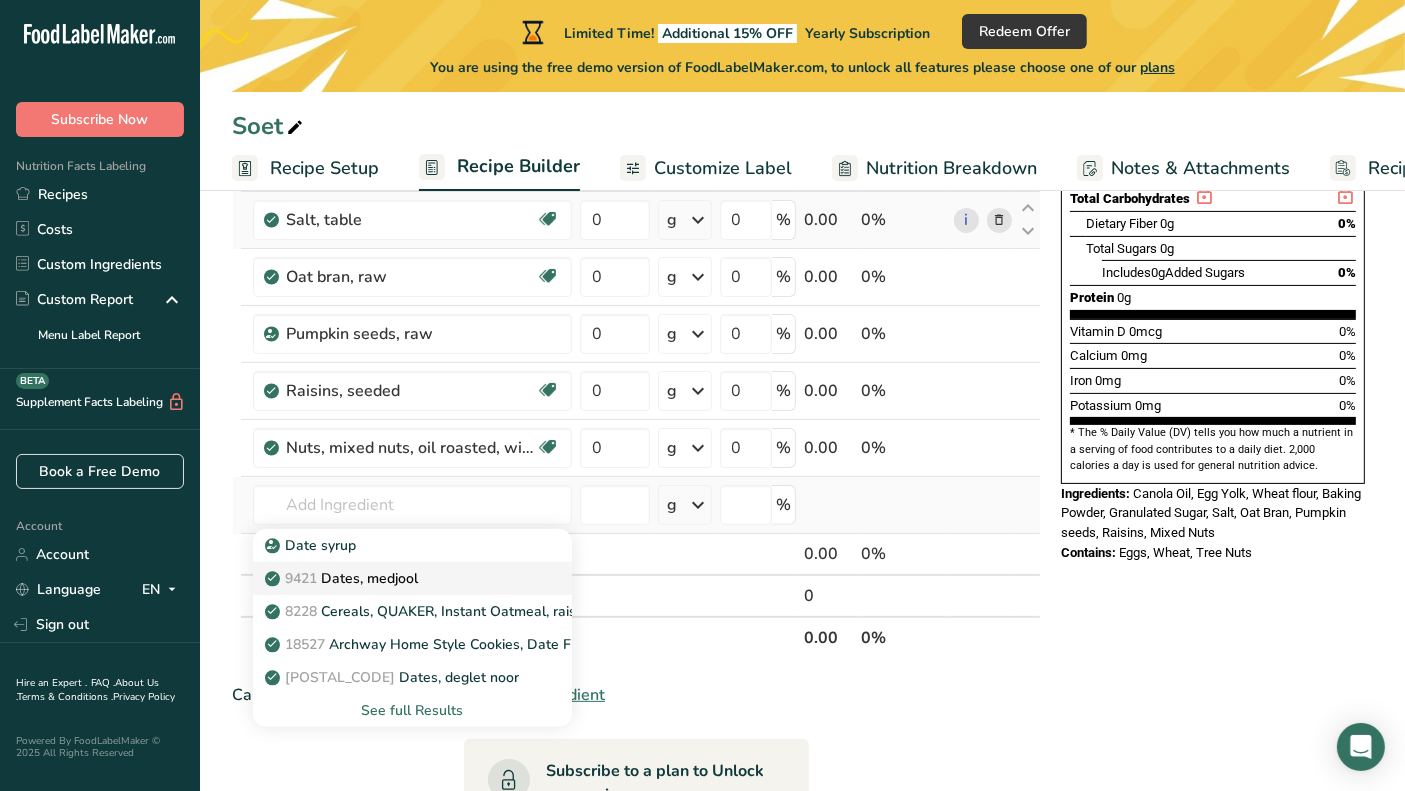 click on "[POSTAL_CODE]
Dates, medjool" at bounding box center (396, 578) 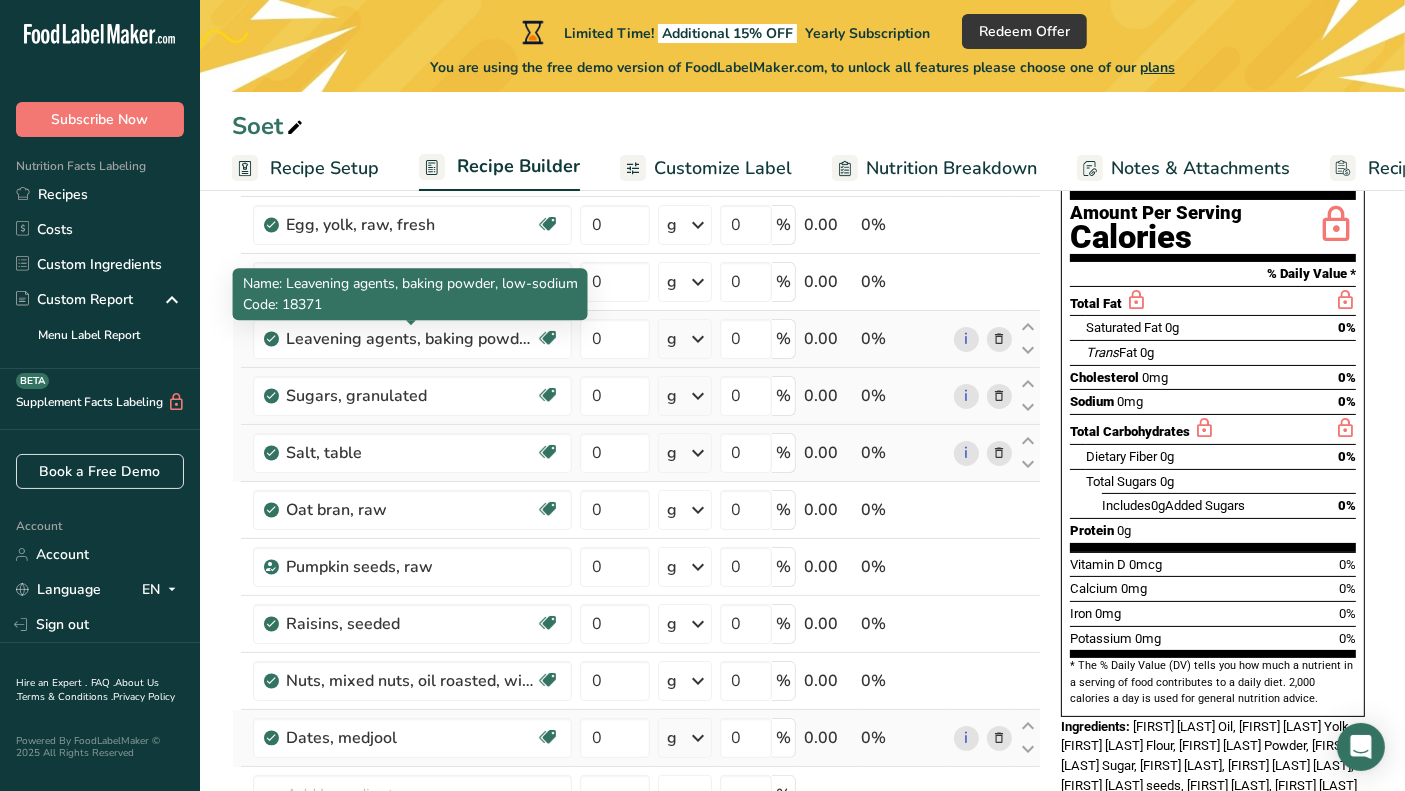 scroll, scrollTop: 555, scrollLeft: 0, axis: vertical 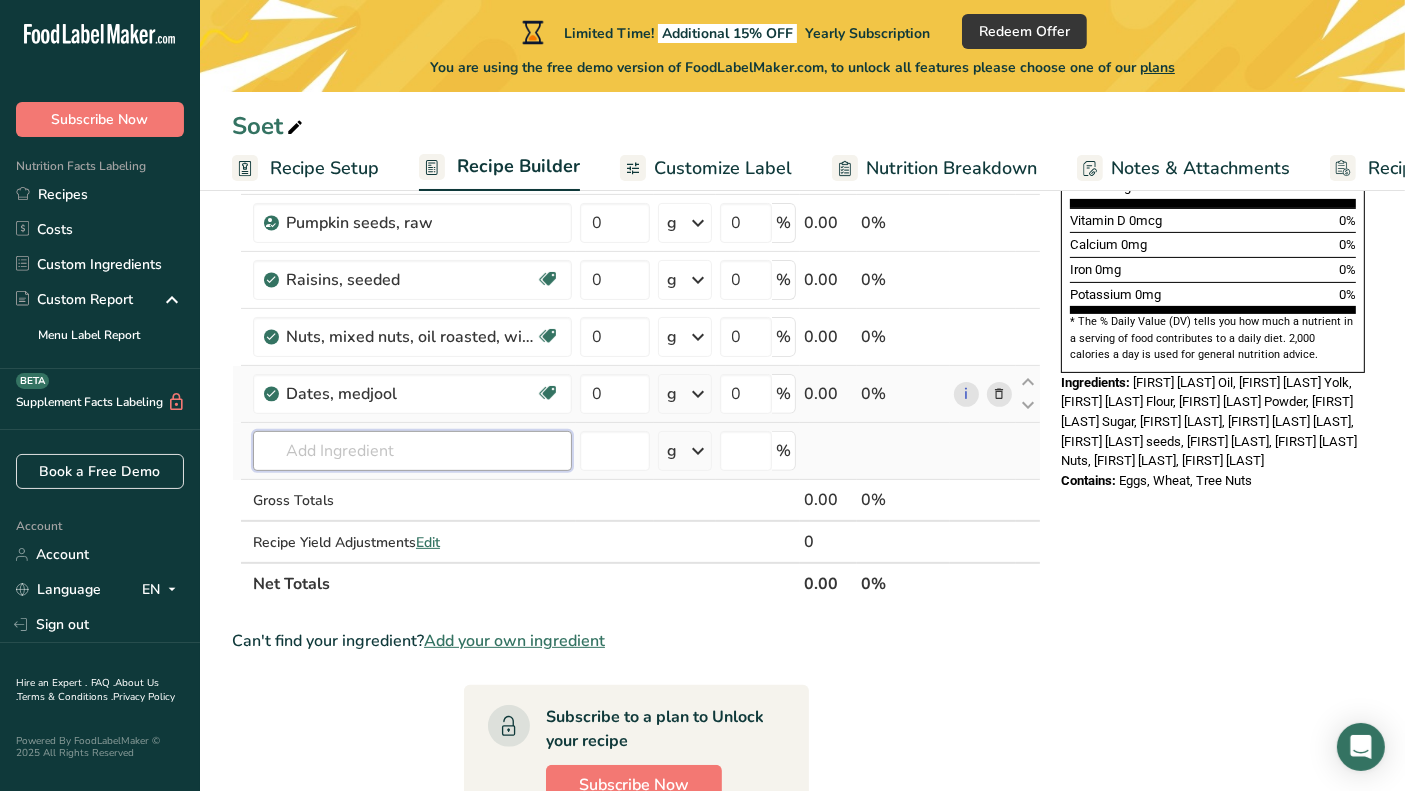 click at bounding box center [412, 451] 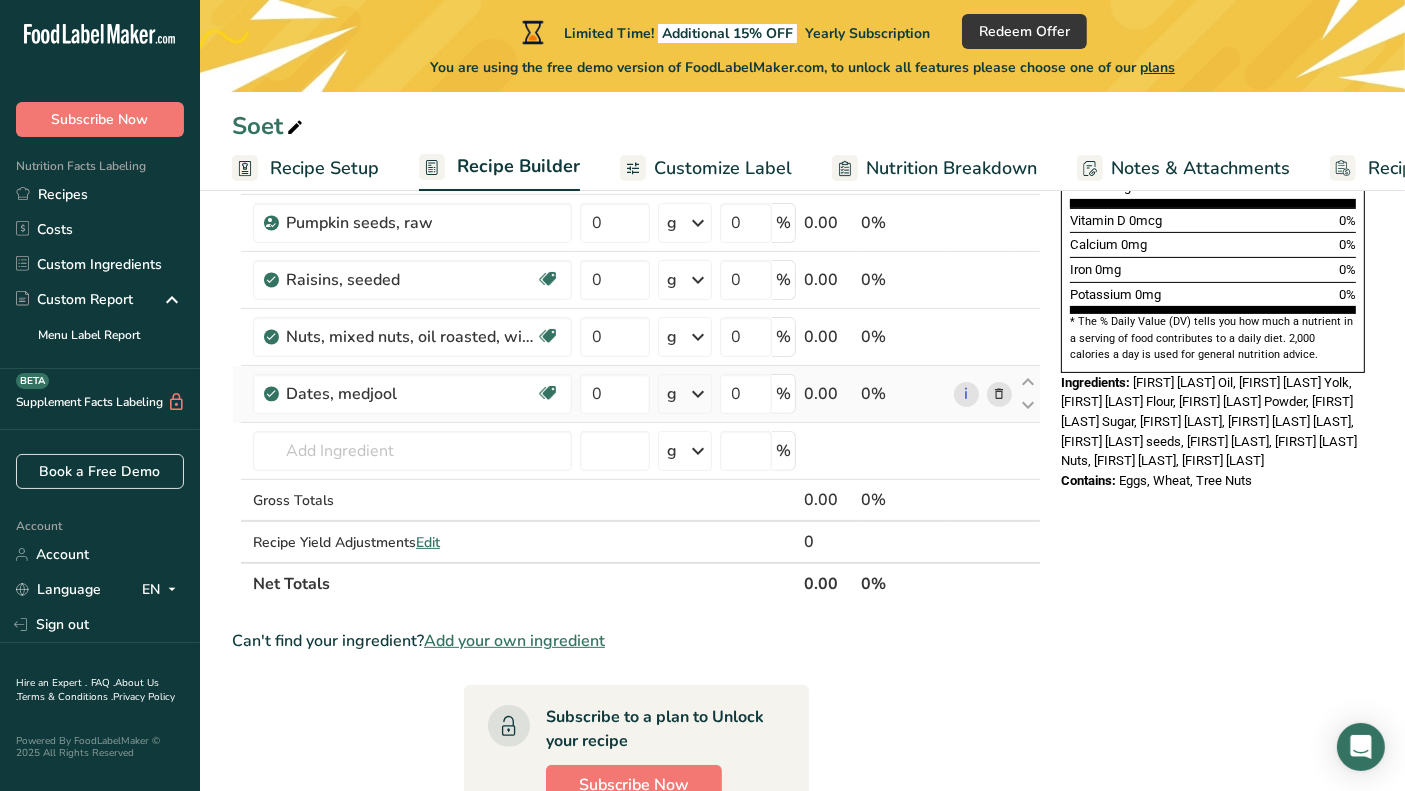 click on "Customize Label" at bounding box center (723, 168) 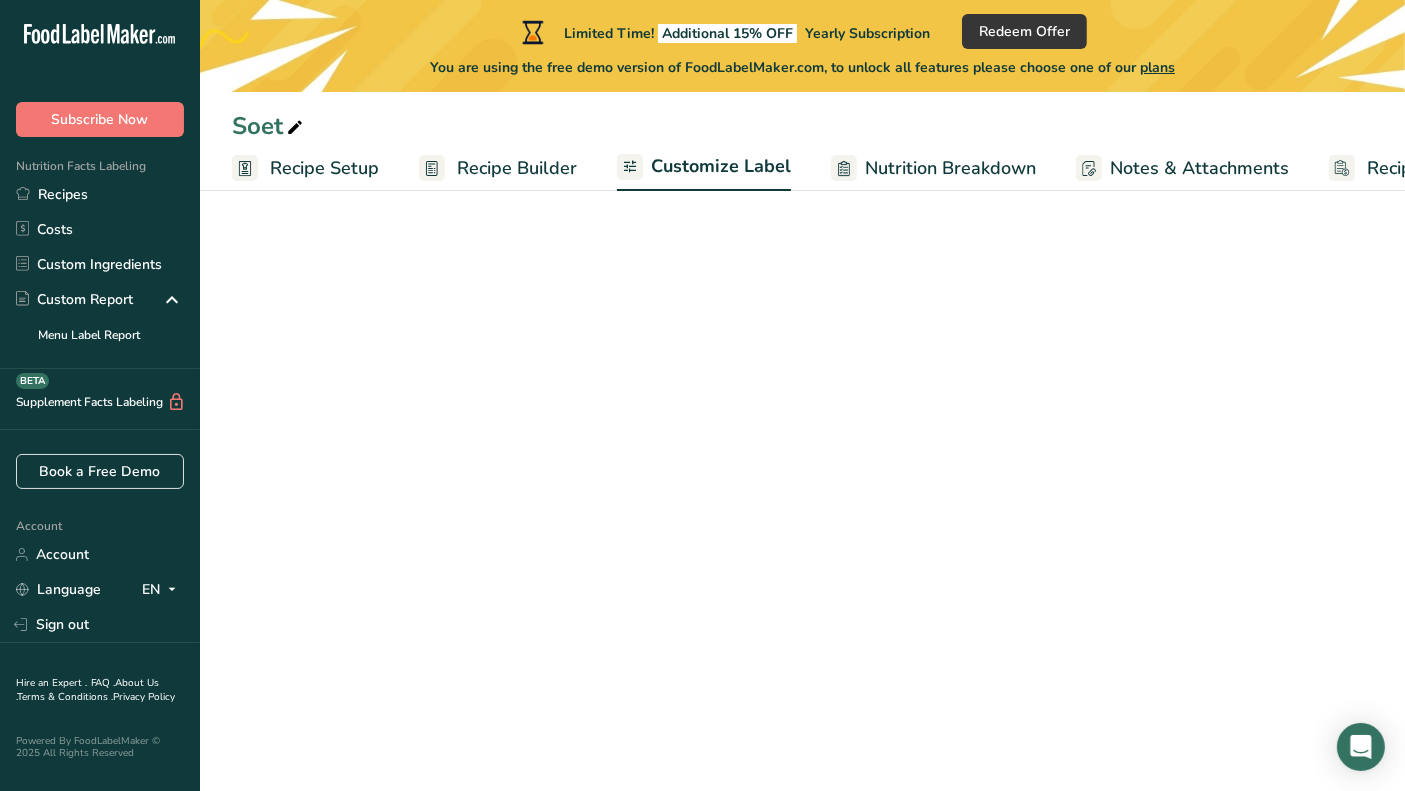 scroll, scrollTop: 0, scrollLeft: 116, axis: horizontal 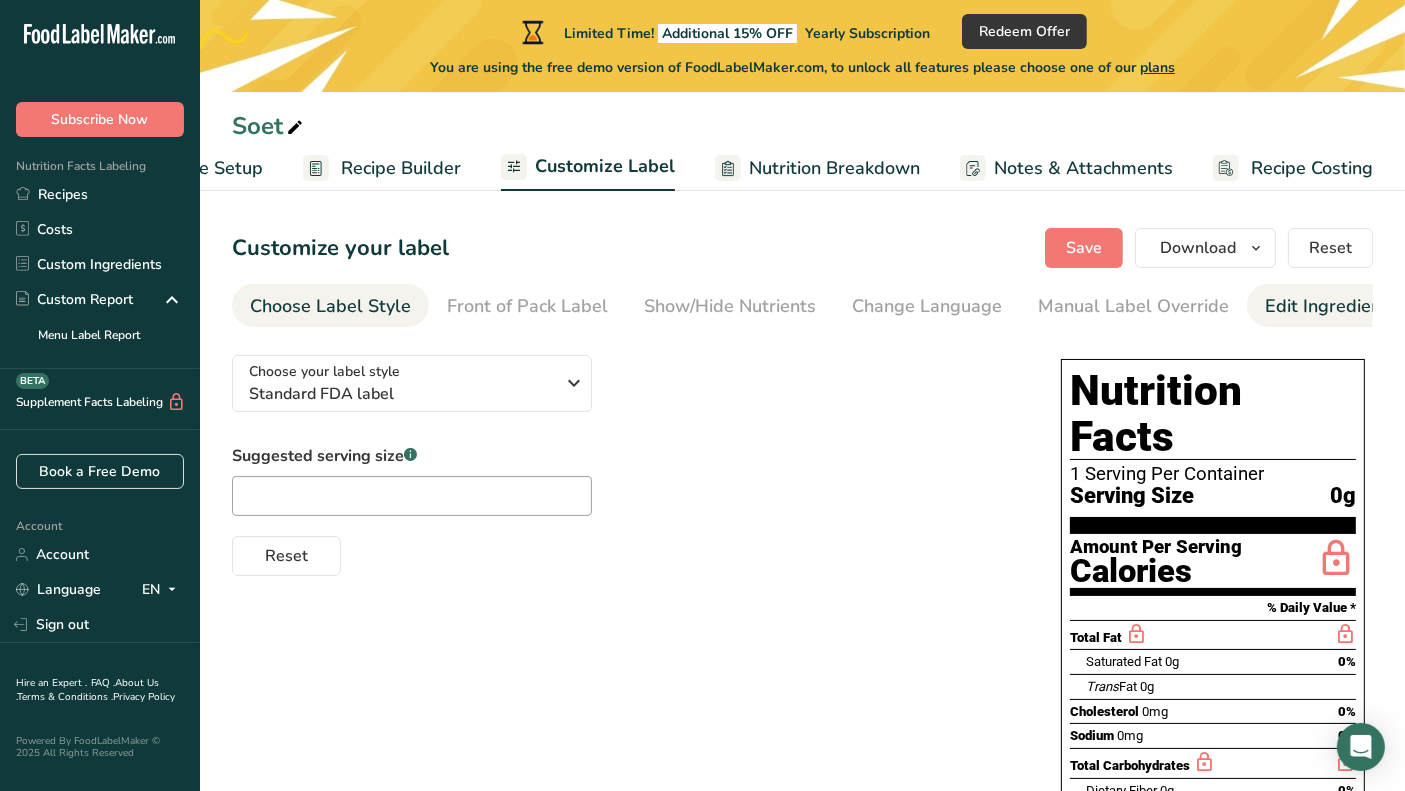 click on "Edit Ingredients/Allergens List" at bounding box center (1392, 306) 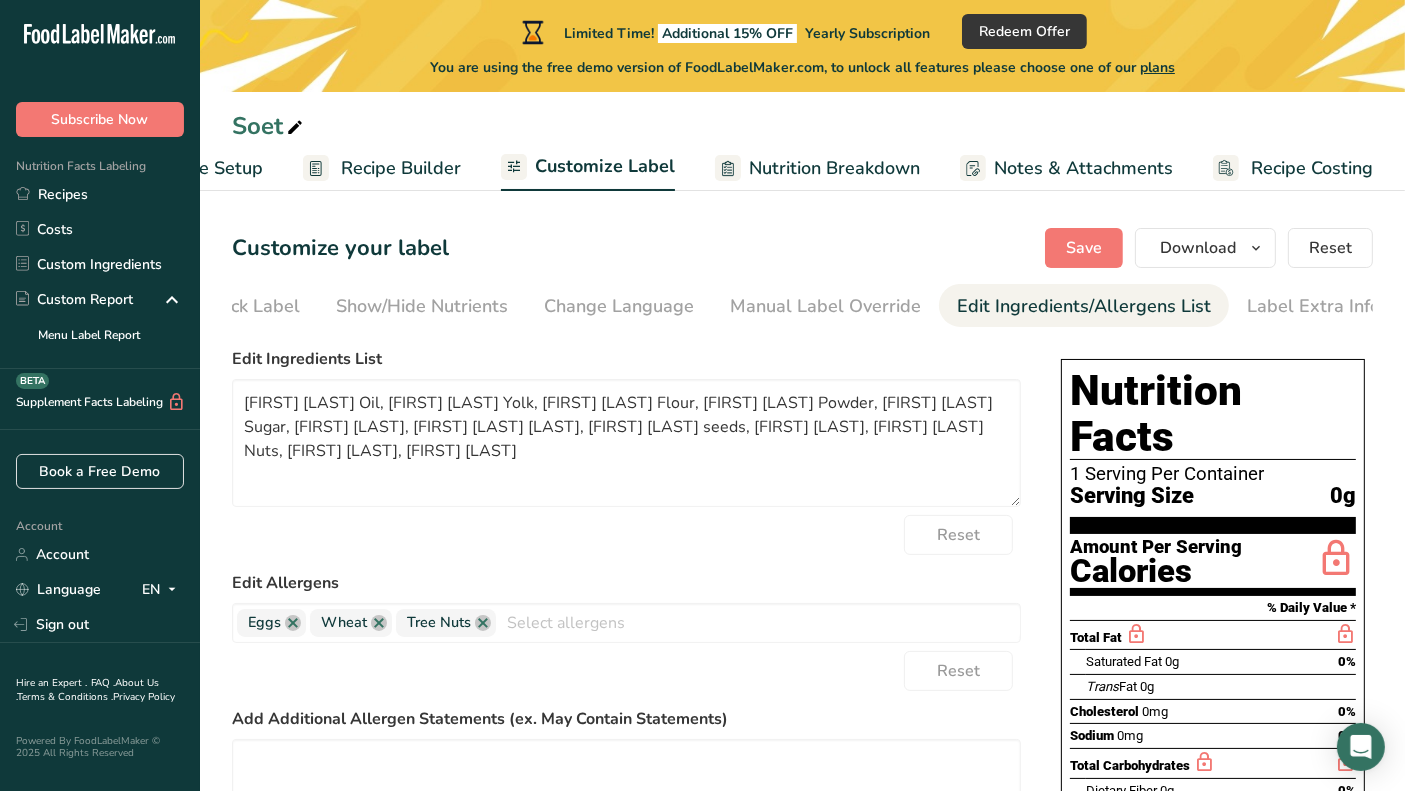 scroll, scrollTop: 0, scrollLeft: 311, axis: horizontal 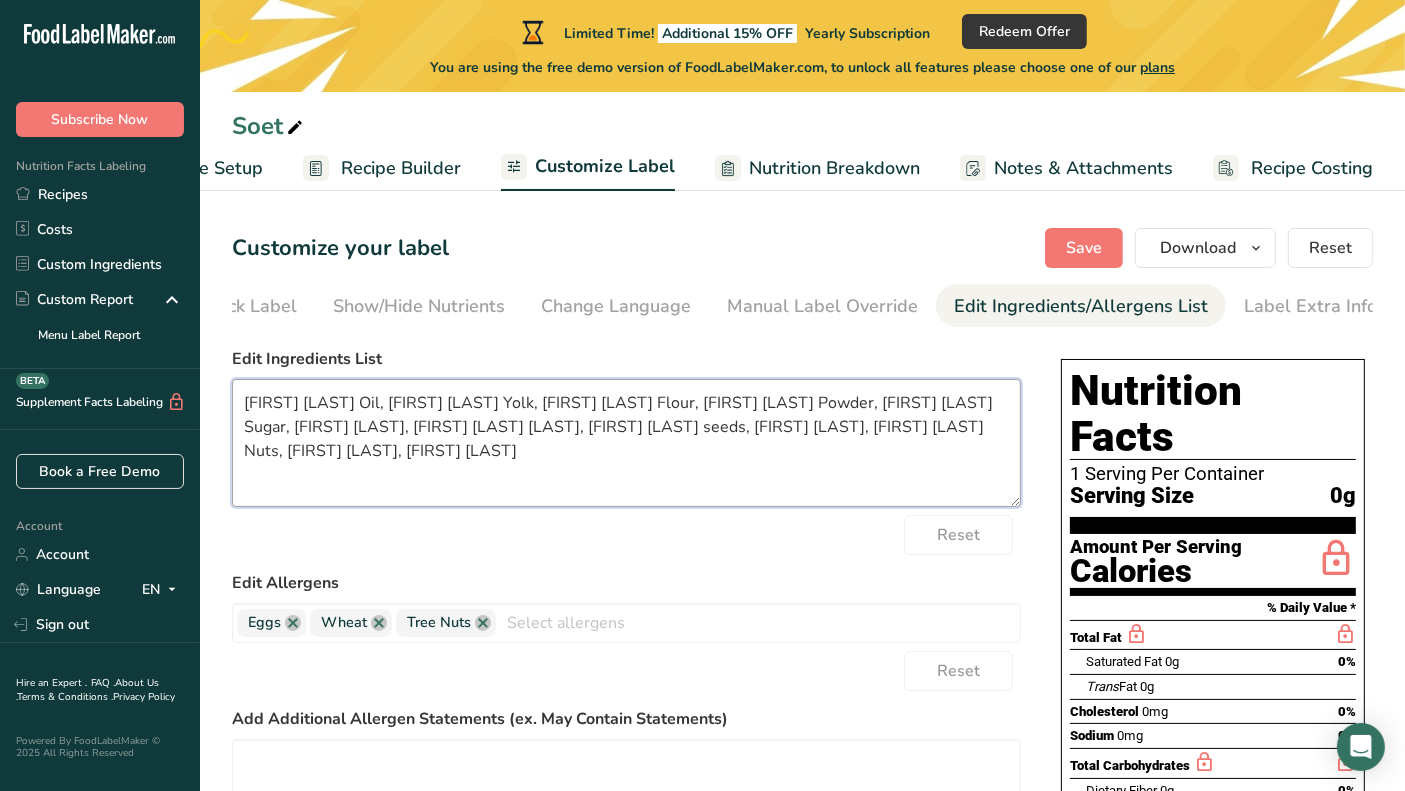 click on "[FIRST] [LAST] Oil, [FIRST] [LAST] Yolk, [FIRST] [LAST] Flour, [FIRST] [LAST] Powder, [FIRST] [LAST] Sugar, [FIRST] [LAST], [FIRST] [LAST] [LAST], [FIRST] [LAST] seeds, [FIRST] [LAST], [FIRST] [LAST] Nuts, [FIRST] [LAST], [FIRST] [LAST]" at bounding box center [626, 443] 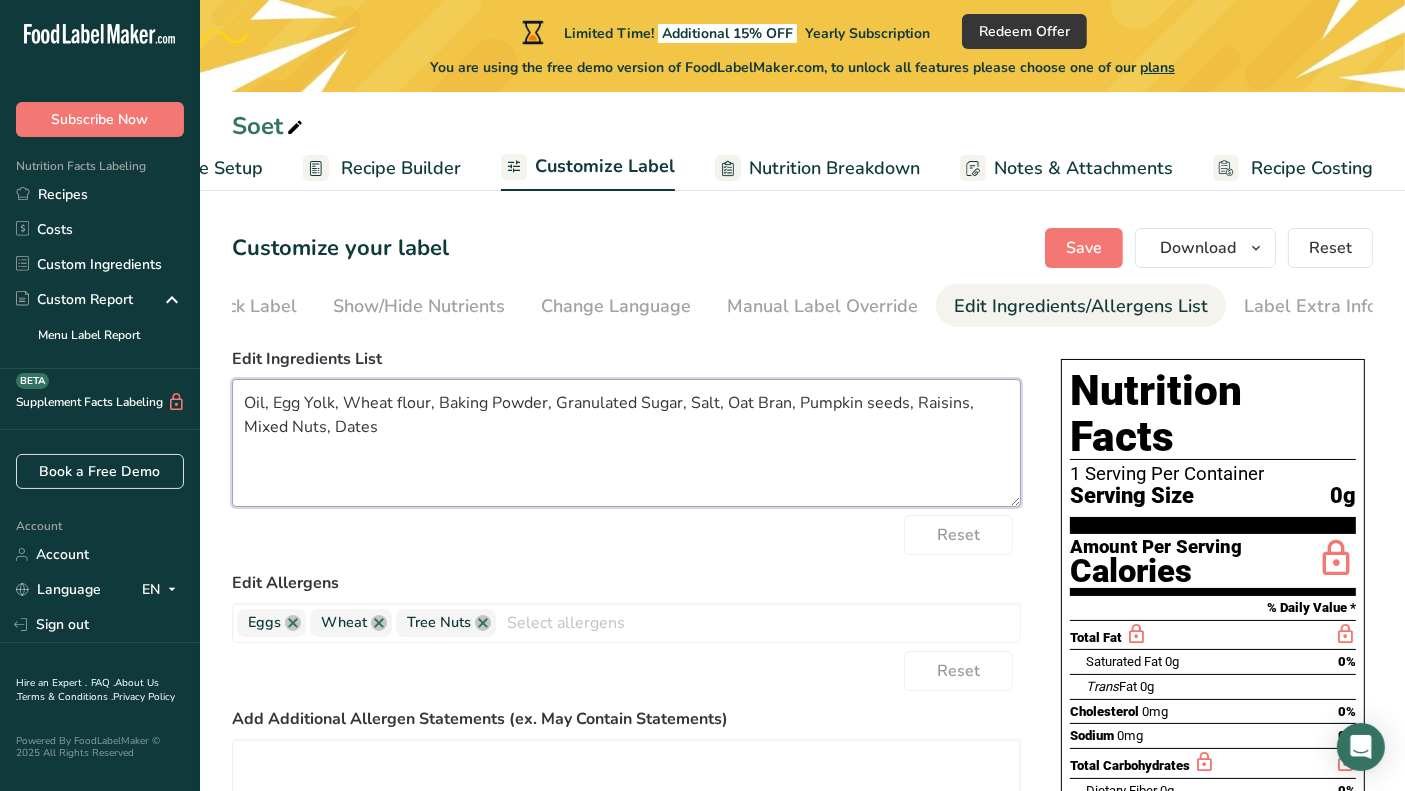 click on "Oil, Egg Yolk, Wheat flour, Baking Powder, Granulated Sugar, Salt, Oat Bran, Pumpkin seeds, Raisins, Mixed Nuts, Dates" at bounding box center (626, 443) 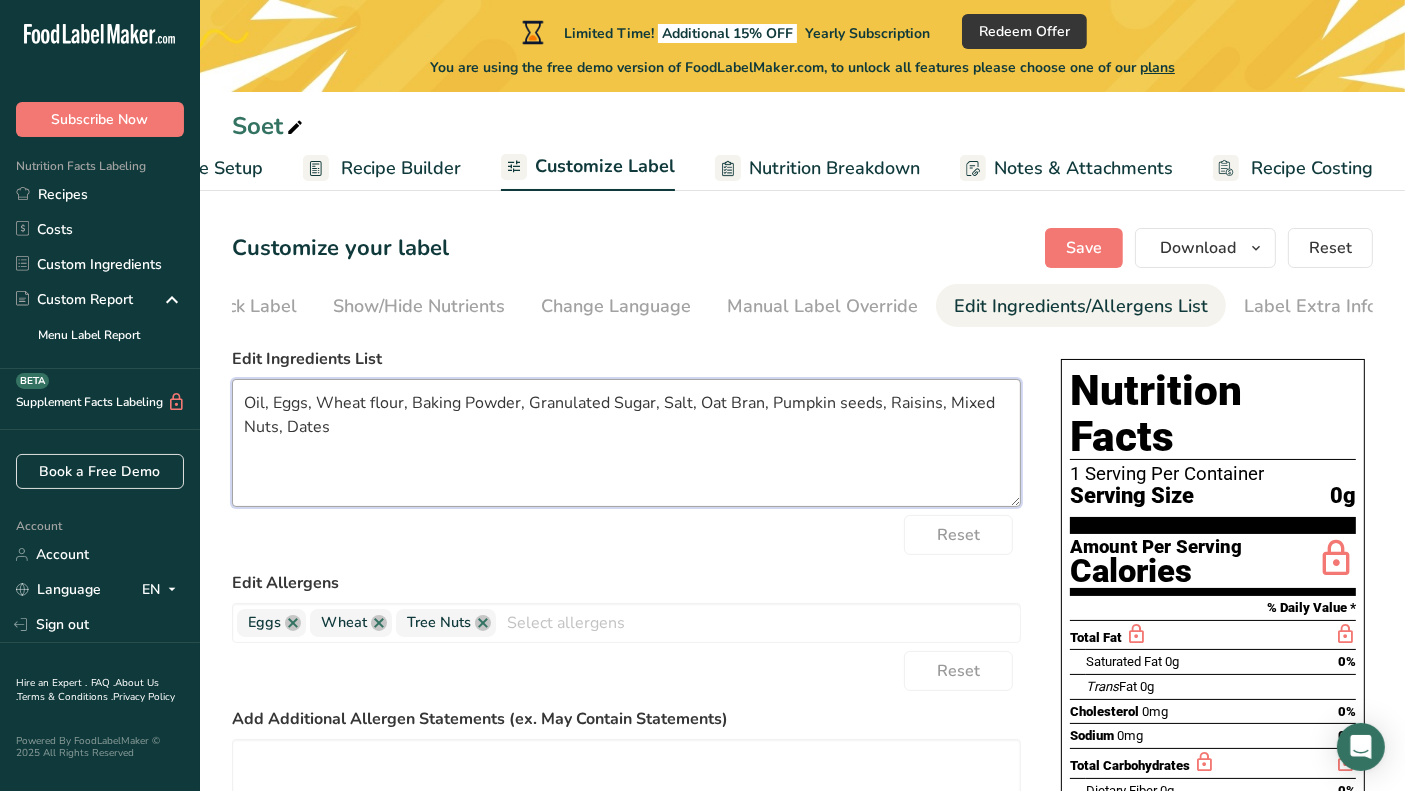 click on "Oil, Eggs, Wheat flour, Baking Powder, Granulated Sugar, Salt, Oat Bran, Pumpkin seeds, Raisins, Mixed Nuts, Dates" at bounding box center [626, 443] 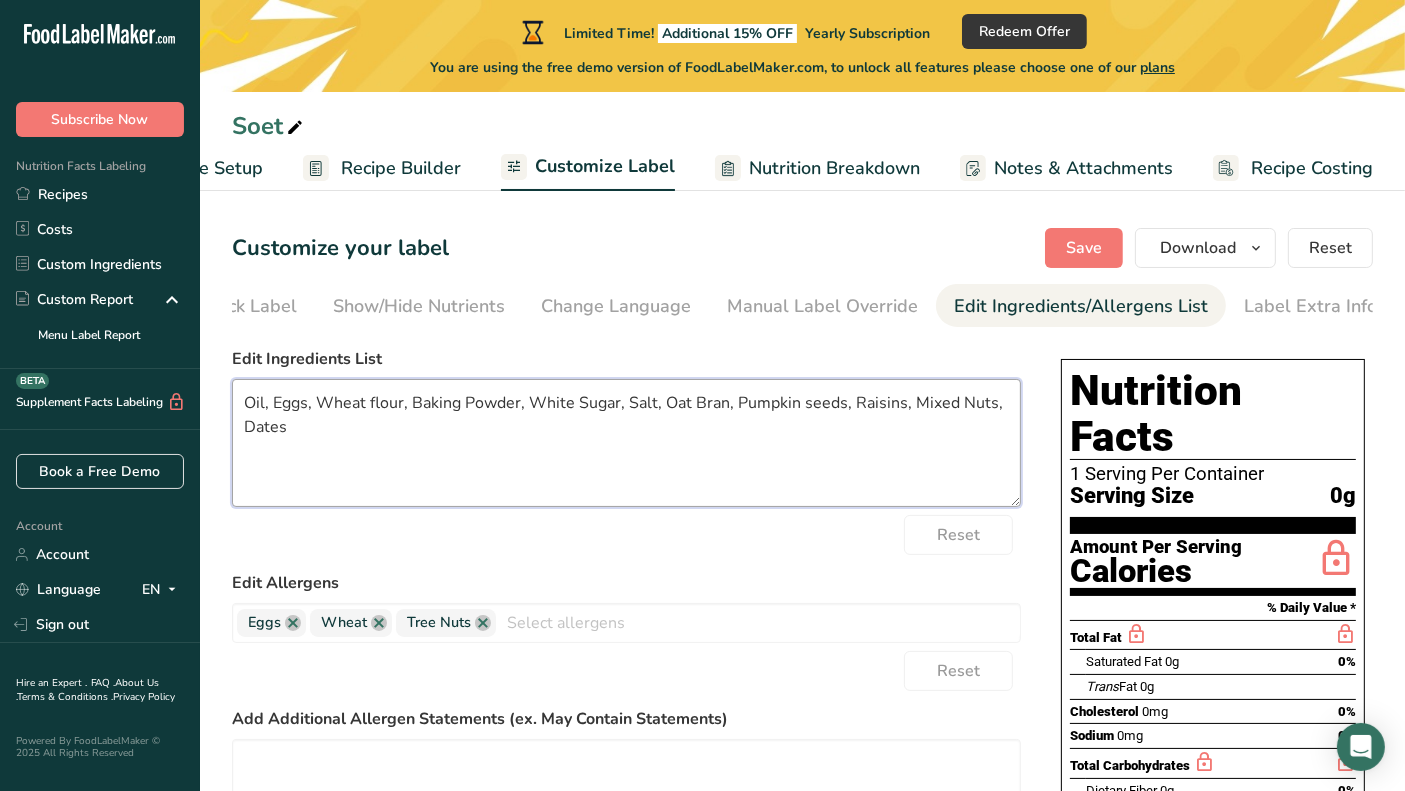 click on "Oil, Eggs, Wheat flour, Baking Powder, White Sugar, Salt, Oat Bran, Pumpkin seeds, Raisins, Mixed Nuts, Dates" at bounding box center (626, 443) 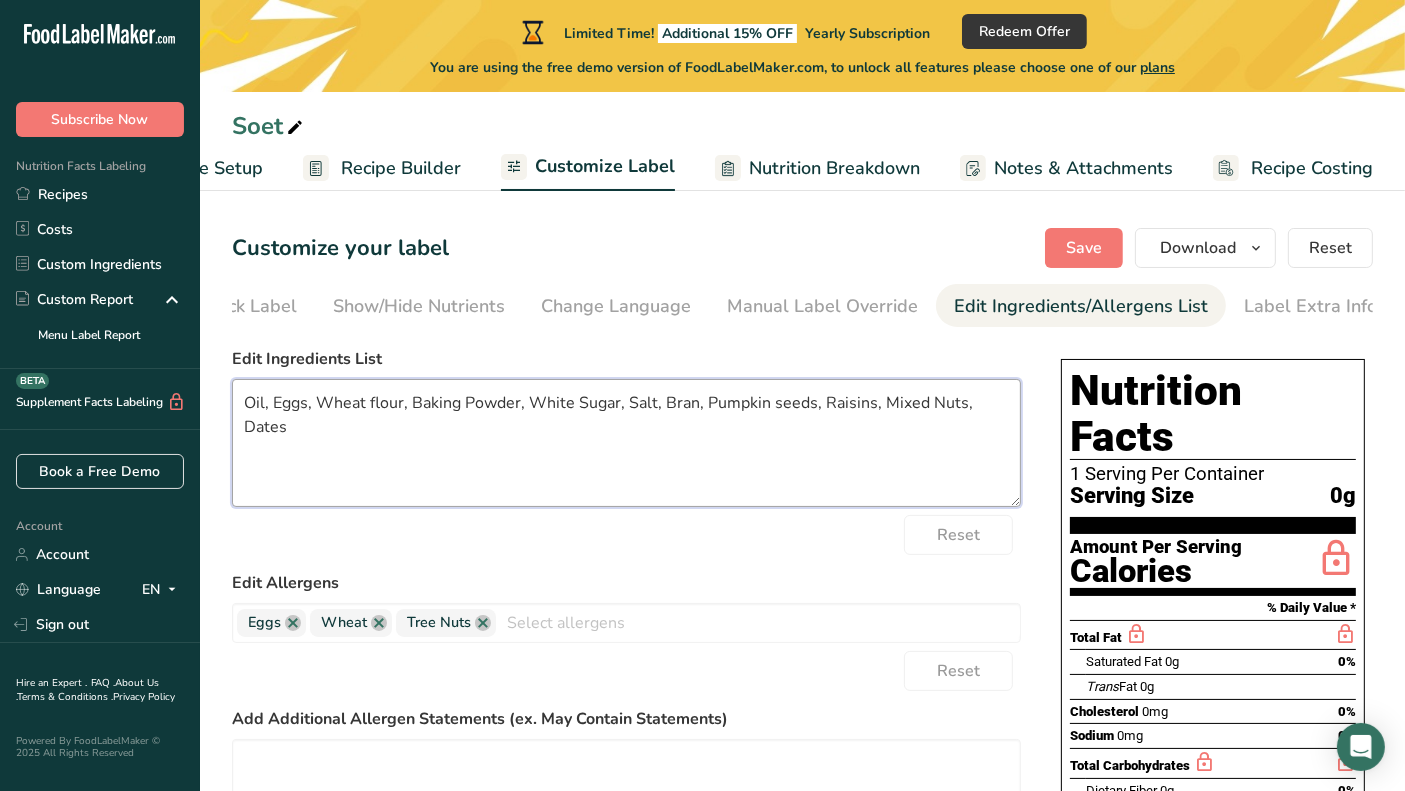 click on "Oil, Eggs, Wheat flour, Baking Powder, White Sugar, Salt, Bran, Pumpkin seeds, Raisins, Mixed Nuts, Dates" at bounding box center (626, 443) 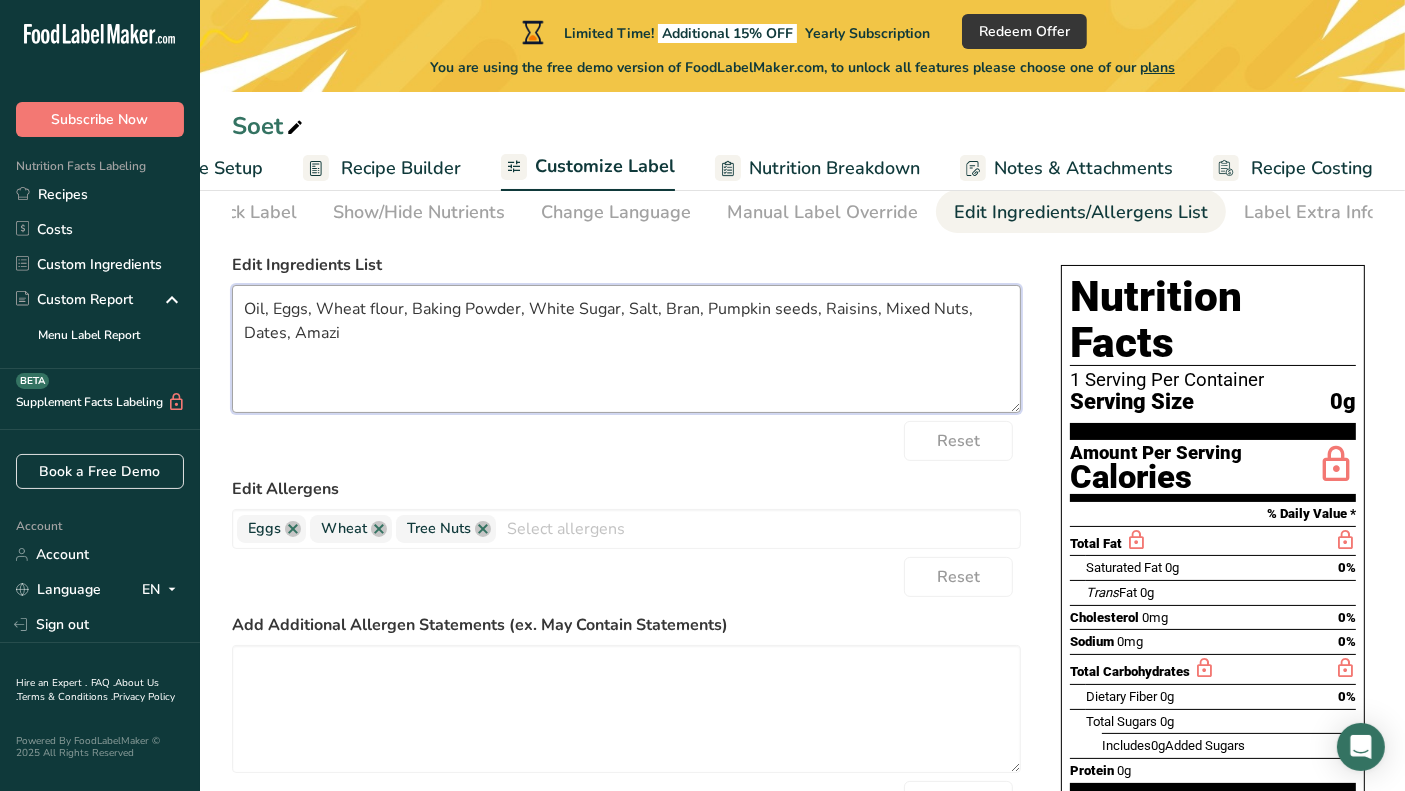 scroll, scrollTop: 222, scrollLeft: 0, axis: vertical 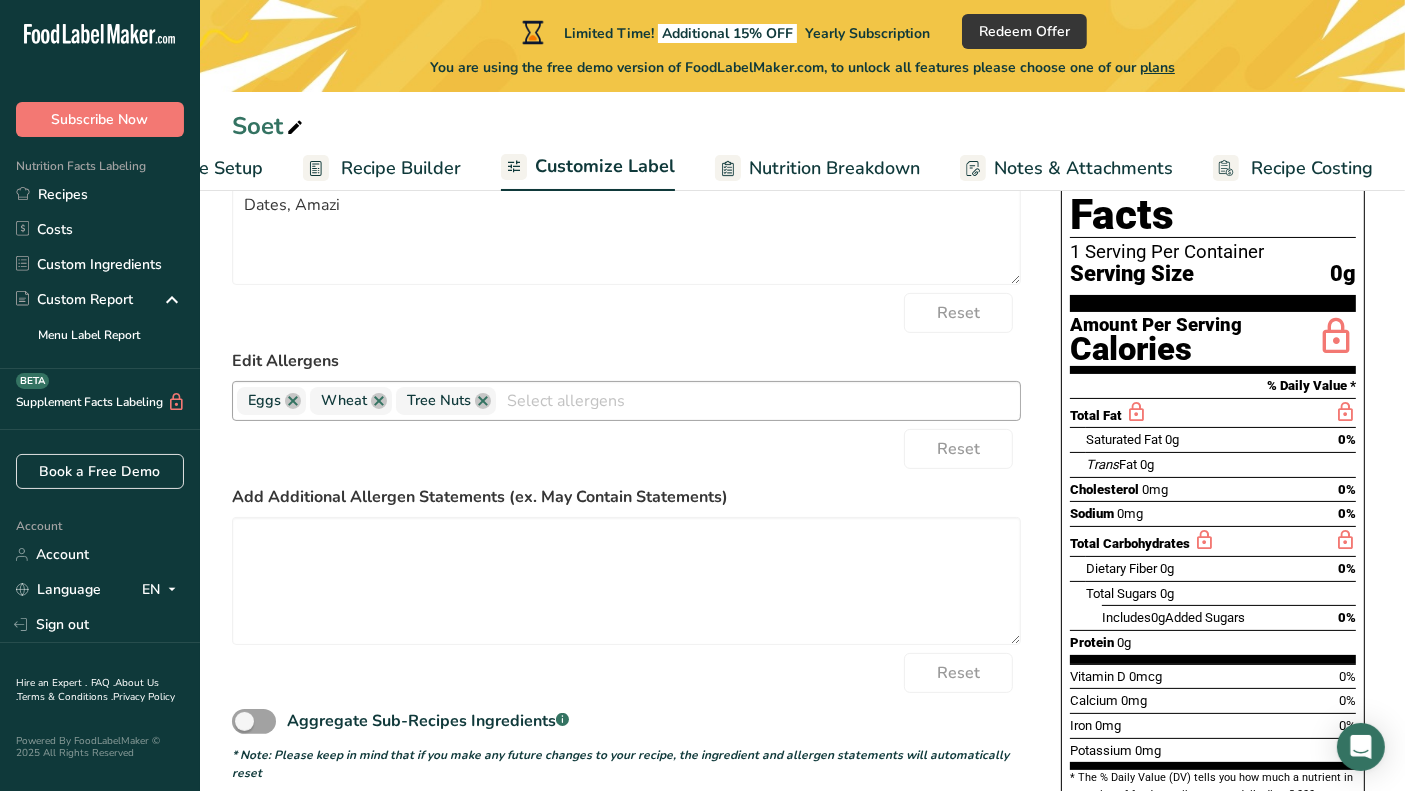 click at bounding box center (758, 400) 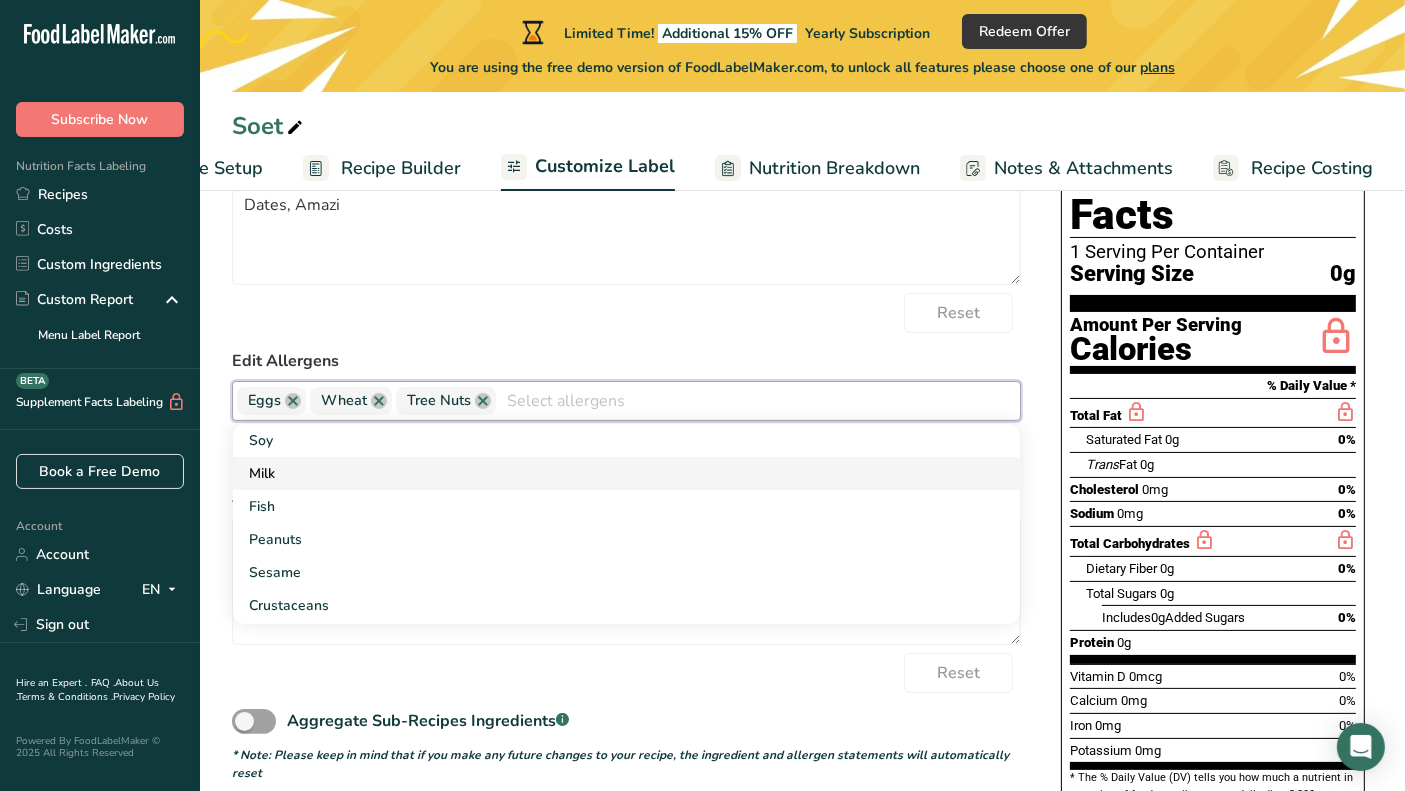 click on "Milk" at bounding box center (626, 473) 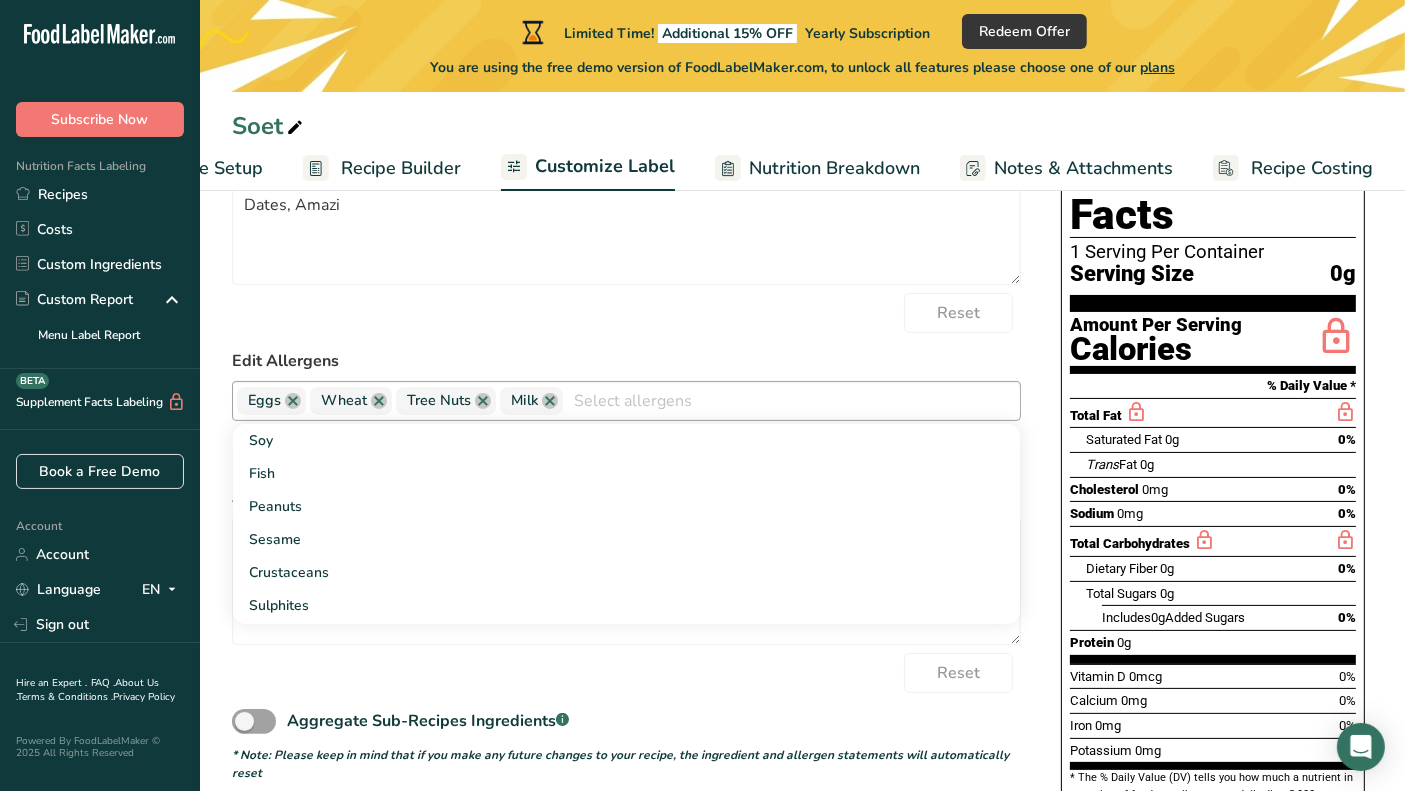 click at bounding box center (791, 400) 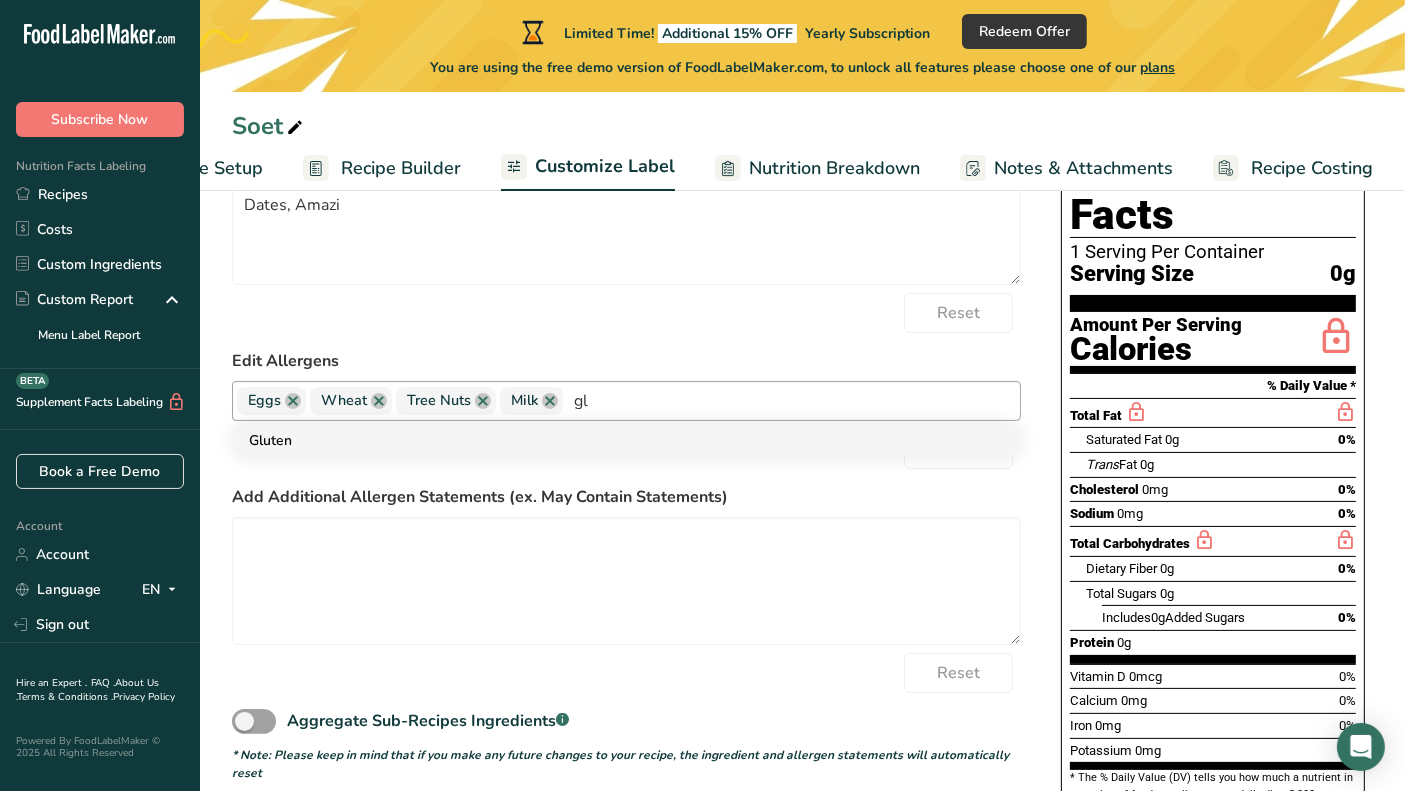click on "Gluten" at bounding box center (626, 440) 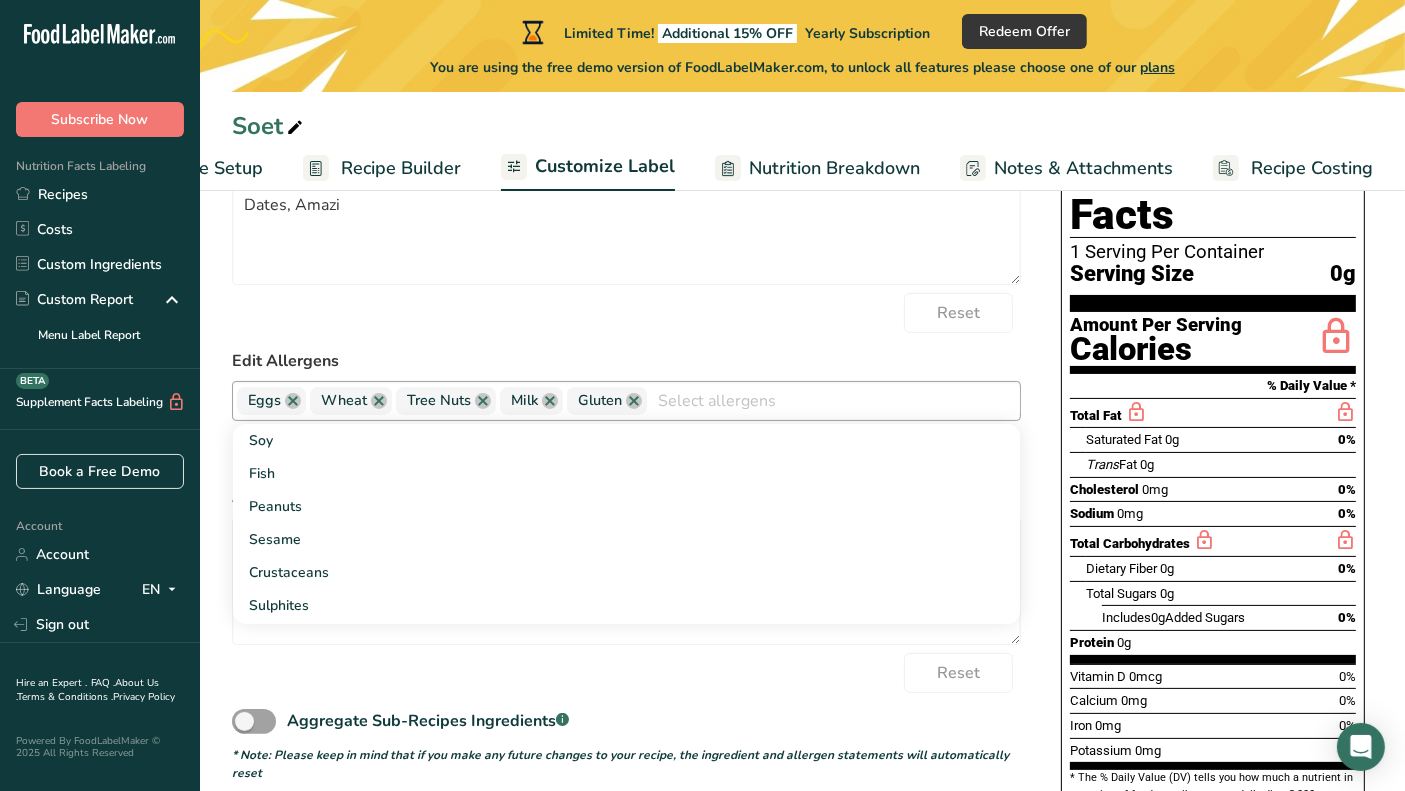 click on "Reset" at bounding box center [626, 313] 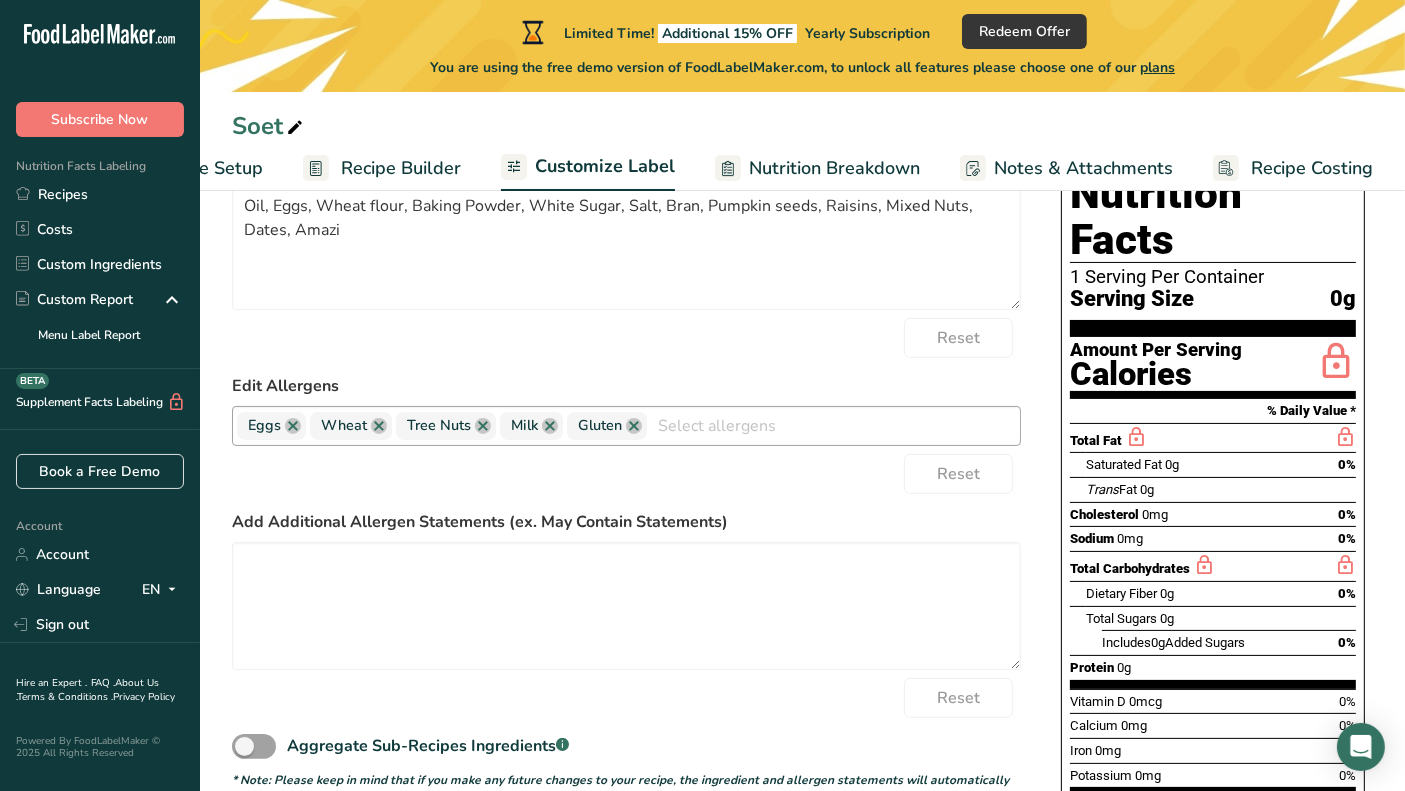 scroll, scrollTop: 0, scrollLeft: 0, axis: both 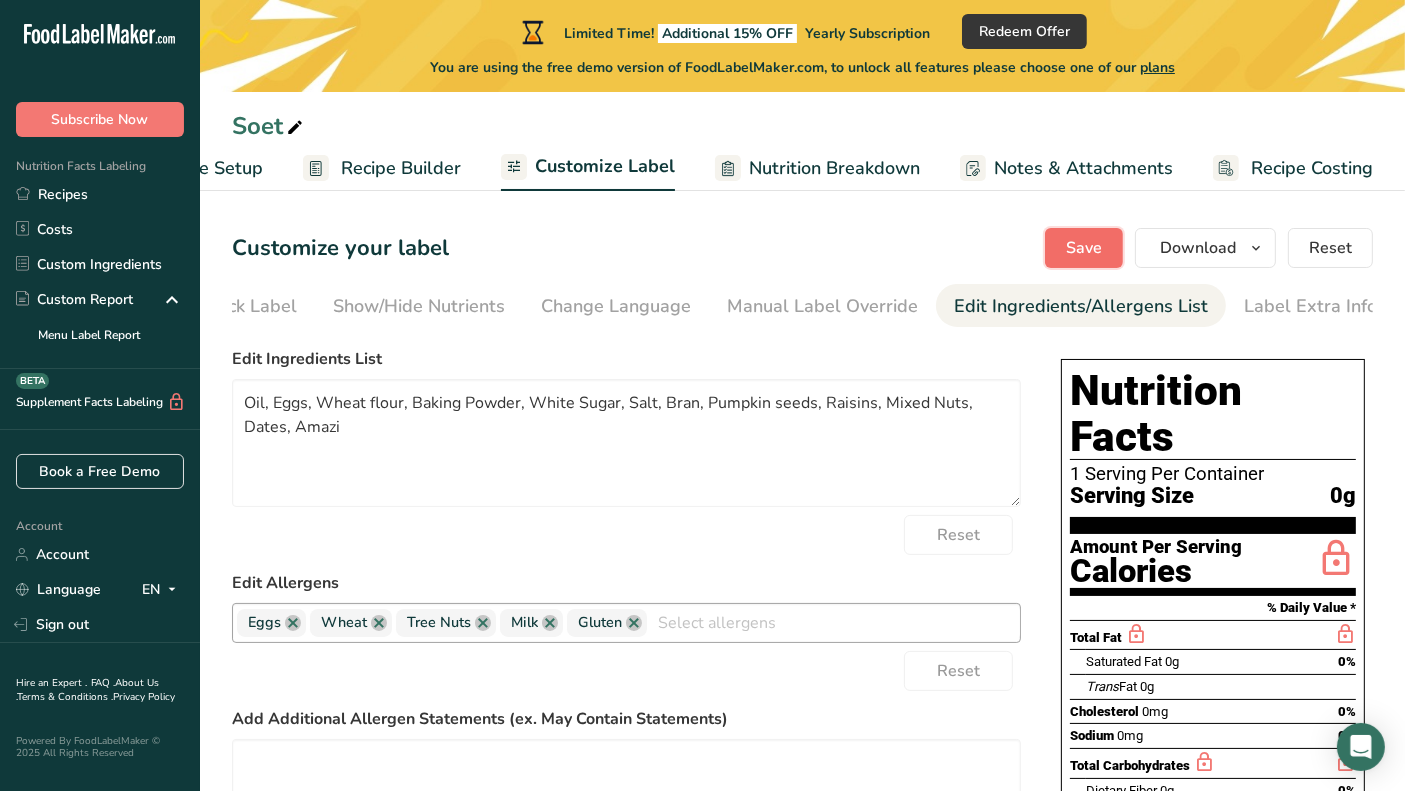 click on "Save" at bounding box center (1084, 248) 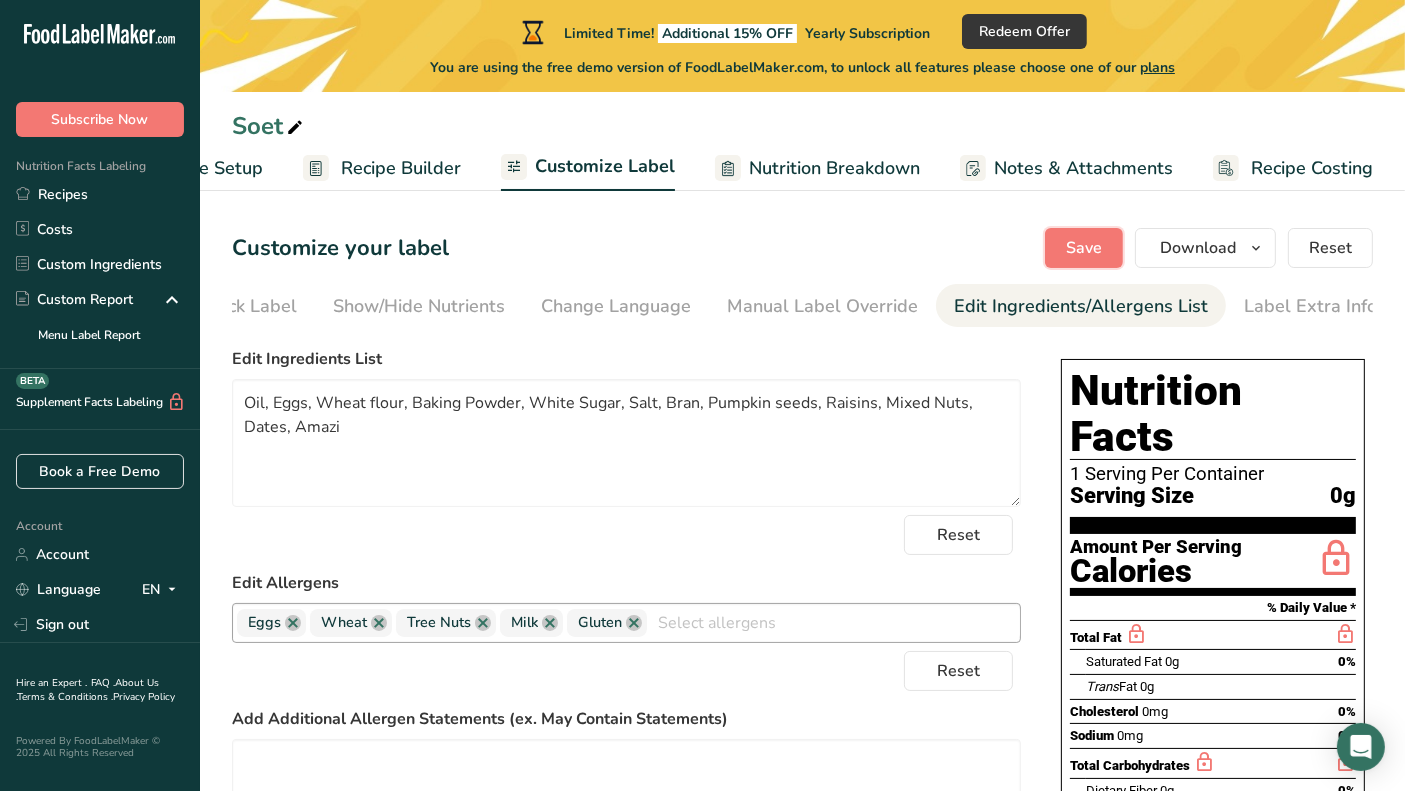 scroll, scrollTop: 0, scrollLeft: 0, axis: both 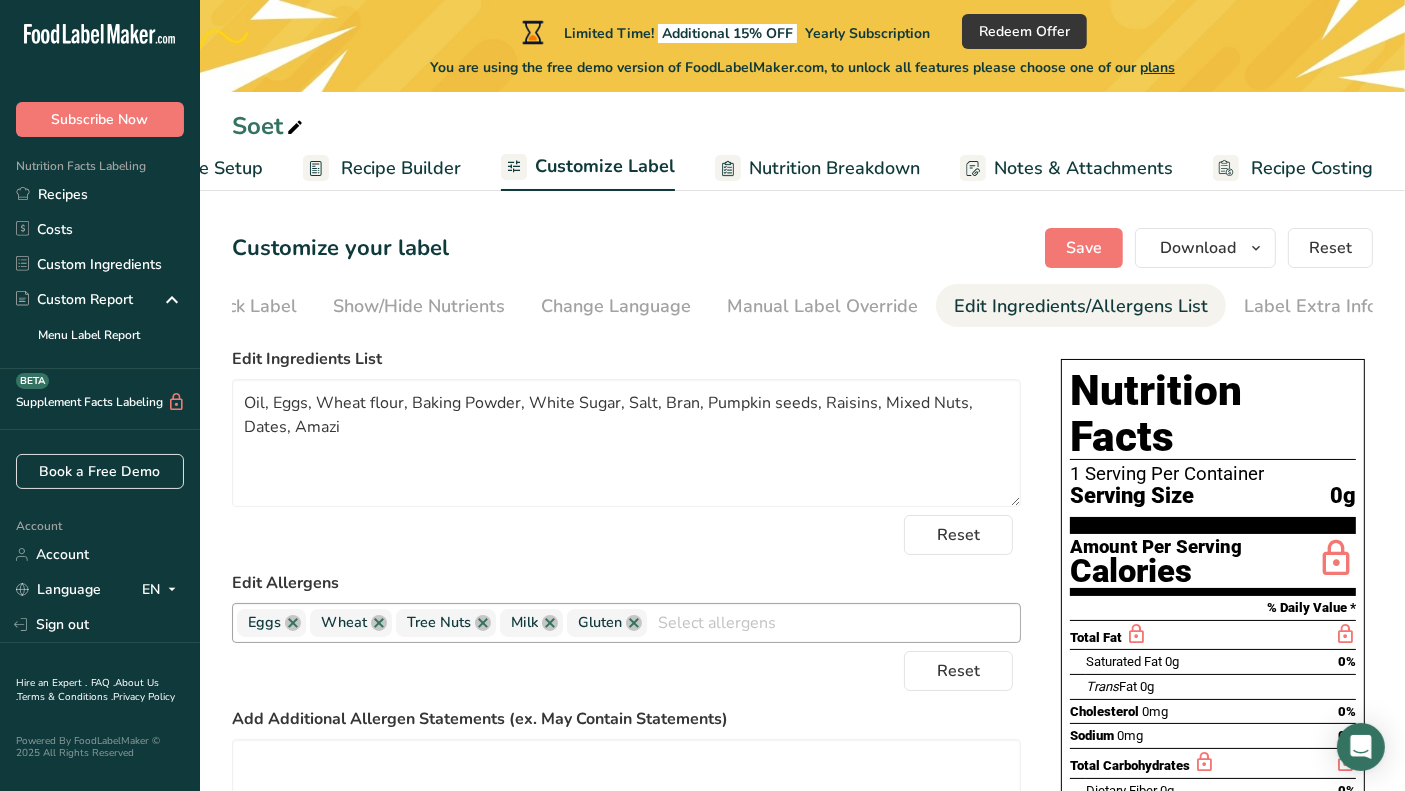 click on "Recipe Builder" at bounding box center [382, 168] 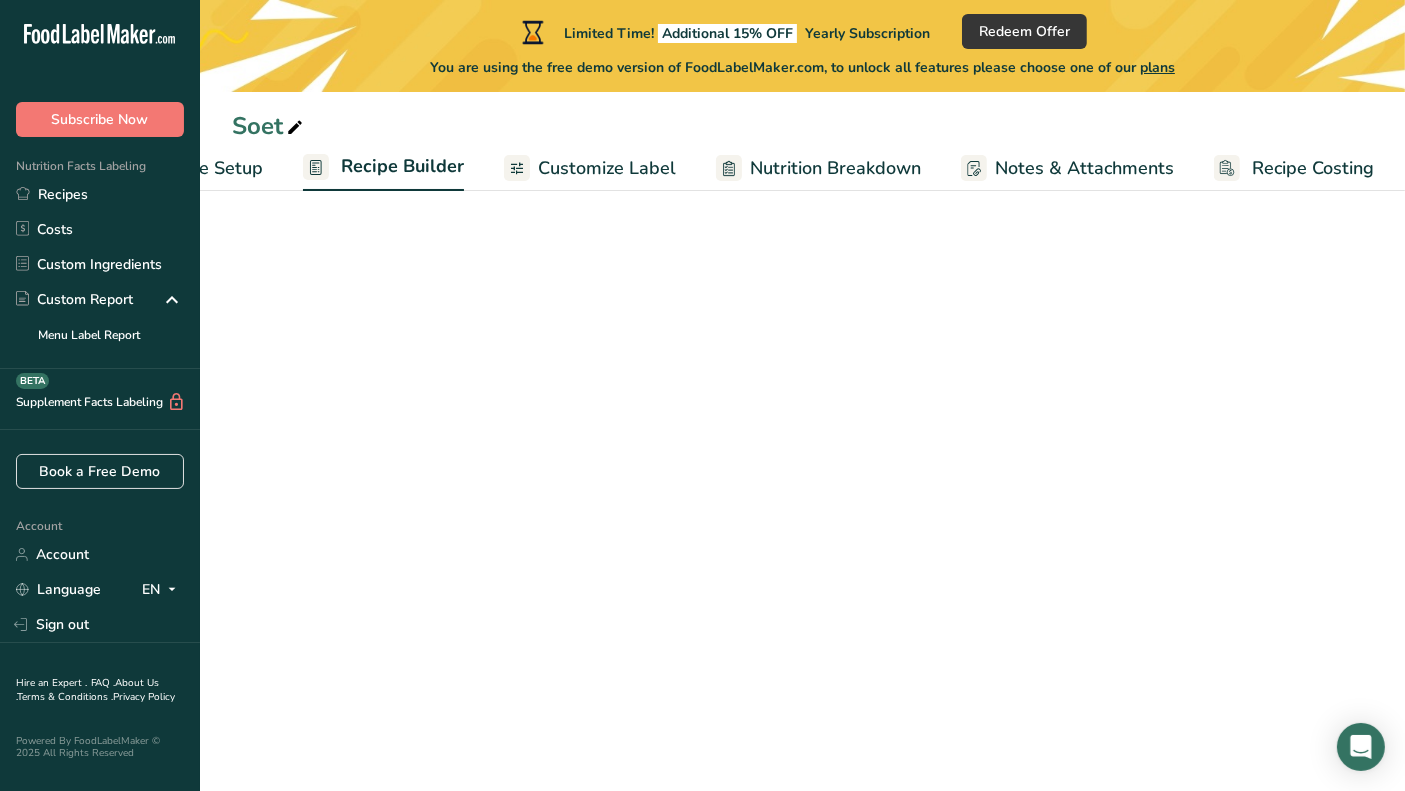 scroll, scrollTop: 0, scrollLeft: 115, axis: horizontal 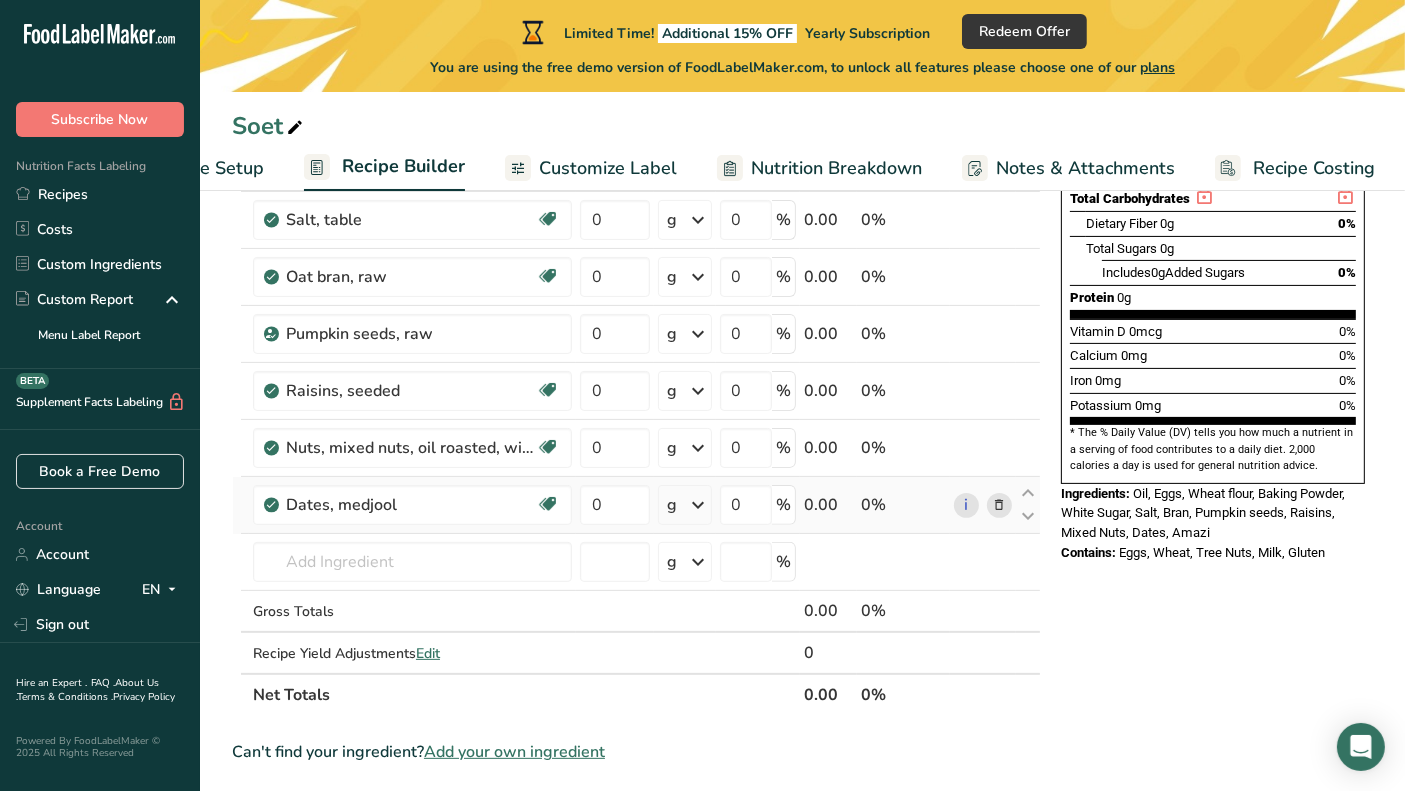 click at bounding box center [999, 505] 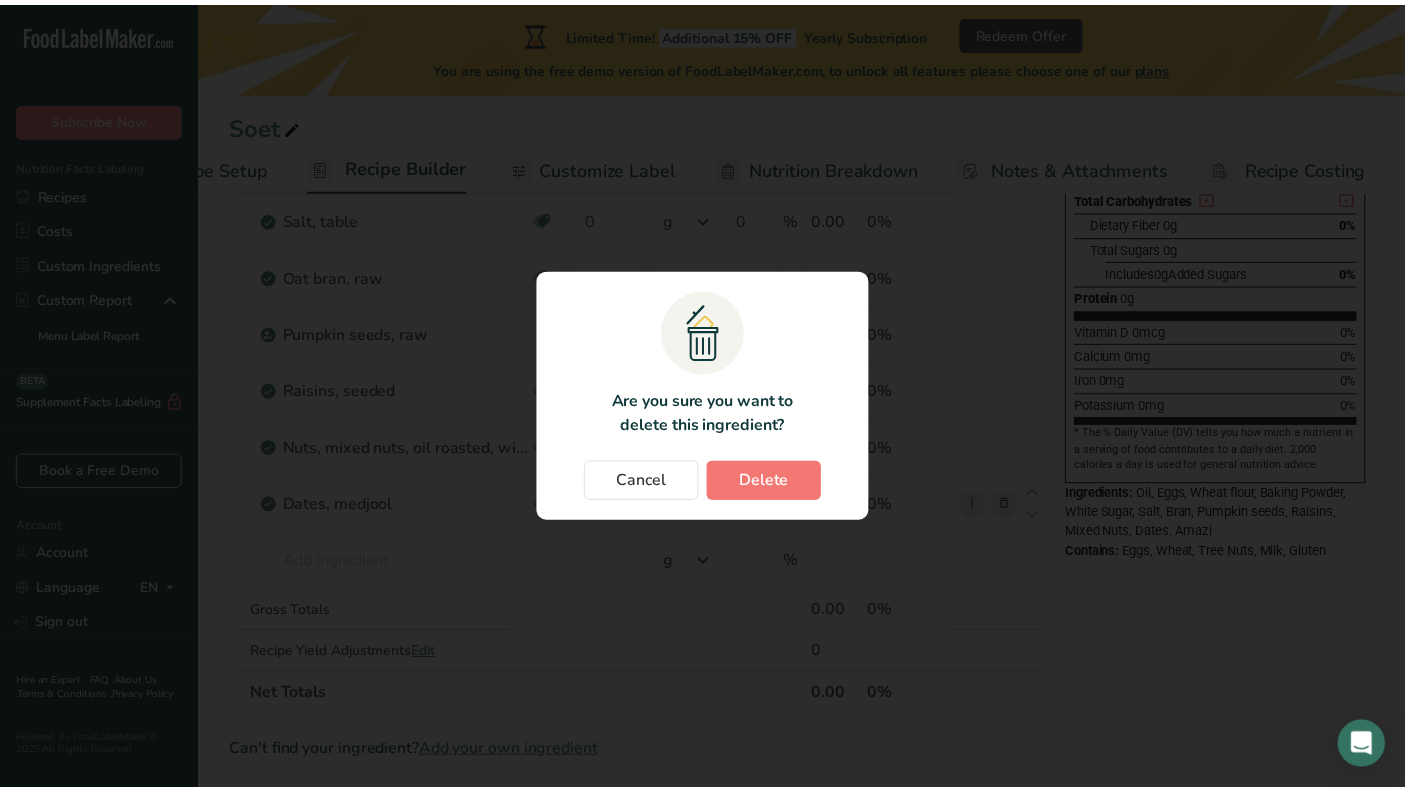 scroll, scrollTop: 0, scrollLeft: 98, axis: horizontal 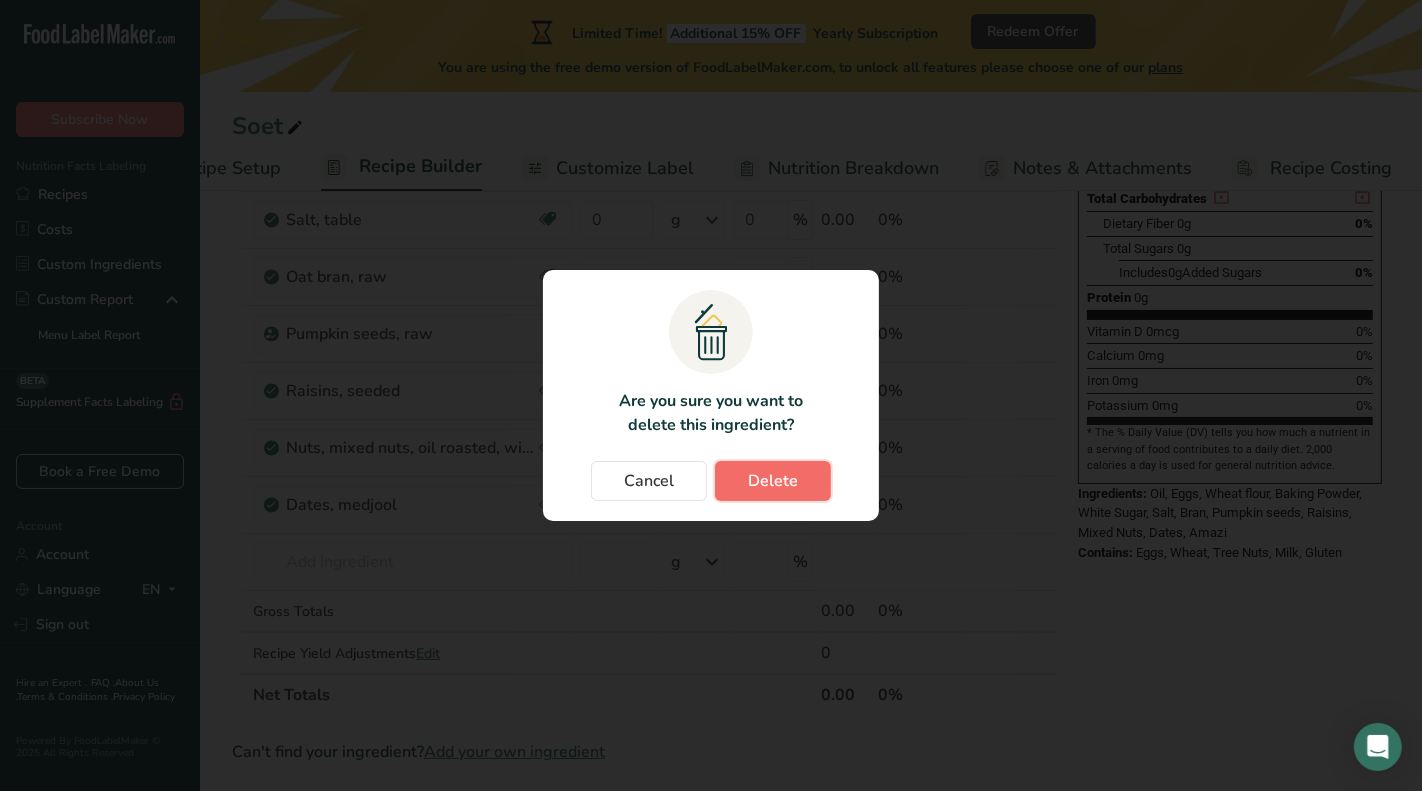 click on "Delete" at bounding box center [773, 481] 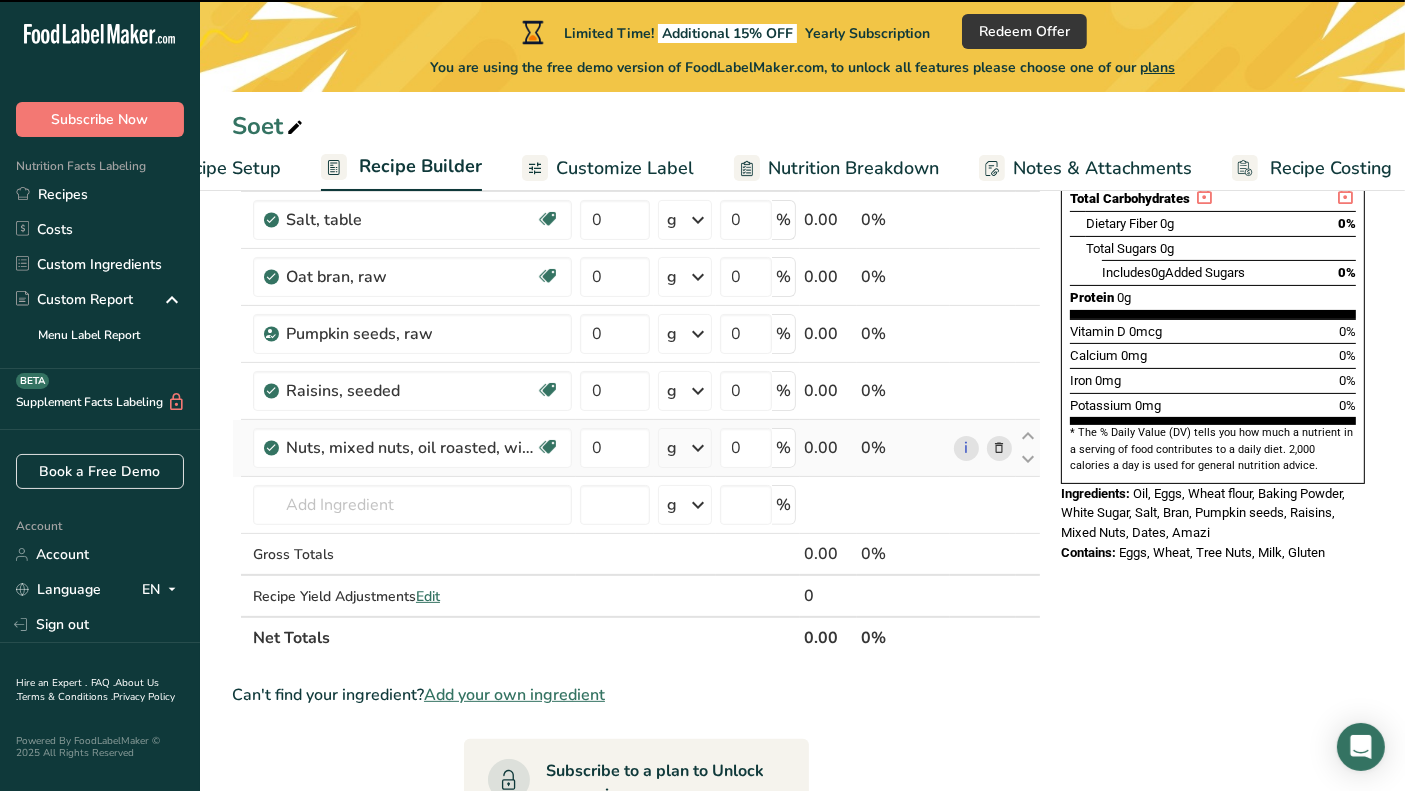 click at bounding box center (999, 448) 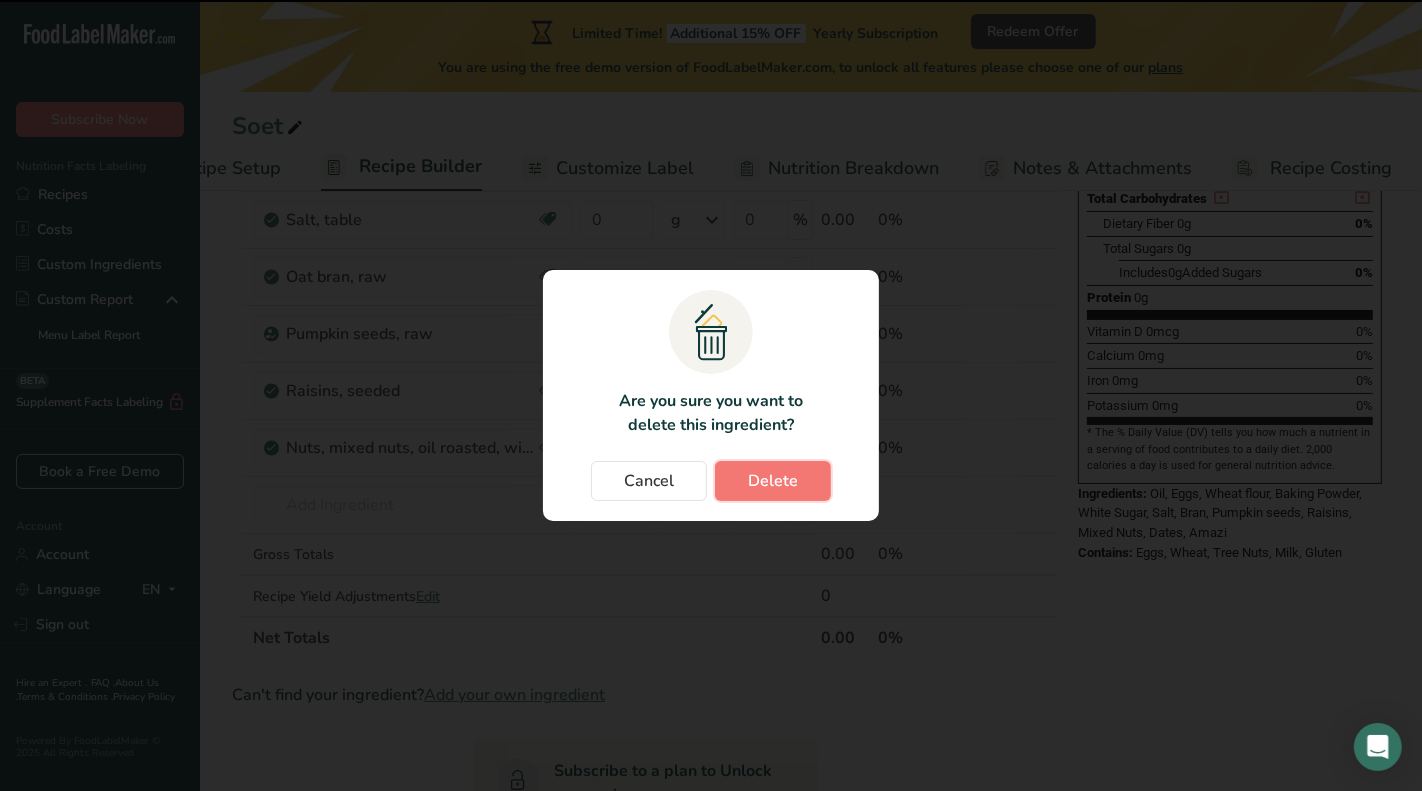 click on "Delete" at bounding box center [773, 481] 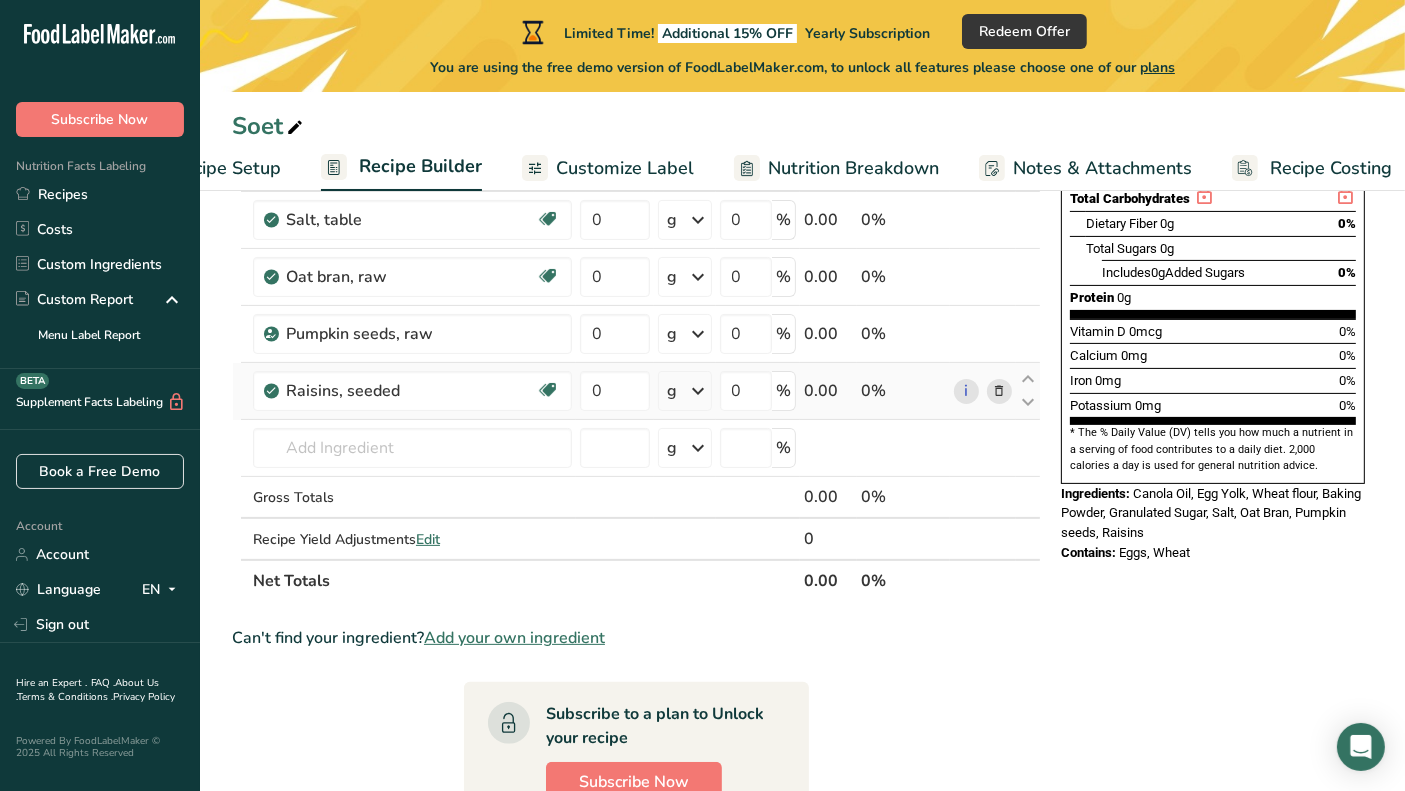 click at bounding box center (999, 391) 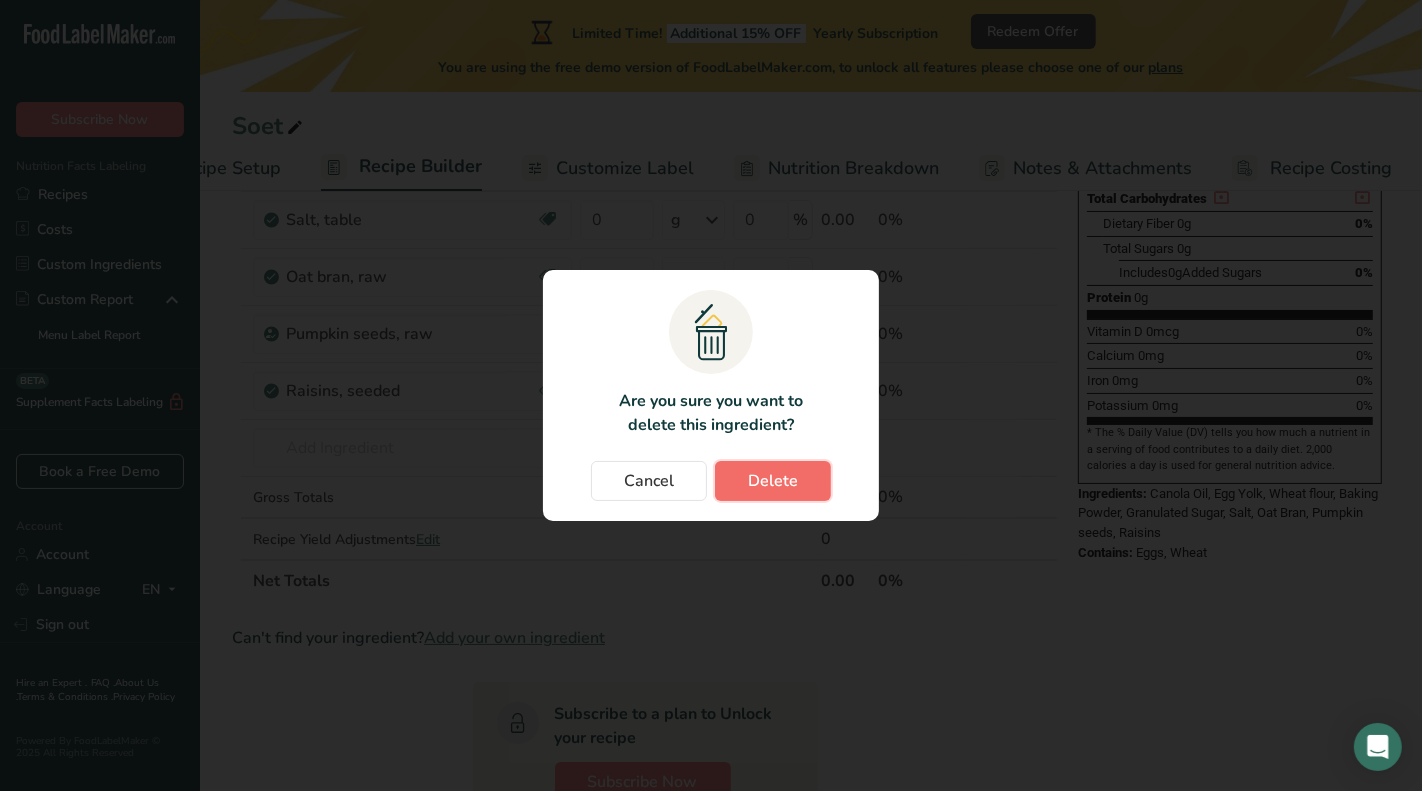 click on "Delete" at bounding box center (773, 481) 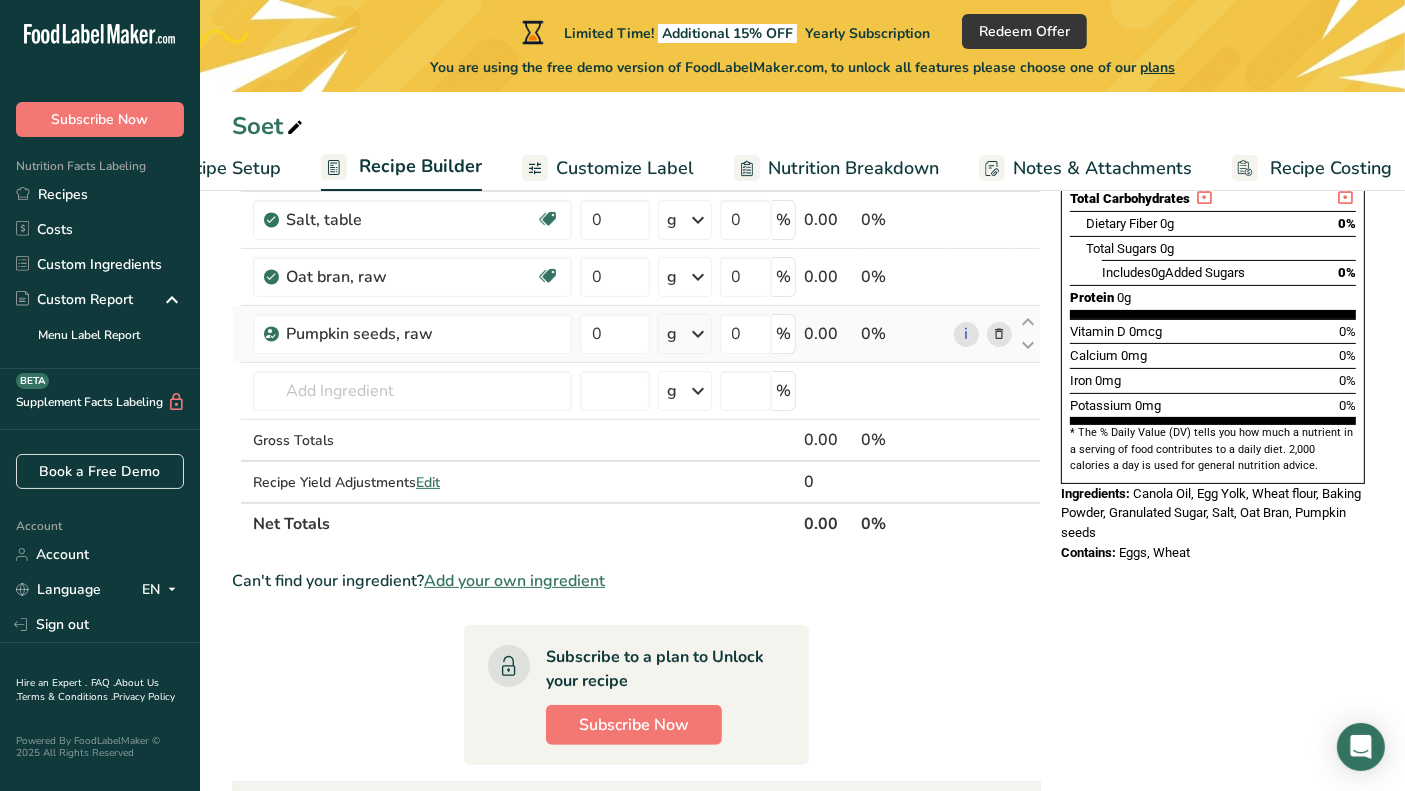 click at bounding box center [999, 334] 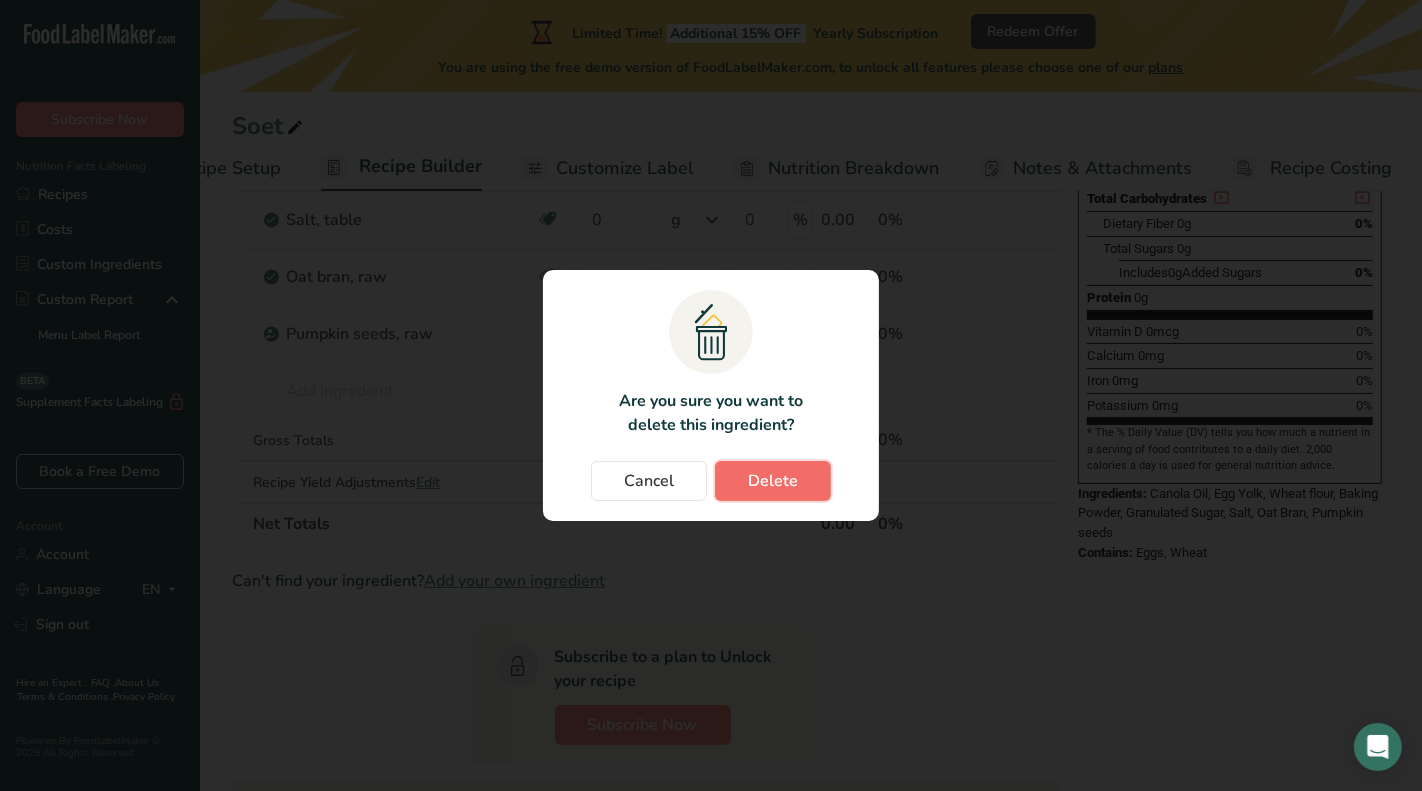 click on "Delete" at bounding box center (773, 481) 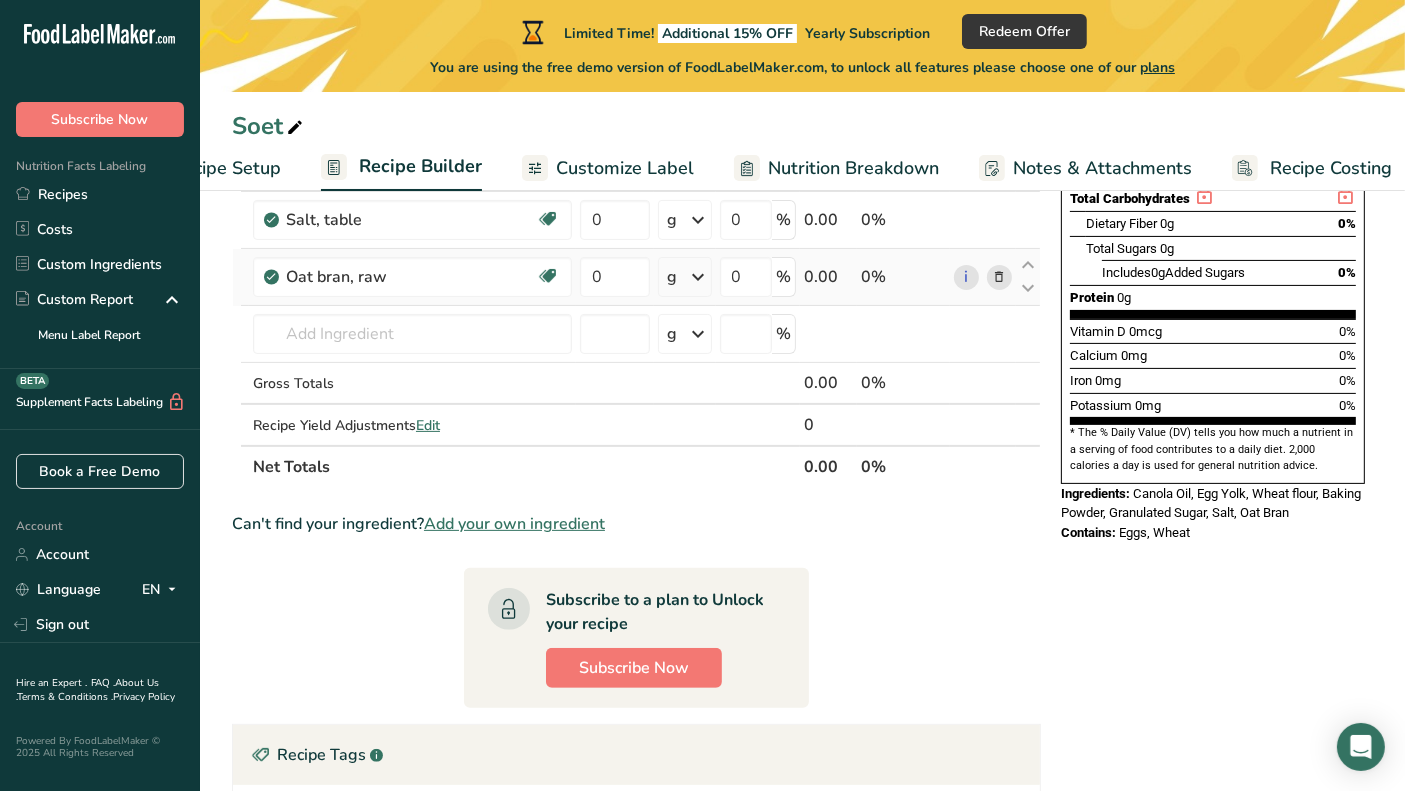click at bounding box center (999, 277) 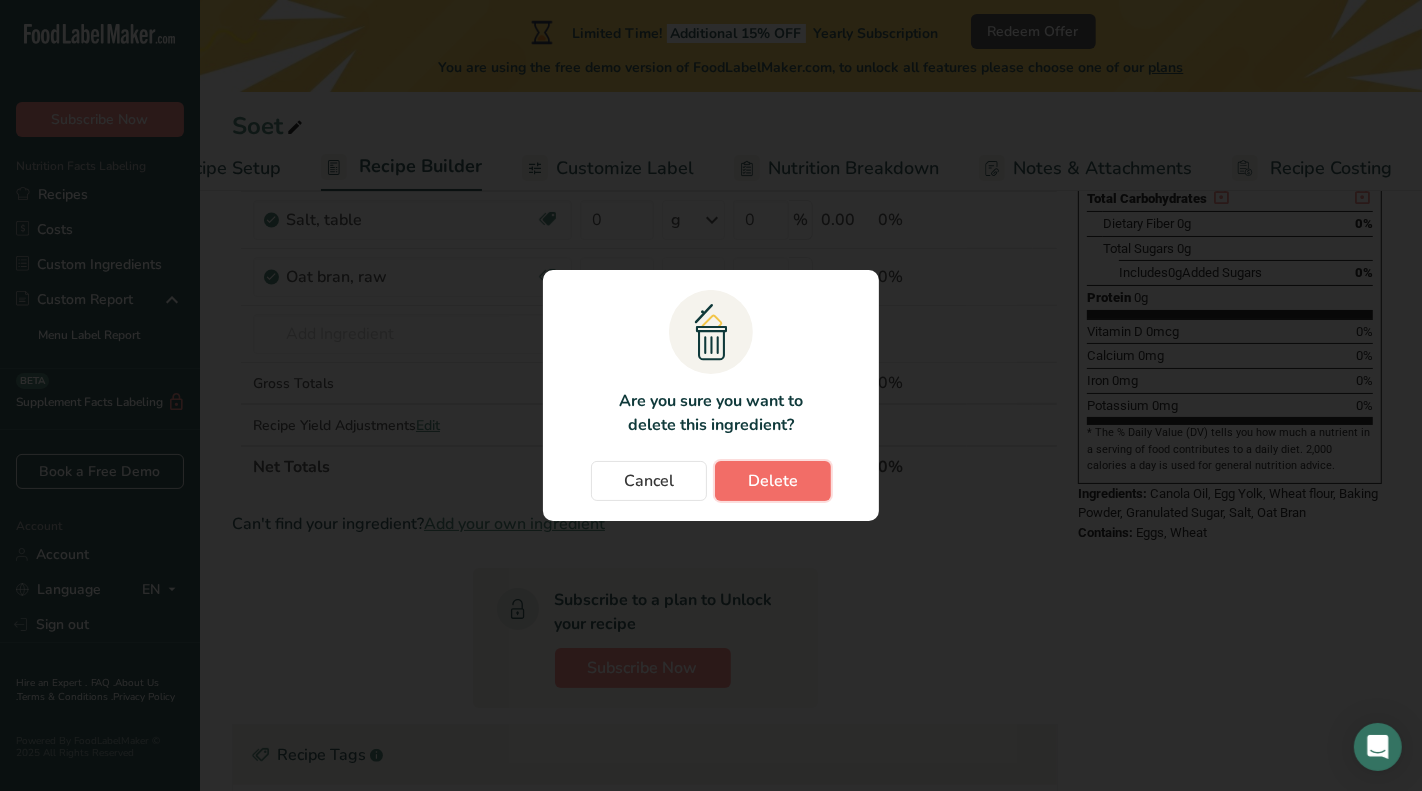 click on "Delete" at bounding box center (773, 481) 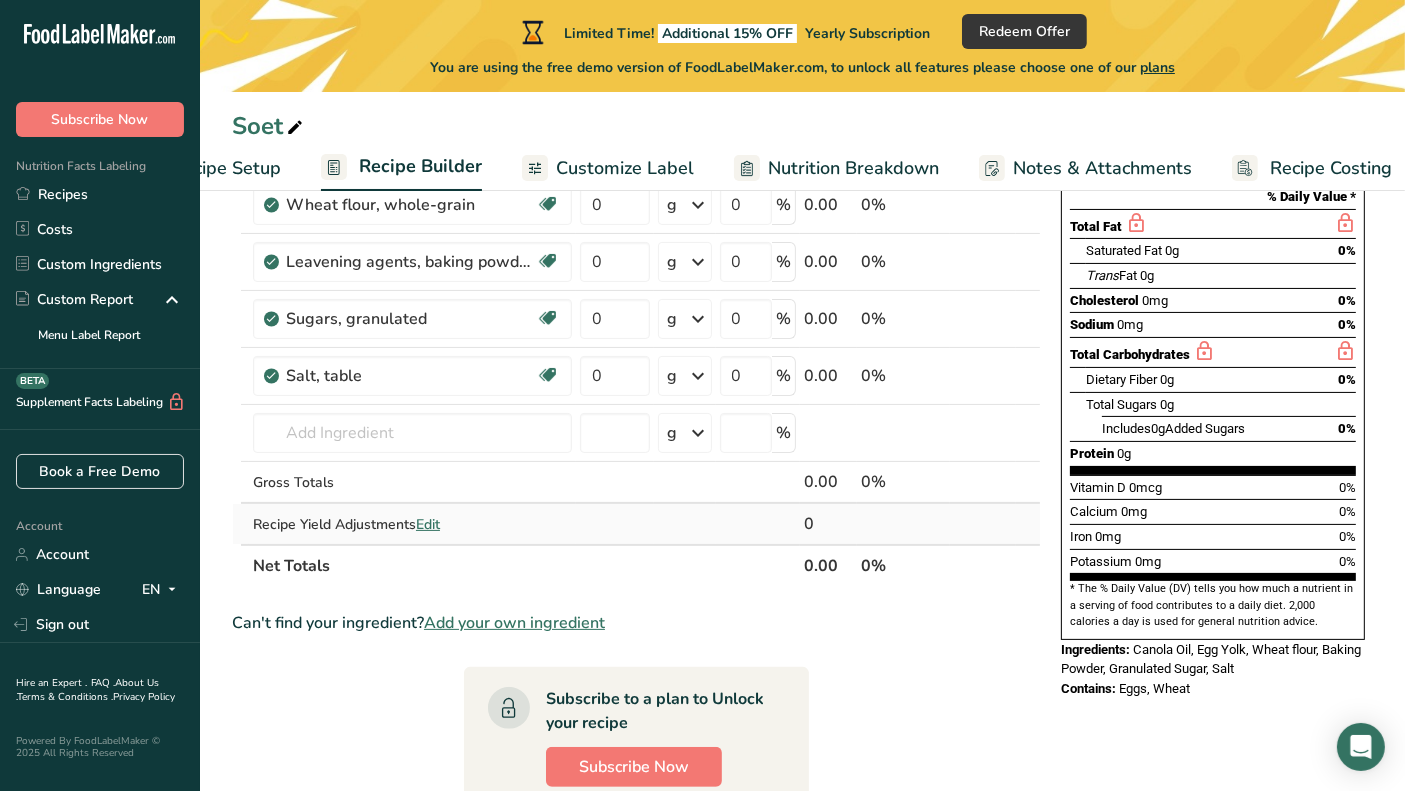 scroll, scrollTop: 222, scrollLeft: 0, axis: vertical 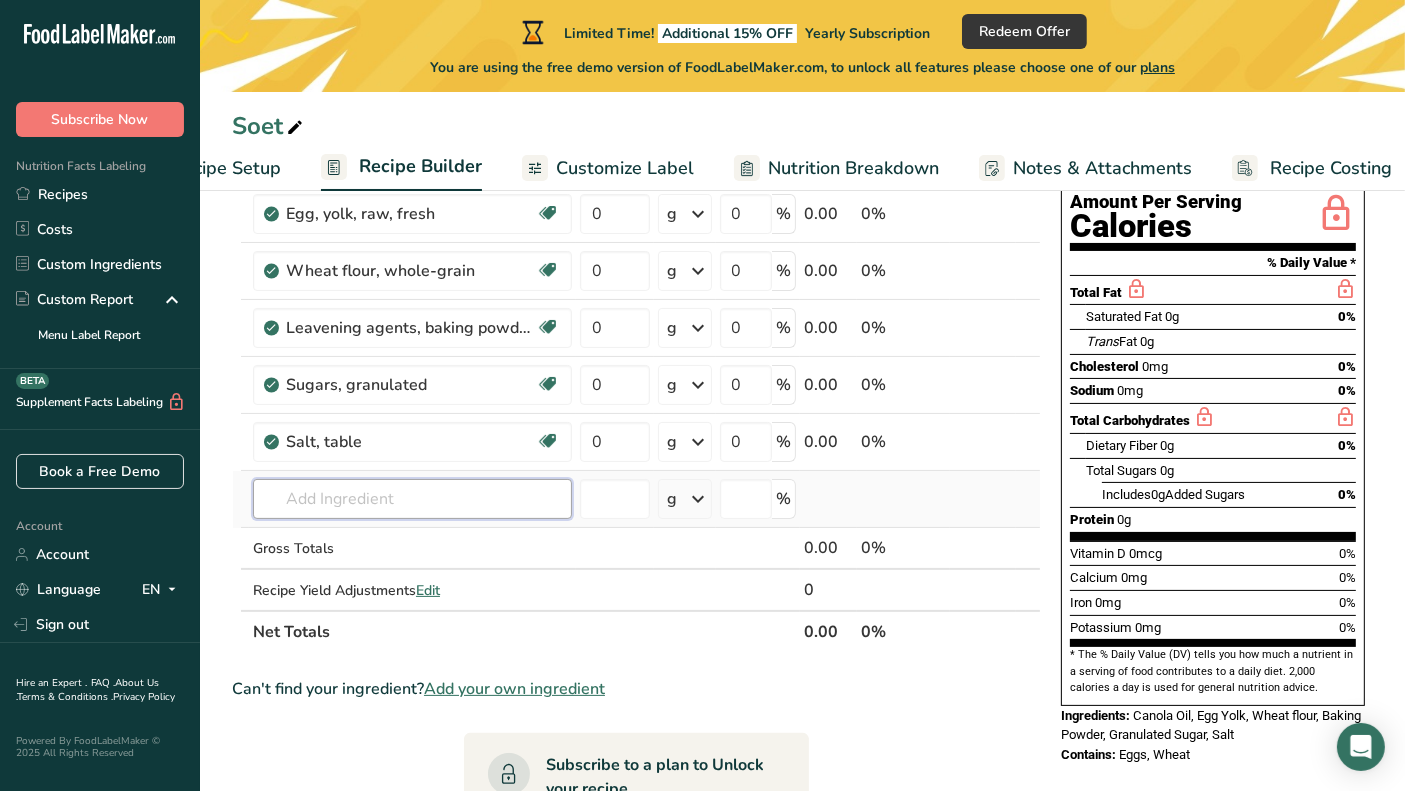 click at bounding box center (412, 499) 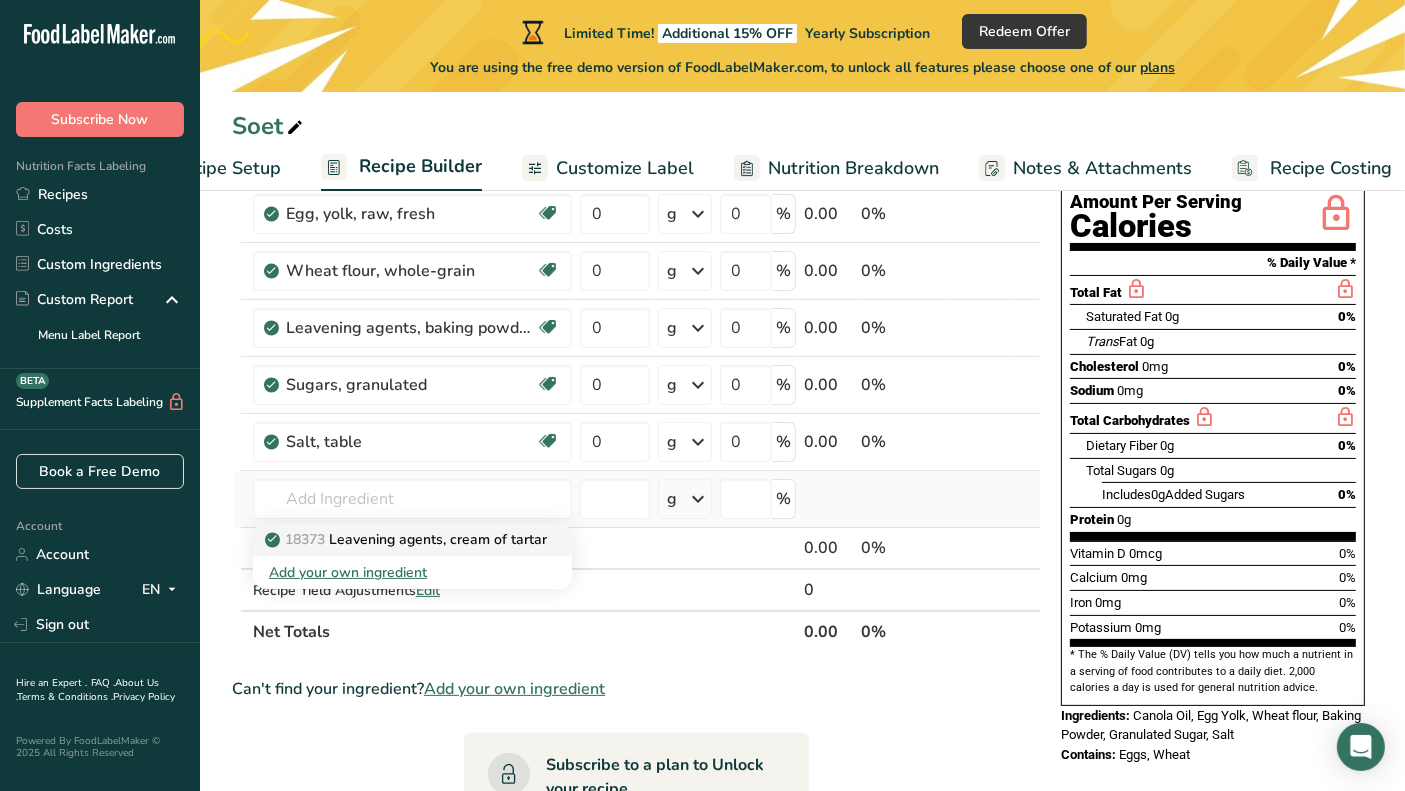 click on "Leavening agents, cream of tartar" at bounding box center [408, 539] 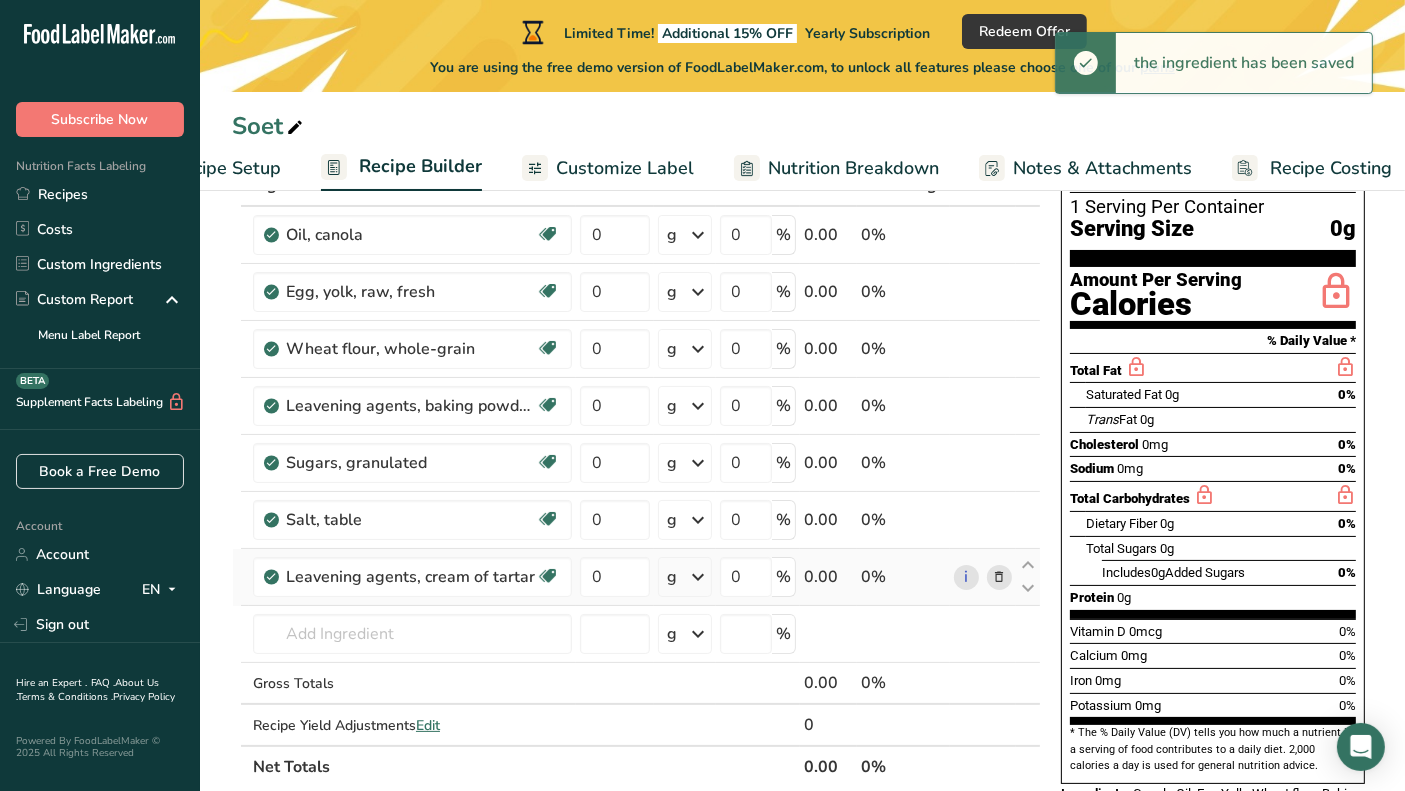 scroll, scrollTop: 0, scrollLeft: 0, axis: both 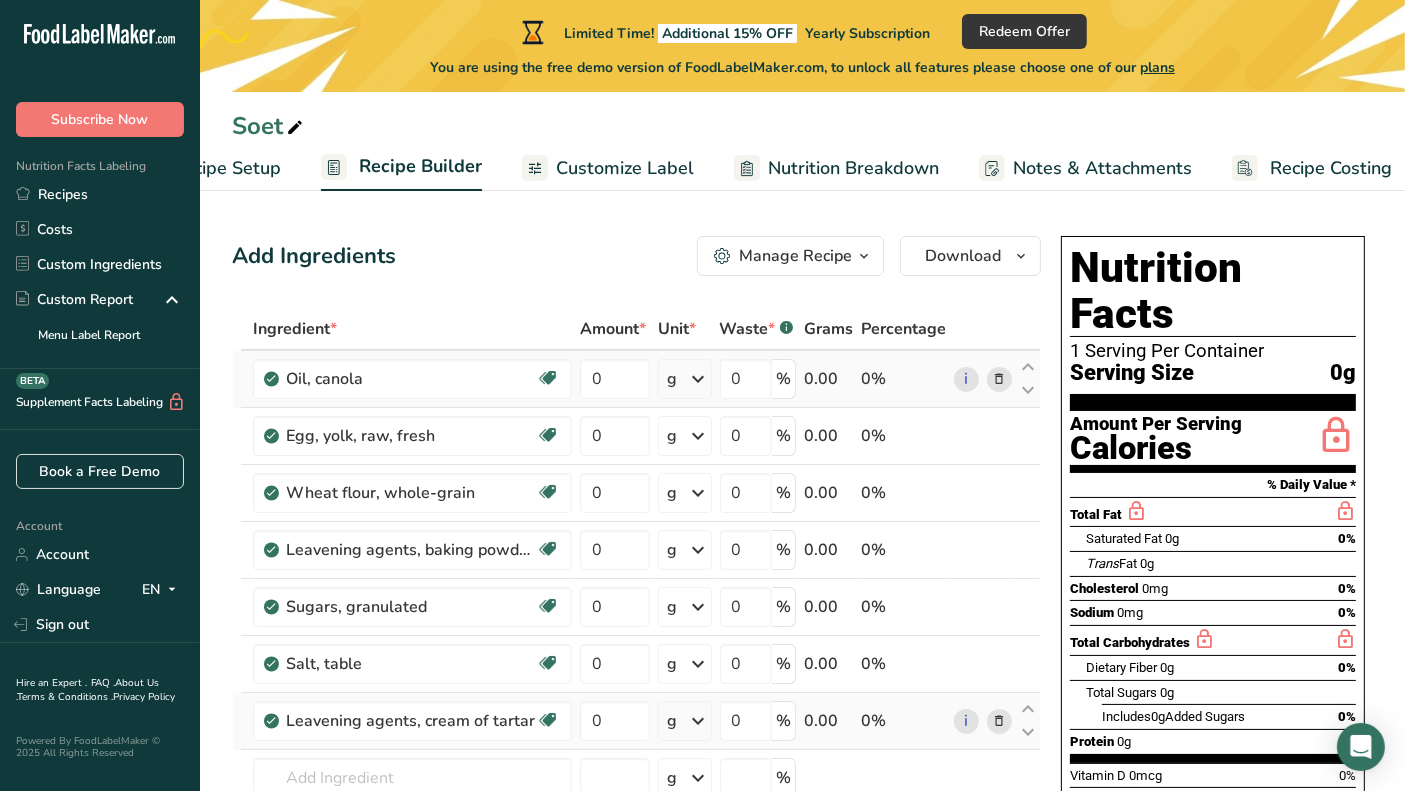click at bounding box center (999, 379) 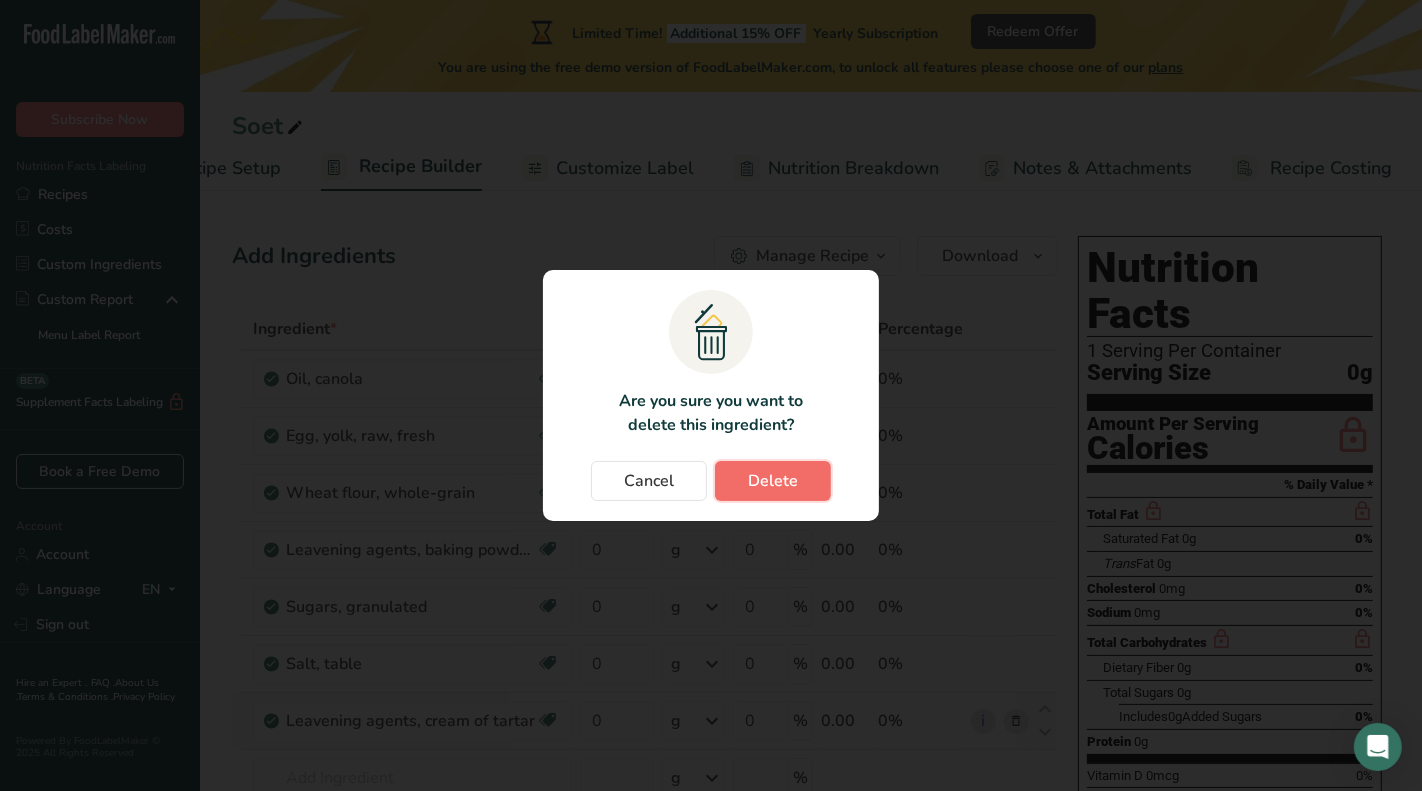 click on "Delete" at bounding box center [773, 481] 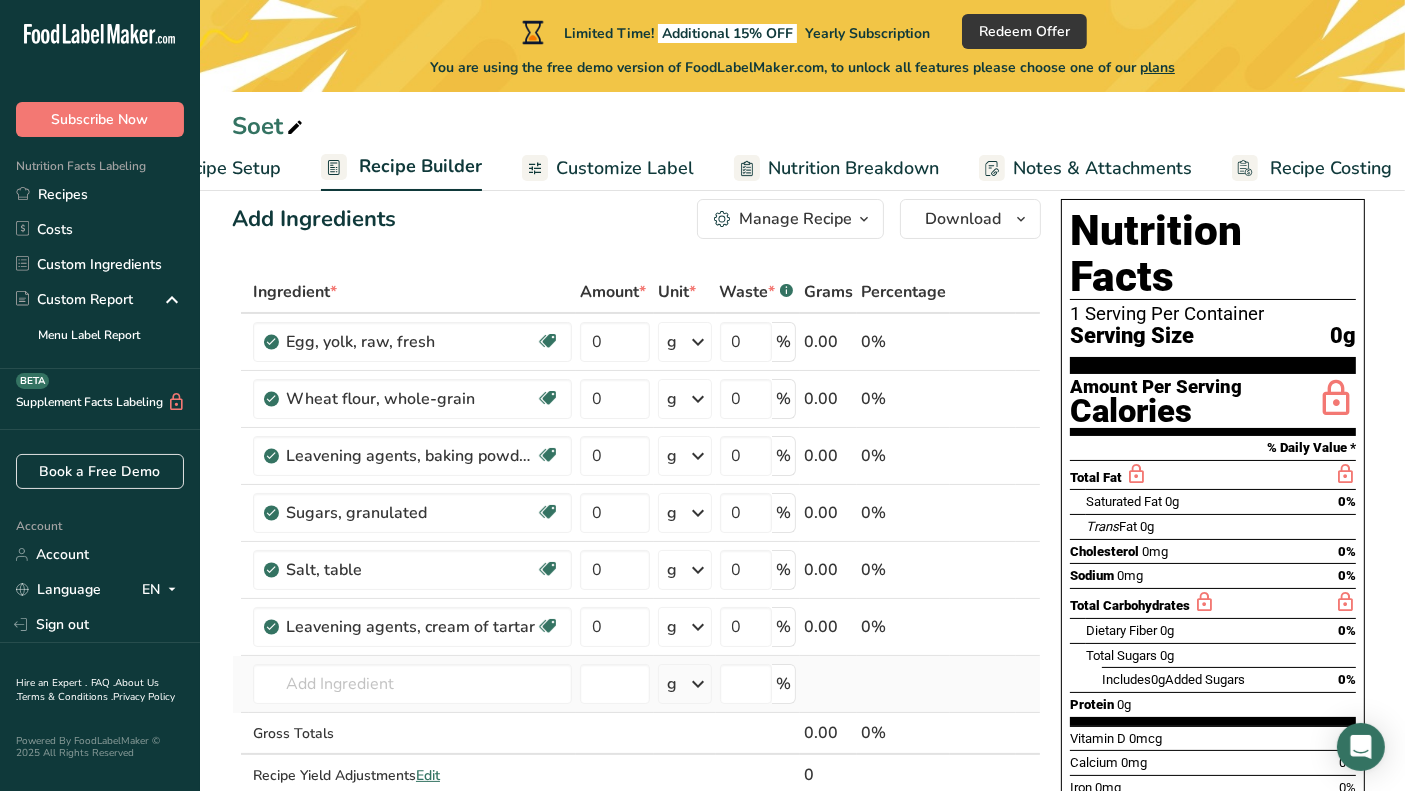 scroll, scrollTop: 0, scrollLeft: 0, axis: both 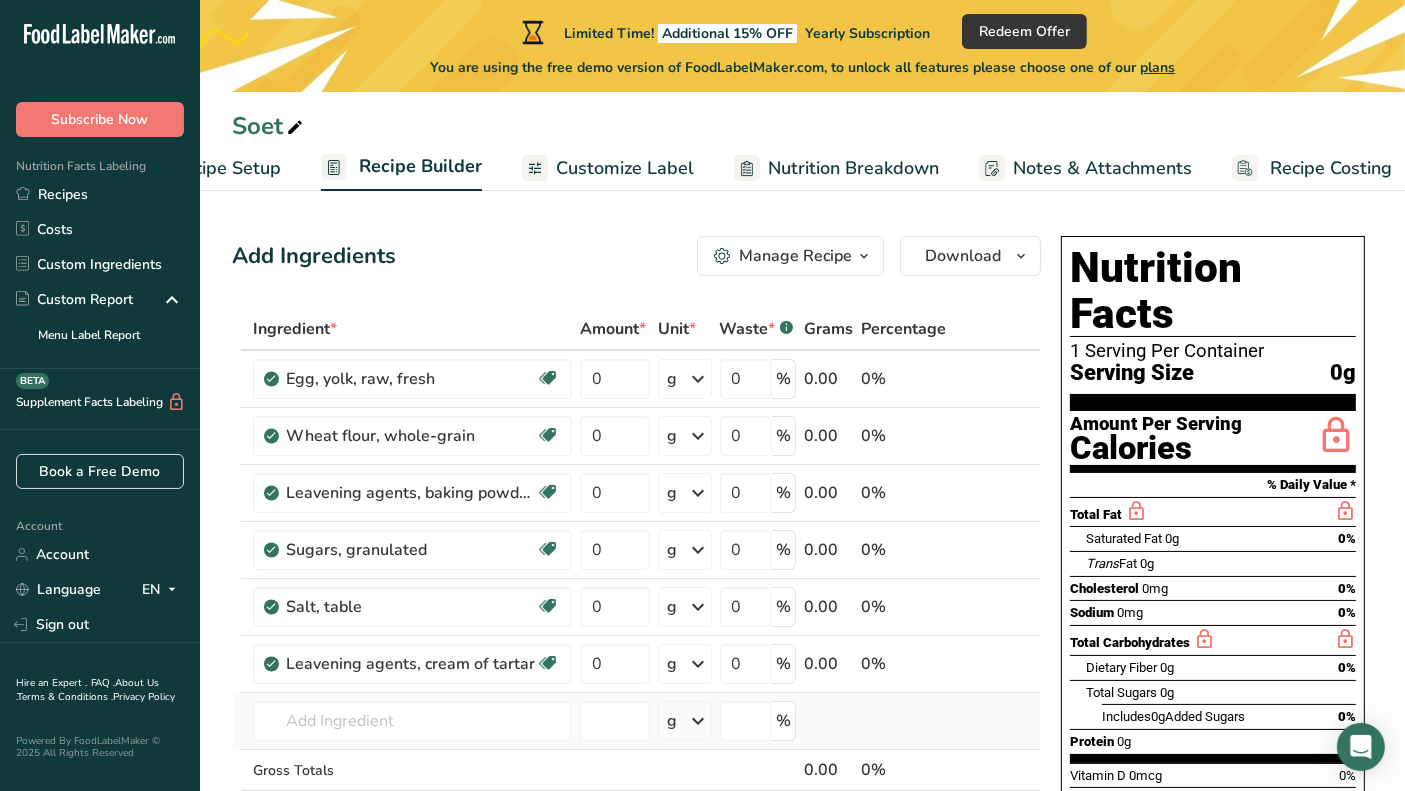 click on "Customize Label" at bounding box center (625, 168) 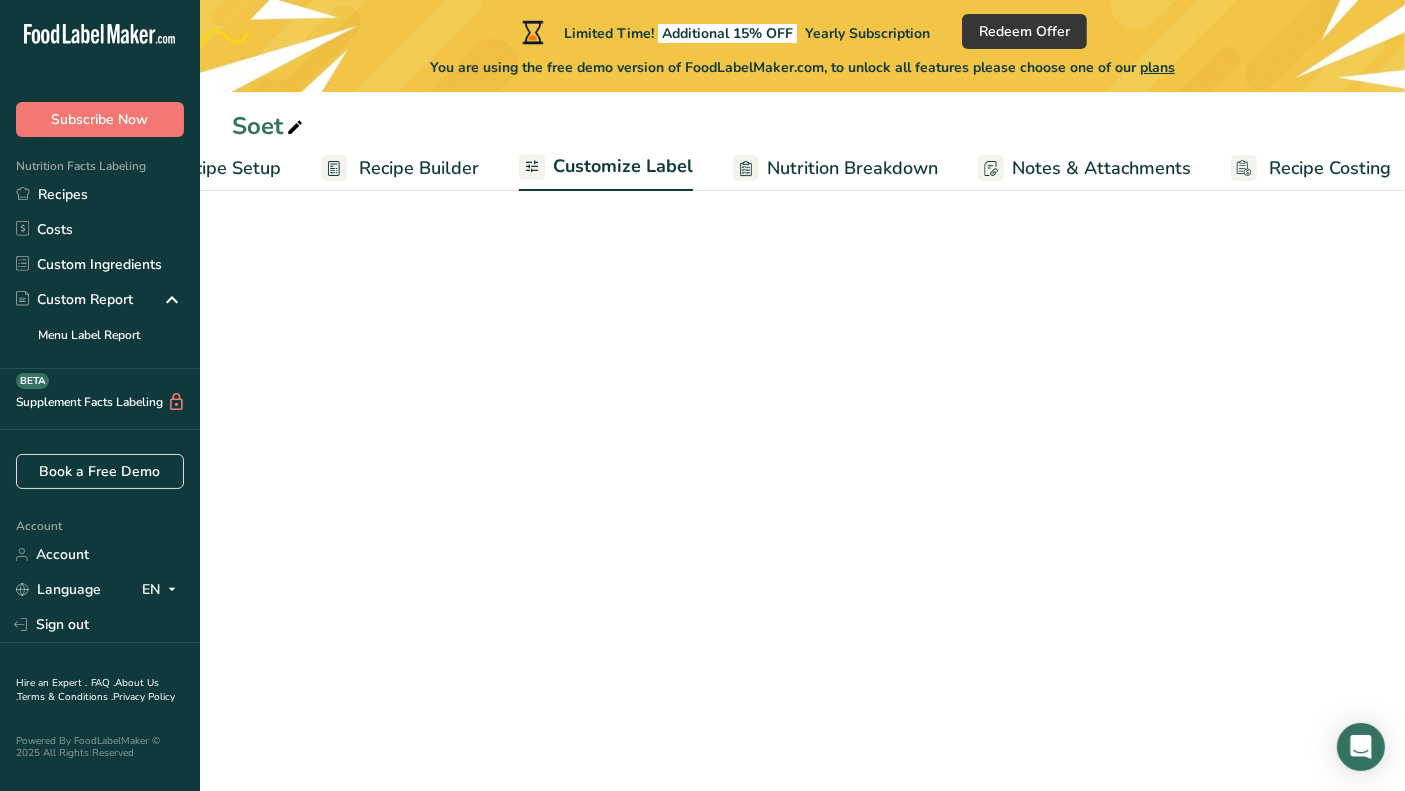 scroll, scrollTop: 0, scrollLeft: 116, axis: horizontal 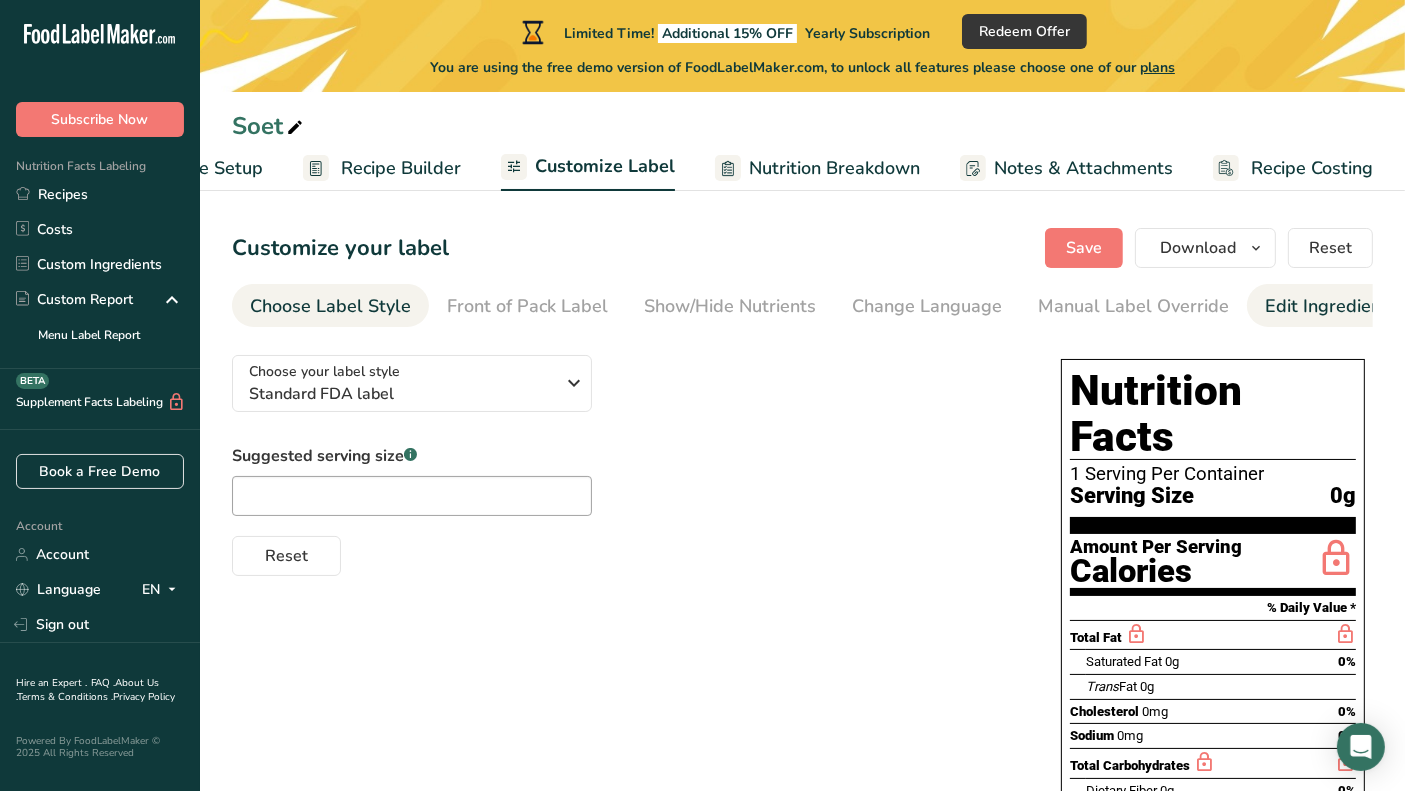 click on "Edit Ingredients/Allergens List" at bounding box center (1392, 306) 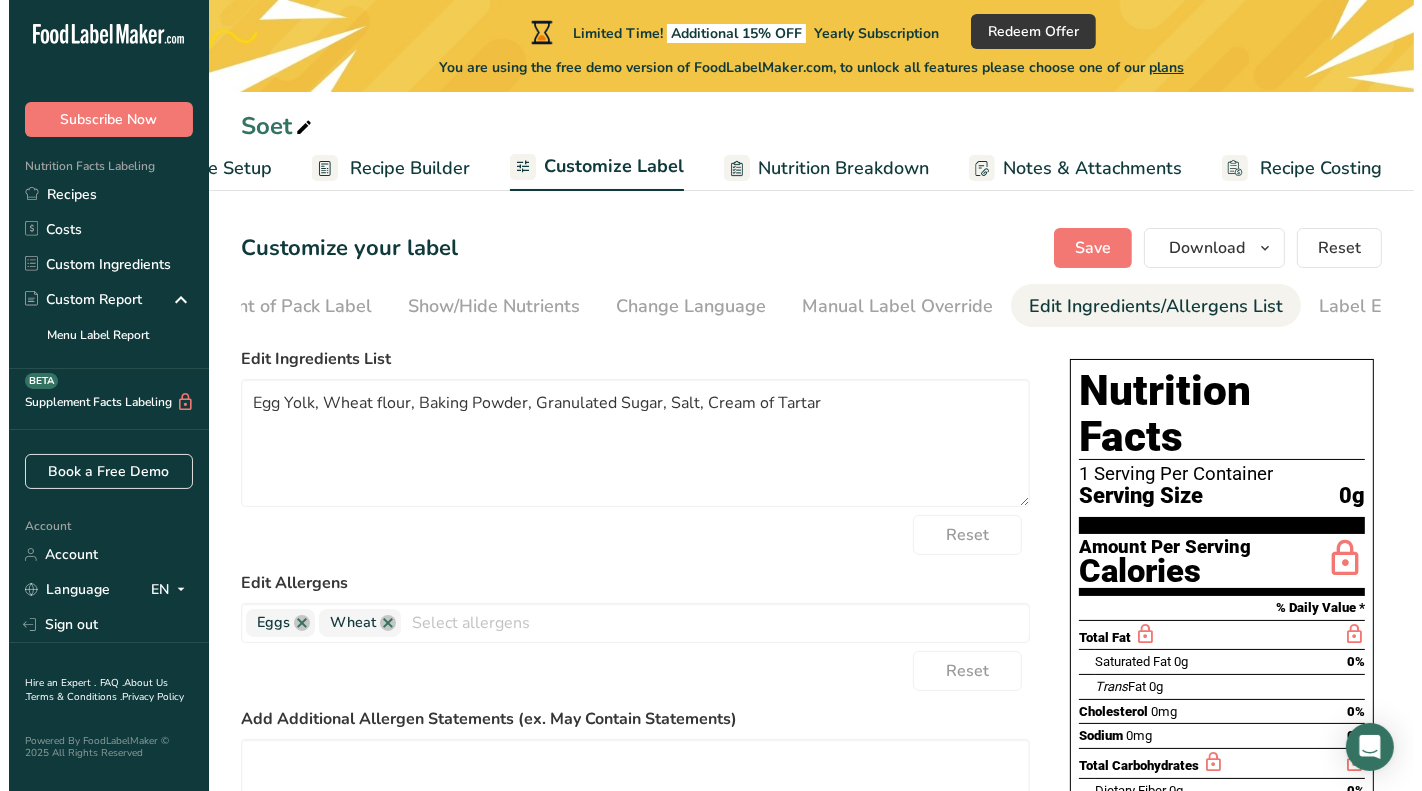 scroll, scrollTop: 0, scrollLeft: 311, axis: horizontal 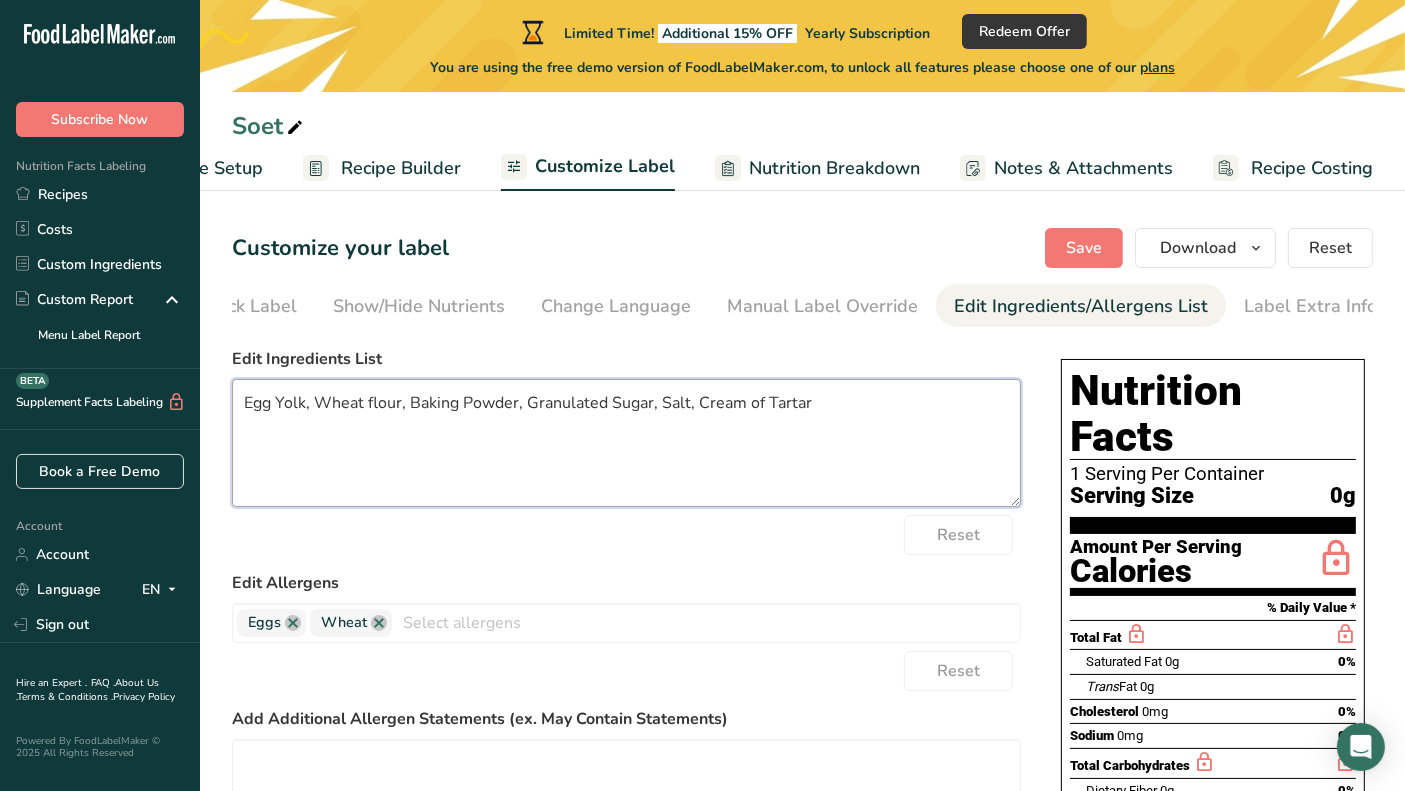click on "Egg Yolk, Wheat flour, Baking Powder, Granulated Sugar, Salt, Cream of Tartar" at bounding box center [626, 443] 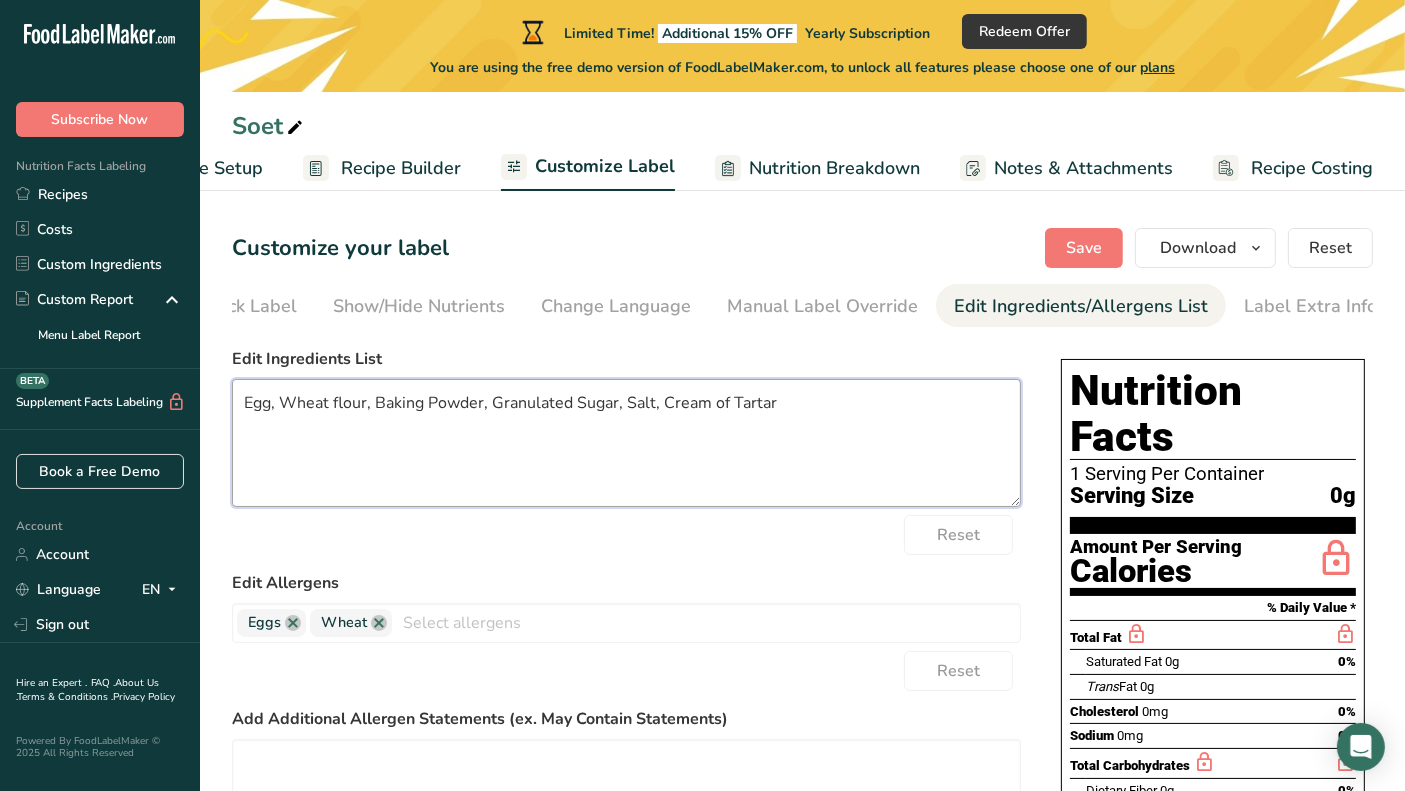 click on "Egg, Wheat flour, Baking Powder, Granulated Sugar, Salt, Cream of Tartar" at bounding box center [626, 443] 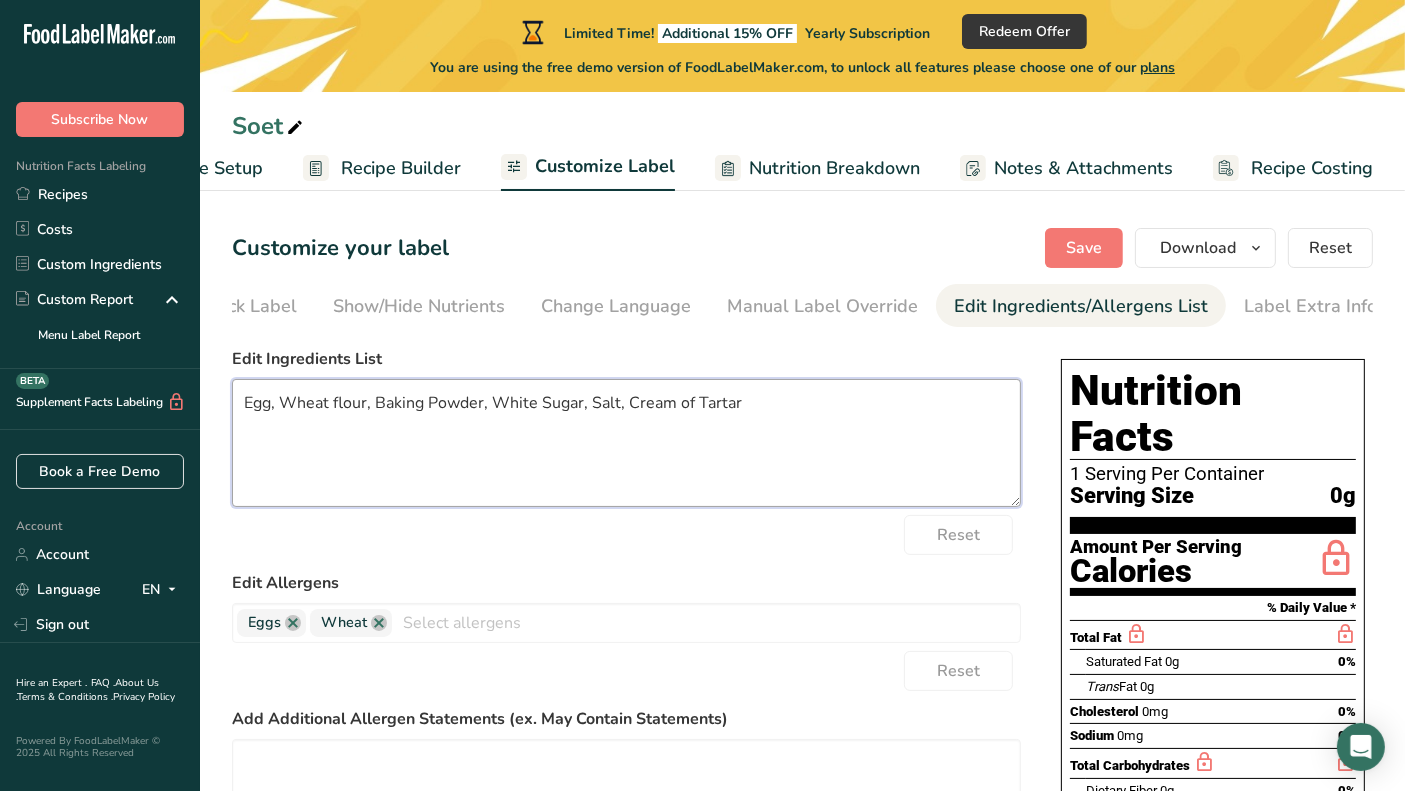 click on "Egg, Wheat flour, Baking Powder, White Sugar, Salt, Cream of Tartar" at bounding box center (626, 443) 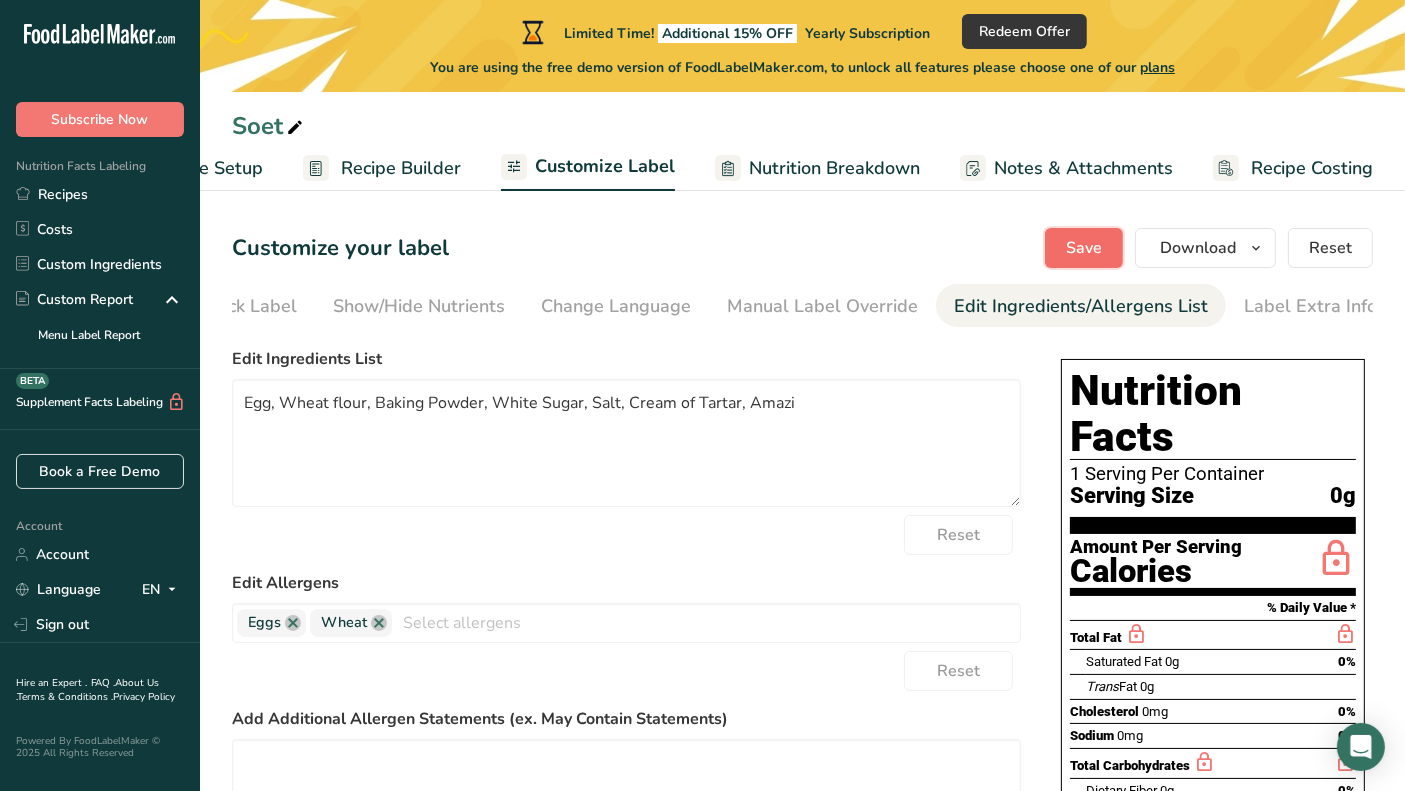 click on "Save" at bounding box center [1084, 248] 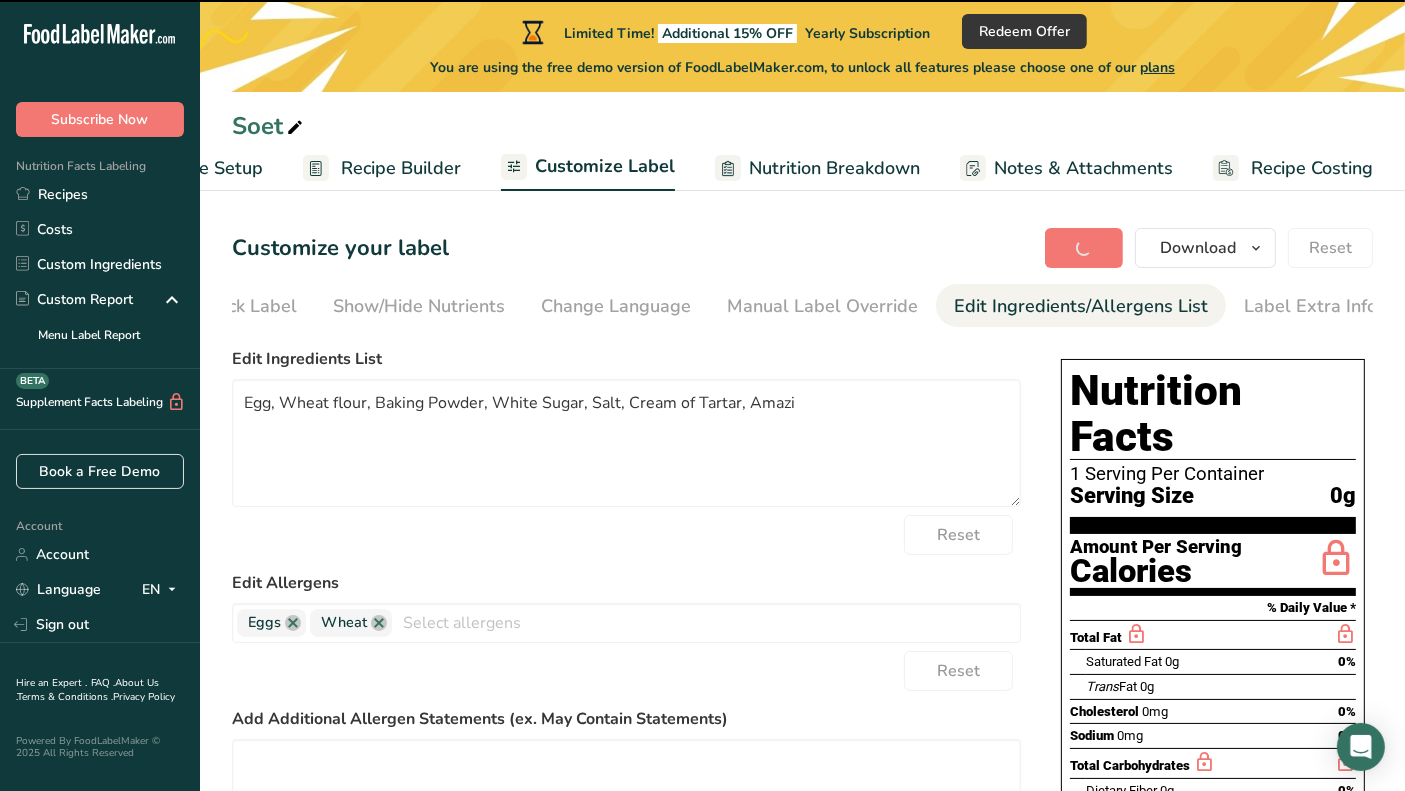 click on "Recipe Builder" at bounding box center (401, 168) 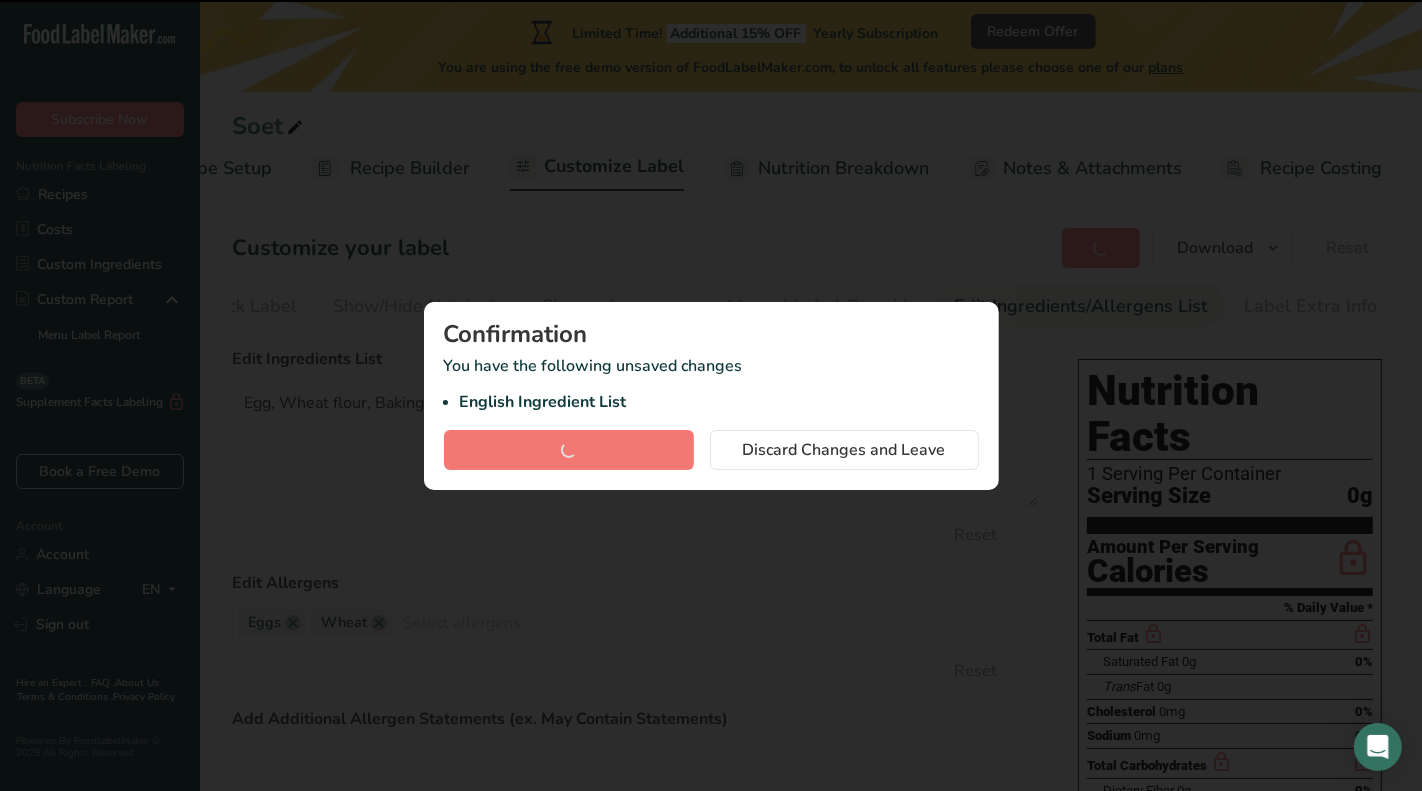 scroll, scrollTop: 0, scrollLeft: 294, axis: horizontal 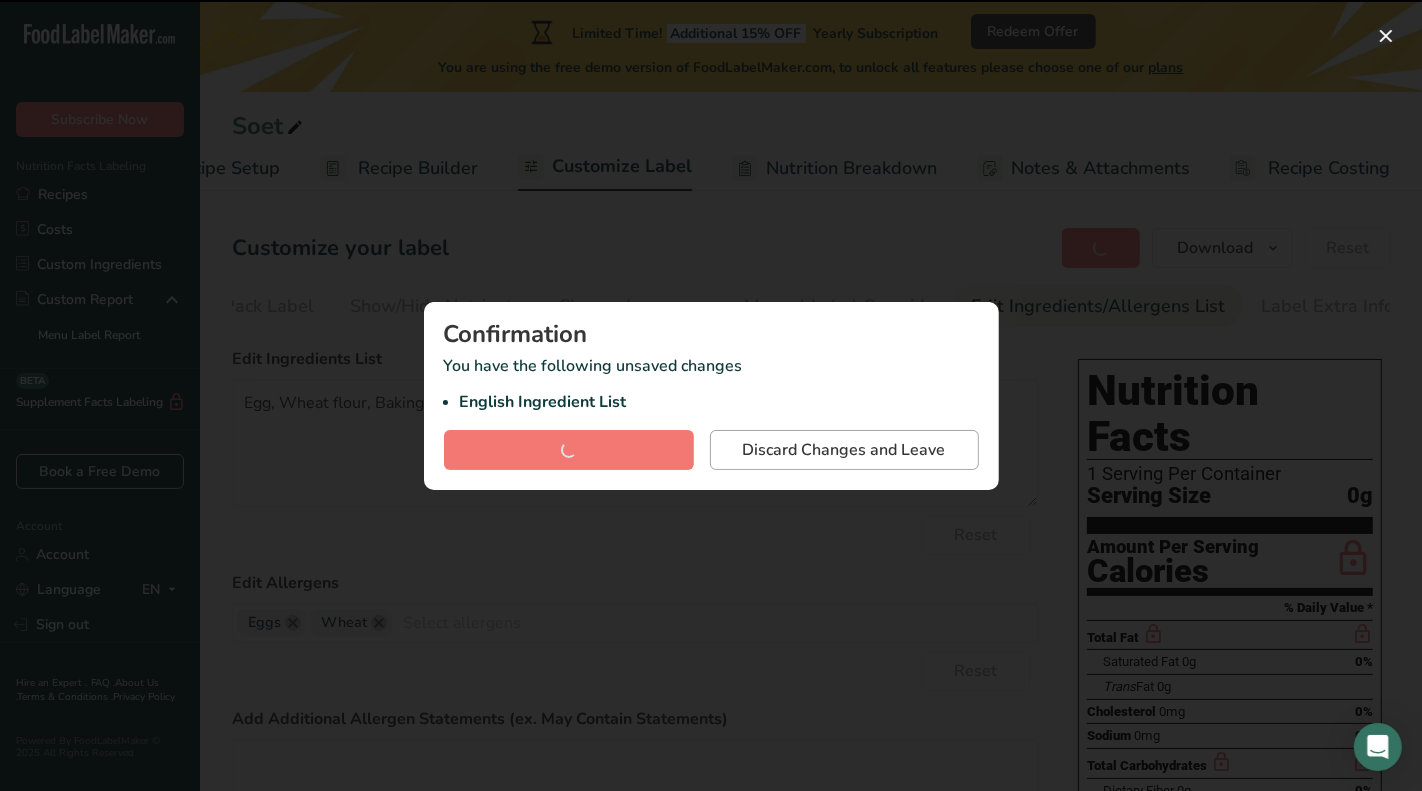 click on "Confirmation
You have the following unsaved changes
English Ingredient List
Save Changes and Leave
Discard Changes and Leave" at bounding box center (711, 396) 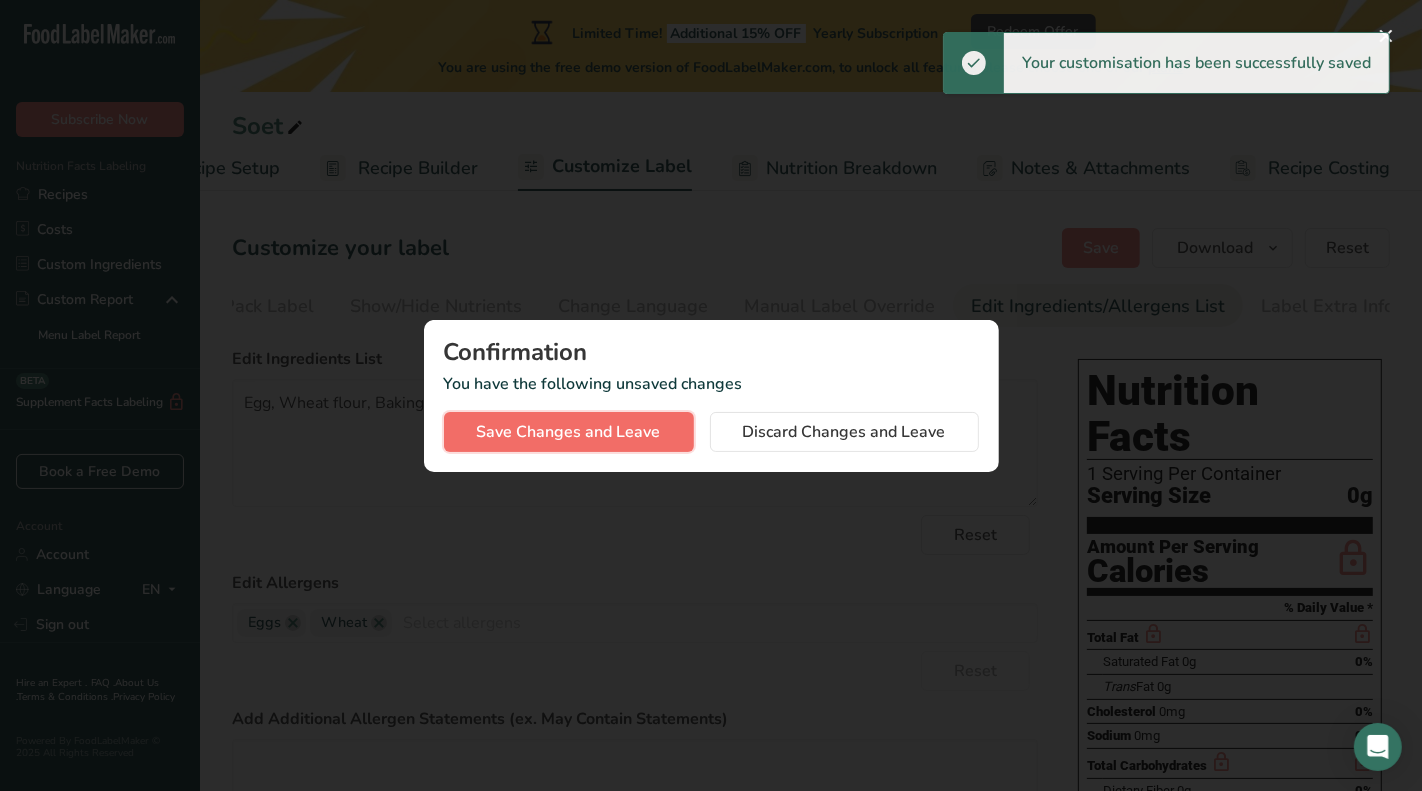 click on "Save Changes and Leave" at bounding box center (569, 432) 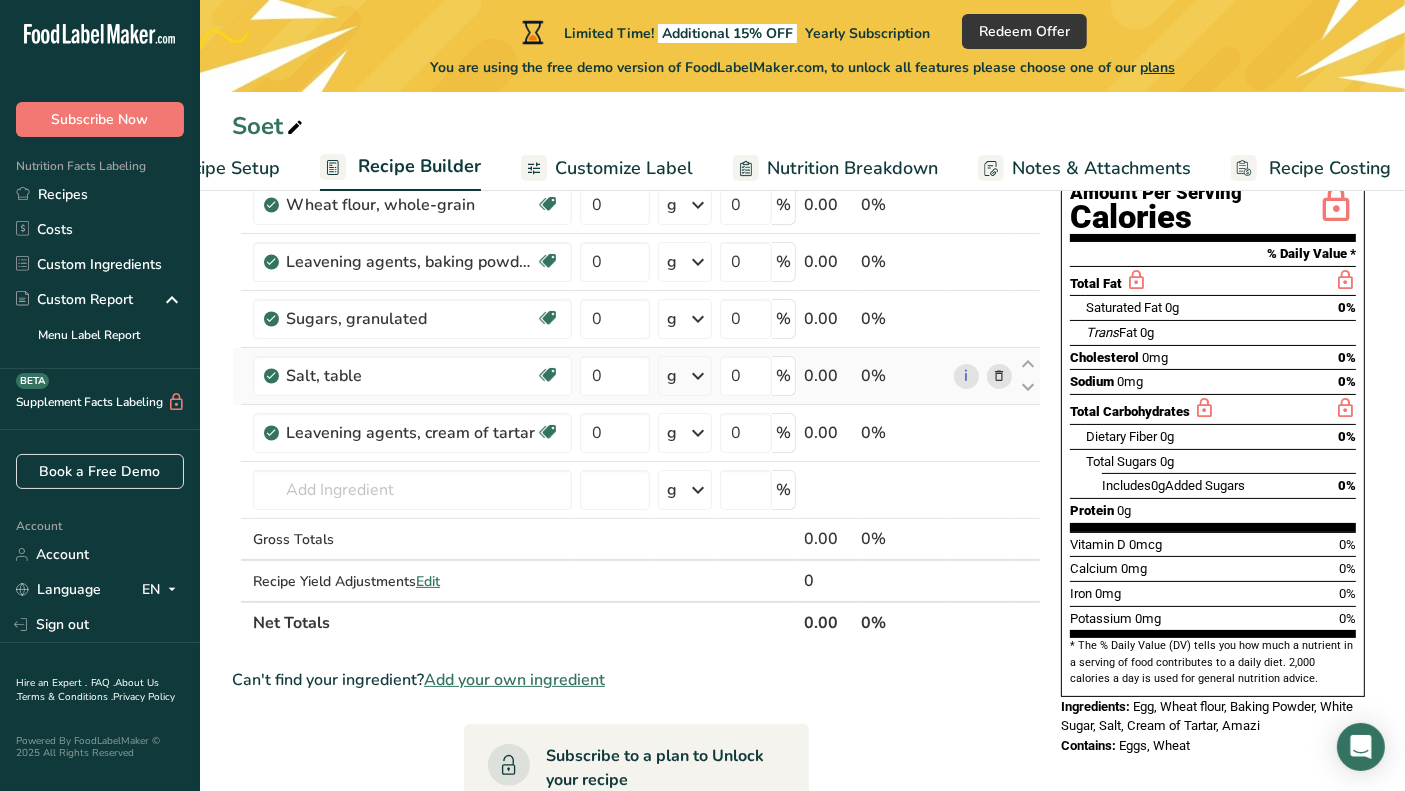 scroll, scrollTop: 222, scrollLeft: 0, axis: vertical 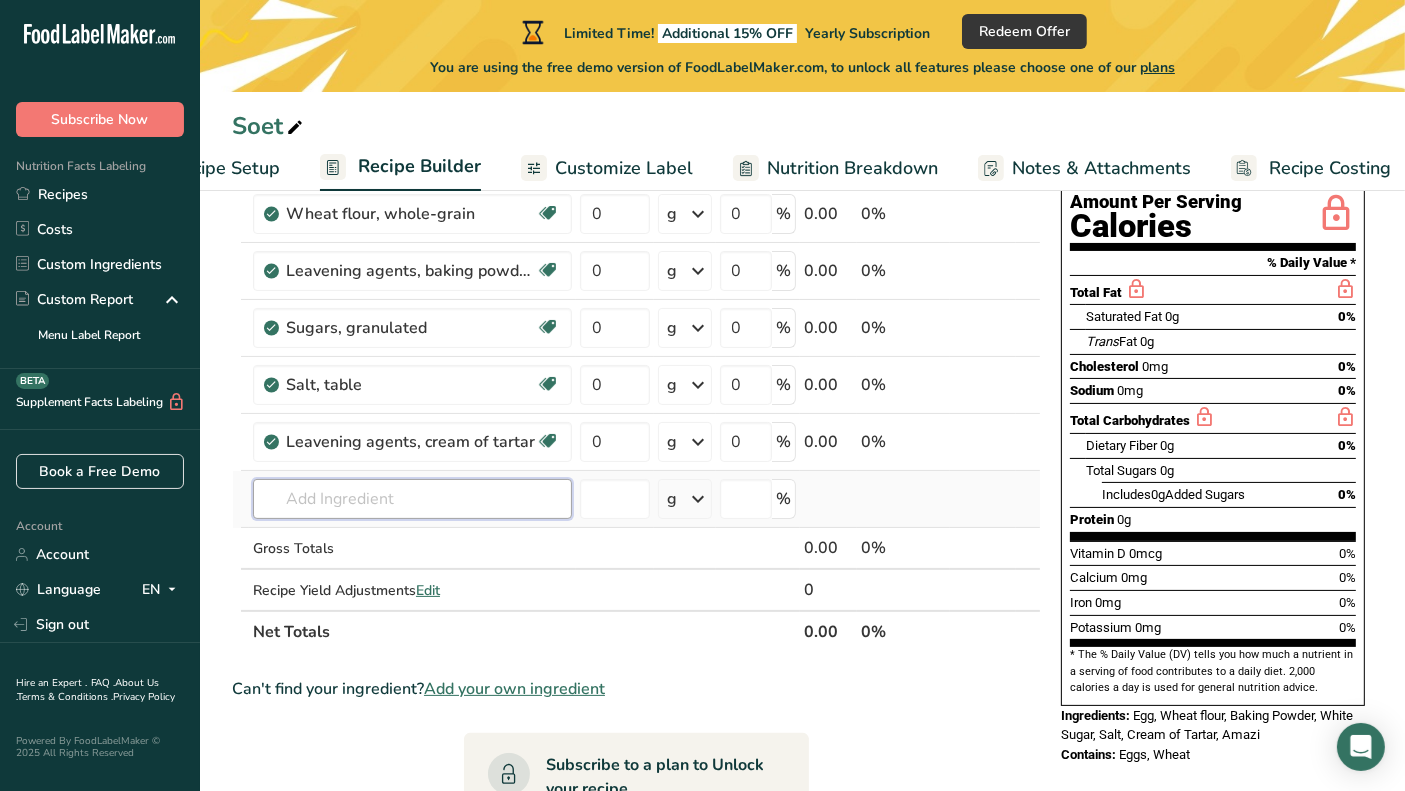 click at bounding box center (412, 499) 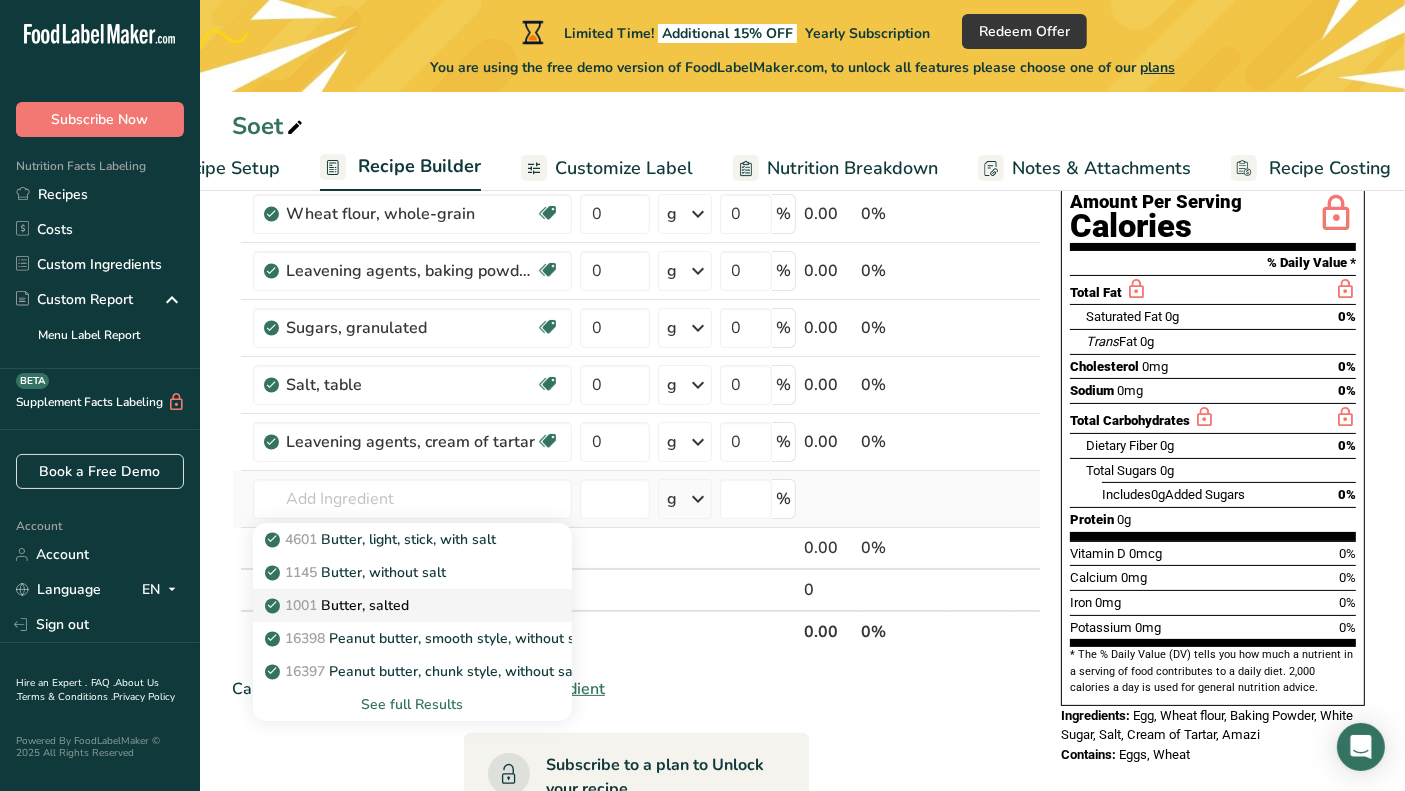 click on "1001
Butter, salted" at bounding box center (339, 605) 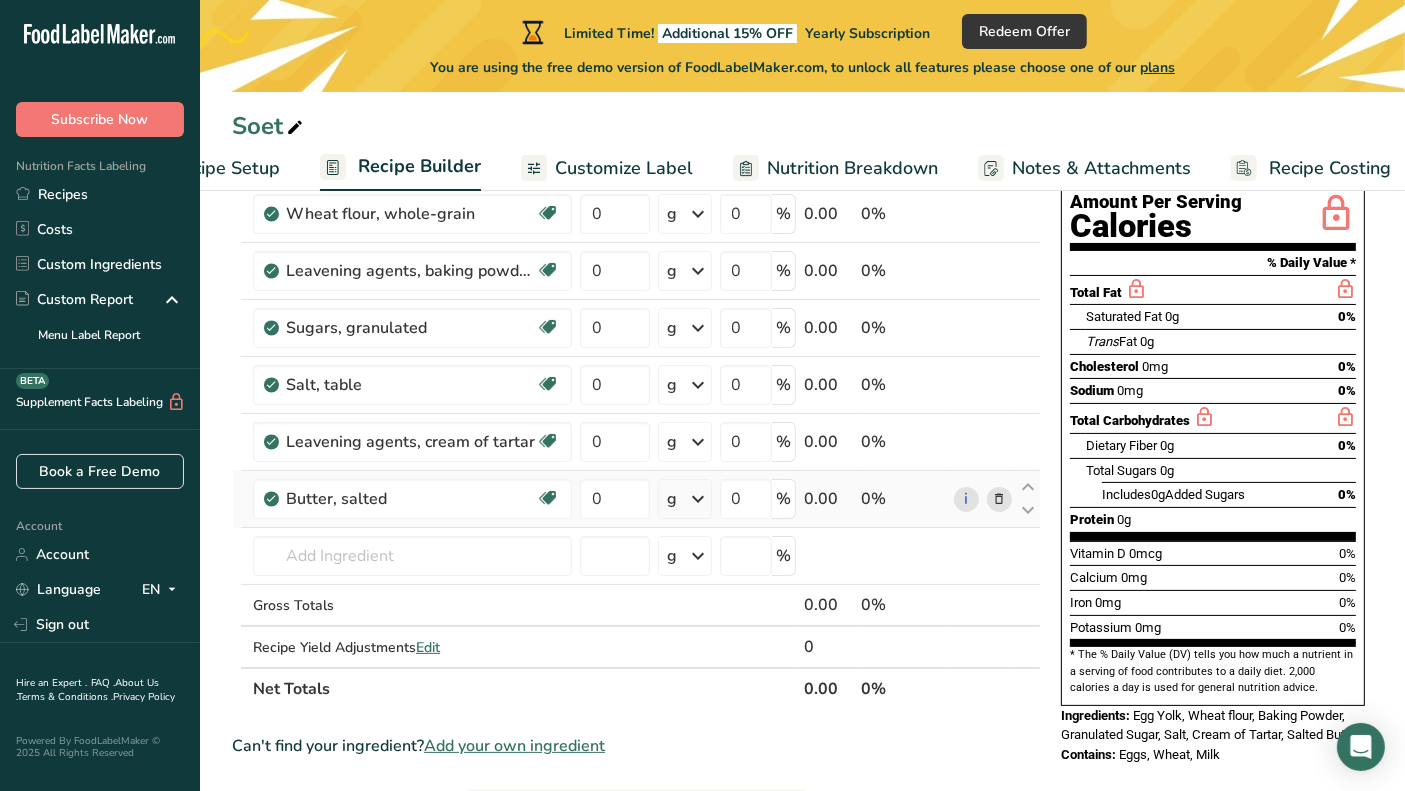 click on "Customize Label" at bounding box center [624, 168] 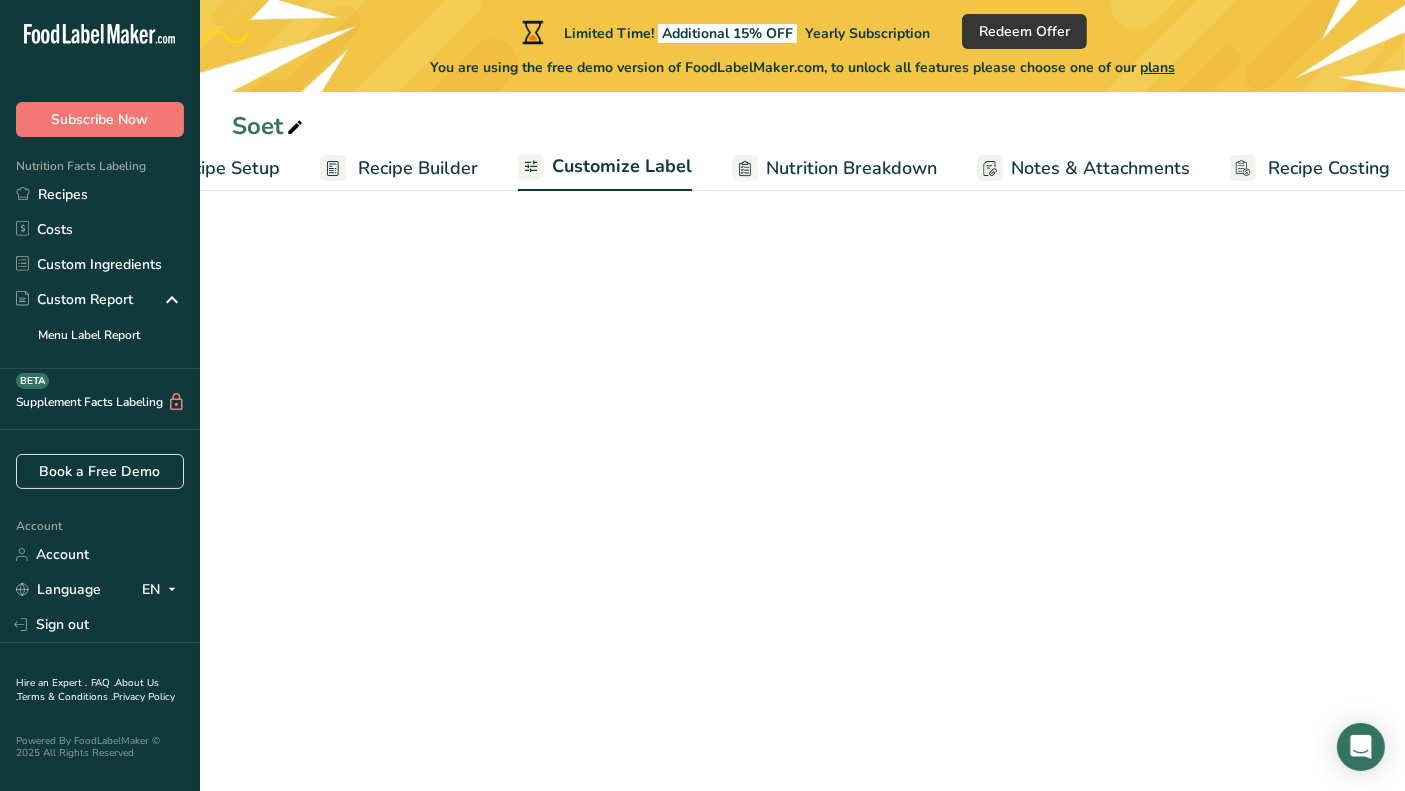 scroll, scrollTop: 0, scrollLeft: 116, axis: horizontal 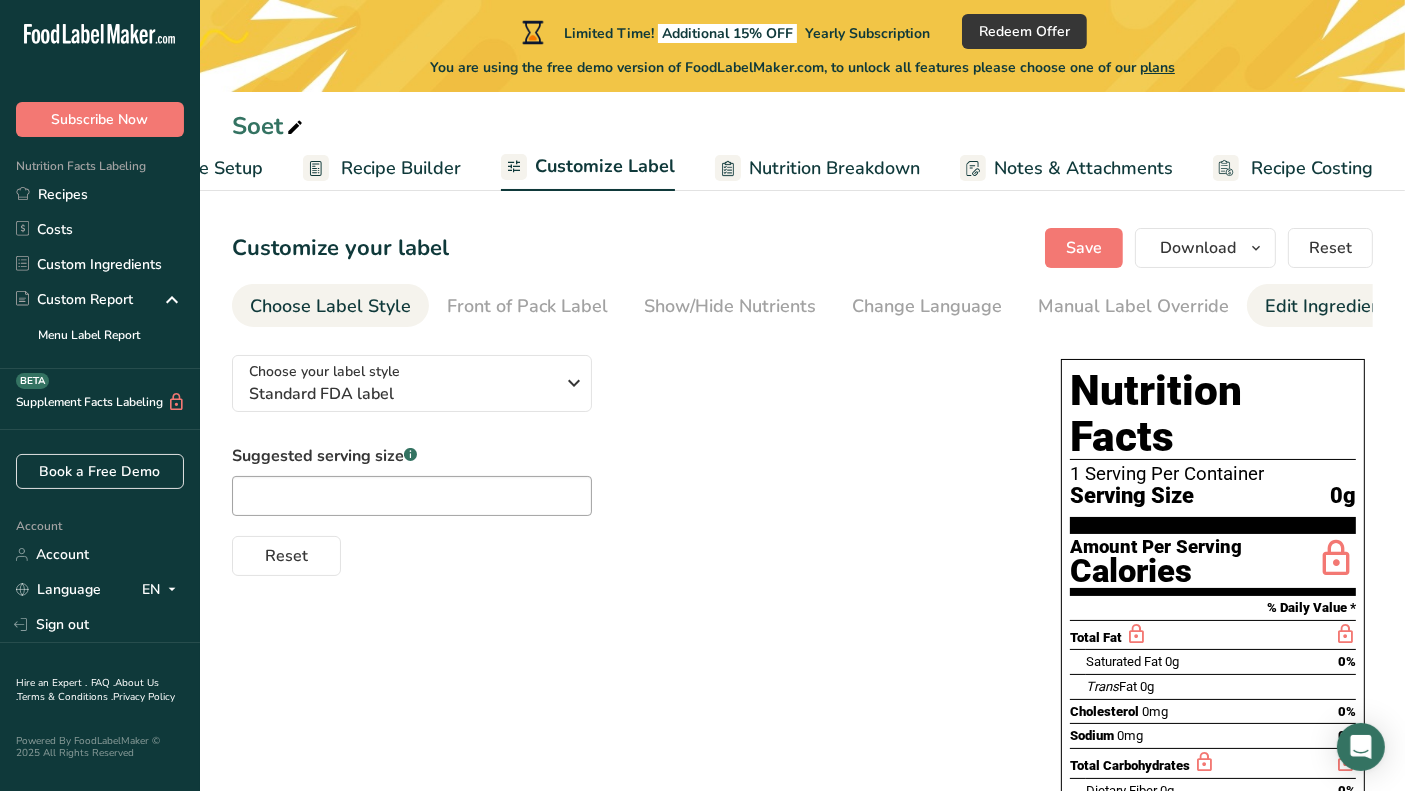 click on "Edit Ingredients/Allergens List" at bounding box center [1392, 306] 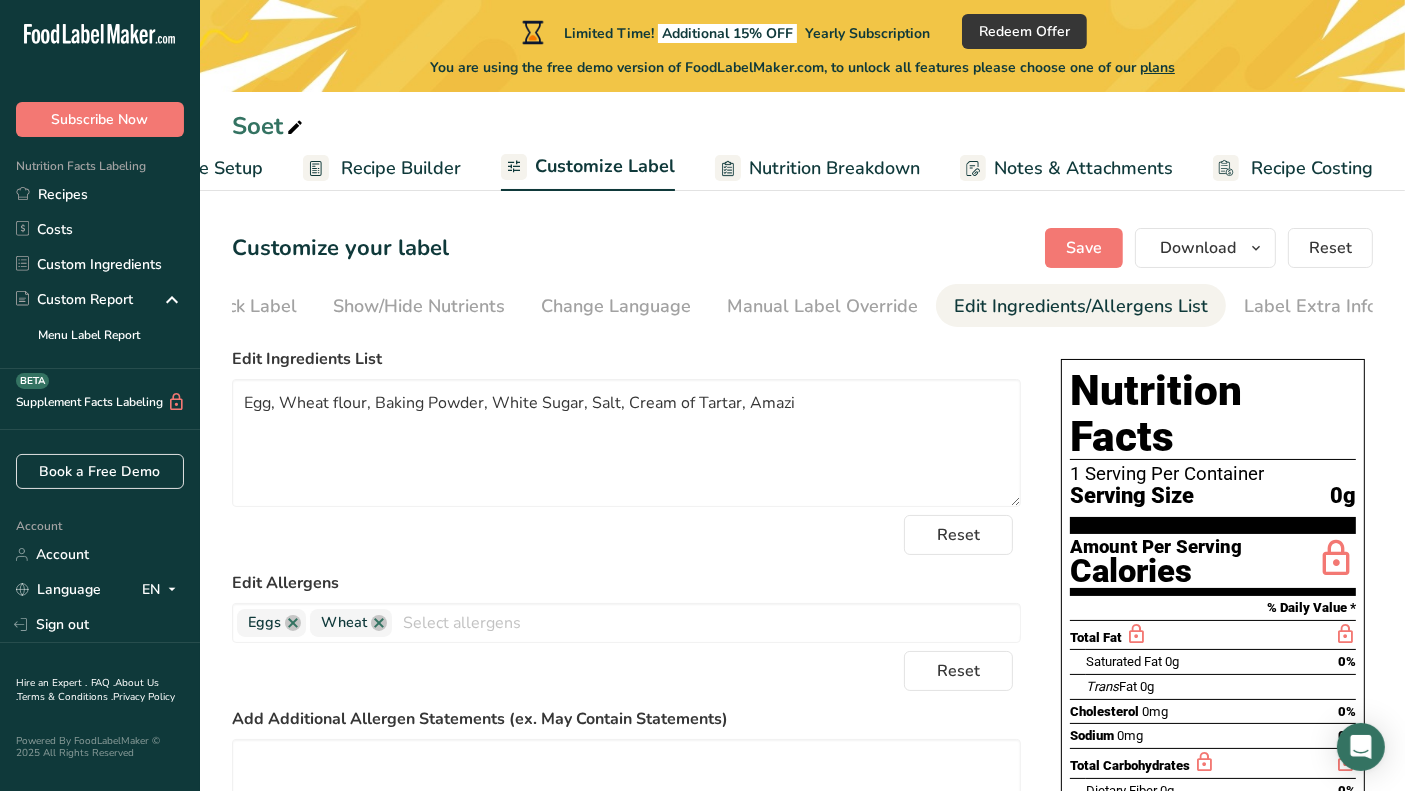 scroll, scrollTop: 0, scrollLeft: 311, axis: horizontal 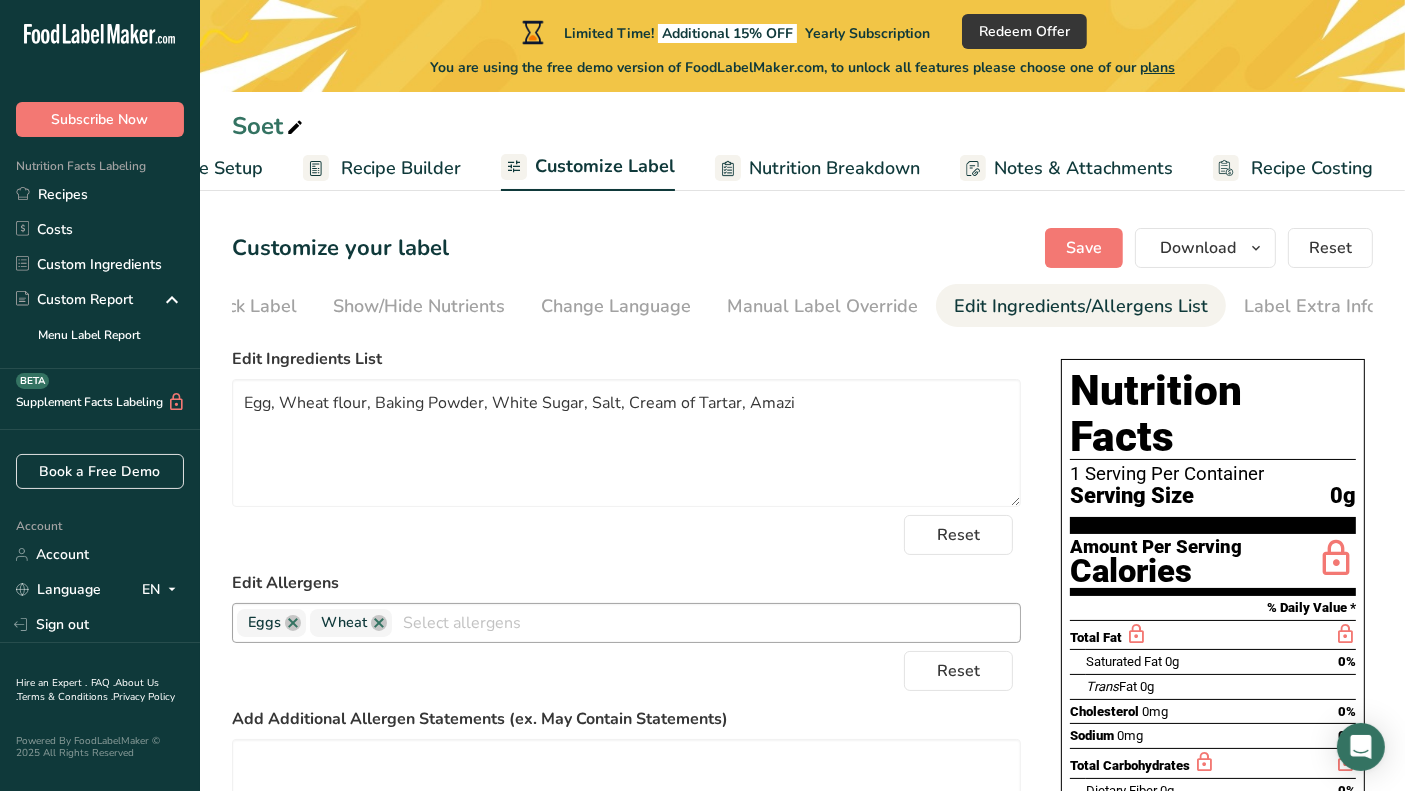 click at bounding box center (706, 622) 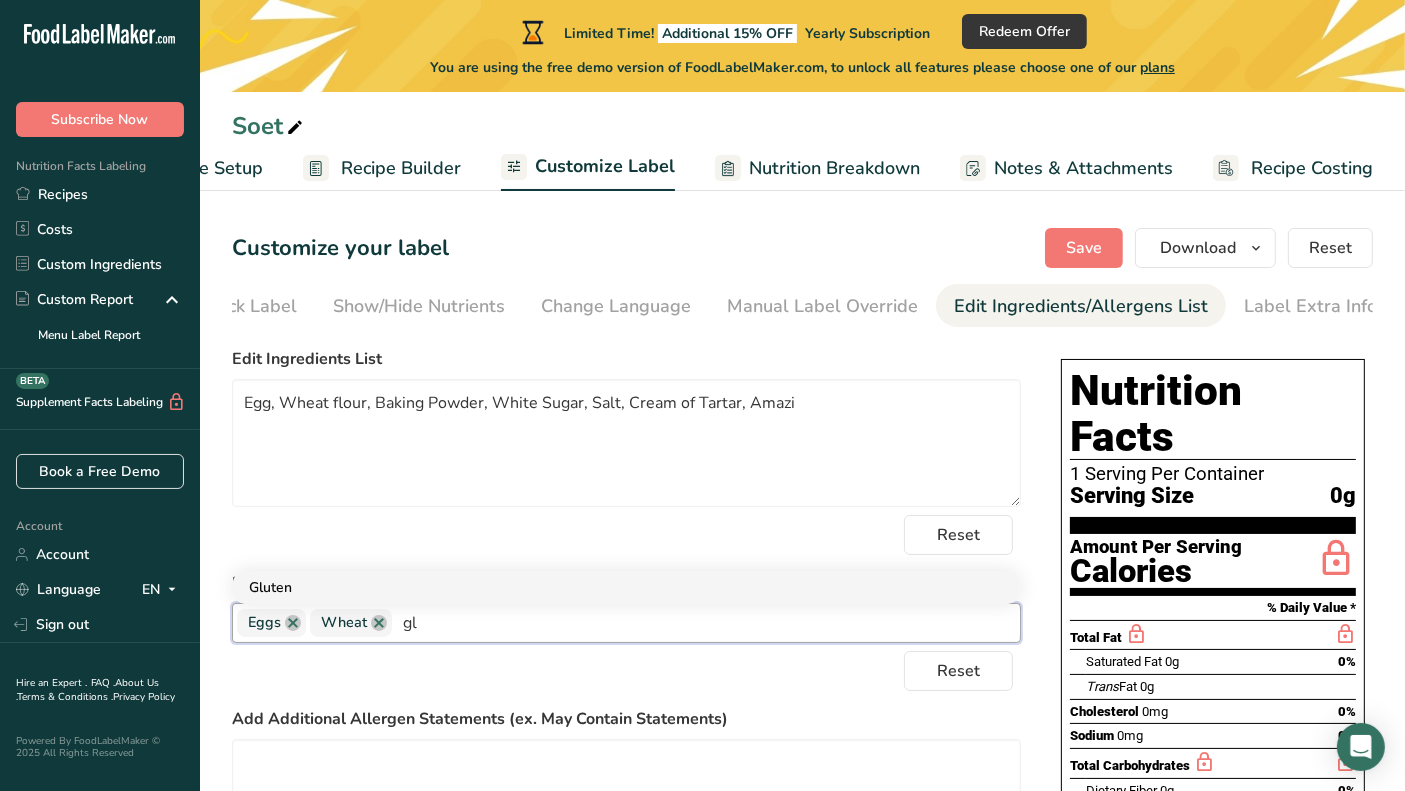 click on "Gluten" at bounding box center [626, 587] 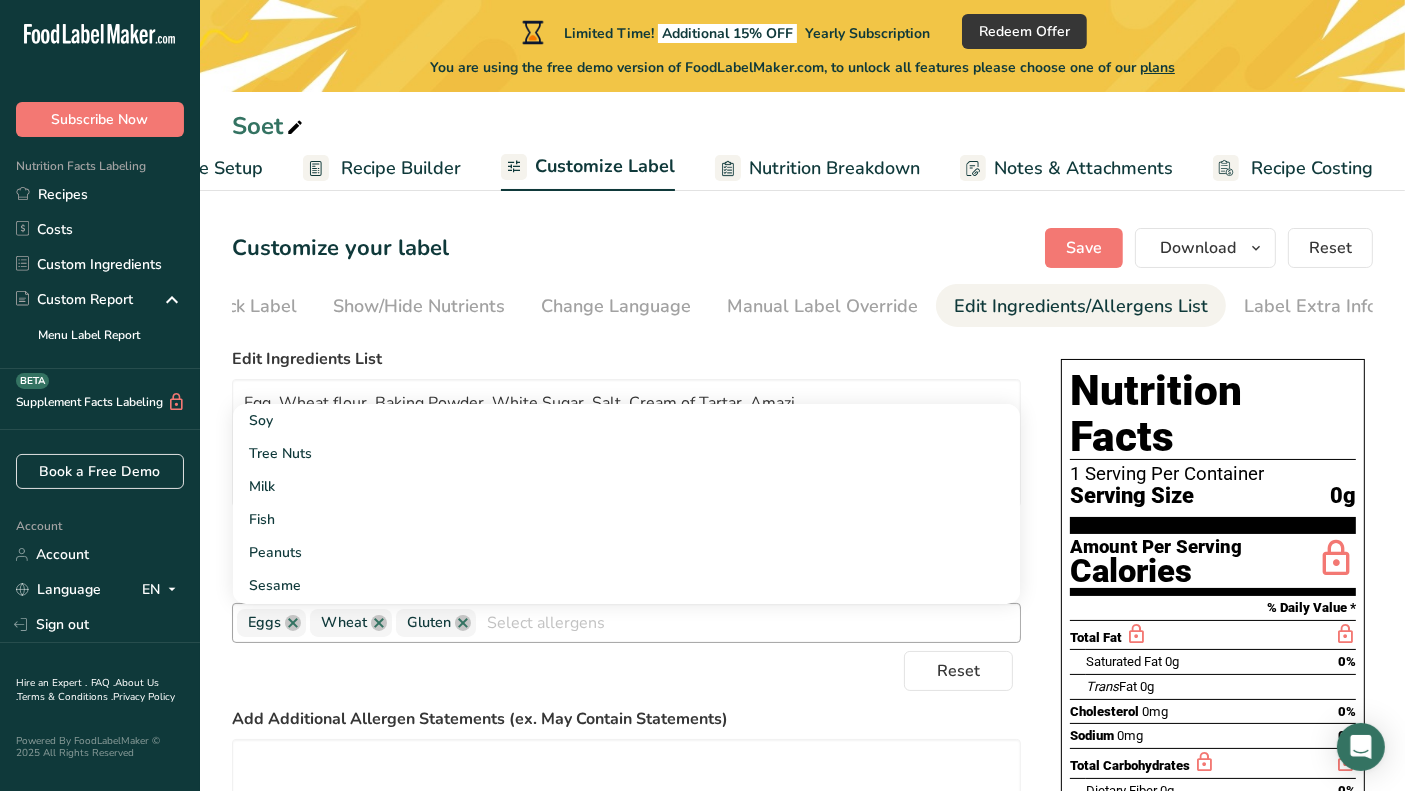 click at bounding box center [748, 622] 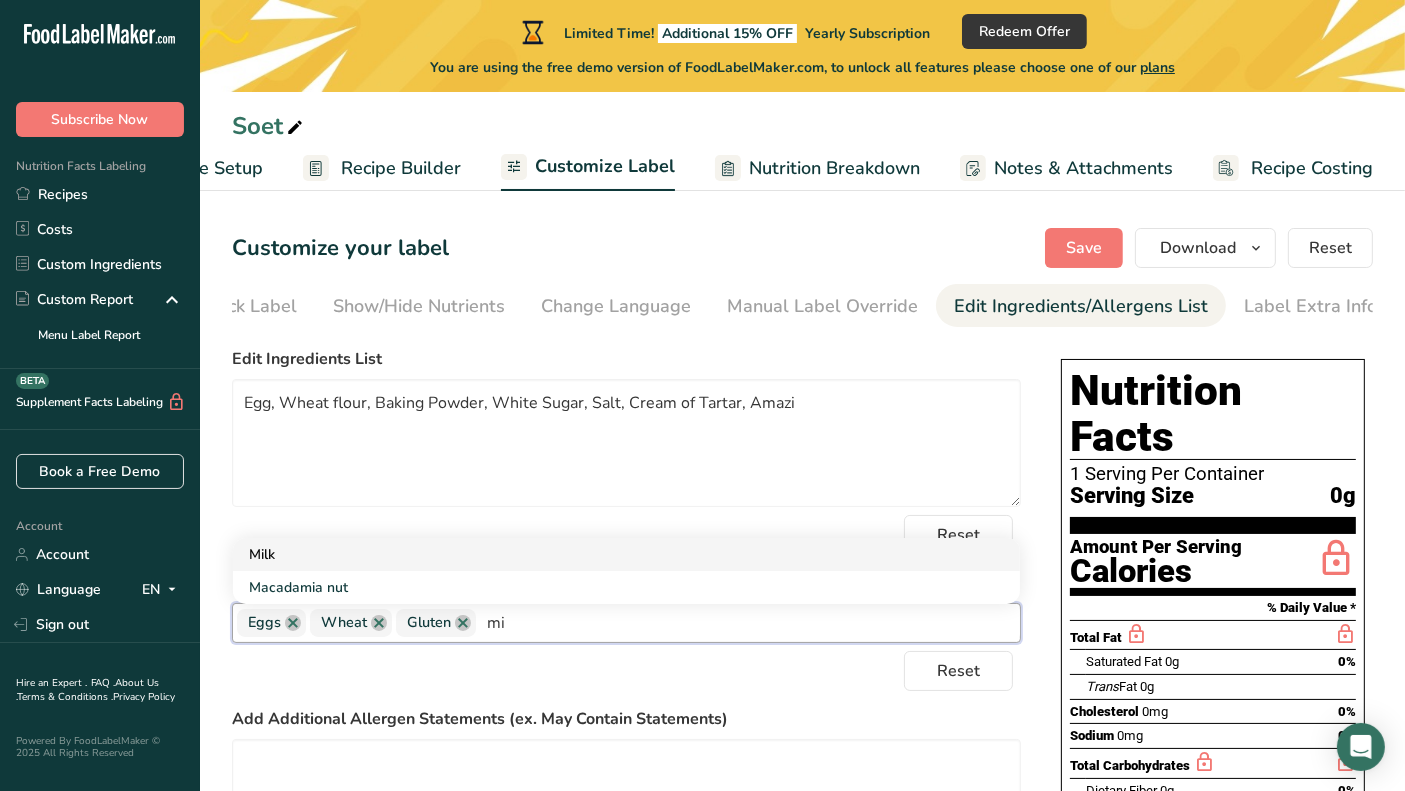 click on "Milk" at bounding box center [626, 554] 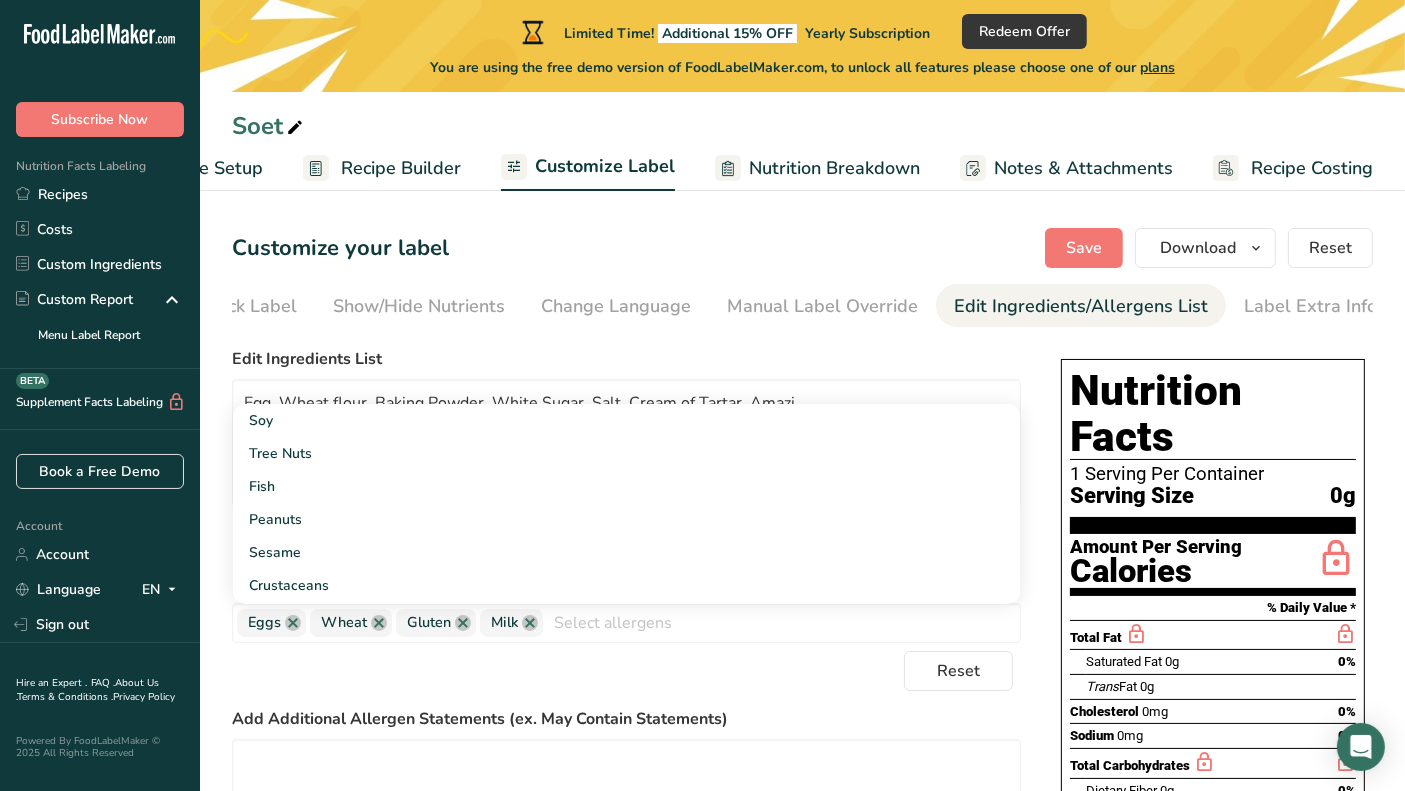 click on "Choose your label style
Standard FDA label
USA (FDA)
Standard FDA label
Tabular FDA label
Linear FDA label
Simplified FDA label
Dual Column FDA label (Per Serving/Per Container)
Dual Column FDA label (As Sold/As Prepared)
Aggregate Standard FDA label
Standard FDA label with Micronutrients listed side-by-side
UK (FSA)
UK Mandatory Label "Back of Pack"
UK Traffic Light Label  "Front of Pack"
Canadian (CFIA)
Canadian Standard label
Canadian Dual Column label" at bounding box center [802, 734] 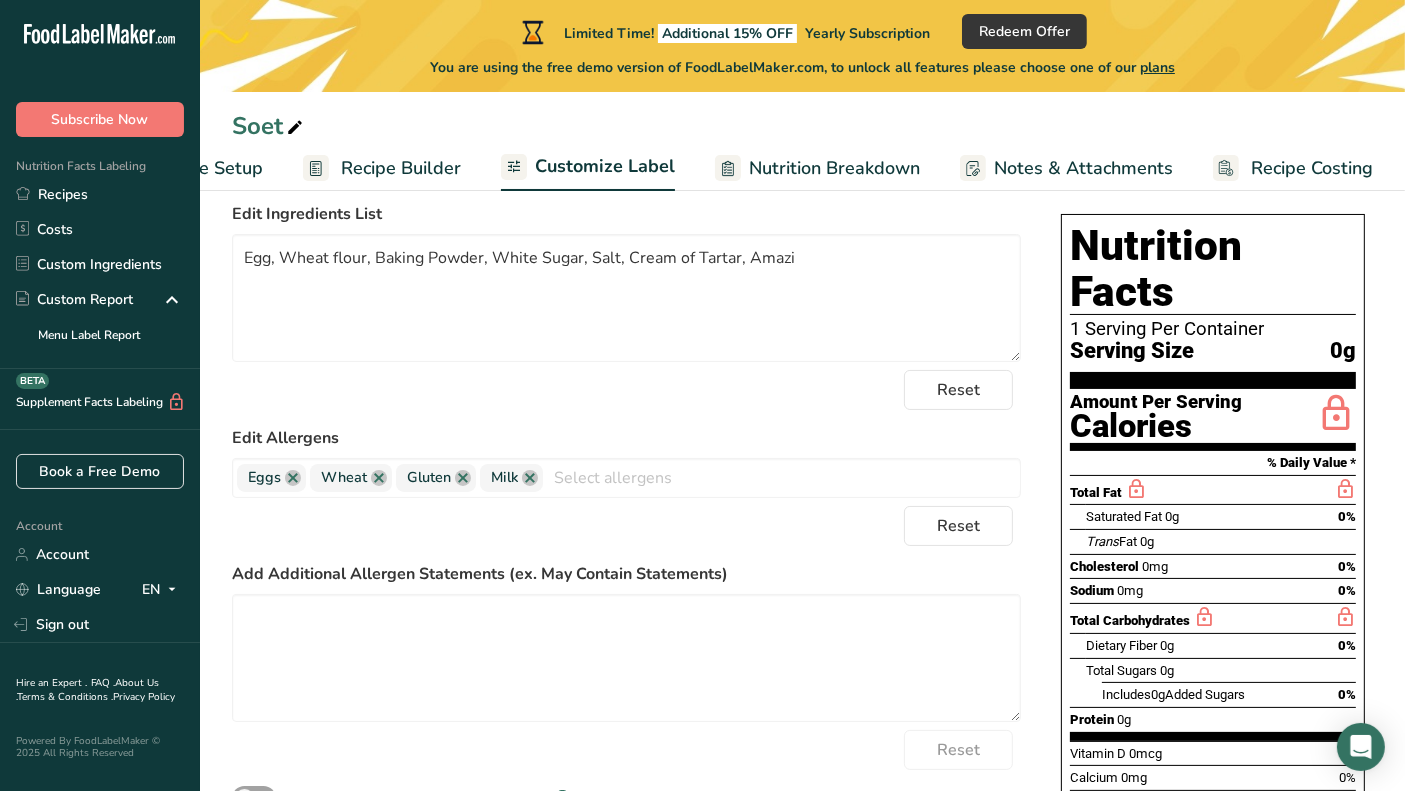 scroll, scrollTop: 0, scrollLeft: 0, axis: both 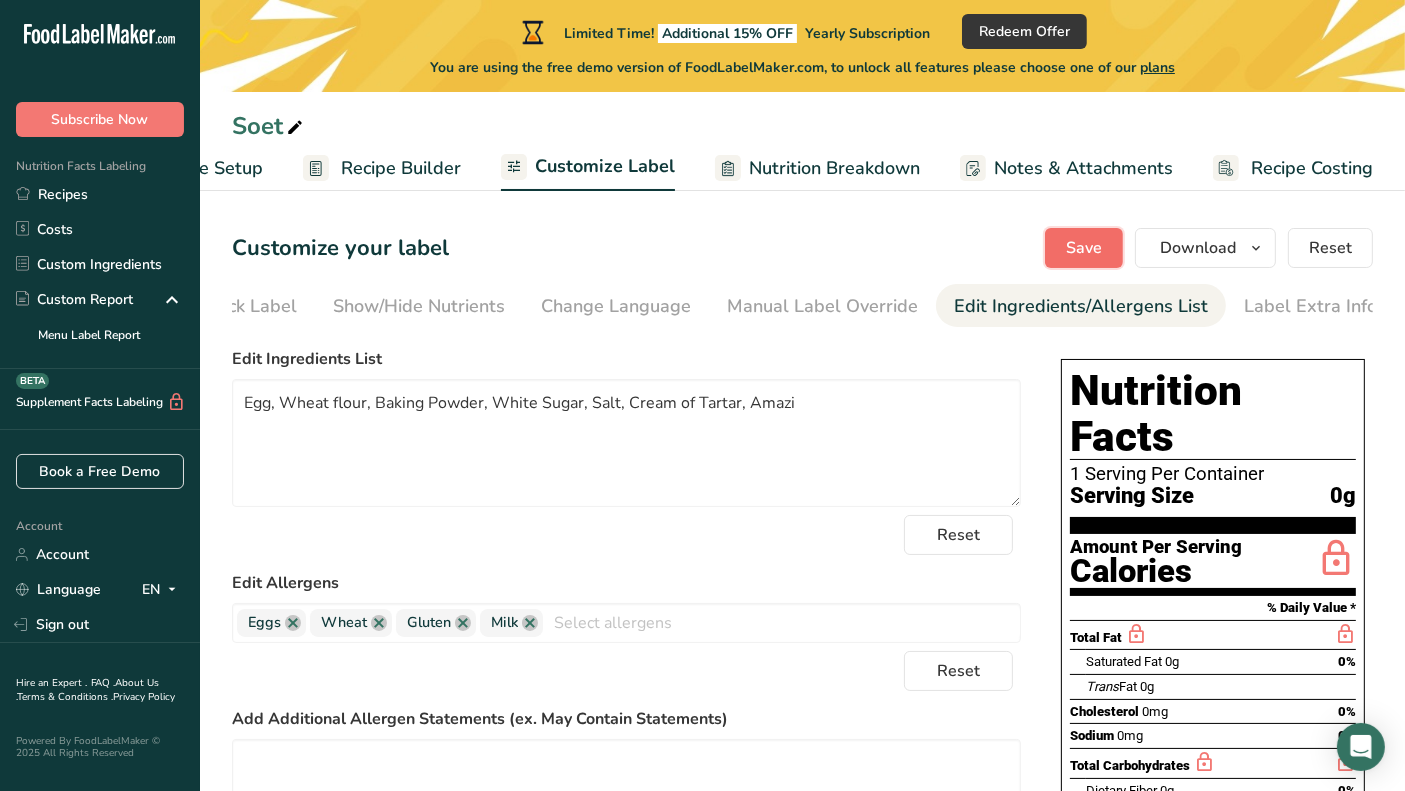 click on "Save" at bounding box center [1084, 248] 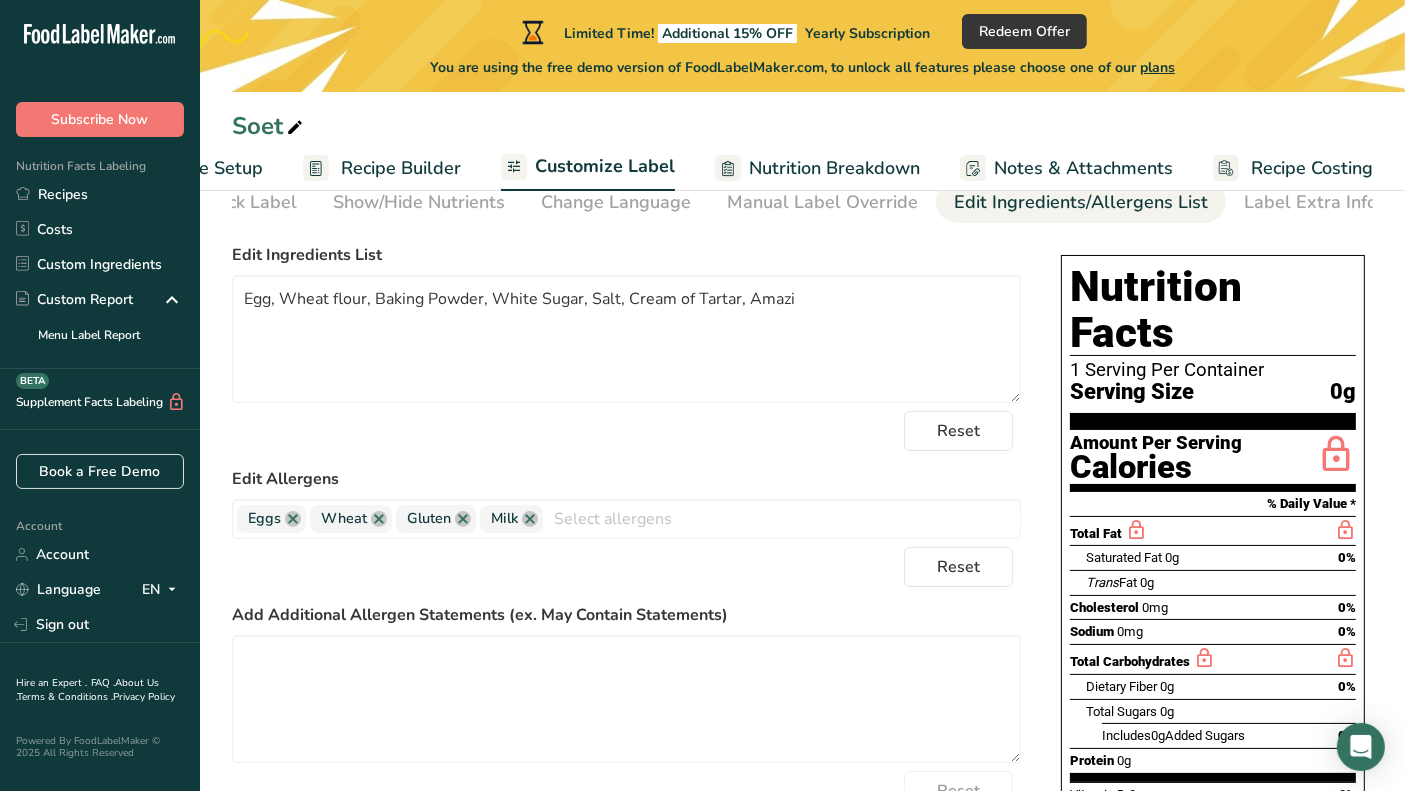 scroll, scrollTop: 0, scrollLeft: 0, axis: both 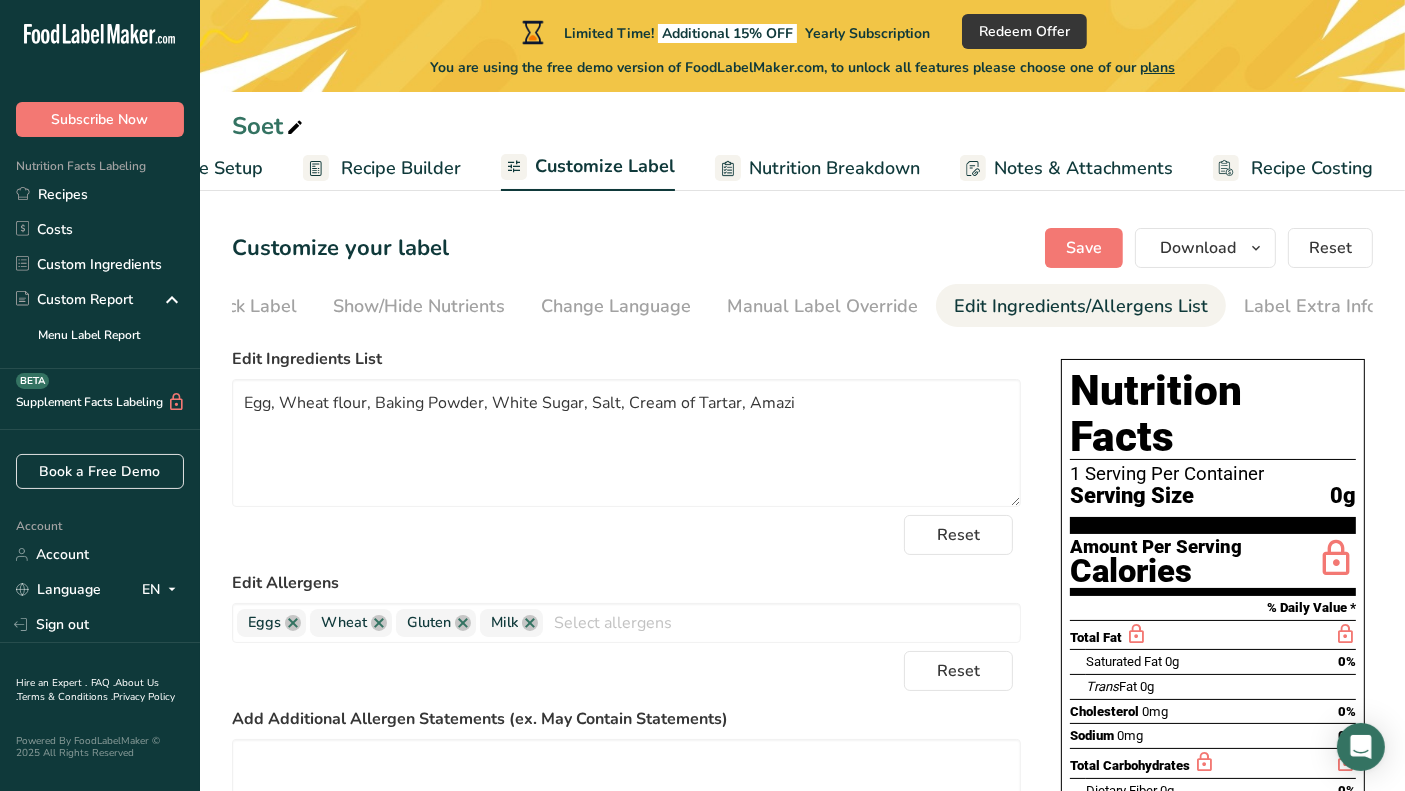 click on "Recipe Builder" at bounding box center [401, 168] 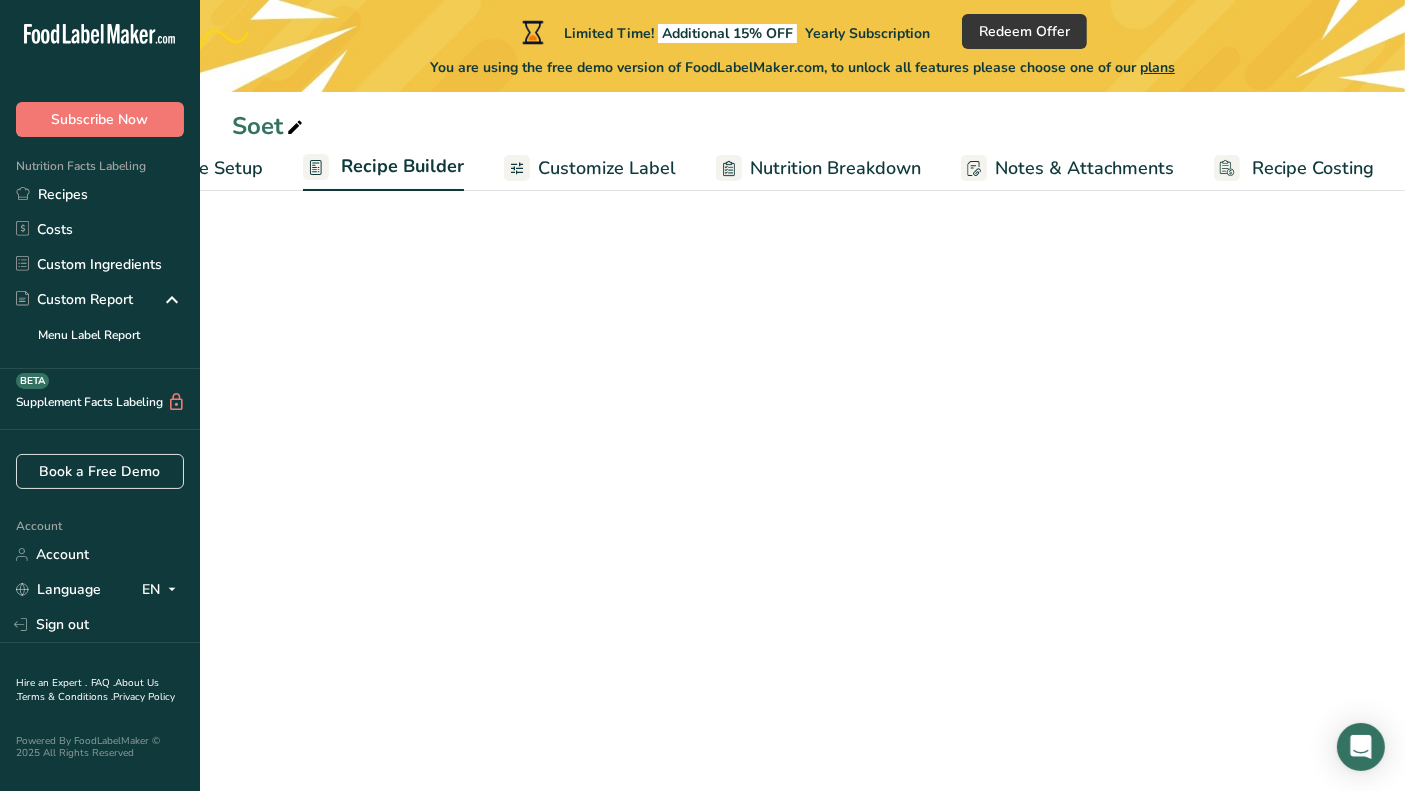scroll, scrollTop: 0, scrollLeft: 115, axis: horizontal 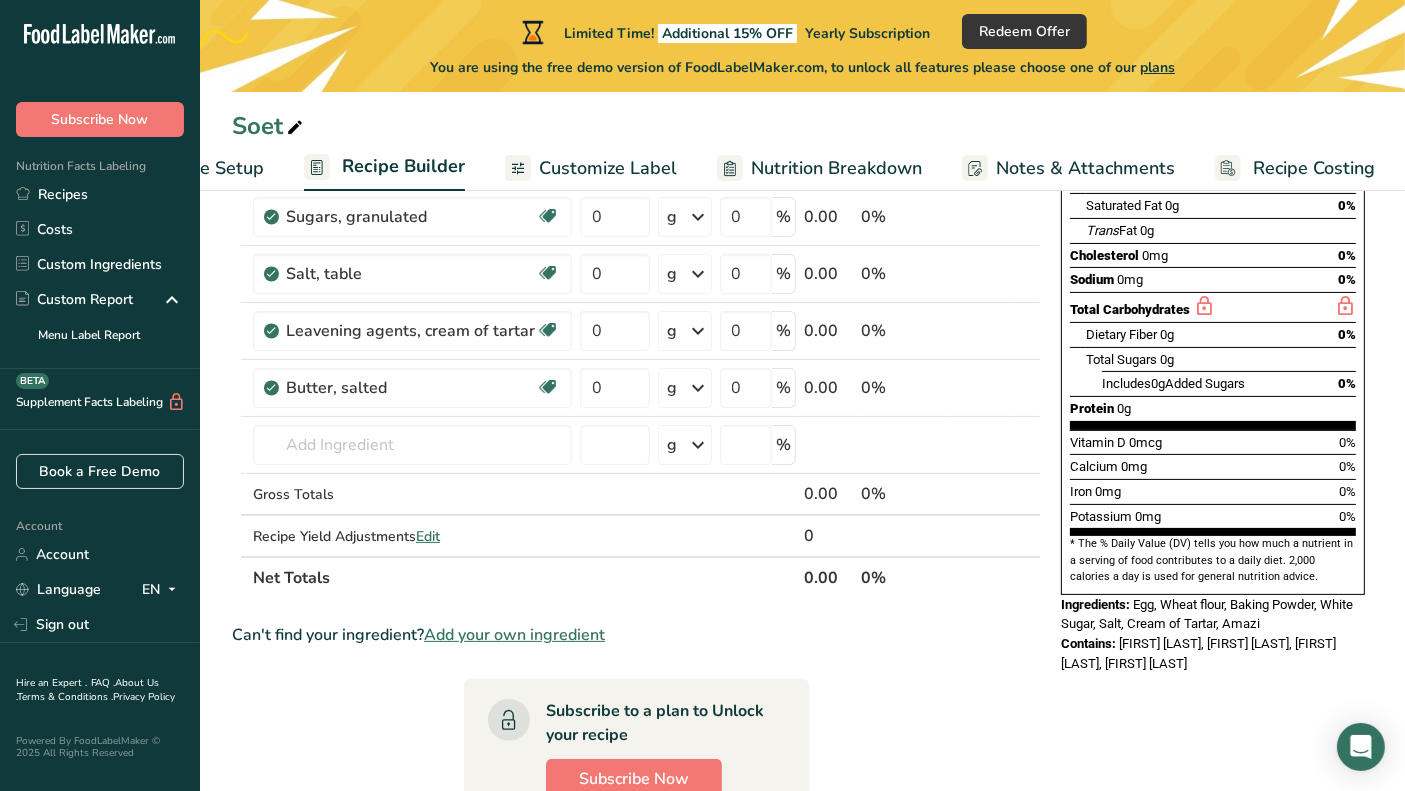 click on "Egg, Wheat flour, Baking Powder, White Sugar, Salt, Cream of Tartar, Amazi" at bounding box center [1207, 614] 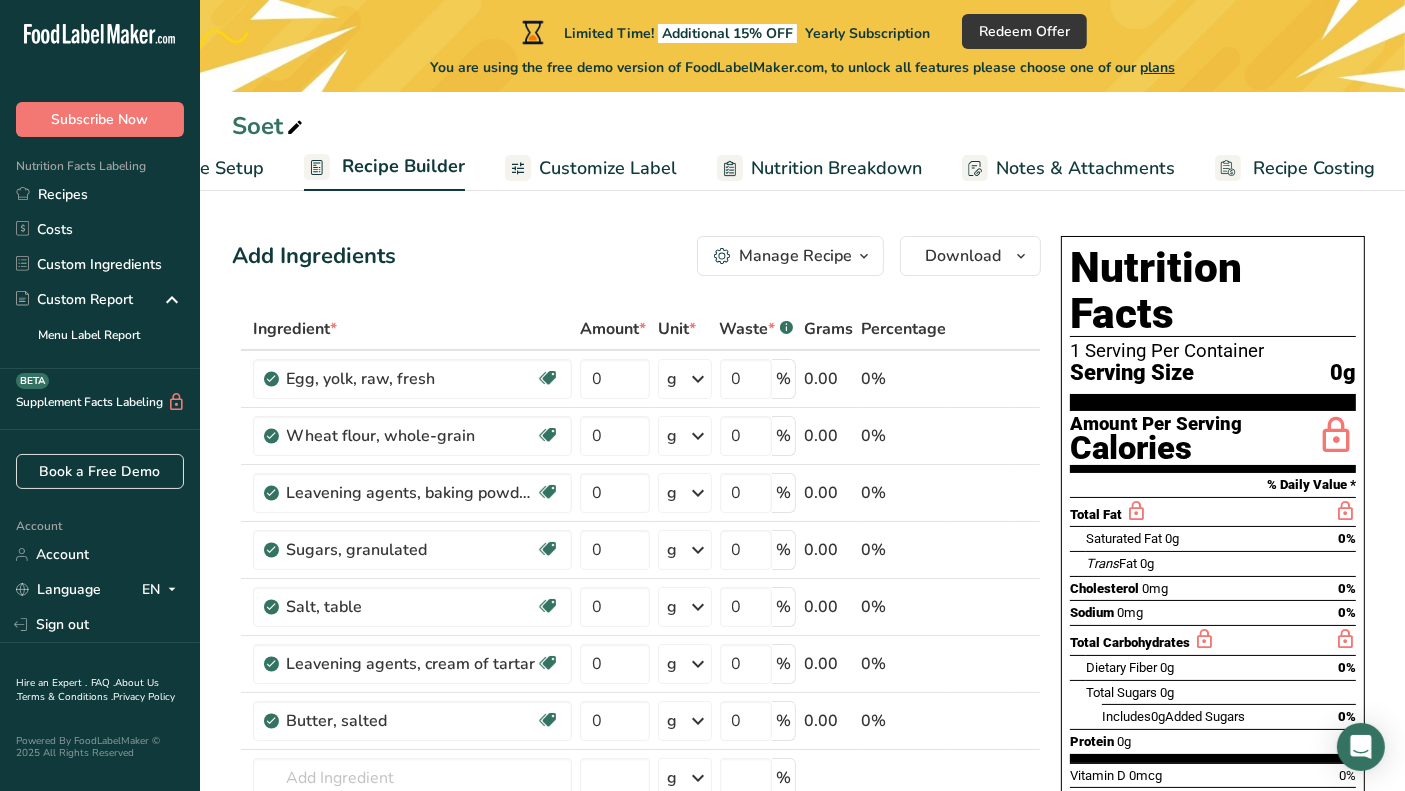 click on "Customize Label" at bounding box center [608, 168] 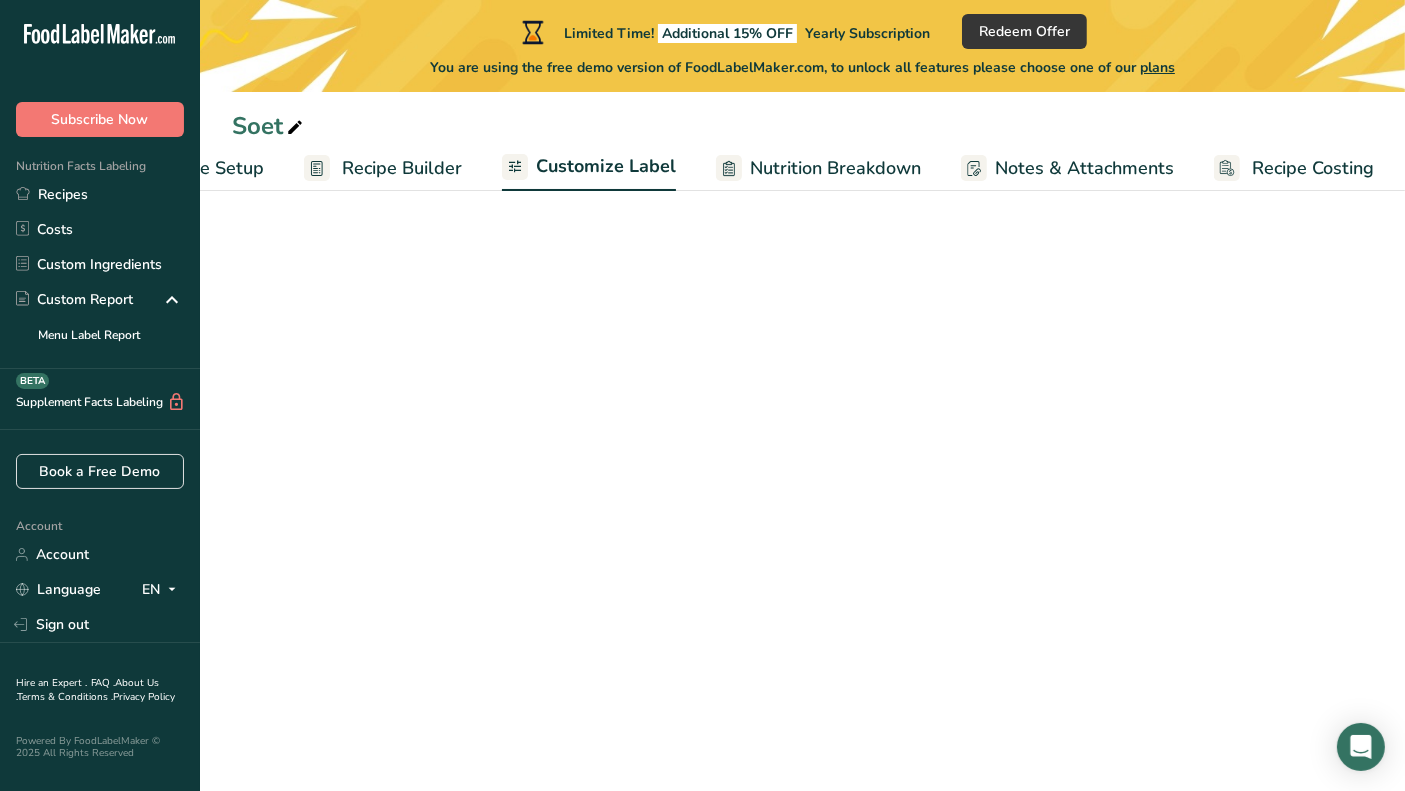 scroll, scrollTop: 0, scrollLeft: 116, axis: horizontal 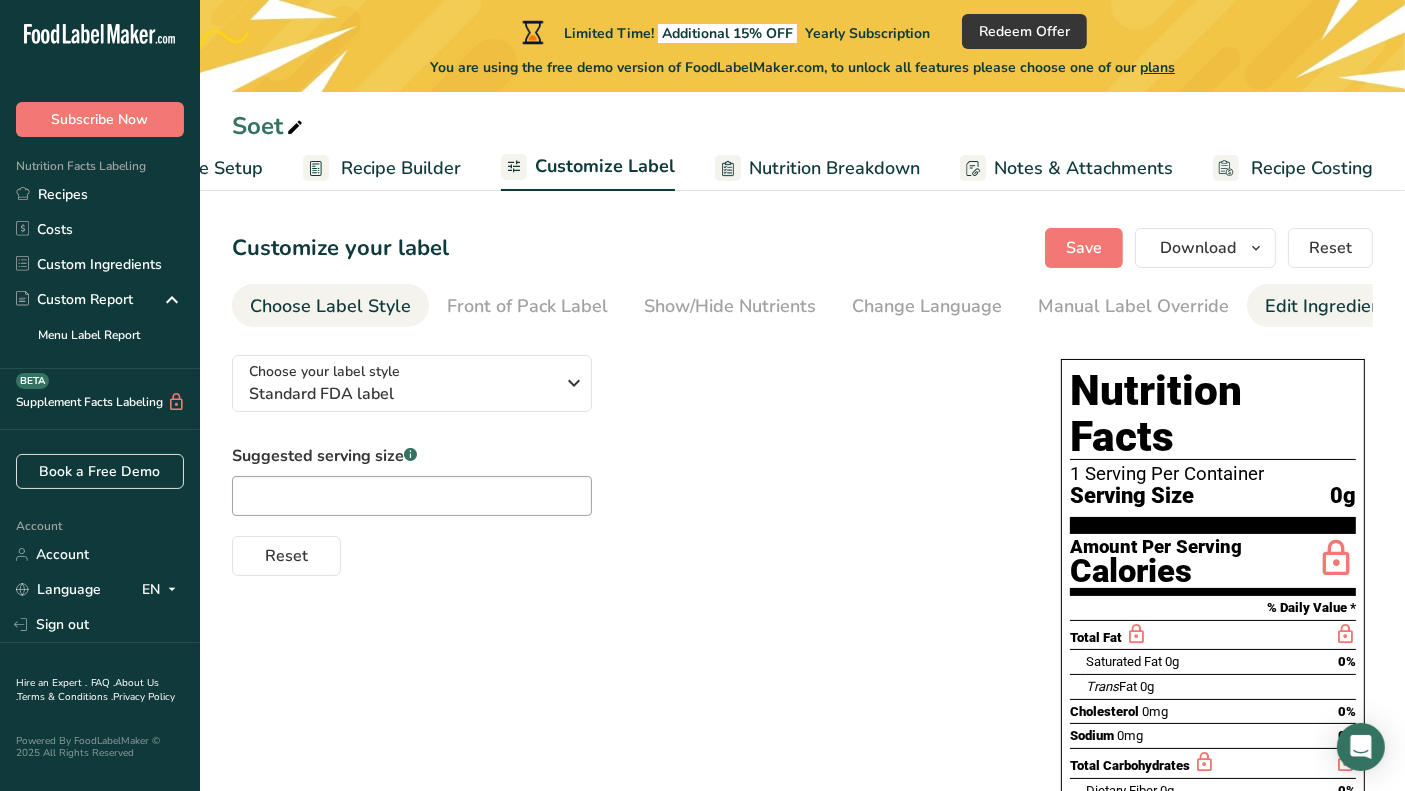 click on "Edit Ingredients/Allergens List" at bounding box center [1392, 306] 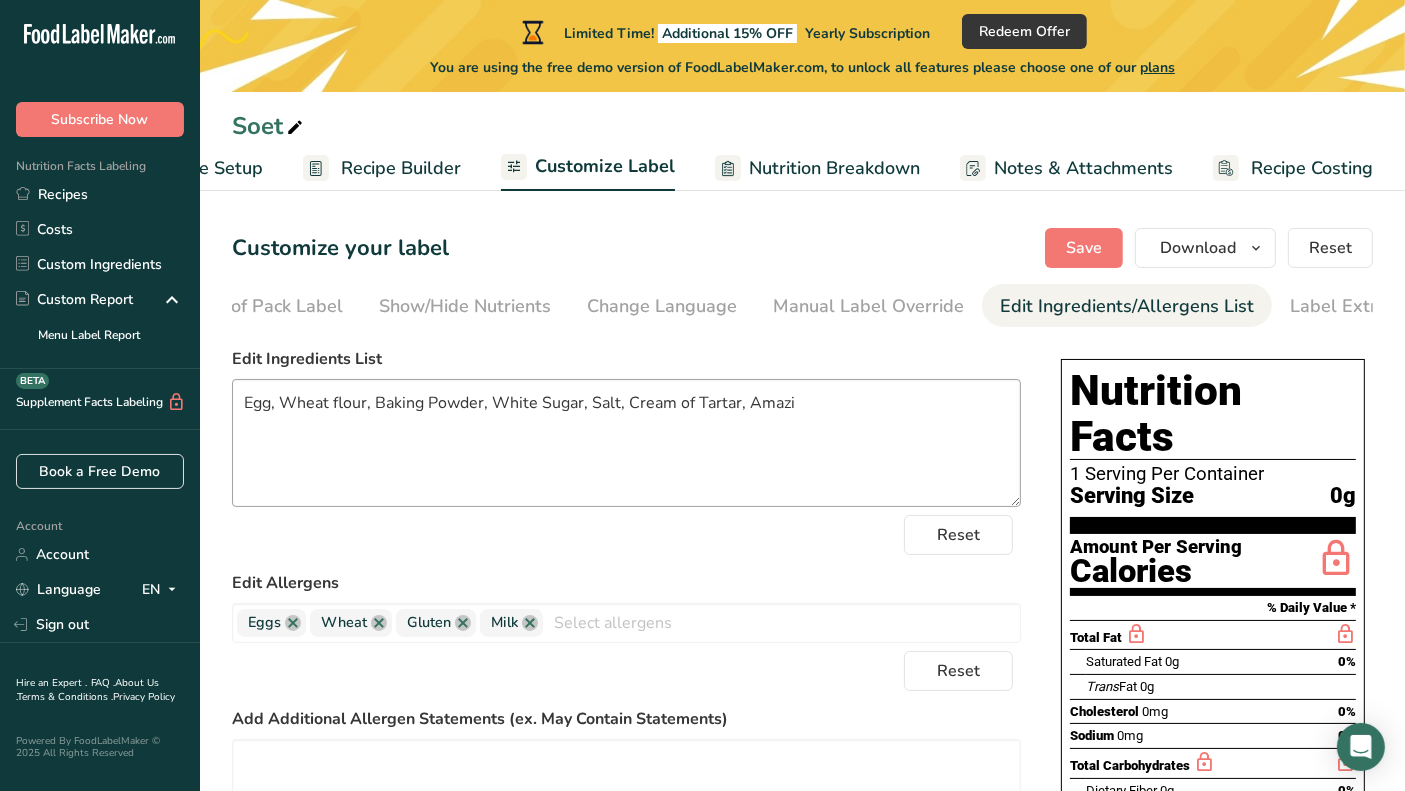 scroll, scrollTop: 0, scrollLeft: 311, axis: horizontal 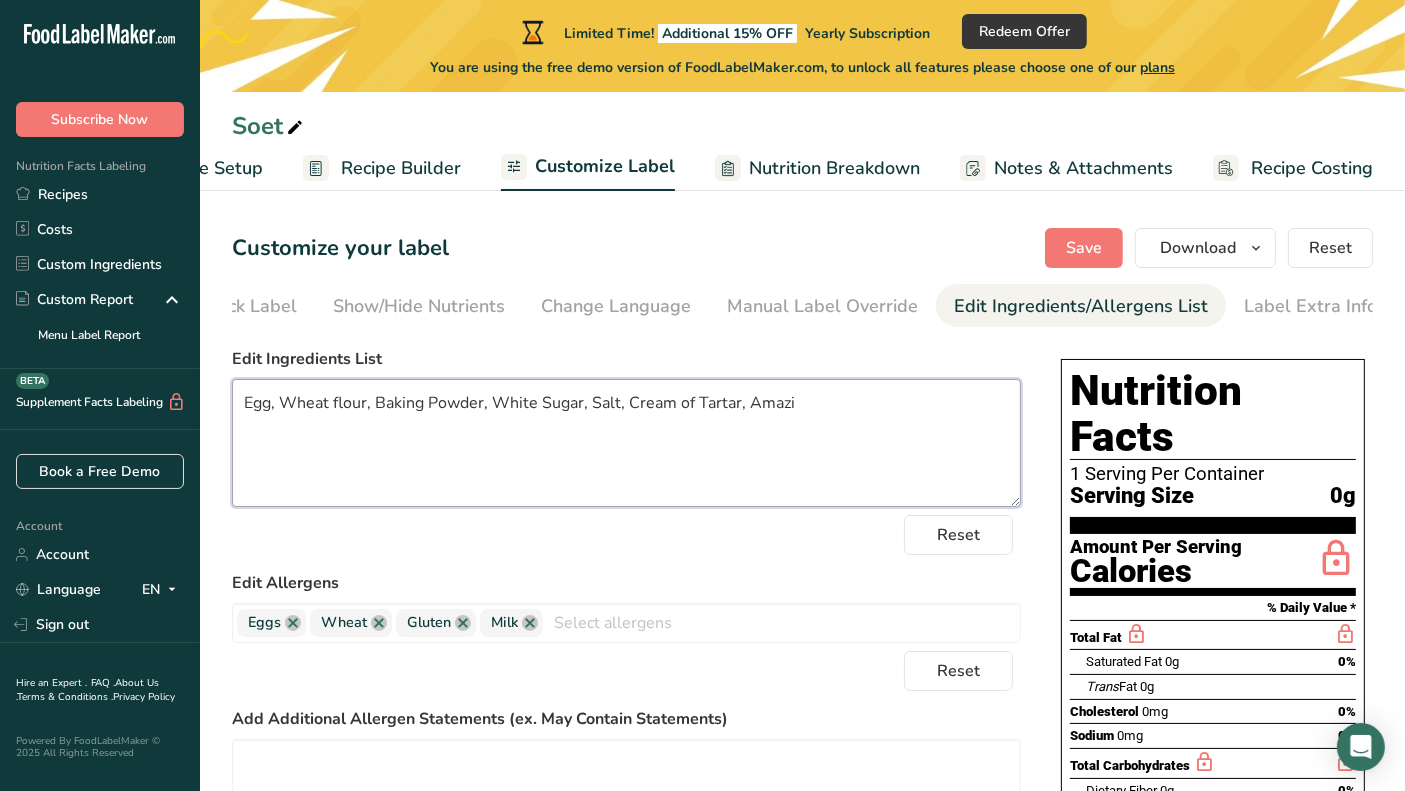 click on "Egg, Wheat flour, Baking Powder, White Sugar, Salt, Cream of Tartar, Amazi" at bounding box center [626, 443] 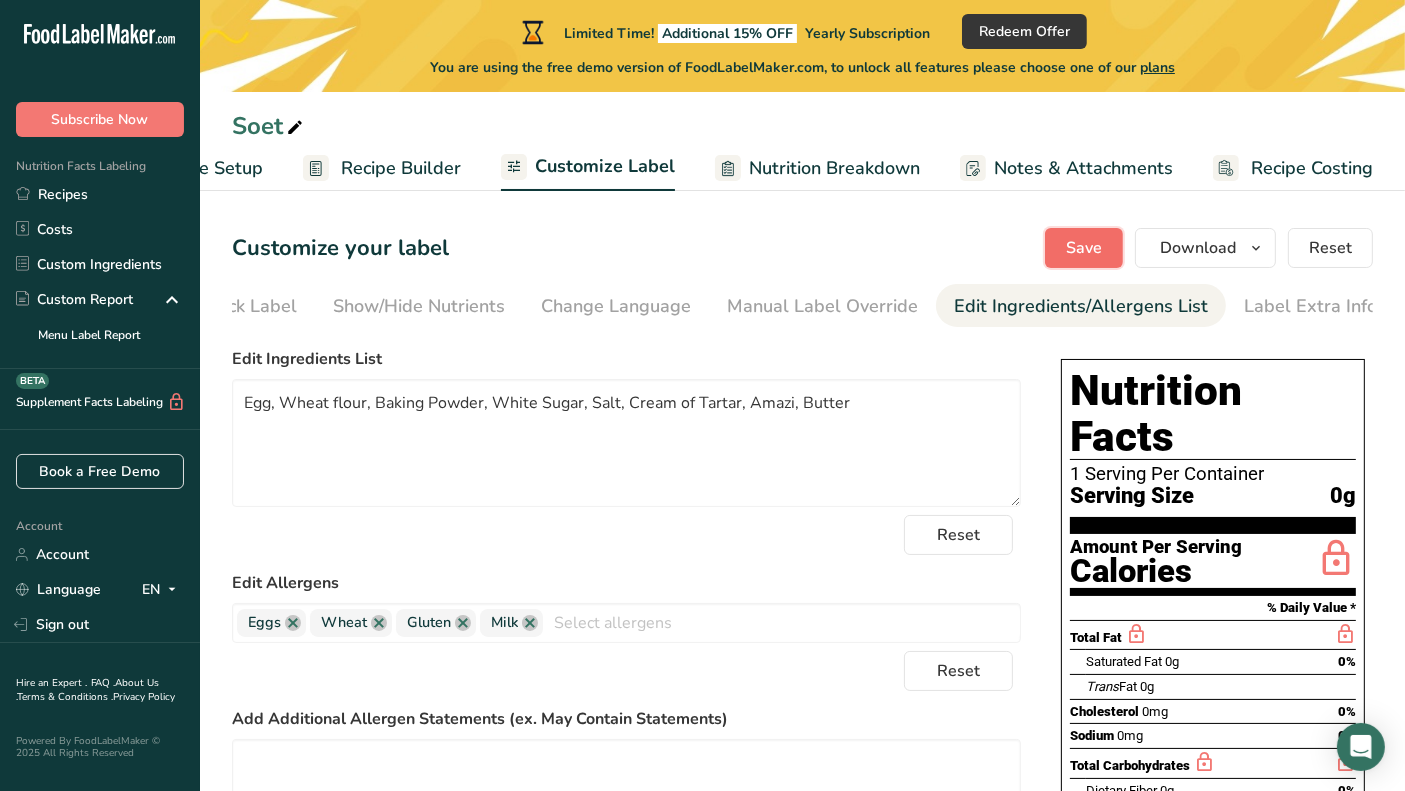 click on "Save" at bounding box center [1084, 248] 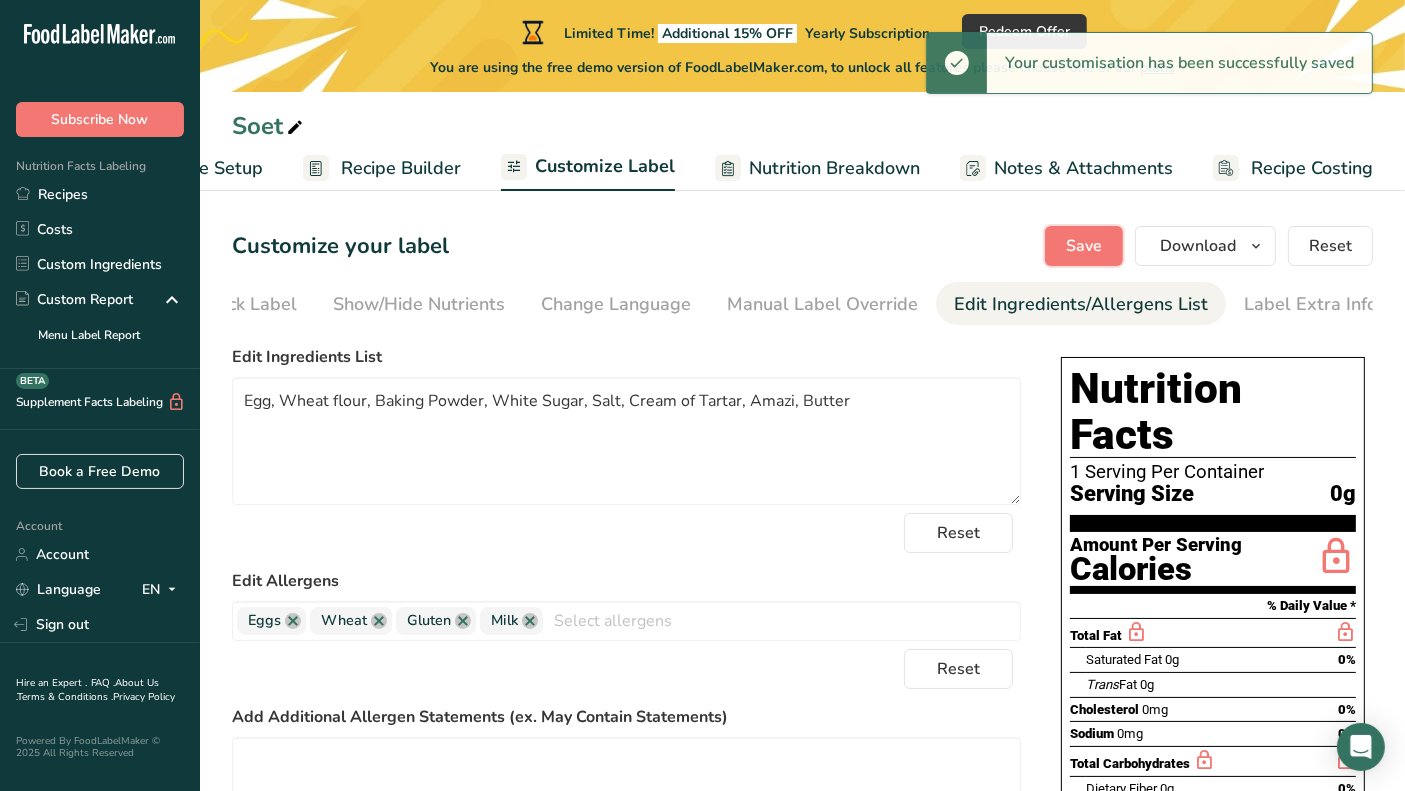 scroll, scrollTop: 0, scrollLeft: 0, axis: both 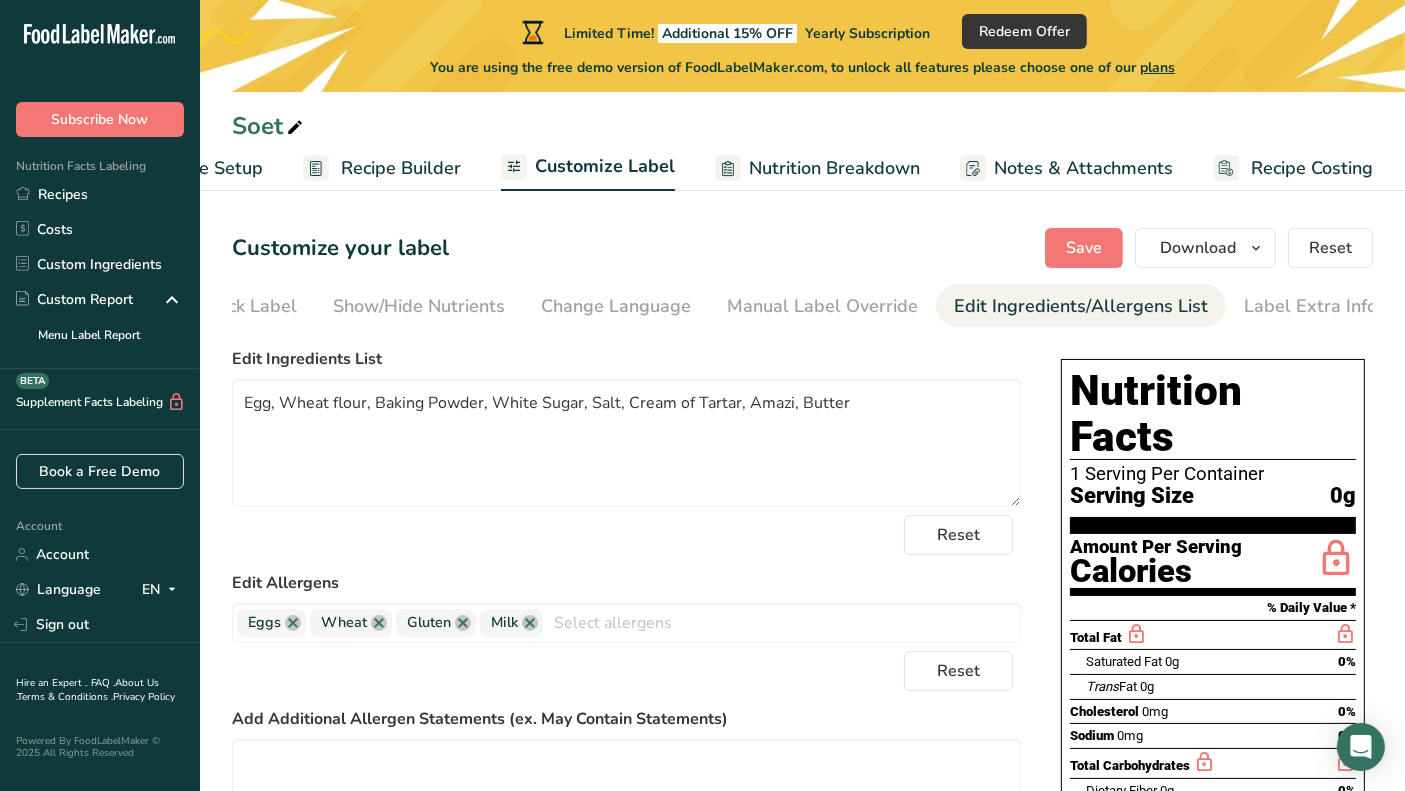 click on "Recipe Builder" at bounding box center (401, 168) 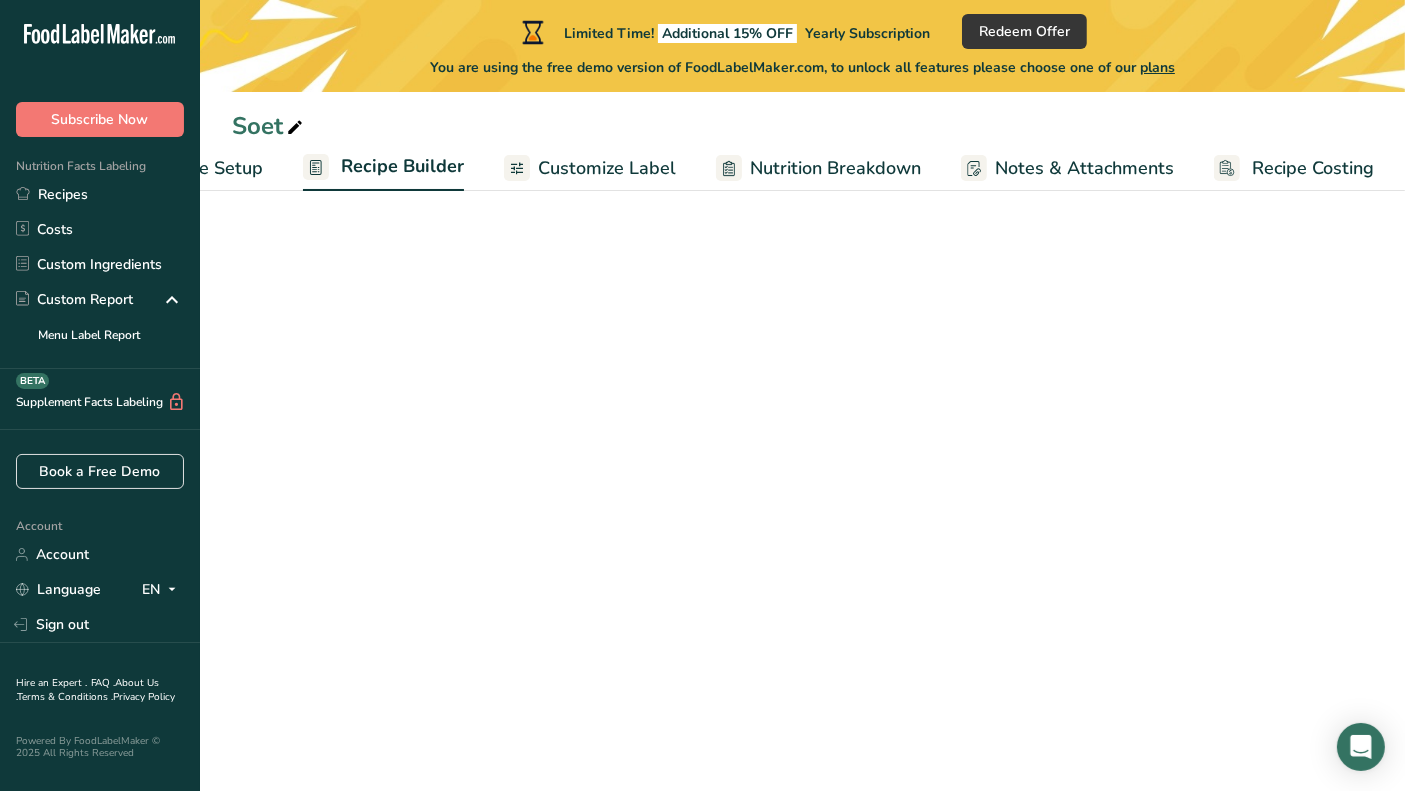 scroll, scrollTop: 0, scrollLeft: 115, axis: horizontal 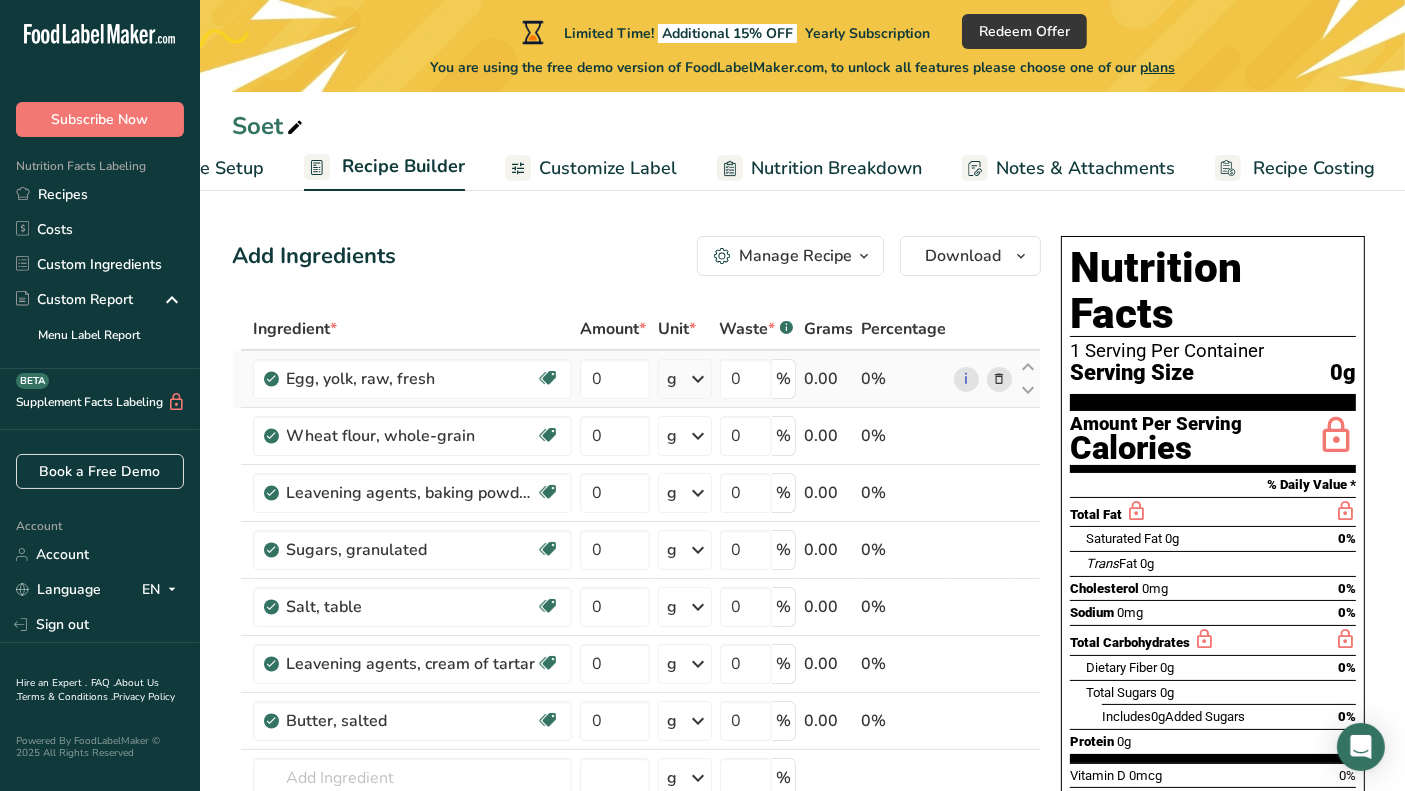 click at bounding box center (999, 379) 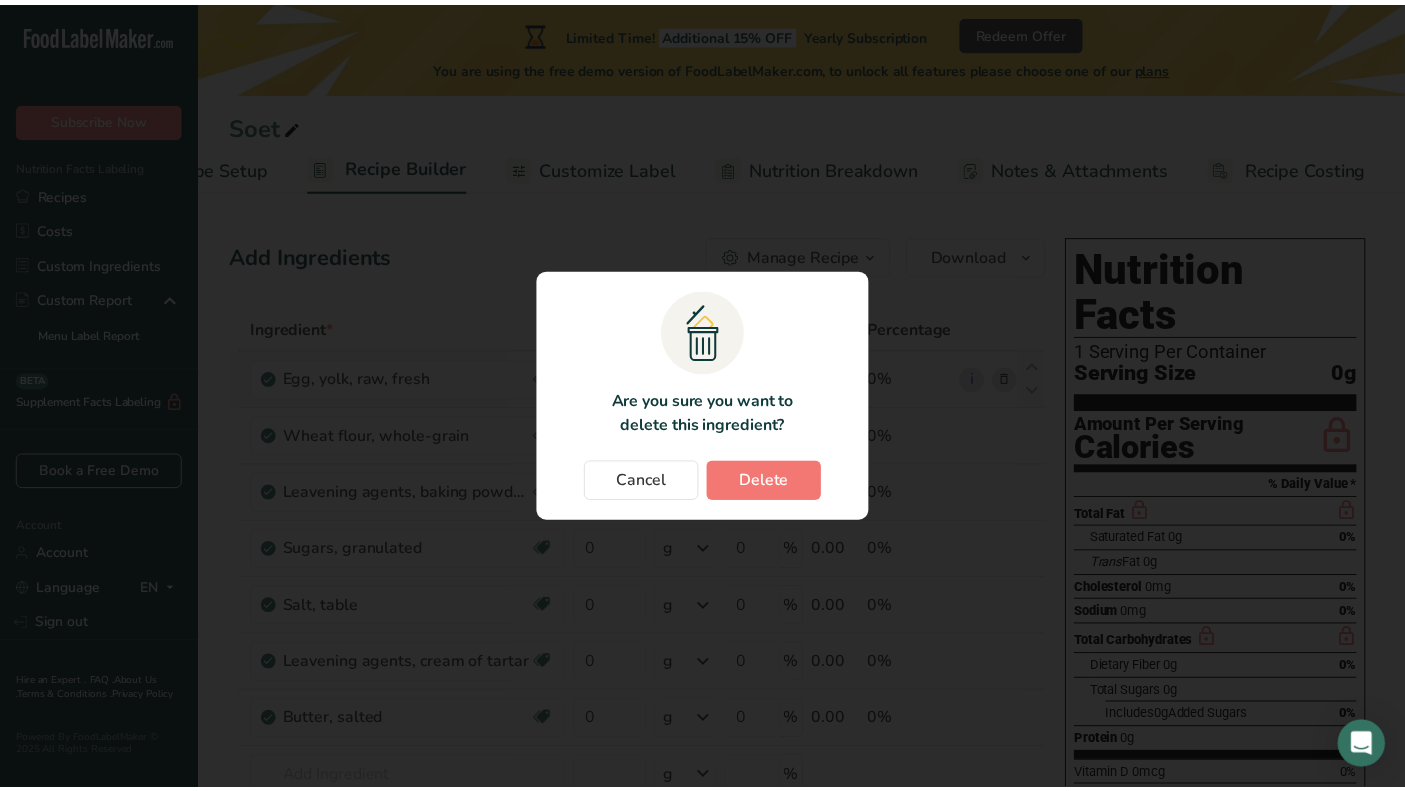 scroll, scrollTop: 0, scrollLeft: 98, axis: horizontal 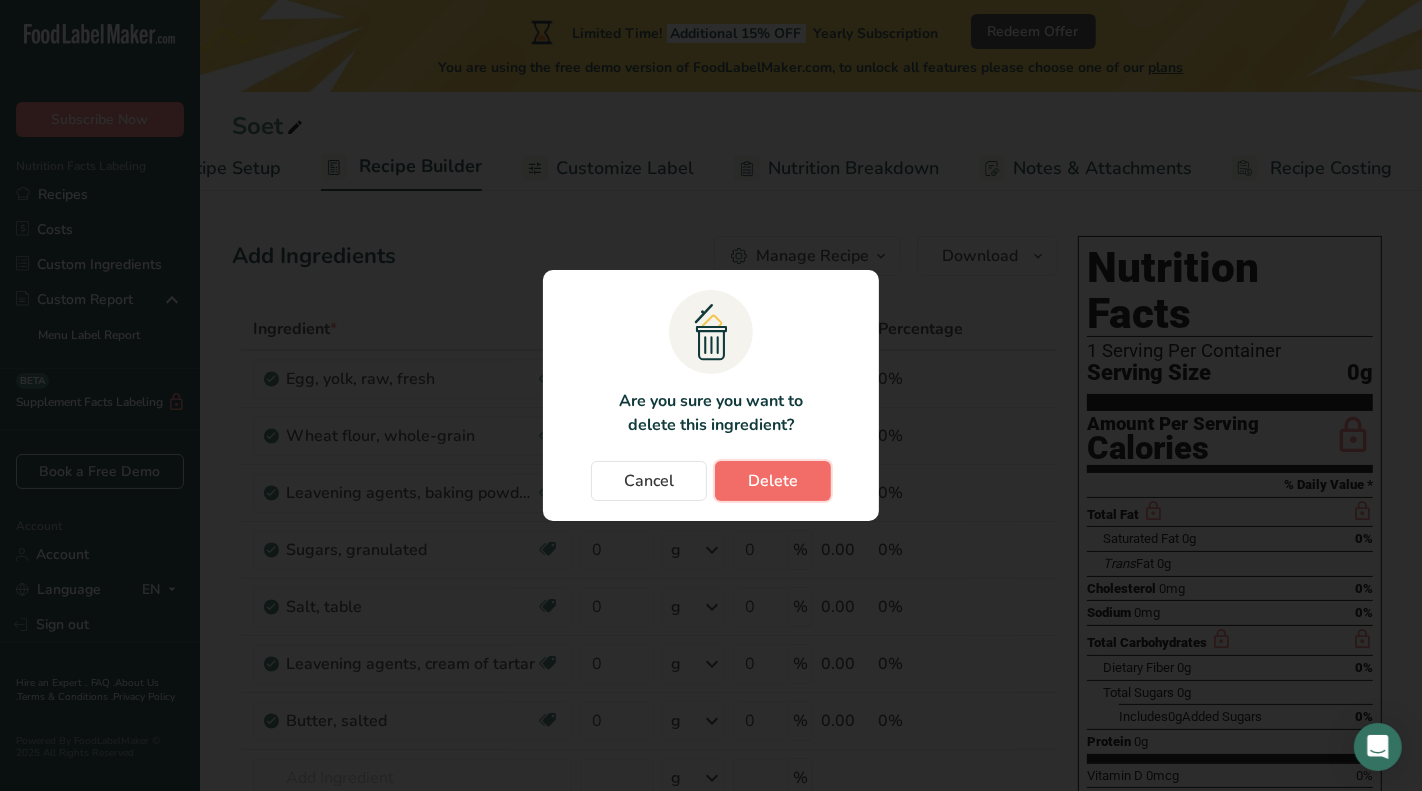 click on "Delete" at bounding box center [773, 481] 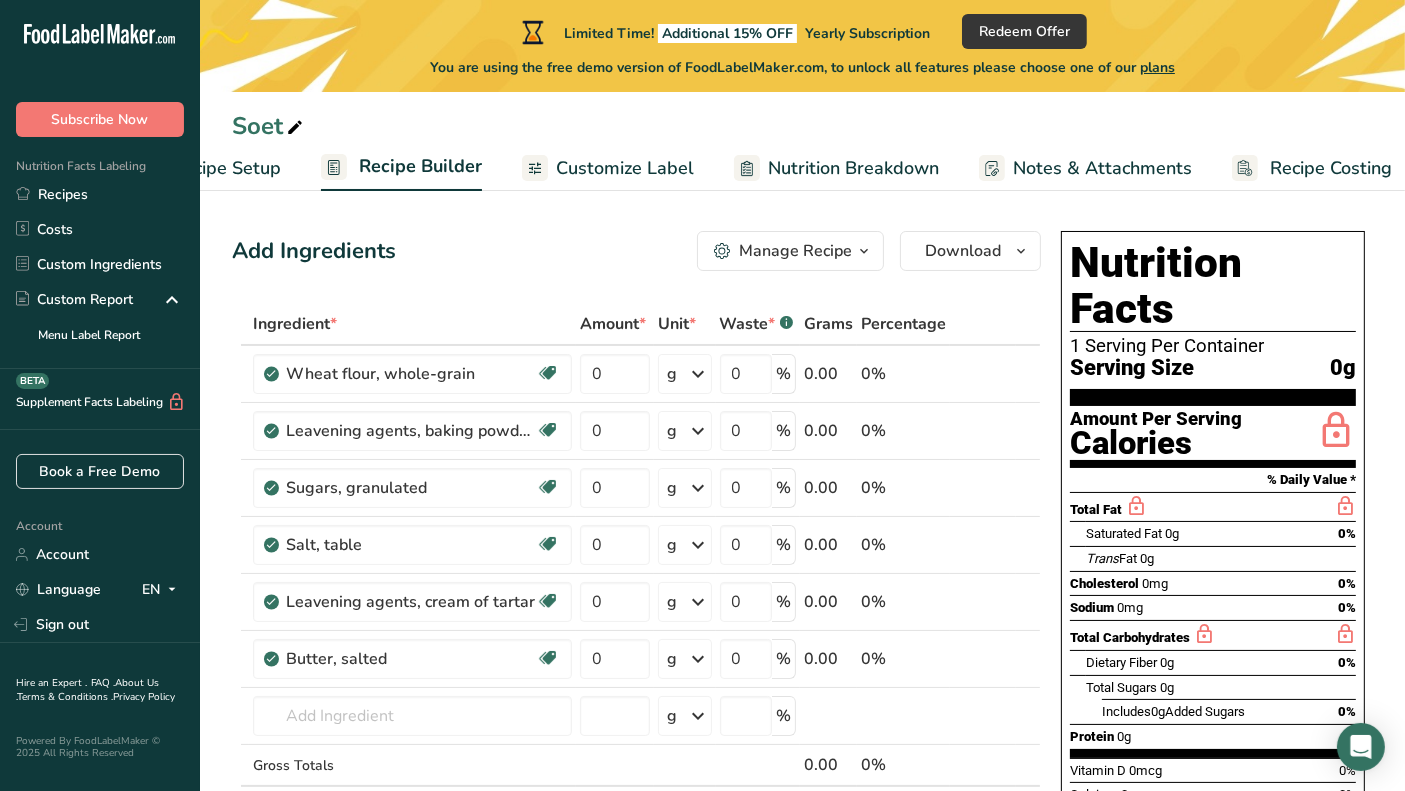 scroll, scrollTop: 0, scrollLeft: 0, axis: both 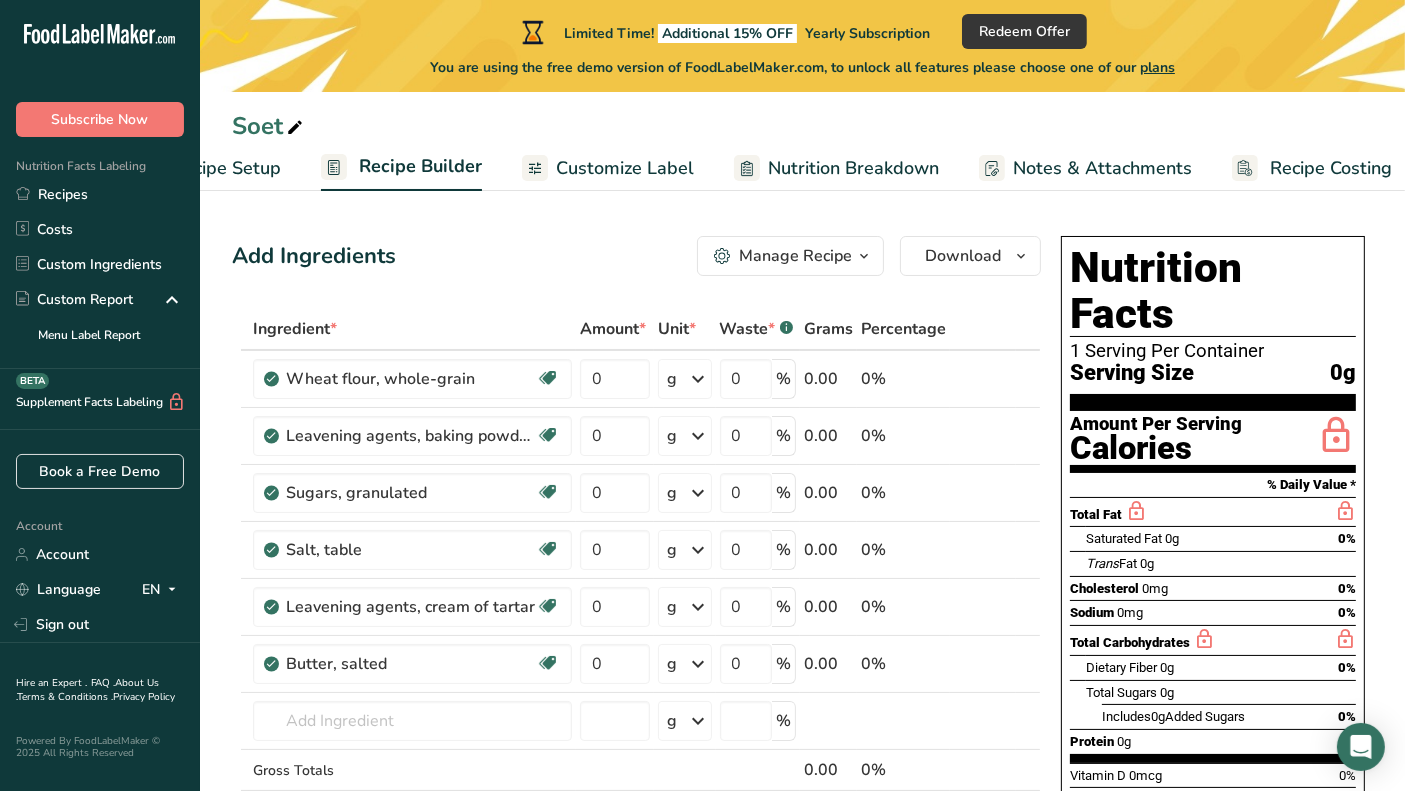 click on "Customize Label" at bounding box center [625, 168] 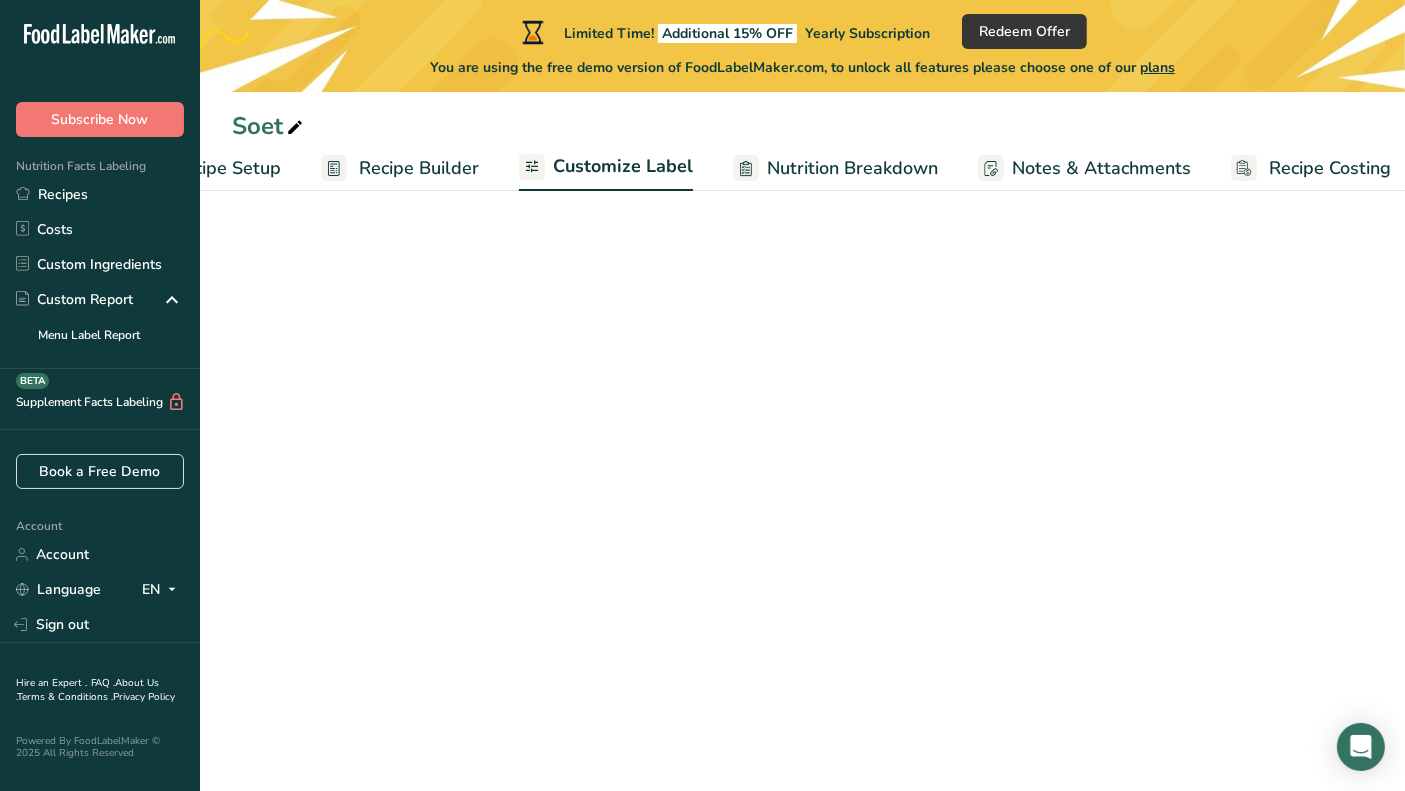 scroll, scrollTop: 0, scrollLeft: 116, axis: horizontal 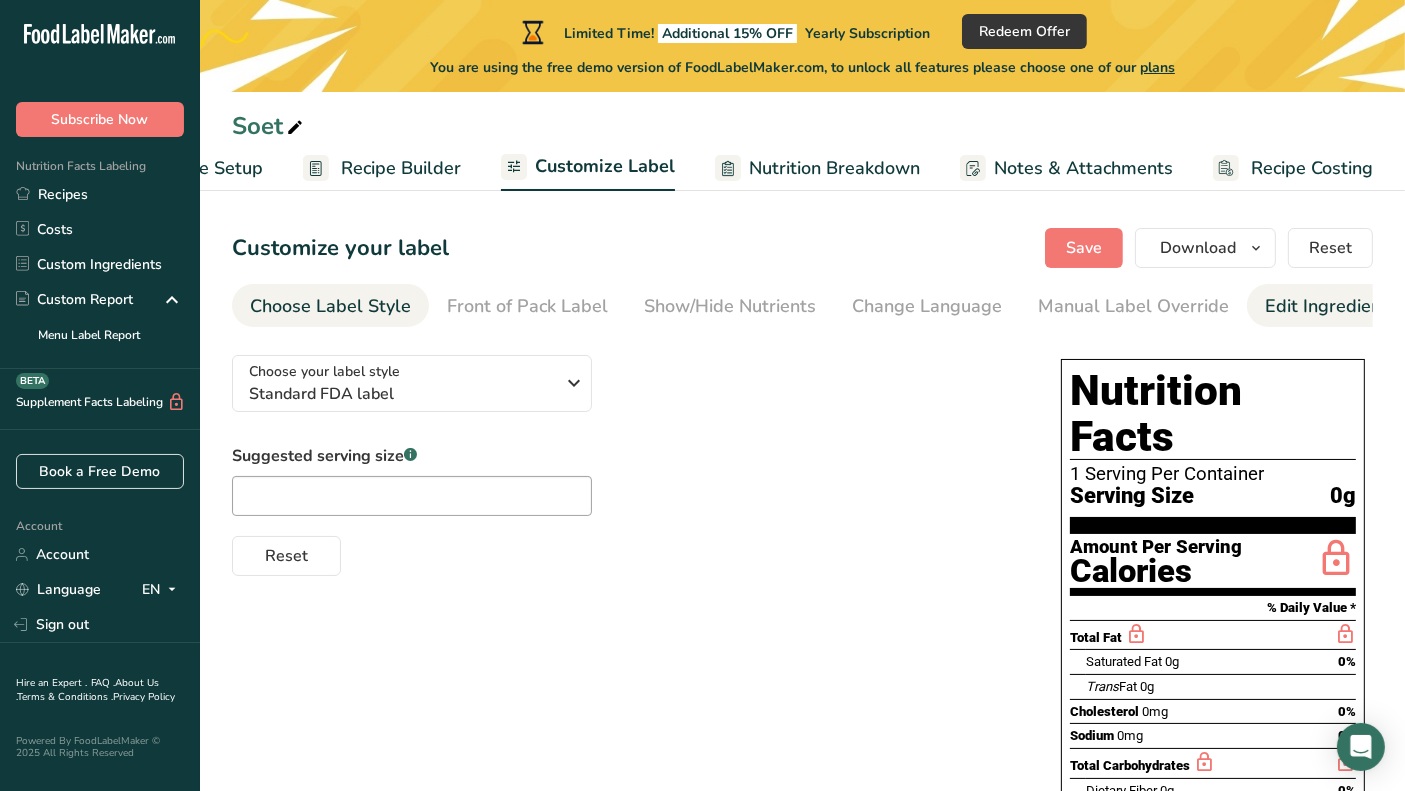 click on "Edit Ingredients/Allergens List" at bounding box center [1392, 306] 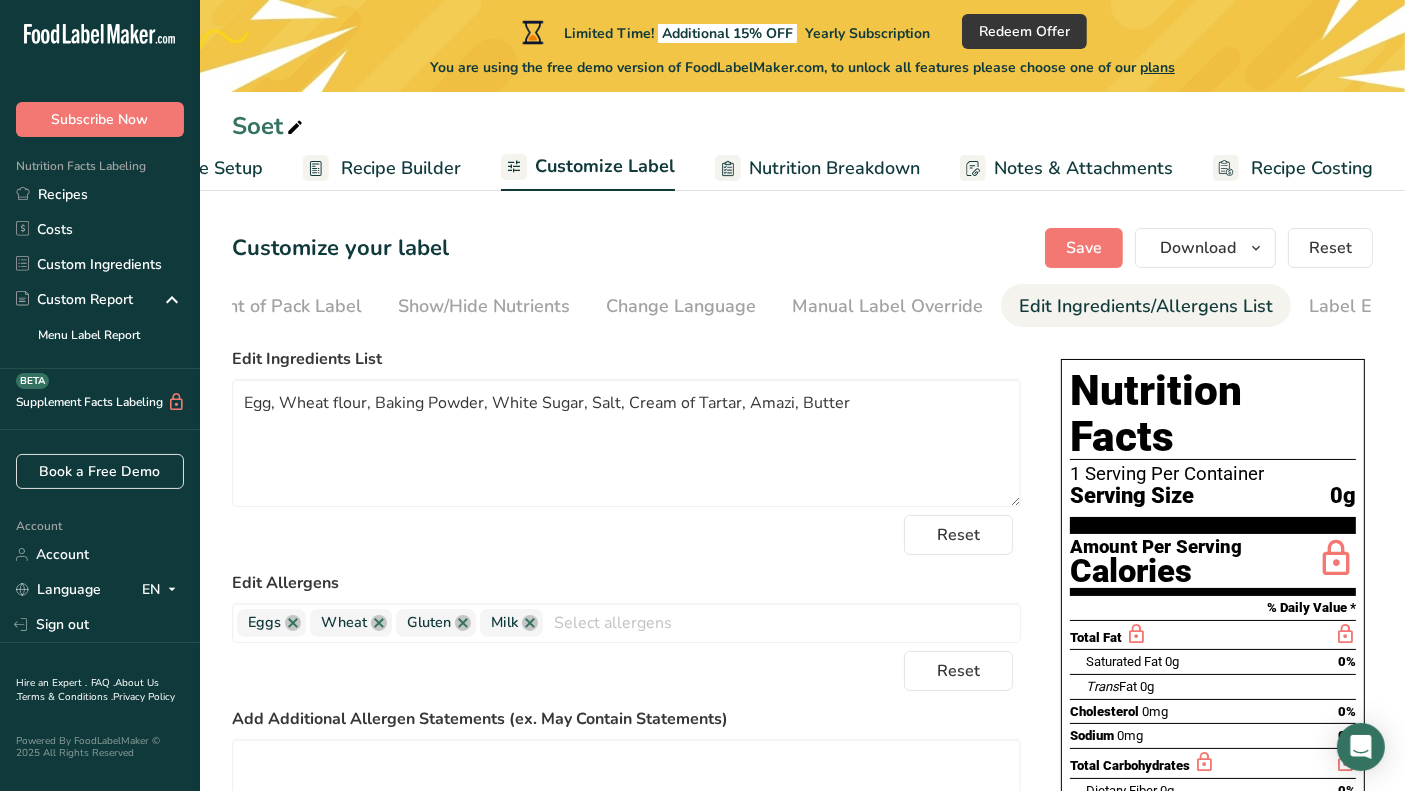 scroll, scrollTop: 0, scrollLeft: 311, axis: horizontal 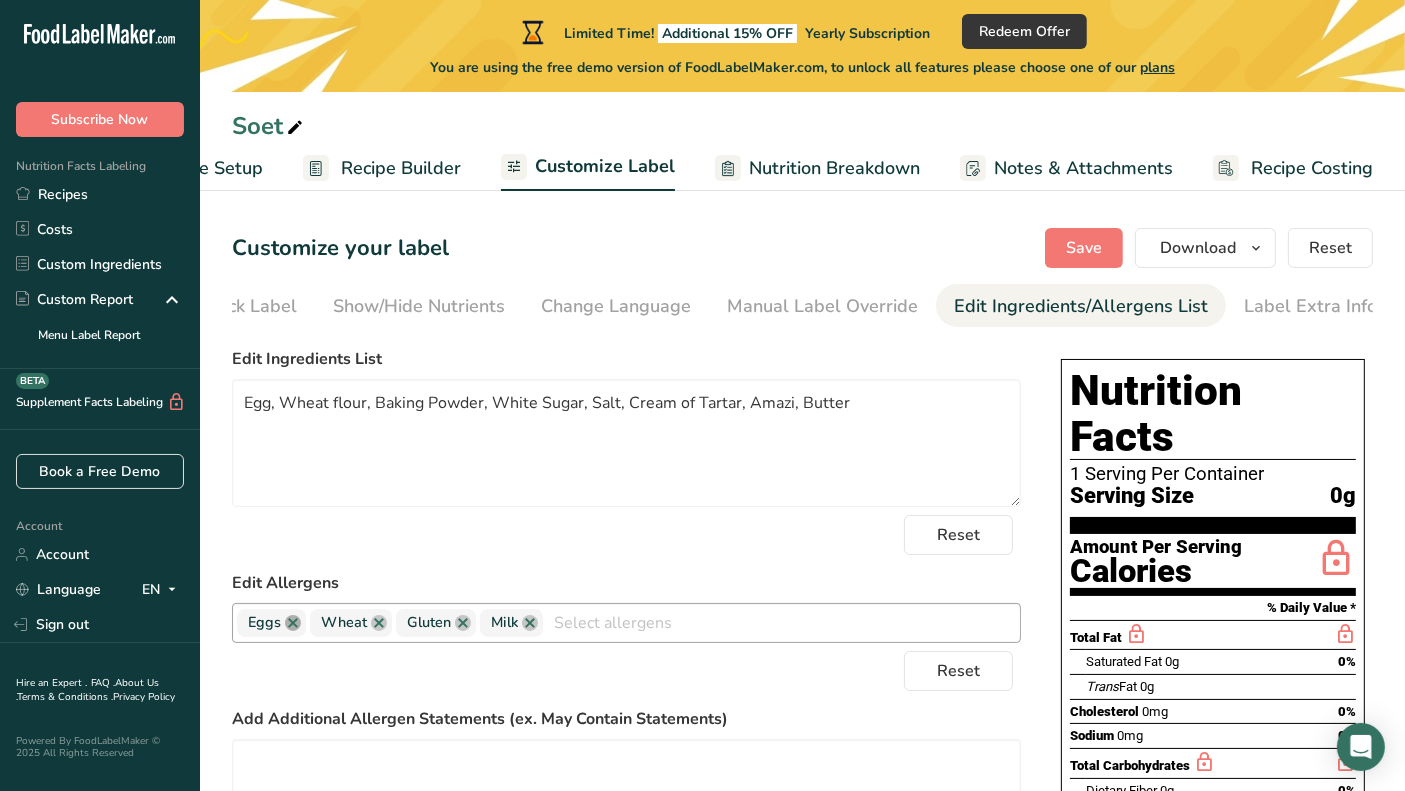 click at bounding box center [293, 623] 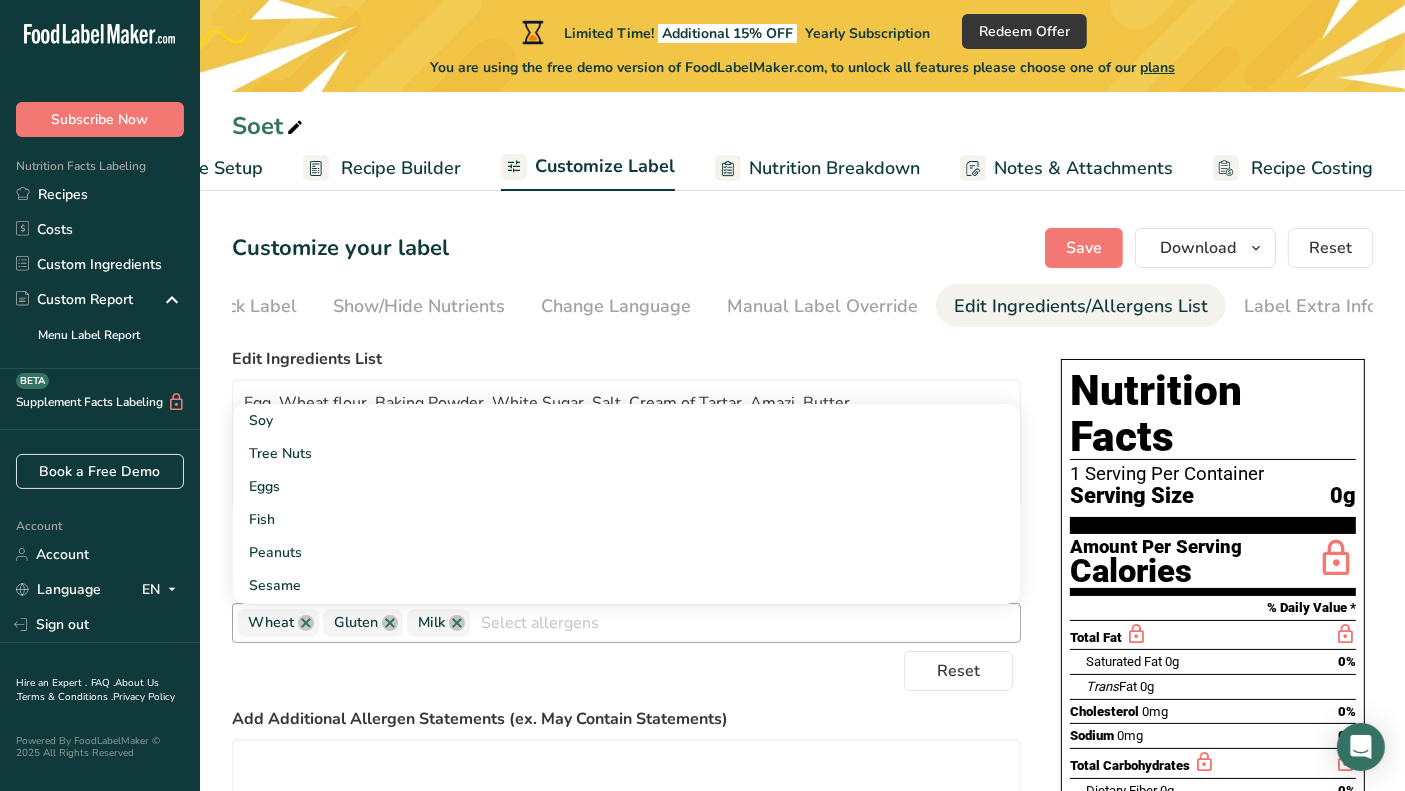 click on "Choose your label style
Standard FDA label
USA (FDA)
Standard FDA label
Tabular FDA label
Linear FDA label
Simplified FDA label
Dual Column FDA label (Per Serving/Per Container)
Dual Column FDA label (As Sold/As Prepared)
Aggregate Standard FDA label
Standard FDA label with Micronutrients listed side-by-side
UK (FSA)
UK Mandatory Label "Back of Pack"
UK Traffic Light Label  "Front of Pack"
Canadian (CFIA)
Canadian Standard label
Canadian Dual Column label" at bounding box center (626, 671) 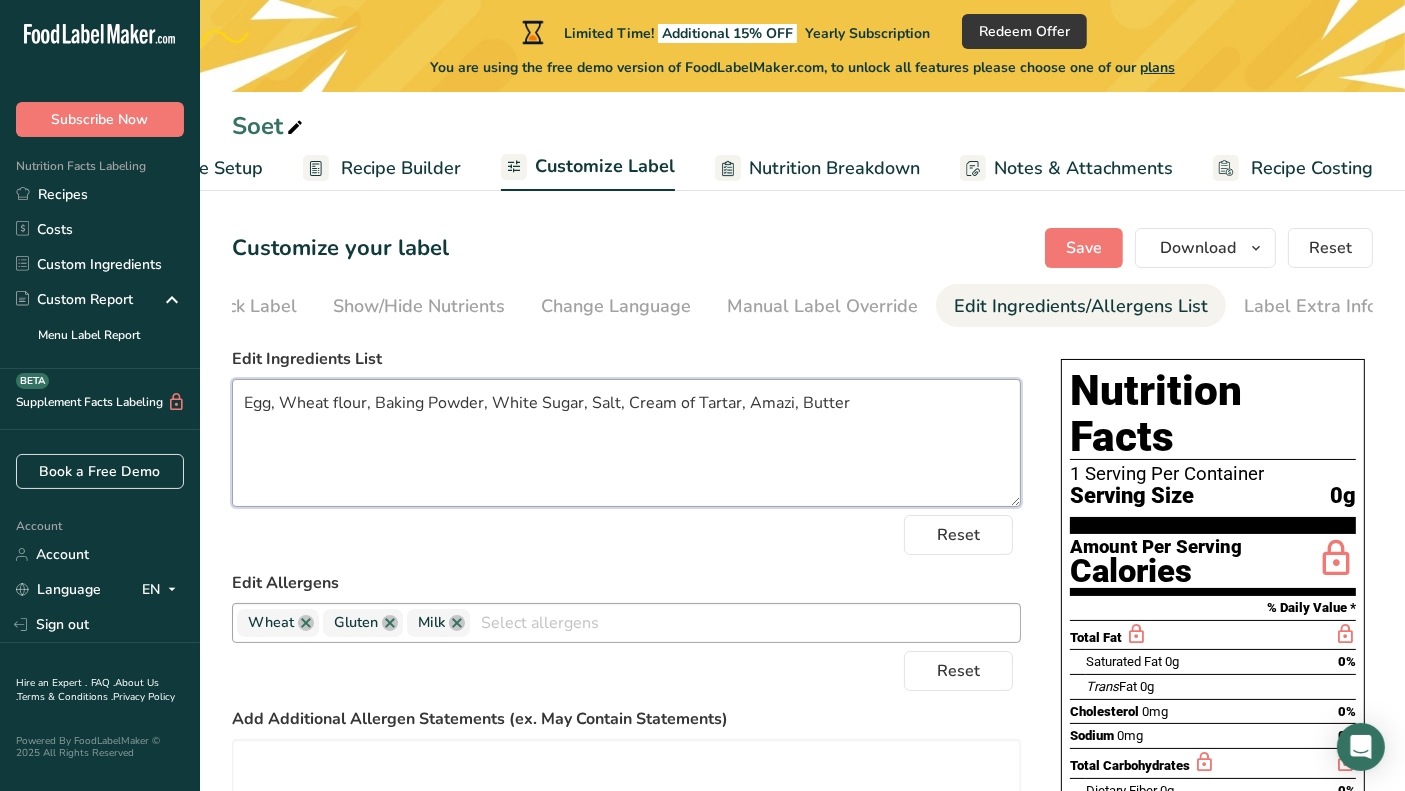 drag, startPoint x: 277, startPoint y: 406, endPoint x: 220, endPoint y: 405, distance: 57.00877 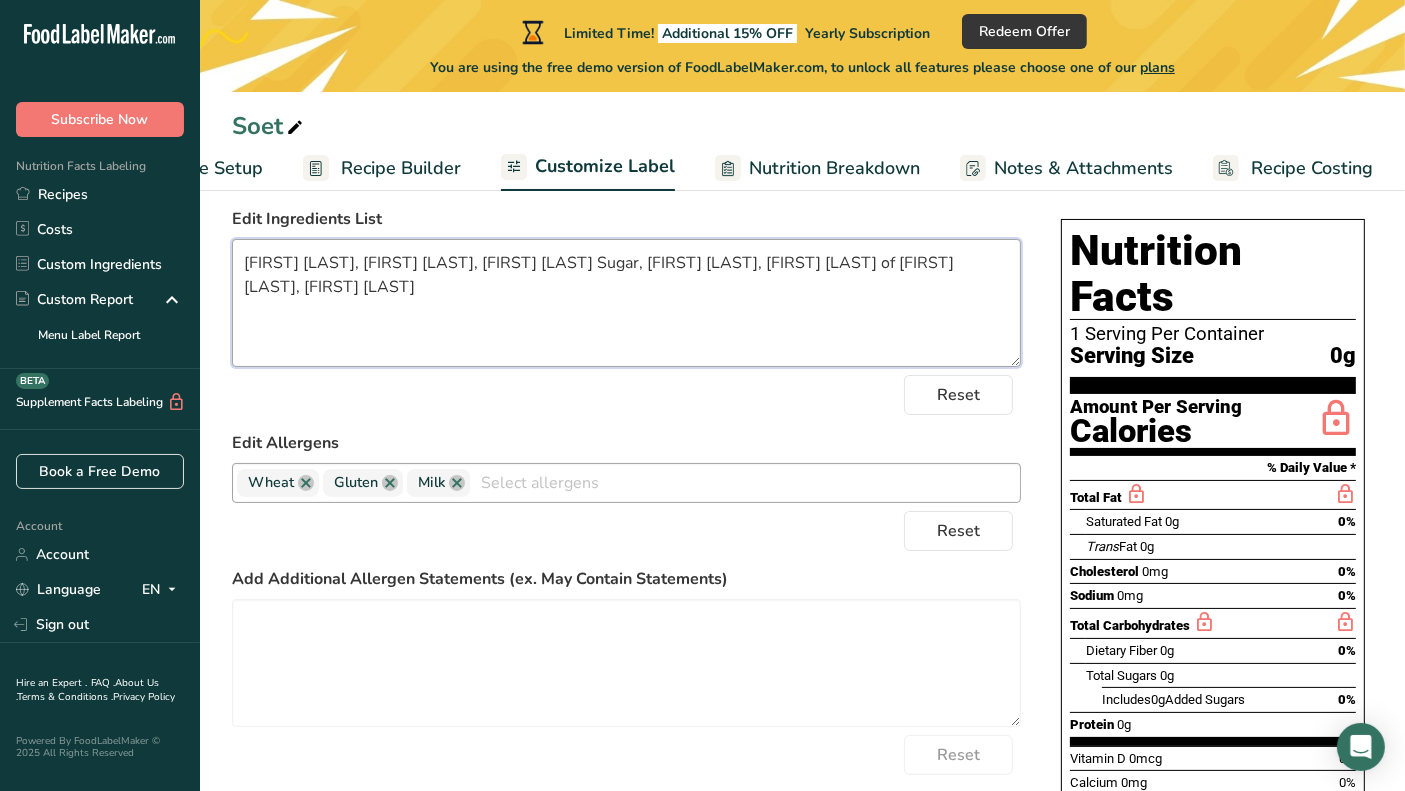 scroll, scrollTop: 0, scrollLeft: 0, axis: both 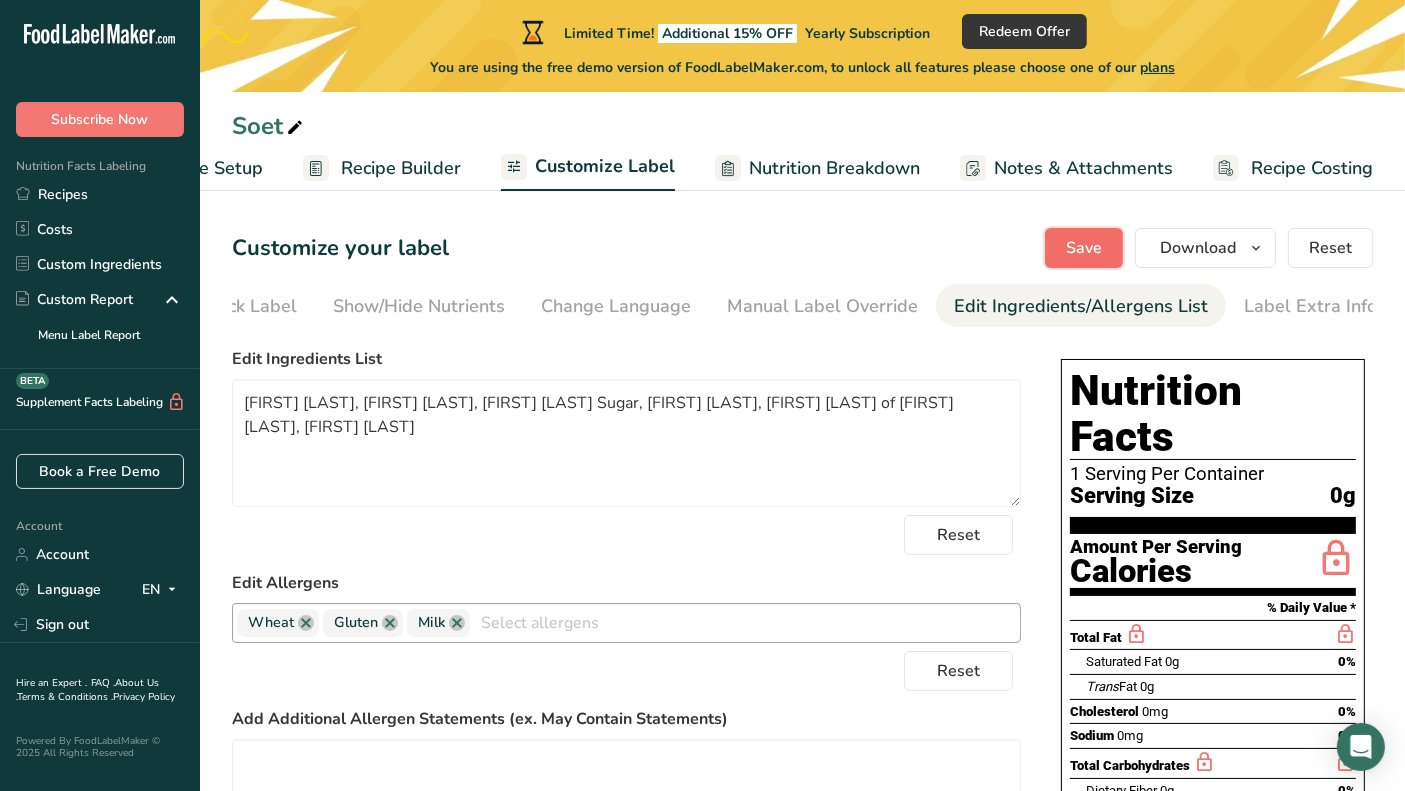 click on "Save" at bounding box center [1084, 248] 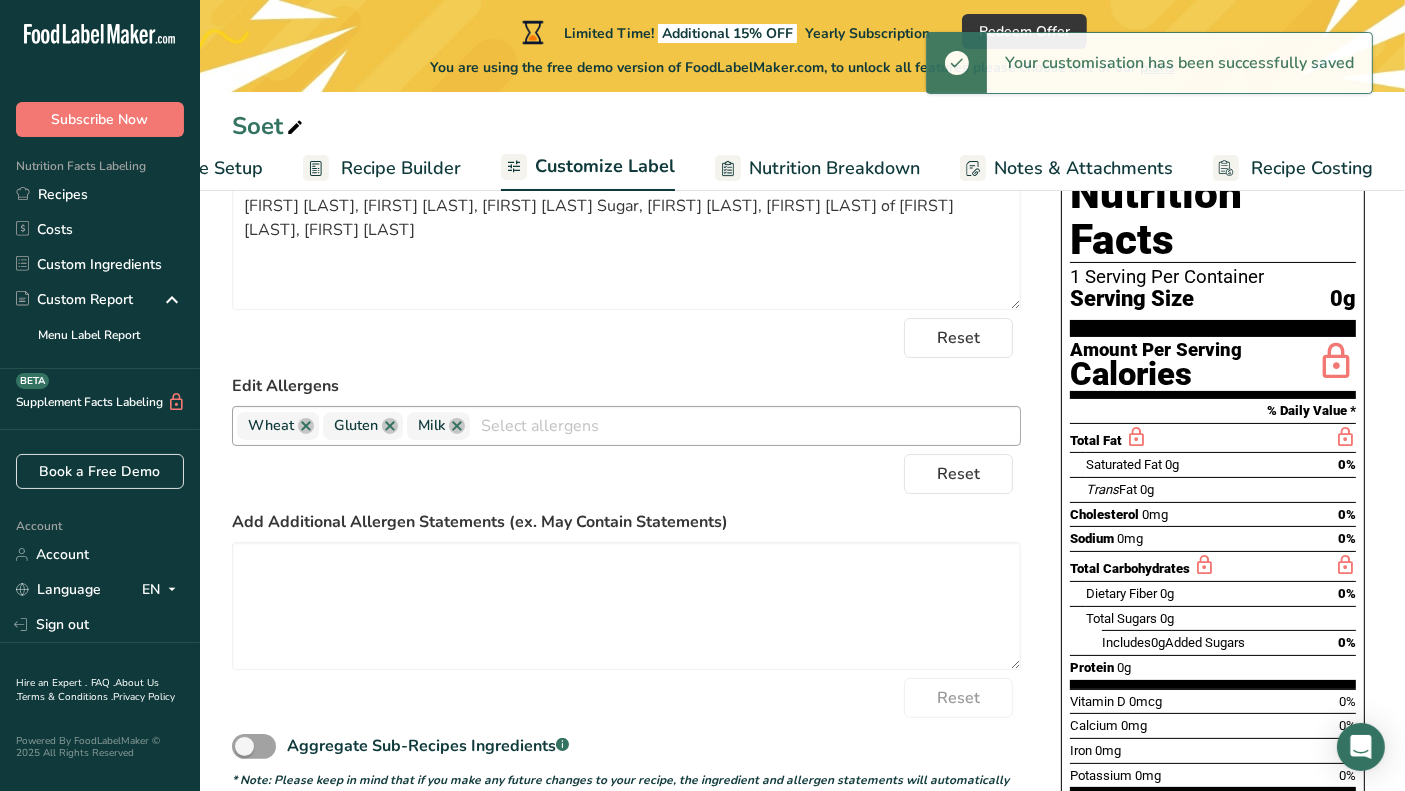 scroll, scrollTop: 0, scrollLeft: 0, axis: both 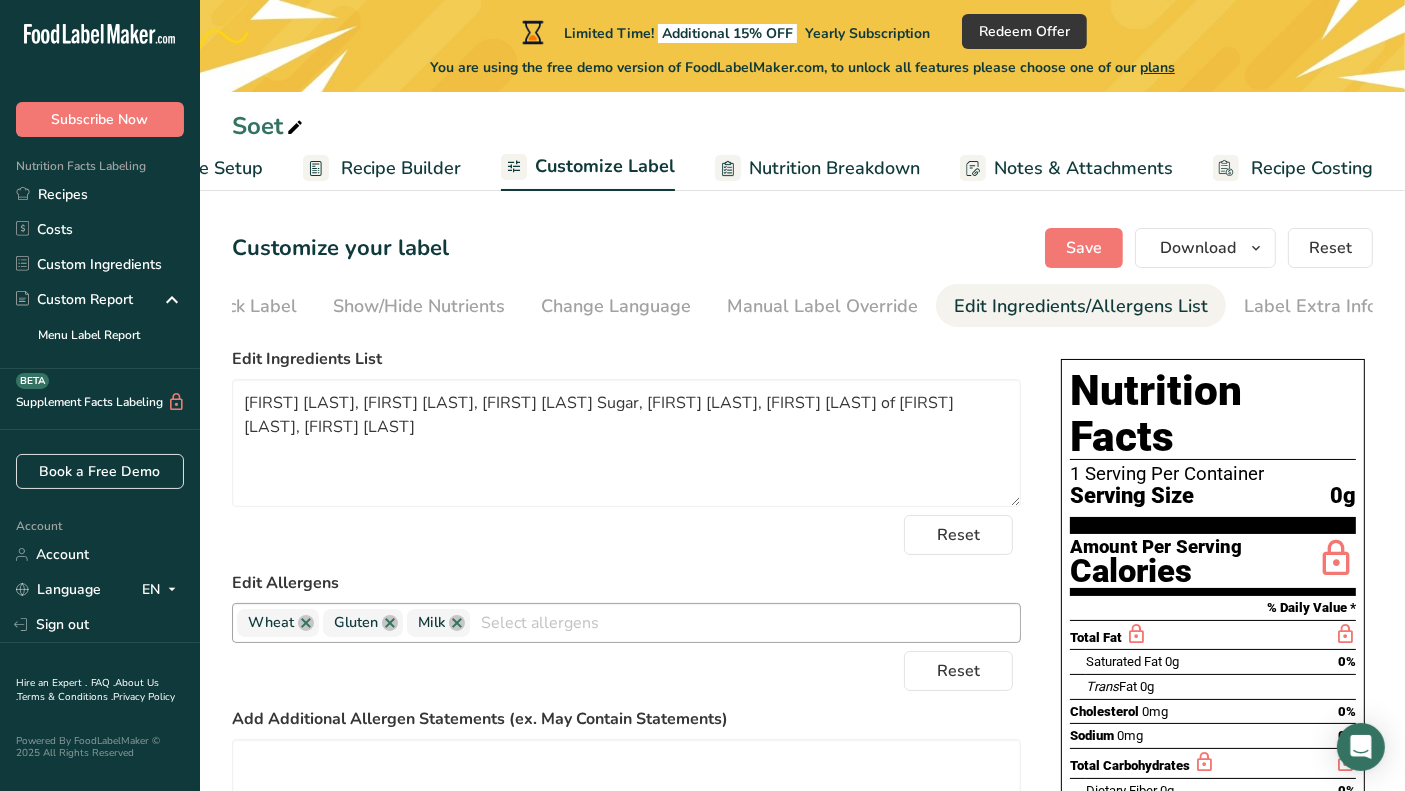 click on "Recipe Builder" at bounding box center [401, 168] 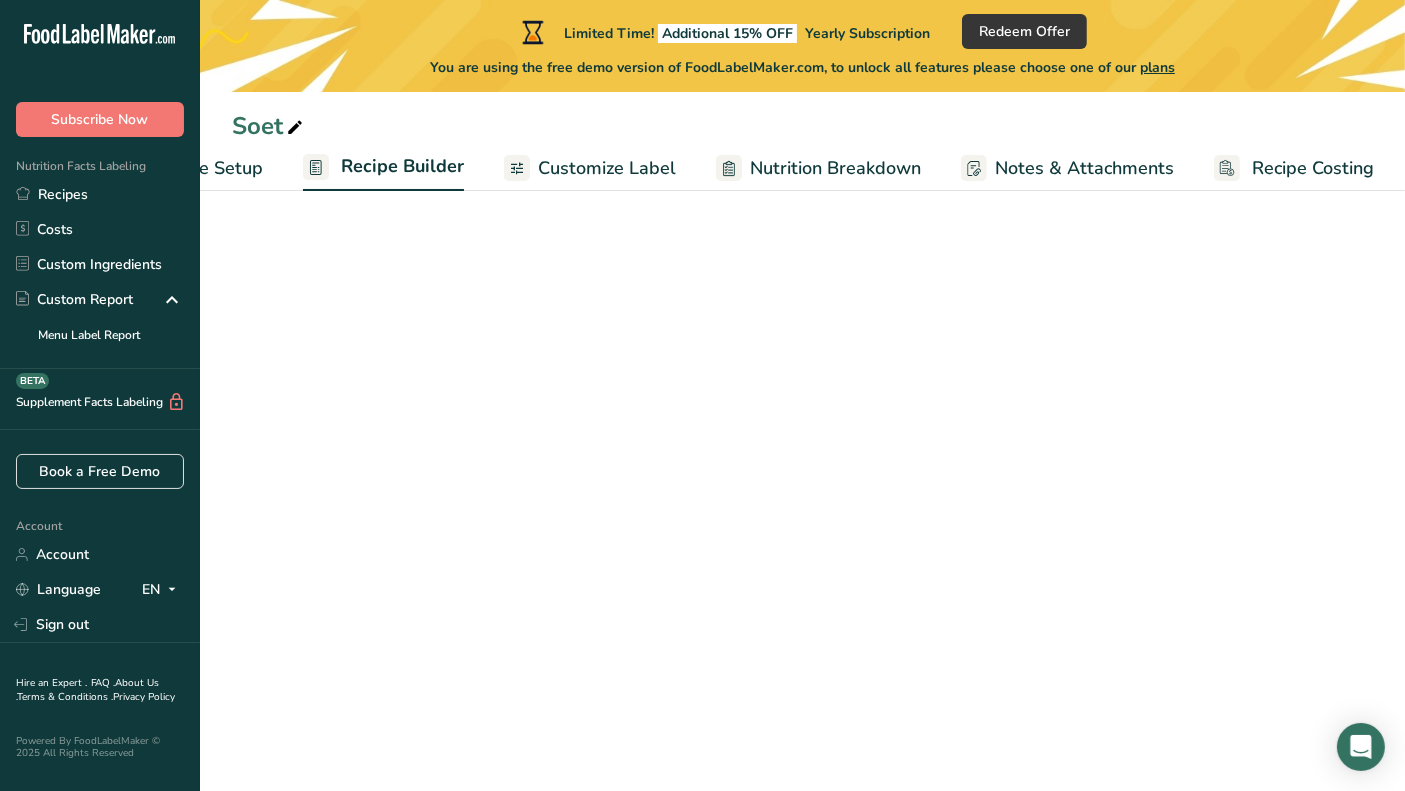 scroll, scrollTop: 0, scrollLeft: 115, axis: horizontal 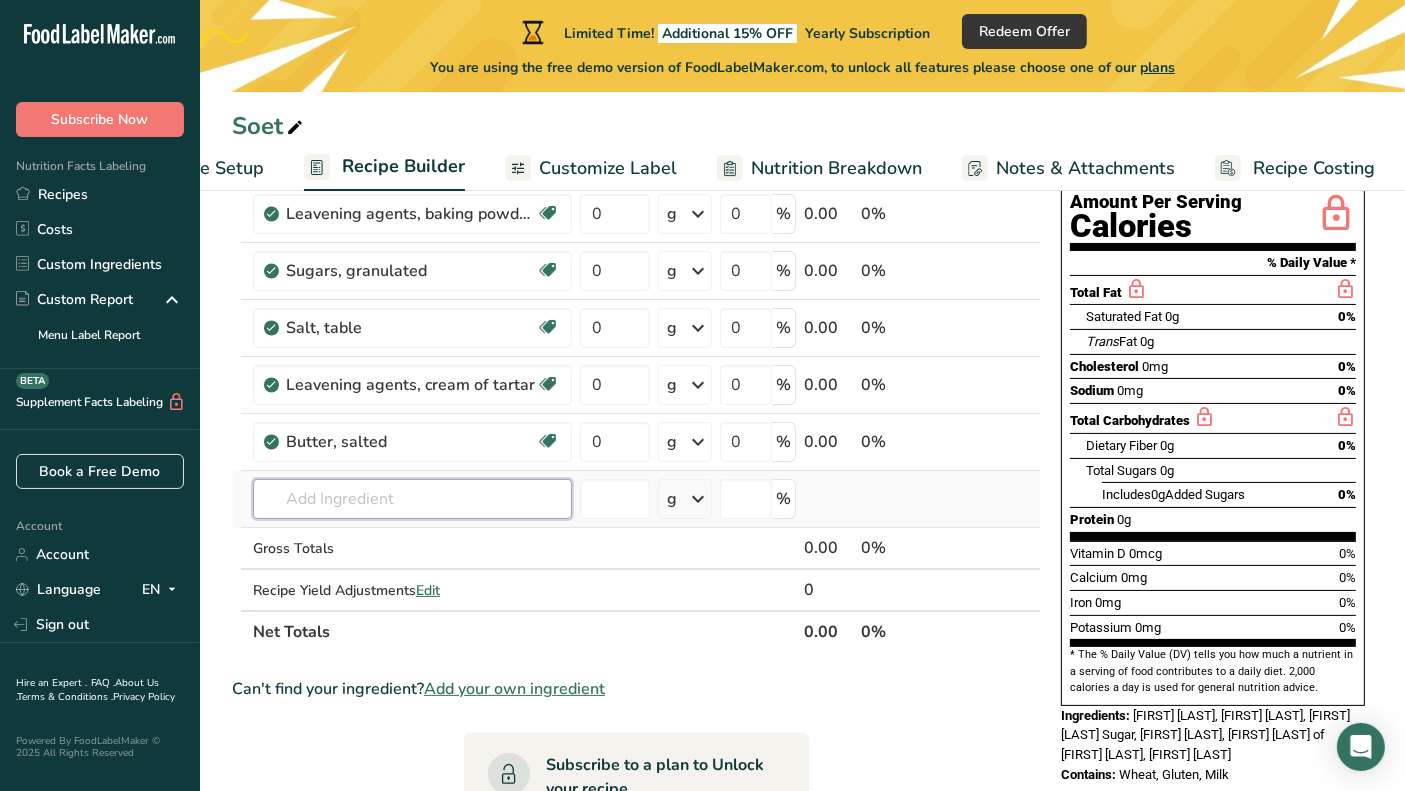 click at bounding box center [412, 499] 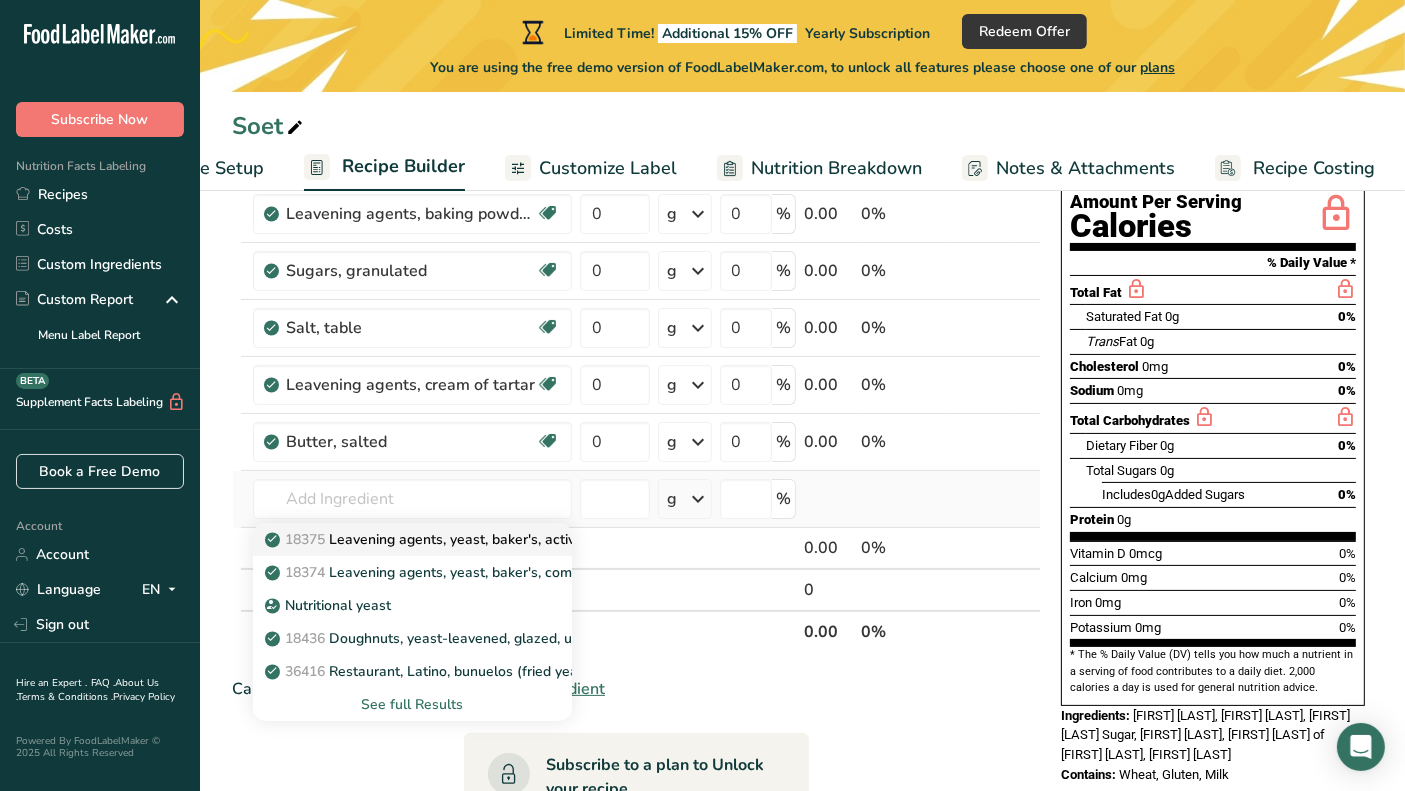 click on "[POSTAL_CODE]
Leavening agents, yeast, baker's, active dry" at bounding box center (438, 539) 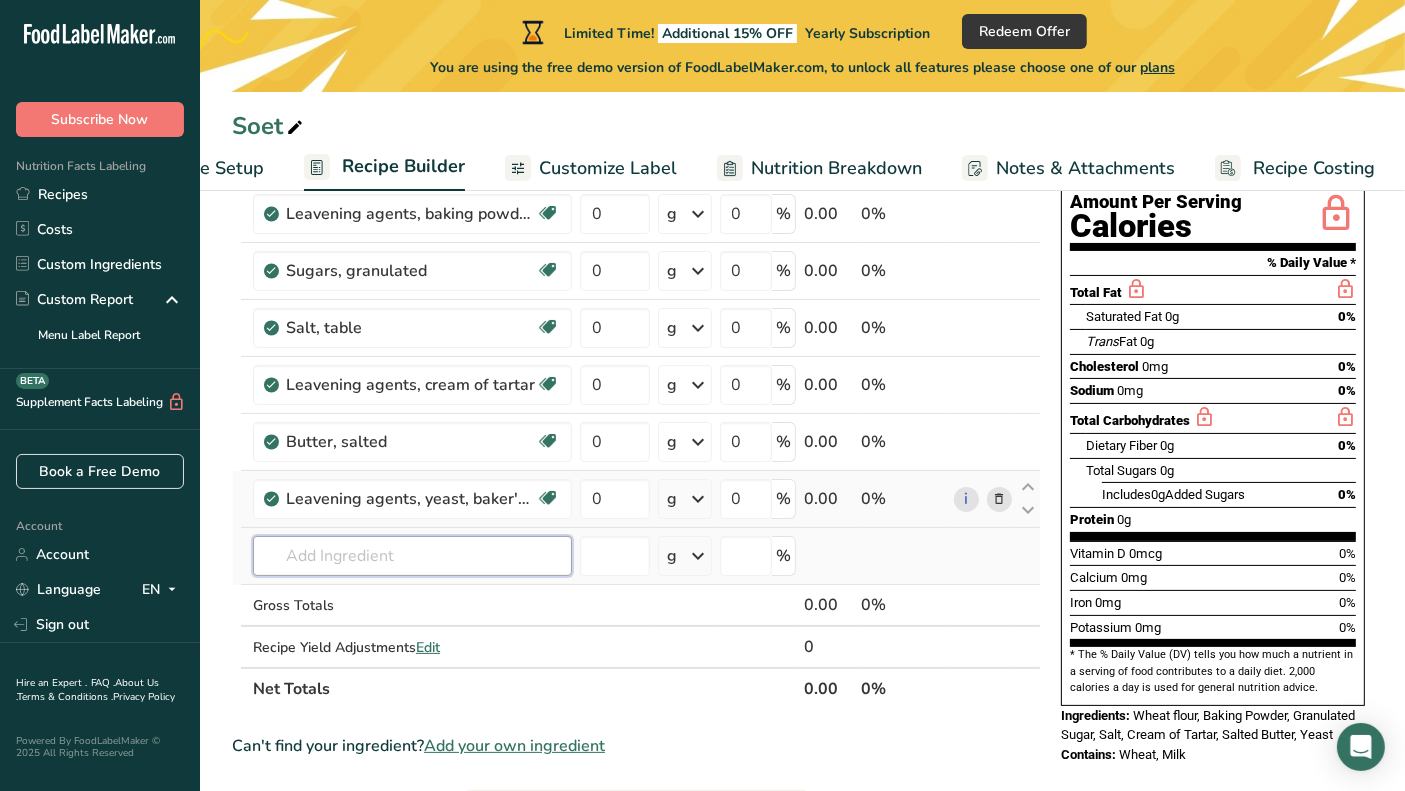 click at bounding box center (412, 556) 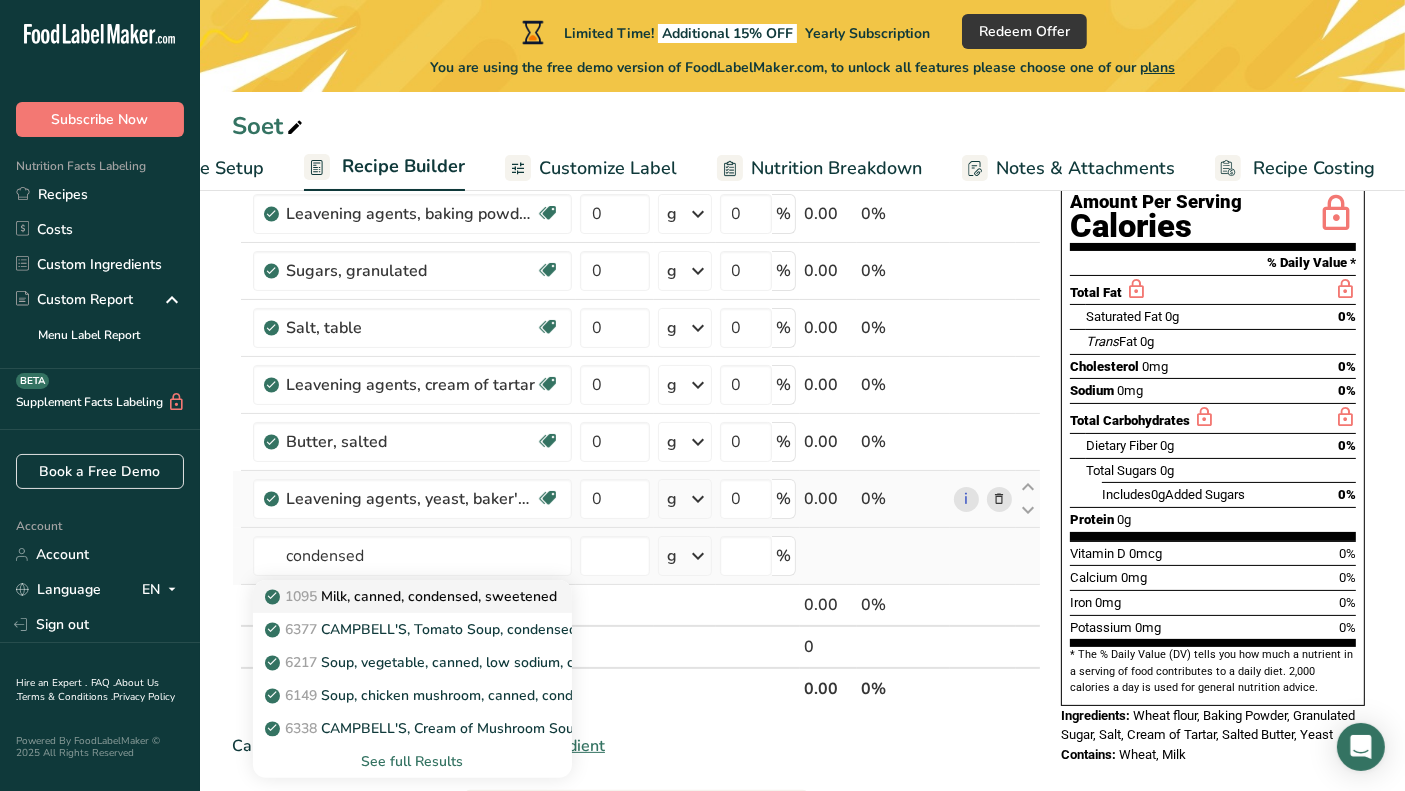 click on "1095
Milk, canned, condensed, sweetened" at bounding box center (413, 596) 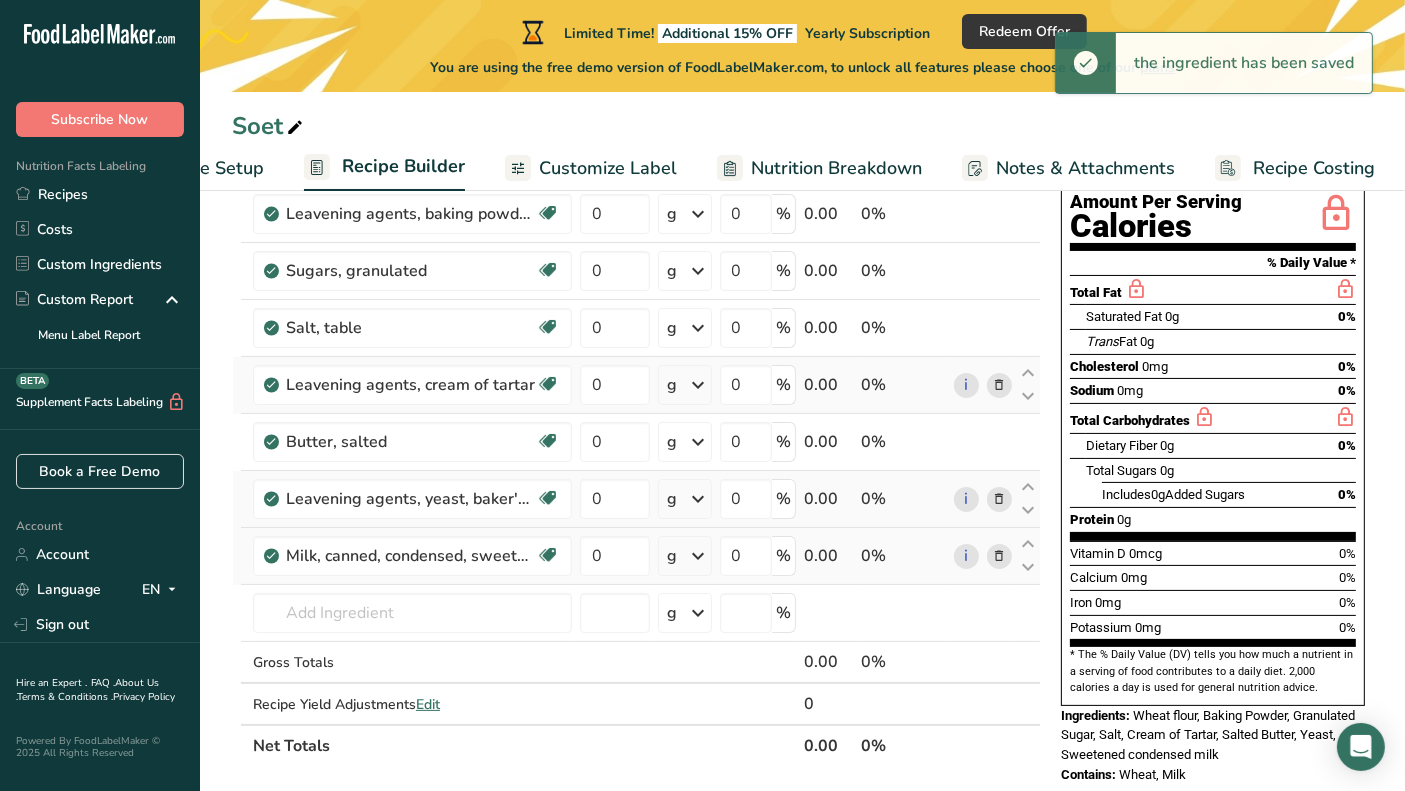 click at bounding box center [999, 385] 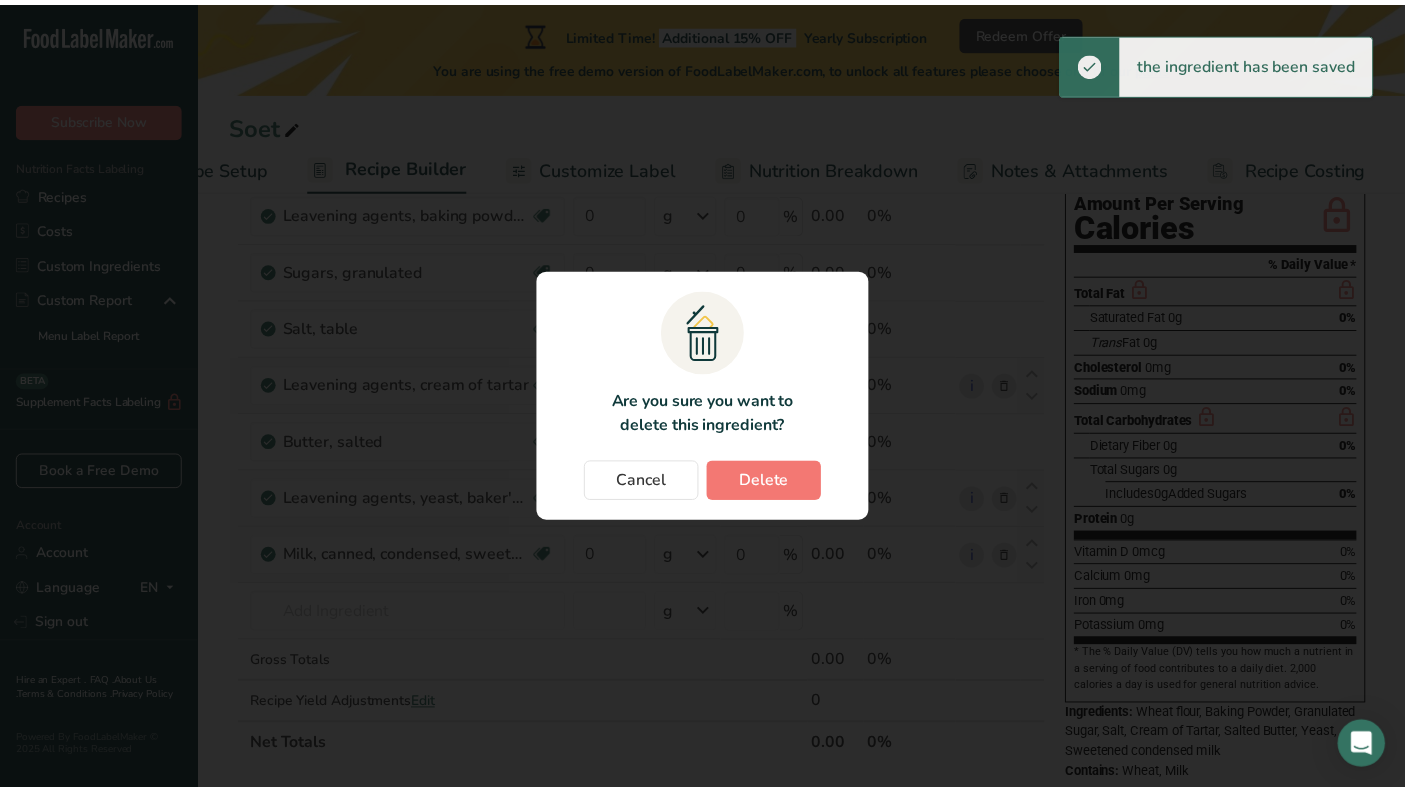 scroll, scrollTop: 0, scrollLeft: 98, axis: horizontal 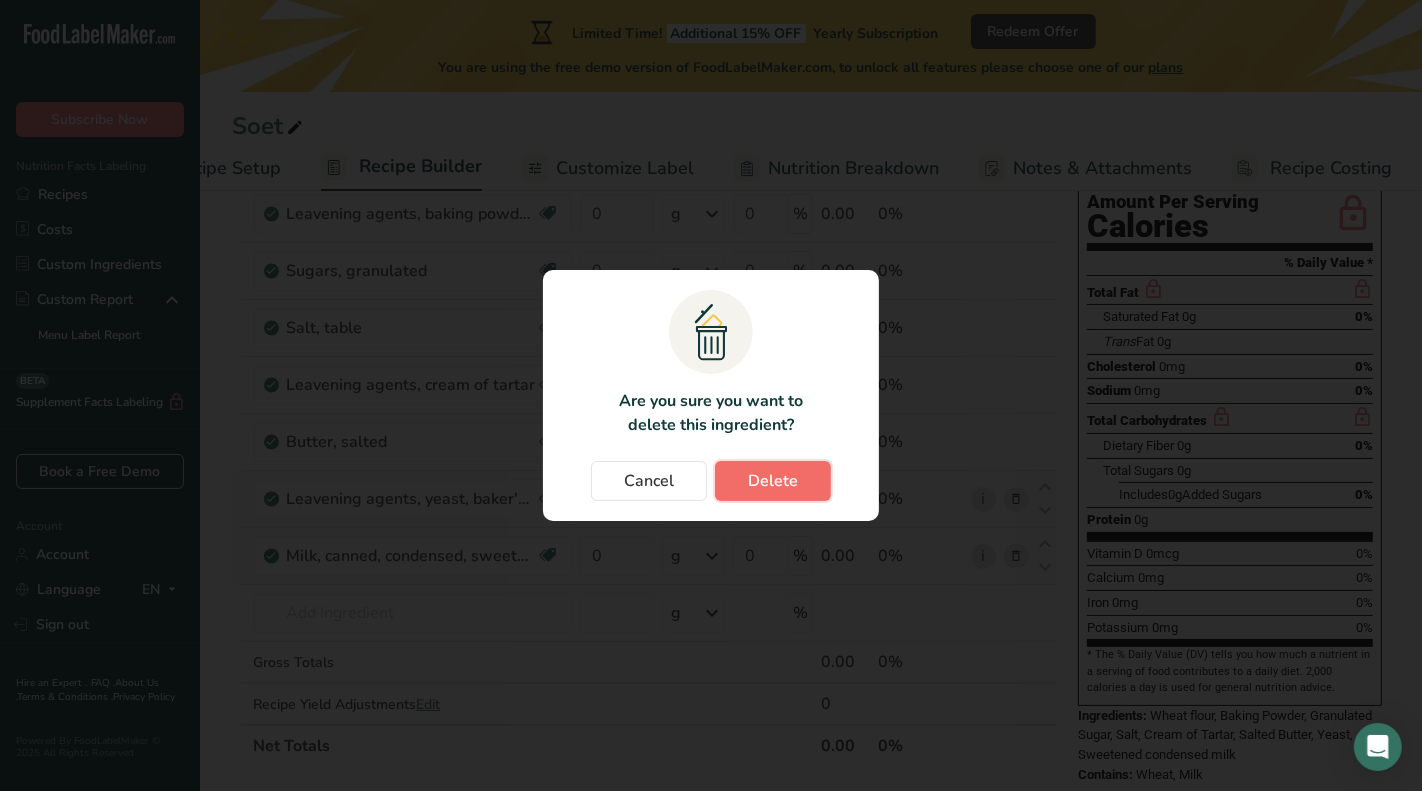 click on "Delete" at bounding box center (773, 481) 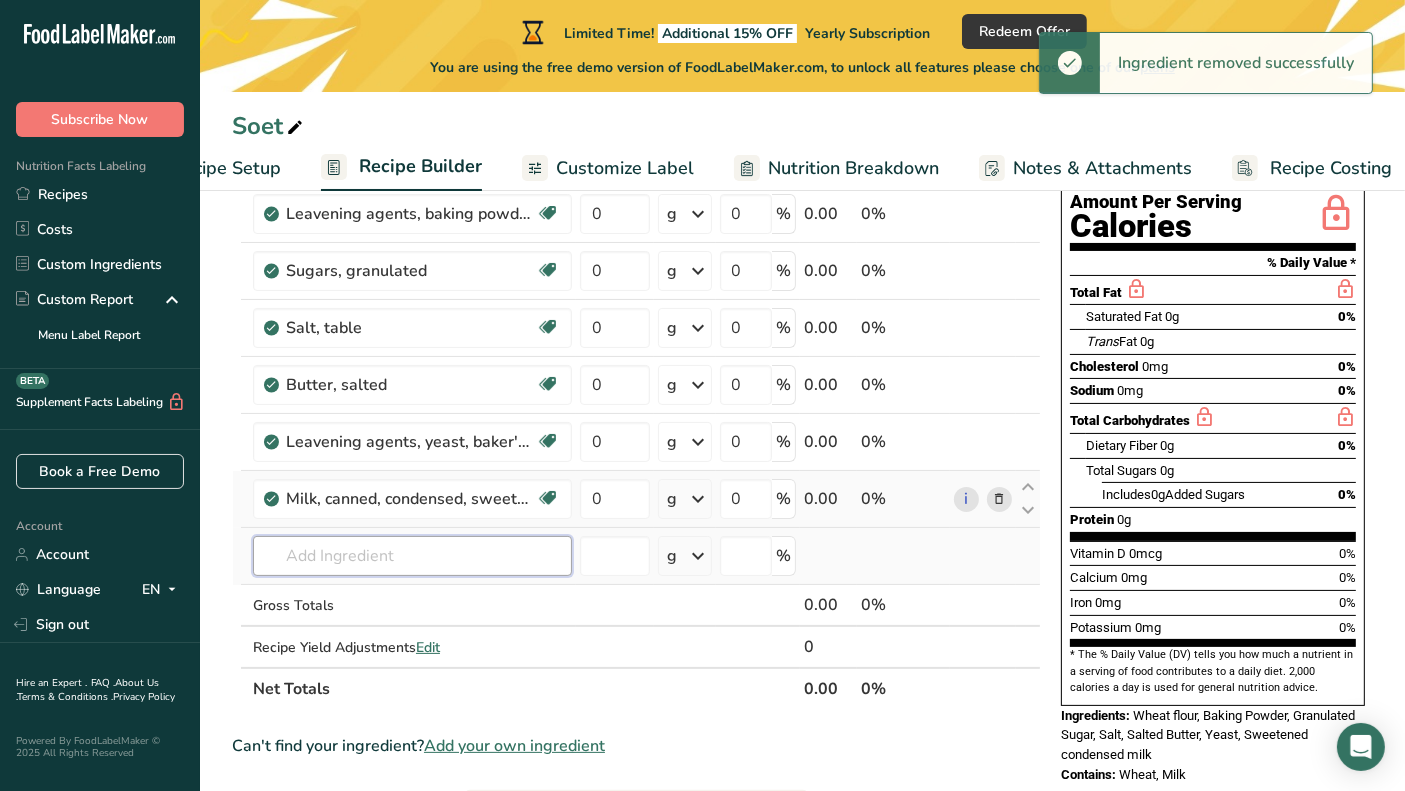 click at bounding box center (412, 556) 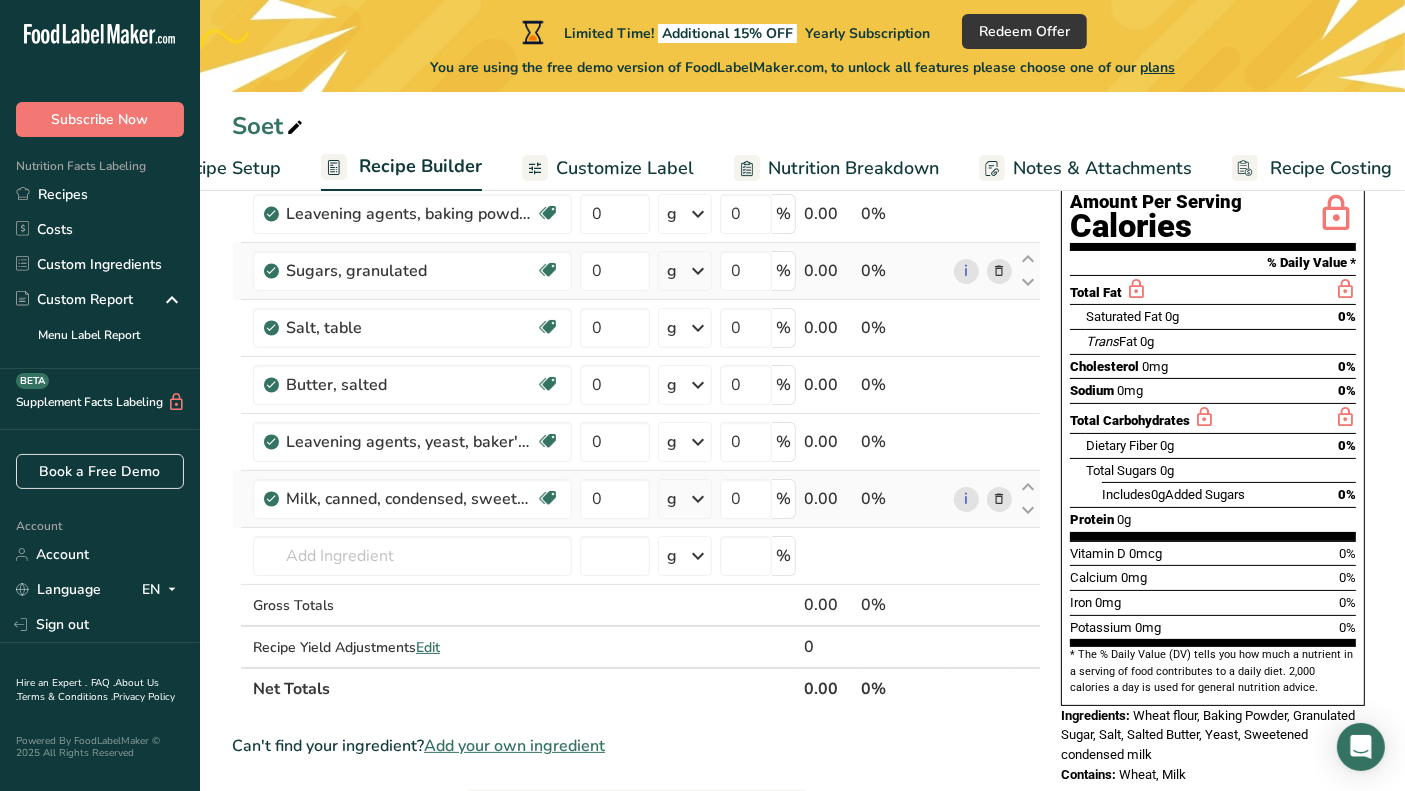 click at bounding box center [999, 271] 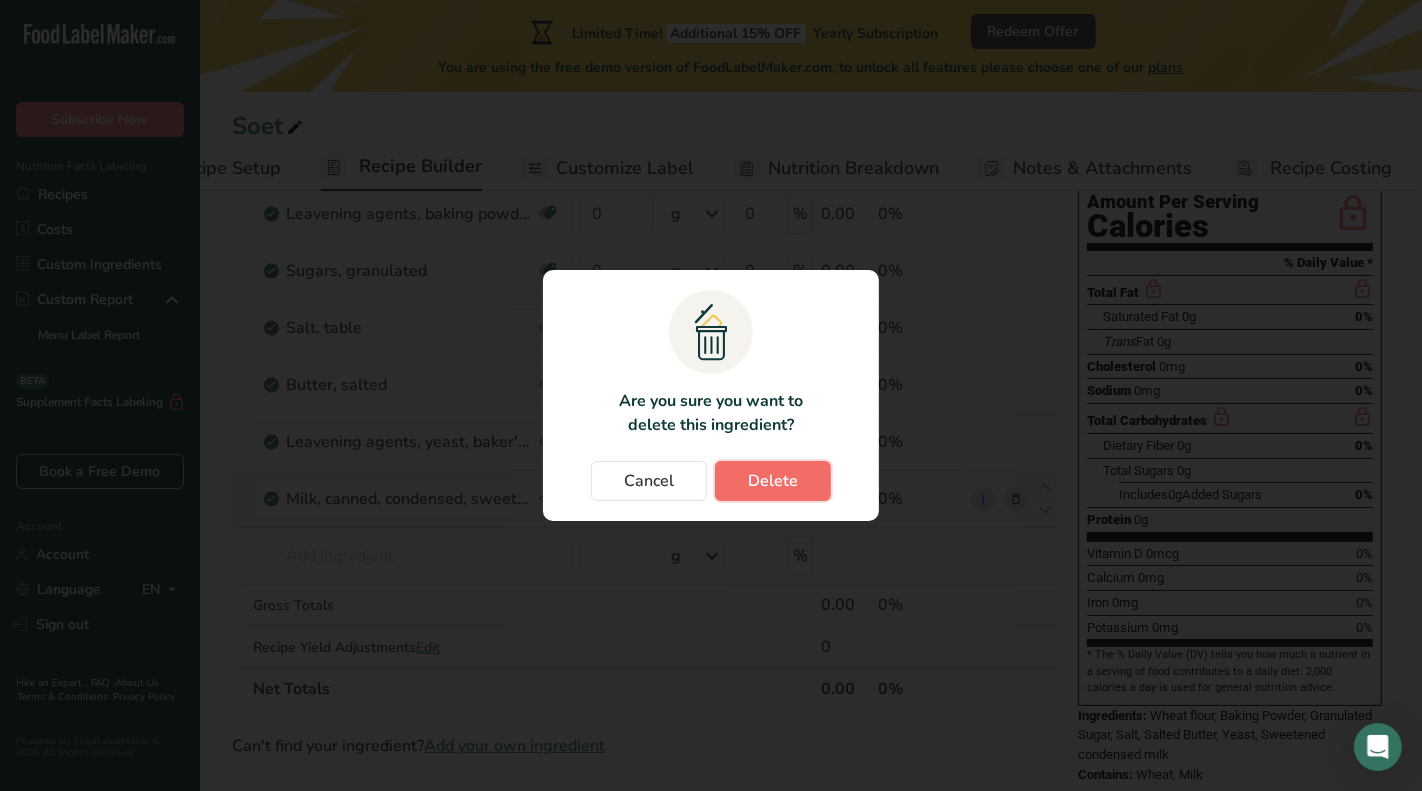 click on "Delete" at bounding box center [773, 481] 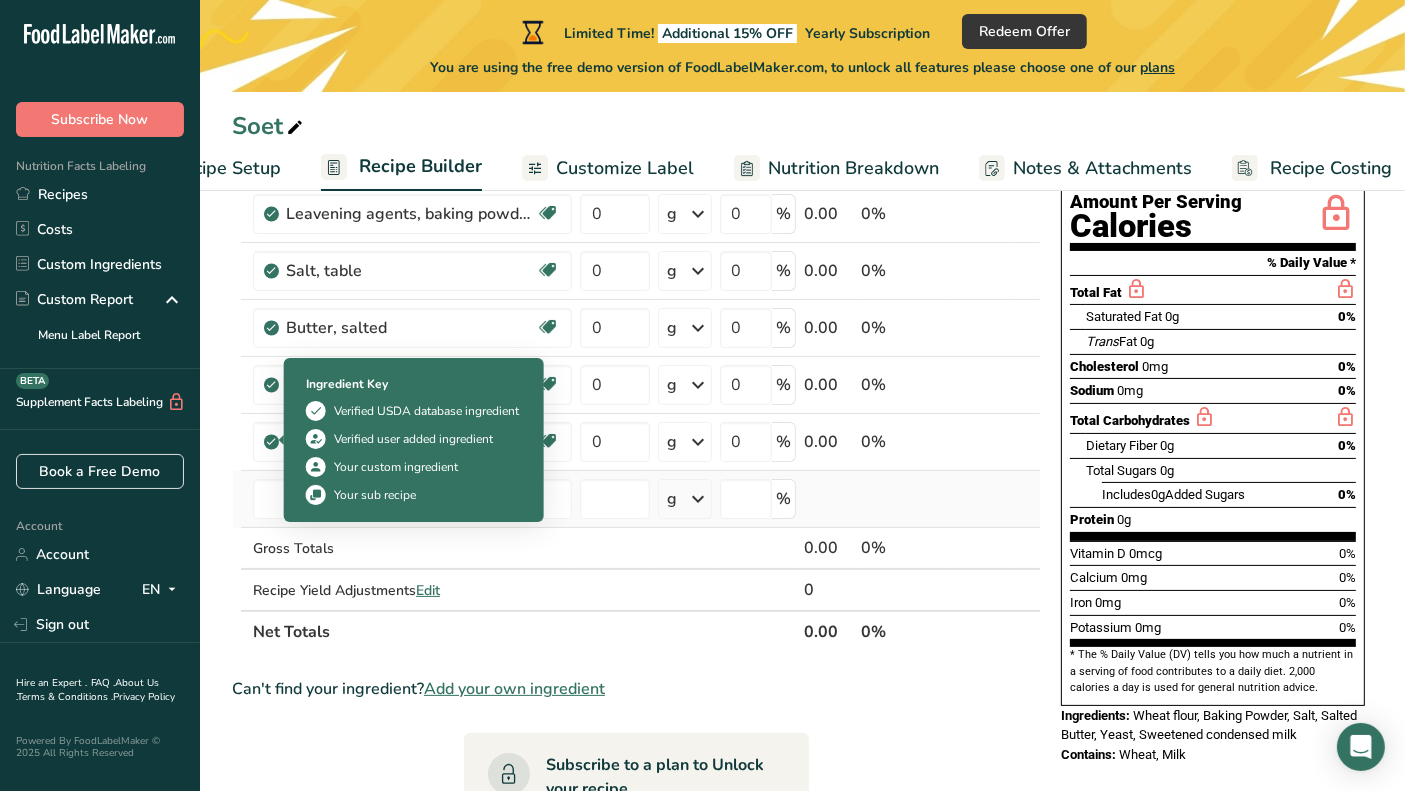 scroll, scrollTop: 0, scrollLeft: 0, axis: both 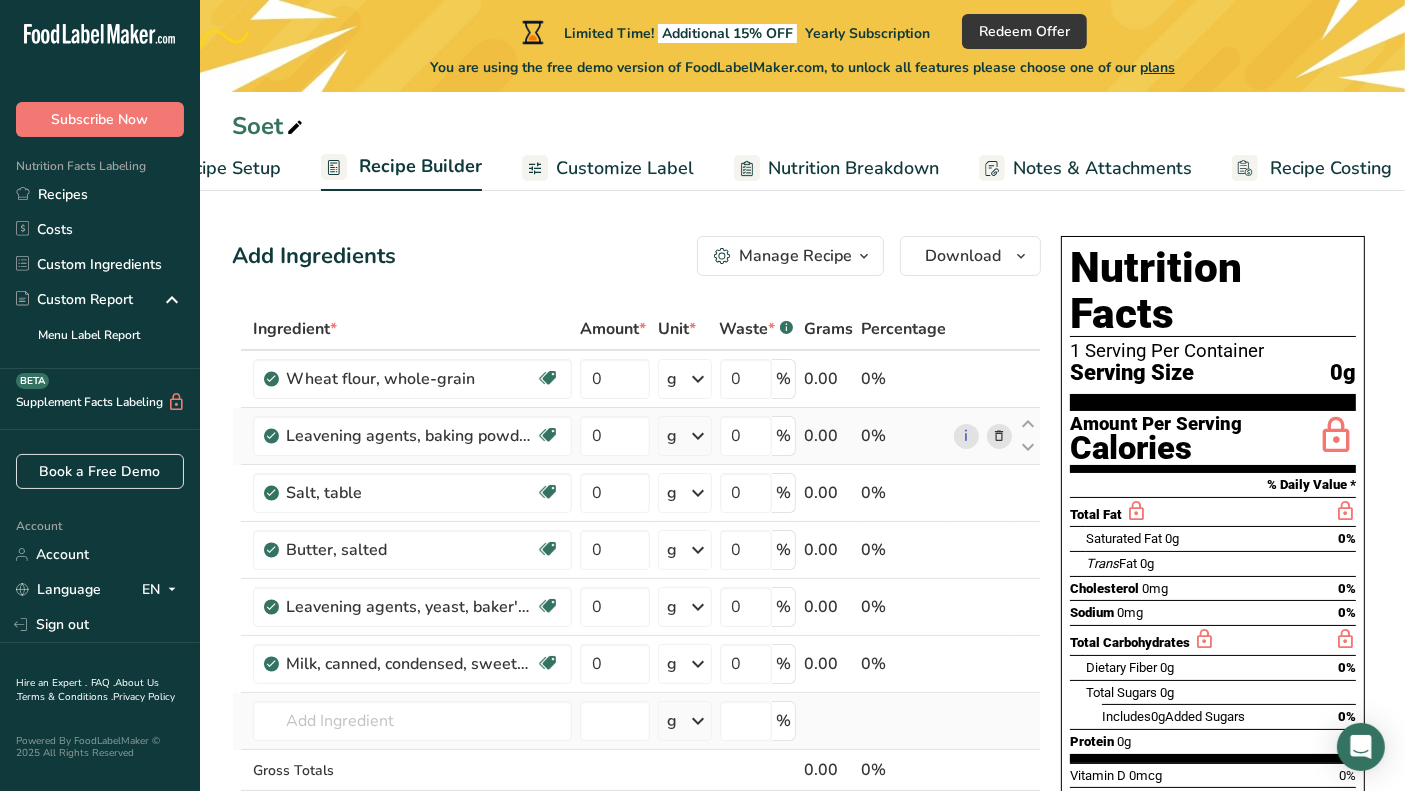 click at bounding box center (999, 436) 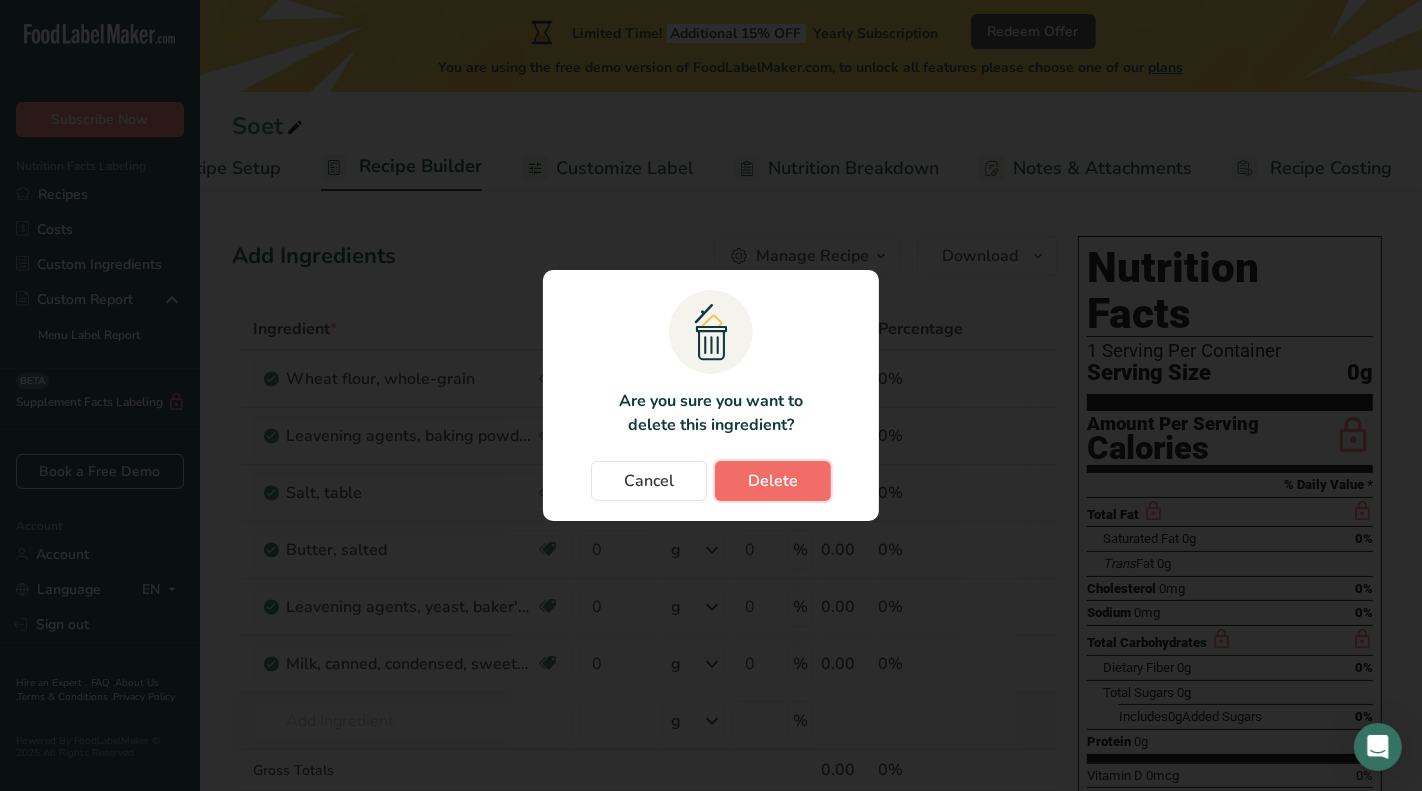 click on "Delete" at bounding box center (773, 481) 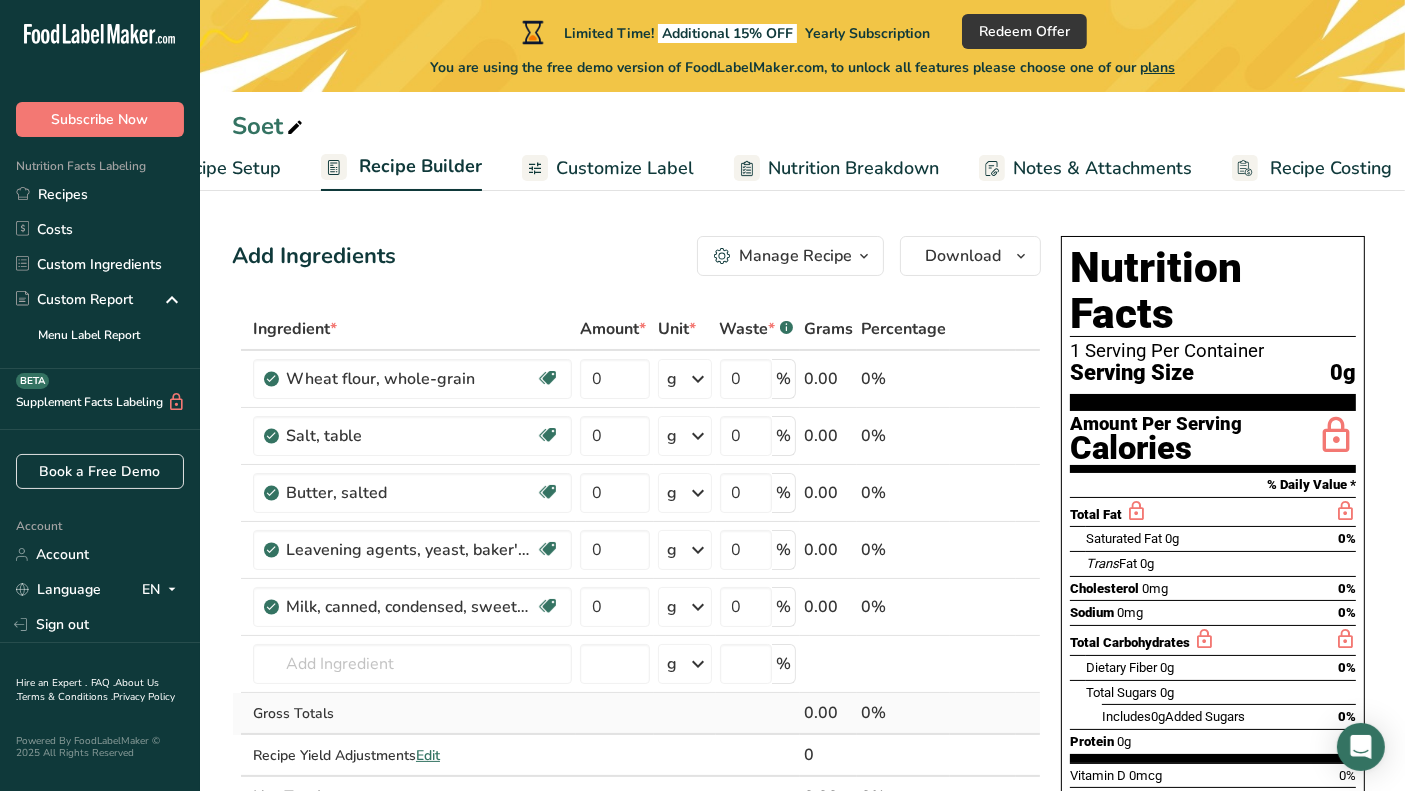 click on "Customize Label" at bounding box center [625, 168] 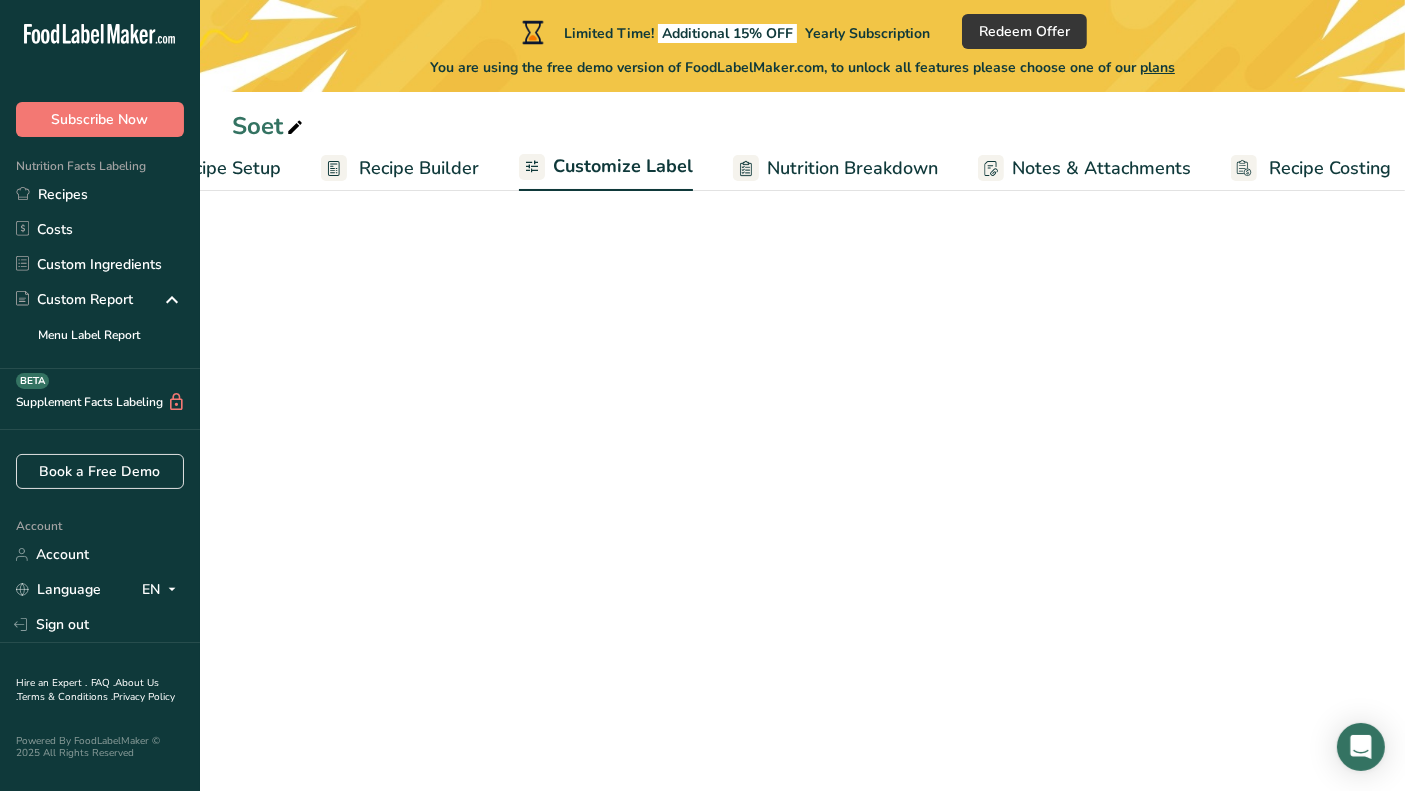 scroll, scrollTop: 0, scrollLeft: 116, axis: horizontal 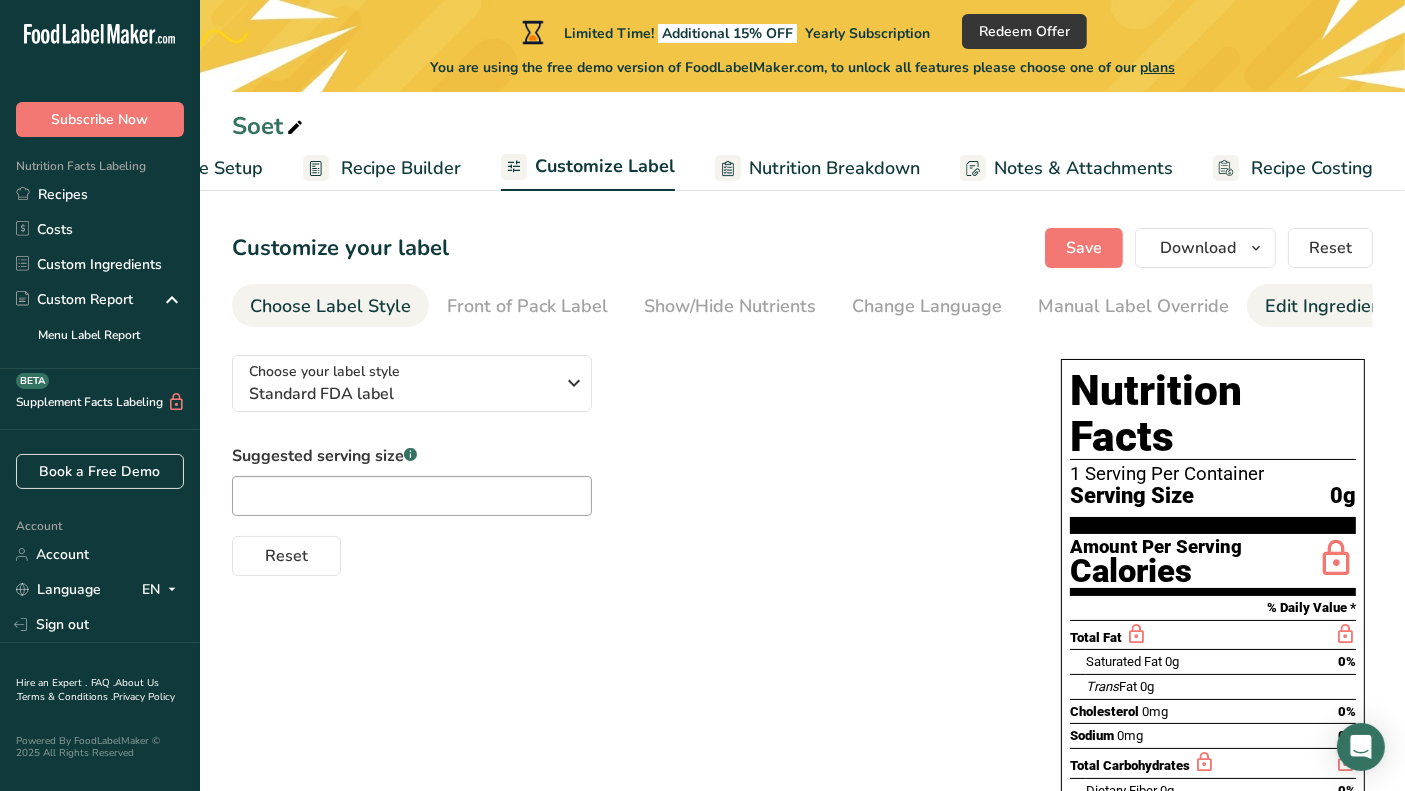 click on "Edit Ingredients/Allergens List" at bounding box center [1392, 306] 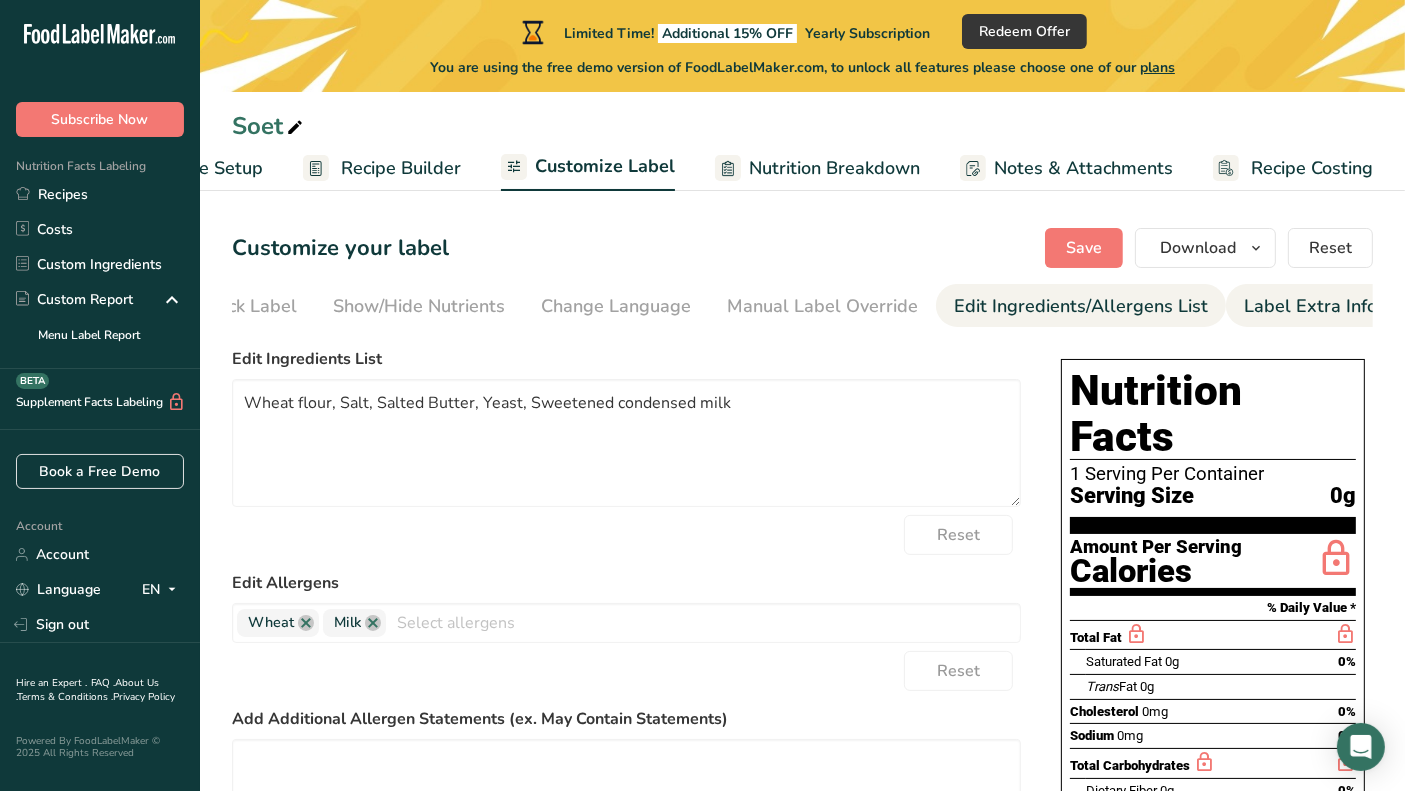 scroll, scrollTop: 0, scrollLeft: 311, axis: horizontal 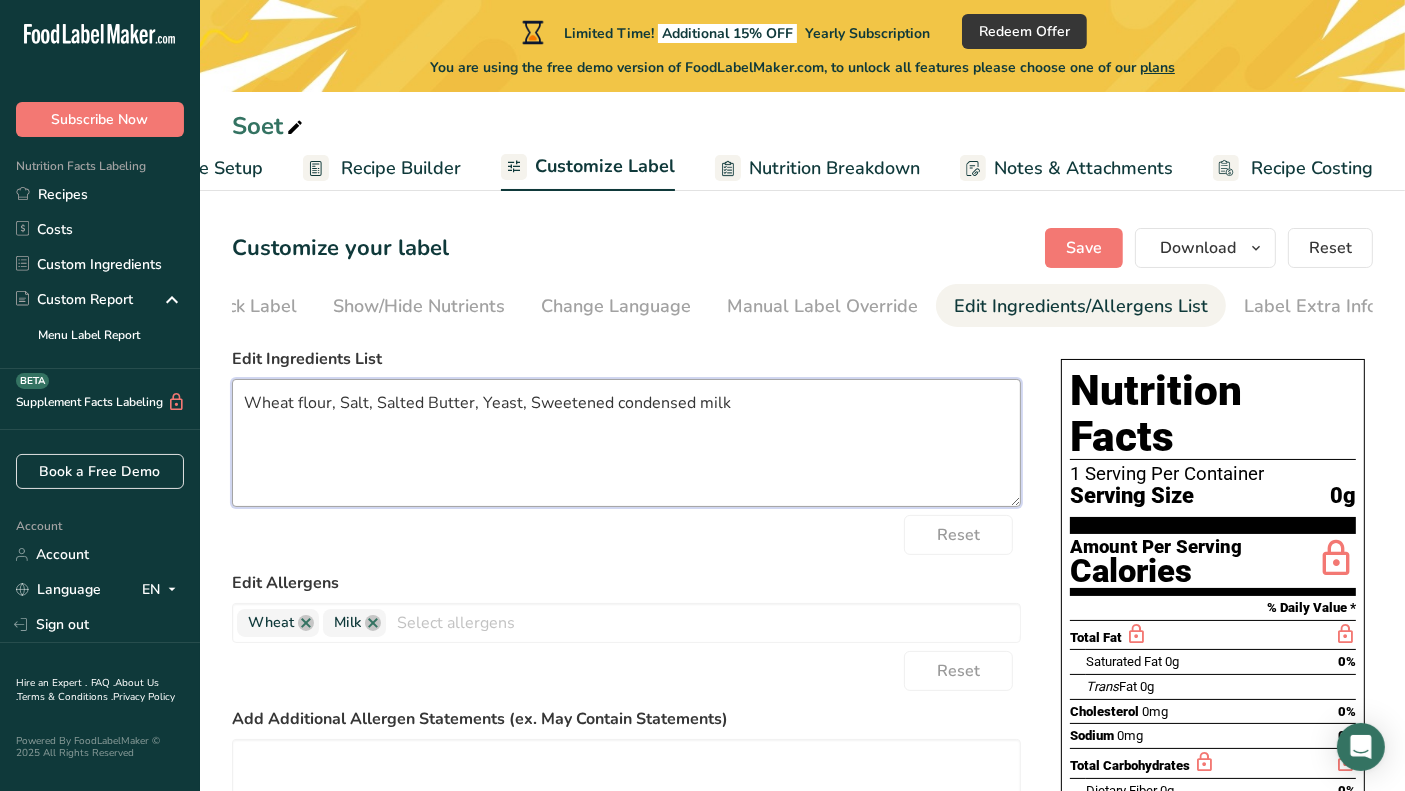 click on "Wheat flour, Salt, Salted Butter, Yeast, Sweetened condensed milk" at bounding box center [626, 443] 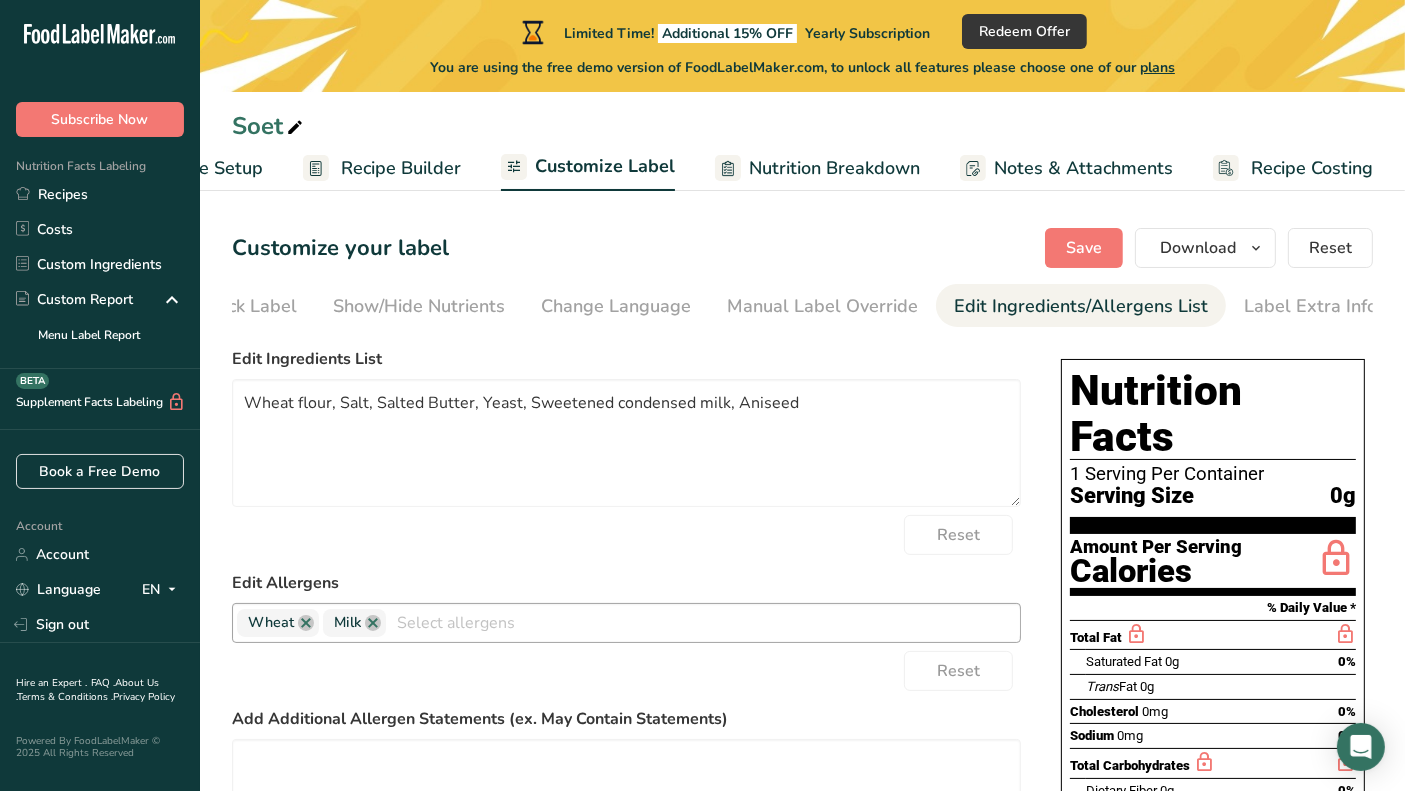 click at bounding box center [703, 622] 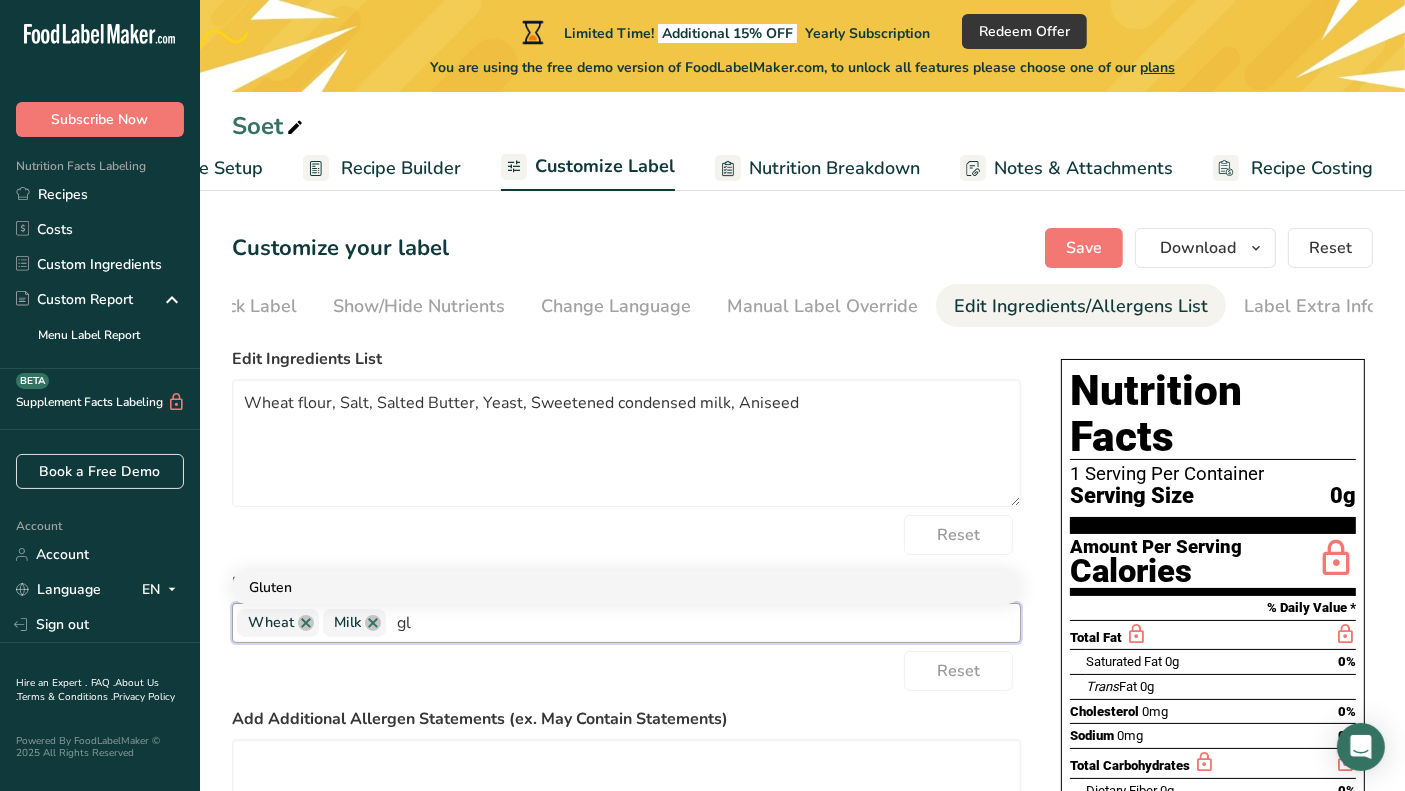 click on "Gluten" at bounding box center (626, 587) 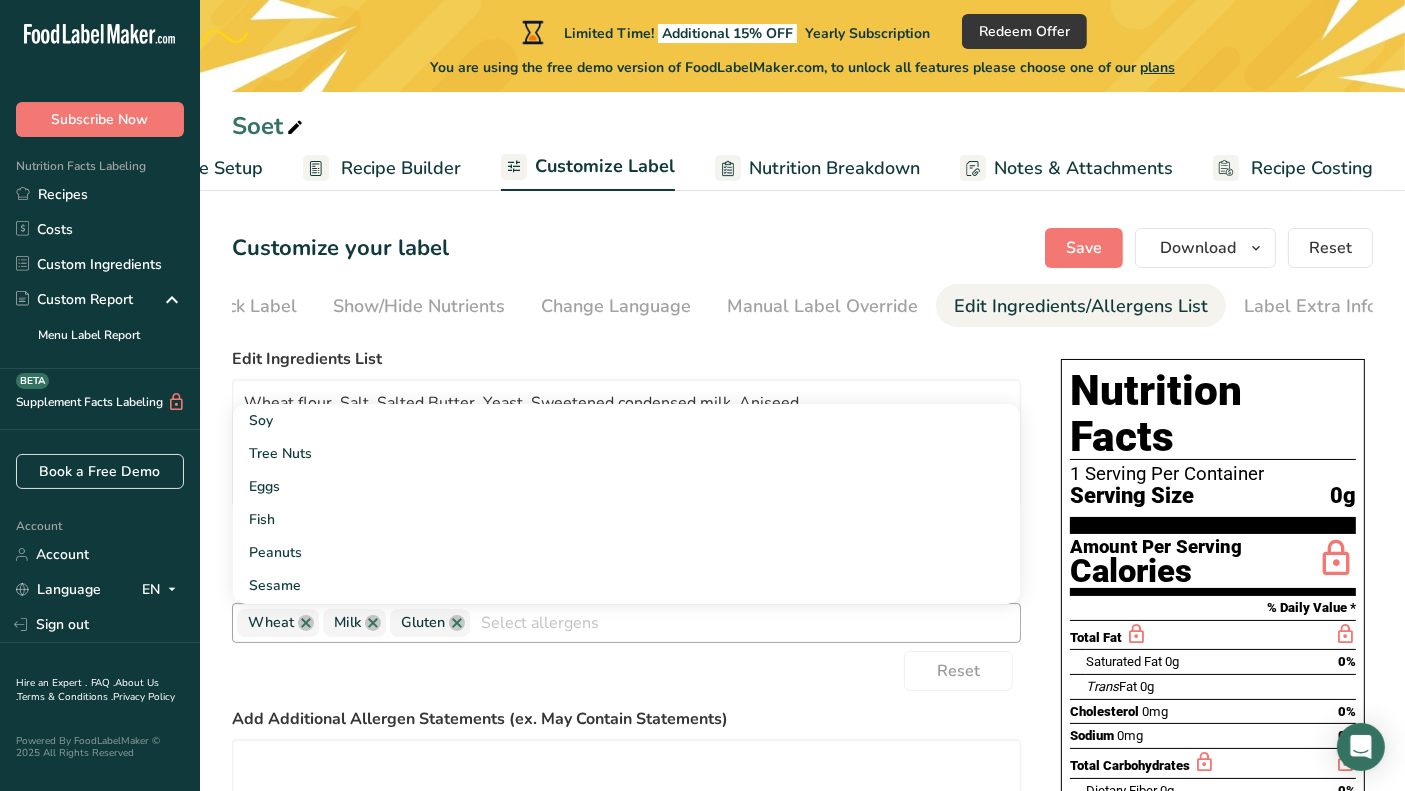 click on "Reset" at bounding box center (626, 671) 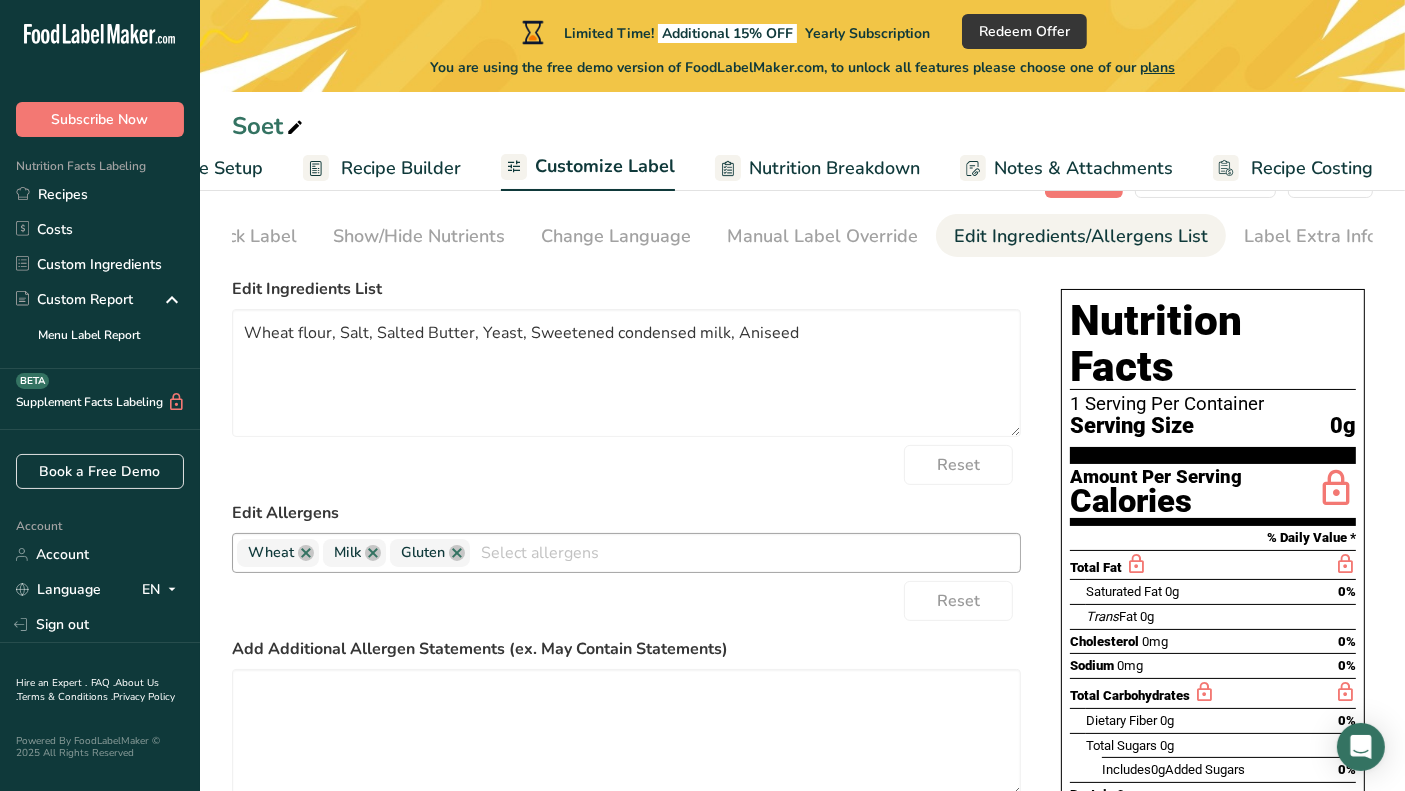 scroll, scrollTop: 0, scrollLeft: 0, axis: both 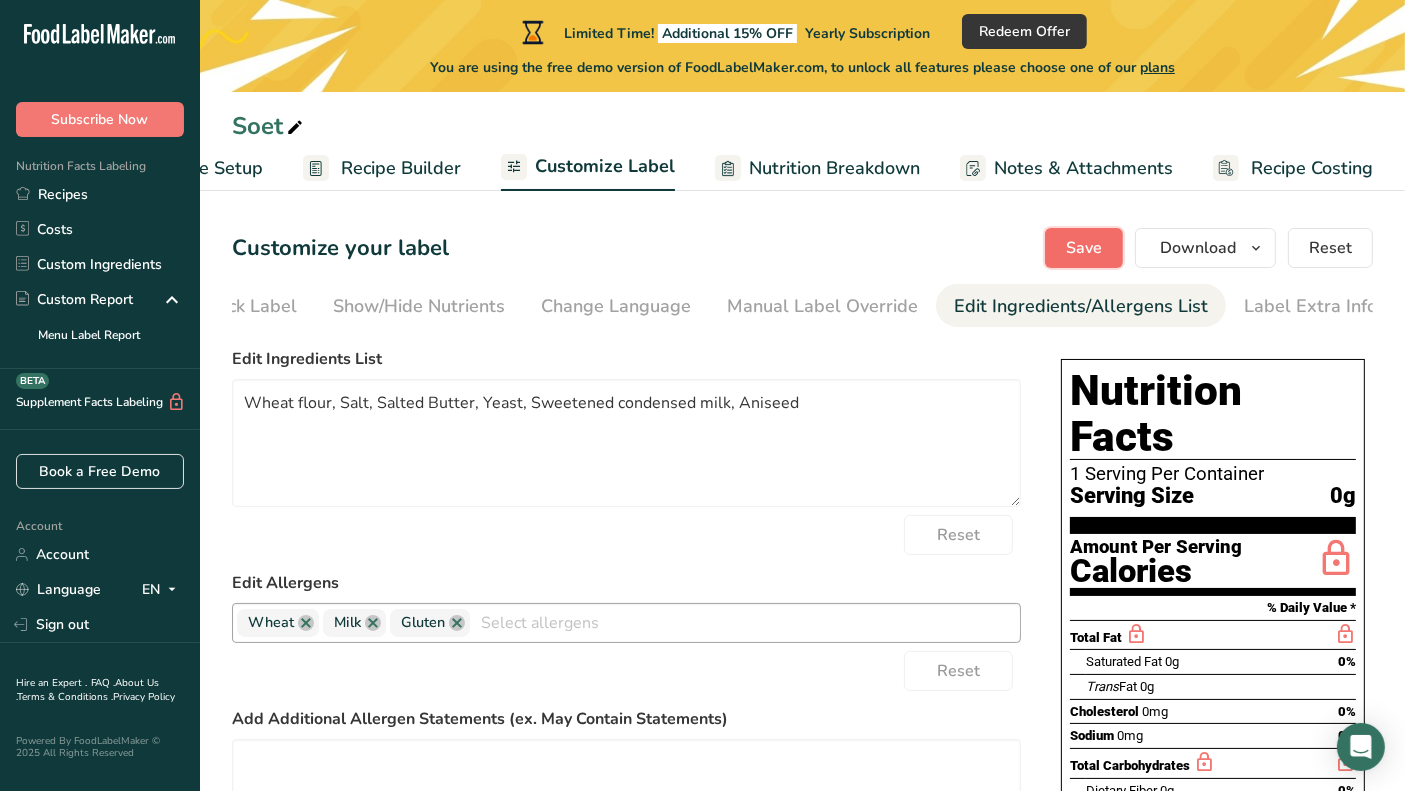 click on "Save" at bounding box center [1084, 248] 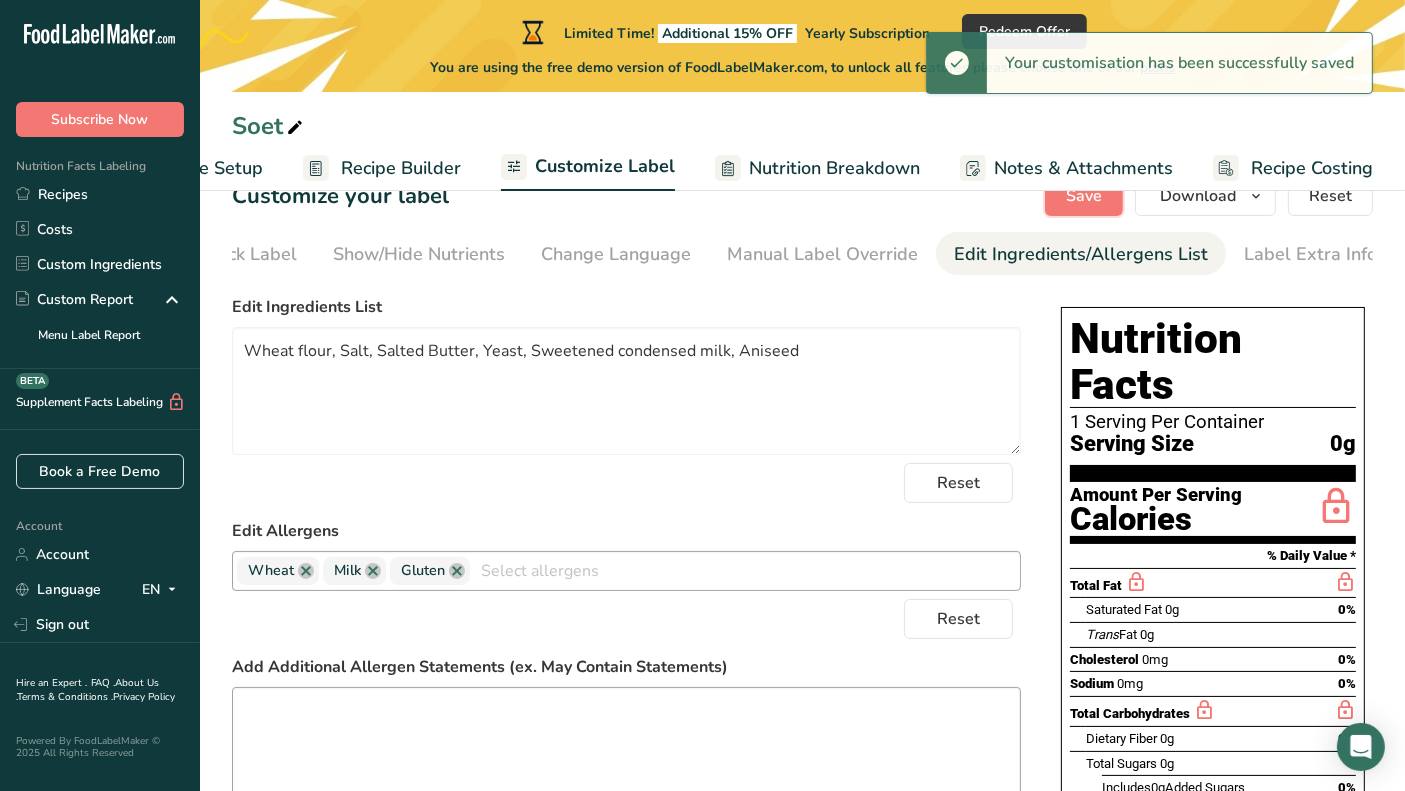 scroll, scrollTop: 0, scrollLeft: 0, axis: both 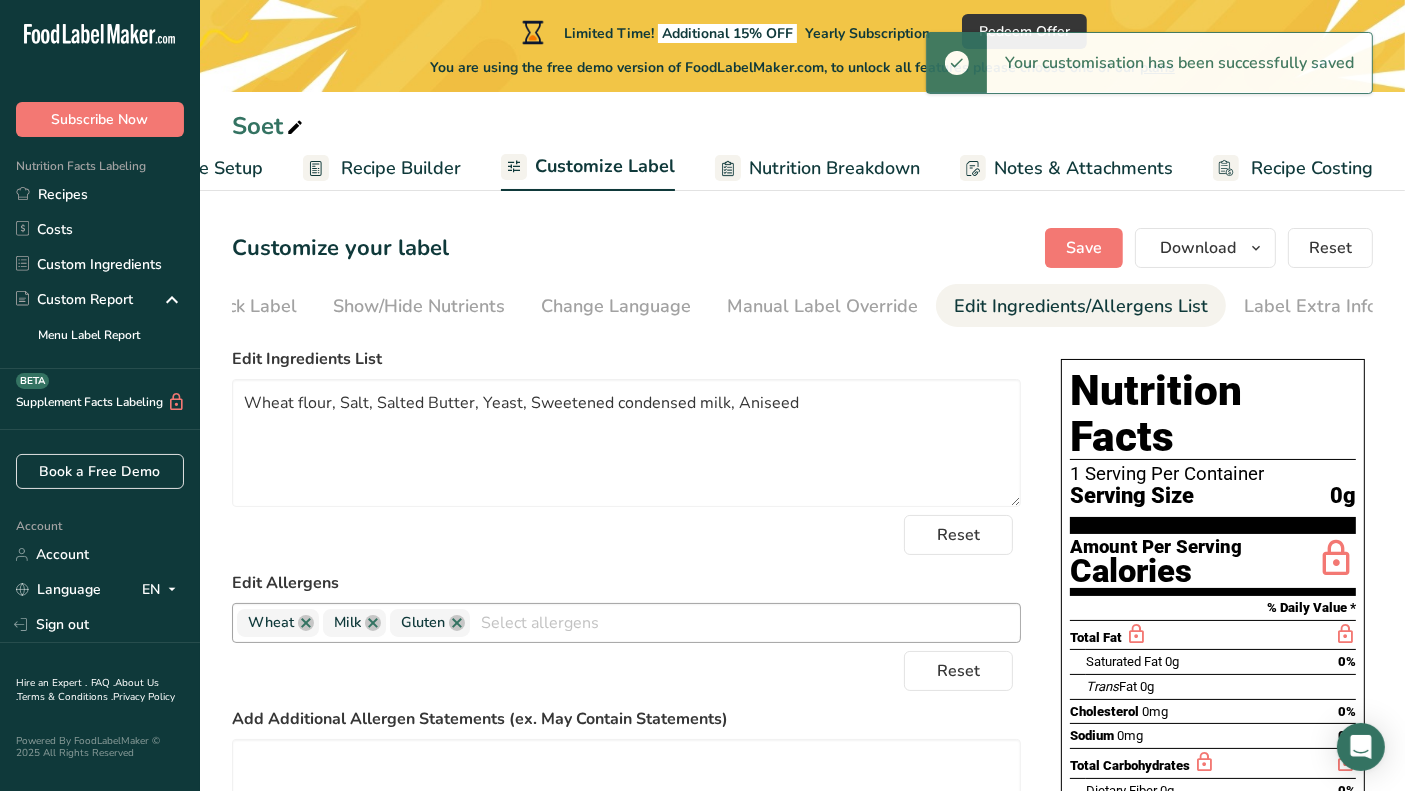 click on "Soet" at bounding box center [802, 126] 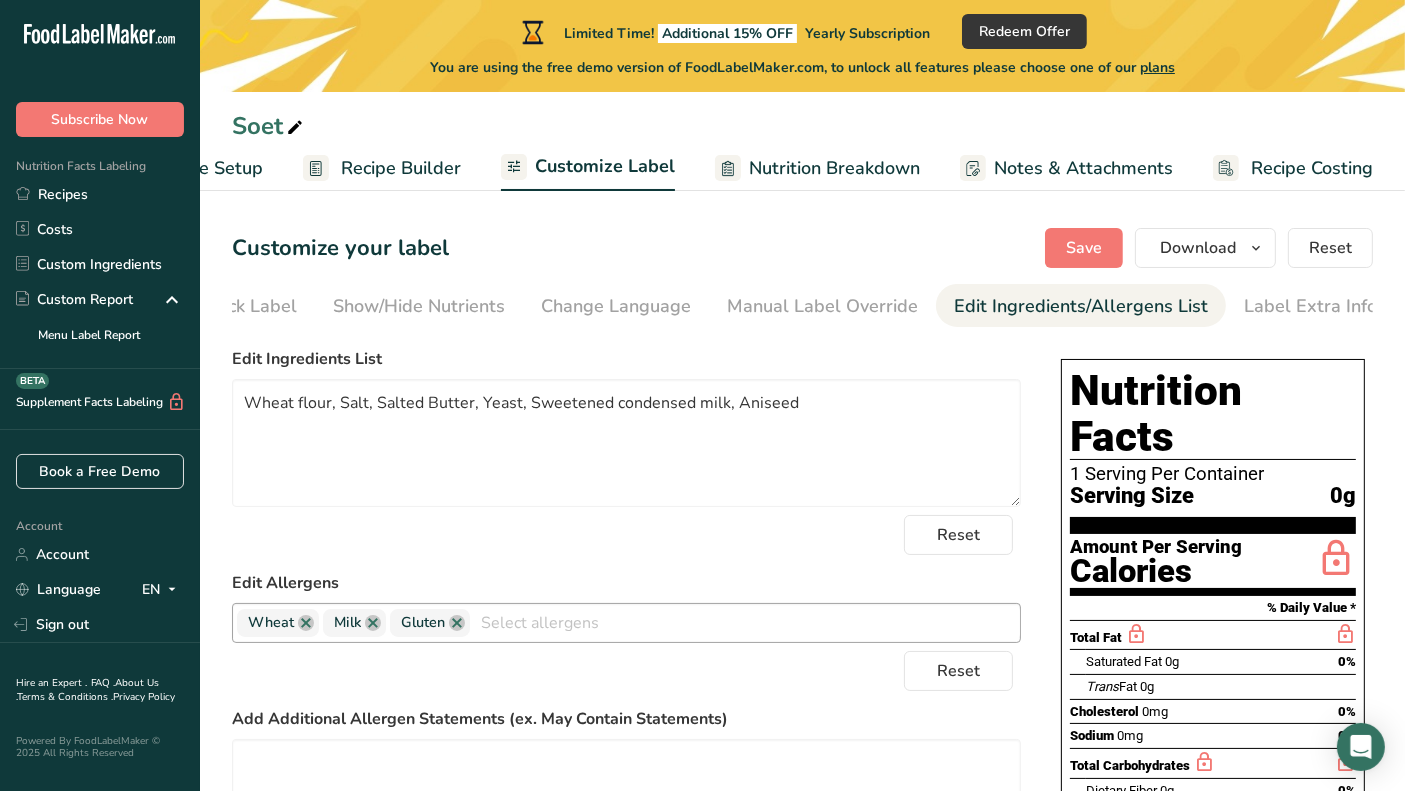 click on "Recipe Builder" at bounding box center [401, 168] 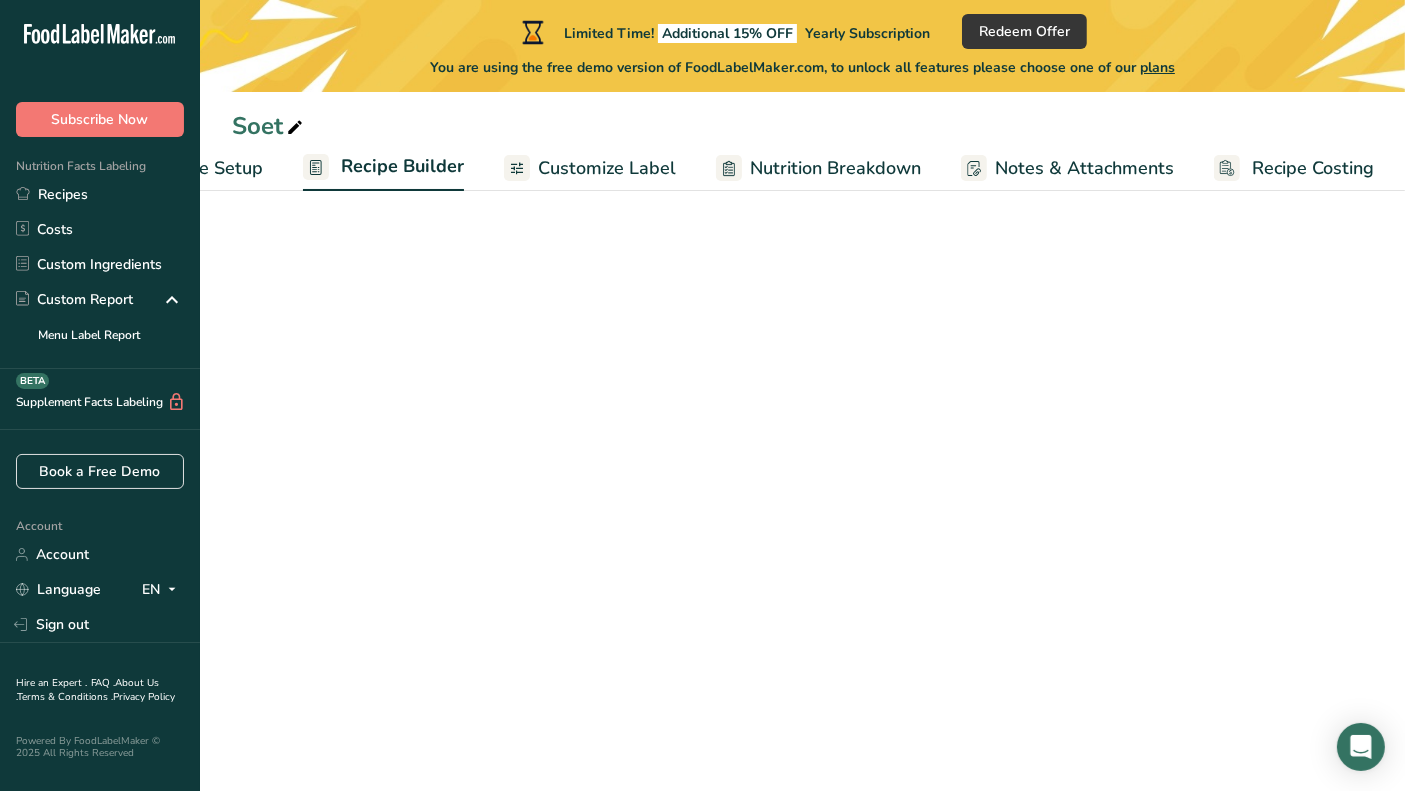scroll, scrollTop: 0, scrollLeft: 115, axis: horizontal 